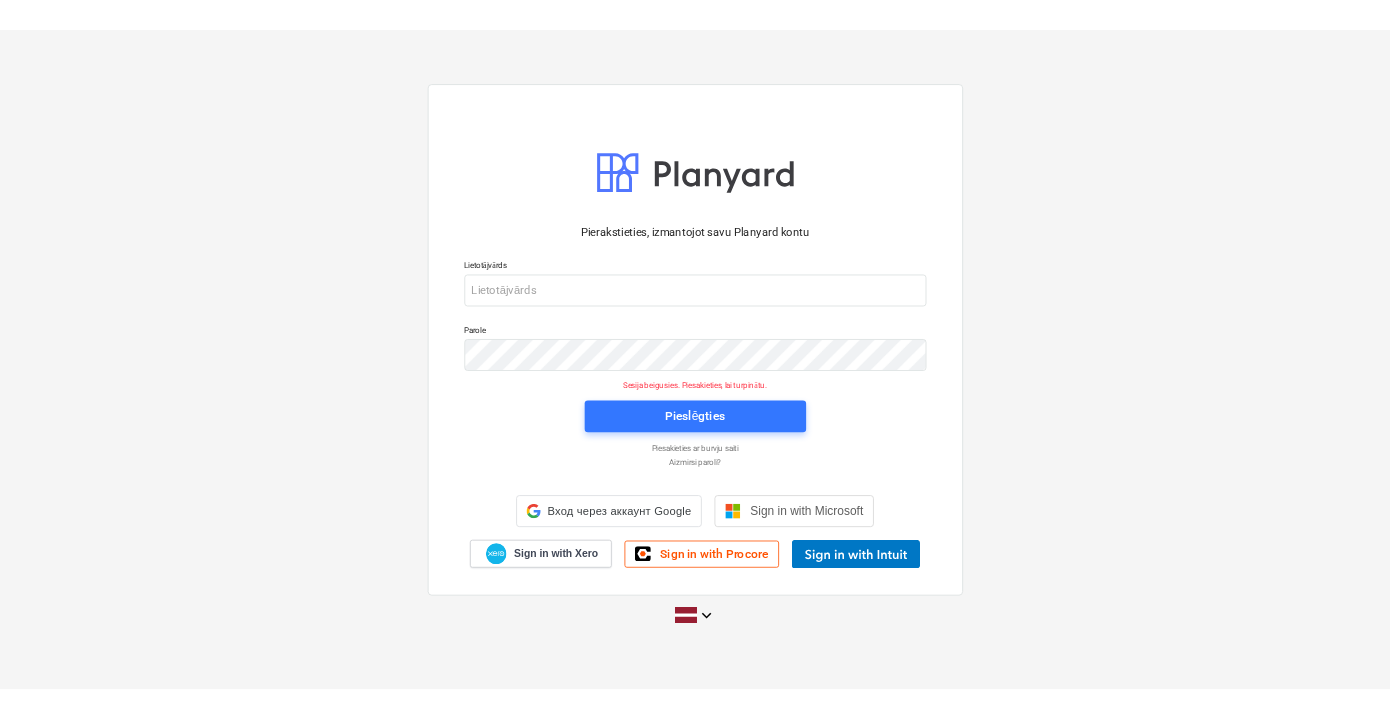 scroll, scrollTop: 0, scrollLeft: 0, axis: both 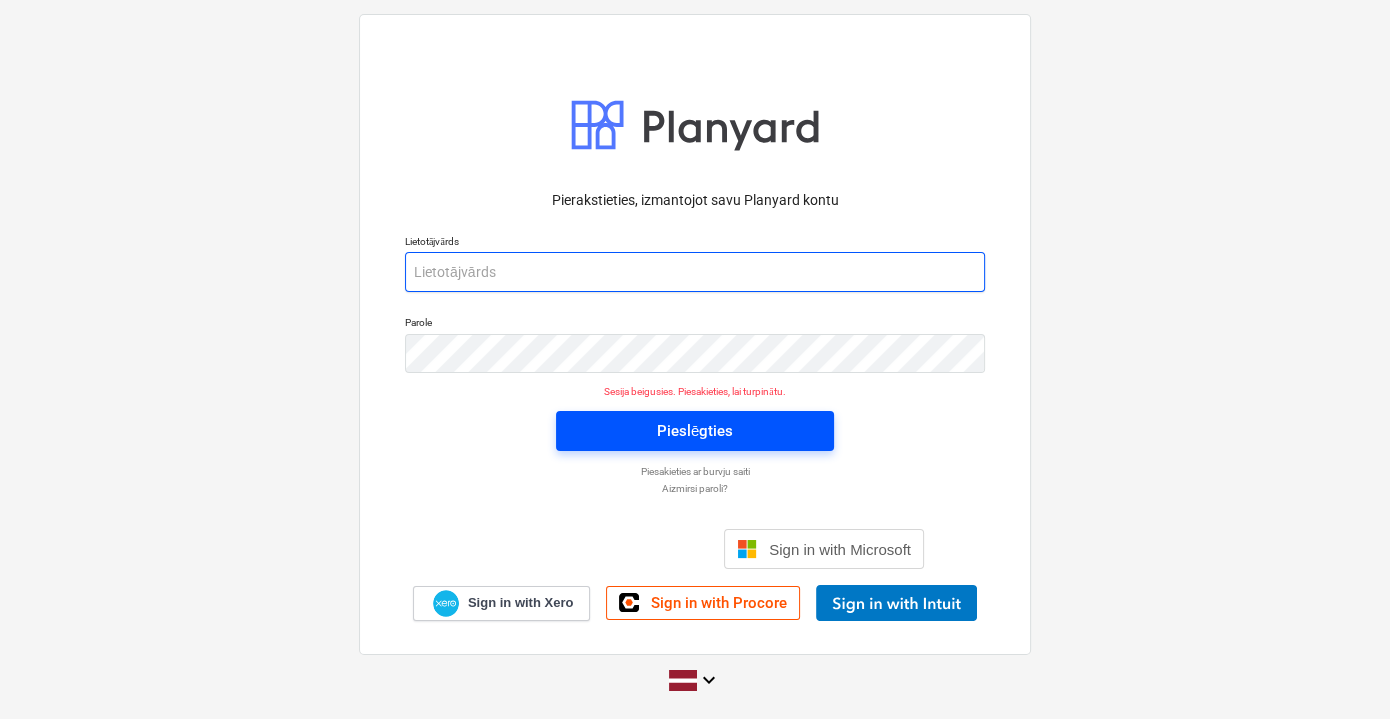 type on "[EMAIL_ADDRESS][PERSON_NAME][DOMAIN_NAME]" 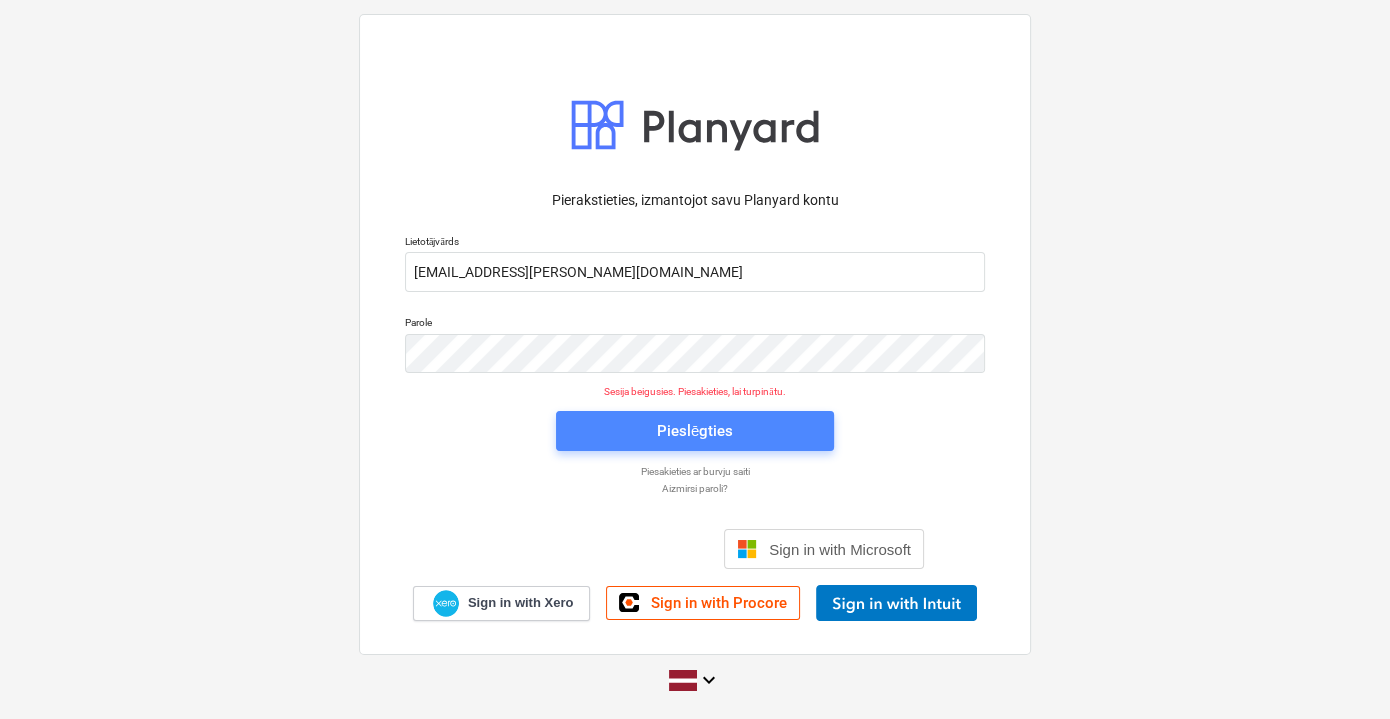 click on "Pieslēgties" at bounding box center [695, 431] 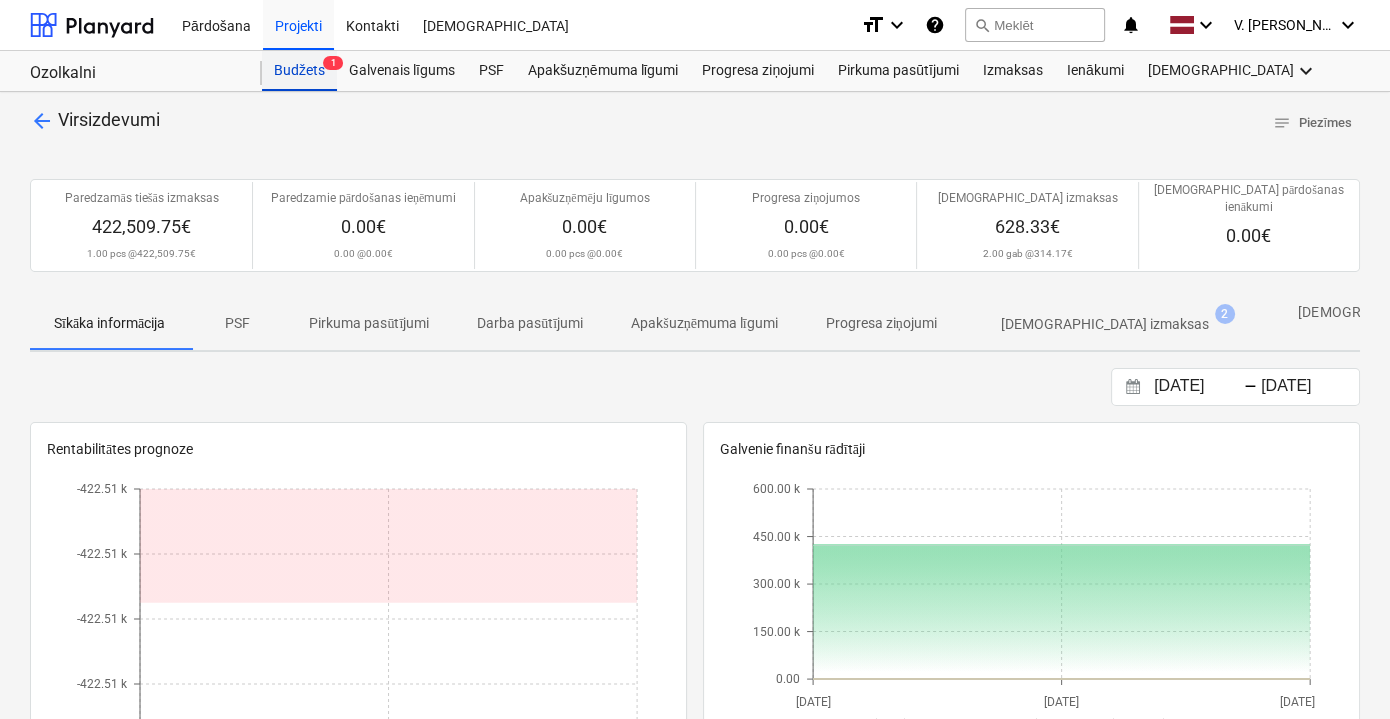 click on "Budžets 1" at bounding box center (299, 71) 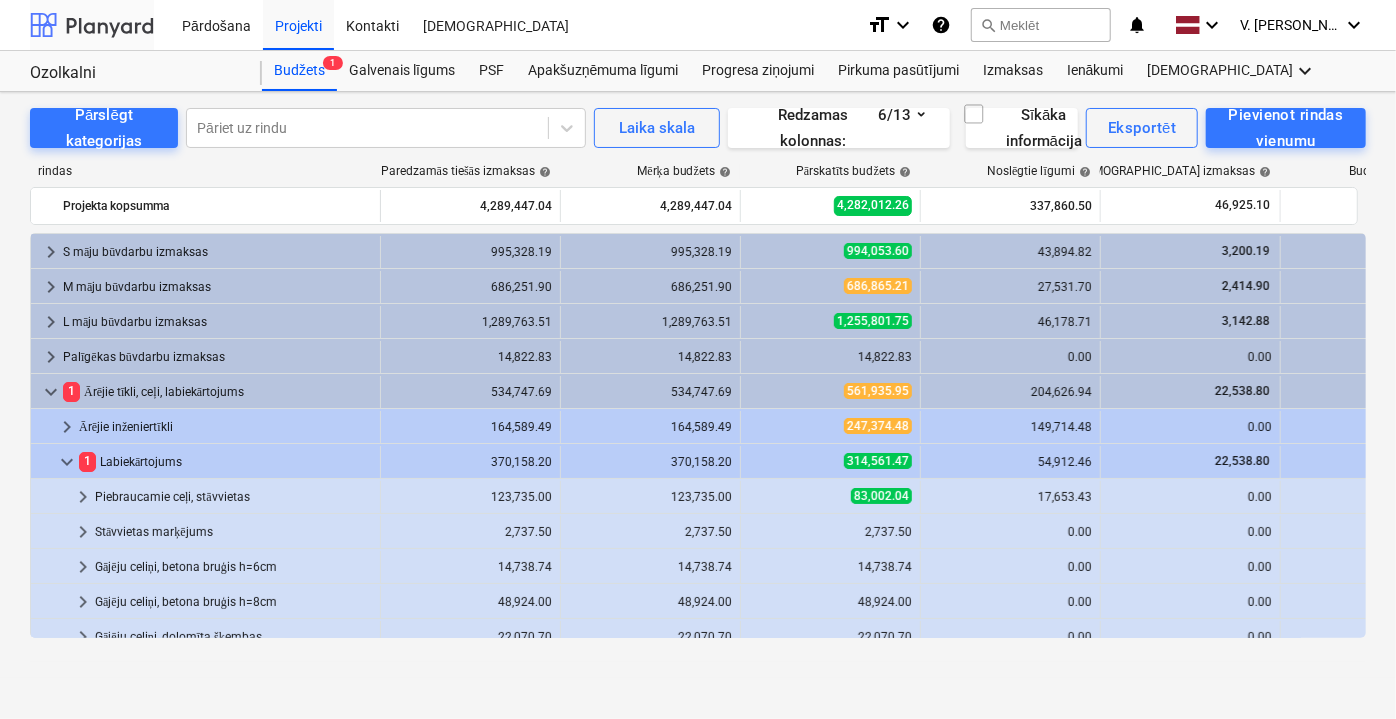 click at bounding box center (92, 25) 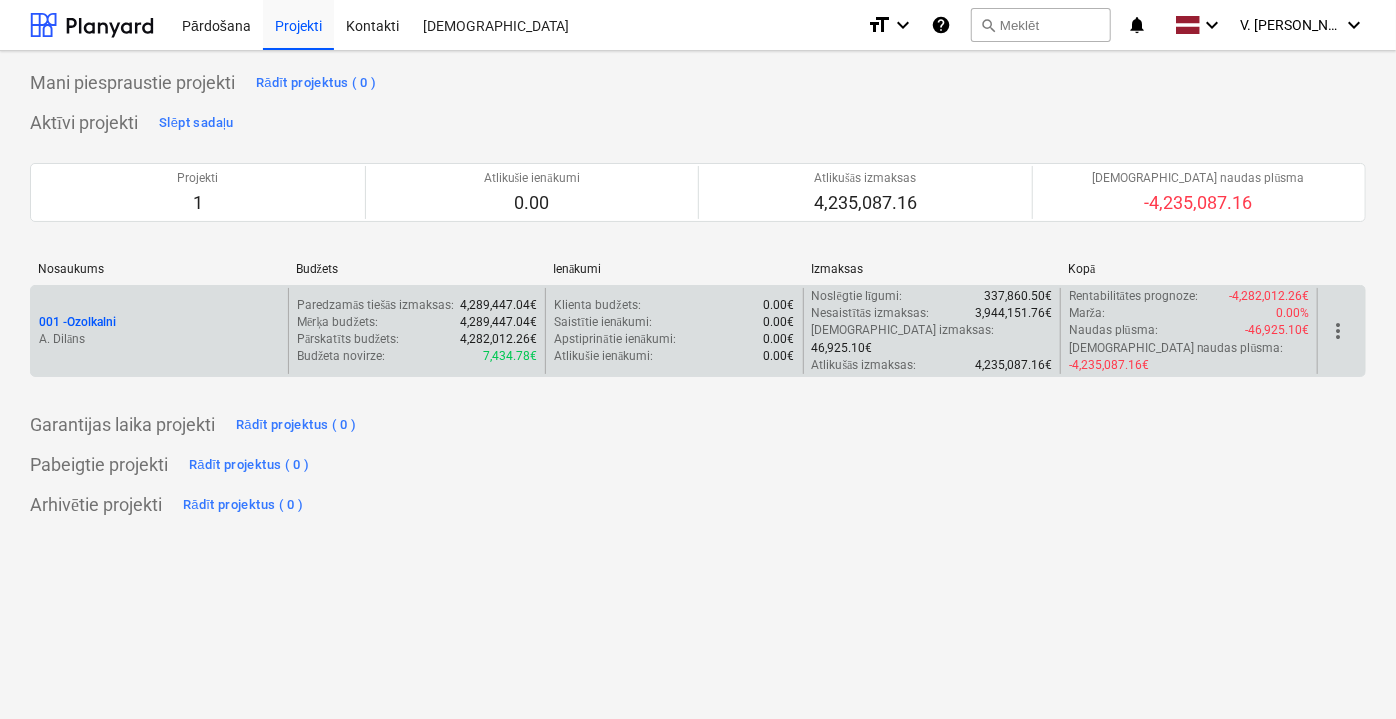 click on "A. Dilāns" at bounding box center [159, 339] 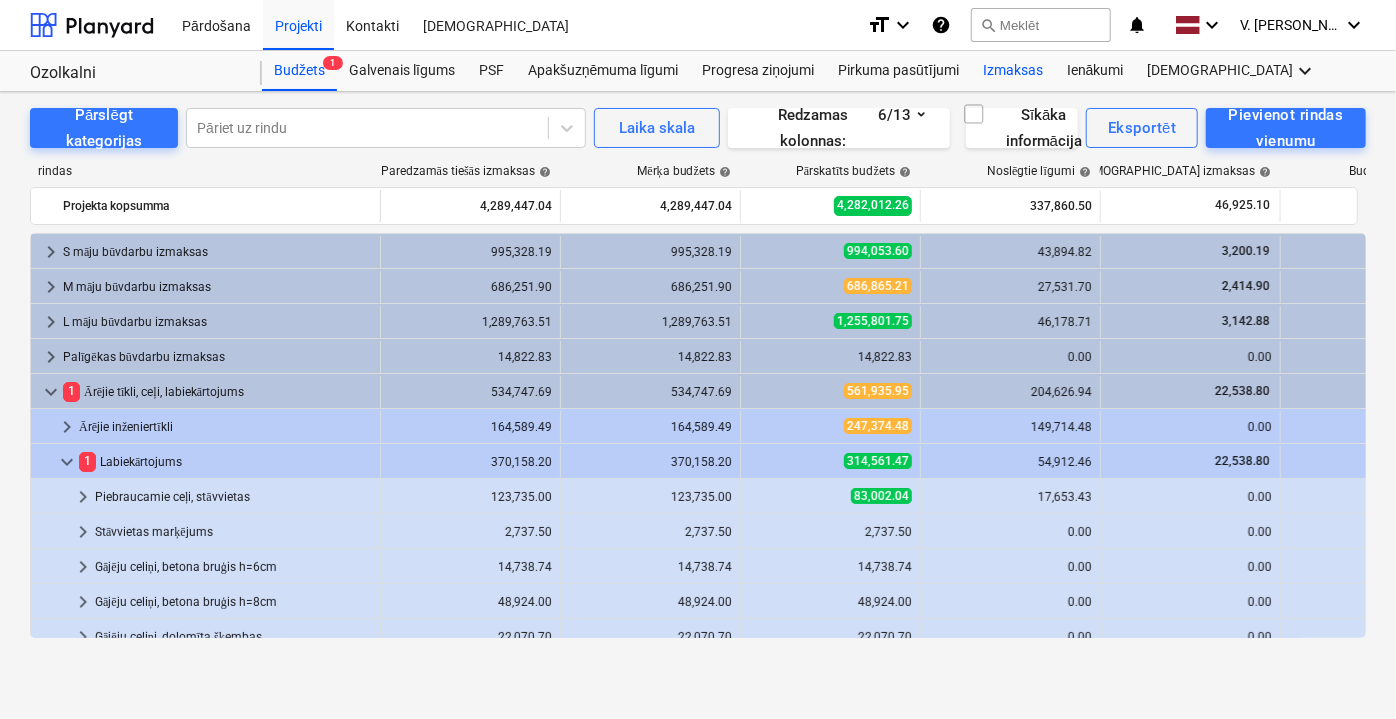 click on "Izmaksas" at bounding box center (1013, 71) 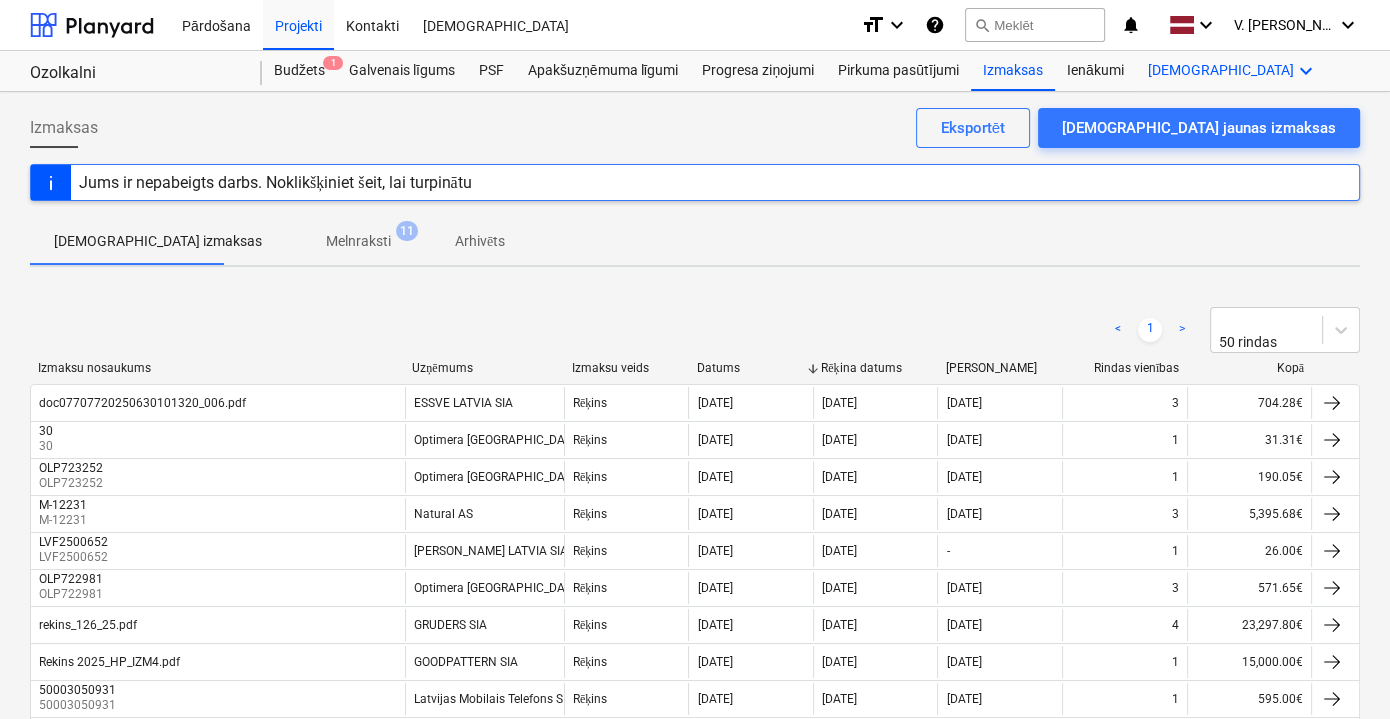 click on "Vairāk keyboard_arrow_down" at bounding box center [1233, 71] 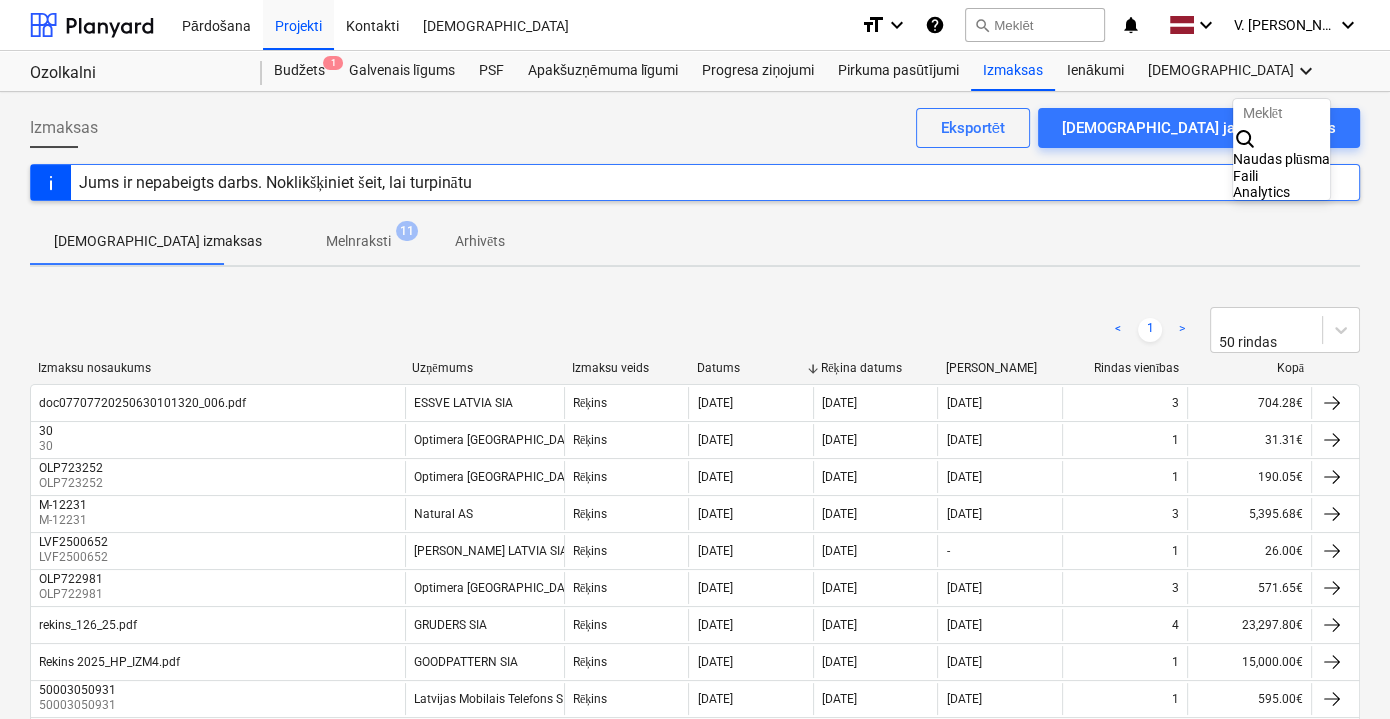 click on "Faili" at bounding box center (1281, 176) 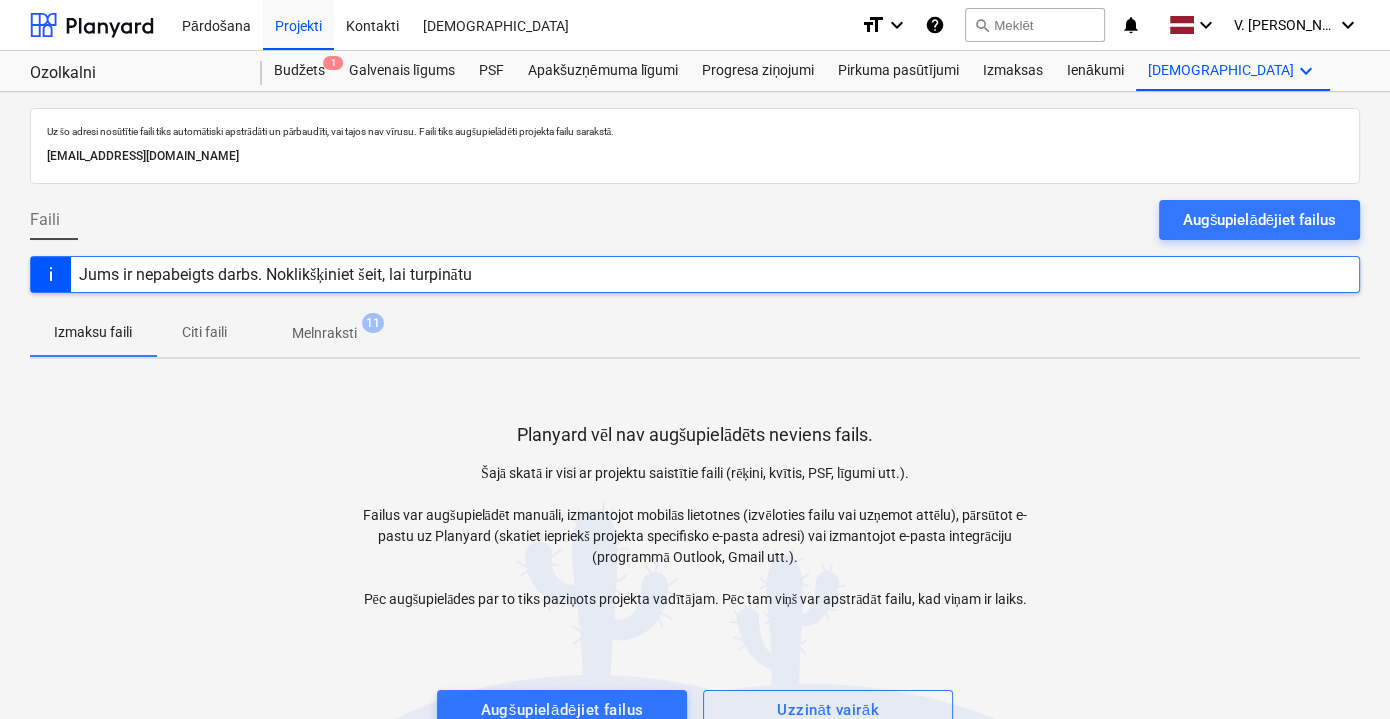 click on "Citi faili" at bounding box center [204, 332] 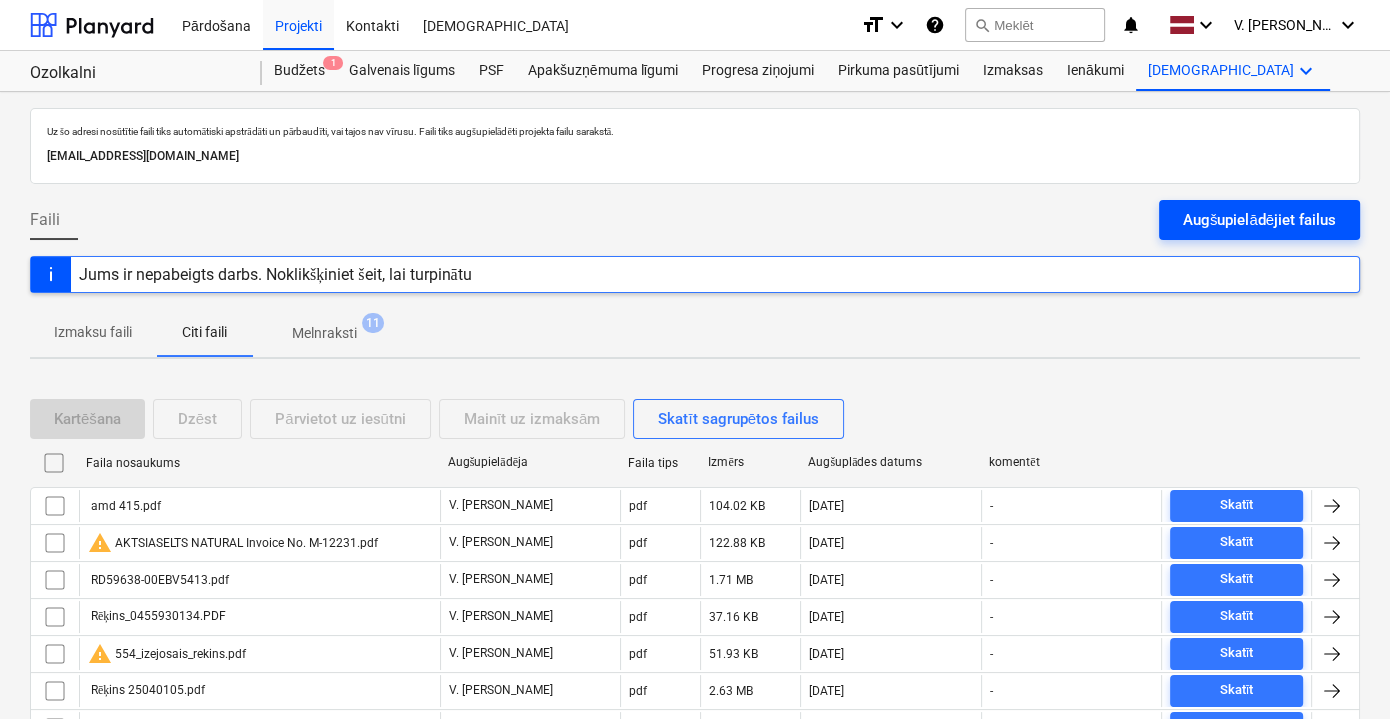 click on "Augšupielādējiet failus" at bounding box center [1259, 220] 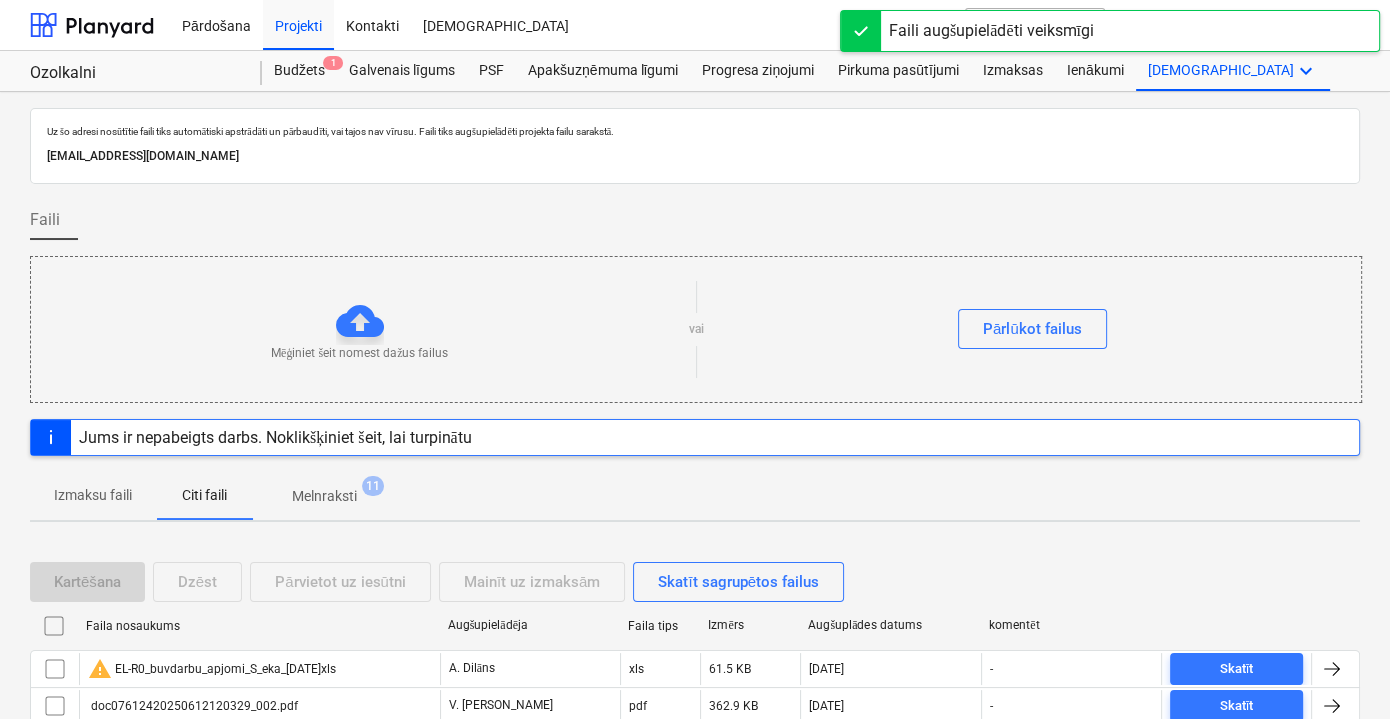 click on "Pārlūkot failus" at bounding box center [1033, 329] 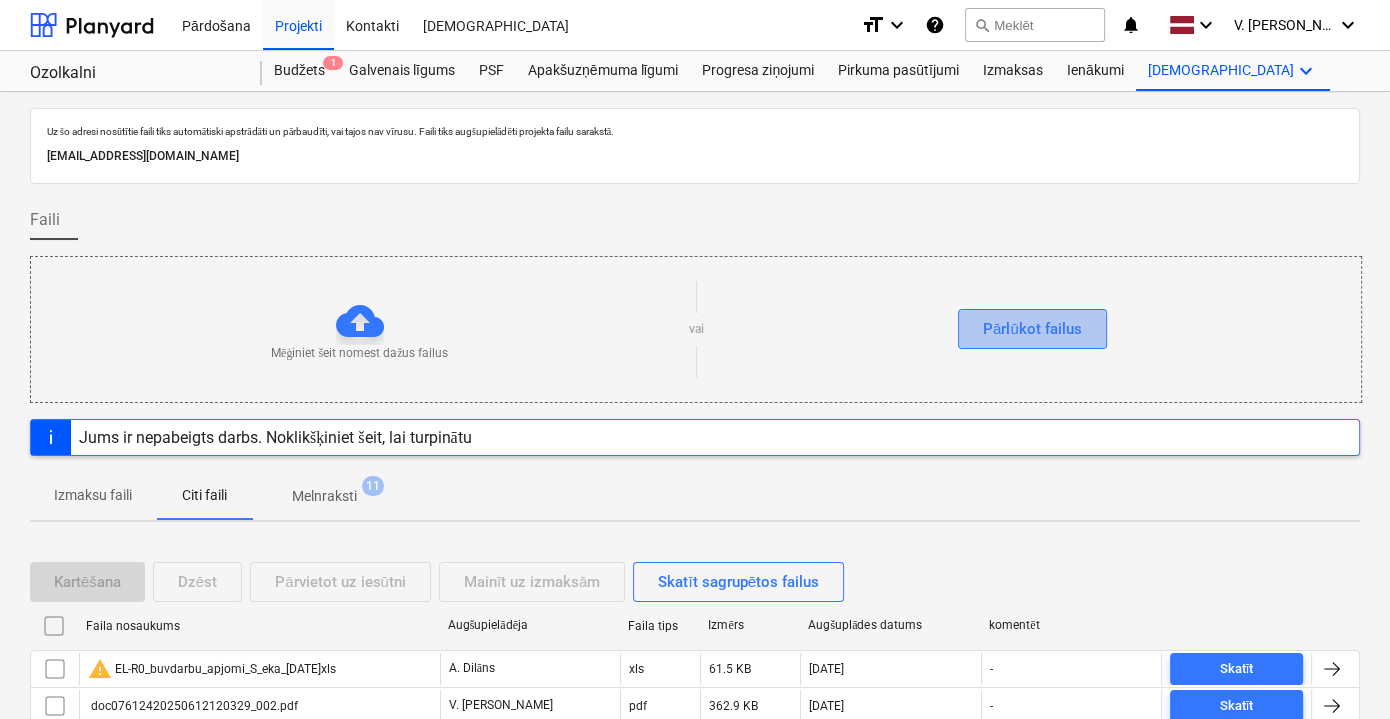 click on "Pārlūkot failus" at bounding box center [1032, 329] 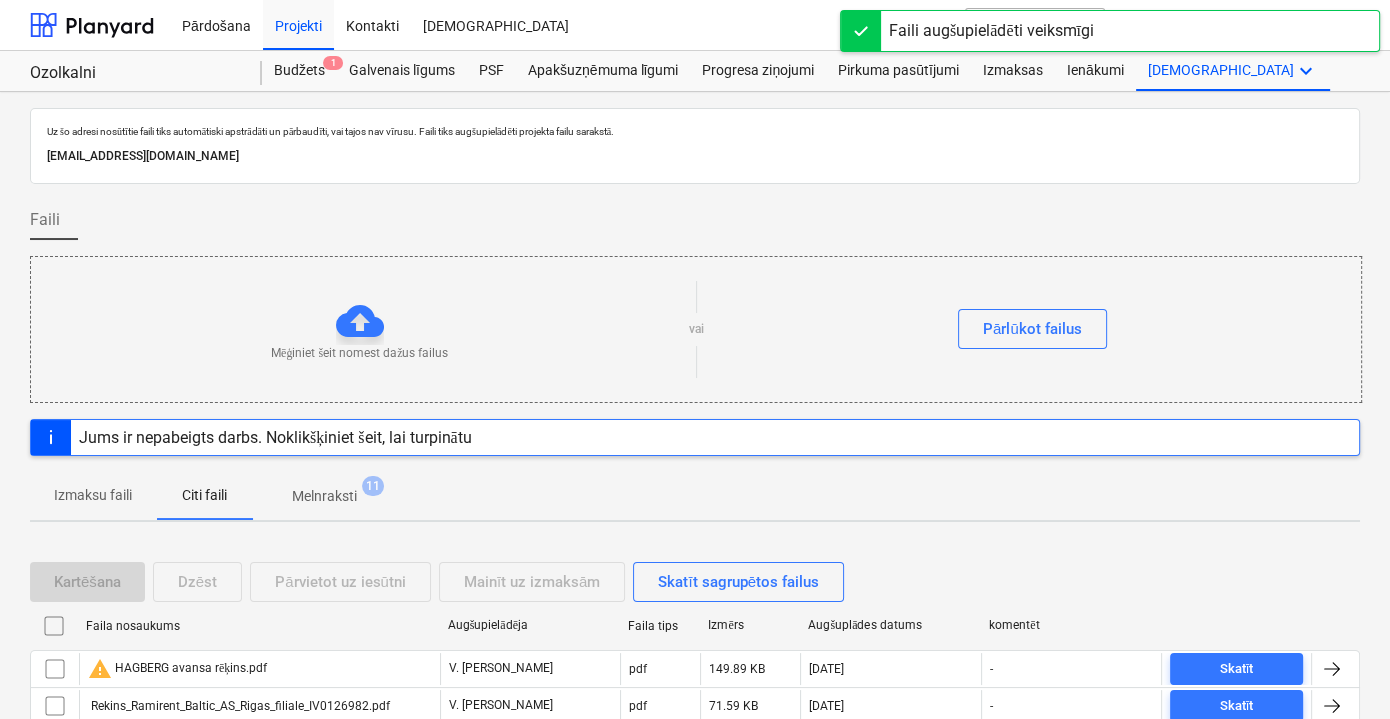 click on "Faili augšupielādēti veiksmīgi" at bounding box center (991, 31) 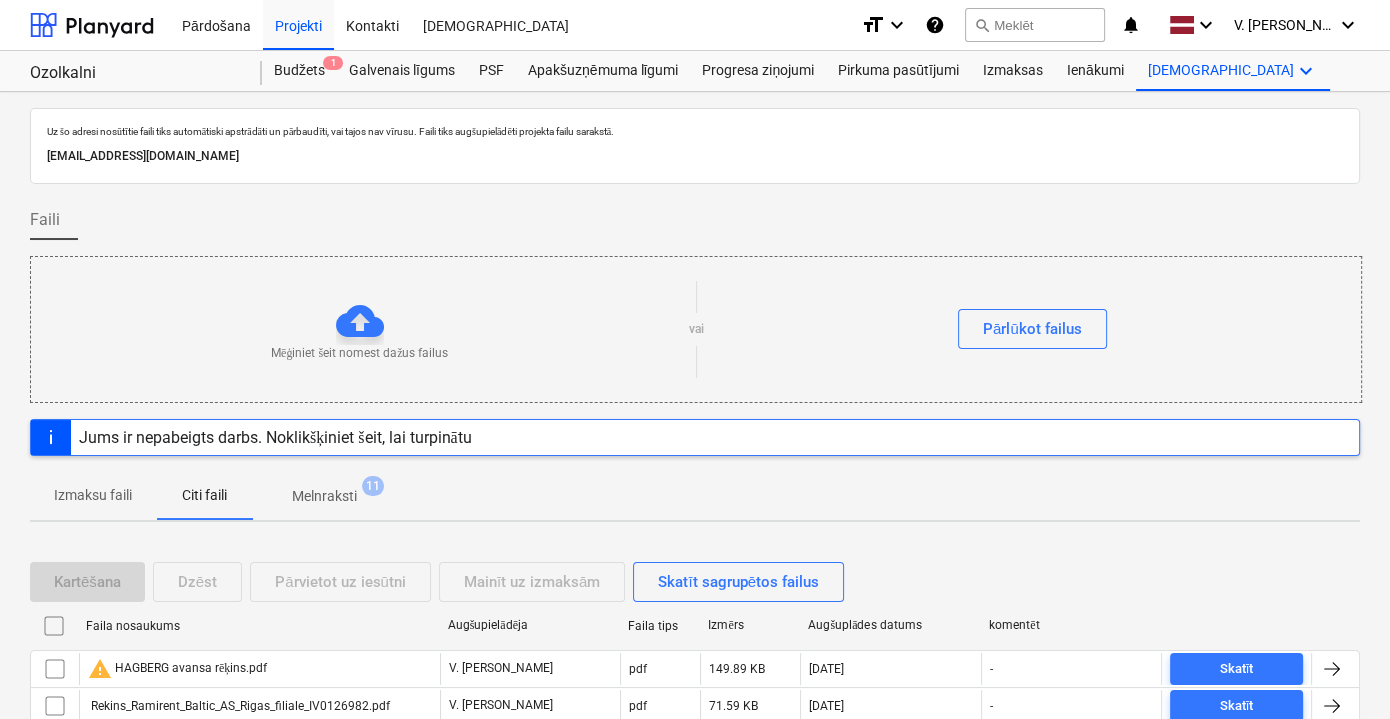 click on "Melnraksti" at bounding box center (324, 496) 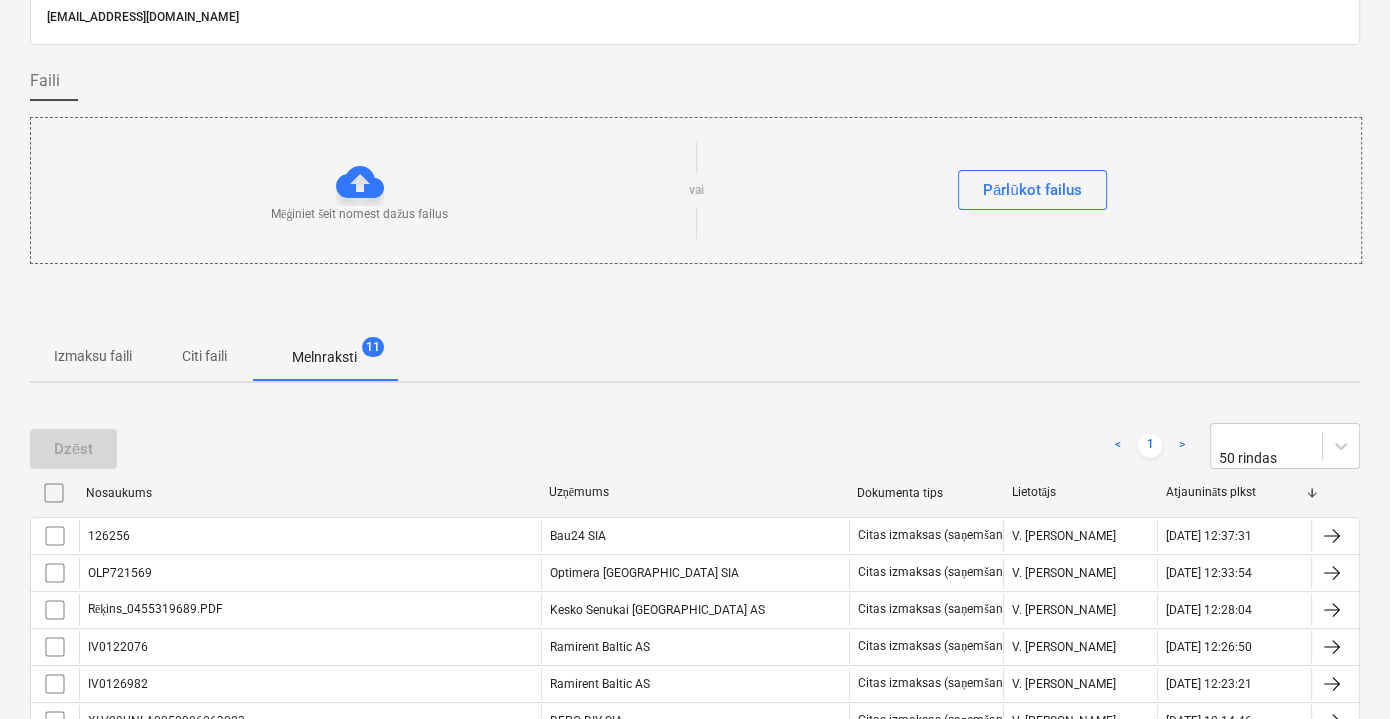 scroll, scrollTop: 181, scrollLeft: 0, axis: vertical 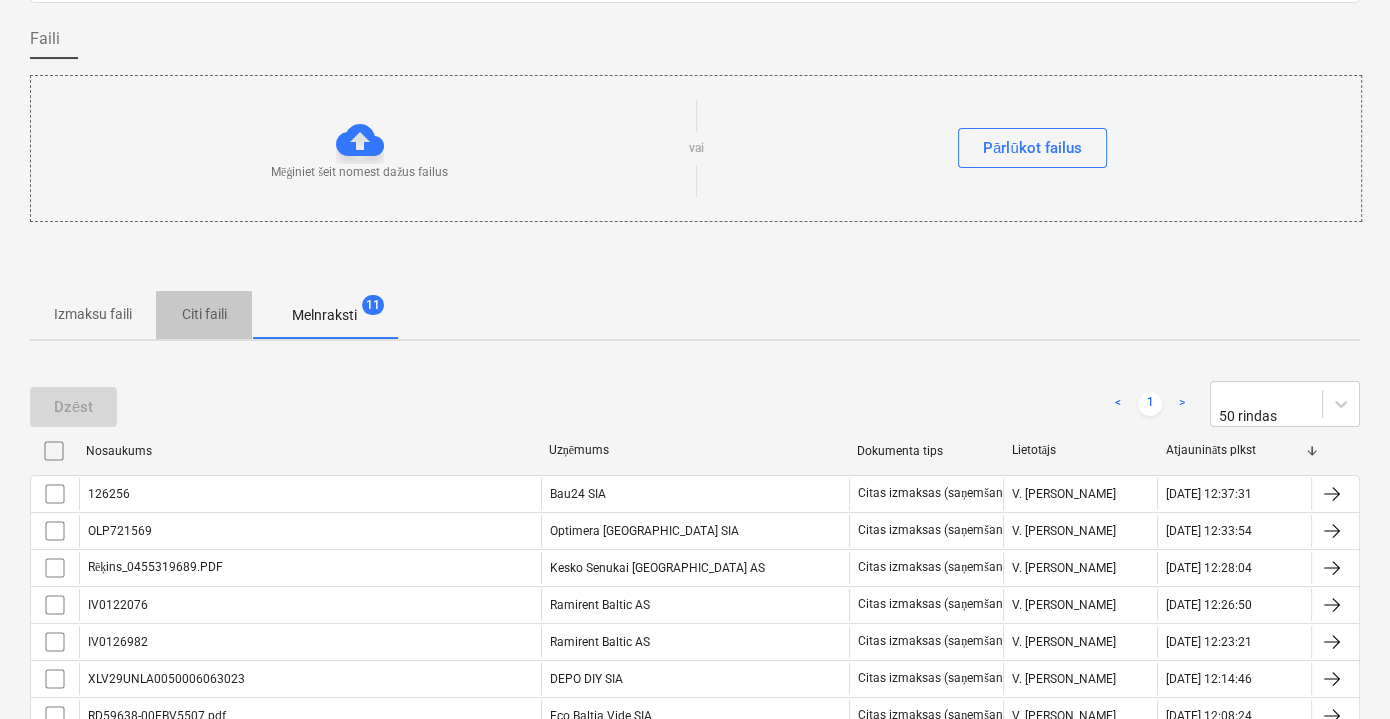click on "Citi faili" at bounding box center [204, 314] 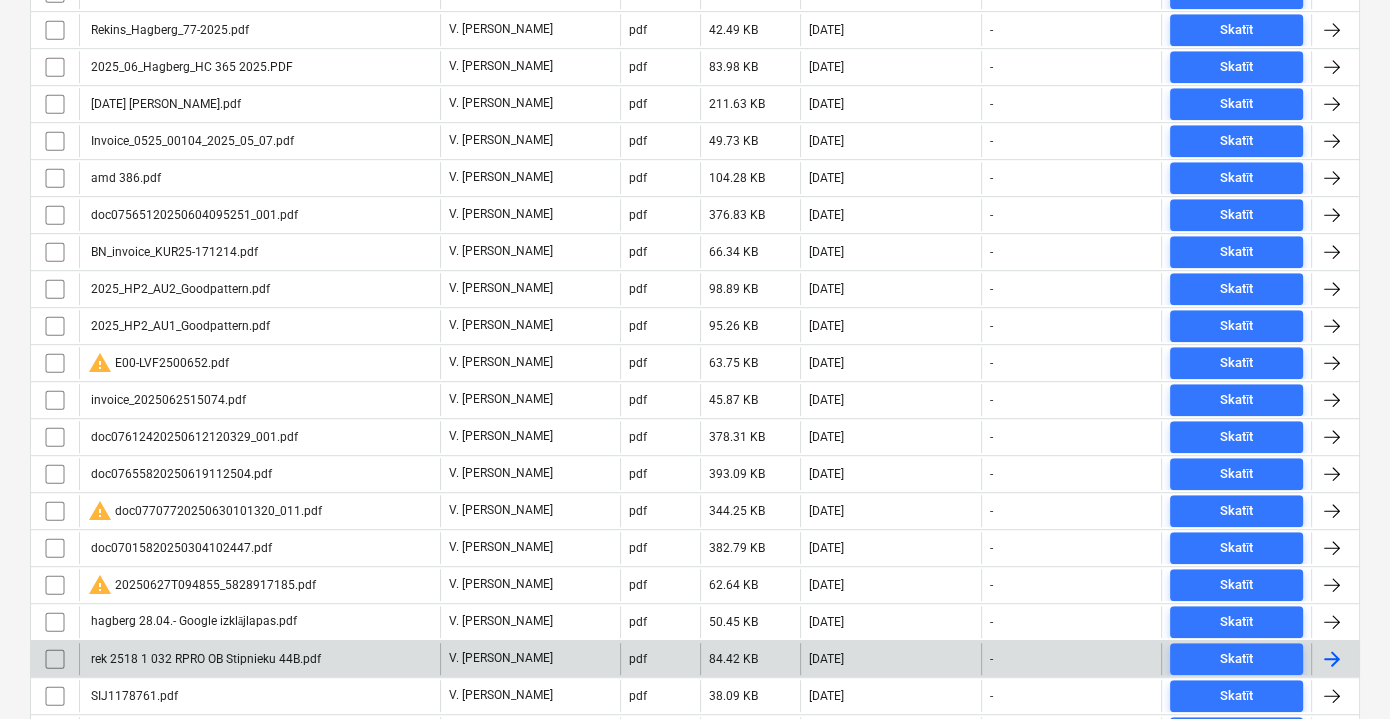 scroll, scrollTop: 988, scrollLeft: 0, axis: vertical 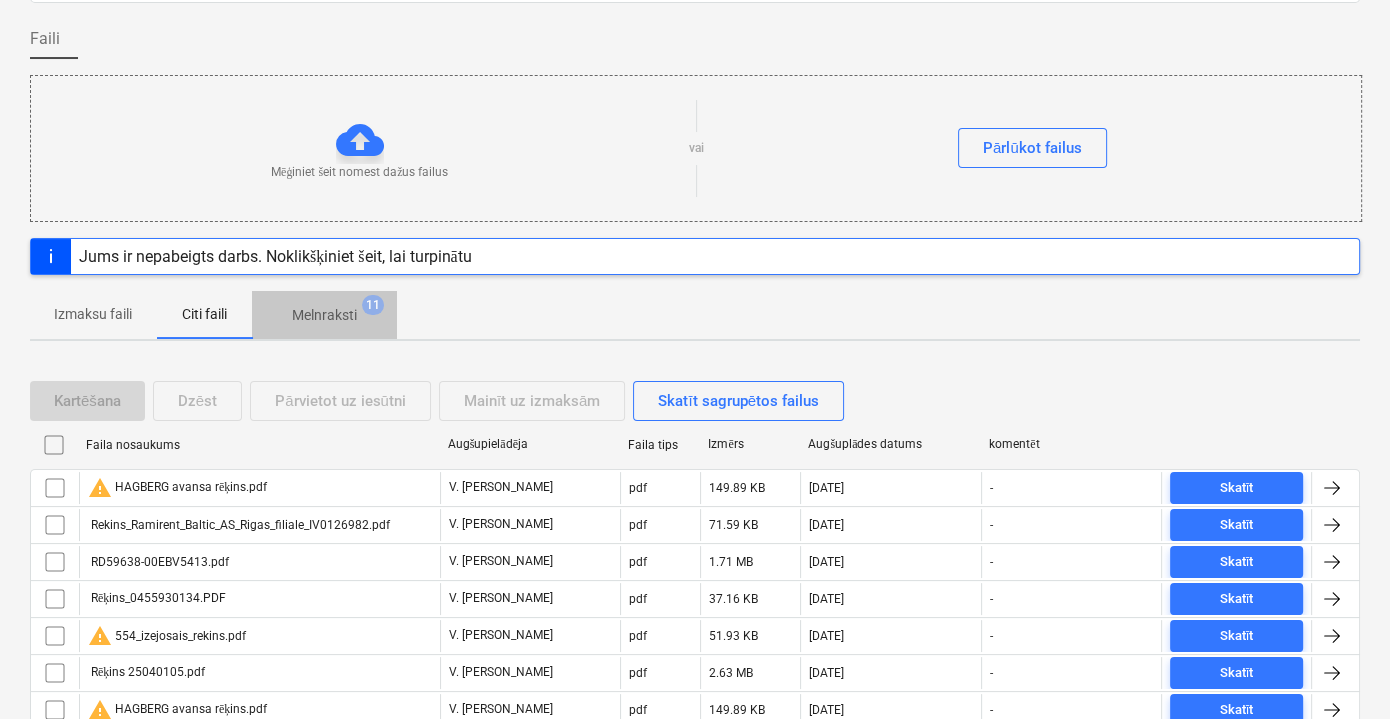 click on "Melnraksti" at bounding box center [324, 315] 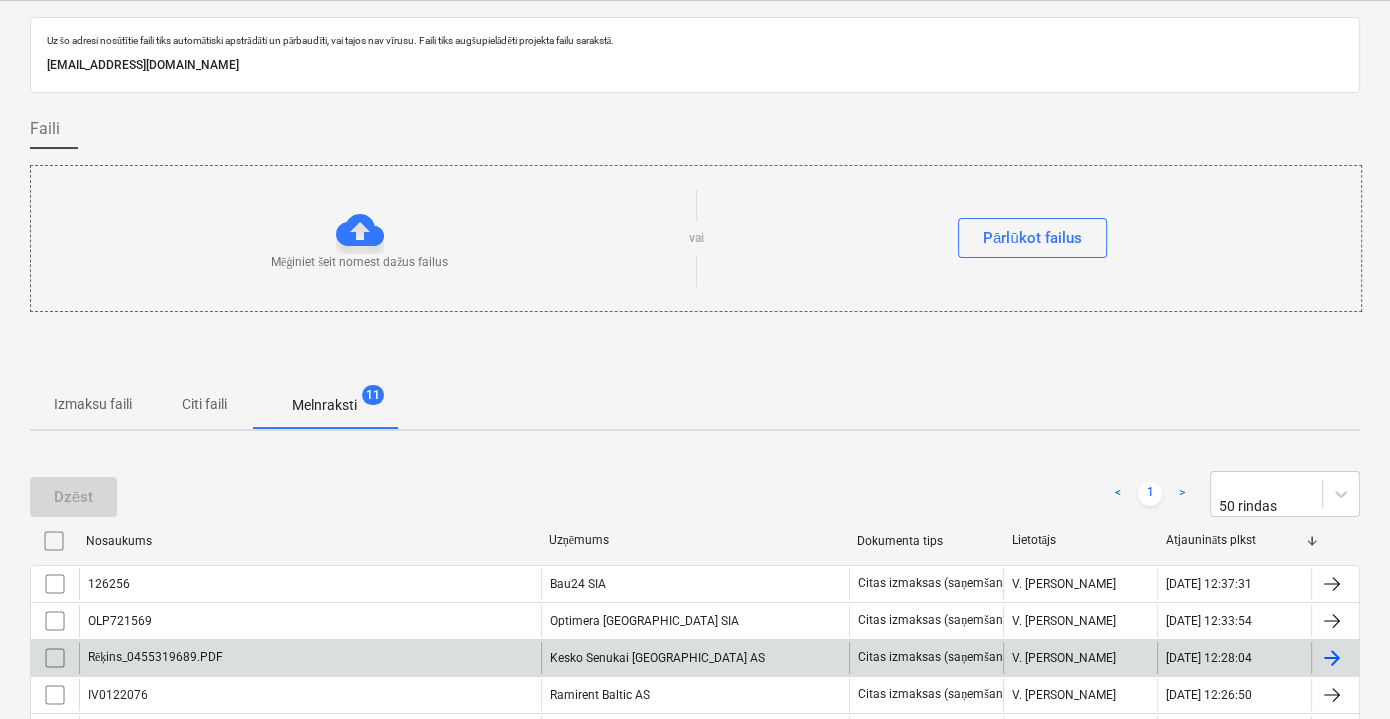 scroll, scrollTop: 81, scrollLeft: 0, axis: vertical 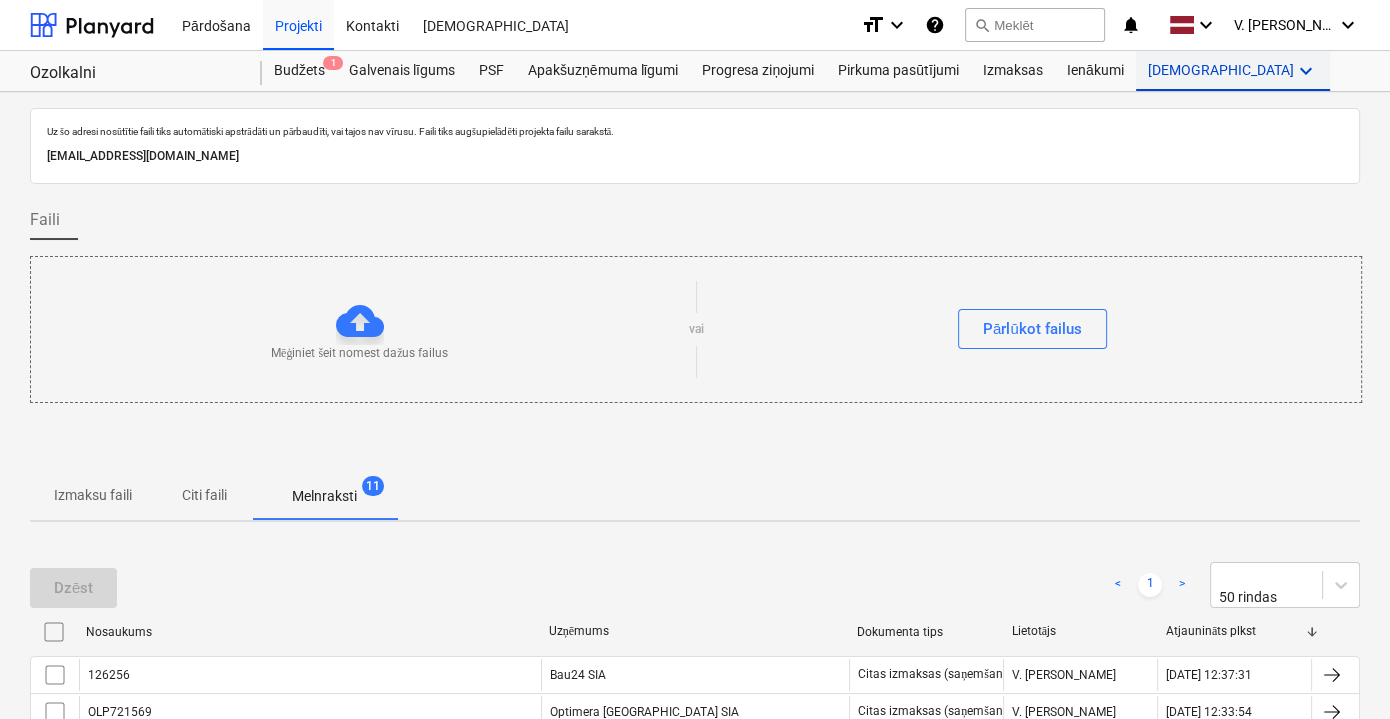 click on "keyboard_arrow_down" at bounding box center [1306, 71] 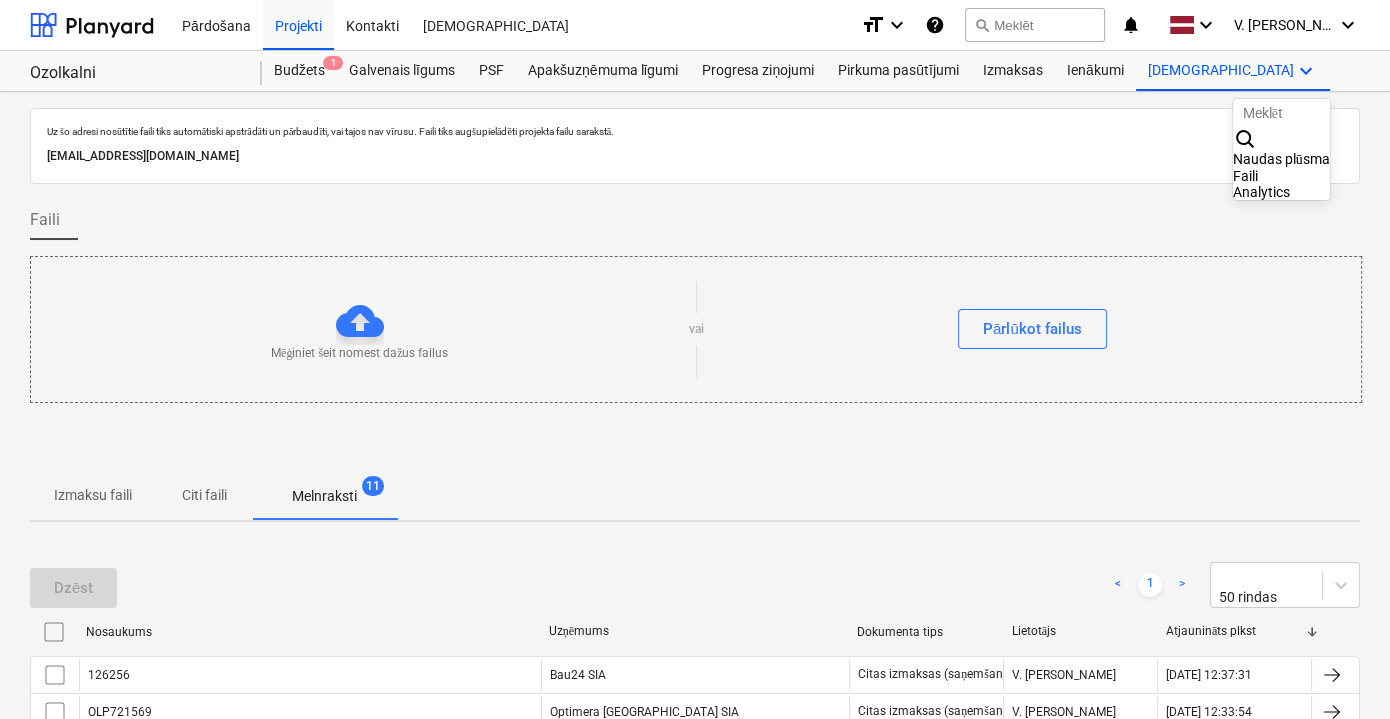 click on "Faili" at bounding box center [1281, 176] 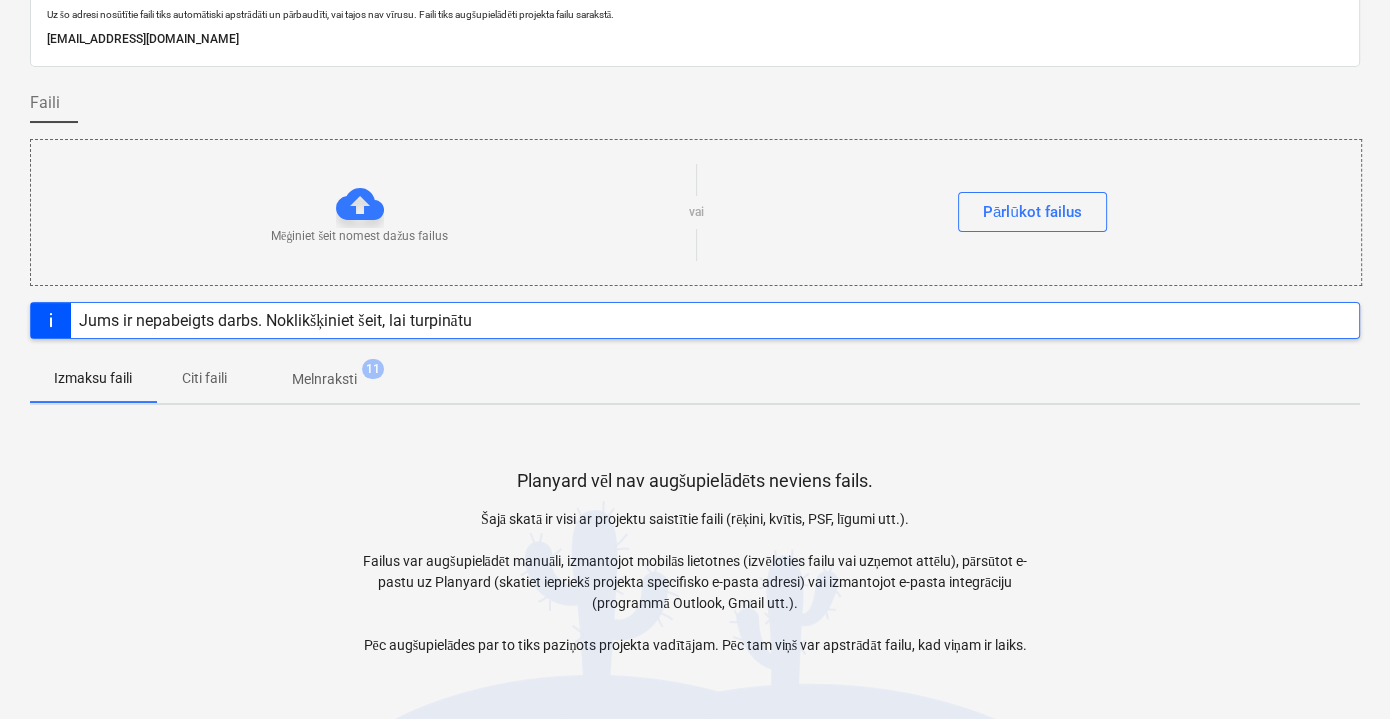 scroll, scrollTop: 224, scrollLeft: 0, axis: vertical 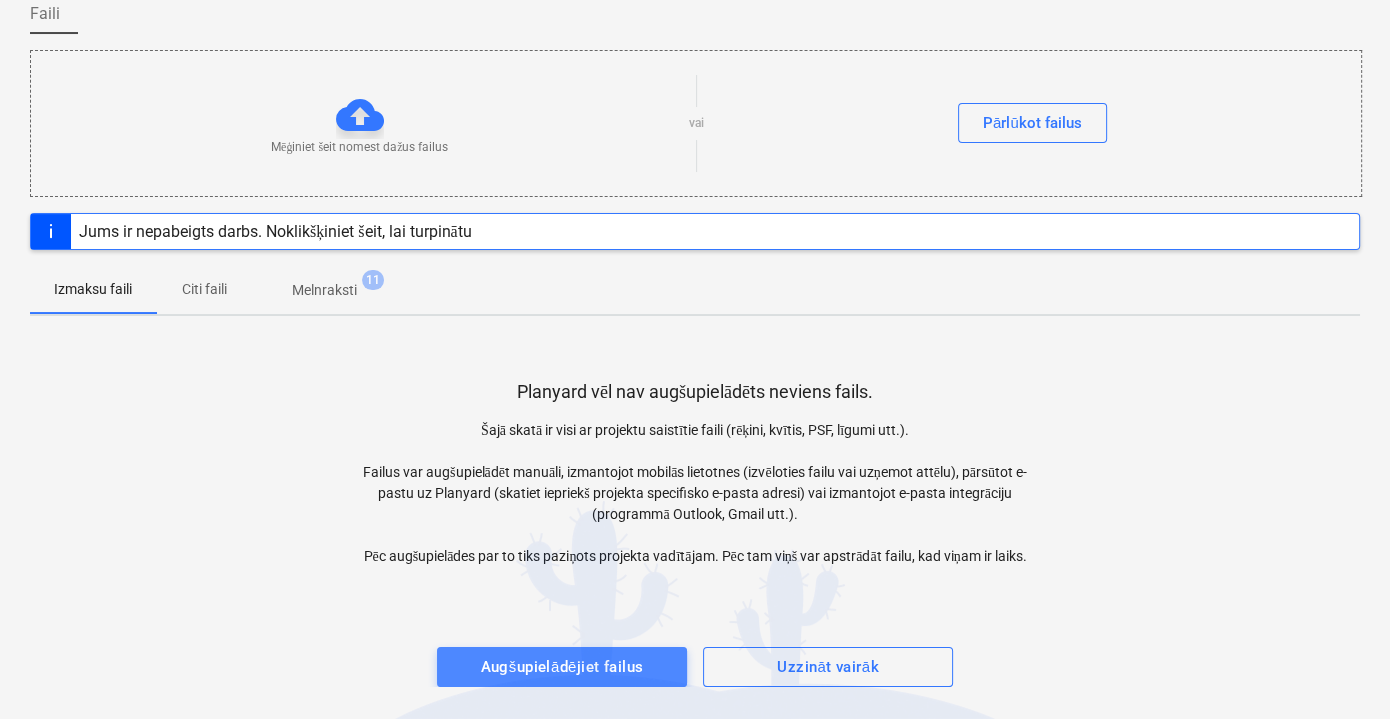 click on "Augšupielādējiet failus" at bounding box center [561, 667] 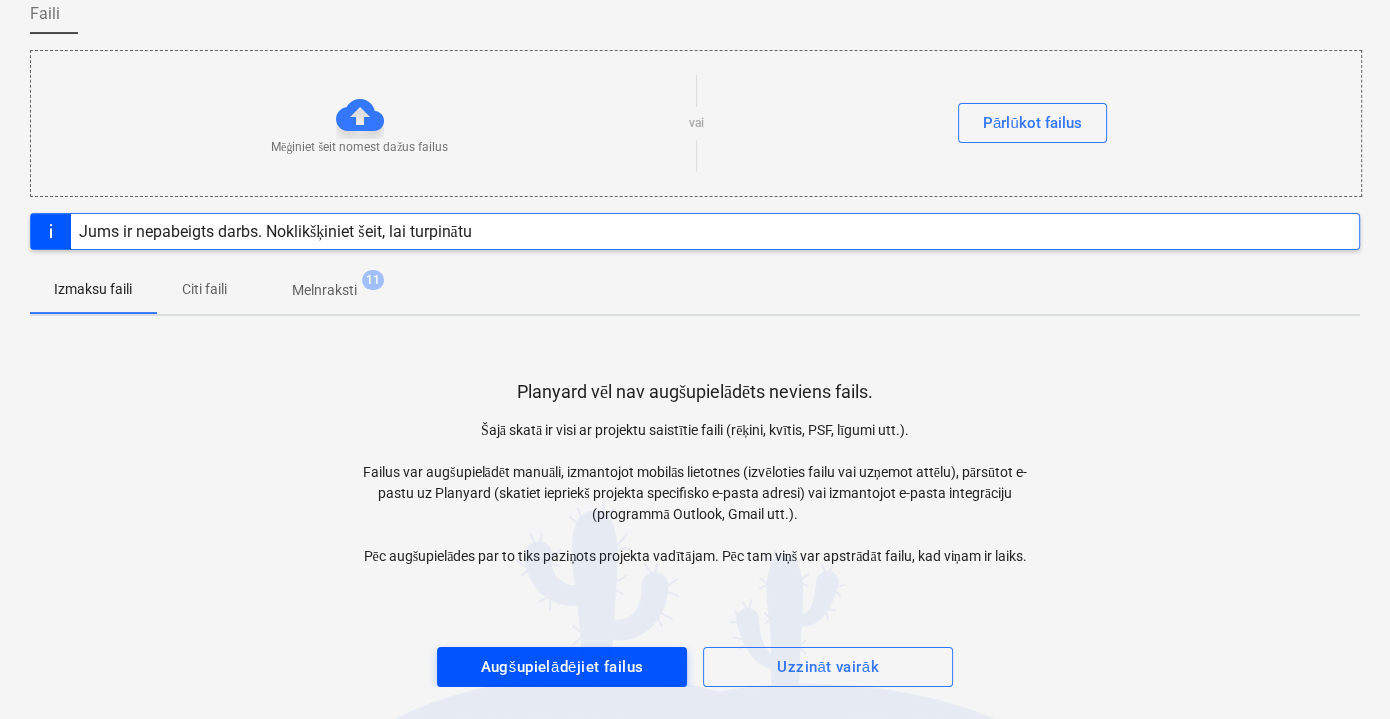 click on "Augšupielādējiet failus" at bounding box center [561, 667] 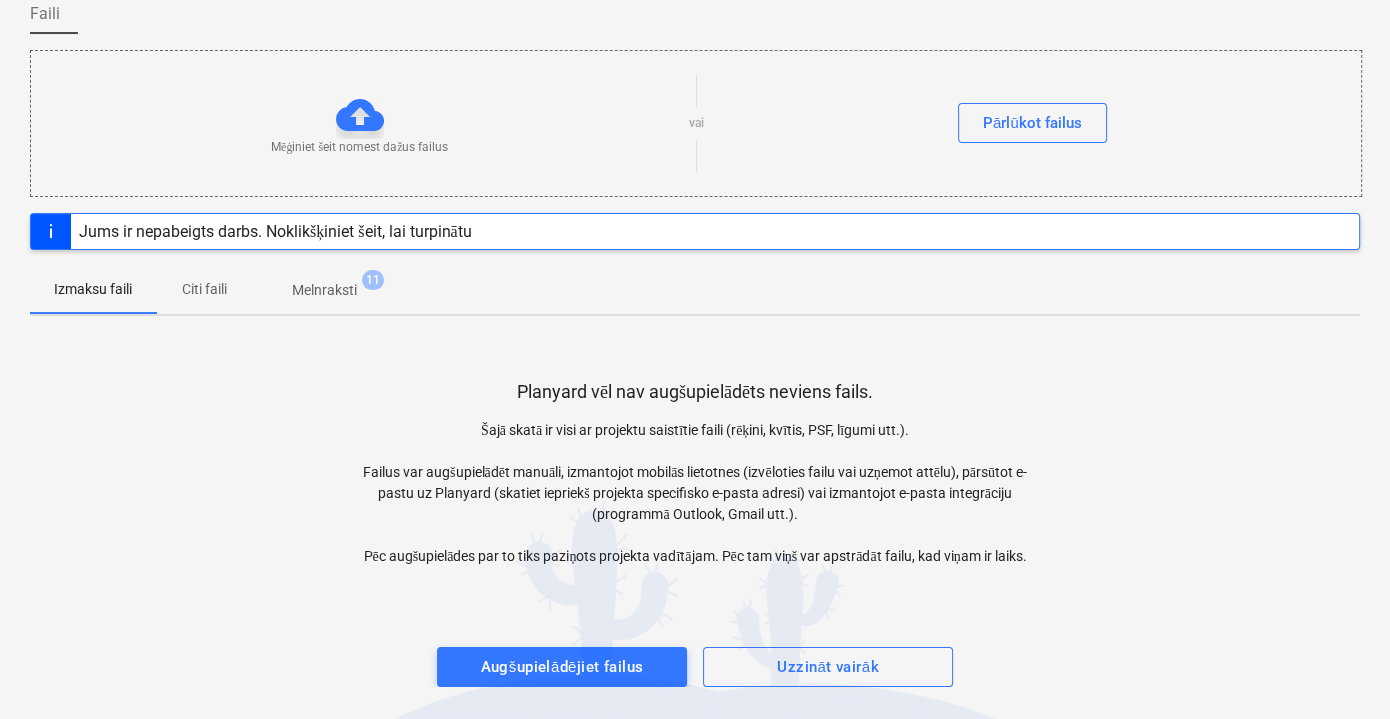 click on "Jums ir nepabeigts darbs. Noklikšķiniet šeit, lai turpinātu" at bounding box center [275, 231] 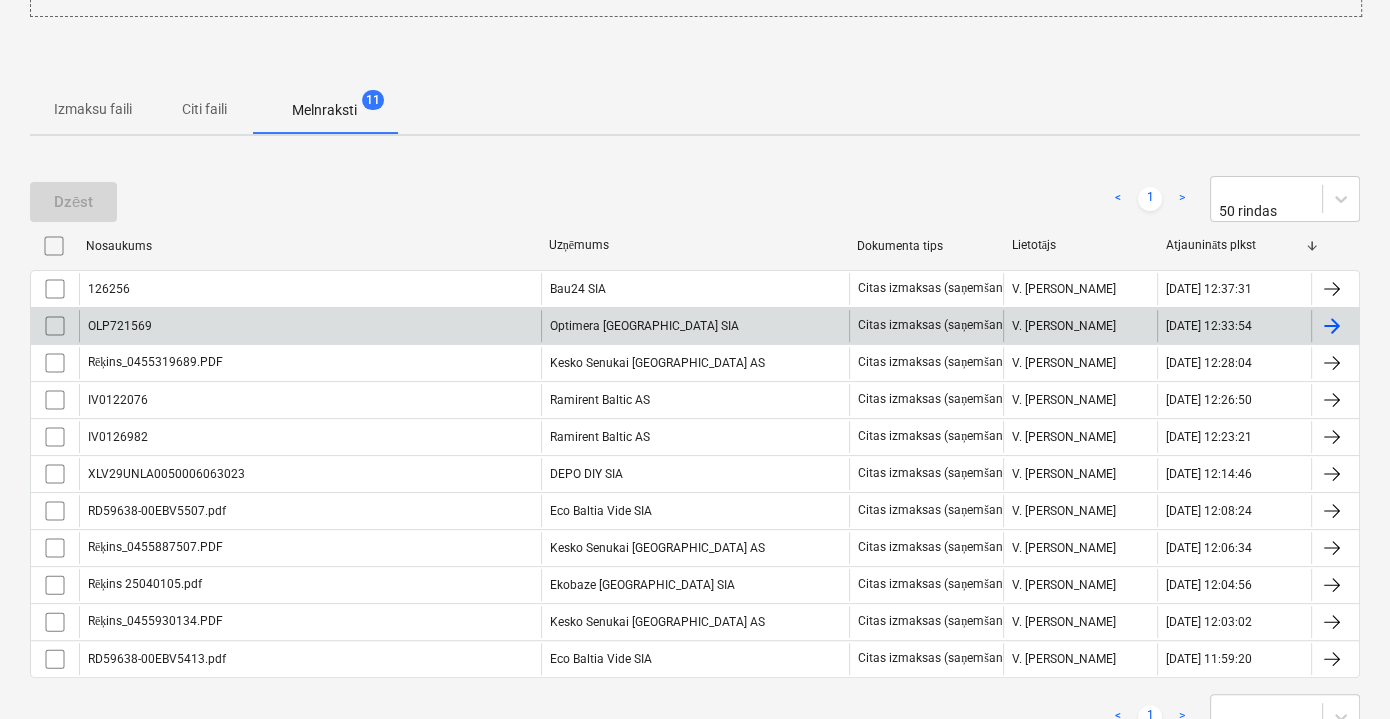 scroll, scrollTop: 354, scrollLeft: 0, axis: vertical 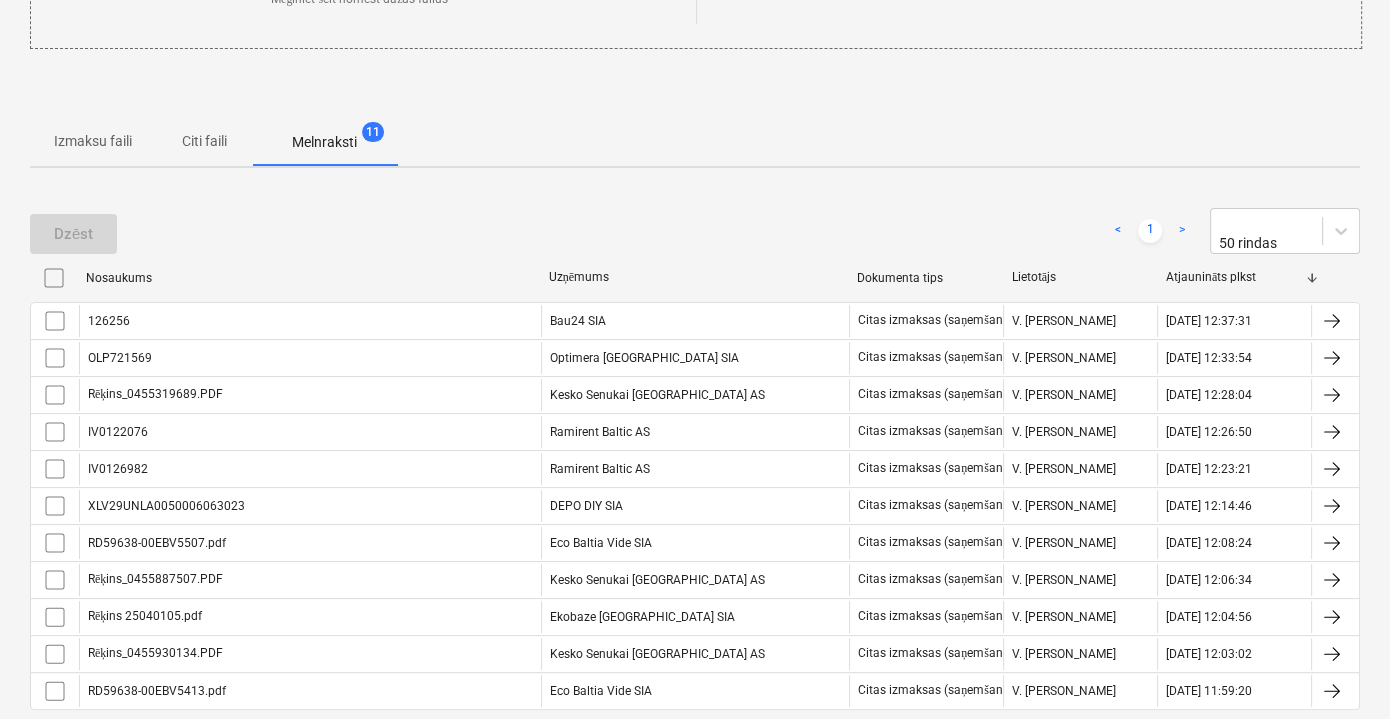 click on "Citi faili" at bounding box center [204, 141] 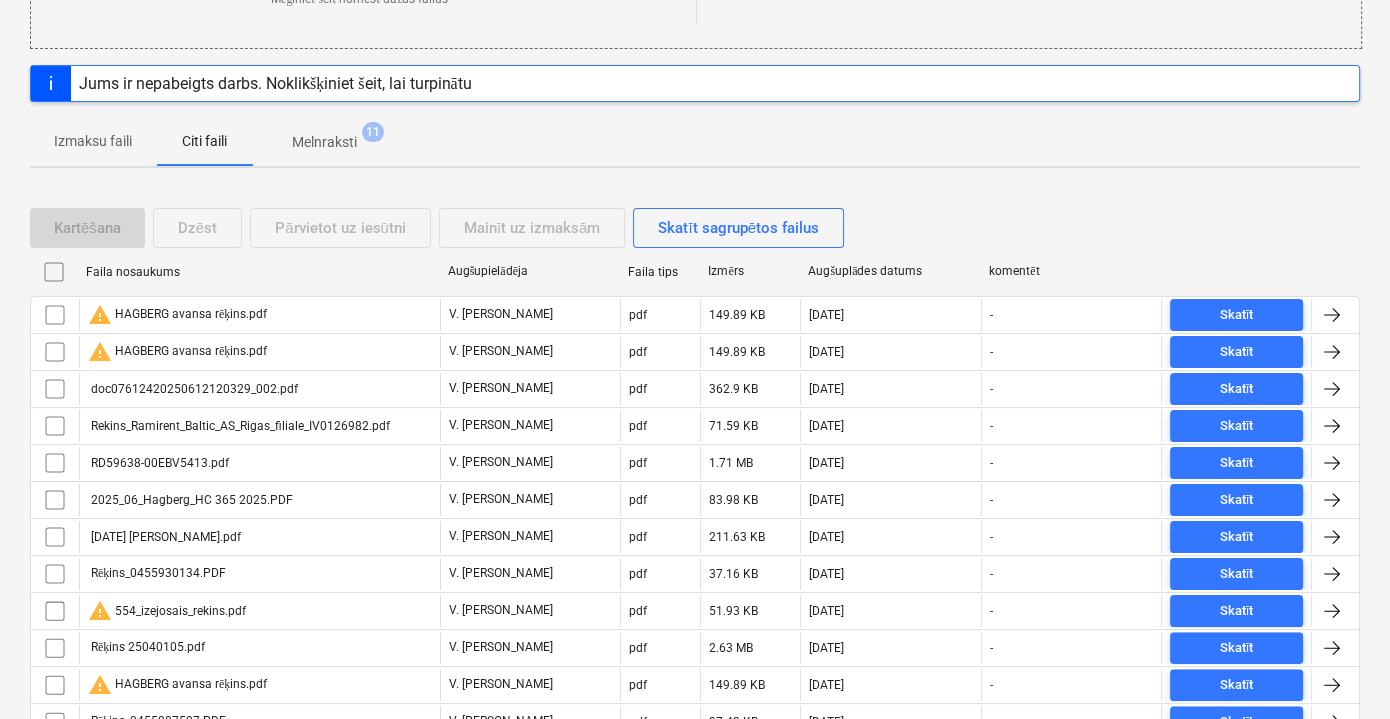 click on "Izmaksu faili" at bounding box center [93, 141] 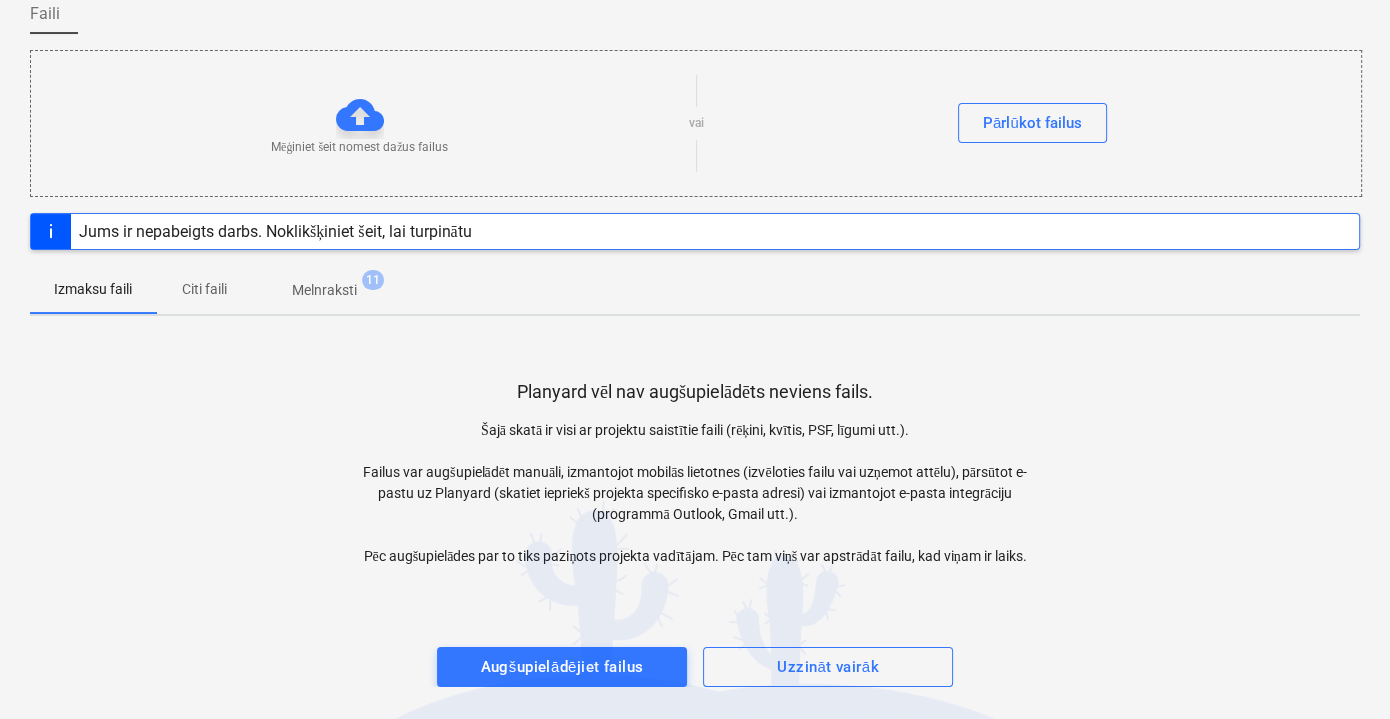 scroll, scrollTop: 224, scrollLeft: 0, axis: vertical 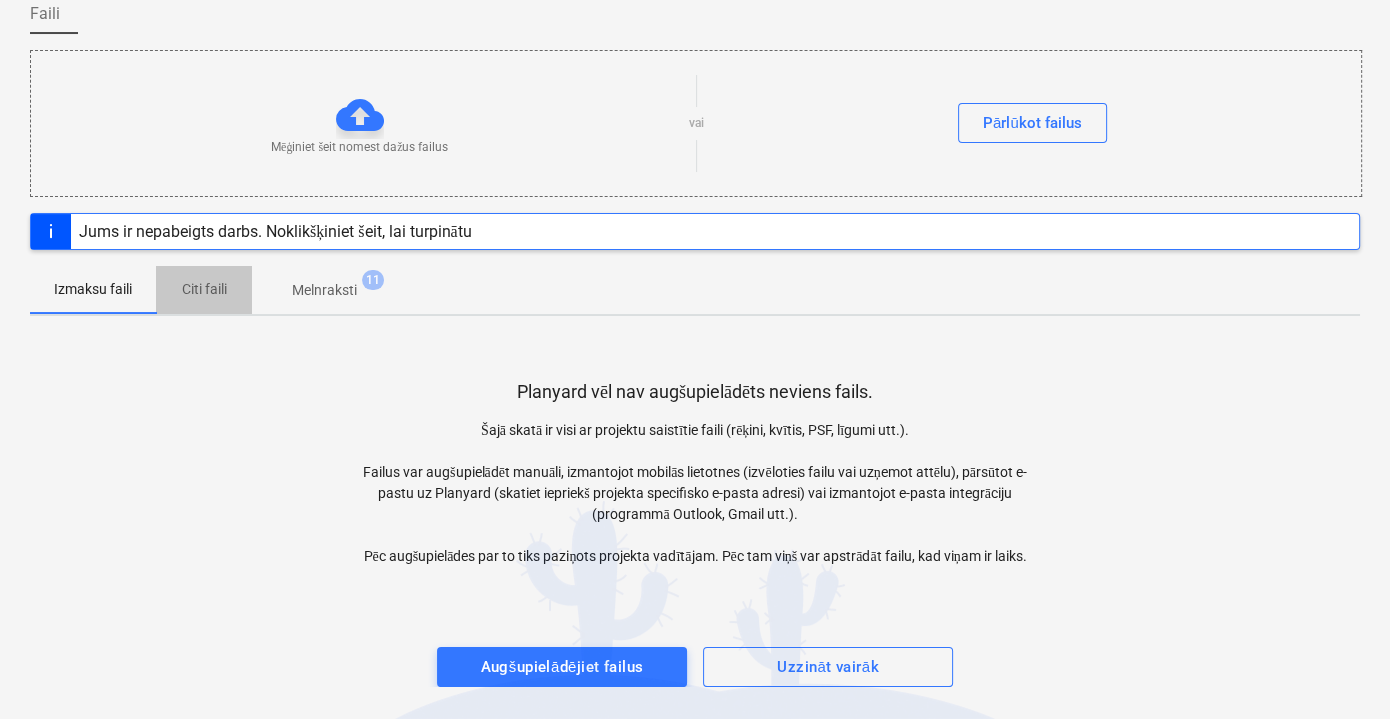 click on "Citi faili" at bounding box center [204, 289] 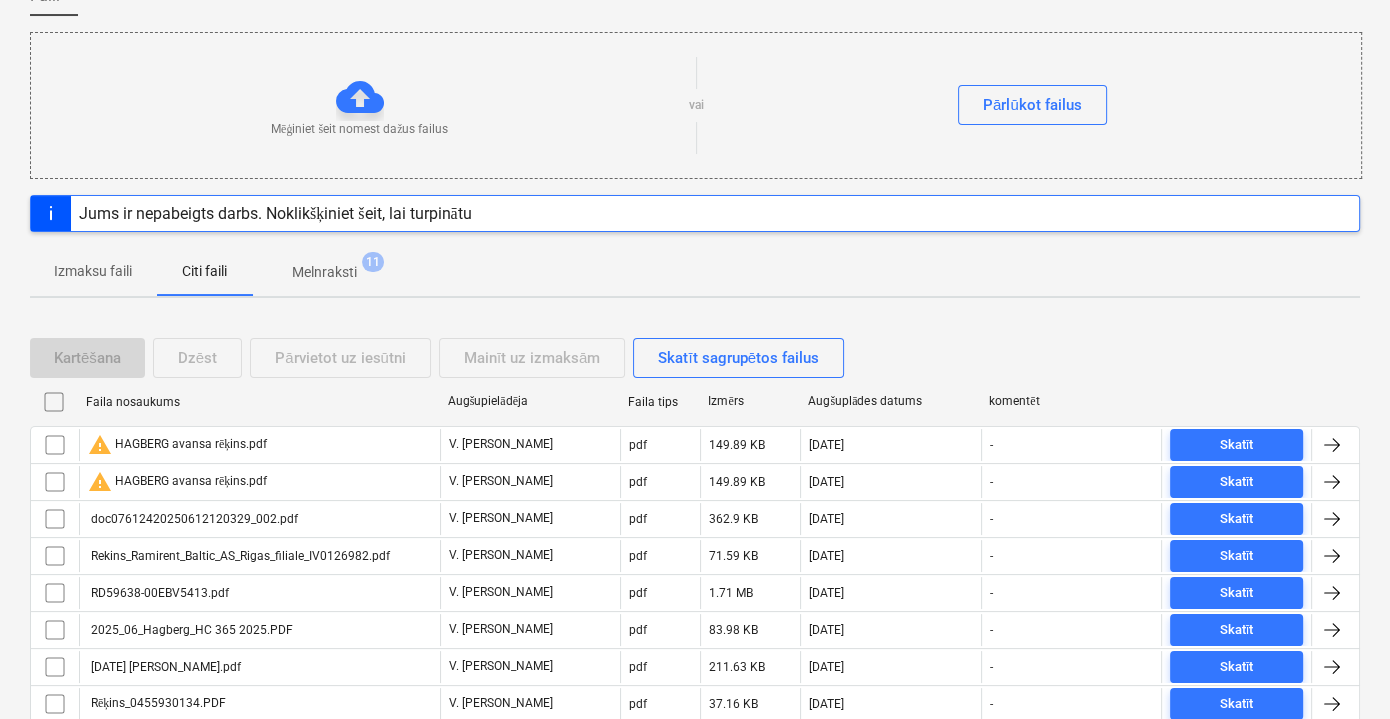 click on "Mēģiniet šeit nomest dažus failus" at bounding box center [360, 105] 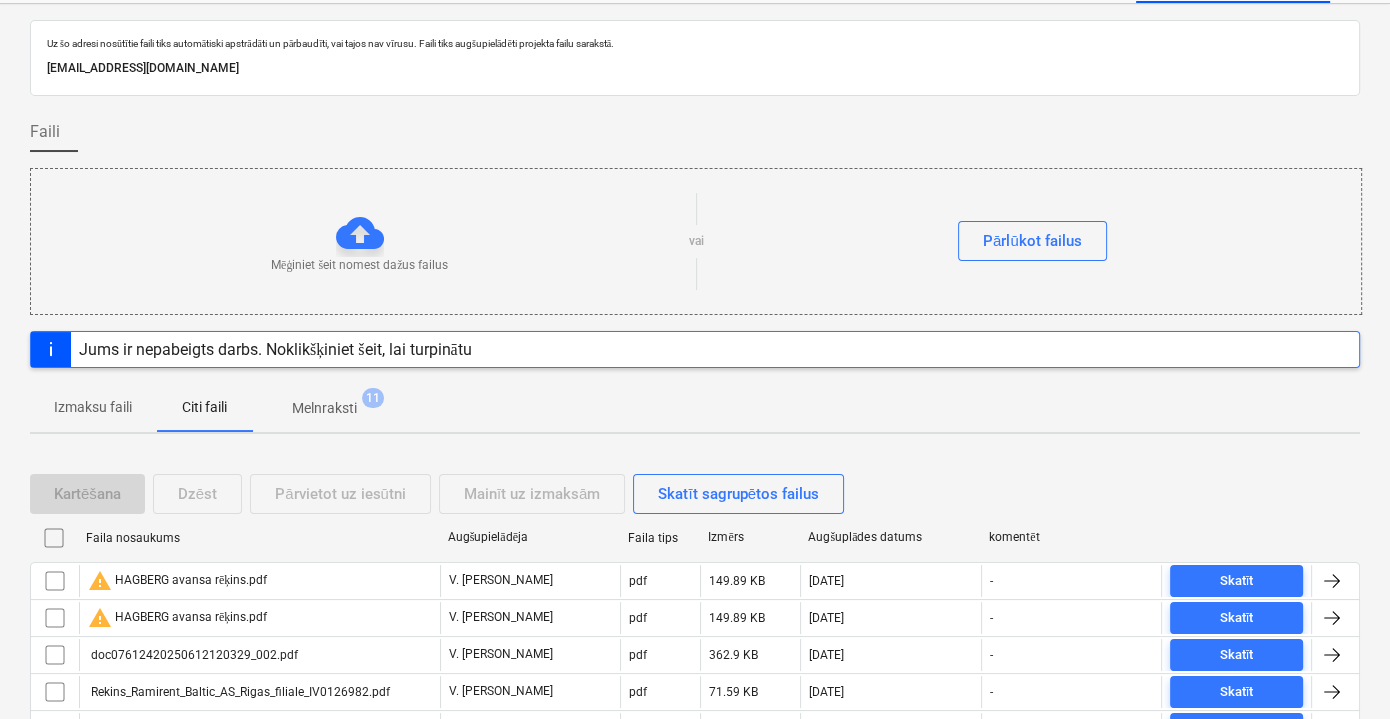 scroll, scrollTop: 0, scrollLeft: 0, axis: both 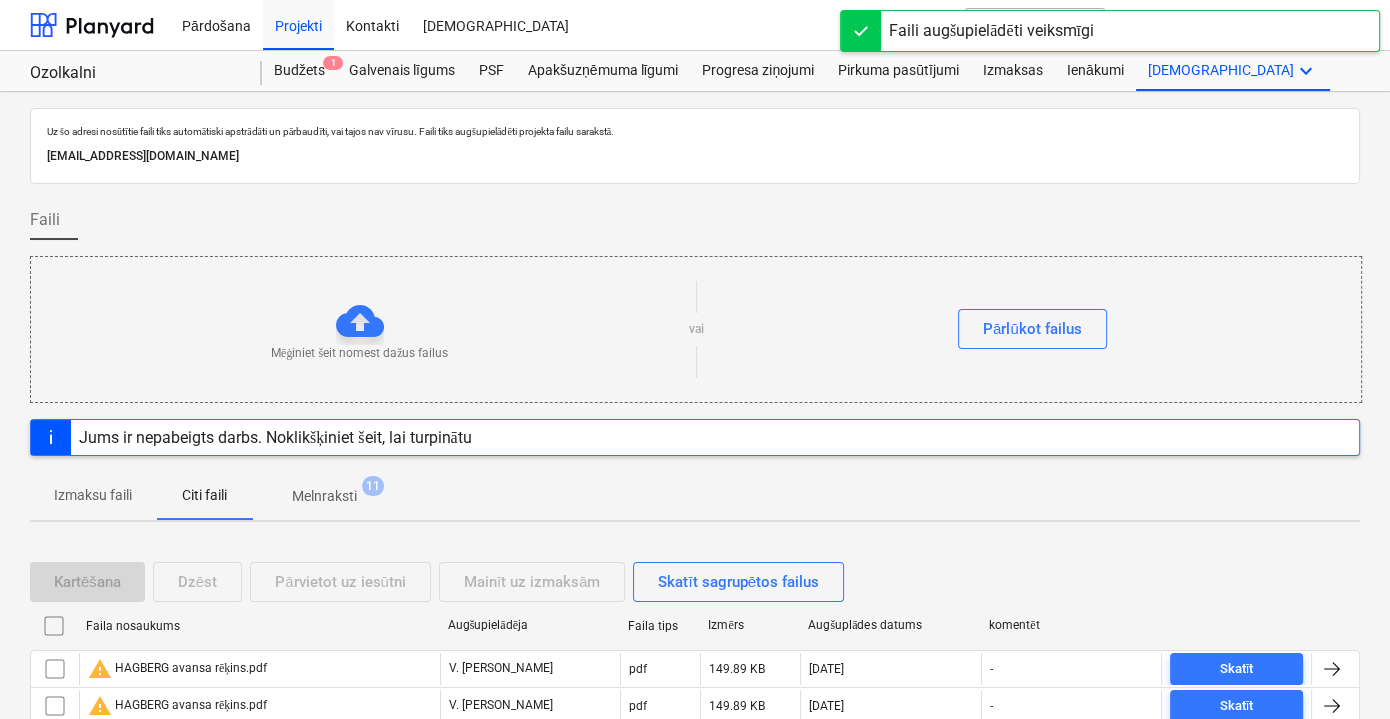 click on "Faili augšupielādēti veiksmīgi" at bounding box center [991, 31] 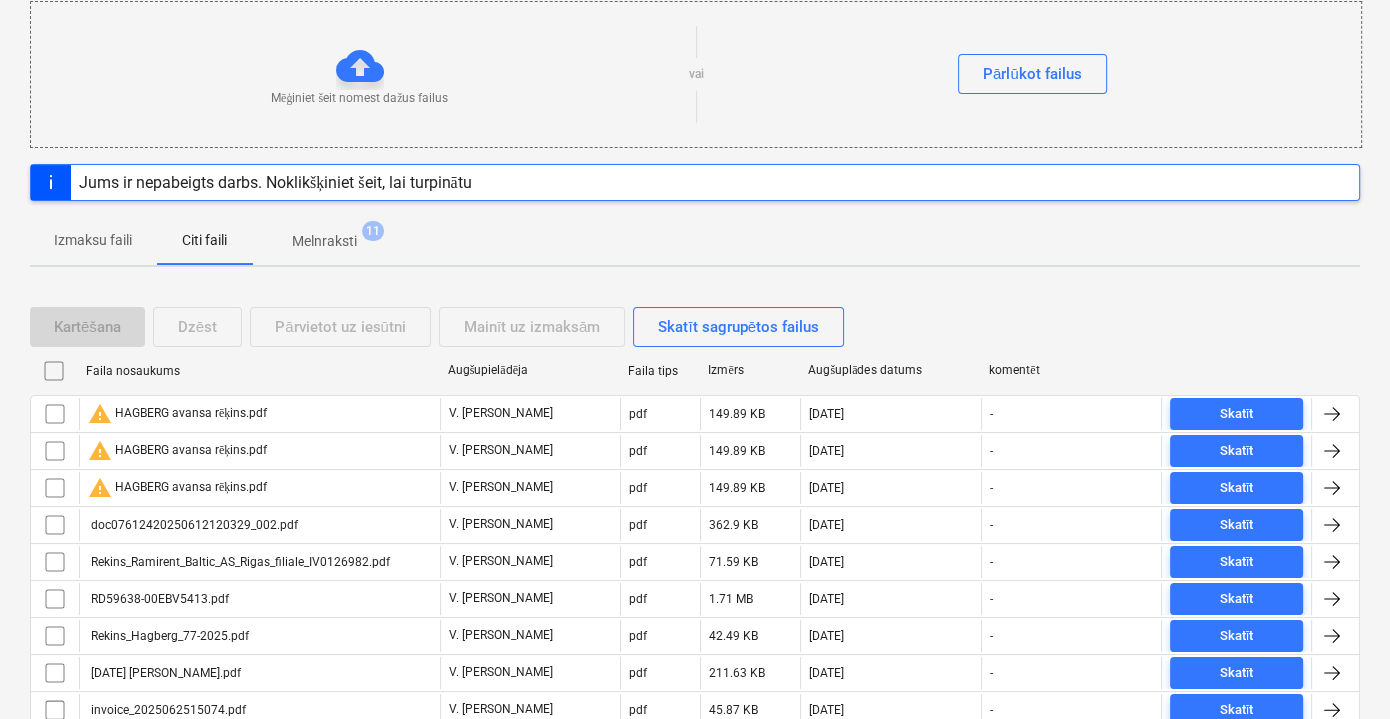 scroll, scrollTop: 243, scrollLeft: 0, axis: vertical 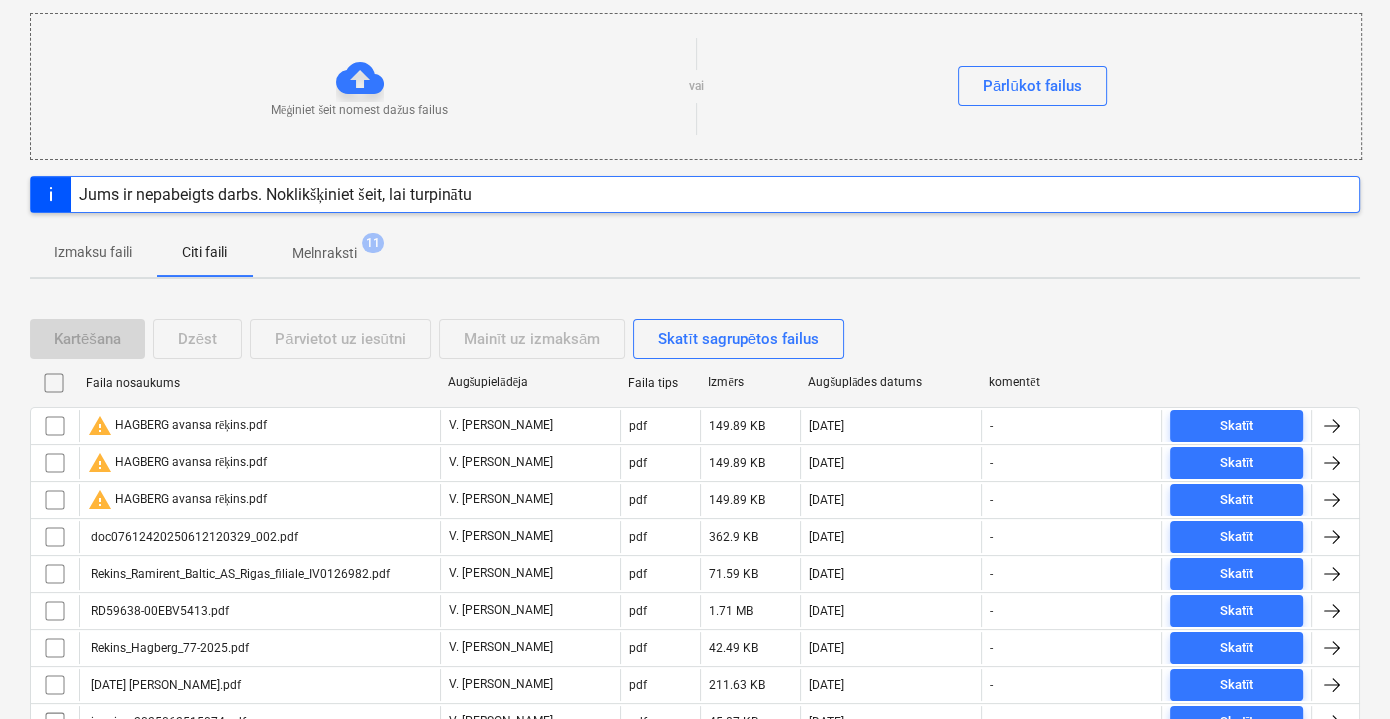 click on "Izmaksu faili" at bounding box center (93, 252) 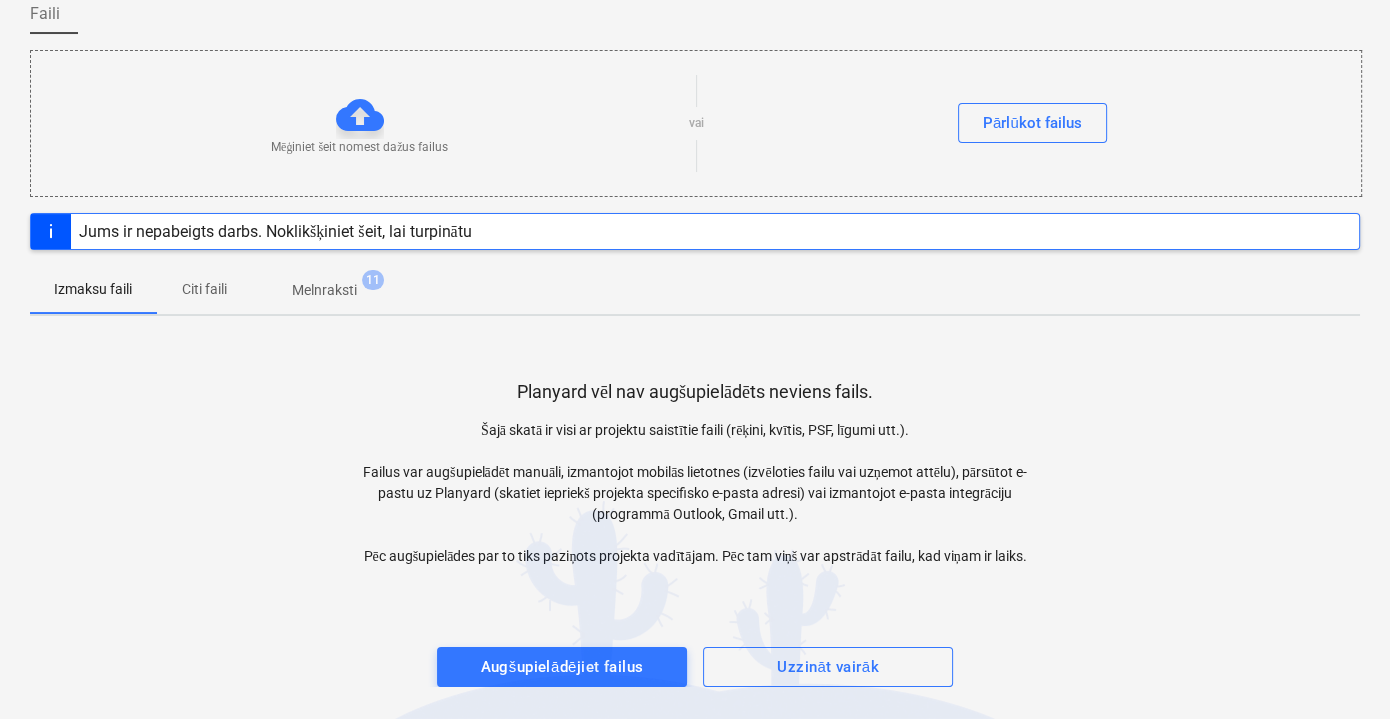 scroll, scrollTop: 224, scrollLeft: 0, axis: vertical 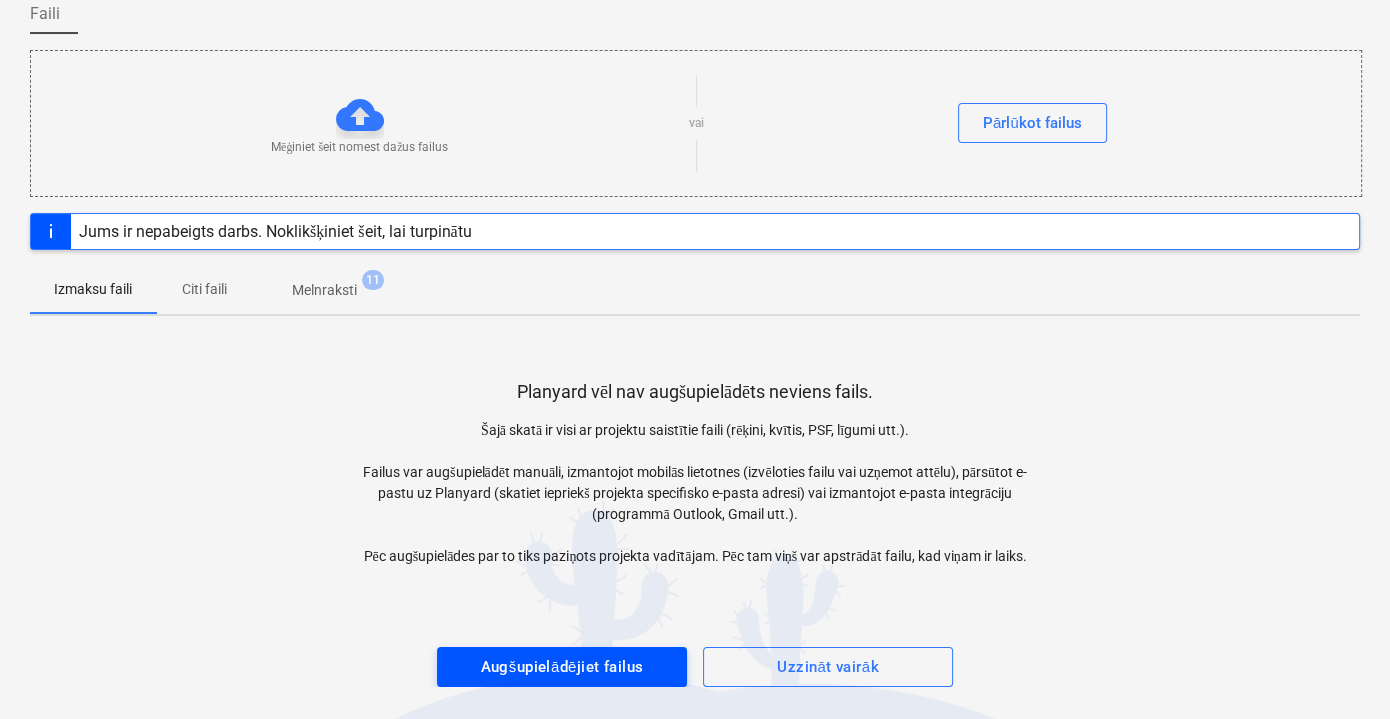 click on "Augšupielādējiet failus" at bounding box center [561, 667] 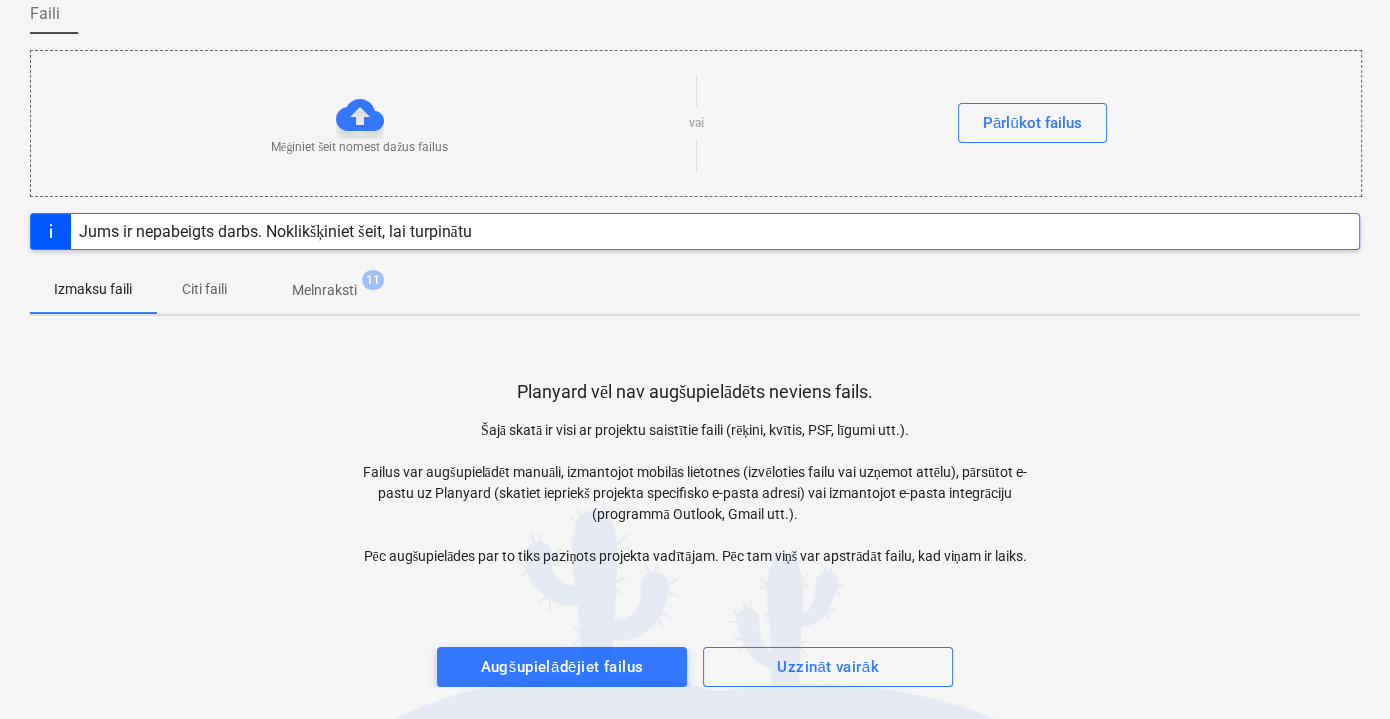click on "Citi faili" at bounding box center (204, 290) 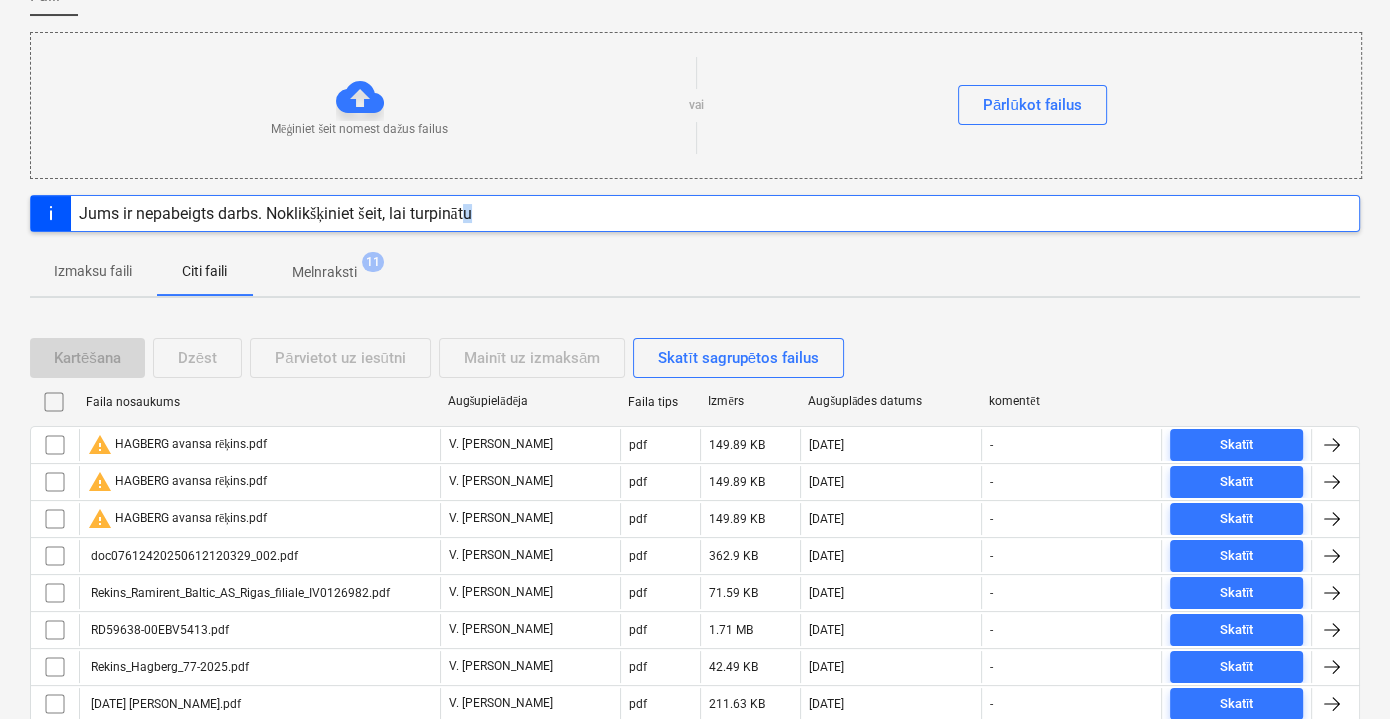 click on "Jums ir nepabeigts darbs. Noklikšķiniet šeit, lai turpinātu" at bounding box center [275, 213] 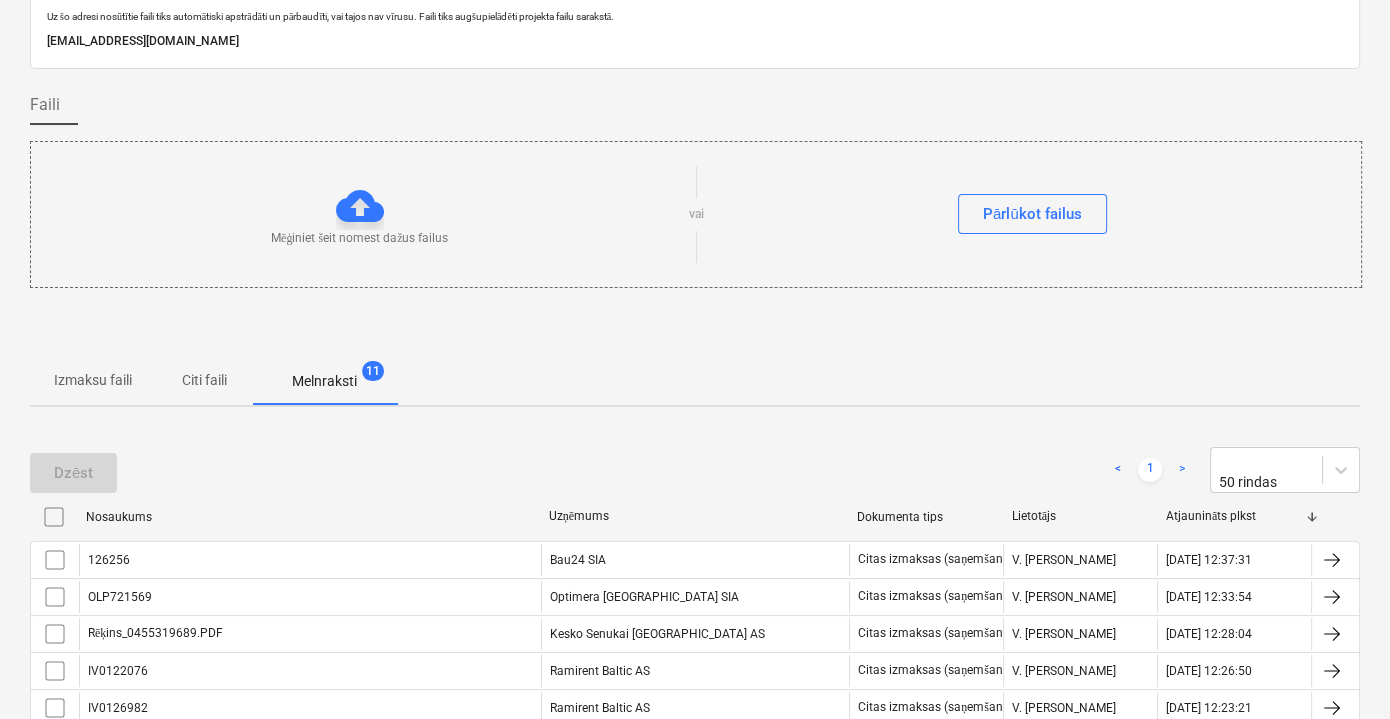 scroll, scrollTop: 0, scrollLeft: 0, axis: both 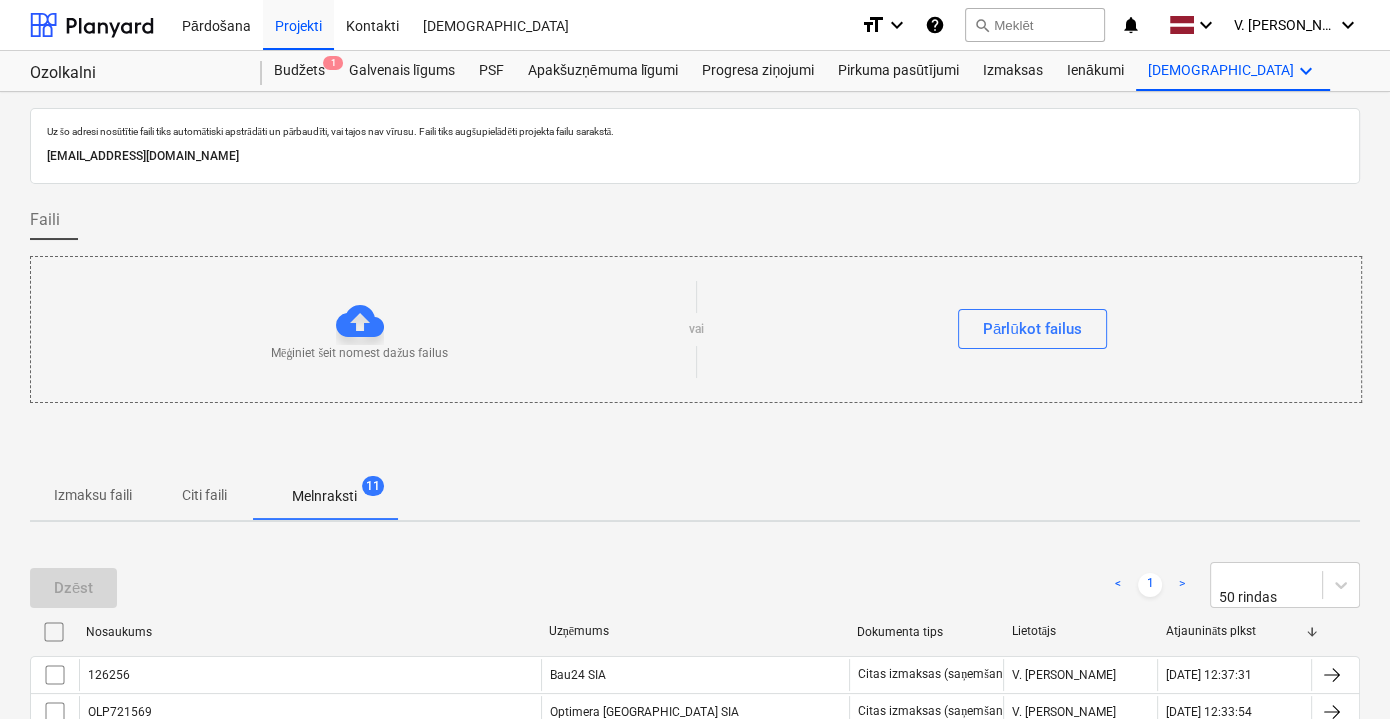 click on "Mēģiniet šeit nomest dažus failus vai Pārlūkot failus" at bounding box center (696, 329) 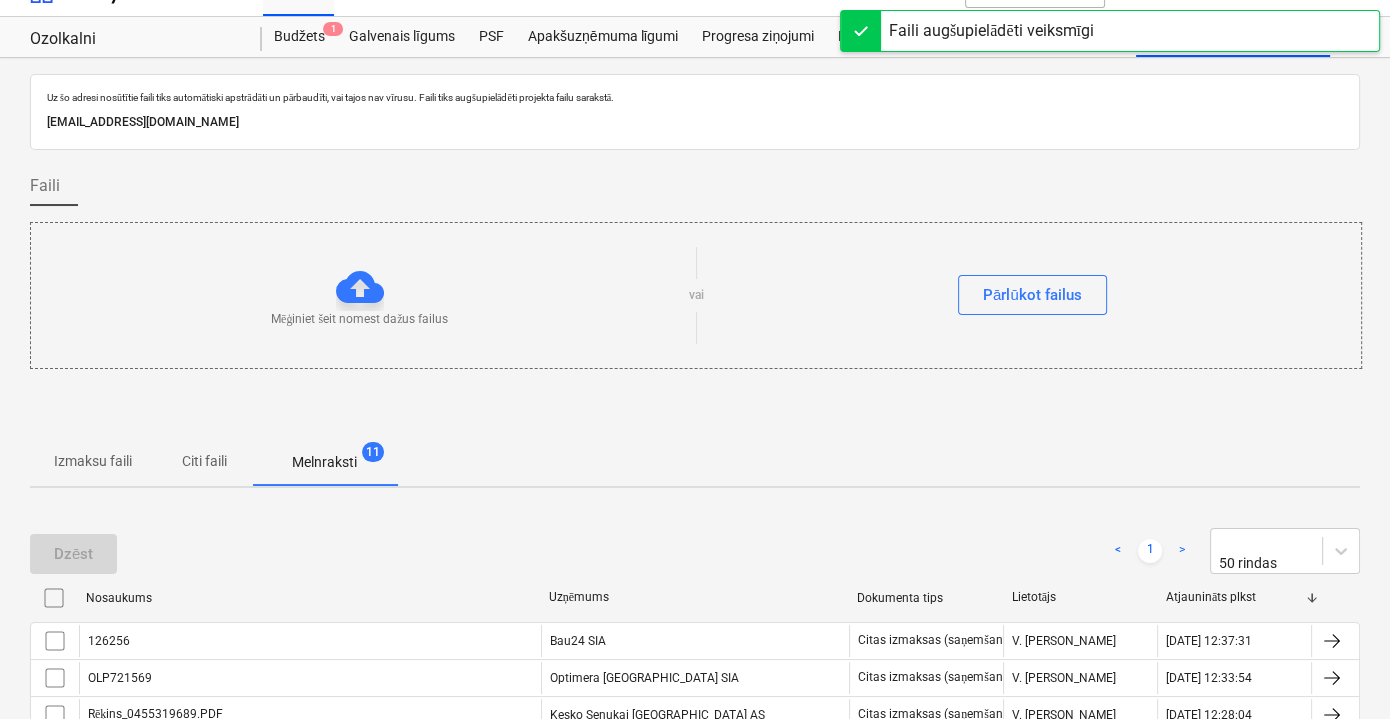 scroll, scrollTop: 445, scrollLeft: 0, axis: vertical 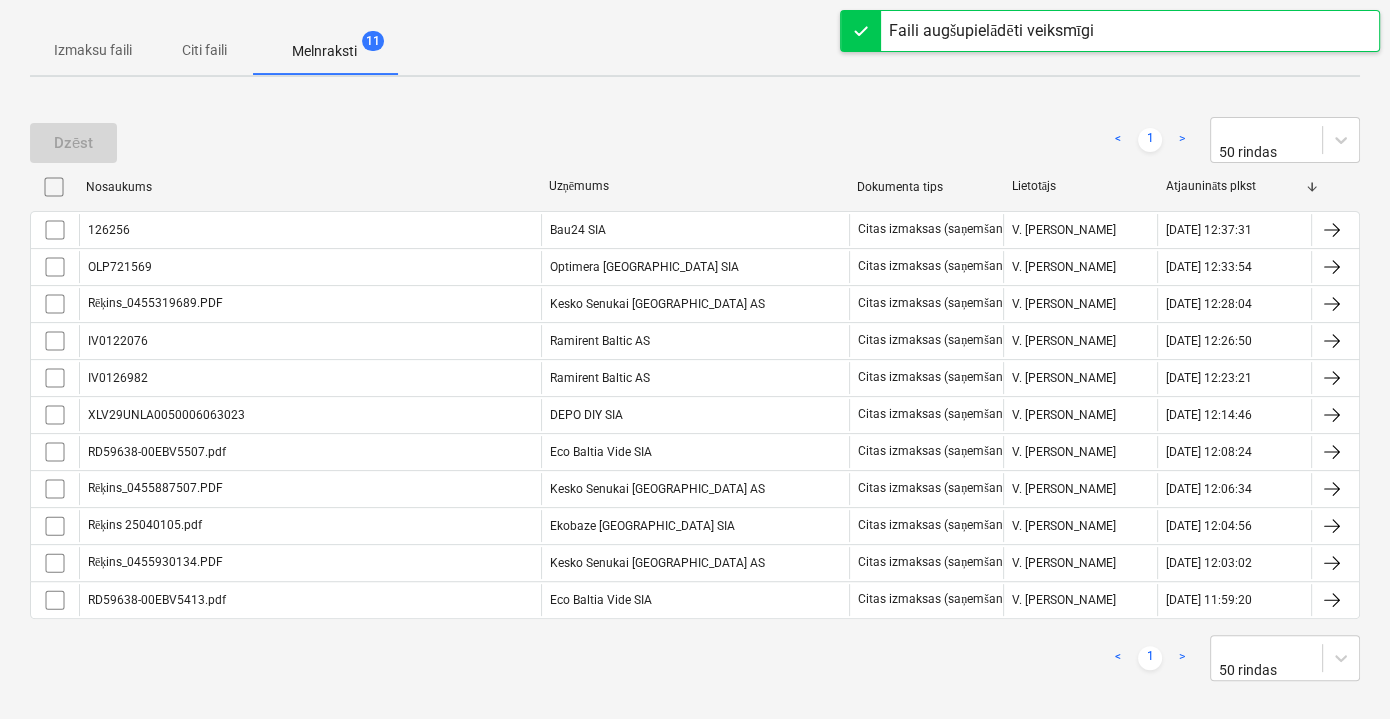 click on "Faili augšupielādēti veiksmīgi" at bounding box center (991, 31) 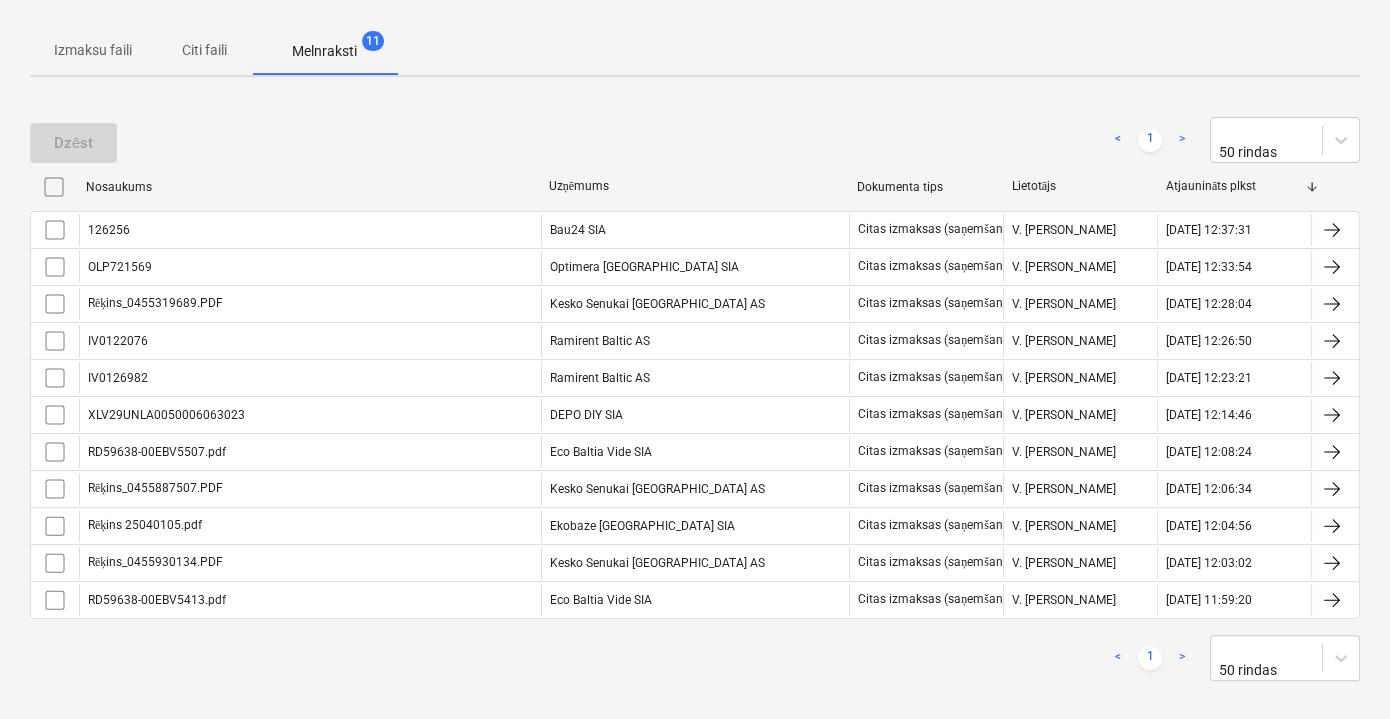 click on "Citi faili" at bounding box center [204, 50] 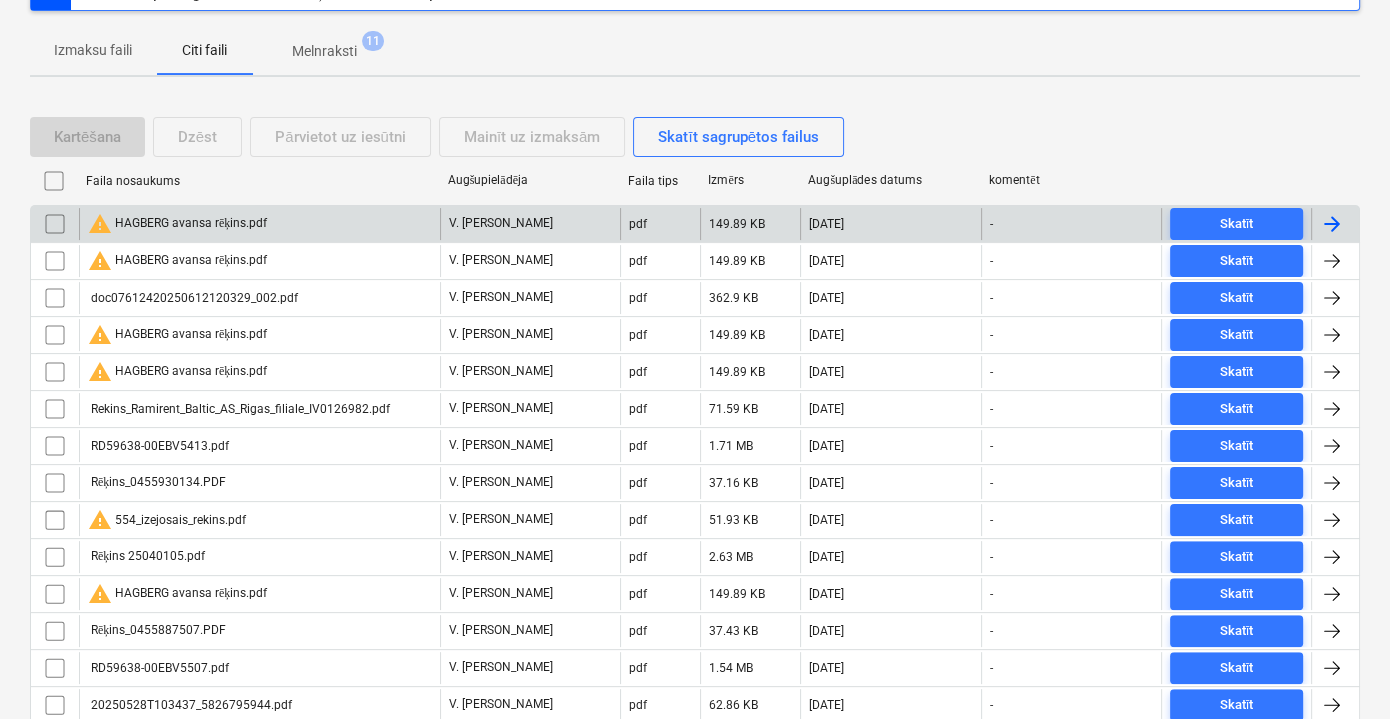 click on "warning   HAGBERG avansa rēķins.pdf" at bounding box center [177, 224] 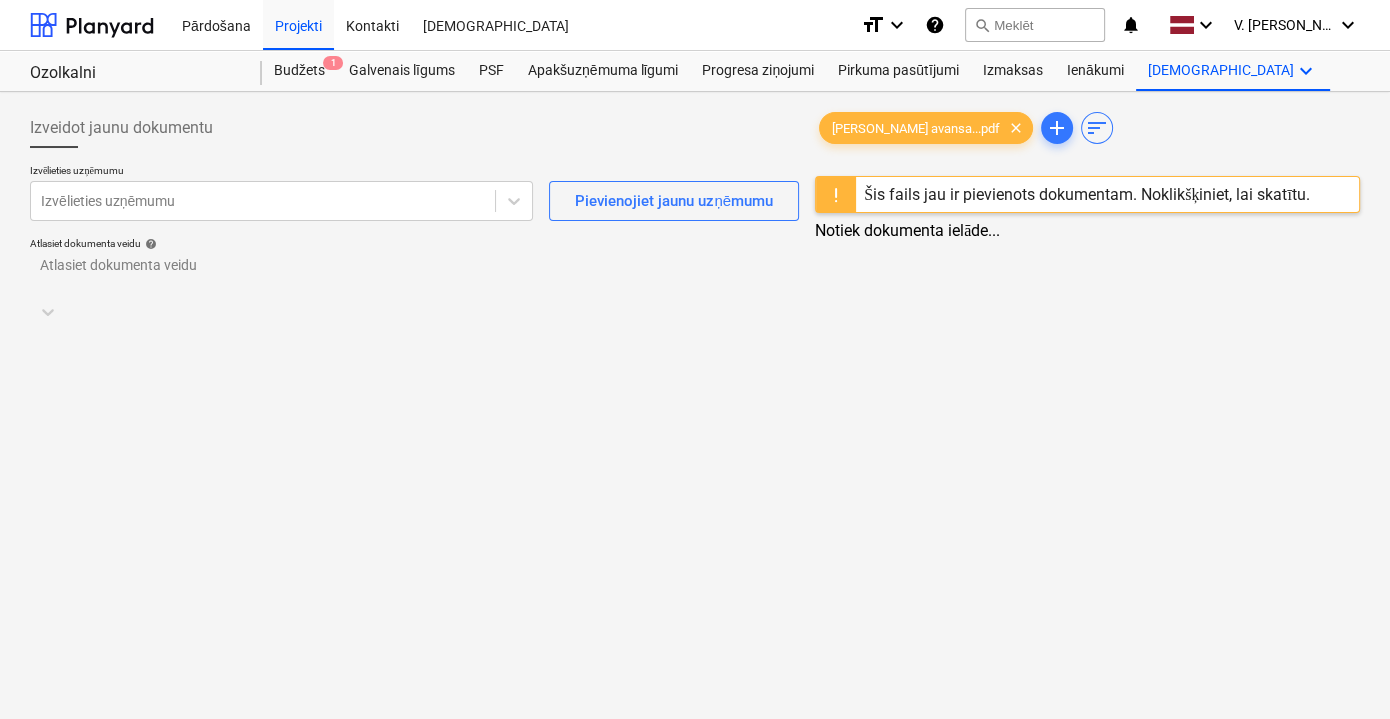 scroll, scrollTop: 0, scrollLeft: 0, axis: both 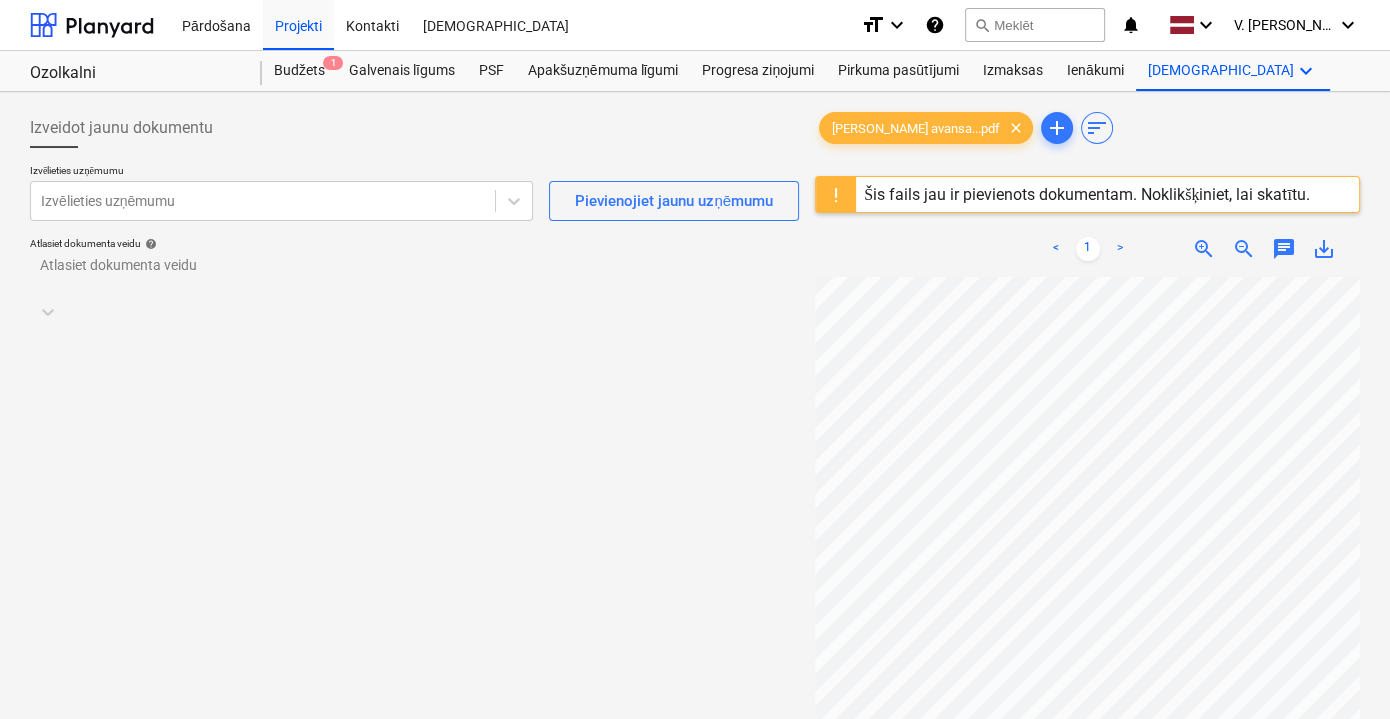 click on "Šis fails jau ir pievienots dokumentam. Noklikšķiniet, lai skatītu." at bounding box center [1087, 194] 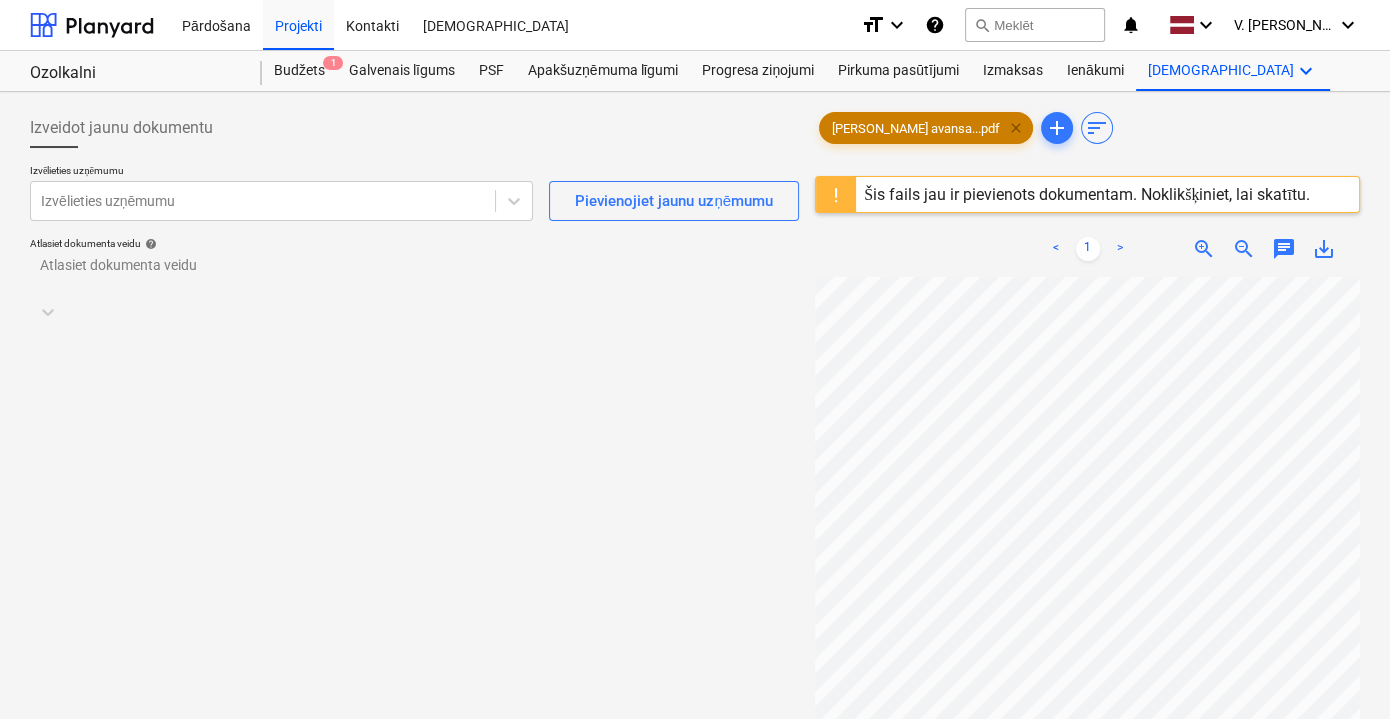 click on "clear" at bounding box center [1016, 128] 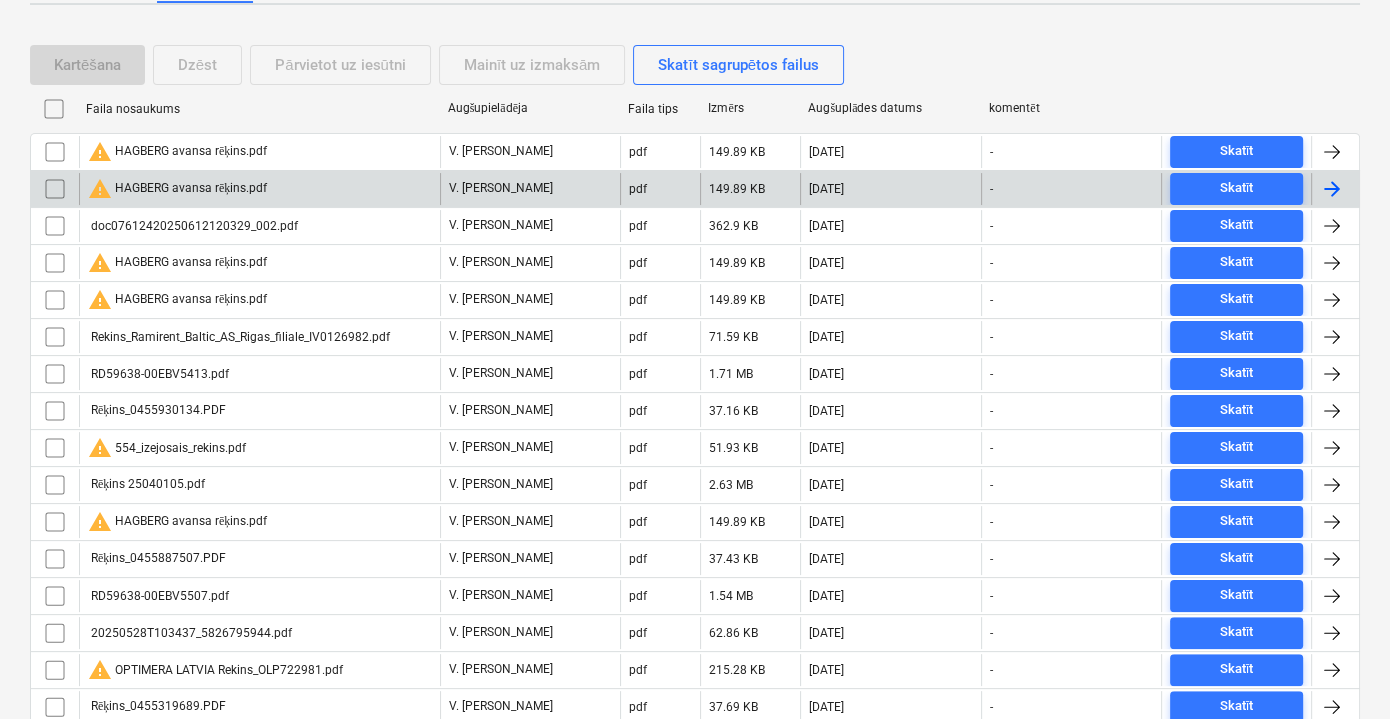 scroll, scrollTop: 354, scrollLeft: 0, axis: vertical 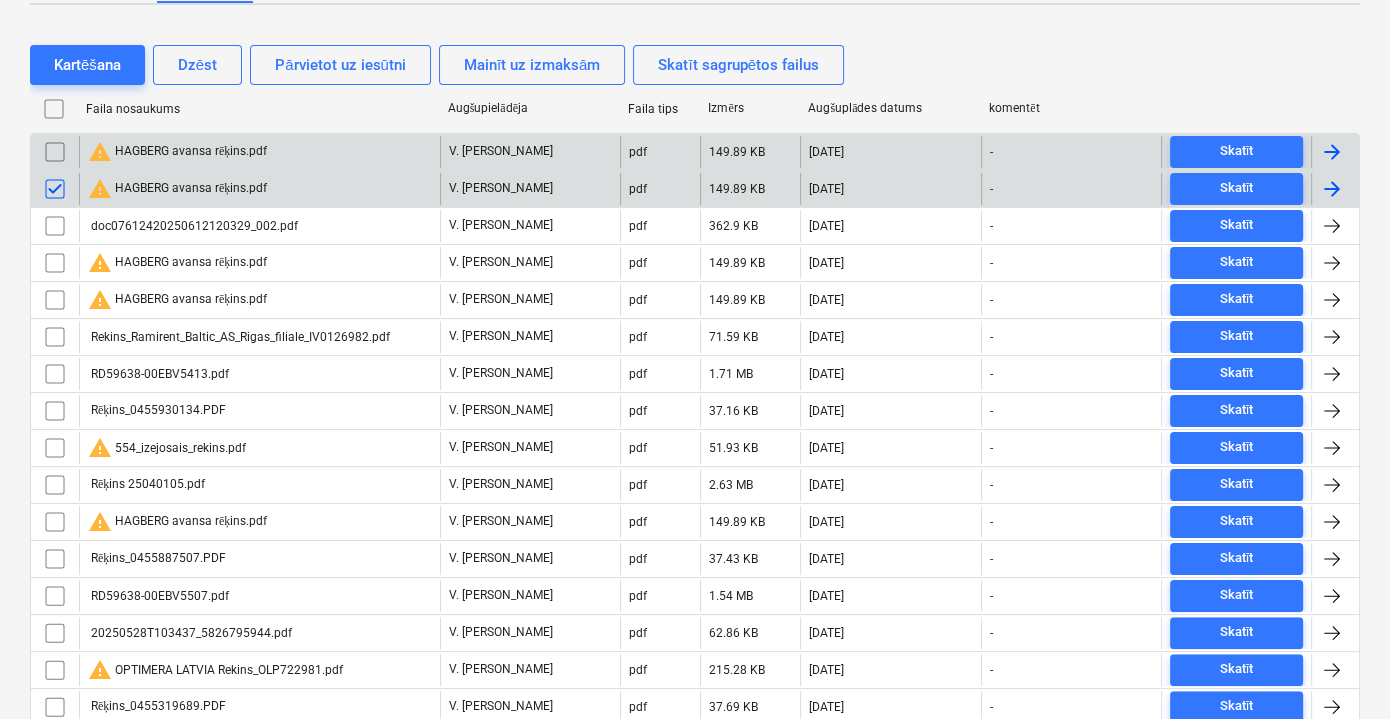 click at bounding box center [55, 152] 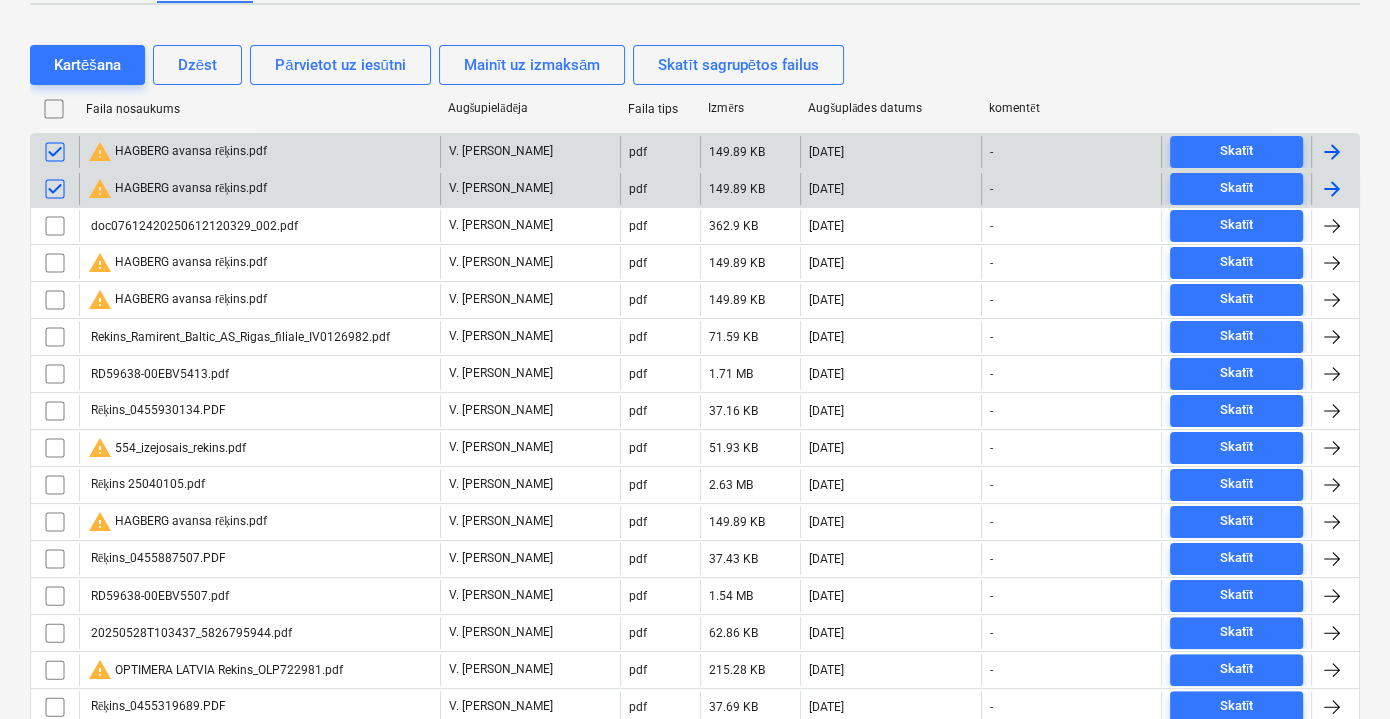 click at bounding box center [55, 189] 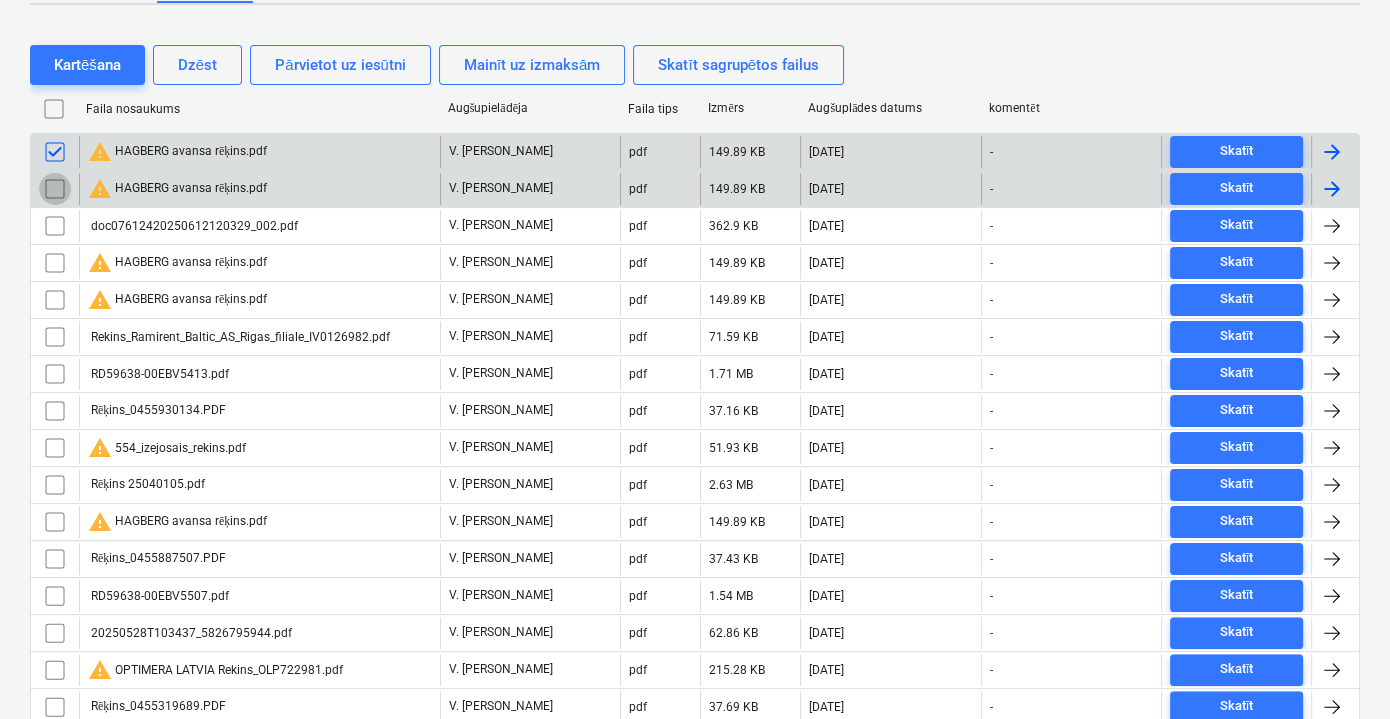 click at bounding box center (55, 189) 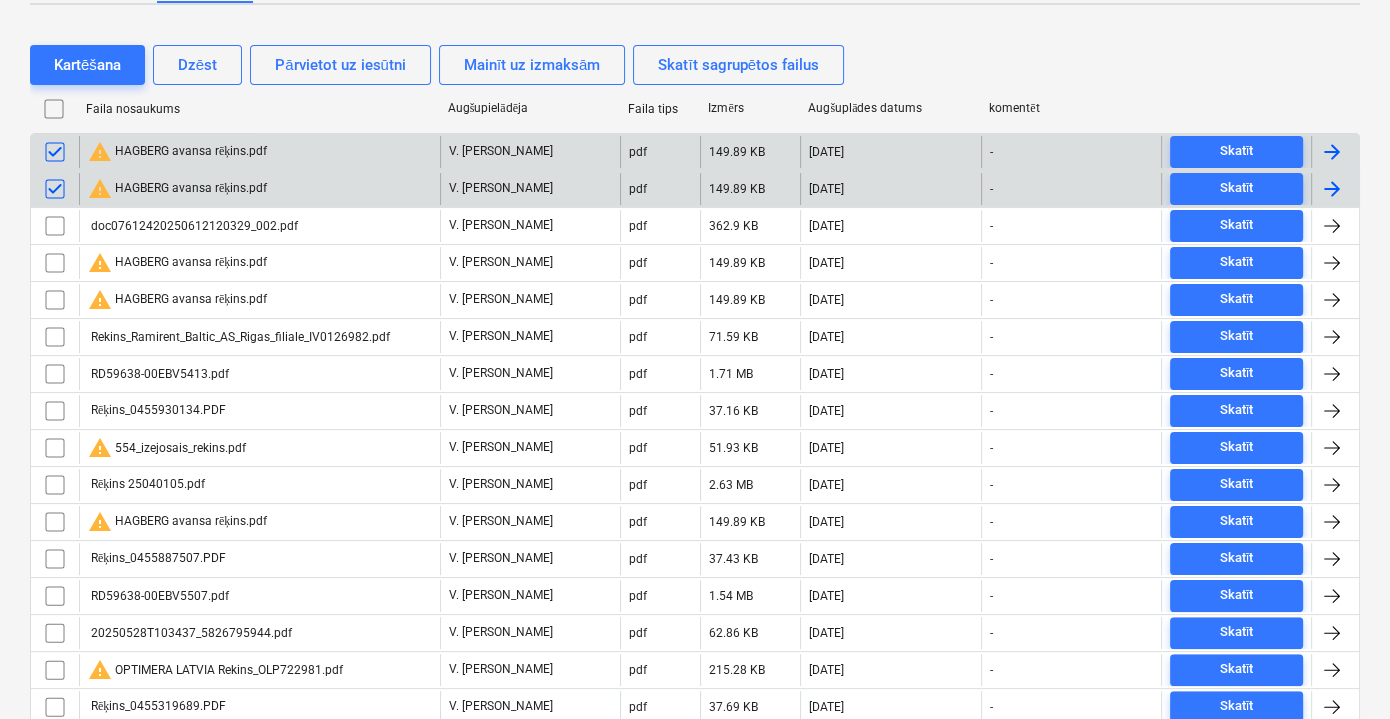 click at bounding box center [55, 189] 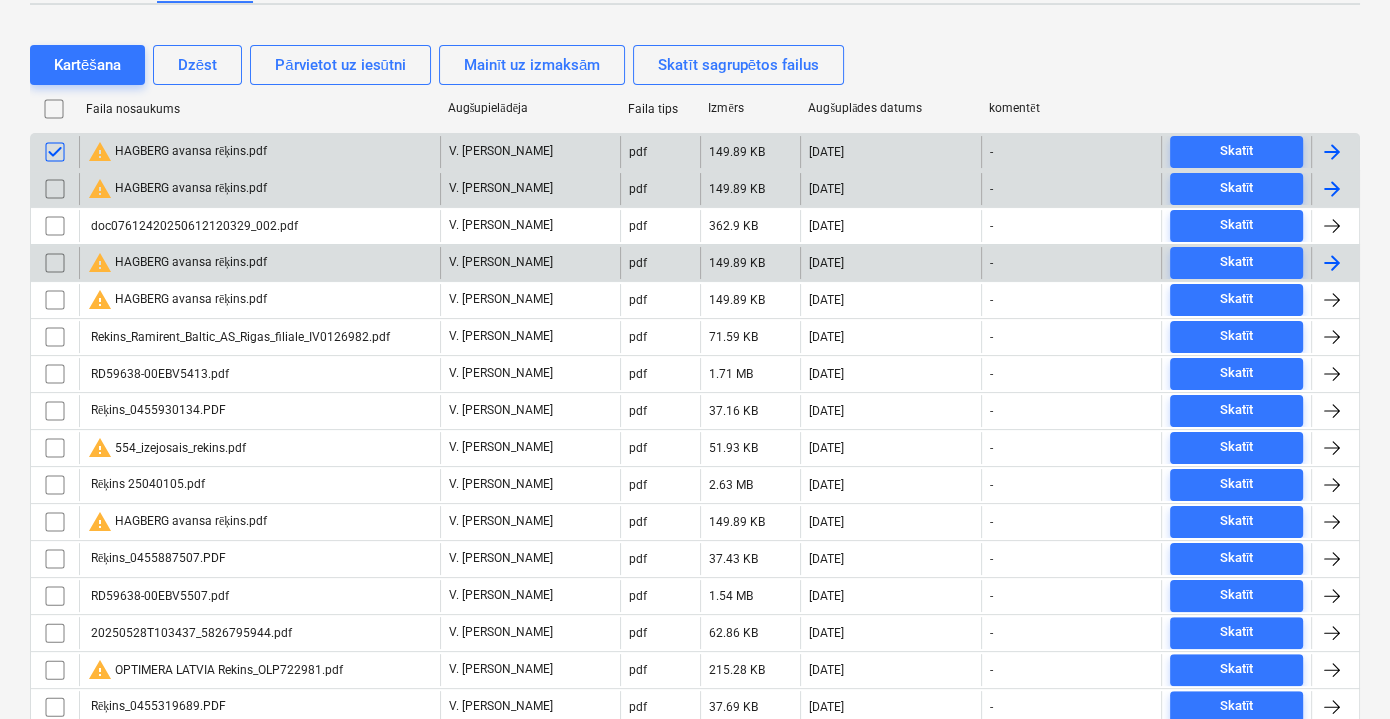 click on "warning   HAGBERG avansa rēķins.pdf" at bounding box center (177, 263) 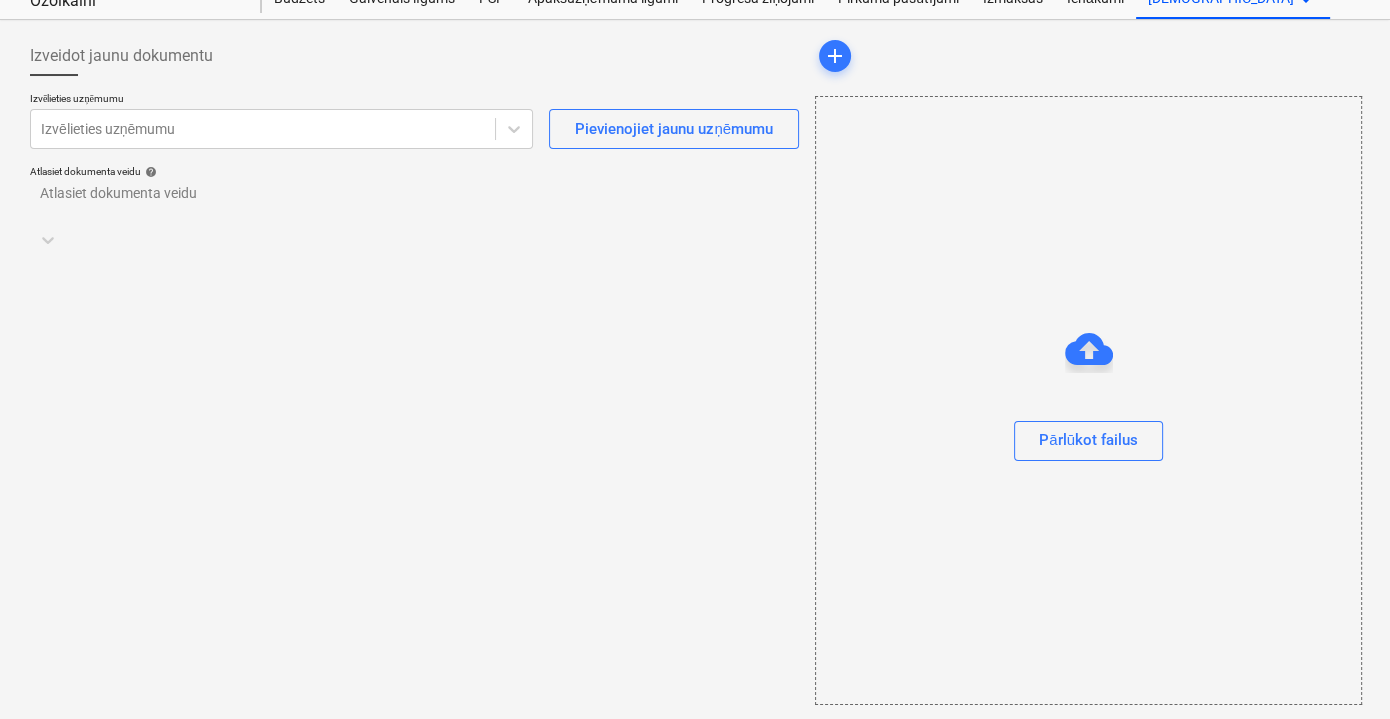 scroll, scrollTop: 0, scrollLeft: 0, axis: both 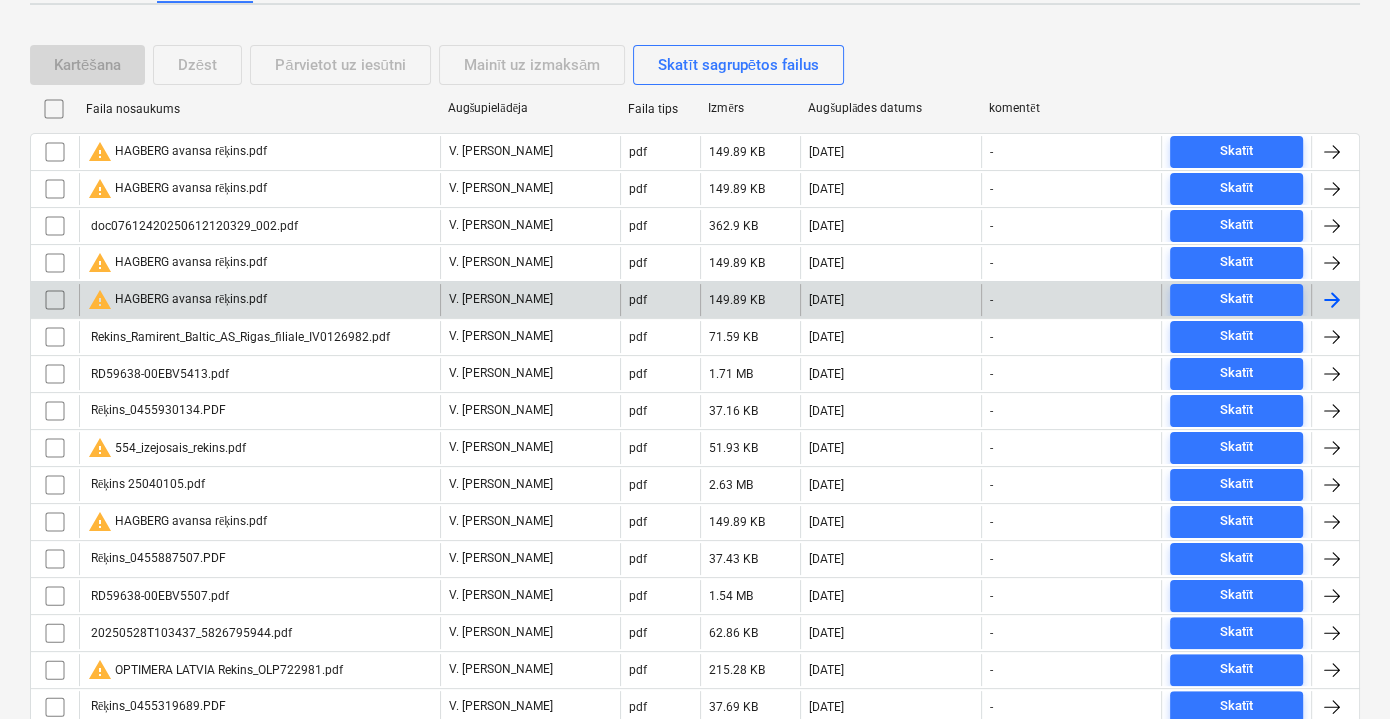 click on "warning   HAGBERG avansa rēķins.pdf" at bounding box center [177, 300] 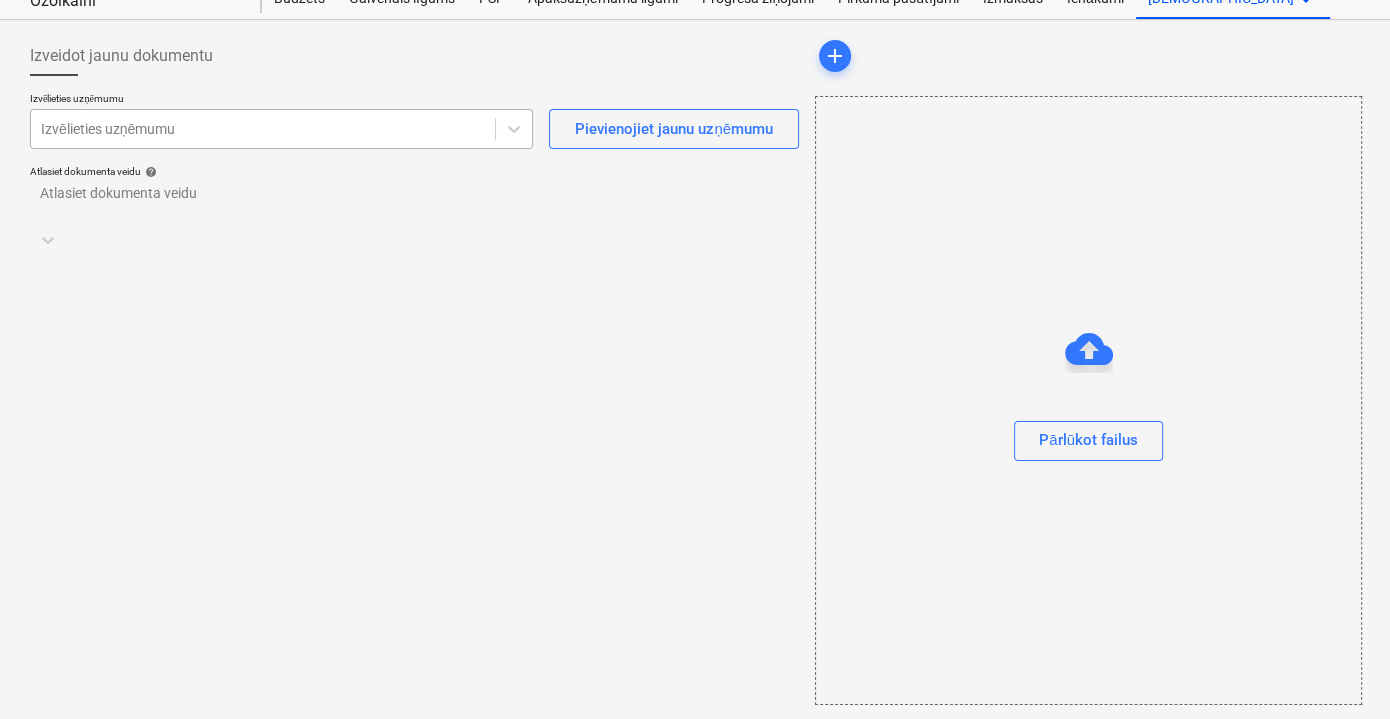 scroll, scrollTop: 0, scrollLeft: 0, axis: both 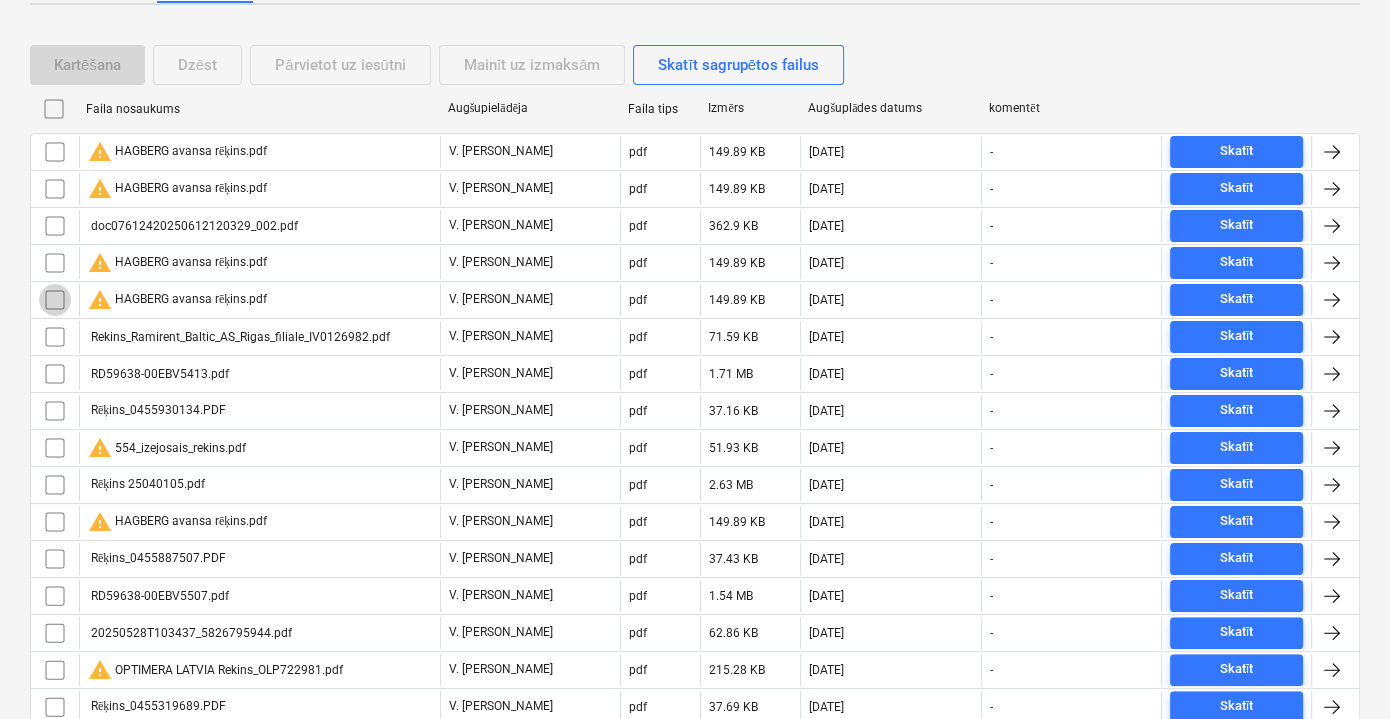 click at bounding box center [55, 300] 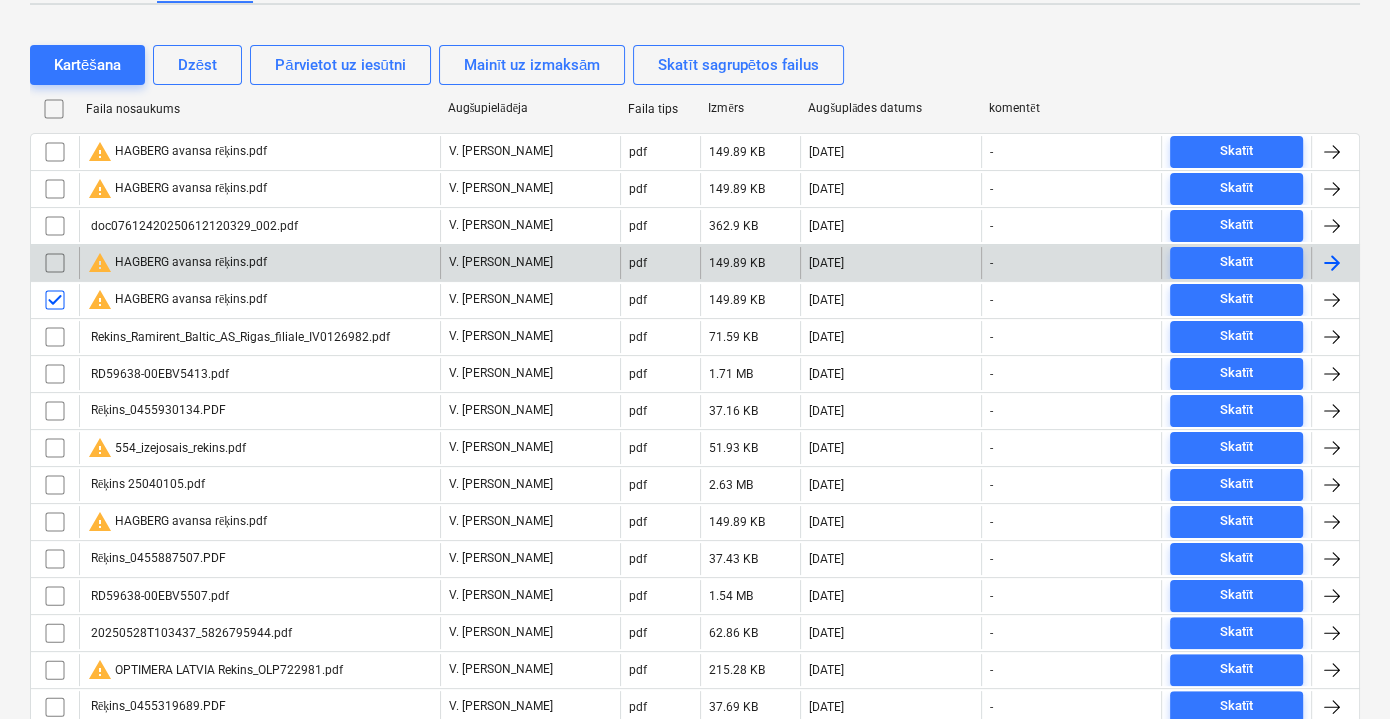 click at bounding box center [55, 263] 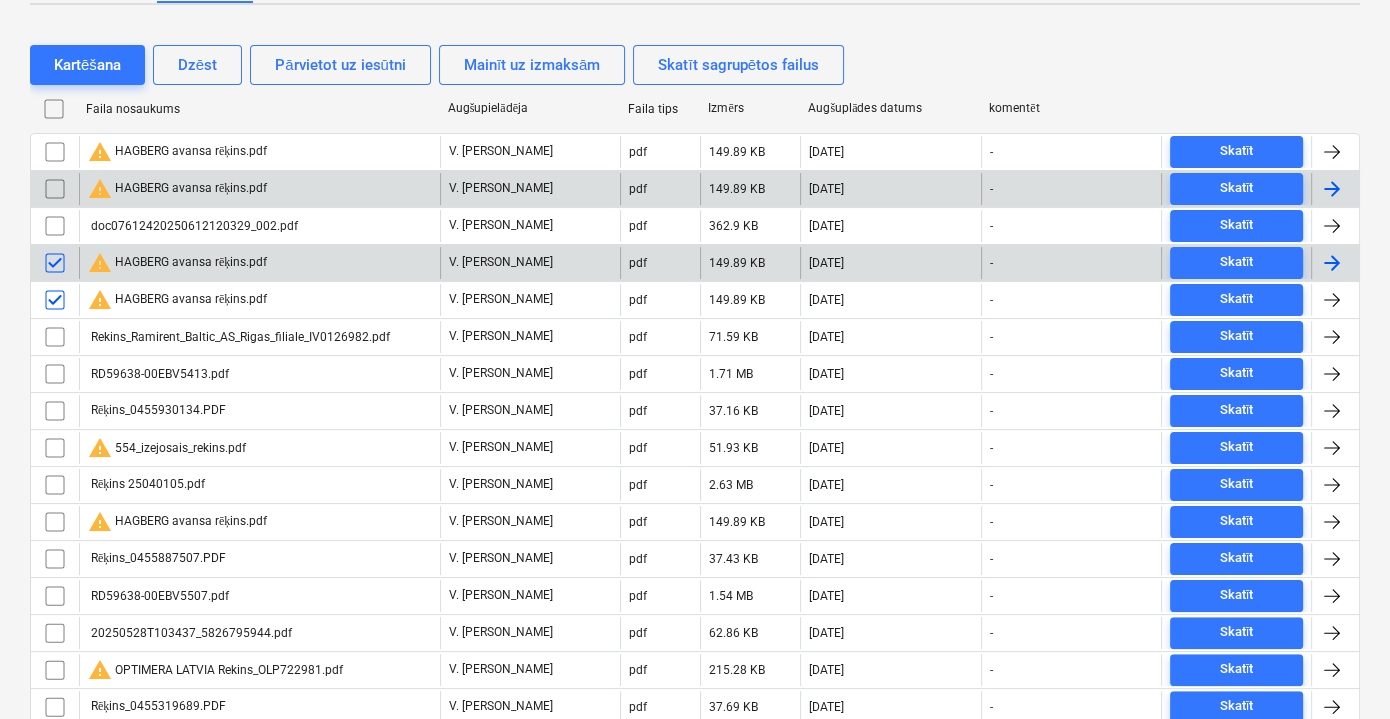 click at bounding box center [55, 189] 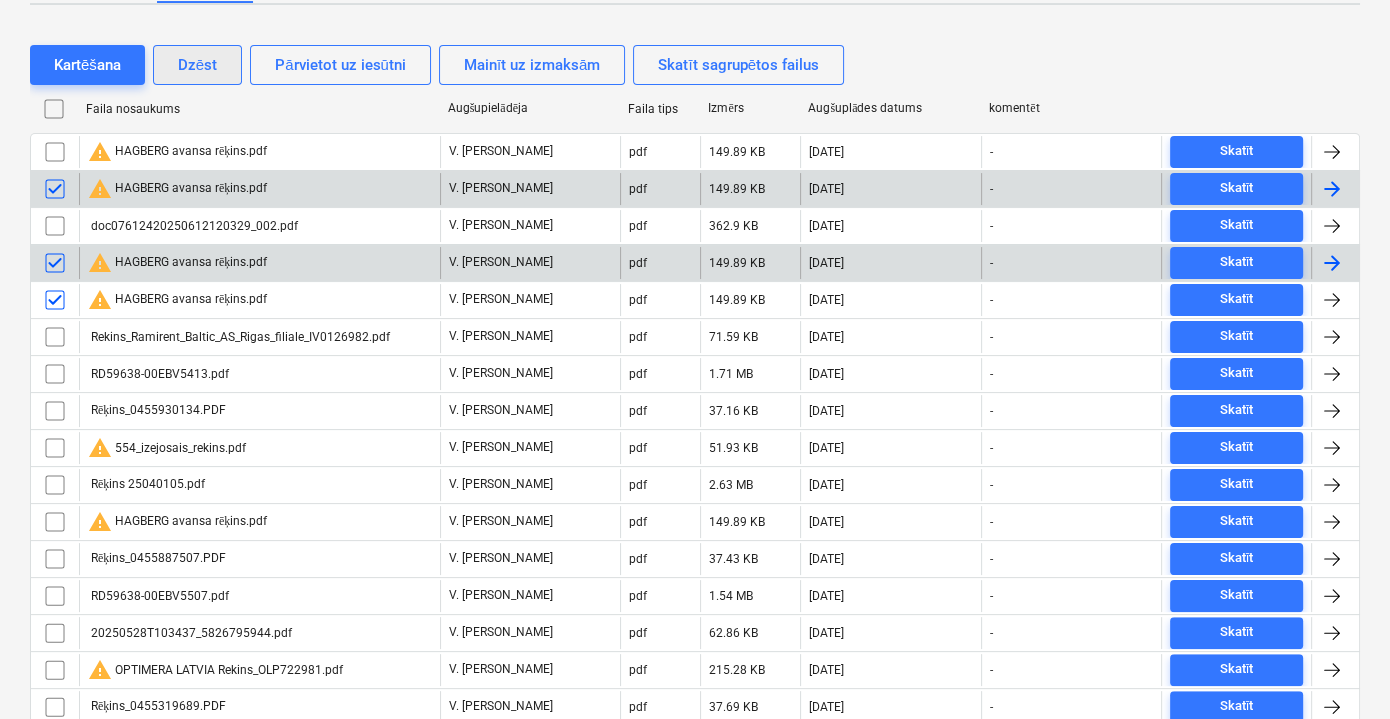click on "Dzēst" at bounding box center [197, 65] 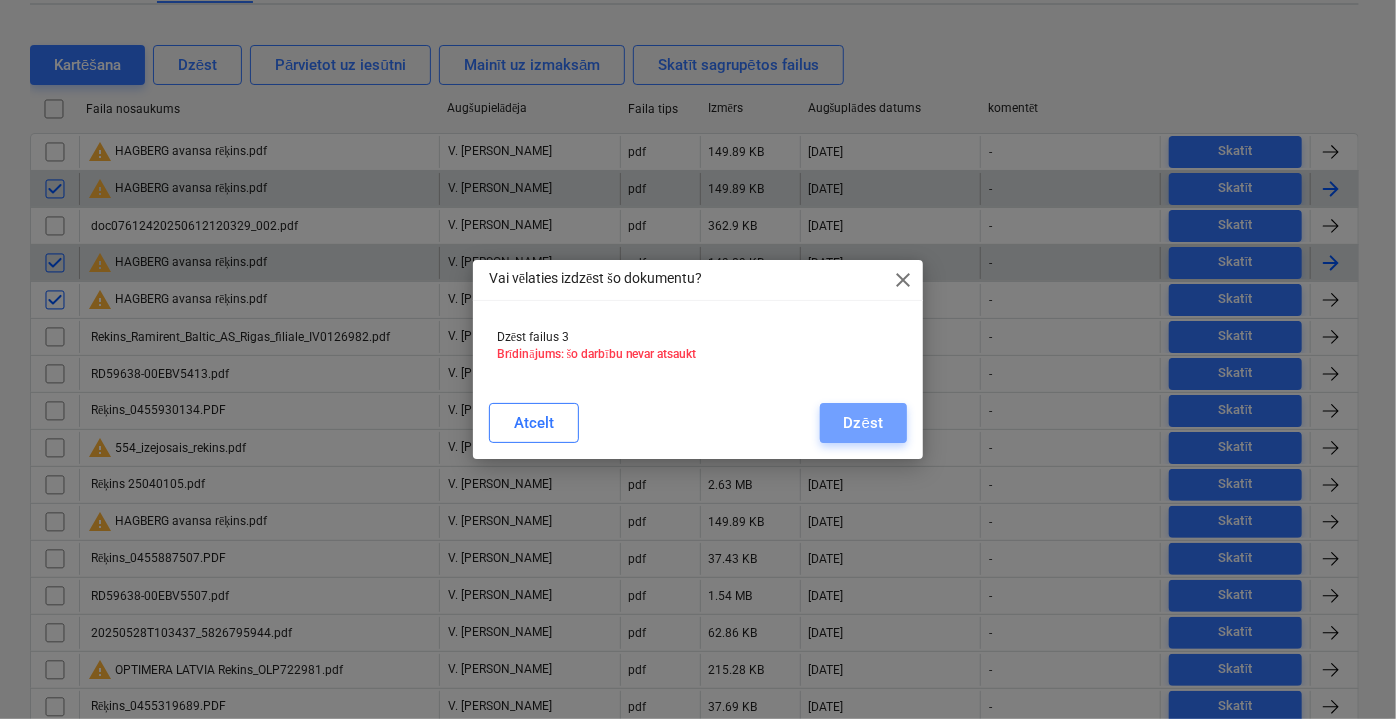 drag, startPoint x: 864, startPoint y: 420, endPoint x: 191, endPoint y: 191, distance: 710.8938 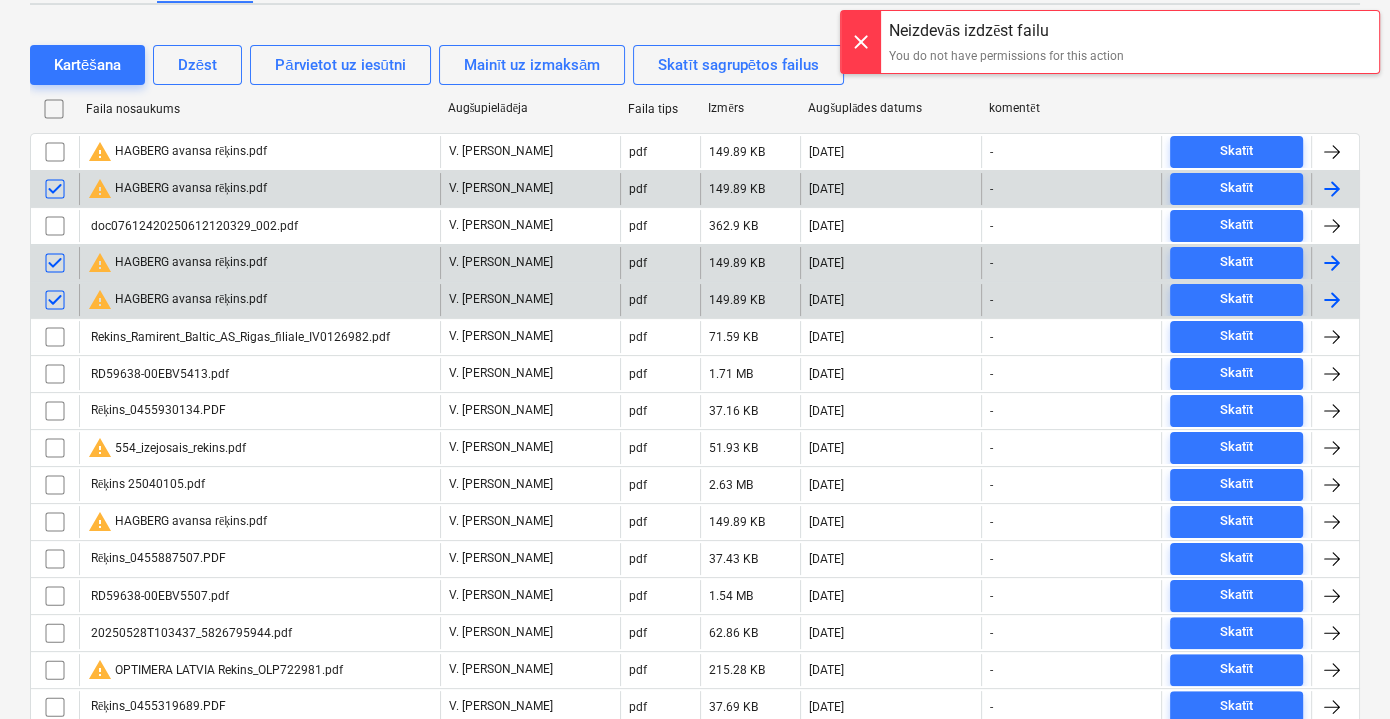 scroll, scrollTop: 263, scrollLeft: 0, axis: vertical 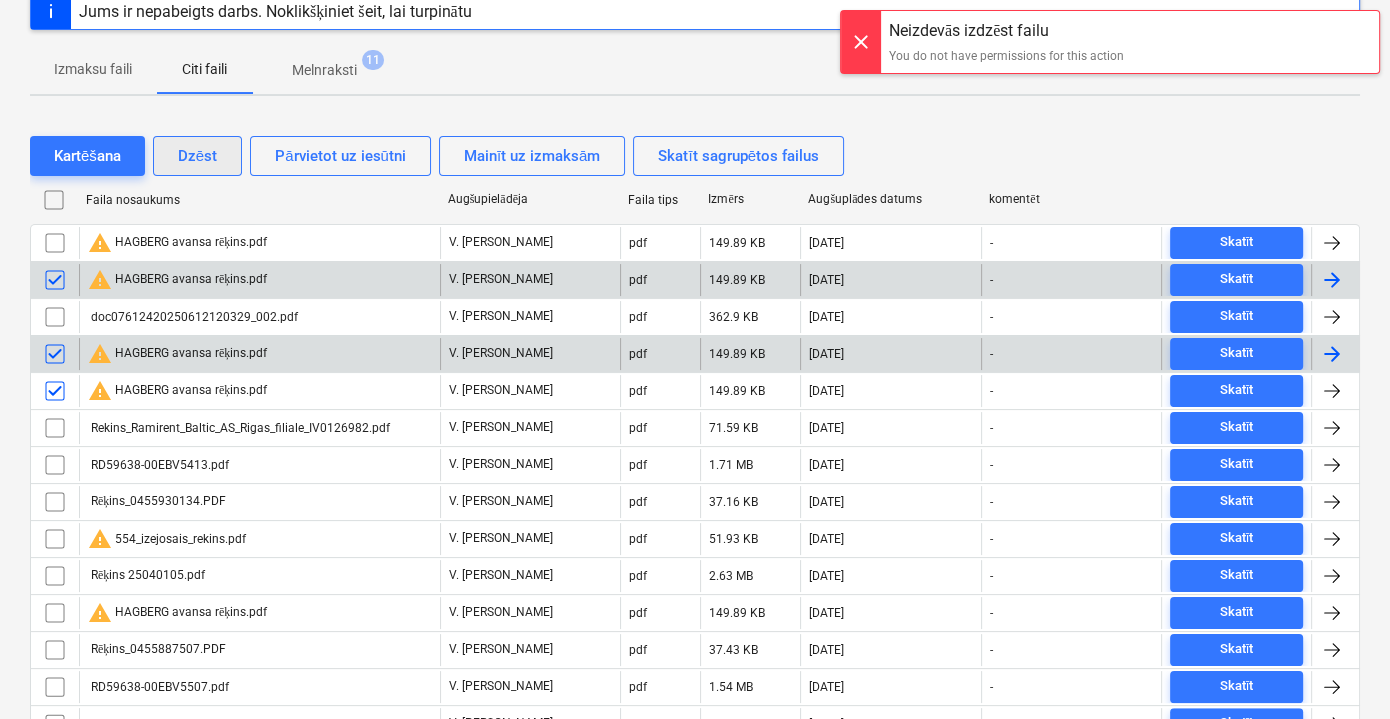 click on "Dzēst" at bounding box center (197, 156) 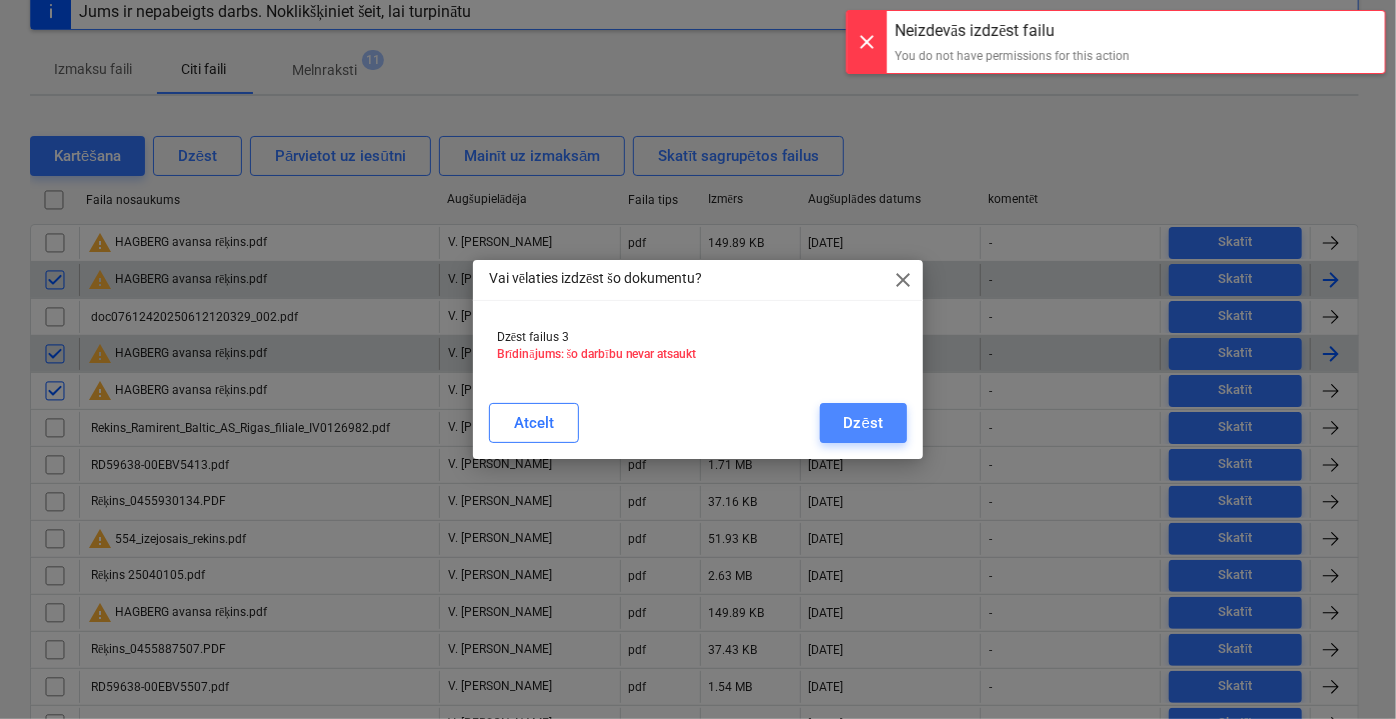 click on "Dzēst" at bounding box center (863, 423) 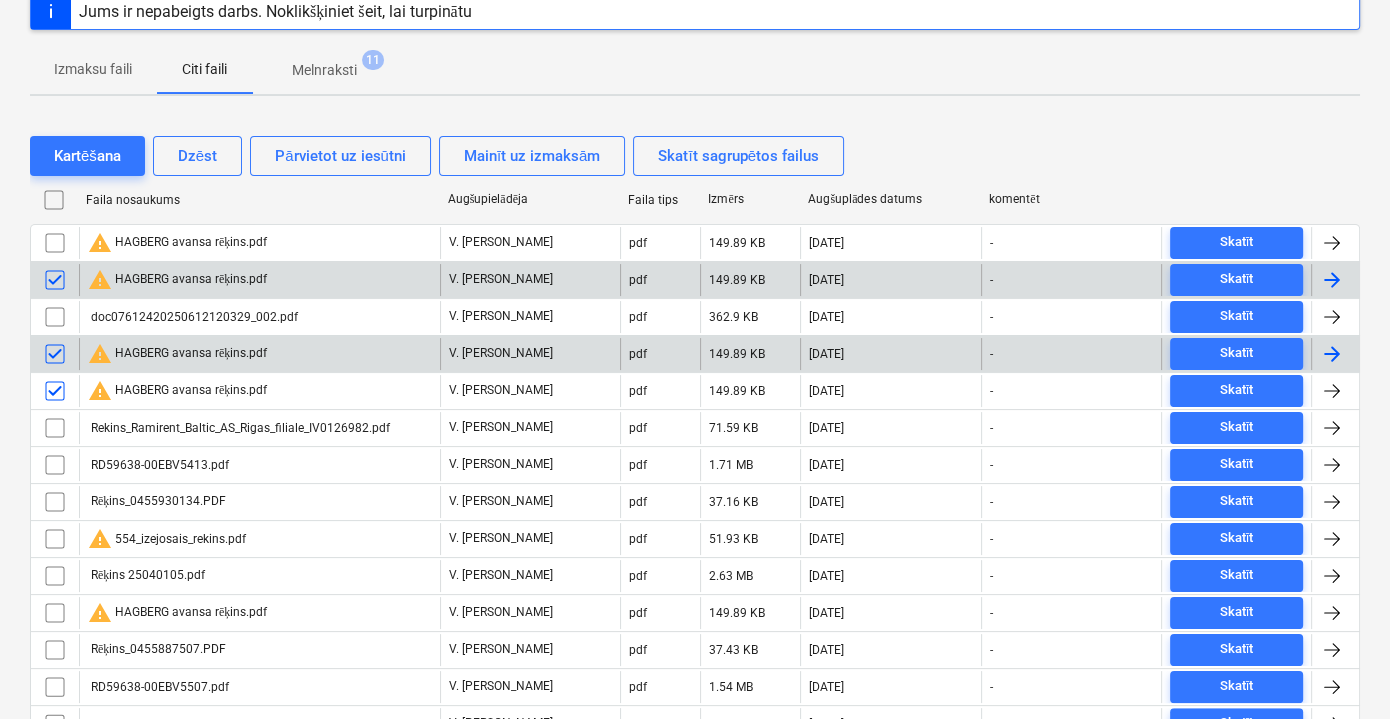click at bounding box center (55, 354) 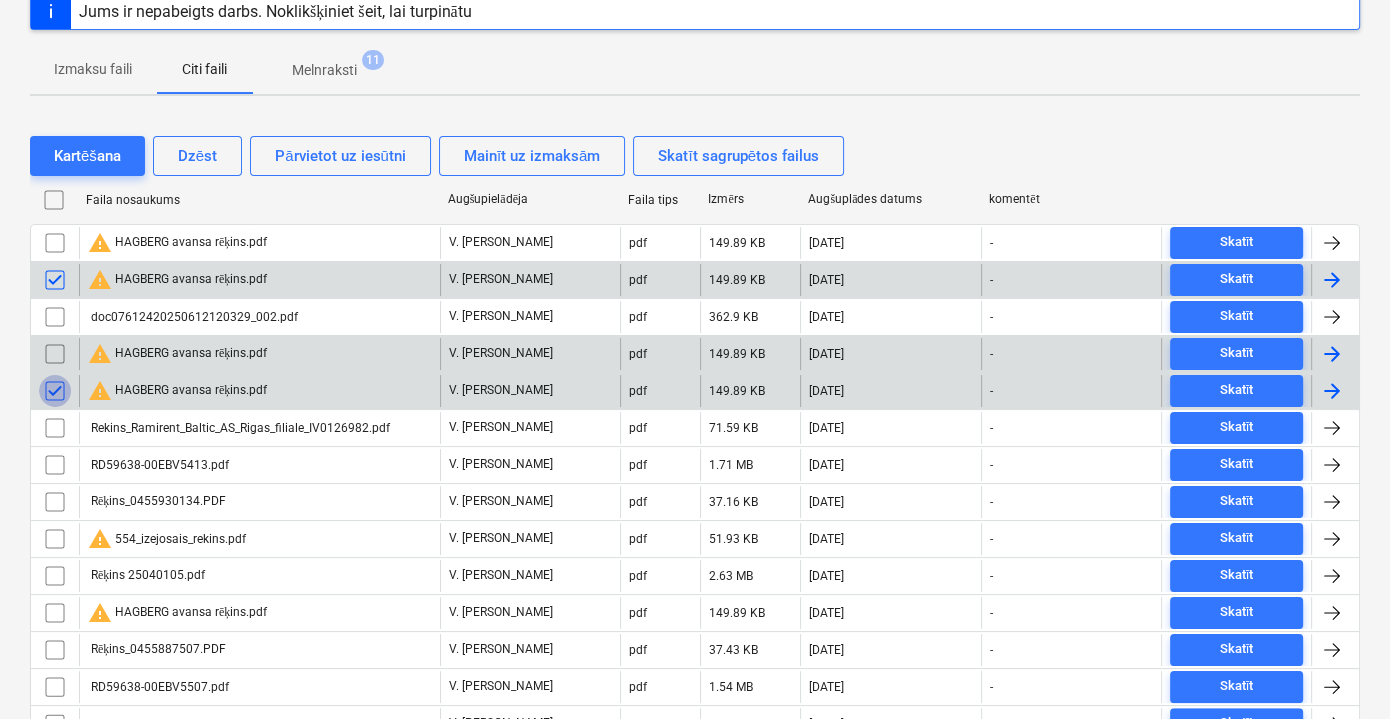 click at bounding box center (55, 391) 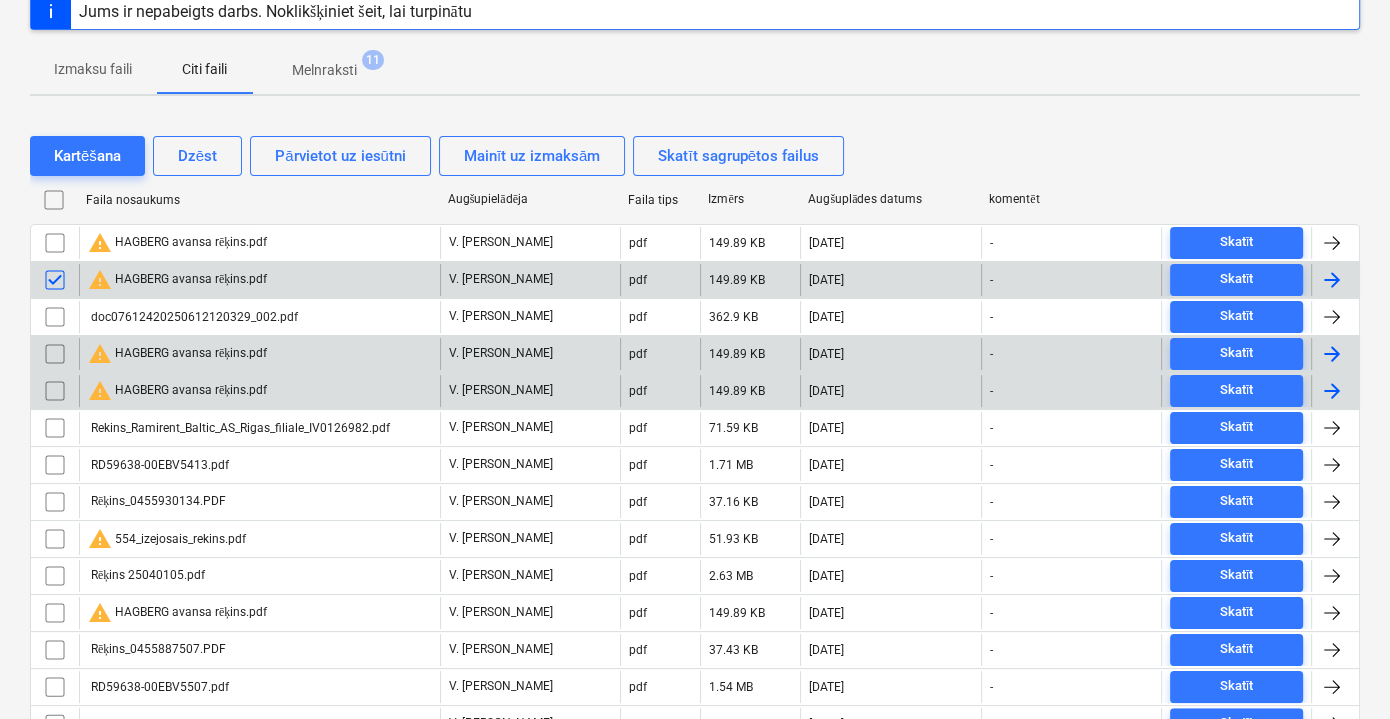 click on "warning   HAGBERG avansa rēķins.pdf" at bounding box center [259, 280] 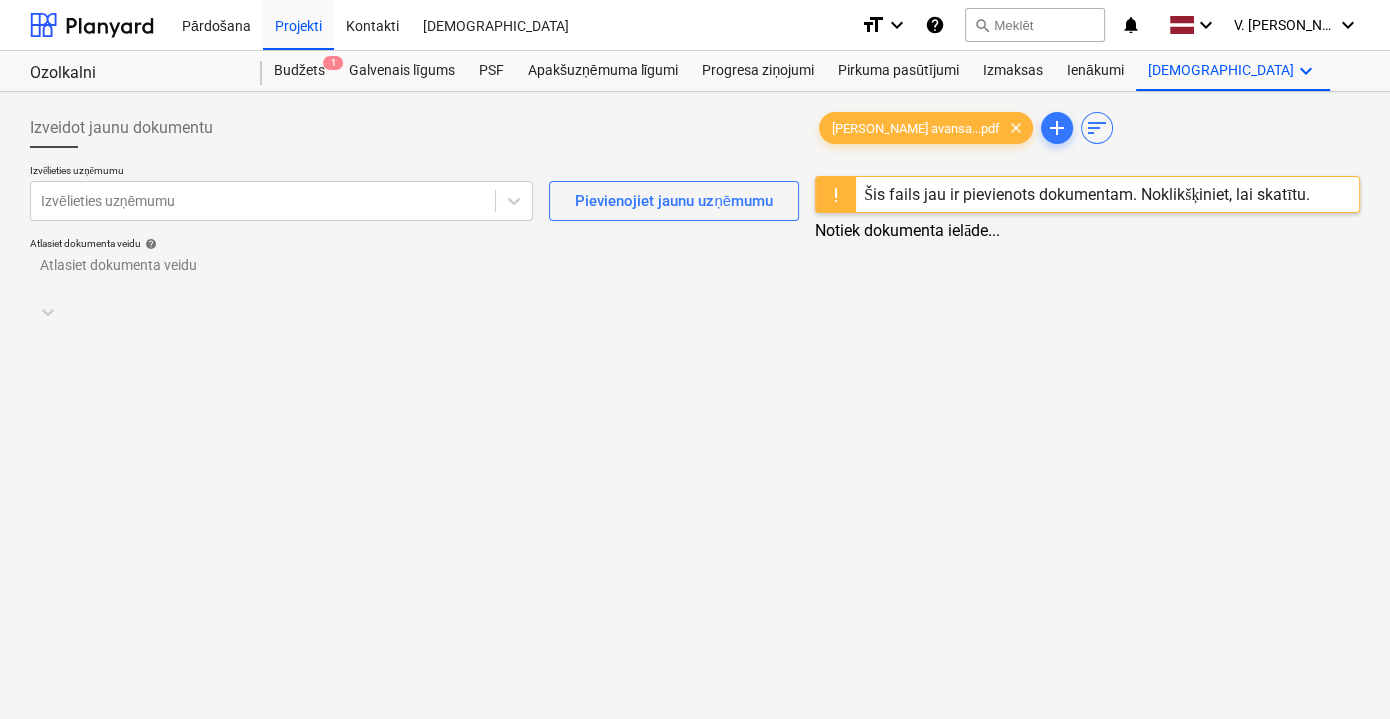 scroll, scrollTop: 0, scrollLeft: 0, axis: both 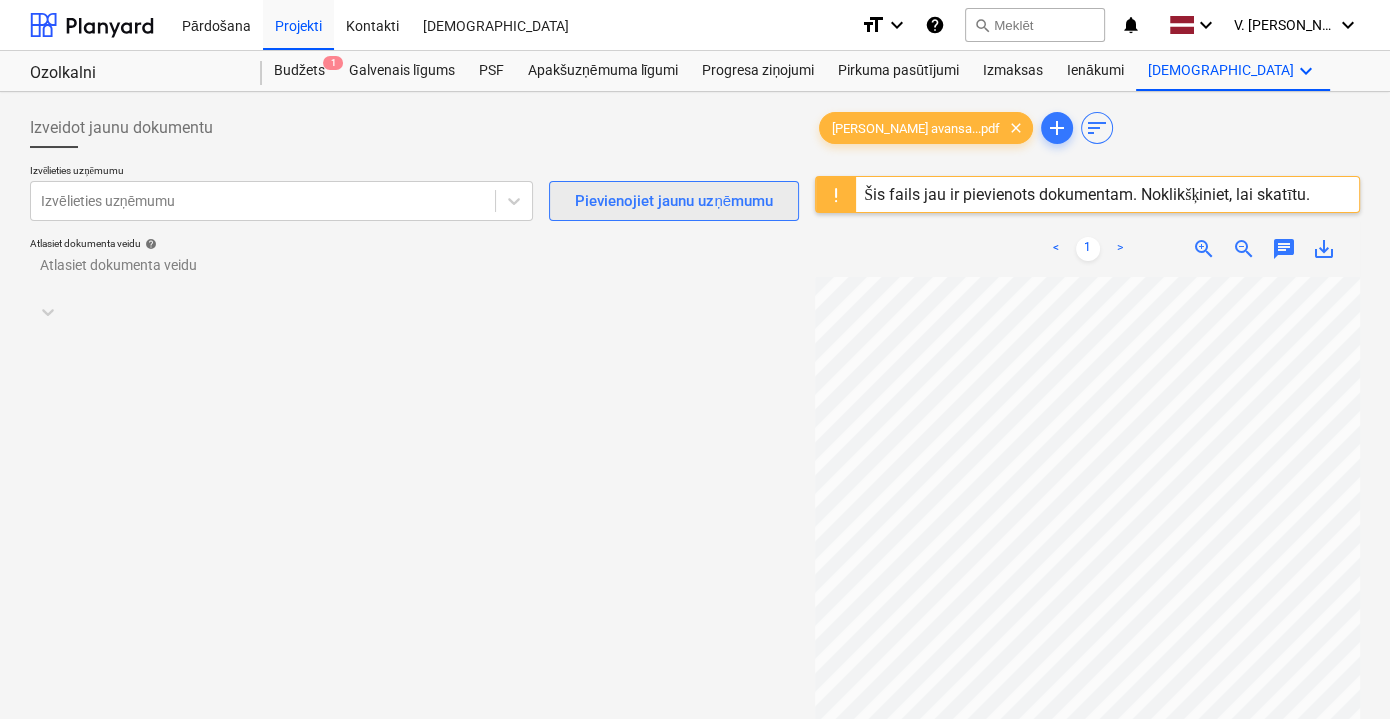 click on "Pievienojiet jaunu uzņēmumu" at bounding box center (674, 201) 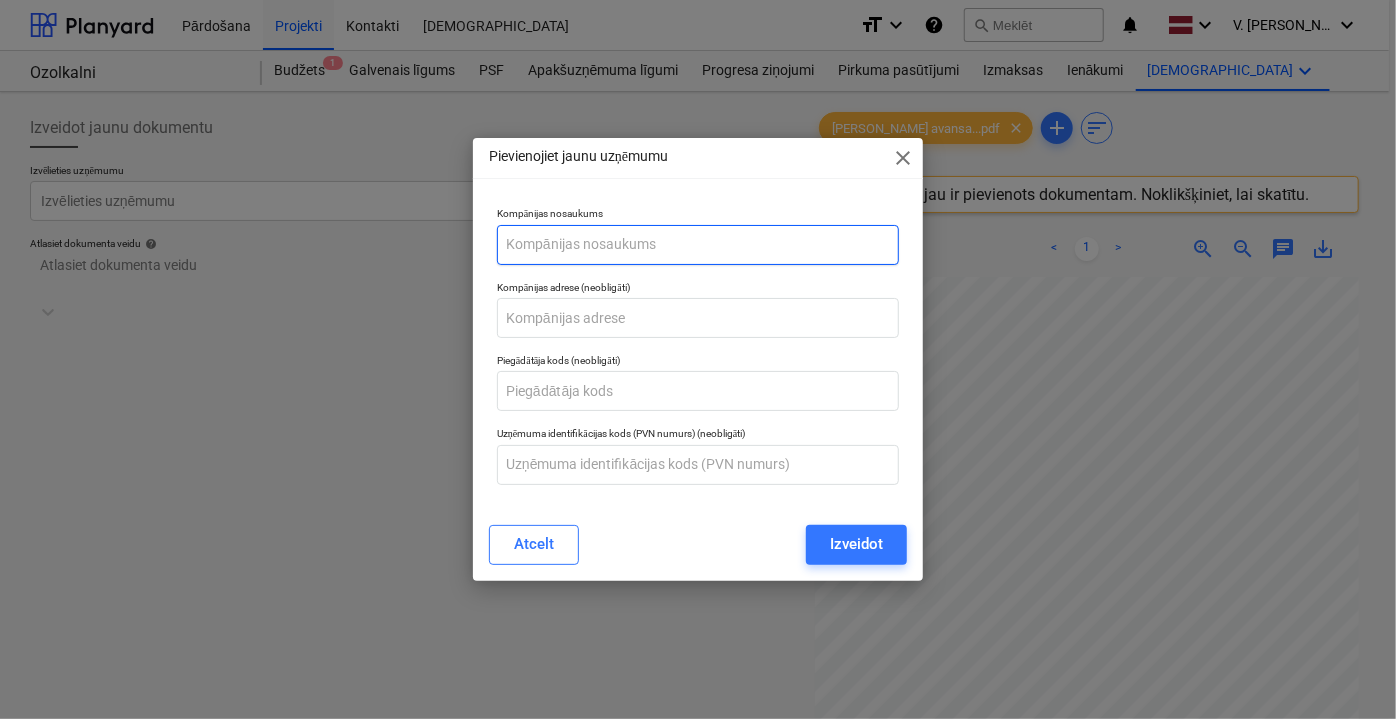 click at bounding box center [698, 245] 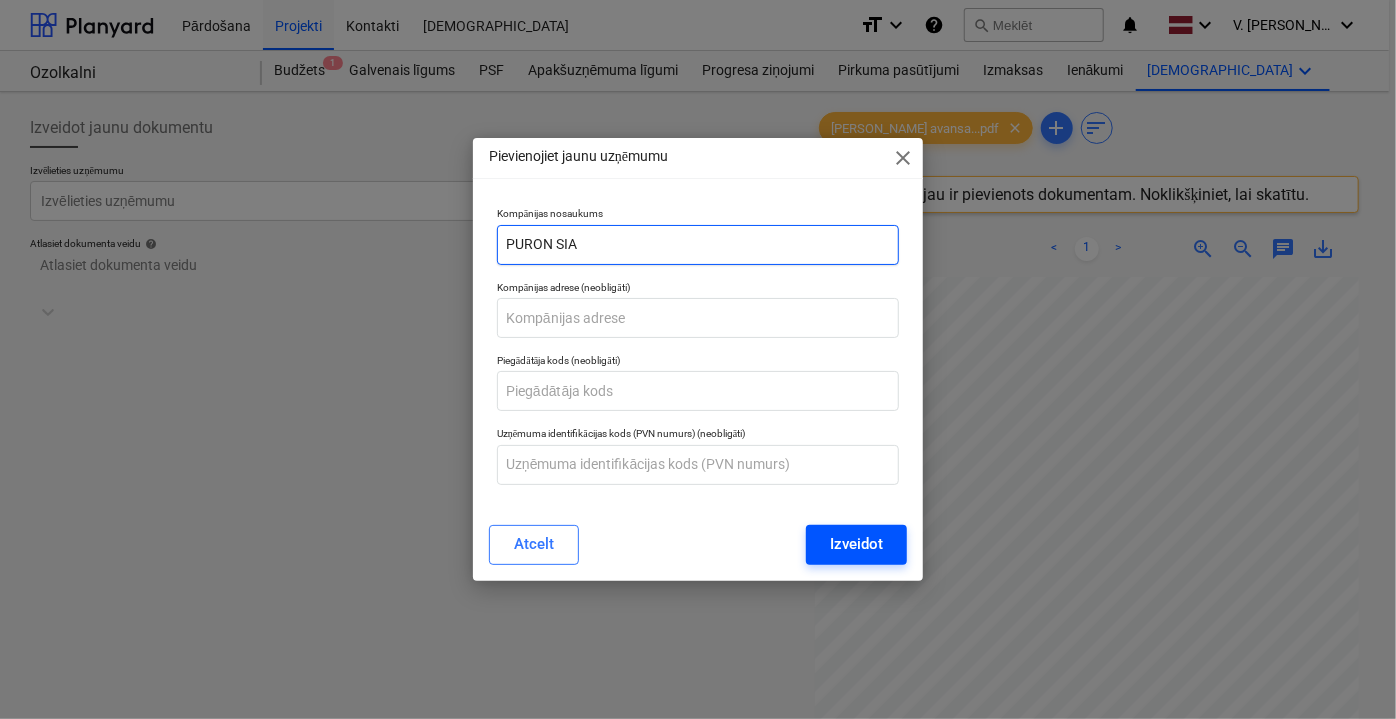 type on "PURON SIA" 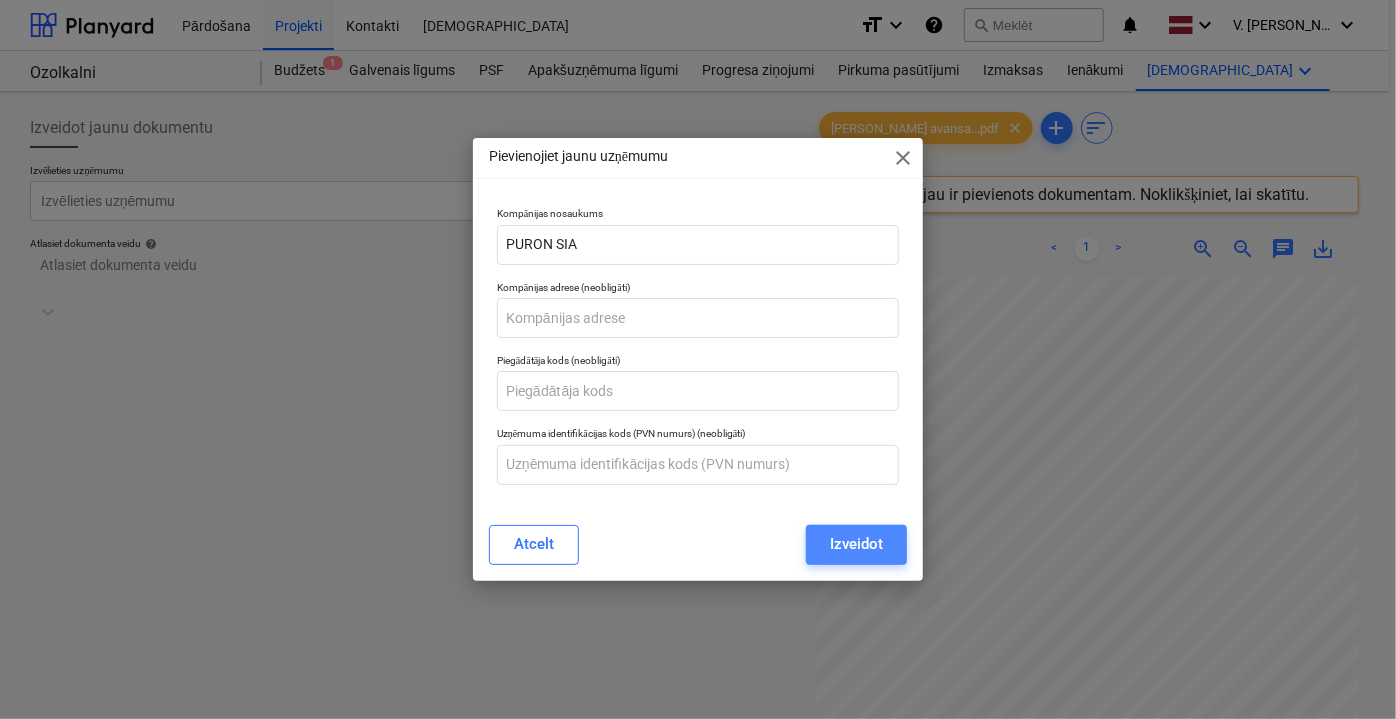 click on "Izveidot" at bounding box center (856, 544) 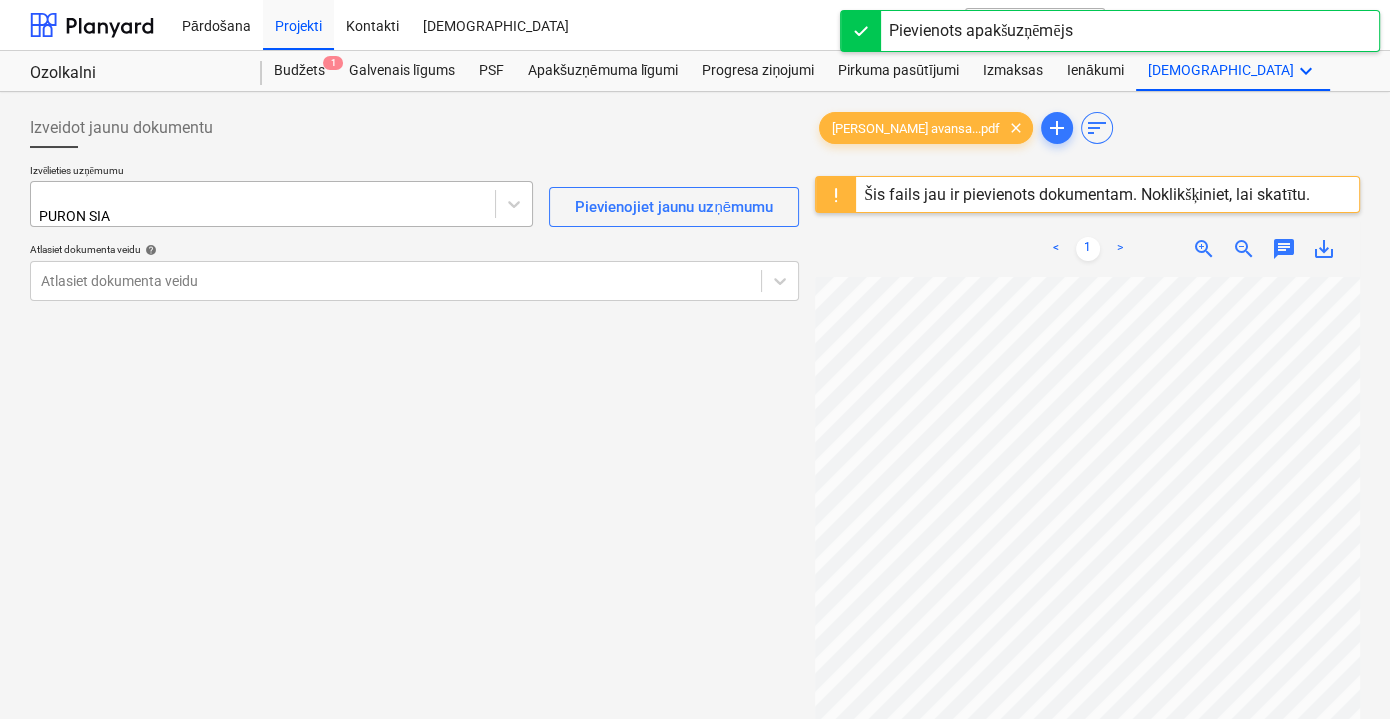 click at bounding box center (263, 196) 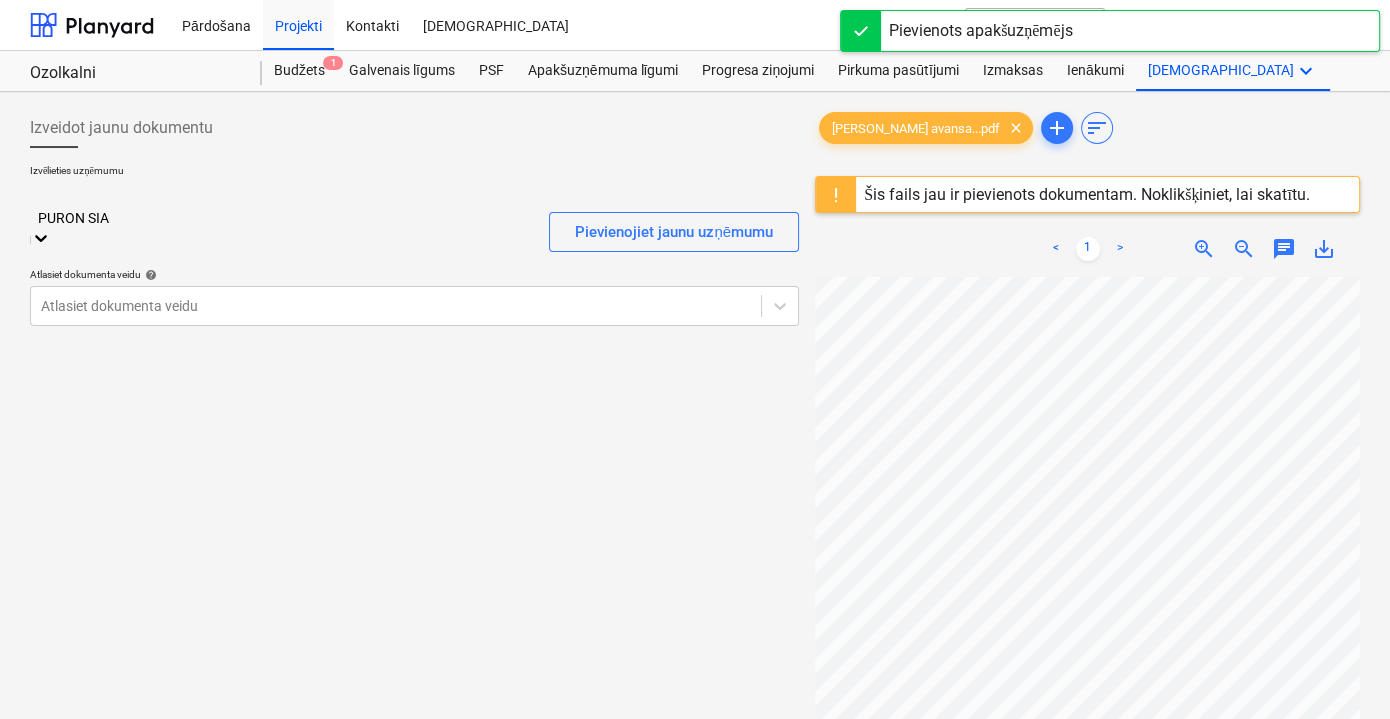 scroll, scrollTop: 469, scrollLeft: 0, axis: vertical 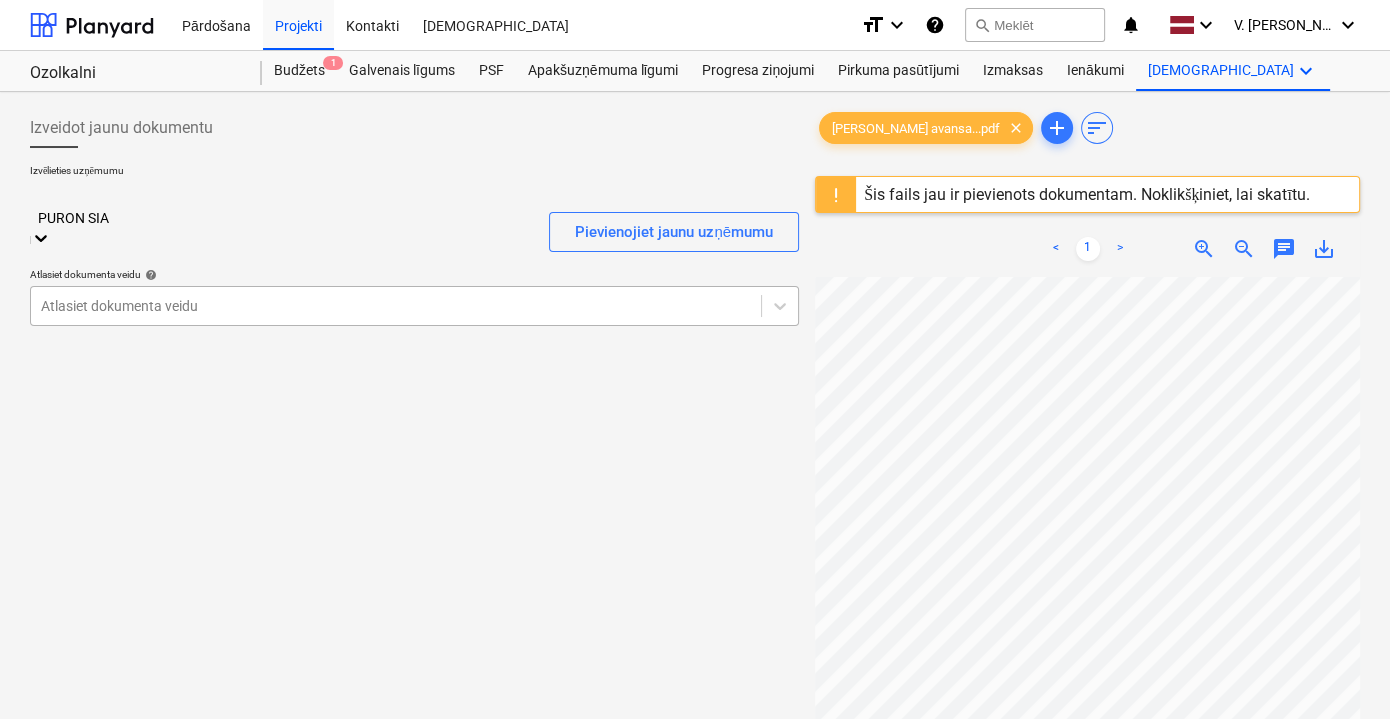 click at bounding box center [396, 306] 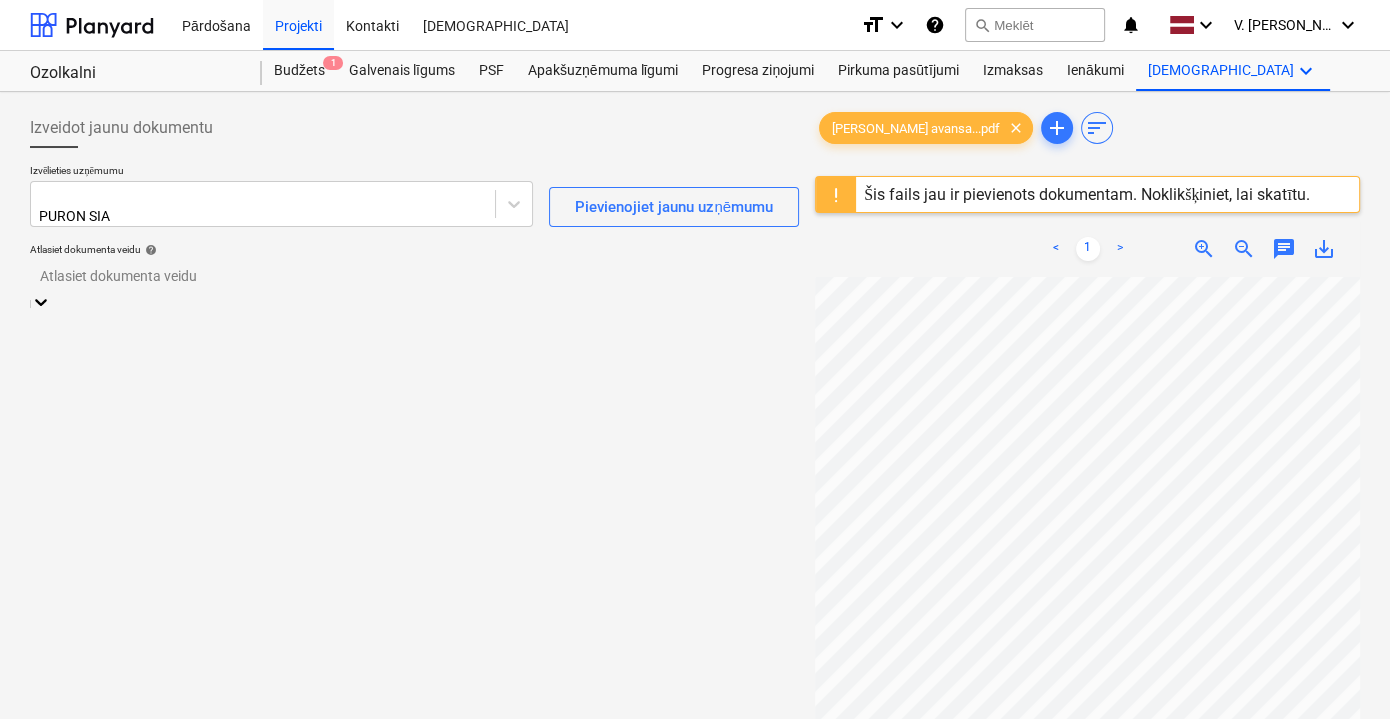 click on "Citas izmaksas (saņemšana, darbs utt.)" at bounding box center (695, 727) 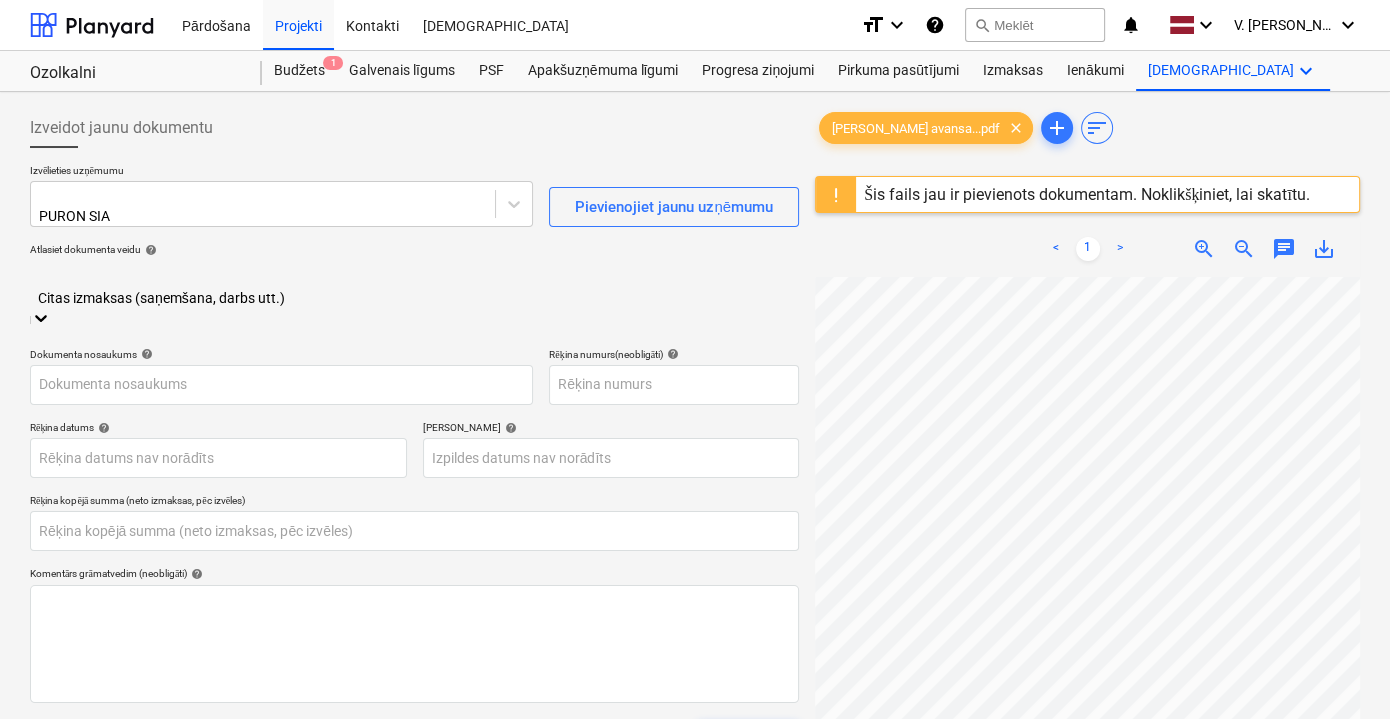 type on "HAGBERG avansa rēķins.pdf" 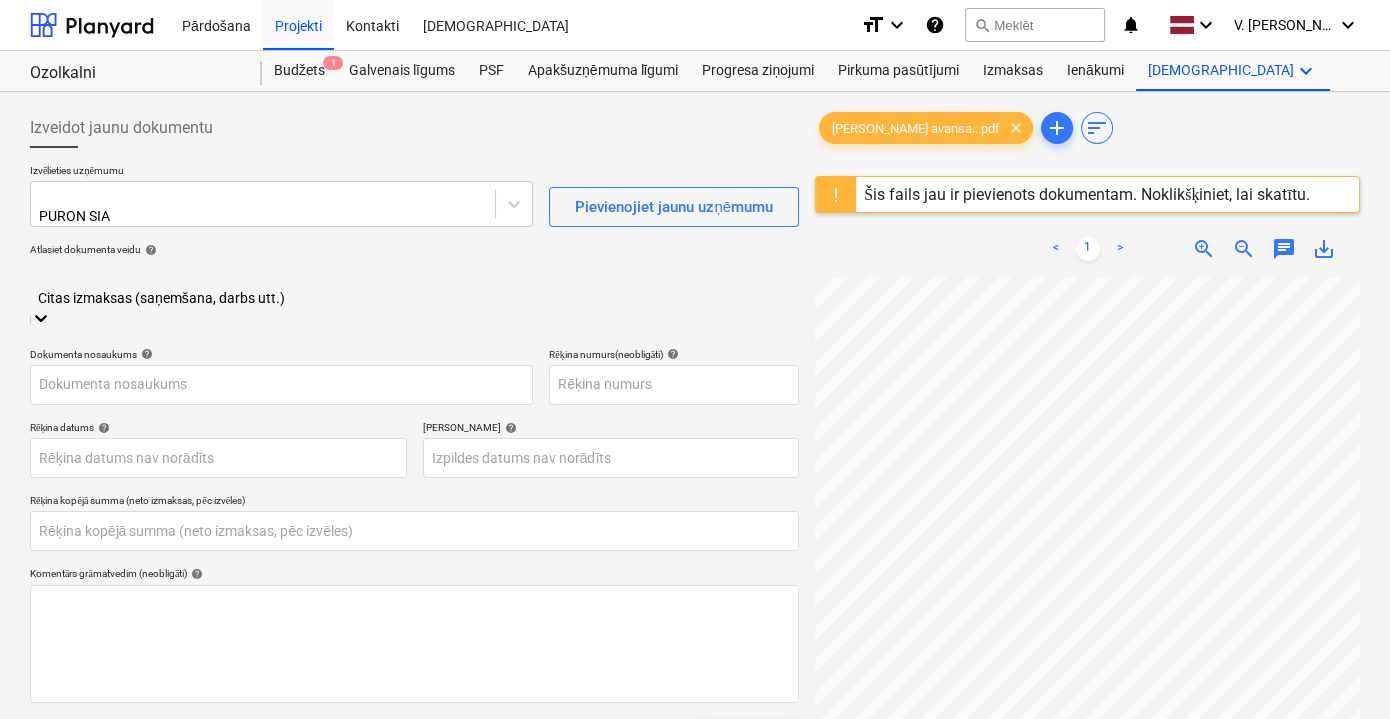 type on "0.00" 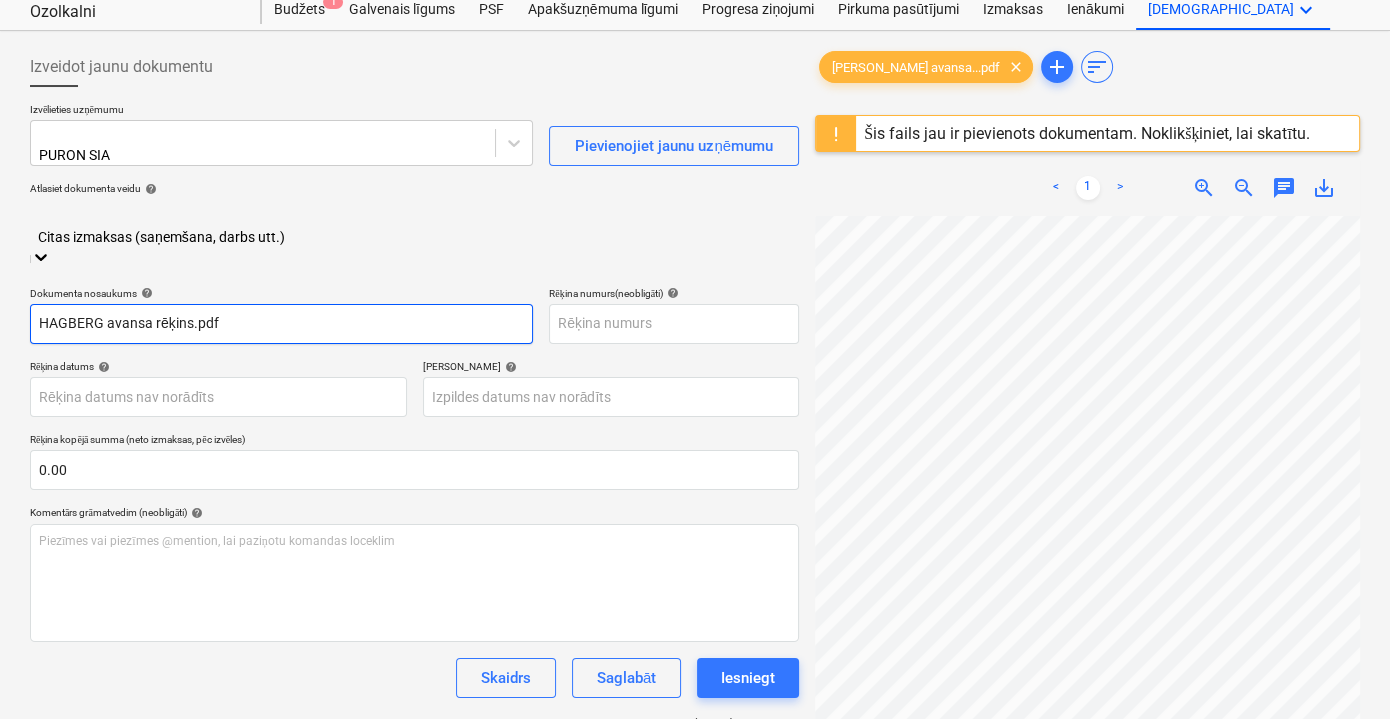 scroll, scrollTop: 90, scrollLeft: 0, axis: vertical 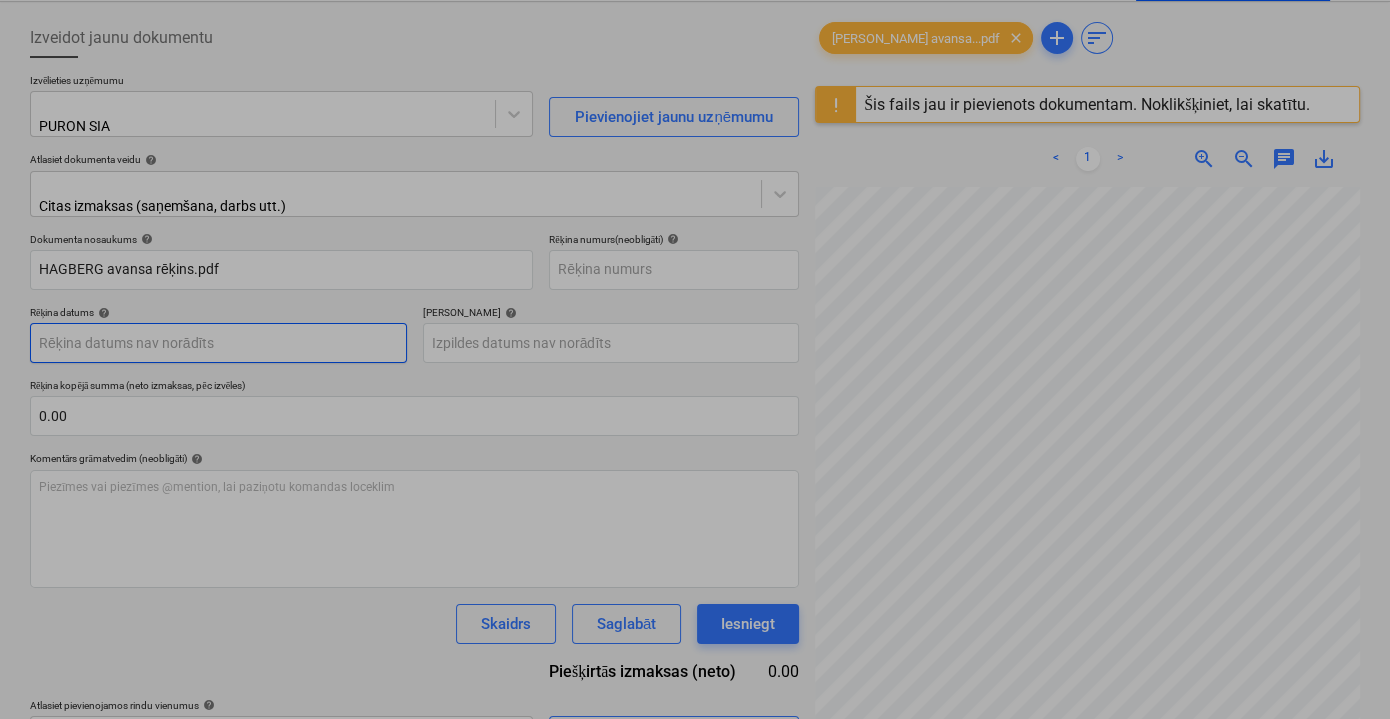 click on "Pārdošana Projekti Kontakti Iesūtne format_size keyboard_arrow_down help search Meklēt notifications 0 keyboard_arrow_down V. Filipčenko keyboard_arrow_down Ozolkalni Ozolkalni Budžets 1 Galvenais līgums PSF Apakšuzņēmuma līgumi Progresa ziņojumi Pirkuma pasūtījumi Izmaksas Ienākumi Vairāk keyboard_arrow_down Izveidot jaunu dokumentu Izvēlieties uzņēmumu PURON SIA   Pievienojiet jaunu uzņēmumu Atlasiet dokumenta veidu help Citas izmaksas (saņemšana, darbs utt.) Dokumenta nosaukums help HAGBERG avansa rēķins.pdf Rēķina numurs  (neobligāti) help Rēķina datums help Press the down arrow key to interact with the calendar and
select a date. Press the question mark key to get the keyboard shortcuts for changing dates. Termiņš help Press the down arrow key to interact with the calendar and
select a date. Press the question mark key to get the keyboard shortcuts for changing dates. Rēķina kopējā summa (neto izmaksas, pēc izvēles) 0.00 help ﻿ Skaidrs Saglabāt Iesniegt" at bounding box center (695, 269) 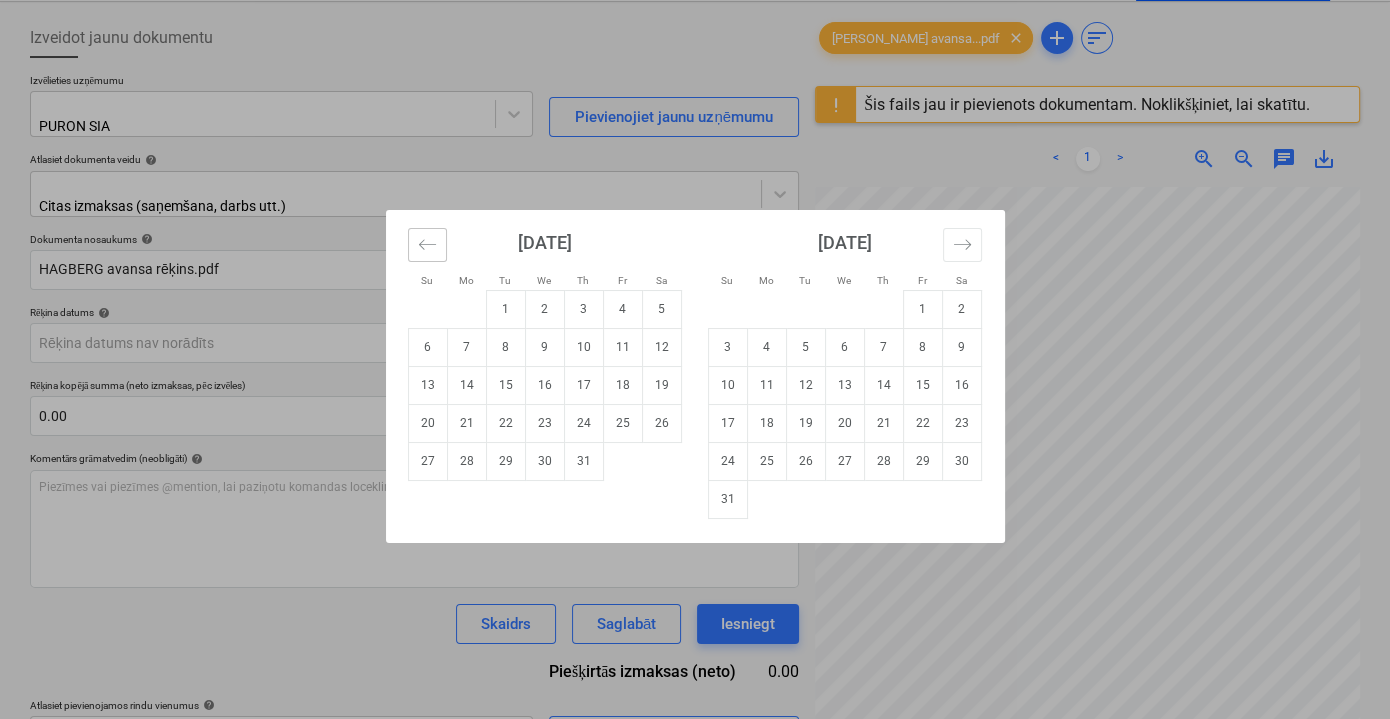 click 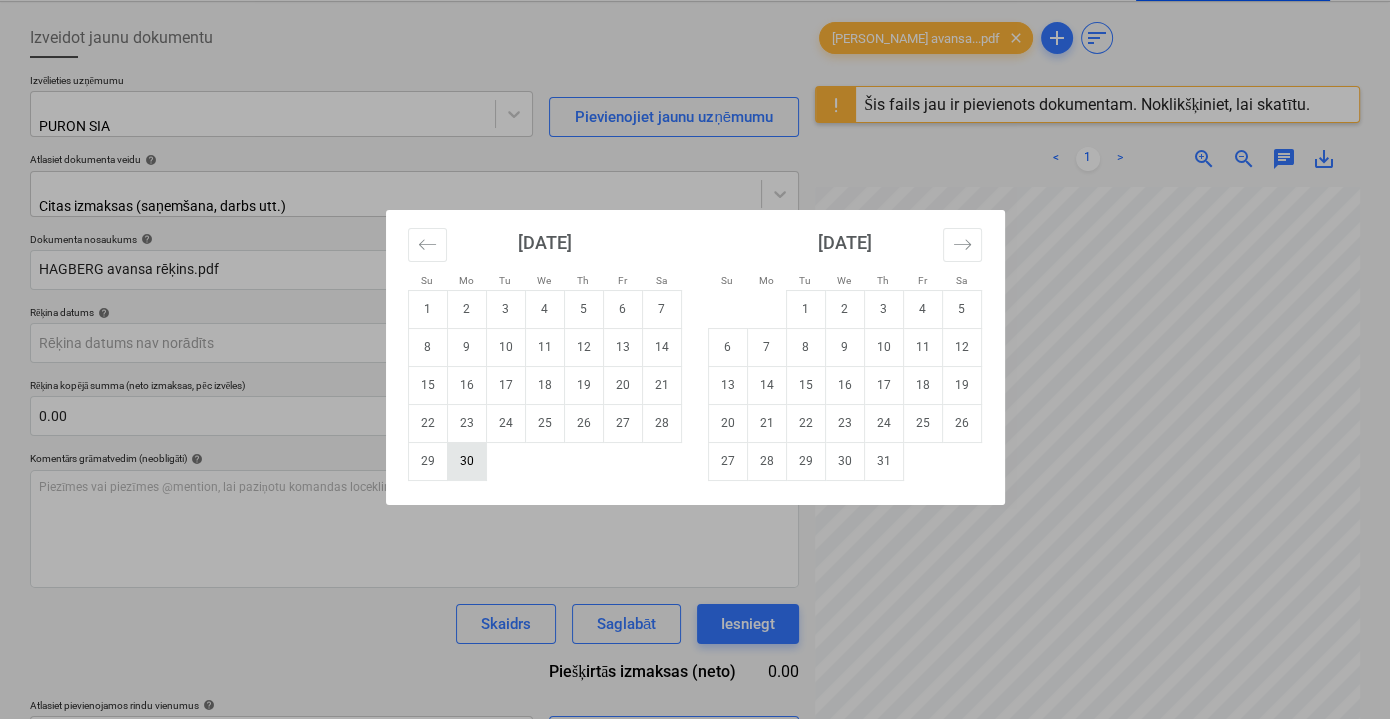 click on "30" at bounding box center [466, 461] 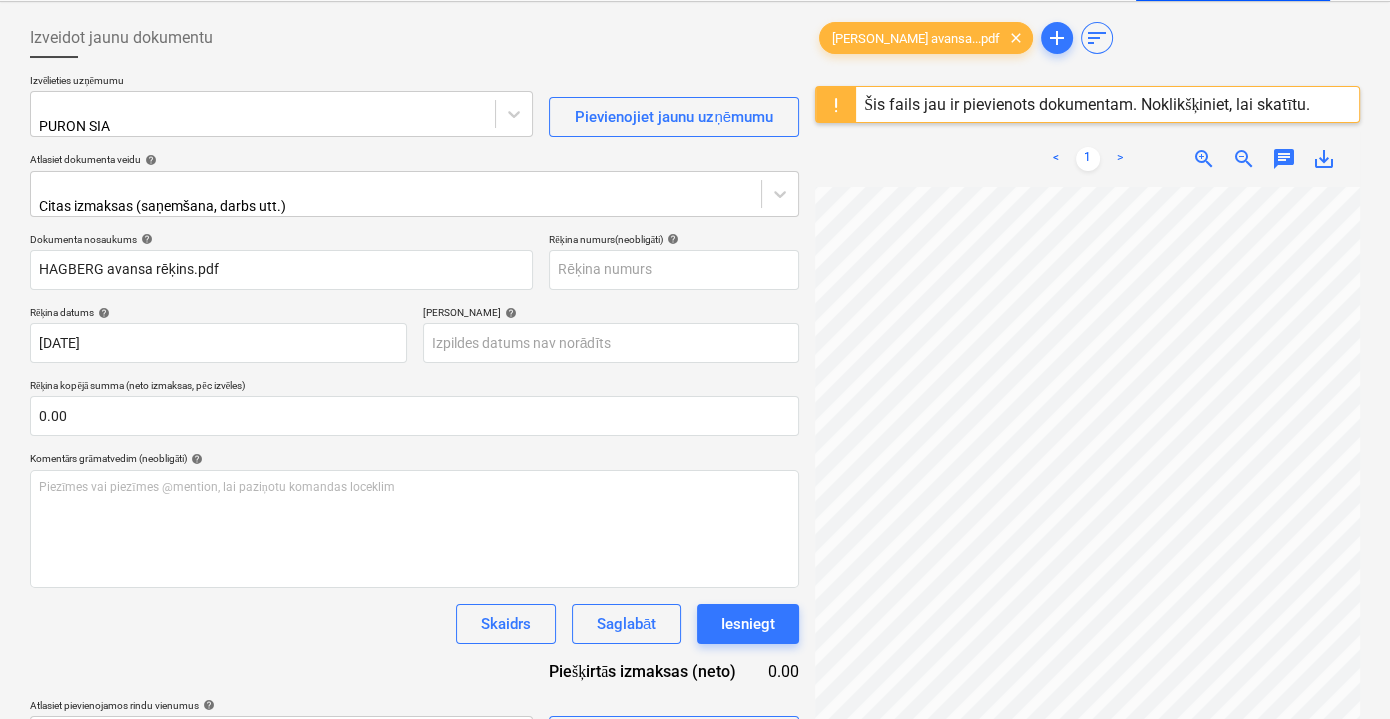 scroll, scrollTop: 90, scrollLeft: 0, axis: vertical 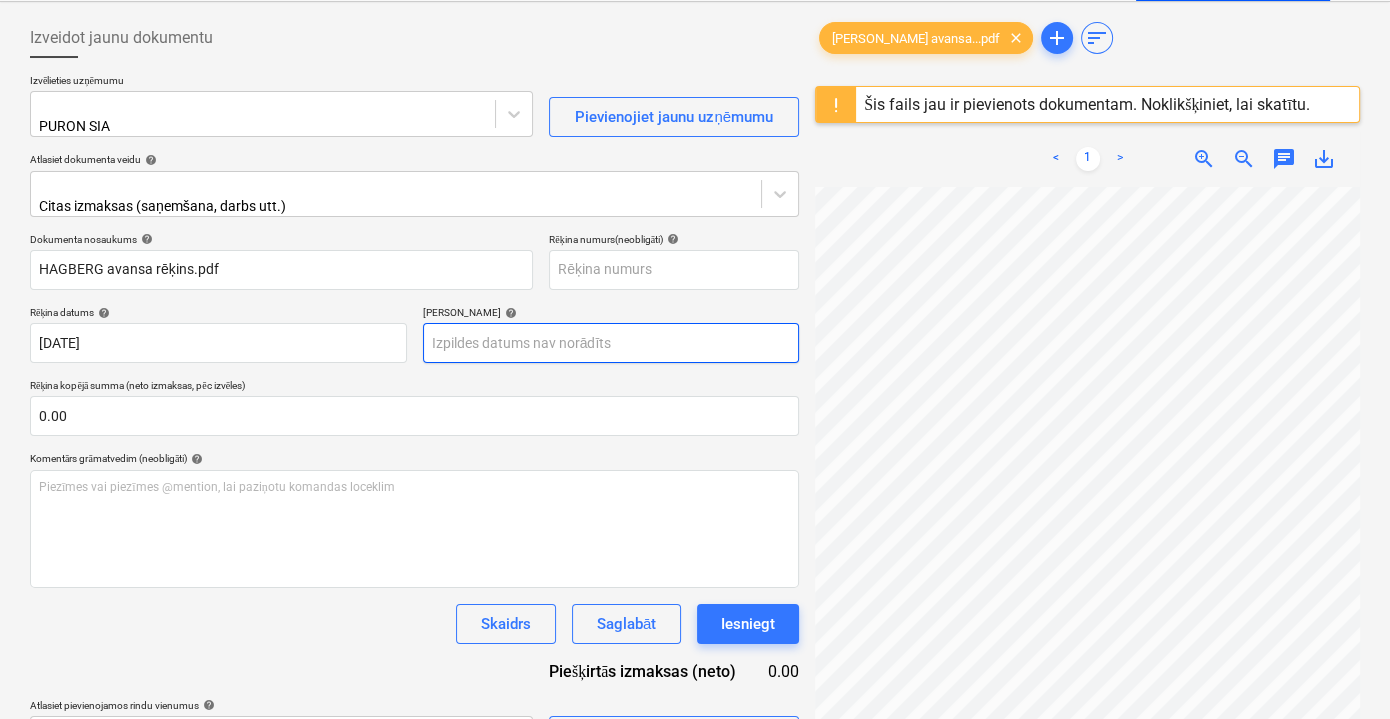 click on "Pārdošana Projekti Kontakti Iesūtne format_size keyboard_arrow_down help search Meklēt notifications 0 keyboard_arrow_down V. Filipčenko keyboard_arrow_down Ozolkalni Ozolkalni Budžets 1 Galvenais līgums PSF Apakšuzņēmuma līgumi Progresa ziņojumi Pirkuma pasūtījumi Izmaksas Ienākumi Vairāk keyboard_arrow_down Izveidot jaunu dokumentu Izvēlieties uzņēmumu PURON SIA   Pievienojiet jaunu uzņēmumu Atlasiet dokumenta veidu help Citas izmaksas (saņemšana, darbs utt.) Dokumenta nosaukums help HAGBERG avansa rēķins.pdf Rēķina numurs  (neobligāti) help Rēķina datums help 30 Jun 2025 30.06.2025 Press the down arrow key to interact with the calendar and
select a date. Press the question mark key to get the keyboard shortcuts for changing dates. Termiņš help Press the down arrow key to interact with the calendar and
select a date. Press the question mark key to get the keyboard shortcuts for changing dates. Rēķina kopējā summa (neto izmaksas, pēc izvēles) 0.00 help ﻿ 0.00" at bounding box center (695, 269) 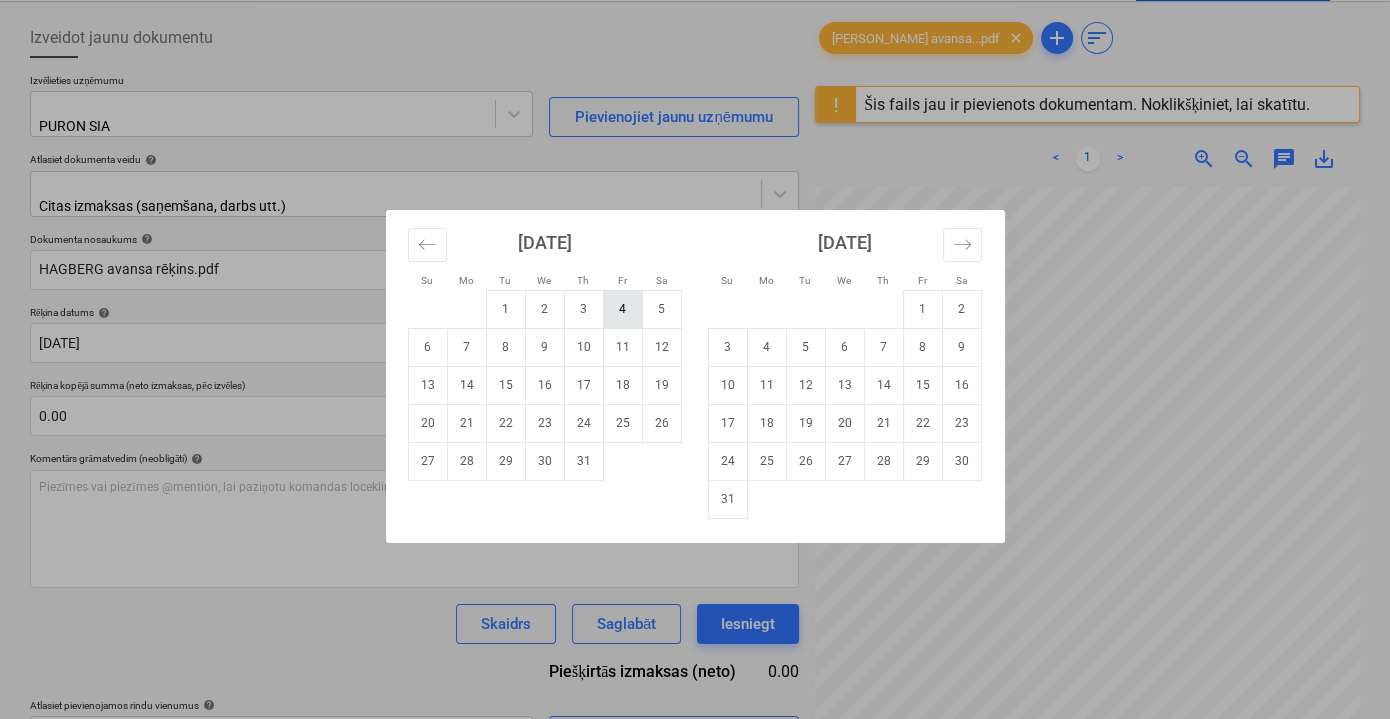 click on "4" at bounding box center [622, 309] 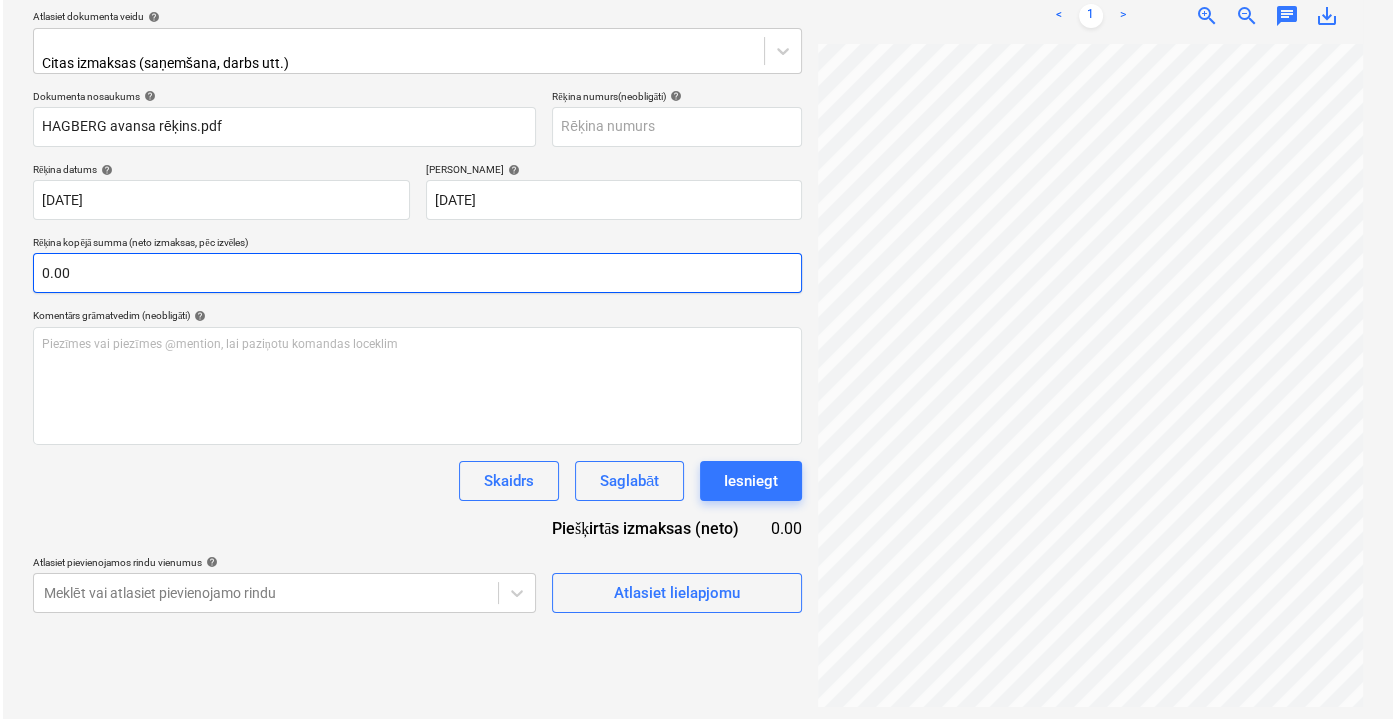 scroll, scrollTop: 236, scrollLeft: 0, axis: vertical 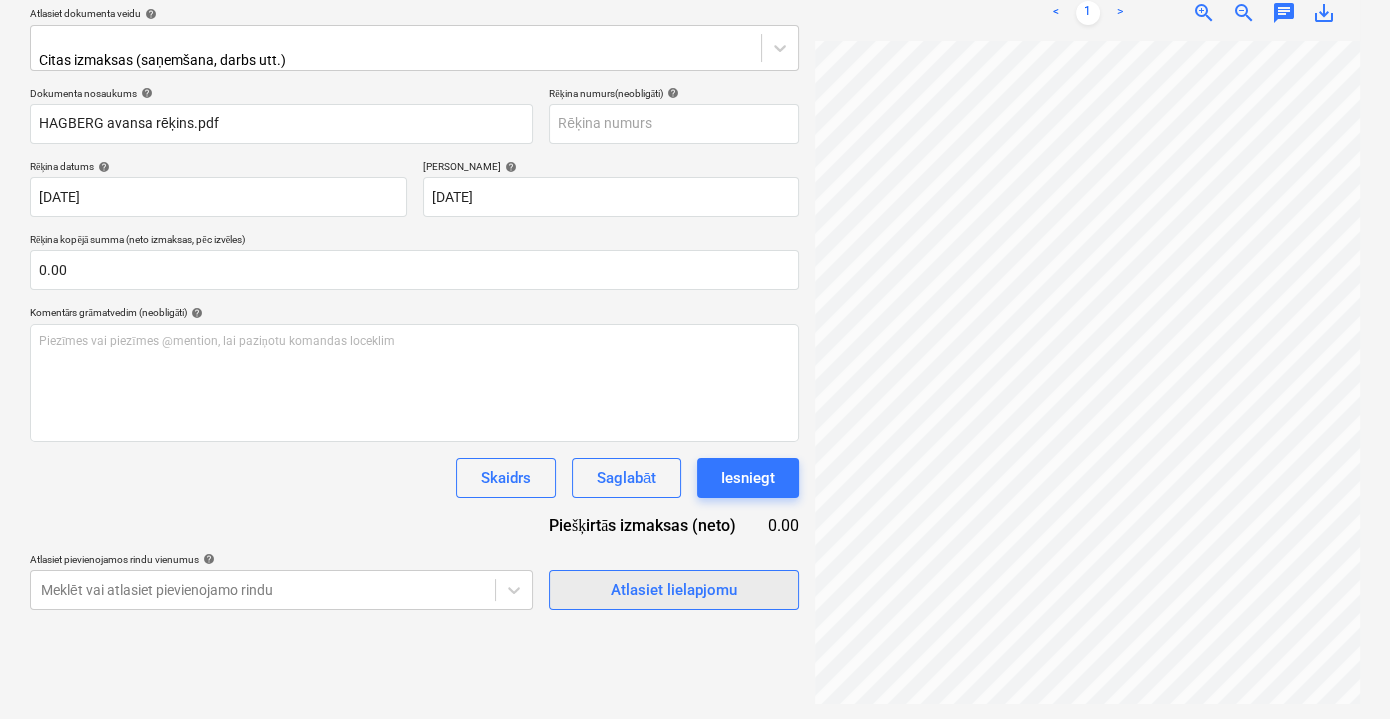 click on "Atlasiet lielapjomu" at bounding box center [674, 590] 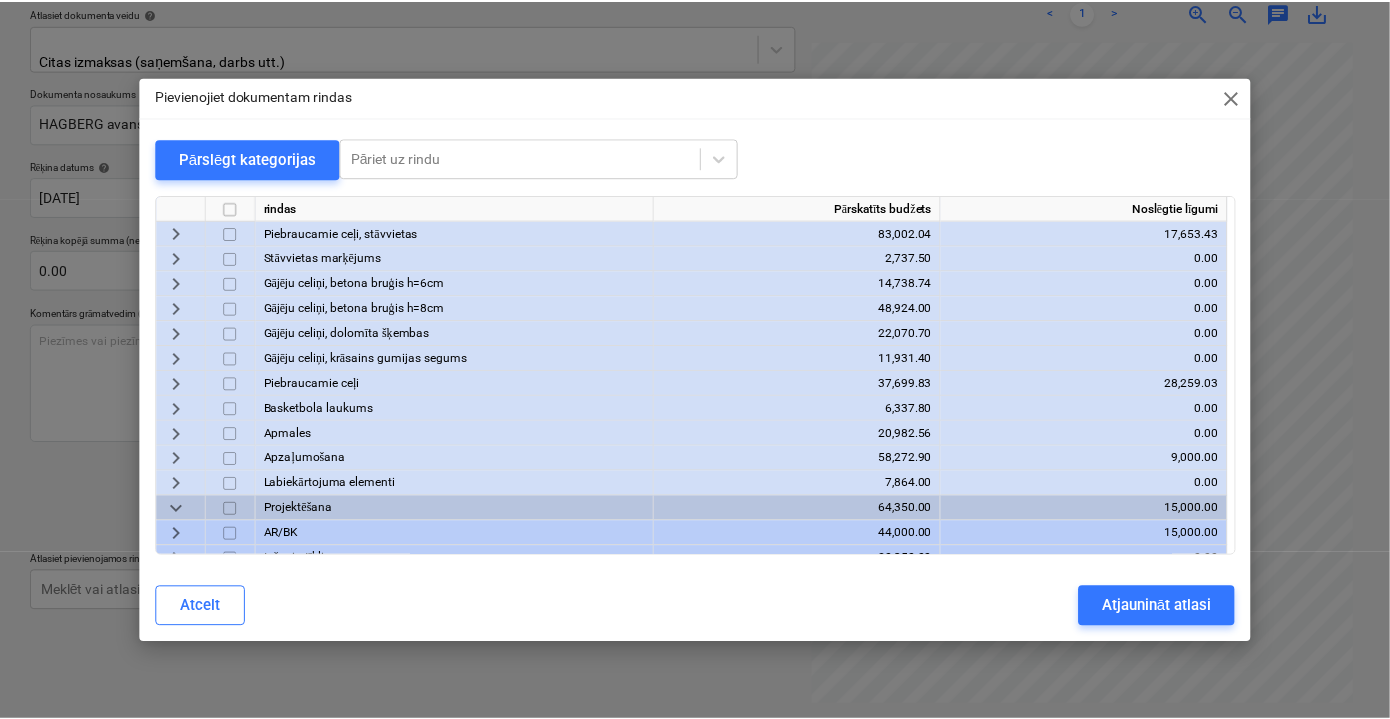 scroll, scrollTop: 1691, scrollLeft: 0, axis: vertical 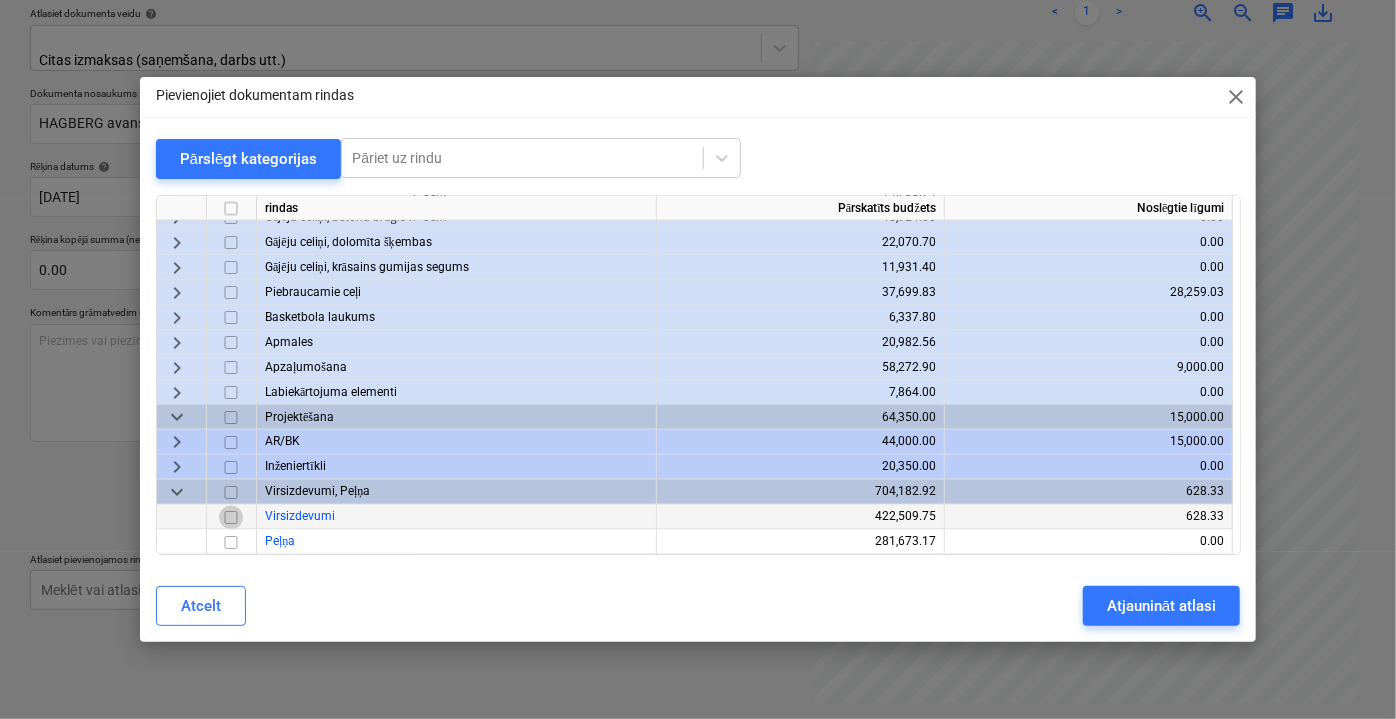 click at bounding box center [231, 517] 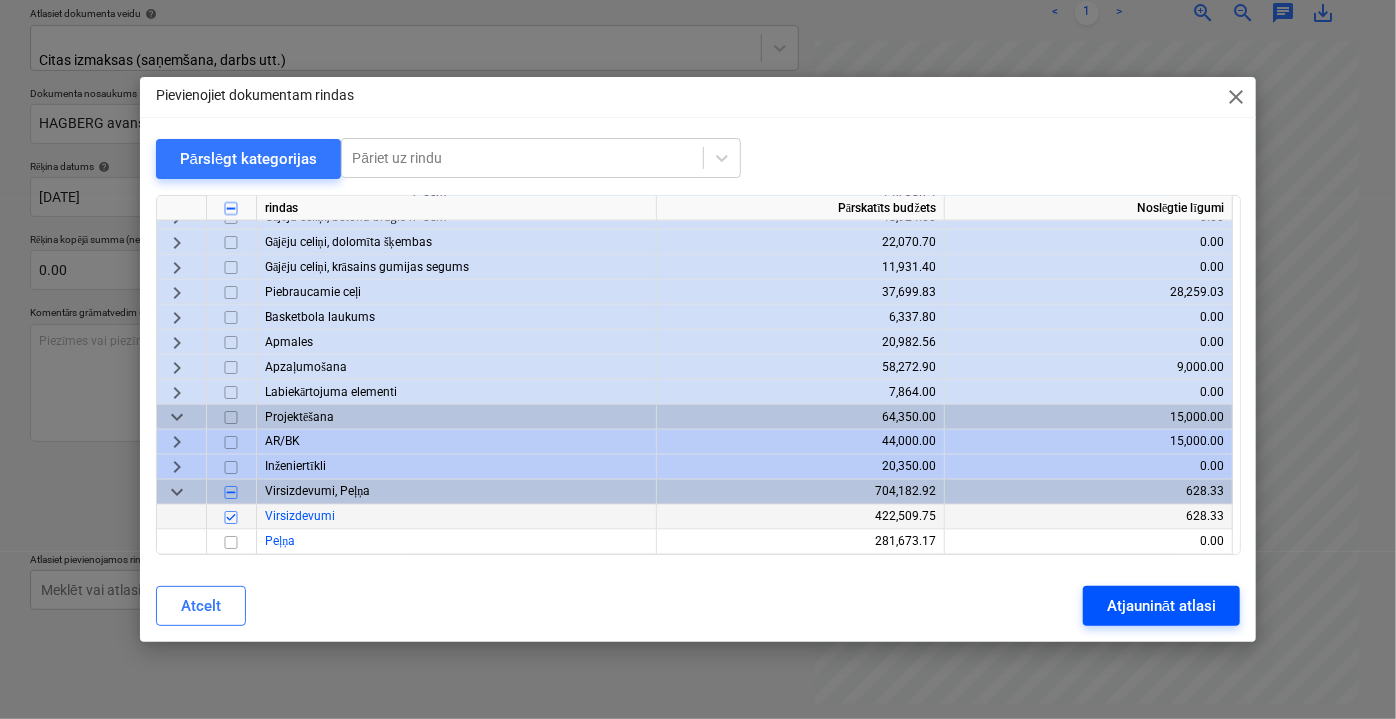 click on "Atjaunināt atlasi" at bounding box center [1161, 606] 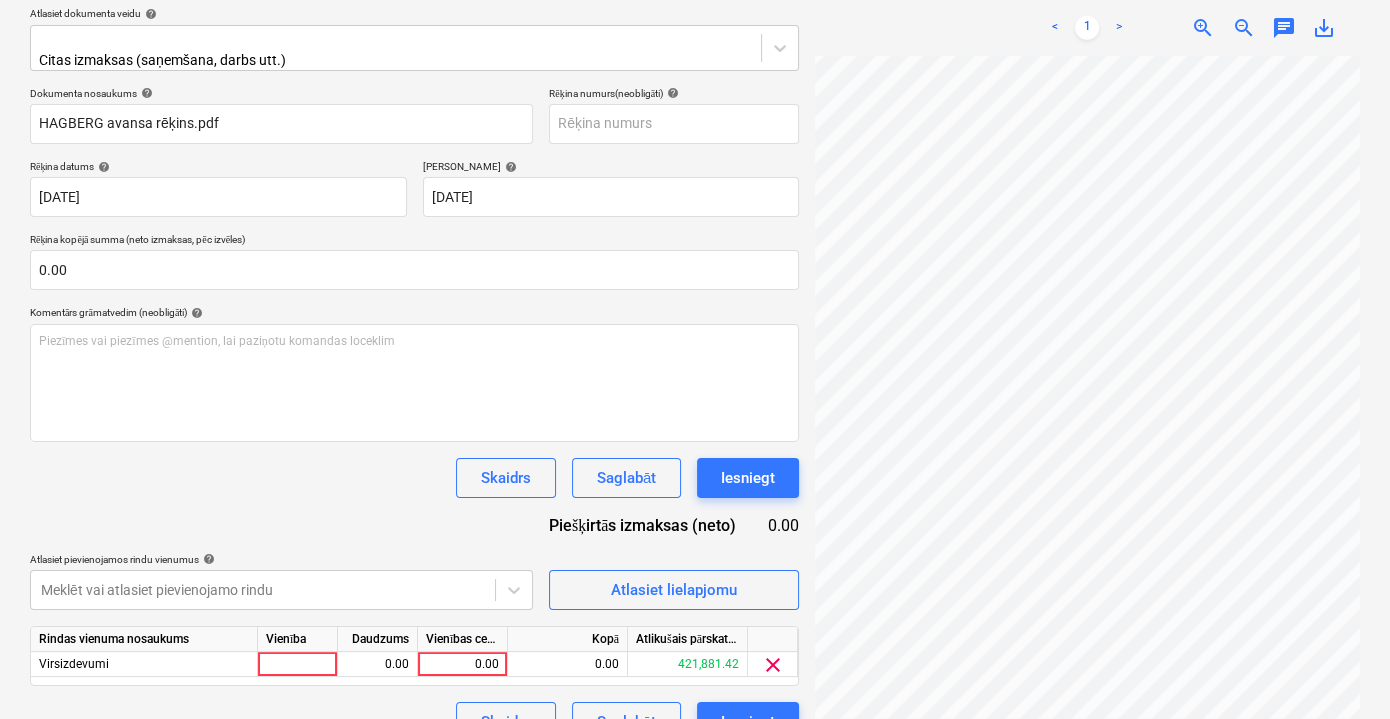 scroll, scrollTop: 262, scrollLeft: 0, axis: vertical 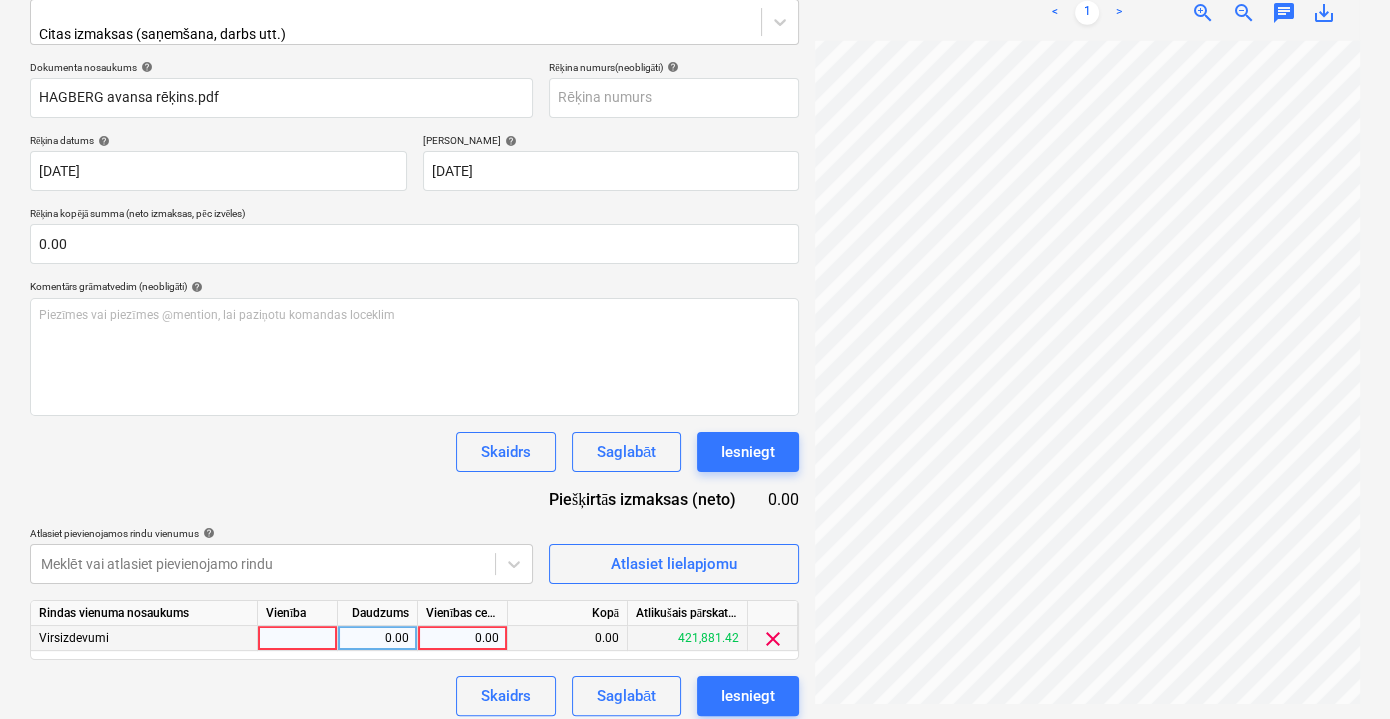 click on "0.00" at bounding box center [462, 638] 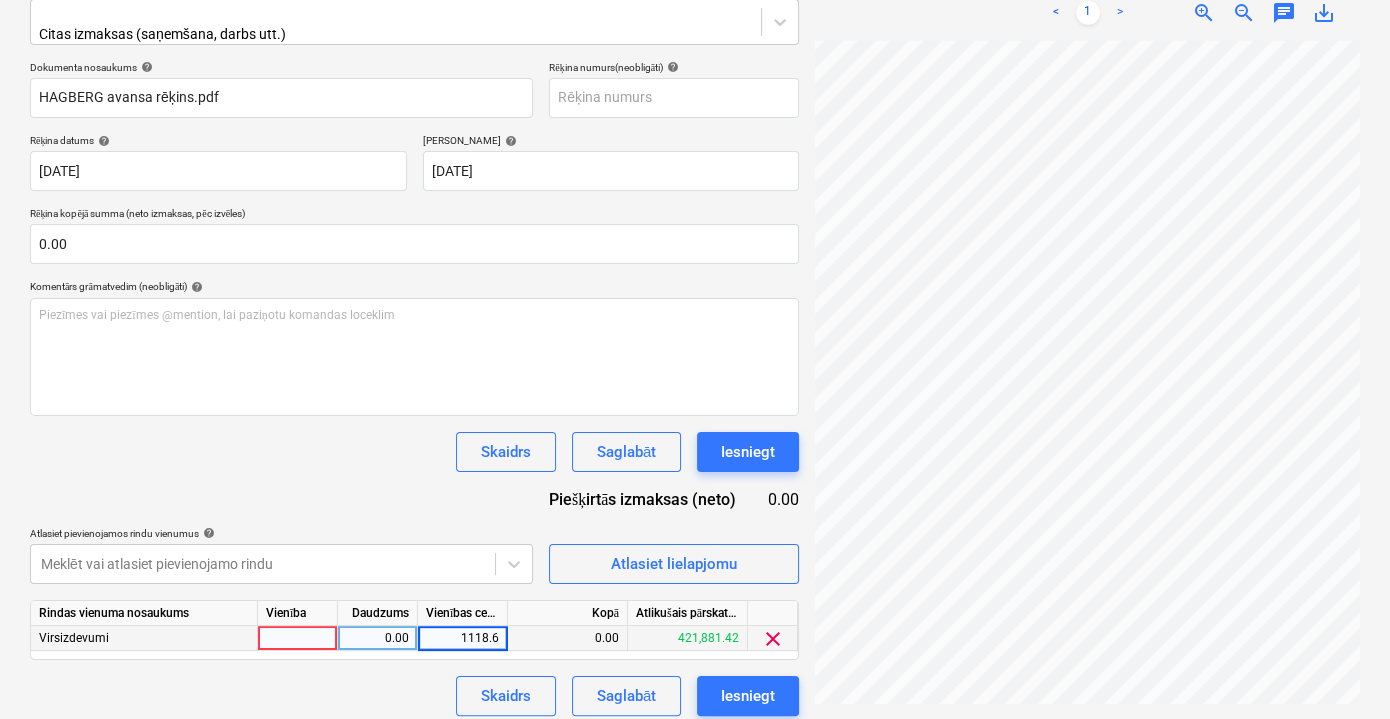 type on "1118.60" 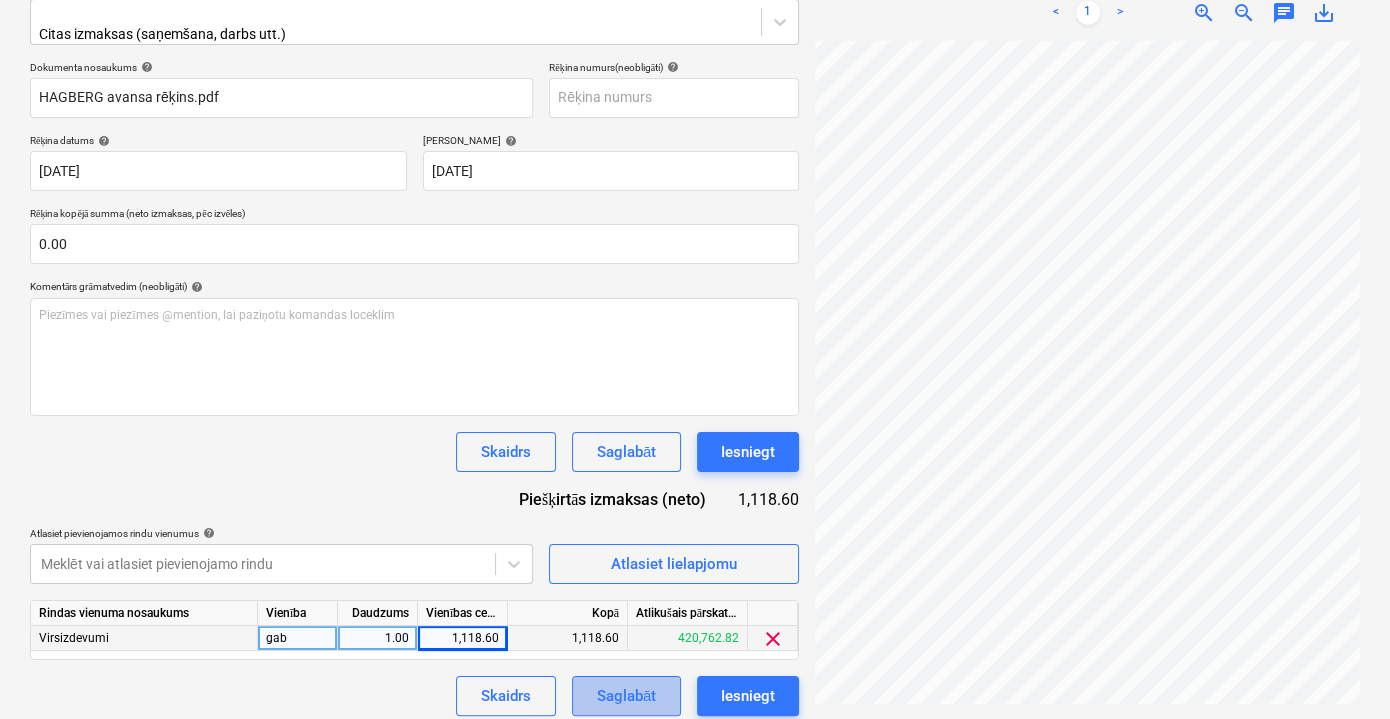 click on "Saglabāt" at bounding box center (626, 696) 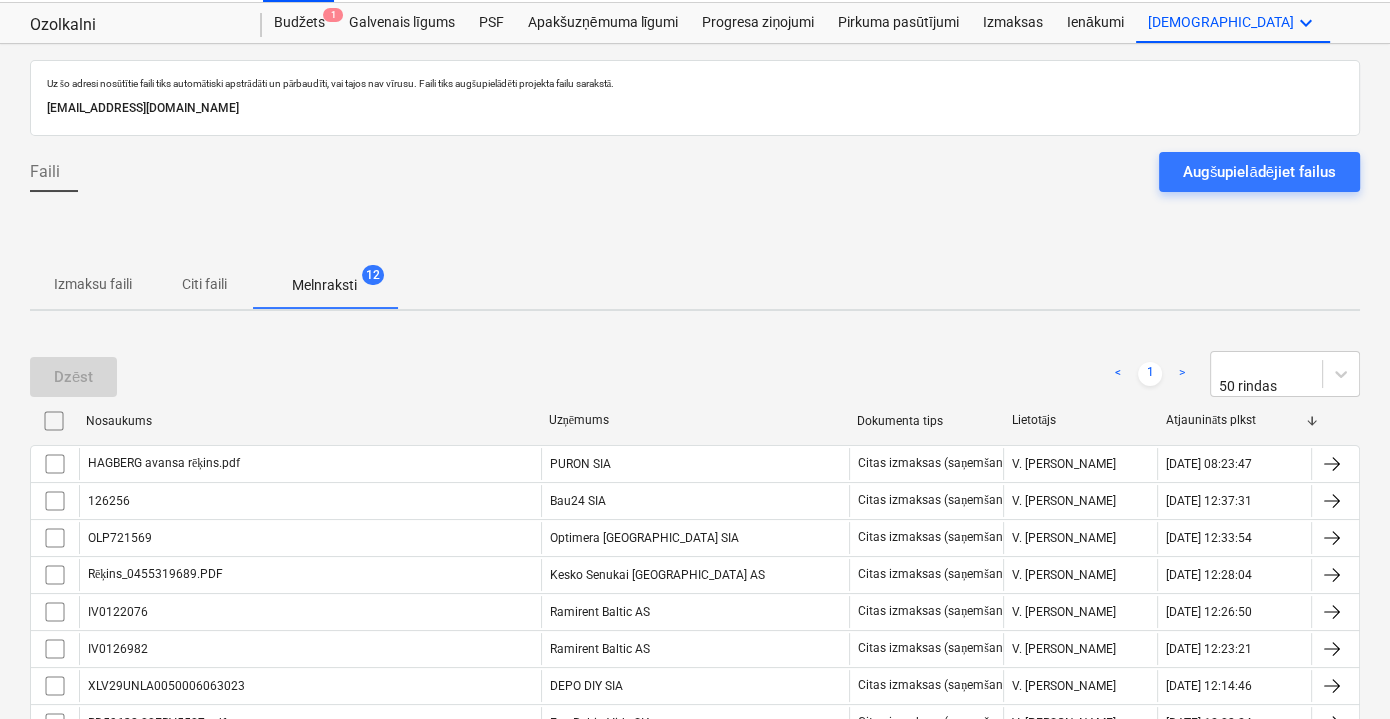 scroll, scrollTop: 0, scrollLeft: 0, axis: both 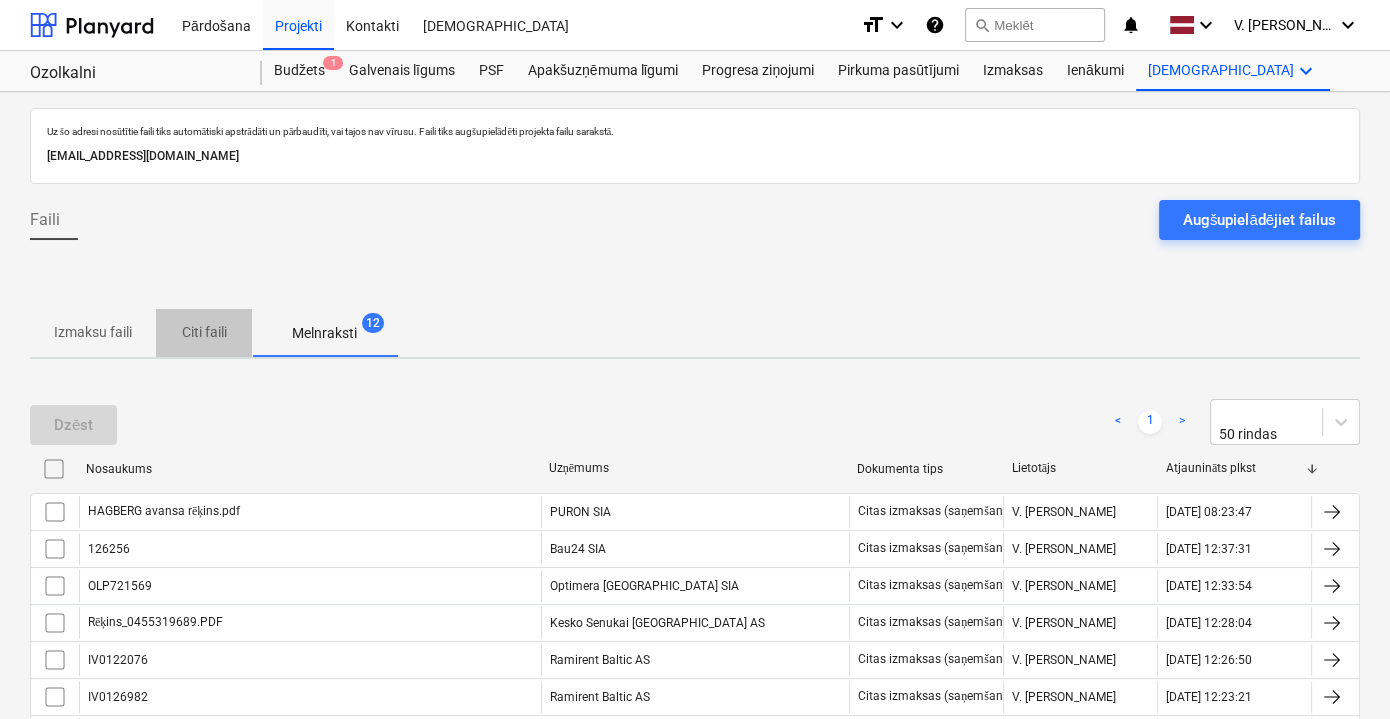 click on "Citi faili" at bounding box center [204, 332] 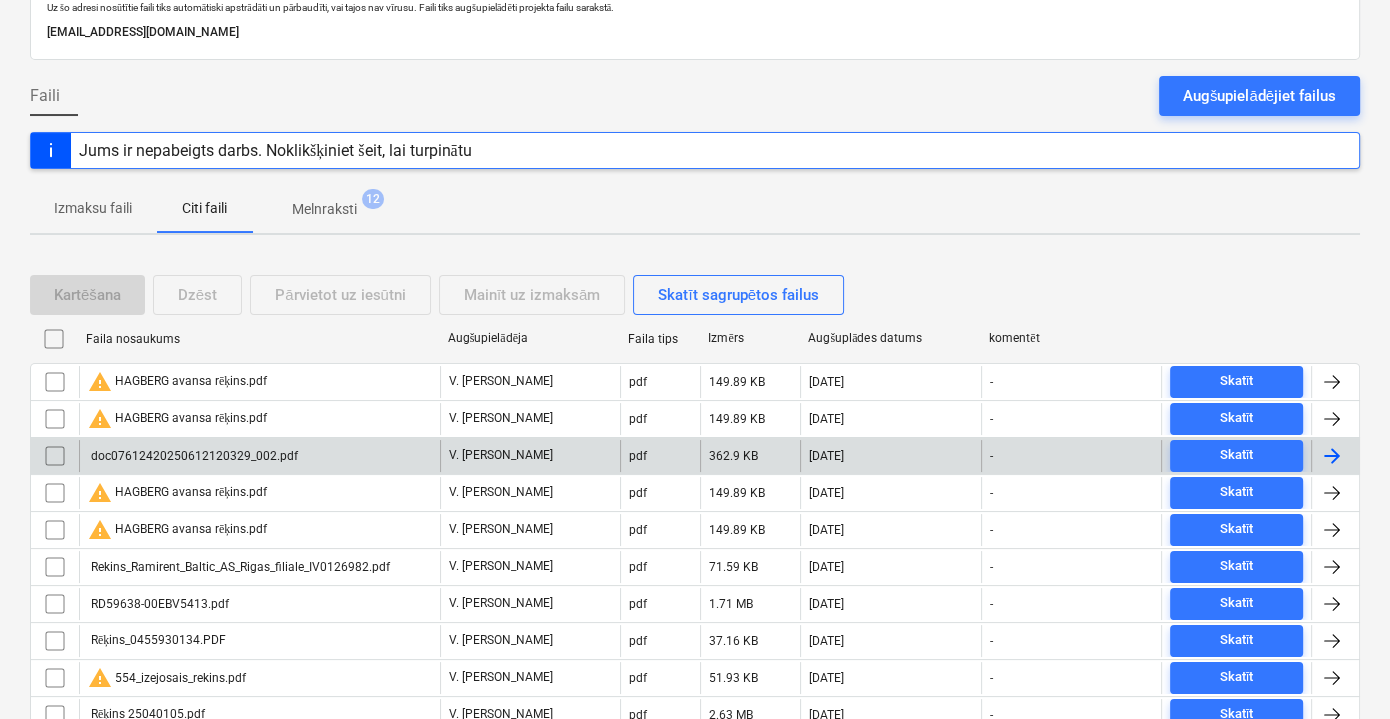 scroll, scrollTop: 181, scrollLeft: 0, axis: vertical 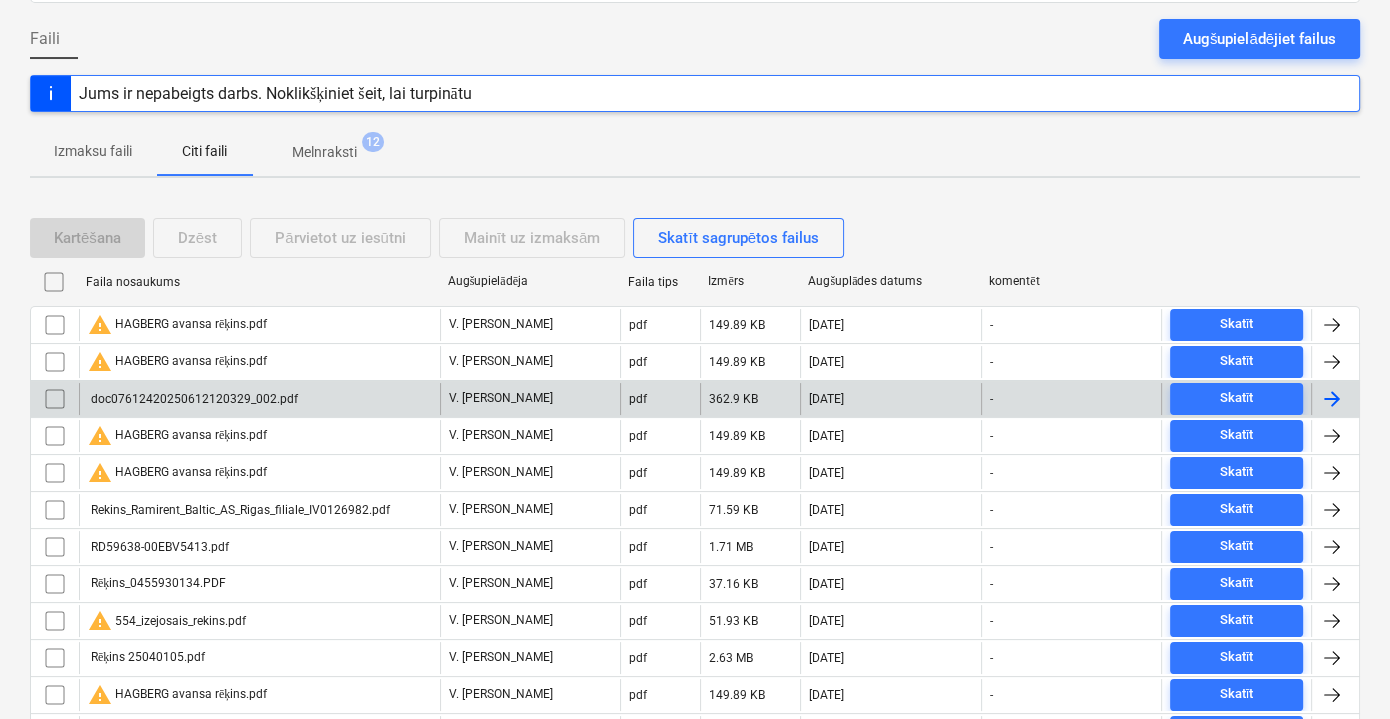 click on "doc07612420250612120329_002.pdf" at bounding box center (193, 399) 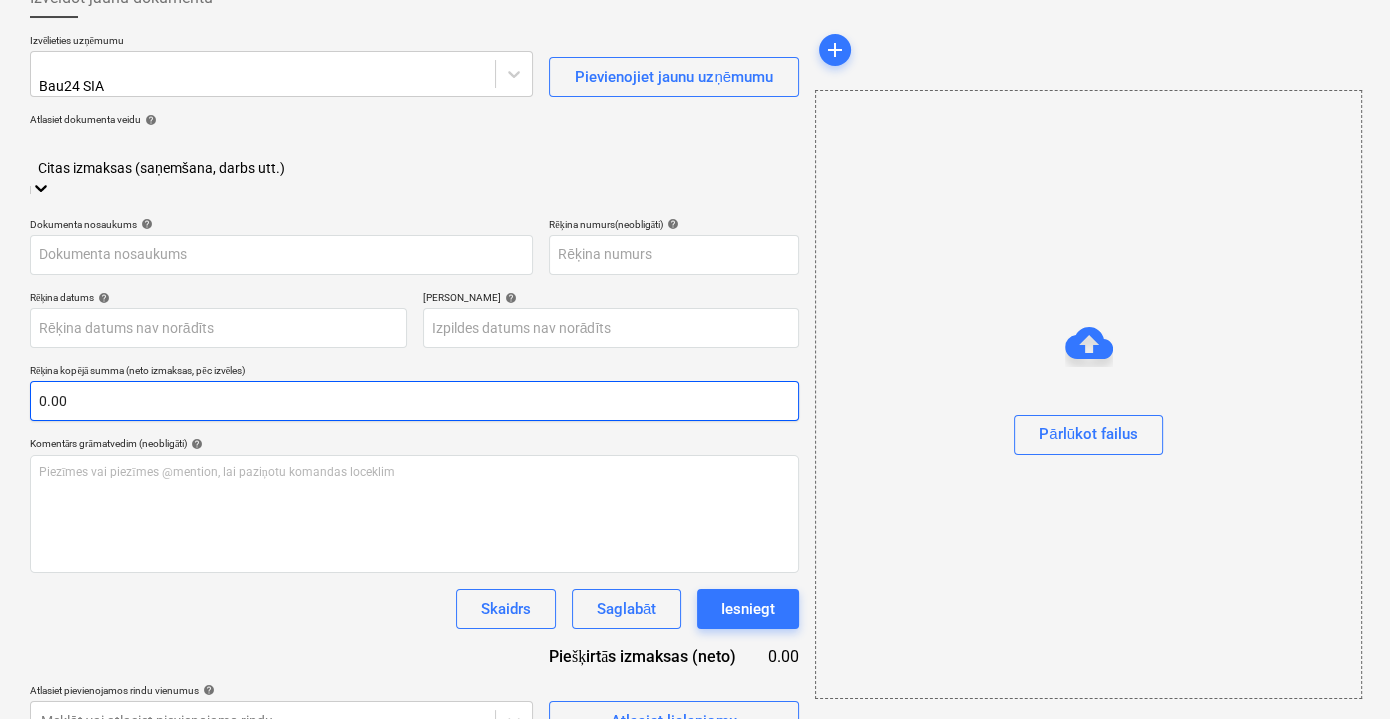type on "126256" 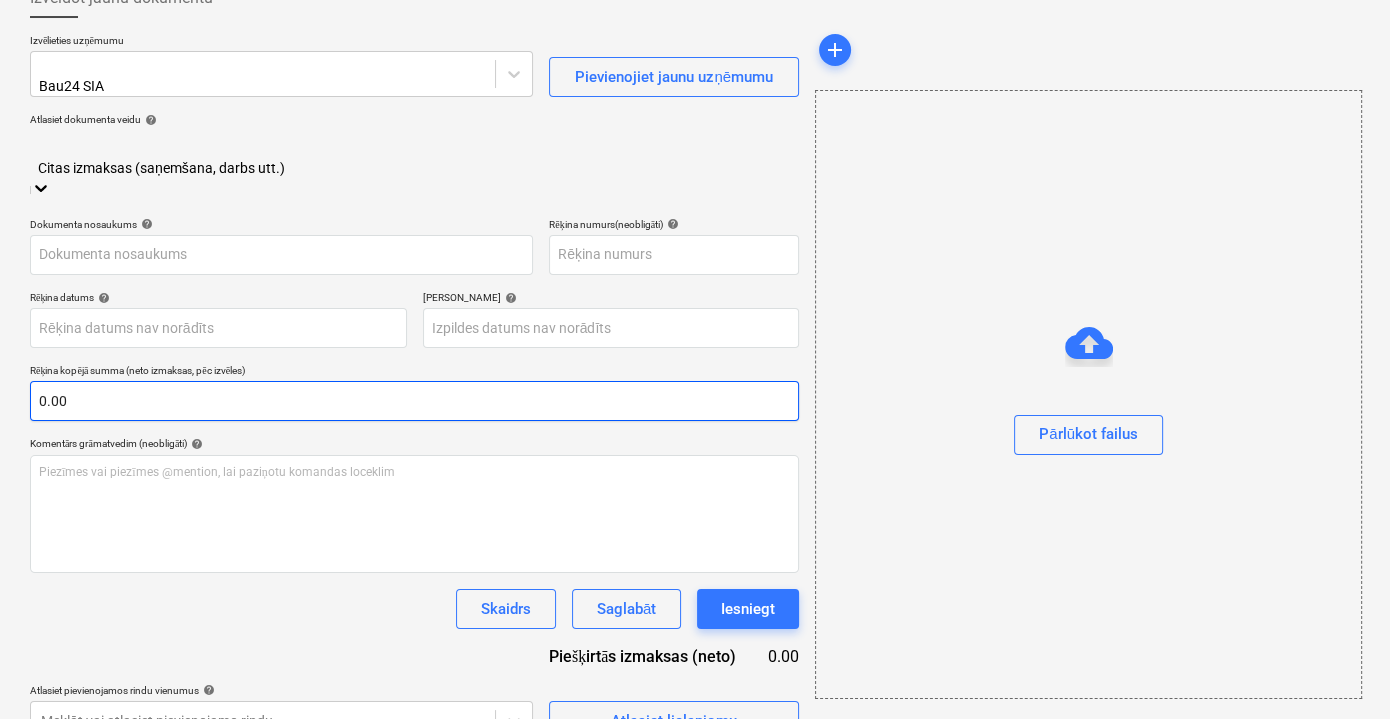 type on "126256" 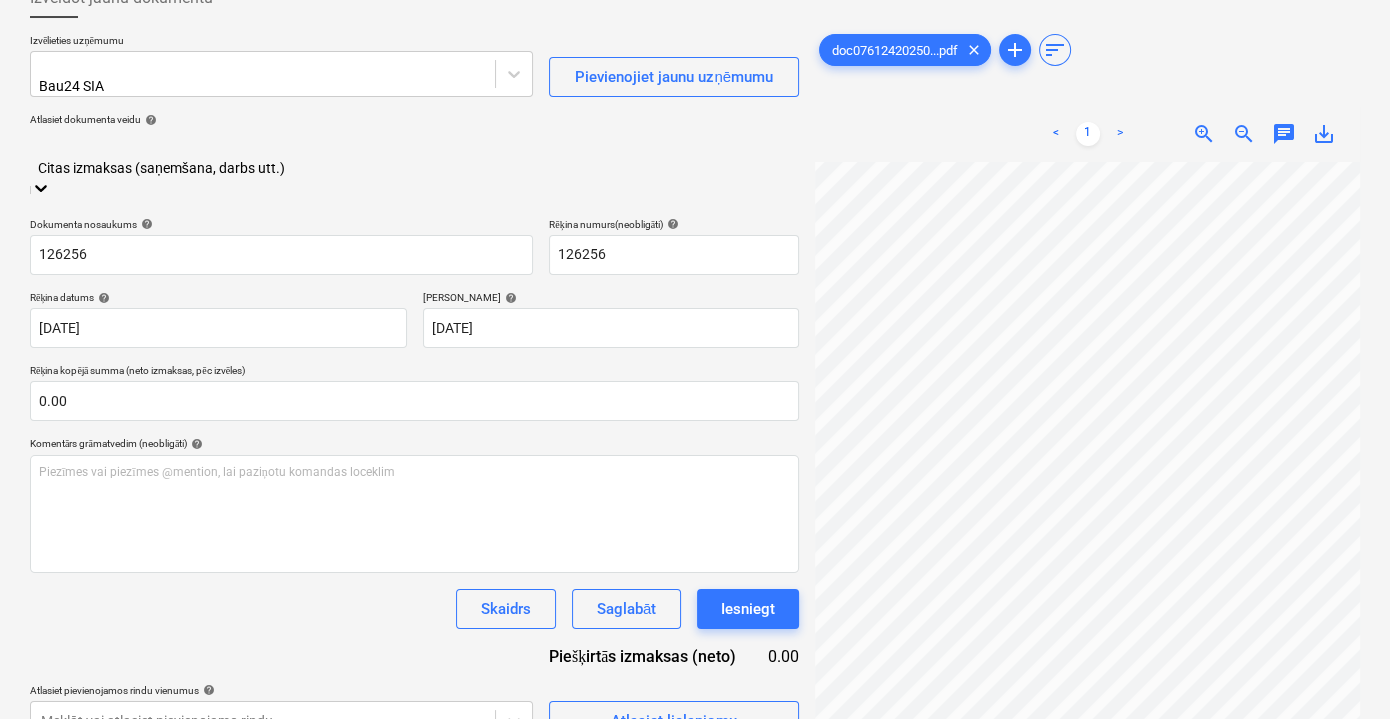 scroll, scrollTop: 0, scrollLeft: 0, axis: both 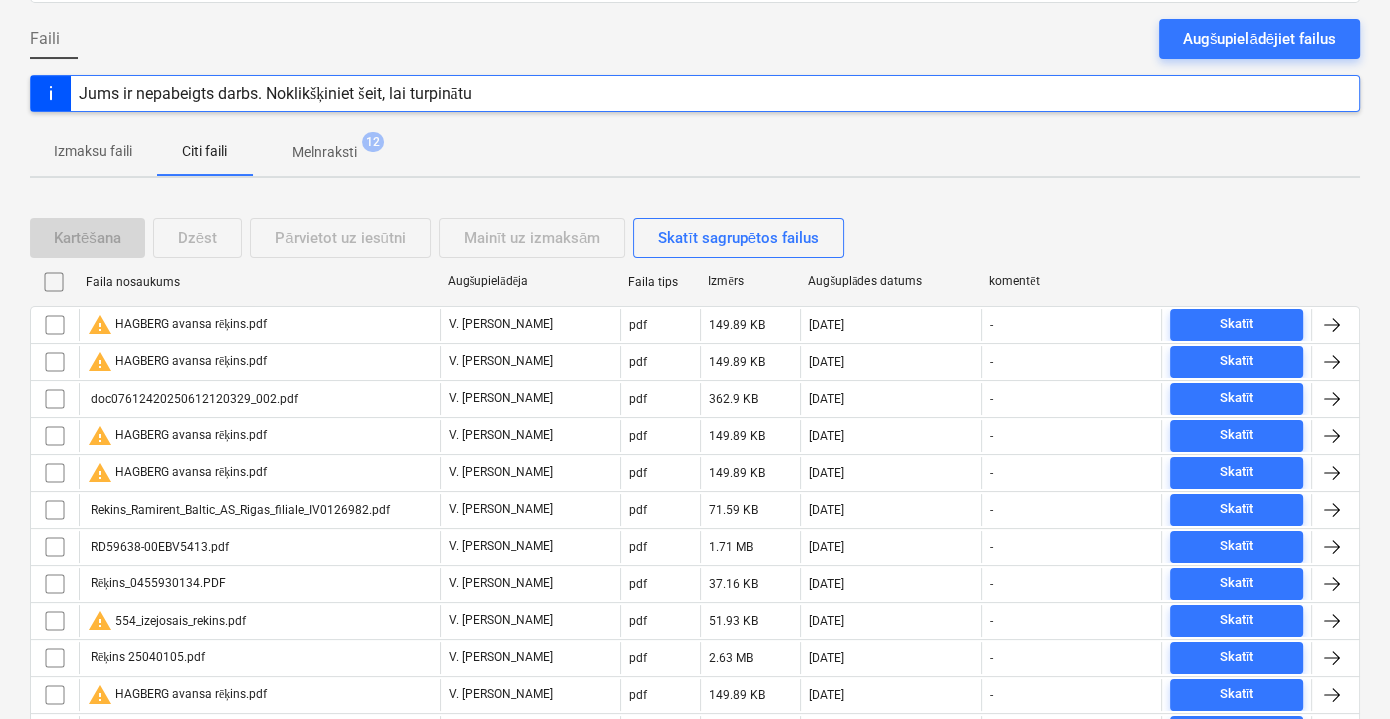 click on "Melnraksti 12" at bounding box center (324, 152) 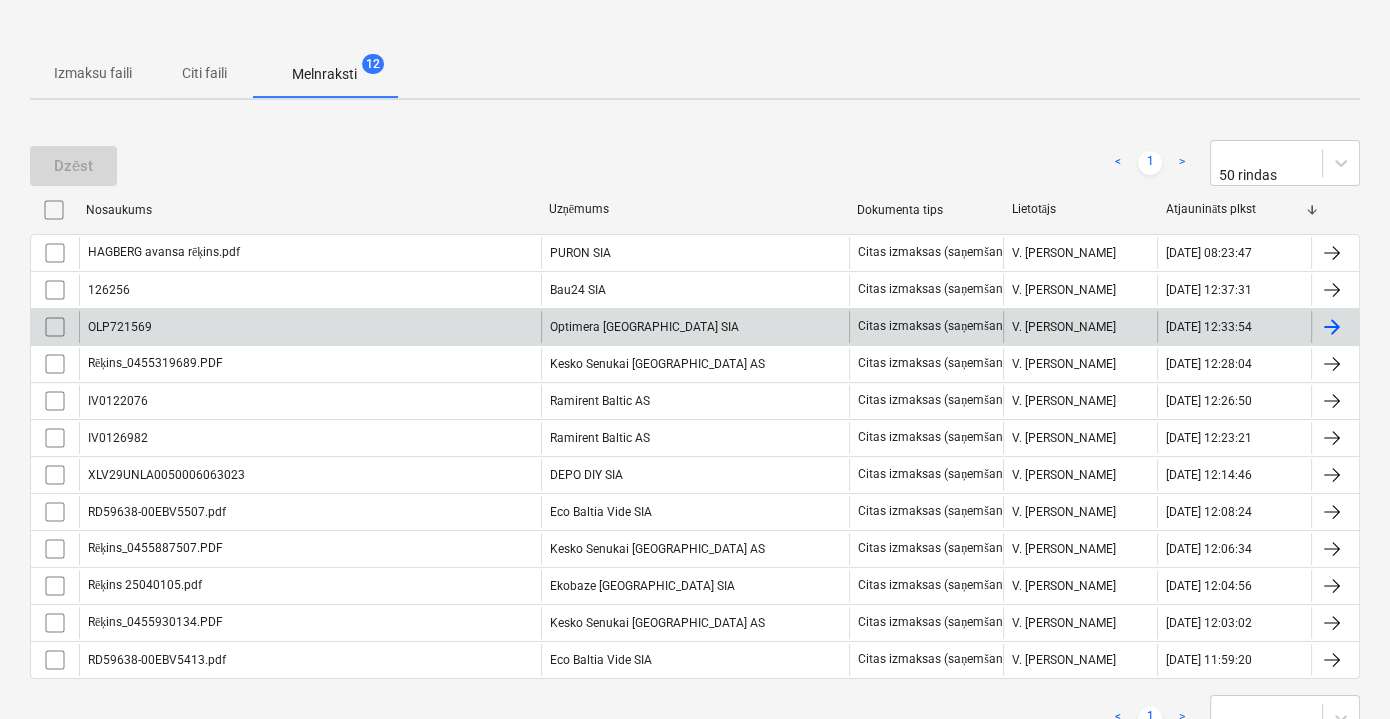 scroll, scrollTop: 228, scrollLeft: 0, axis: vertical 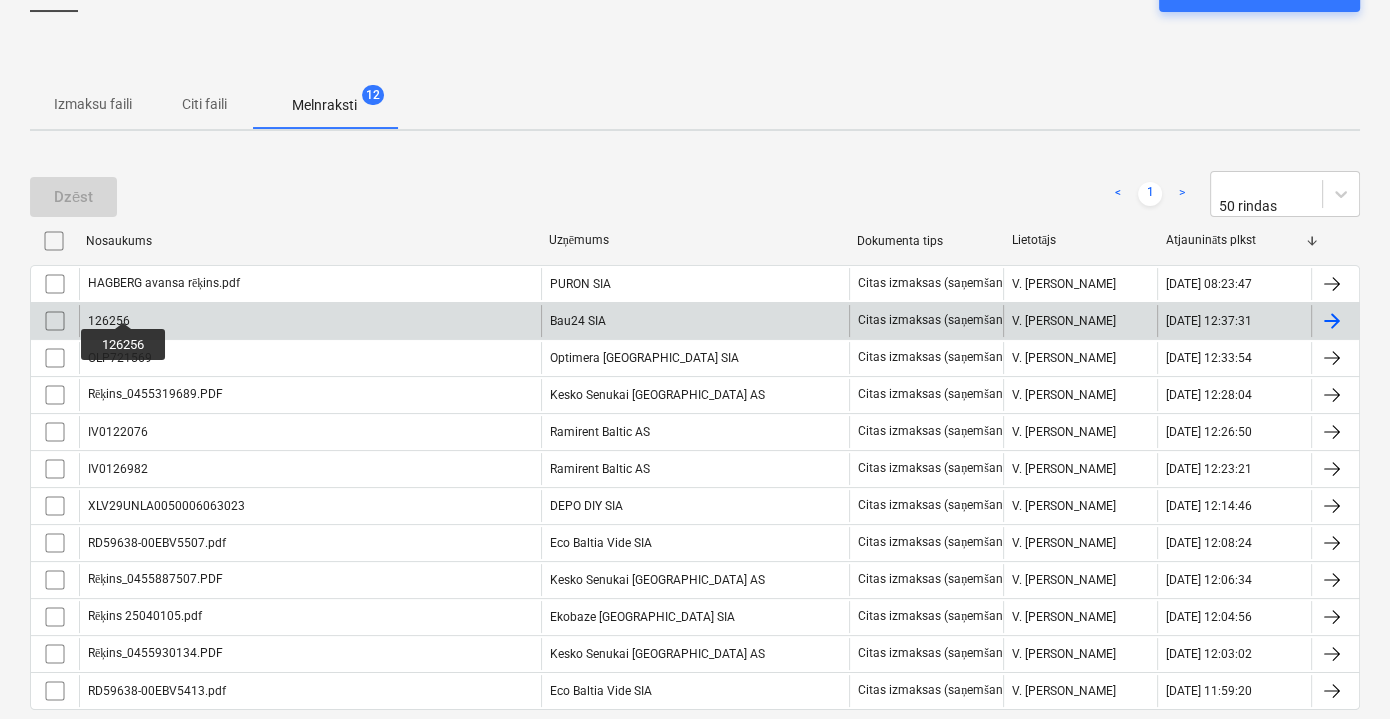 click on "126256" at bounding box center [109, 321] 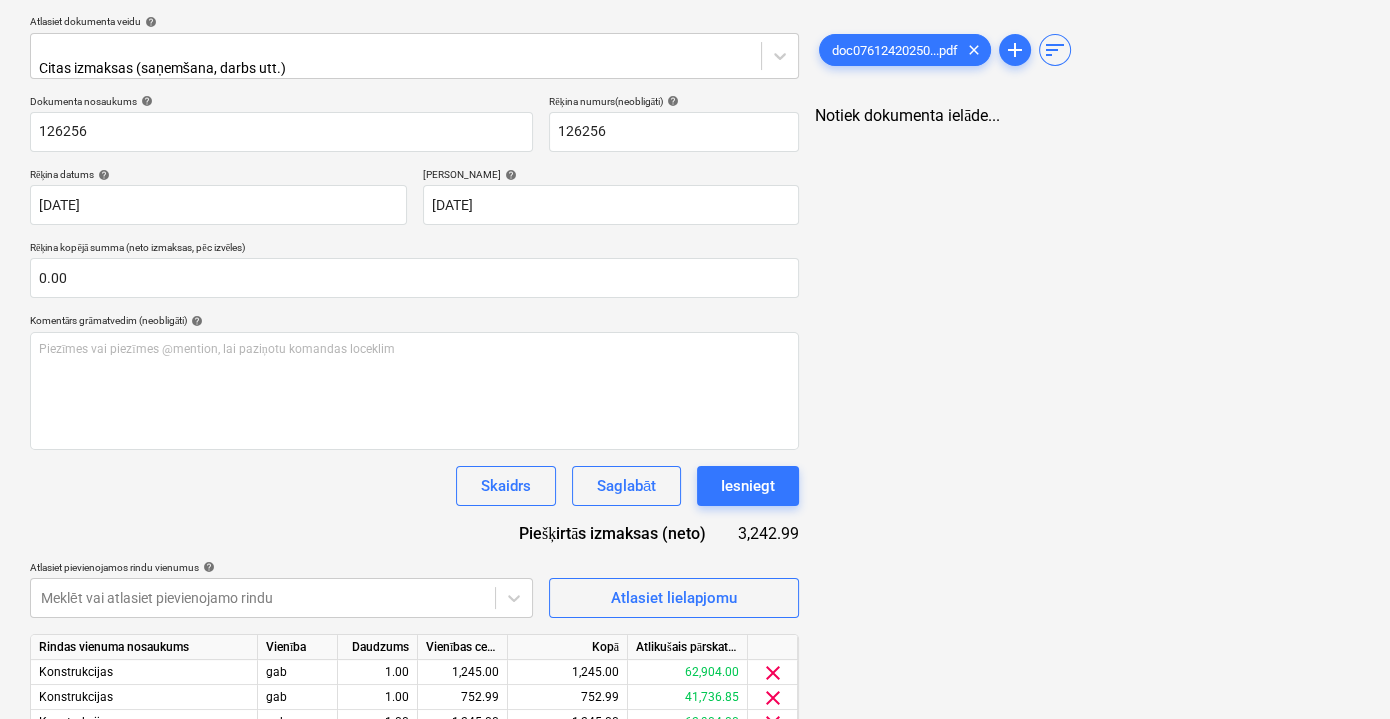 scroll, scrollTop: 130, scrollLeft: 0, axis: vertical 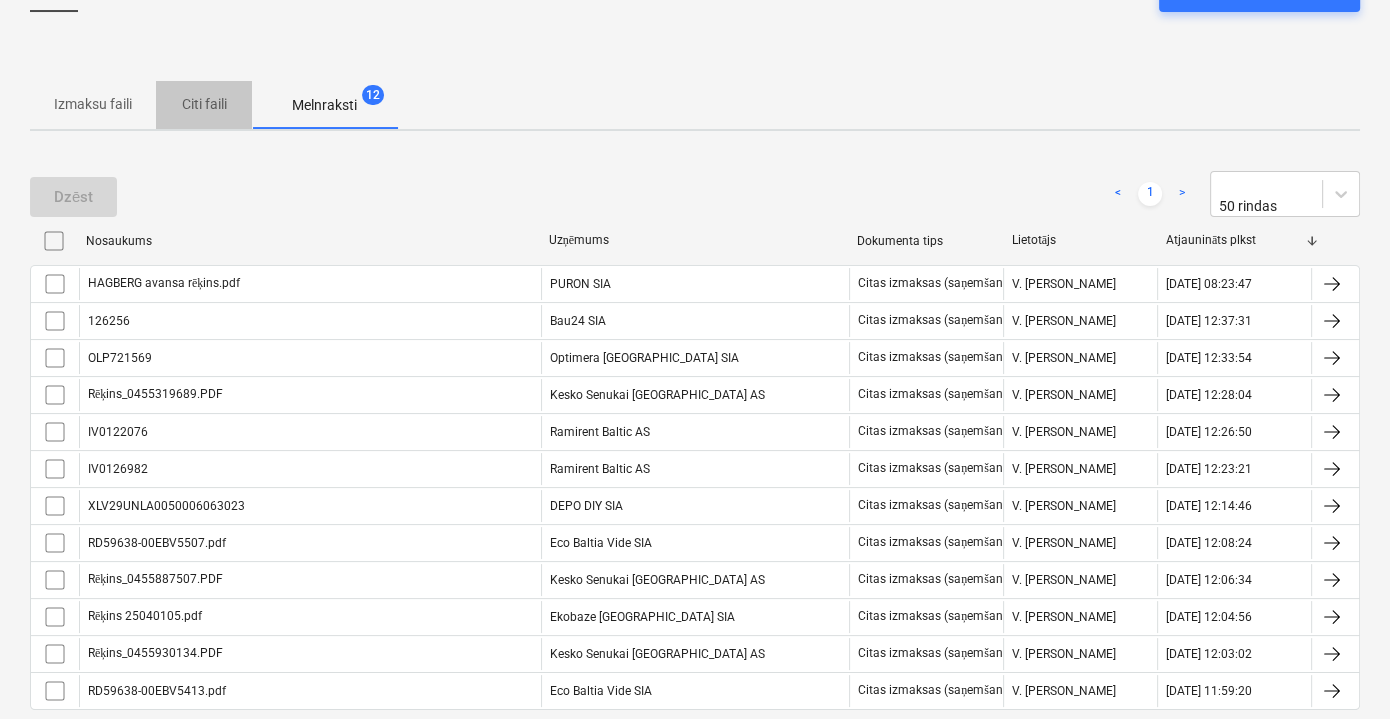 click on "Citi faili" at bounding box center [204, 104] 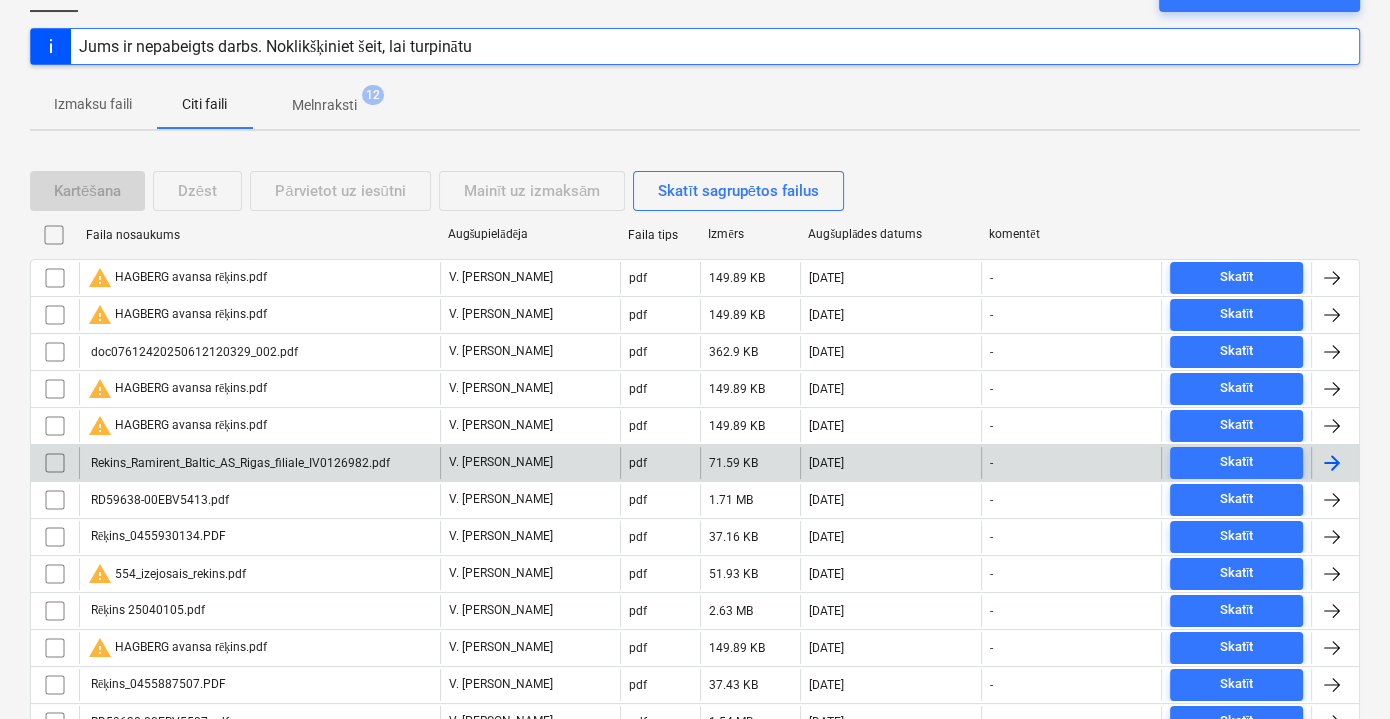 click on "Rekins_Ramirent_Baltic_AS_Rigas_filiale_IV0126982.pdf" at bounding box center (239, 463) 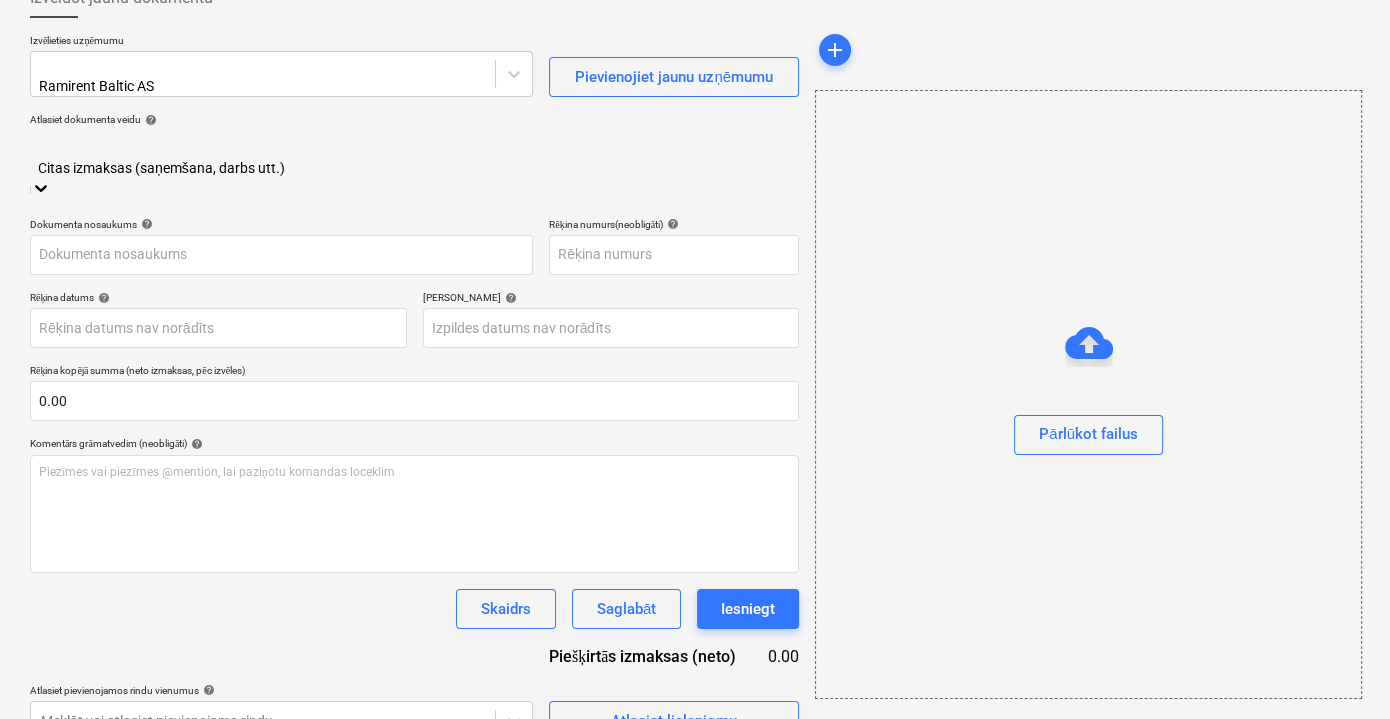 type on "IV0126982" 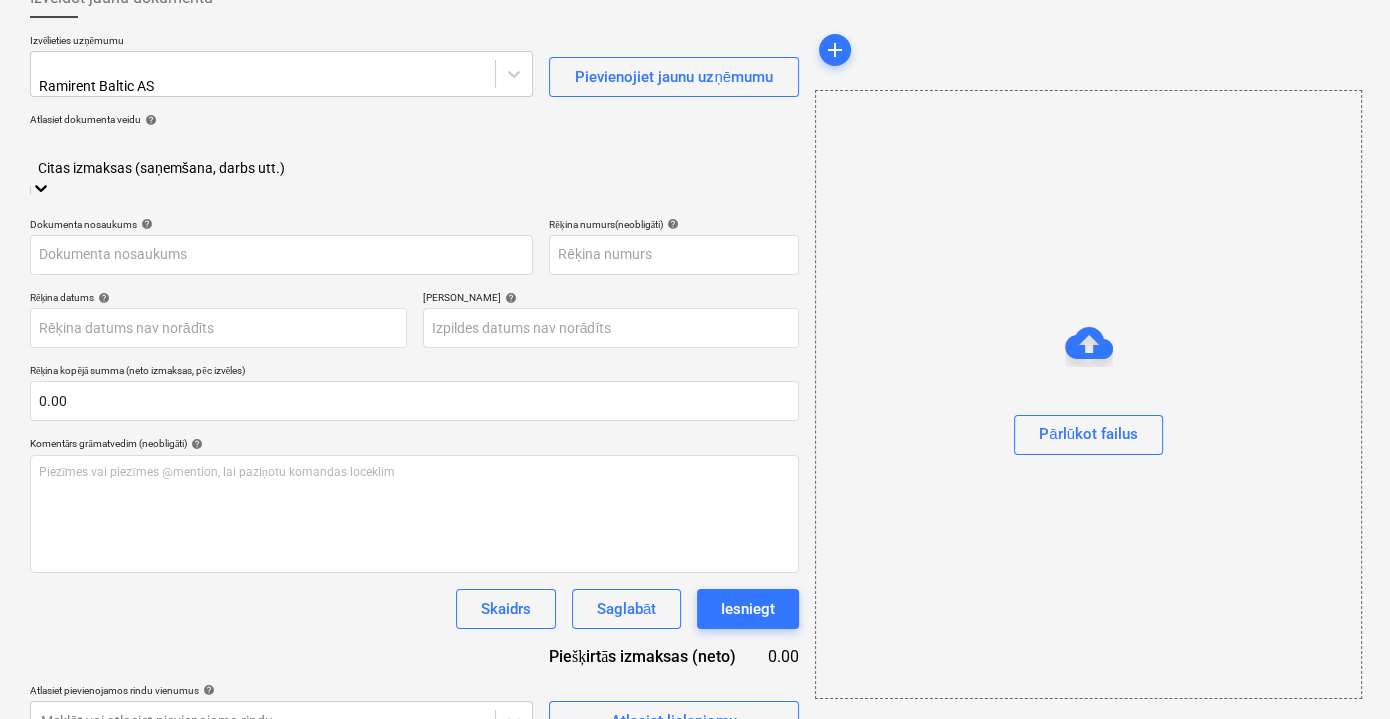 type on "15 Jun 2025" 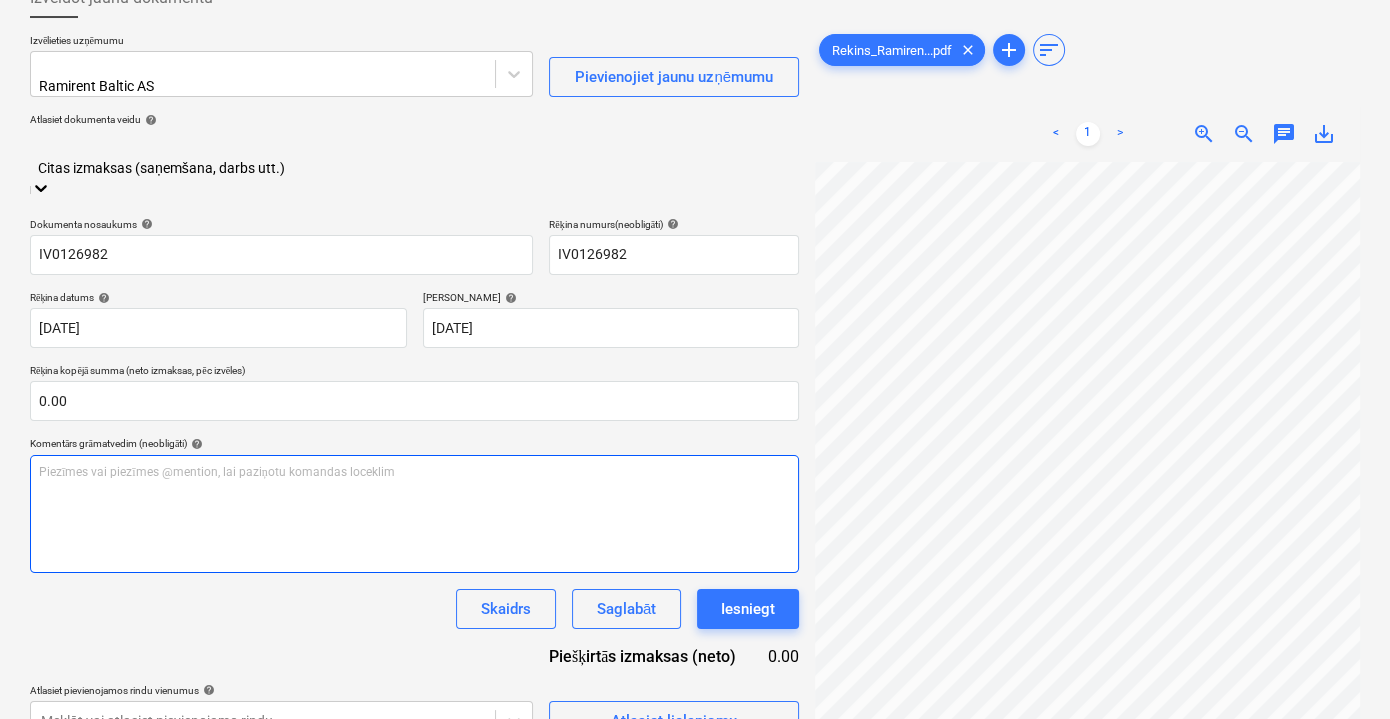scroll, scrollTop: 181, scrollLeft: 0, axis: vertical 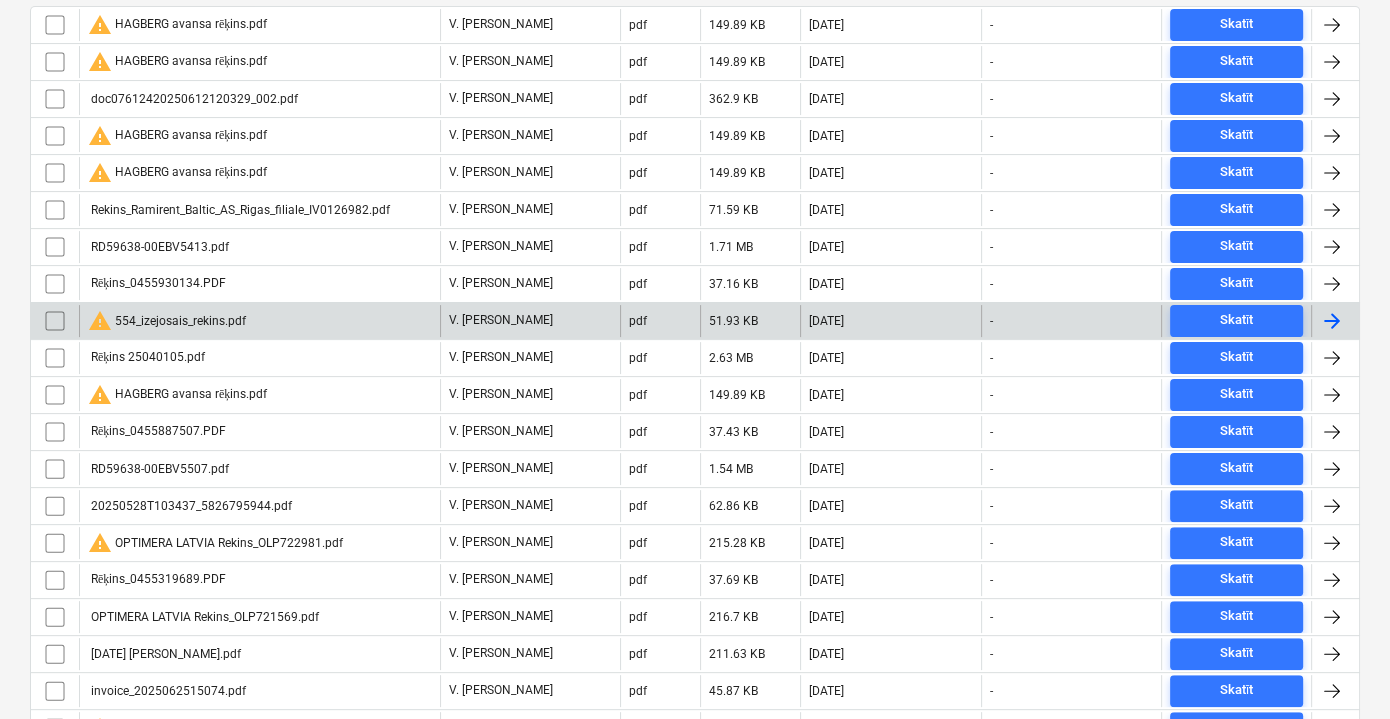 click on "warning   554_izejosais_rekins.pdf" at bounding box center (167, 321) 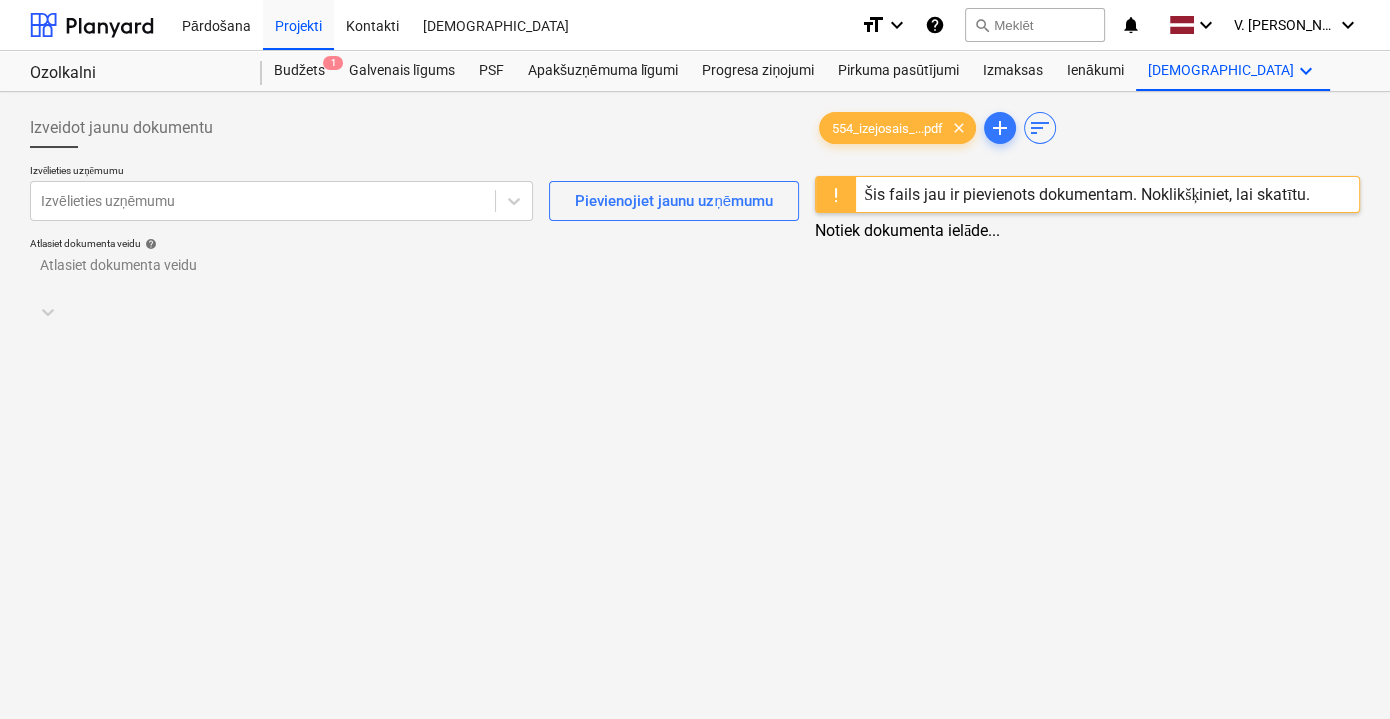 scroll, scrollTop: 0, scrollLeft: 0, axis: both 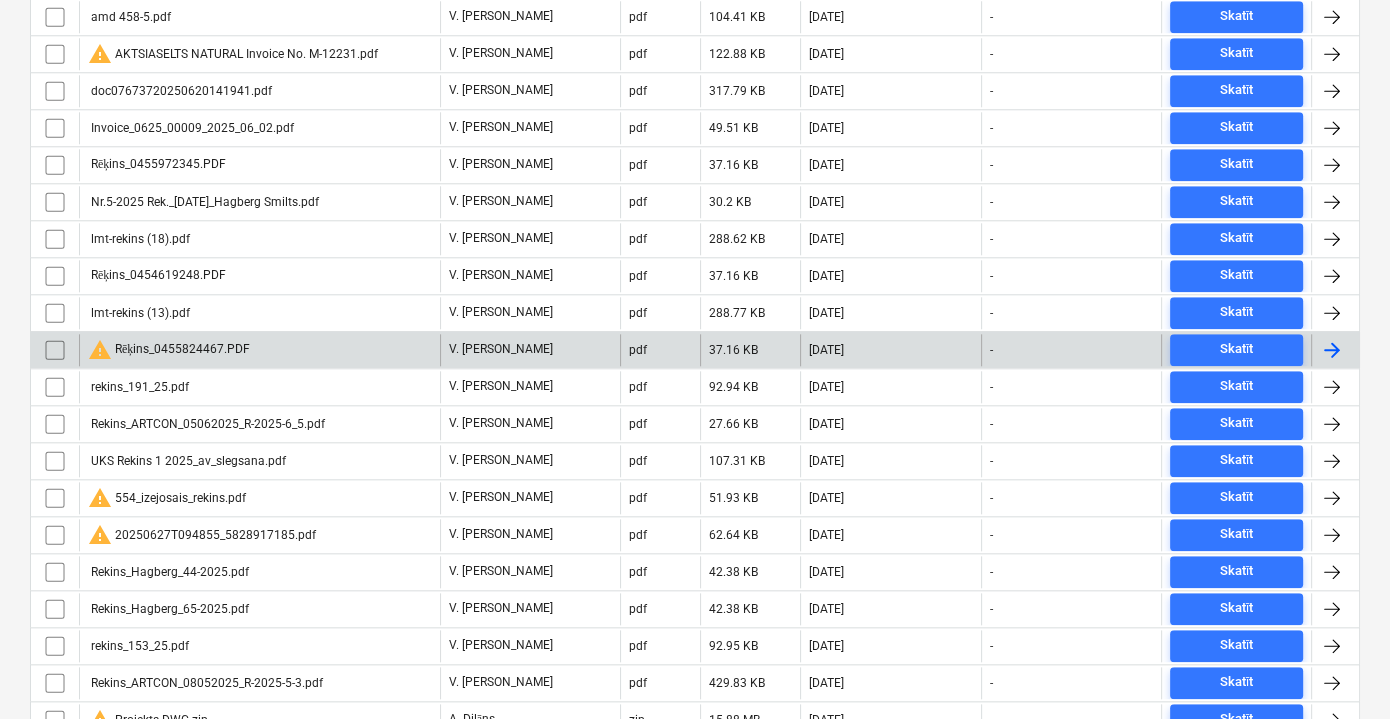 click on "warning   Rēķins_0455824467.PDF" at bounding box center [169, 350] 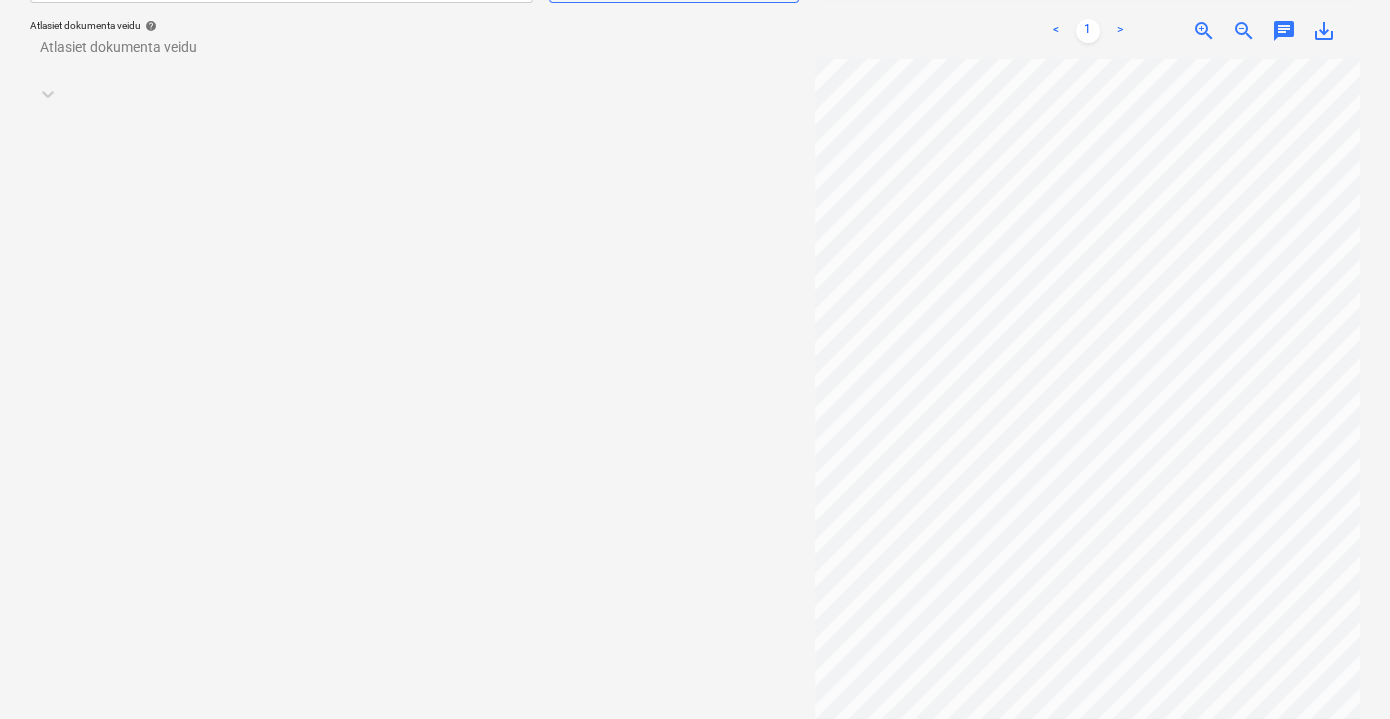 scroll, scrollTop: 236, scrollLeft: 0, axis: vertical 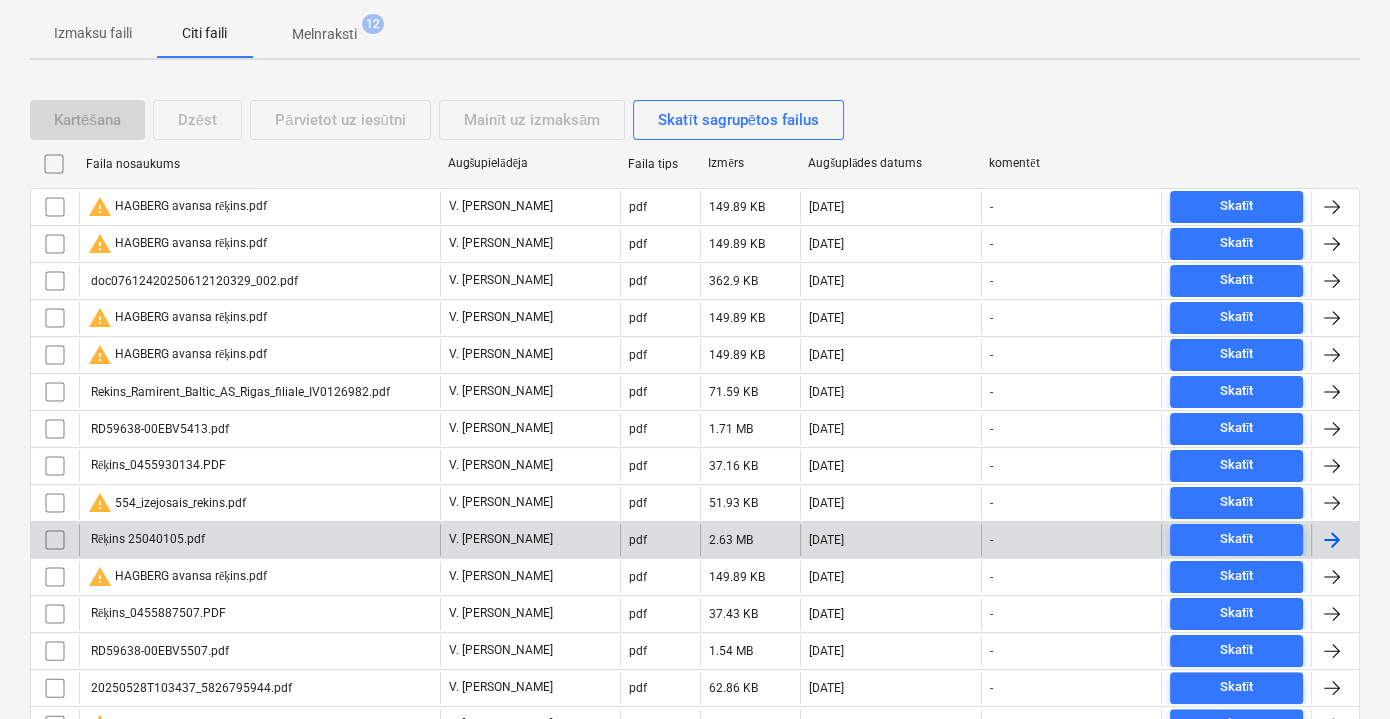 click on "Rēķins 25040105.pdf" at bounding box center [259, 540] 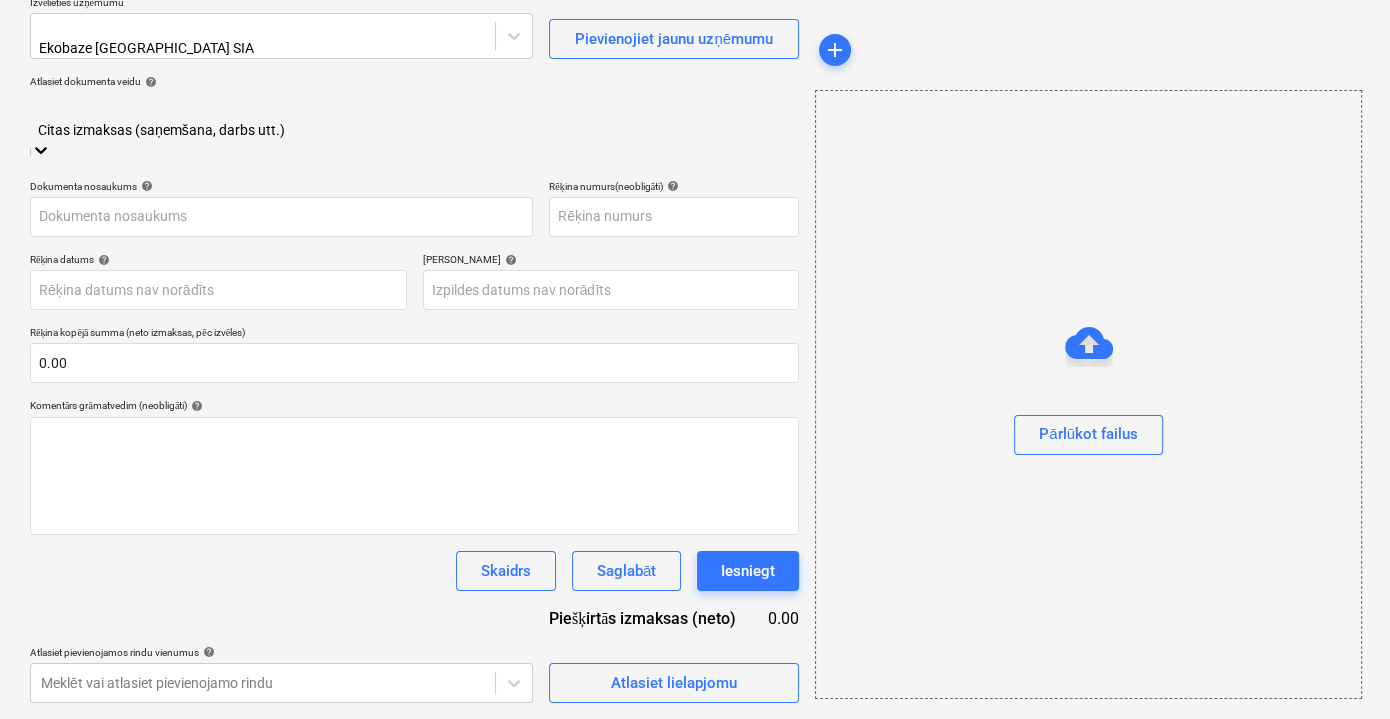 scroll, scrollTop: 130, scrollLeft: 0, axis: vertical 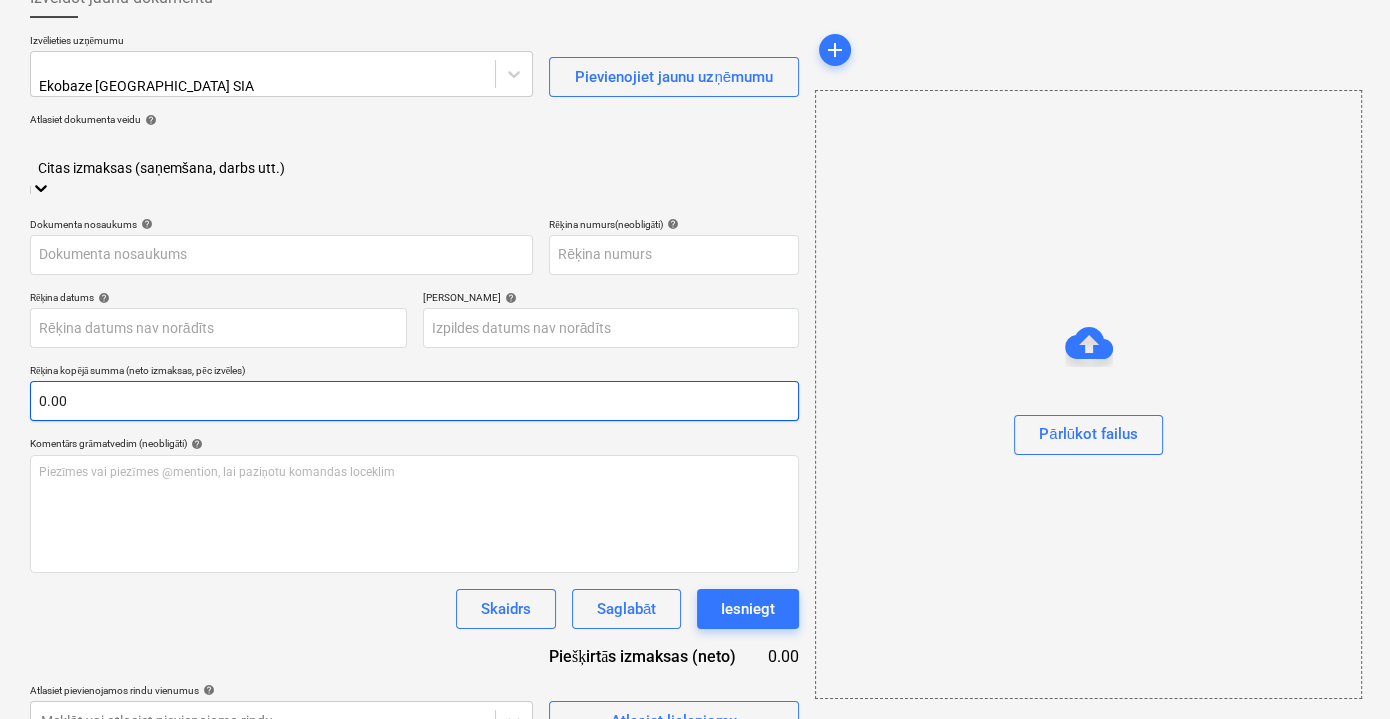 type on "Rēķins 25040105.pdf" 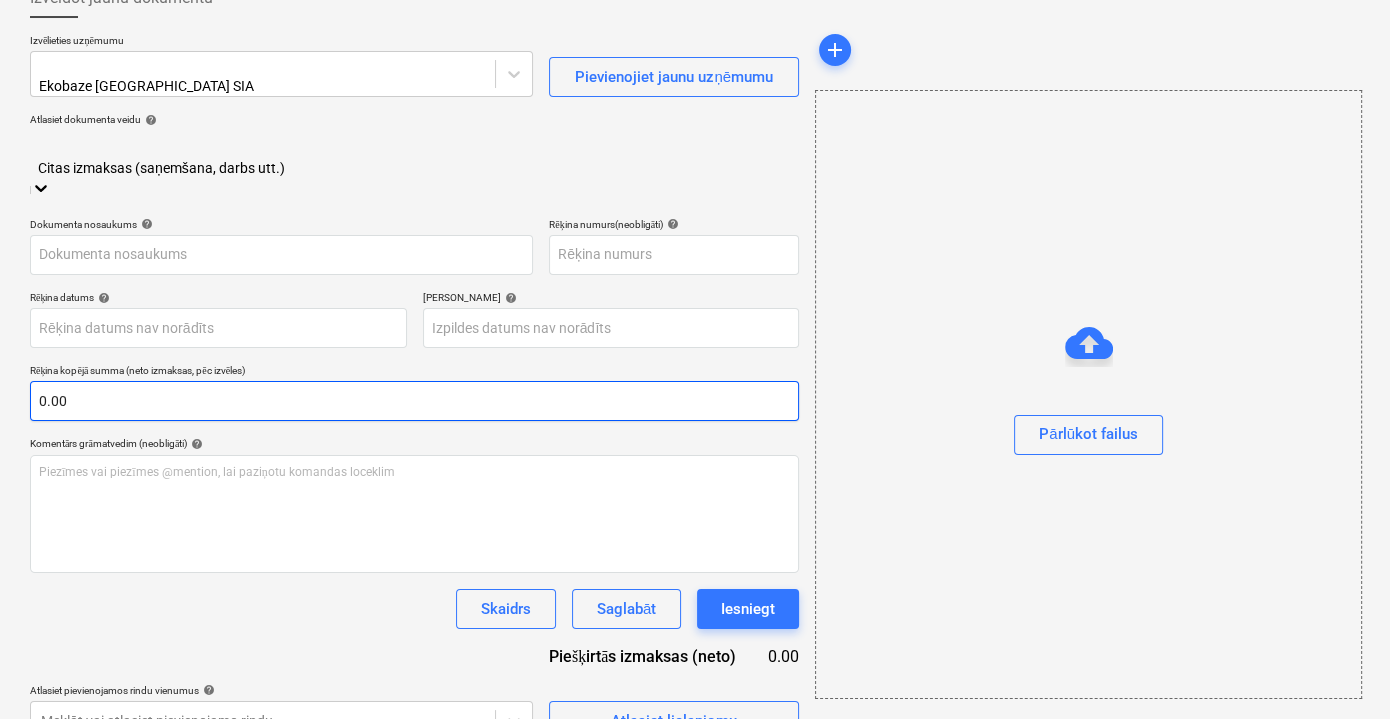 type on "30 Apr 2025" 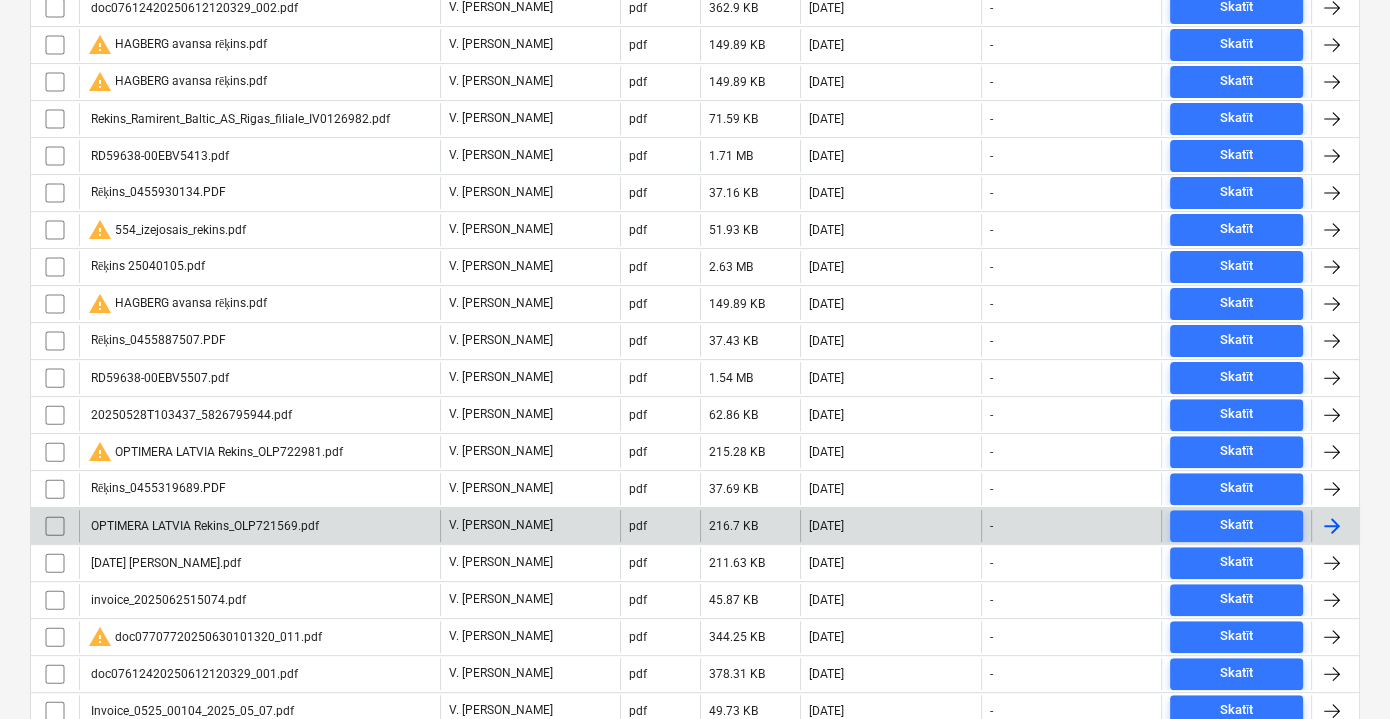 click on "OPTIMERA LATVIA Rekins_OLP721569.pdf" at bounding box center [203, 526] 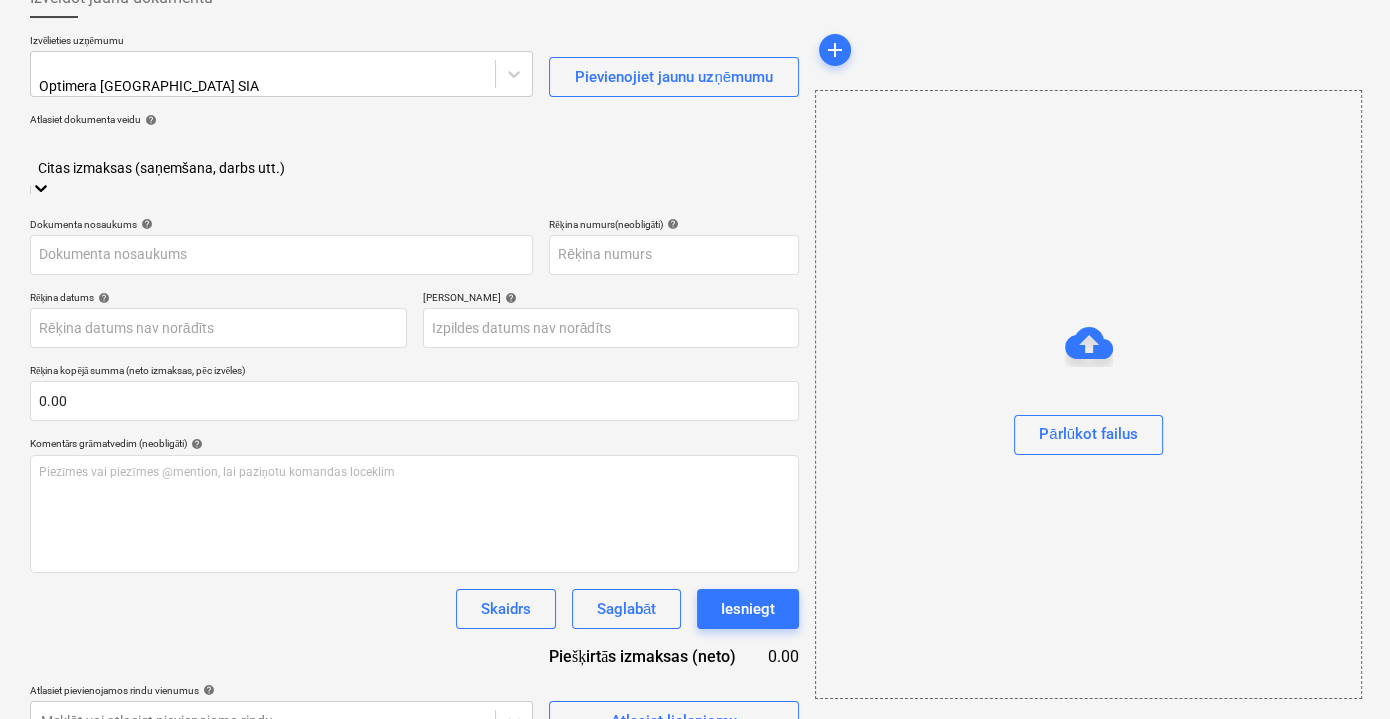type on "OLP721569" 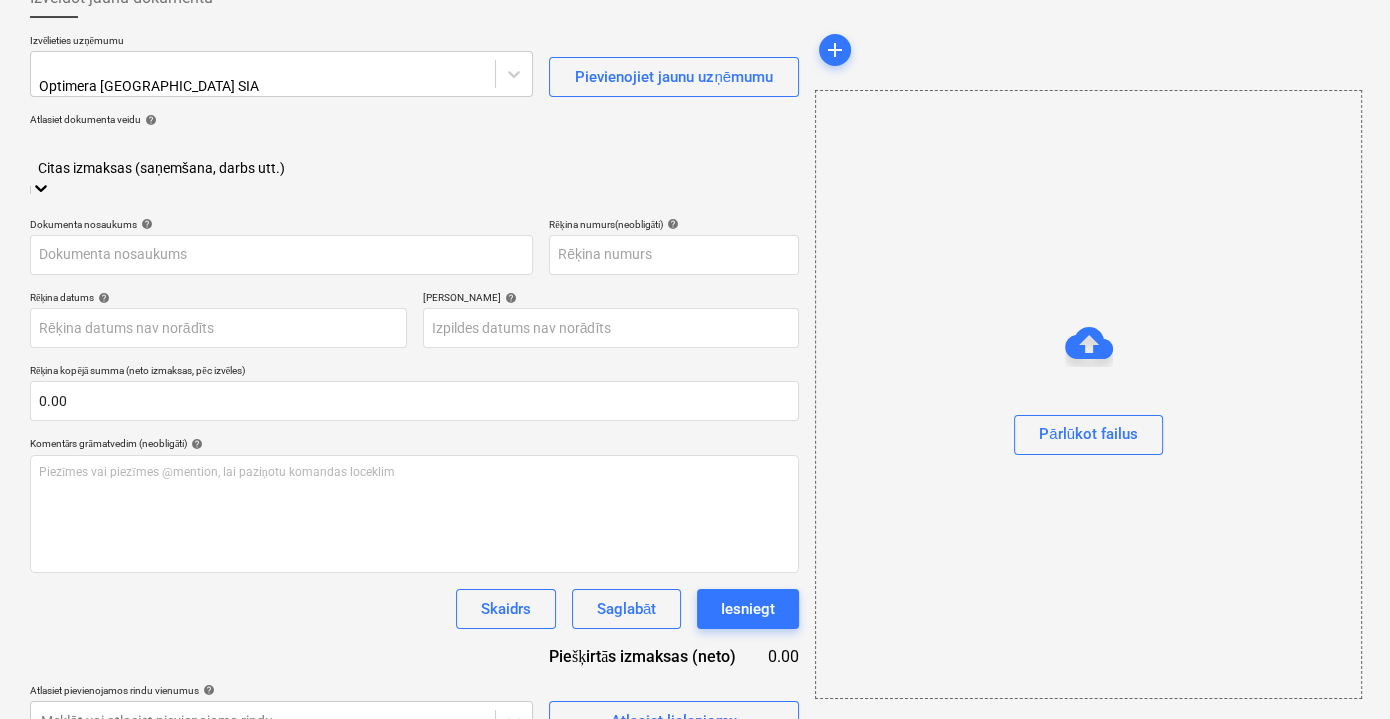 type on "OLP721569" 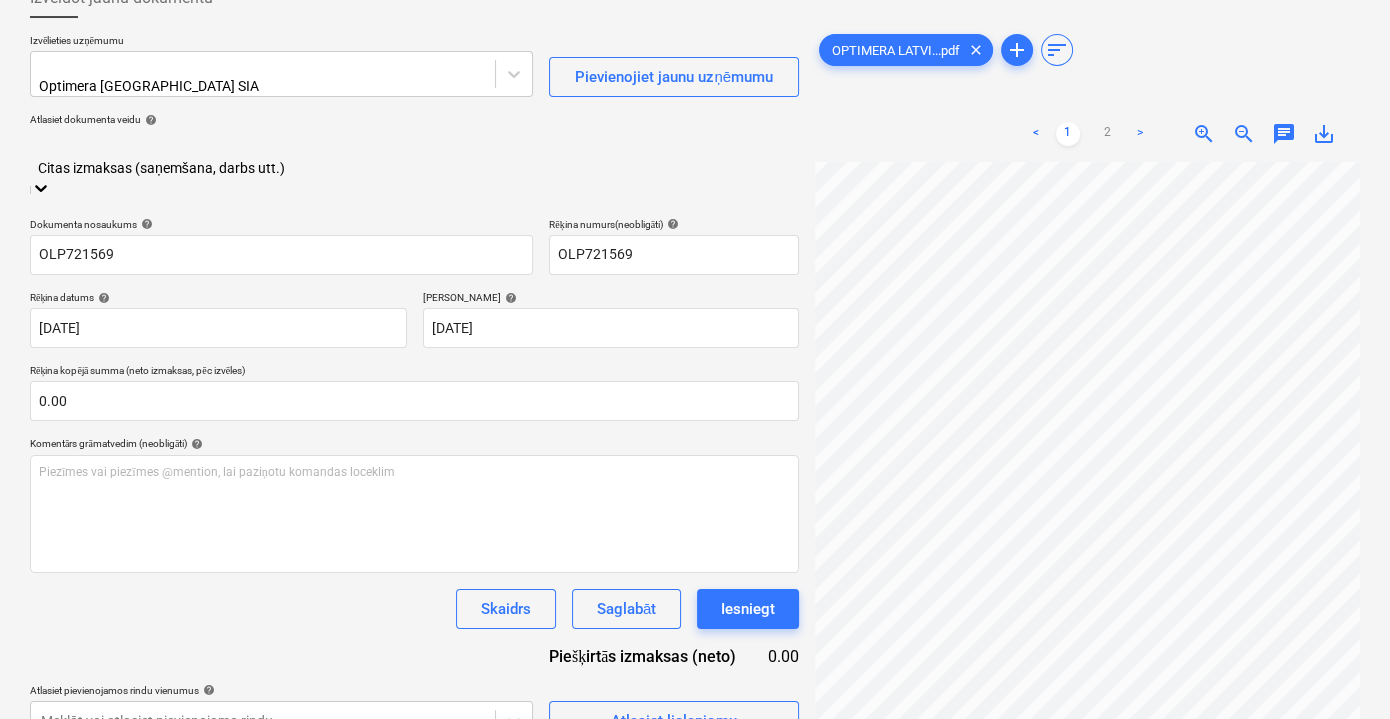 scroll, scrollTop: 181, scrollLeft: 0, axis: vertical 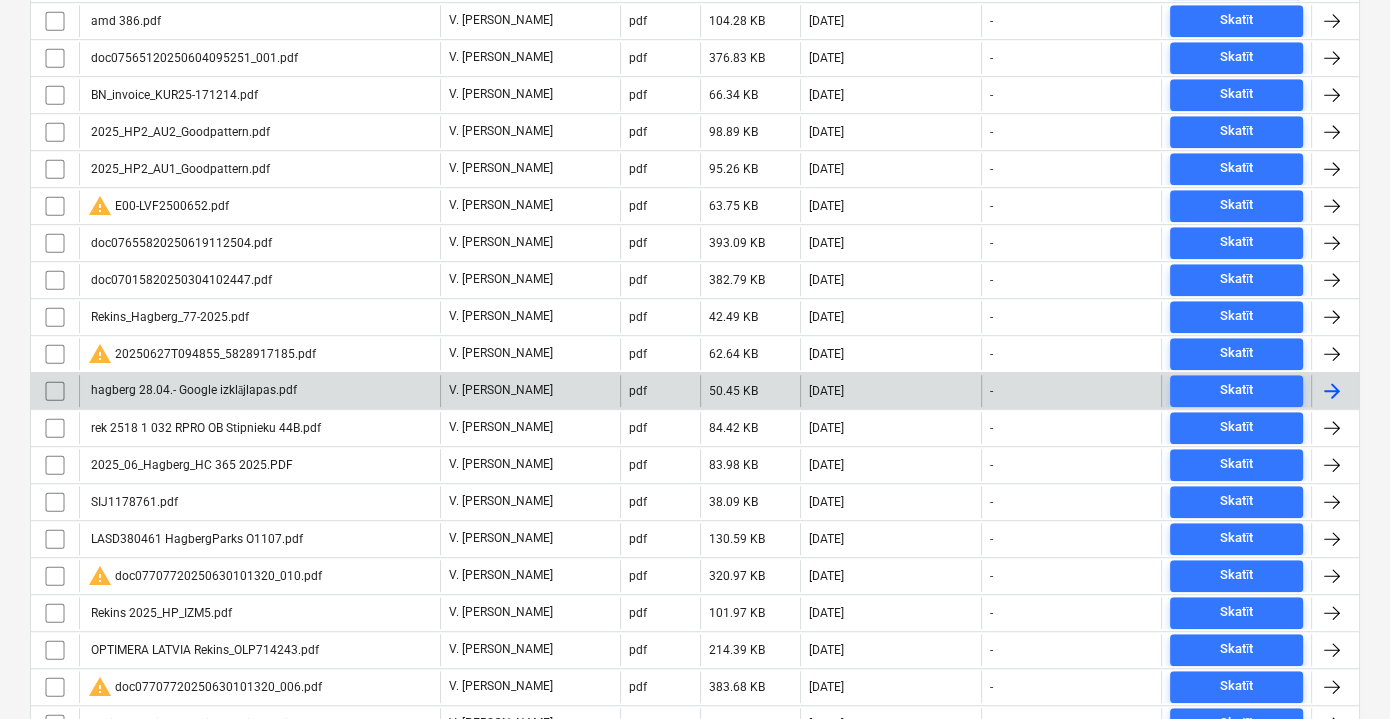 click on "hagberg 28.04.- Google izklājlapas.pdf" at bounding box center [192, 390] 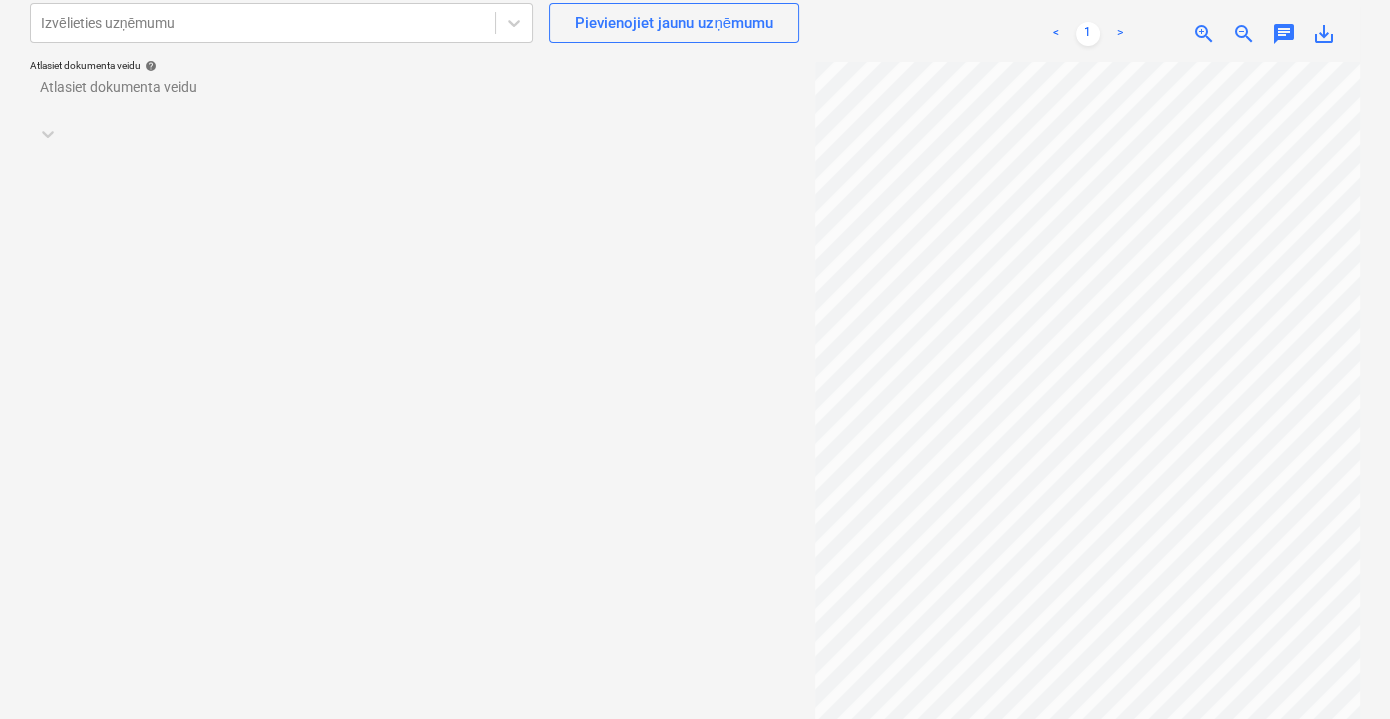 scroll, scrollTop: 181, scrollLeft: 0, axis: vertical 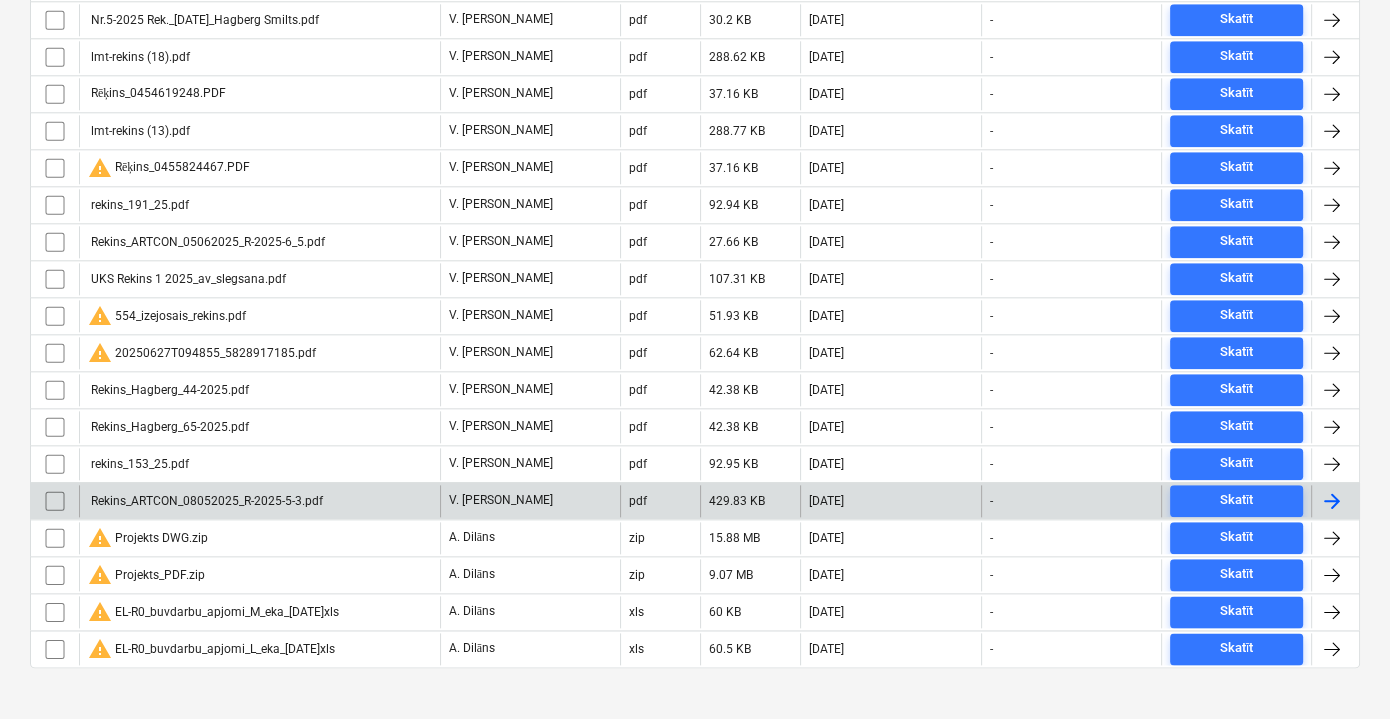 click on "Rekins_ARTCON_08052025_R-2025-5-3.pdf" at bounding box center [205, 501] 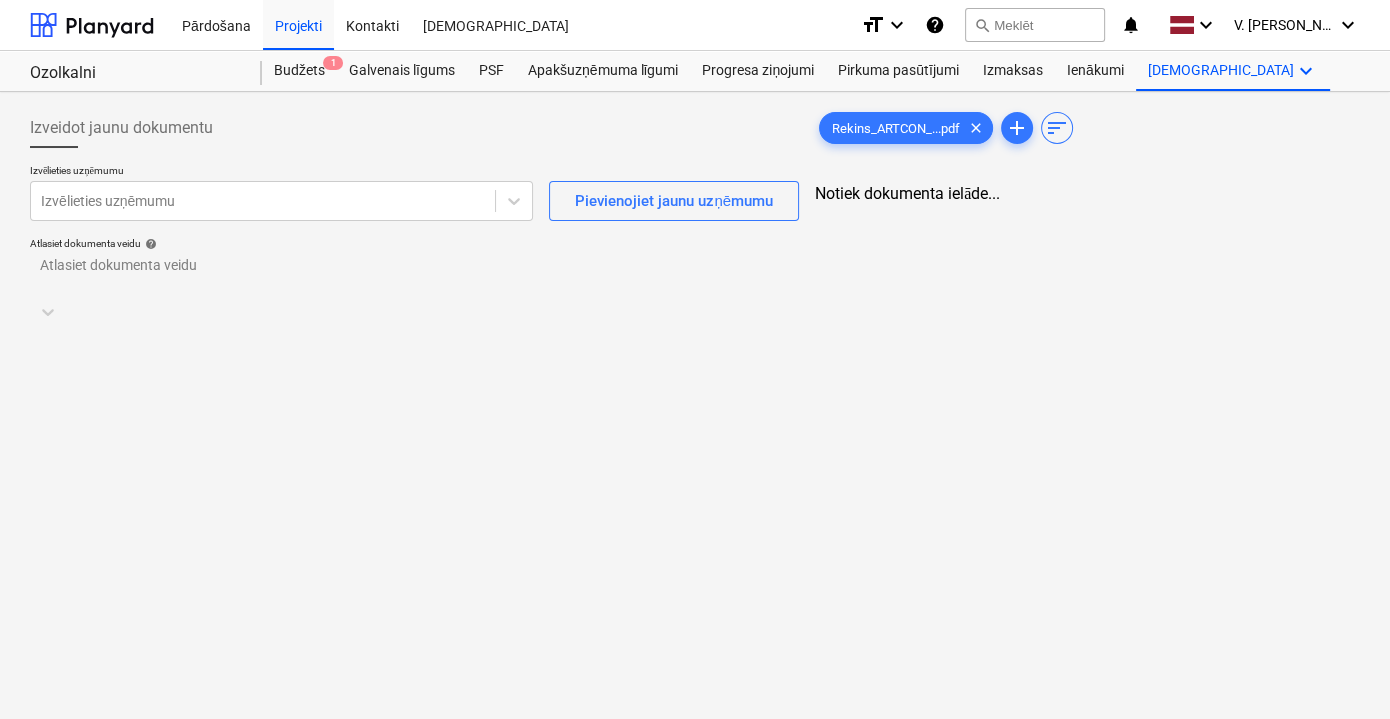 scroll, scrollTop: 0, scrollLeft: 0, axis: both 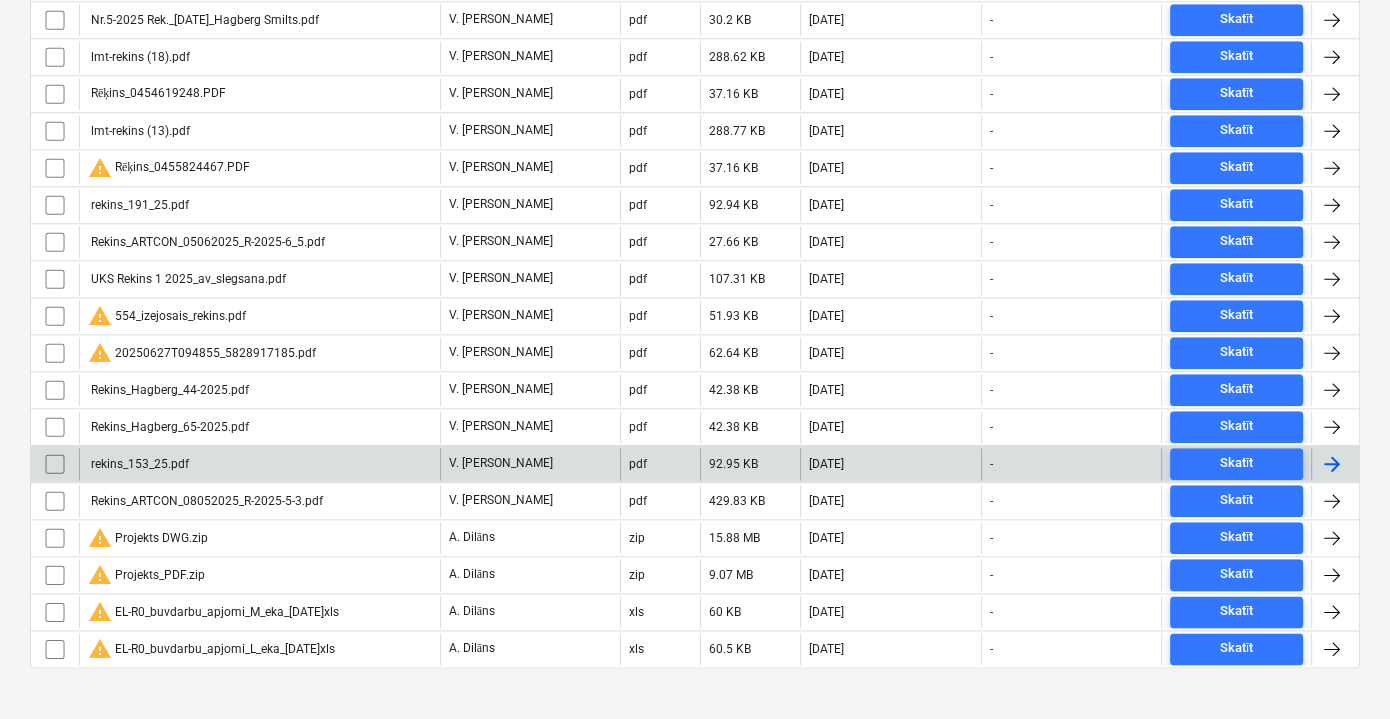 click on "rekins_153_25.pdf" at bounding box center [259, 464] 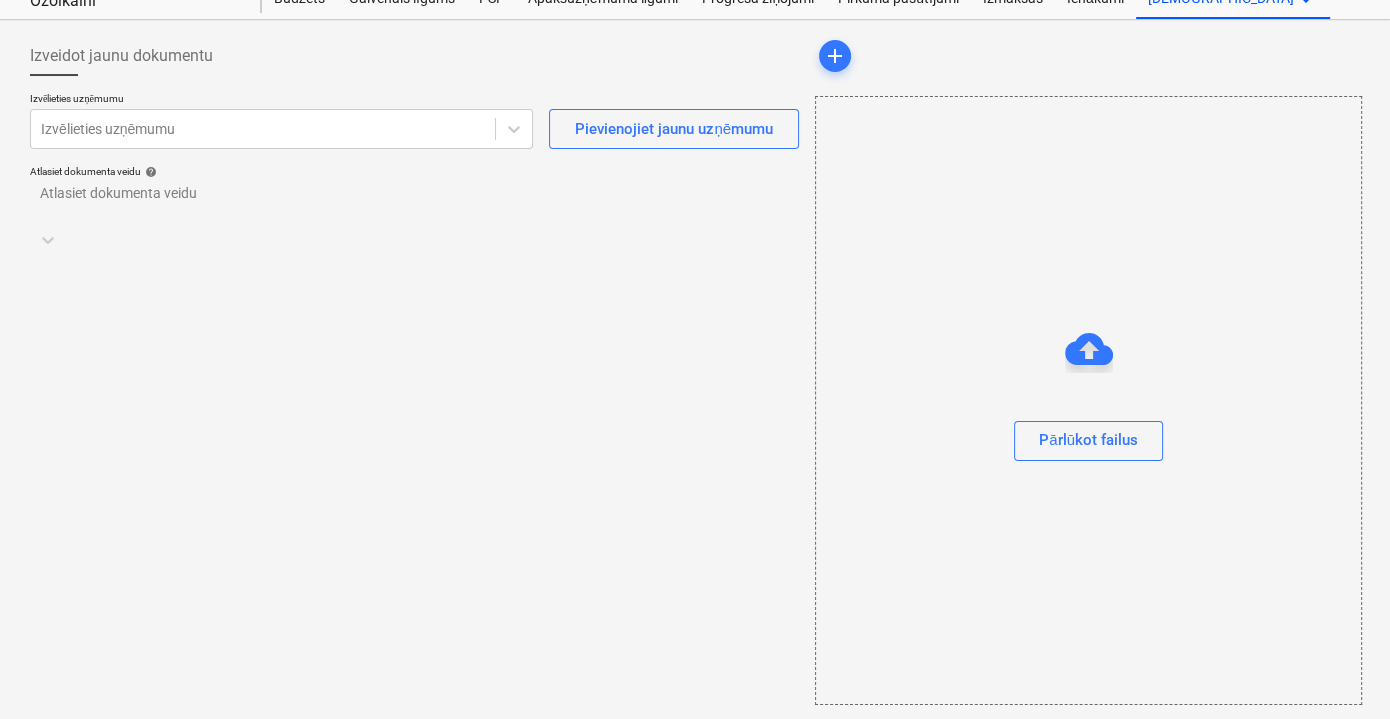 scroll, scrollTop: 0, scrollLeft: 0, axis: both 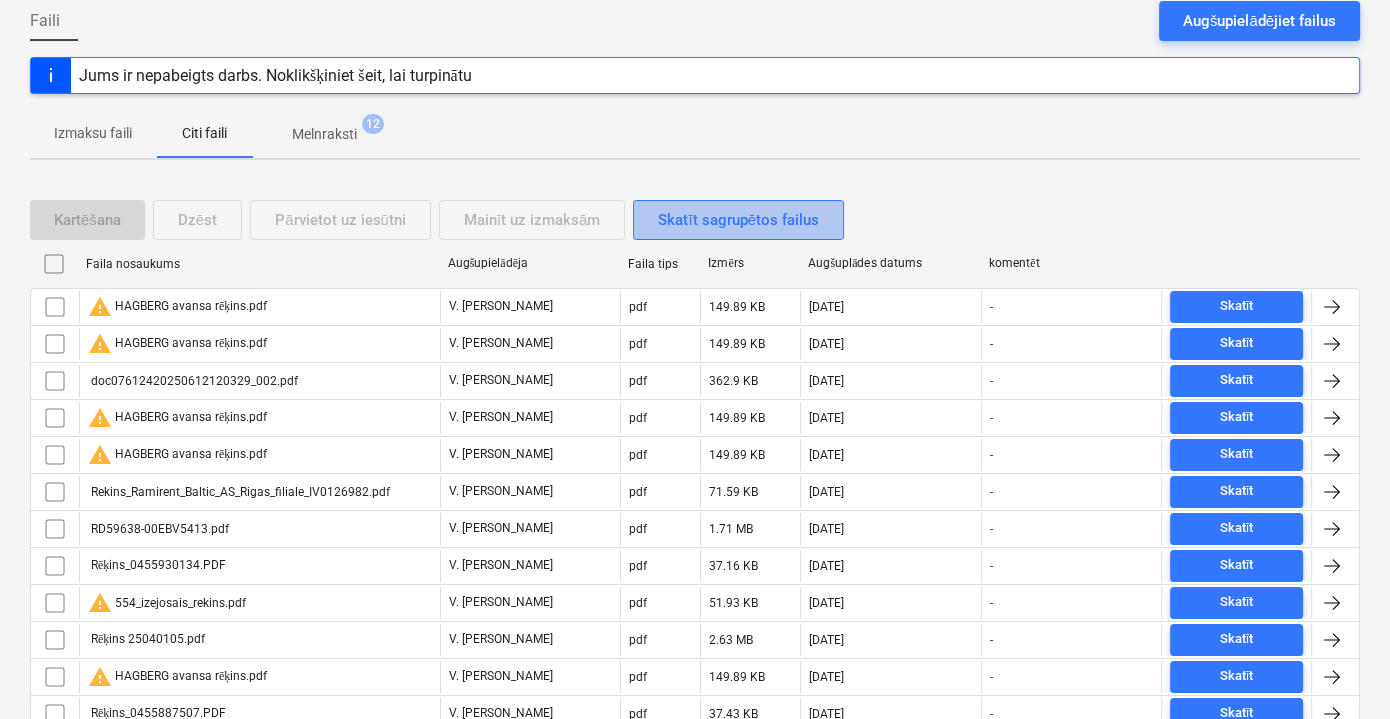 click on "Skatīt sagrupētos failus" at bounding box center [738, 220] 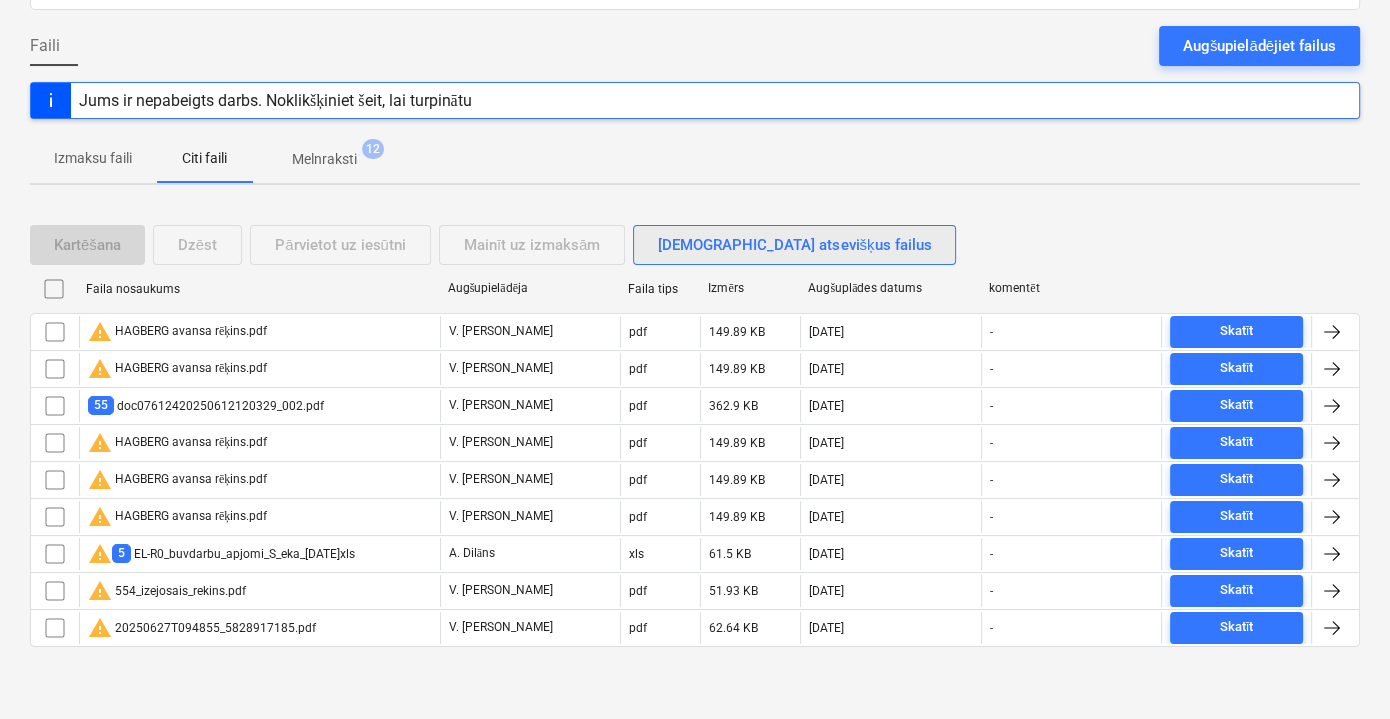 scroll, scrollTop: 169, scrollLeft: 0, axis: vertical 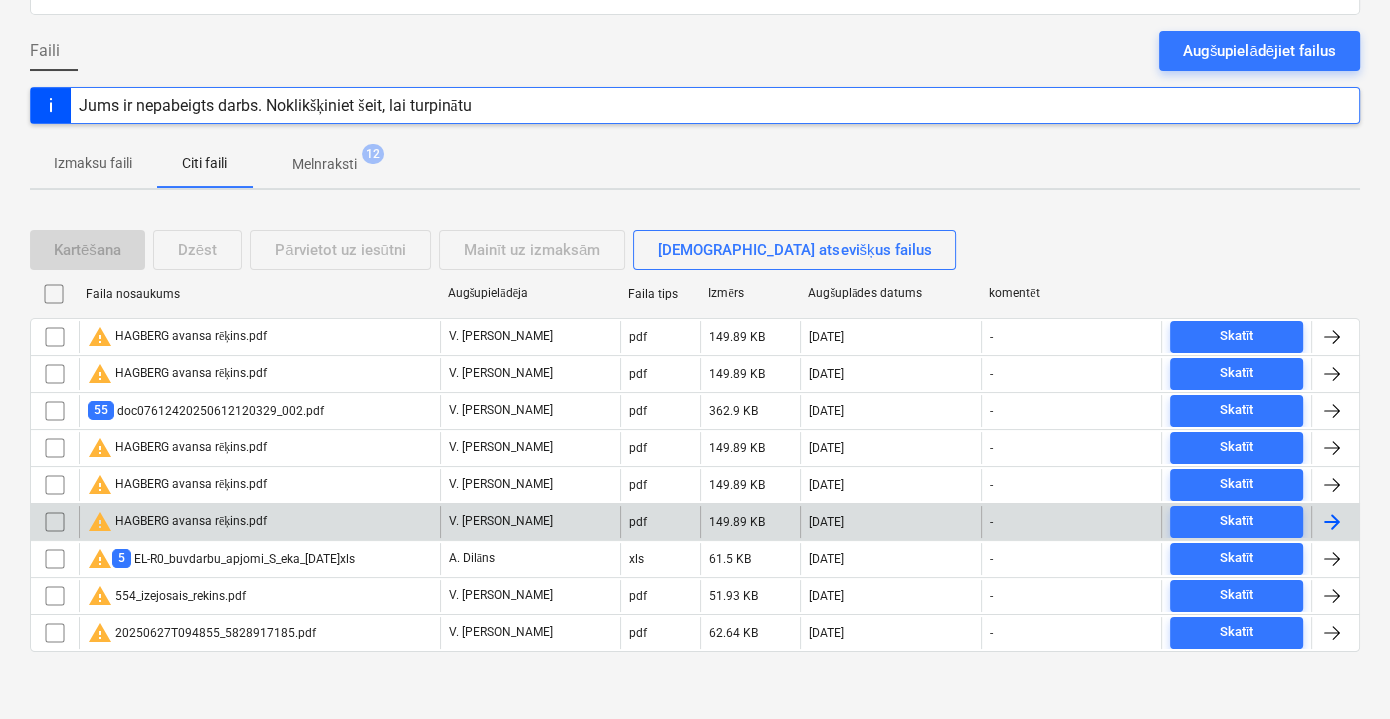 click at bounding box center (55, 522) 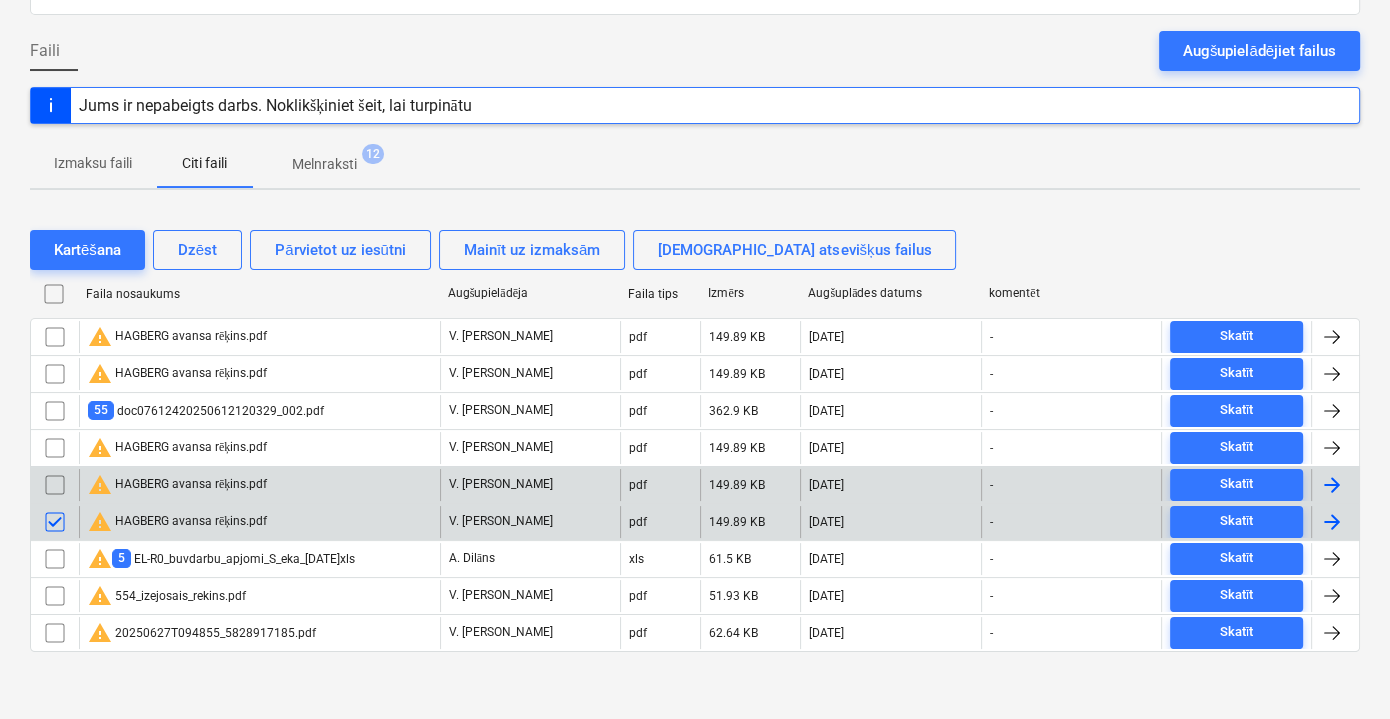 click at bounding box center (55, 485) 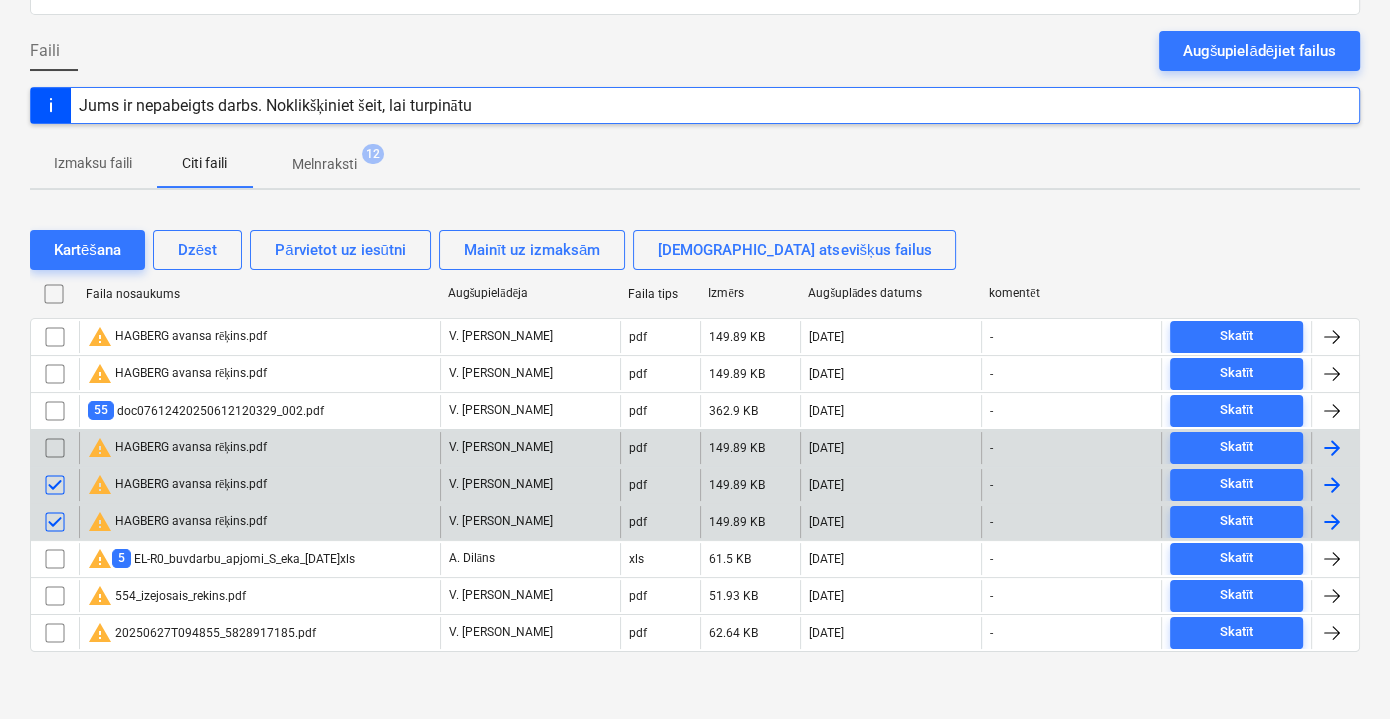 click at bounding box center [55, 448] 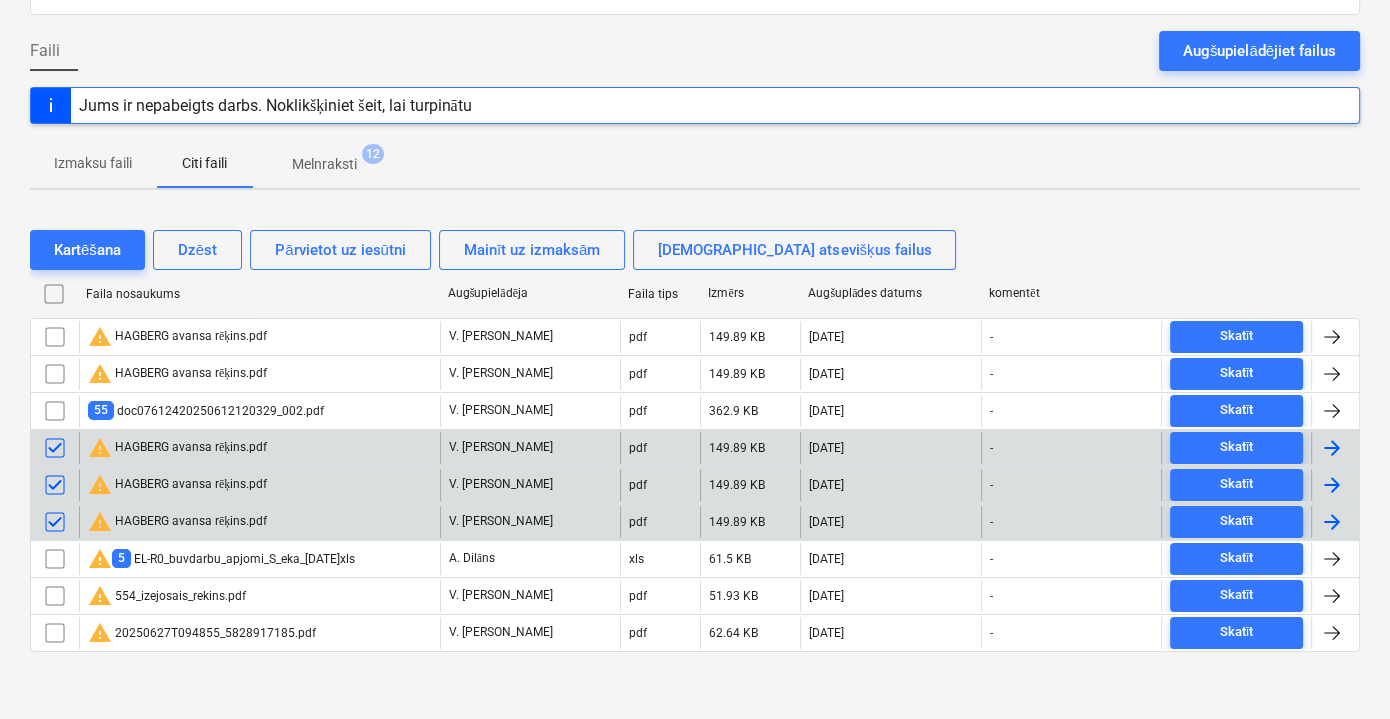 click at bounding box center (55, 448) 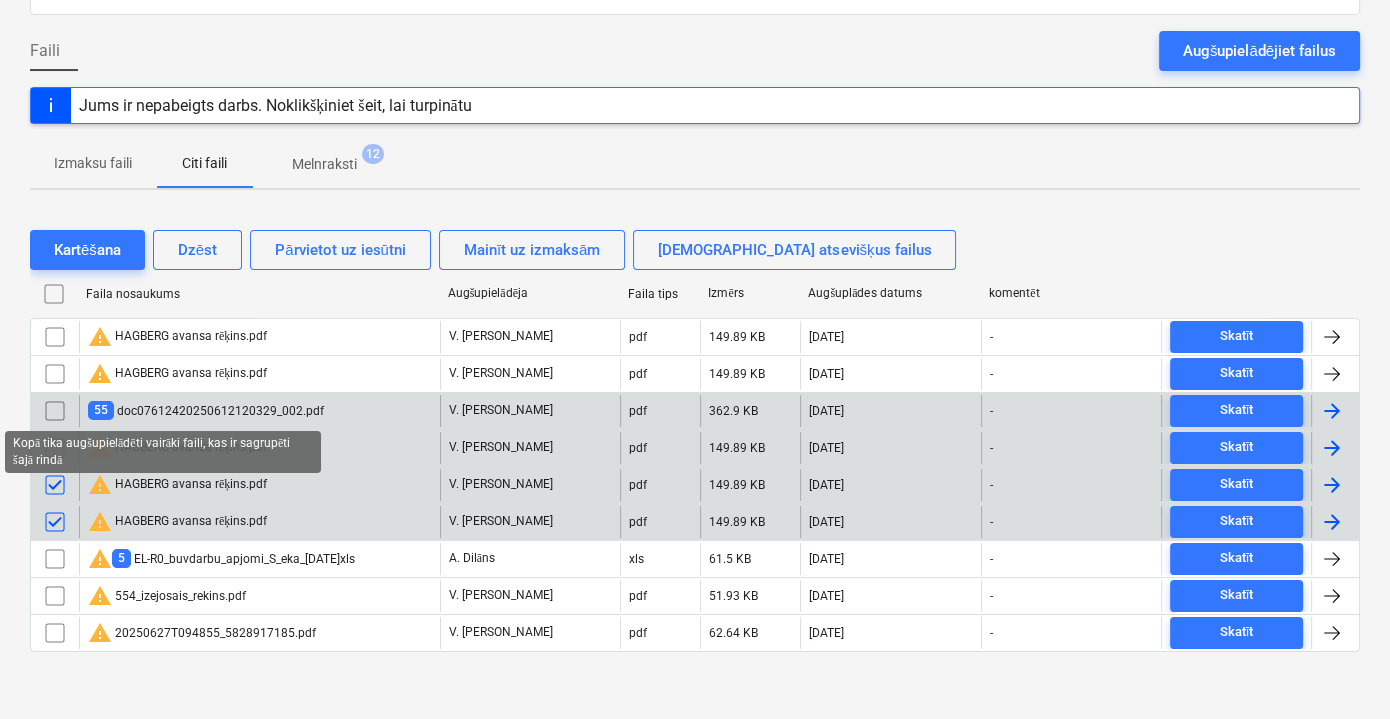 click on "55" at bounding box center (101, 410) 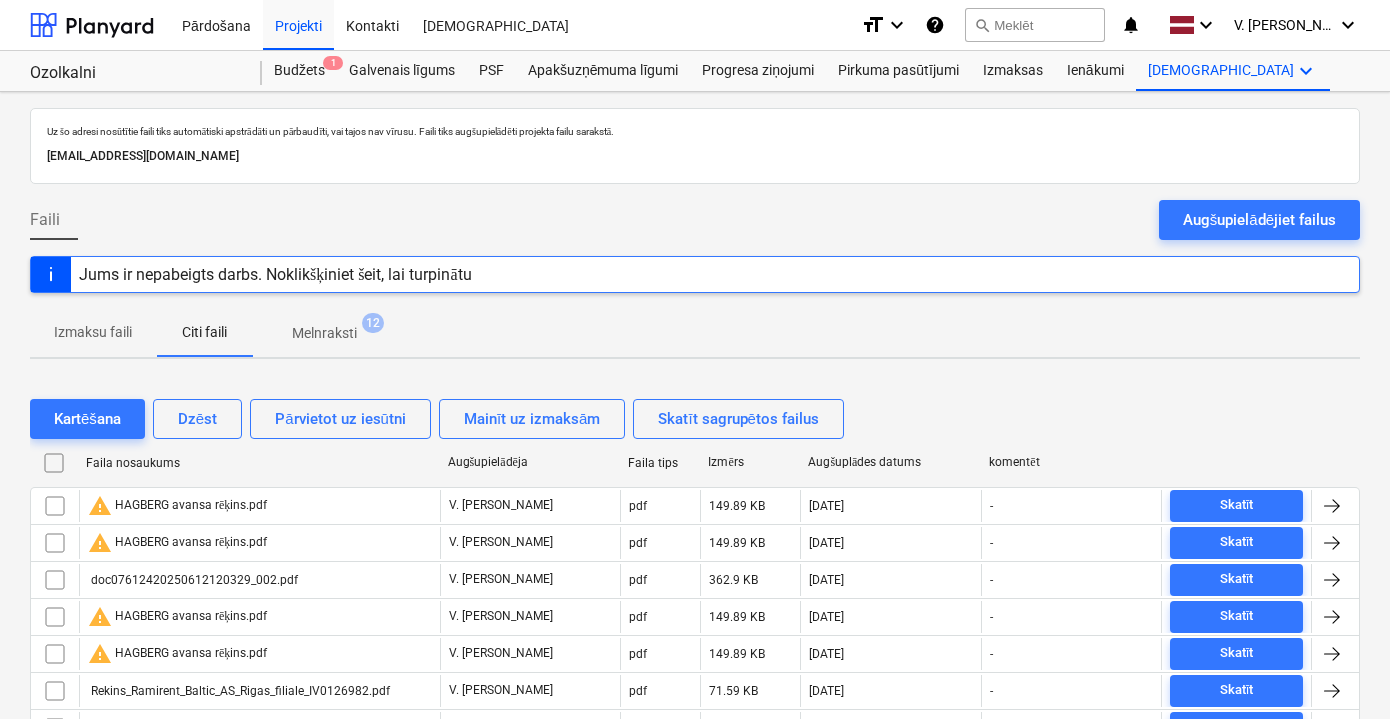 scroll, scrollTop: 2181, scrollLeft: 0, axis: vertical 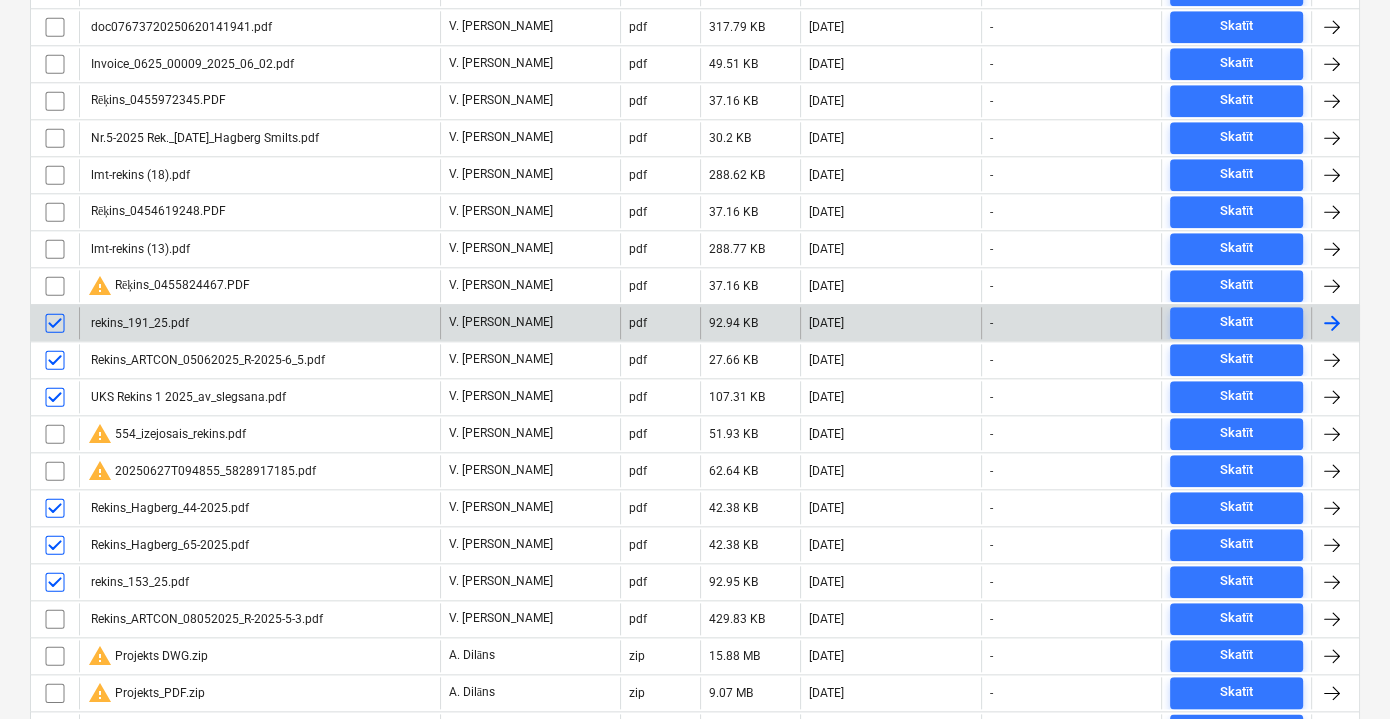click at bounding box center [55, 323] 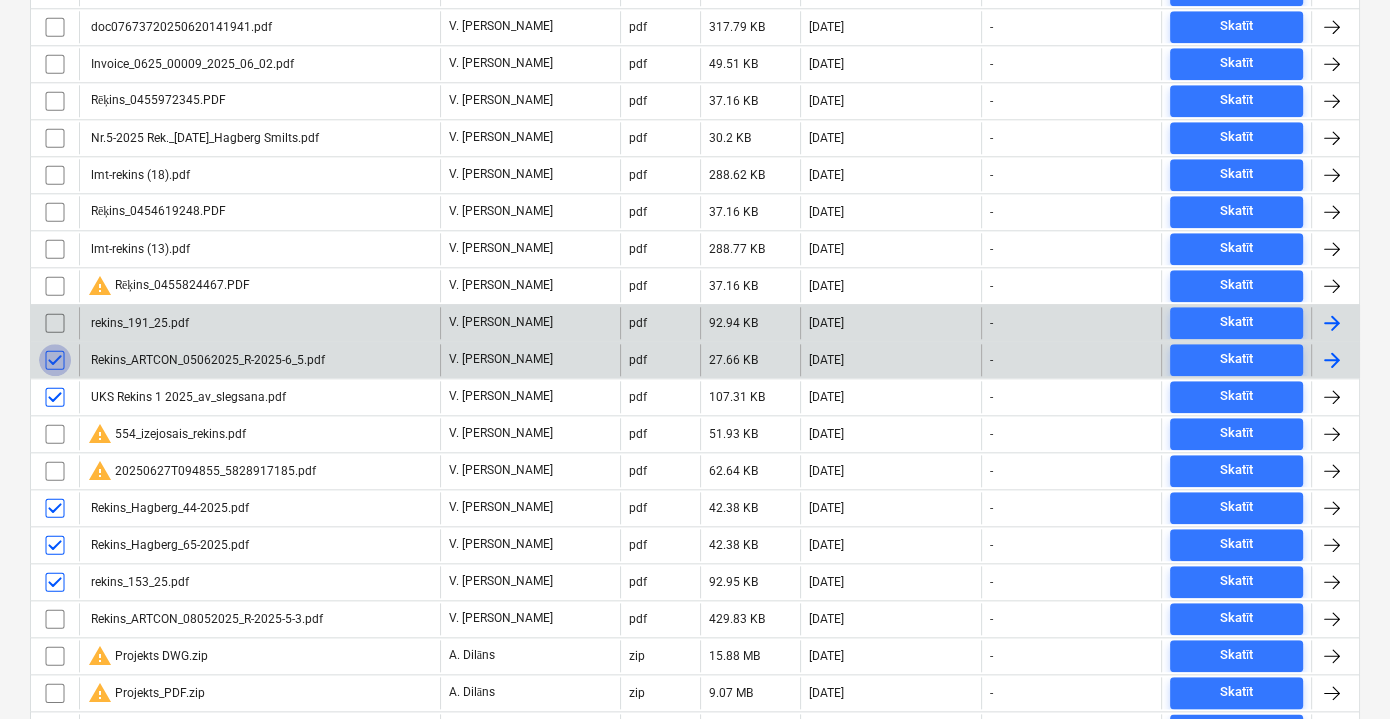 click at bounding box center (55, 360) 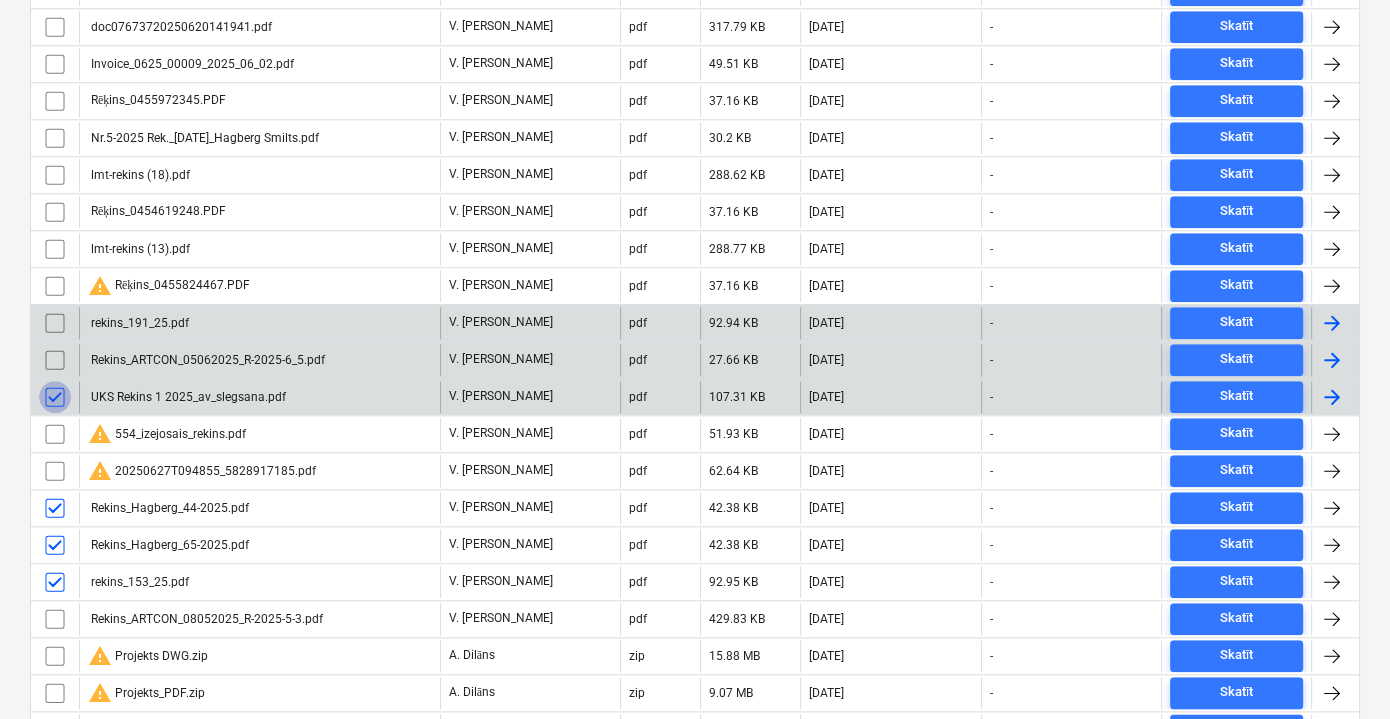 click at bounding box center [55, 397] 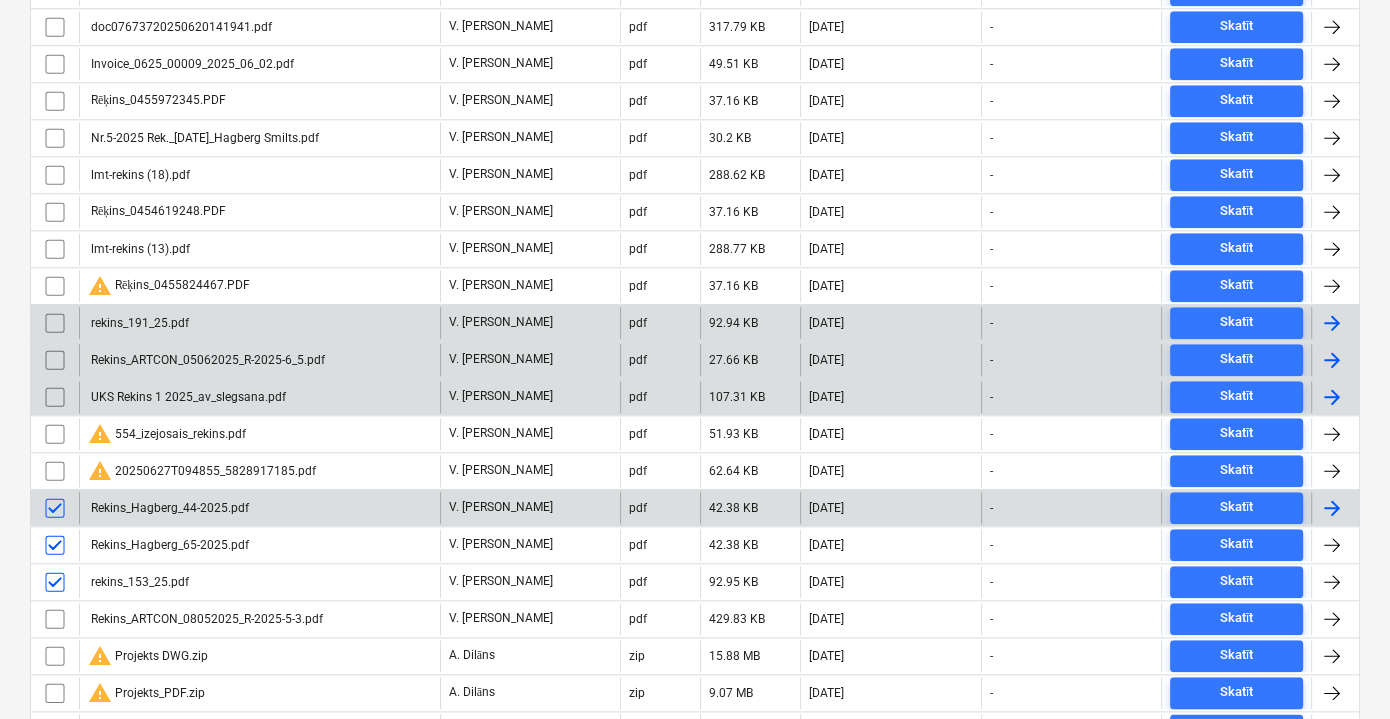 click at bounding box center (55, 508) 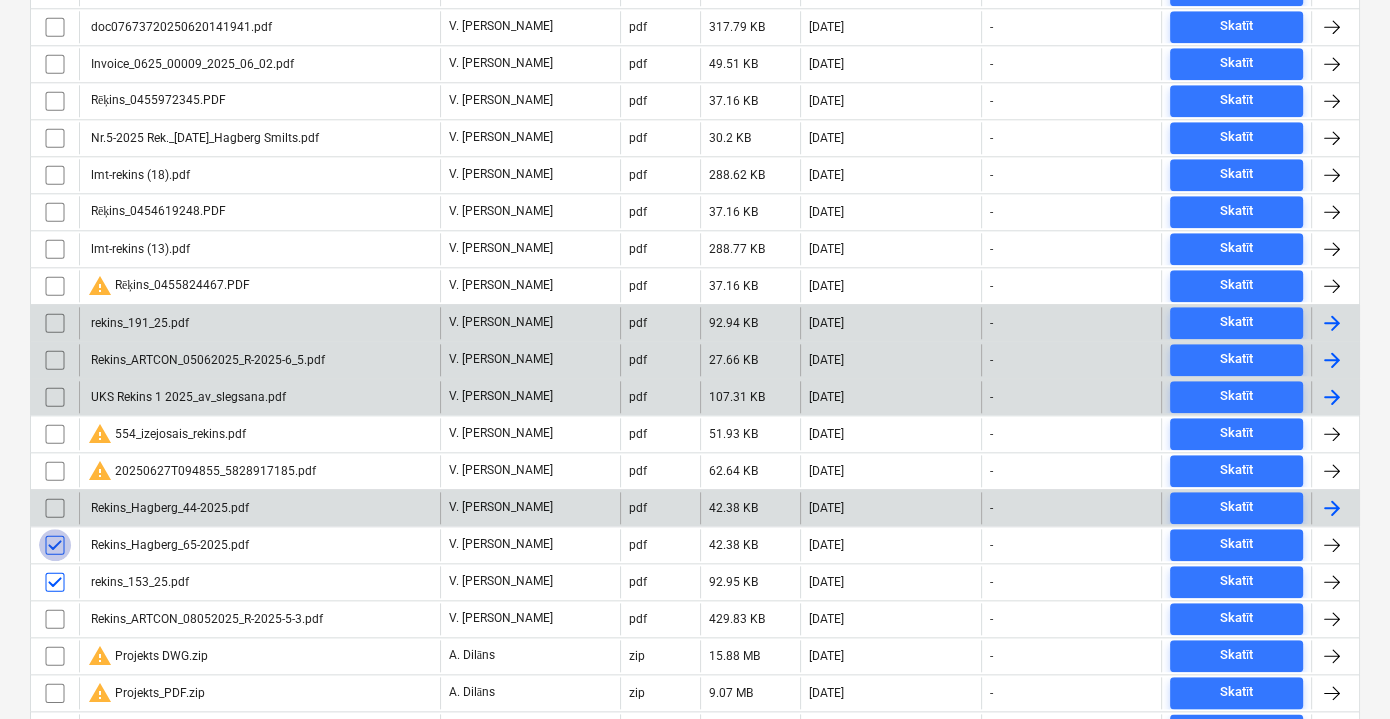 click at bounding box center (55, 545) 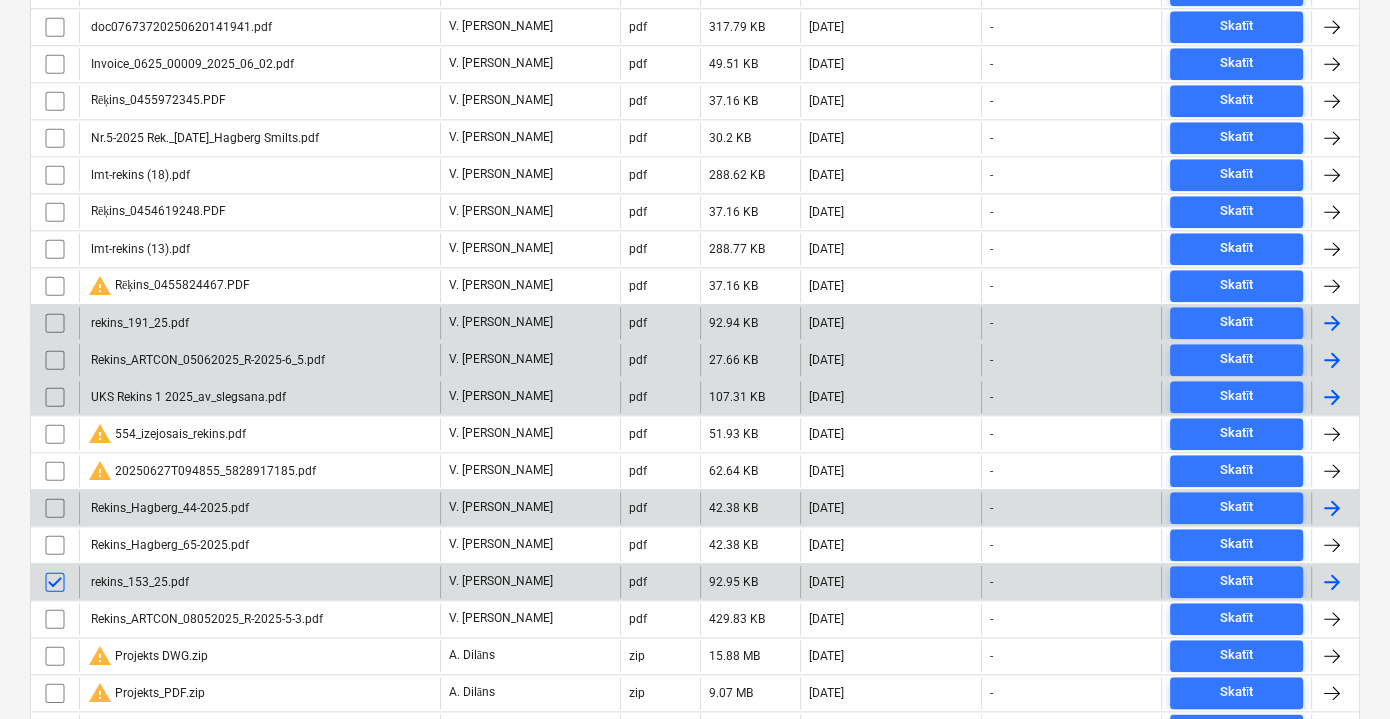 click at bounding box center (55, 582) 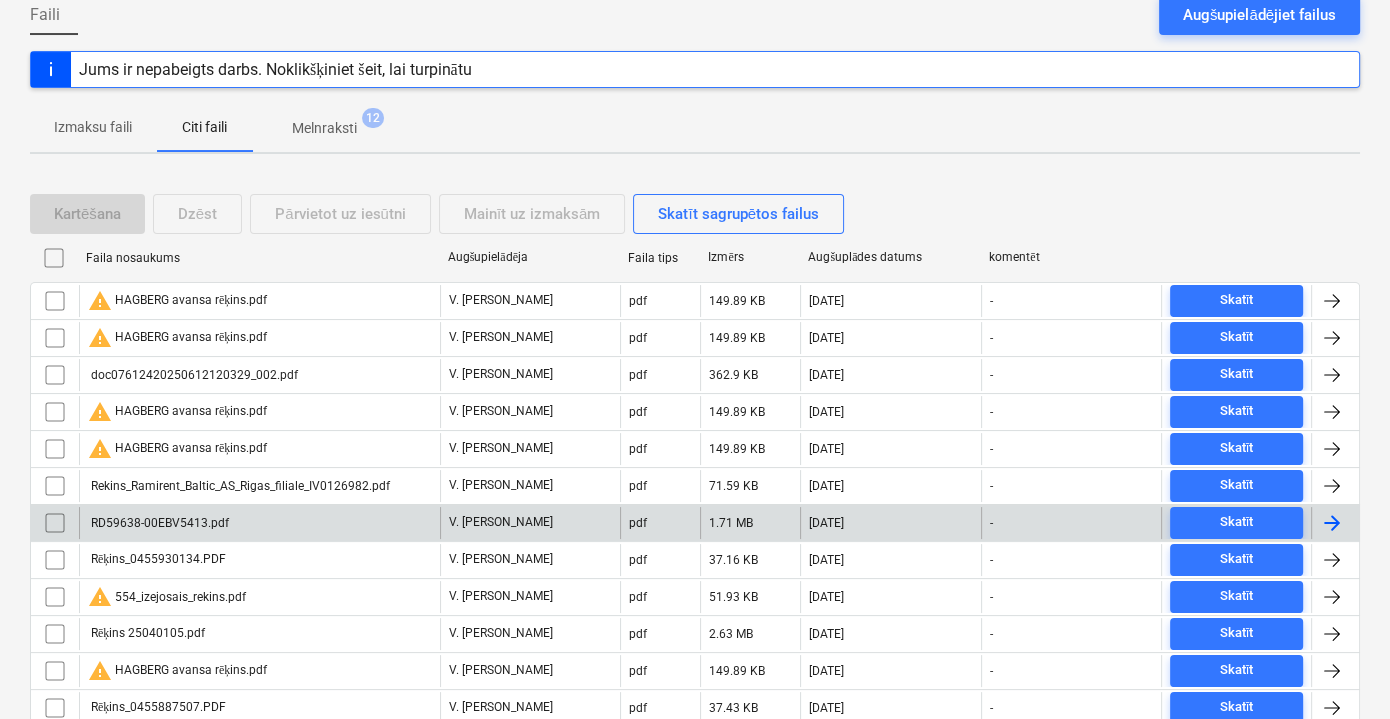 scroll, scrollTop: 363, scrollLeft: 0, axis: vertical 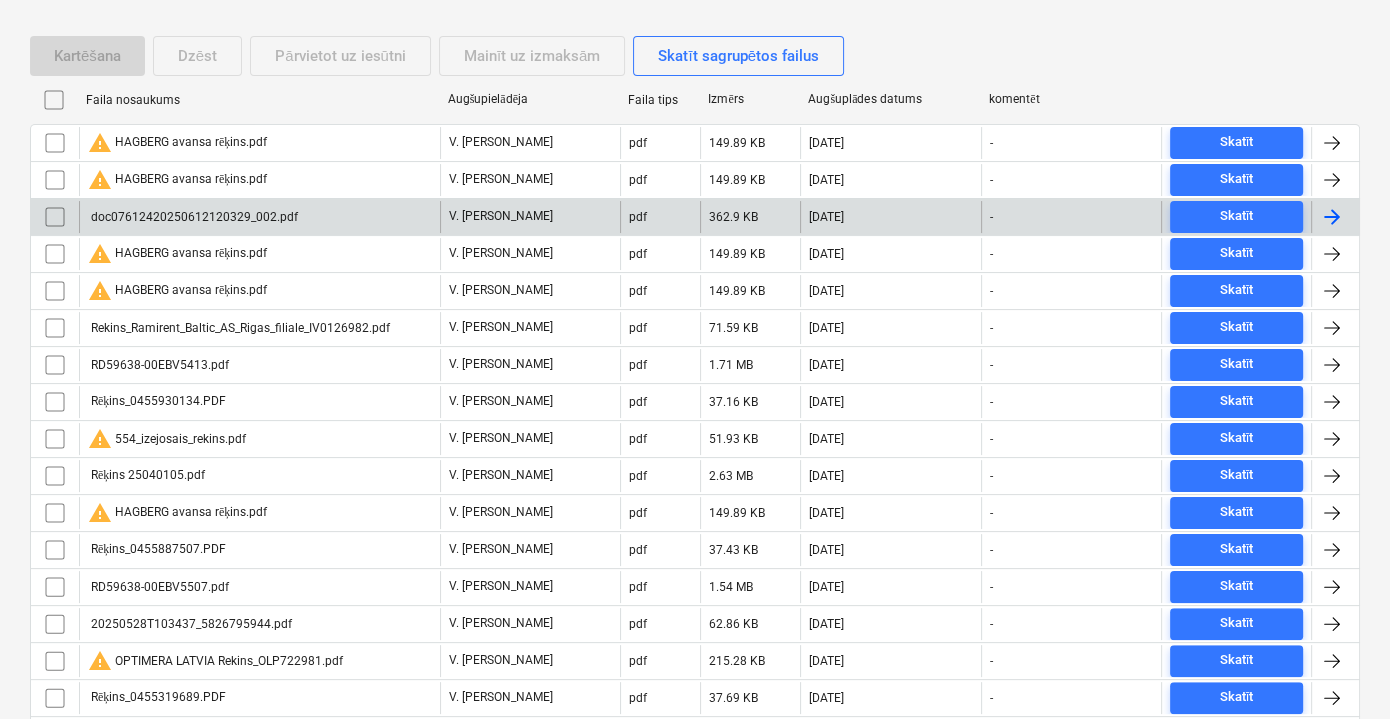 click on "doc07612420250612120329_002.pdf" at bounding box center [193, 217] 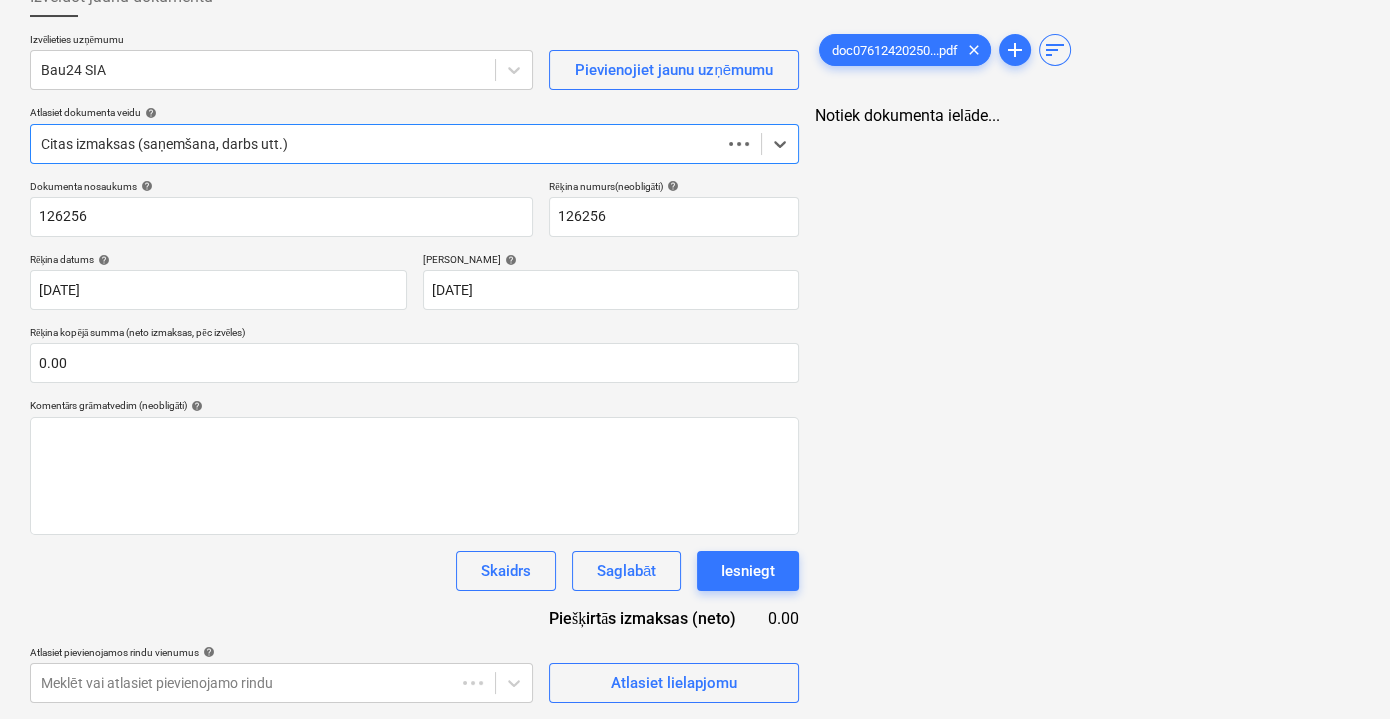 scroll, scrollTop: 130, scrollLeft: 0, axis: vertical 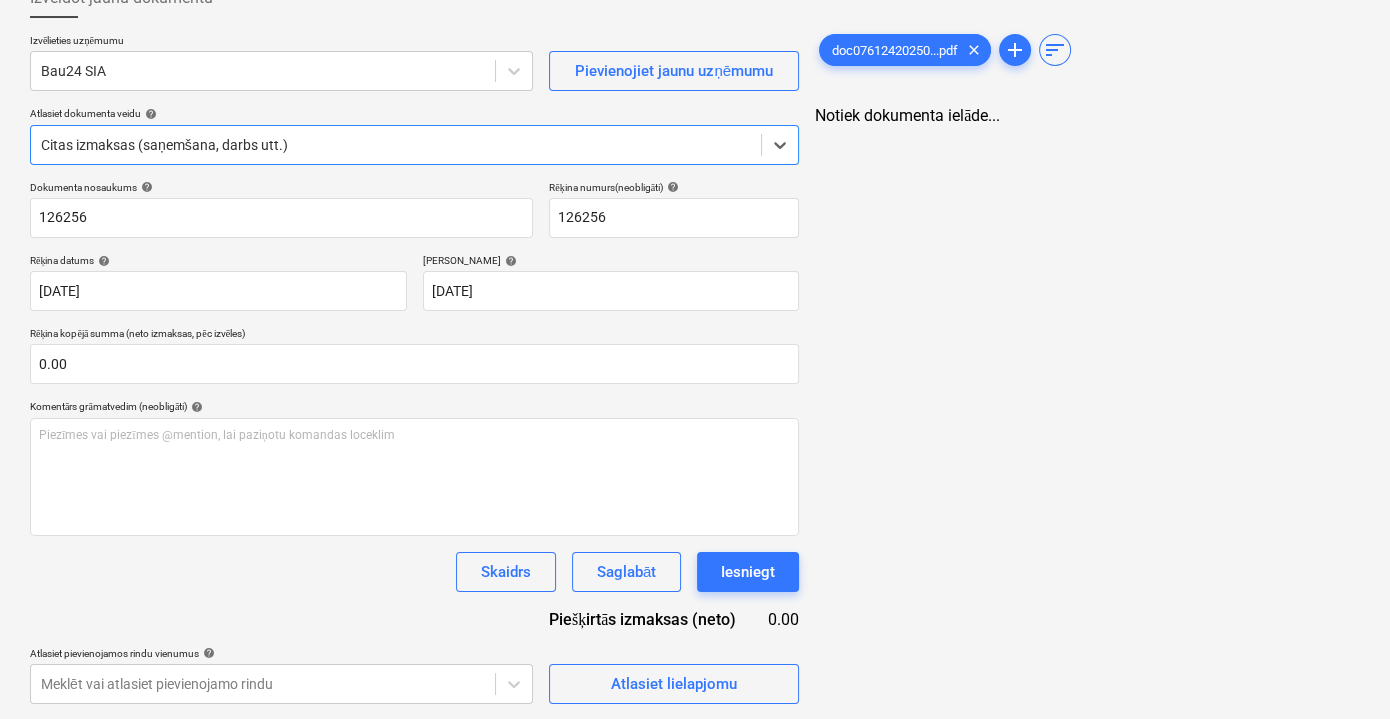 drag, startPoint x: 265, startPoint y: 211, endPoint x: 890, endPoint y: 226, distance: 625.18 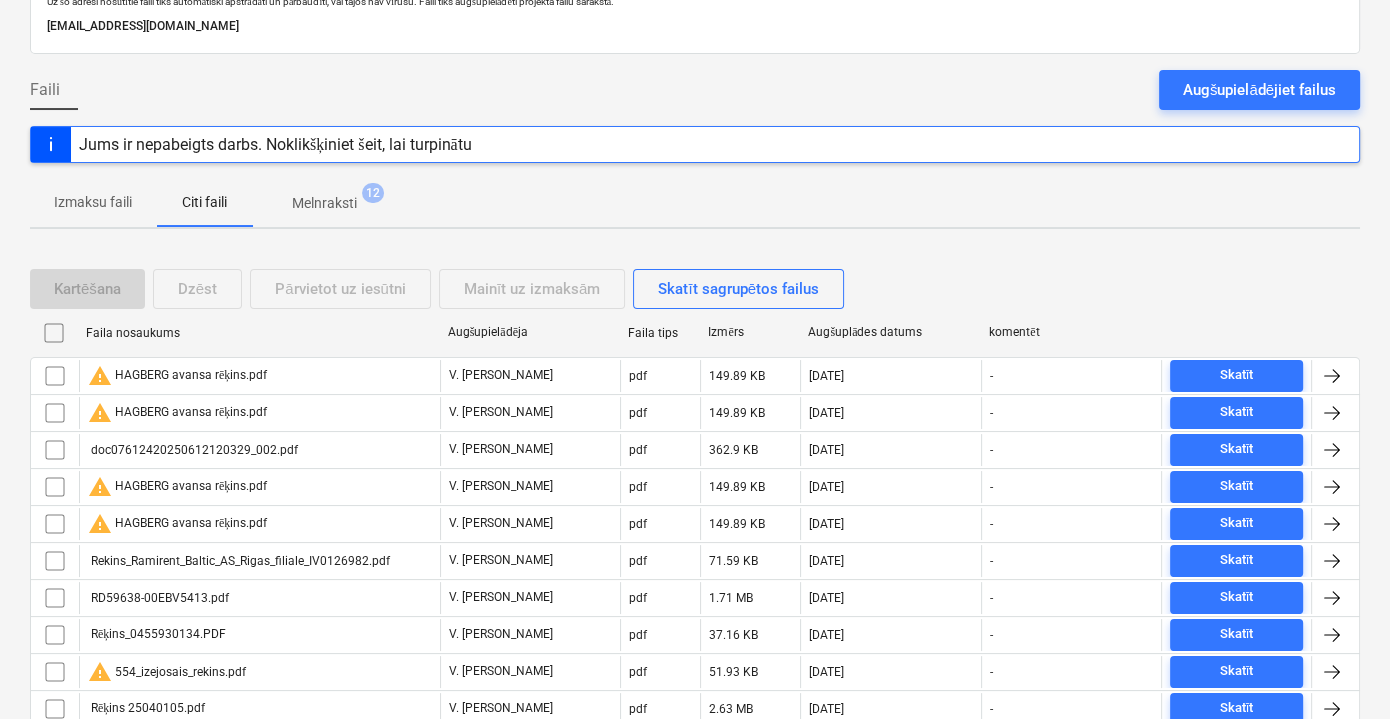 scroll, scrollTop: 363, scrollLeft: 0, axis: vertical 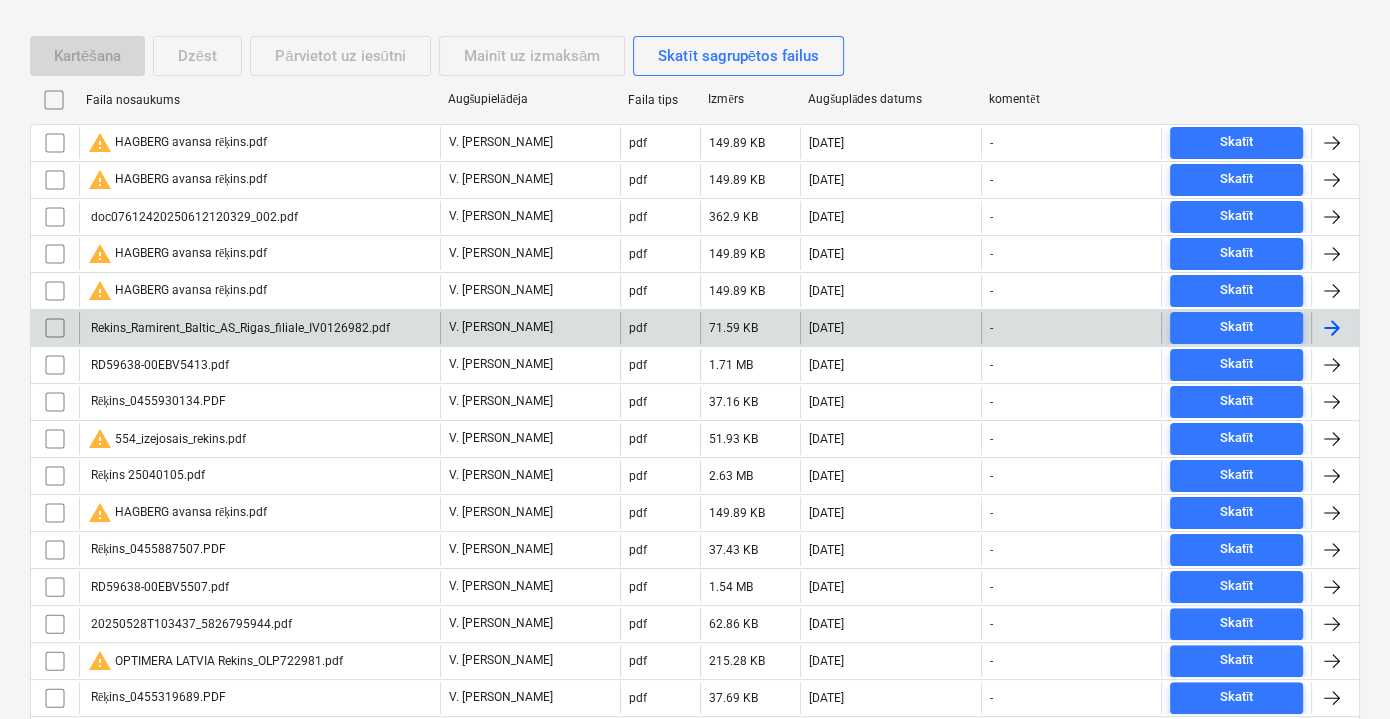 click on "Rekins_Ramirent_Baltic_AS_Rigas_filiale_IV0126982.pdf" at bounding box center (259, 328) 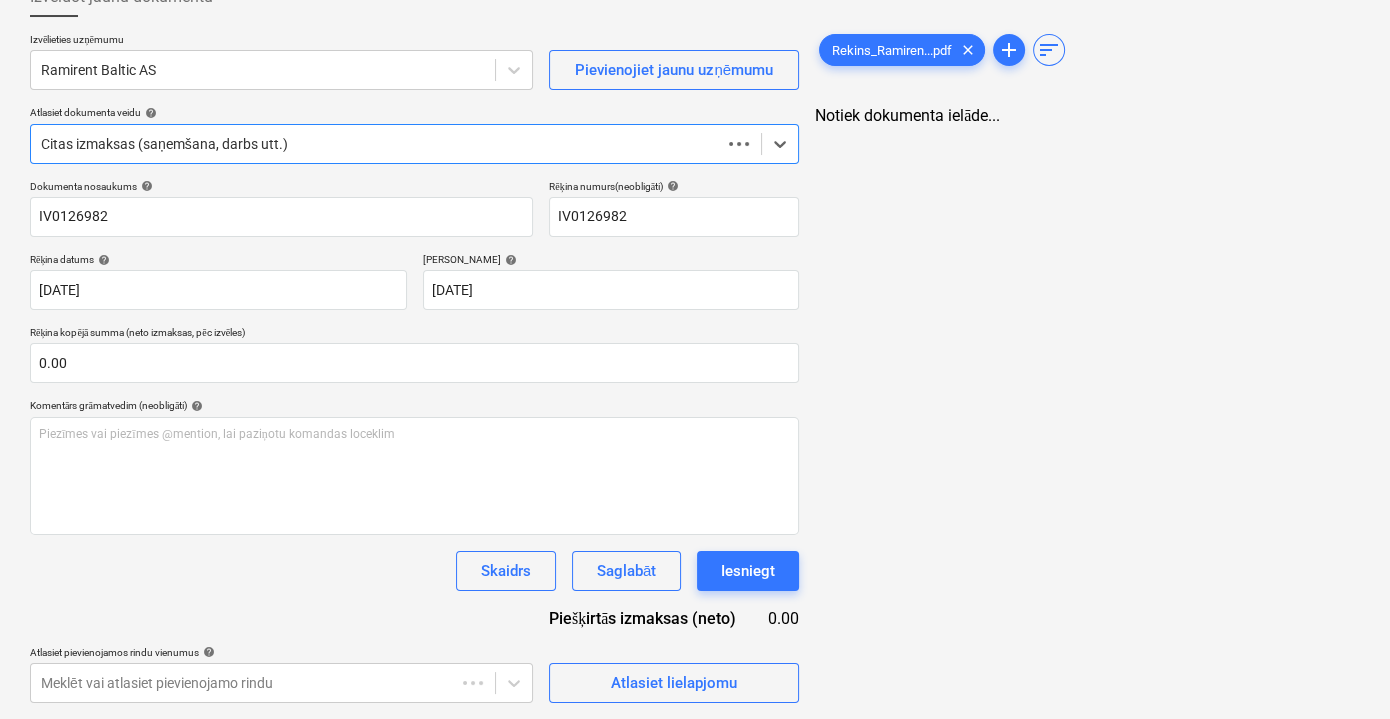 scroll, scrollTop: 130, scrollLeft: 0, axis: vertical 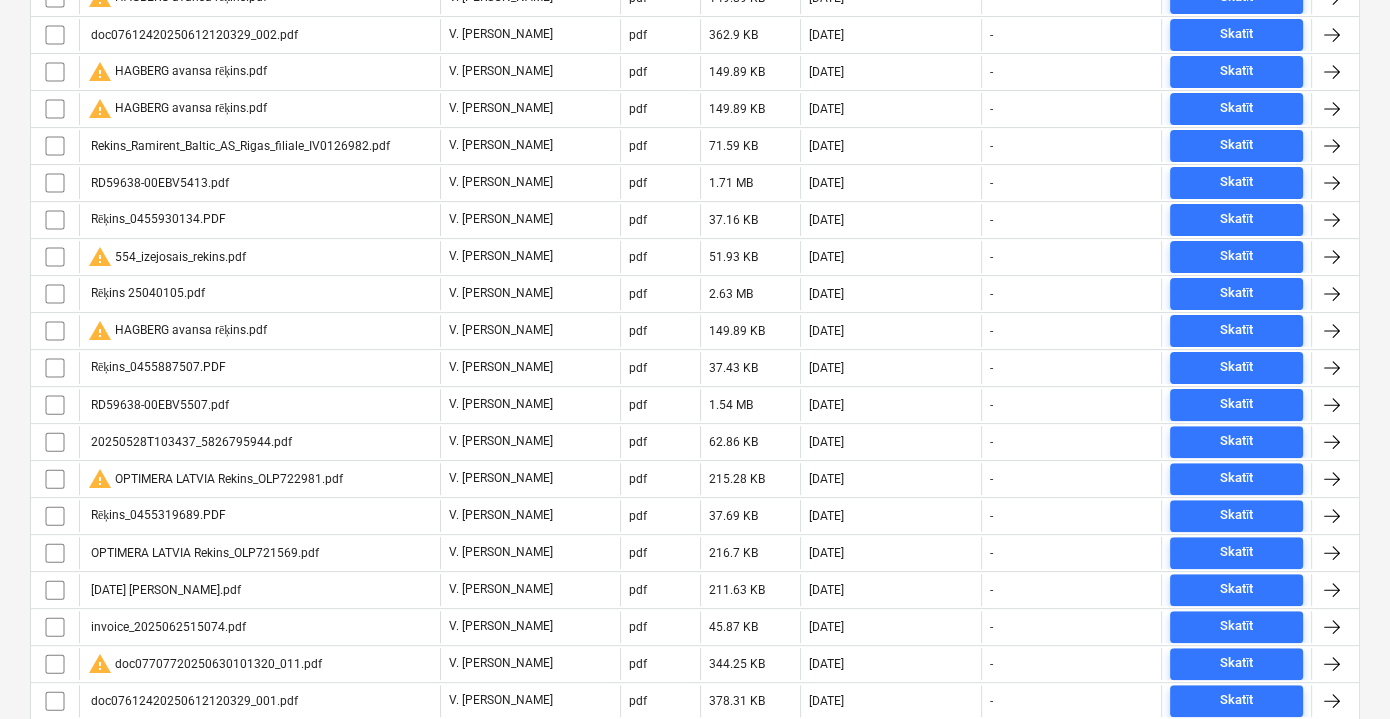 click on "20250528T103437_5826795944.pdf" at bounding box center (190, 442) 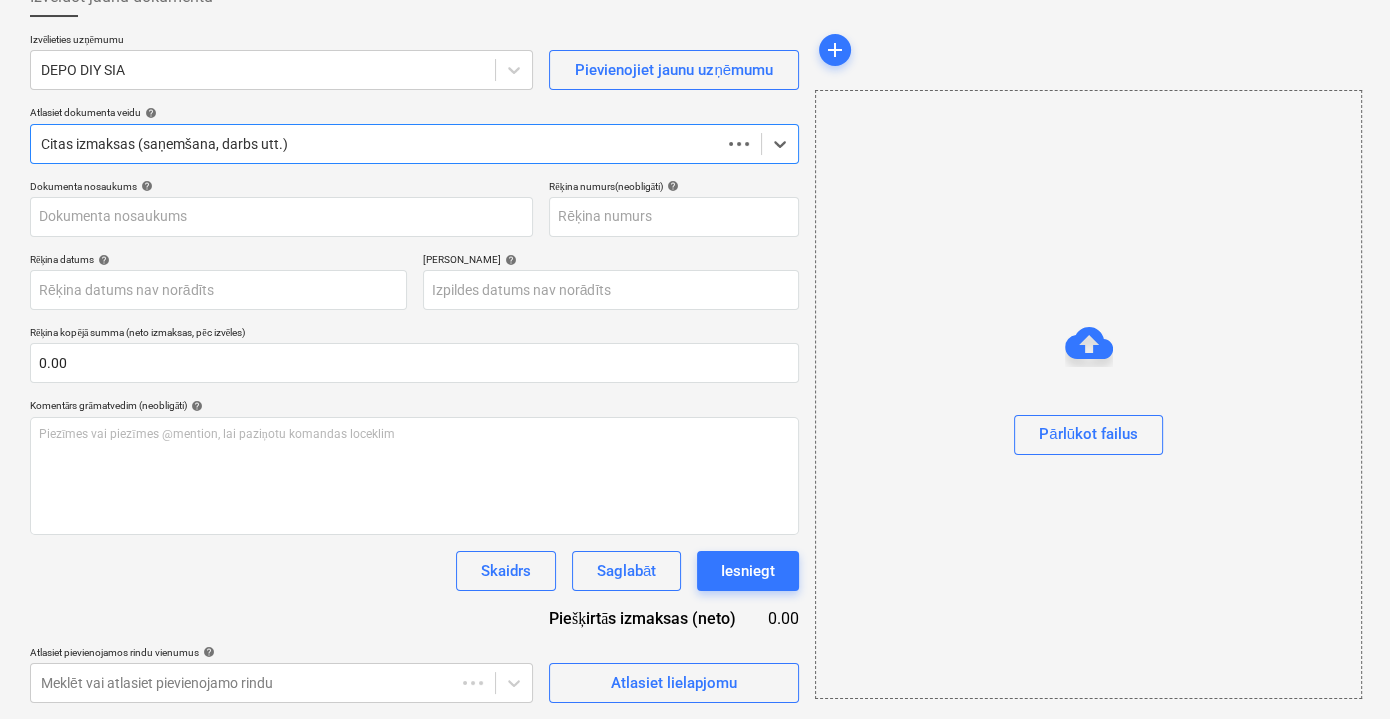 scroll, scrollTop: 130, scrollLeft: 0, axis: vertical 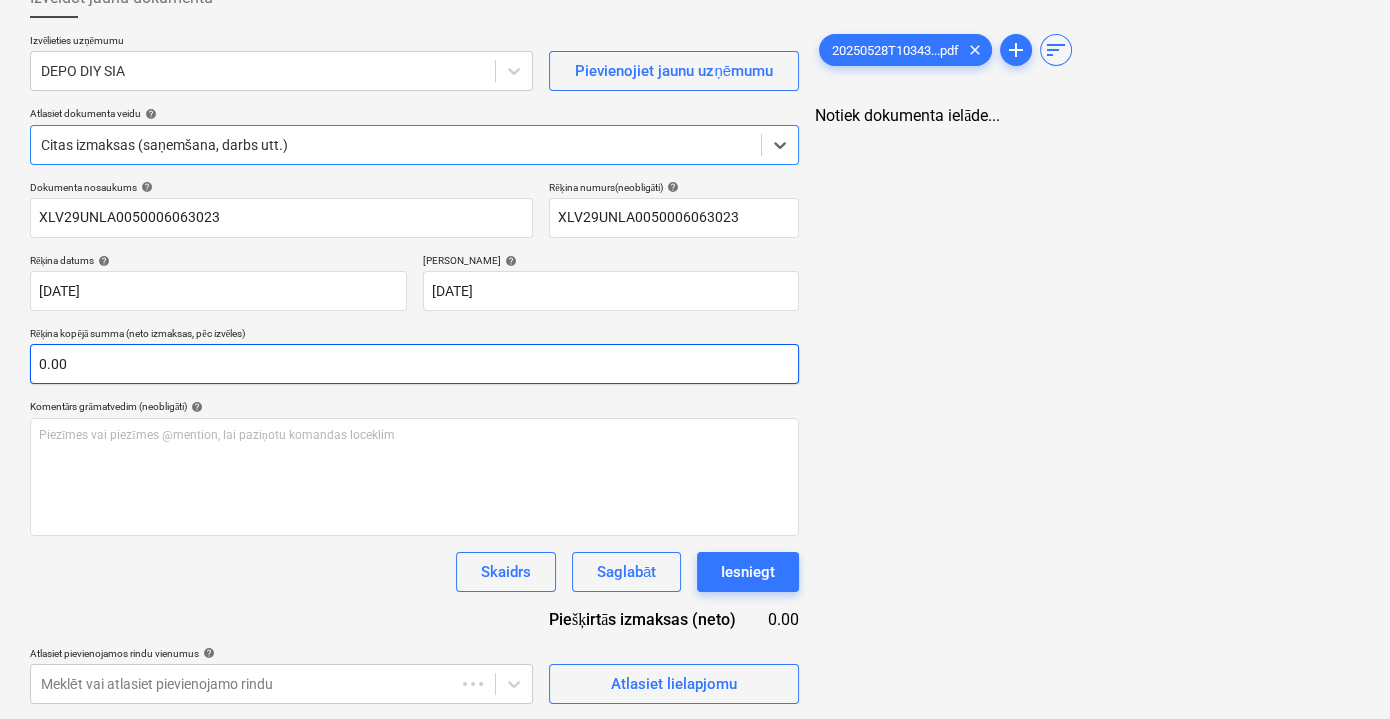 type on "XLV29UNLA0050006063023" 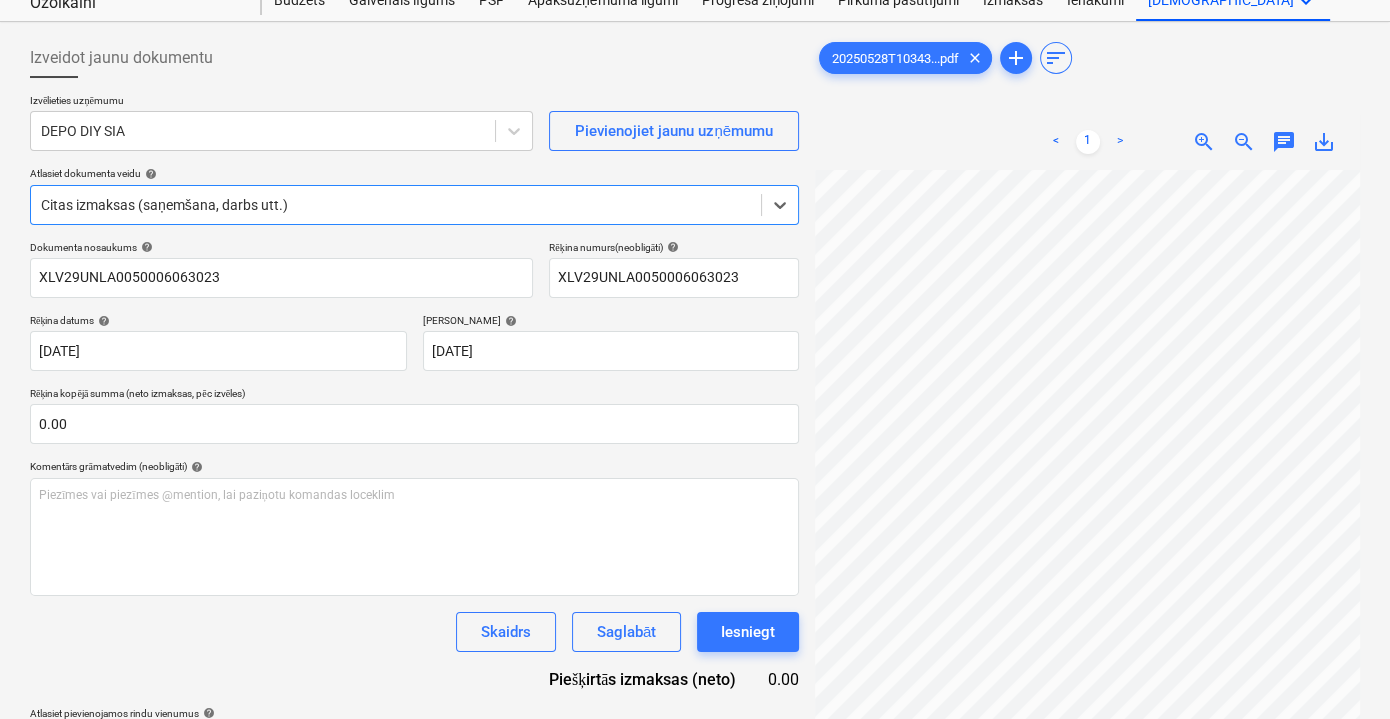 scroll, scrollTop: 39, scrollLeft: 0, axis: vertical 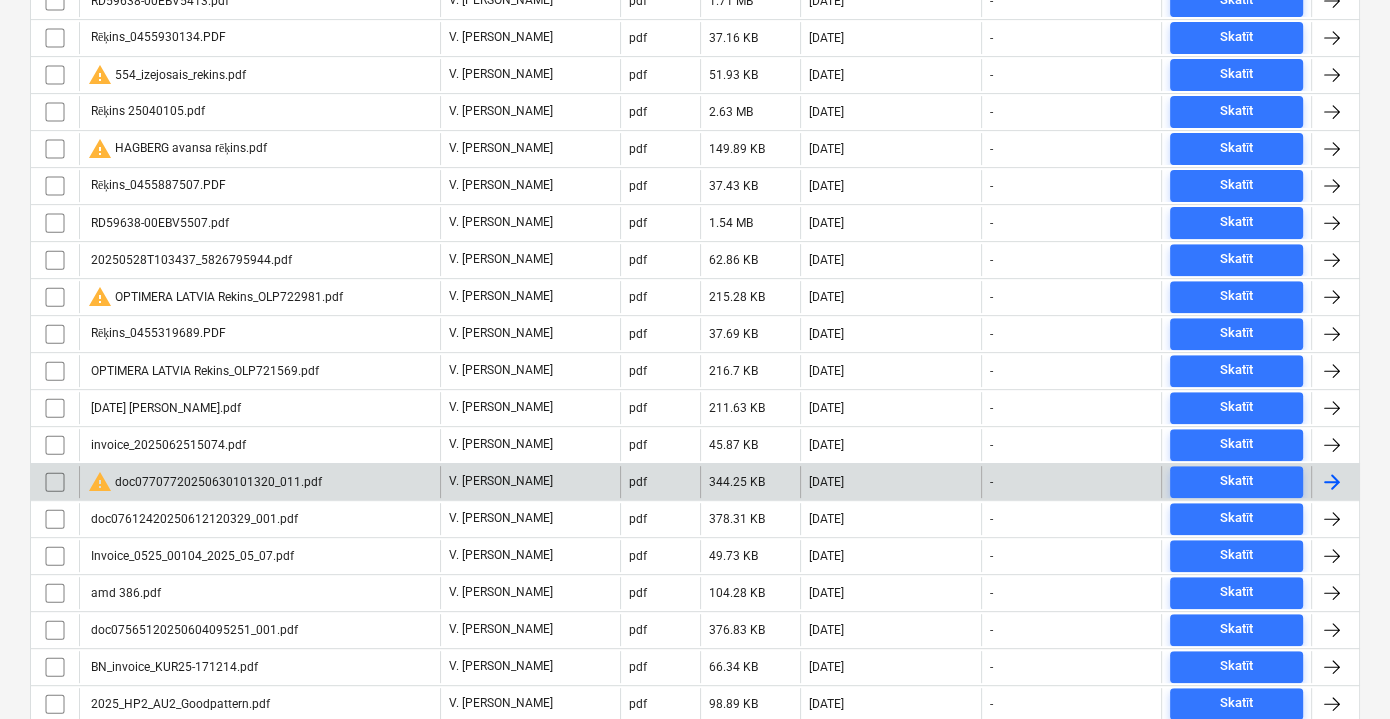 click on "warning   doc07707720250630101320_011.pdf" at bounding box center (205, 482) 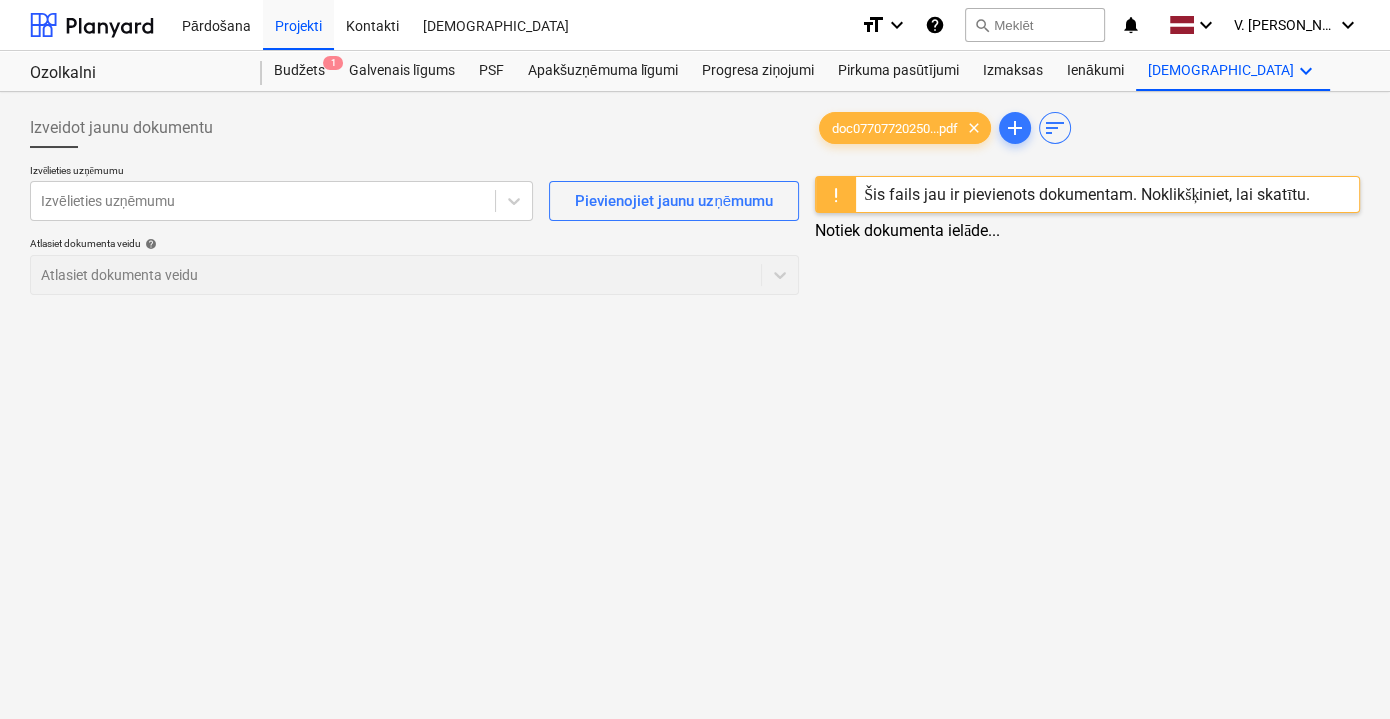 scroll, scrollTop: 0, scrollLeft: 0, axis: both 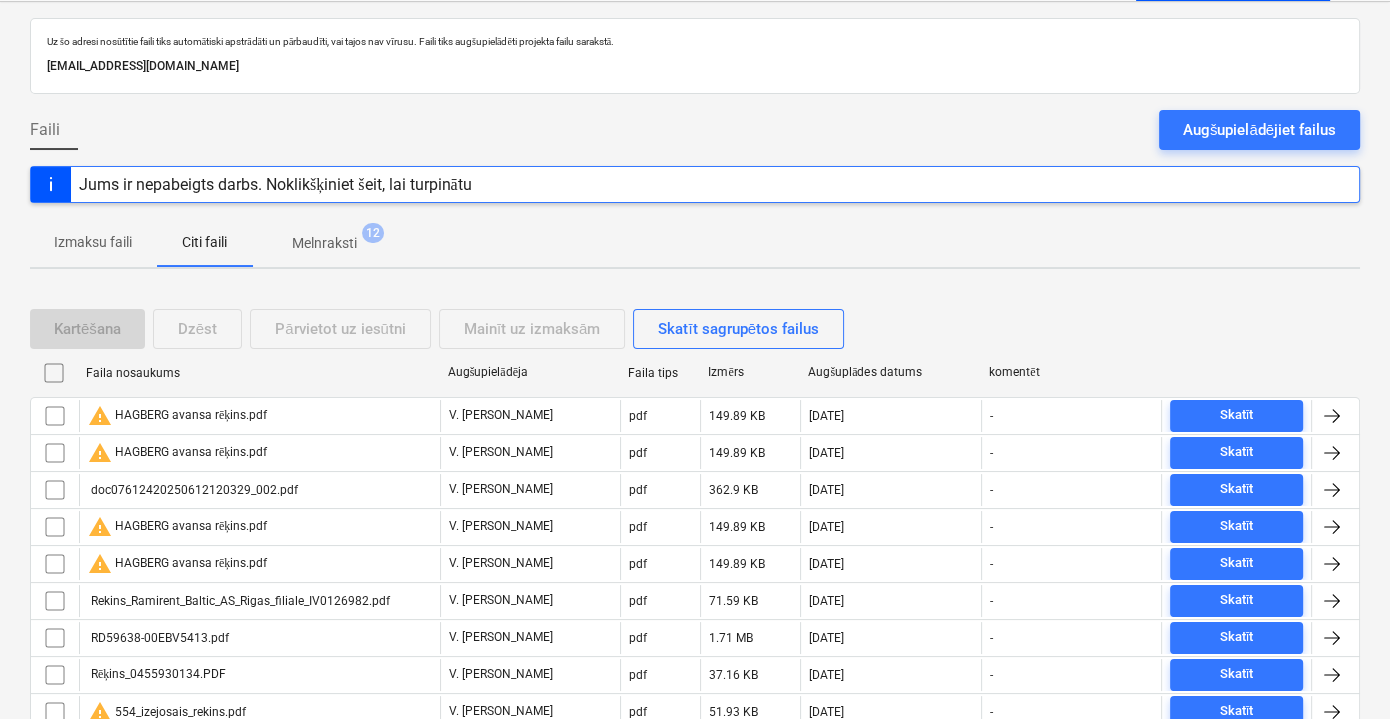 click on "Izmaksu faili" at bounding box center (93, 242) 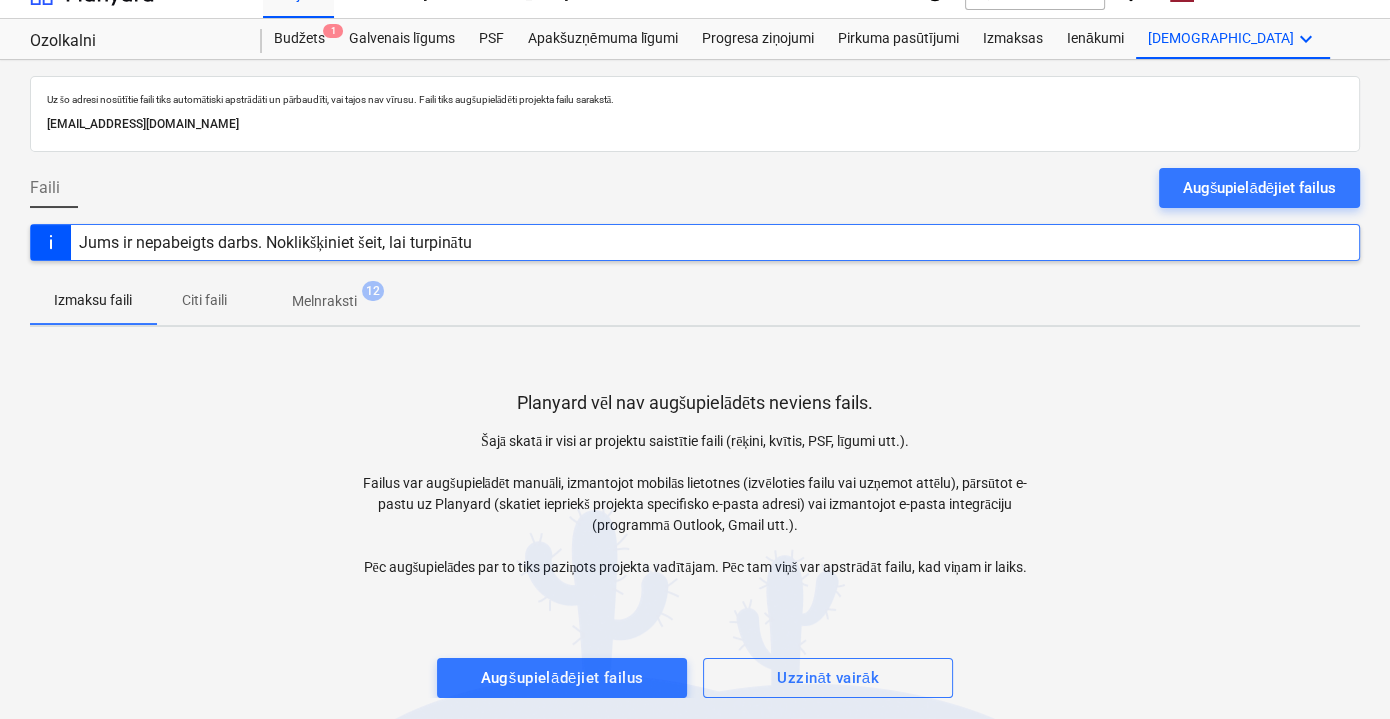scroll, scrollTop: 61, scrollLeft: 0, axis: vertical 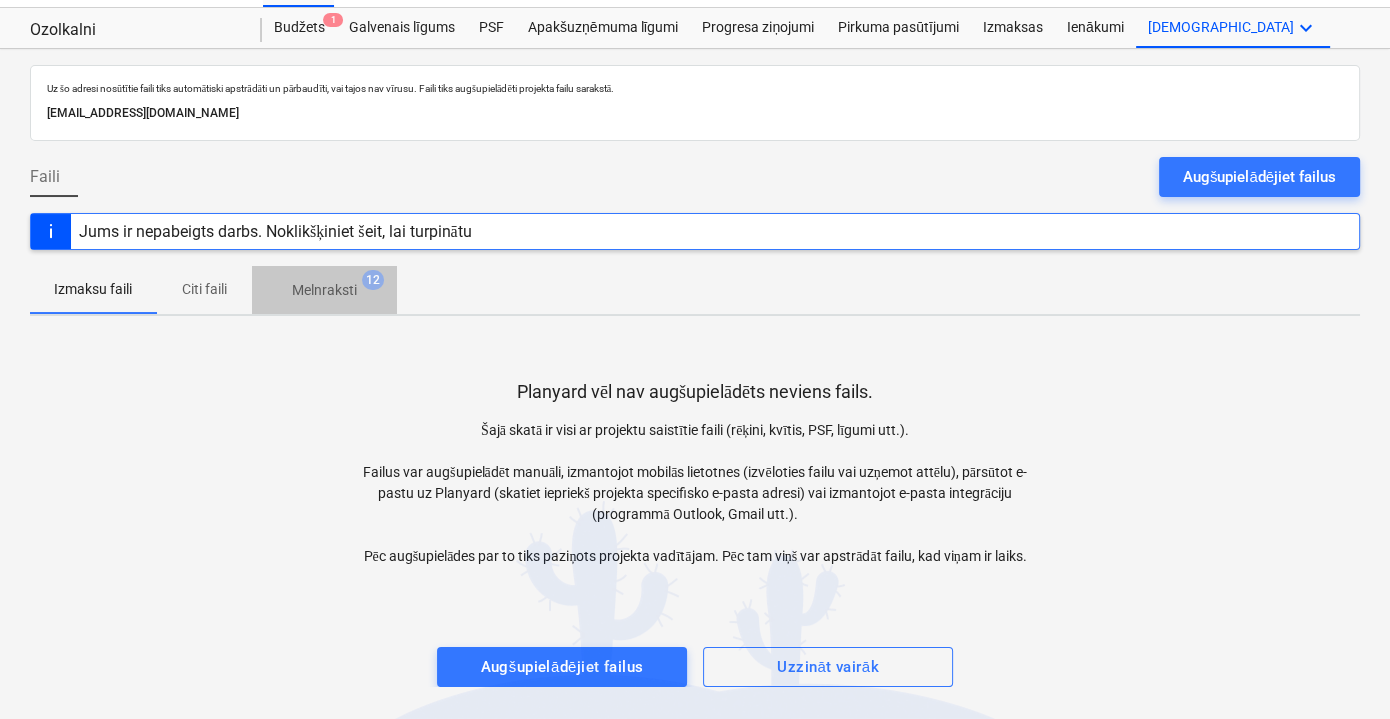 click on "Melnraksti" at bounding box center (324, 290) 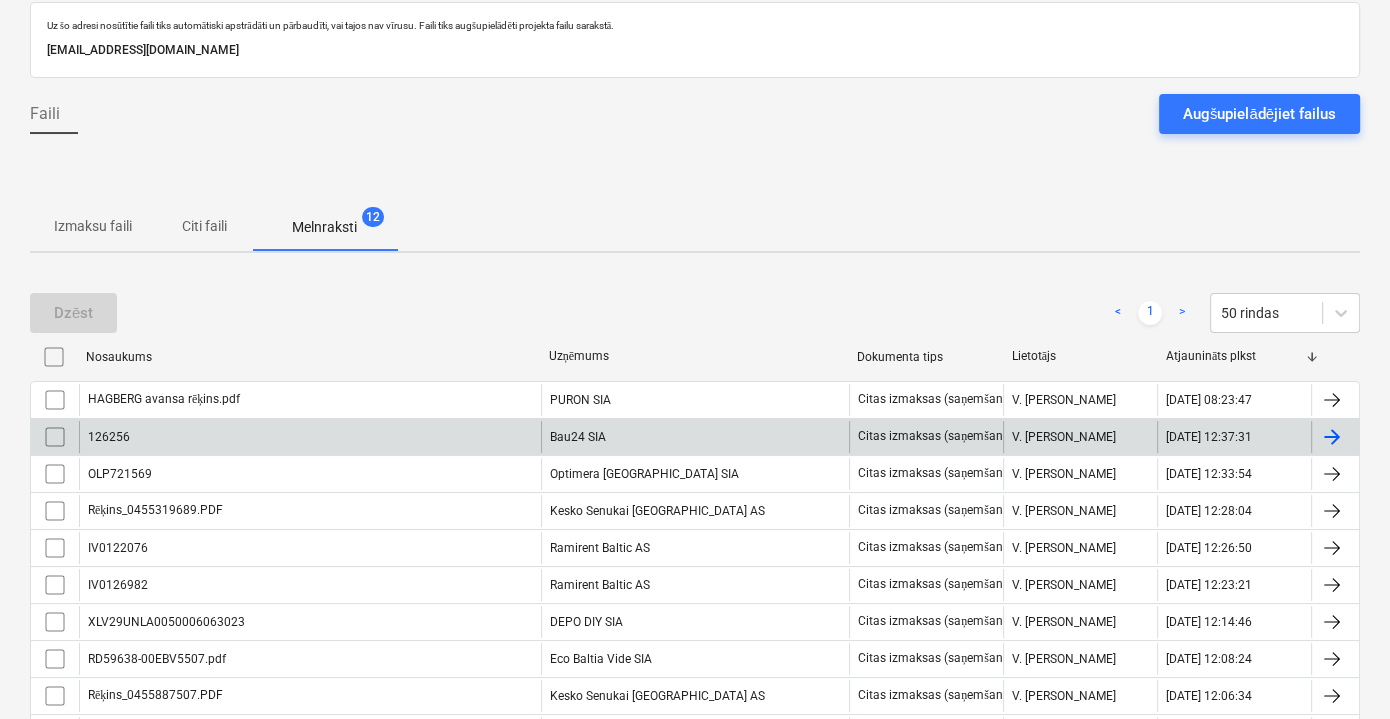 scroll, scrollTop: 137, scrollLeft: 0, axis: vertical 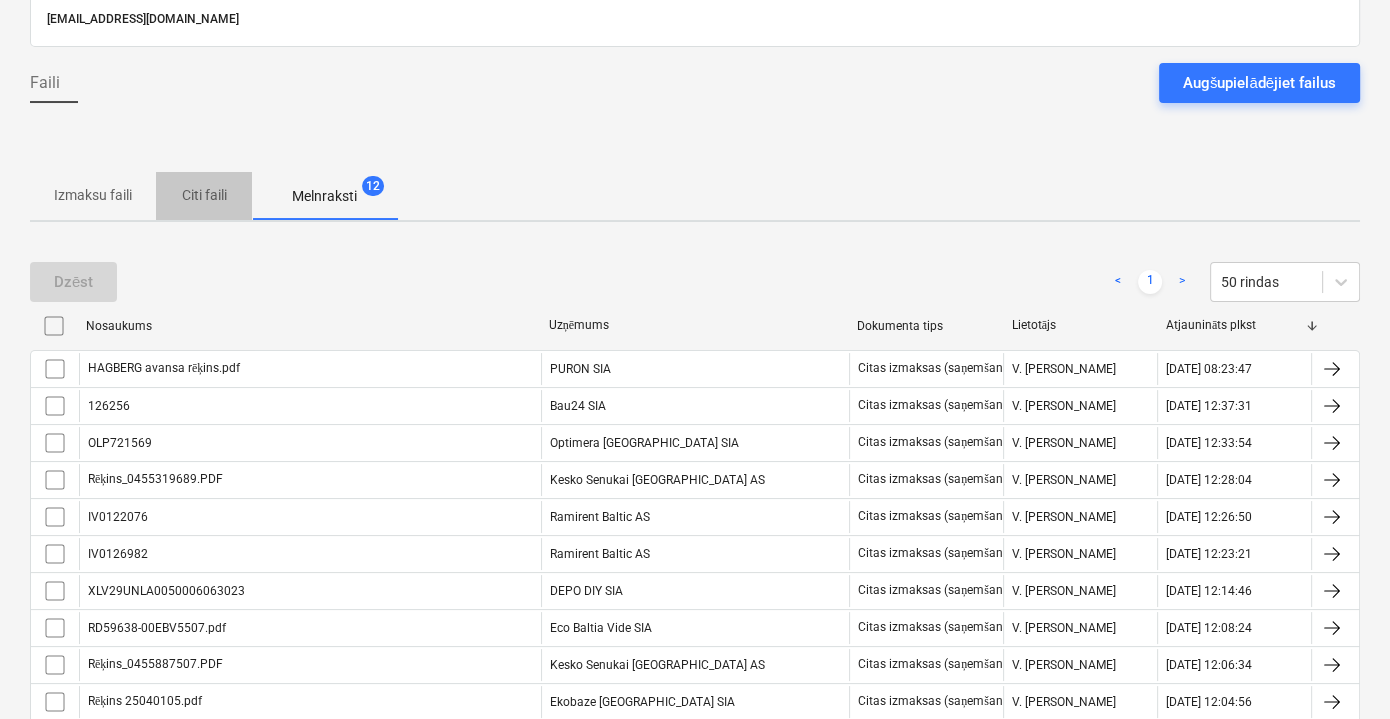 click on "Citi faili" at bounding box center (204, 195) 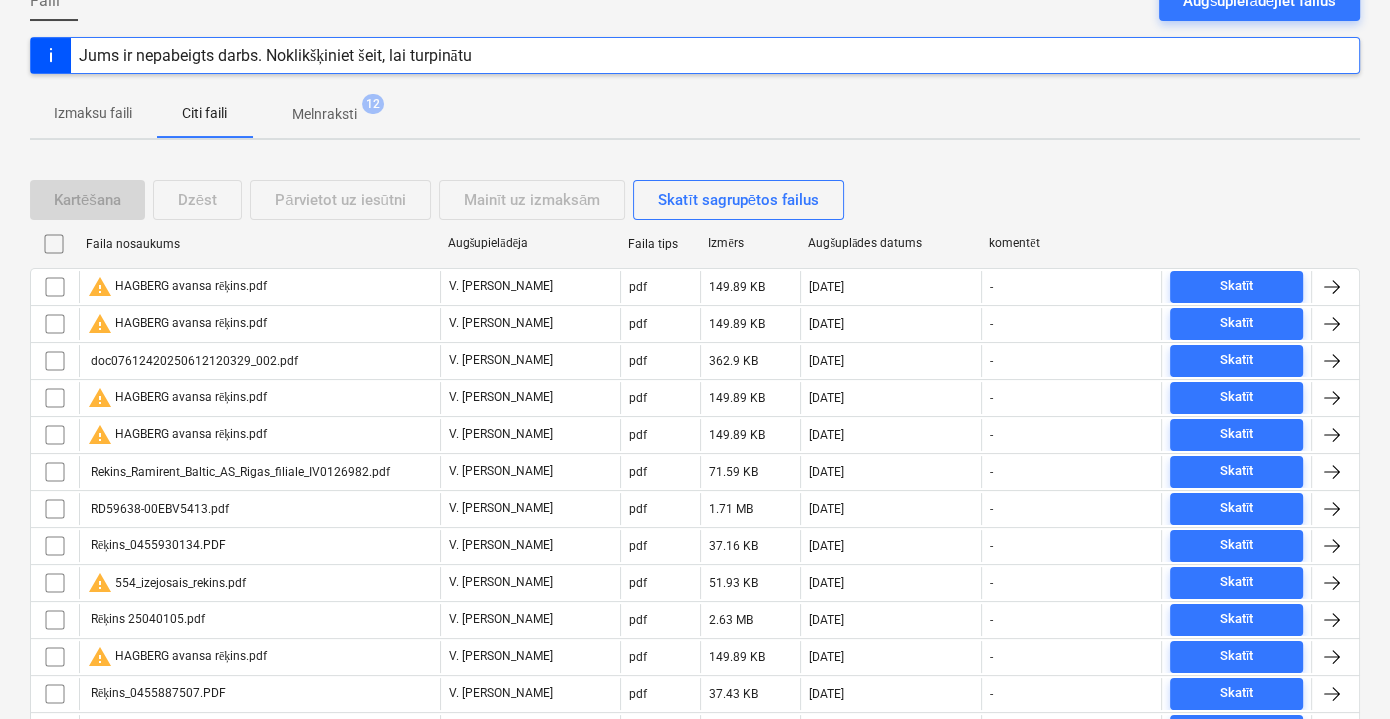 scroll, scrollTop: 208, scrollLeft: 0, axis: vertical 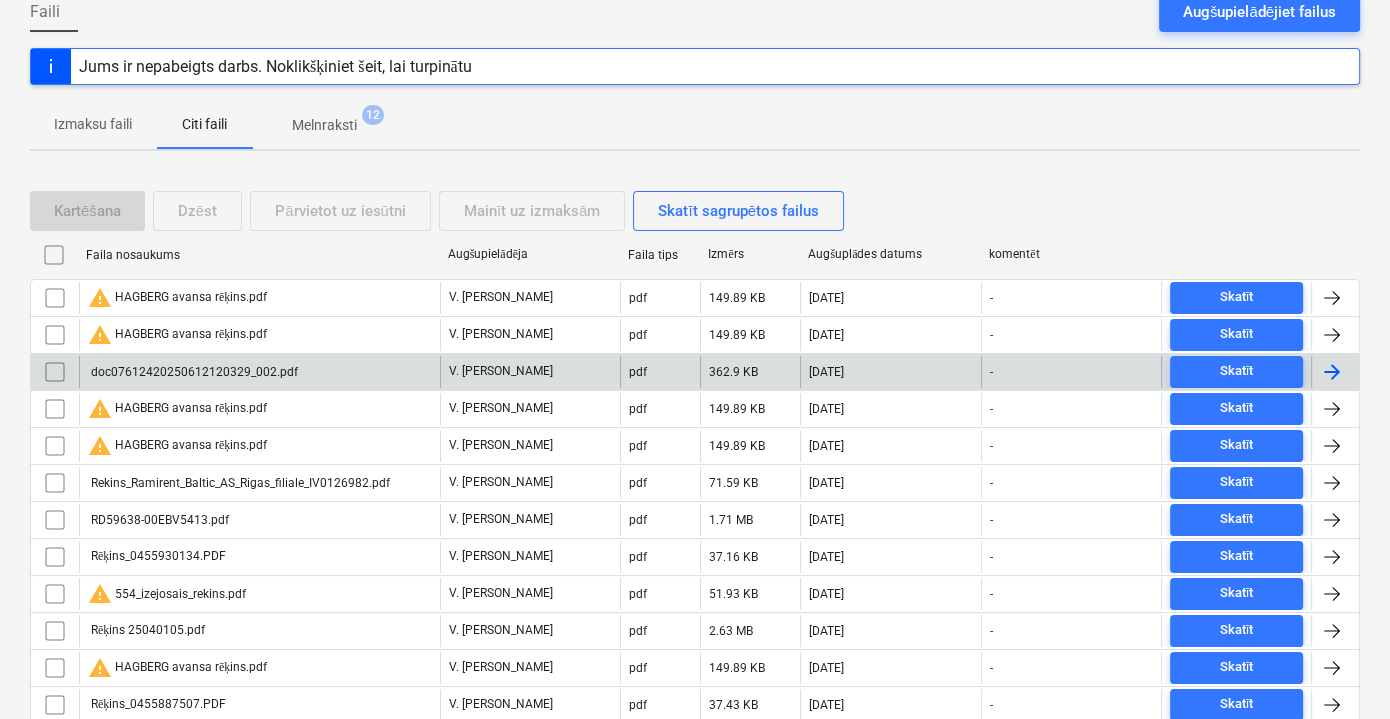 click on "doc07612420250612120329_002.pdf" at bounding box center [193, 372] 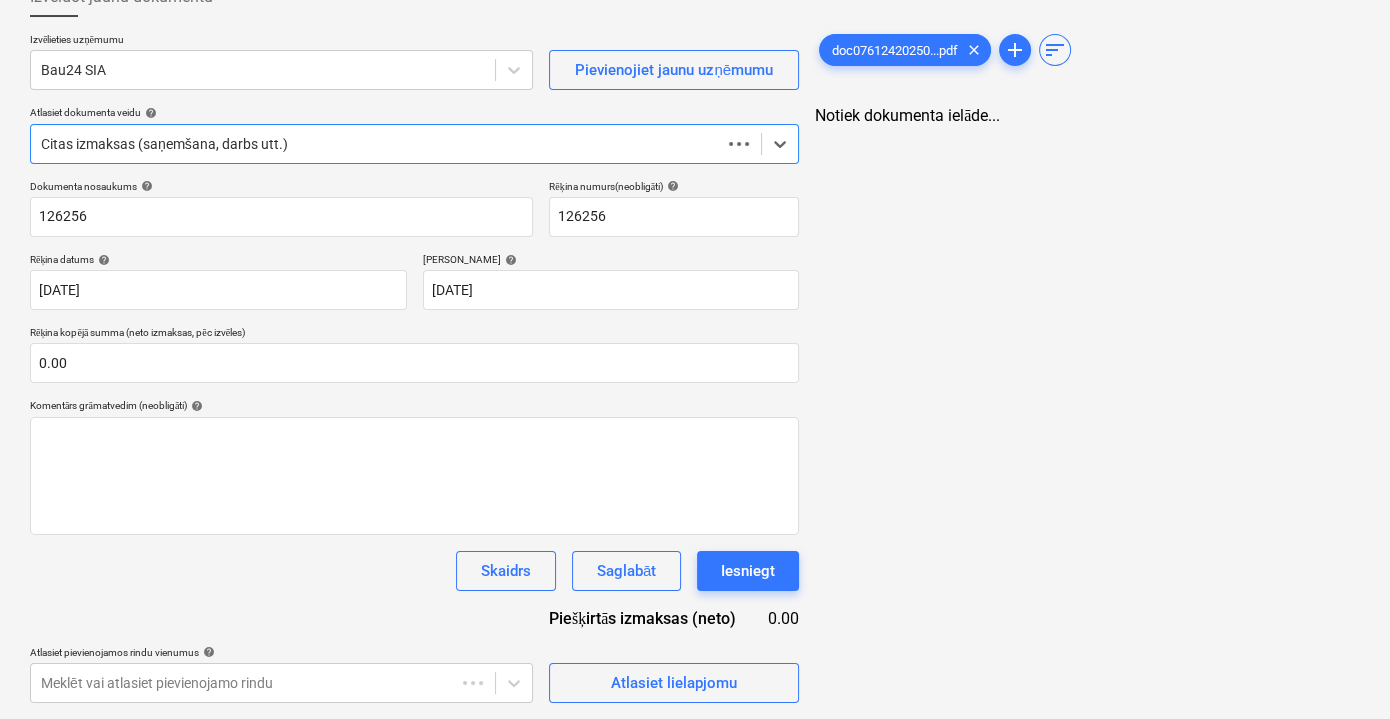 scroll, scrollTop: 130, scrollLeft: 0, axis: vertical 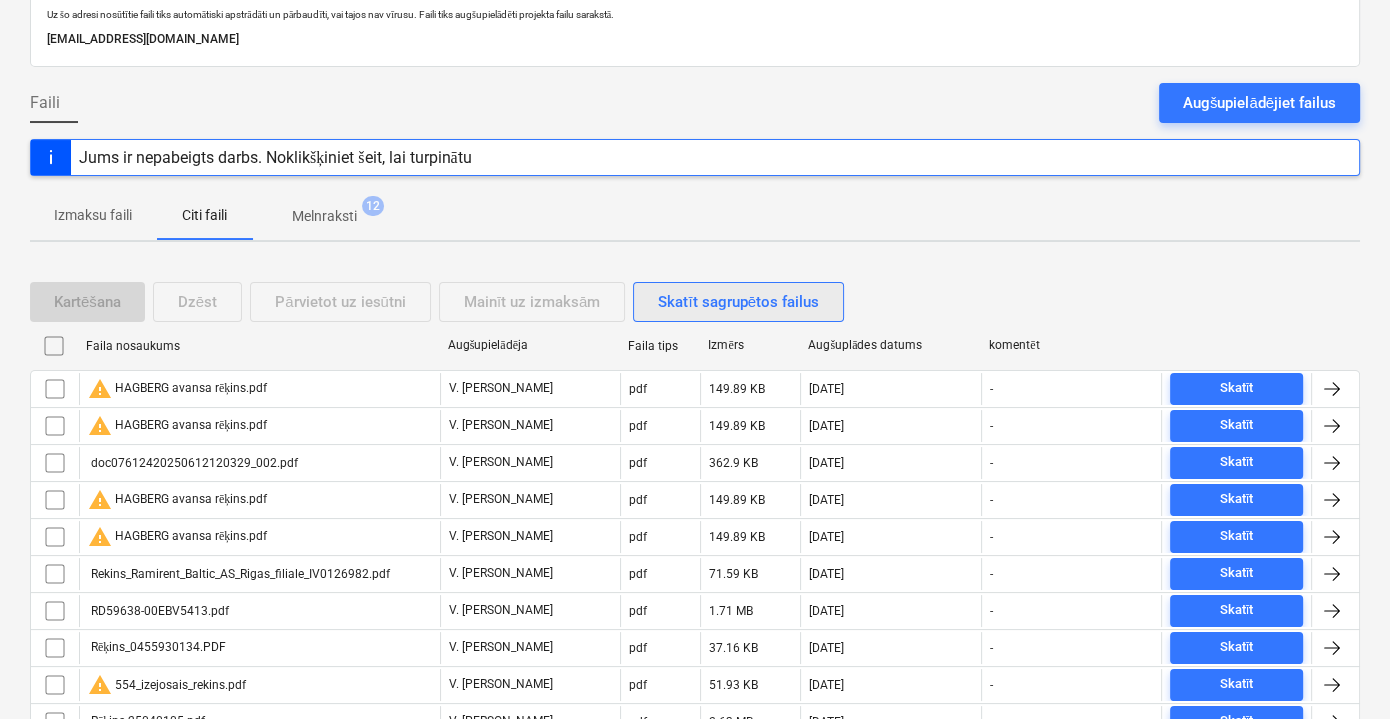 click on "Skatīt sagrupētos failus" at bounding box center [738, 302] 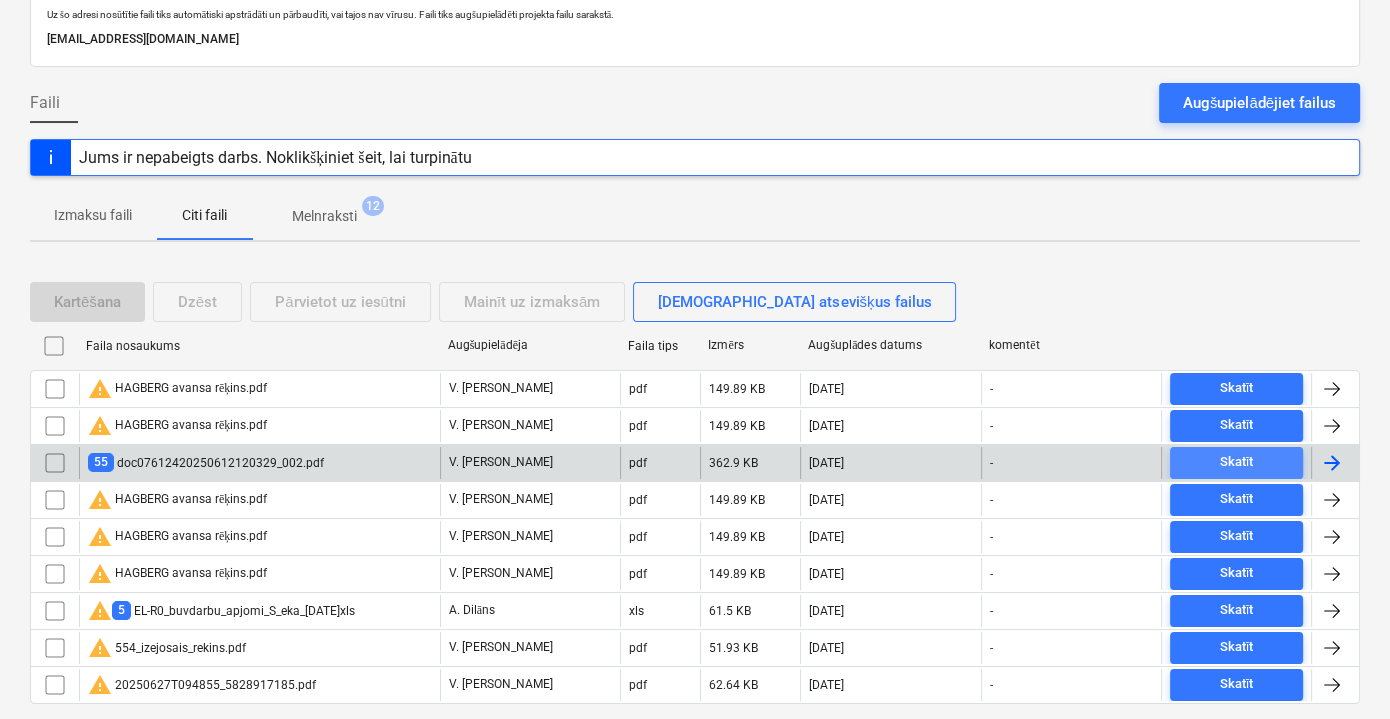 click on "Skatīt" at bounding box center (1237, 462) 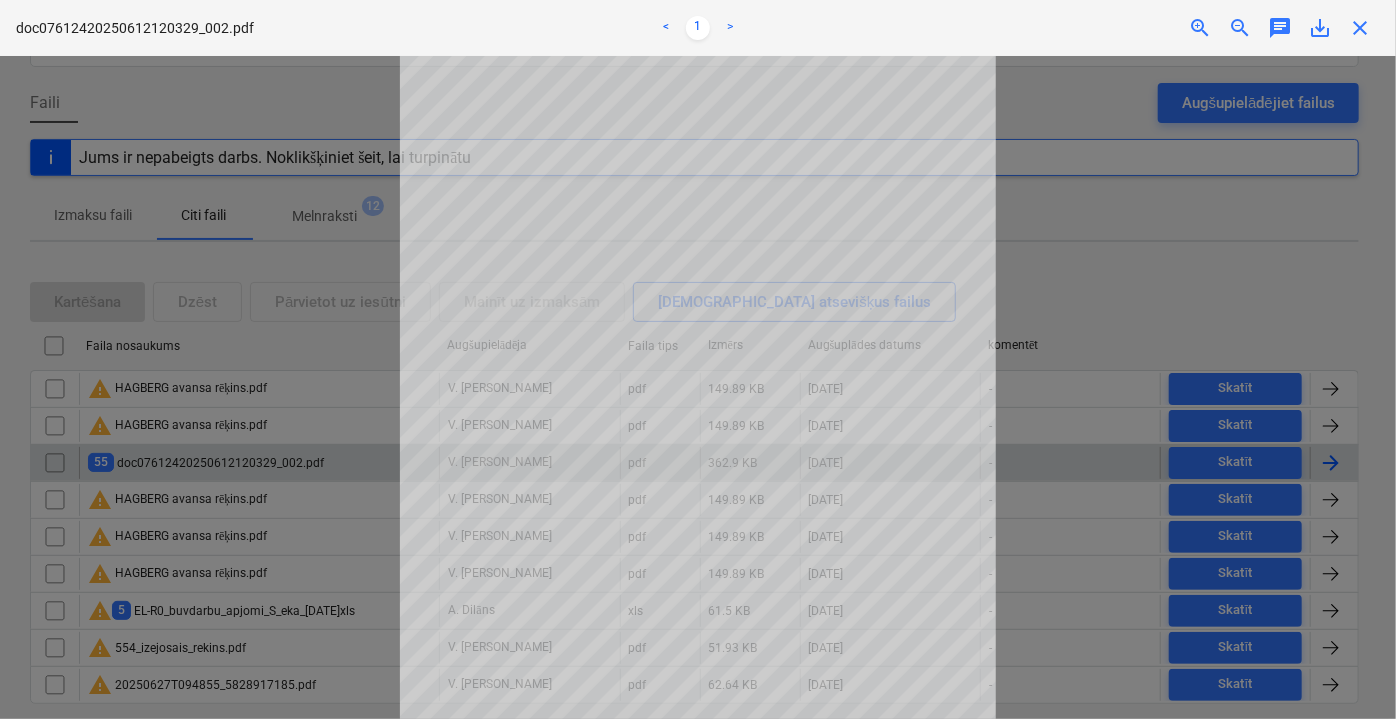 click at bounding box center (698, 387) 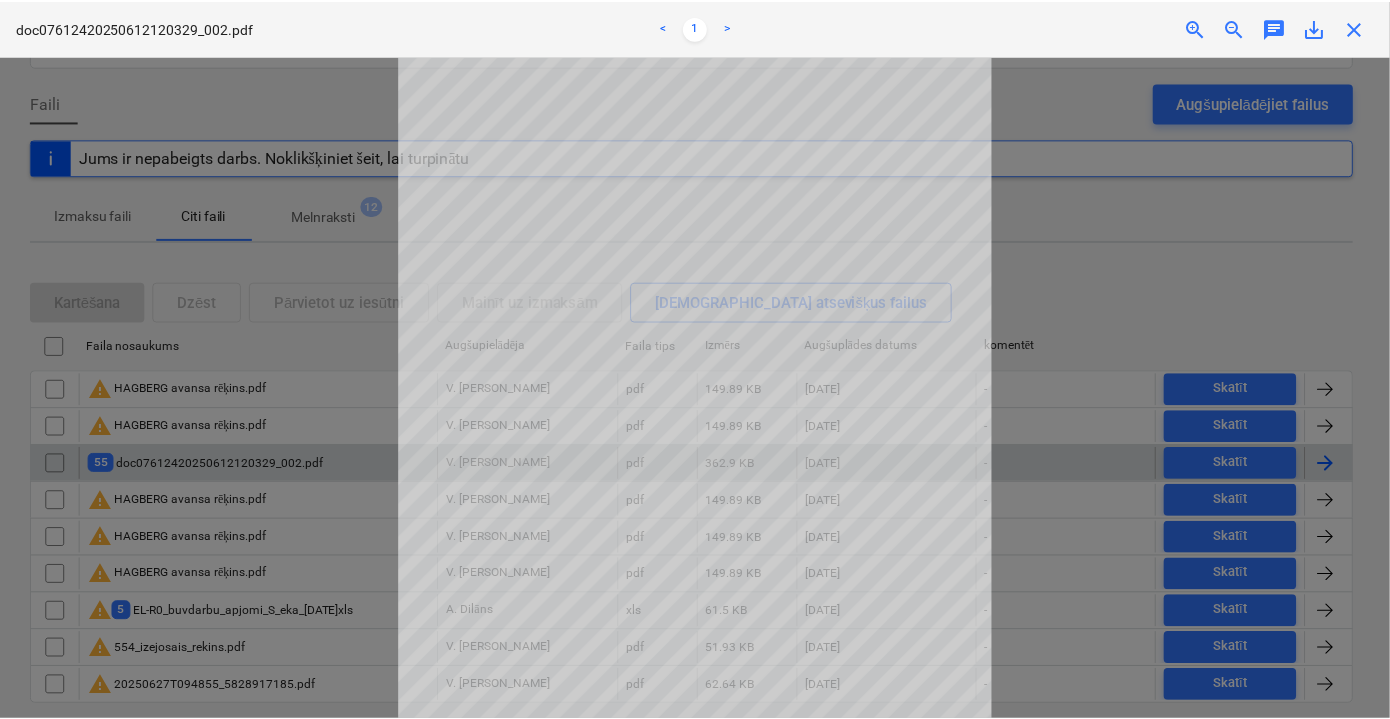scroll, scrollTop: 182, scrollLeft: 0, axis: vertical 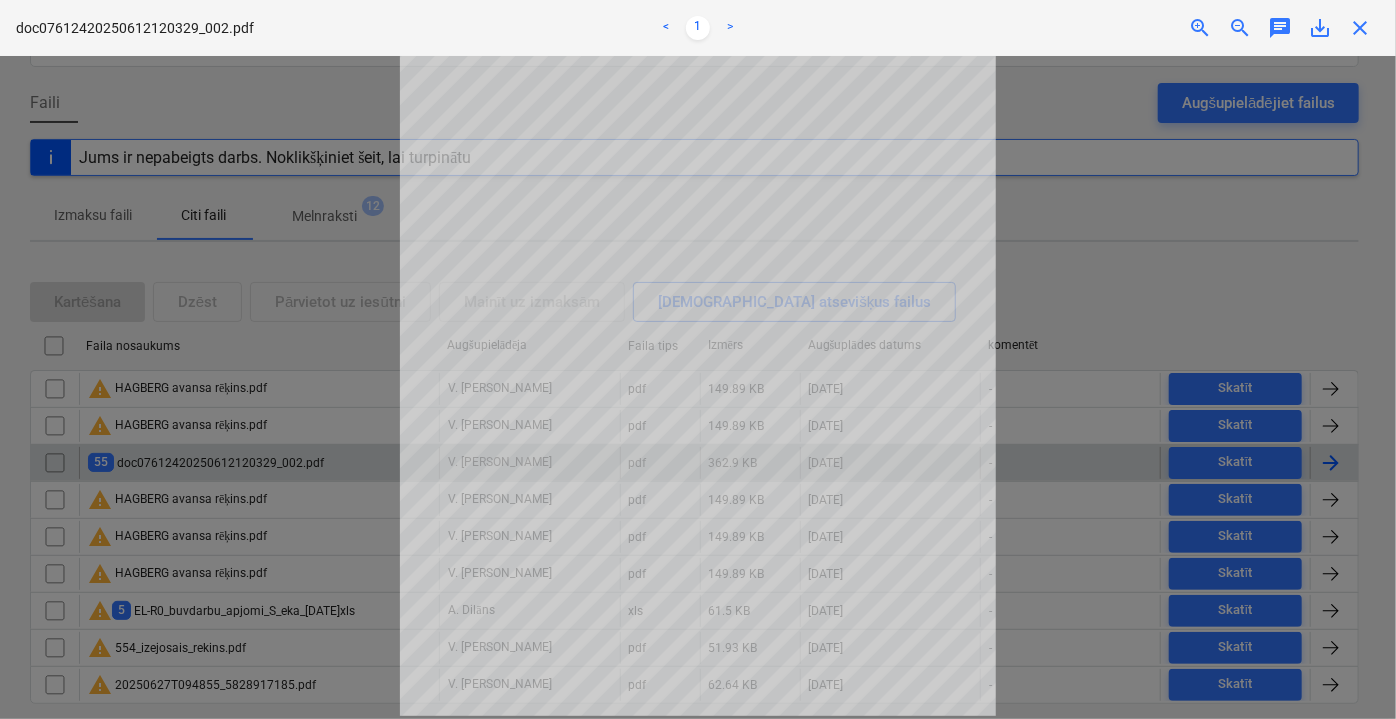 click at bounding box center [698, 387] 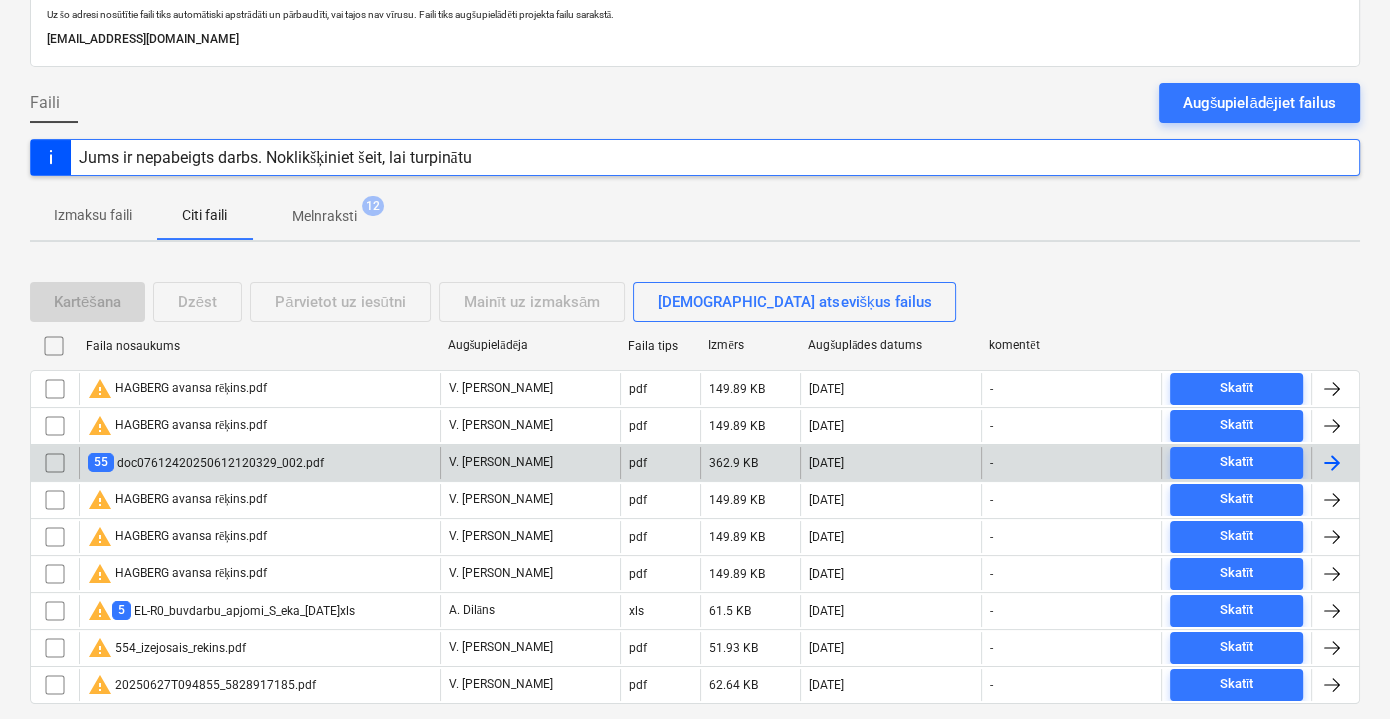 click at bounding box center (55, 463) 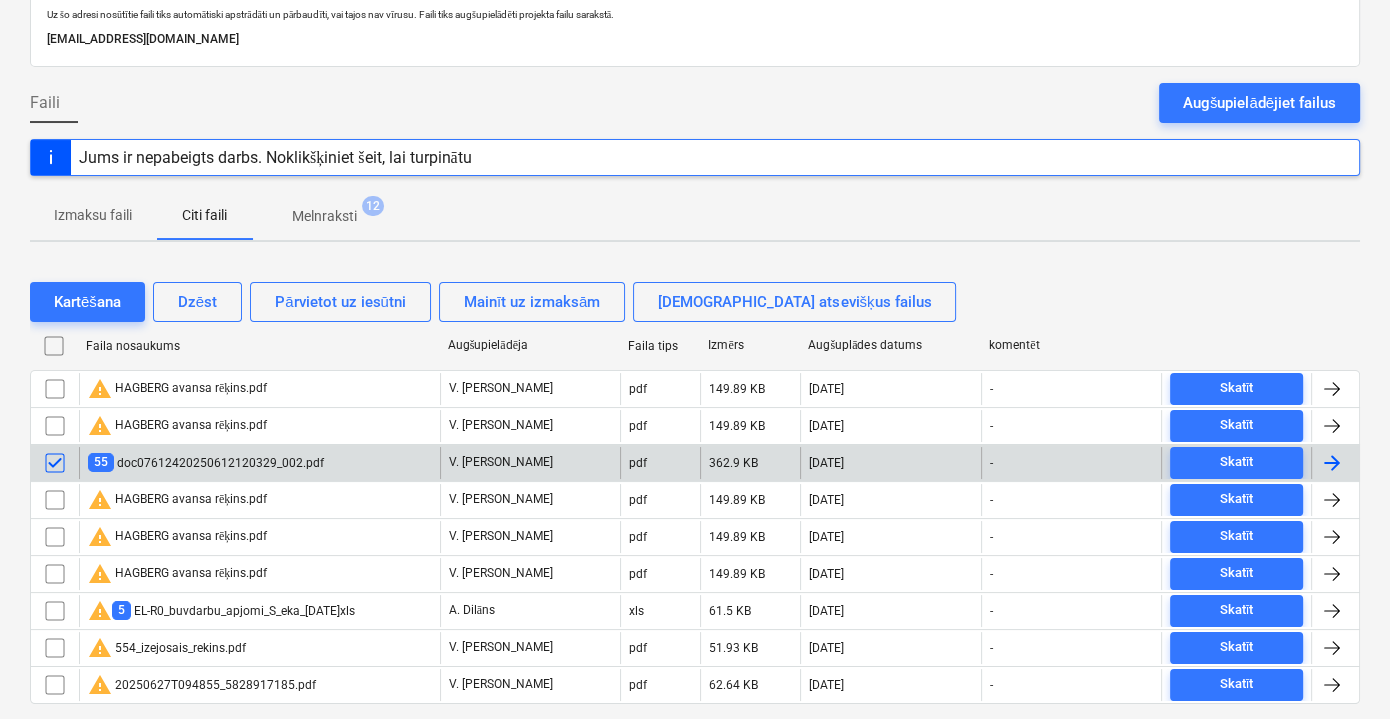 click at bounding box center (55, 463) 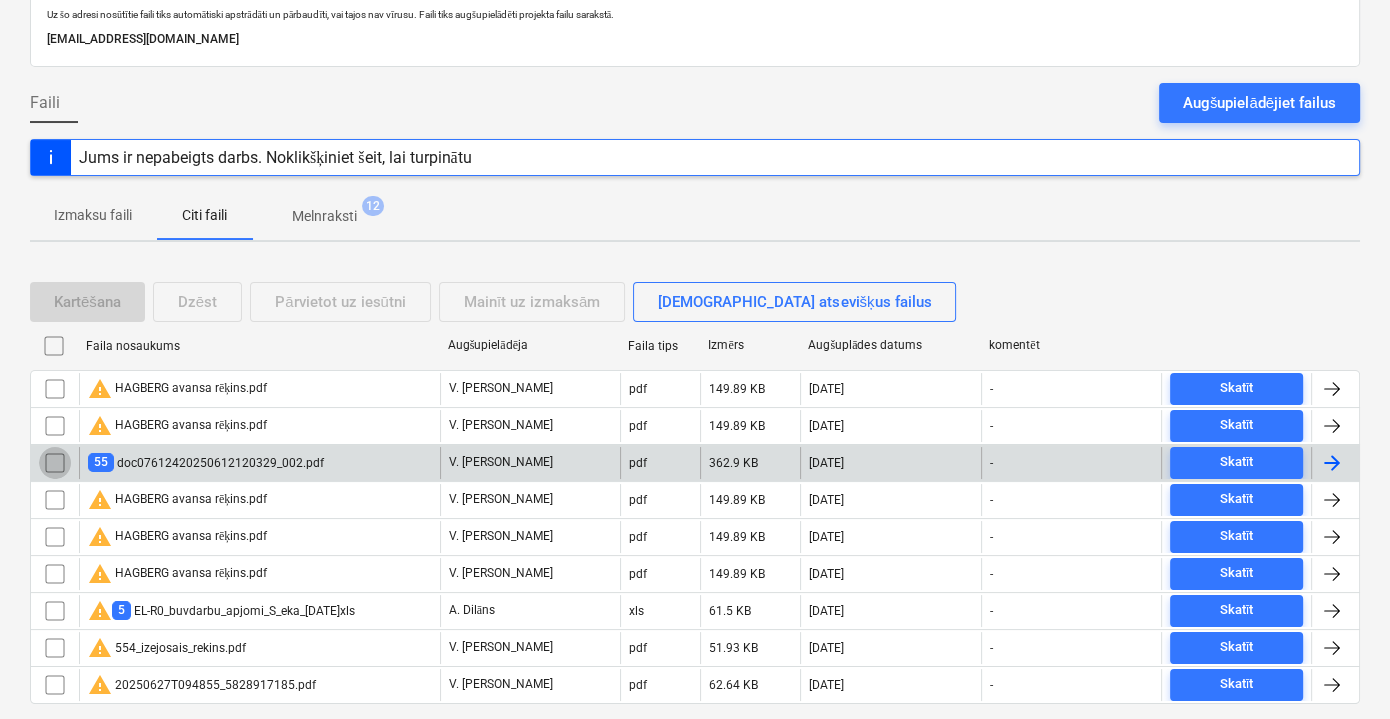 click at bounding box center (55, 463) 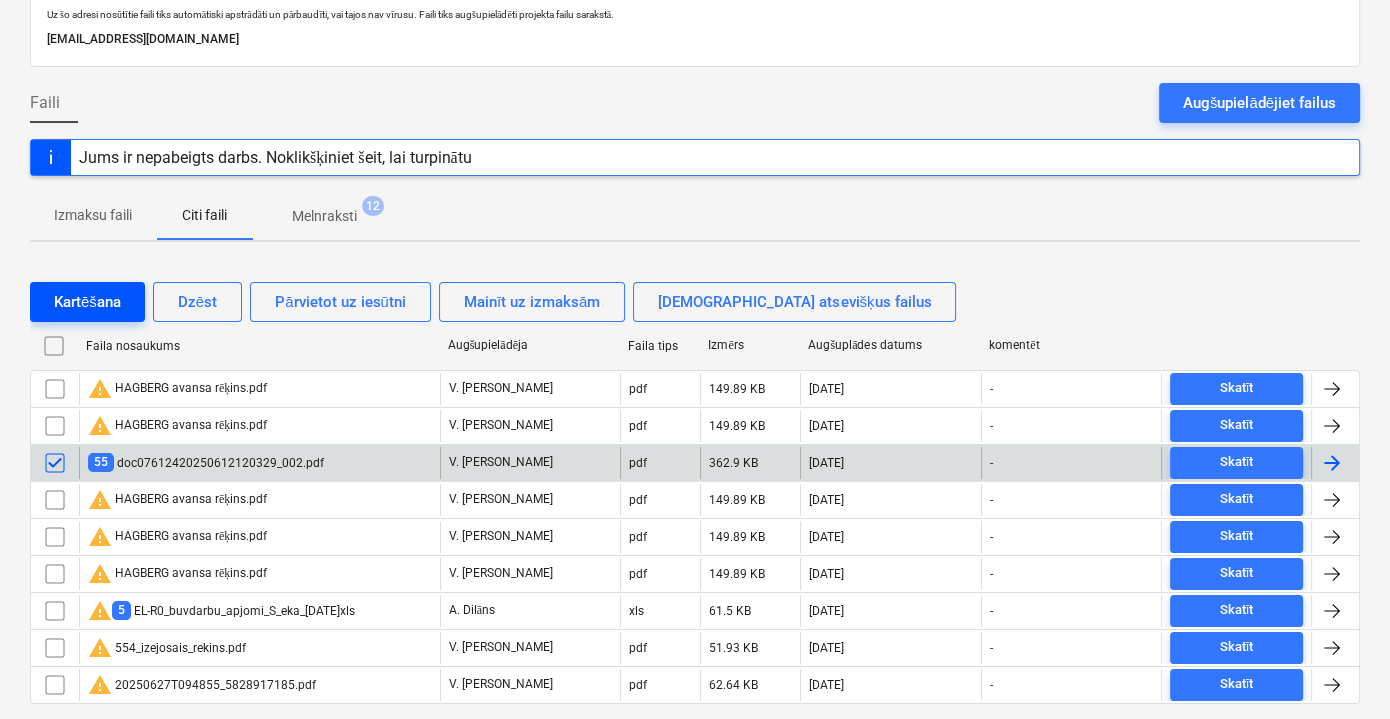 click on "Kartēšana" at bounding box center [87, 302] 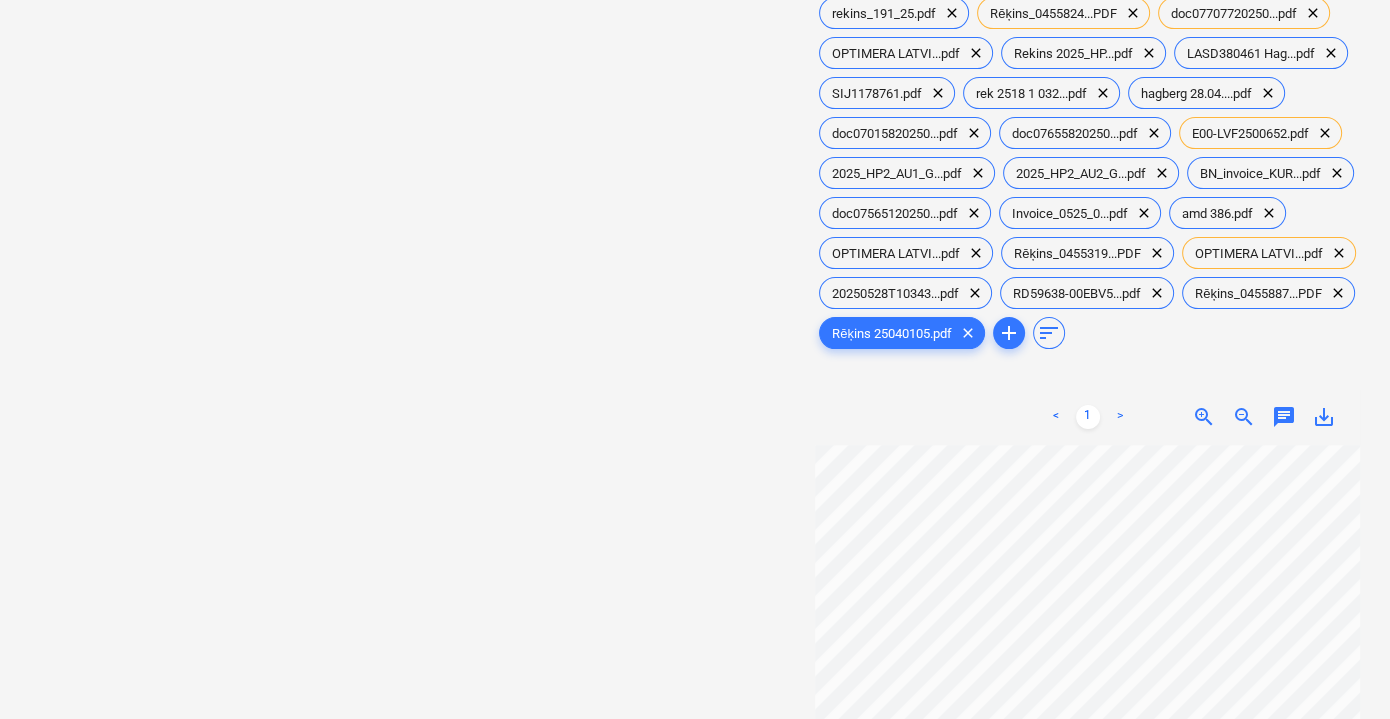 scroll, scrollTop: 545, scrollLeft: 0, axis: vertical 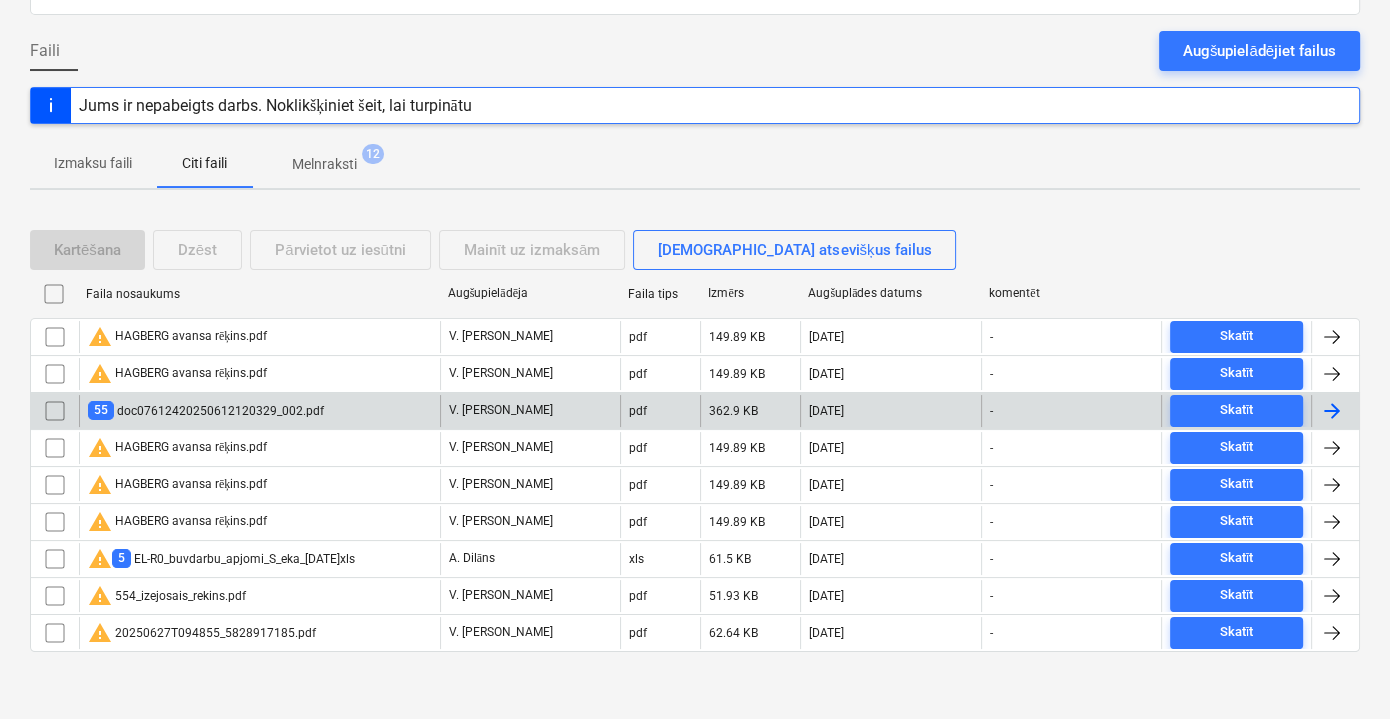 click at bounding box center [55, 411] 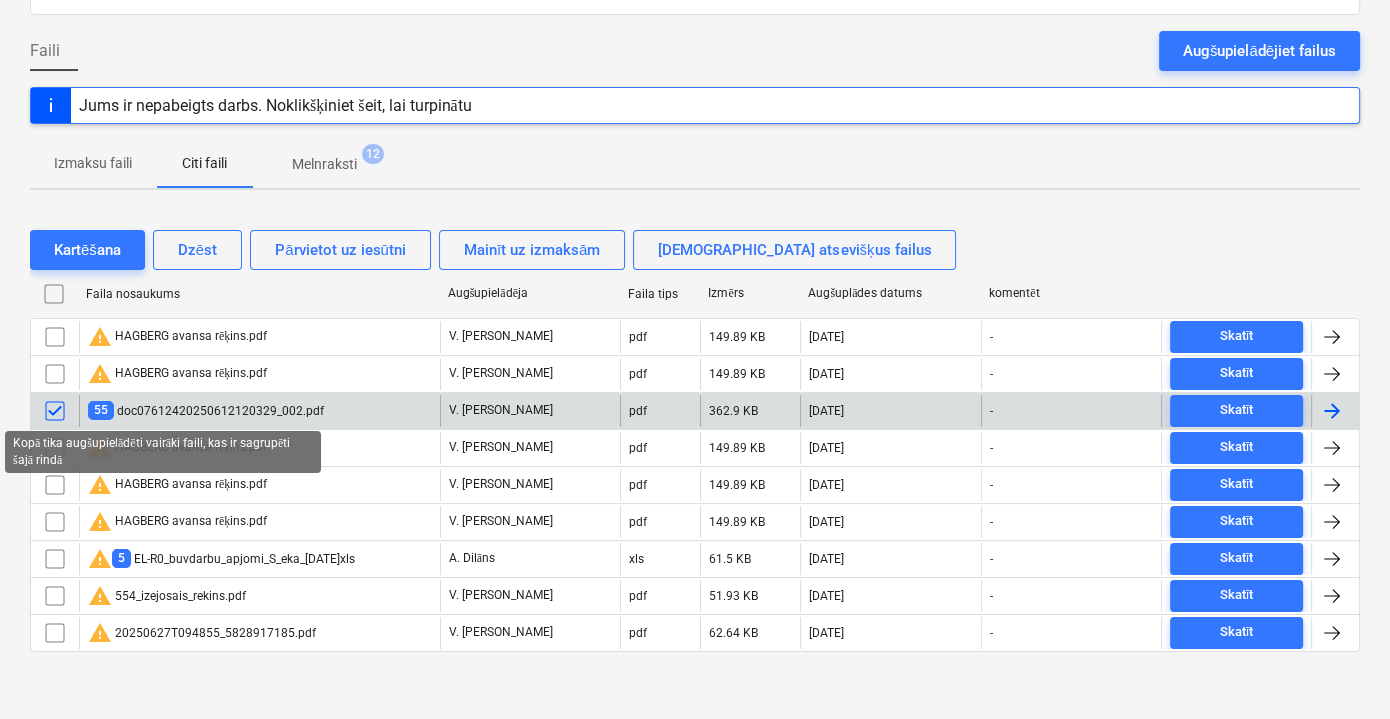 click on "55     doc07612420250612120329_002.pdf" at bounding box center (206, 410) 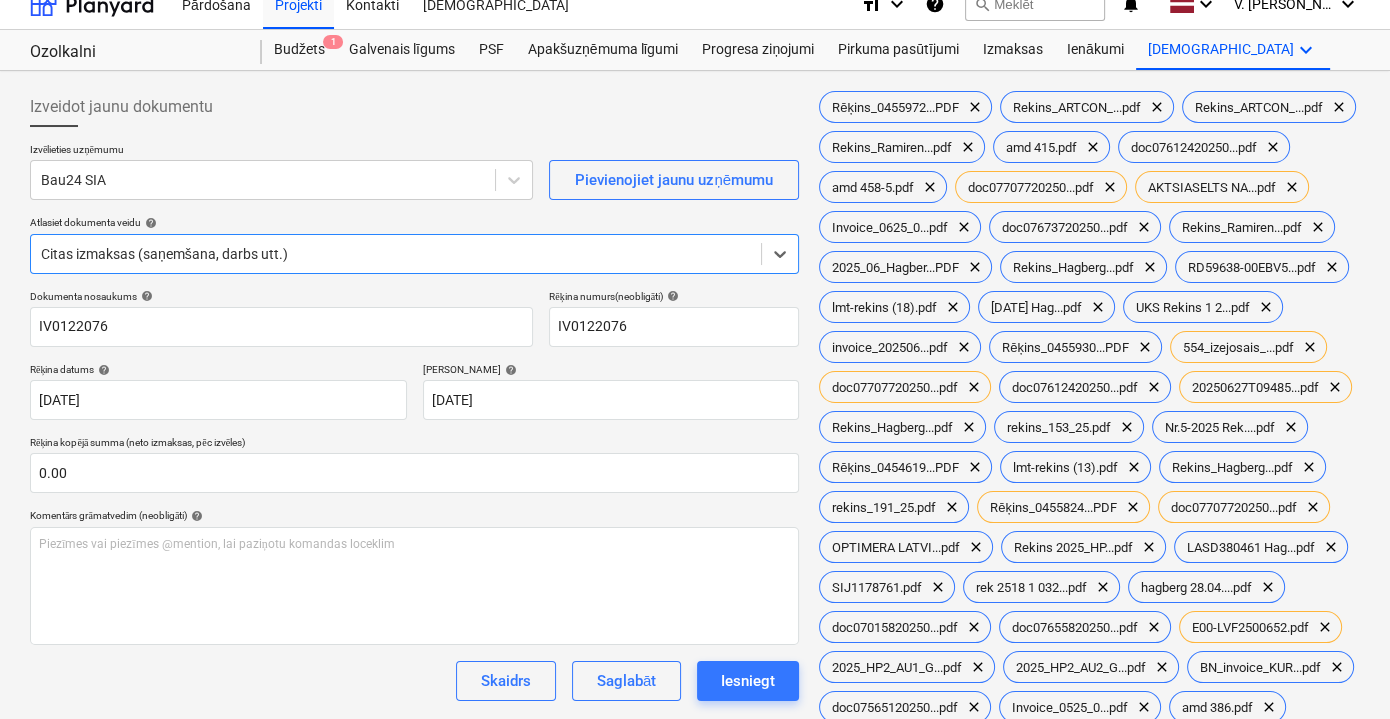 scroll, scrollTop: 0, scrollLeft: 0, axis: both 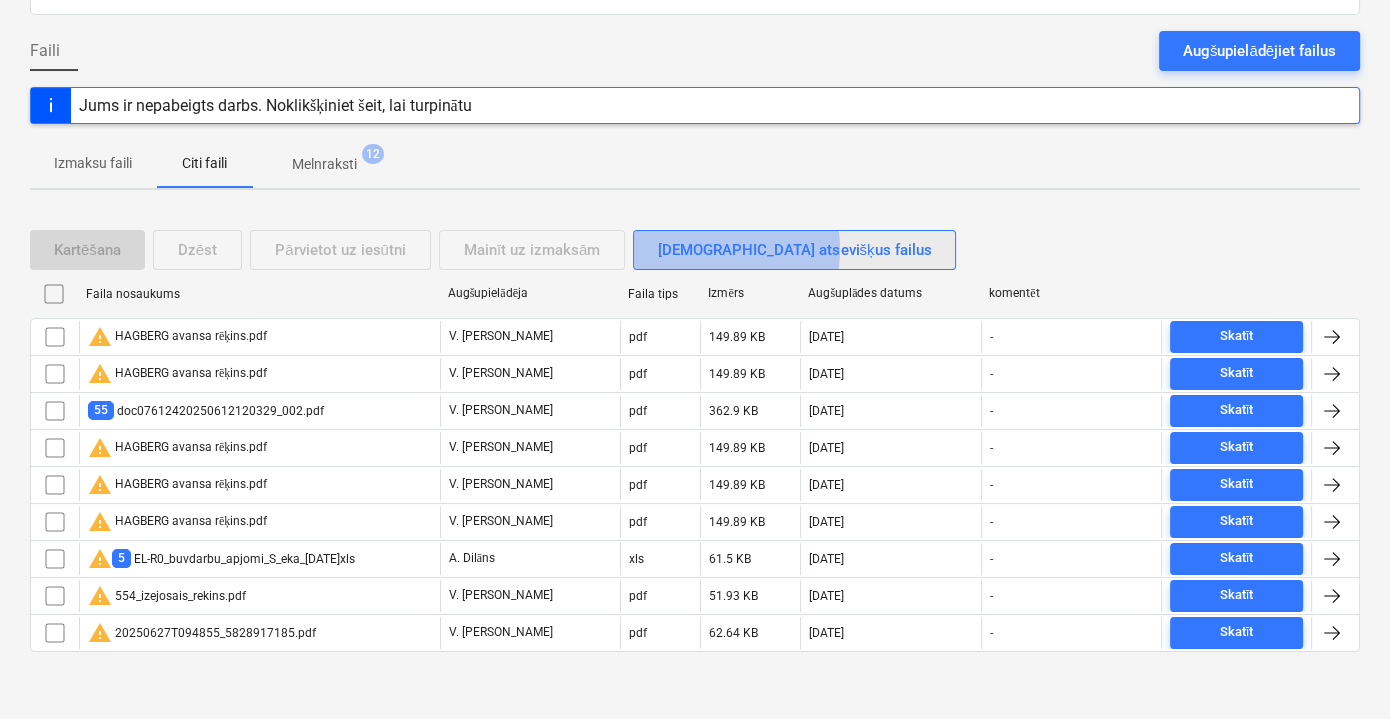 click on "Skatīt atsevišķus failus" at bounding box center (794, 250) 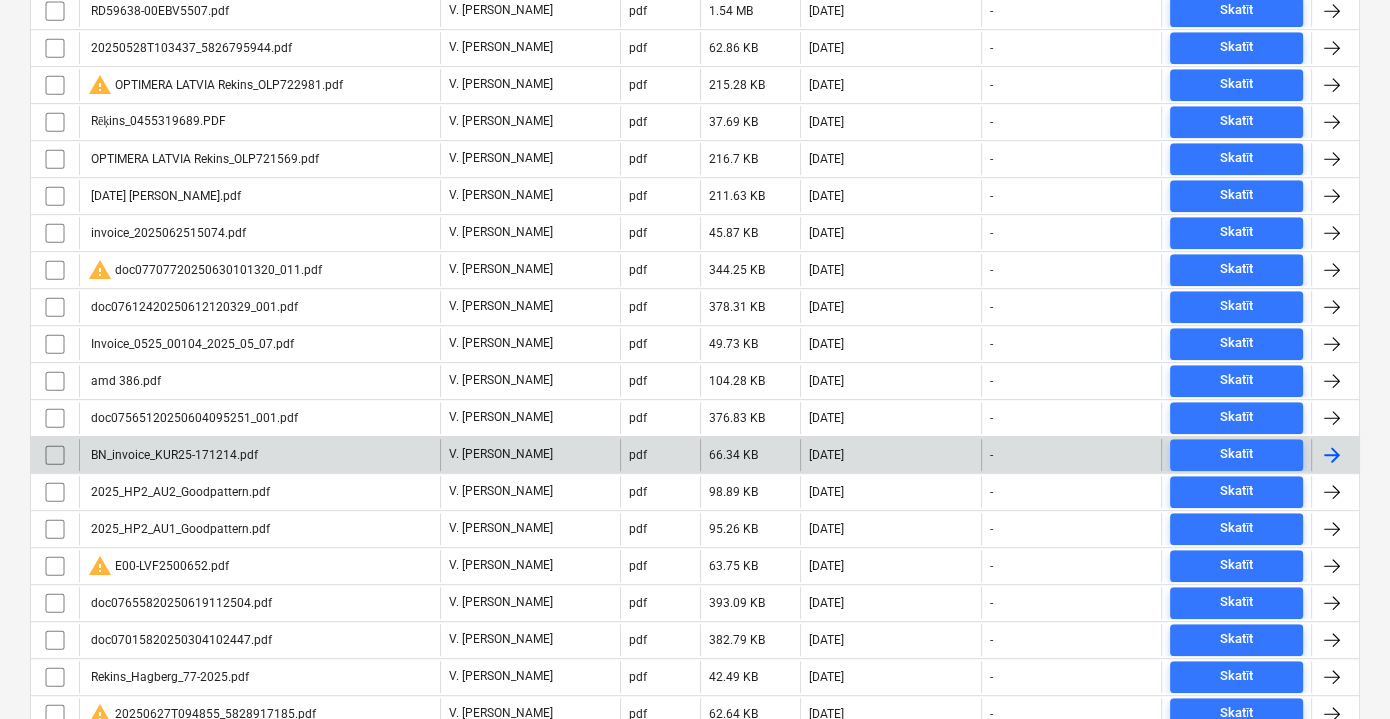 scroll, scrollTop: 987, scrollLeft: 0, axis: vertical 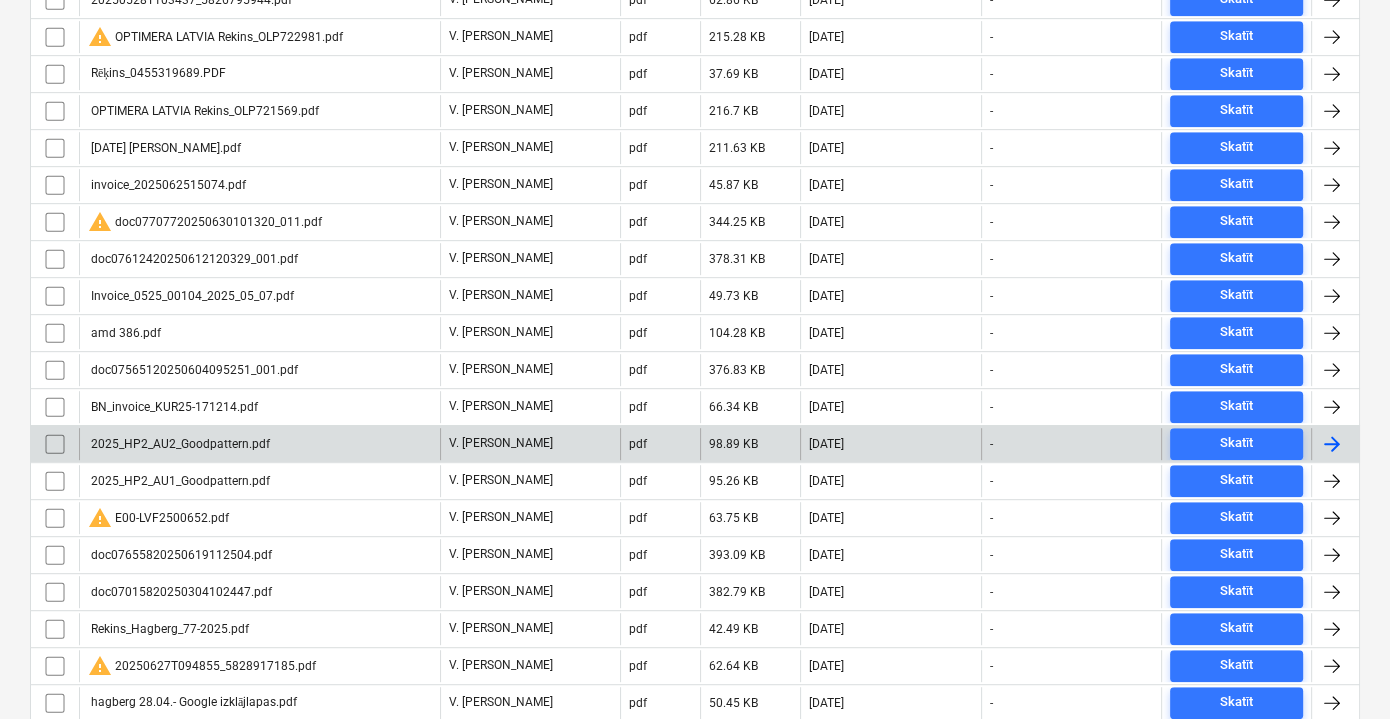 click on "2025_HP2_AU2_Goodpattern.pdf" at bounding box center (179, 444) 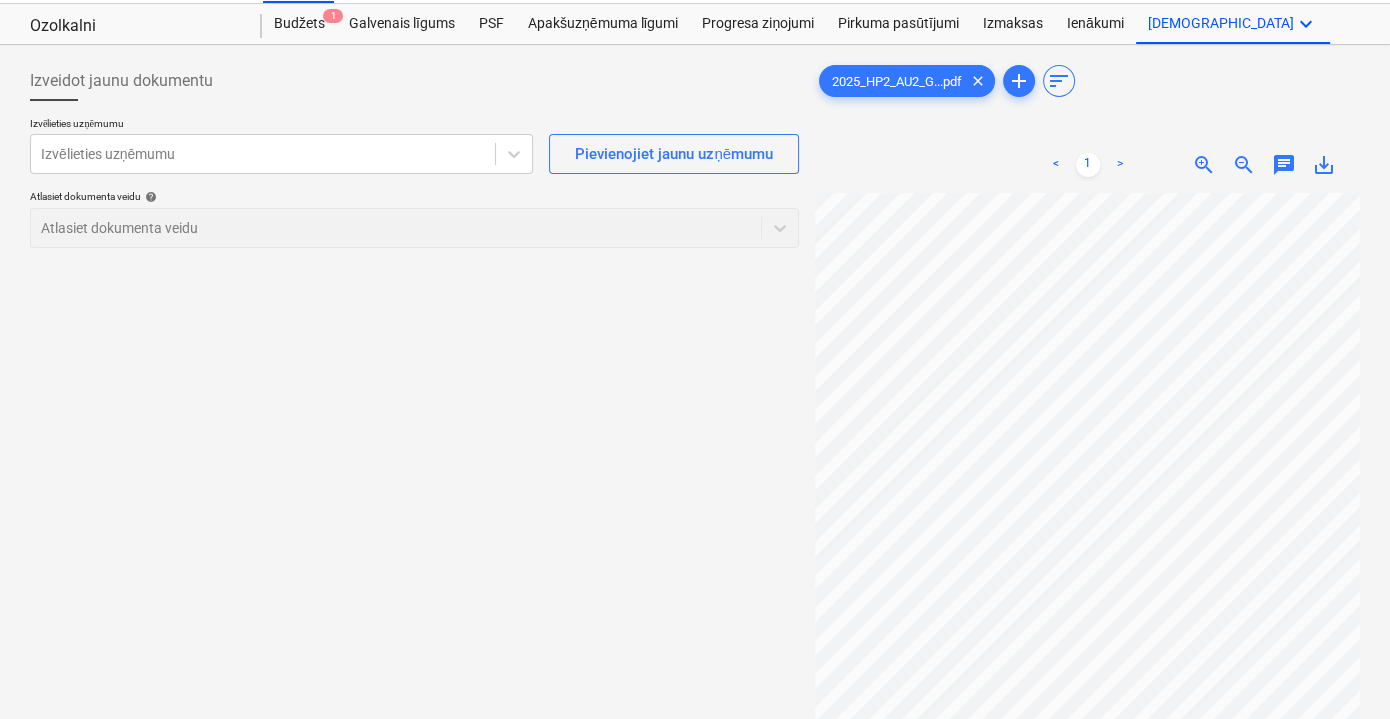 scroll, scrollTop: 90, scrollLeft: 0, axis: vertical 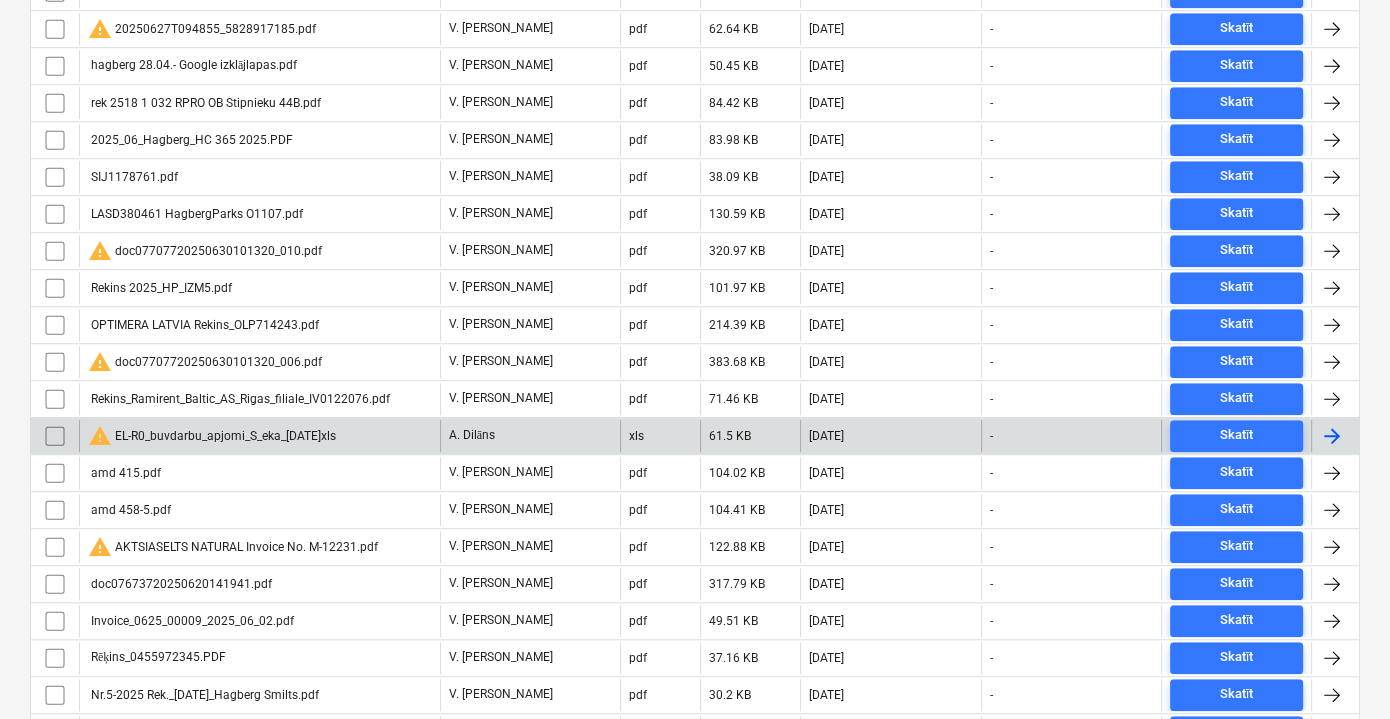 click on "warning   EL-R0_buvdarbu_apjomi_S_eka_2025.06.18.xls" at bounding box center [212, 436] 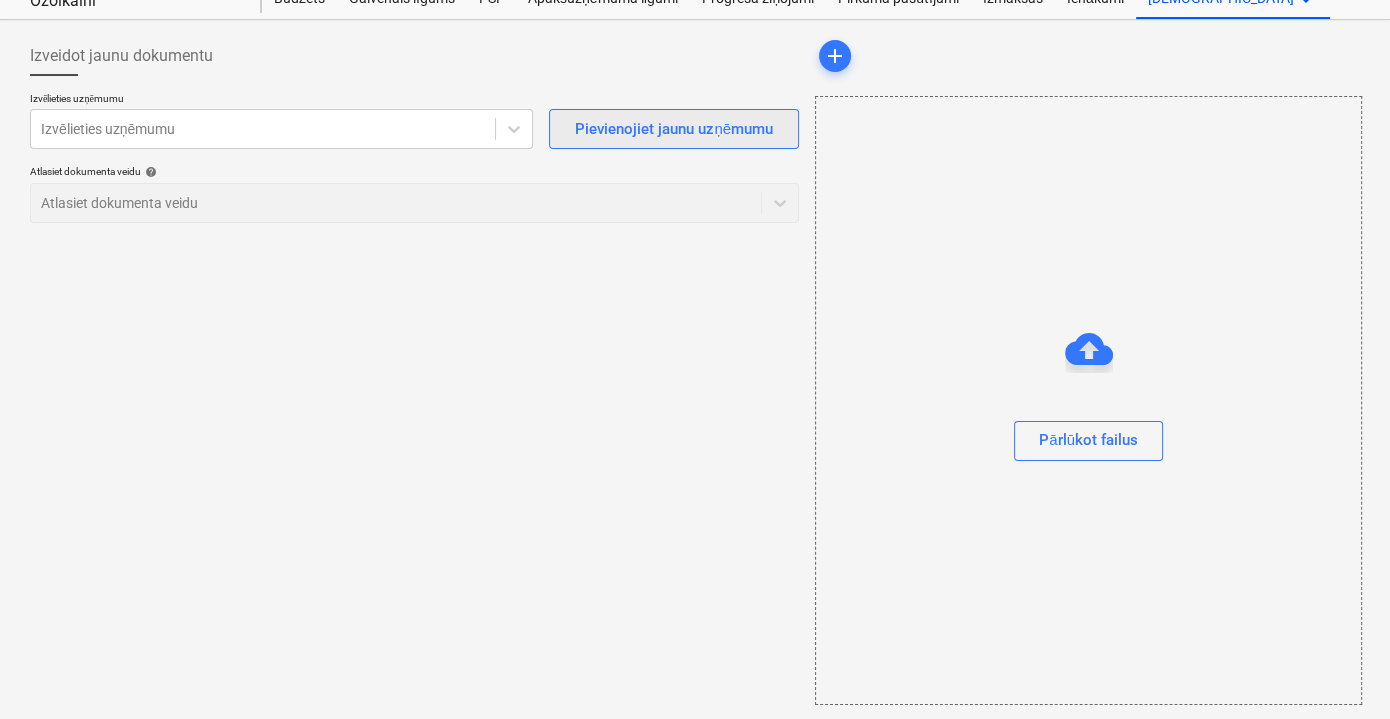 scroll, scrollTop: 0, scrollLeft: 0, axis: both 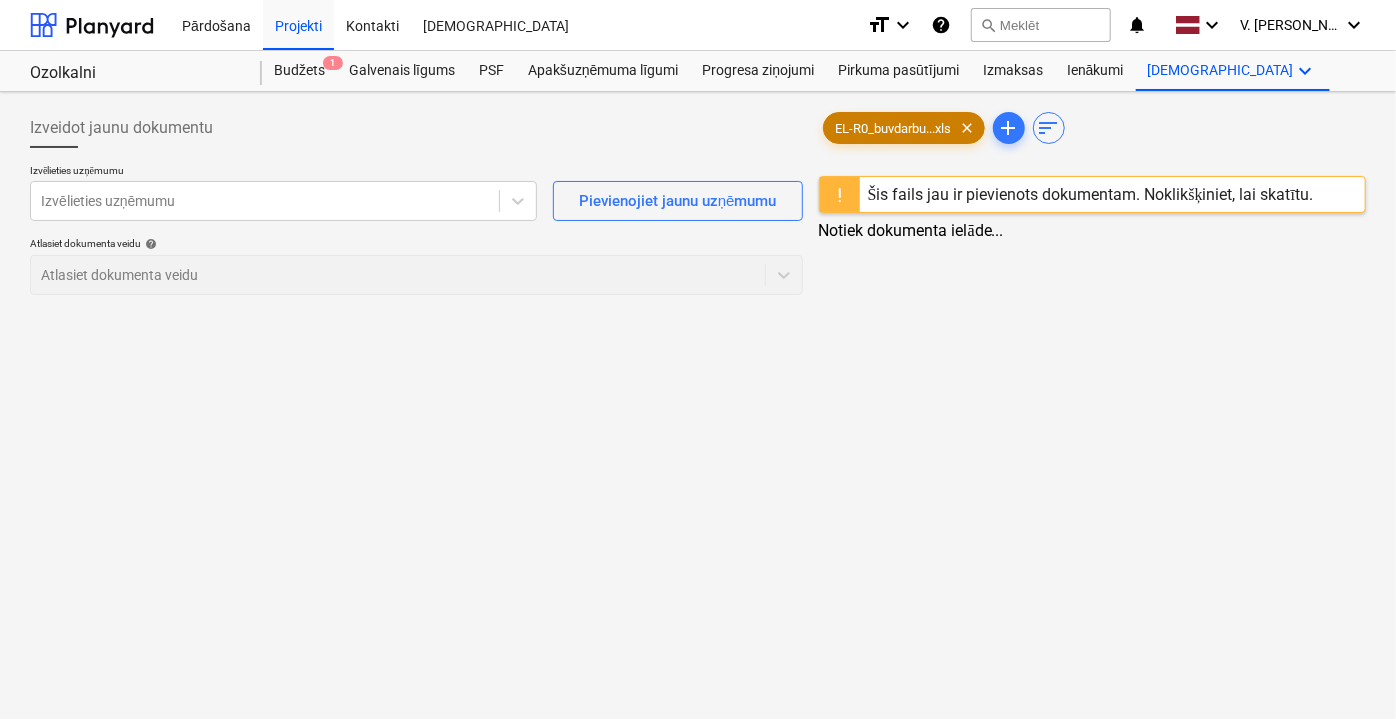 click on "EL-R0_buvdarbu...xls" at bounding box center [894, 128] 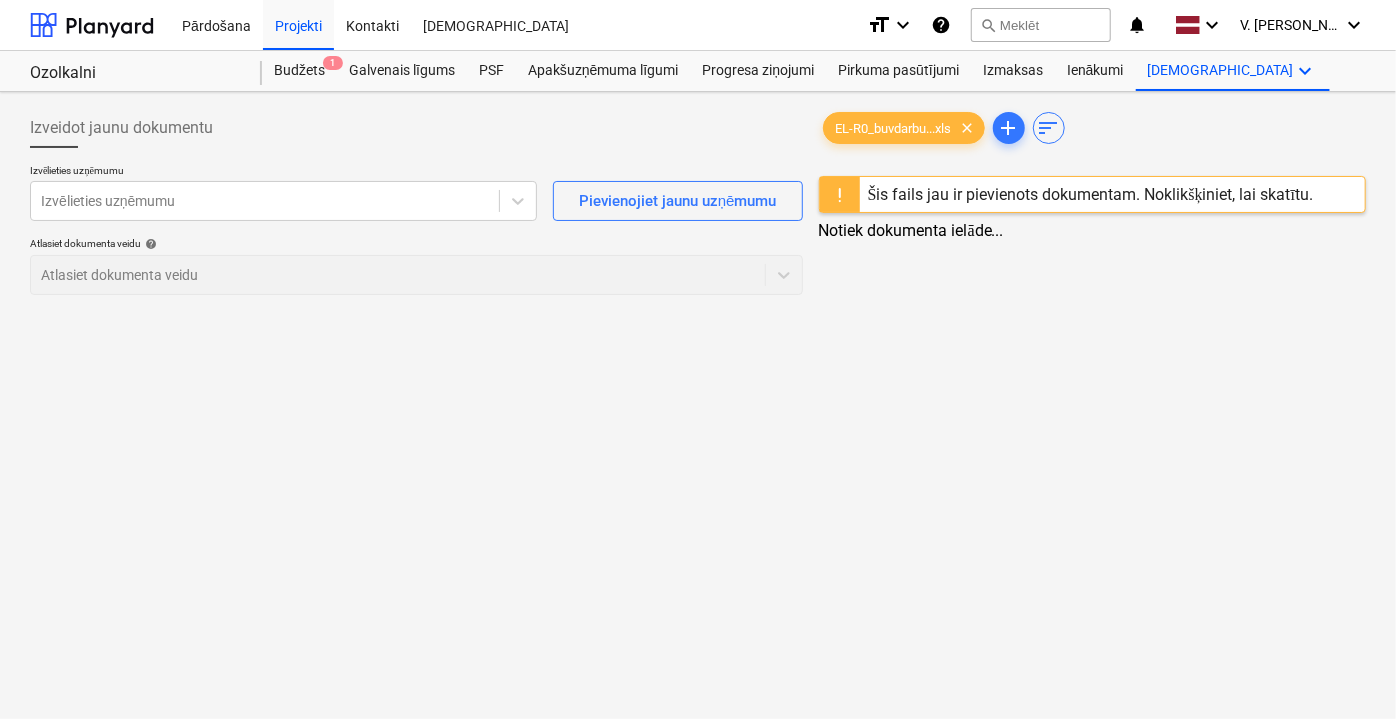 click at bounding box center (840, 194) 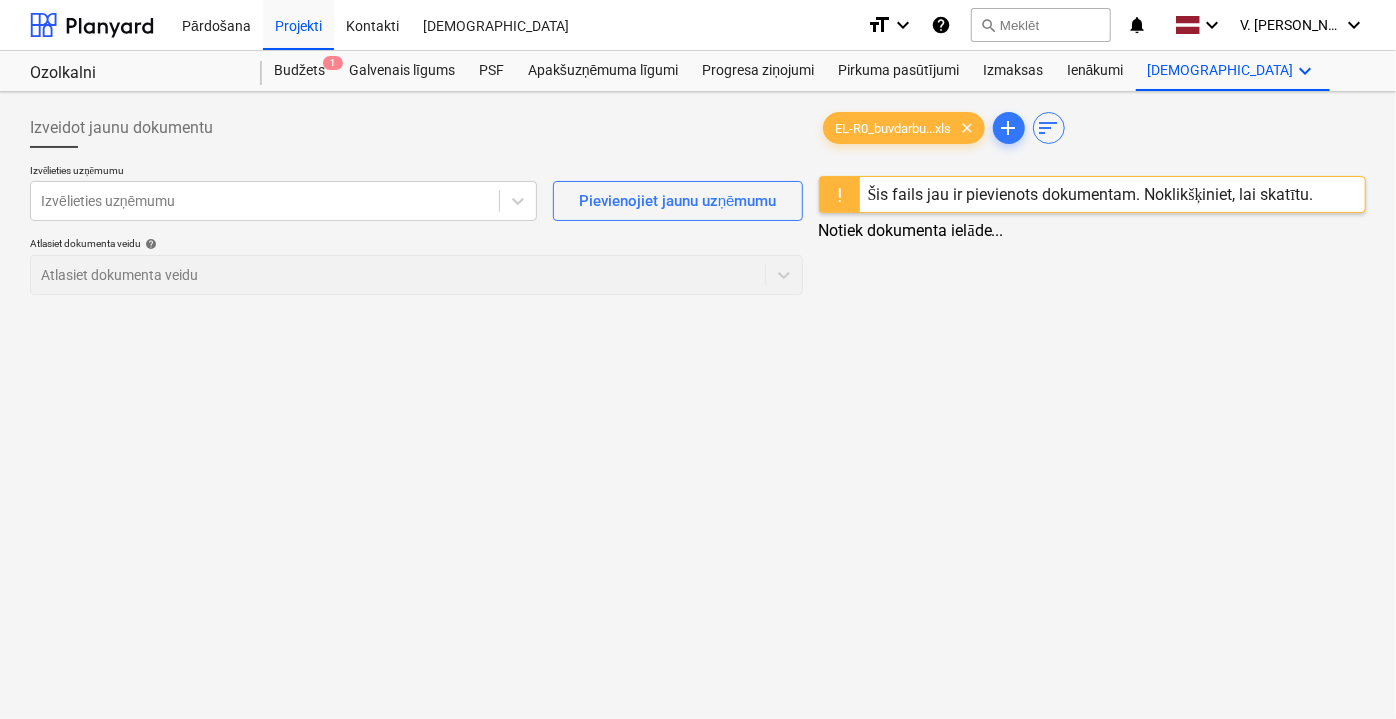 click on "Šis fails jau ir pievienots dokumentam. Noklikšķiniet, lai skatītu." at bounding box center (1091, 194) 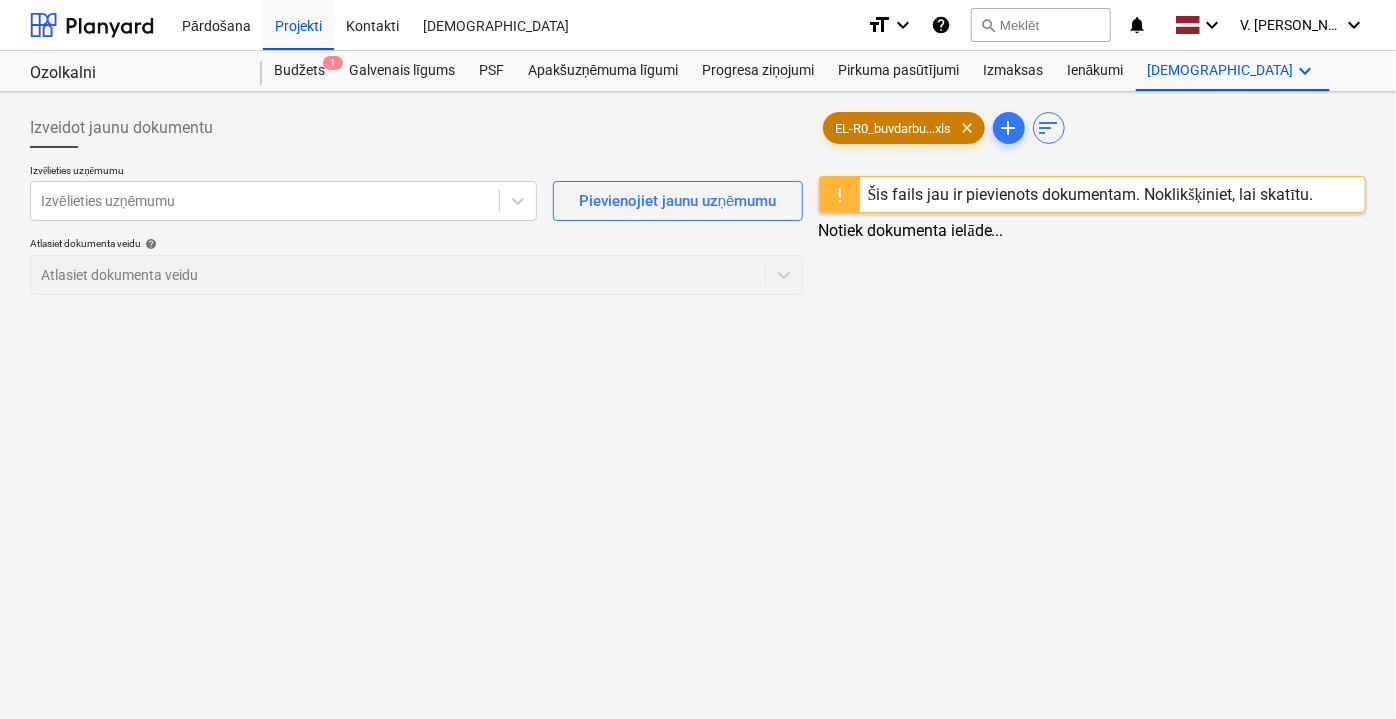 click on "EL-R0_buvdarbu...xls clear" at bounding box center (904, 128) 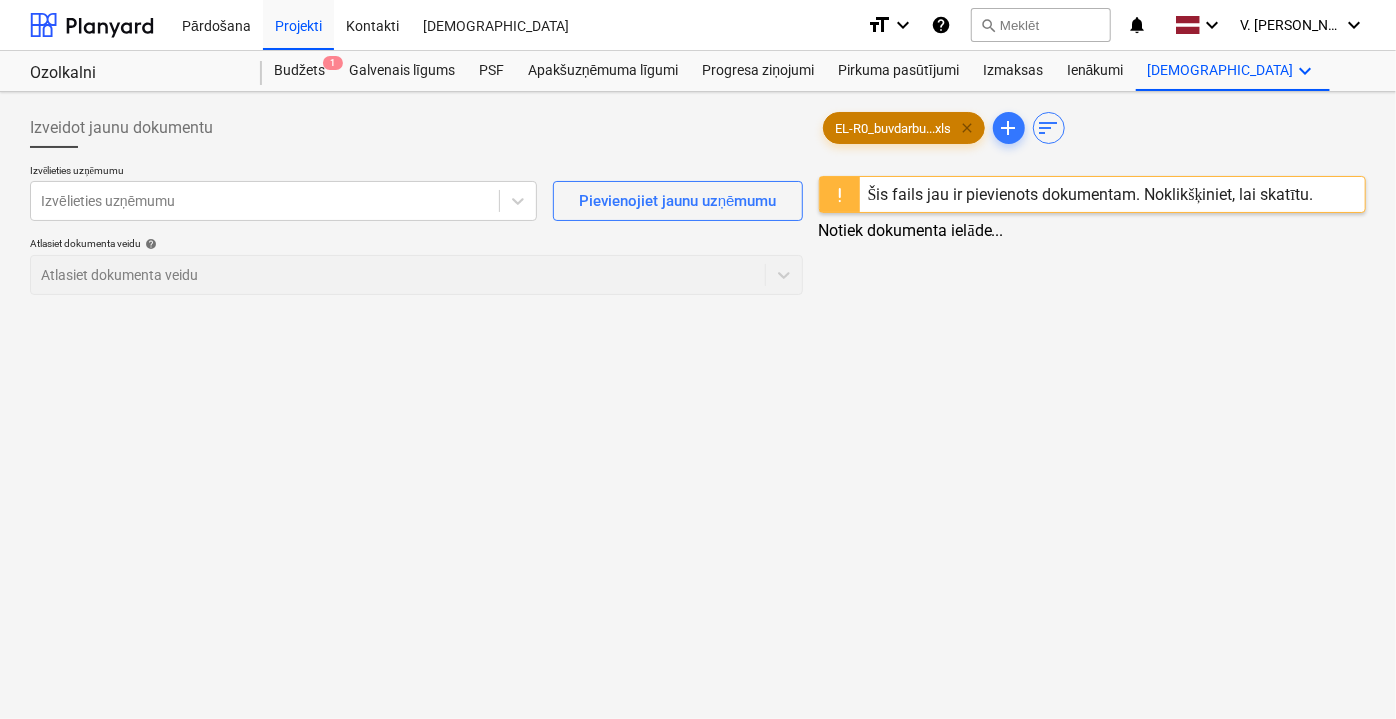 click on "clear" at bounding box center [968, 128] 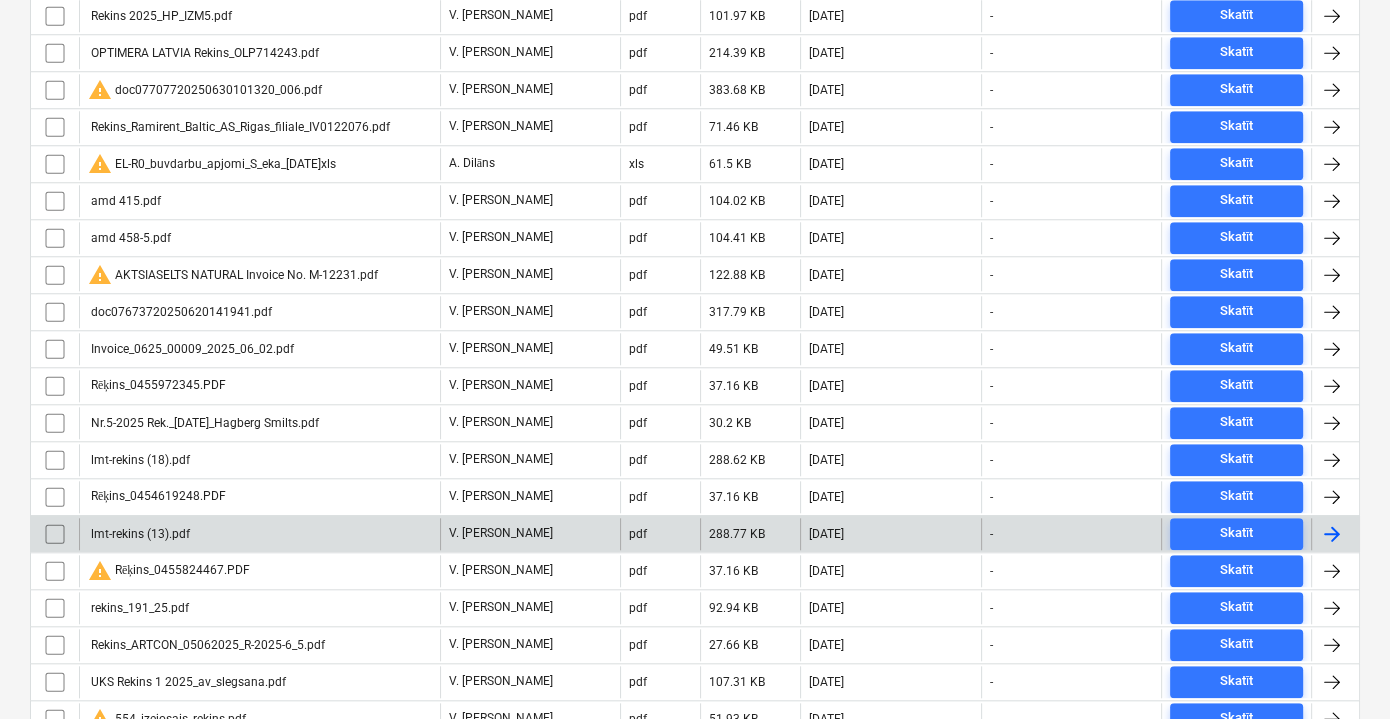 scroll, scrollTop: 2078, scrollLeft: 0, axis: vertical 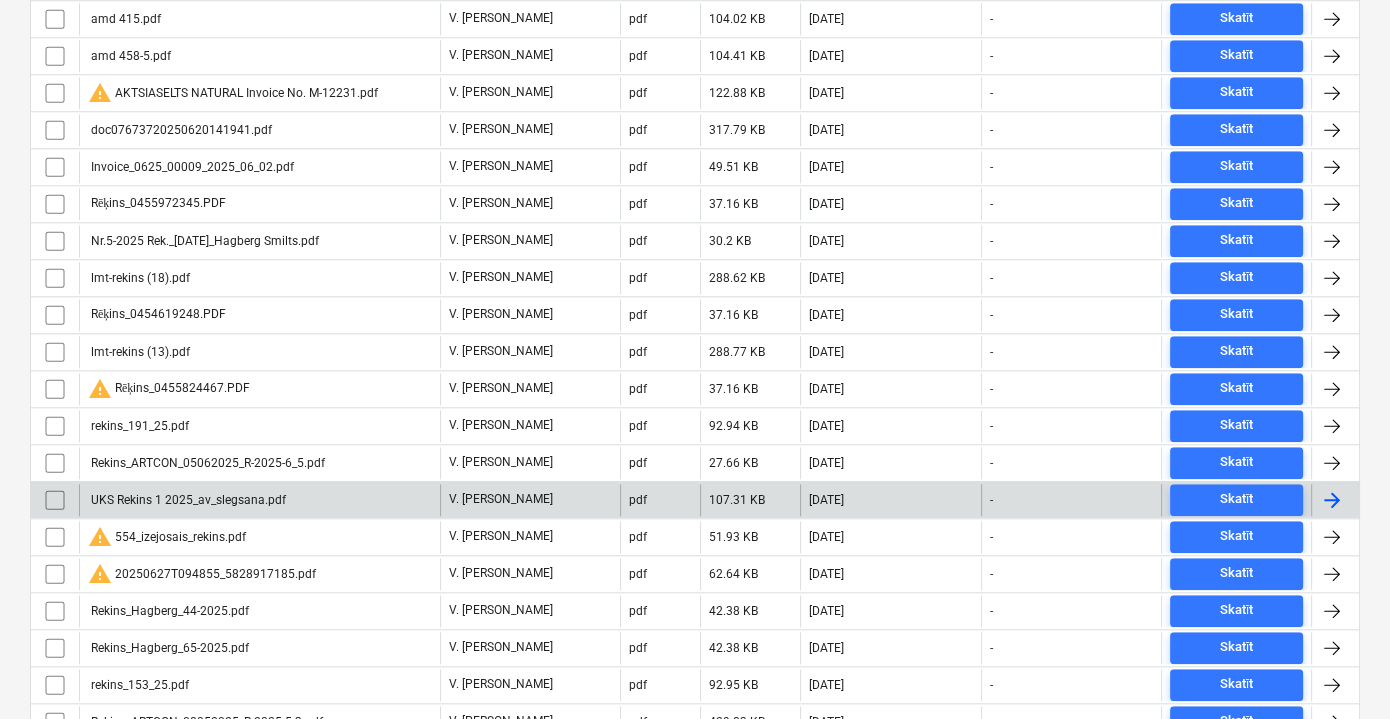 click on "UKS Rekins 1 2025_av_slegsana.pdf" at bounding box center [187, 500] 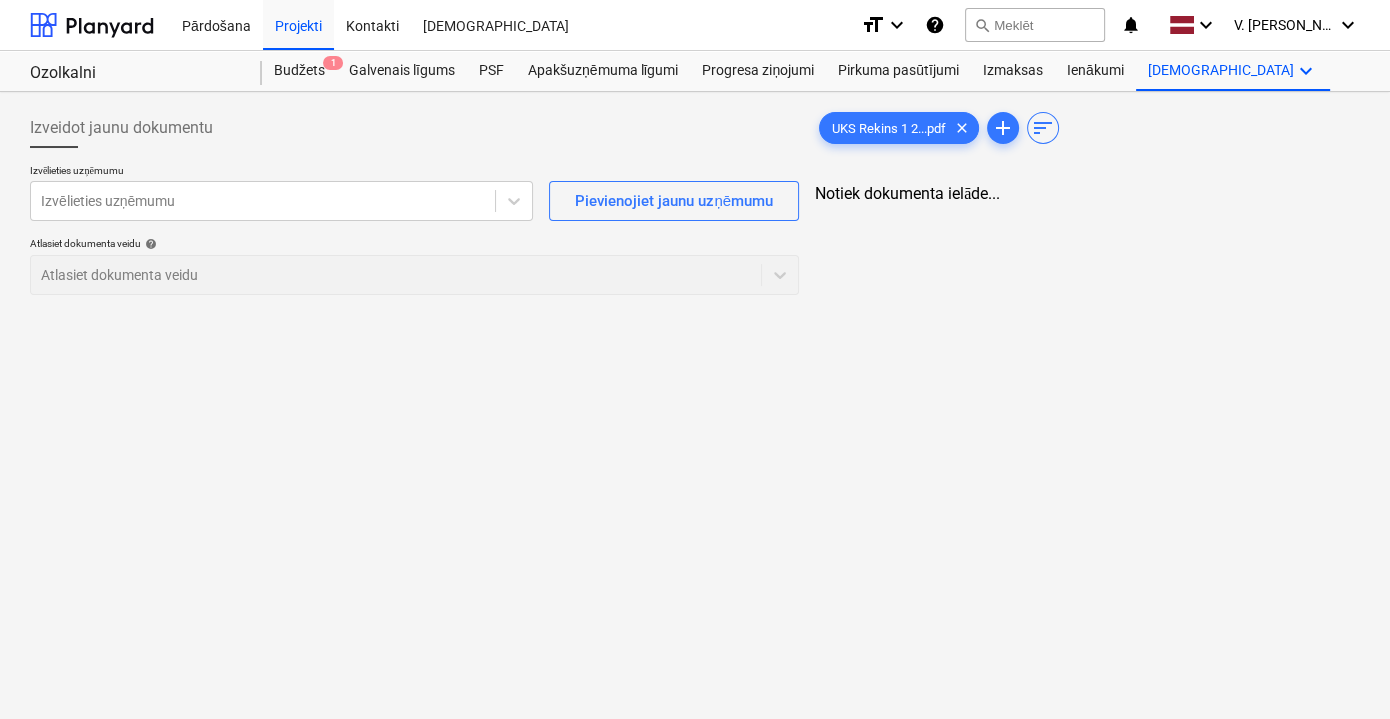 scroll, scrollTop: 0, scrollLeft: 0, axis: both 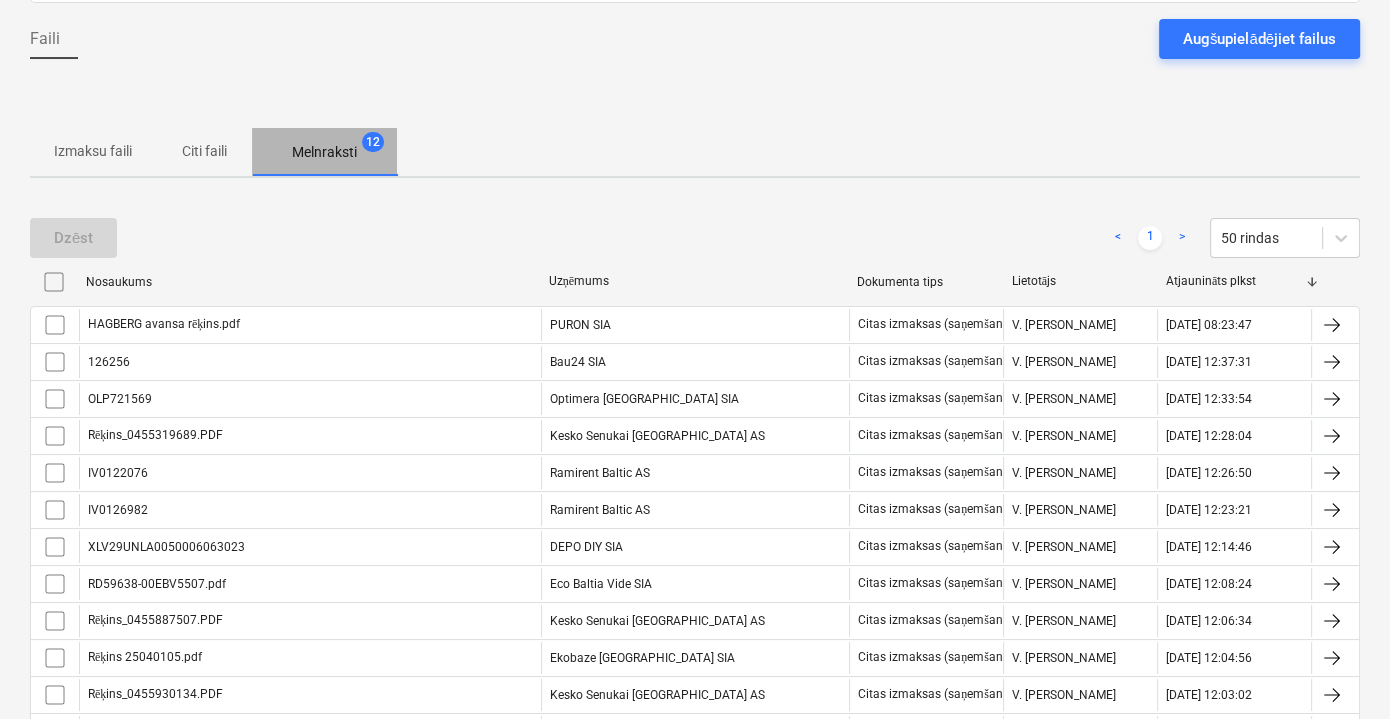 click on "Melnraksti 12" at bounding box center (324, 152) 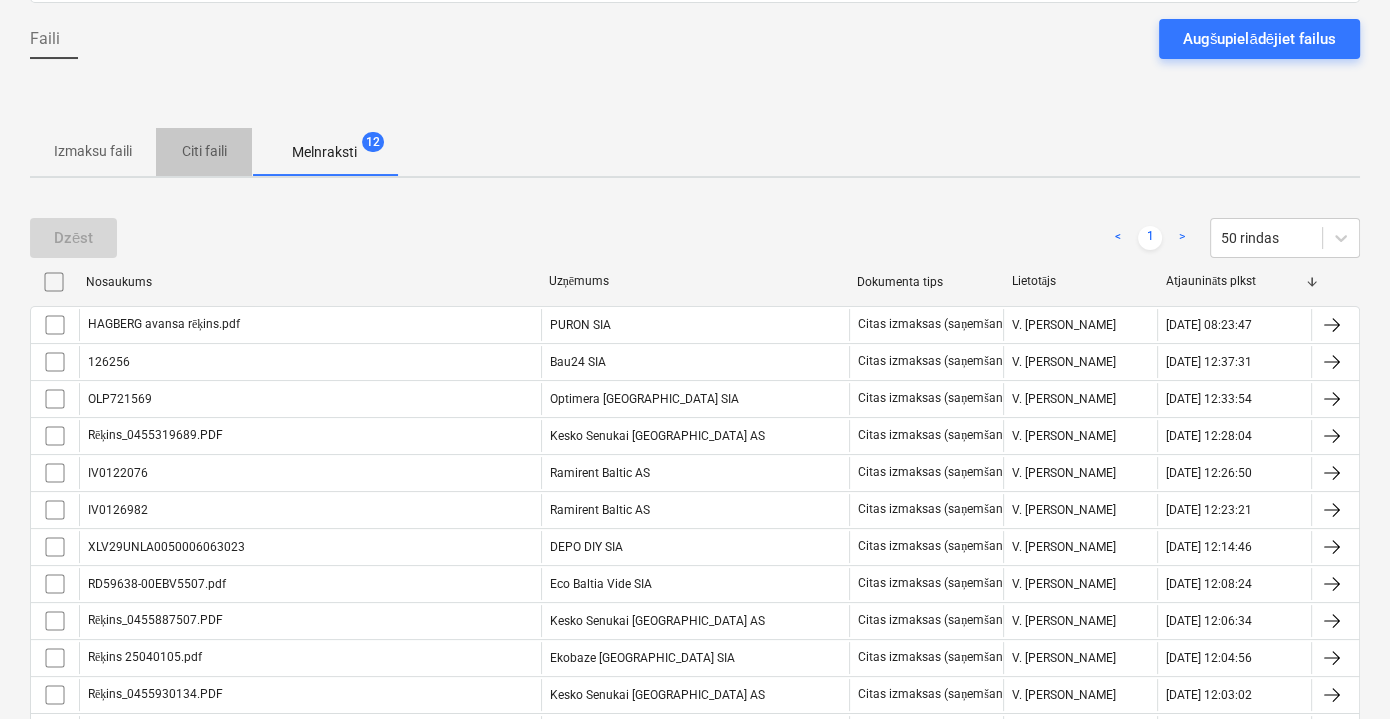 click on "Citi faili" at bounding box center (204, 151) 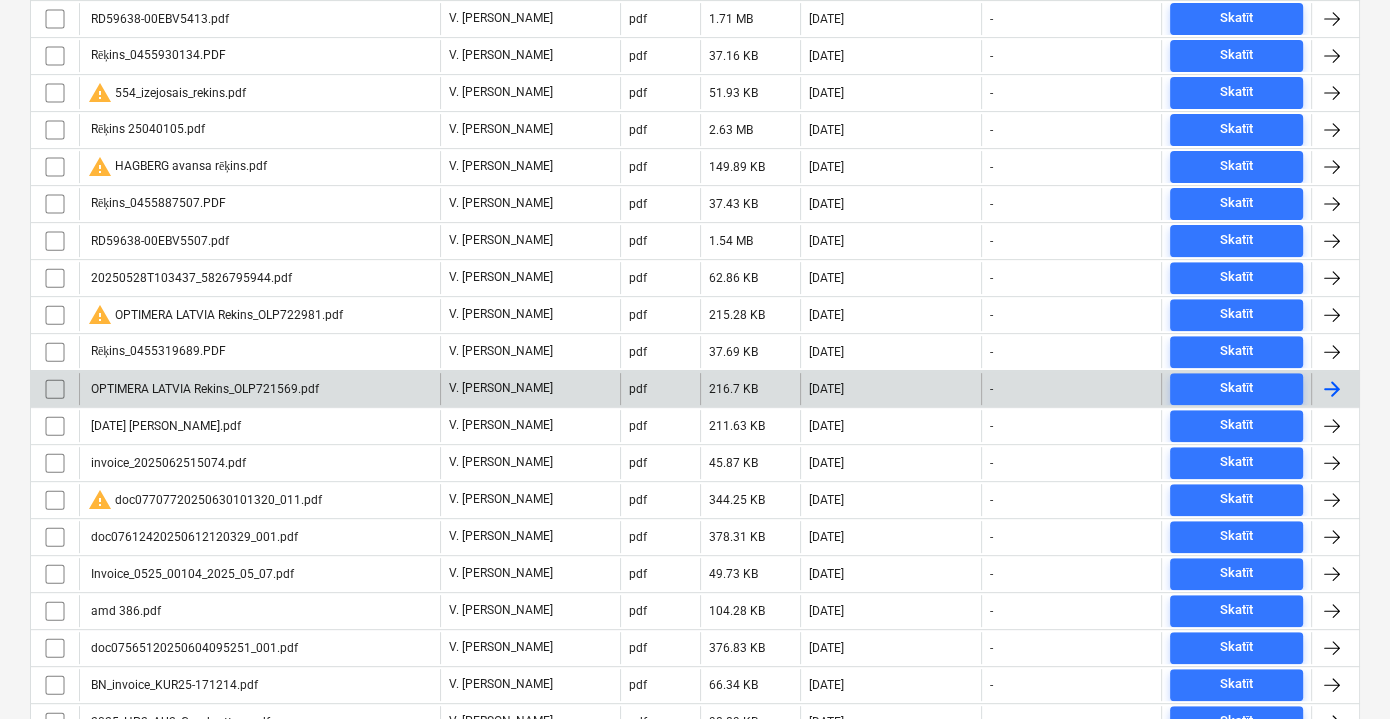 scroll, scrollTop: 818, scrollLeft: 0, axis: vertical 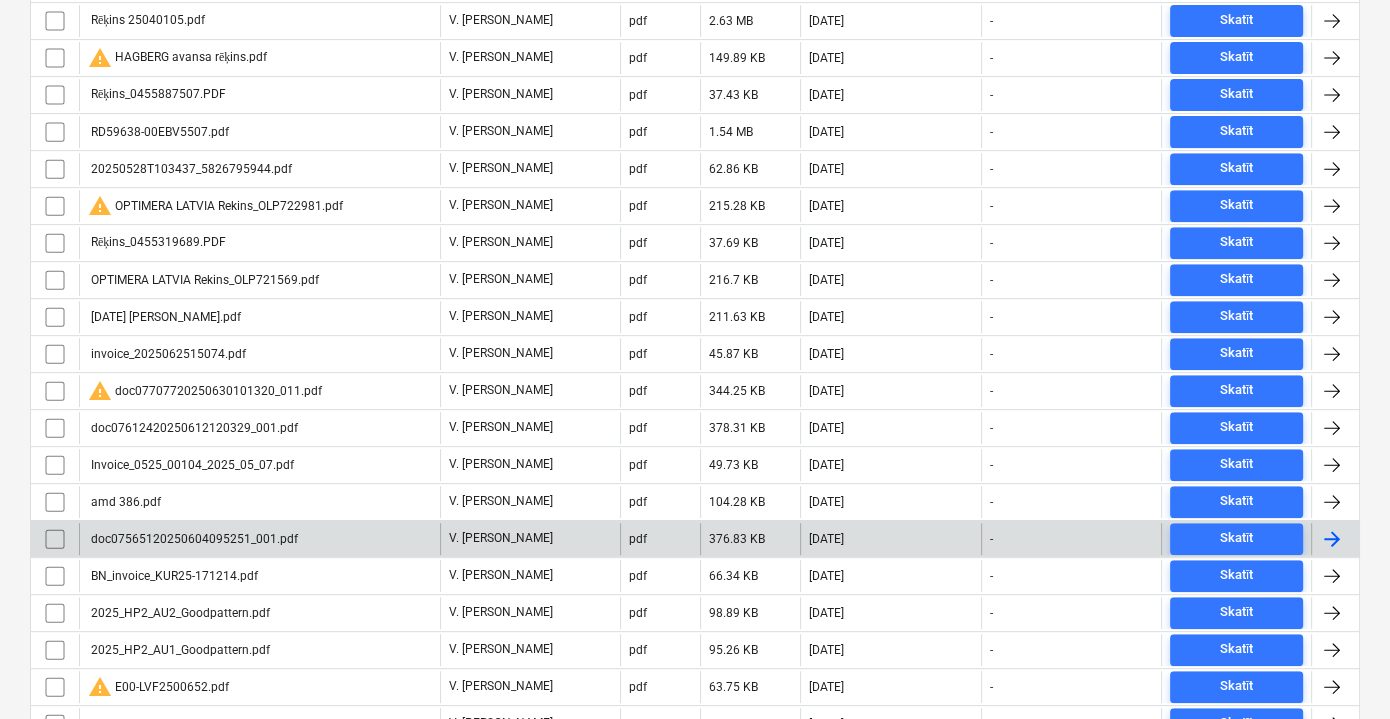 click on "doc07565120250604095251_001.pdf" at bounding box center [259, 539] 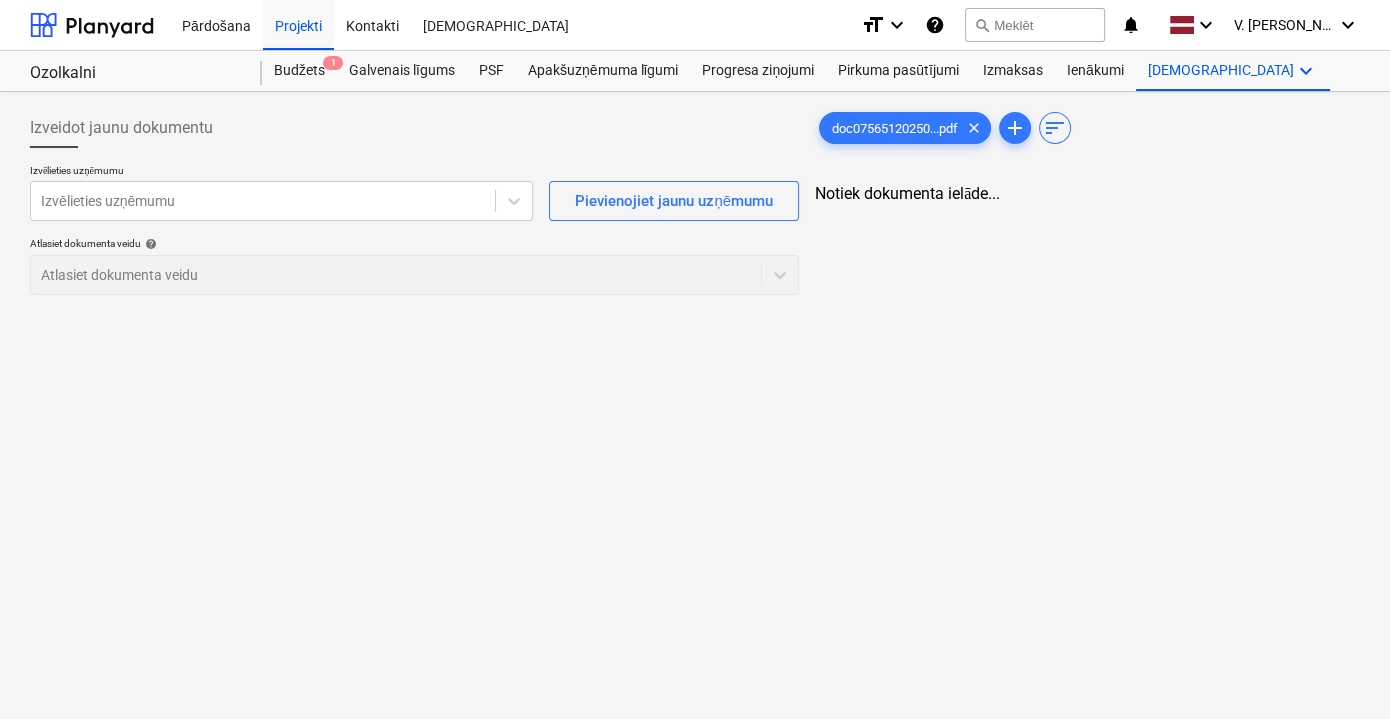scroll, scrollTop: 0, scrollLeft: 0, axis: both 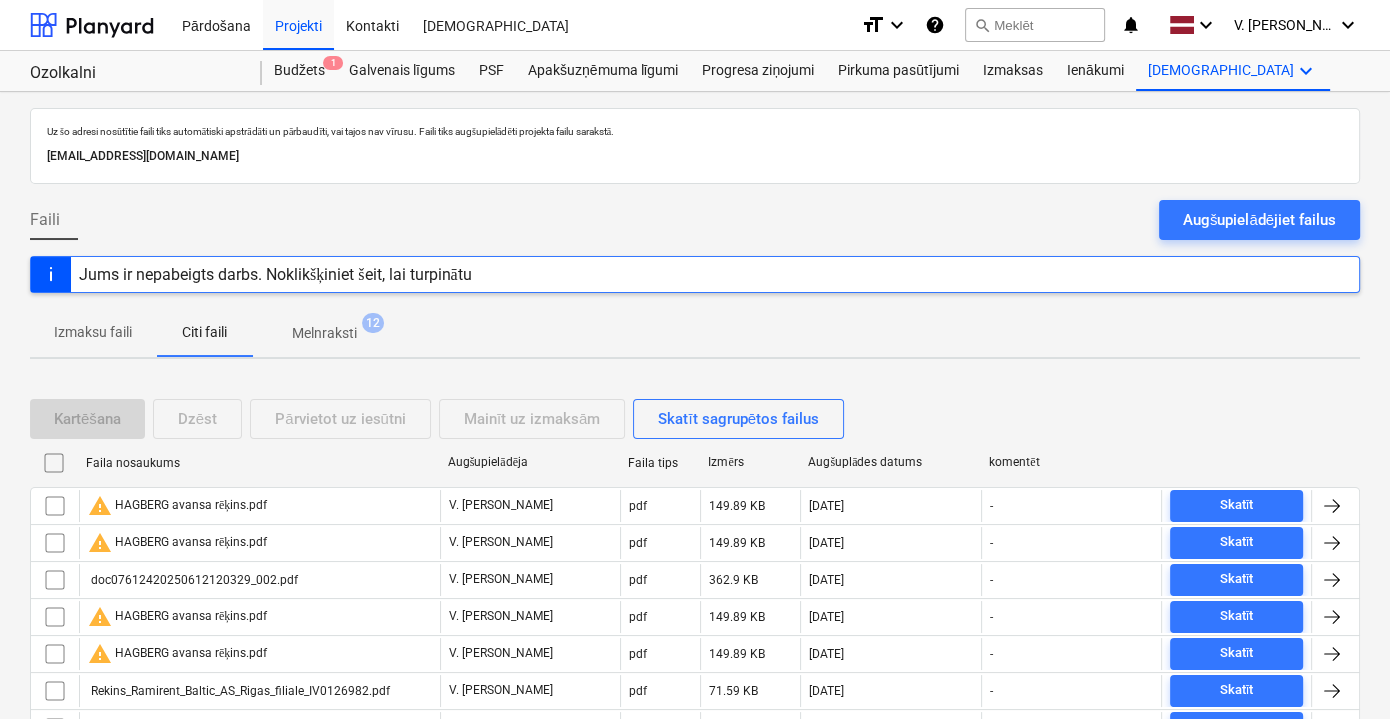 click on "Melnraksti" at bounding box center [324, 333] 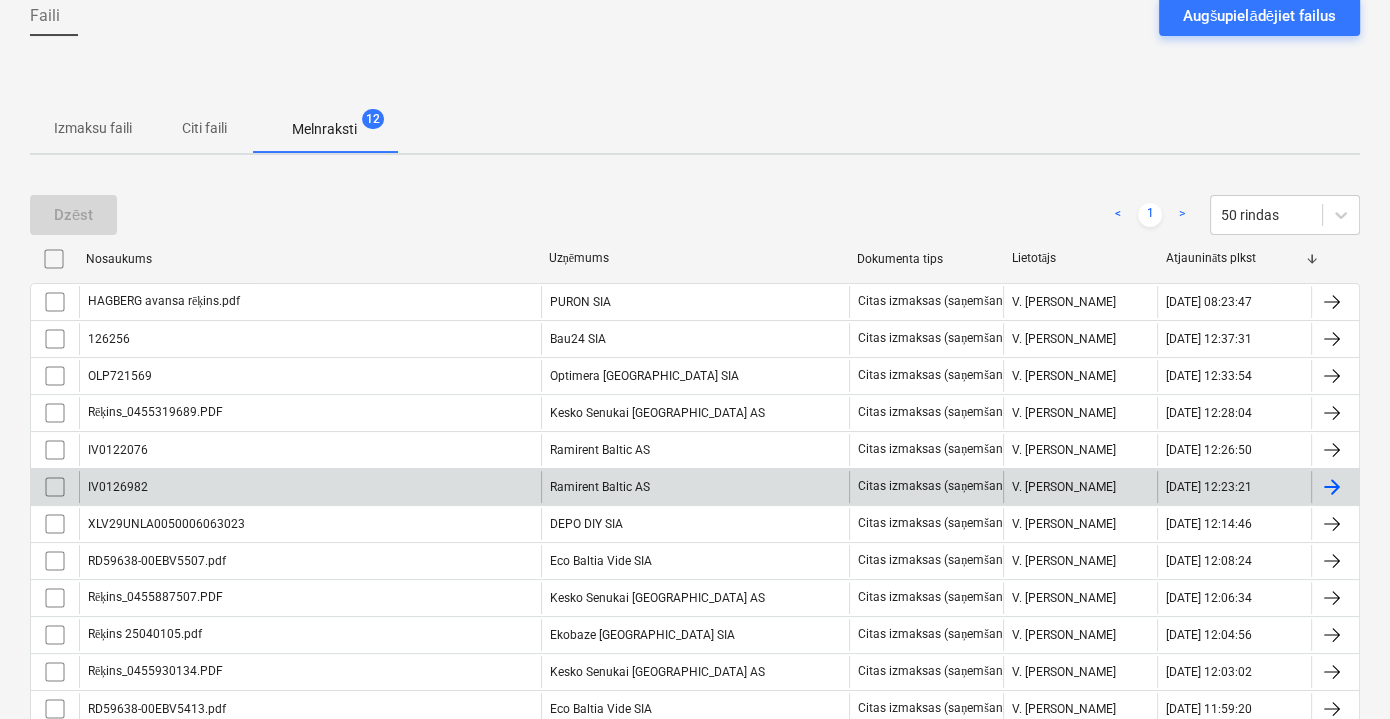 scroll, scrollTop: 319, scrollLeft: 0, axis: vertical 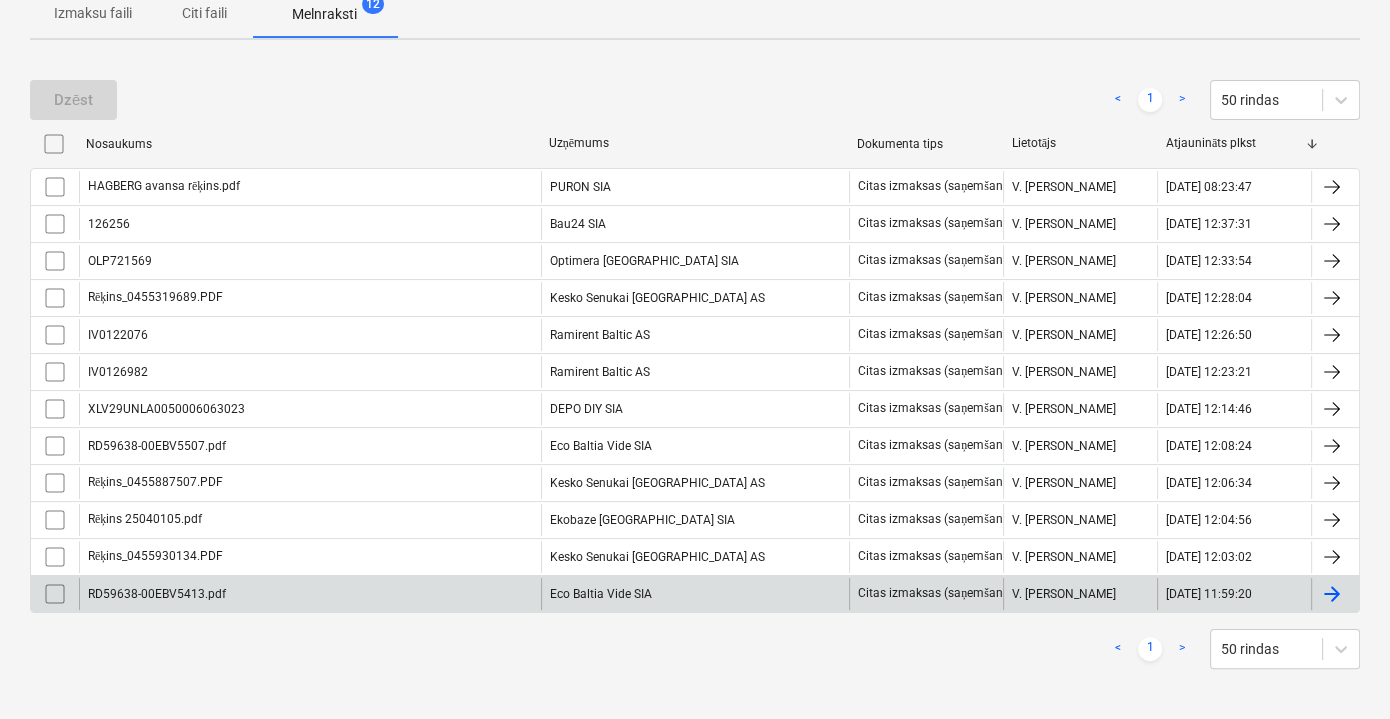 click on "Eco Baltia Vide SIA" at bounding box center (695, 594) 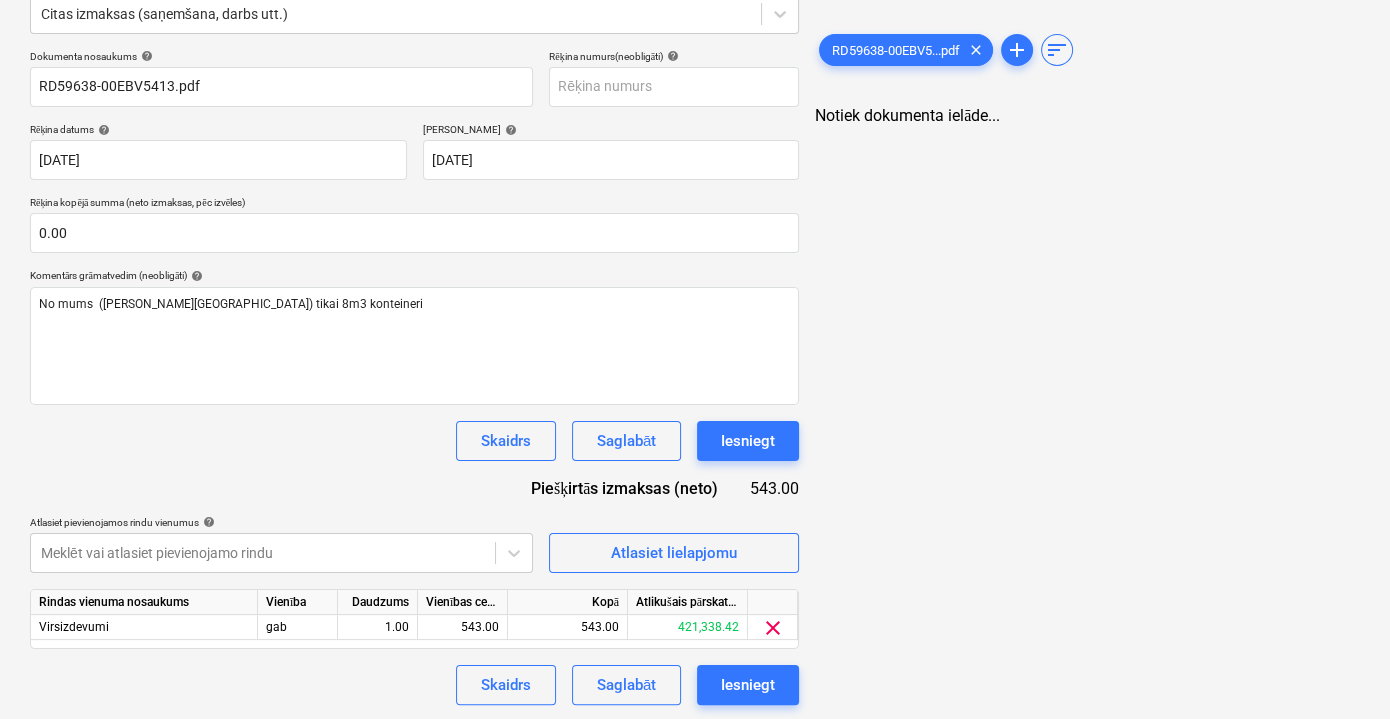 scroll, scrollTop: 262, scrollLeft: 0, axis: vertical 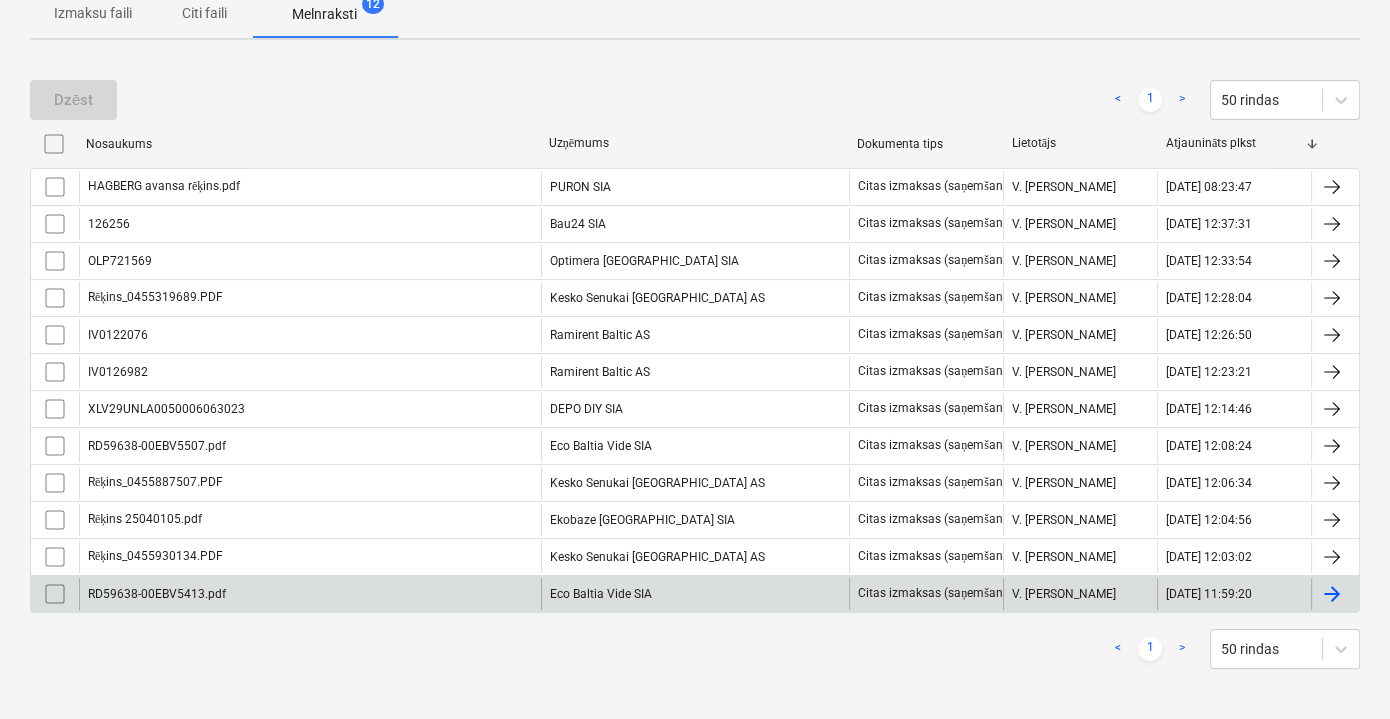click on "RD59638-00EBV5413.pdf" at bounding box center (310, 594) 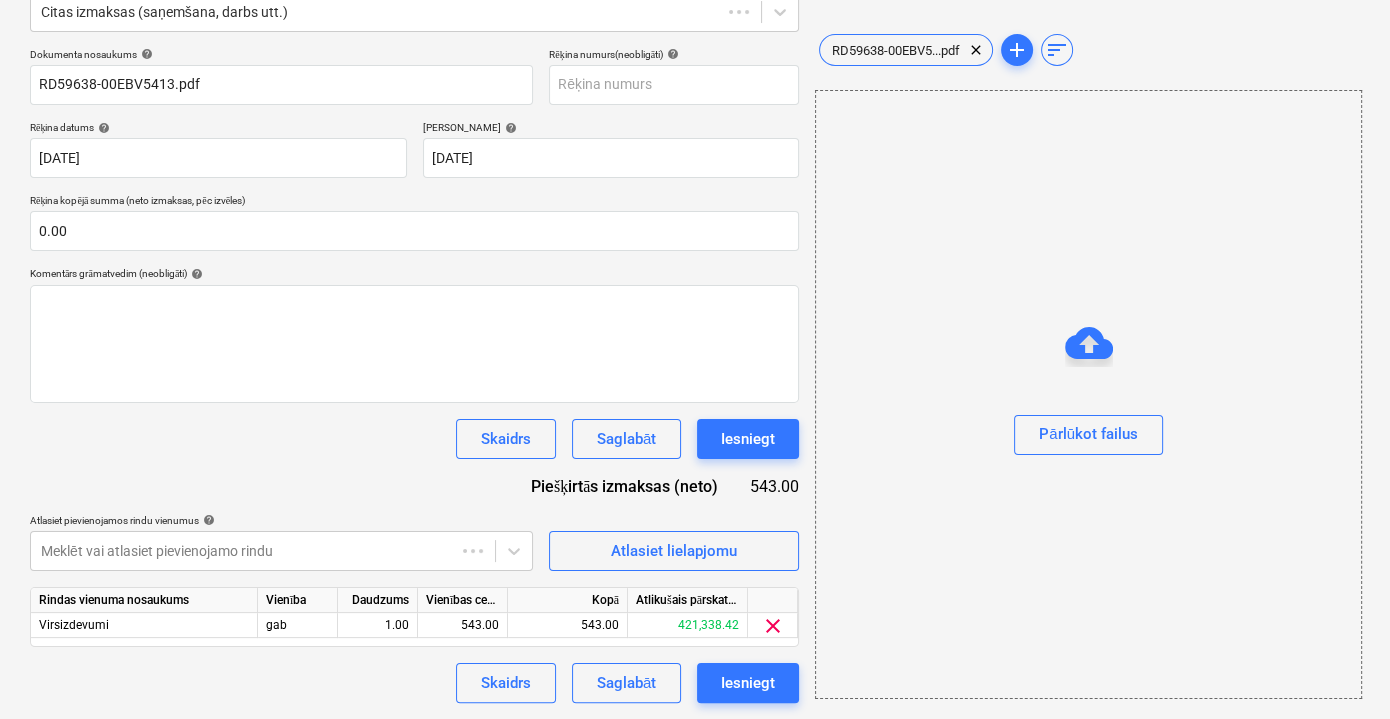 scroll, scrollTop: 130, scrollLeft: 0, axis: vertical 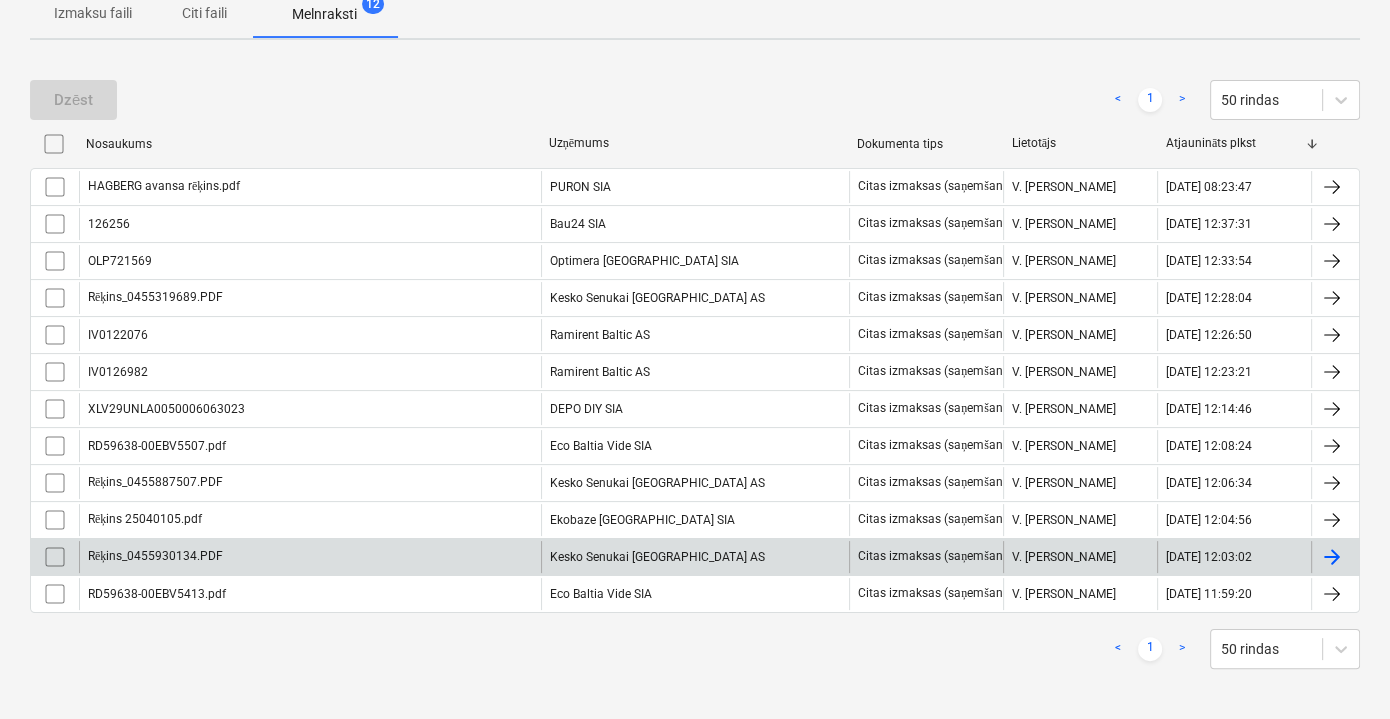 click on "Rēķins_0455930134.PDF" at bounding box center (310, 557) 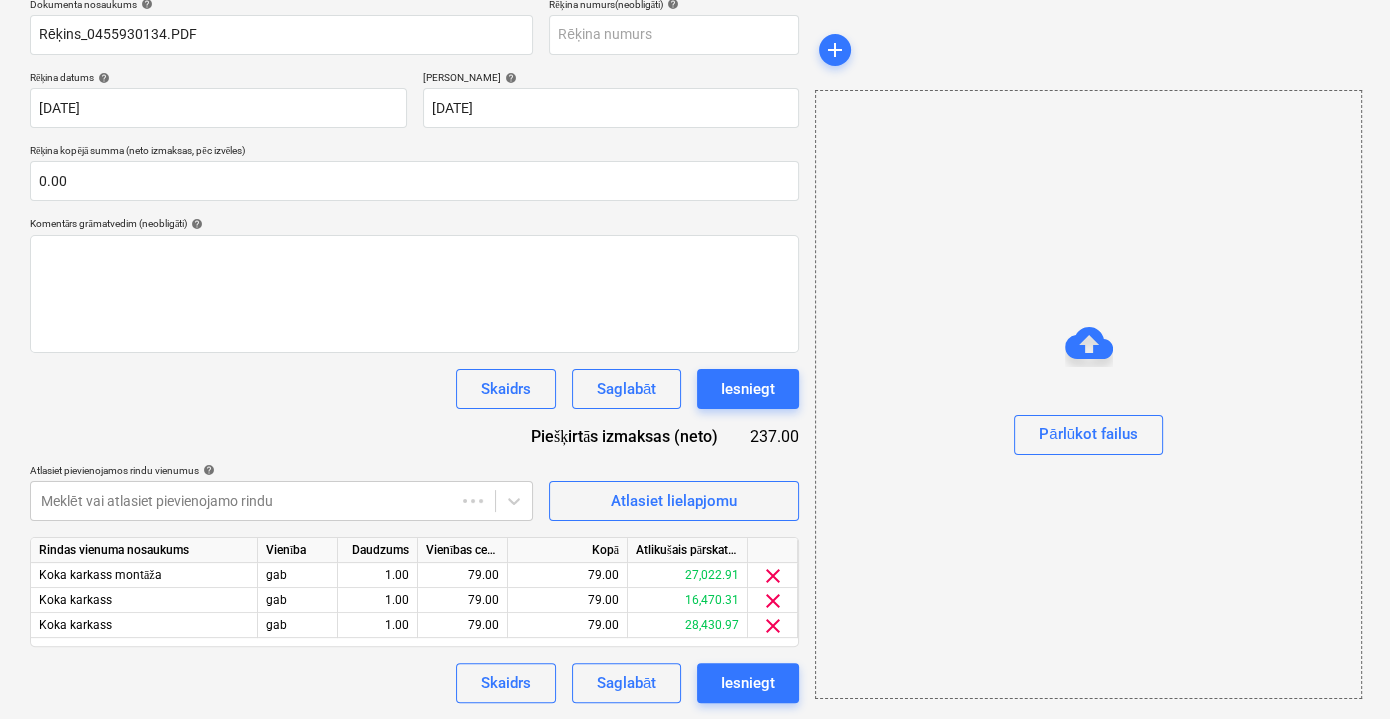 scroll, scrollTop: 130, scrollLeft: 0, axis: vertical 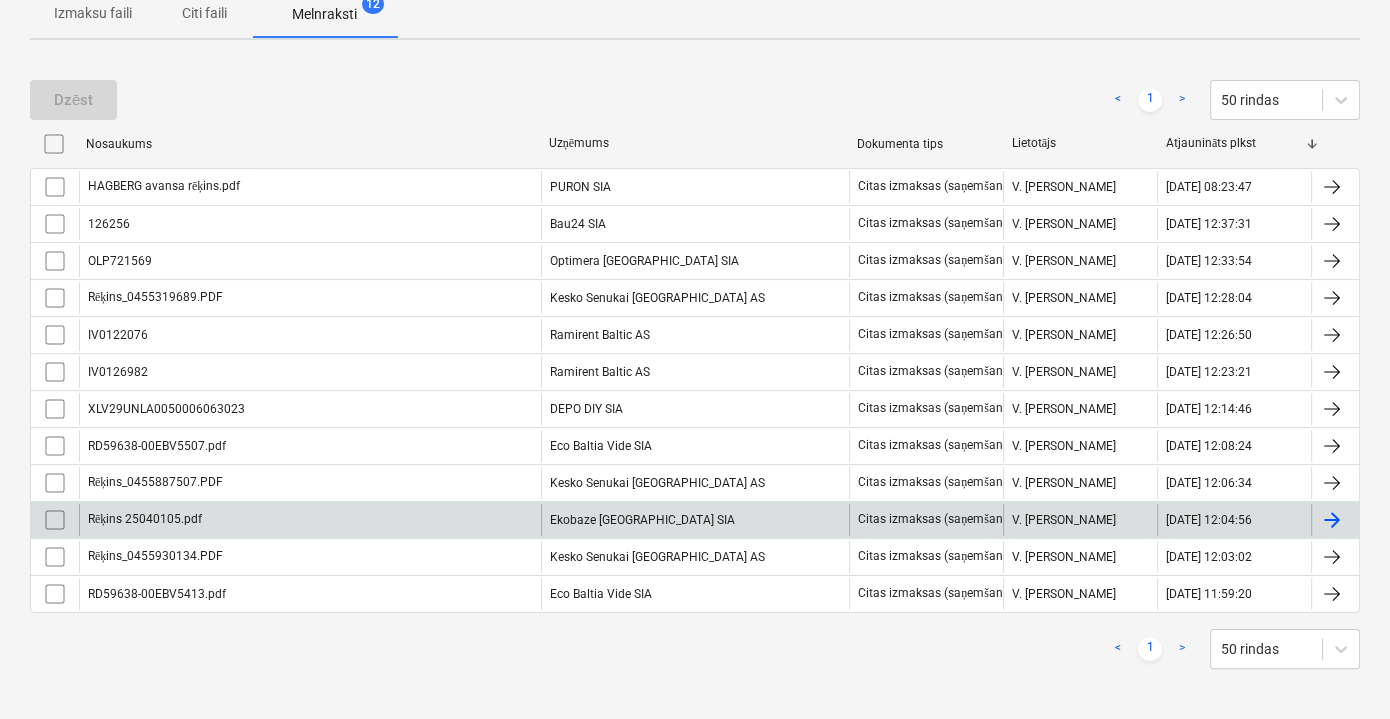 click on "Ekobaze Latvia SIA" at bounding box center [695, 520] 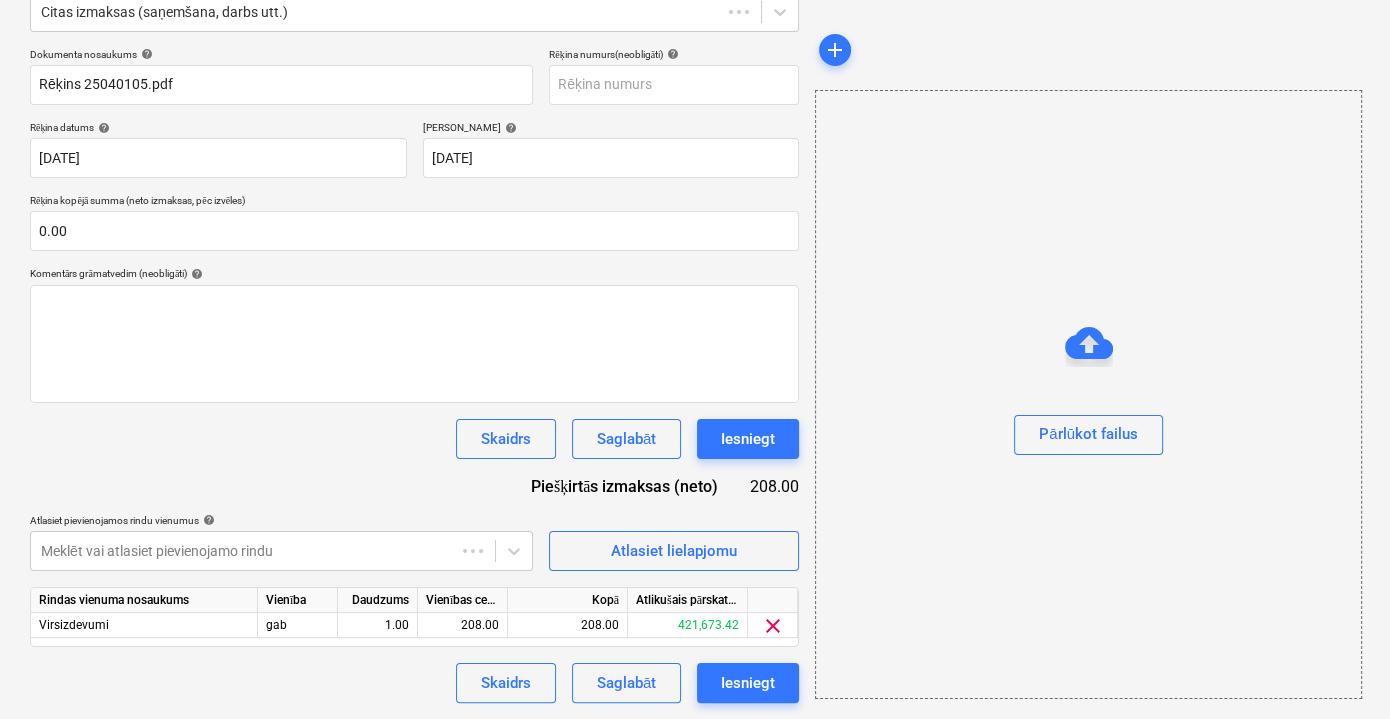 scroll, scrollTop: 130, scrollLeft: 0, axis: vertical 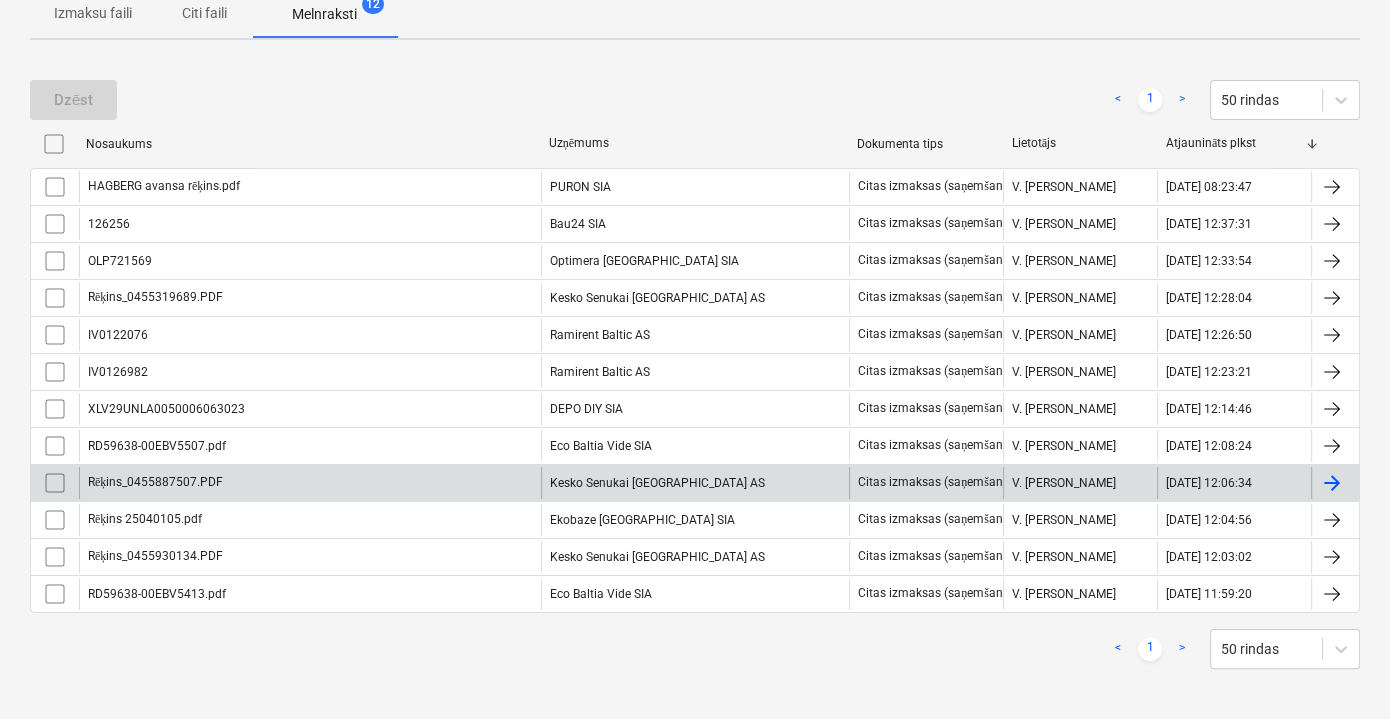 click on "Rēķins_0455887507.PDF" at bounding box center [310, 483] 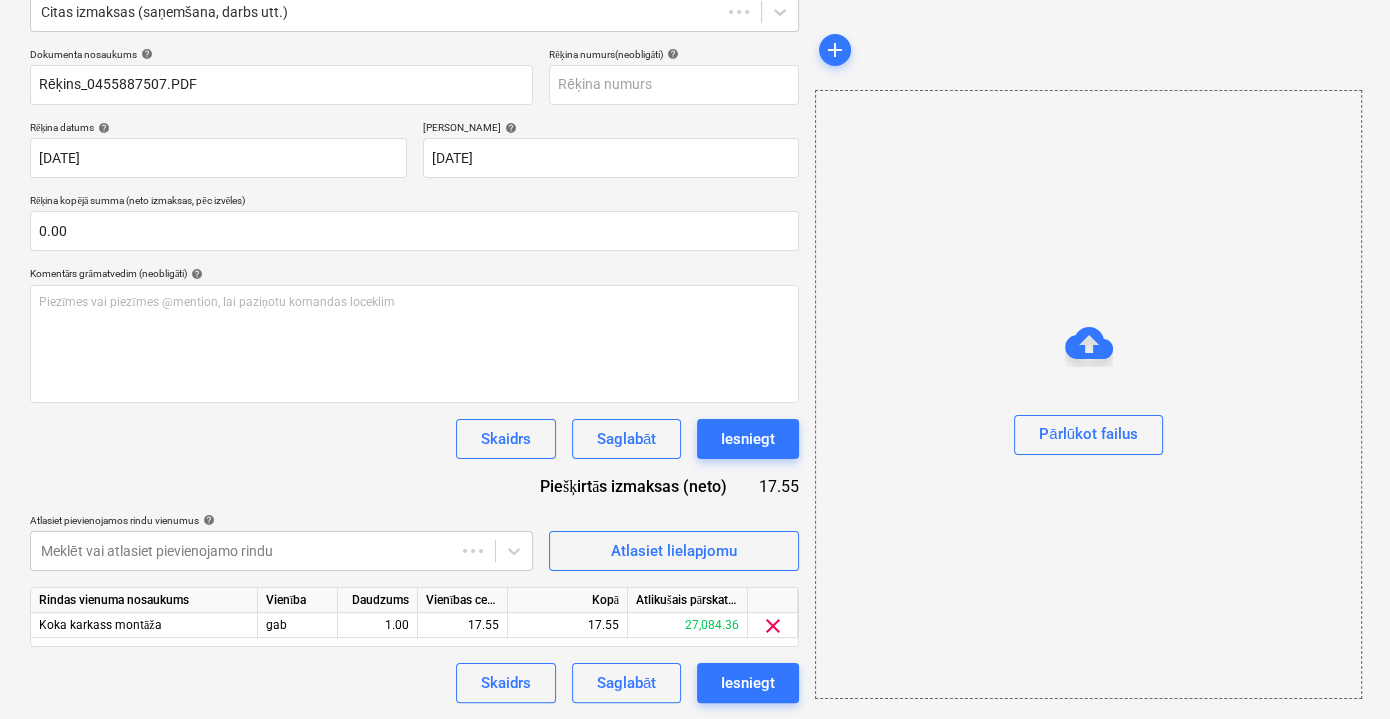 scroll, scrollTop: 130, scrollLeft: 0, axis: vertical 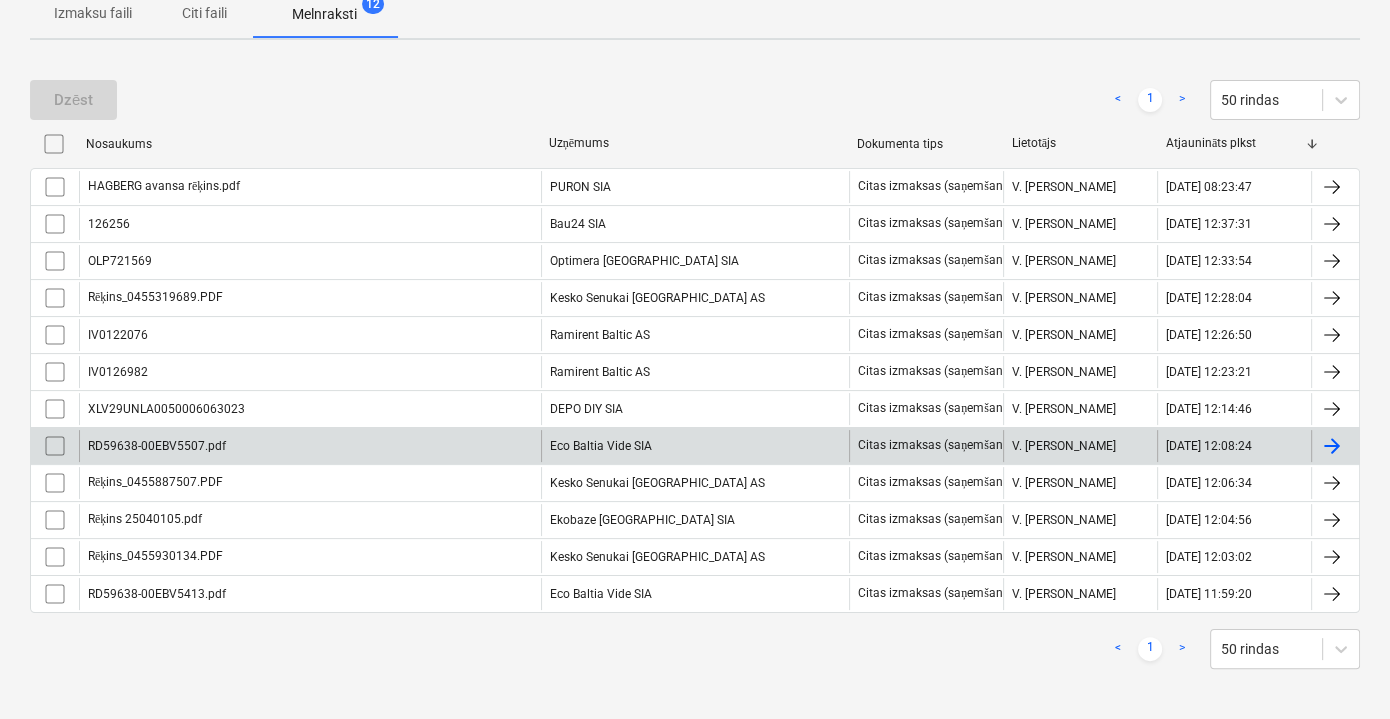 click on "Eco Baltia Vide SIA" at bounding box center [695, 446] 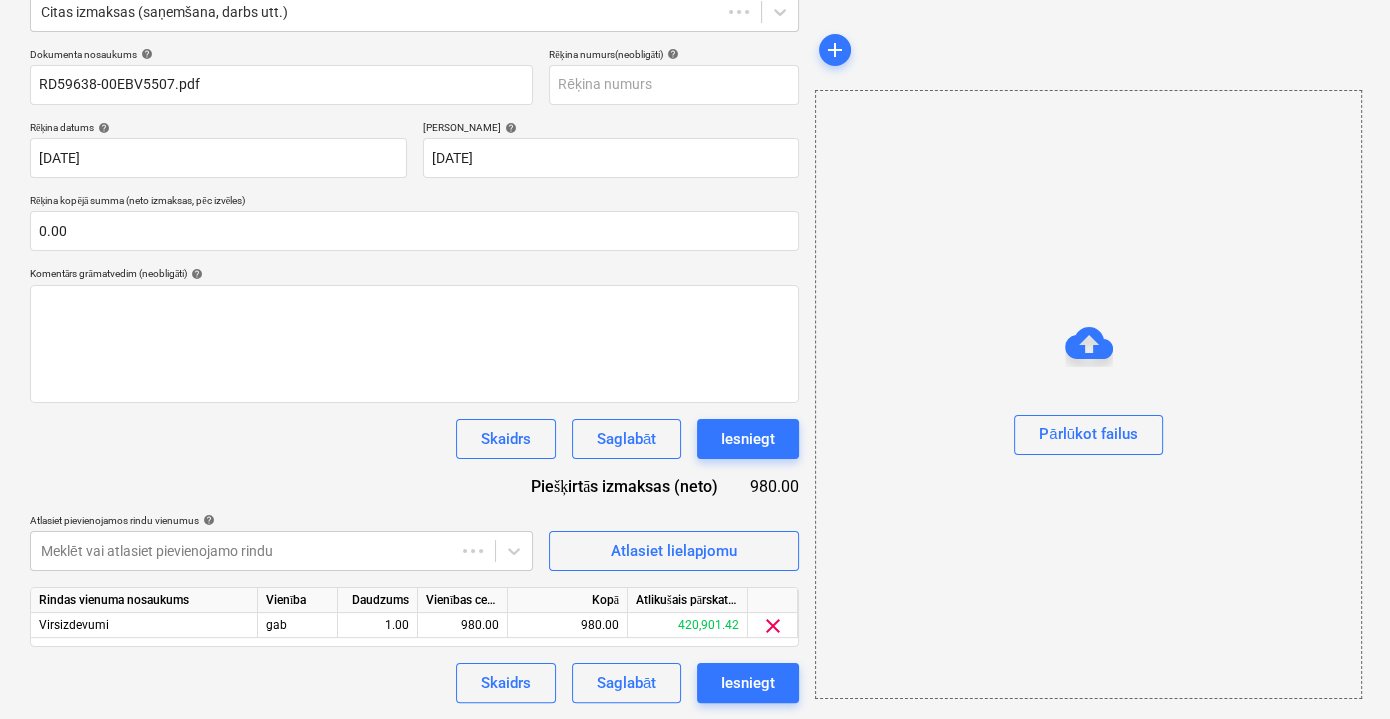 scroll, scrollTop: 130, scrollLeft: 0, axis: vertical 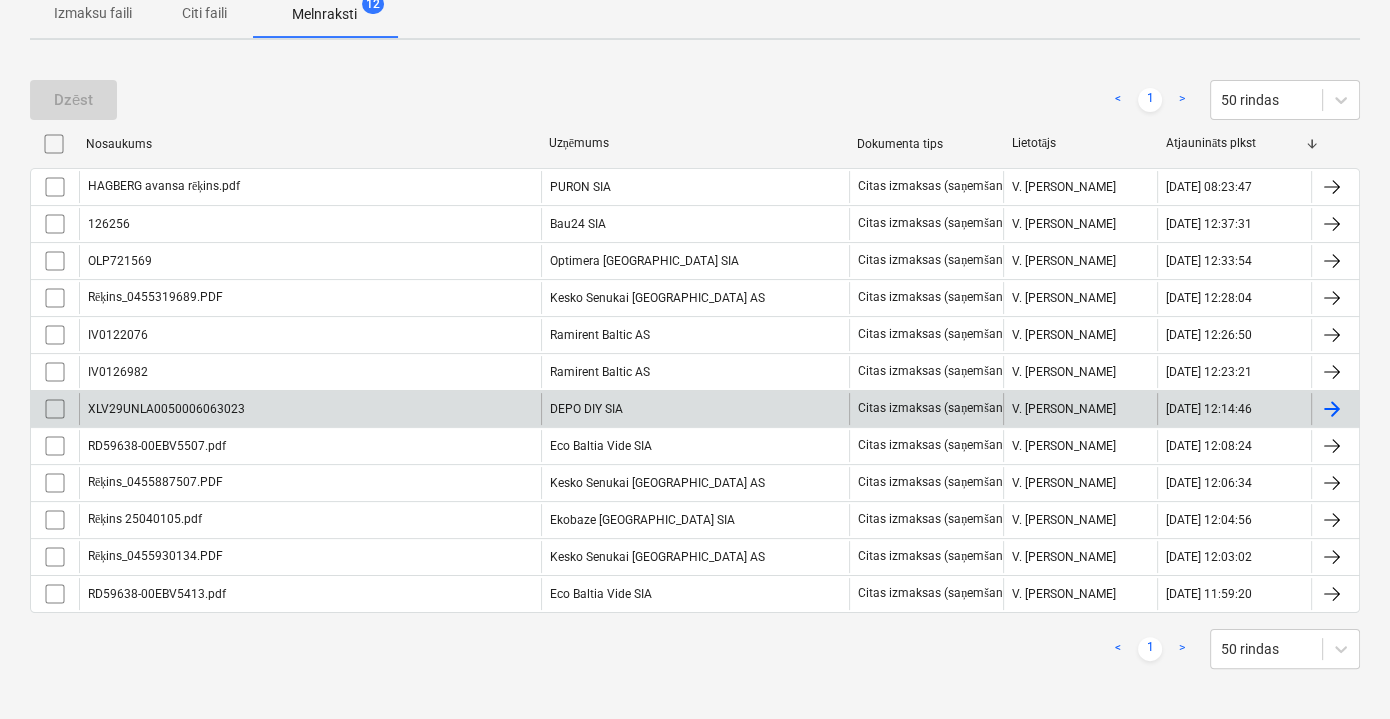 click on "DEPO DIY SIA" at bounding box center (695, 409) 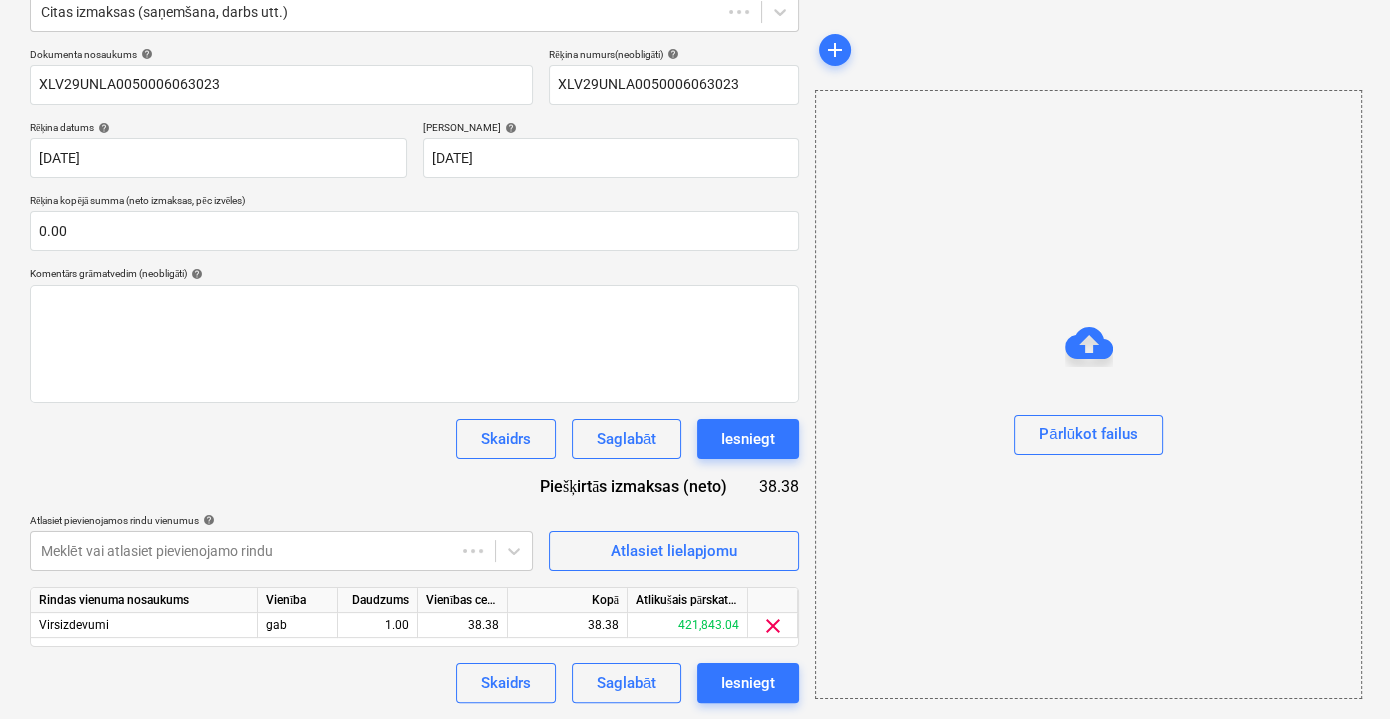 scroll, scrollTop: 130, scrollLeft: 0, axis: vertical 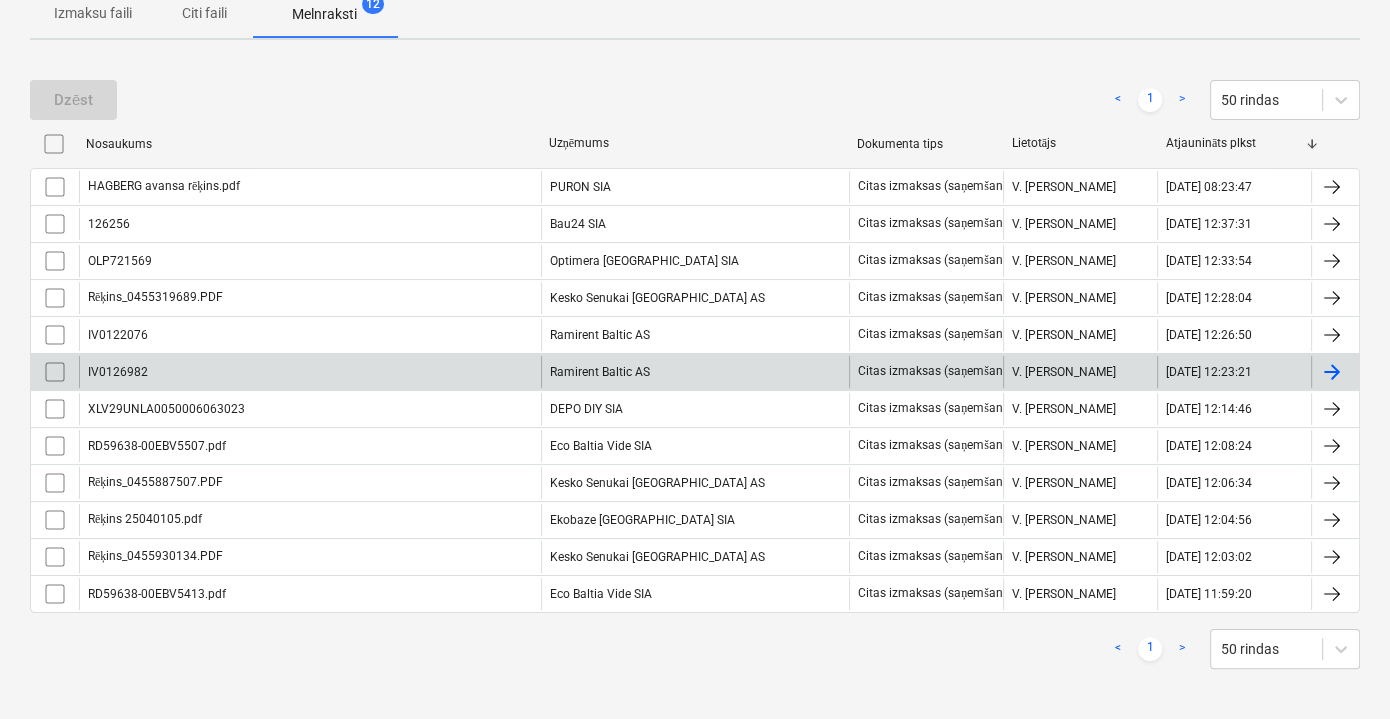 click on "Ramirent Baltic AS" at bounding box center (695, 372) 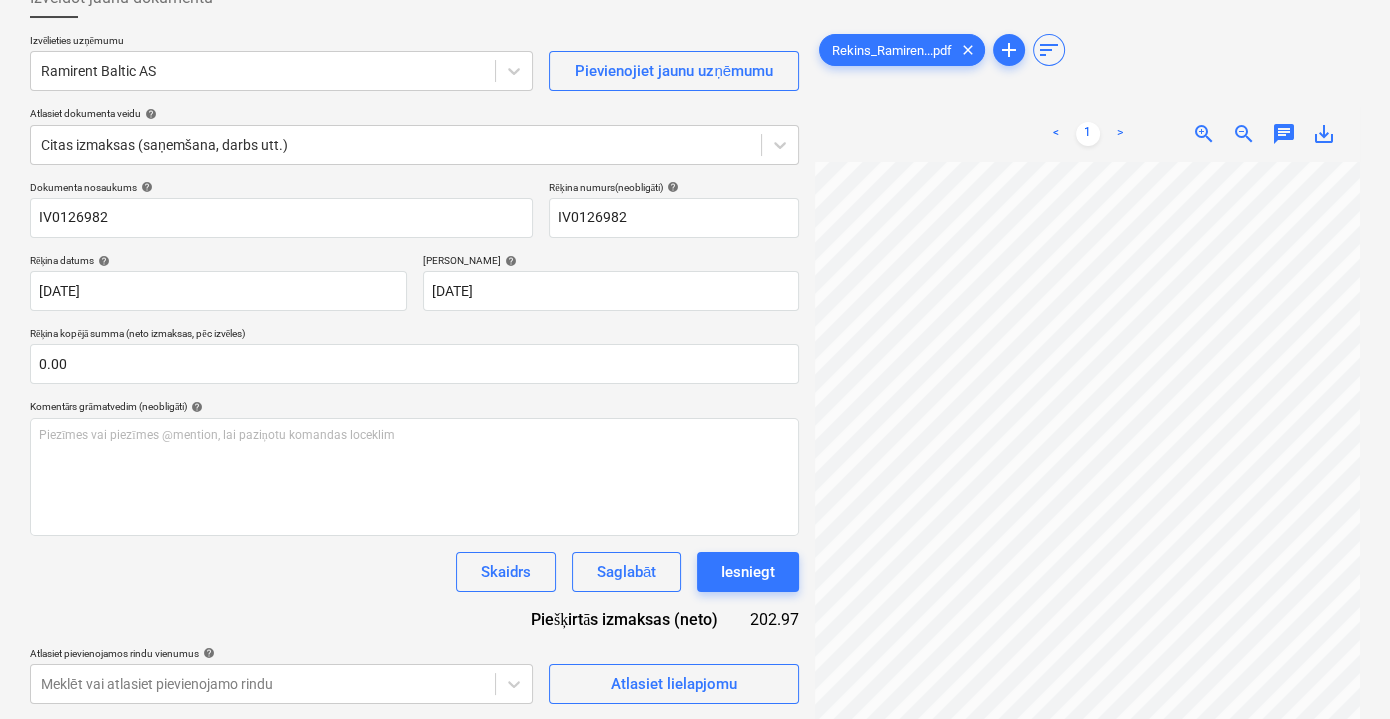 scroll, scrollTop: 96, scrollLeft: 61, axis: both 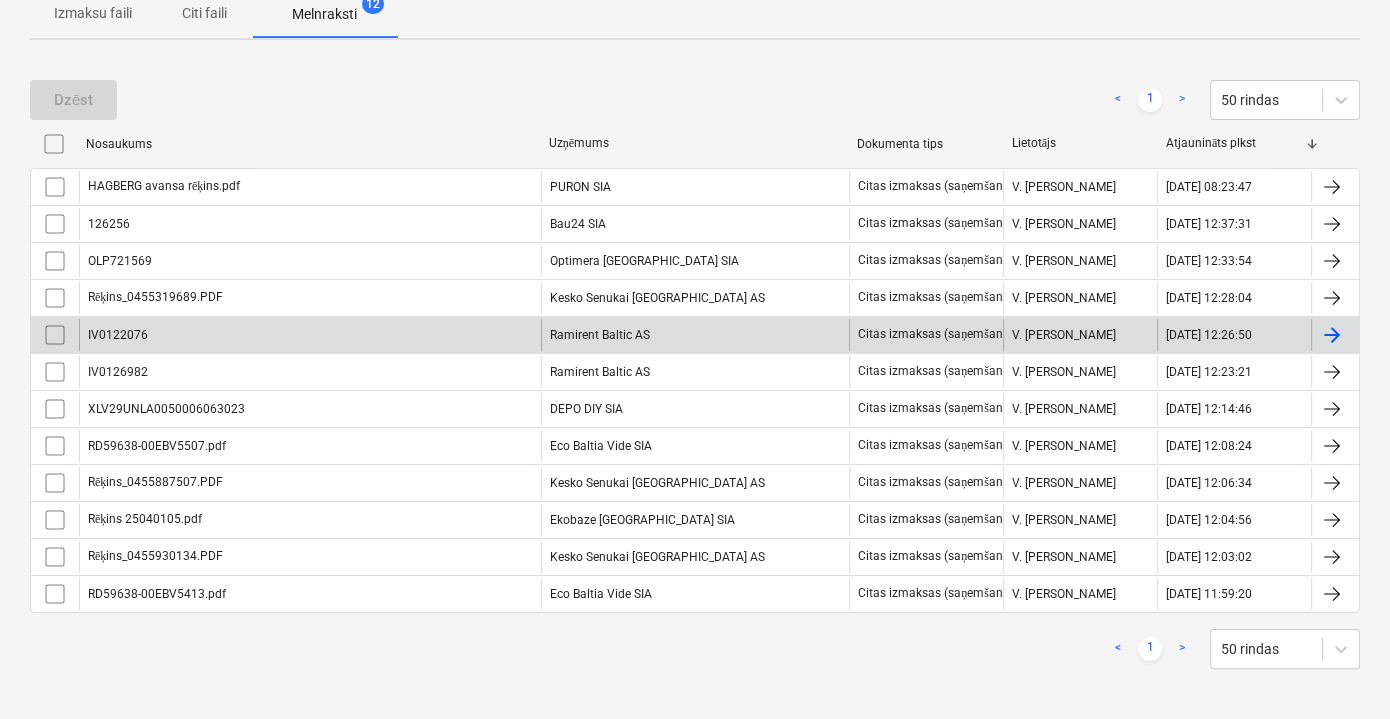 click on "IV0122076" at bounding box center [310, 335] 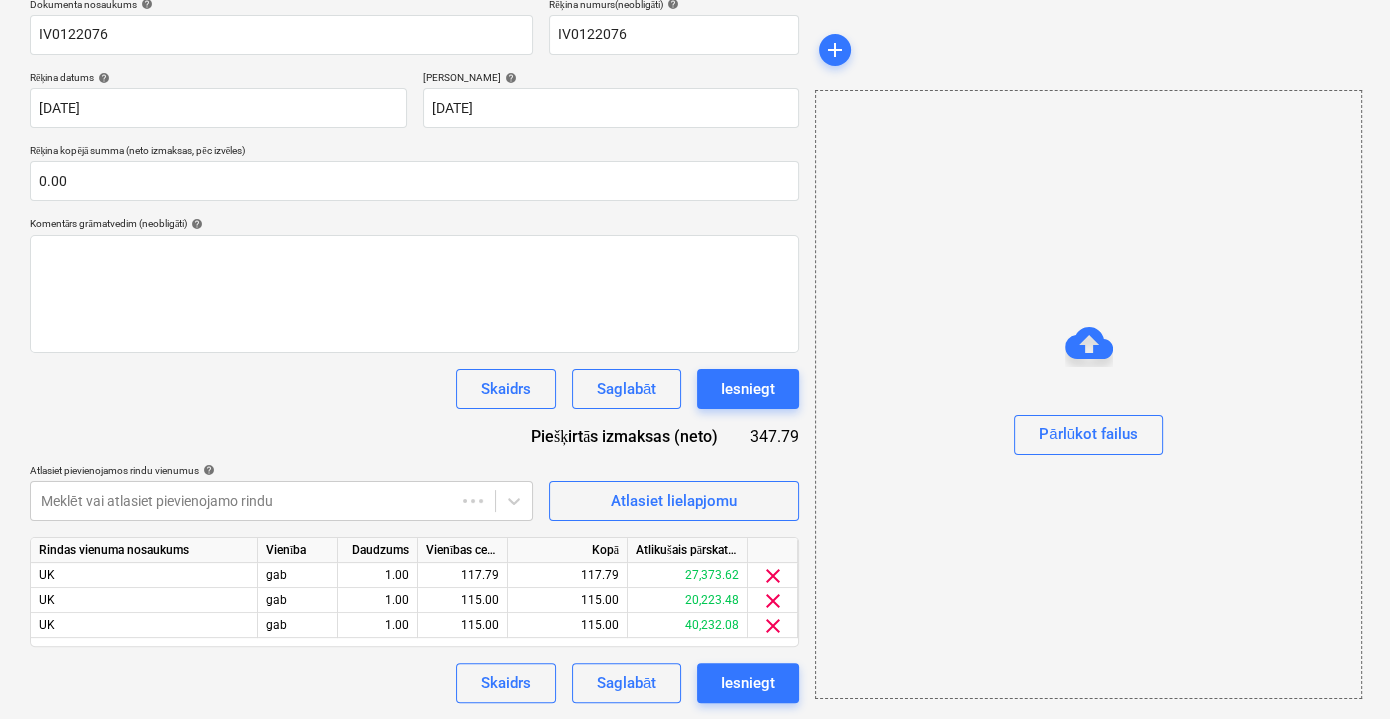 scroll, scrollTop: 130, scrollLeft: 0, axis: vertical 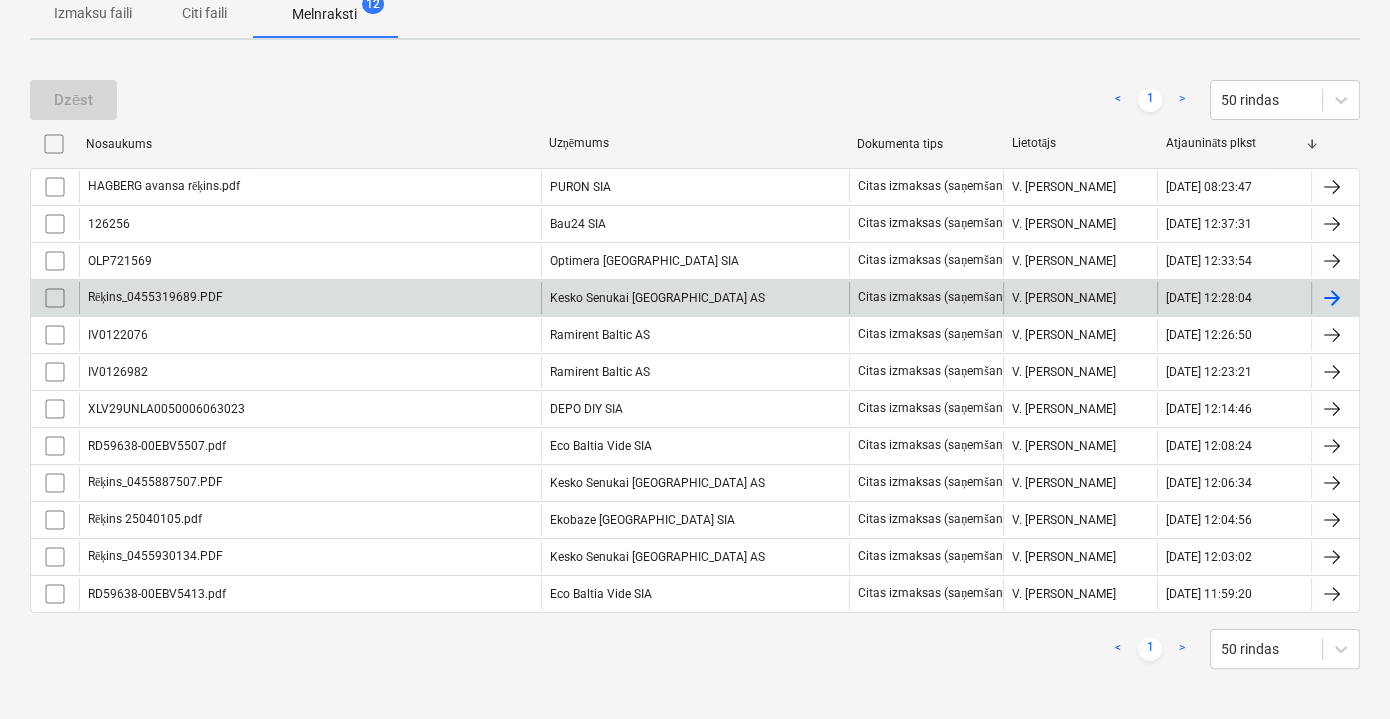 click on "Kesko Senukai Latvia AS" at bounding box center (695, 298) 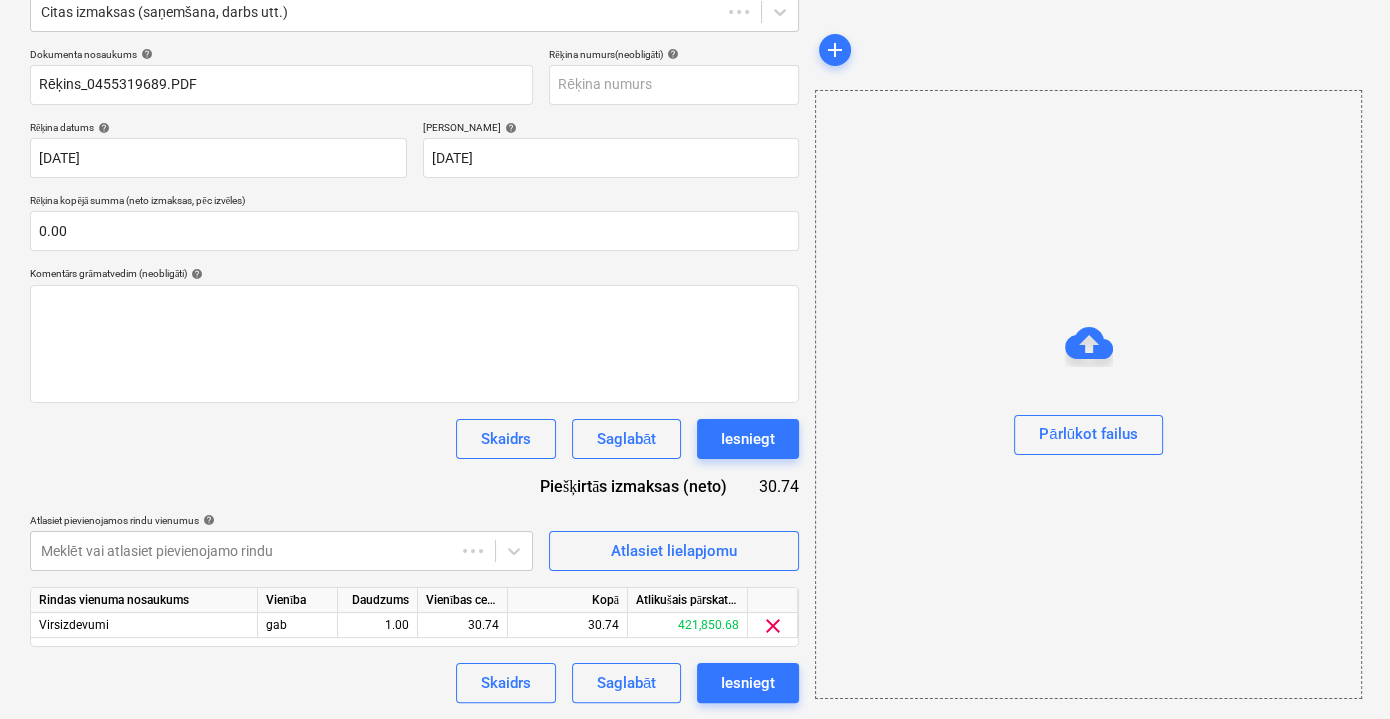 scroll, scrollTop: 130, scrollLeft: 0, axis: vertical 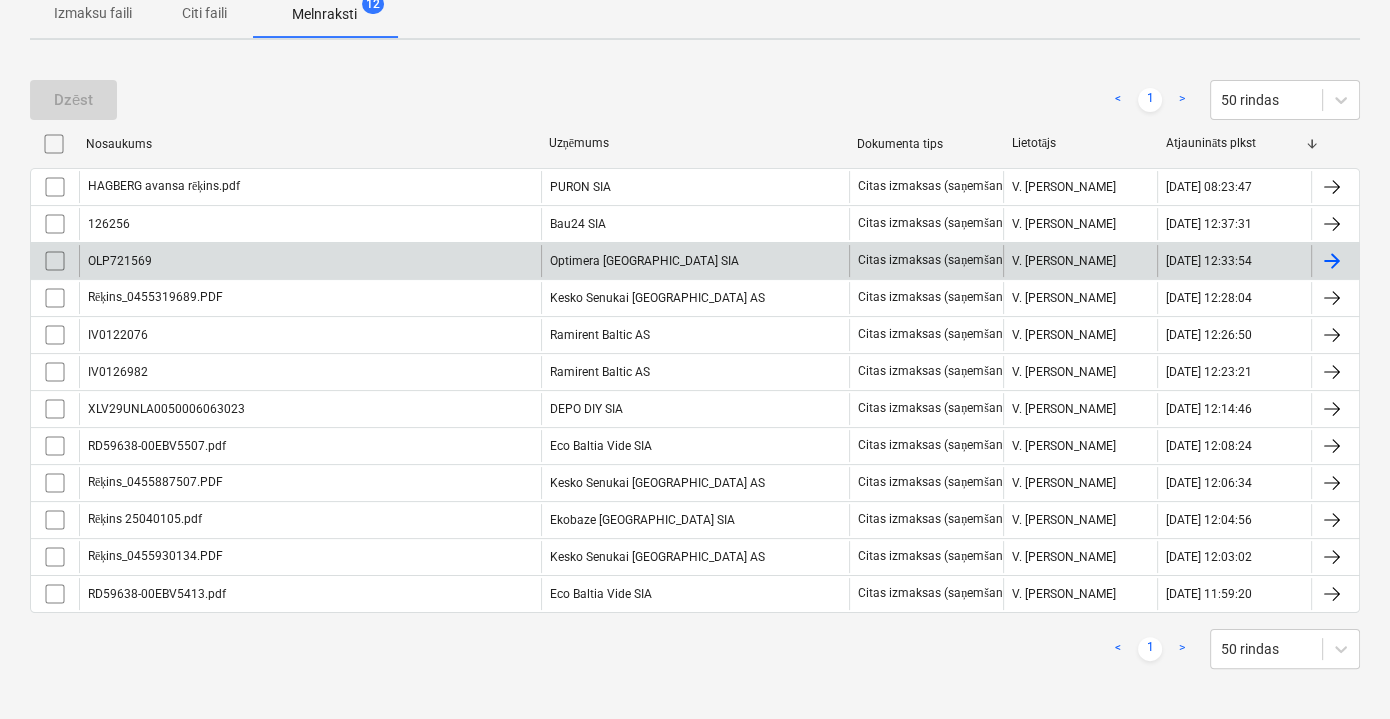 click on "OLP721569" at bounding box center [310, 261] 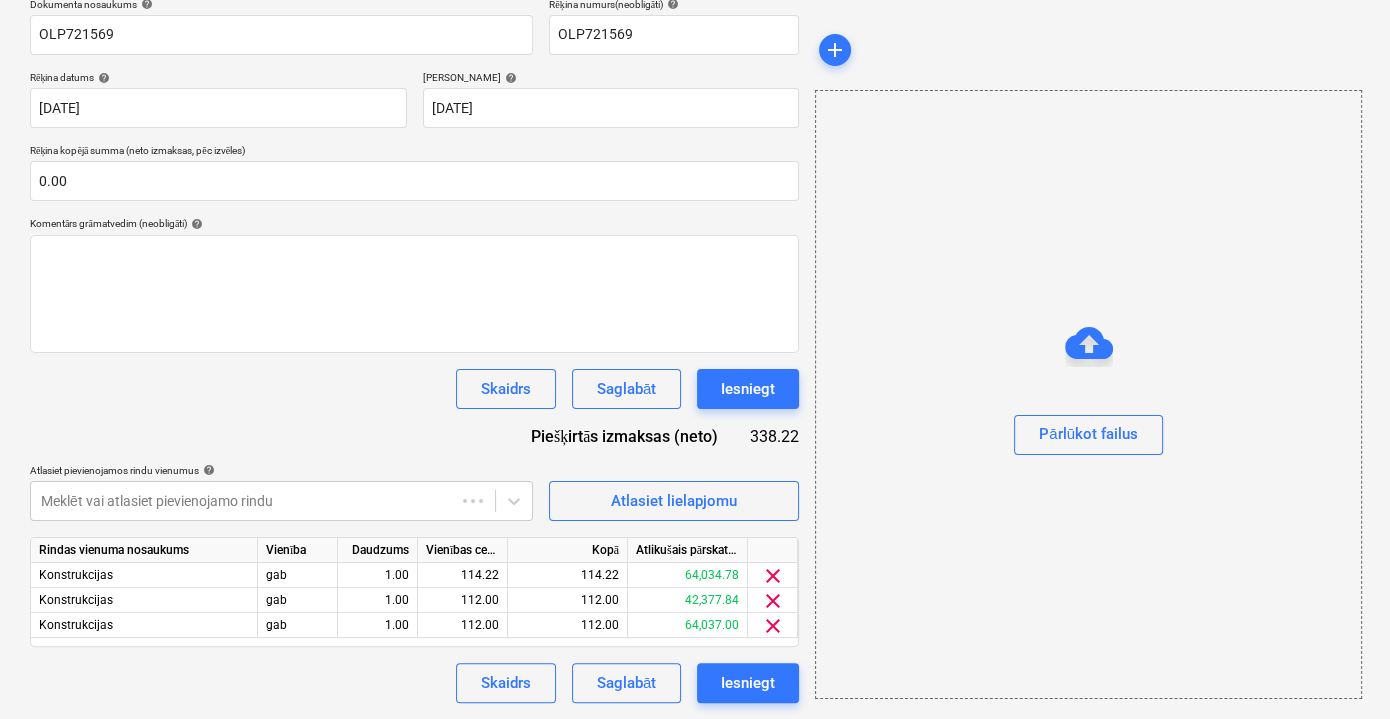scroll, scrollTop: 130, scrollLeft: 0, axis: vertical 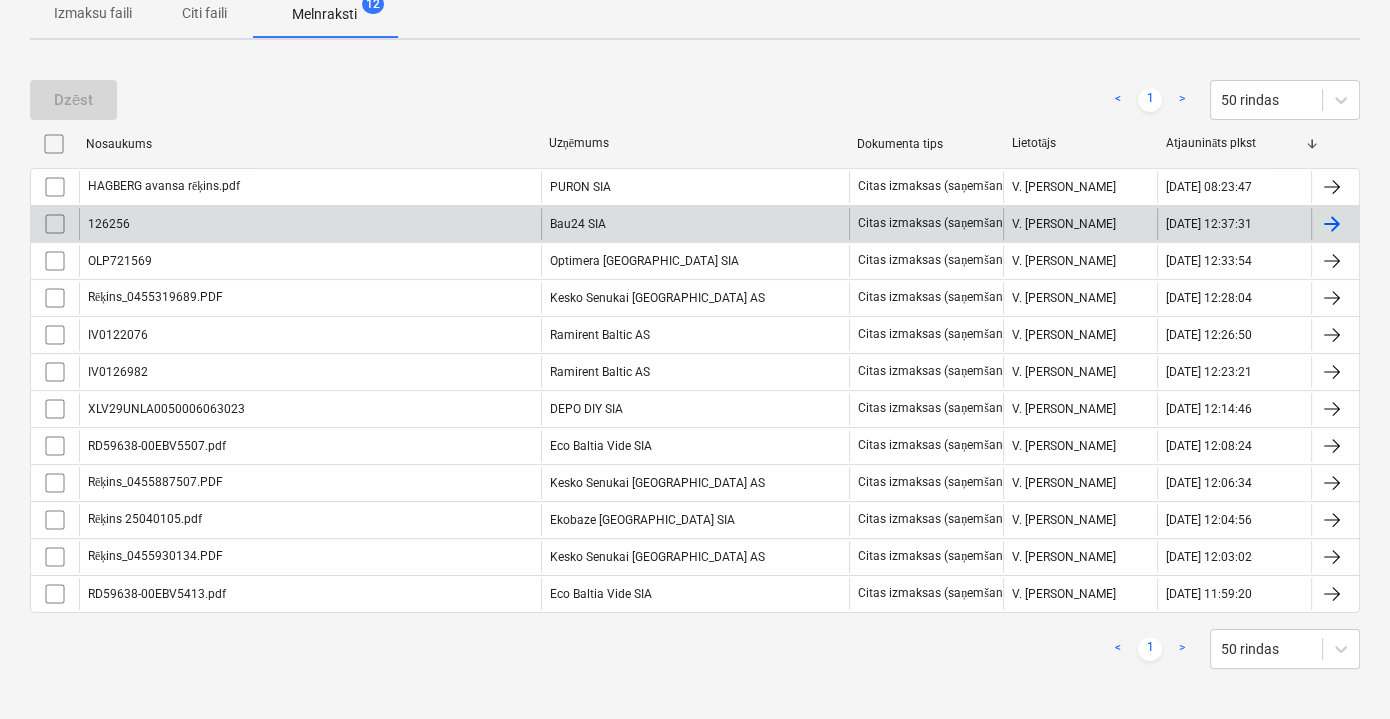 click on "Bau24 SIA" at bounding box center (695, 224) 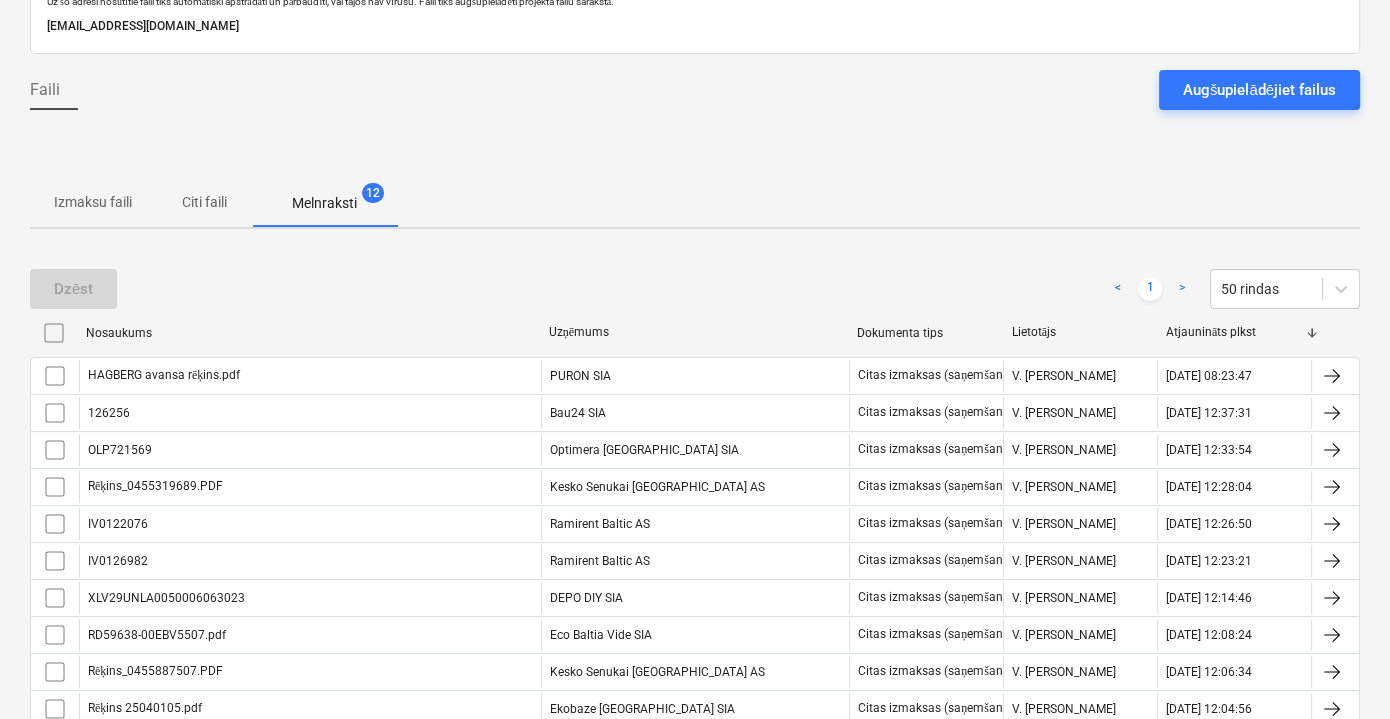 scroll, scrollTop: 312, scrollLeft: 0, axis: vertical 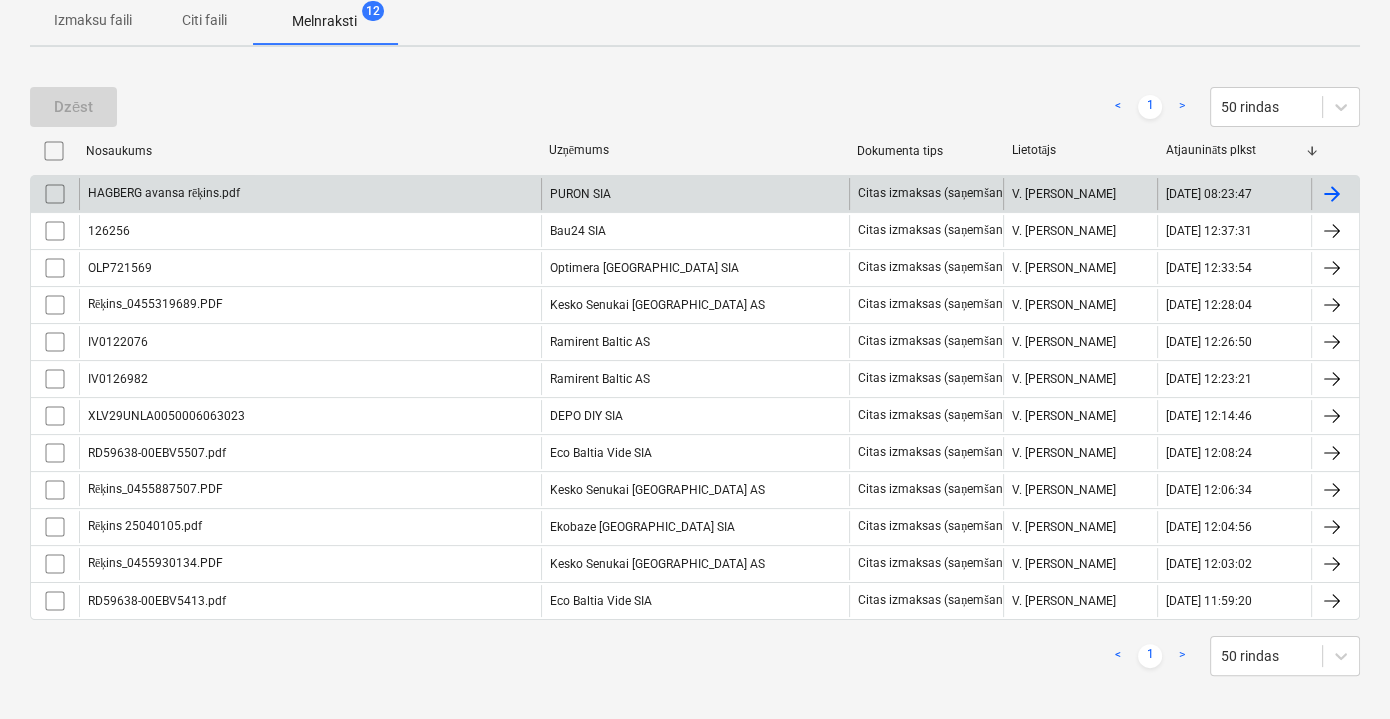 click on "PURON SIA" at bounding box center (695, 194) 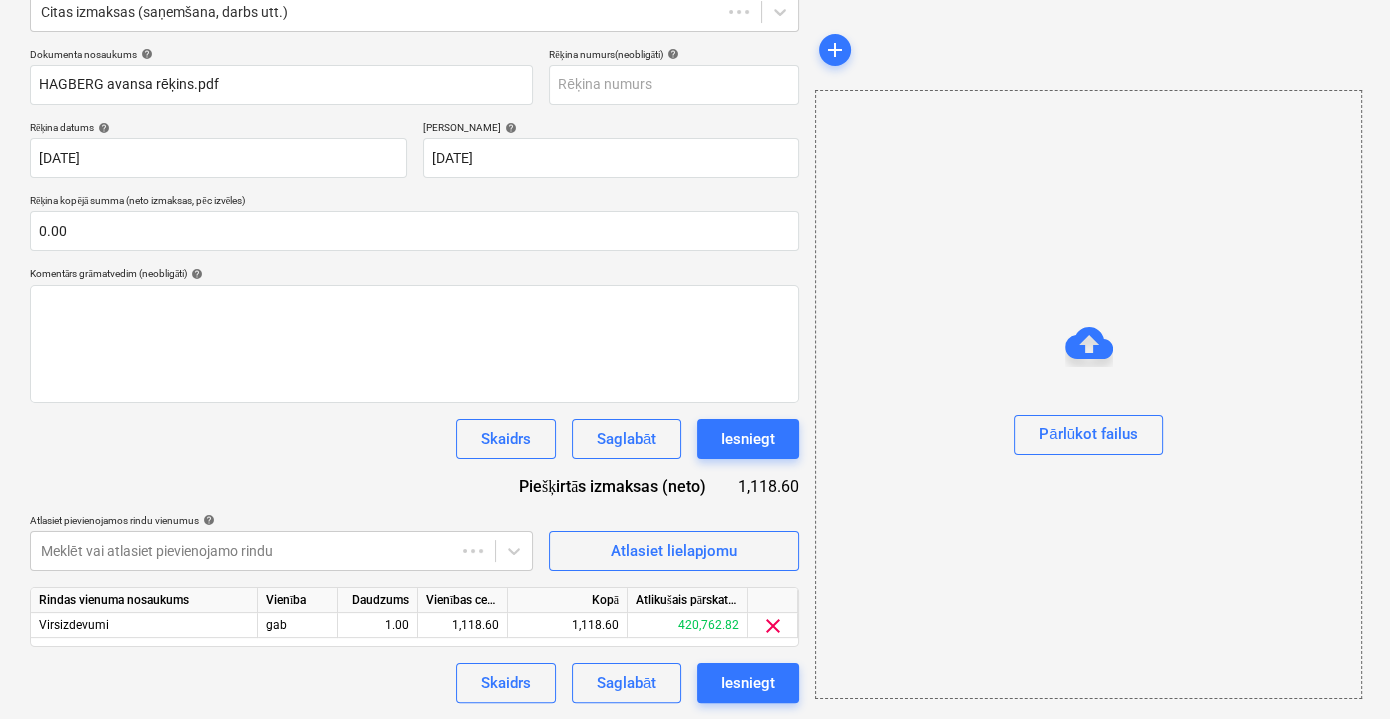 scroll, scrollTop: 130, scrollLeft: 0, axis: vertical 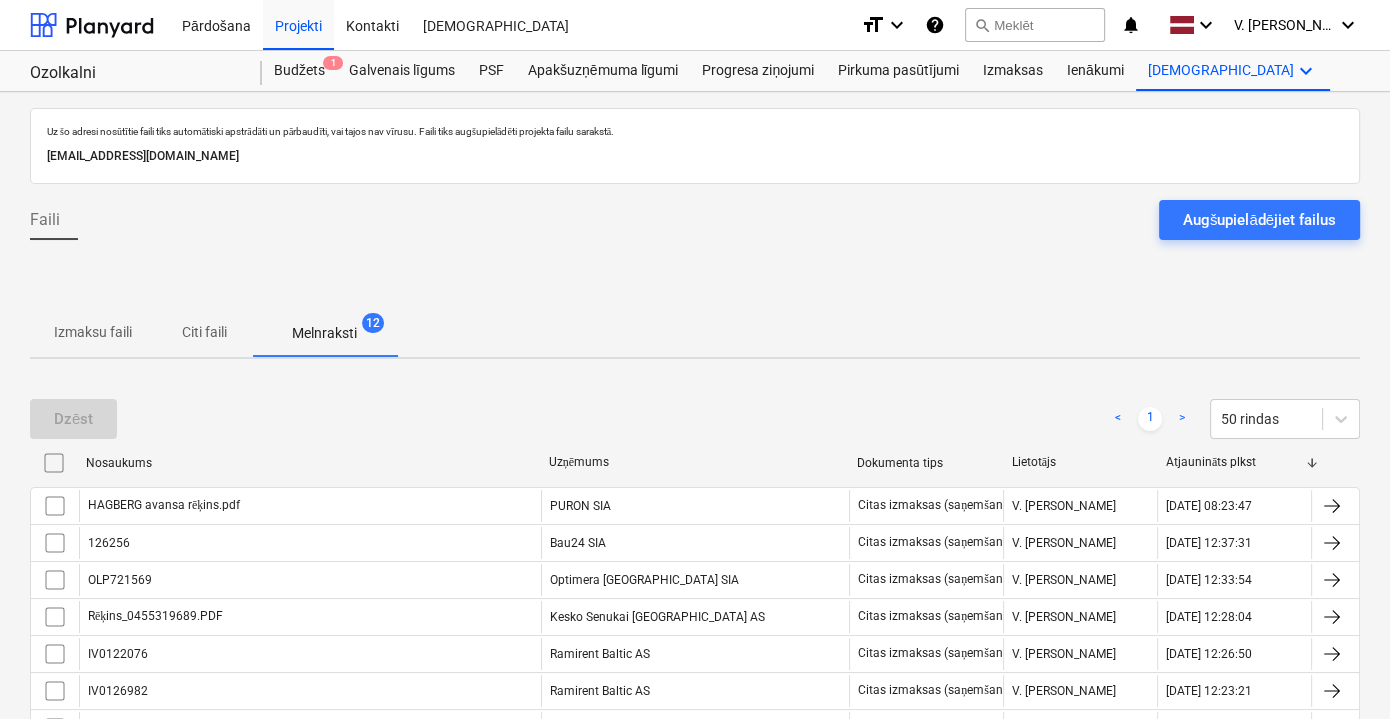 click on "Izmaksu faili" at bounding box center [93, 332] 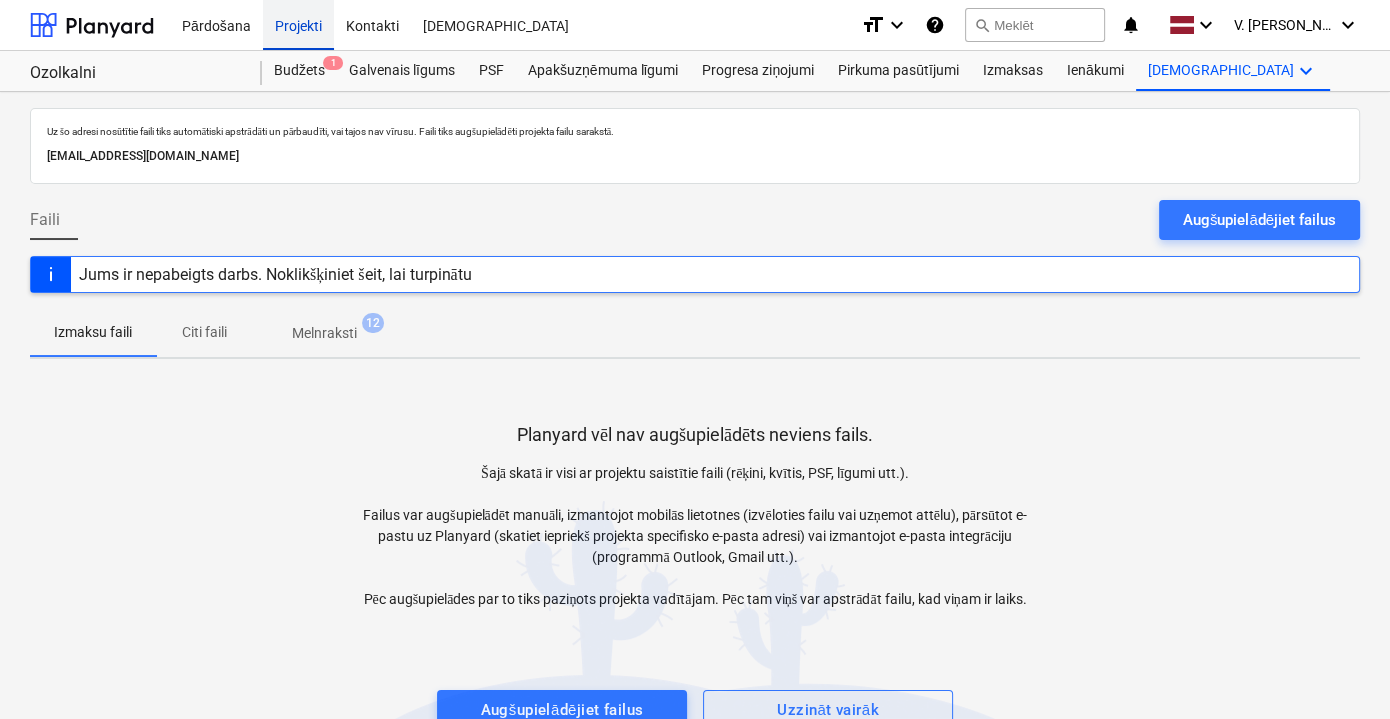 click on "Projekti" at bounding box center [298, 24] 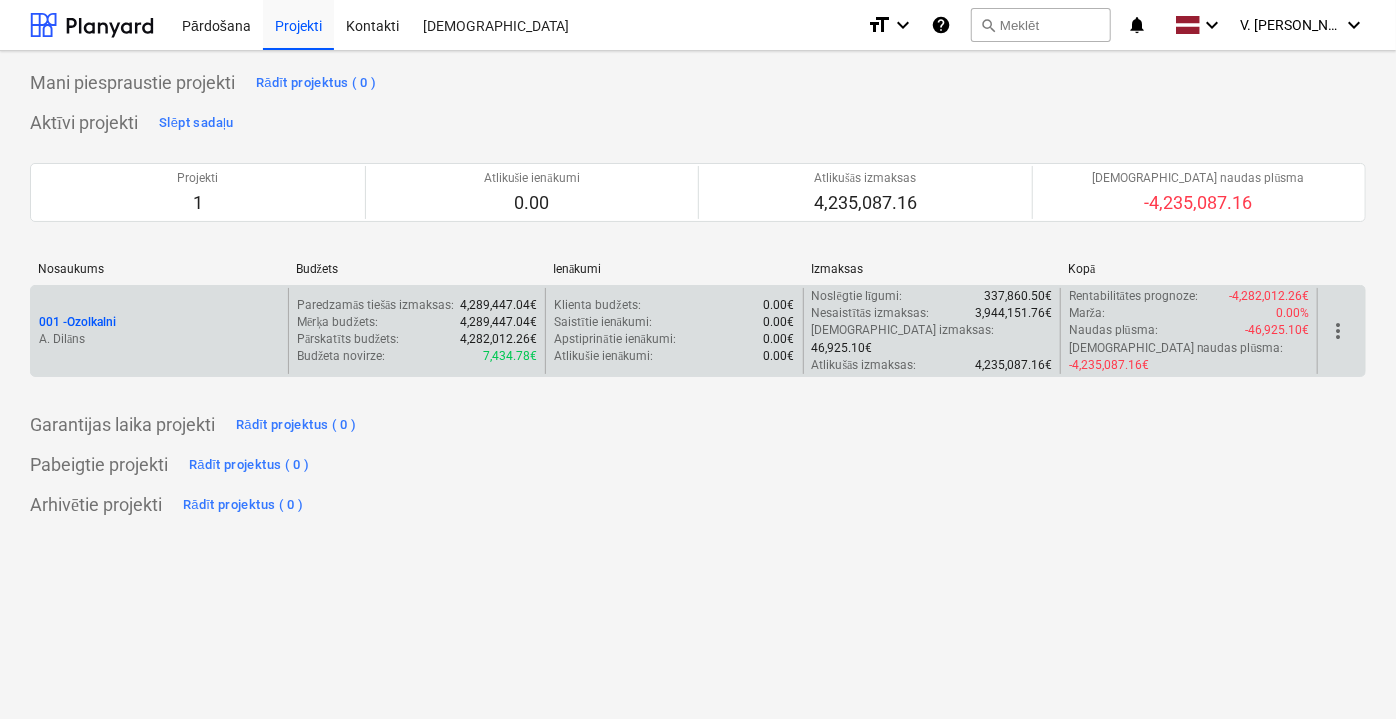click on "A. Dilāns" at bounding box center (159, 339) 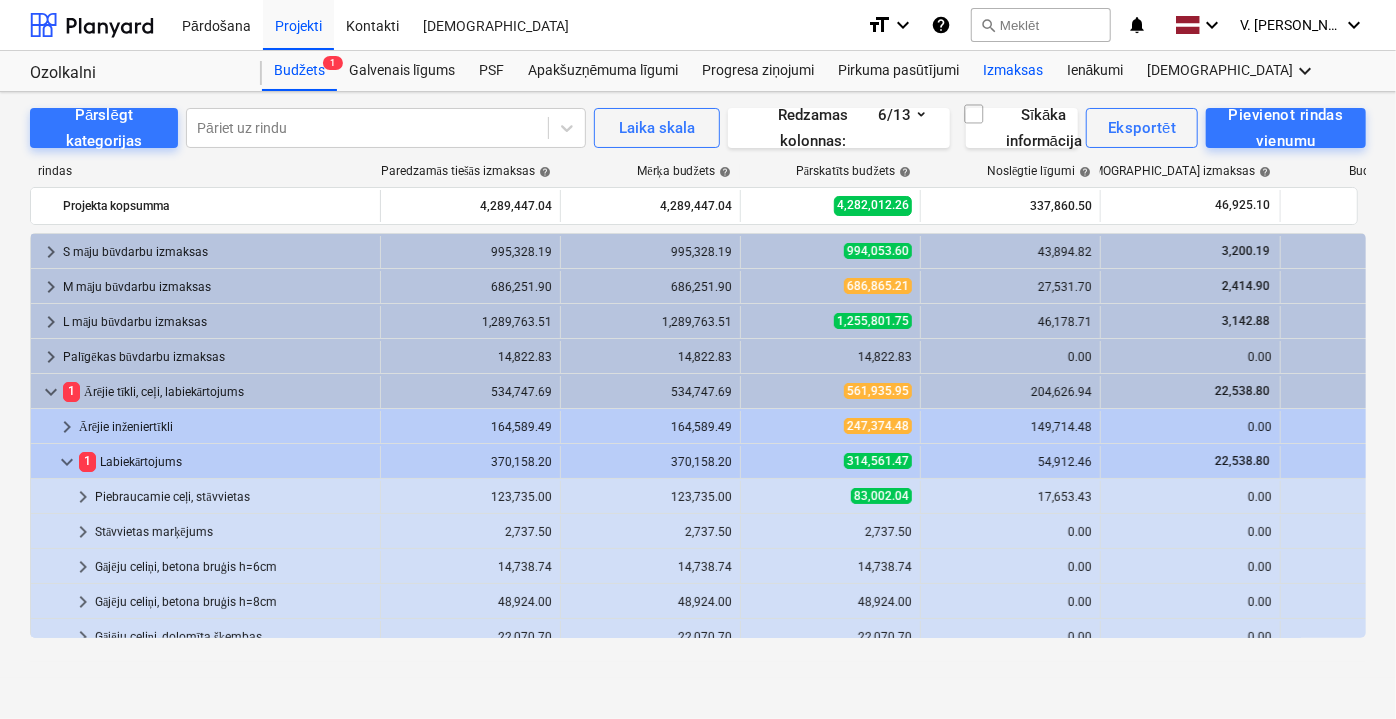 click on "Izmaksas" at bounding box center (1013, 71) 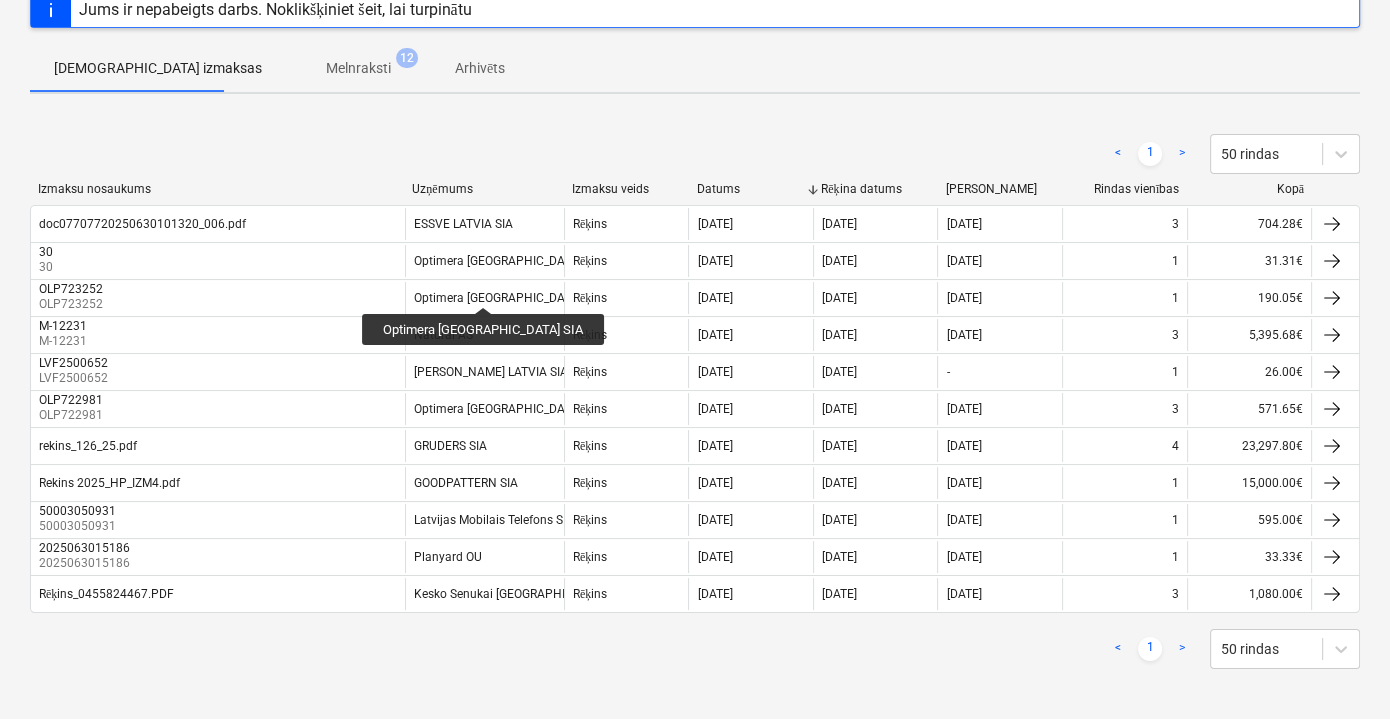 scroll, scrollTop: 173, scrollLeft: 0, axis: vertical 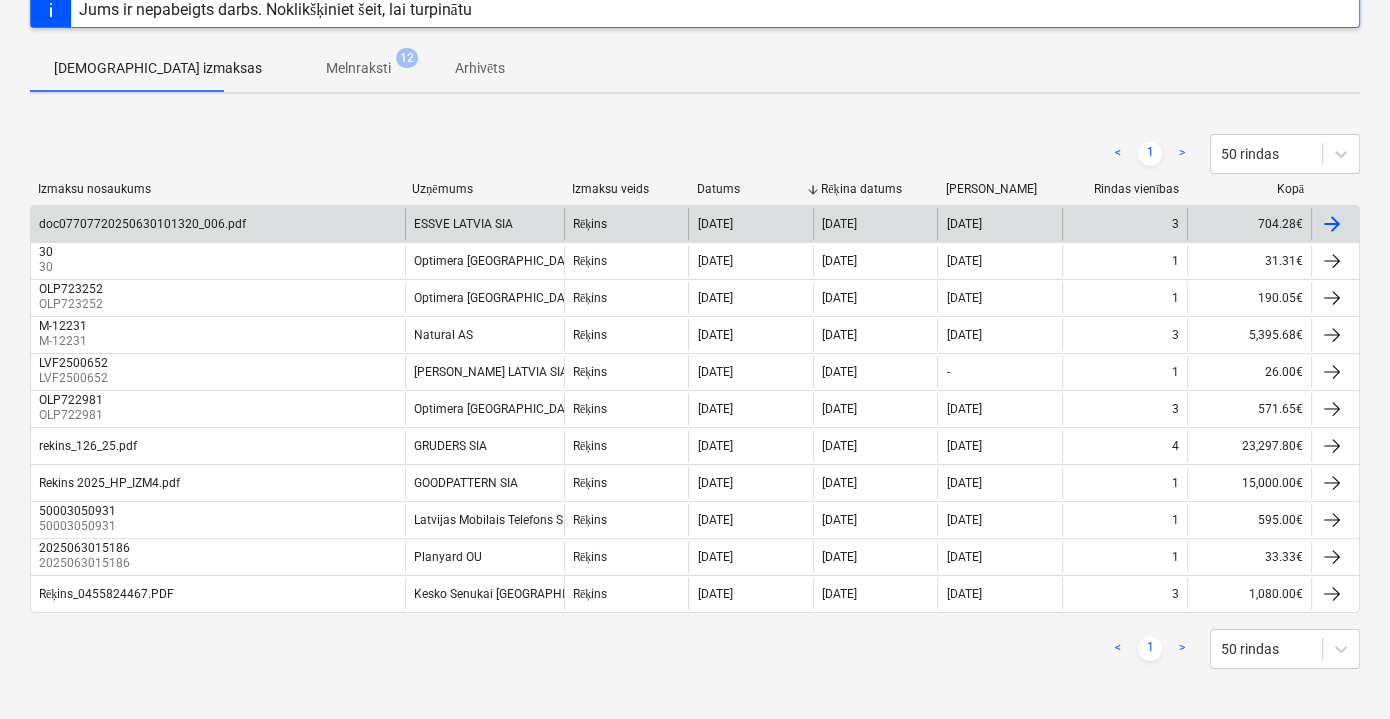click on "doc07707720250630101320_006.pdf" at bounding box center (218, 224) 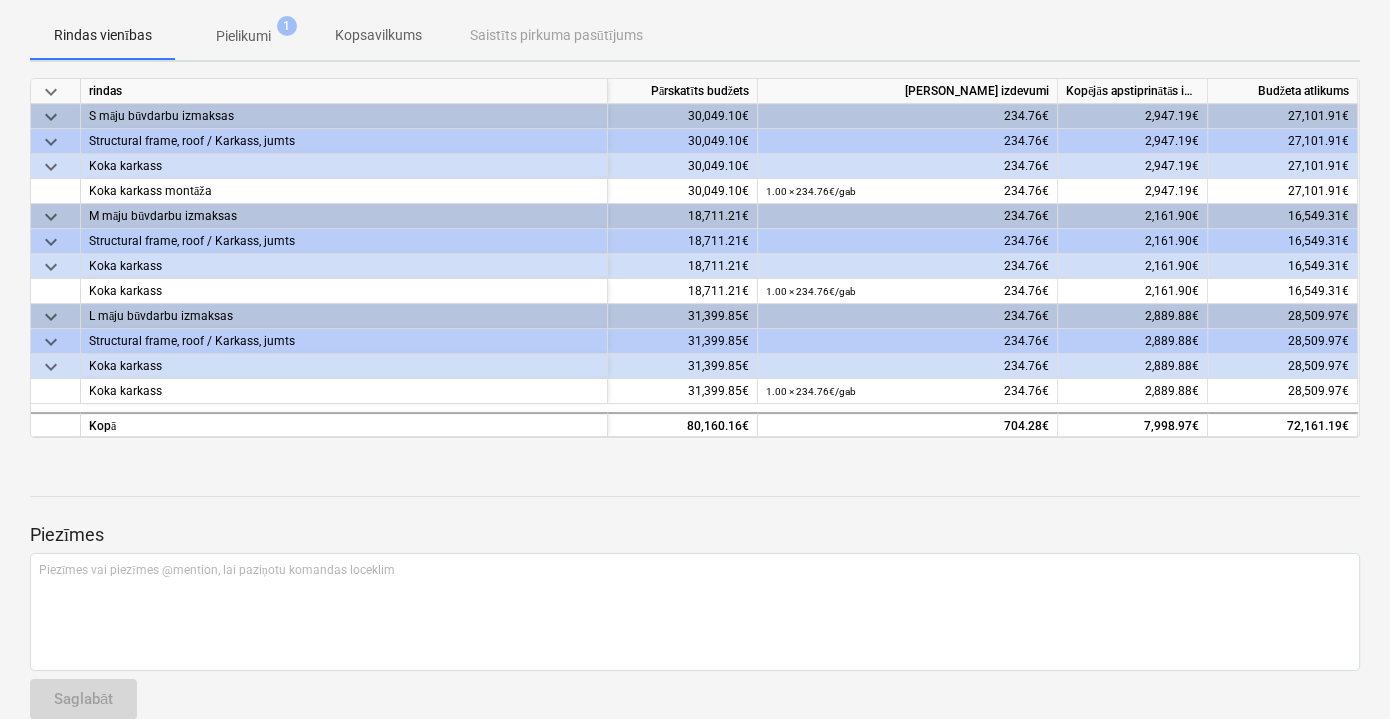 scroll, scrollTop: 290, scrollLeft: 0, axis: vertical 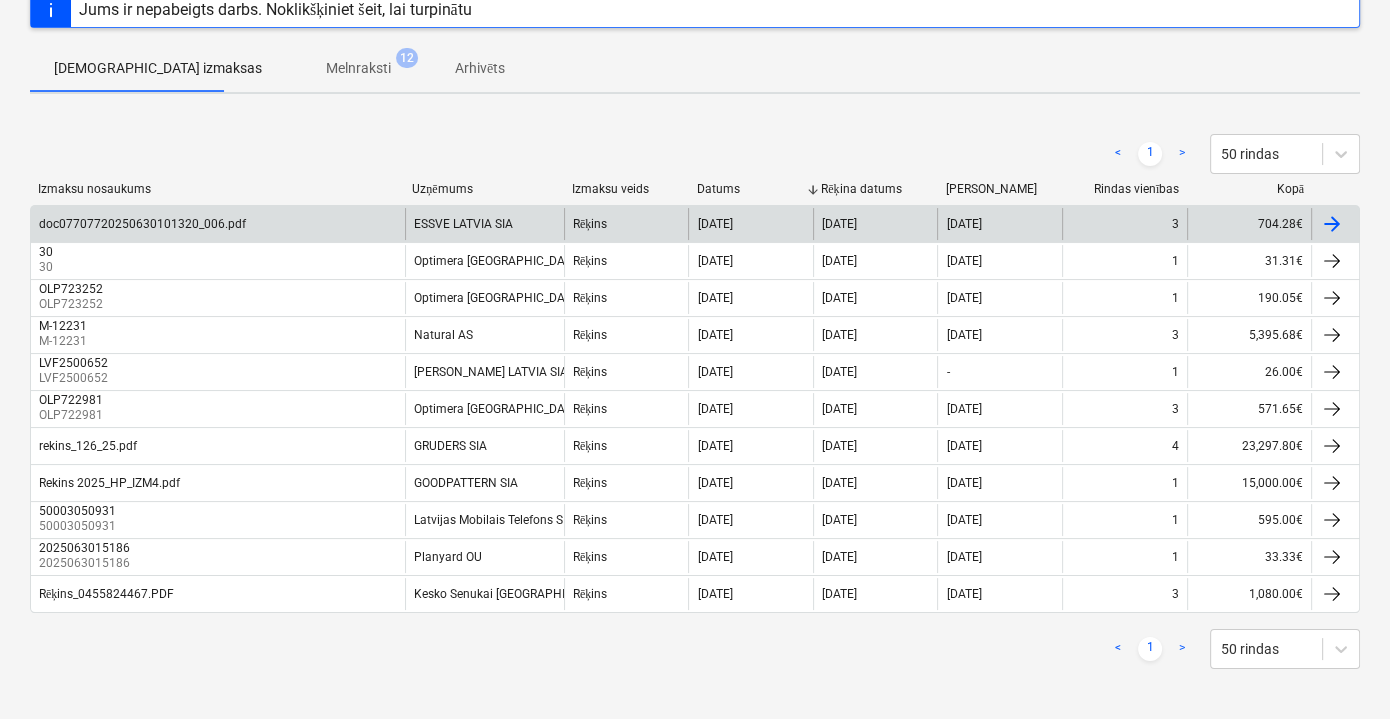 click on "704.28€" at bounding box center (1249, 224) 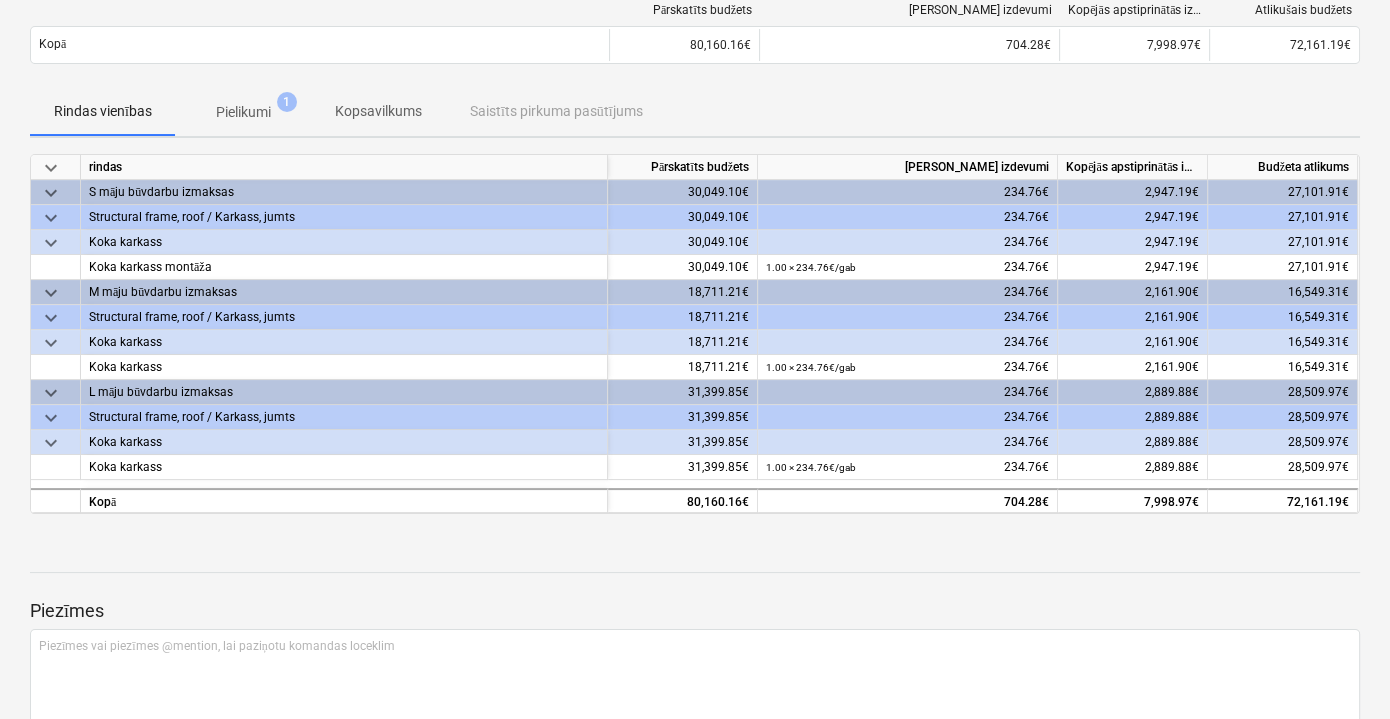 scroll, scrollTop: 290, scrollLeft: 0, axis: vertical 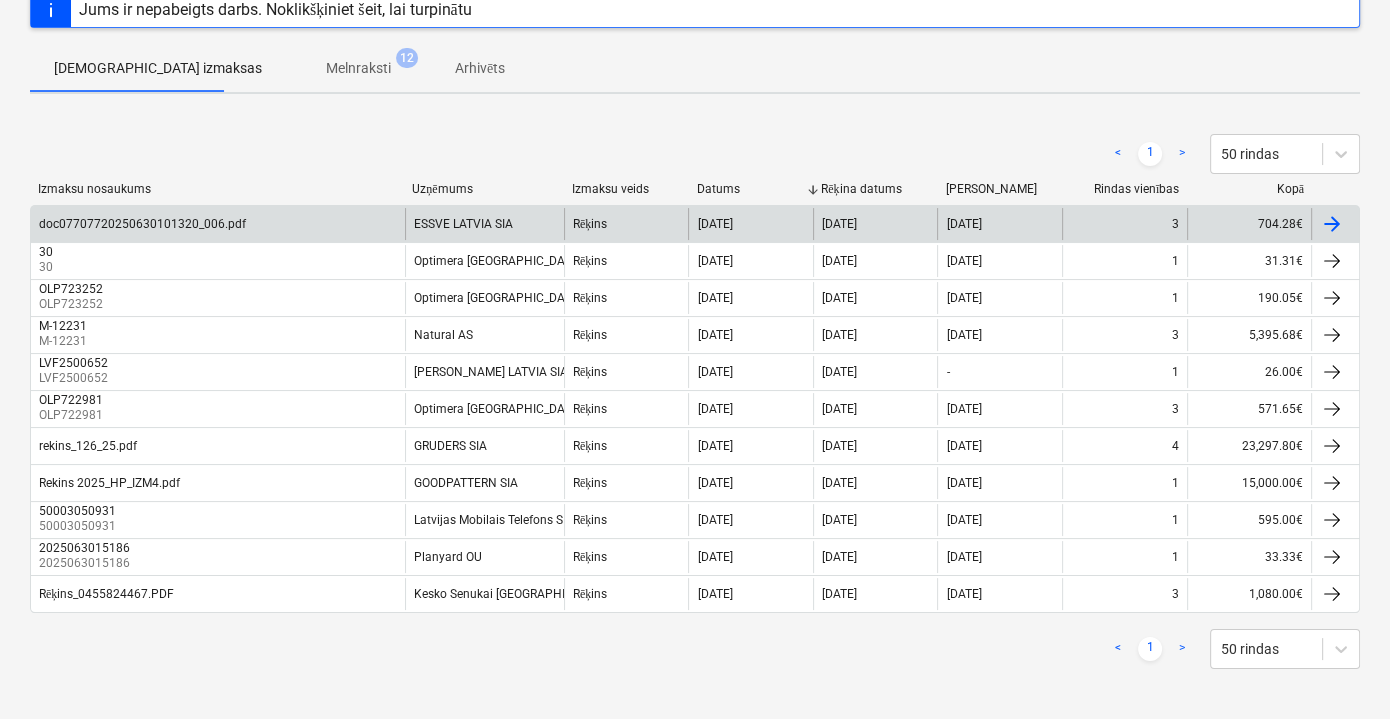 click at bounding box center [1332, 224] 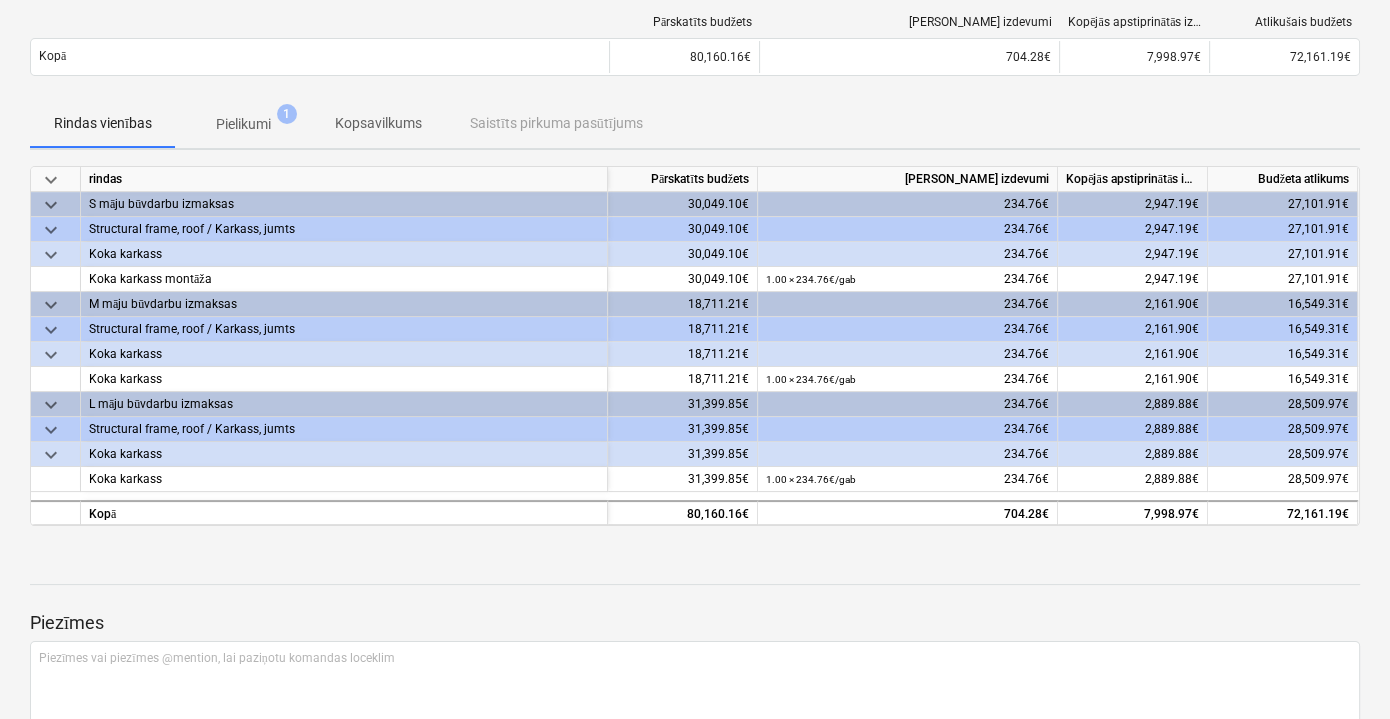 scroll, scrollTop: 0, scrollLeft: 0, axis: both 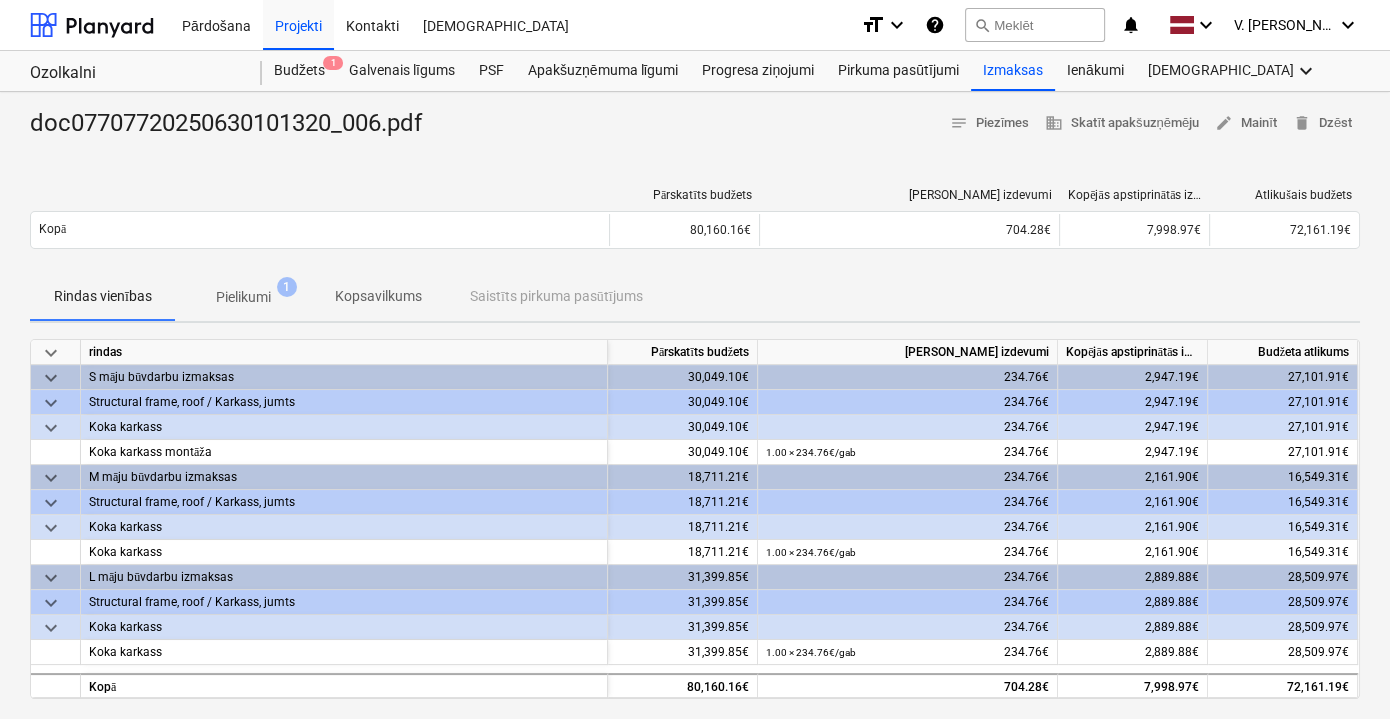 click on "Pielikumi" at bounding box center [243, 297] 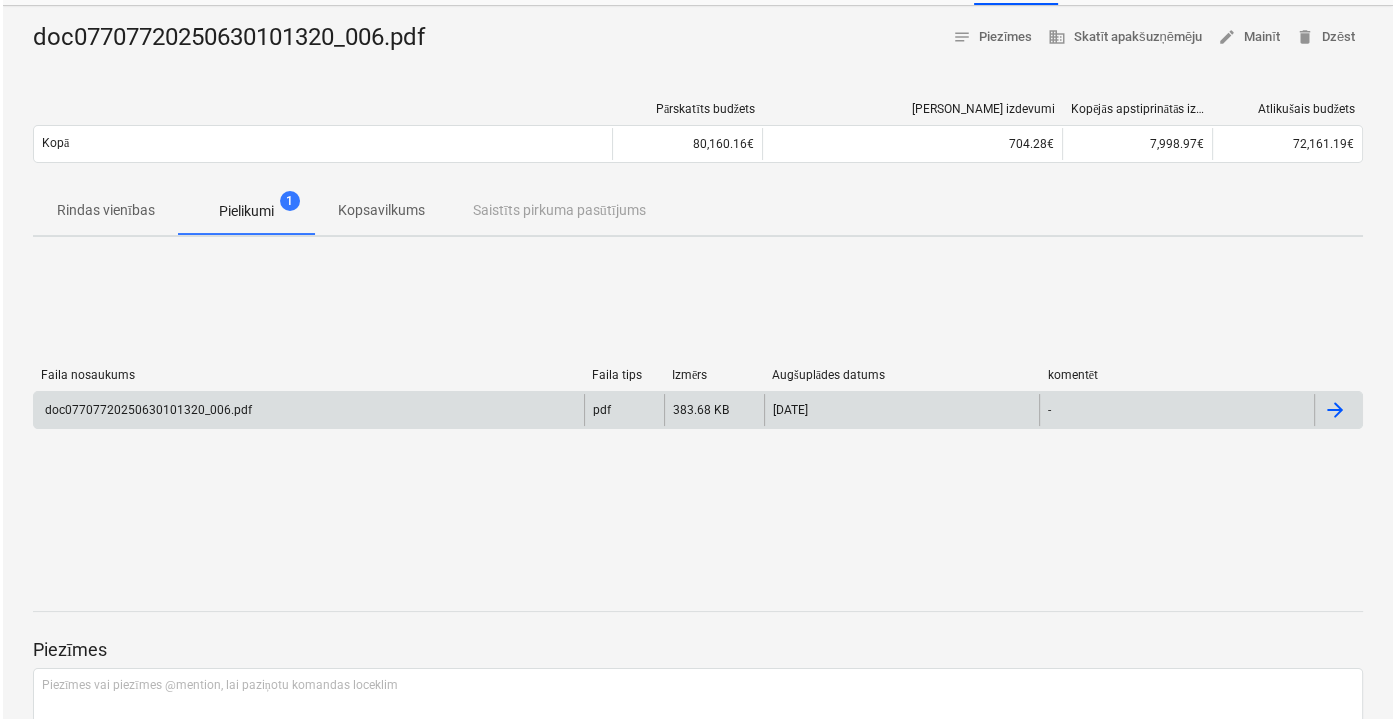 scroll, scrollTop: 90, scrollLeft: 0, axis: vertical 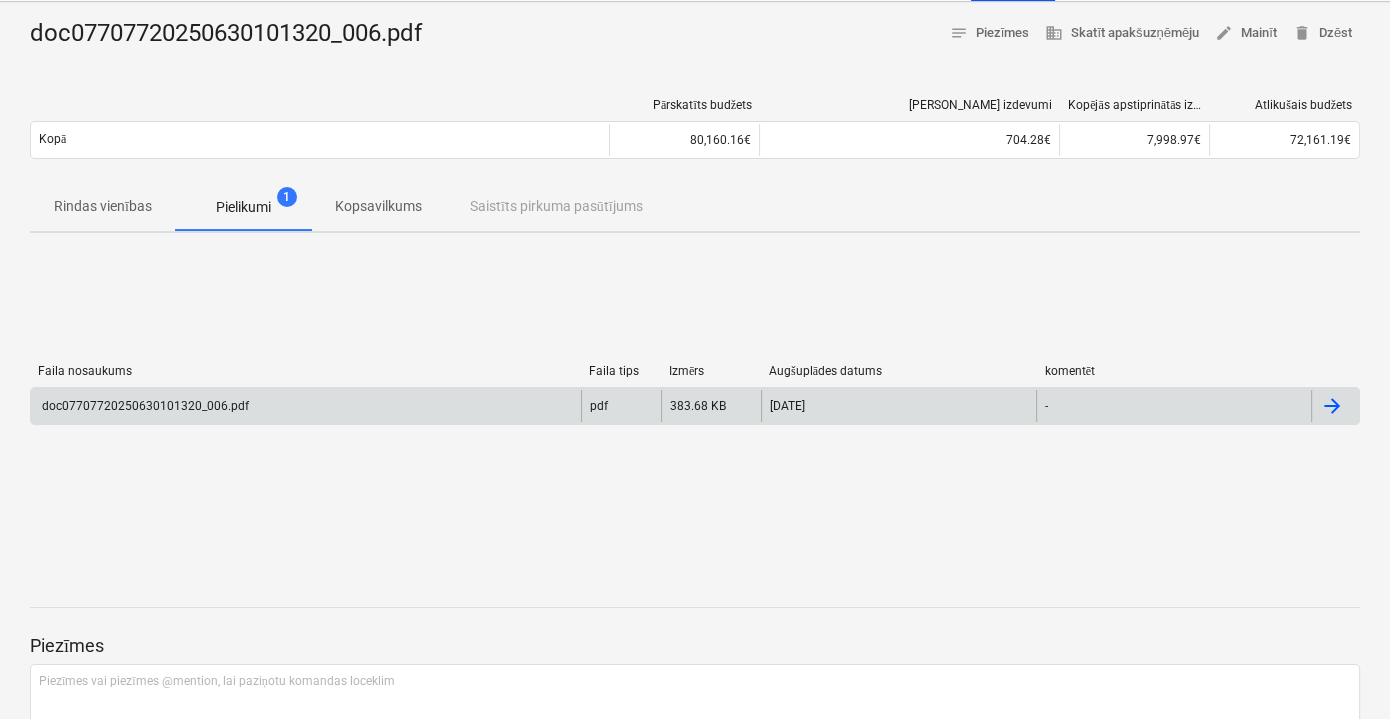 click on "doc07707720250630101320_006.pdf" at bounding box center (306, 406) 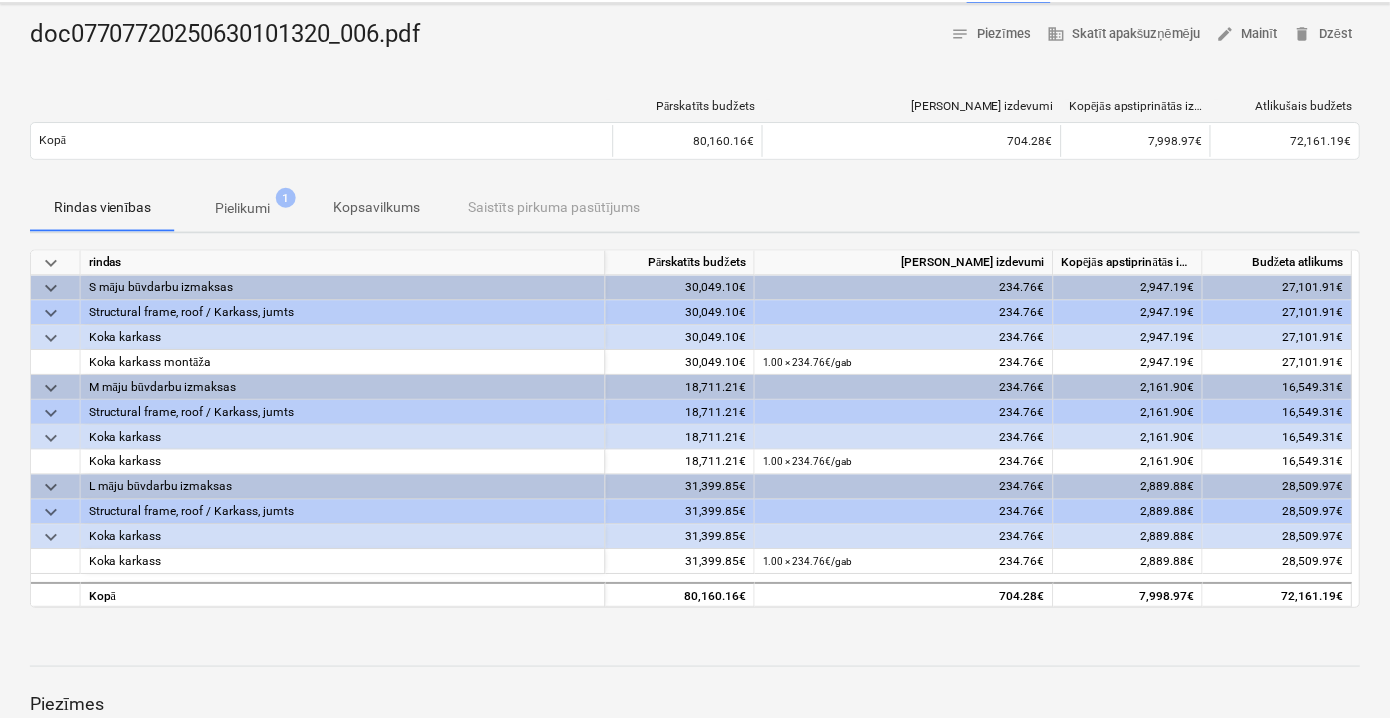 scroll, scrollTop: 0, scrollLeft: 0, axis: both 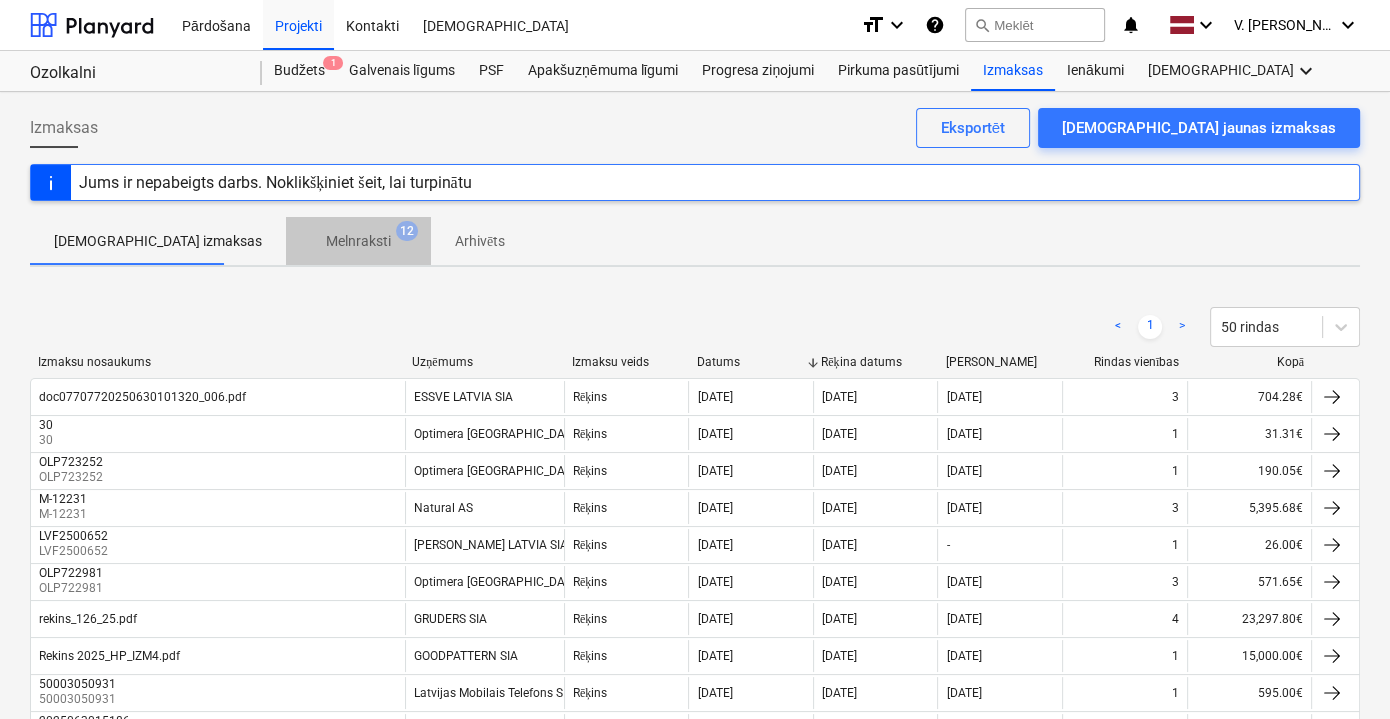 click on "Melnraksti 12" at bounding box center (358, 241) 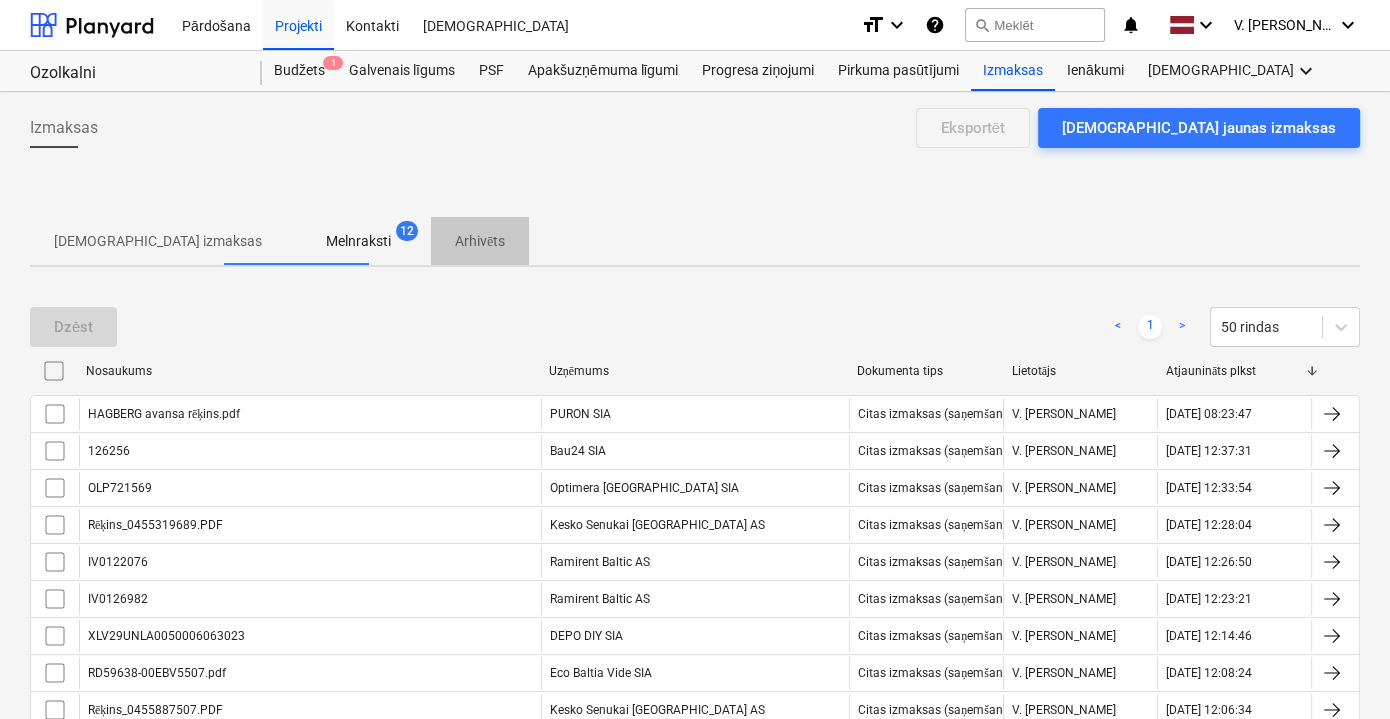 click on "Arhivēts" at bounding box center (480, 241) 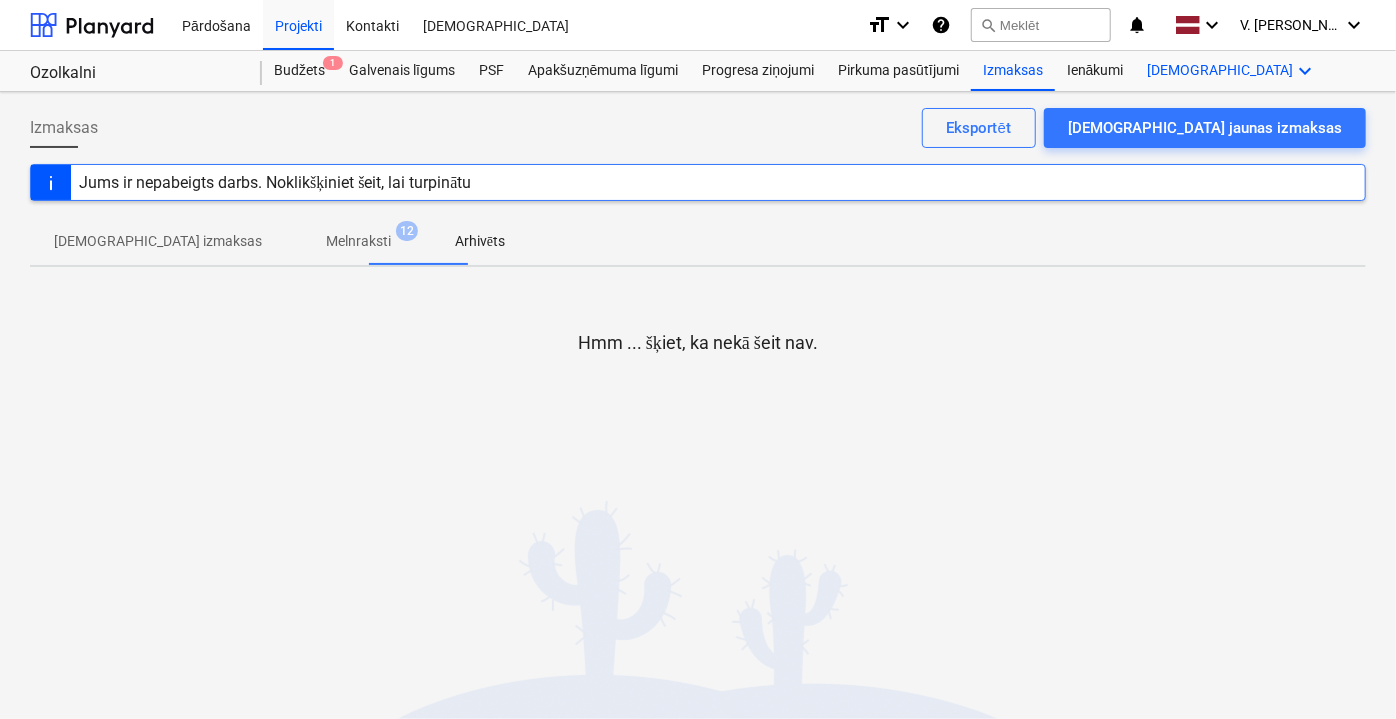 click on "Vairāk keyboard_arrow_down" at bounding box center [1233, 71] 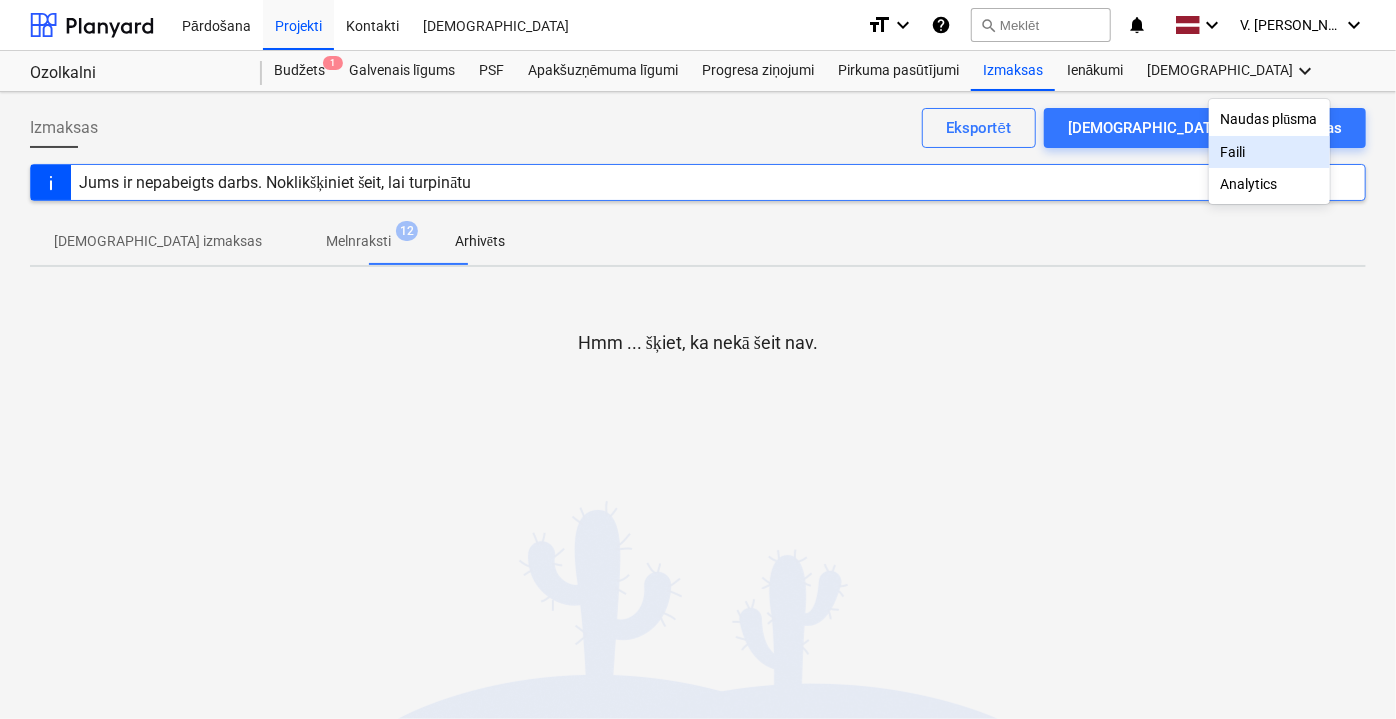 click on "Faili" at bounding box center (1269, 152) 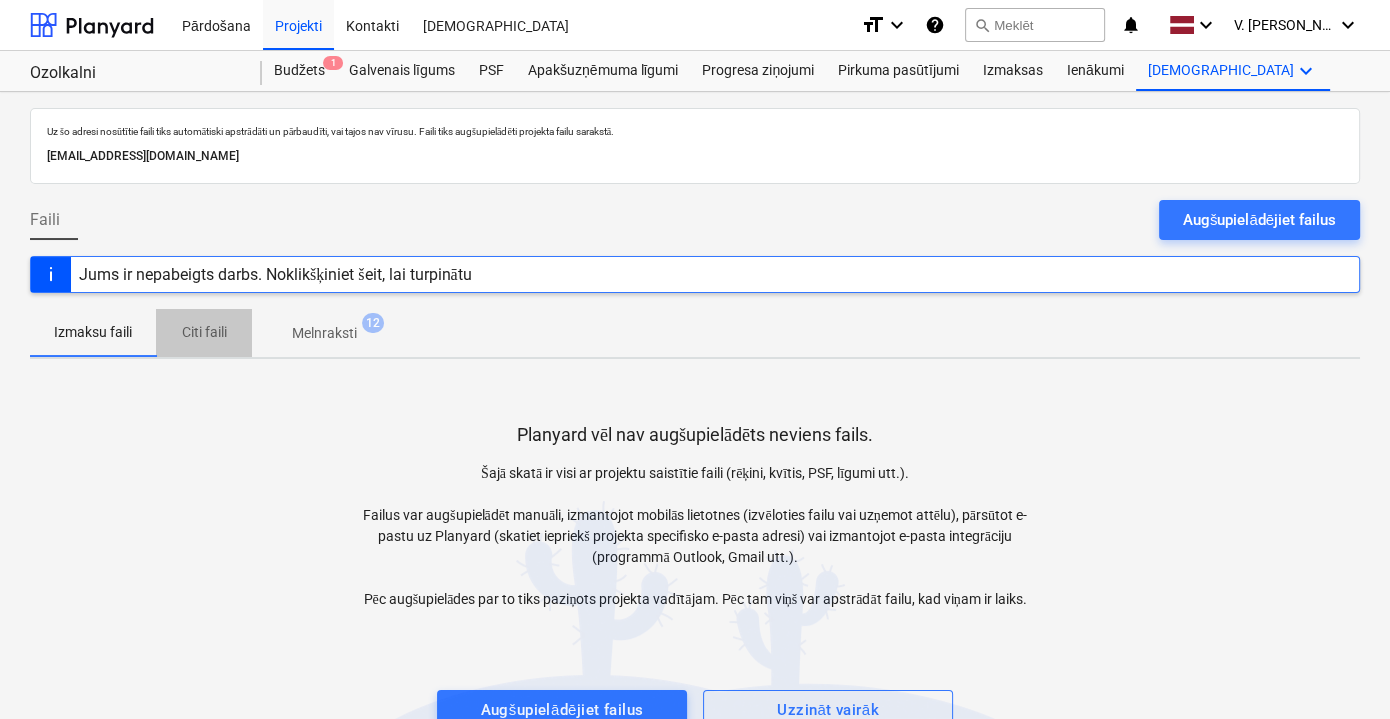 click on "Citi faili" at bounding box center [204, 332] 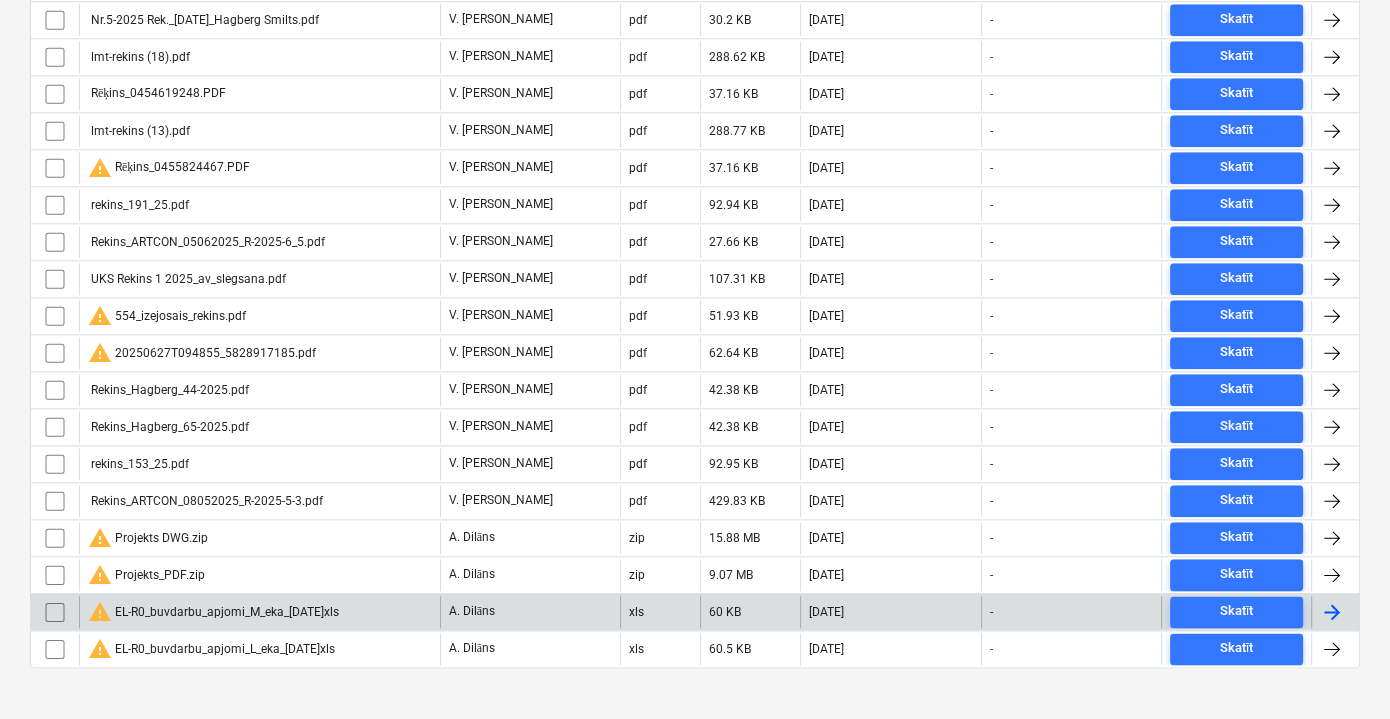 scroll, scrollTop: 2208, scrollLeft: 0, axis: vertical 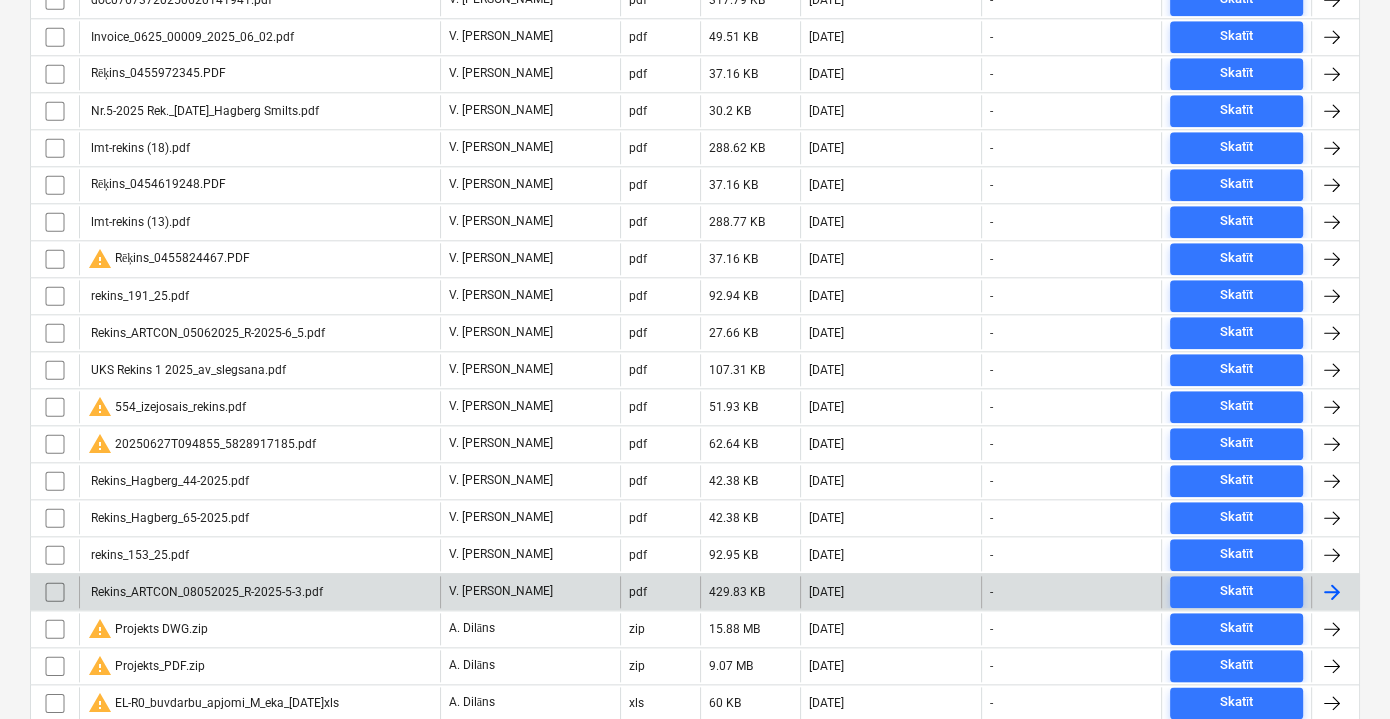 click on "Rekins_ARTCON_08052025_R-2025-5-3.pdf" at bounding box center (205, 592) 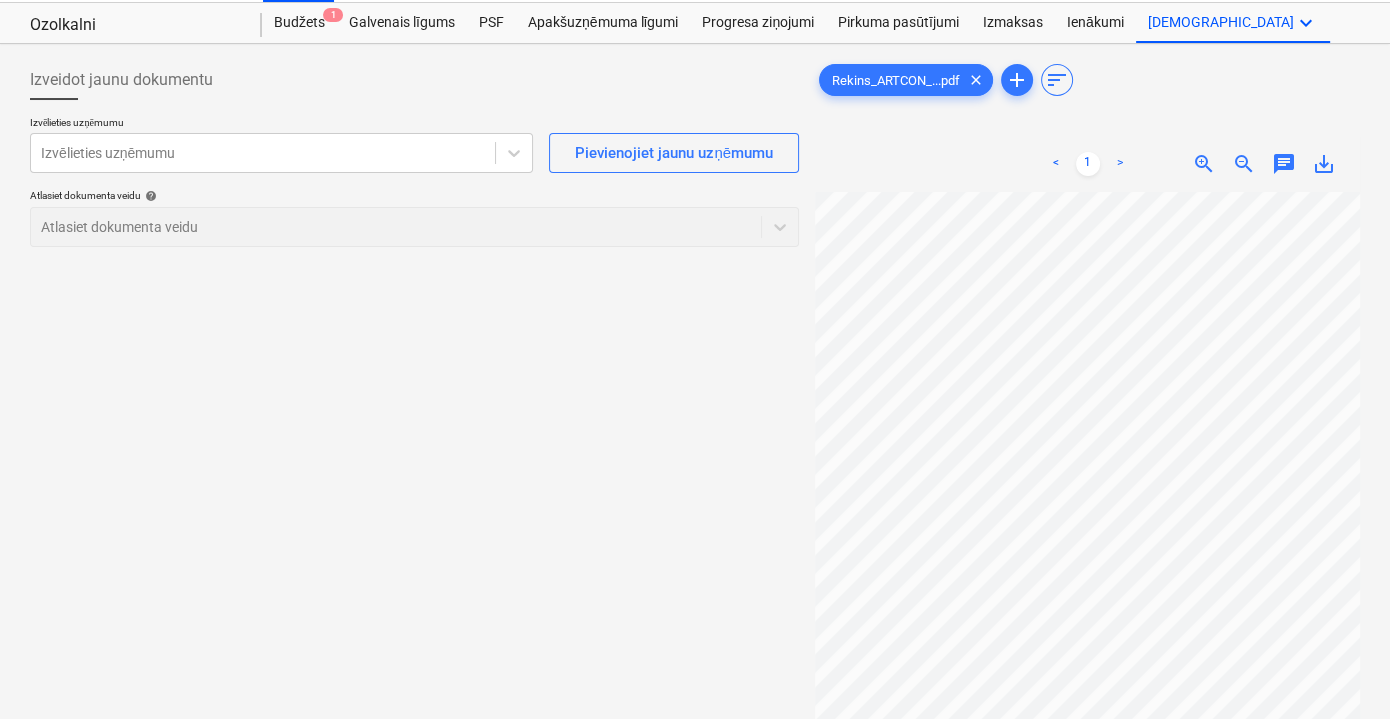 scroll, scrollTop: 90, scrollLeft: 0, axis: vertical 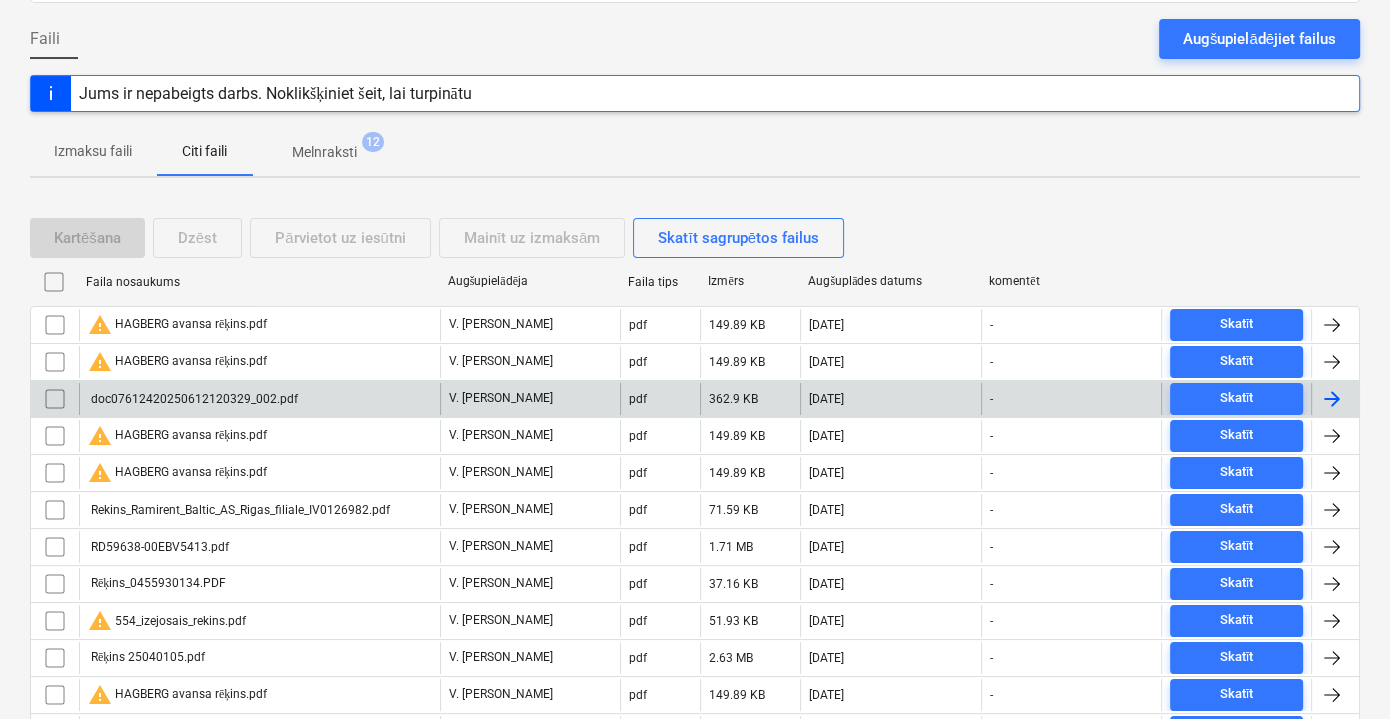 click on "doc07612420250612120329_002.pdf" at bounding box center [193, 399] 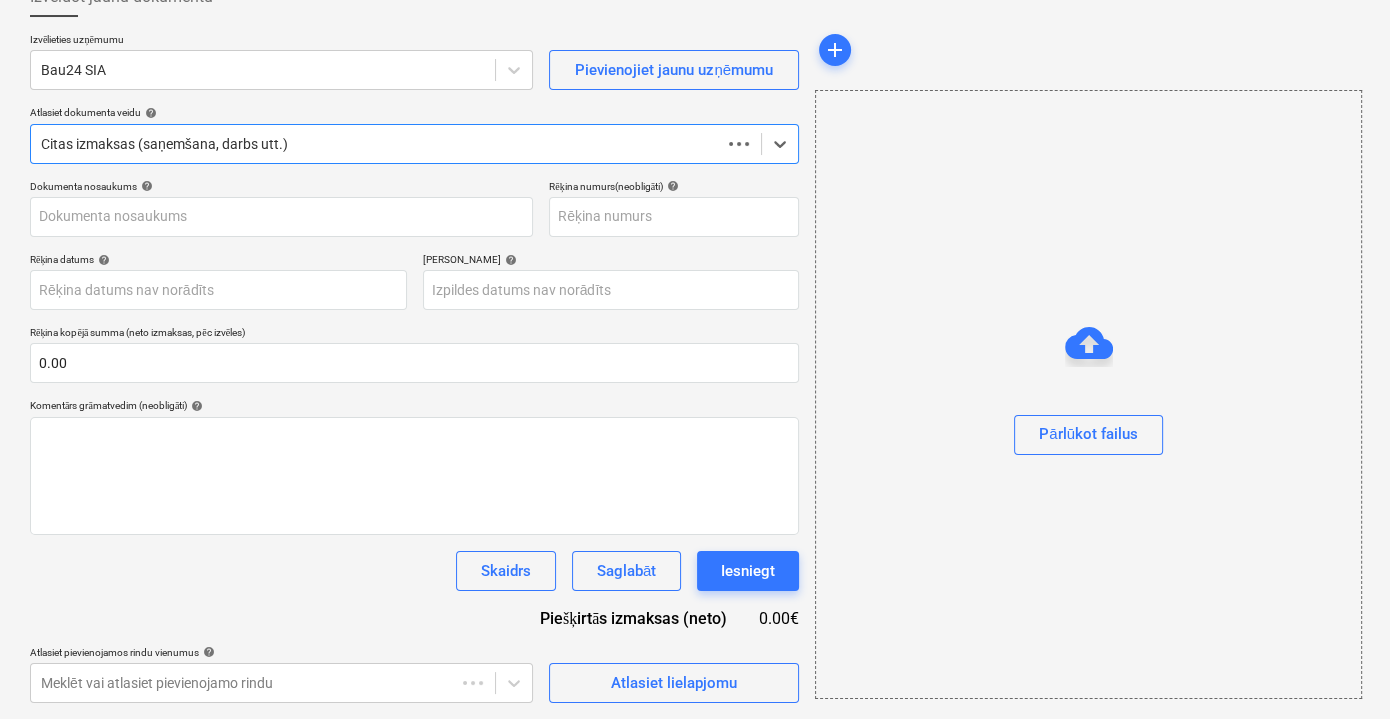 scroll, scrollTop: 130, scrollLeft: 0, axis: vertical 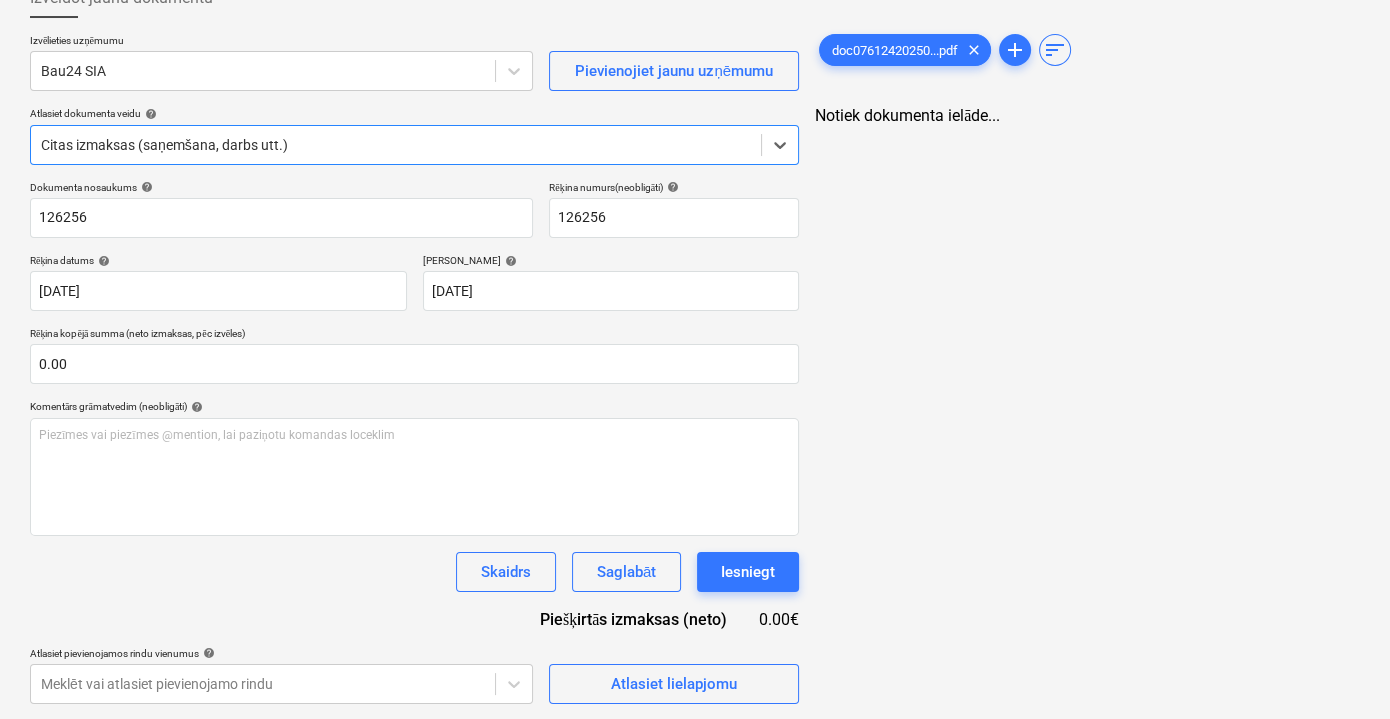 type on "126256" 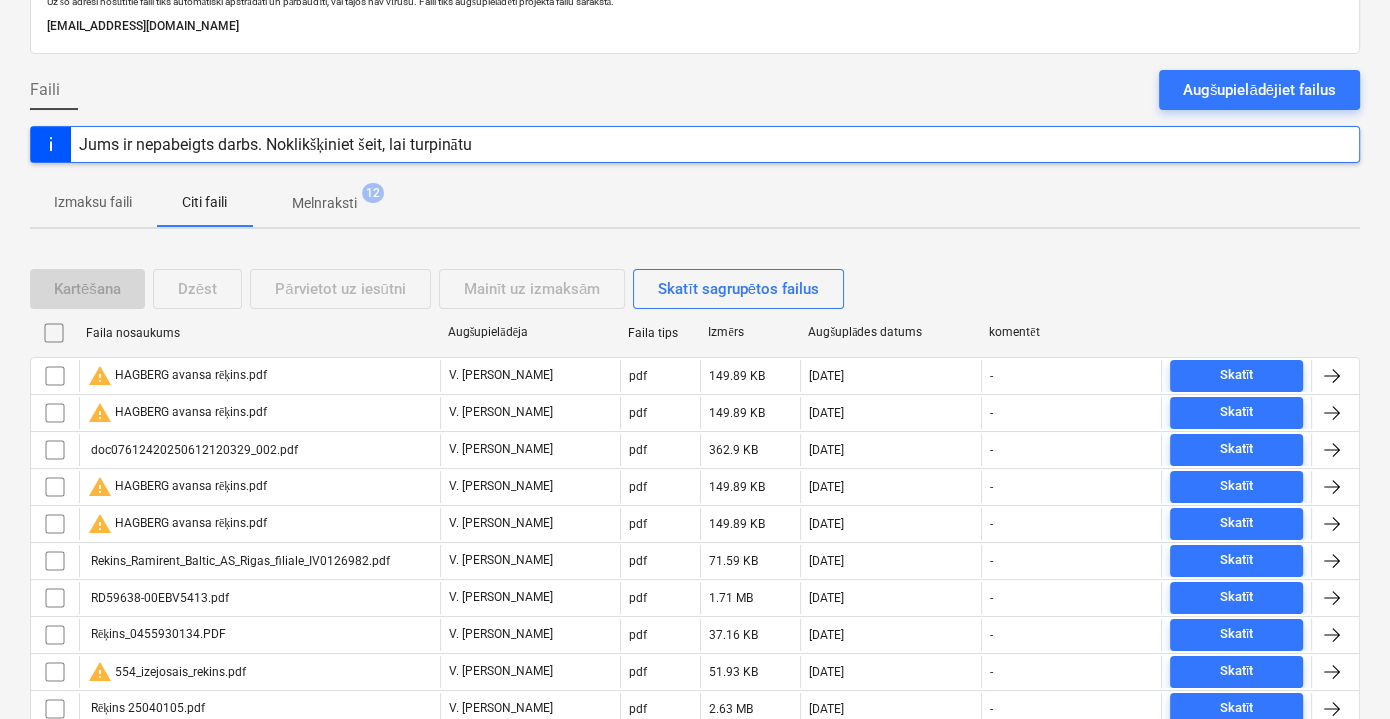 scroll, scrollTop: 272, scrollLeft: 0, axis: vertical 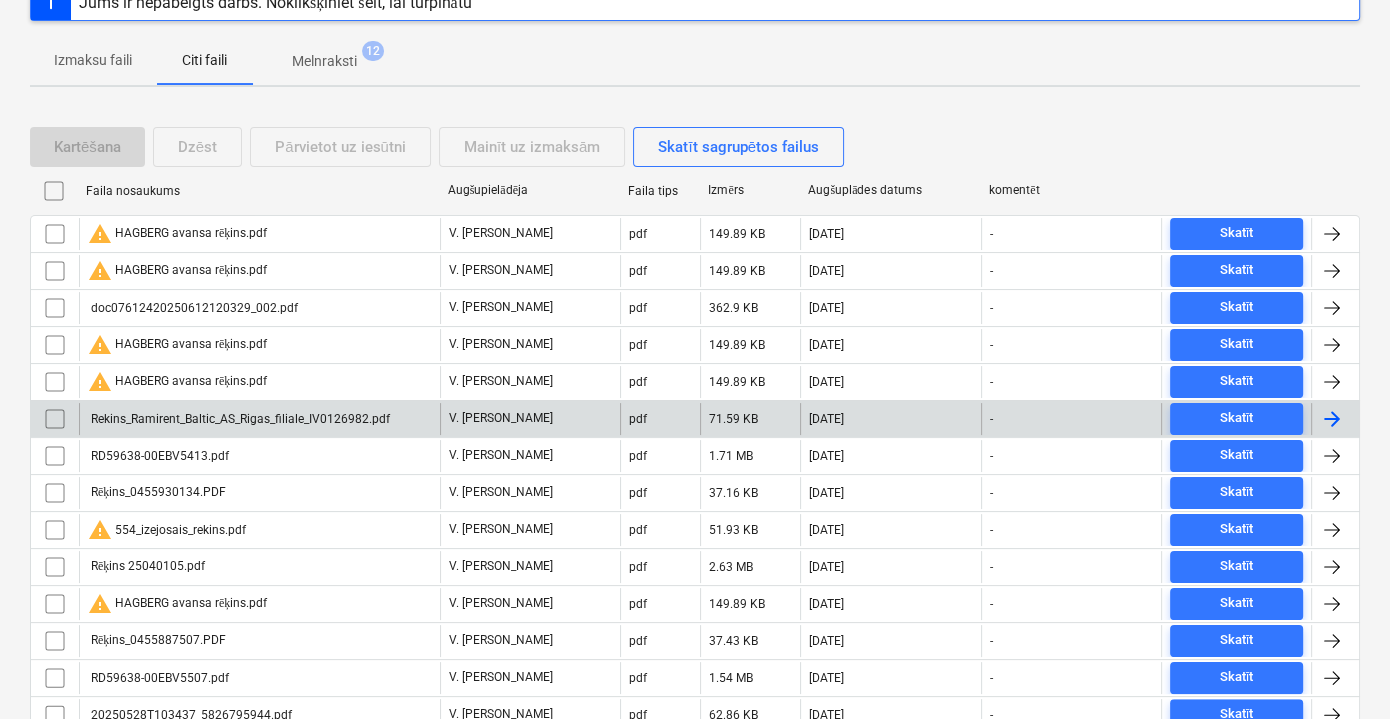 click on "Rekins_Ramirent_Baltic_AS_Rigas_filiale_IV0126982.pdf" at bounding box center (259, 419) 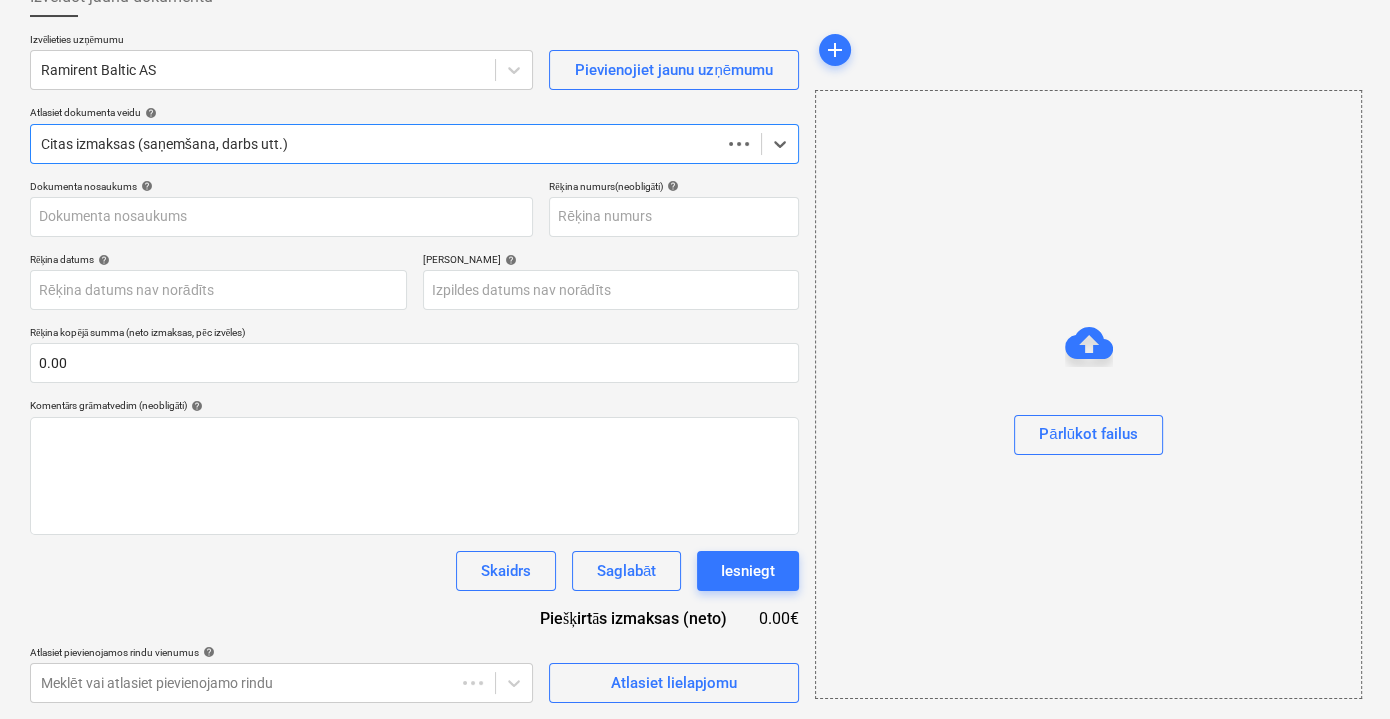 scroll, scrollTop: 130, scrollLeft: 0, axis: vertical 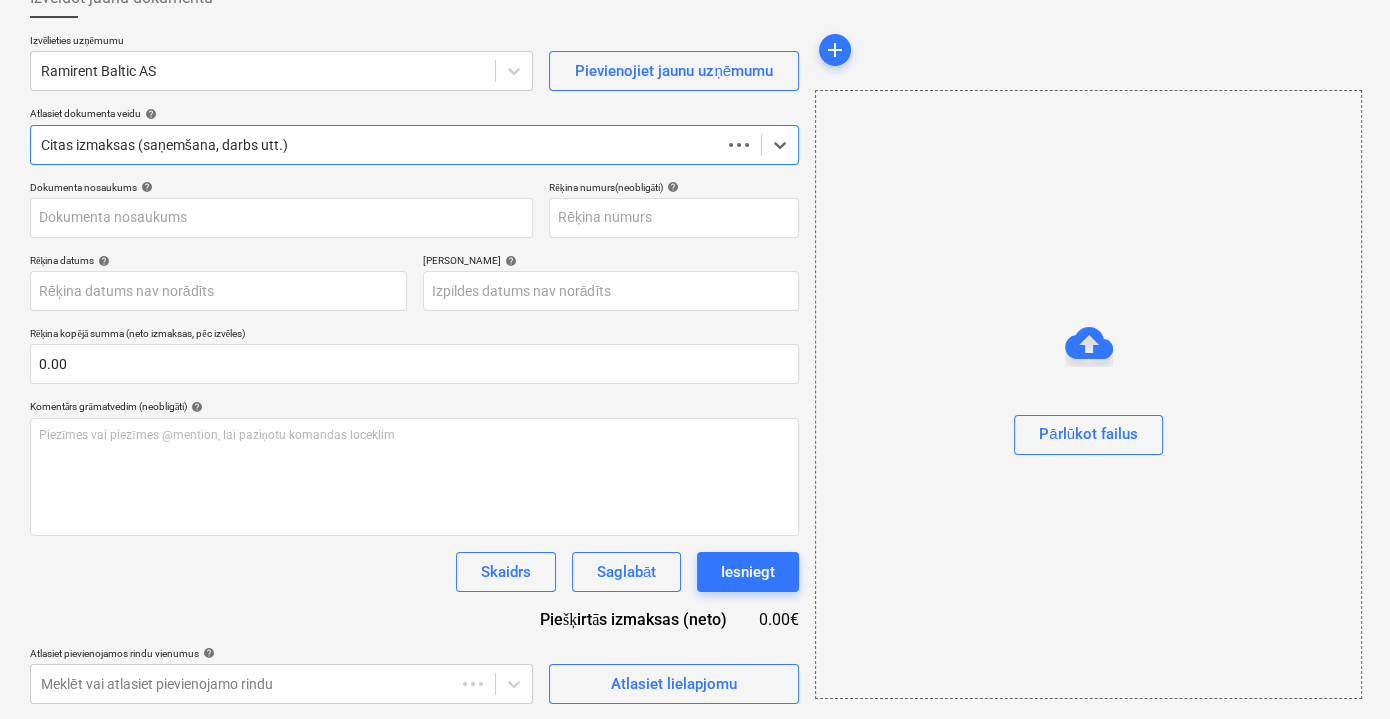 type on "IV0126982" 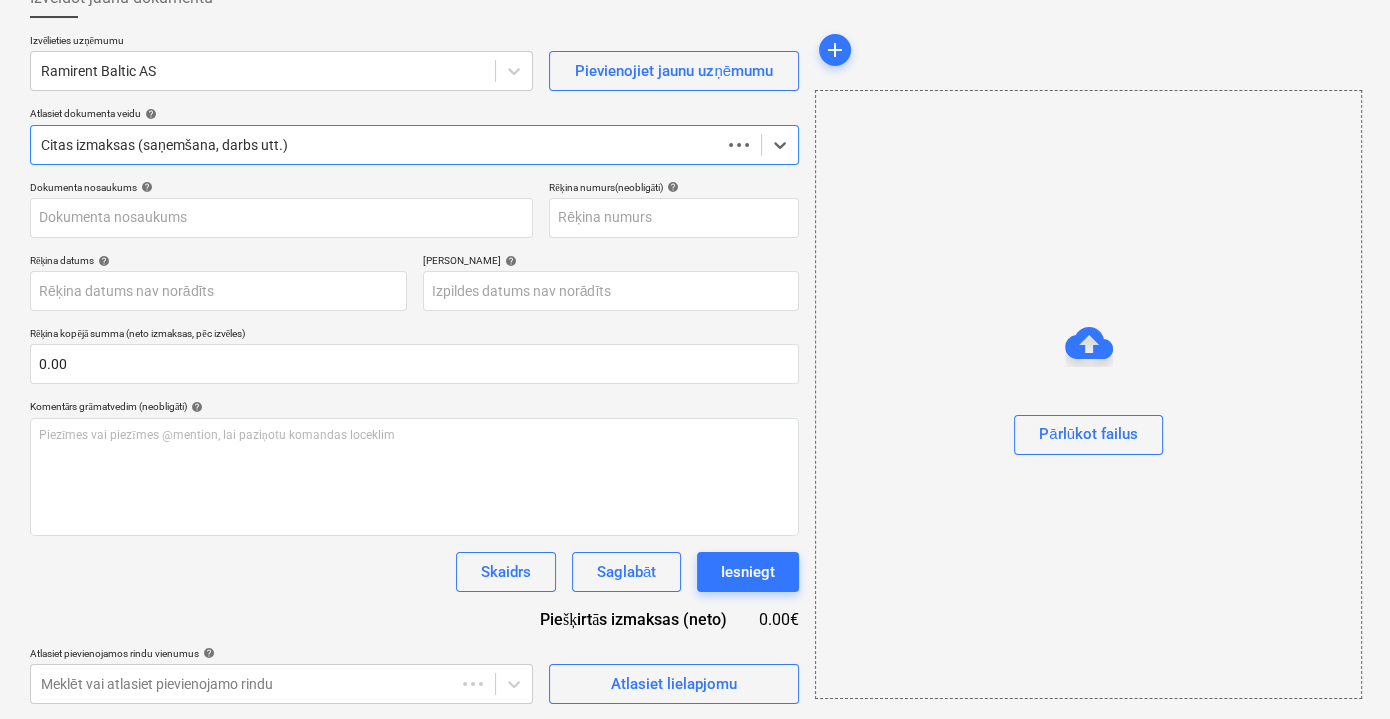 type on "IV0126982" 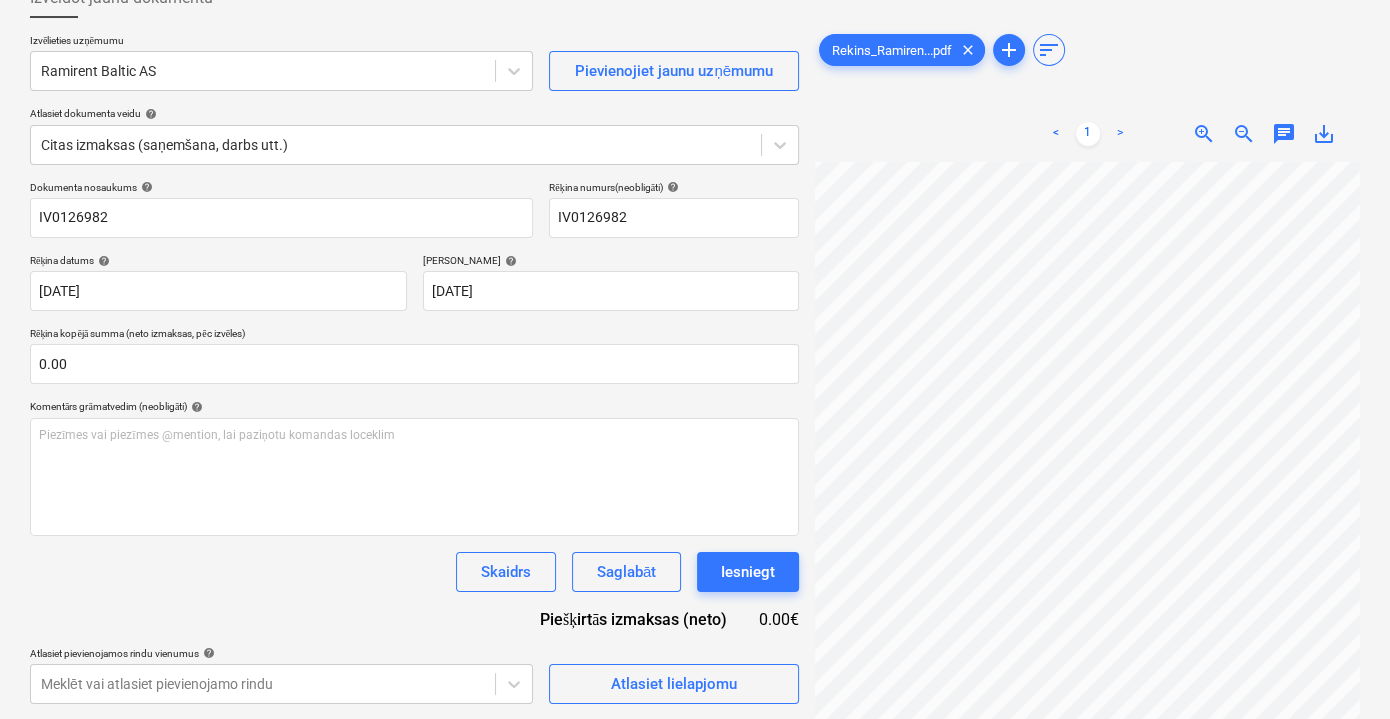 scroll, scrollTop: 168, scrollLeft: 61, axis: both 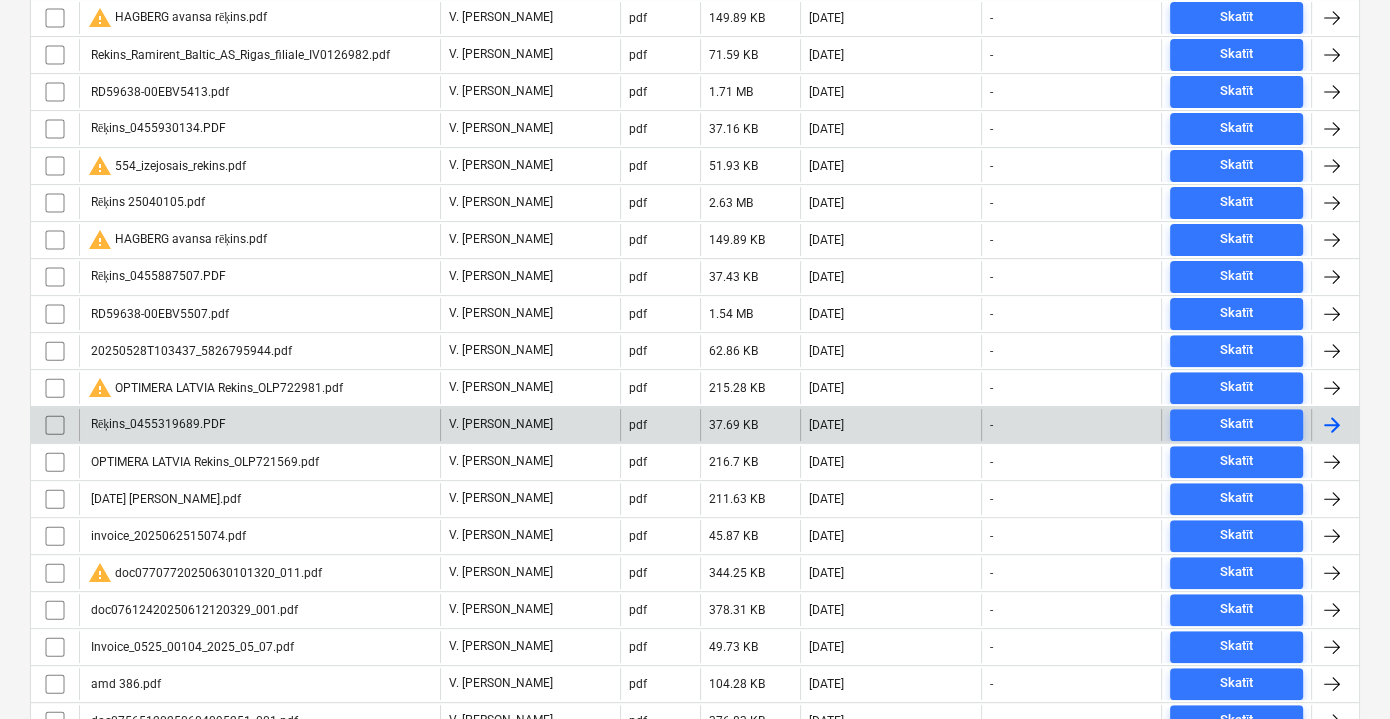 click on "Rēķins_0455319689.PDF" at bounding box center [259, 425] 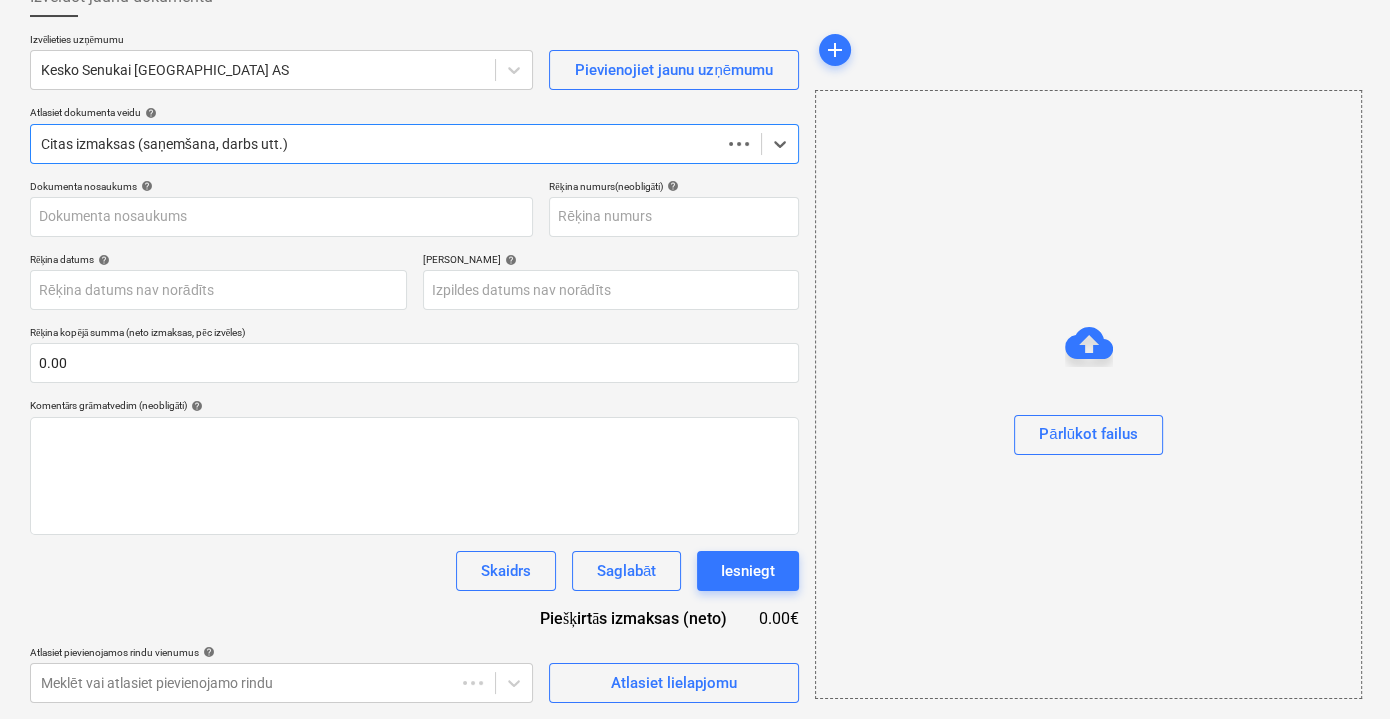 scroll, scrollTop: 130, scrollLeft: 0, axis: vertical 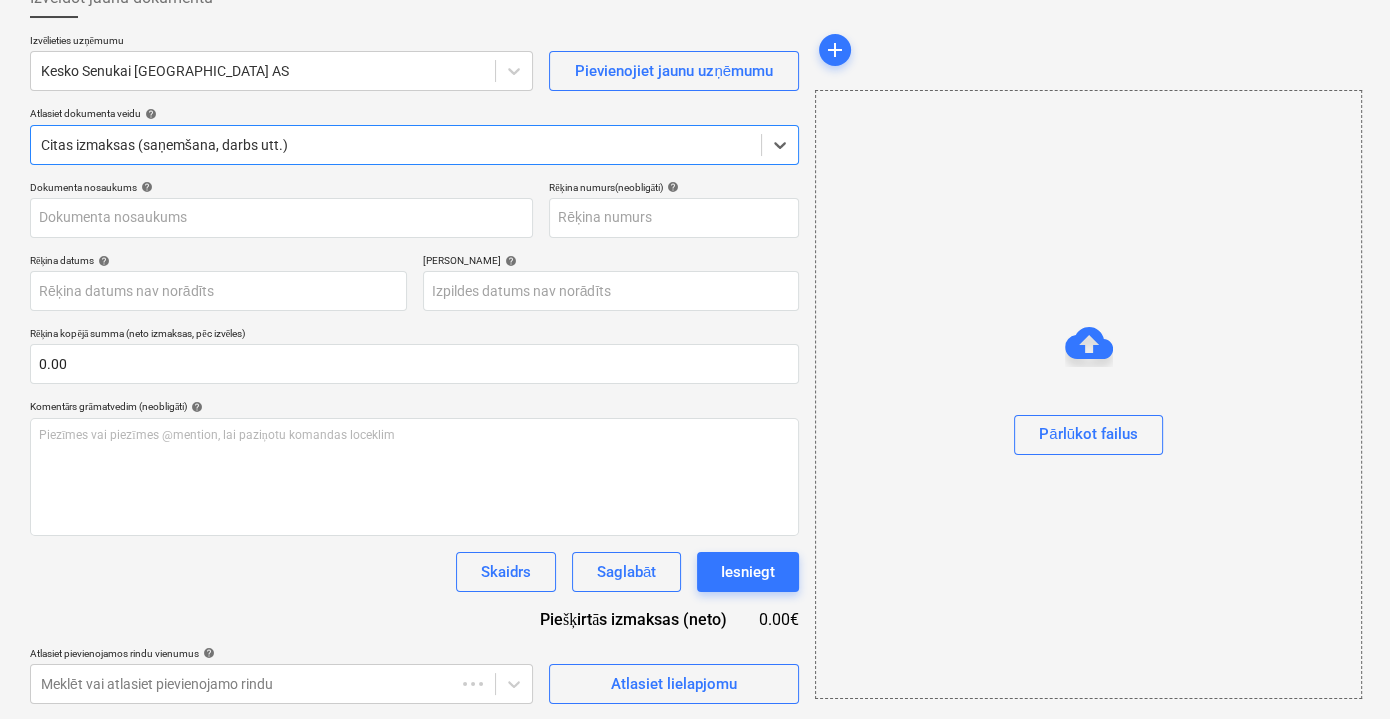 type on "Rēķins_0455319689.PDF" 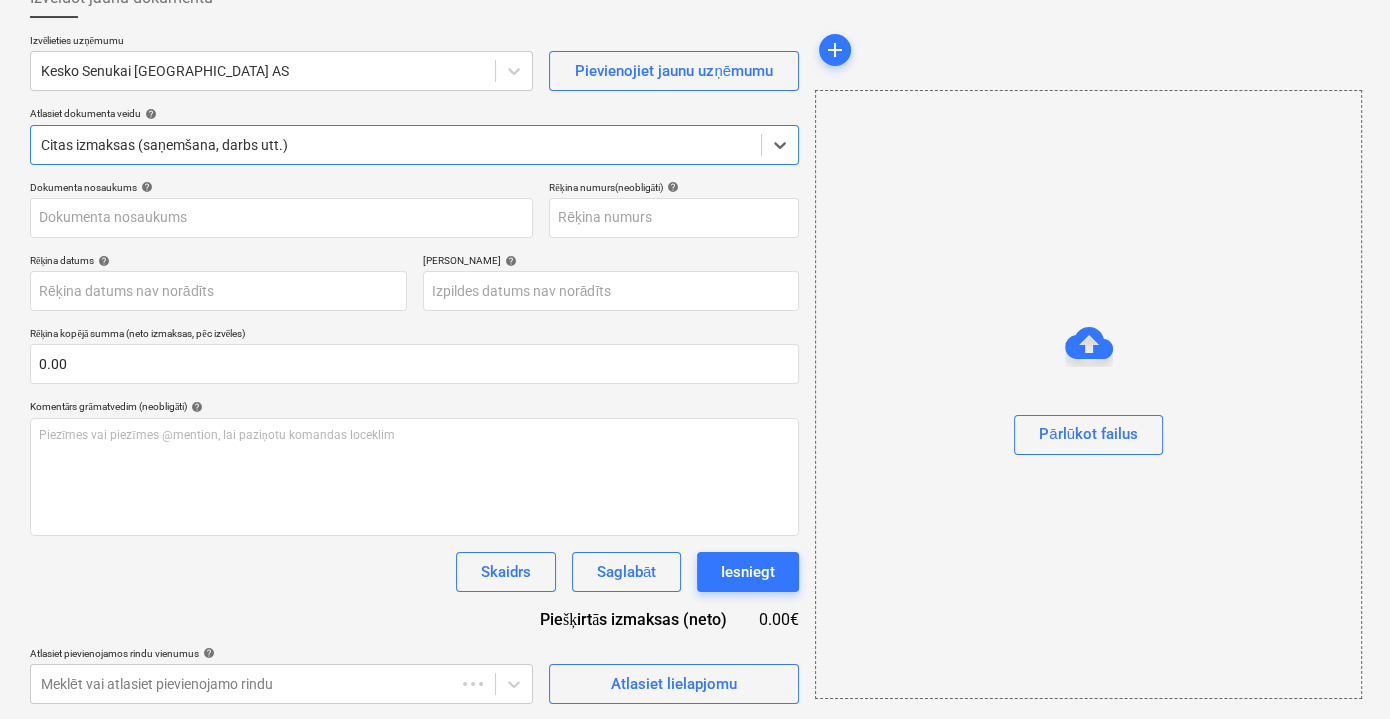 type on "09 May 2025" 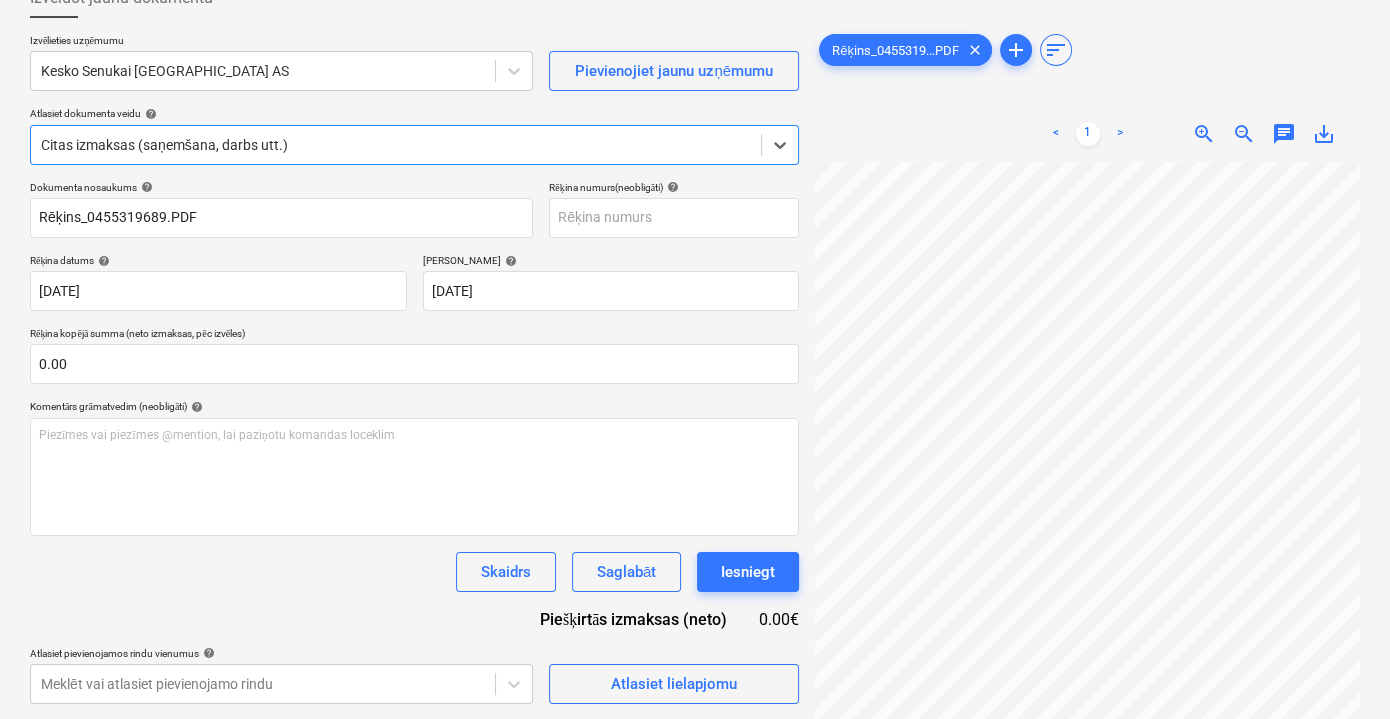 scroll, scrollTop: 90, scrollLeft: 0, axis: vertical 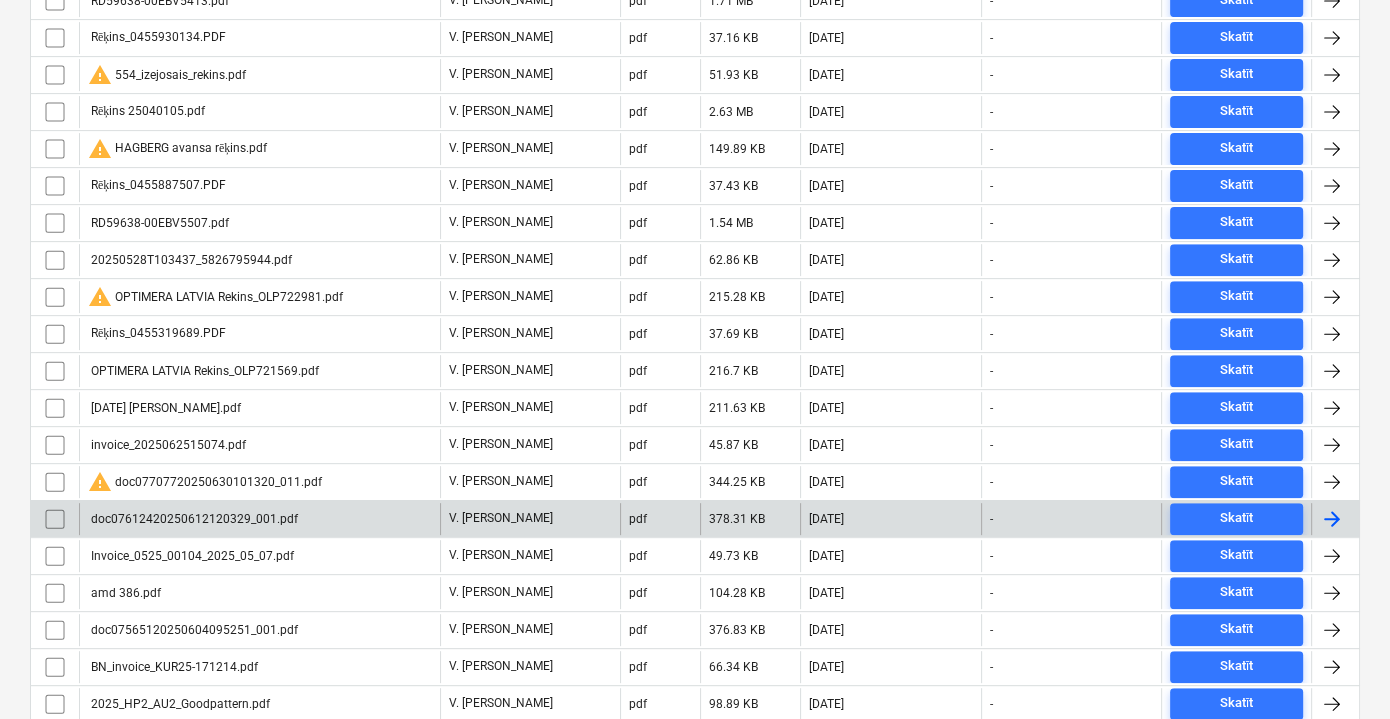 click on "doc07612420250612120329_001.pdf" at bounding box center (259, 519) 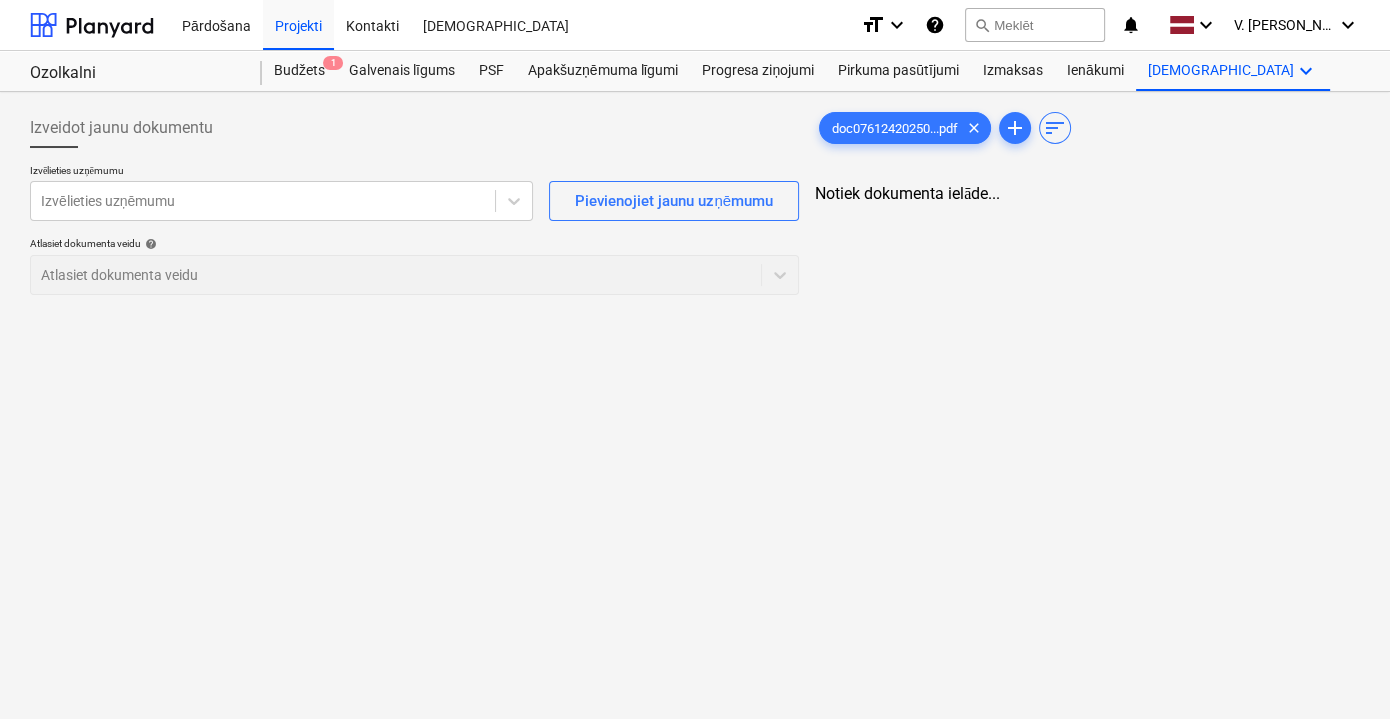 scroll, scrollTop: 0, scrollLeft: 0, axis: both 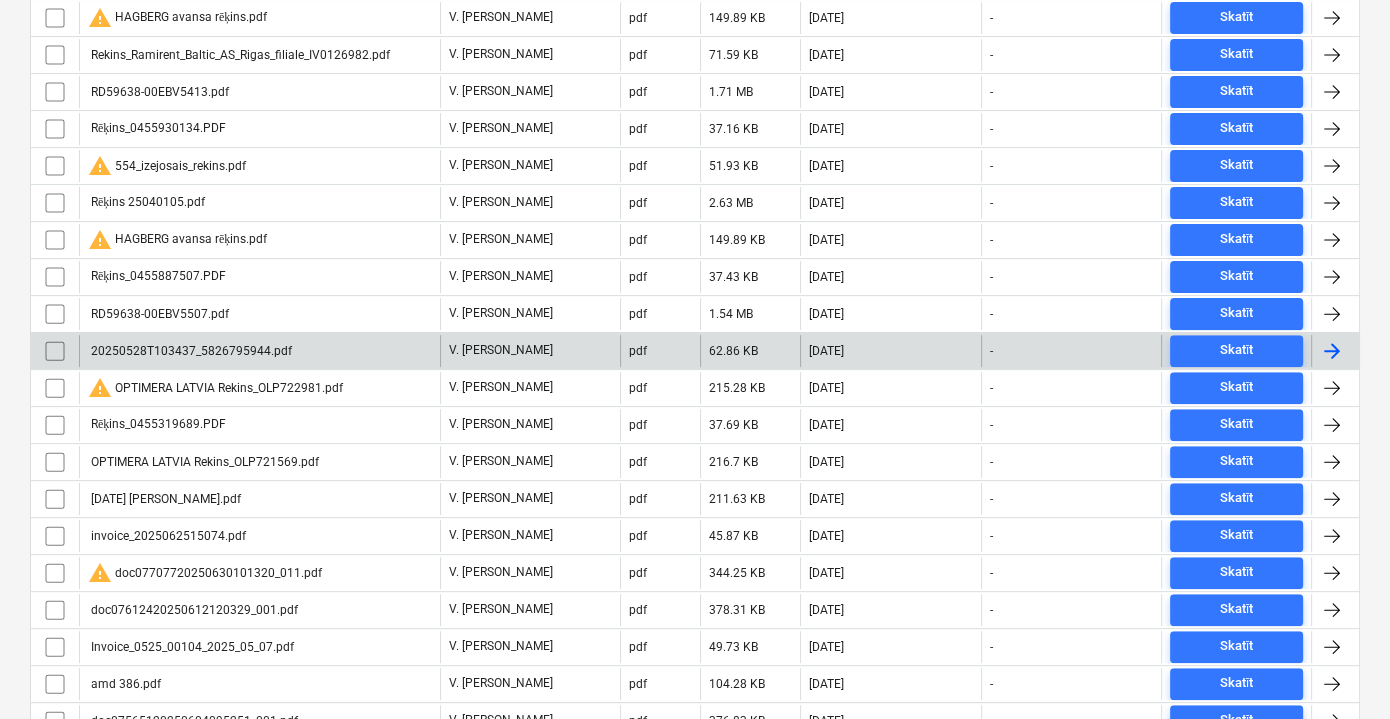click on "20250528T103437_5826795944.pdf" at bounding box center [190, 351] 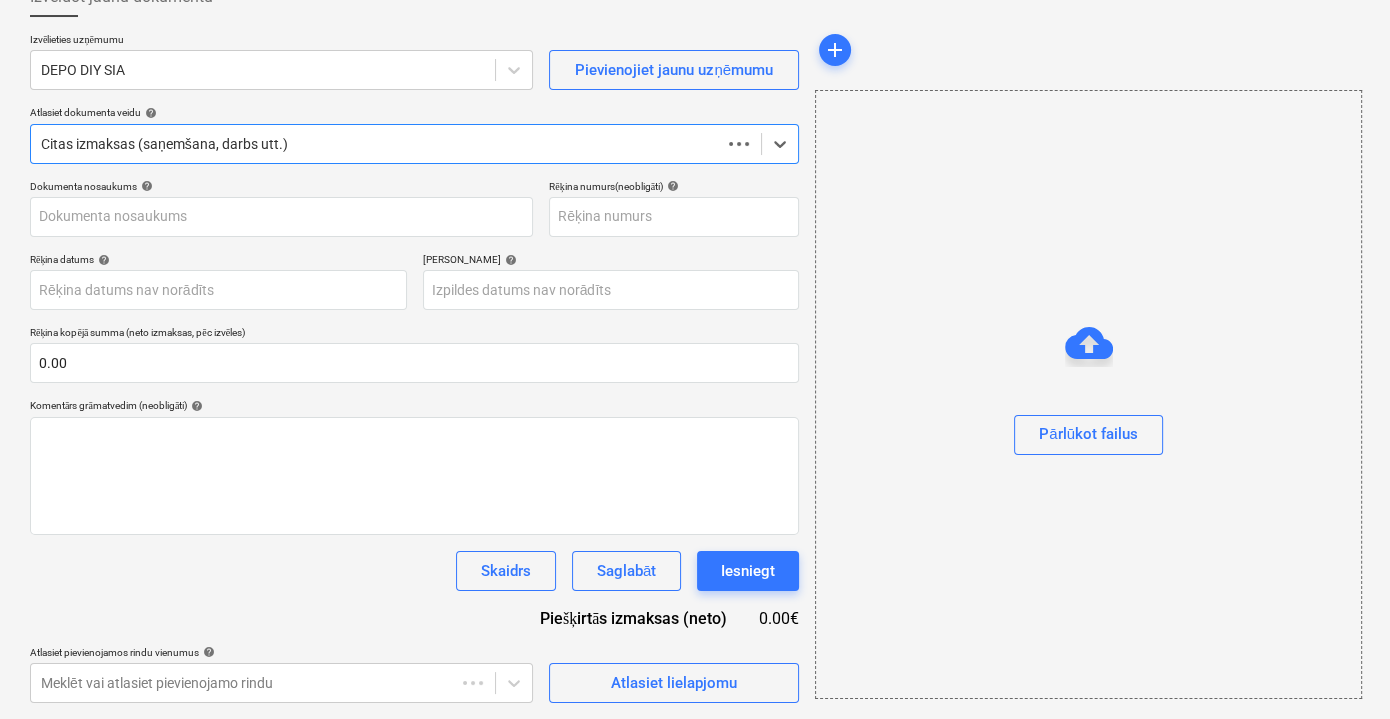 scroll, scrollTop: 130, scrollLeft: 0, axis: vertical 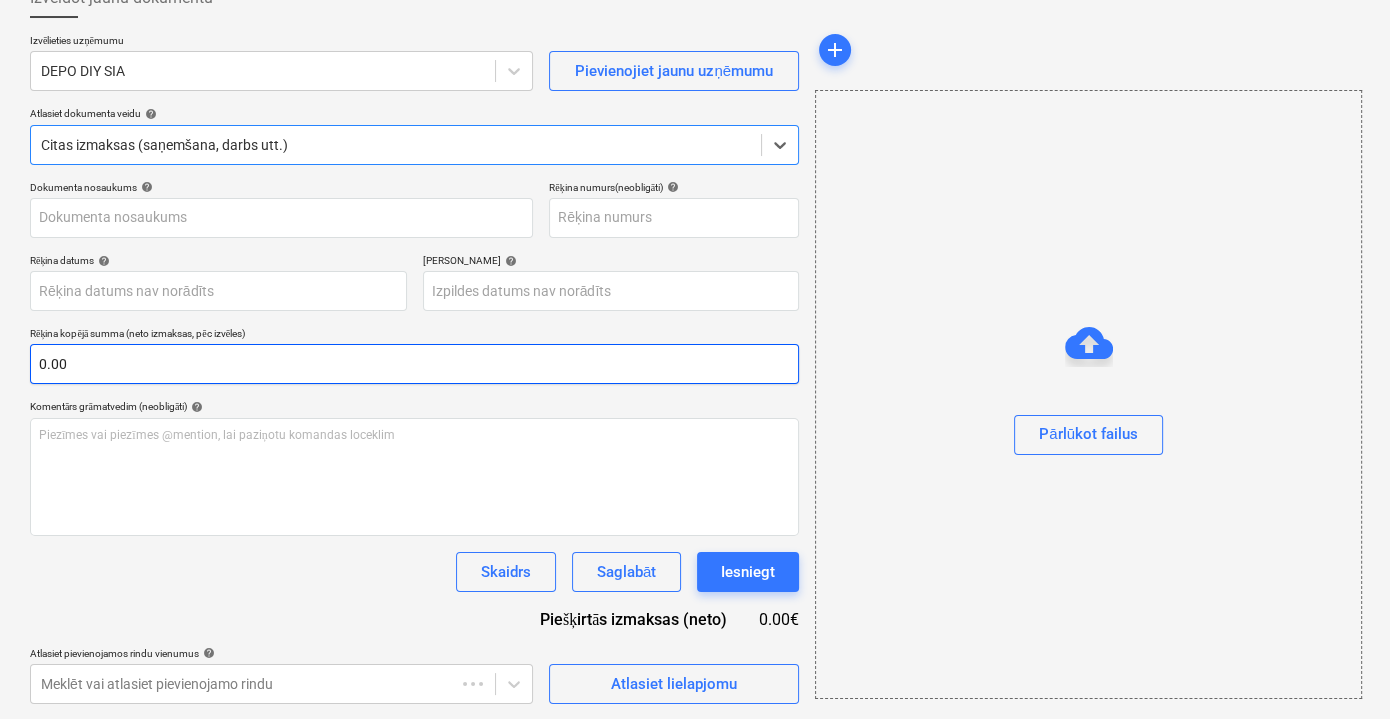 type on "XLV29UNLA0050006063023" 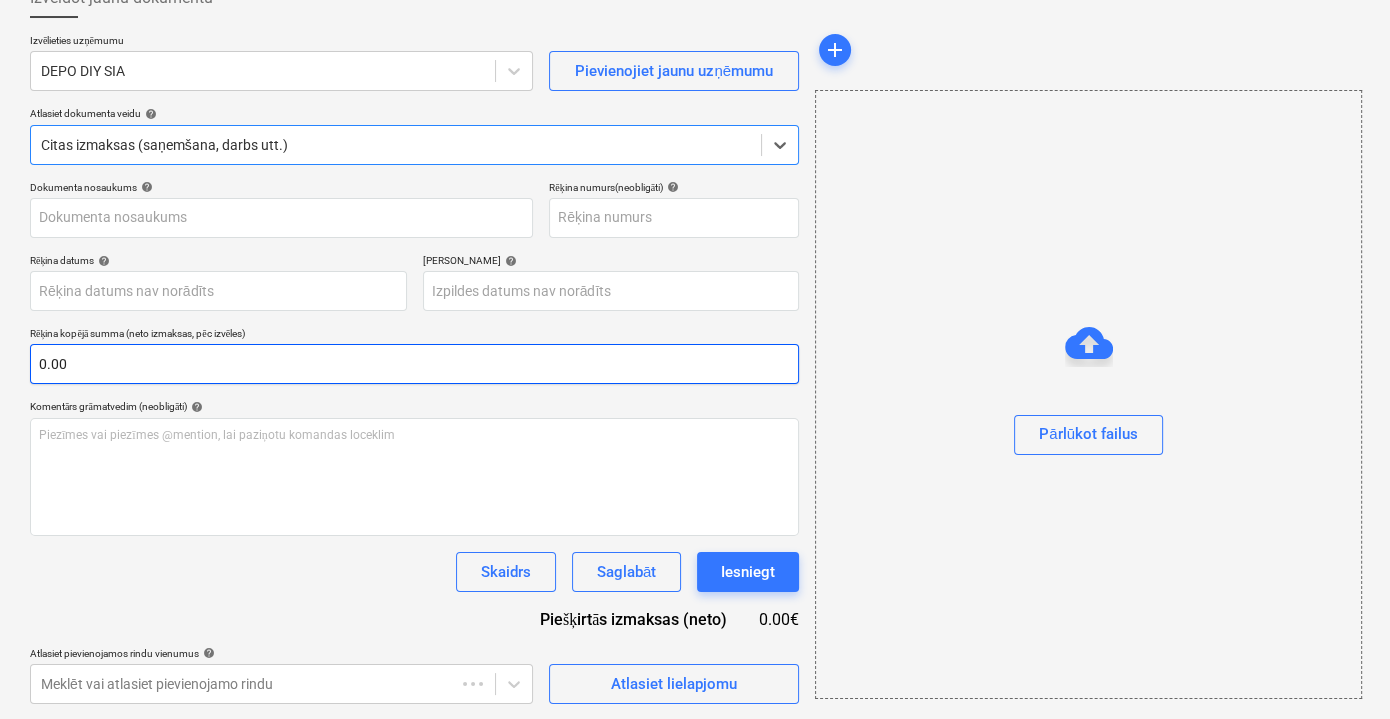 type on "XLV29UNLA0050006063023" 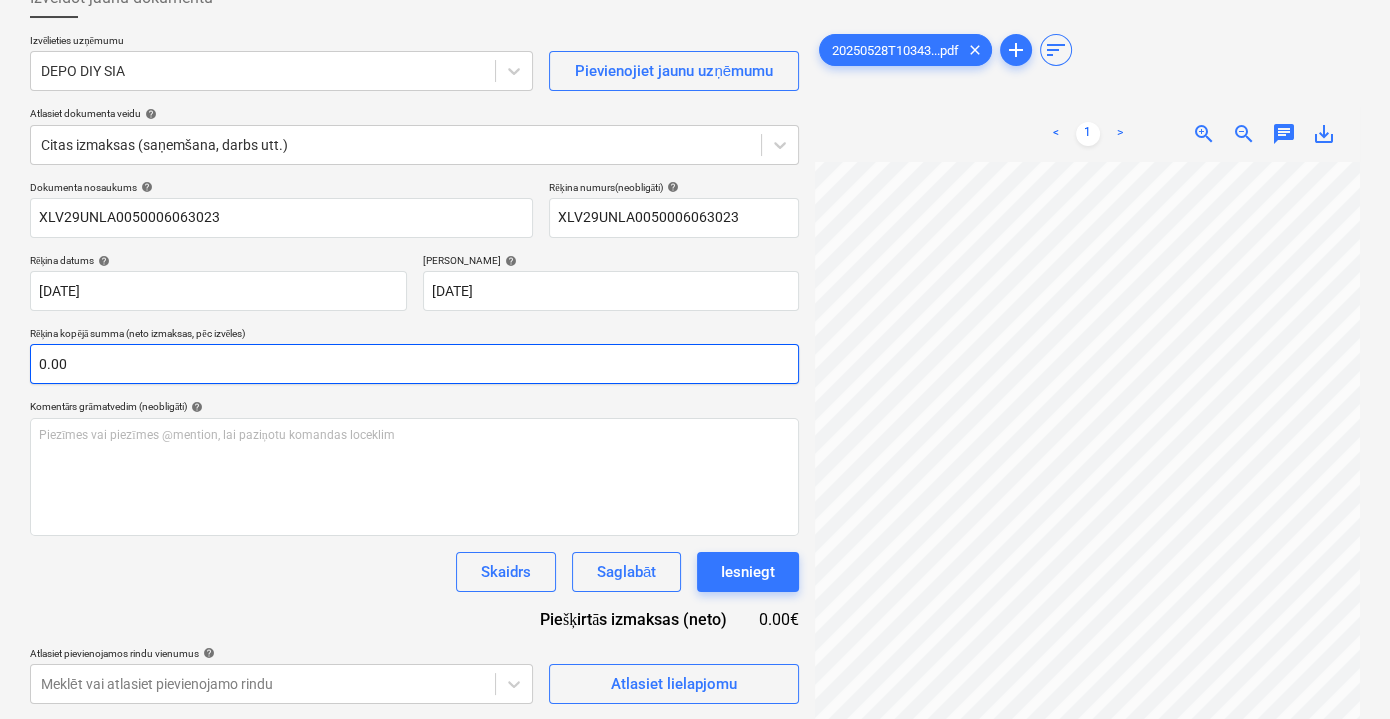 scroll, scrollTop: 56, scrollLeft: 61, axis: both 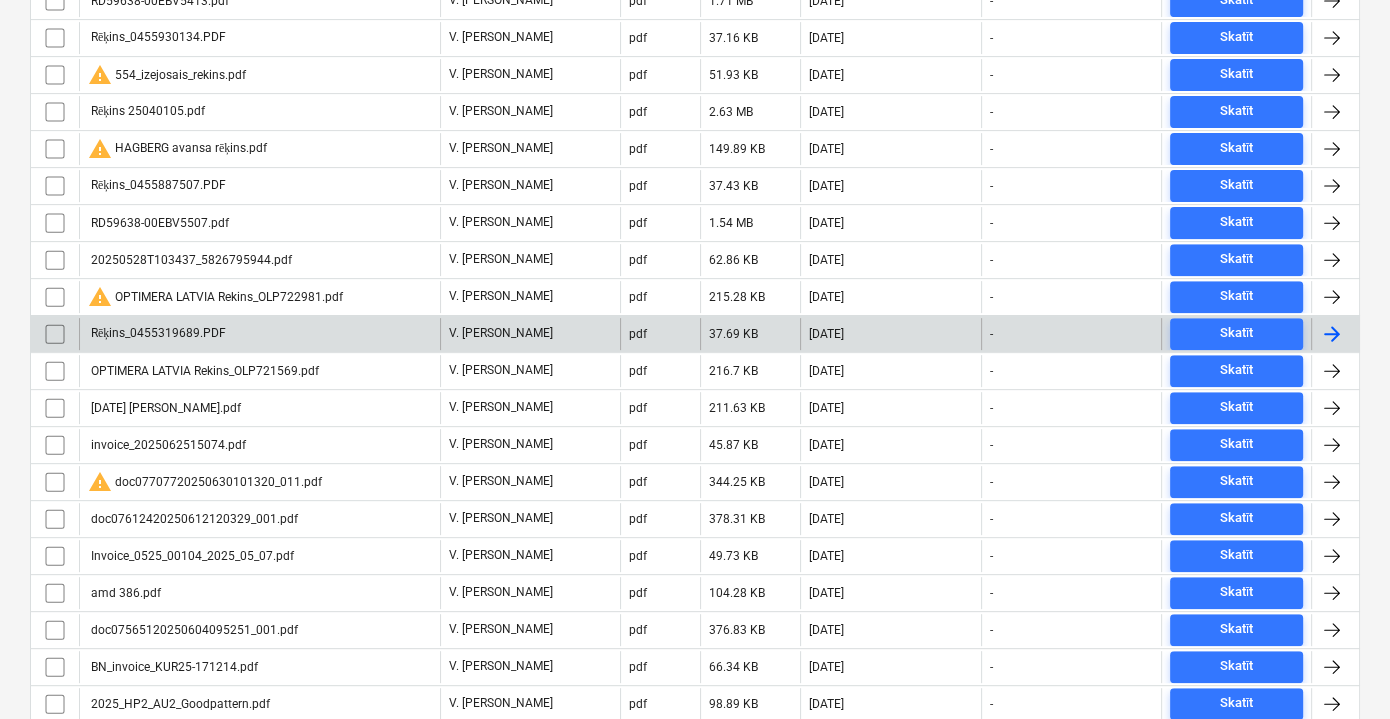 click on "Rēķins_0455319689.PDF" at bounding box center (259, 334) 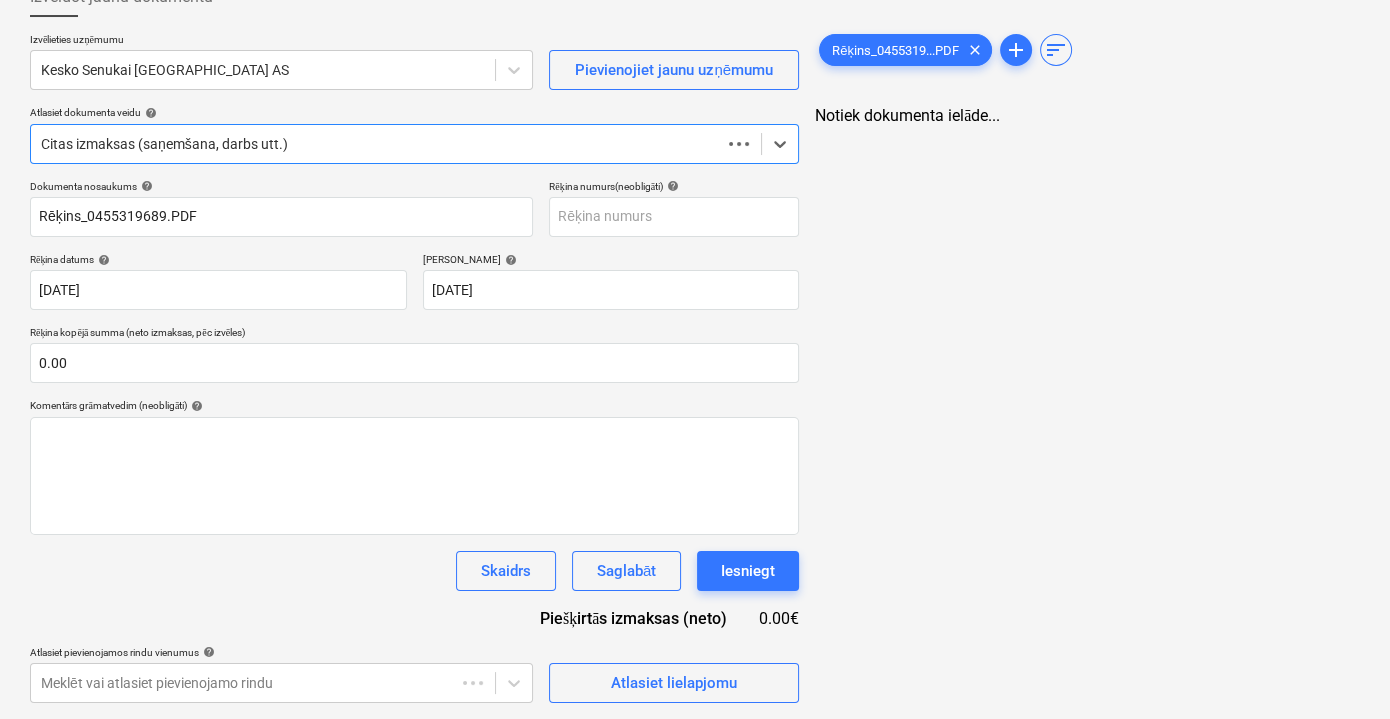 scroll, scrollTop: 130, scrollLeft: 0, axis: vertical 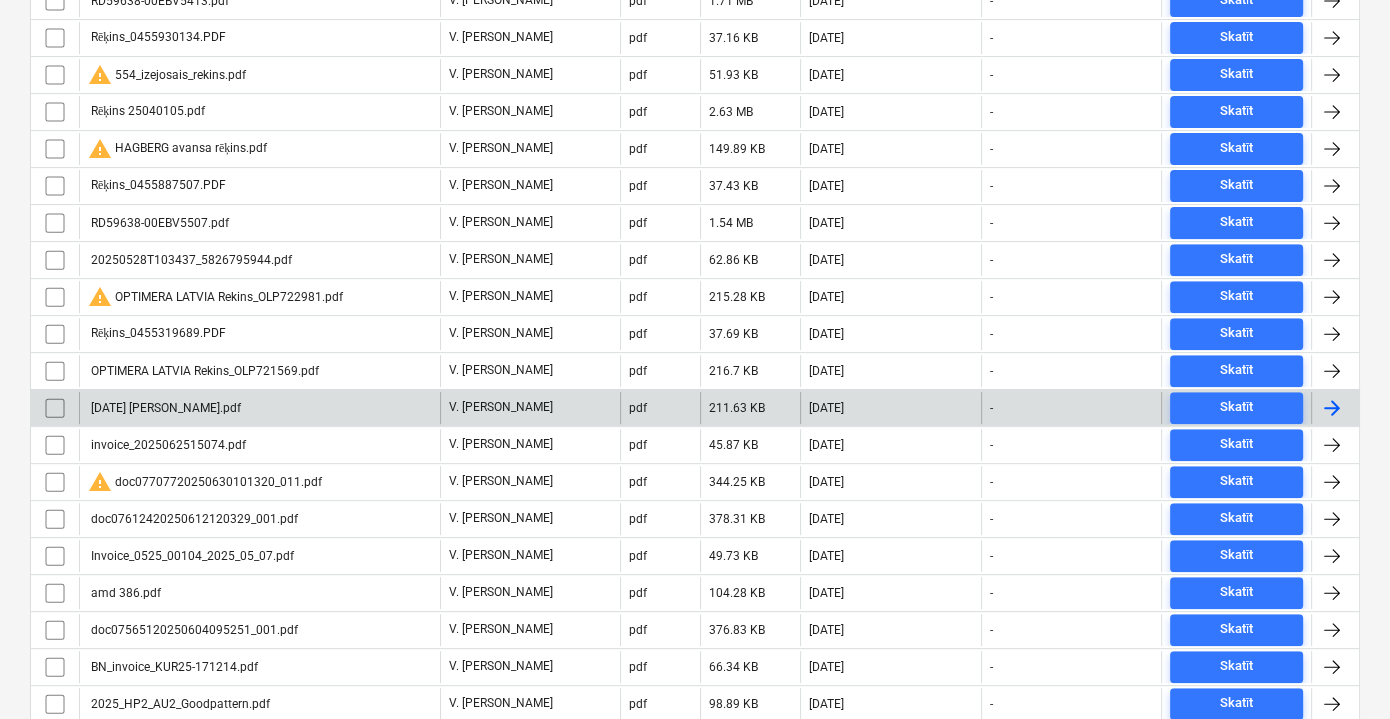 click on "2025-05-02 Hagberg.pdf" at bounding box center [259, 408] 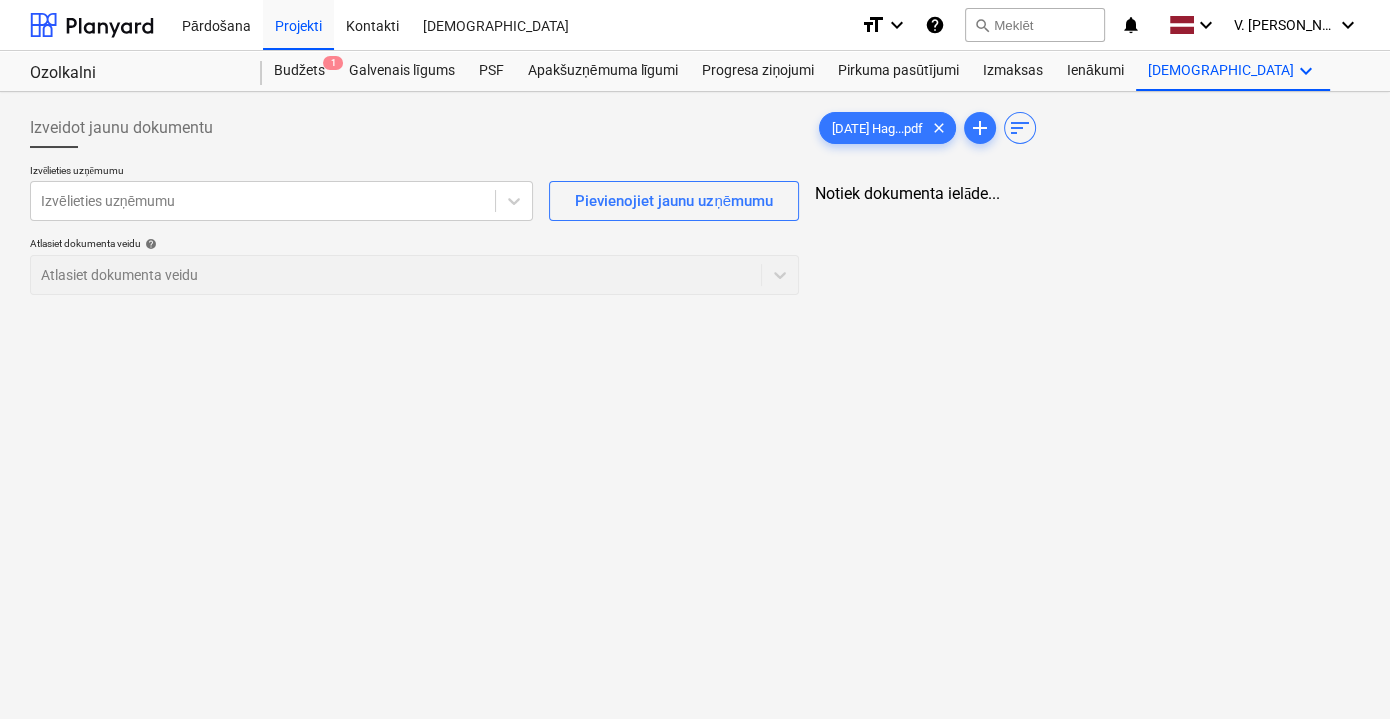 scroll, scrollTop: 0, scrollLeft: 0, axis: both 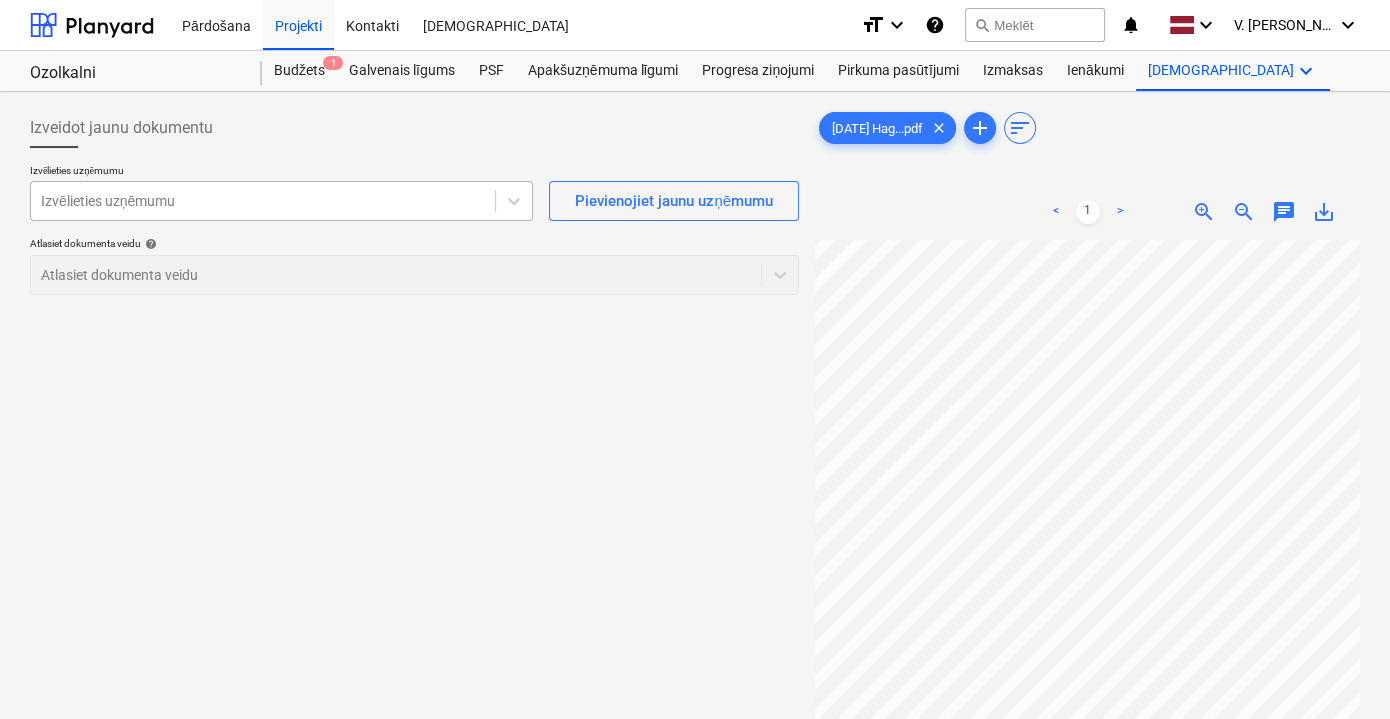 click at bounding box center (263, 201) 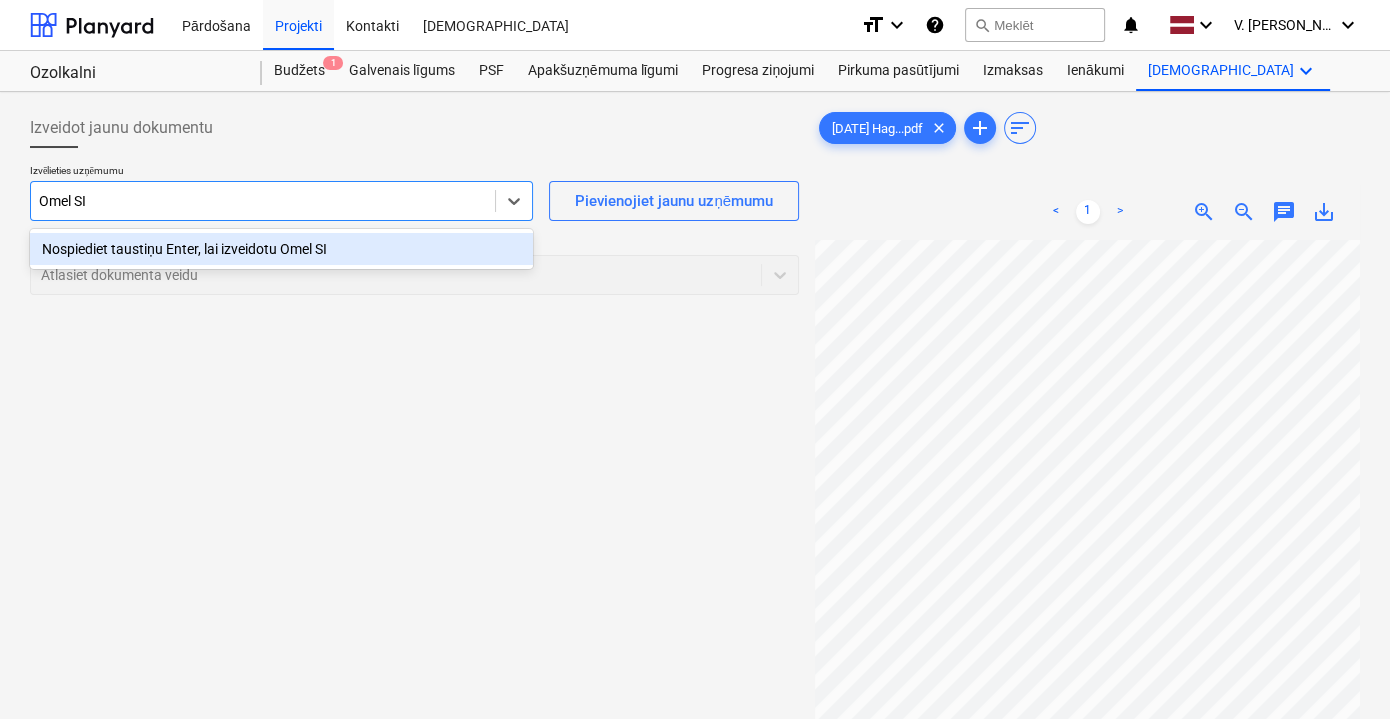 type on "Omel SIA" 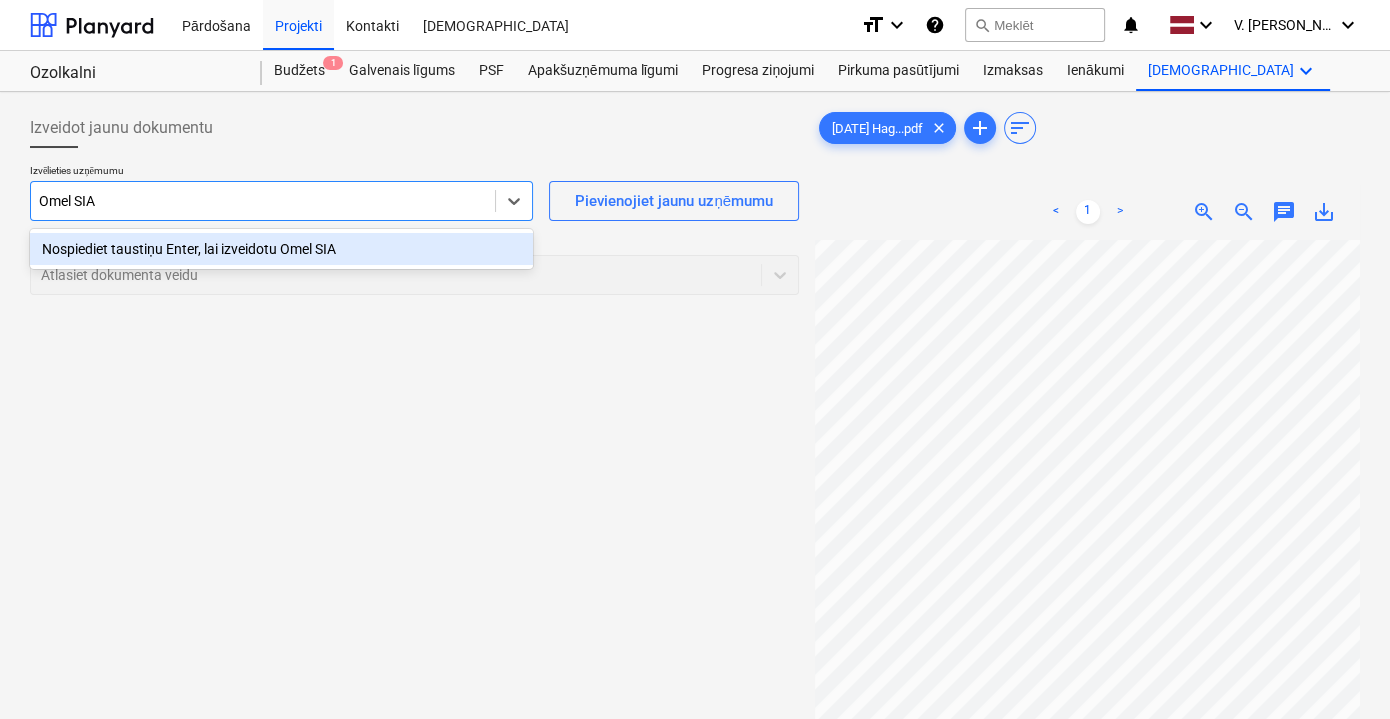 type 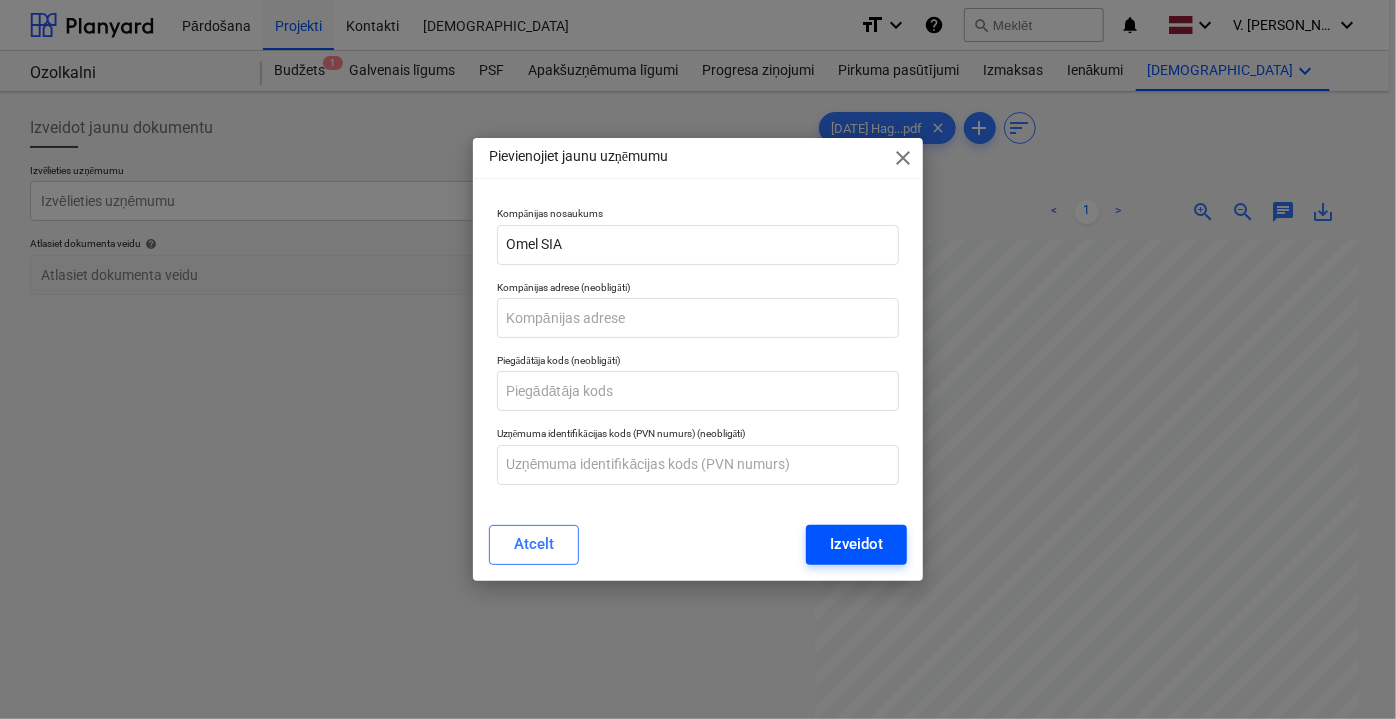 click on "Izveidot" at bounding box center (856, 544) 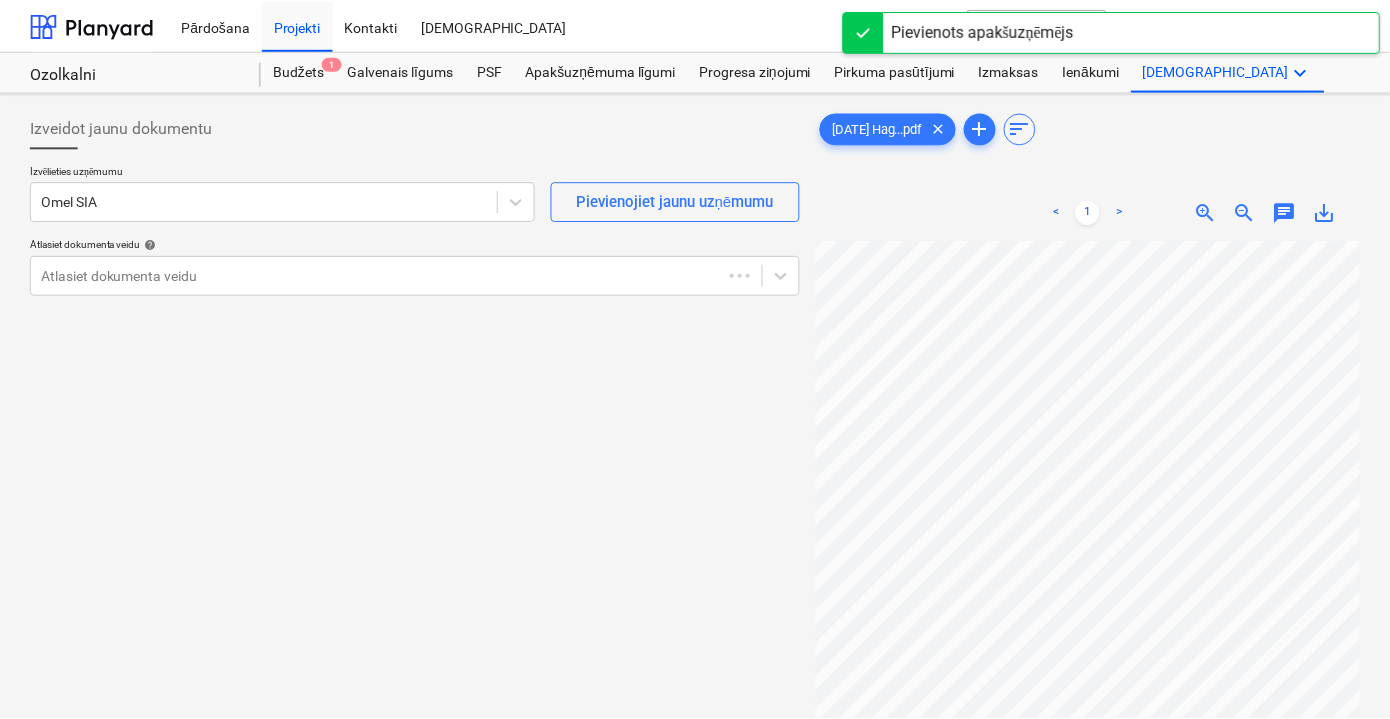 scroll, scrollTop: 29, scrollLeft: 58, axis: both 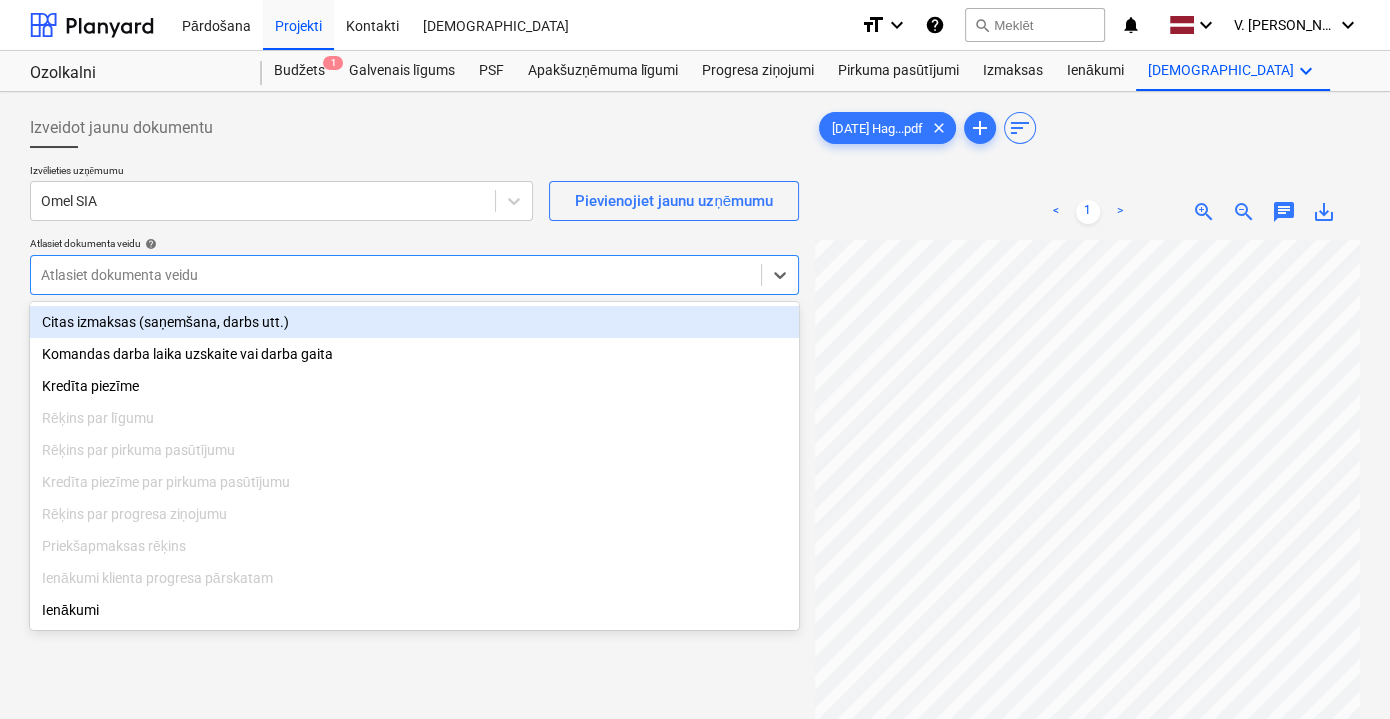 click at bounding box center (396, 275) 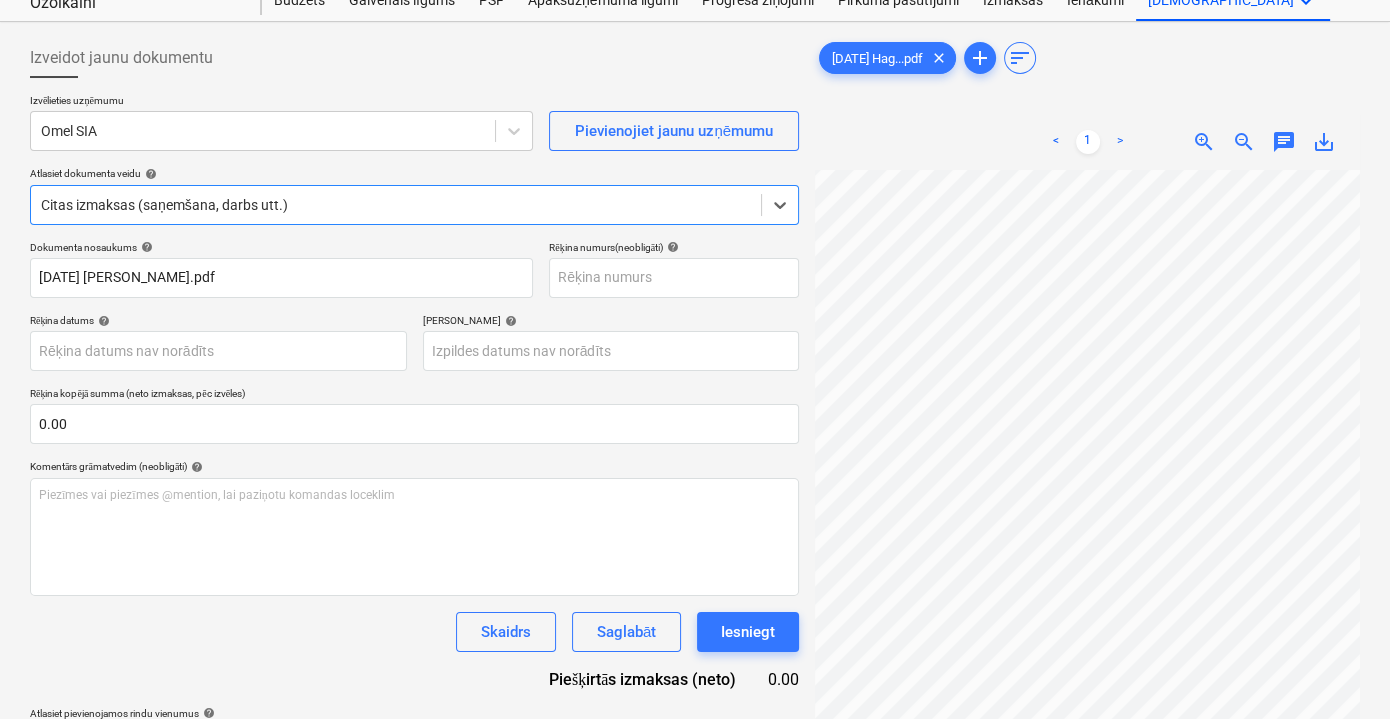 scroll, scrollTop: 90, scrollLeft: 0, axis: vertical 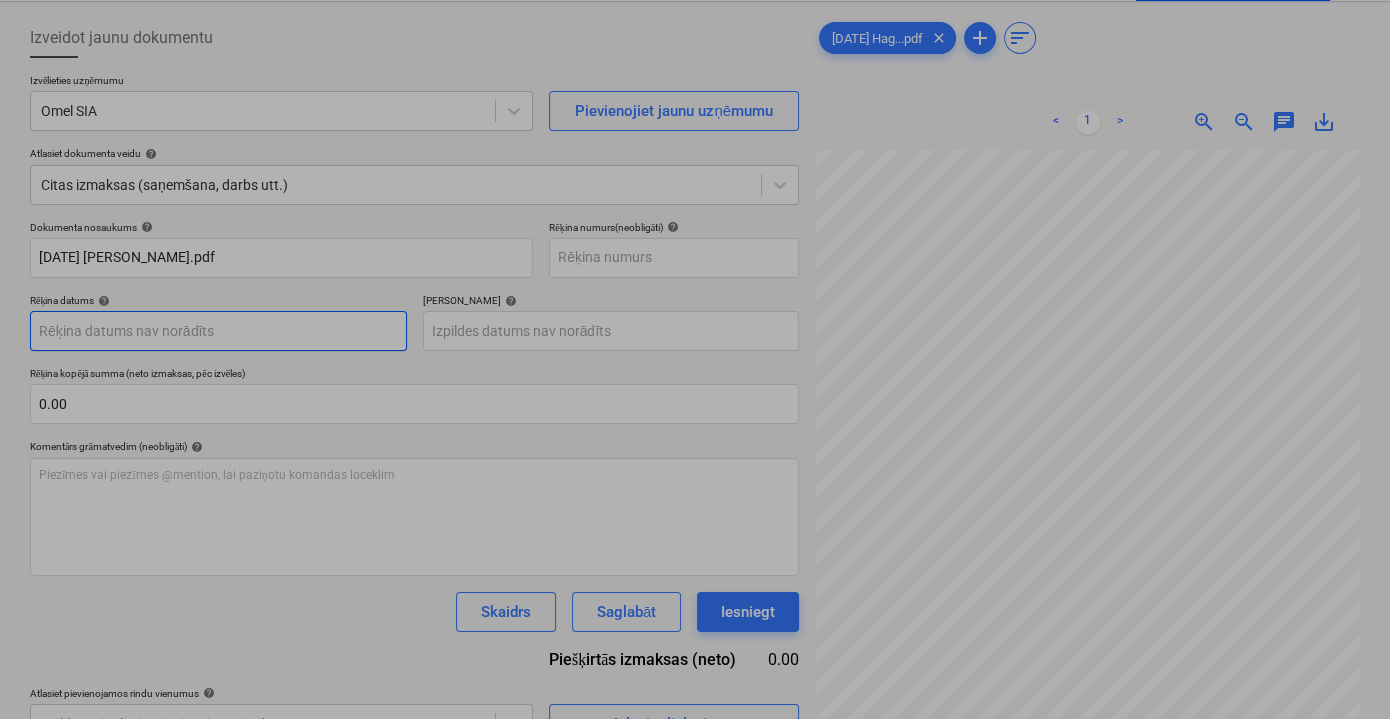 click on "Pārdošana Projekti Kontakti Iesūtne format_size keyboard_arrow_down help search Meklēt notifications 0 keyboard_arrow_down V. Filipčenko keyboard_arrow_down Ozolkalni Ozolkalni Budžets 1 Galvenais līgums PSF Apakšuzņēmuma līgumi Progresa ziņojumi Pirkuma pasūtījumi Izmaksas Ienākumi Vairāk keyboard_arrow_down Izveidot jaunu dokumentu Izvēlieties uzņēmumu Omel SIA   Pievienojiet jaunu uzņēmumu Atlasiet dokumenta veidu help Citas izmaksas (saņemšana, darbs utt.) Dokumenta nosaukums help 2025-05-02 Hagberg.pdf Rēķina numurs  (neobligāti) help Rēķina datums help Press the down arrow key to interact with the calendar and
select a date. Press the question mark key to get the keyboard shortcuts for changing dates. Termiņš help Press the down arrow key to interact with the calendar and
select a date. Press the question mark key to get the keyboard shortcuts for changing dates. Rēķina kopējā summa (neto izmaksas, pēc izvēles) 0.00 Komentārs grāmatvedim (neobligāti) help" at bounding box center [695, 269] 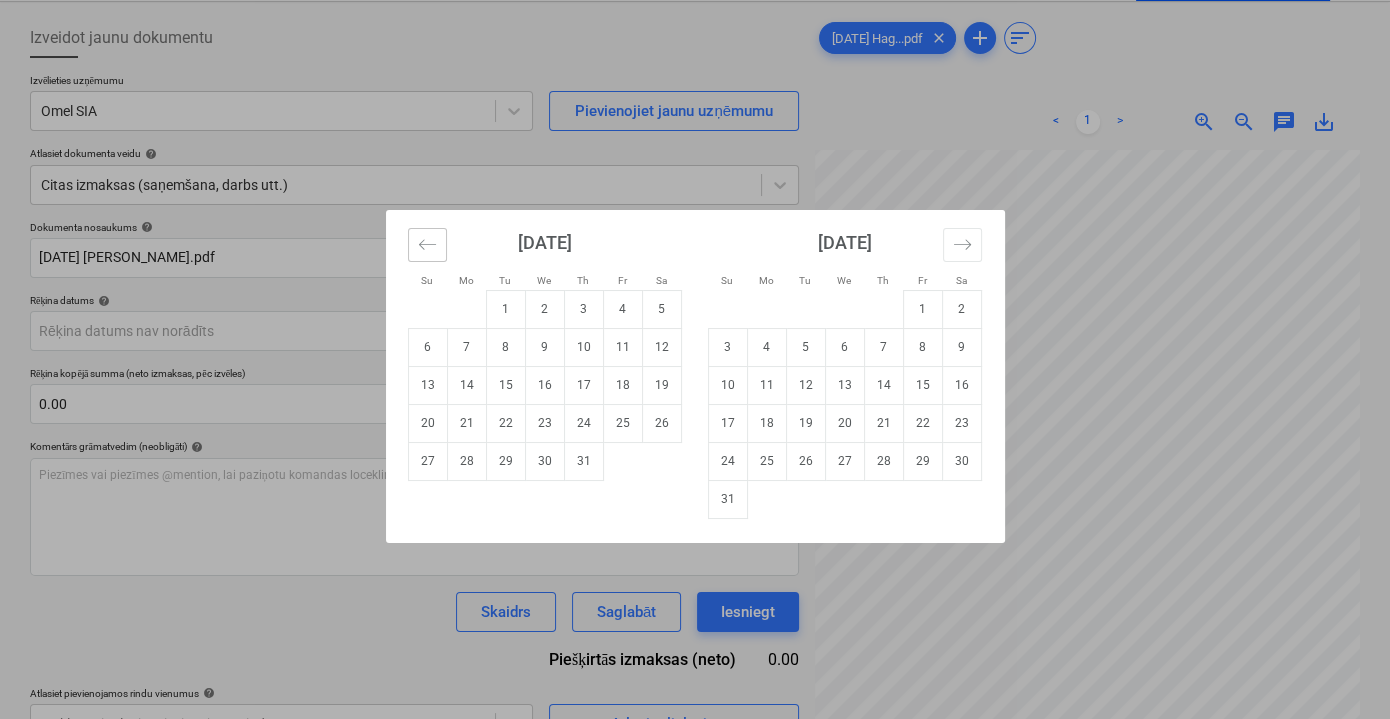click 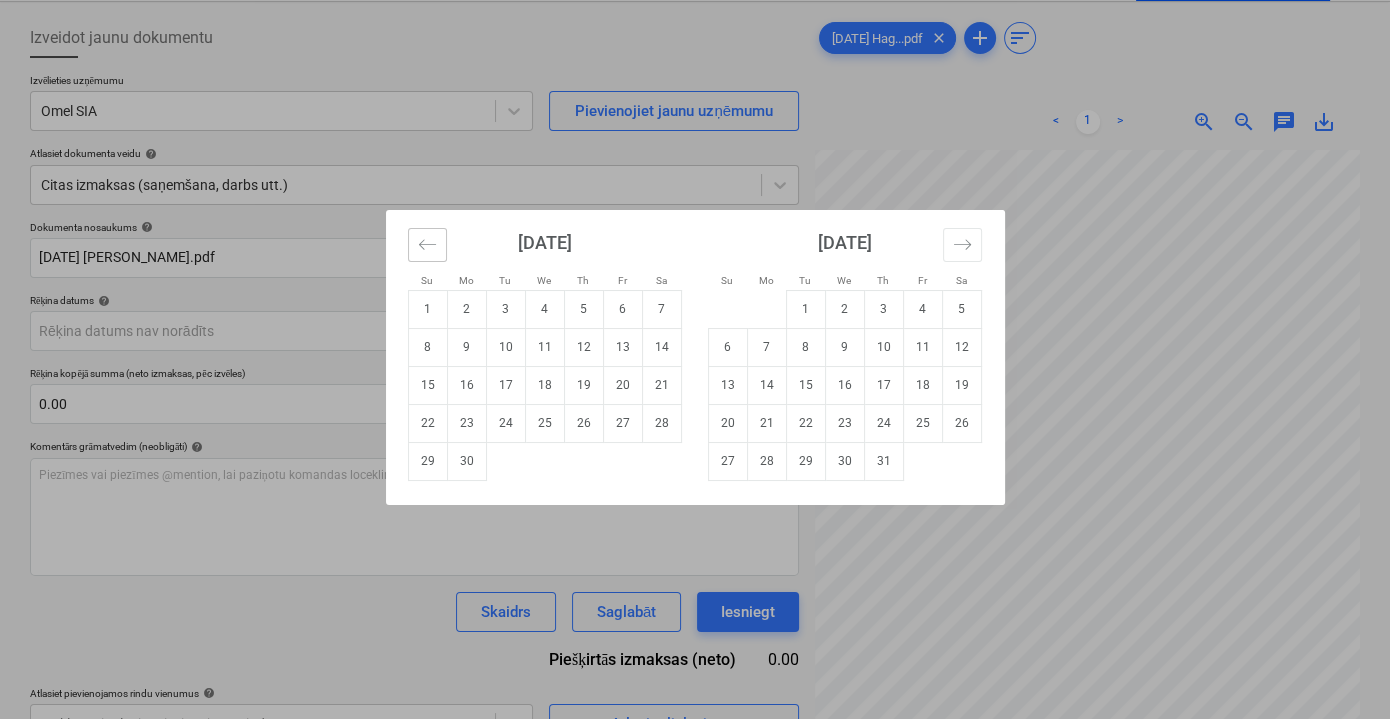 click 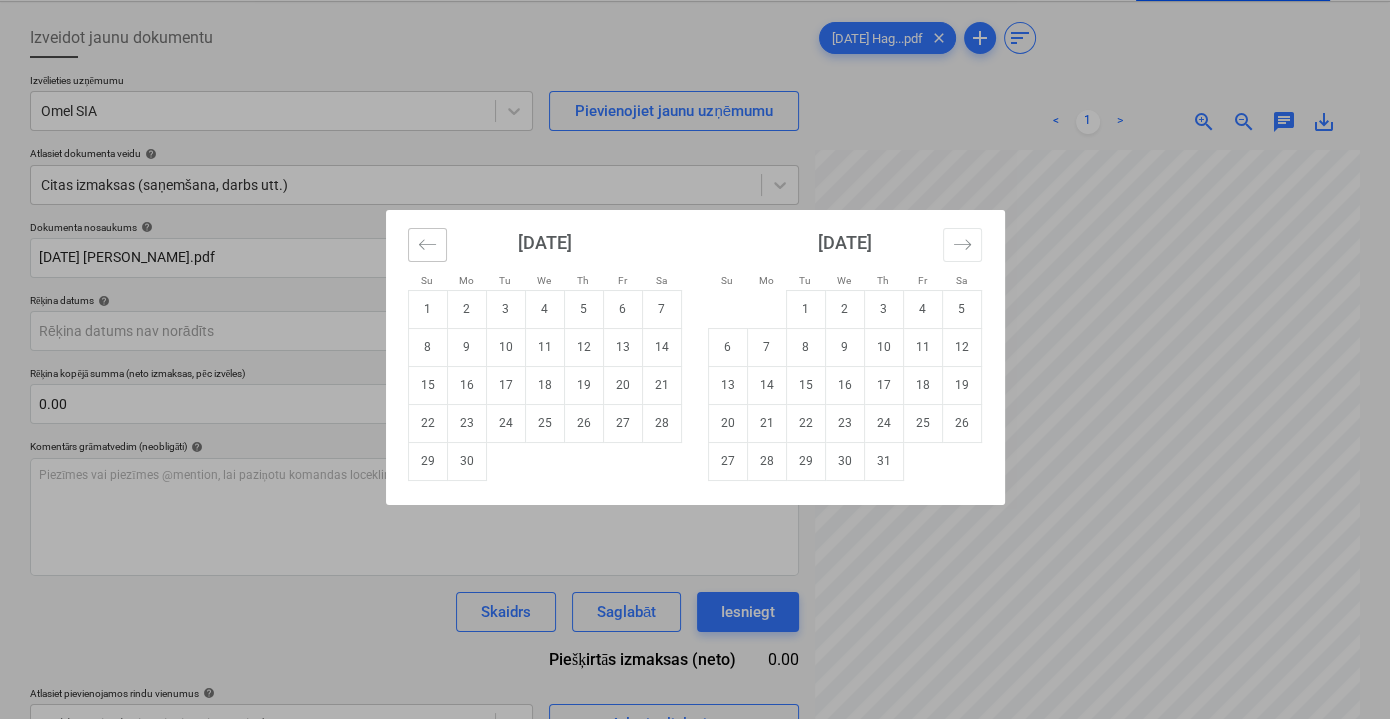 click 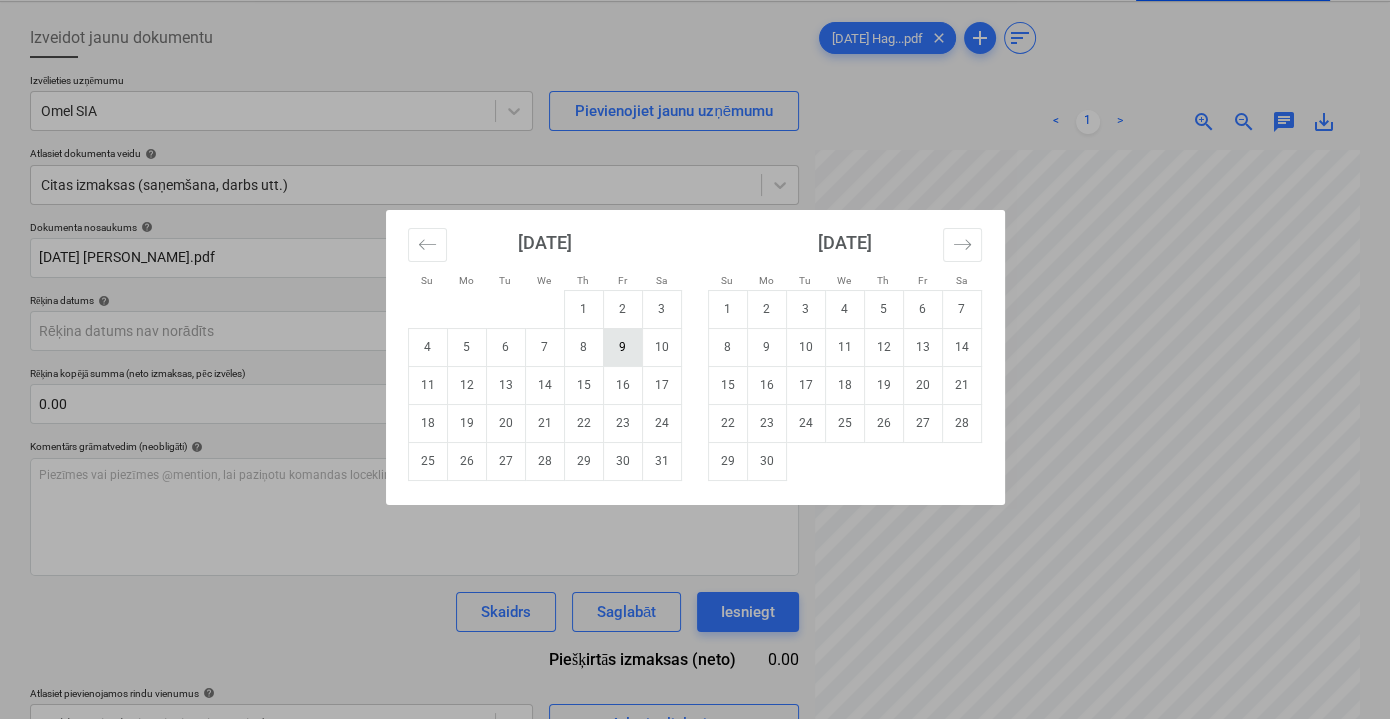 click on "9" at bounding box center [622, 347] 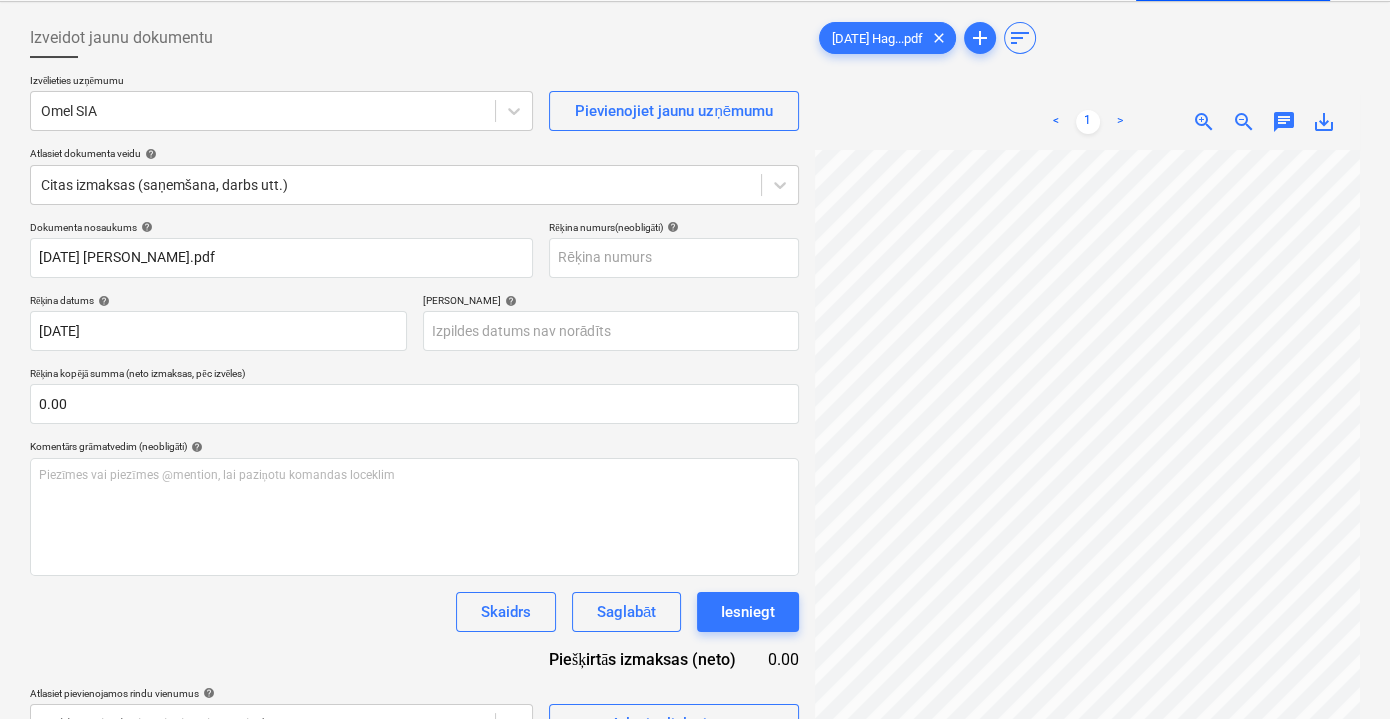 scroll, scrollTop: 12, scrollLeft: 58, axis: both 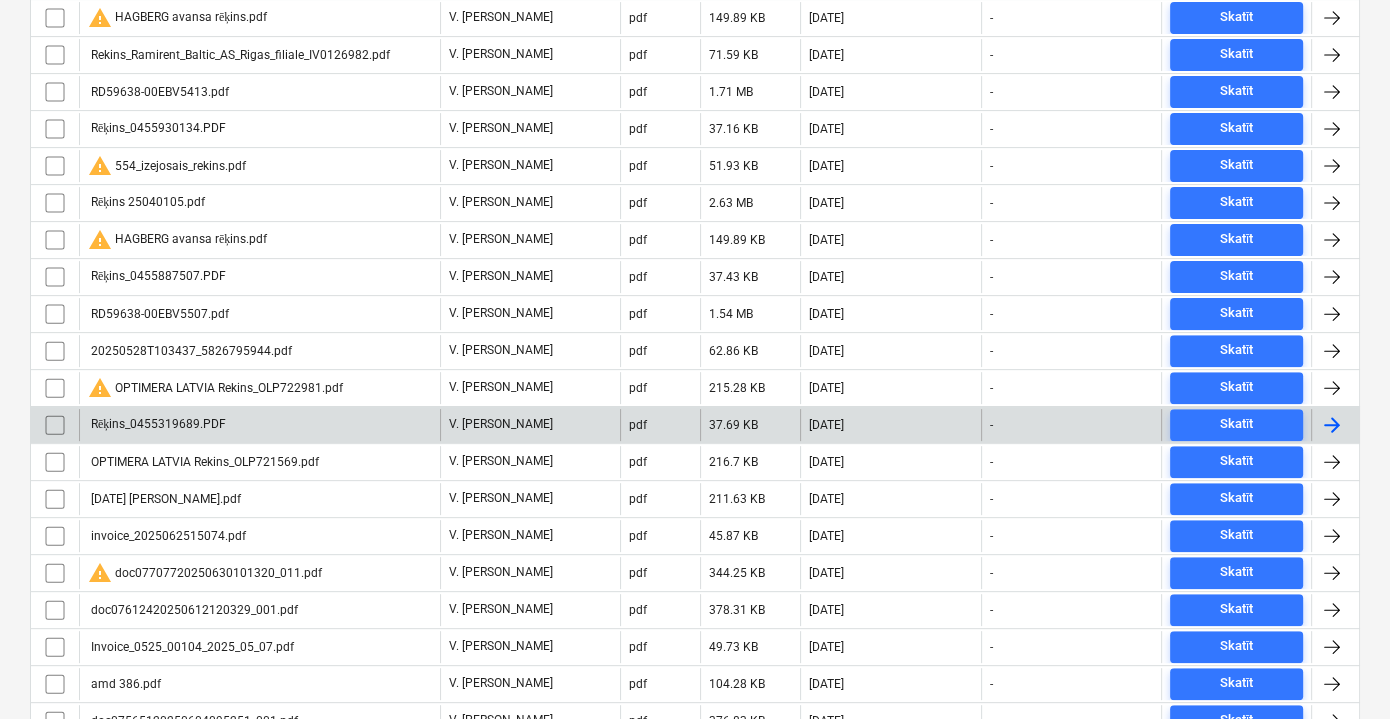 click on "Rēķins_0455319689.PDF" at bounding box center (259, 425) 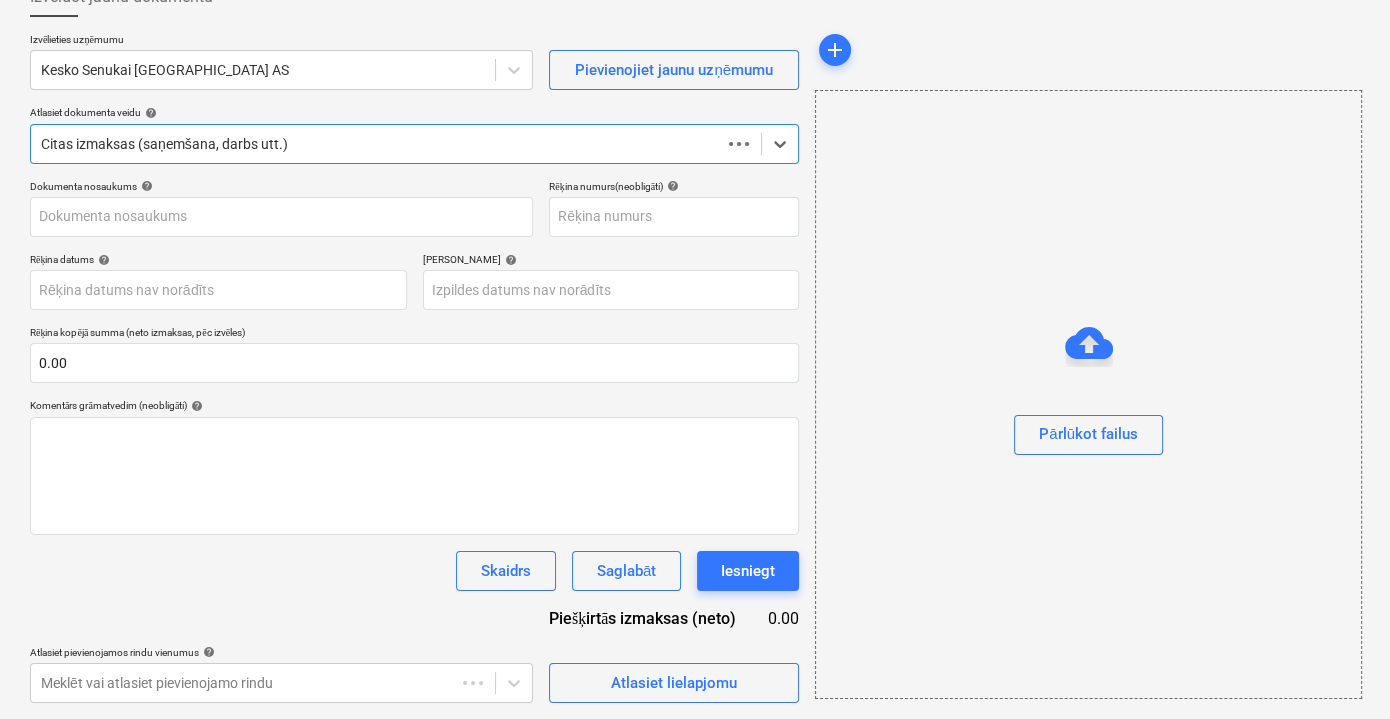 scroll, scrollTop: 130, scrollLeft: 0, axis: vertical 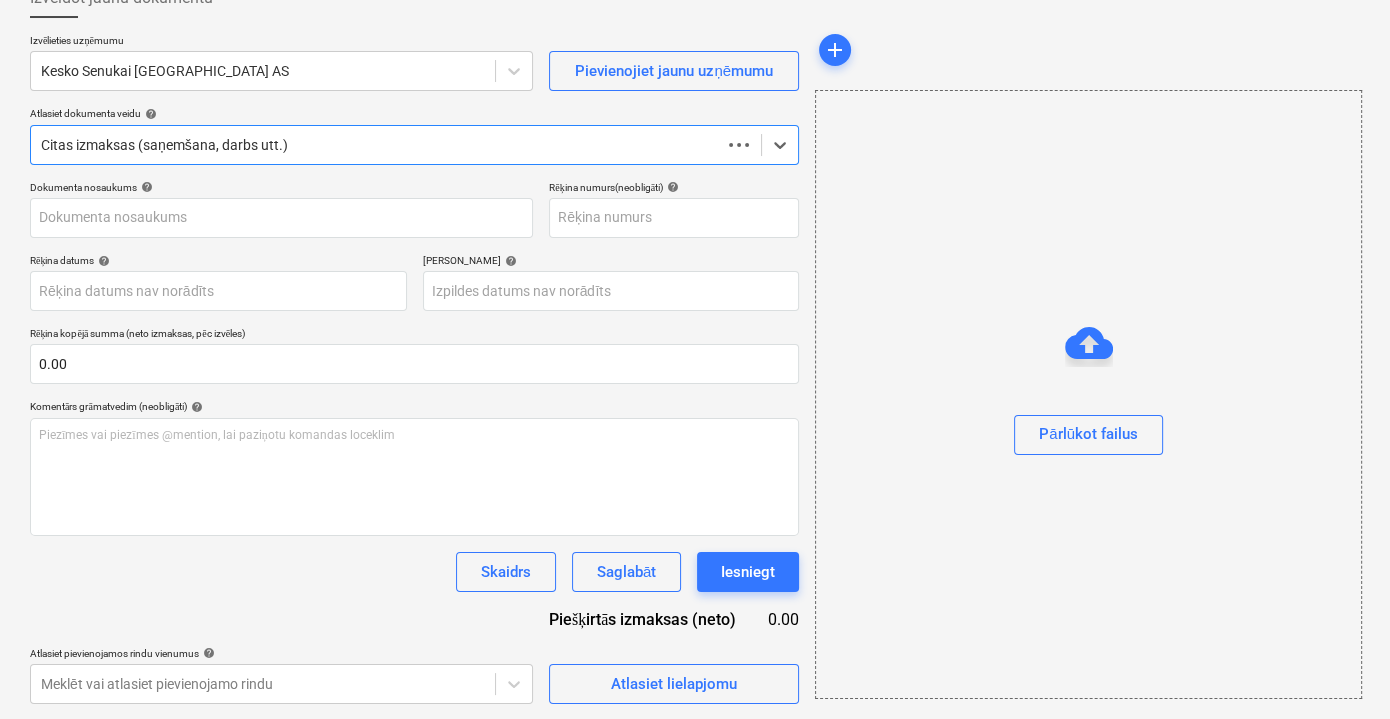 type on "Rēķins_0455319689.PDF" 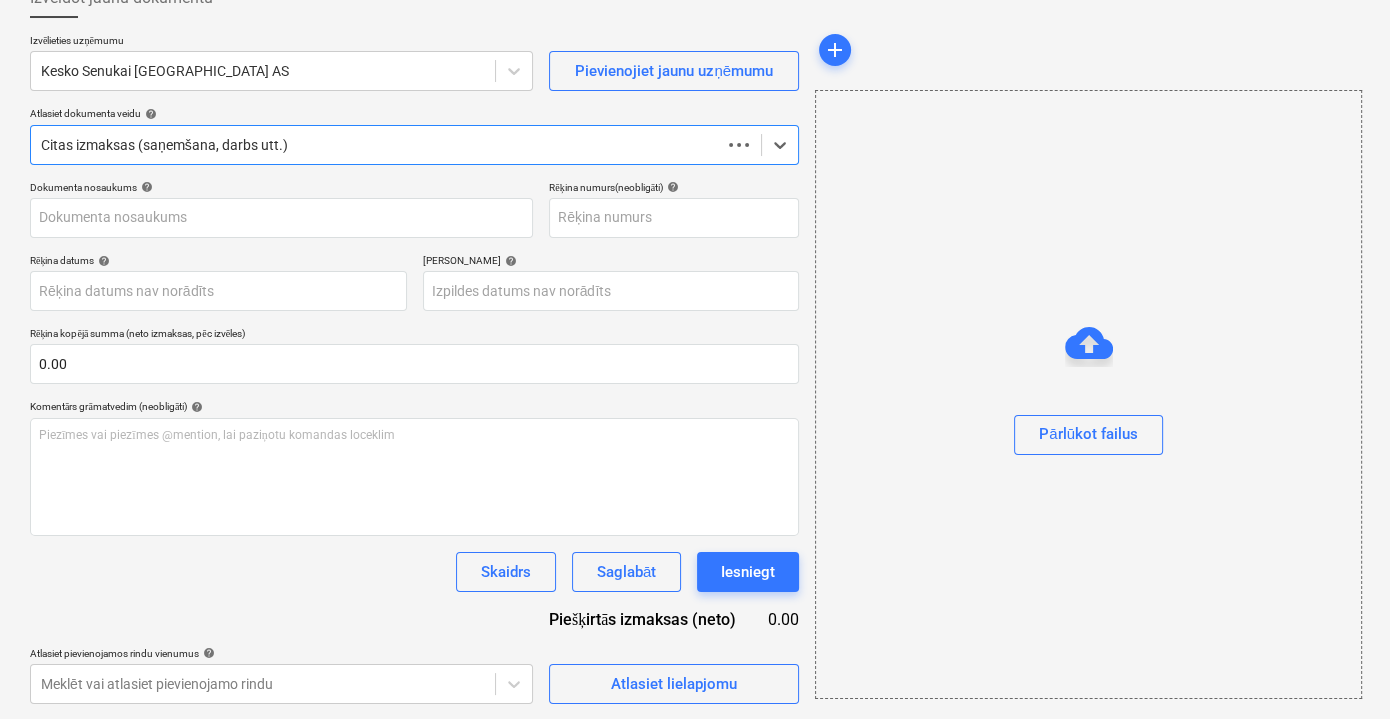 type on "09 May 2025" 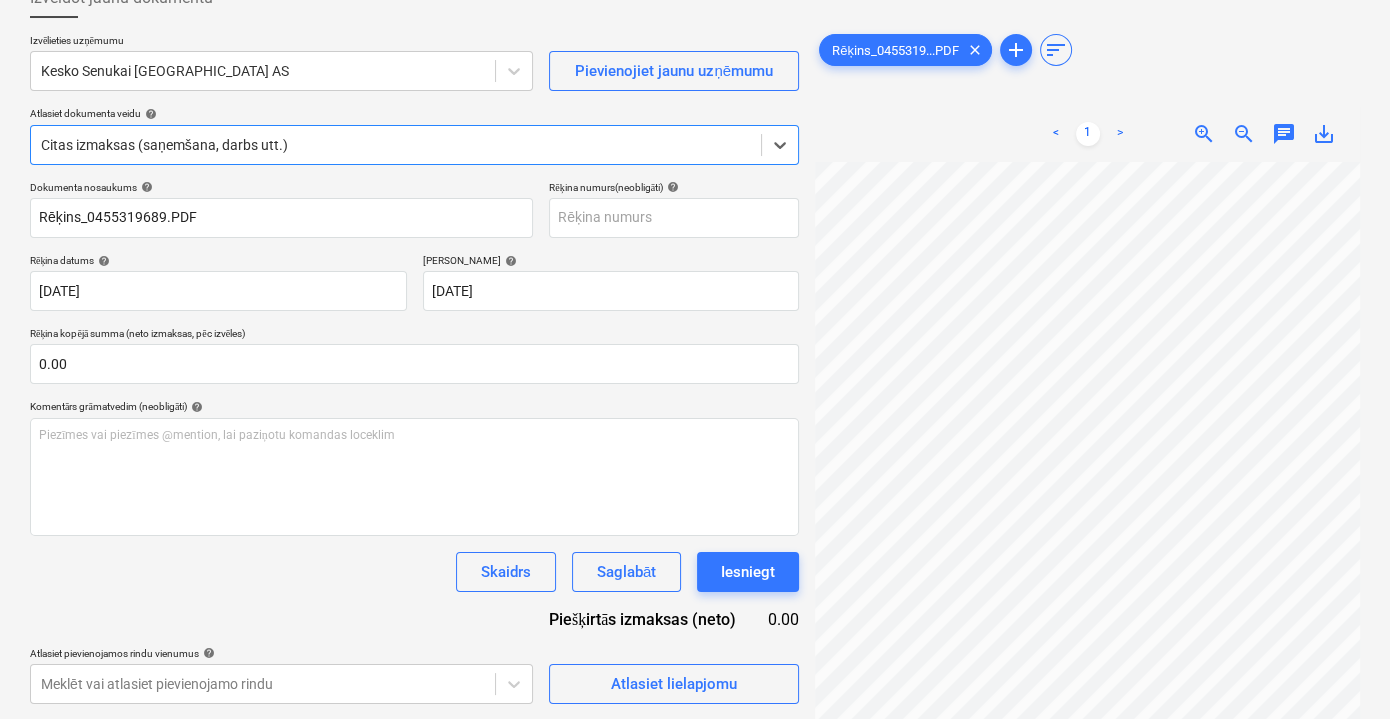 scroll, scrollTop: 181, scrollLeft: 0, axis: vertical 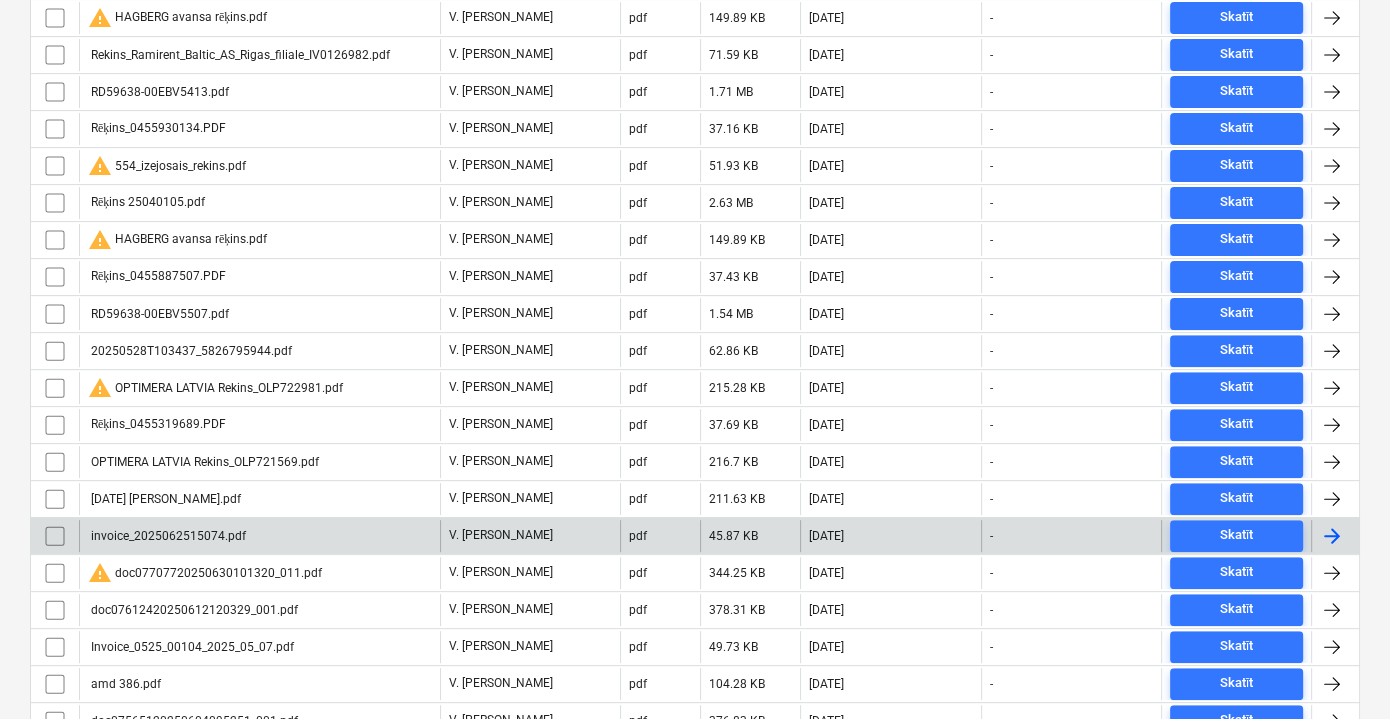 click on "invoice_2025062515074.pdf" at bounding box center (259, 536) 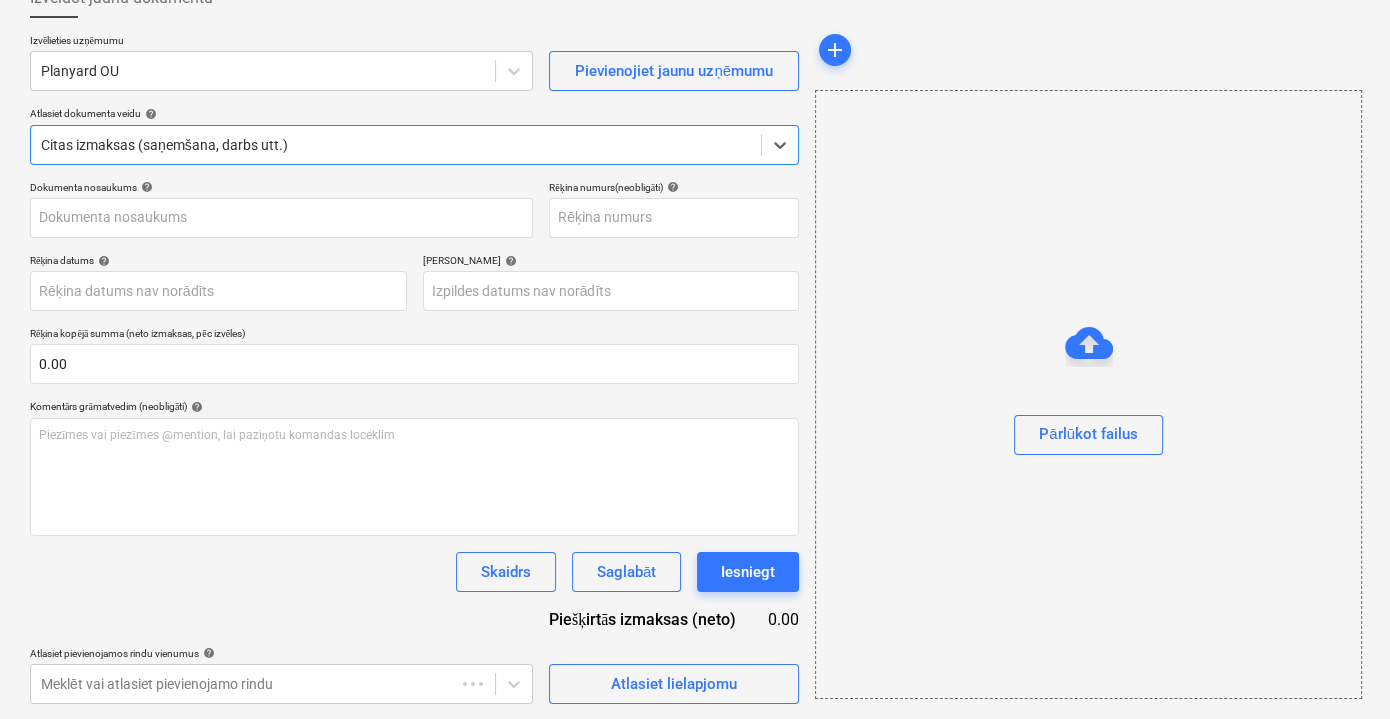 type on "2025062515074" 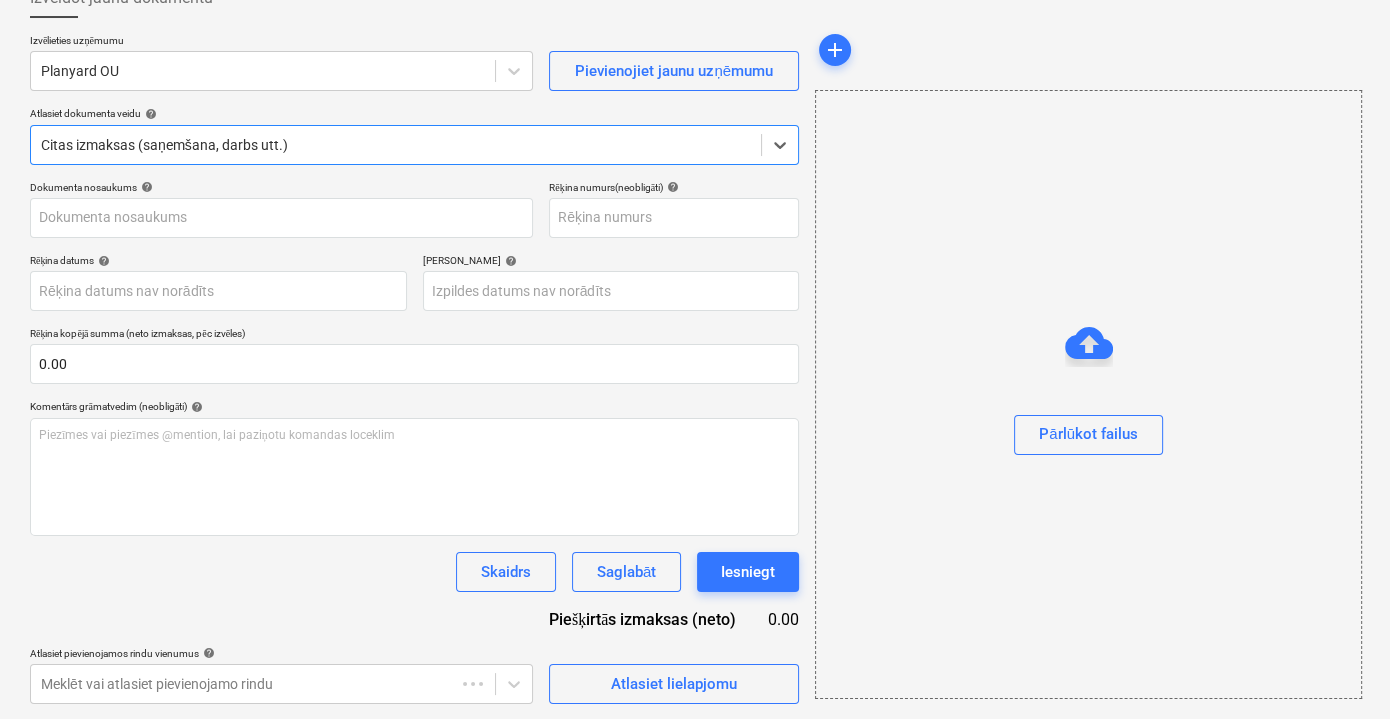type on "2025062515074" 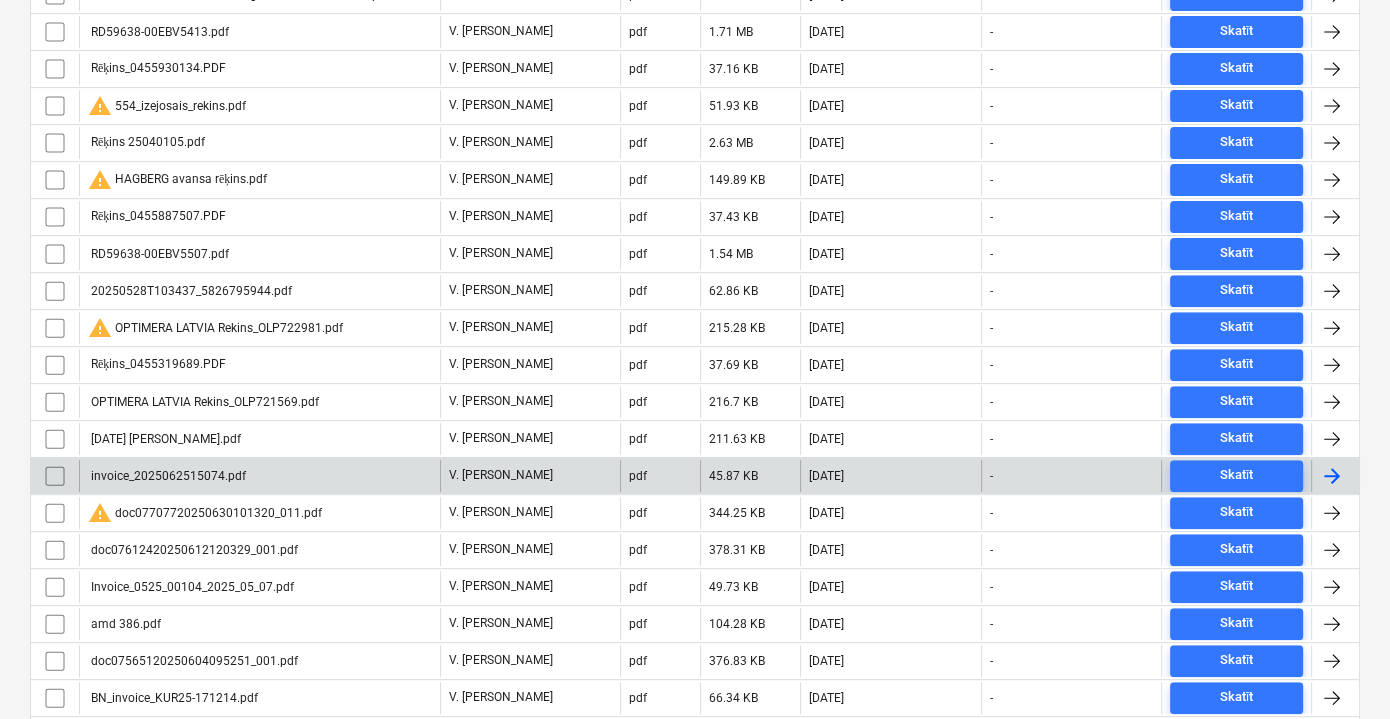 scroll, scrollTop: 727, scrollLeft: 0, axis: vertical 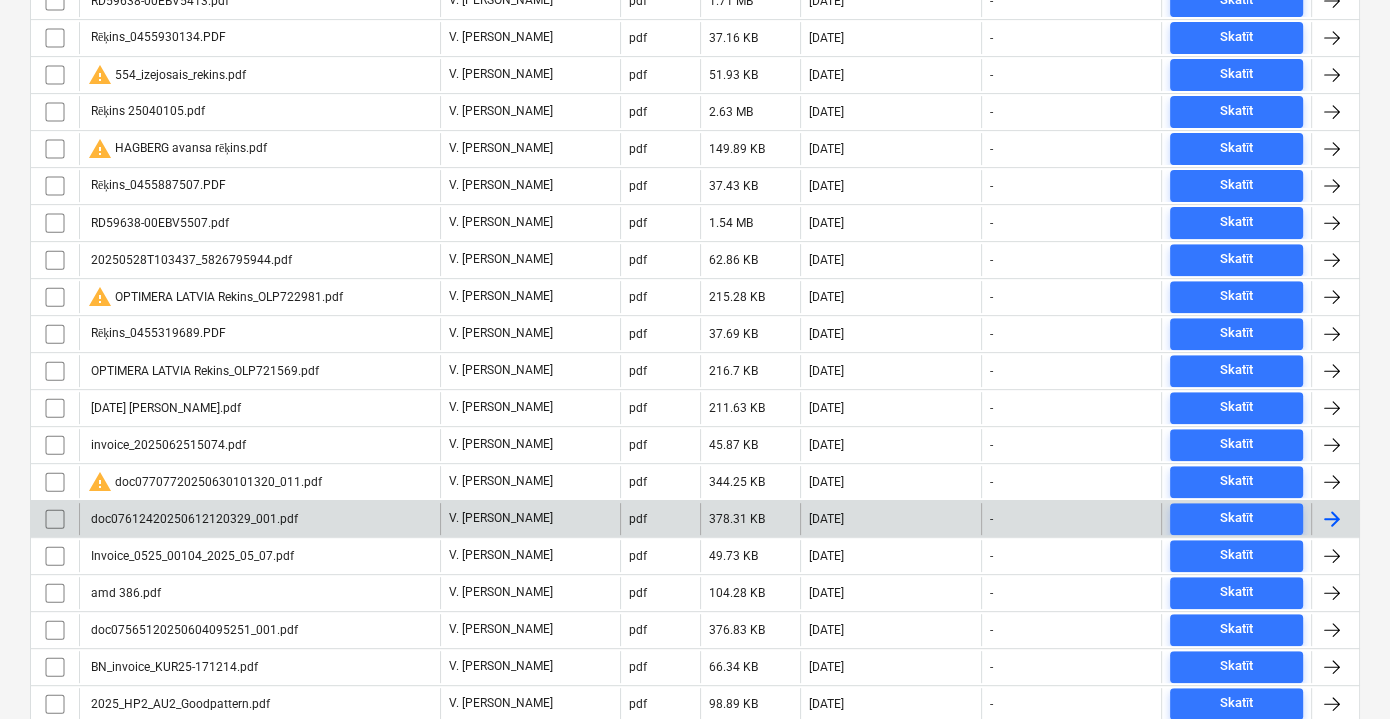 click on "doc07612420250612120329_001.pdf" at bounding box center [259, 519] 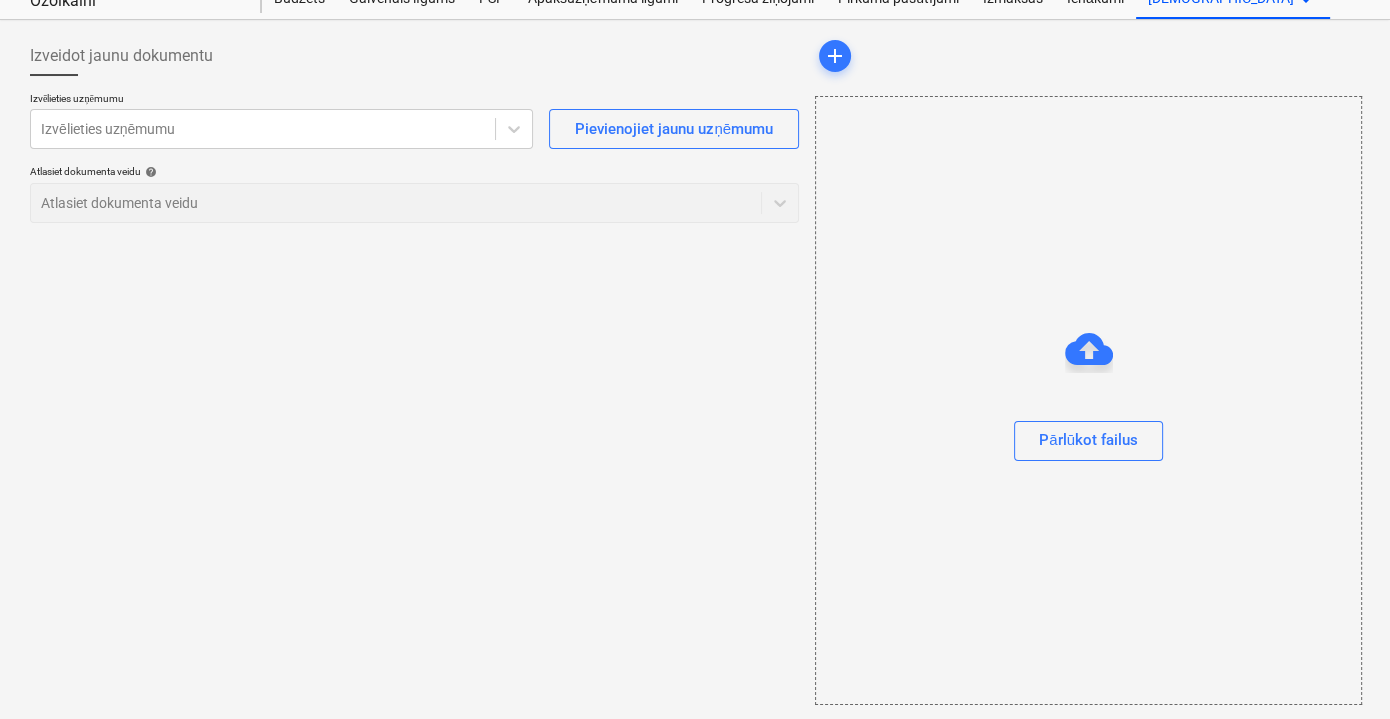 scroll, scrollTop: 0, scrollLeft: 0, axis: both 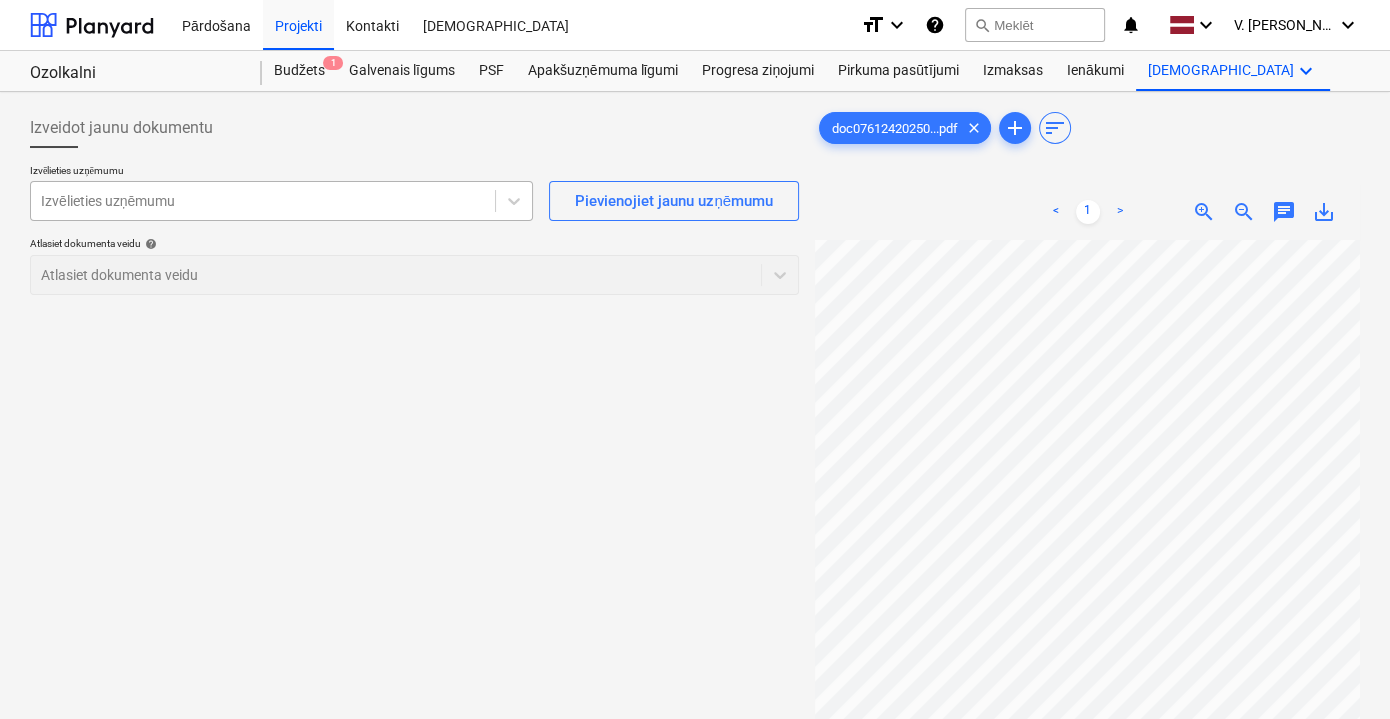 click at bounding box center [263, 201] 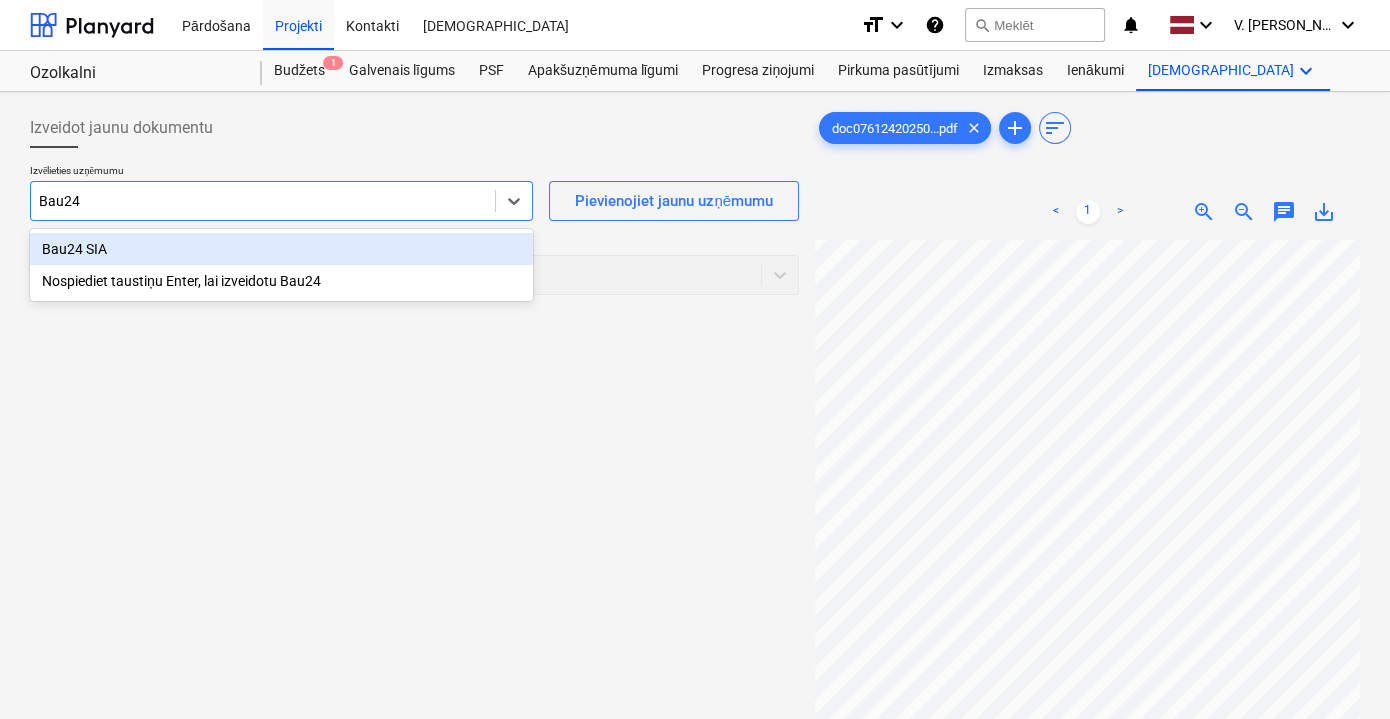 type on "Bau24 S" 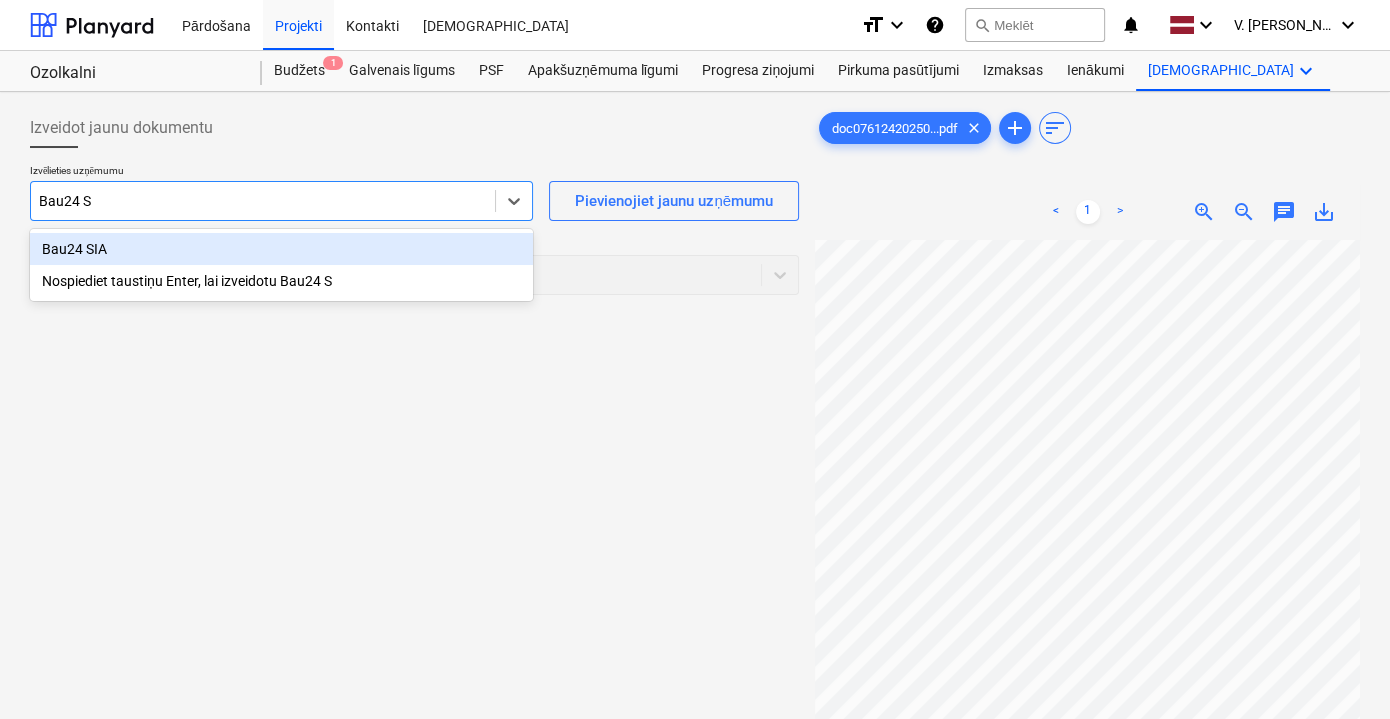 click on "Bau24 SIA" at bounding box center (281, 249) 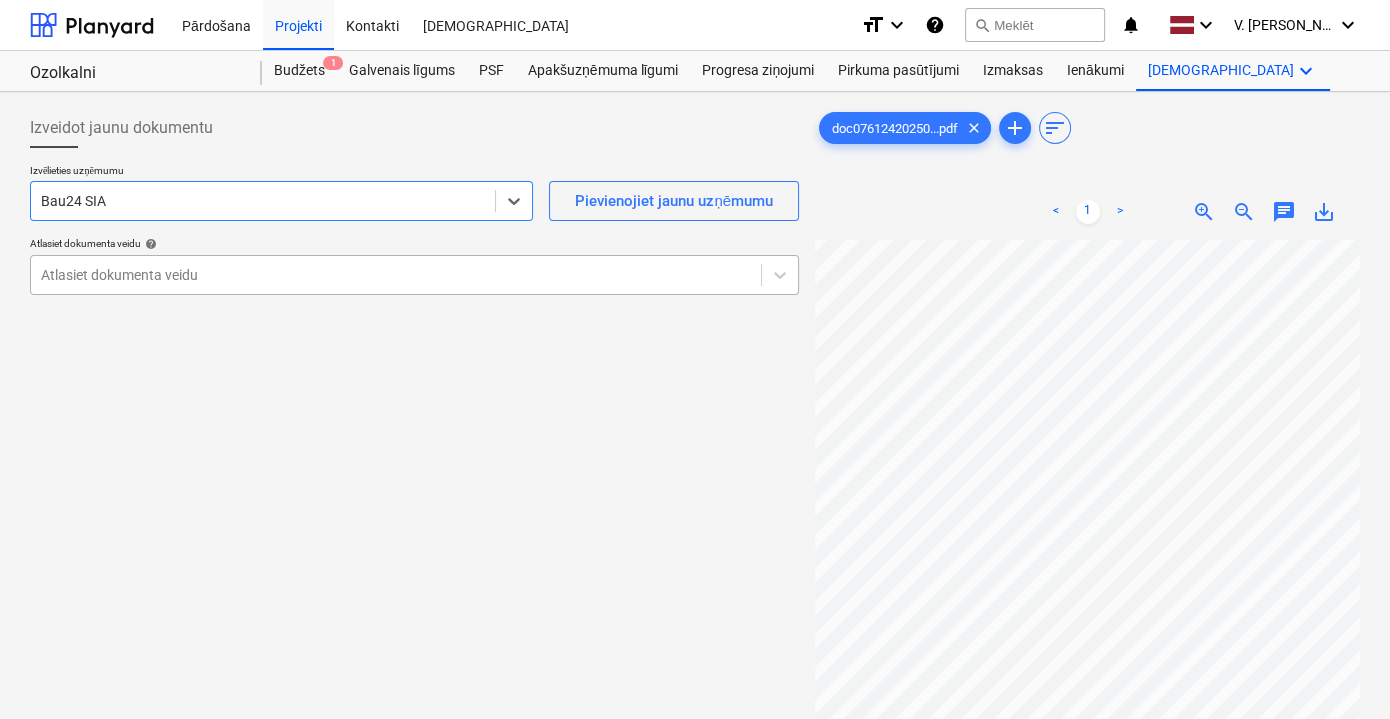 click at bounding box center [396, 275] 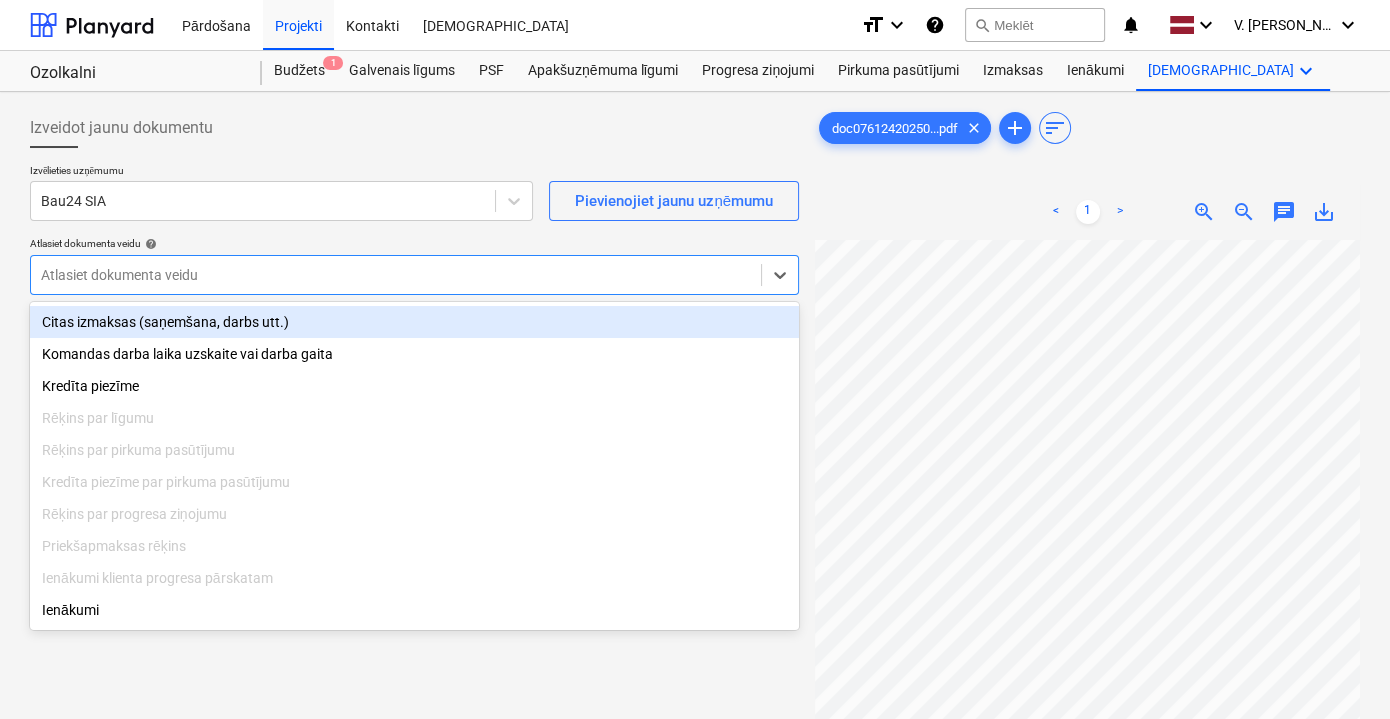 click on "Citas izmaksas (saņemšana, darbs utt.)" at bounding box center [414, 322] 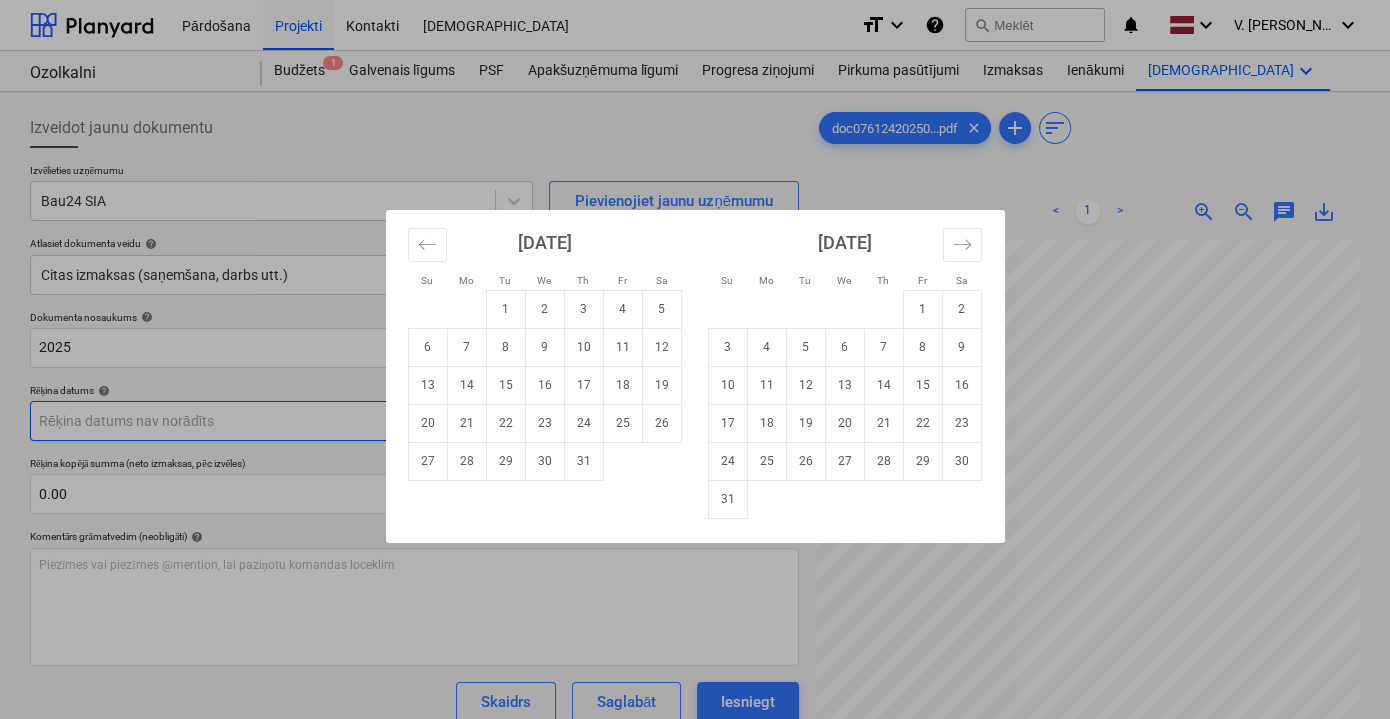 click on "Pārdošana Projekti Kontakti Iesūtne format_size keyboard_arrow_down help search Meklēt notifications 0 keyboard_arrow_down V. Filipčenko keyboard_arrow_down Ozolkalni Ozolkalni Budžets 1 Galvenais līgums PSF Apakšuzņēmuma līgumi Progresa ziņojumi Pirkuma pasūtījumi Izmaksas Ienākumi Vairāk keyboard_arrow_down Izveidot jaunu dokumentu Izvēlieties uzņēmumu Bau24 SIA   Pievienojiet jaunu uzņēmumu Atlasiet dokumenta veidu help Citas izmaksas (saņemšana, darbs utt.) Dokumenta nosaukums help 2025 Rēķina numurs  (neobligāti) help 2025 Rēķina datums help Press the down arrow key to interact with the calendar and
select a date. Press the question mark key to get the keyboard shortcuts for changing dates. Termiņš help Press the down arrow key to interact with the calendar and
select a date. Press the question mark key to get the keyboard shortcuts for changing dates. Rēķina kopējā summa (neto izmaksas, pēc izvēles) 0.00 Komentārs grāmatvedim (neobligāti) help ﻿ Skaidrs" at bounding box center [695, 359] 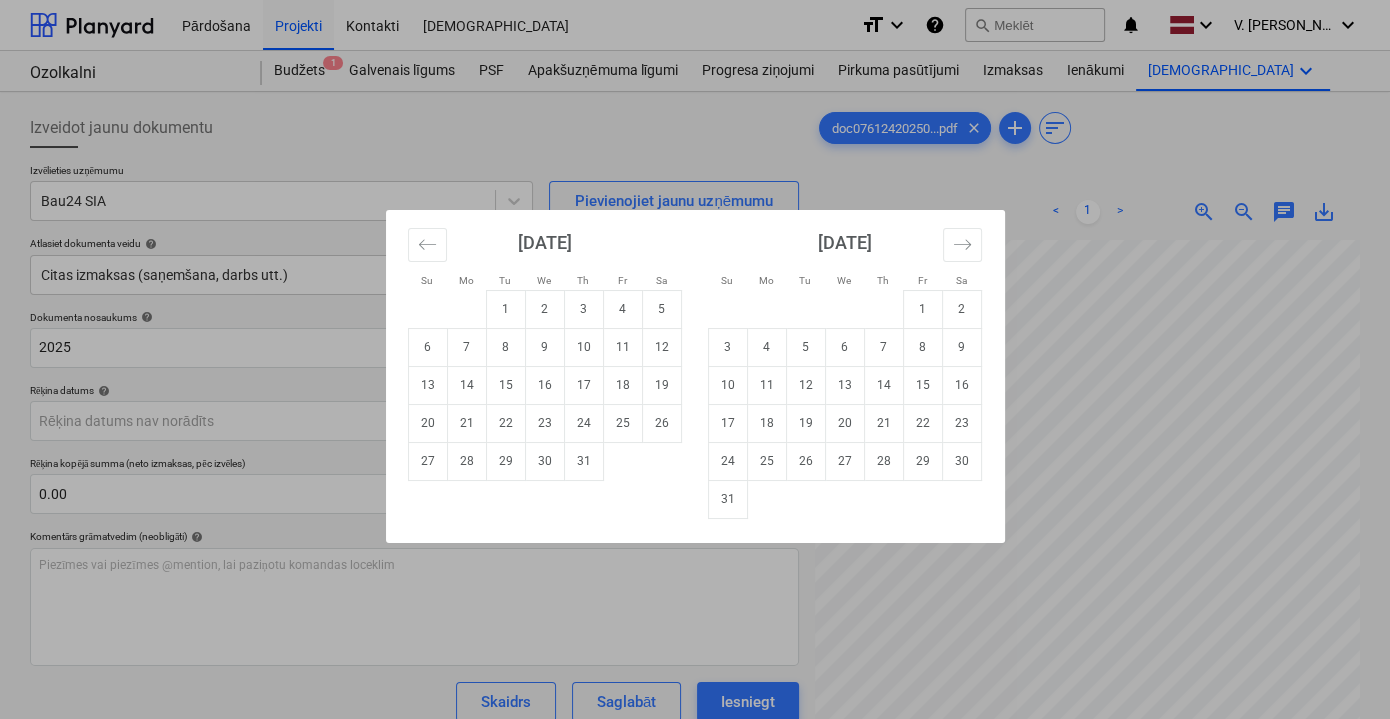 click on "Su Mo Tu We Th Fr Sa Su Mo Tu We Th Fr Sa June 2025 1 2 3 4 5 6 7 8 9 10 11 12 13 14 15 16 17 18 19 20 21 22 23 24 25 26 27 28 29 30 July 2025 1 2 3 4 5 6 7 8 9 10 11 12 13 14 15 16 17 18 19 20 21 22 23 24 25 26 27 28 29 30 31 August 2025 1 2 3 4 5 6 7 8 9 10 11 12 13 14 15 16 17 18 19 20 21 22 23 24 25 26 27 28 29 30 31 September 2025 1 2 3 4 5 6 7 8 9 10 11 12 13 14 15 16 17 18 19 20 21 22 23 24 25 26 27 28 29 30" at bounding box center [695, 359] 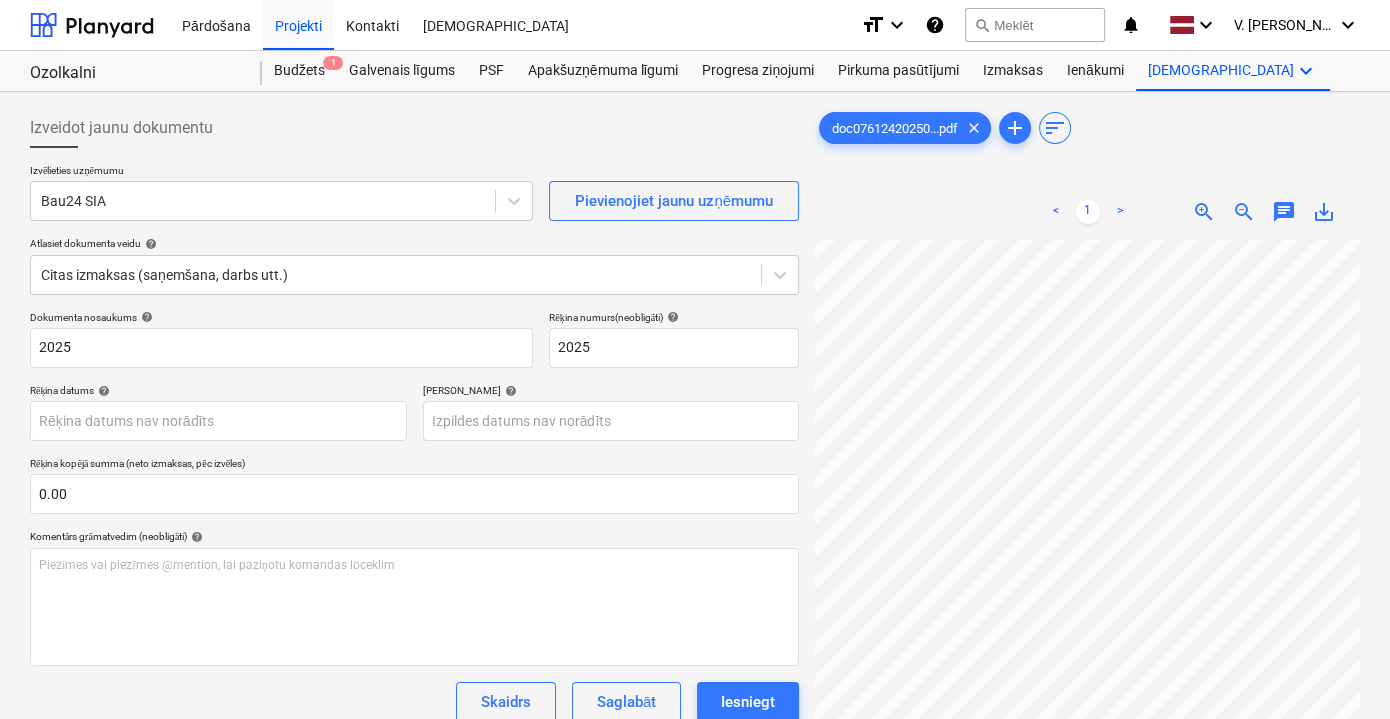 scroll, scrollTop: 31, scrollLeft: 8, axis: both 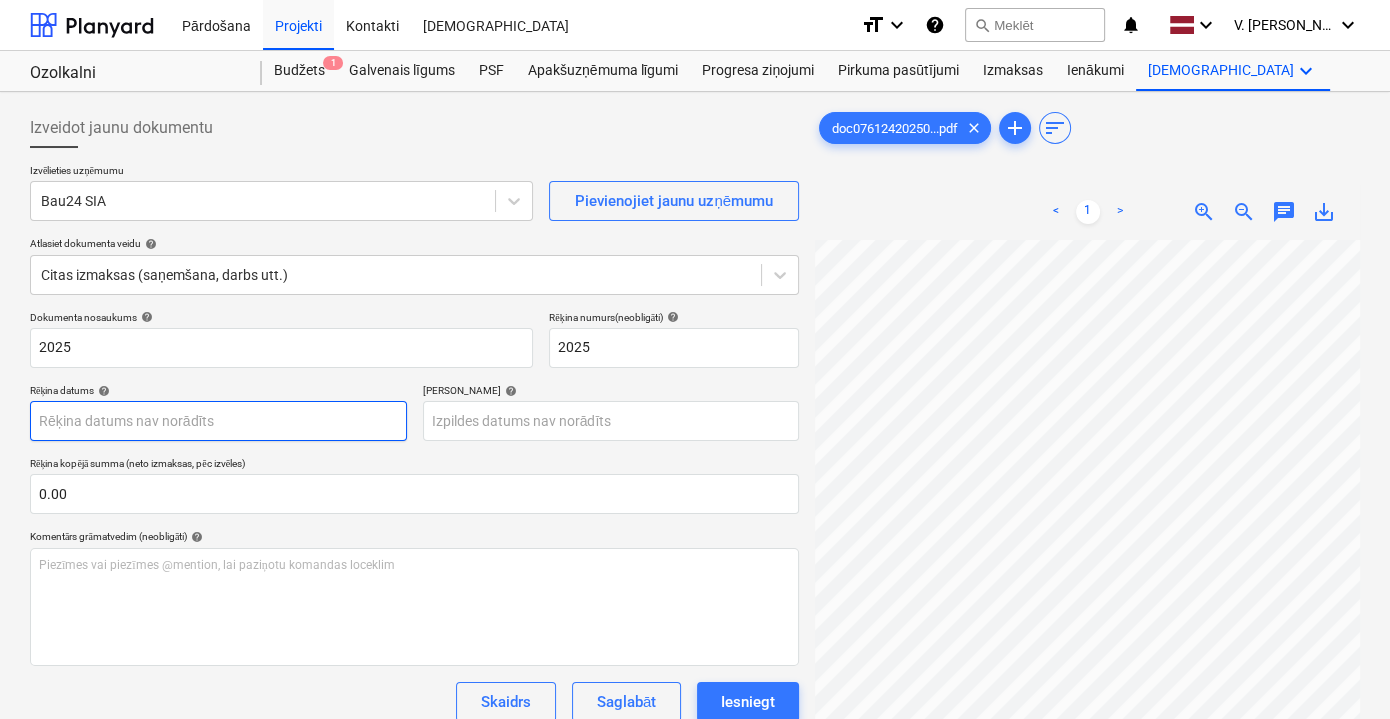 click on "Pārdošana Projekti Kontakti Iesūtne format_size keyboard_arrow_down help search Meklēt notifications 0 keyboard_arrow_down V. Filipčenko keyboard_arrow_down Ozolkalni Ozolkalni Budžets 1 Galvenais līgums PSF Apakšuzņēmuma līgumi Progresa ziņojumi Pirkuma pasūtījumi Izmaksas Ienākumi Vairāk keyboard_arrow_down Izveidot jaunu dokumentu Izvēlieties uzņēmumu Bau24 SIA   Pievienojiet jaunu uzņēmumu Atlasiet dokumenta veidu help Citas izmaksas (saņemšana, darbs utt.) Dokumenta nosaukums help 2025 Rēķina numurs  (neobligāti) help 2025 Rēķina datums help Press the down arrow key to interact with the calendar and
select a date. Press the question mark key to get the keyboard shortcuts for changing dates. Termiņš help Press the down arrow key to interact with the calendar and
select a date. Press the question mark key to get the keyboard shortcuts for changing dates. Rēķina kopējā summa (neto izmaksas, pēc izvēles) 0.00 Komentārs grāmatvedim (neobligāti) help ﻿ Skaidrs" at bounding box center [695, 359] 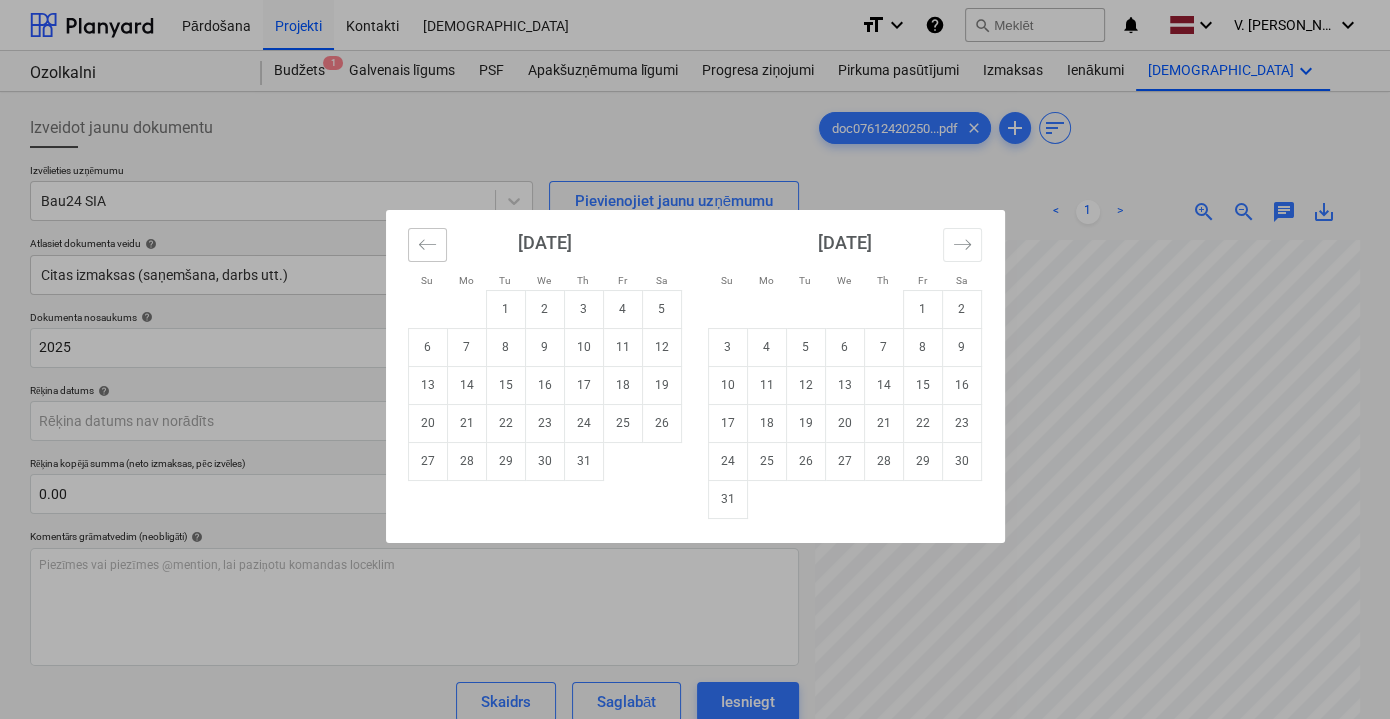 click at bounding box center [427, 245] 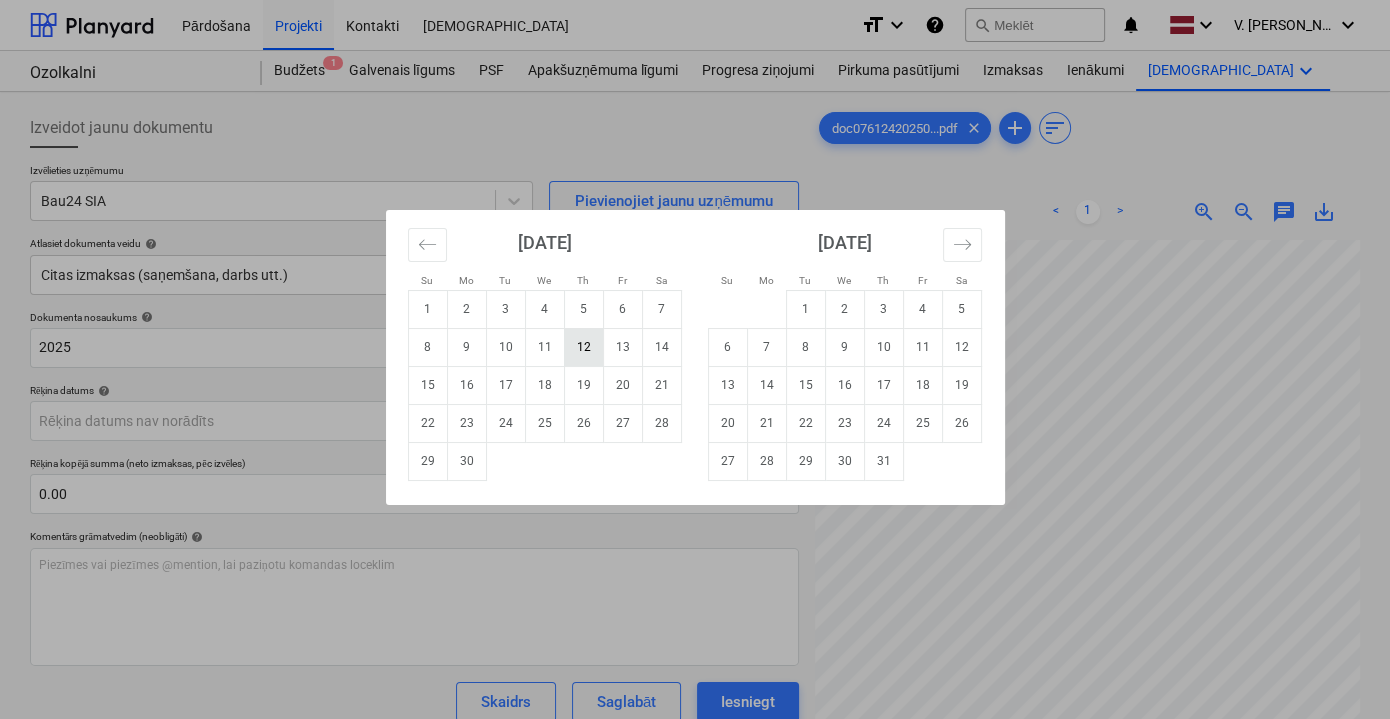 click on "12" at bounding box center [583, 347] 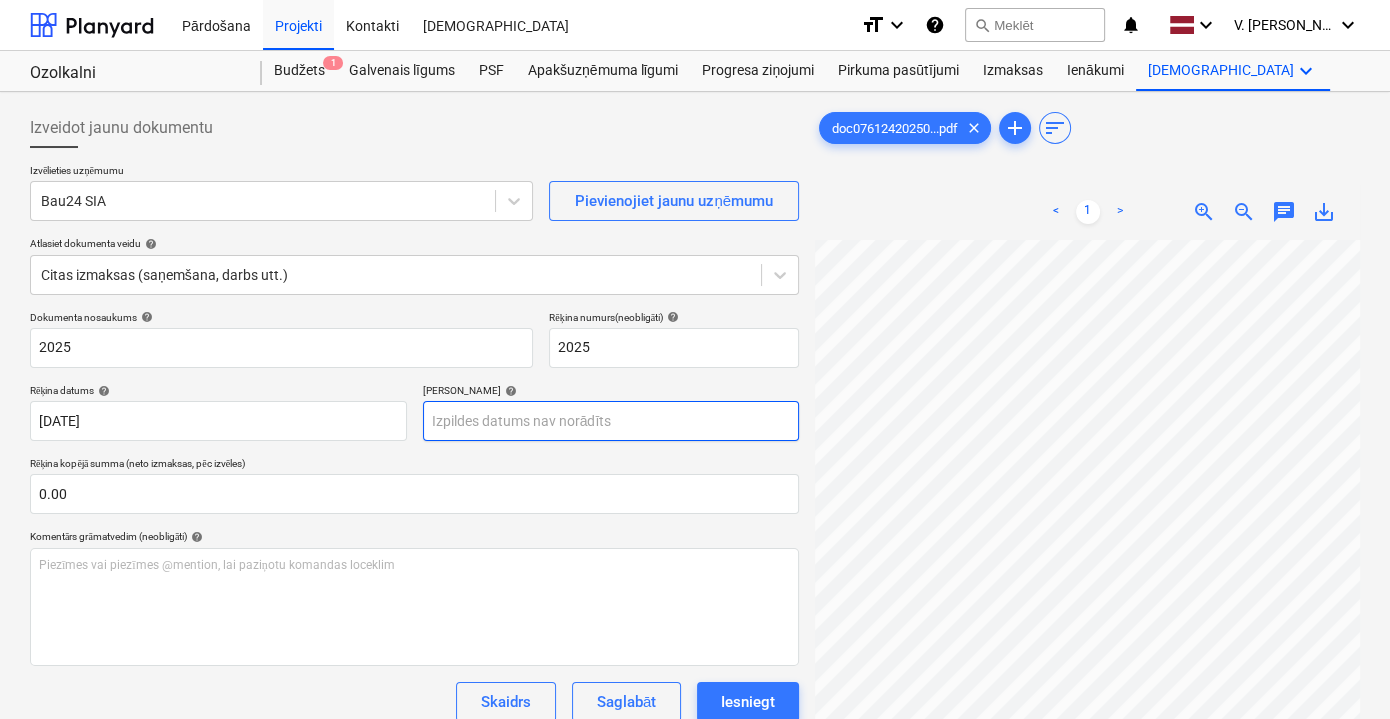 click on "Pārdošana Projekti Kontakti Iesūtne format_size keyboard_arrow_down help search Meklēt notifications 0 keyboard_arrow_down V. Filipčenko keyboard_arrow_down Ozolkalni Ozolkalni Budžets 1 Galvenais līgums PSF Apakšuzņēmuma līgumi Progresa ziņojumi Pirkuma pasūtījumi Izmaksas Ienākumi Vairāk keyboard_arrow_down Izveidot jaunu dokumentu Izvēlieties uzņēmumu Bau24 SIA   Pievienojiet jaunu uzņēmumu Atlasiet dokumenta veidu help Citas izmaksas (saņemšana, darbs utt.) Dokumenta nosaukums help 2025 Rēķina numurs  (neobligāti) help 2025 Rēķina datums help 12 Jun 2025 12.06.2025 Press the down arrow key to interact with the calendar and
select a date. Press the question mark key to get the keyboard shortcuts for changing dates. Termiņš help Press the down arrow key to interact with the calendar and
select a date. Press the question mark key to get the keyboard shortcuts for changing dates. Rēķina kopējā summa (neto izmaksas, pēc izvēles) 0.00 help ﻿ Skaidrs Saglabāt 0.00" at bounding box center (695, 359) 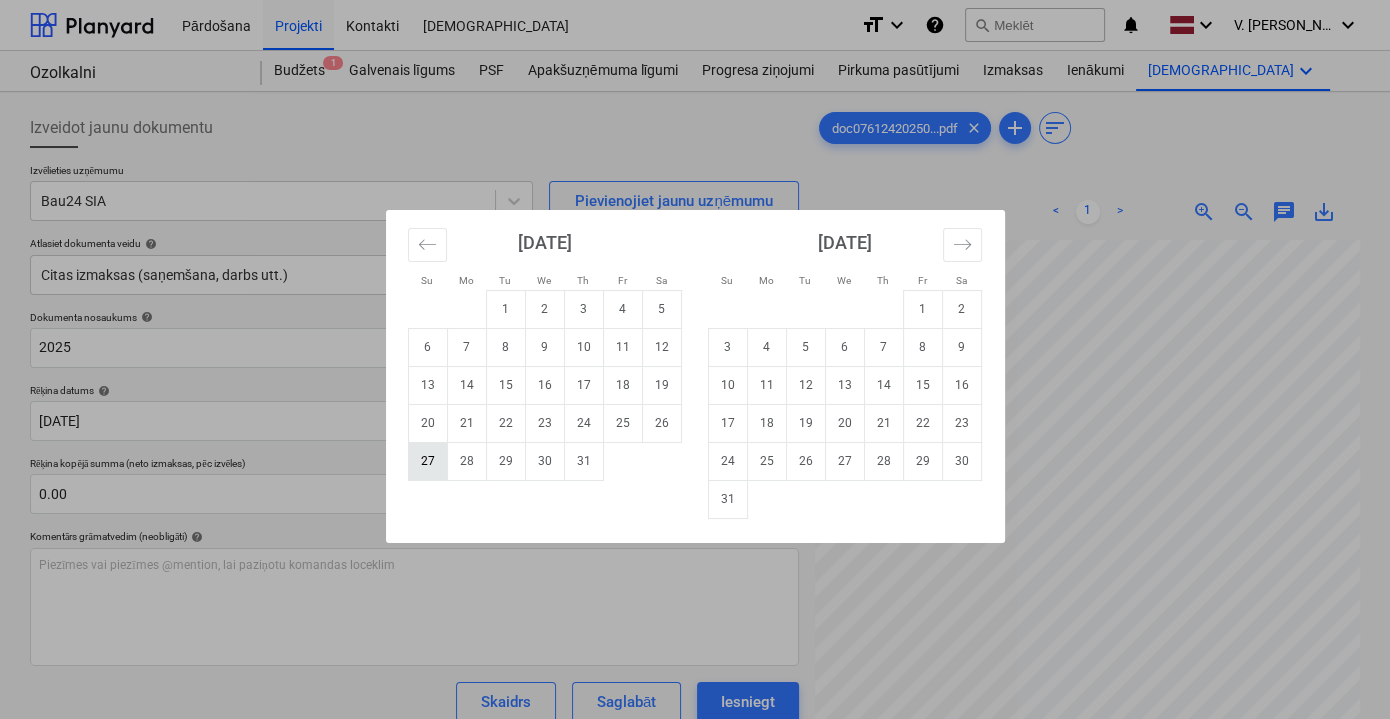 click on "27" at bounding box center (427, 461) 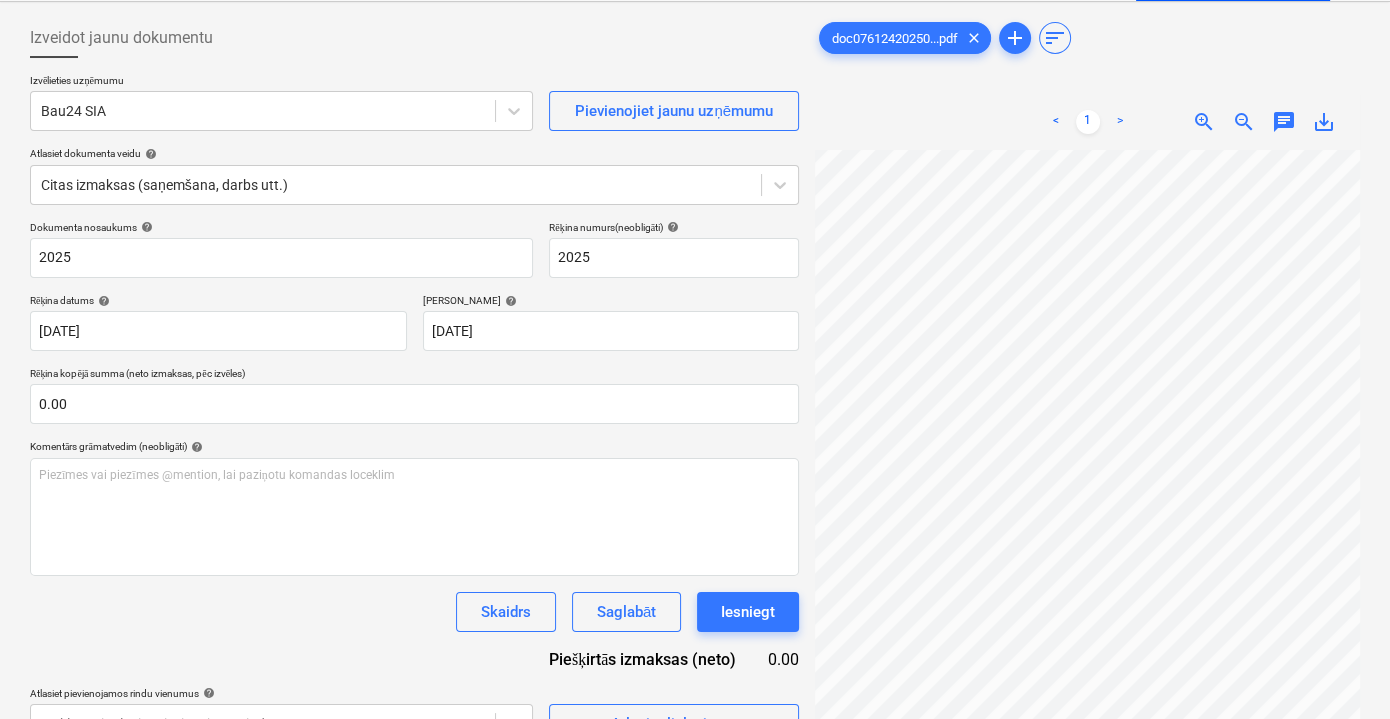 scroll, scrollTop: 181, scrollLeft: 0, axis: vertical 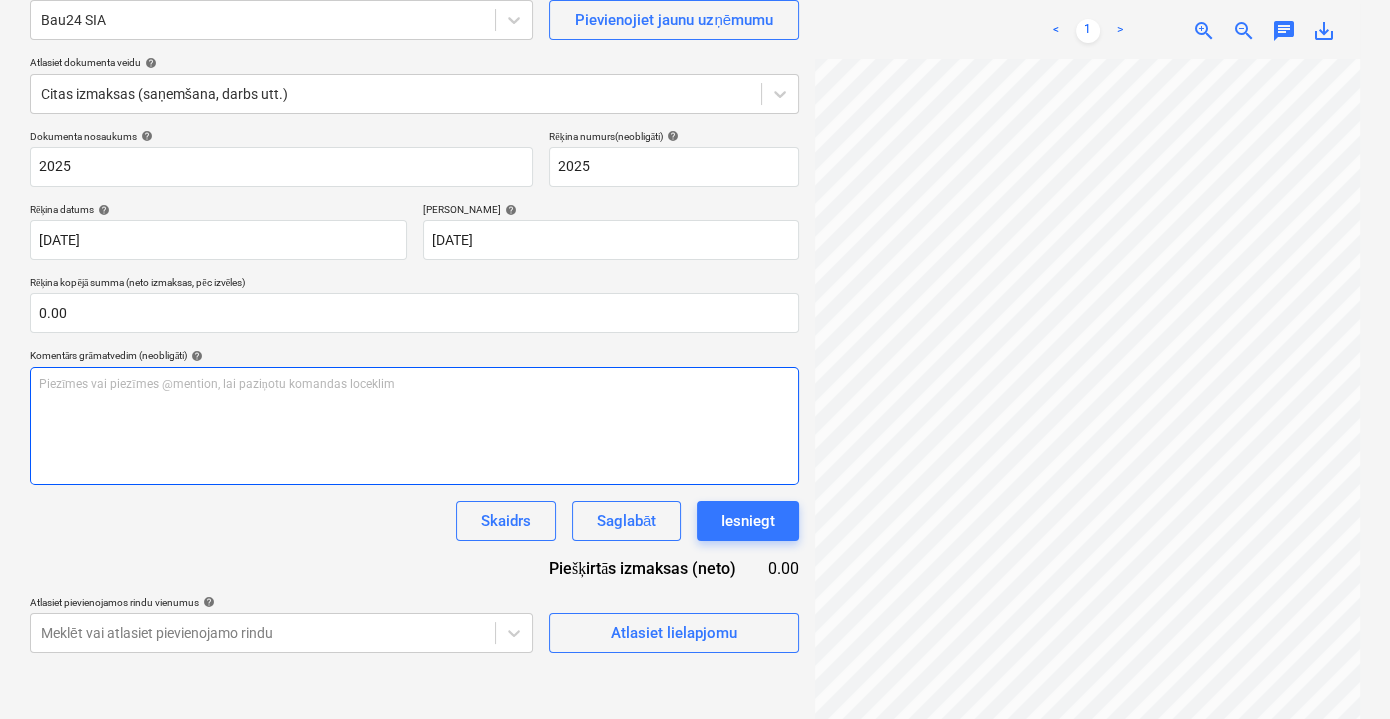 click on "Piezīmes vai piezīmes @mention, lai paziņotu komandas loceklim ﻿" at bounding box center (414, 384) 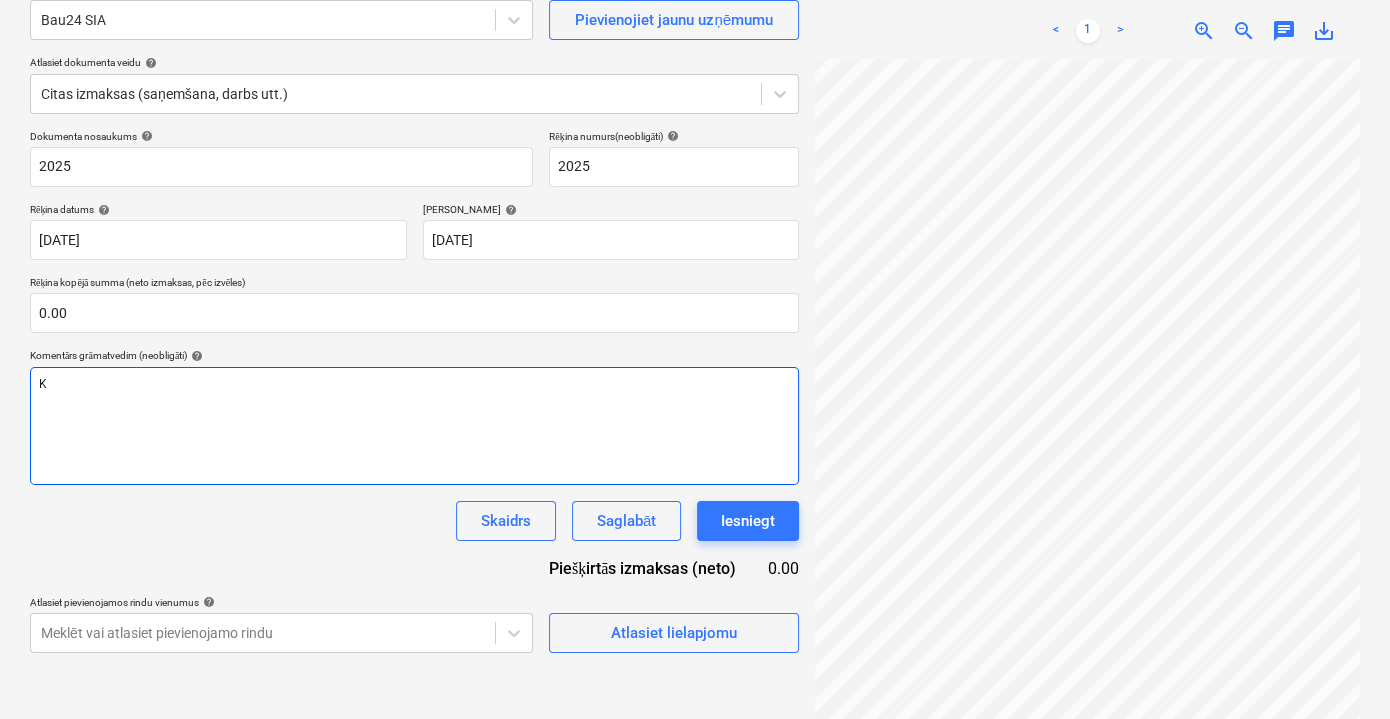 type 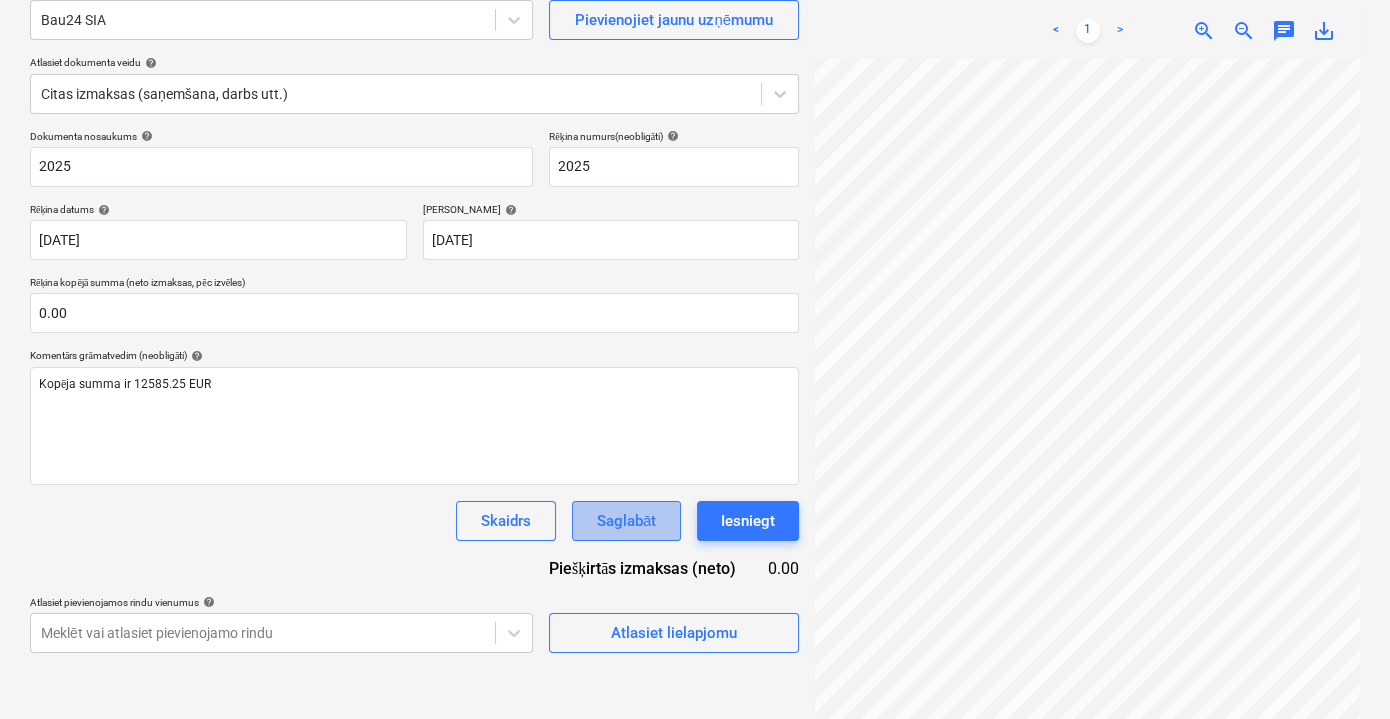 click on "Saglabāt" at bounding box center [626, 521] 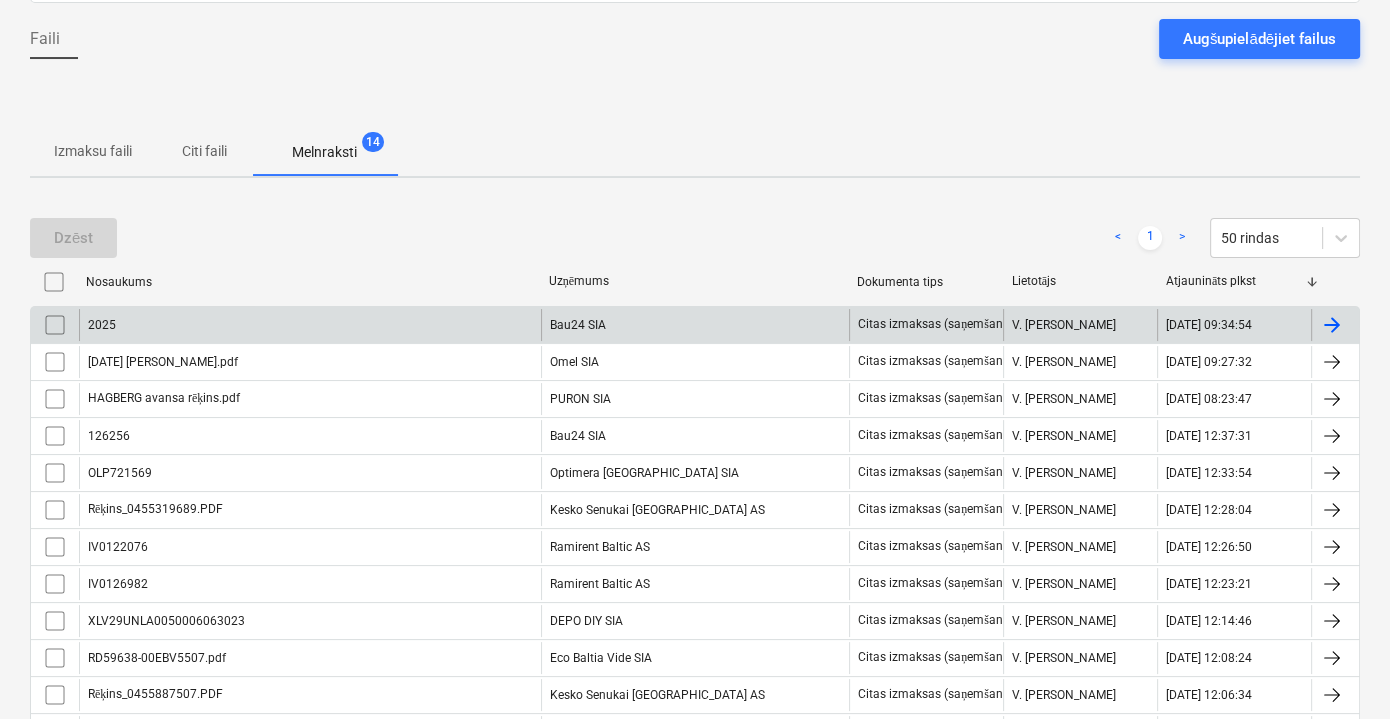 click on "2025" at bounding box center (310, 325) 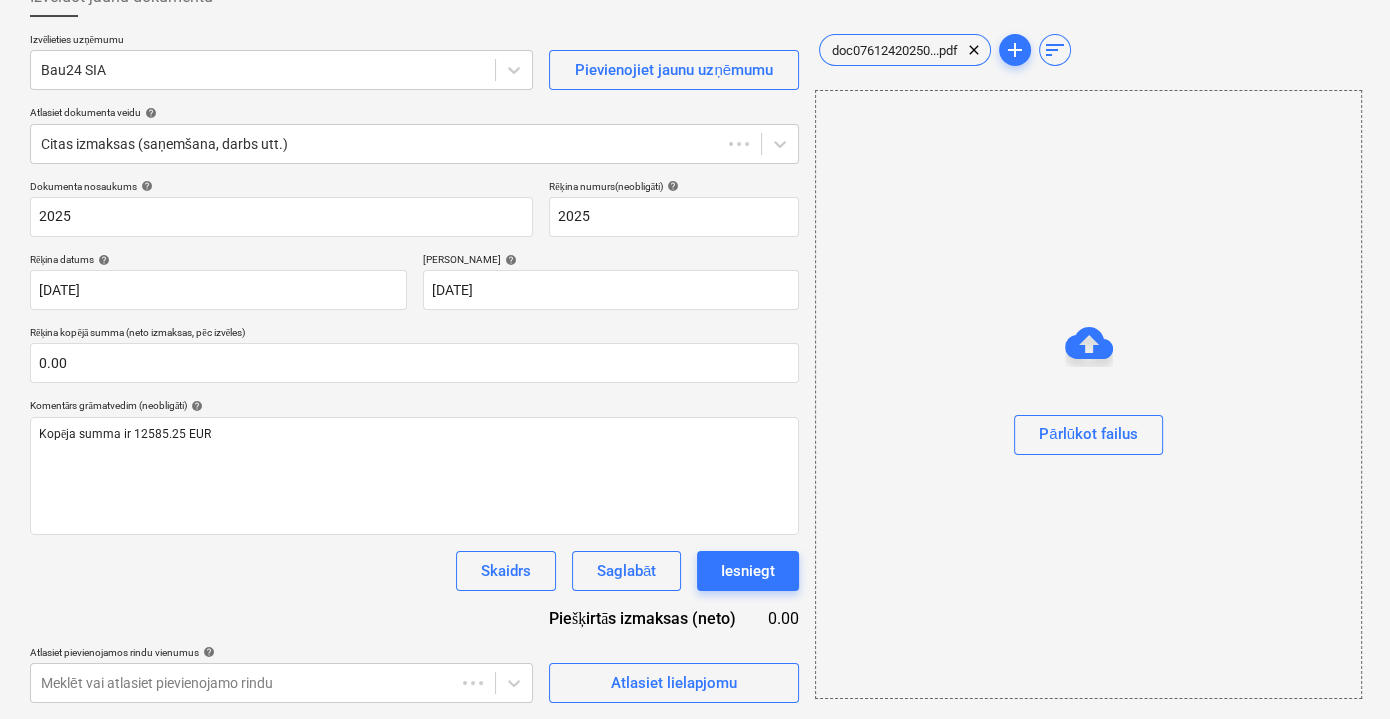 scroll, scrollTop: 130, scrollLeft: 0, axis: vertical 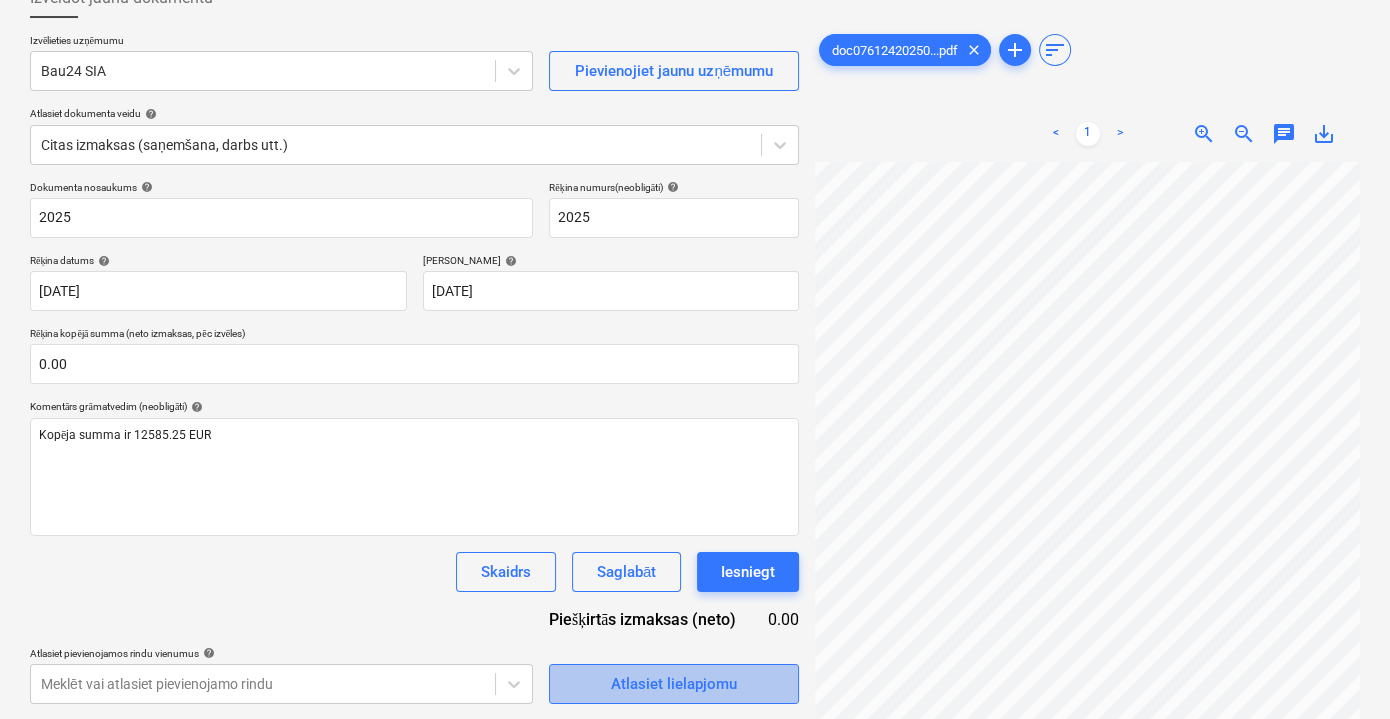 click on "Atlasiet lielapjomu" at bounding box center [674, 684] 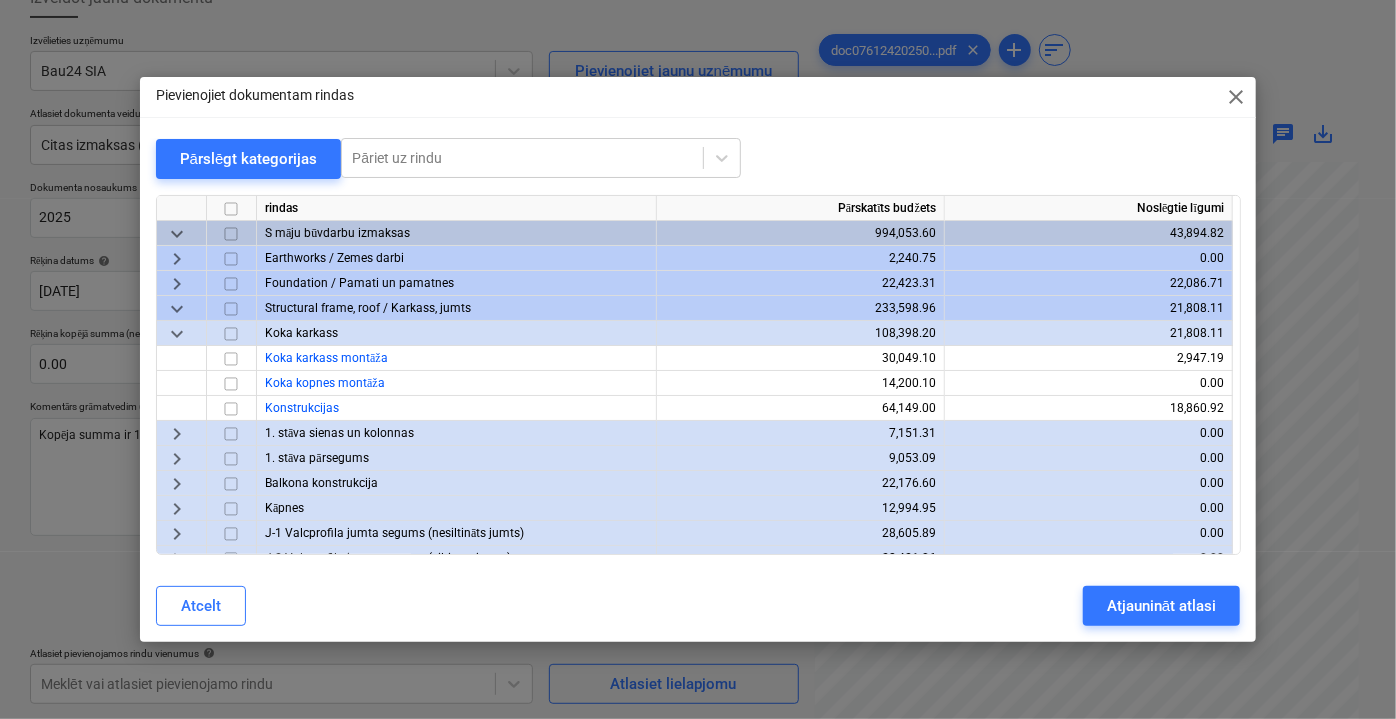 click on "keyboard_arrow_down" at bounding box center [177, 308] 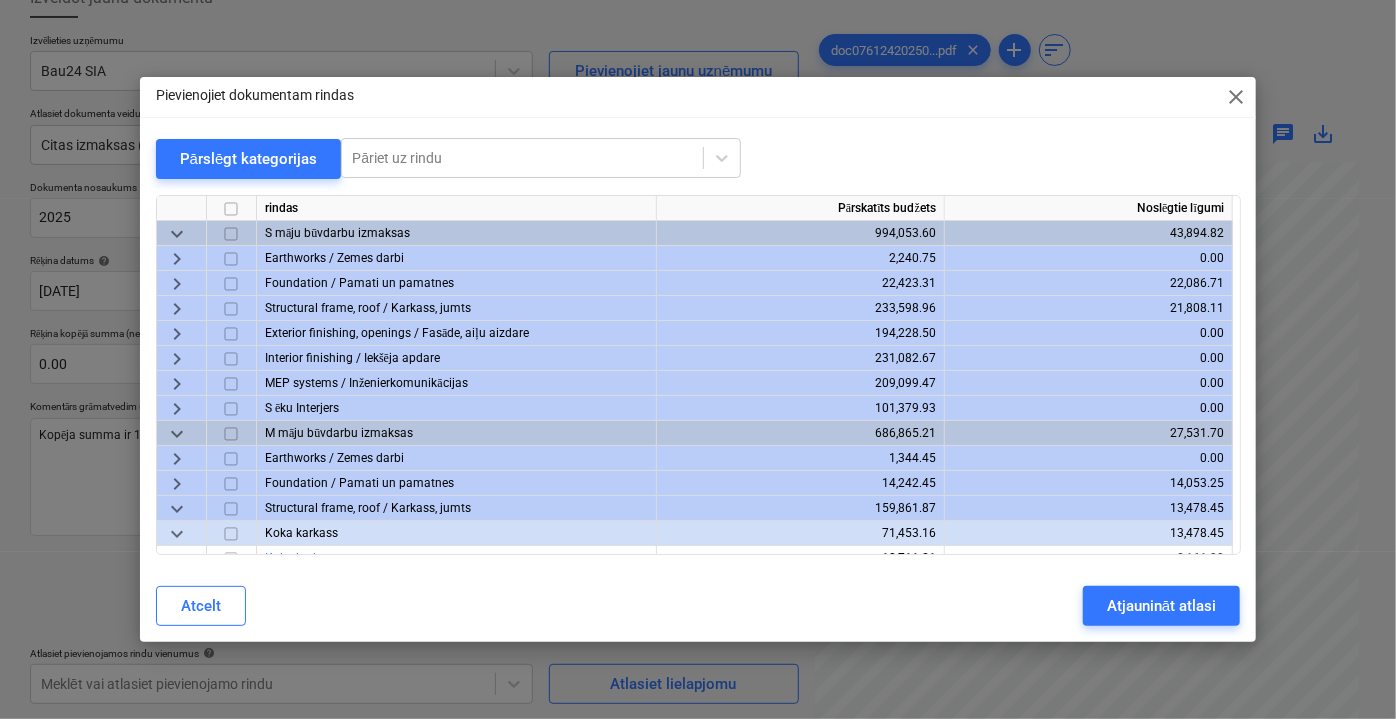 click on "keyboard_arrow_right" at bounding box center [177, 308] 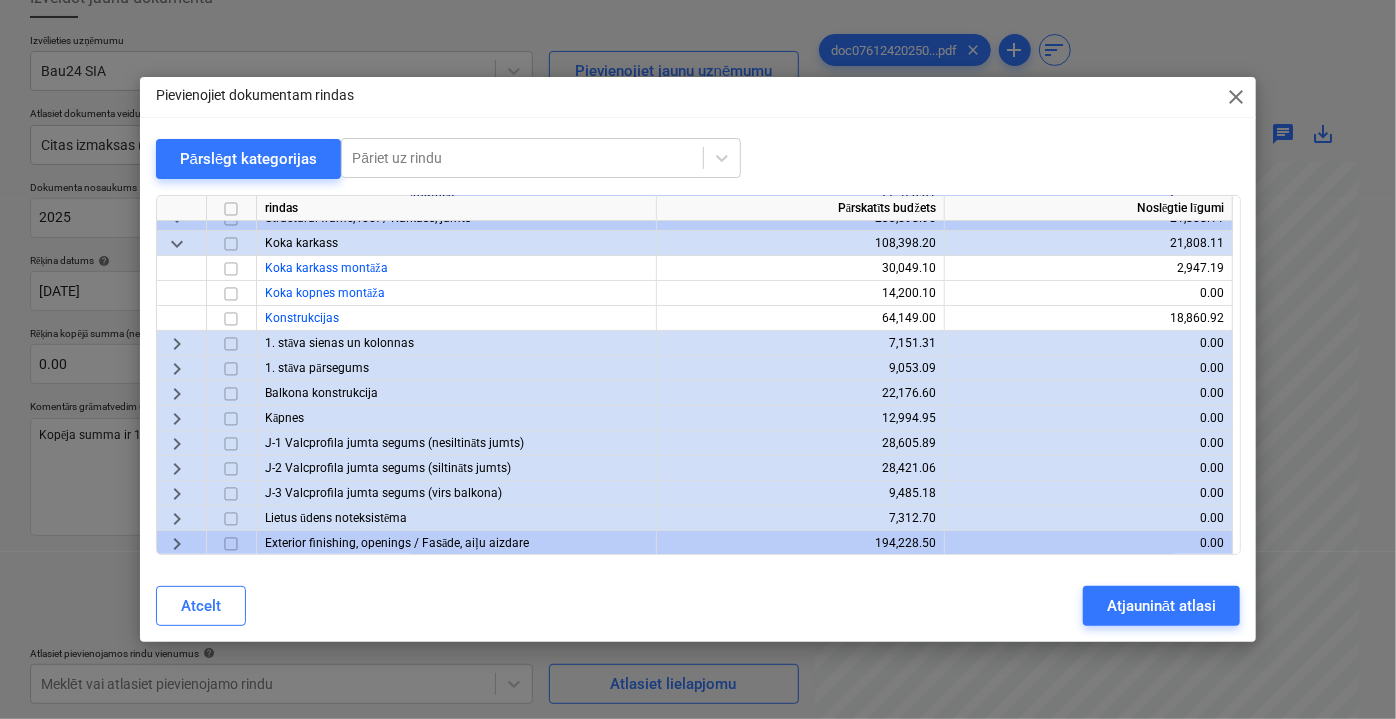 scroll, scrollTop: 0, scrollLeft: 0, axis: both 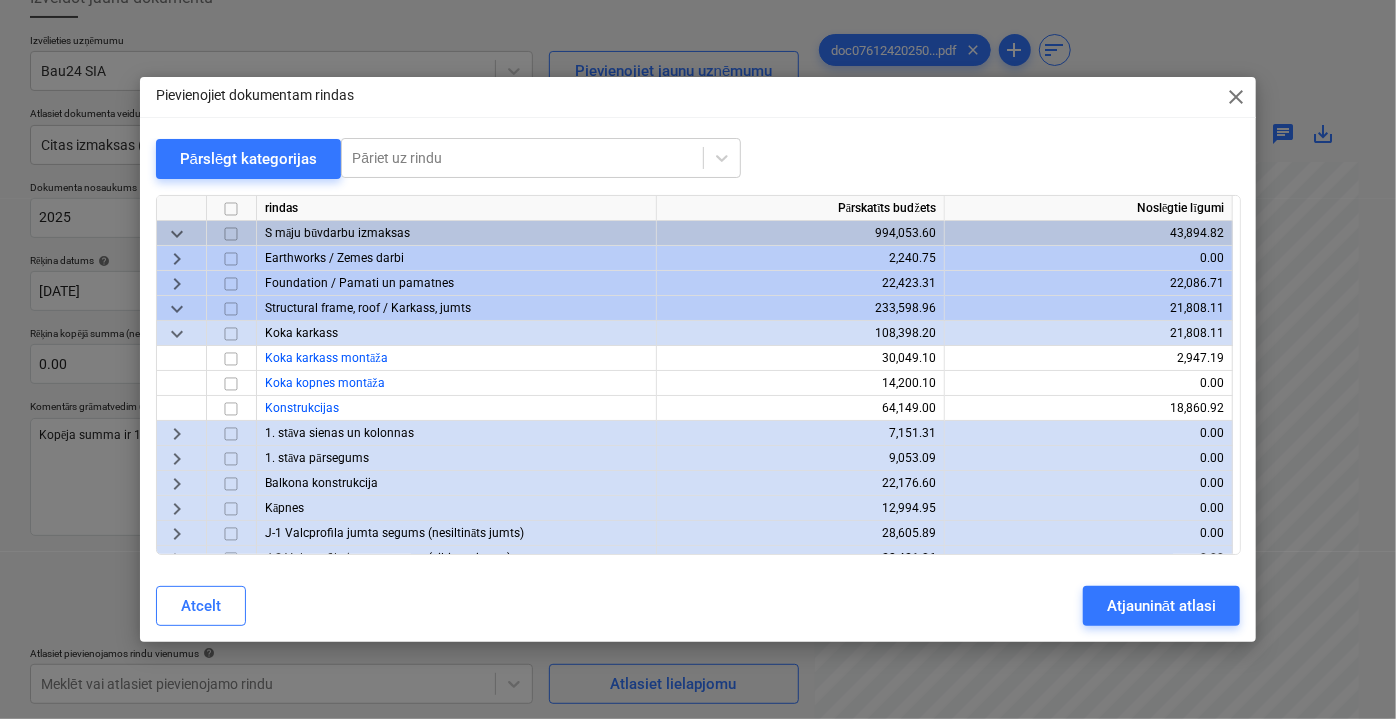 click on "keyboard_arrow_down" at bounding box center (177, 308) 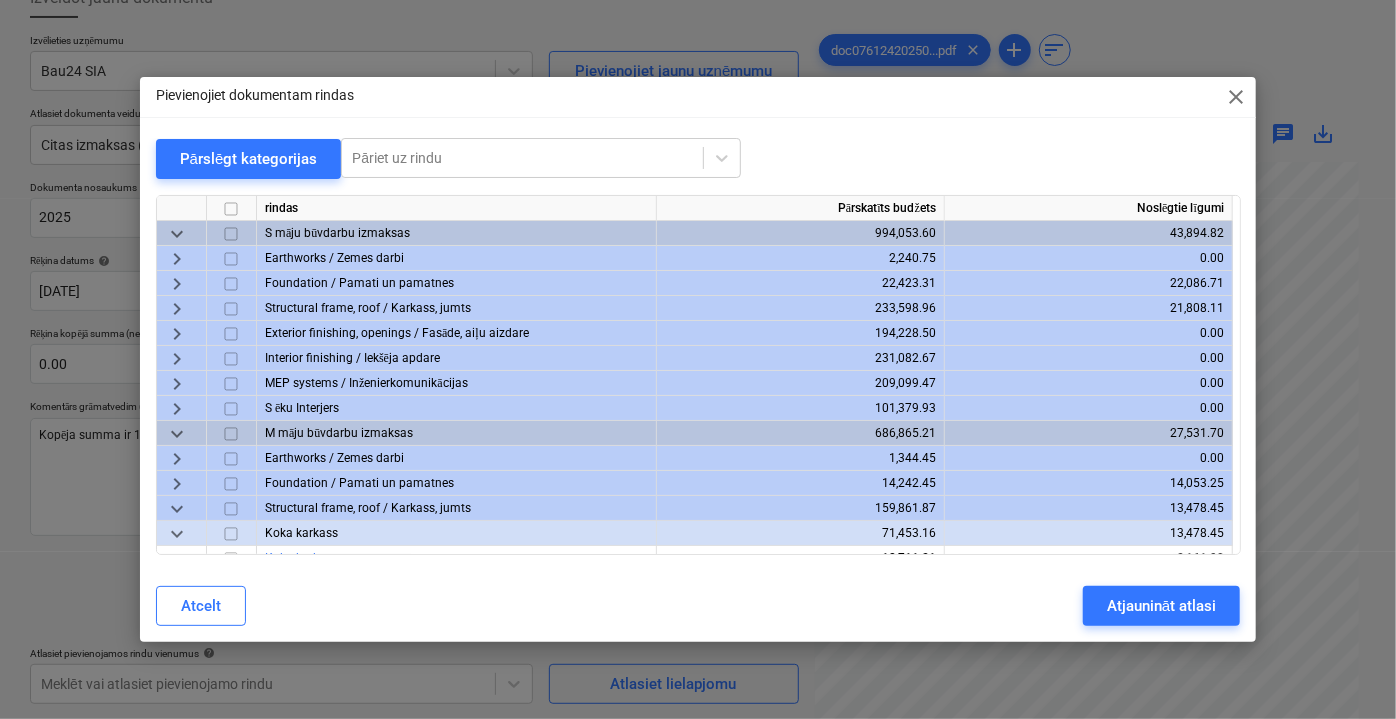click on "keyboard_arrow_right" at bounding box center (177, 308) 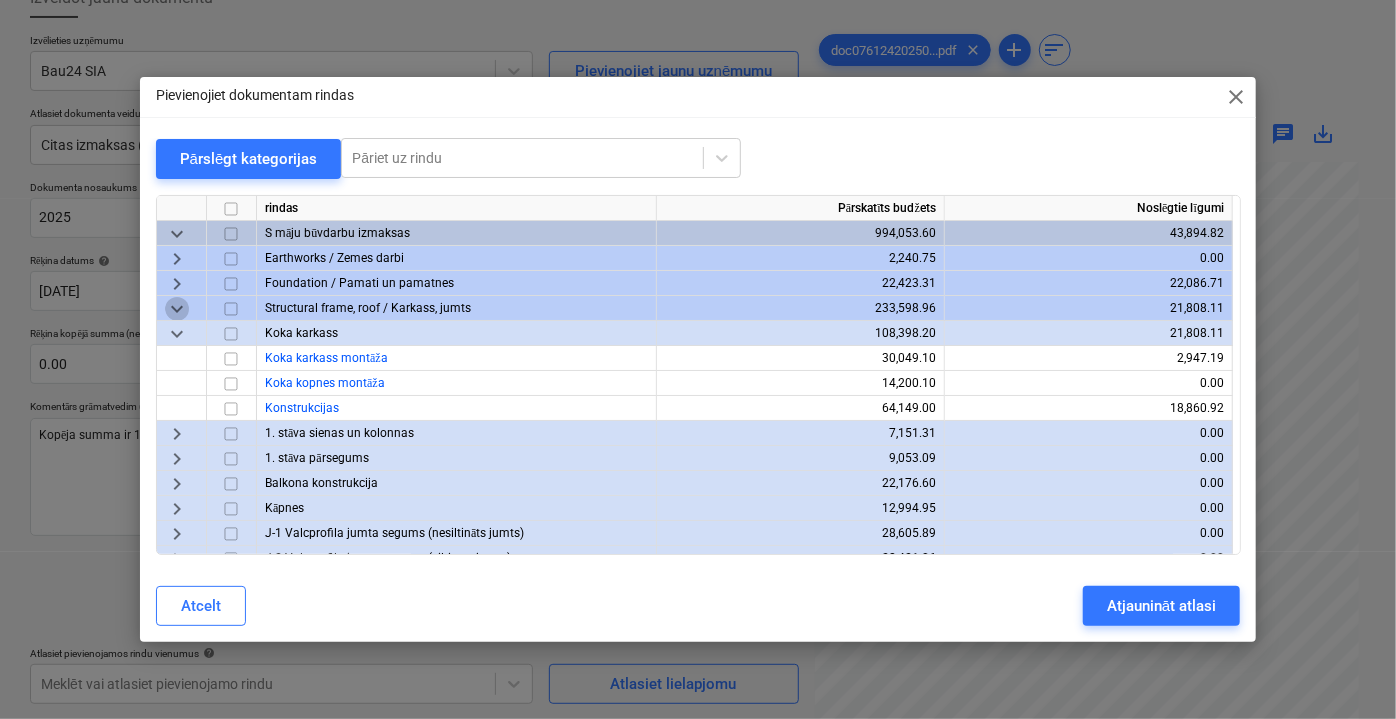 click on "keyboard_arrow_down" at bounding box center [177, 308] 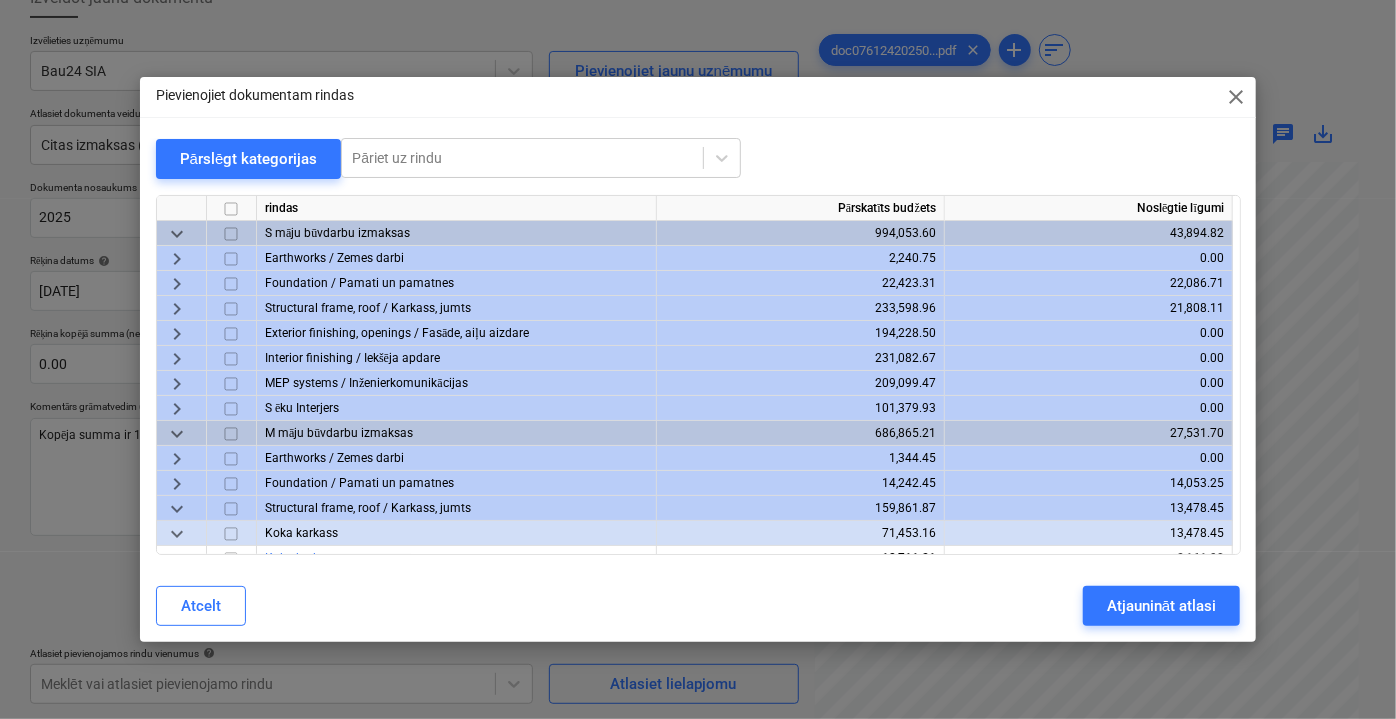 click on "keyboard_arrow_right" at bounding box center [177, 308] 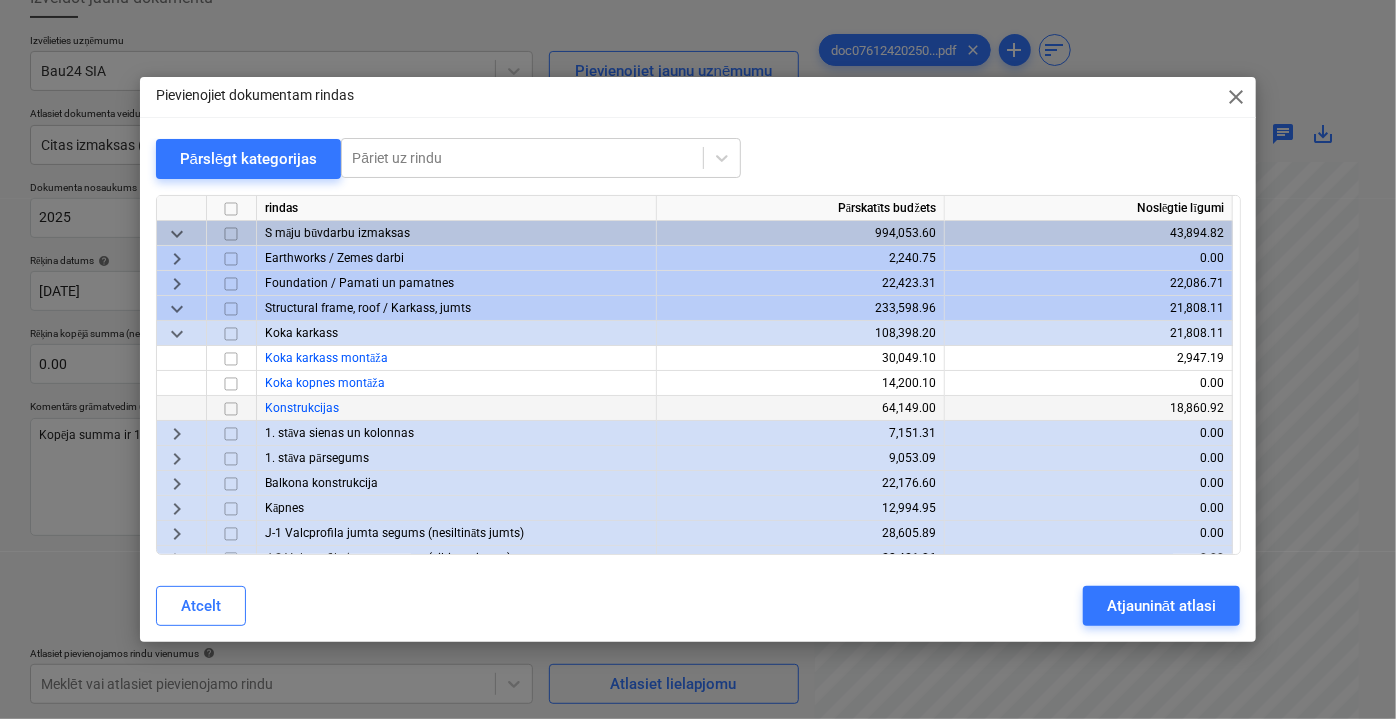 click at bounding box center [231, 408] 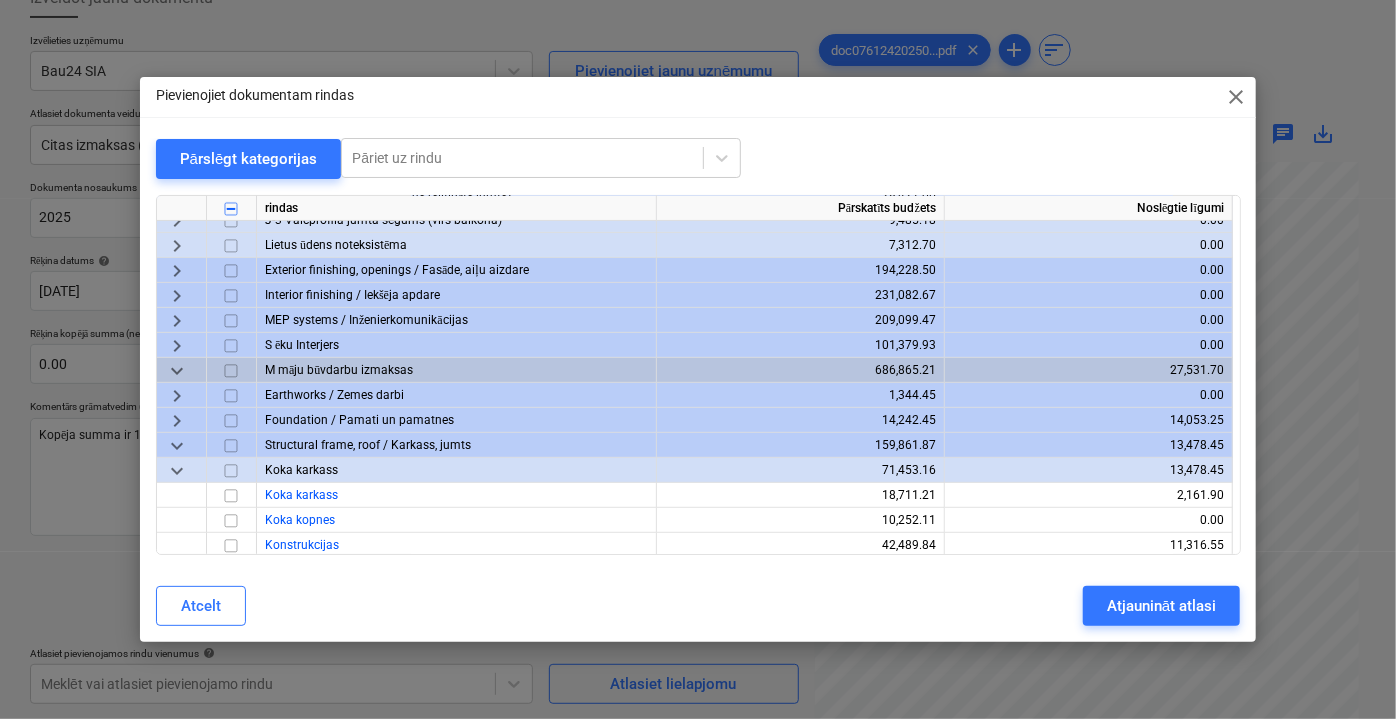 scroll, scrollTop: 454, scrollLeft: 0, axis: vertical 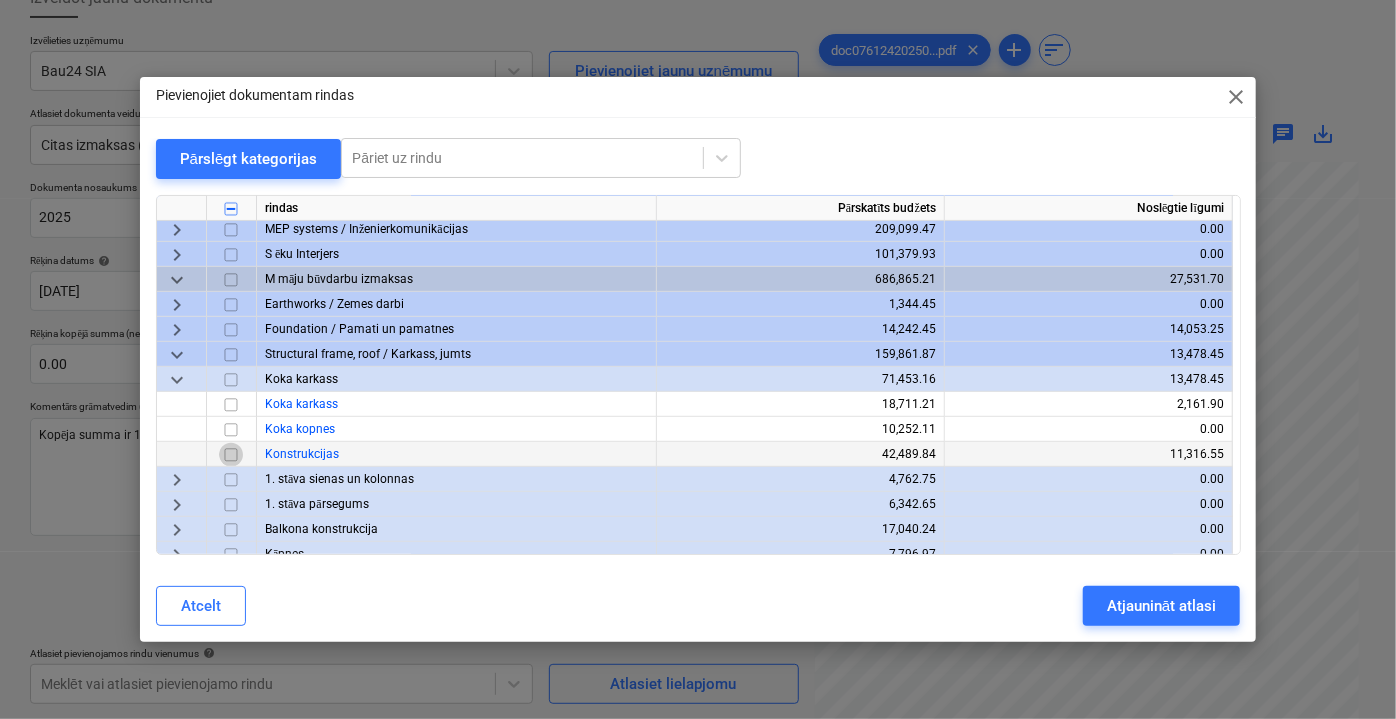 click at bounding box center (231, 454) 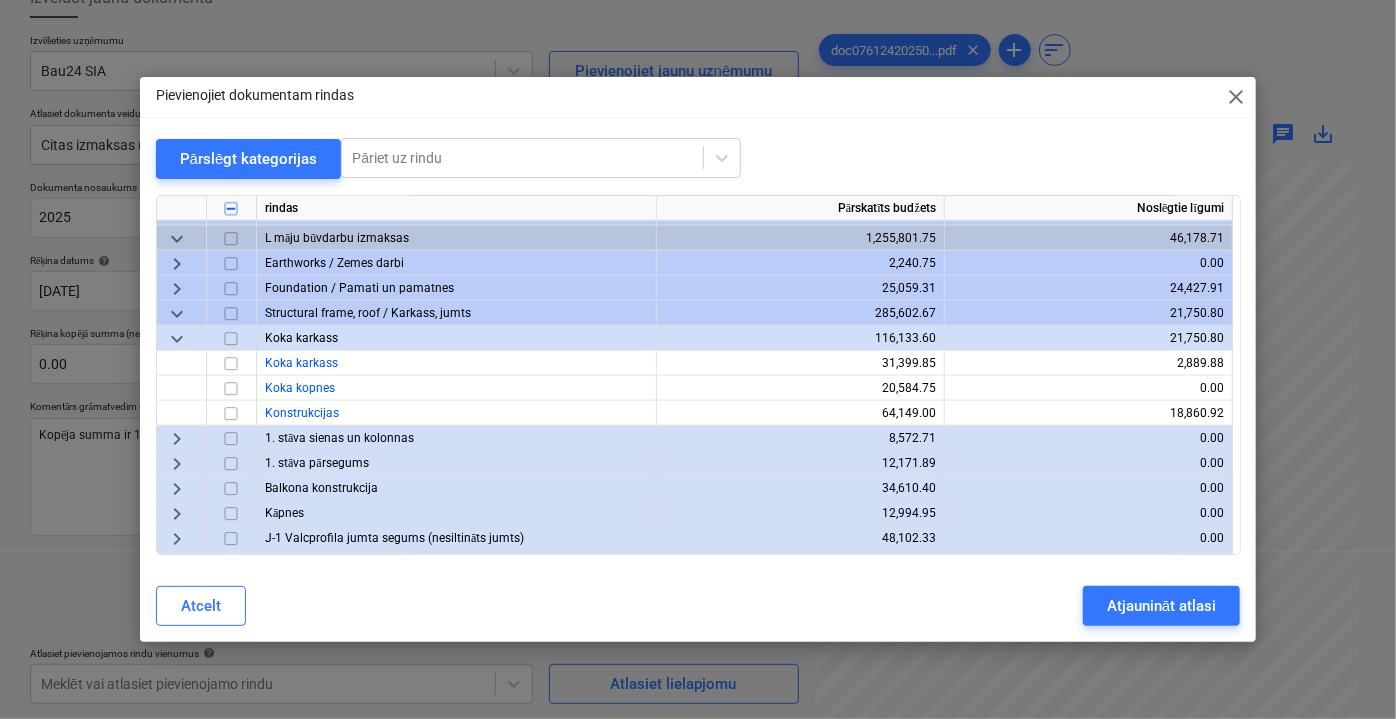 scroll, scrollTop: 1000, scrollLeft: 0, axis: vertical 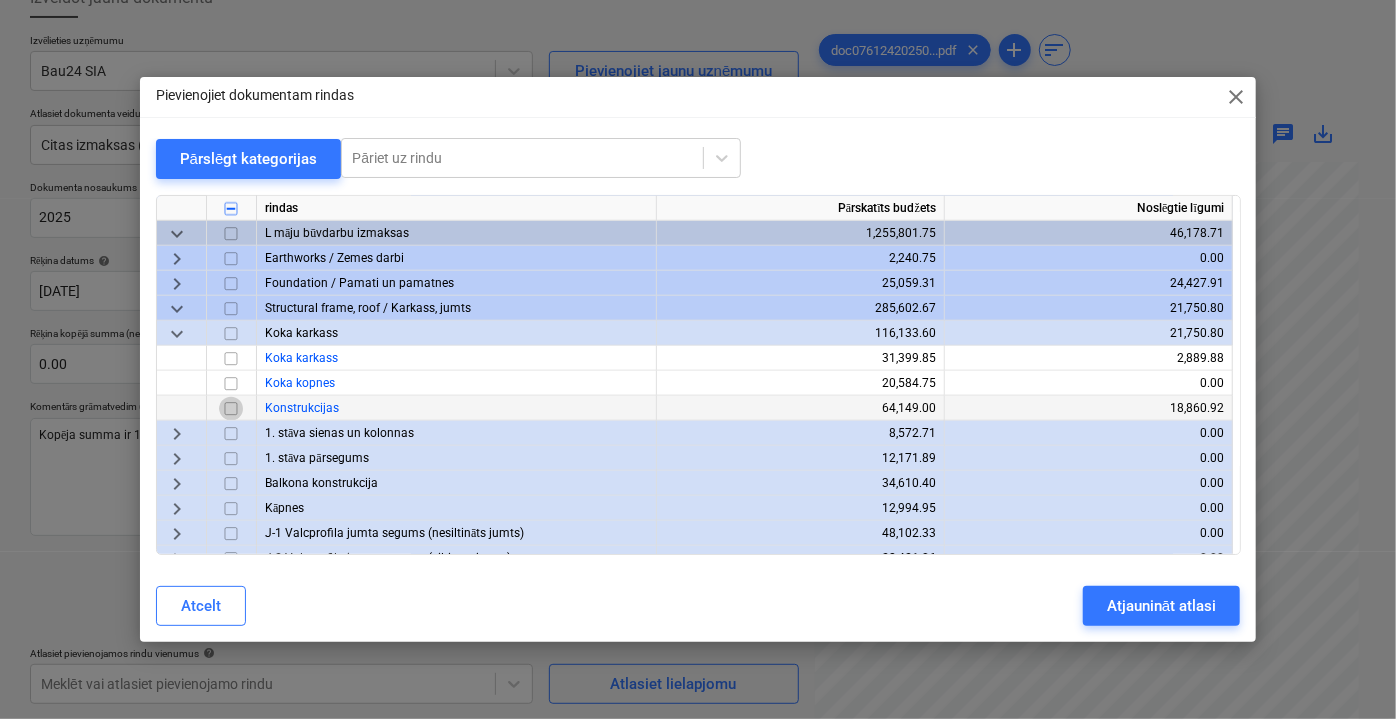 click at bounding box center (231, 408) 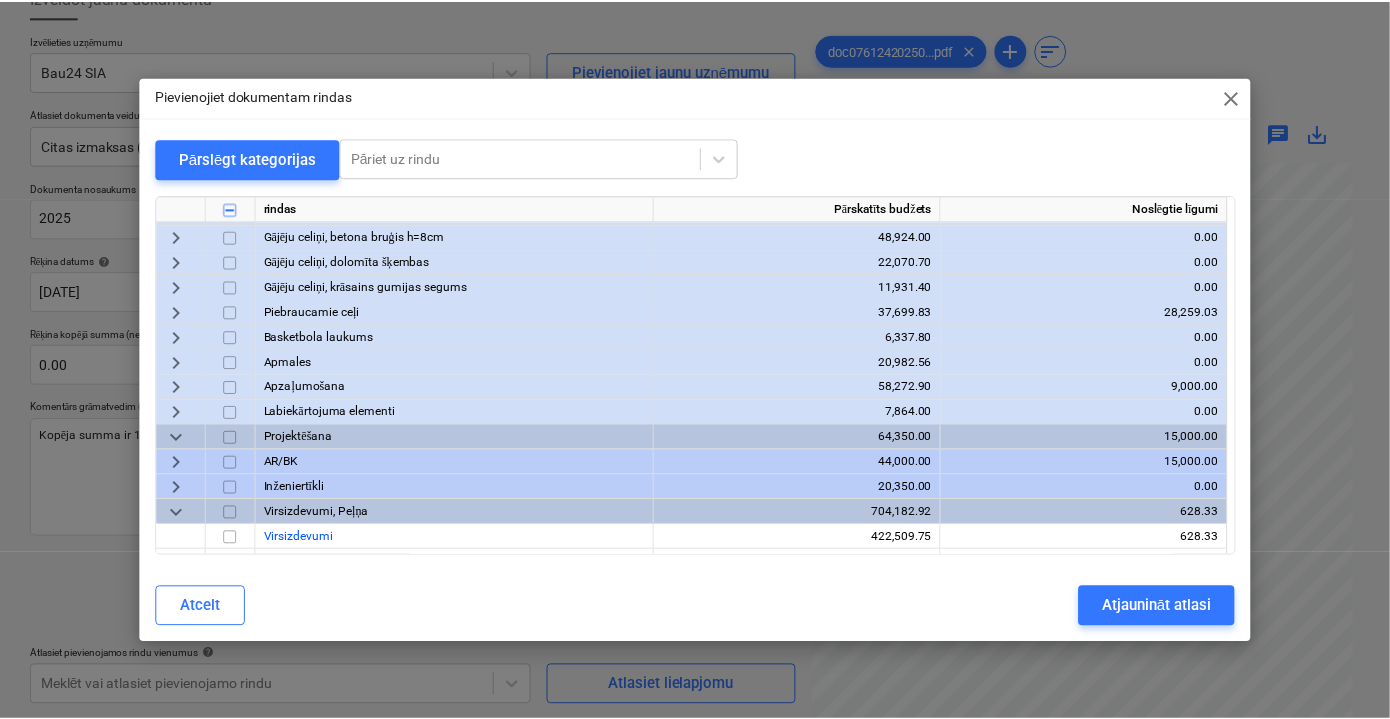 scroll, scrollTop: 1691, scrollLeft: 0, axis: vertical 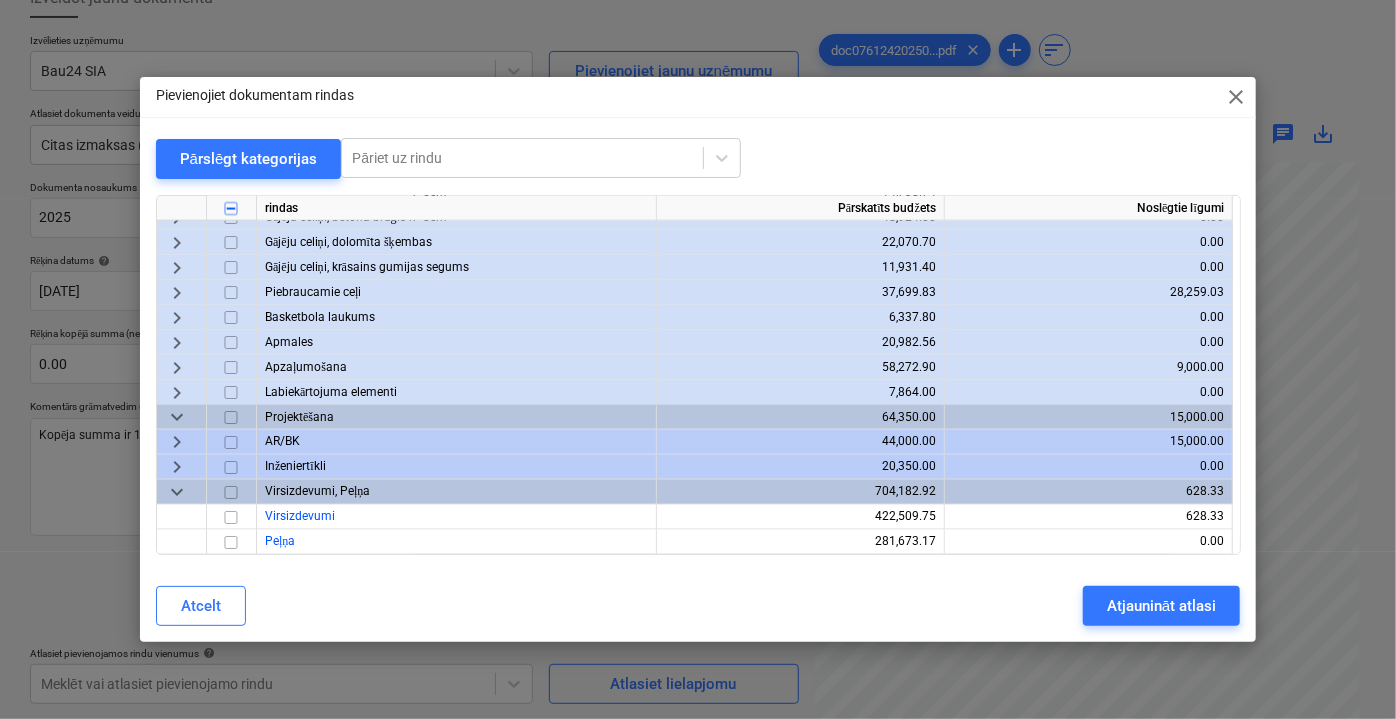 click on "keyboard_arrow_right" at bounding box center [177, 442] 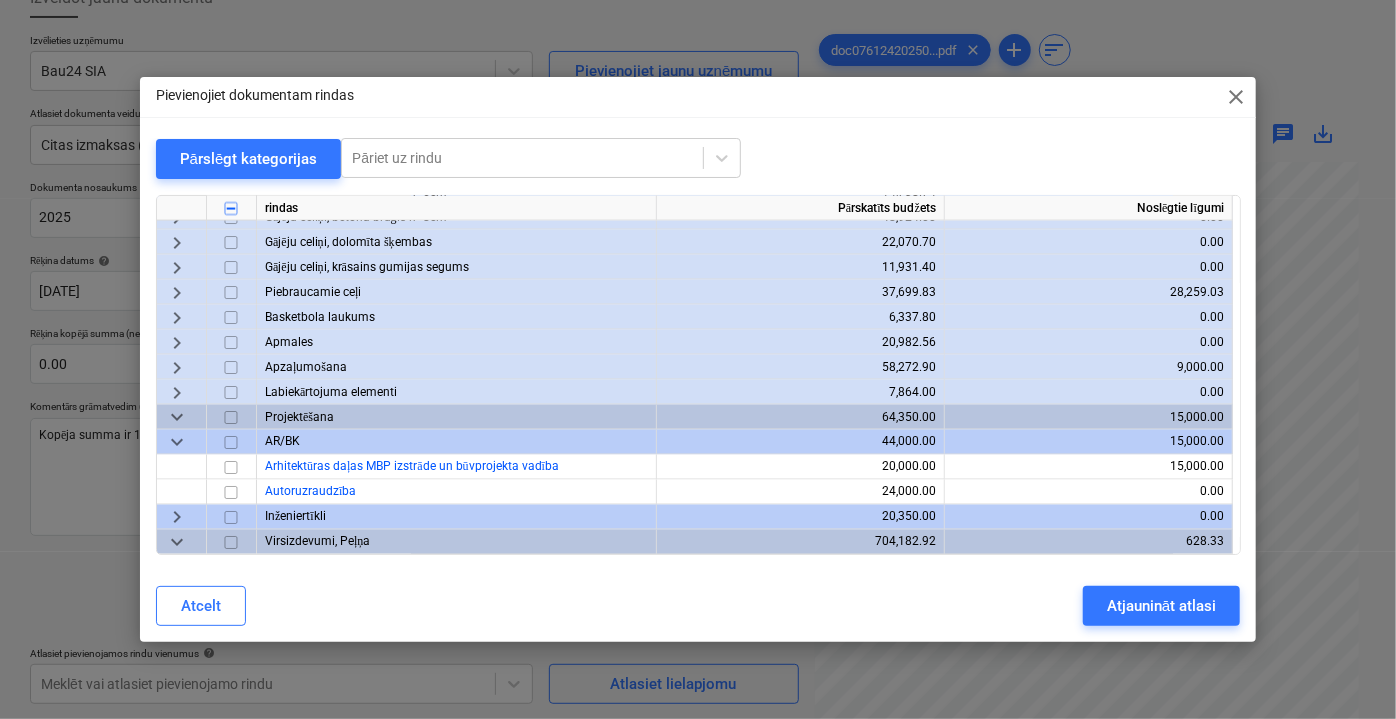 click on "keyboard_arrow_down" at bounding box center (177, 442) 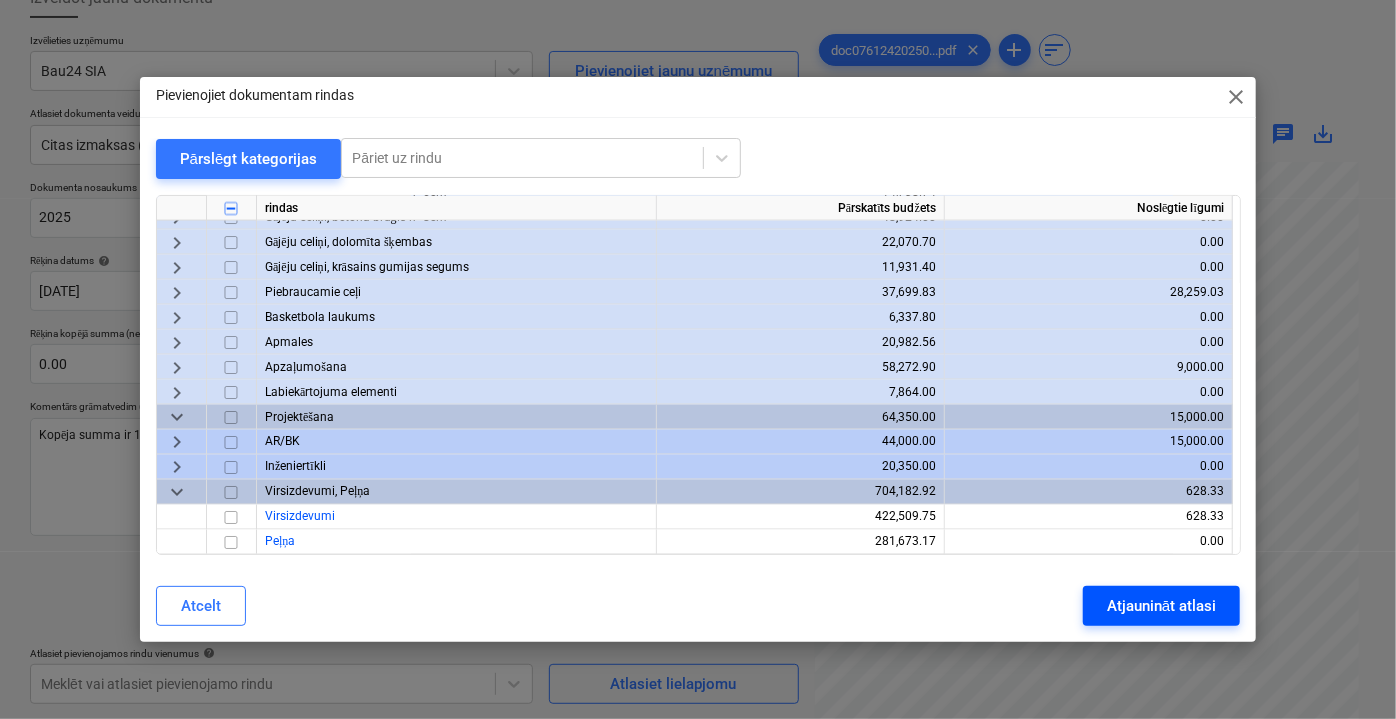 click on "Atjaunināt atlasi" at bounding box center (1161, 606) 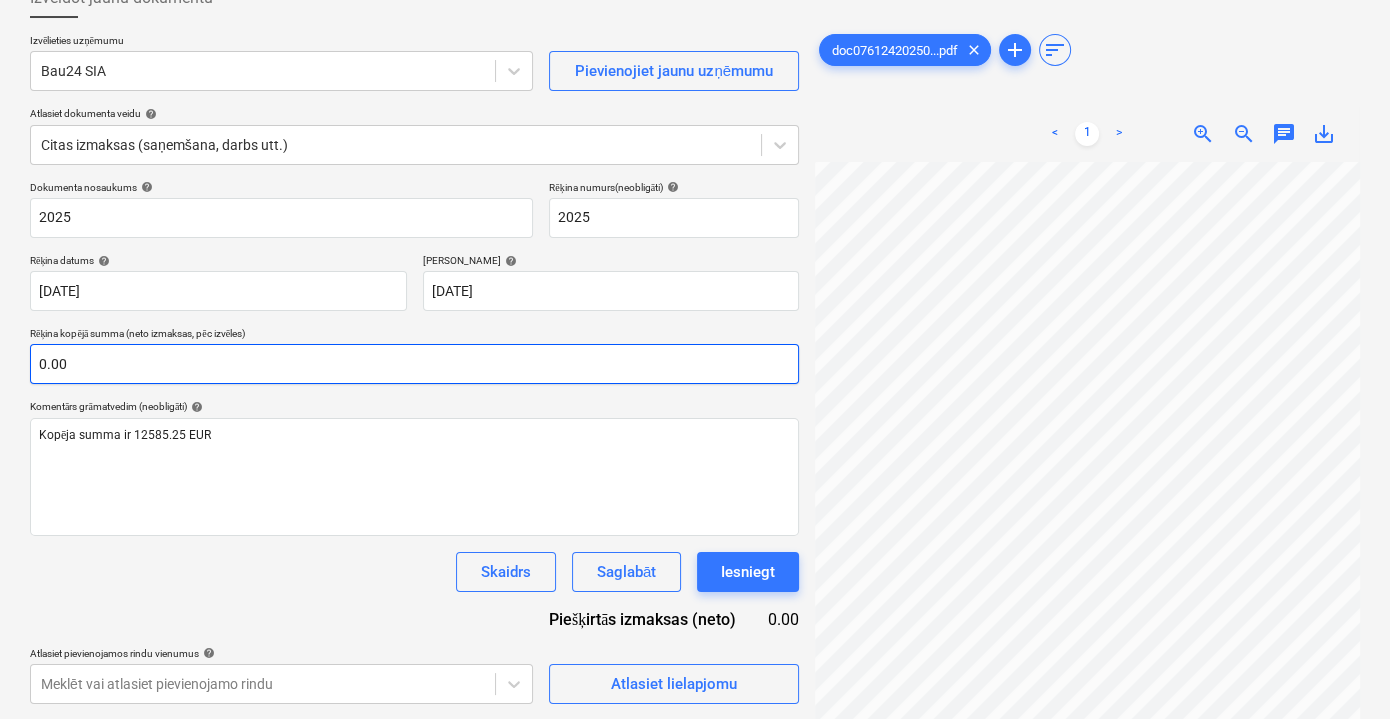 scroll, scrollTop: 312, scrollLeft: 0, axis: vertical 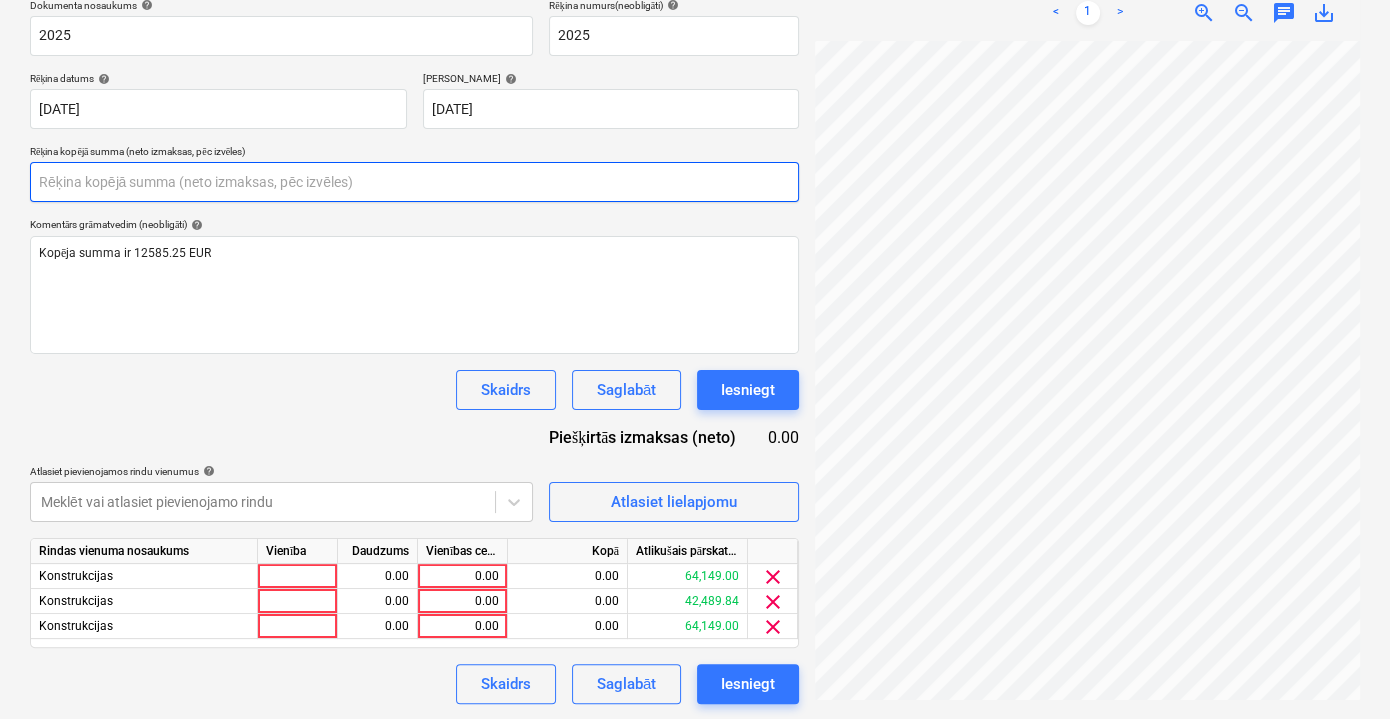 click at bounding box center [414, 182] 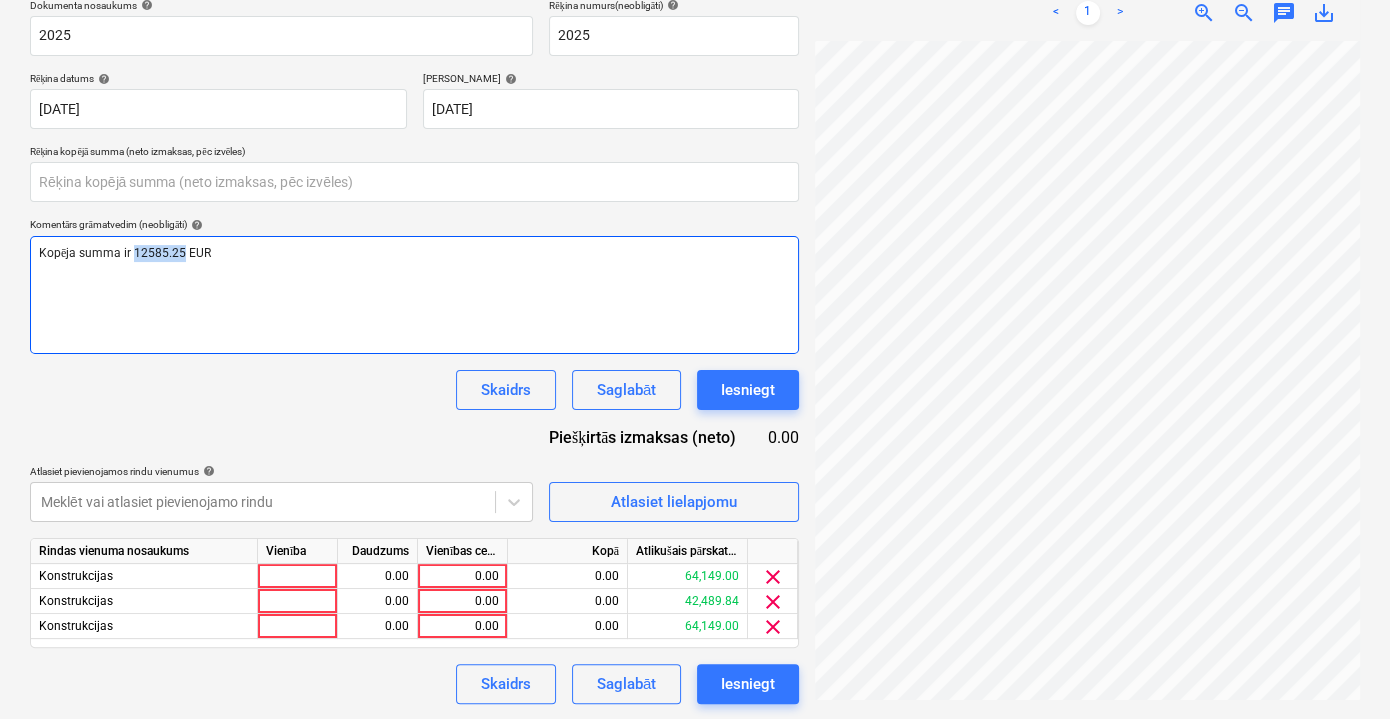 drag, startPoint x: 181, startPoint y: 252, endPoint x: 132, endPoint y: 251, distance: 49.010204 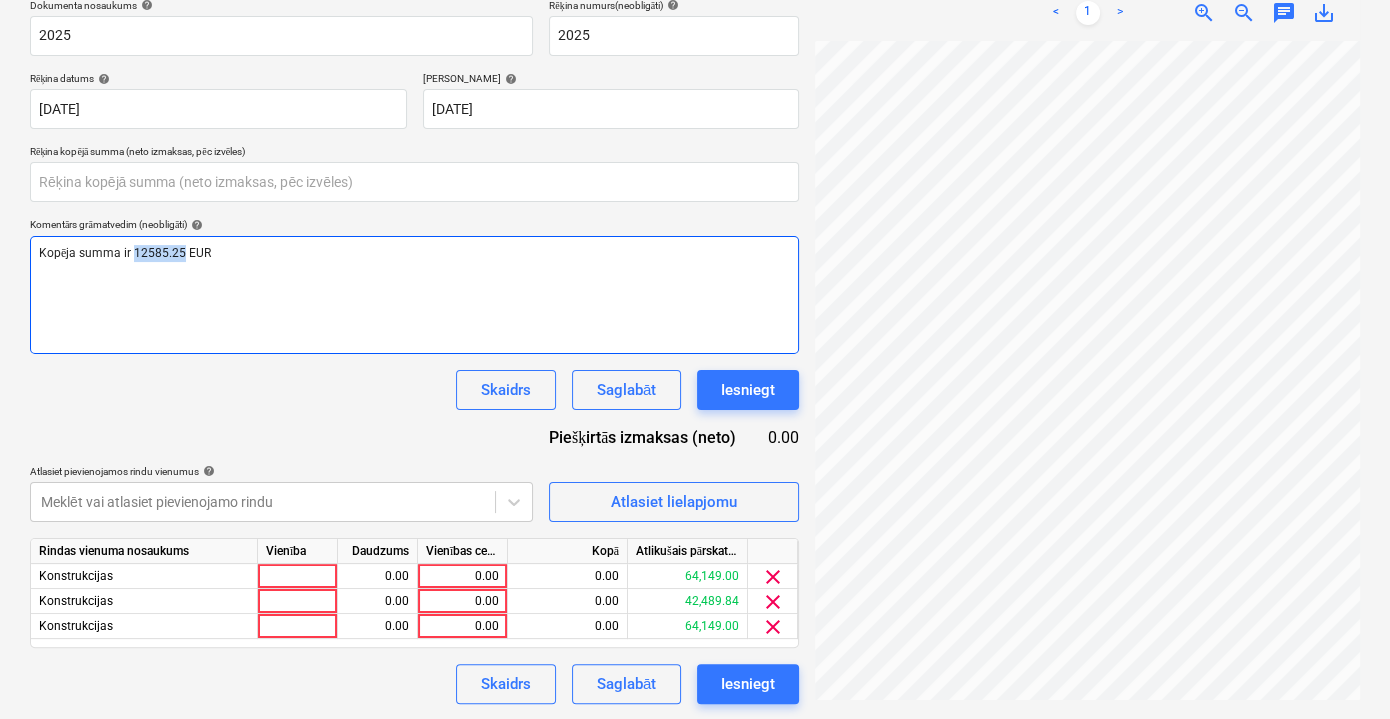 click on "Kopēja summa ir 12585.25 EUR" at bounding box center (125, 253) 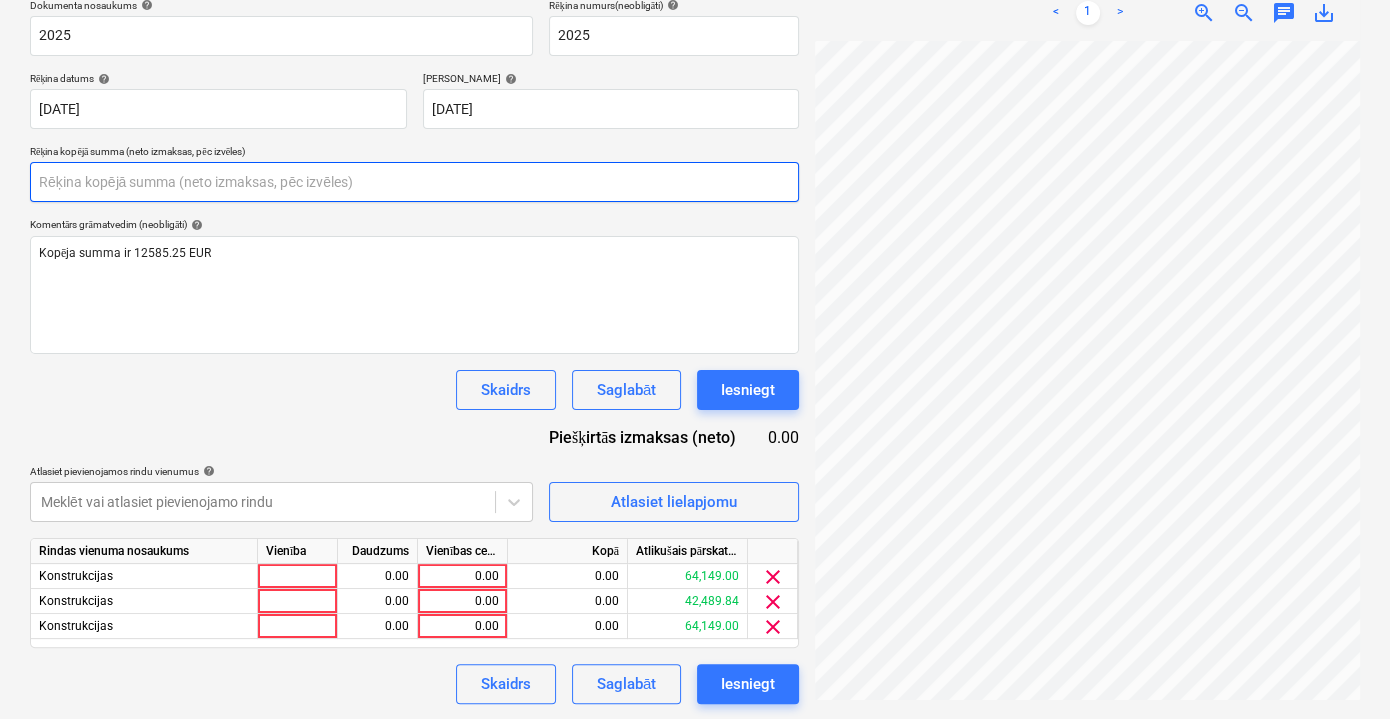 click at bounding box center [414, 182] 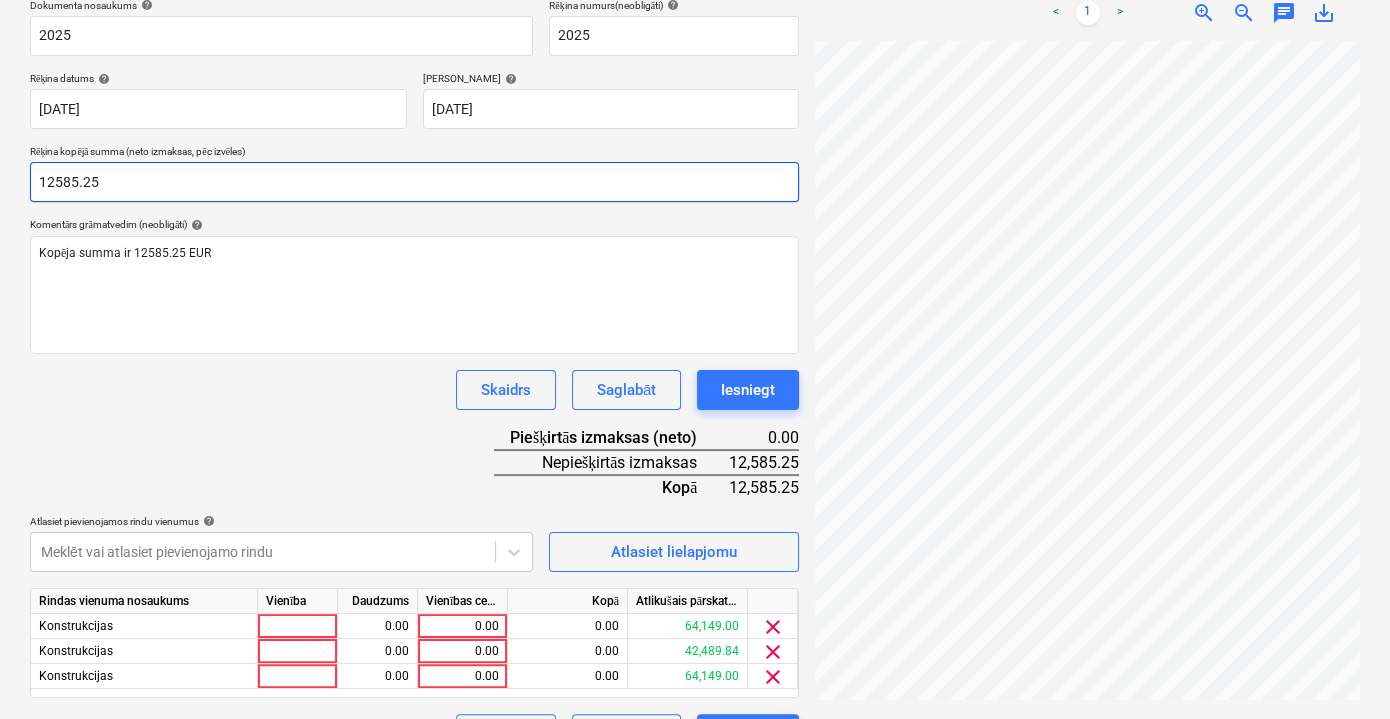 type on "12585.25" 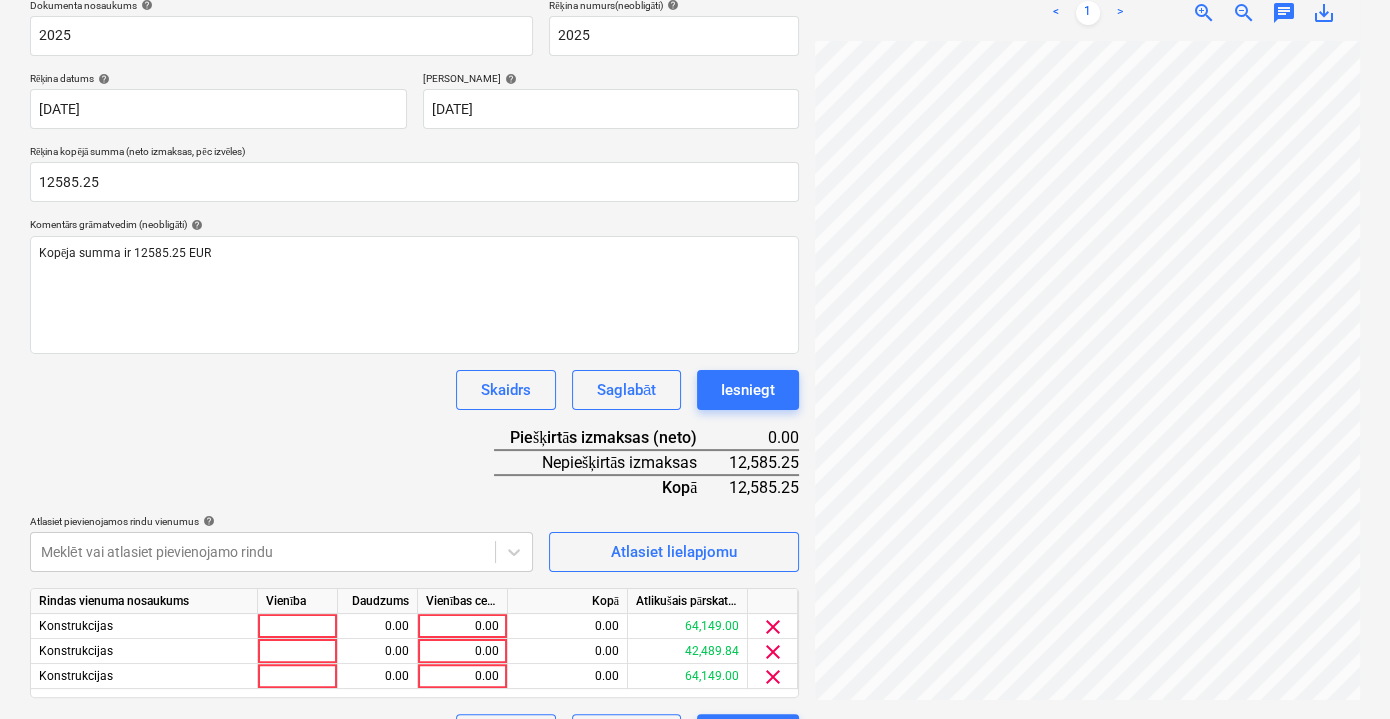 click on "Vienības cena" at bounding box center [463, 601] 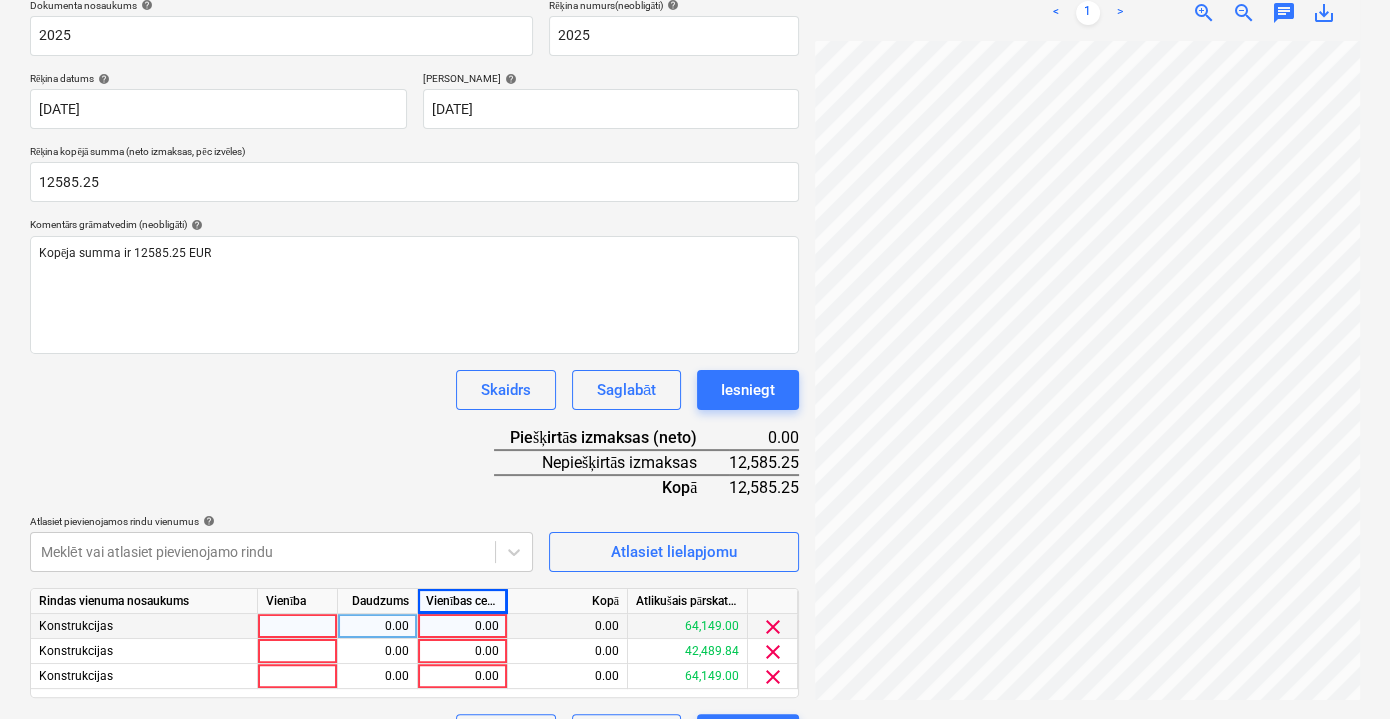 click on "0.00" at bounding box center [462, 626] 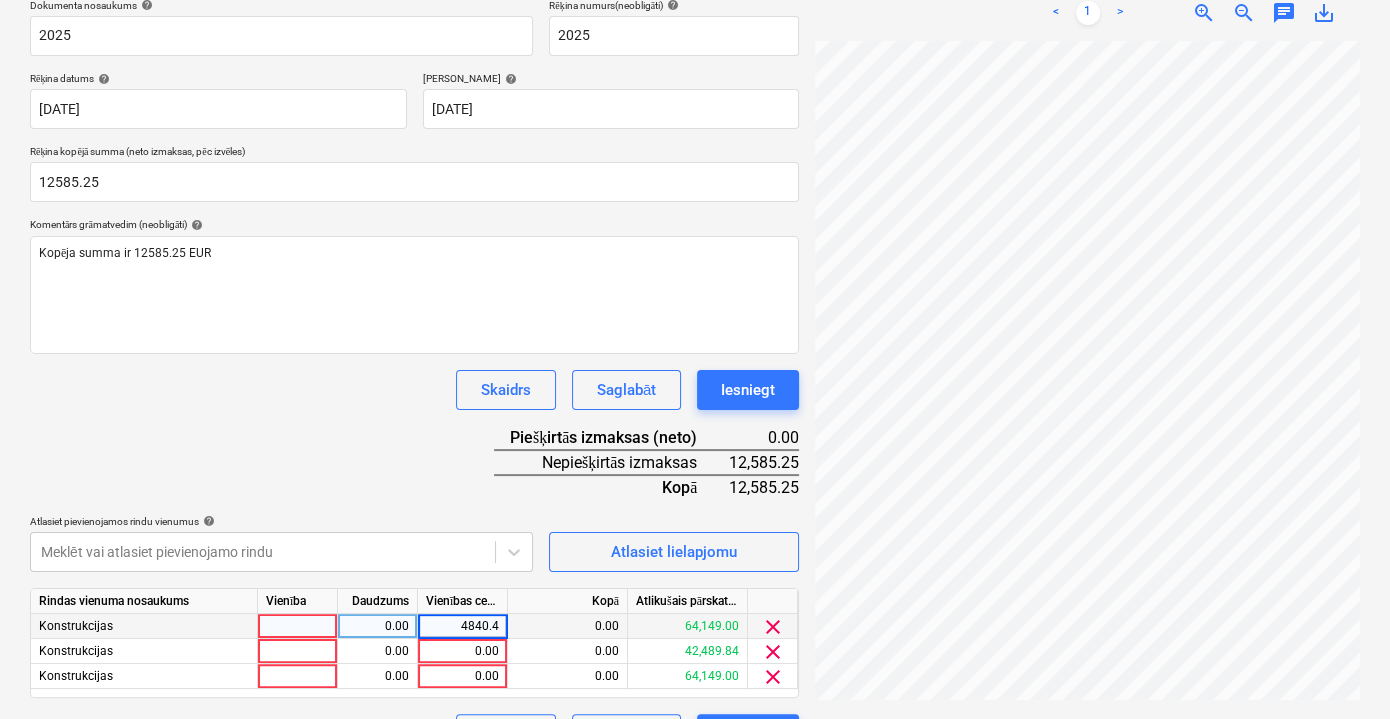 type on "4840.48" 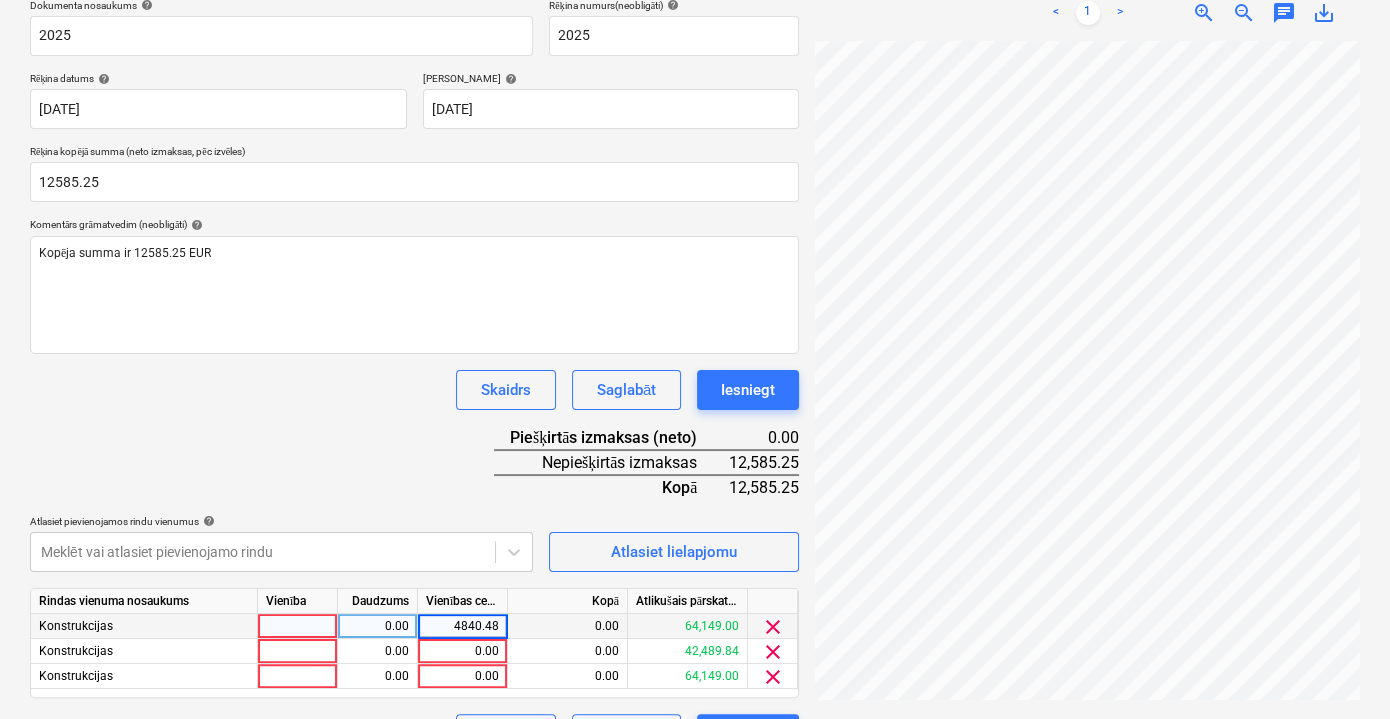 drag, startPoint x: 453, startPoint y: 623, endPoint x: 513, endPoint y: 617, distance: 60.299255 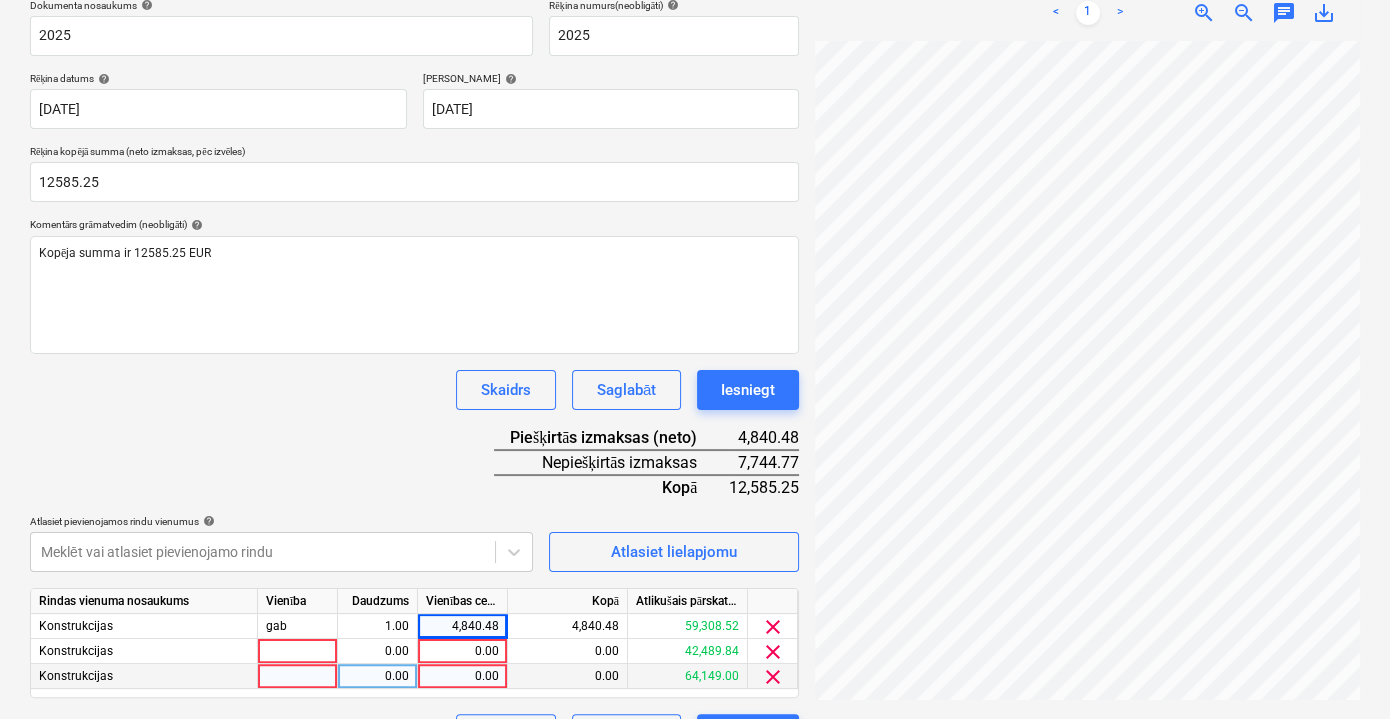 click on "0.00" at bounding box center (462, 676) 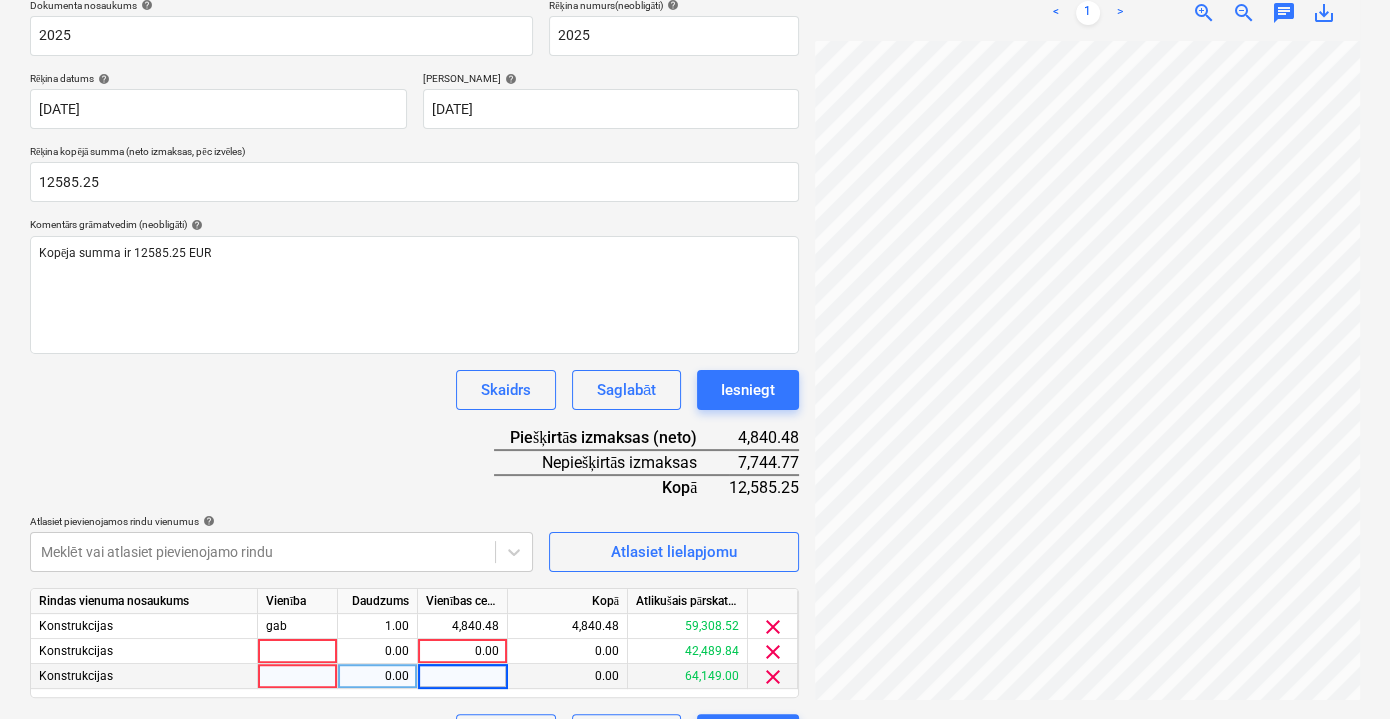 type on "4840.48" 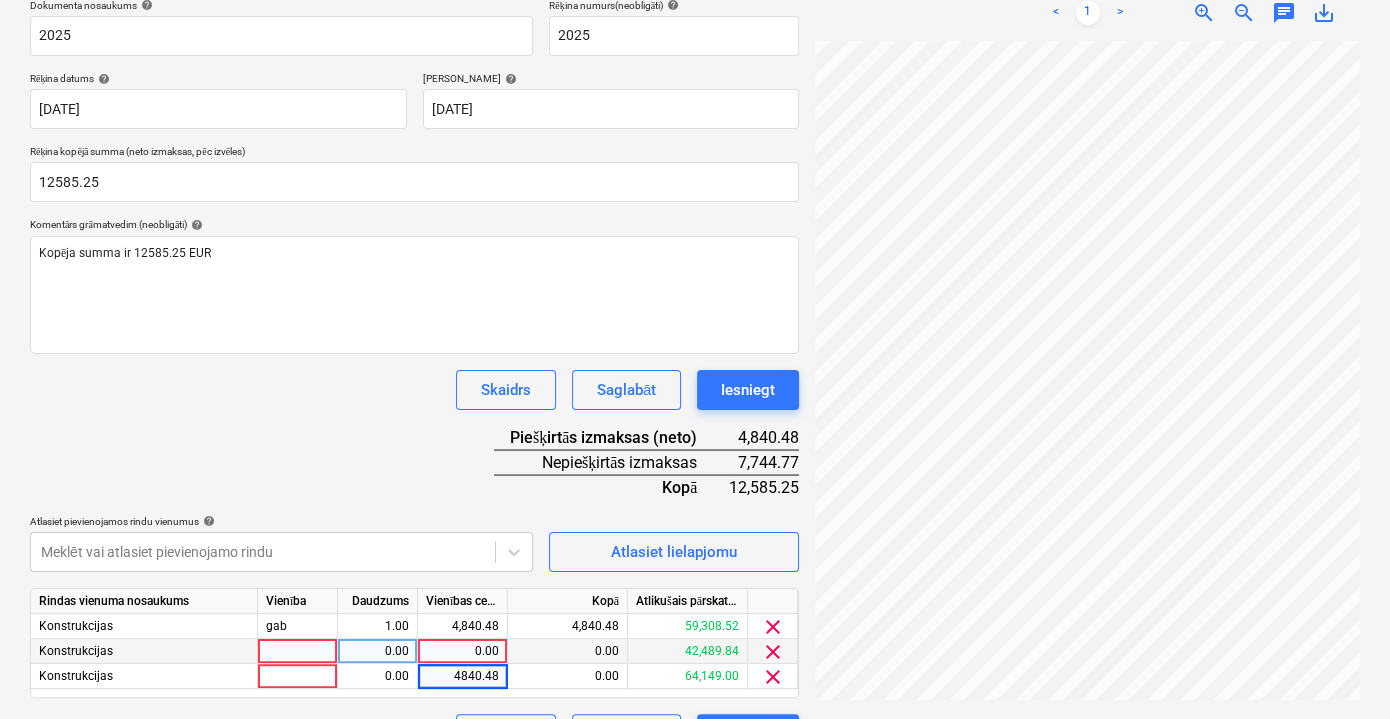 click on "0.00" at bounding box center [462, 651] 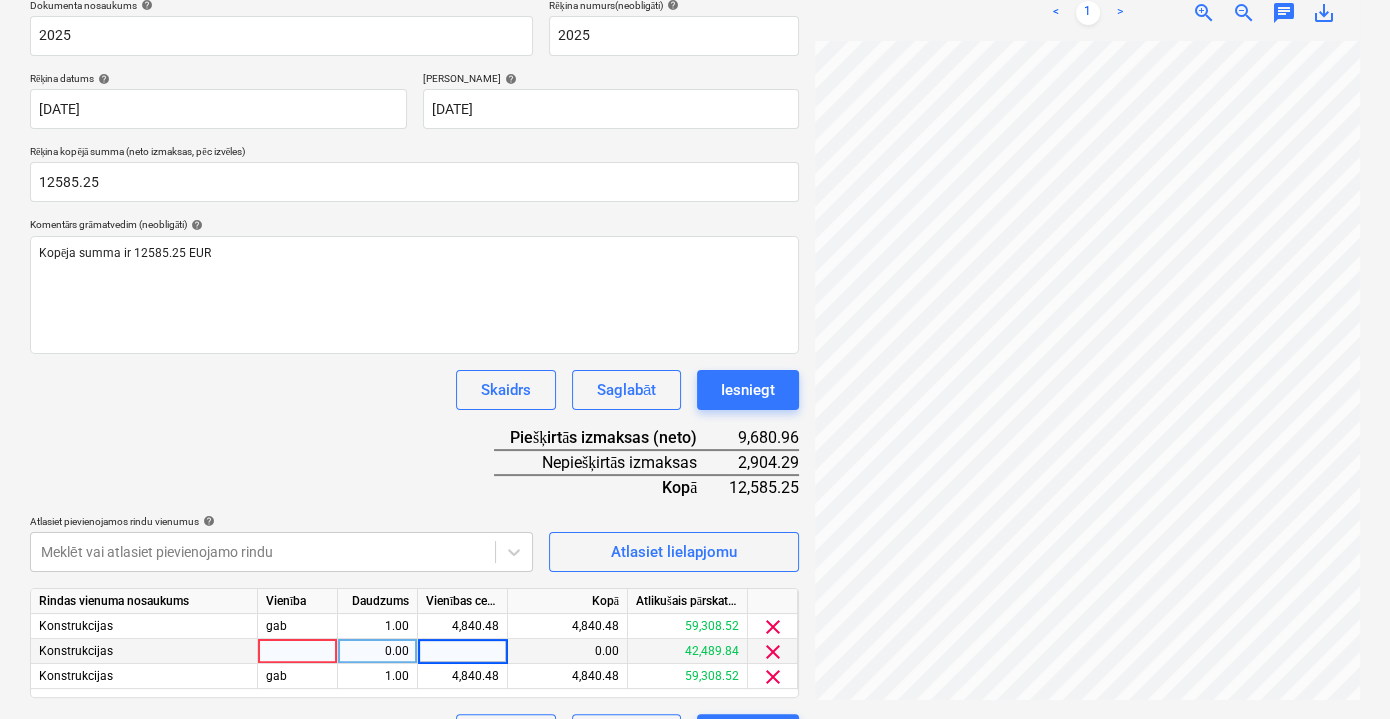 click at bounding box center [462, 651] 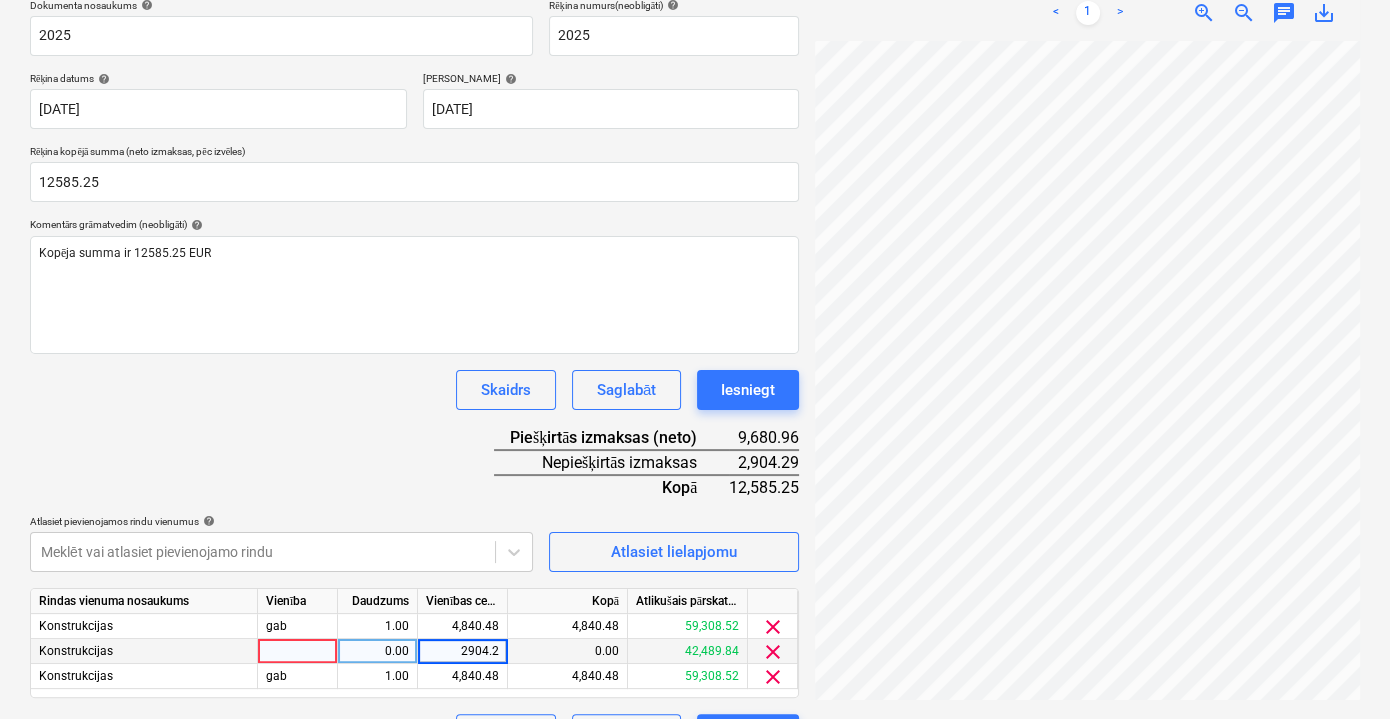 type on "2904.29" 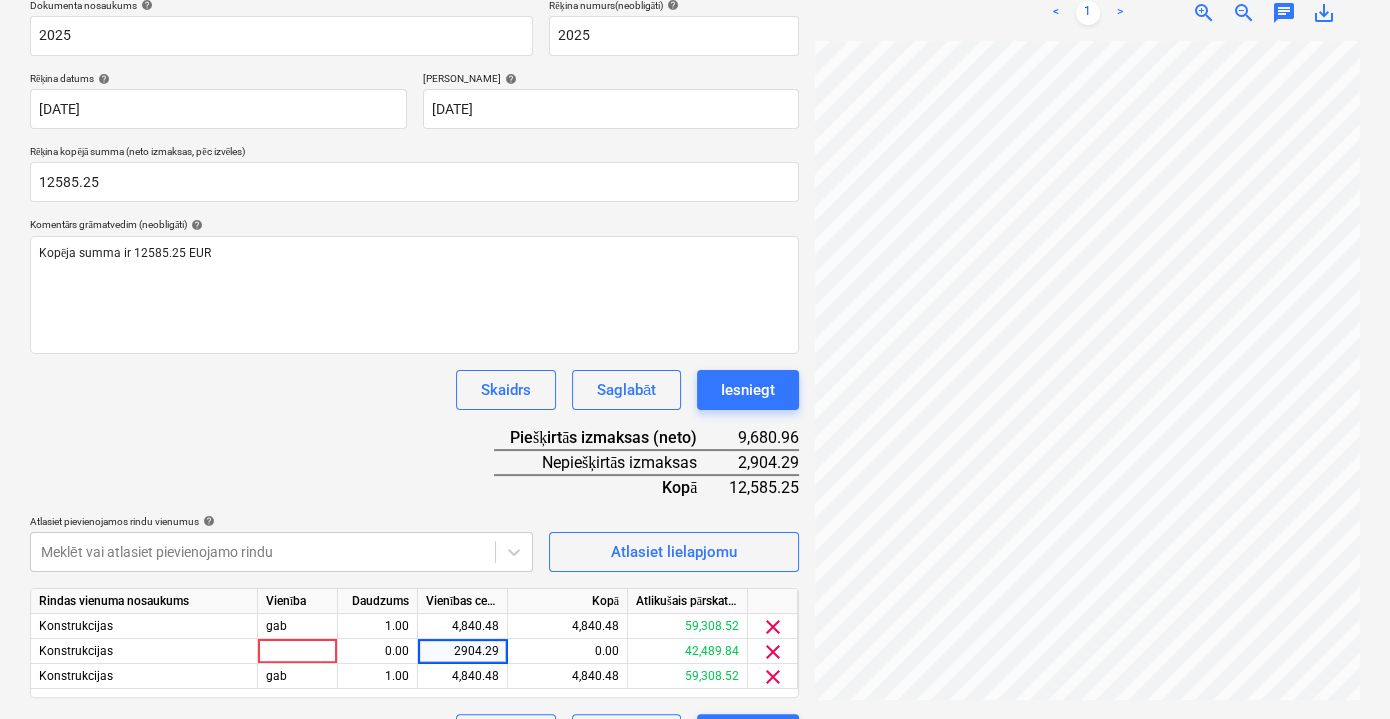 click on "Dokumenta nosaukums help 2025 Rēķina numurs  (neobligāti) help 2025 Rēķina datums help 12 Jun 2025 12.06.2025 Press the down arrow key to interact with the calendar and
select a date. Press the question mark key to get the keyboard shortcuts for changing dates. Termiņš help 27 Jul 2025 27.07.2025 Press the down arrow key to interact with the calendar and
select a date. Press the question mark key to get the keyboard shortcuts for changing dates. Rēķina kopējā summa (neto izmaksas, pēc izvēles) 12585.25 Komentārs grāmatvedim (neobligāti) help Kopēja summa ir 12585.25 EUR ﻿ Skaidrs Saglabāt Iesniegt Piešķirtās izmaksas (neto) 9,680.96 Nepiešķirtās izmaksas 2,904.29 Kopā 12,585.25 Atlasiet pievienojamos rindu vienumus help Meklēt vai atlasiet pievienojamo rindu Atlasiet lielapjomu Rindas vienuma nosaukums Vienība Daudzums Vienības cena Kopā Atlikušais pārskatītais budžets  Konstrukcijas gab 1.00 4,840.48 4,840.48 59,308.52 clear  Konstrukcijas 0.00 2904.29 0.00 42,489.84" at bounding box center [414, 376] 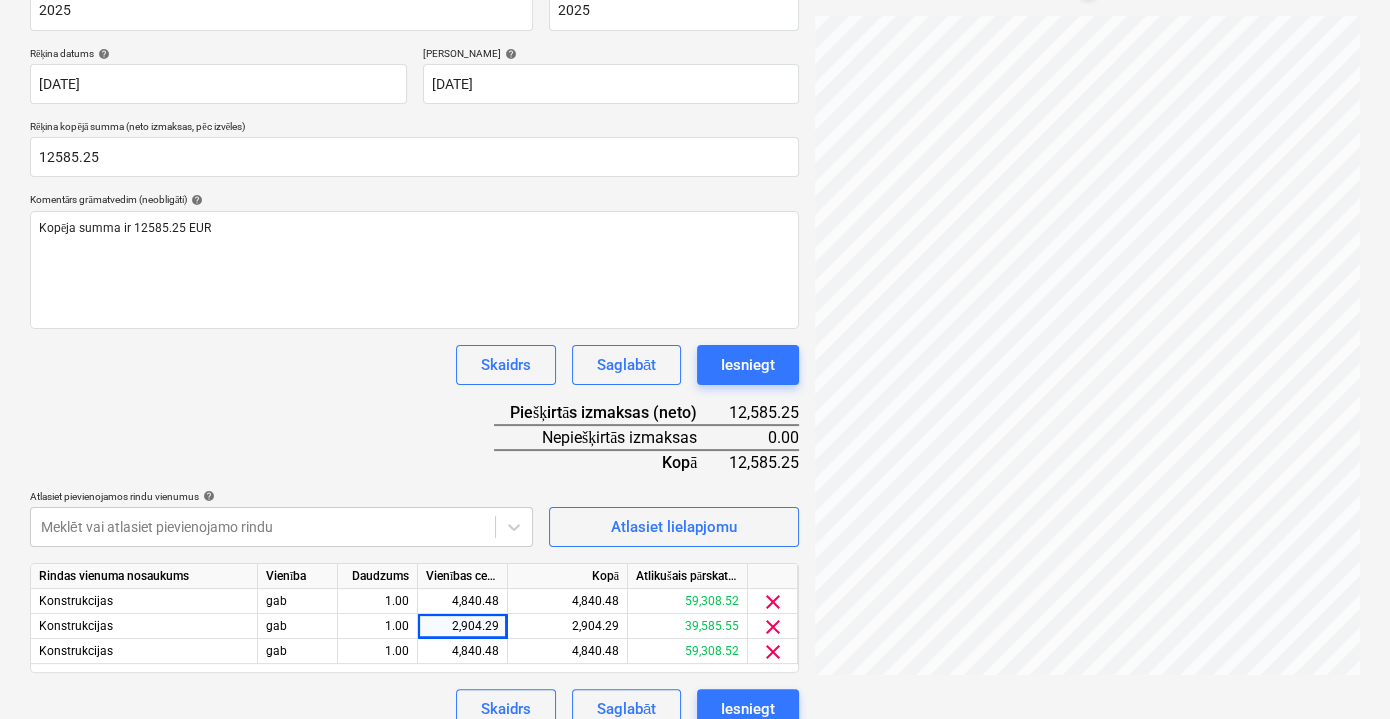 scroll, scrollTop: 362, scrollLeft: 0, axis: vertical 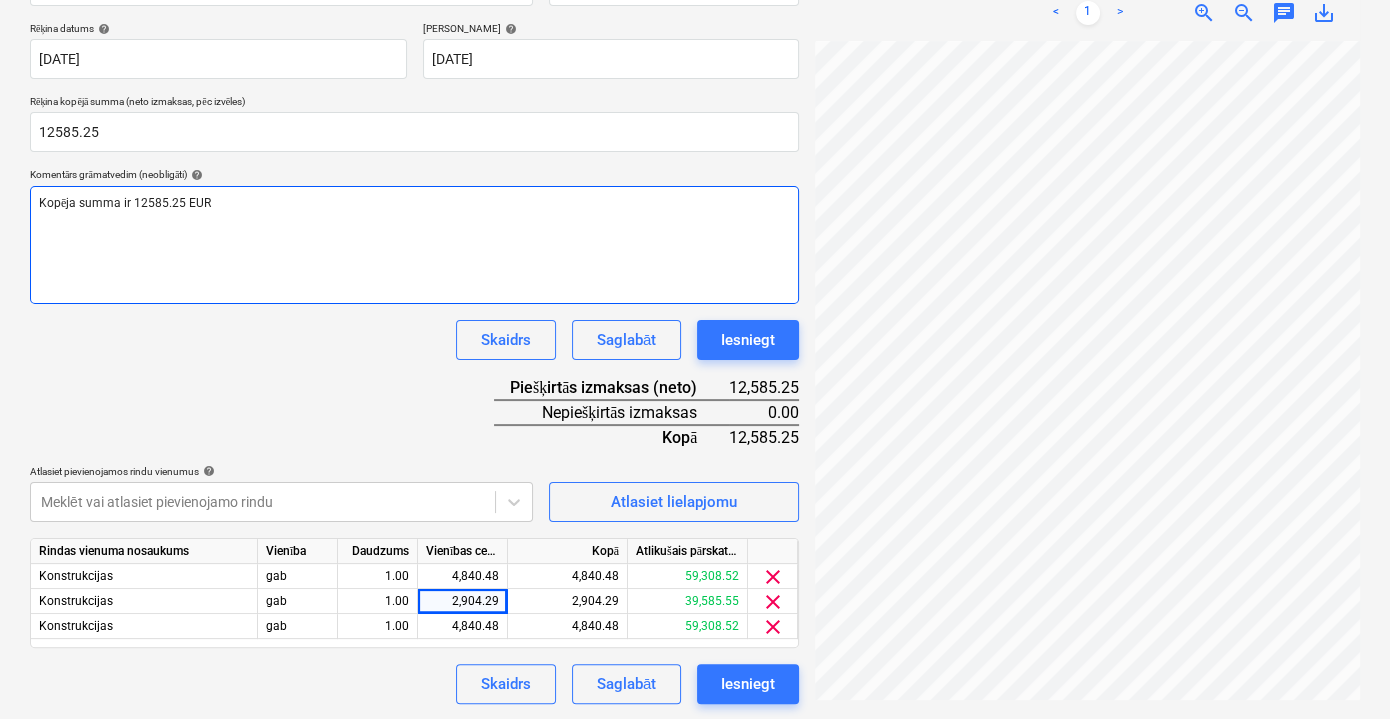 click on "Kopēja summa ir 12585.25 EUR" at bounding box center [125, 203] 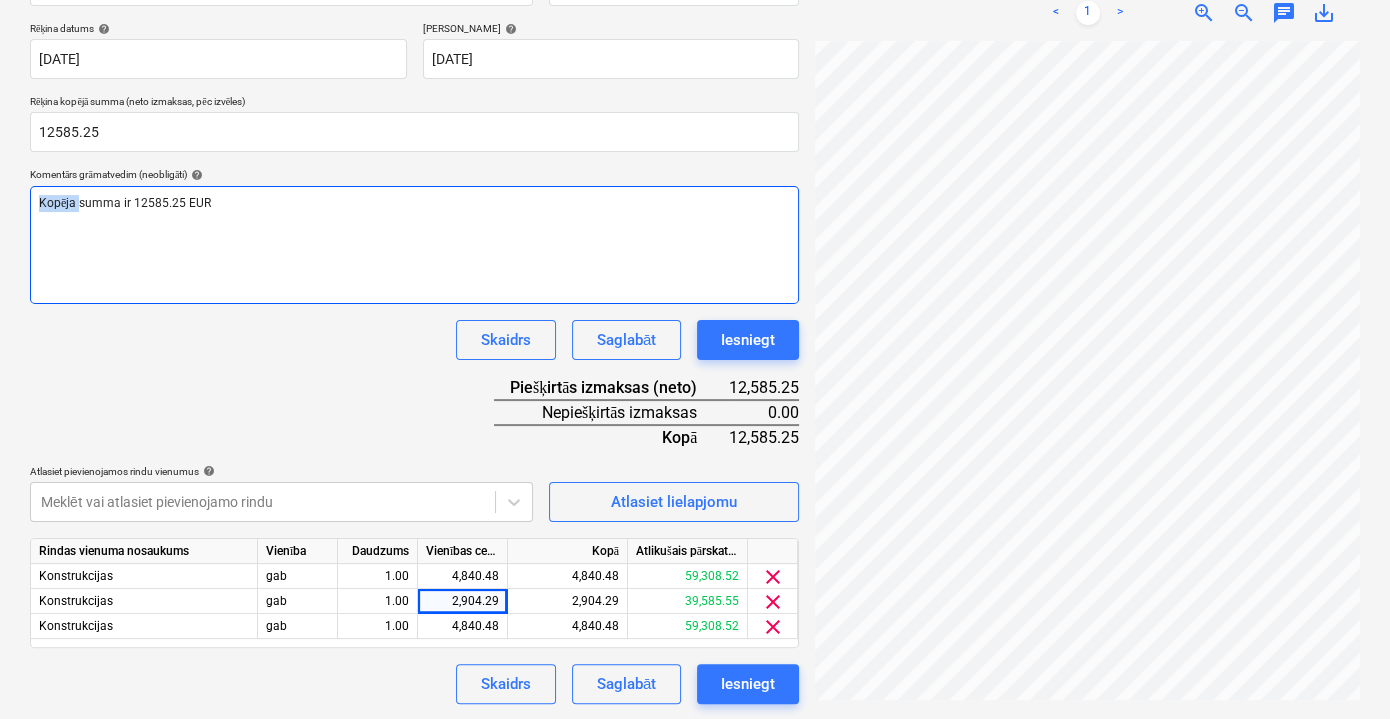 drag, startPoint x: 80, startPoint y: 202, endPoint x: 13, endPoint y: 199, distance: 67.06713 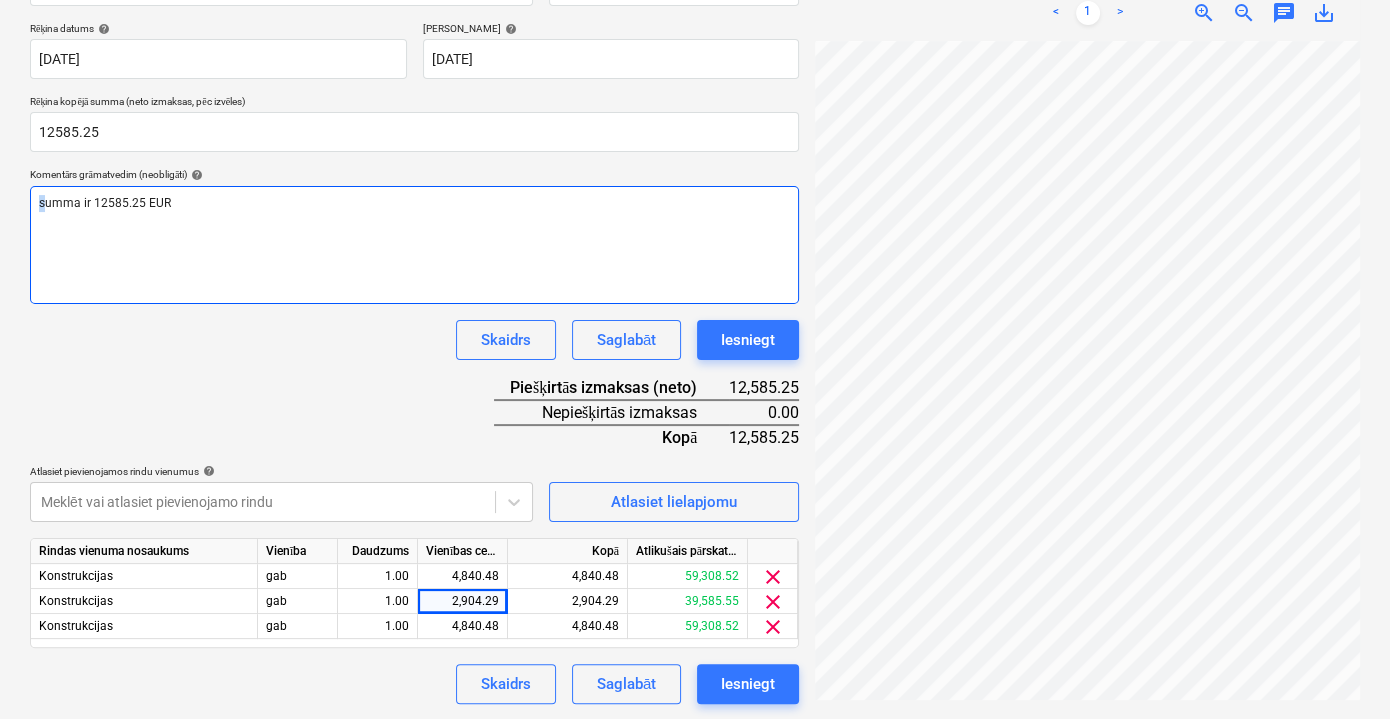 drag, startPoint x: 45, startPoint y: 196, endPoint x: 34, endPoint y: 196, distance: 11 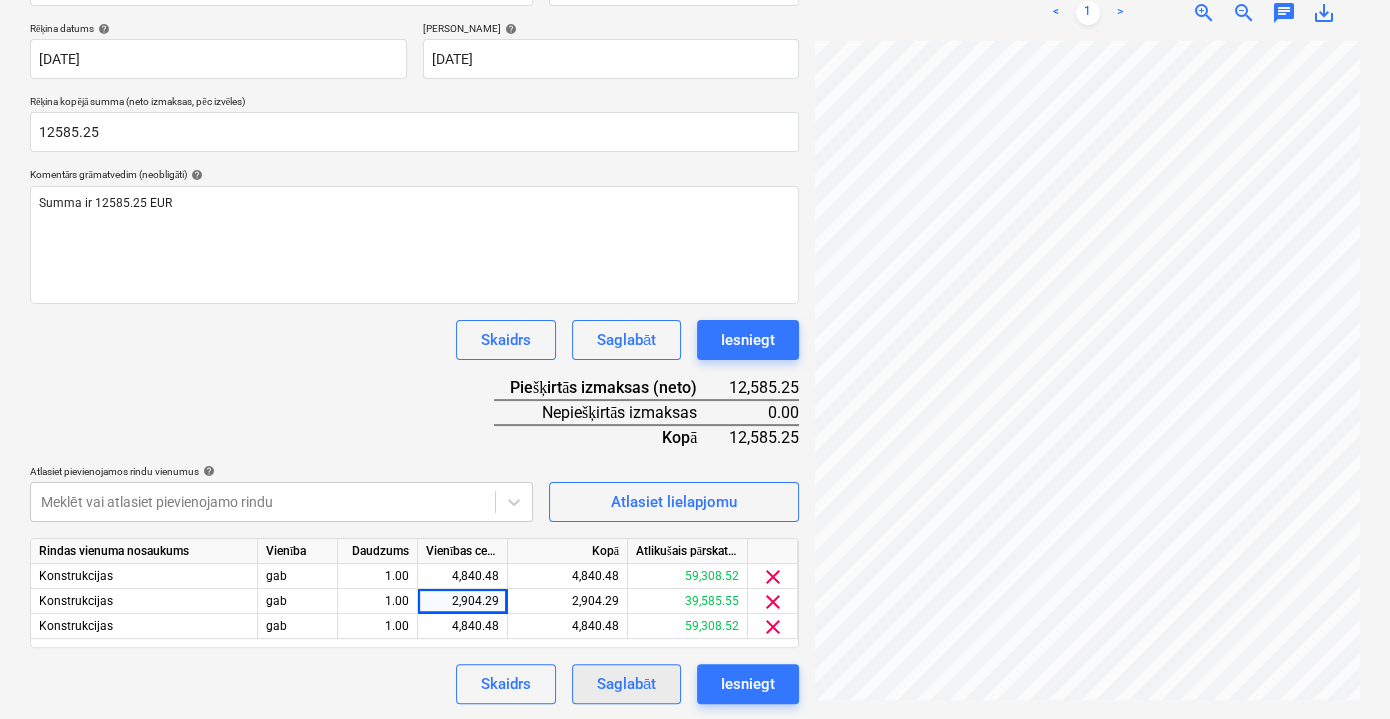 click on "Saglabāt" at bounding box center [626, 684] 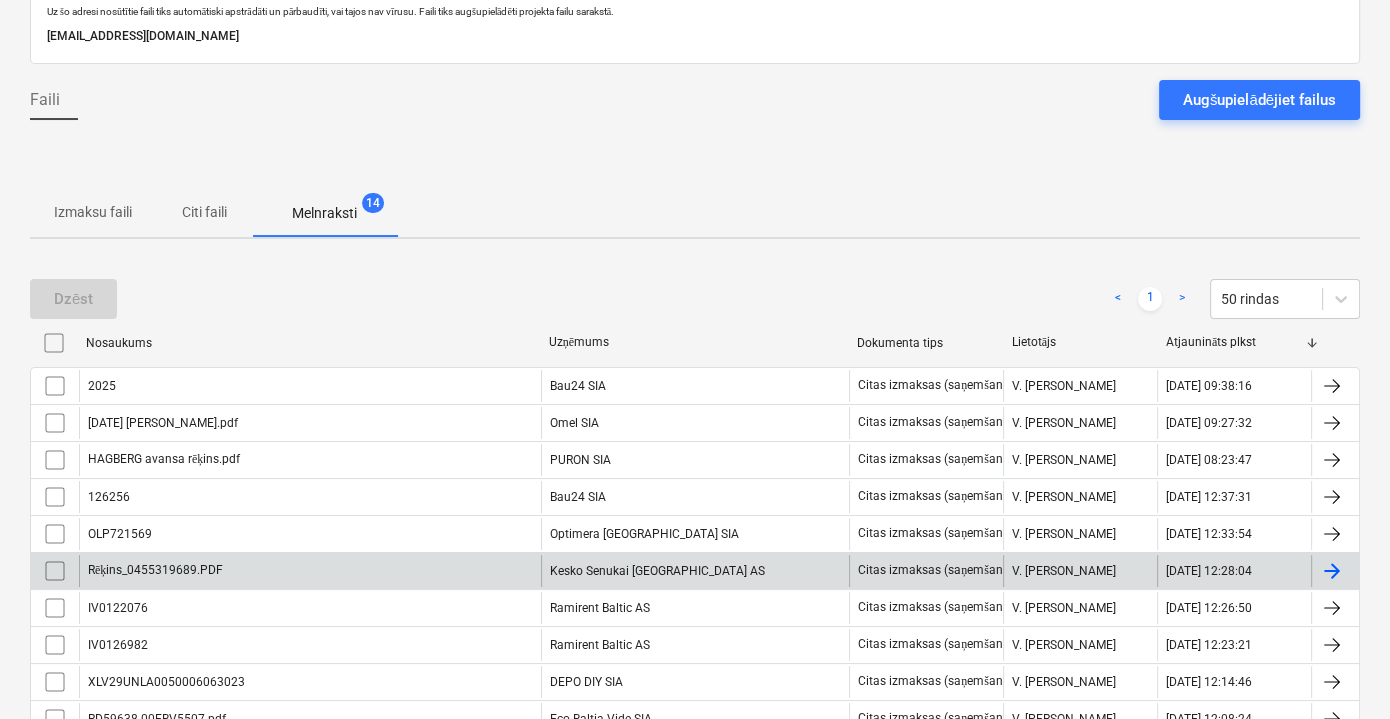scroll, scrollTop: 120, scrollLeft: 0, axis: vertical 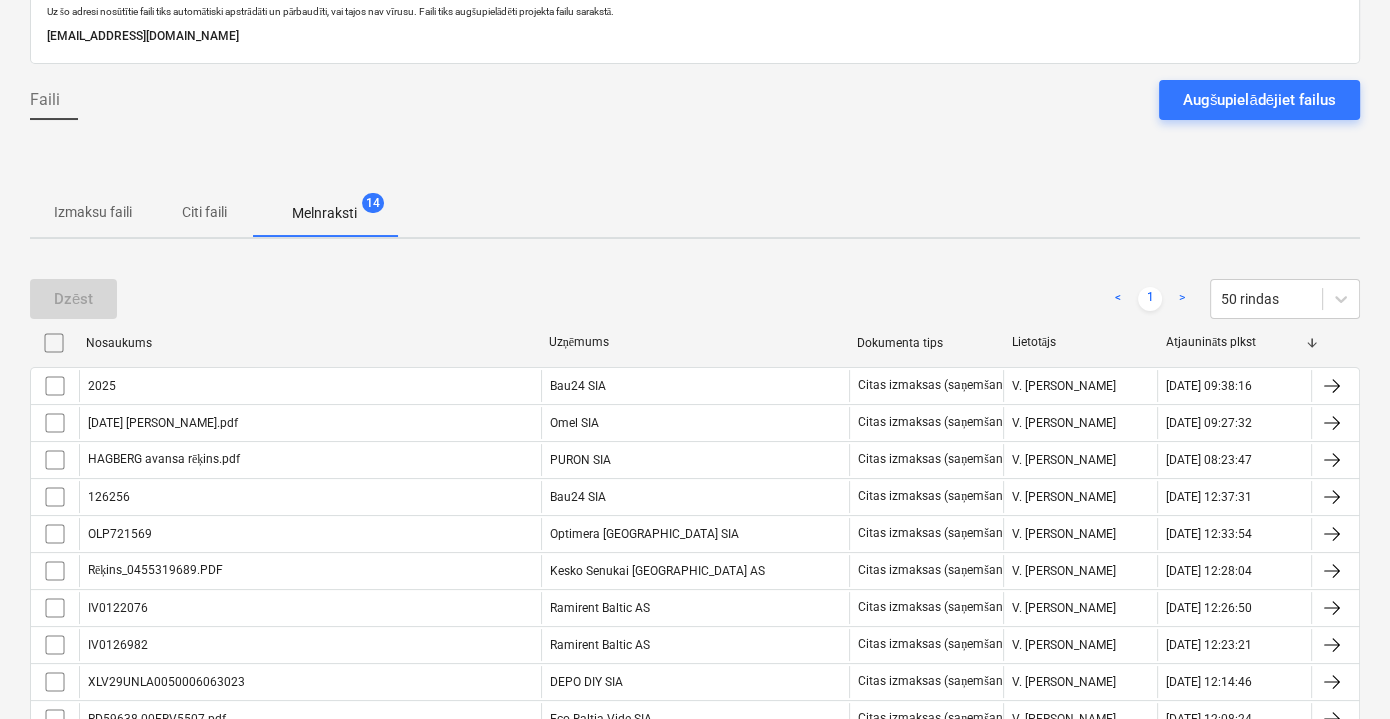 click on "Citi faili" at bounding box center [204, 212] 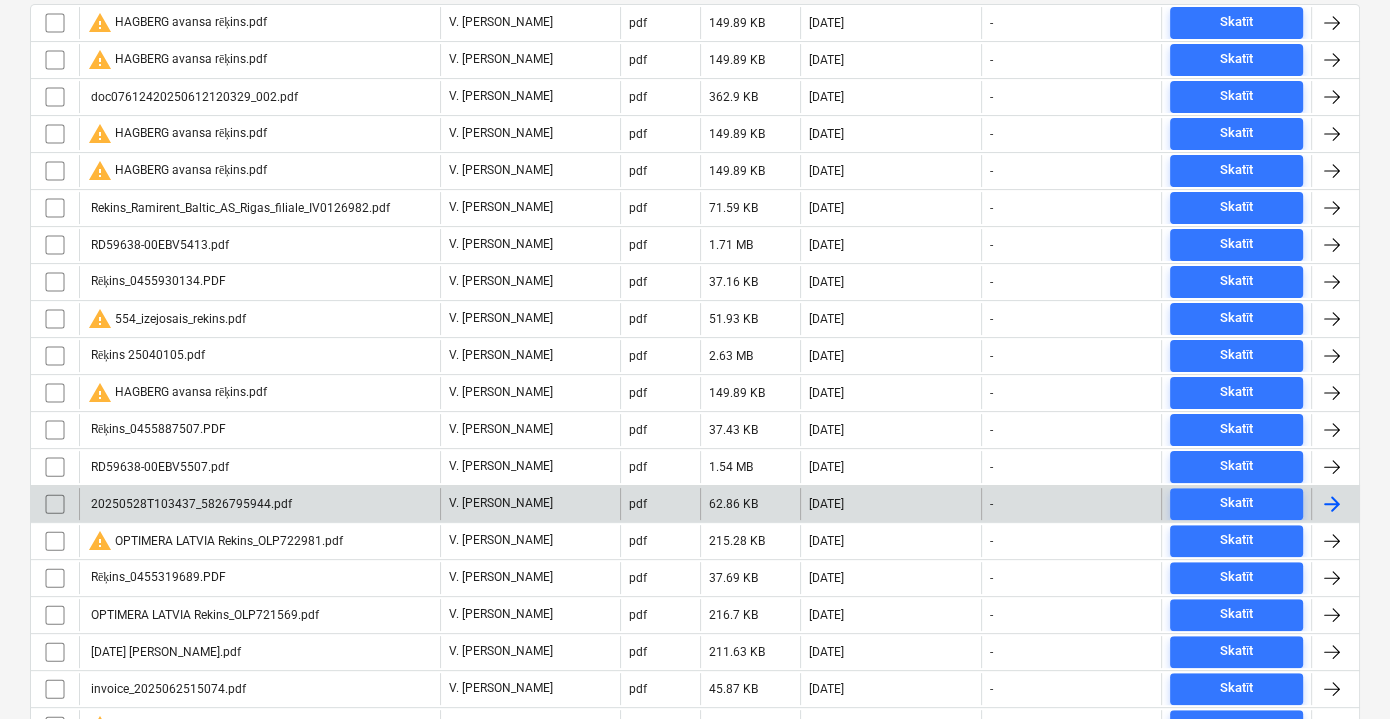 scroll, scrollTop: 574, scrollLeft: 0, axis: vertical 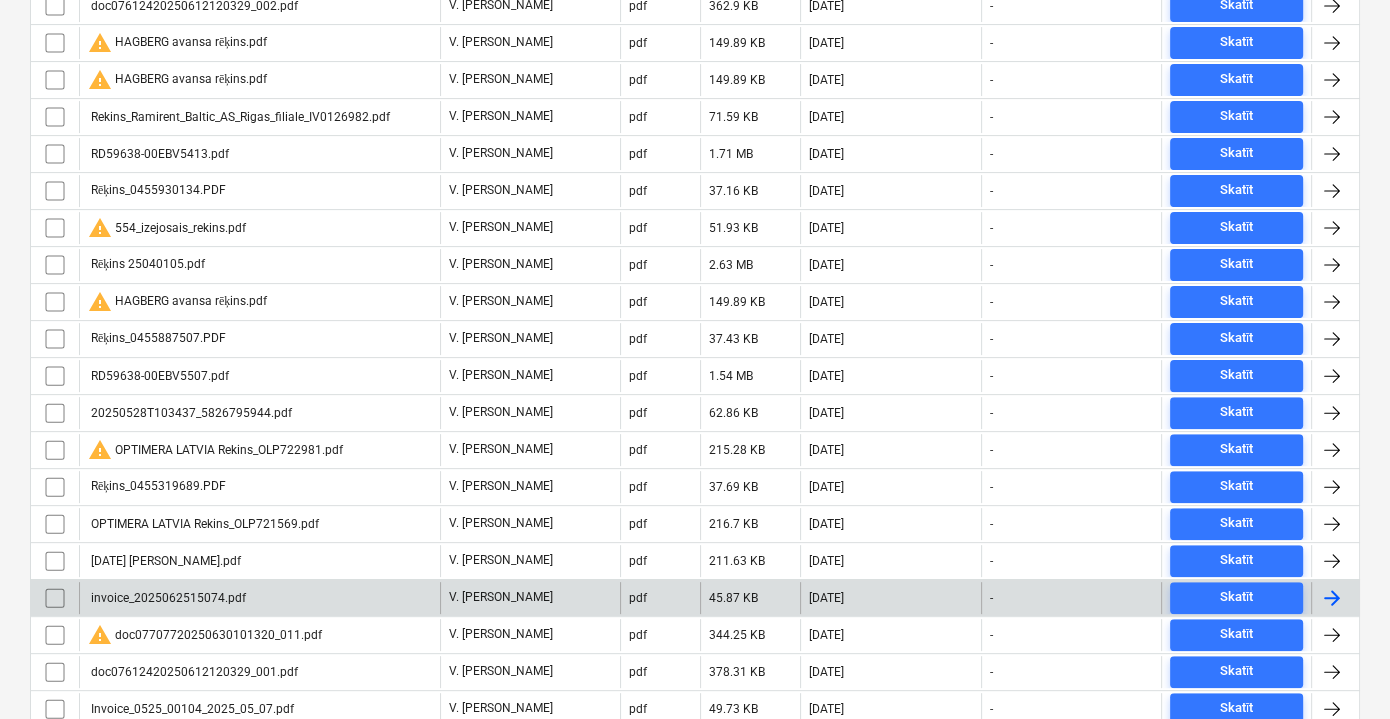 click on "invoice_2025062515074.pdf" at bounding box center [259, 598] 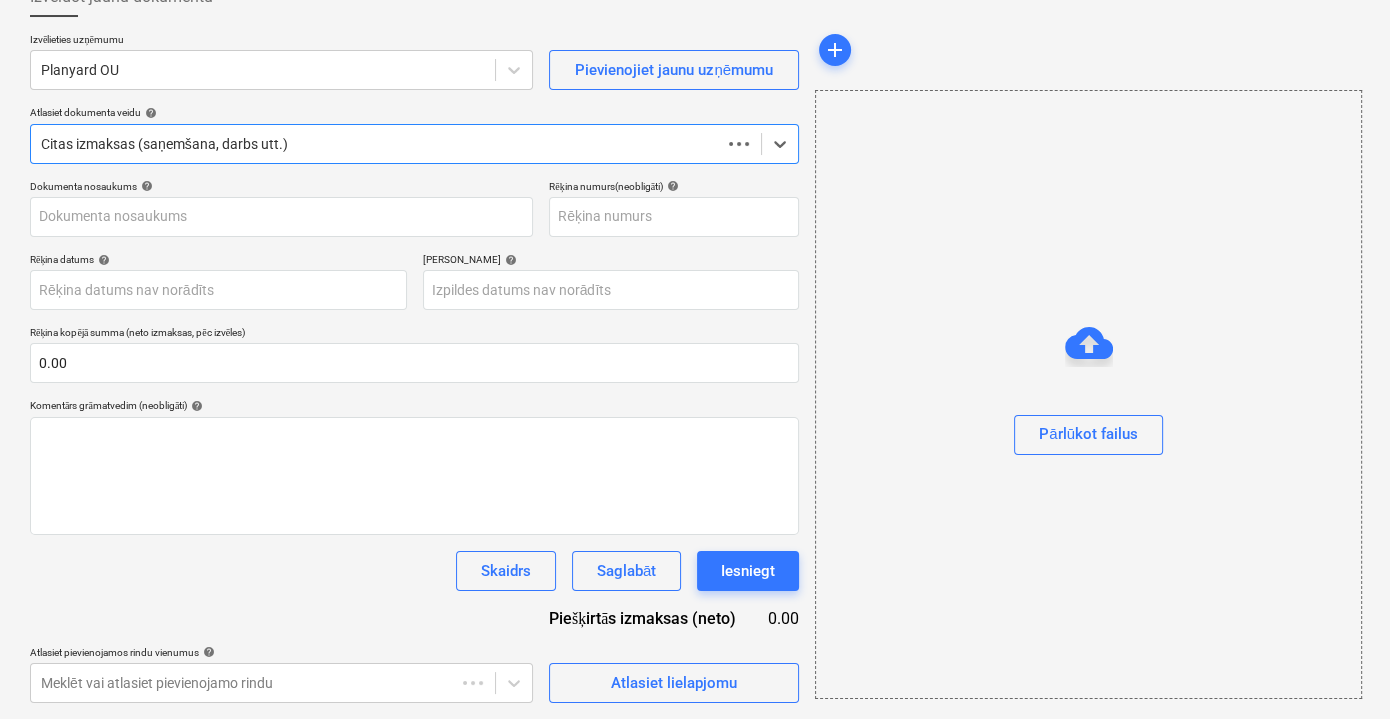 scroll, scrollTop: 130, scrollLeft: 0, axis: vertical 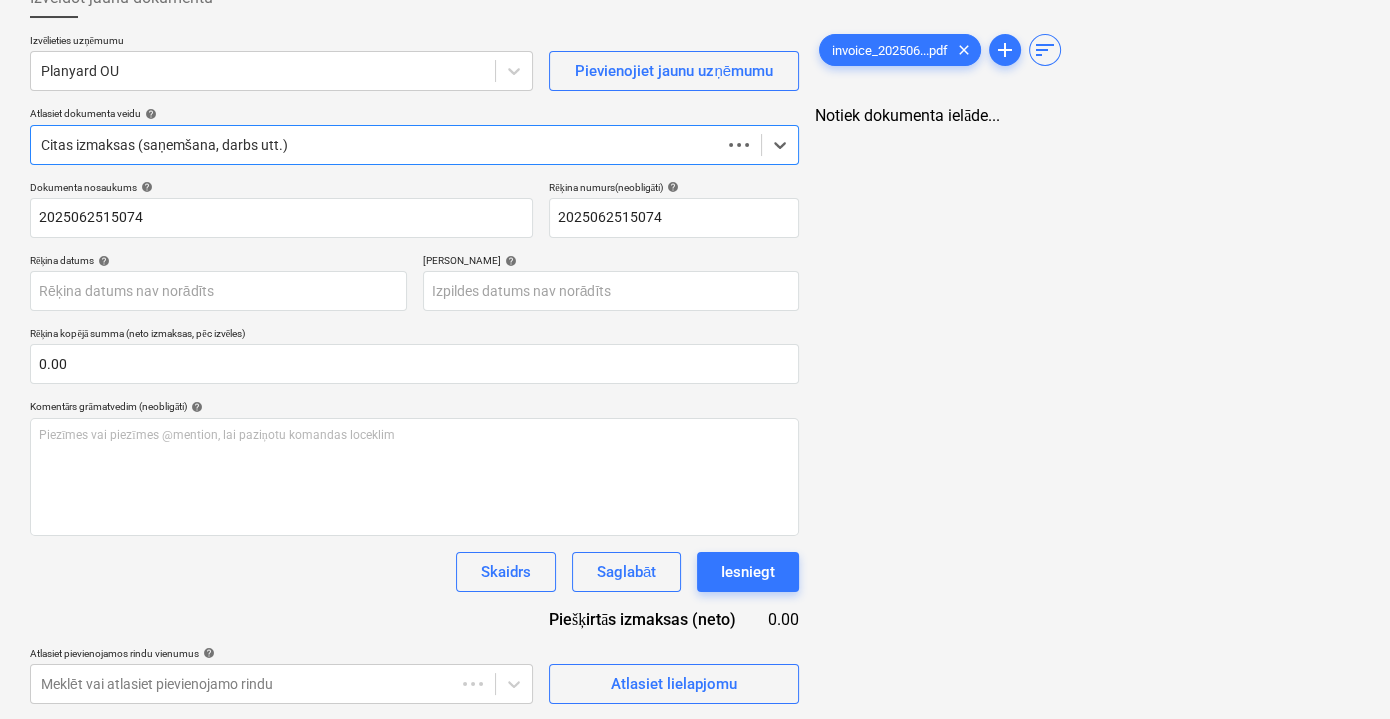 type on "2025062515074" 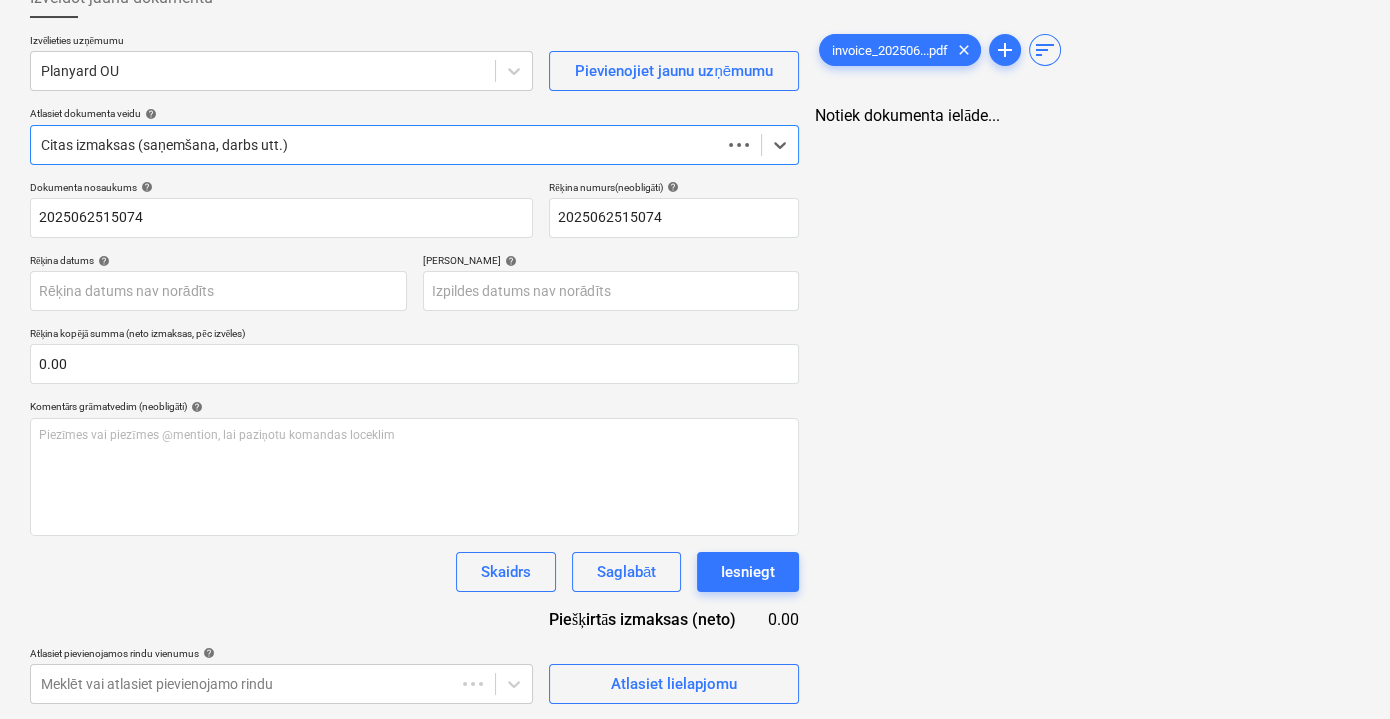 type on "2025062515074" 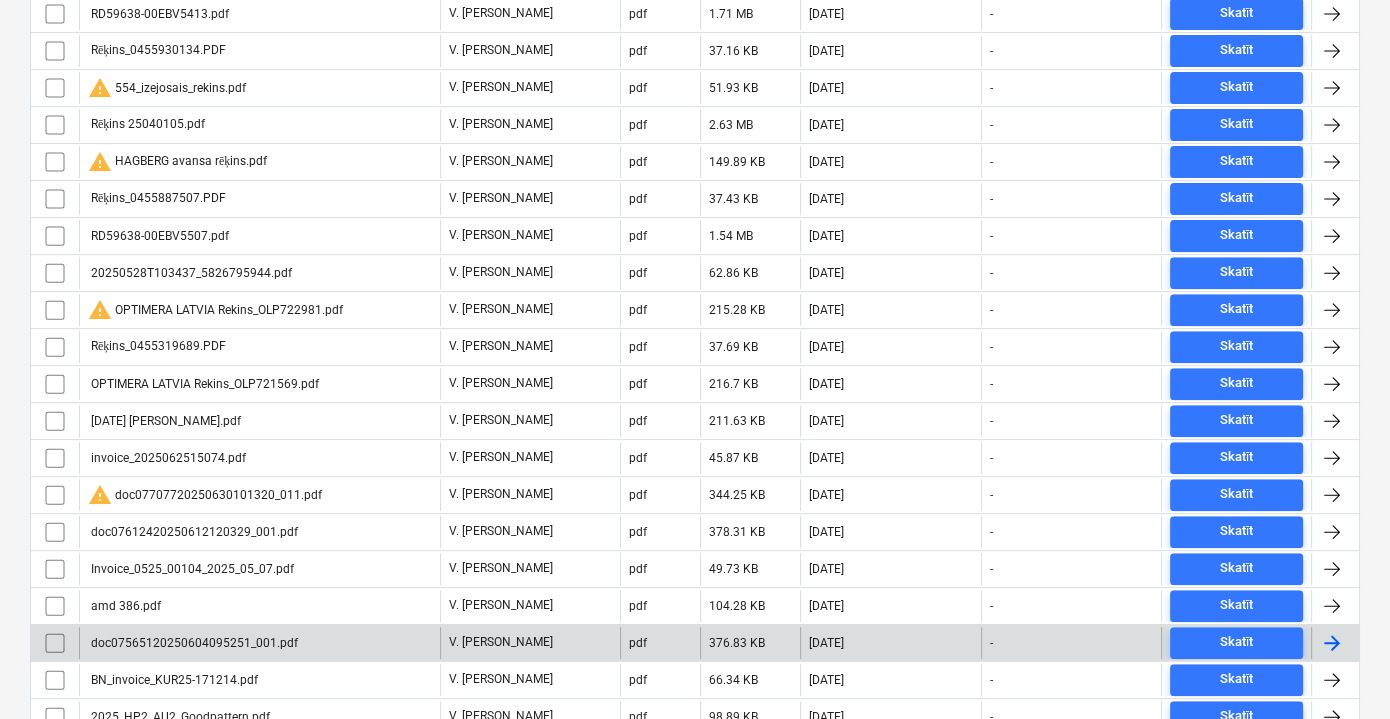 scroll, scrollTop: 756, scrollLeft: 0, axis: vertical 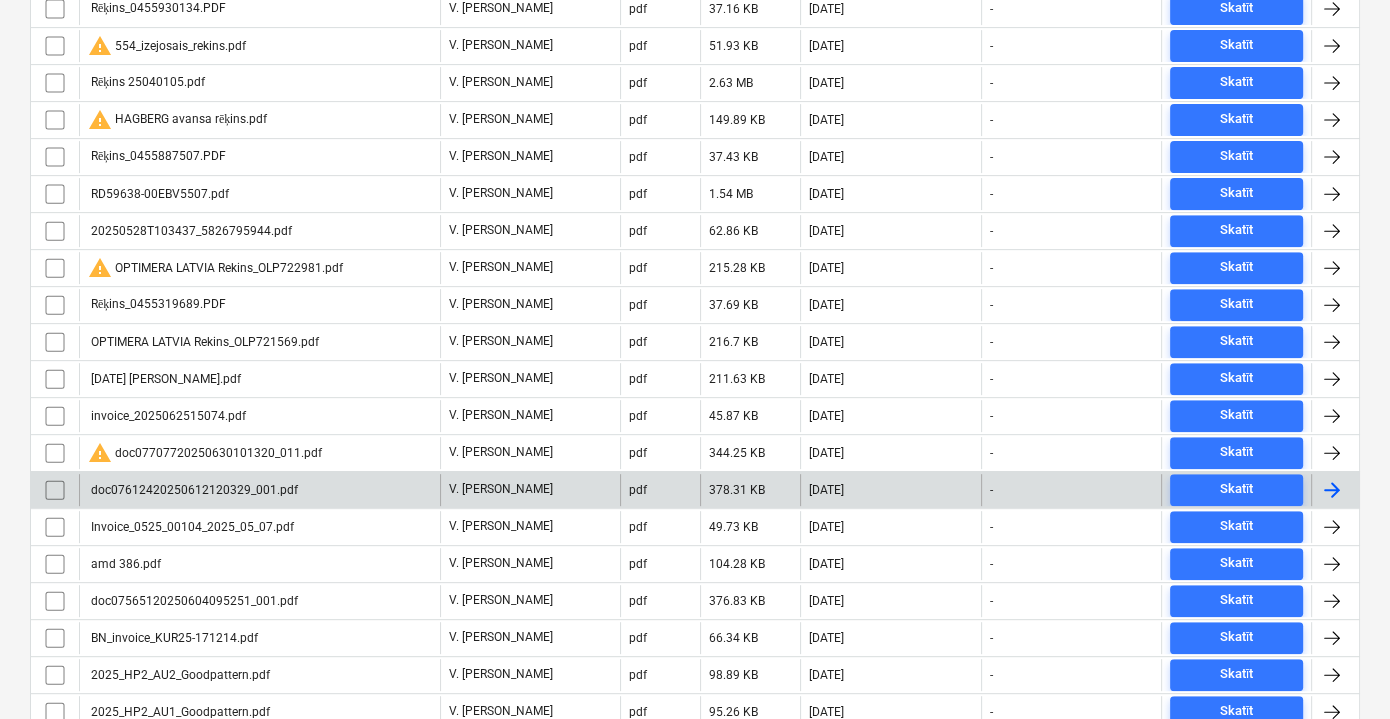 click on "doc07612420250612120329_001.pdf" at bounding box center [259, 490] 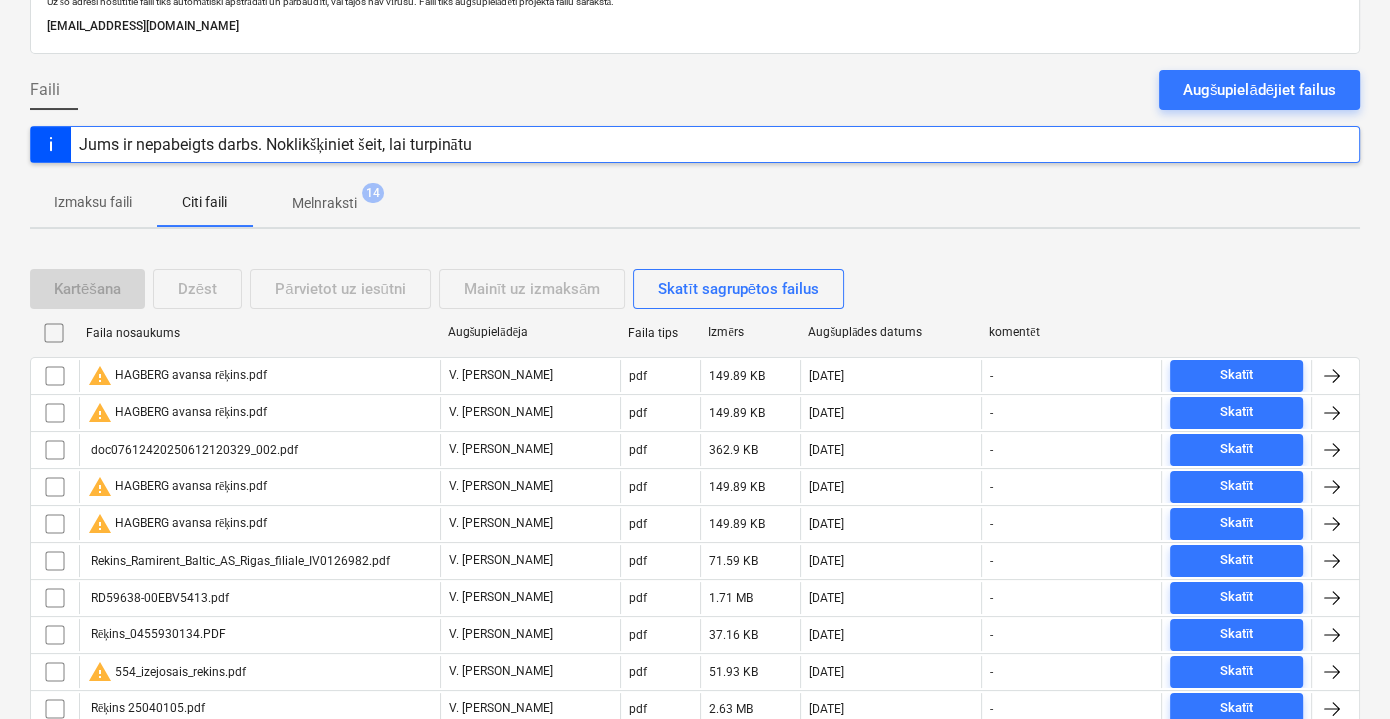 scroll, scrollTop: 756, scrollLeft: 0, axis: vertical 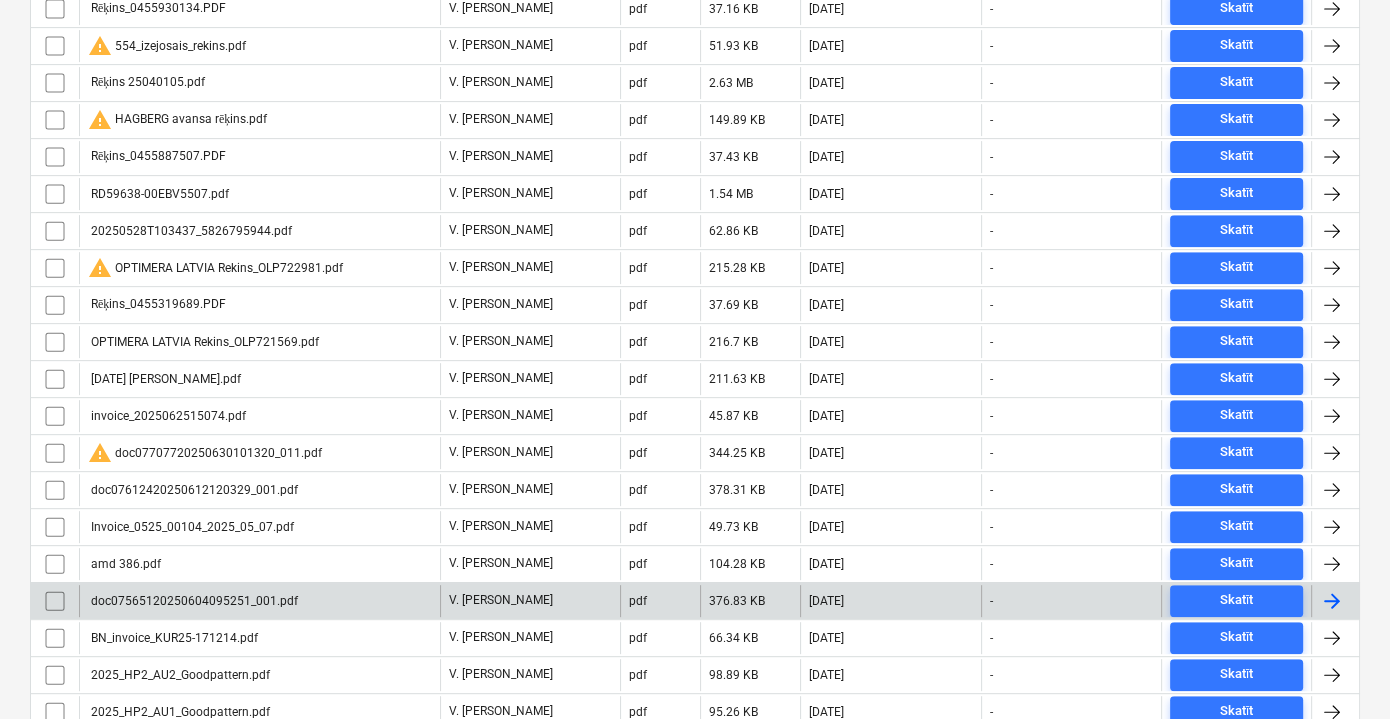 click on "doc07565120250604095251_001.pdf" at bounding box center [259, 601] 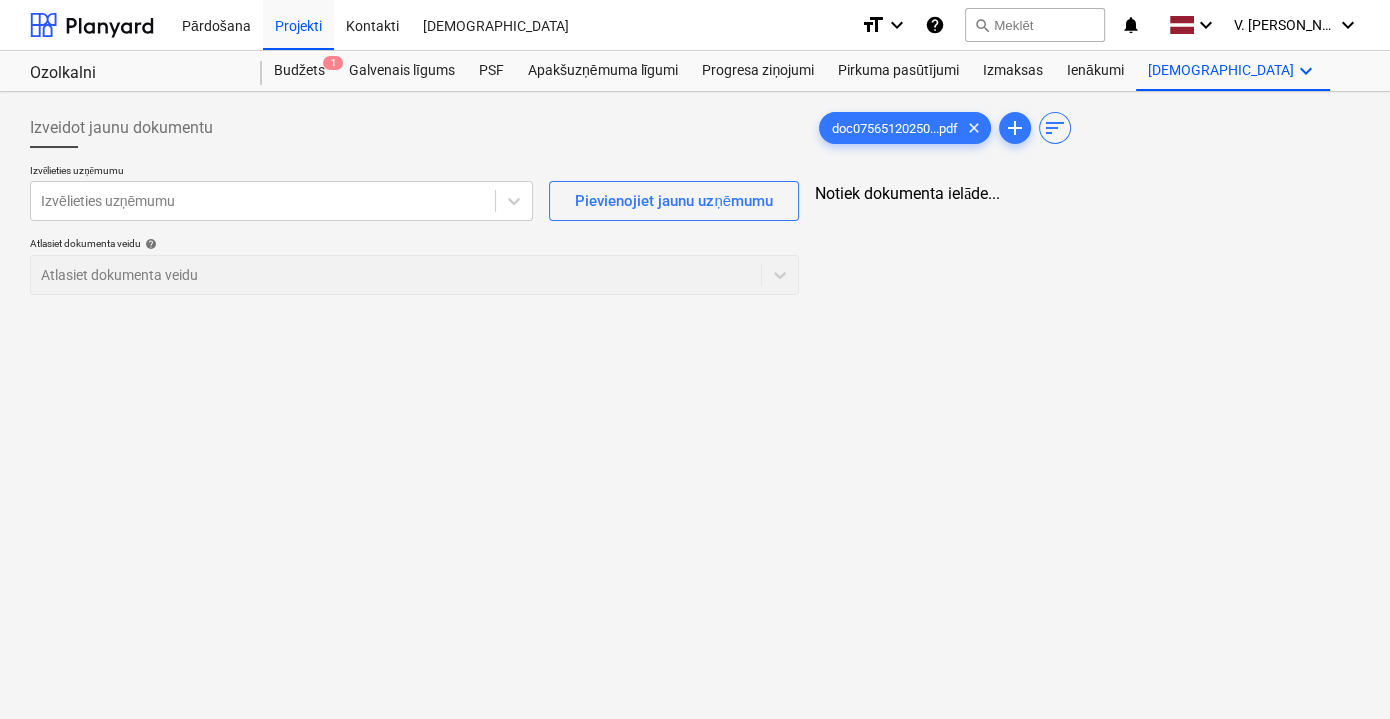 scroll, scrollTop: 0, scrollLeft: 0, axis: both 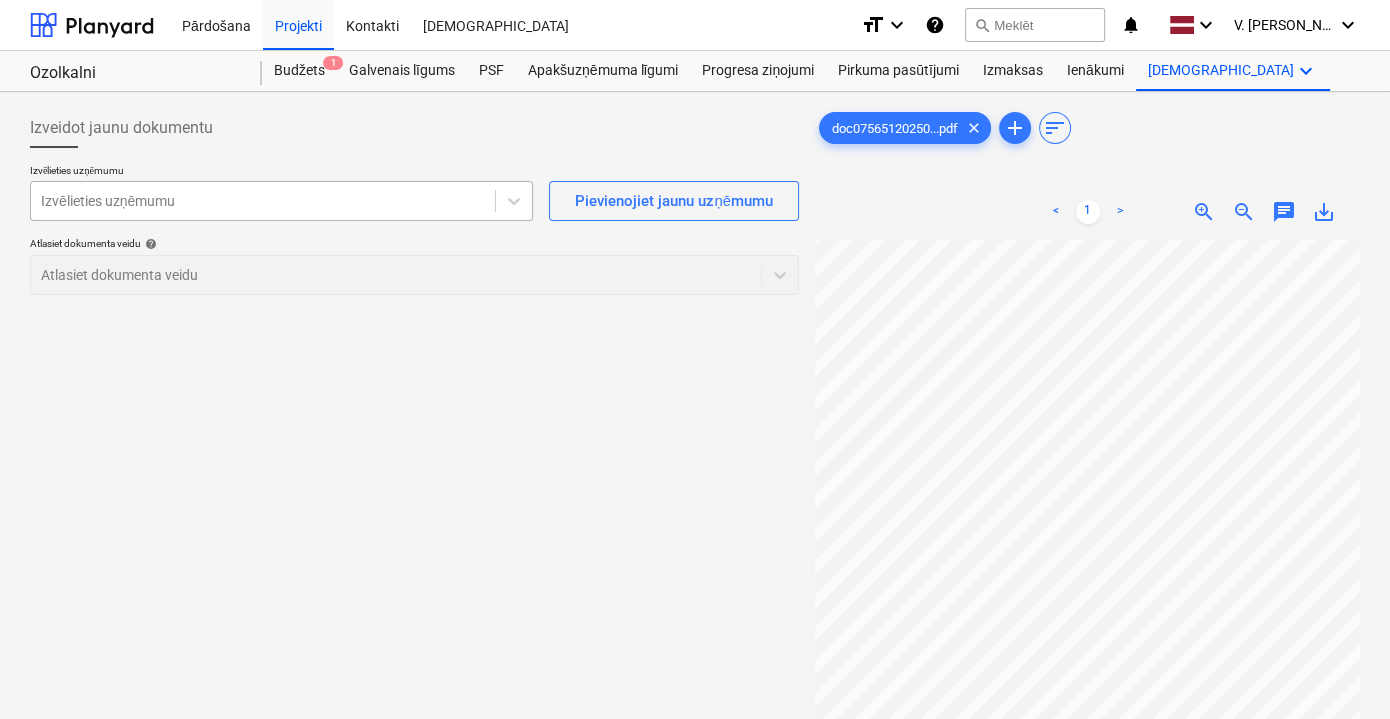 click on "Izvēlieties uzņēmumu" at bounding box center (263, 201) 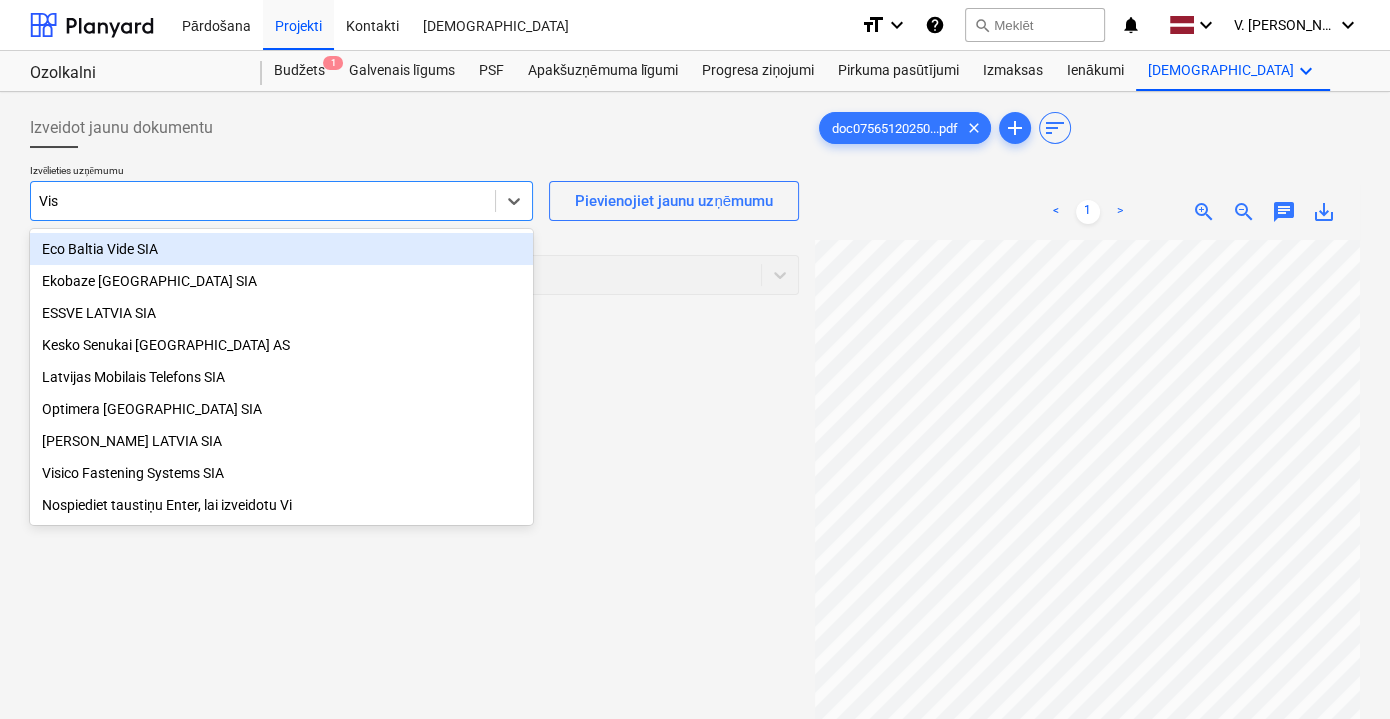 type on "Visi" 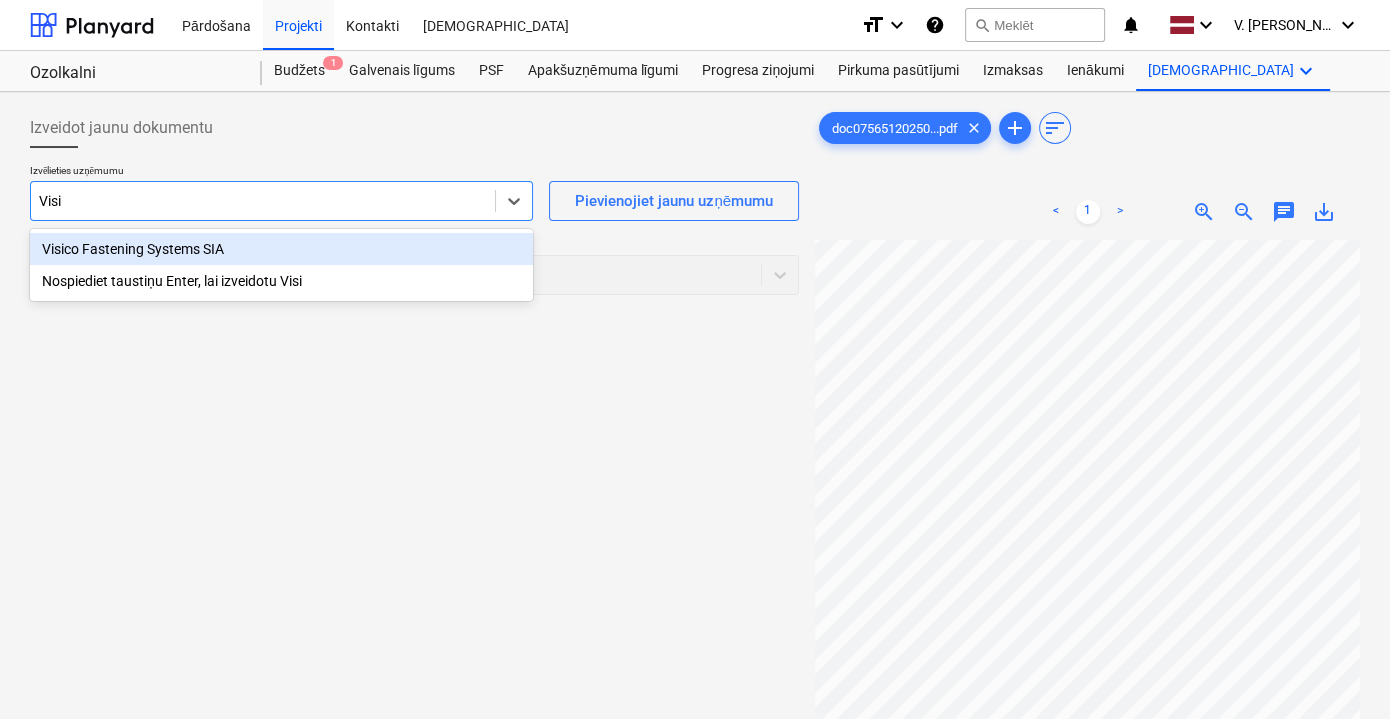 click on "Visico Fastening Systems SIA" at bounding box center [281, 249] 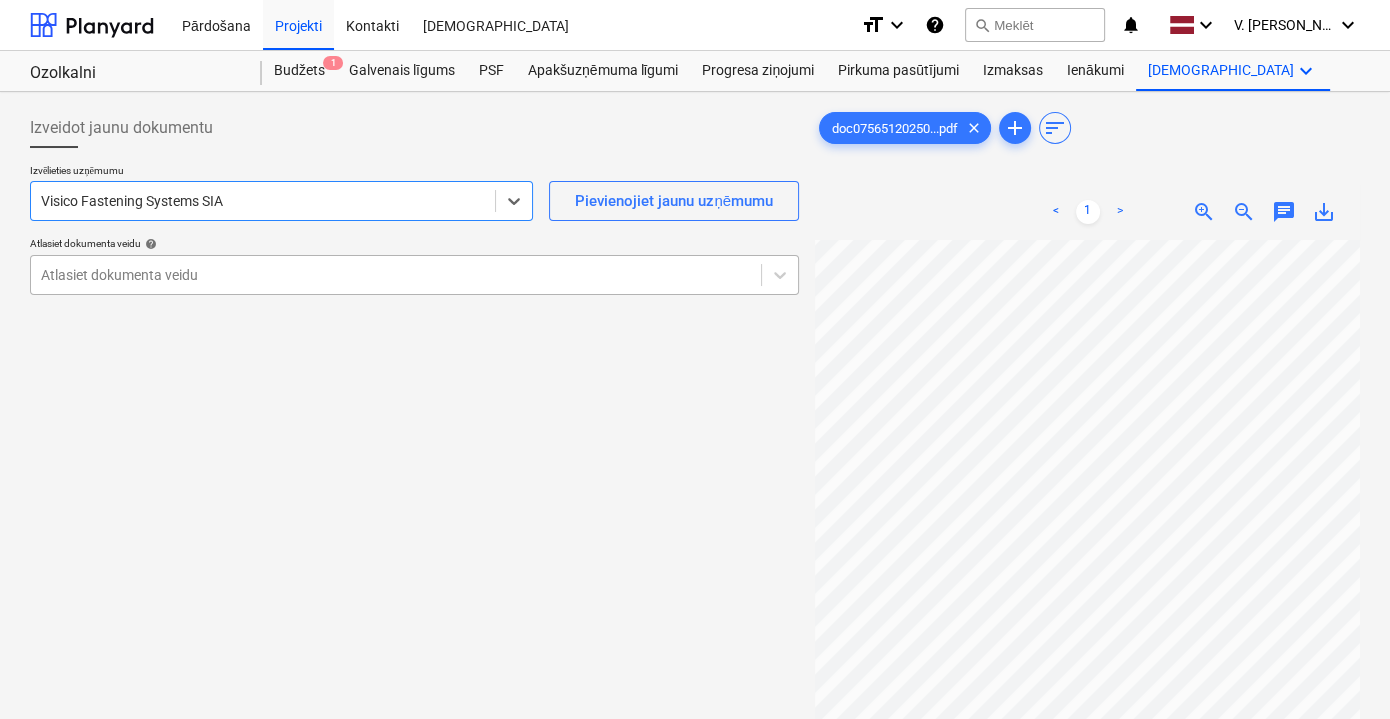 click at bounding box center (396, 275) 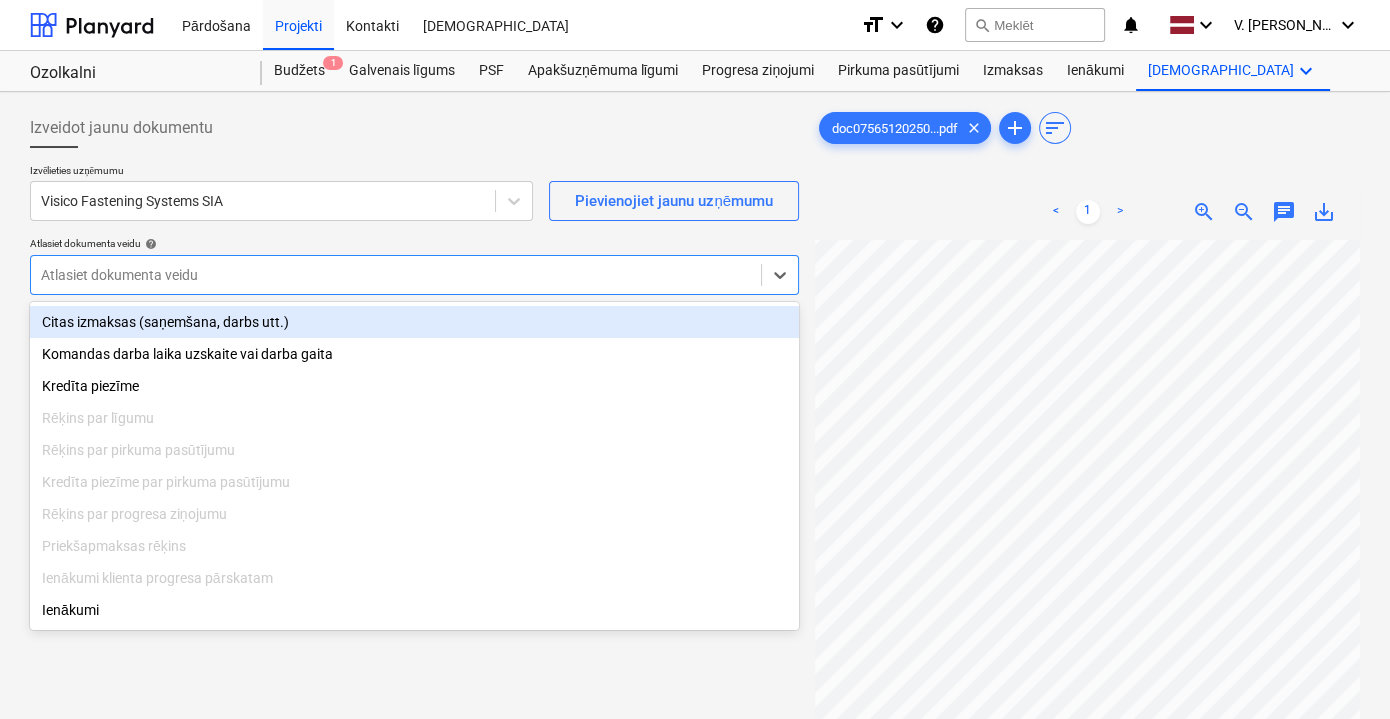 click on "Citas izmaksas (saņemšana, darbs utt.)" at bounding box center (414, 322) 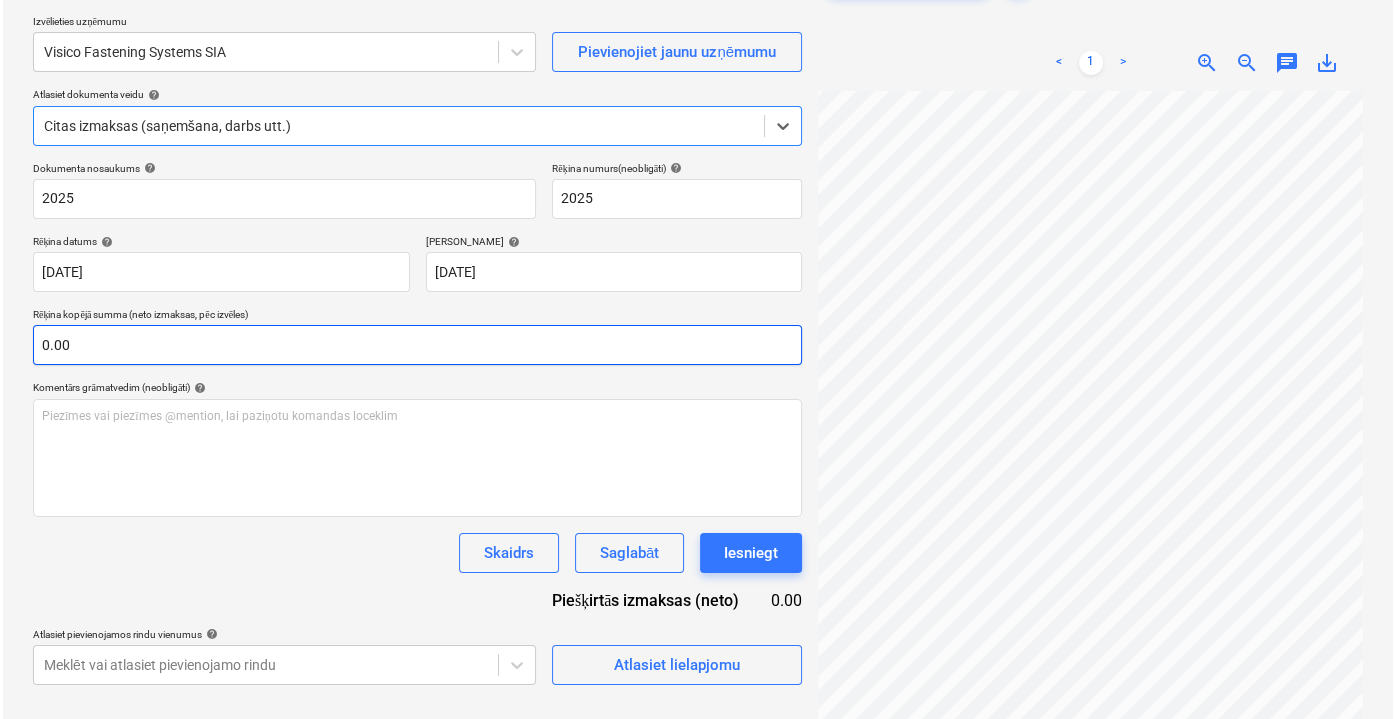 scroll, scrollTop: 199, scrollLeft: 0, axis: vertical 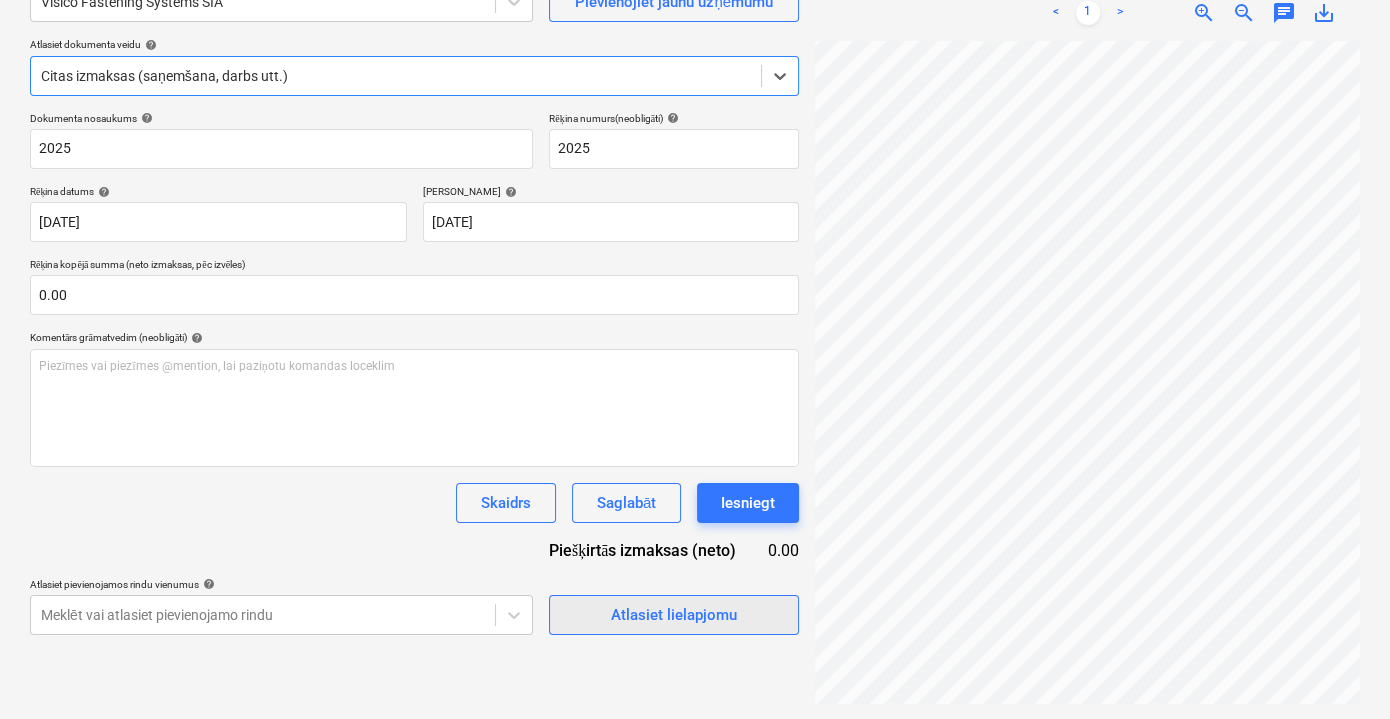 click on "Atlasiet lielapjomu" at bounding box center [674, 615] 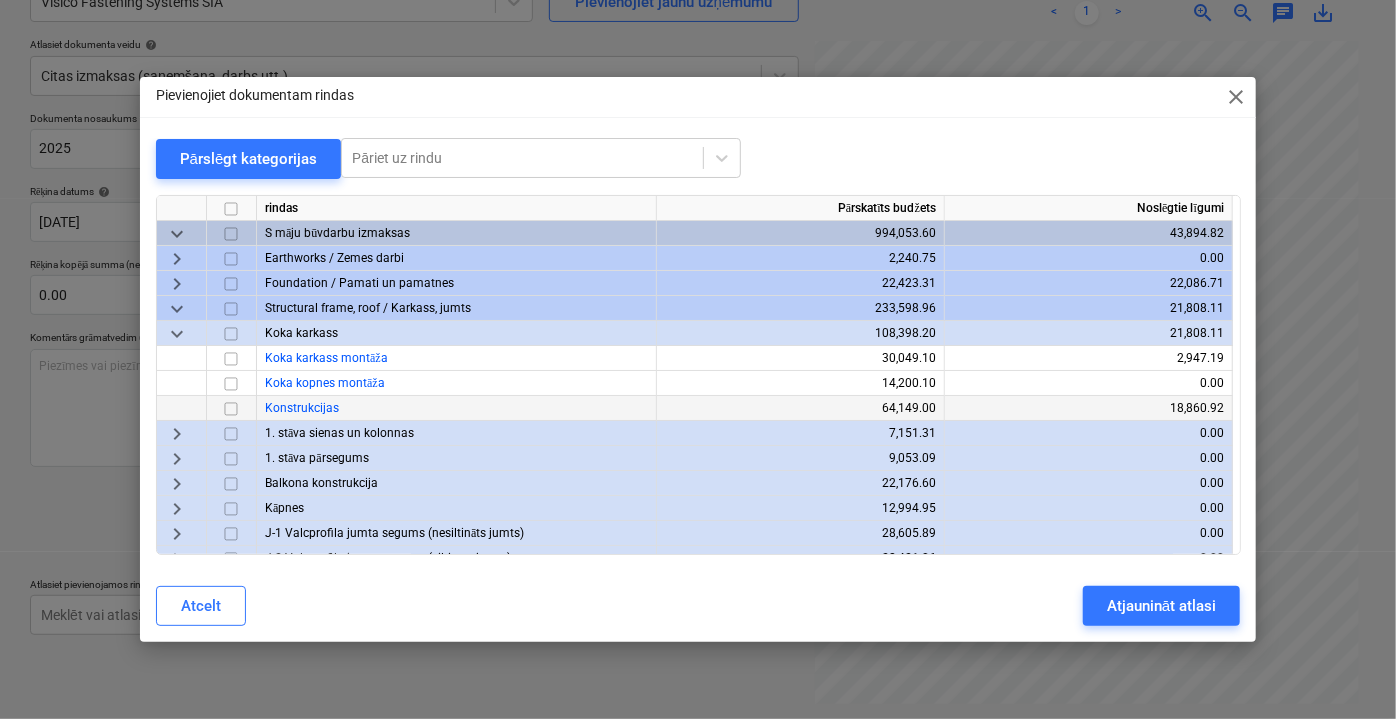 click on "Konstrukcijas" at bounding box center (457, 408) 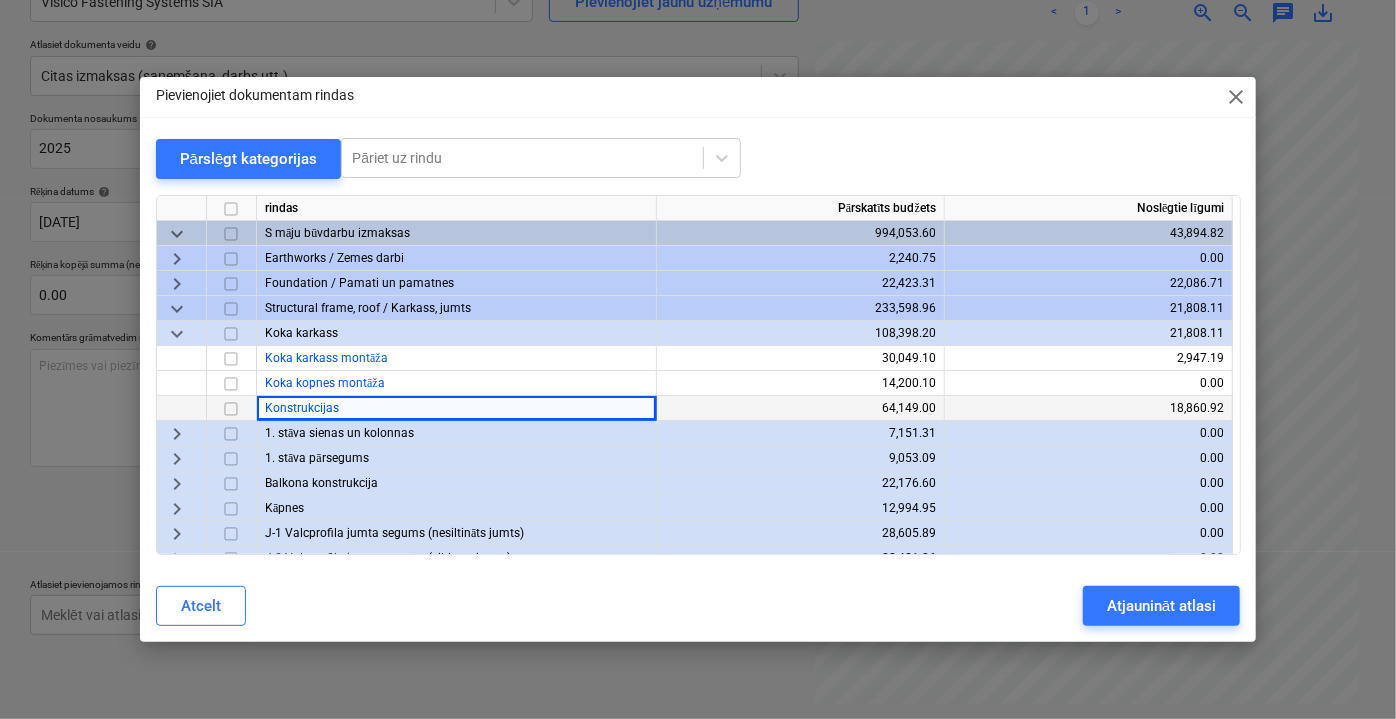 click at bounding box center (231, 408) 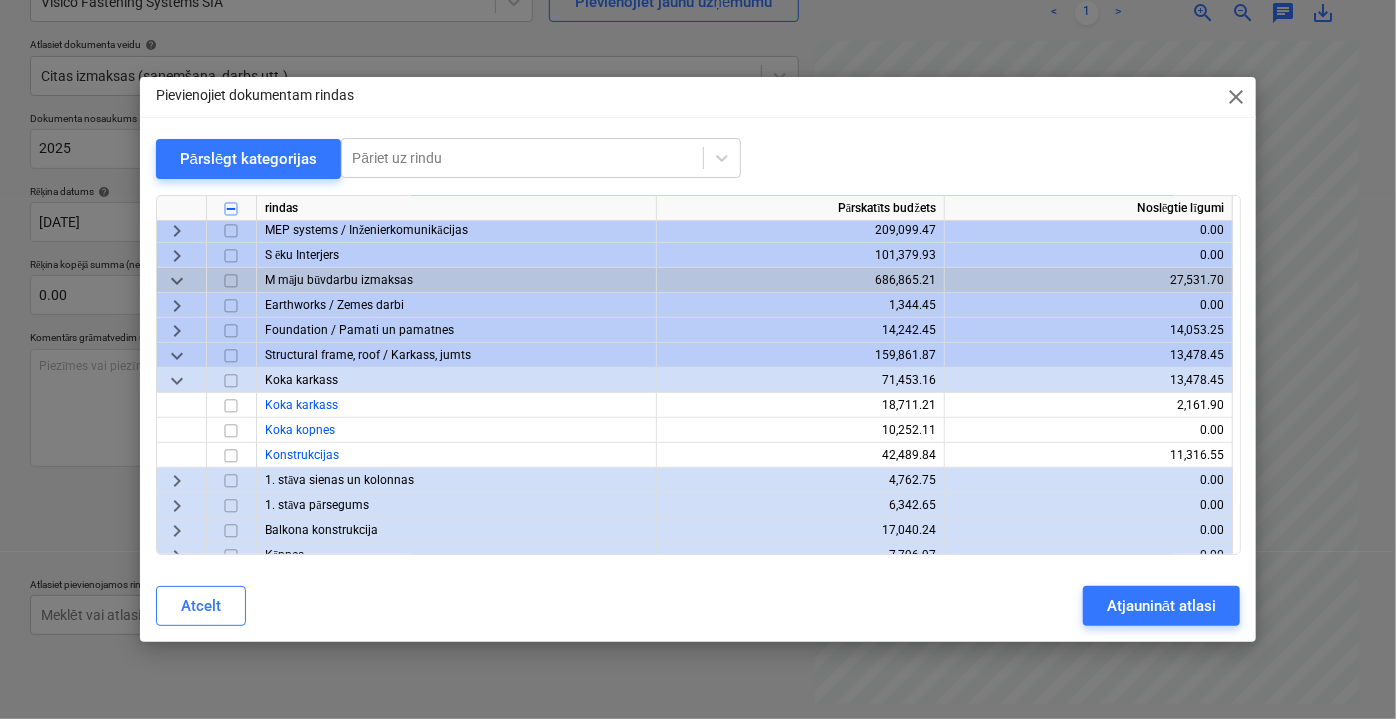 scroll, scrollTop: 454, scrollLeft: 0, axis: vertical 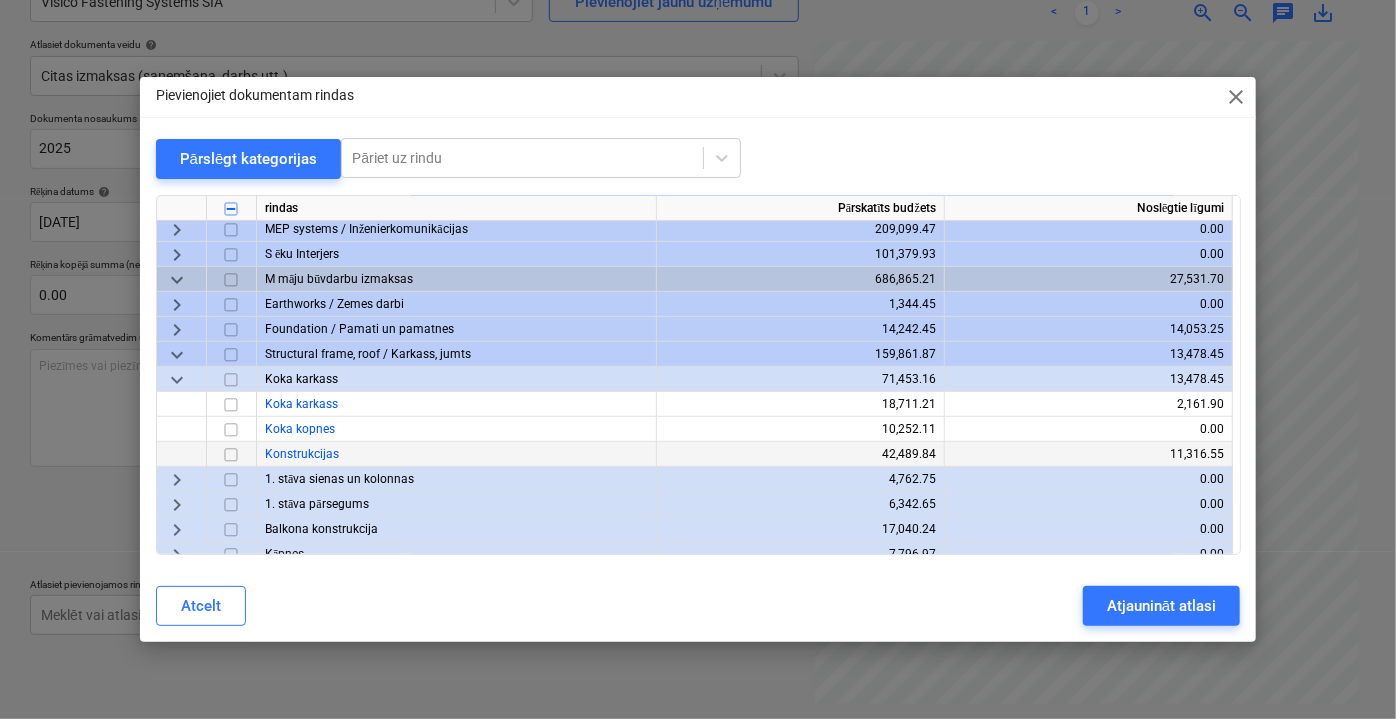click at bounding box center [231, 454] 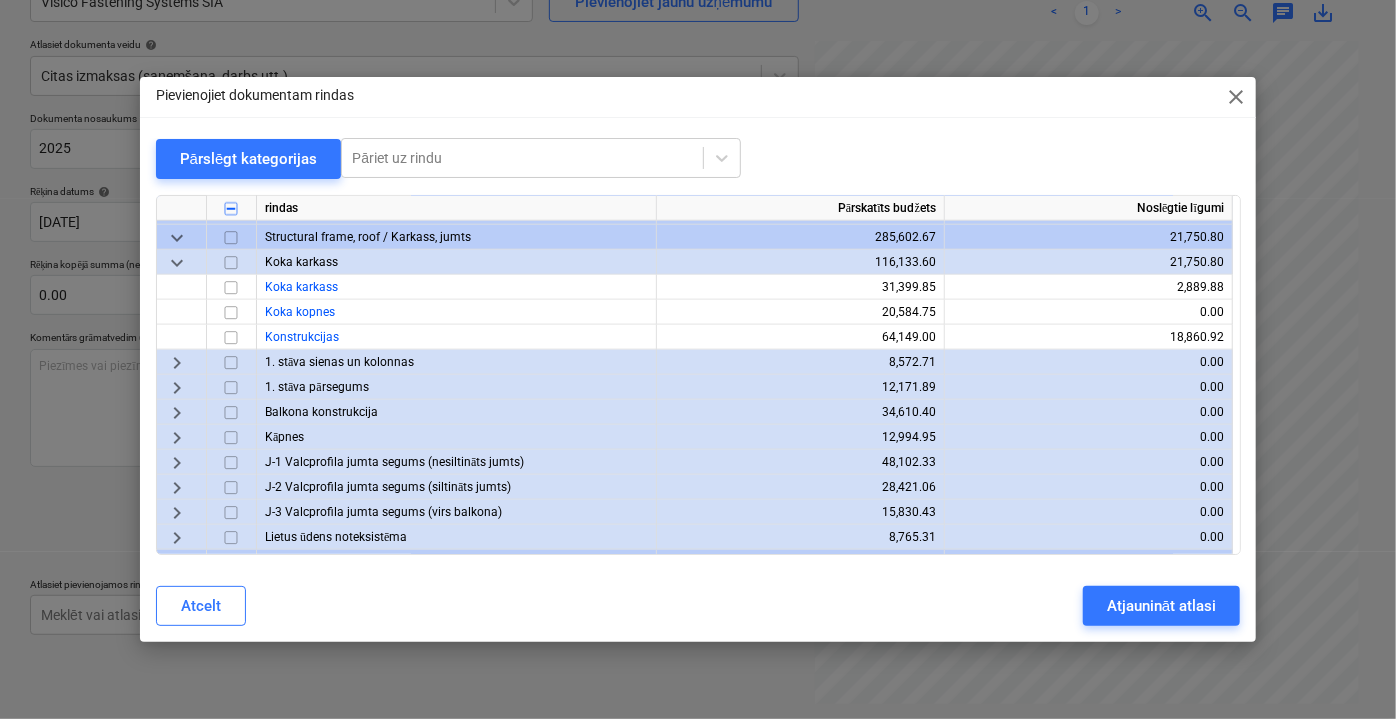 scroll, scrollTop: 1055, scrollLeft: 0, axis: vertical 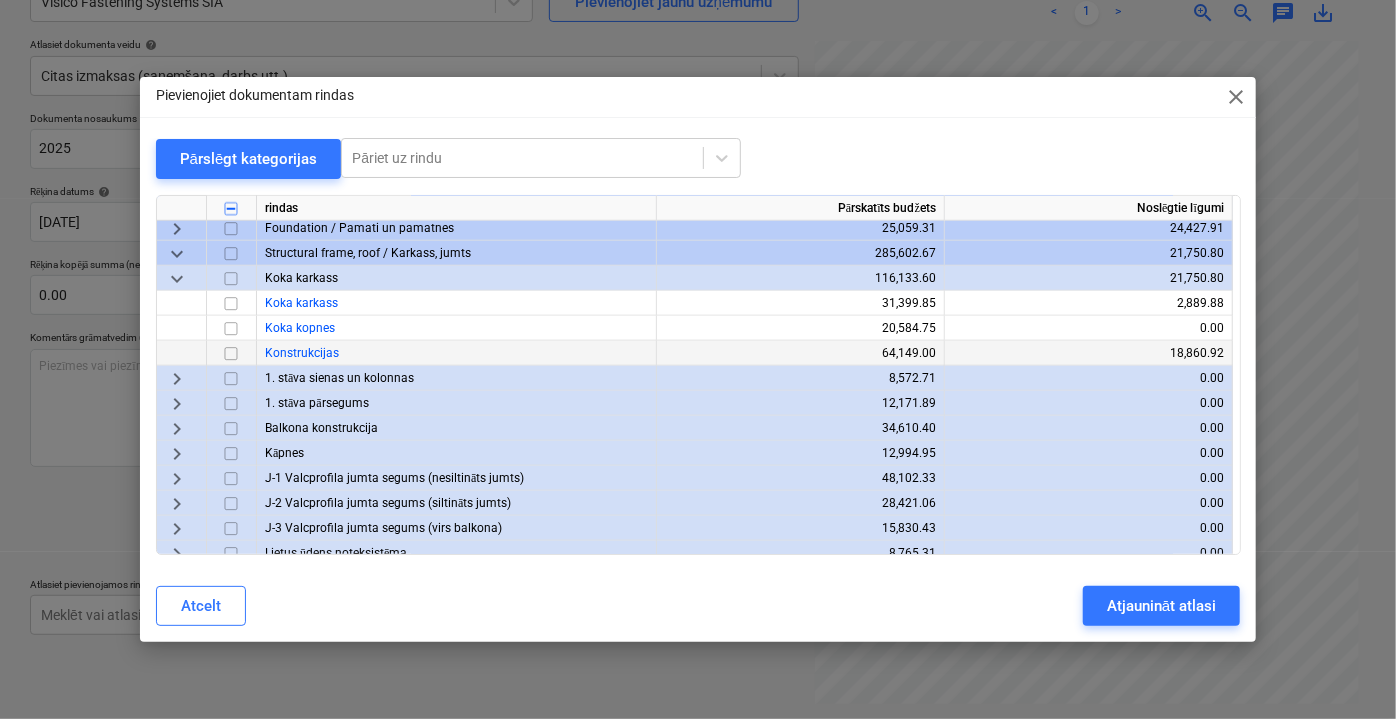click at bounding box center (231, 353) 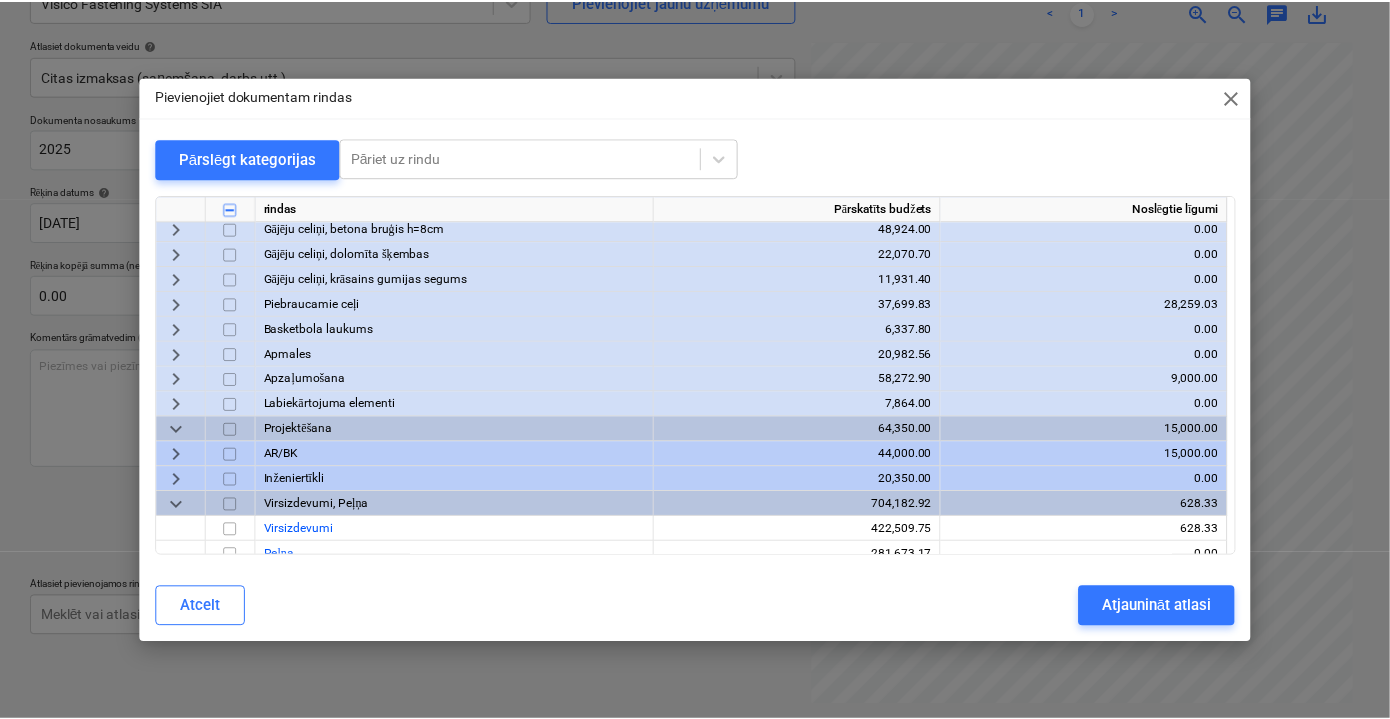 scroll, scrollTop: 1691, scrollLeft: 0, axis: vertical 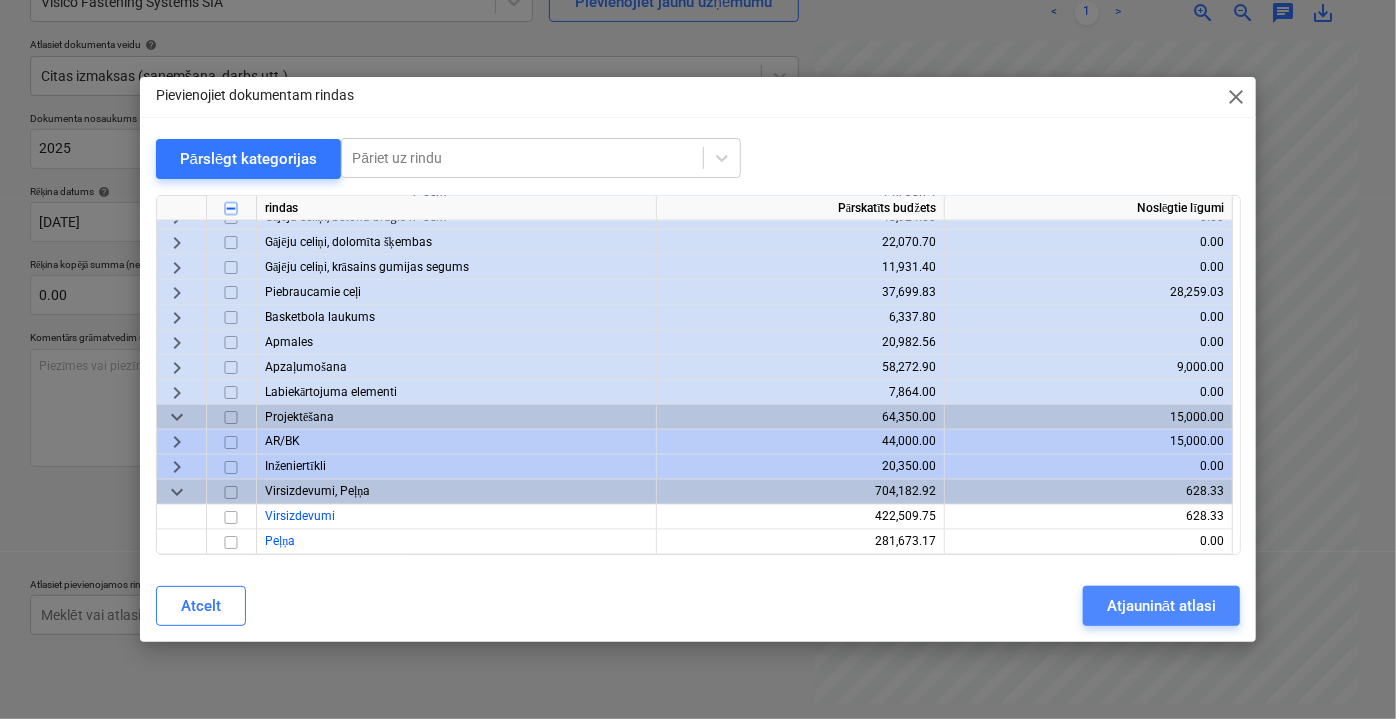 click on "Atjaunināt atlasi" at bounding box center [1161, 606] 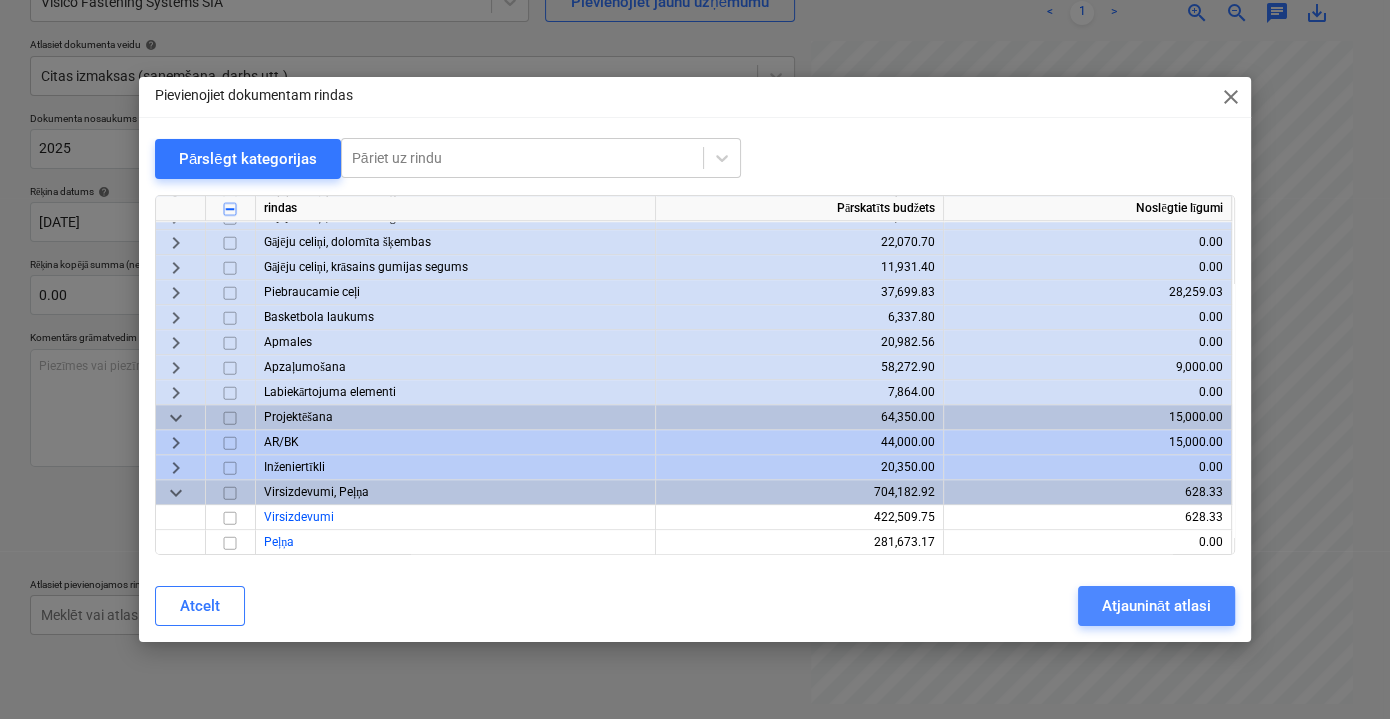 scroll, scrollTop: 11, scrollLeft: 58, axis: both 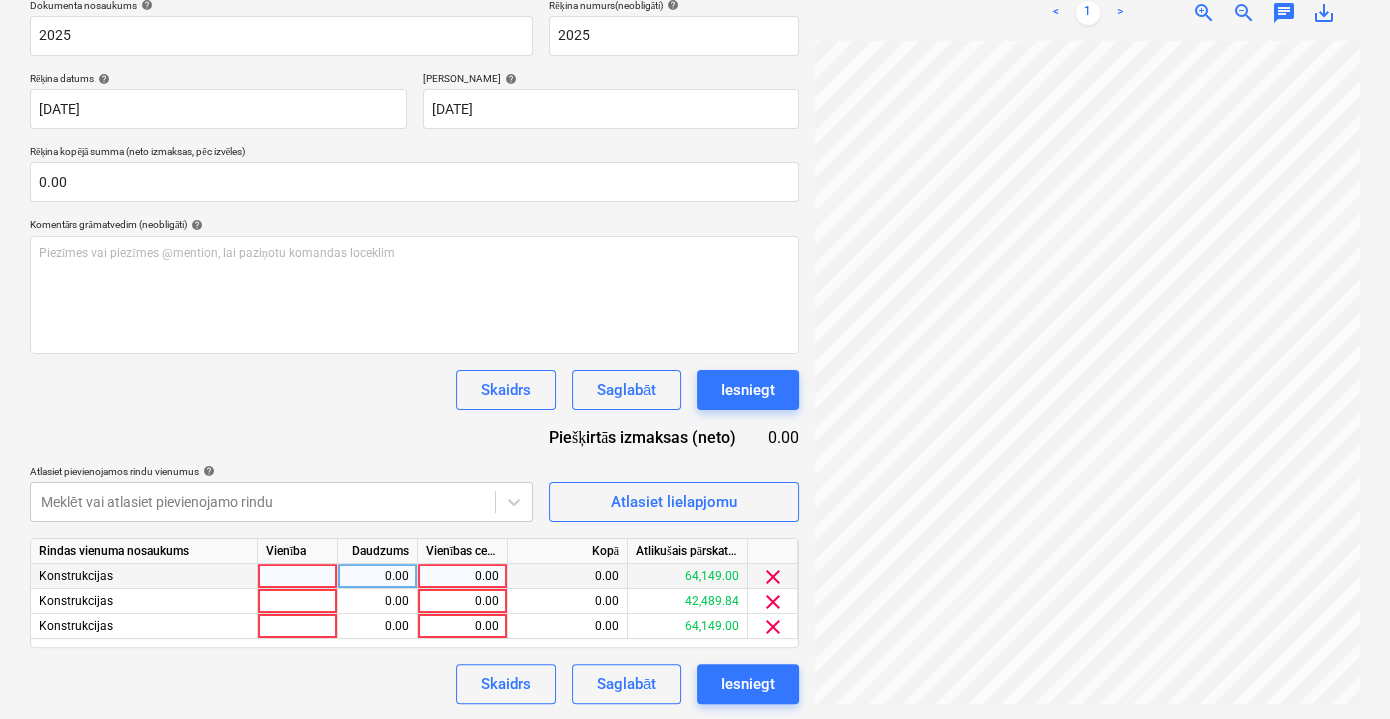 click on "0.00" at bounding box center [462, 576] 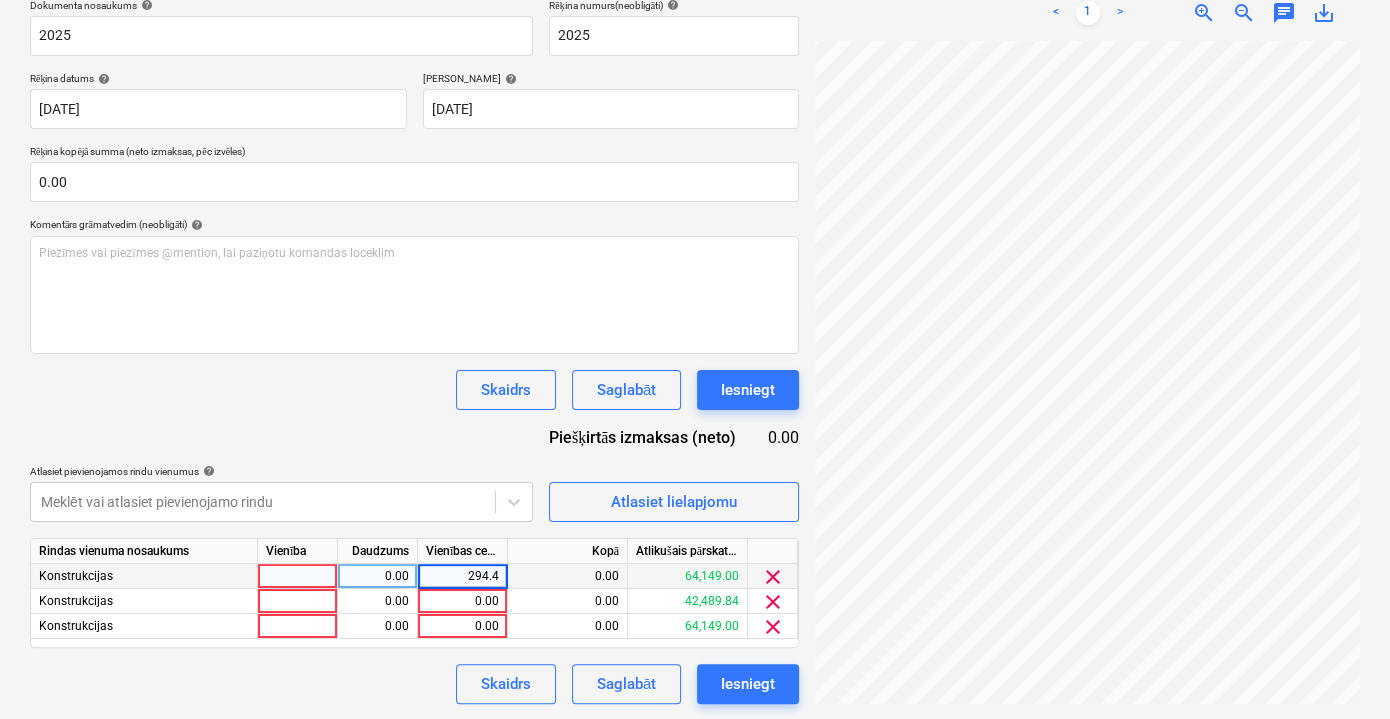 type on "294.40" 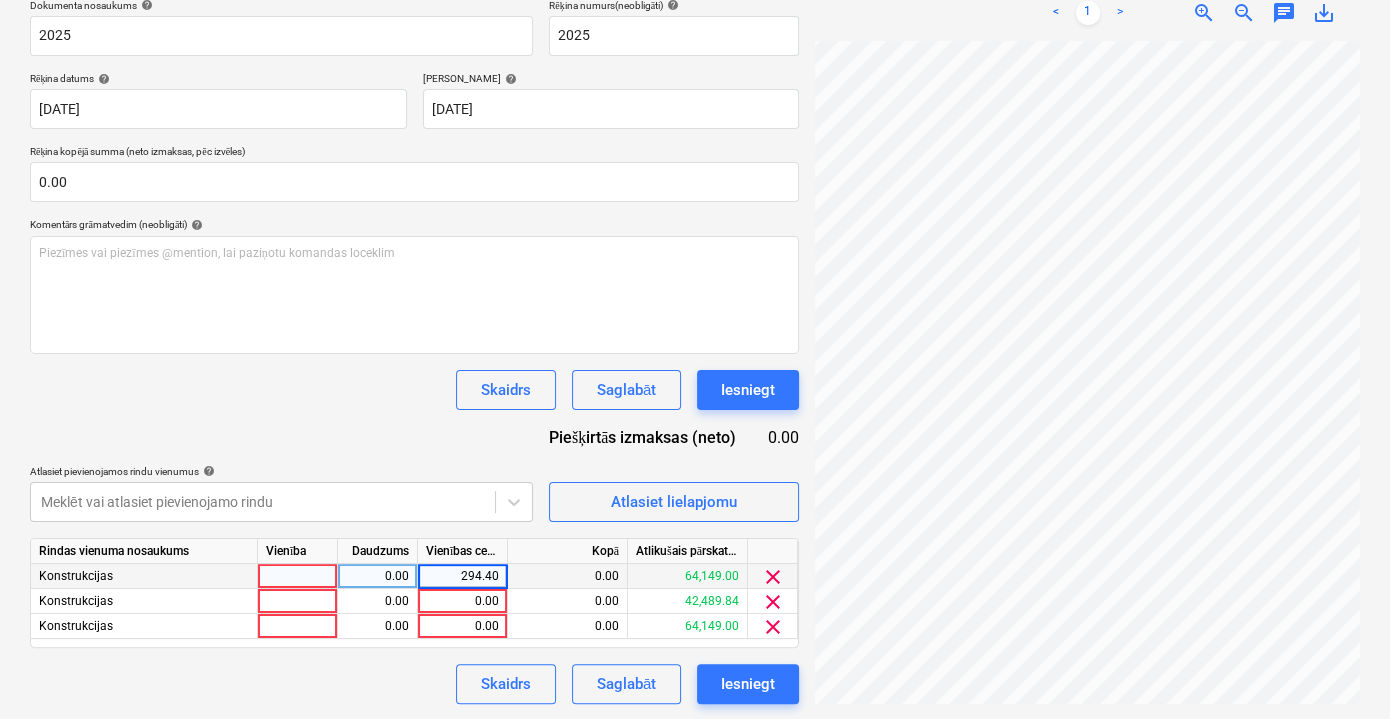 drag, startPoint x: 457, startPoint y: 574, endPoint x: 514, endPoint y: 574, distance: 57 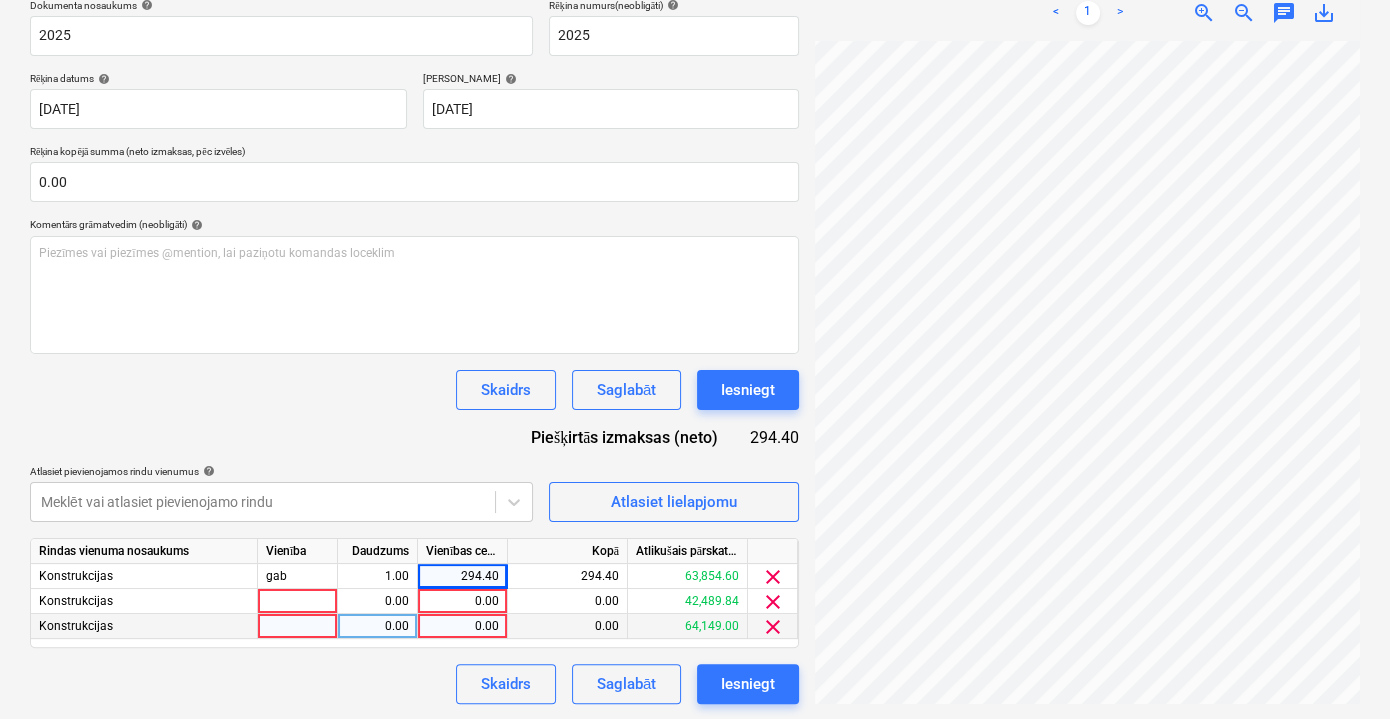 click on "0.00" at bounding box center [462, 626] 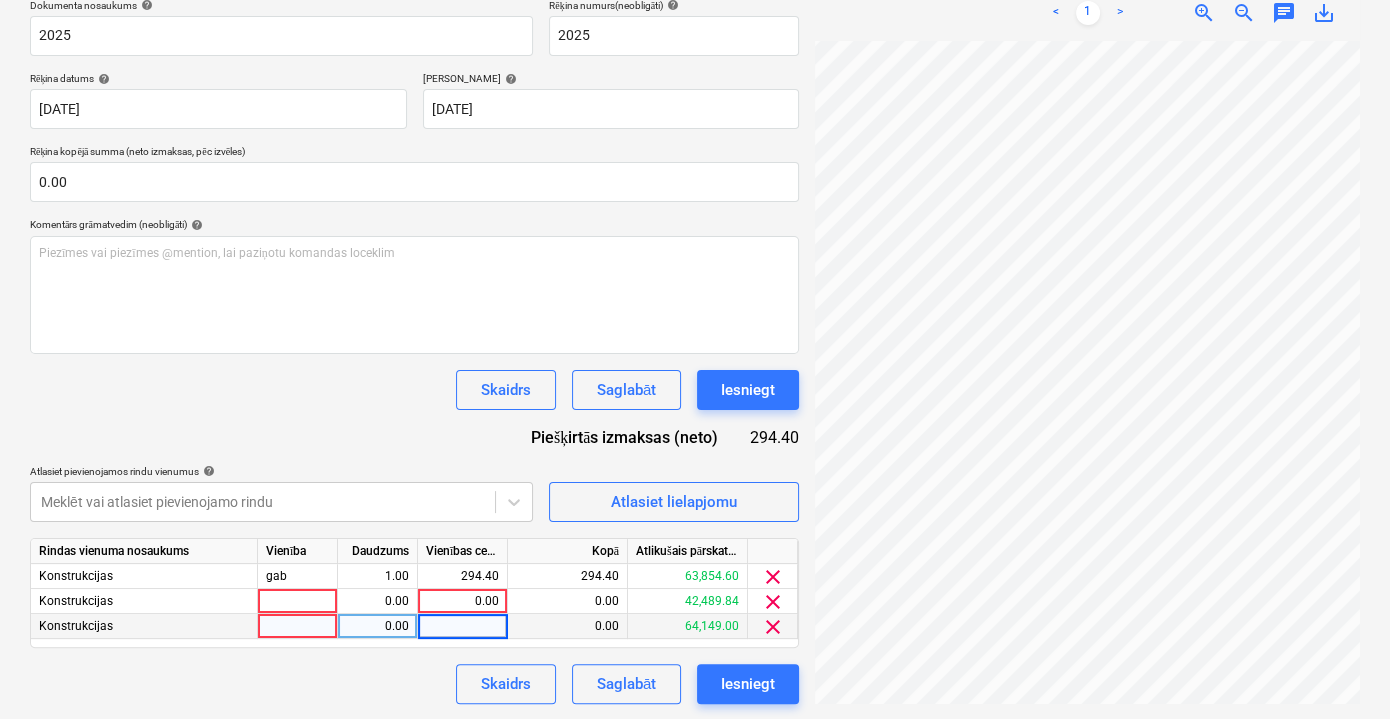 type on "294.40" 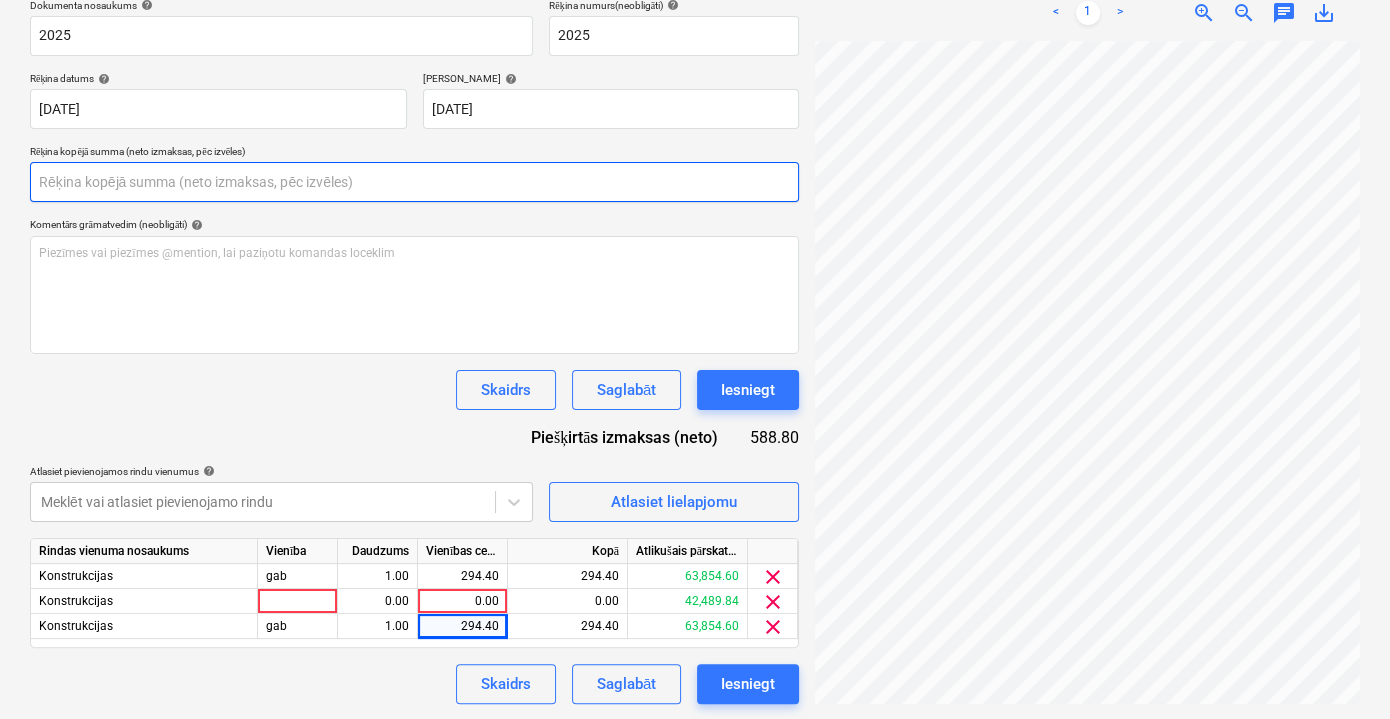 drag, startPoint x: 251, startPoint y: 175, endPoint x: 164, endPoint y: 180, distance: 87.14356 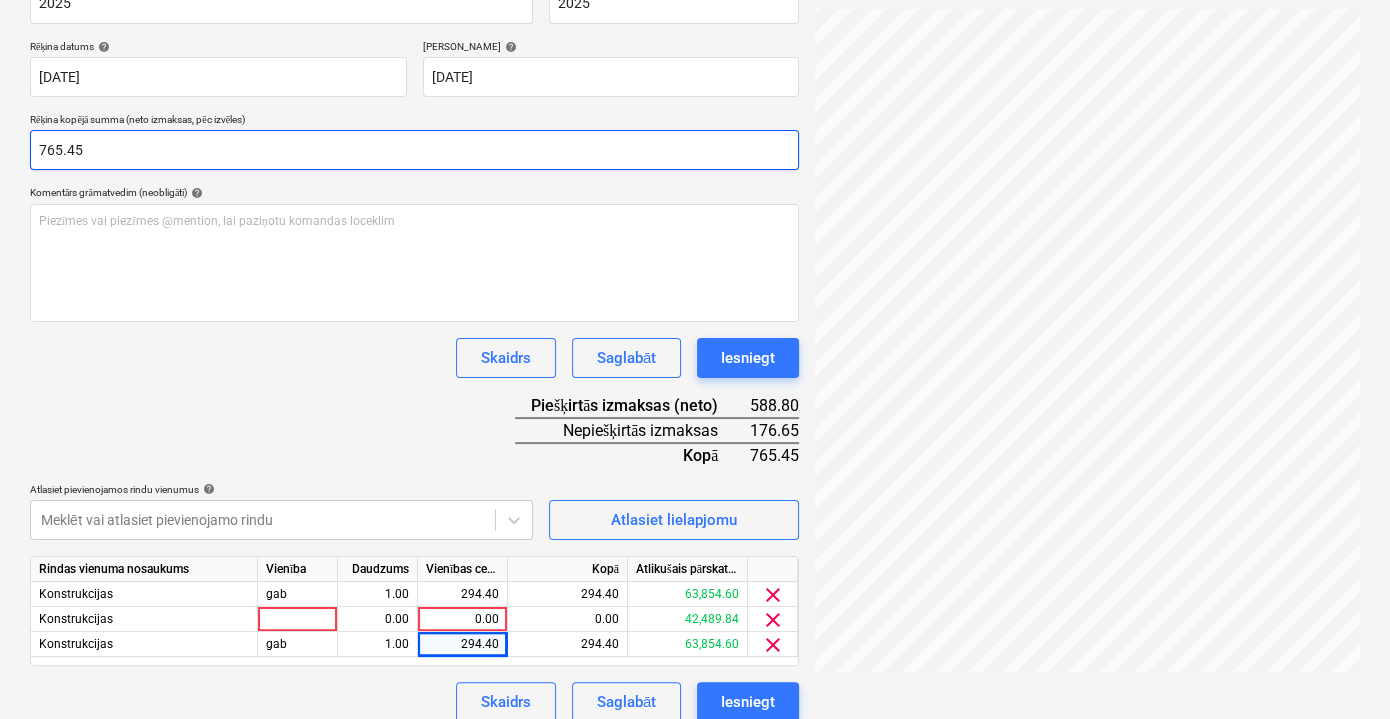 scroll, scrollTop: 362, scrollLeft: 0, axis: vertical 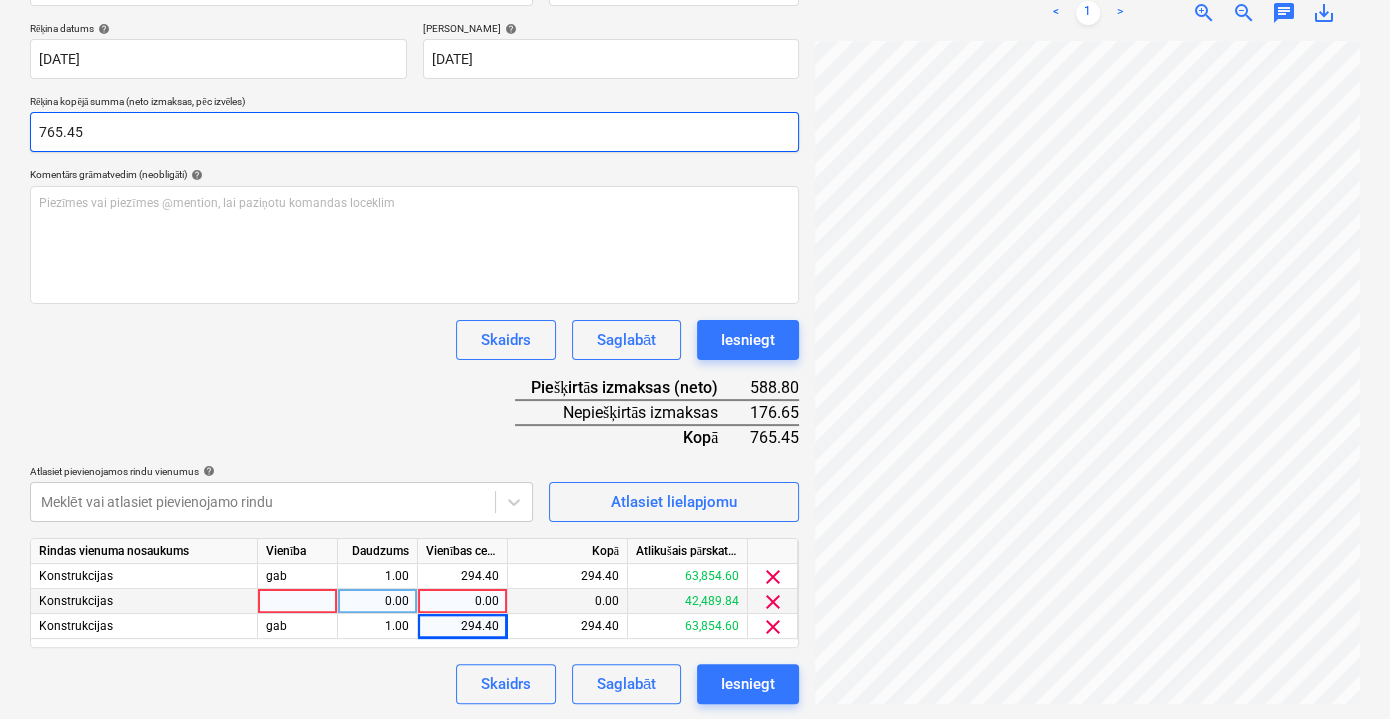 type on "765.45" 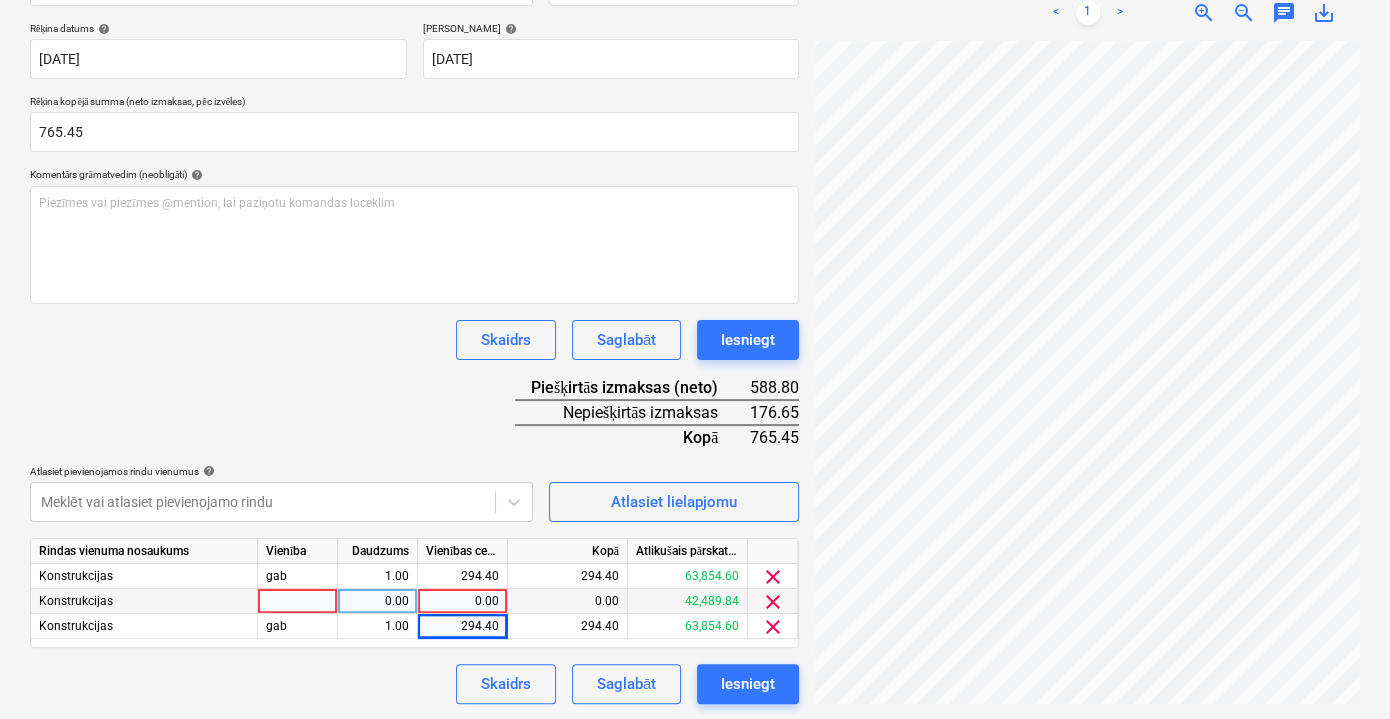click on "0.00" at bounding box center (462, 601) 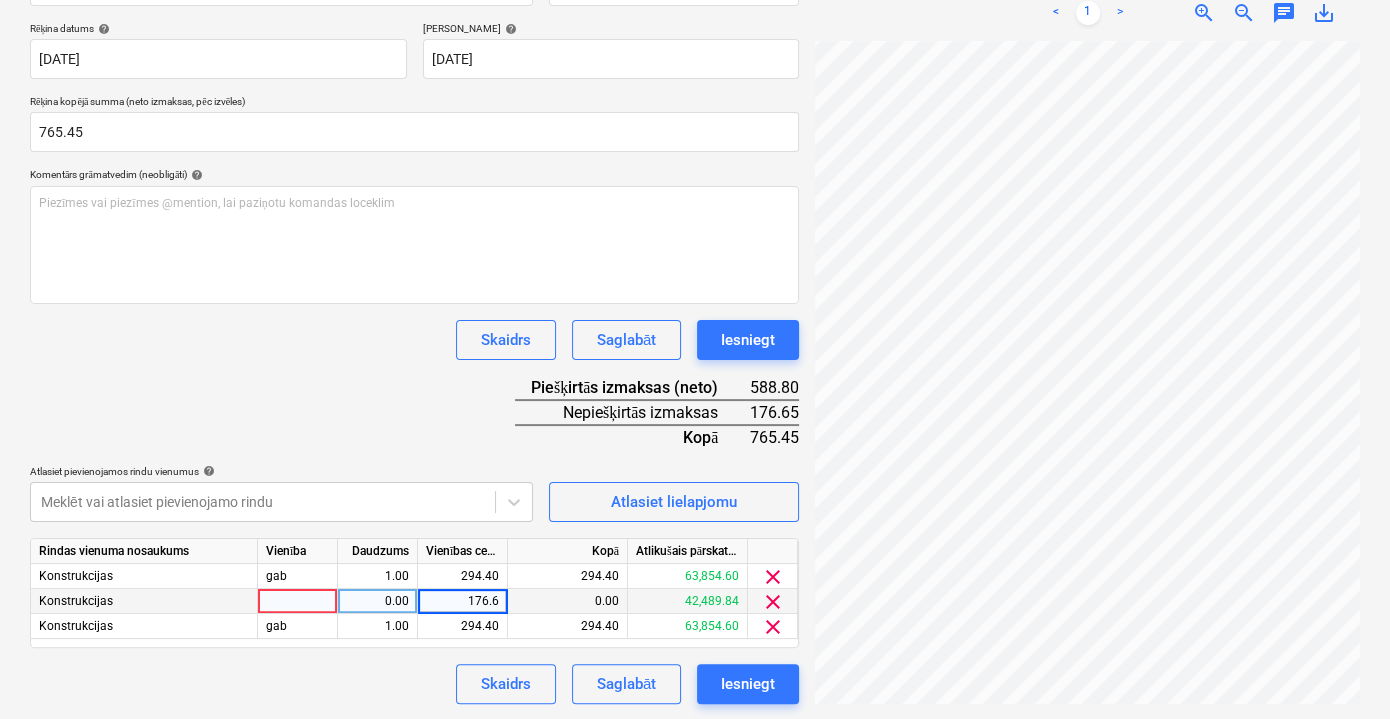 type on "176.65" 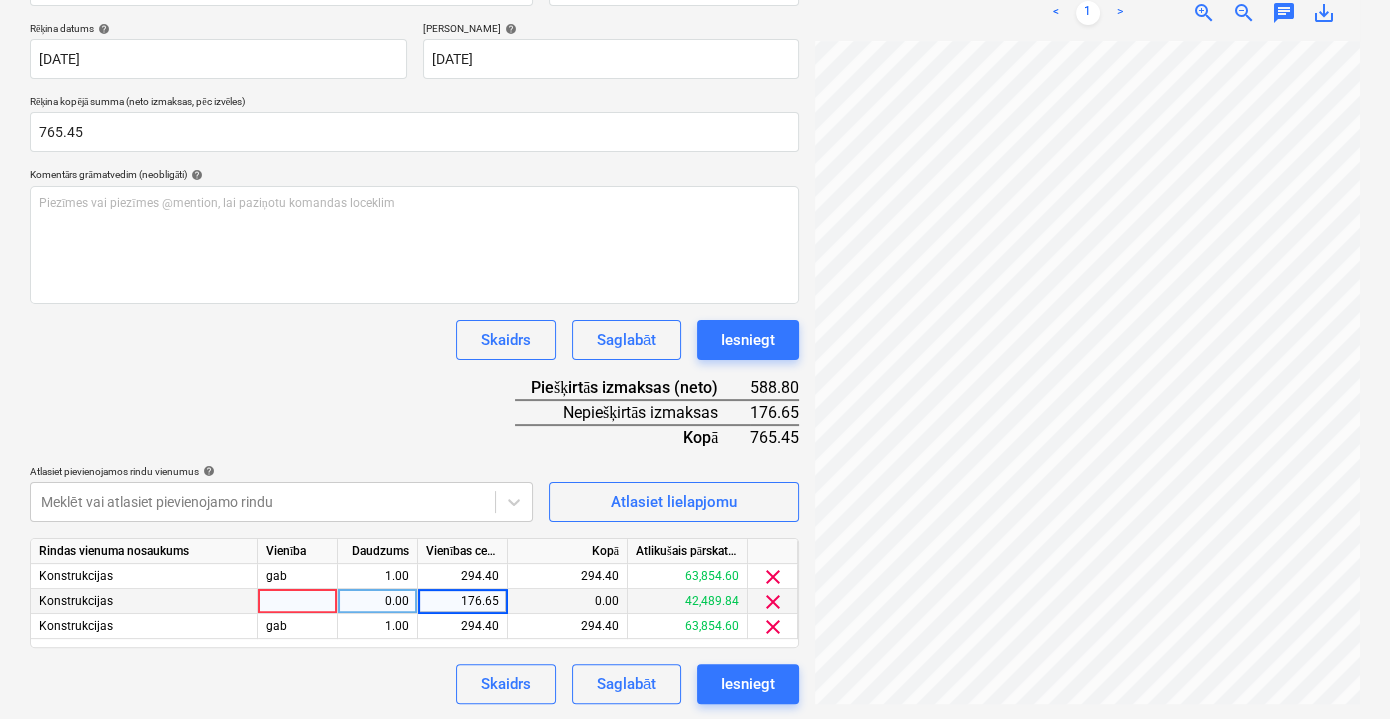 click on "Skaidrs Saglabāt Iesniegt" at bounding box center [414, 340] 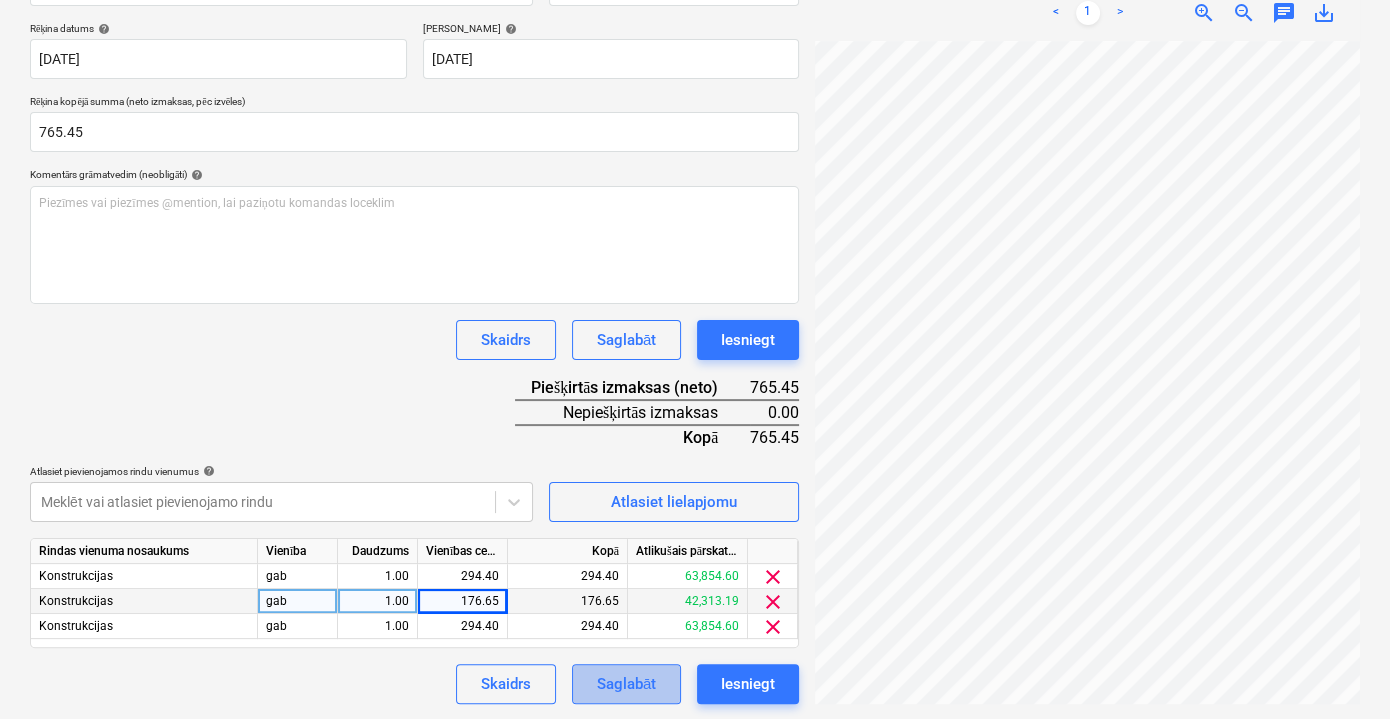 click on "Saglabāt" at bounding box center (626, 684) 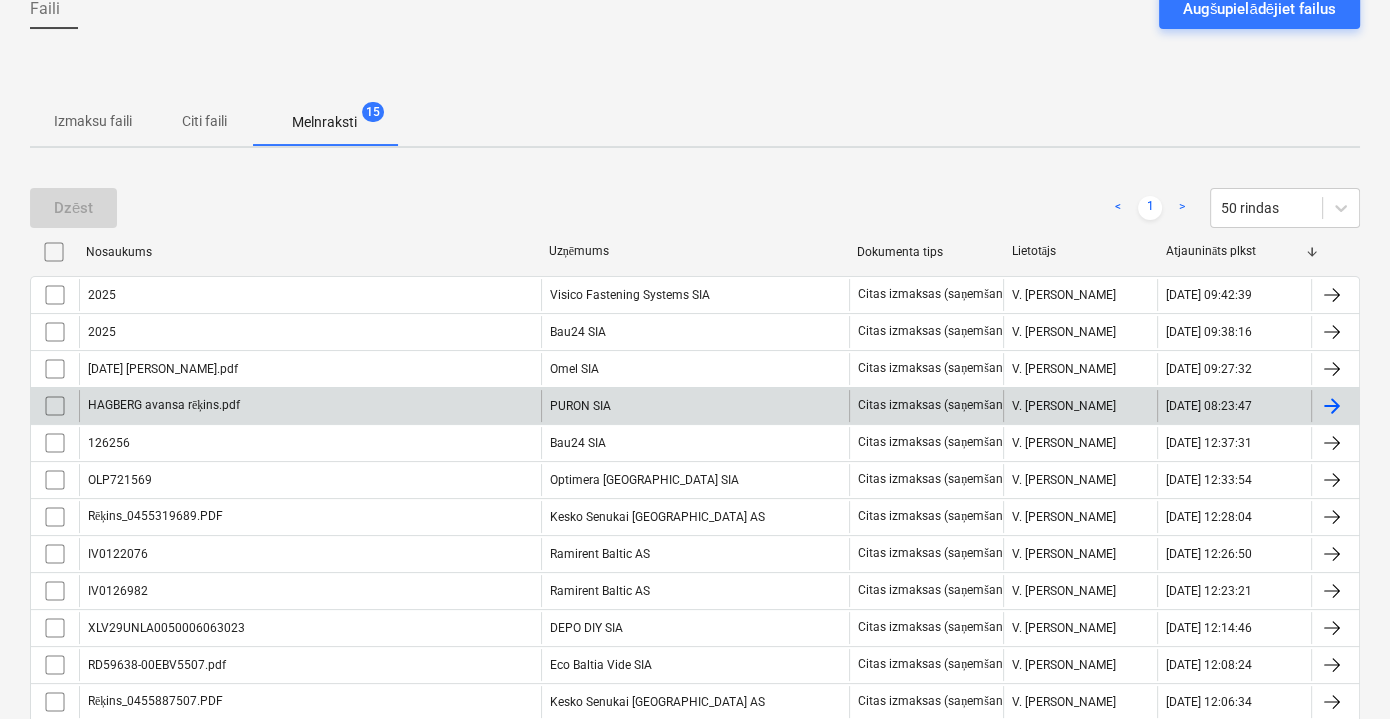scroll, scrollTop: 180, scrollLeft: 0, axis: vertical 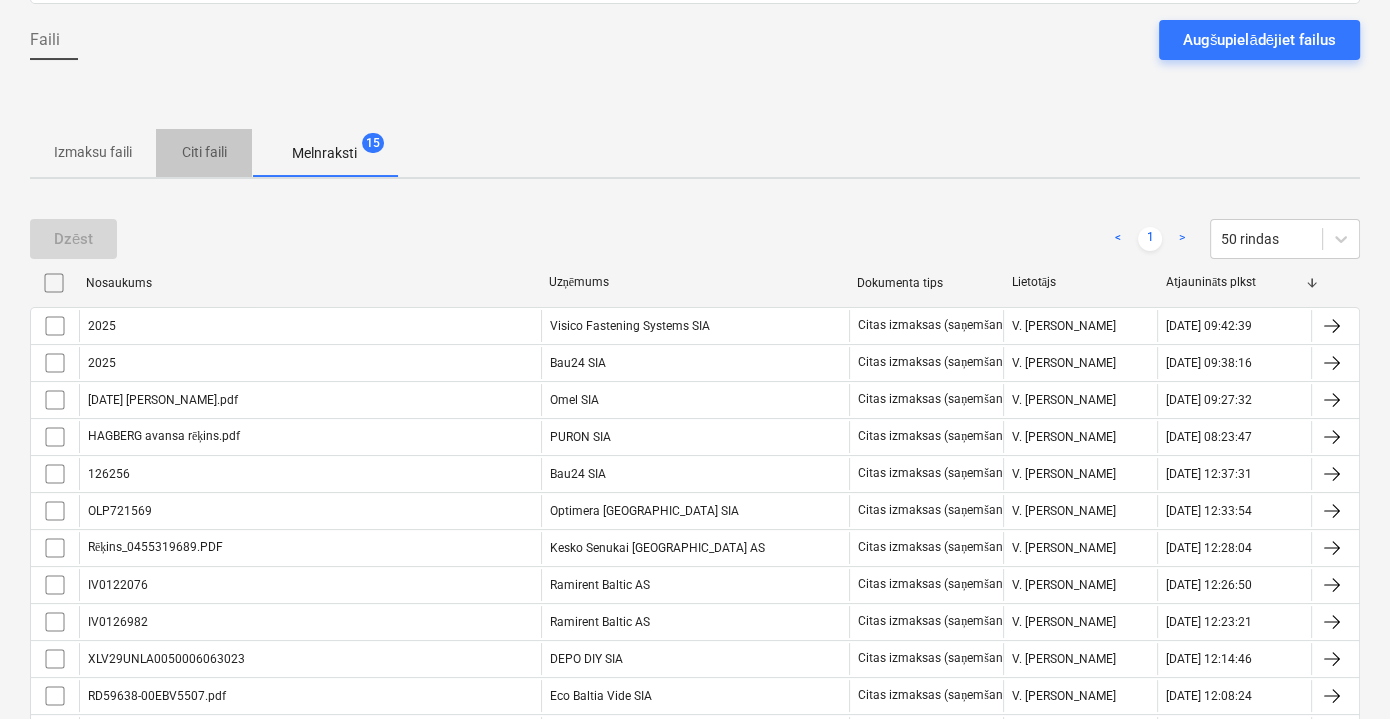 click on "Citi faili" at bounding box center (204, 152) 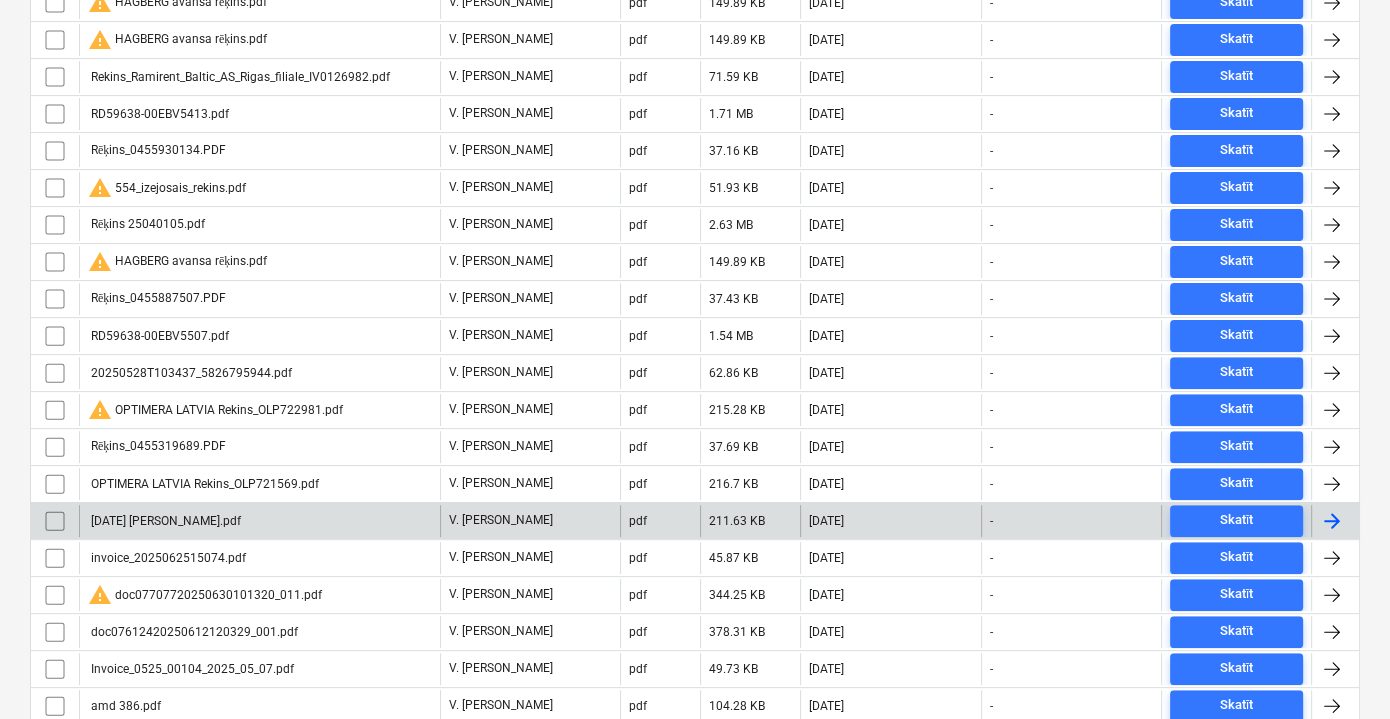 scroll, scrollTop: 634, scrollLeft: 0, axis: vertical 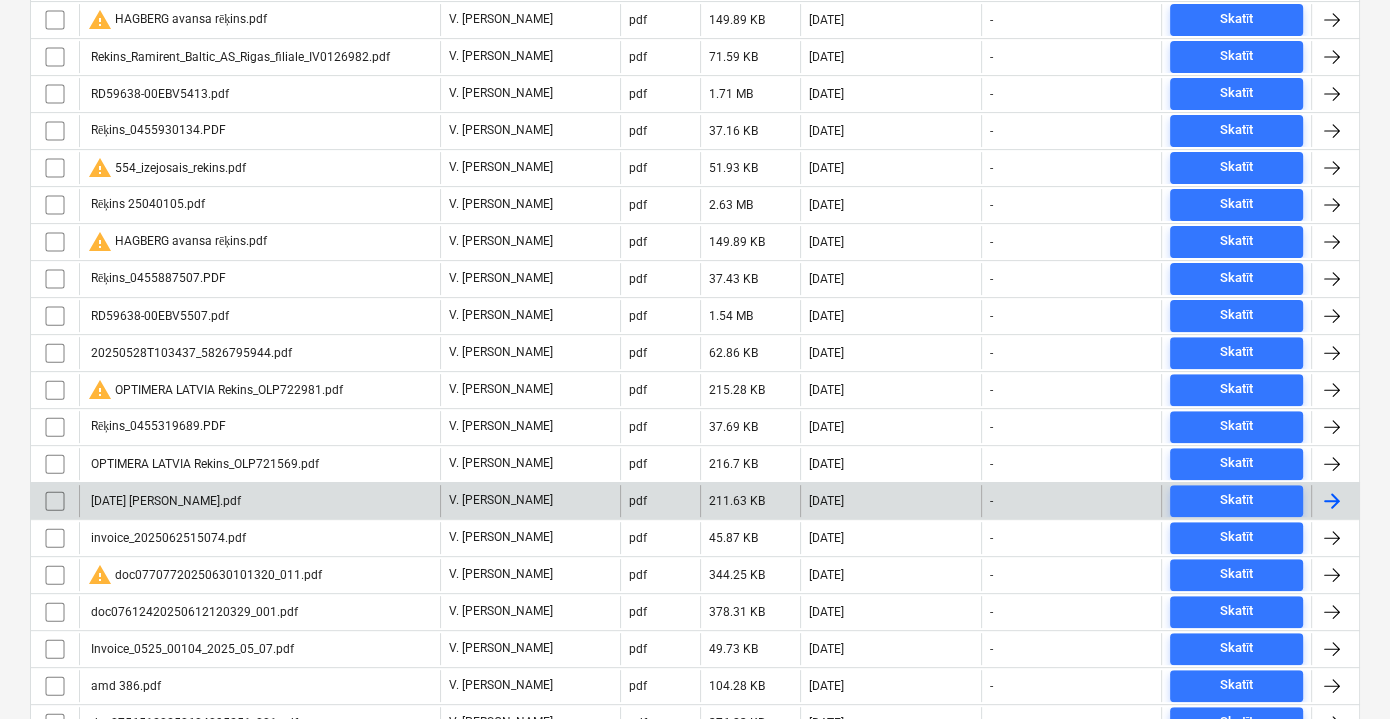 click on "2025-05-02 Hagberg.pdf" at bounding box center [259, 501] 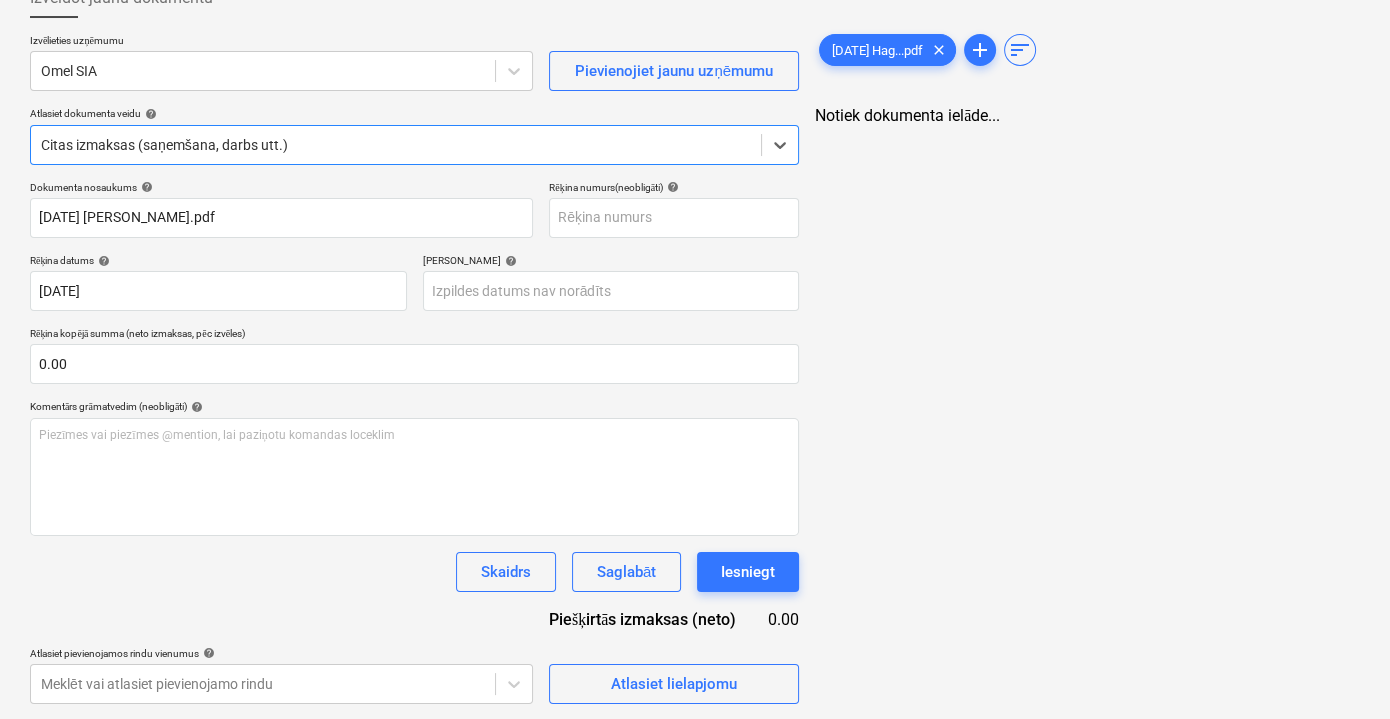 type on "2025-05-02 Hagberg.pdf" 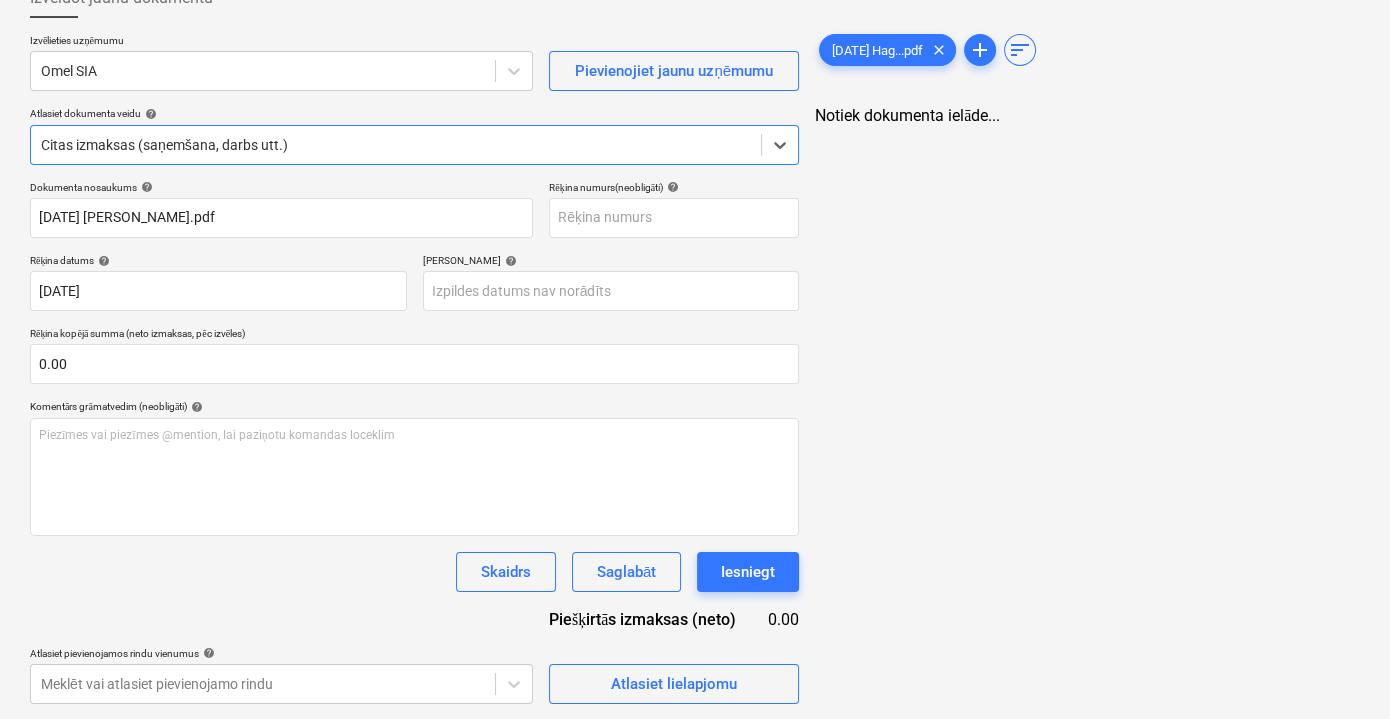 type on "09 May 2025" 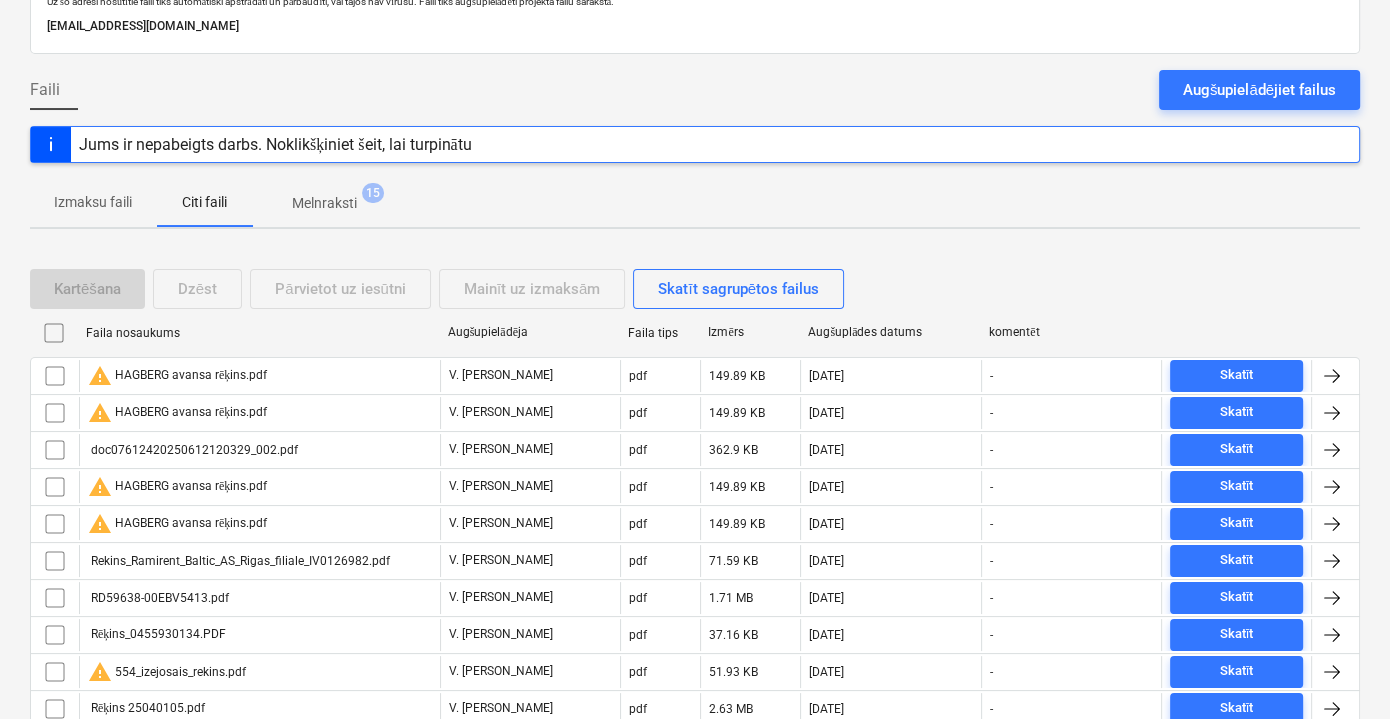 scroll, scrollTop: 634, scrollLeft: 0, axis: vertical 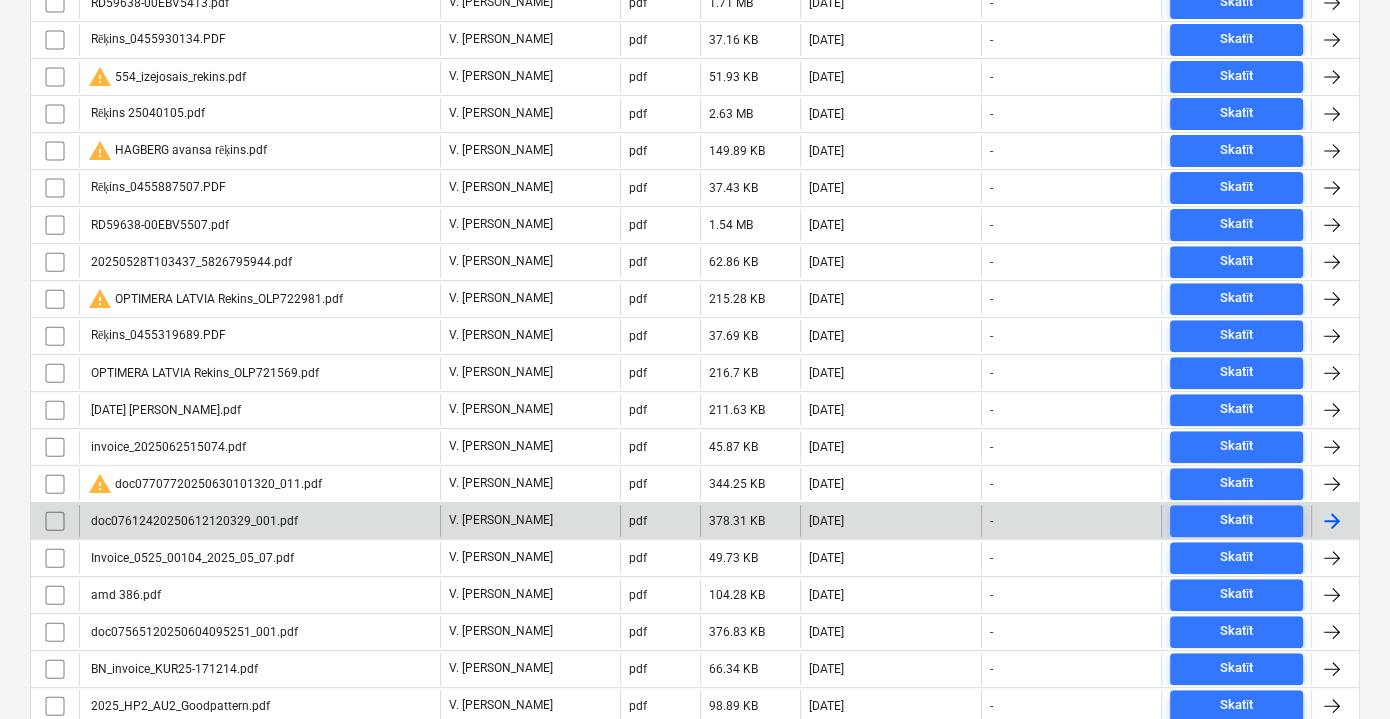 click on "doc07612420250612120329_001.pdf" at bounding box center (193, 521) 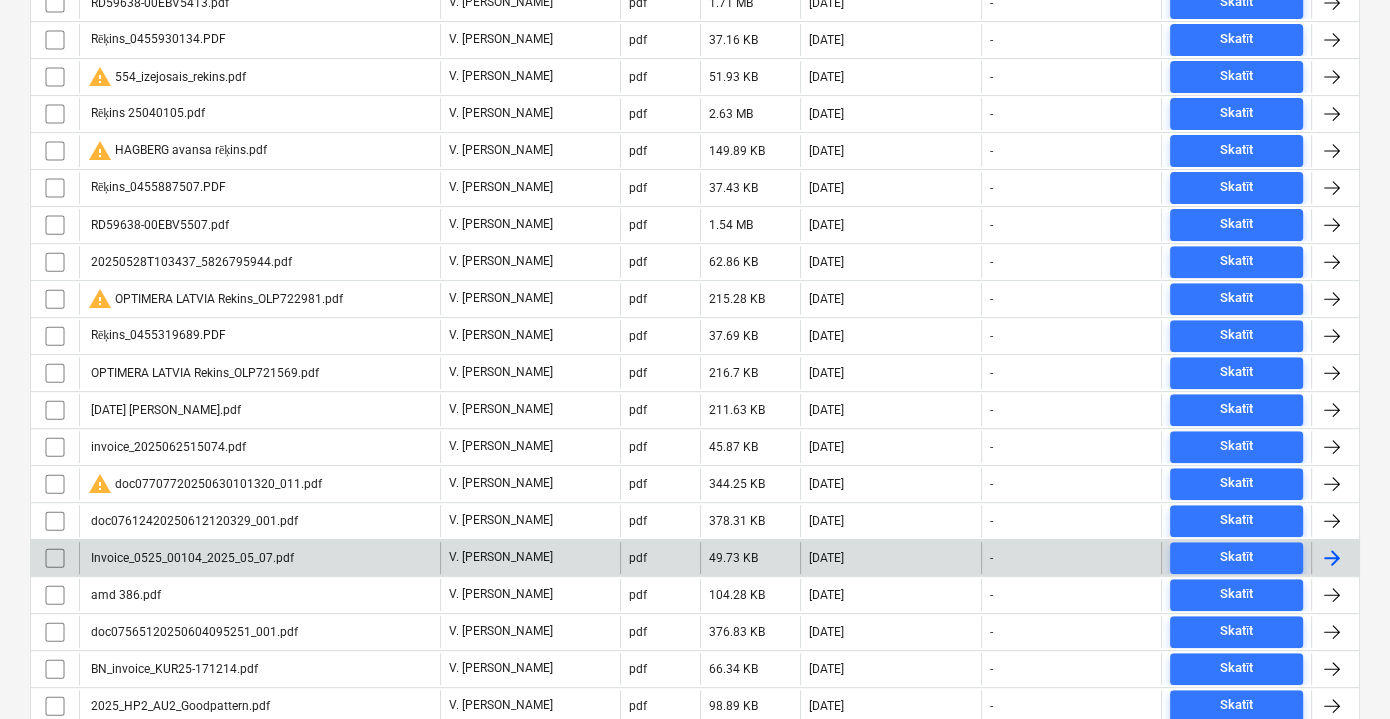 click on "Invoice_0525_00104_2025_05_07.pdf" at bounding box center (259, 558) 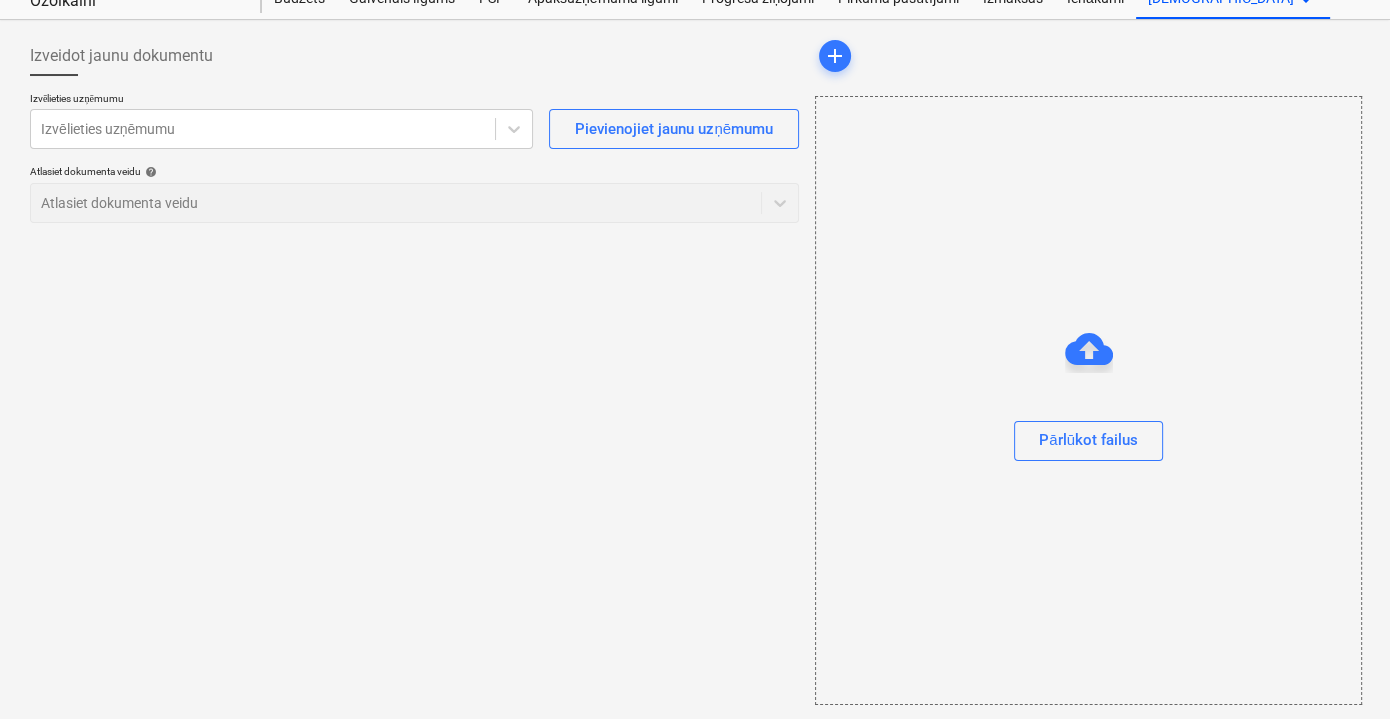 scroll, scrollTop: 0, scrollLeft: 0, axis: both 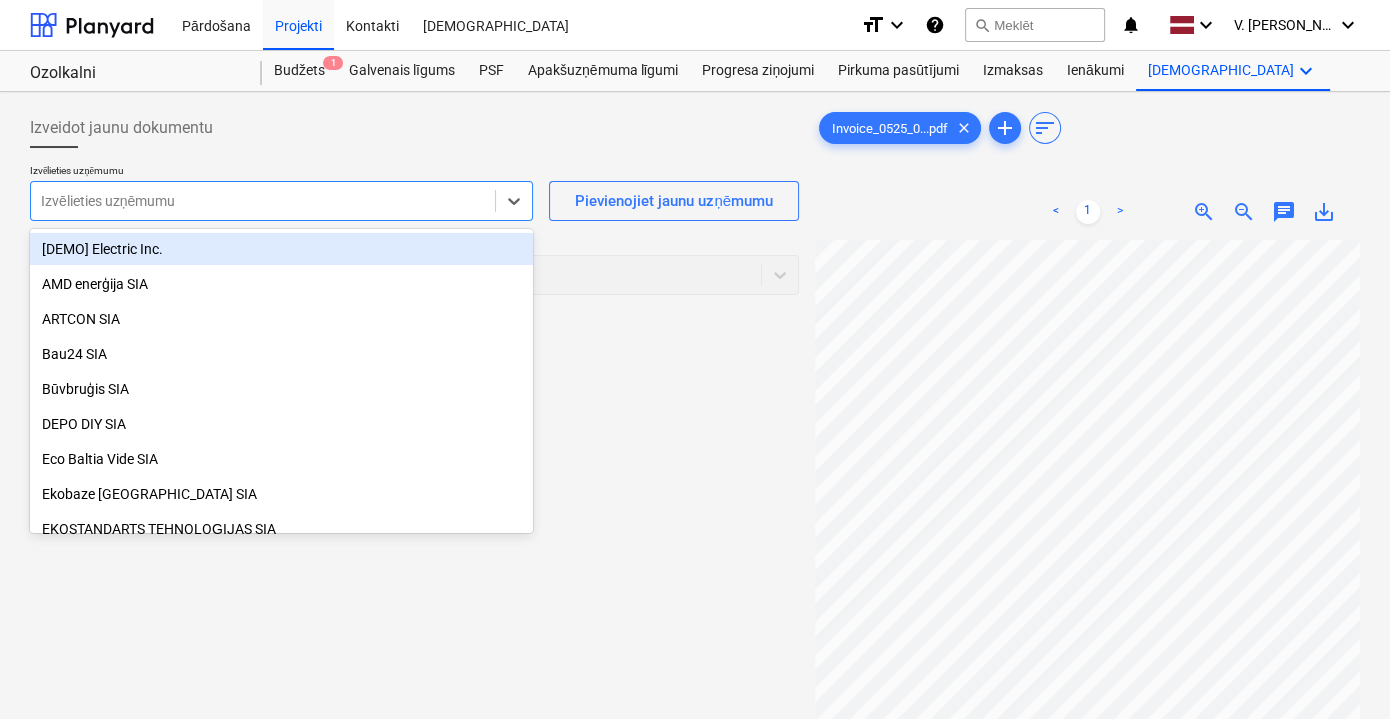 click at bounding box center (263, 201) 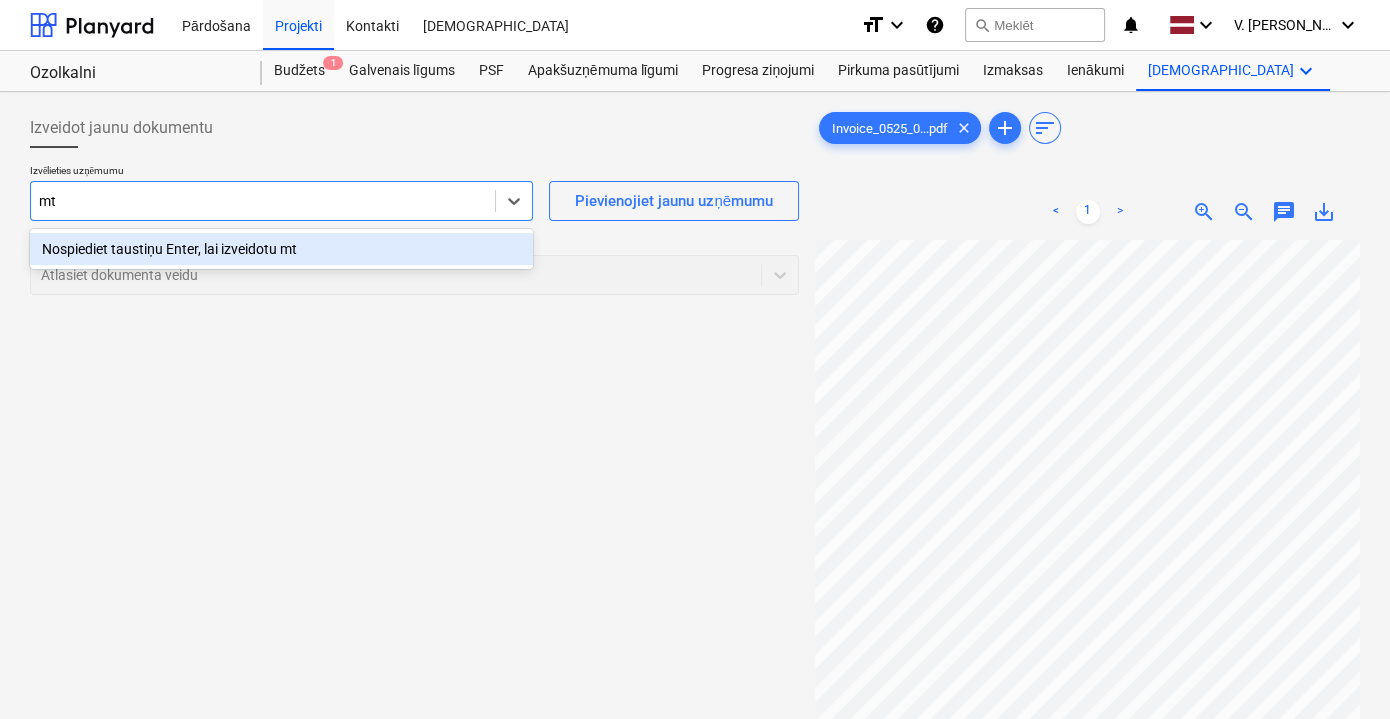 type on "m" 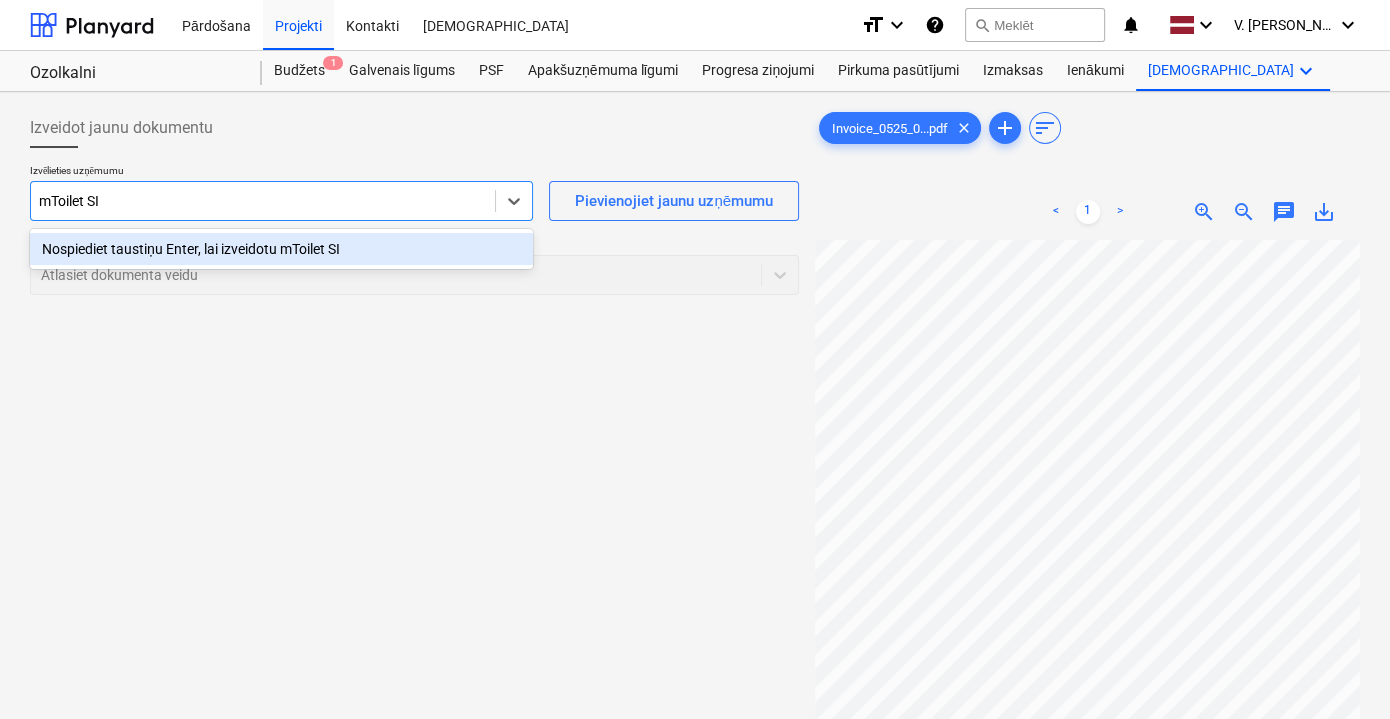 type on "mToilet SIA" 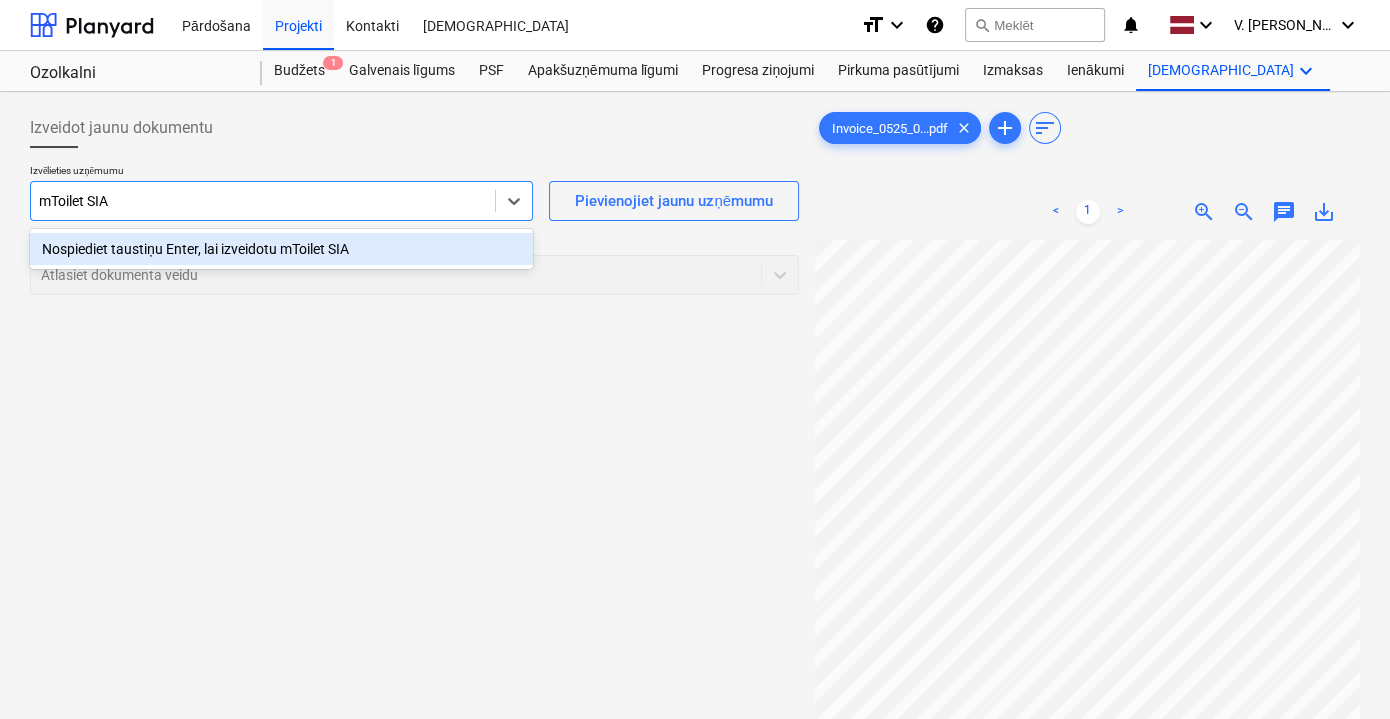 type 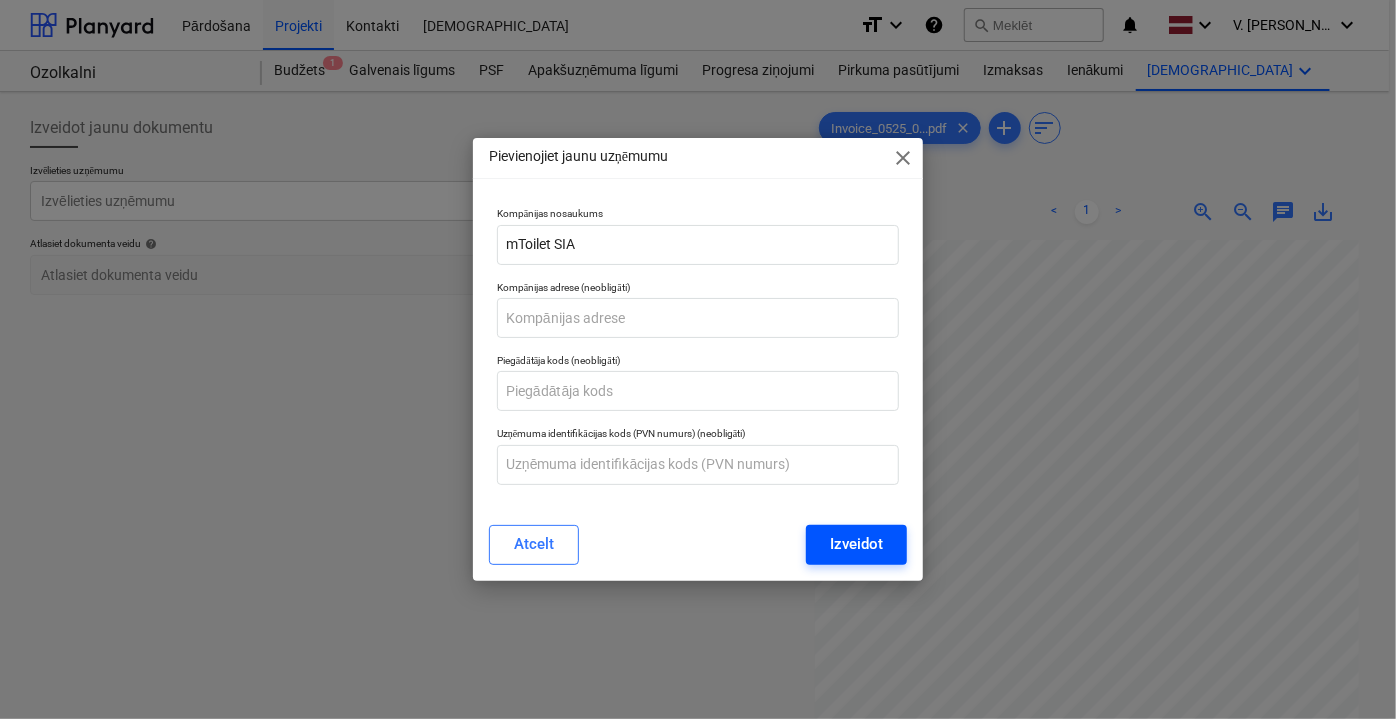 click on "Izveidot" at bounding box center (856, 544) 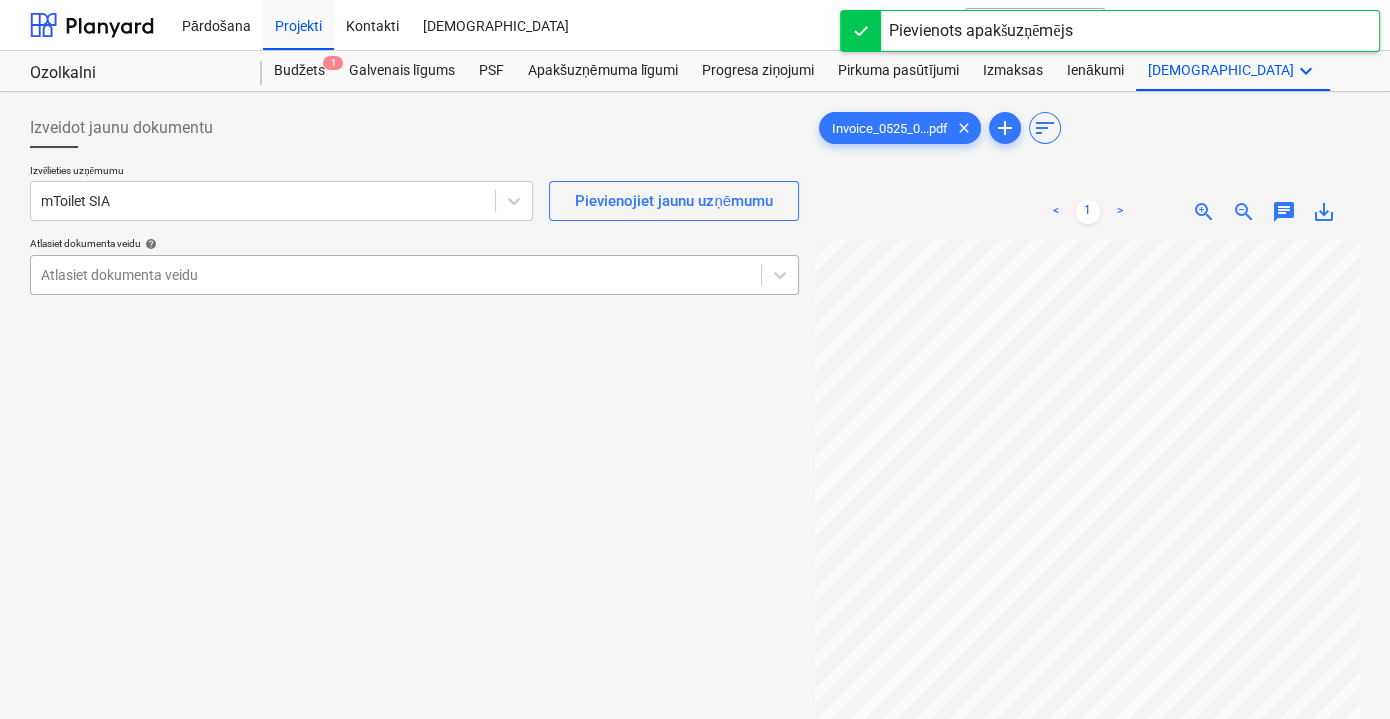 click at bounding box center (396, 275) 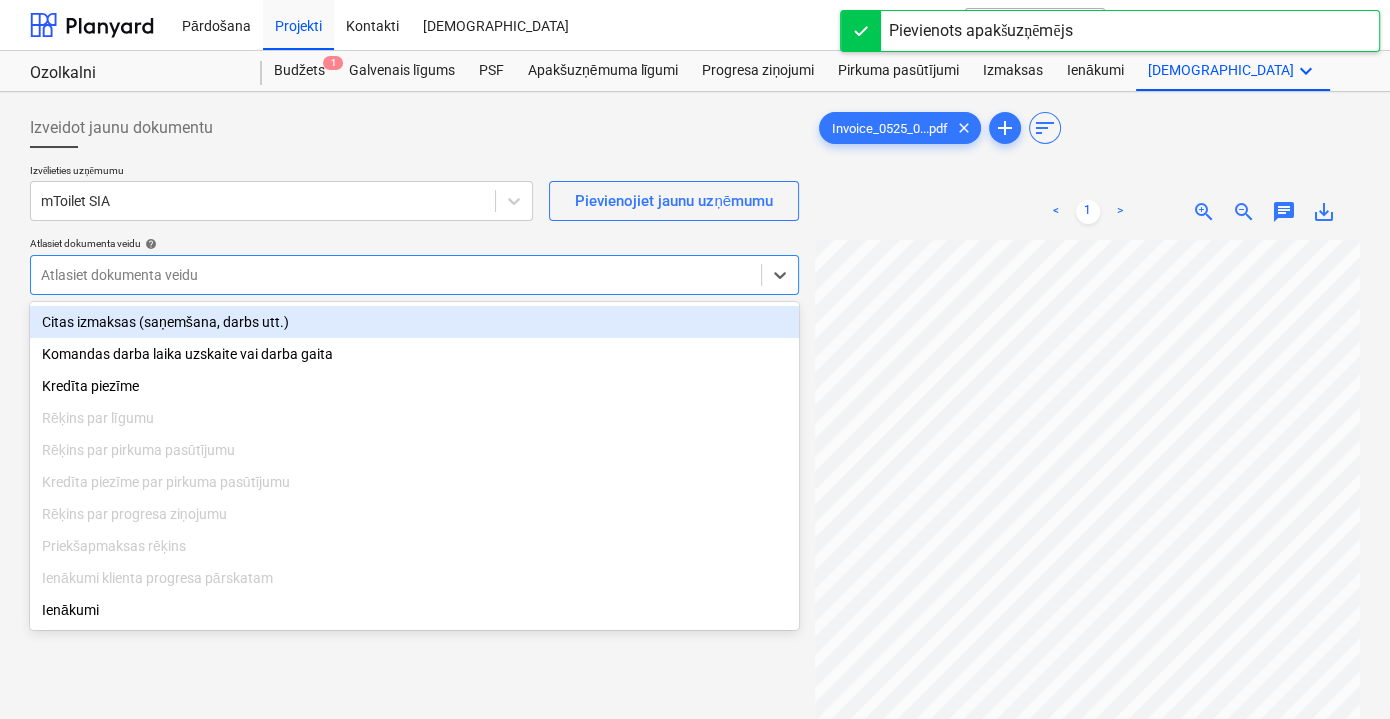 click on "Citas izmaksas (saņemšana, darbs utt.)" at bounding box center (414, 322) 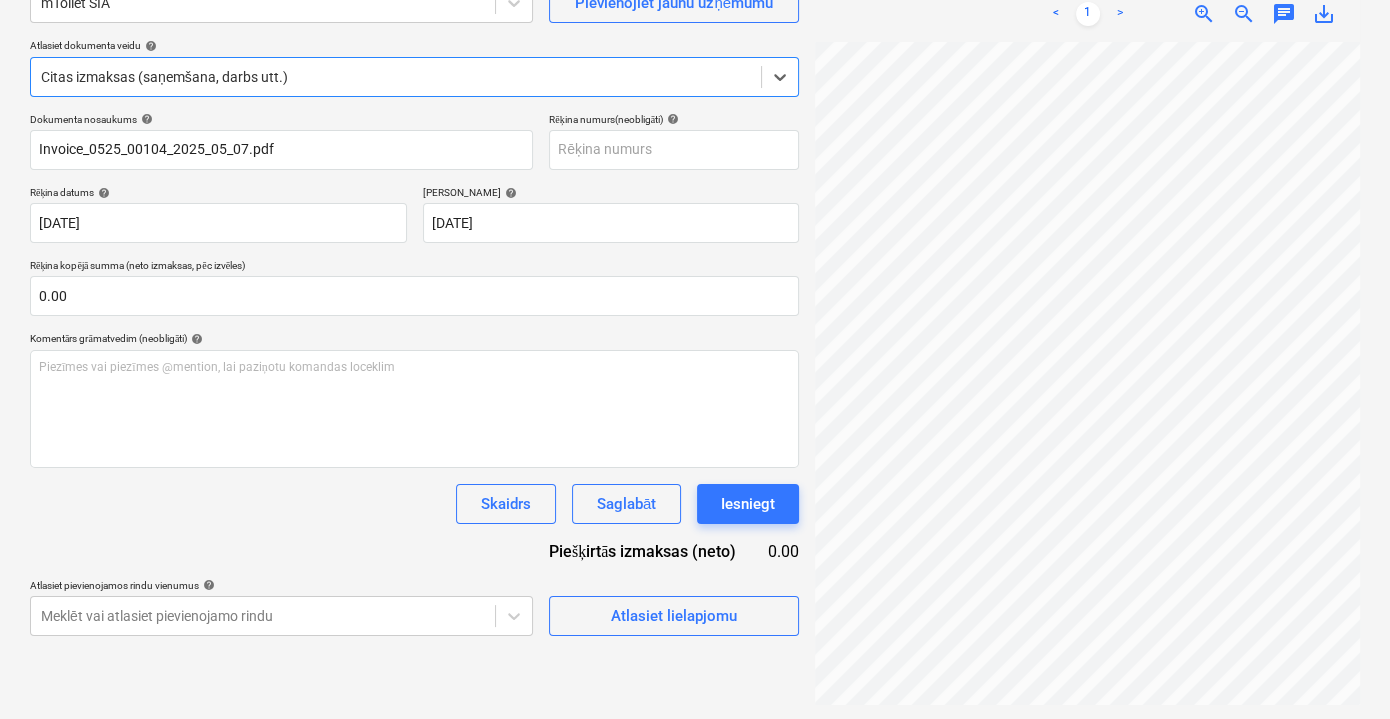 scroll, scrollTop: 199, scrollLeft: 0, axis: vertical 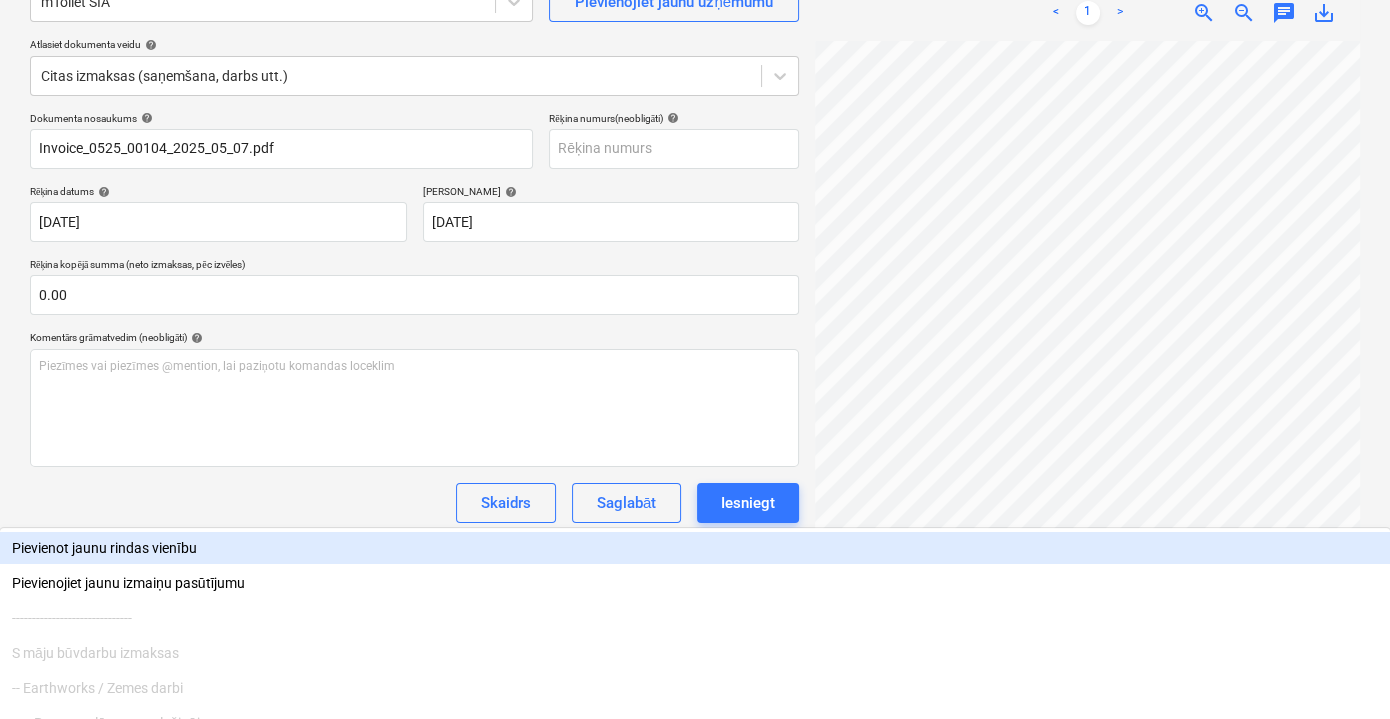click on "Pārdošana Projekti Kontakti Iesūtne format_size keyboard_arrow_down help search Meklēt notifications 0 keyboard_arrow_down V. Filipčenko keyboard_arrow_down Ozolkalni Ozolkalni Budžets 1 Galvenais līgums PSF Apakšuzņēmuma līgumi Progresa ziņojumi Pirkuma pasūtījumi Izmaksas Ienākumi Vairāk keyboard_arrow_down Izveidot jaunu dokumentu Izvēlieties uzņēmumu mToilet SIA   Pievienojiet jaunu uzņēmumu Atlasiet dokumenta veidu help Citas izmaksas (saņemšana, darbs utt.) Dokumenta nosaukums help Invoice_0525_00104_2025_05_07.pdf Rēķina numurs  (neobligāti) help Rēķina datums help 07 May 2025 07.05.2025 Press the down arrow key to interact with the calendar and
select a date. Press the question mark key to get the keyboard shortcuts for changing dates. Termiņš help 06 Jun 2025 06.06.2025 Press the down arrow key to interact with the calendar and
select a date. Press the question mark key to get the keyboard shortcuts for changing dates. 0.00 Komentārs grāmatvedim (neobligāti)" at bounding box center [695, 160] 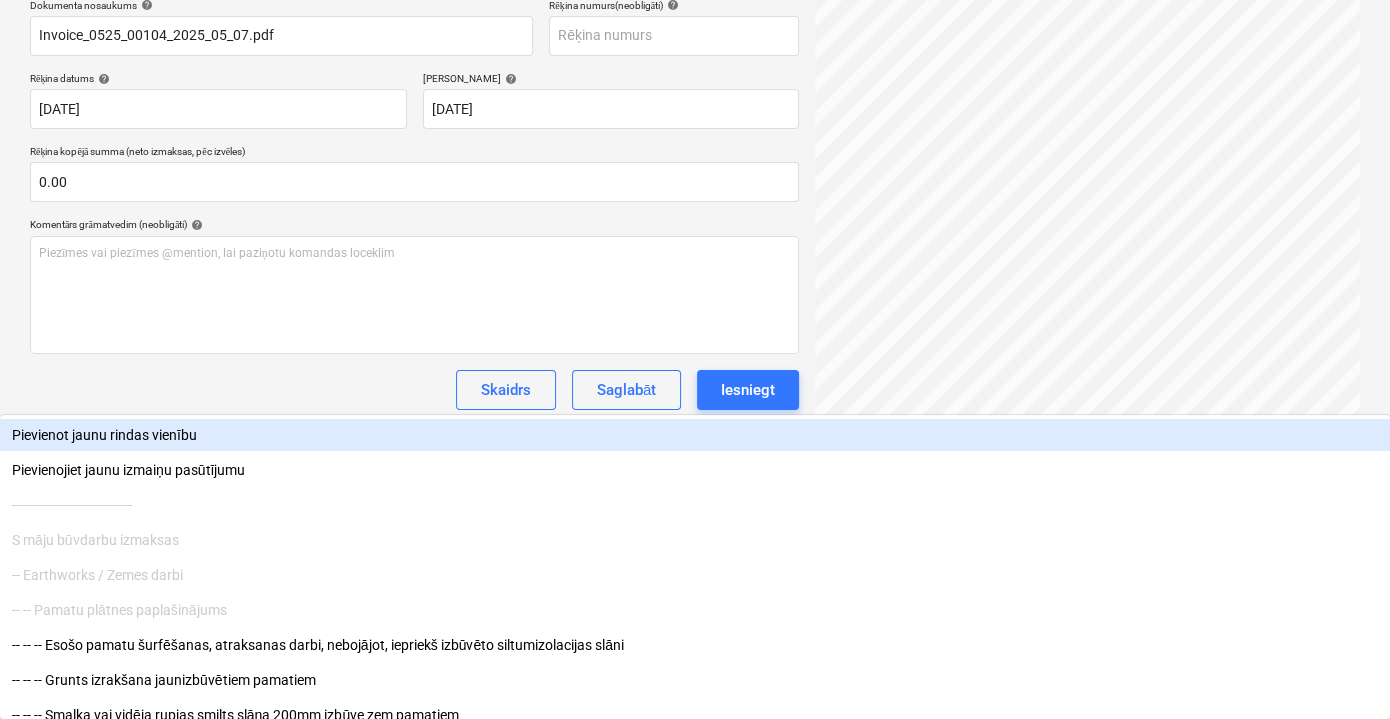 click on "Pievienot jaunu rindas vienību" at bounding box center [695, 435] 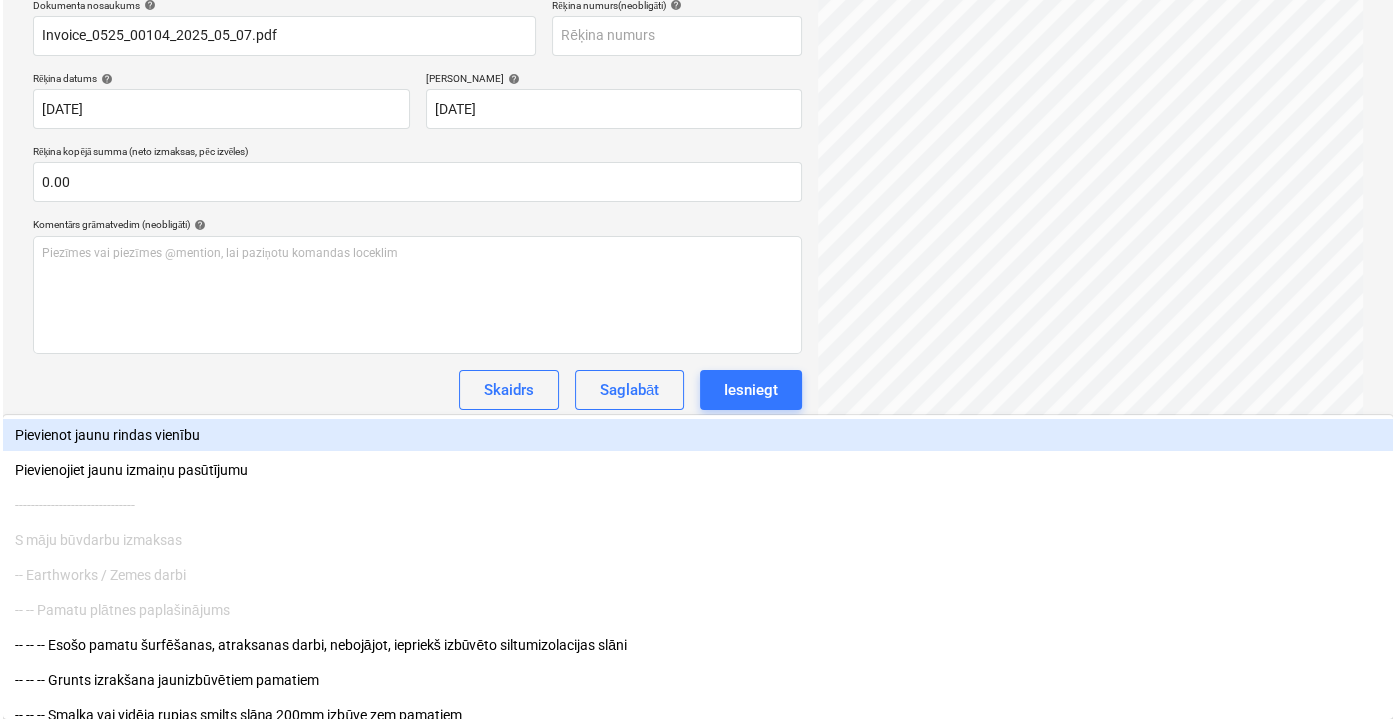scroll, scrollTop: 199, scrollLeft: 0, axis: vertical 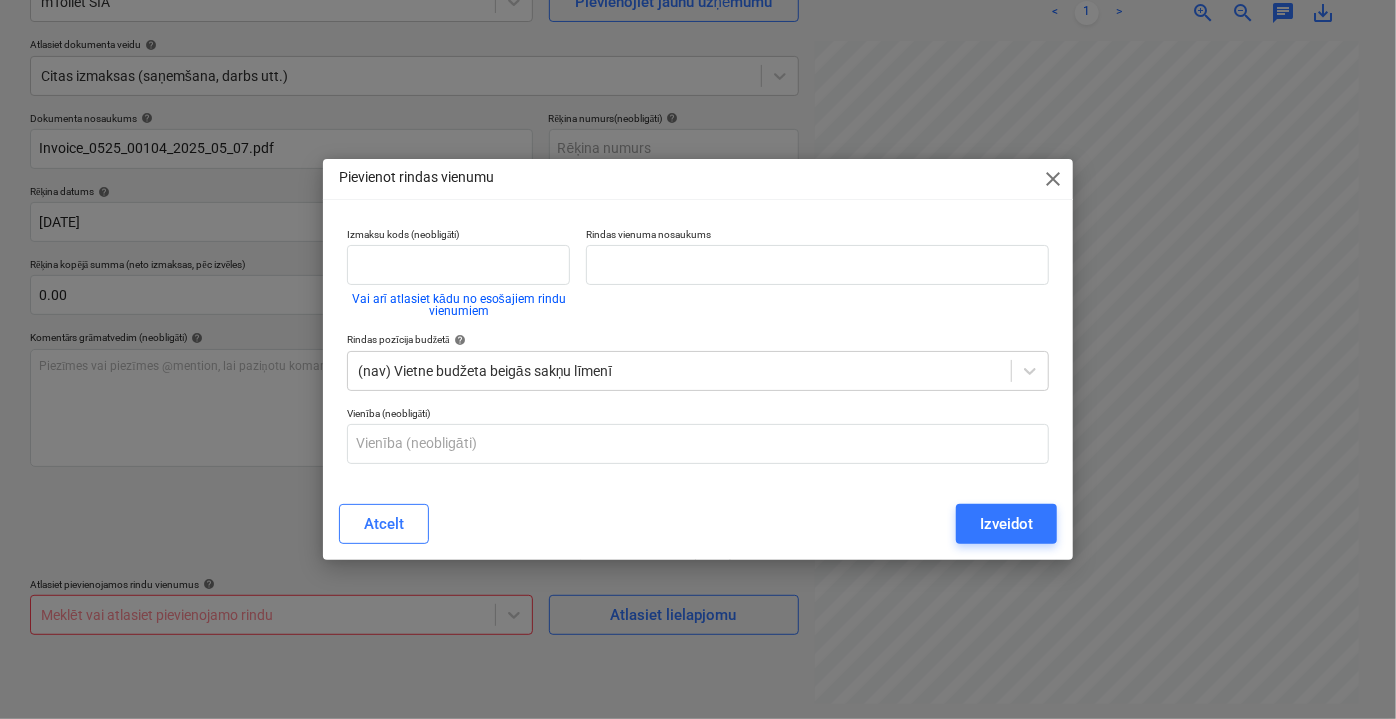 click on "close" at bounding box center [1053, 179] 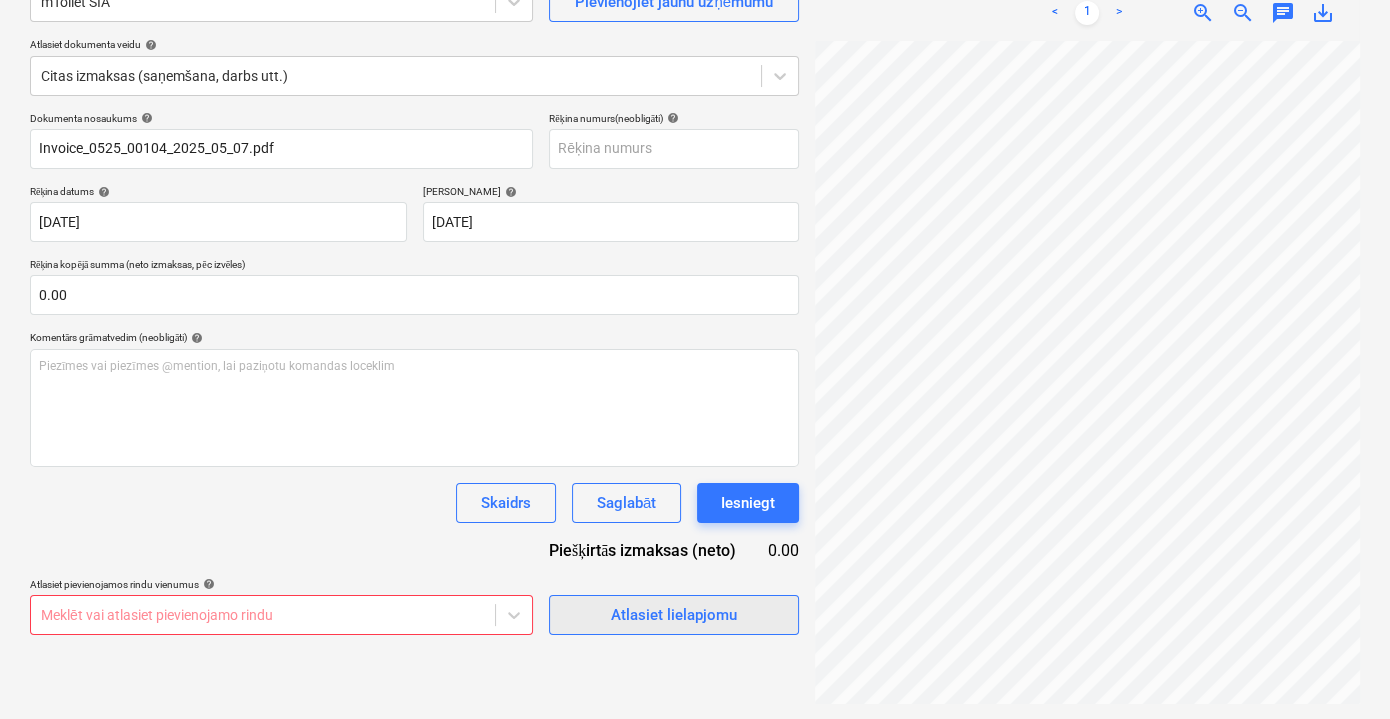click on "Atlasiet lielapjomu" at bounding box center (674, 615) 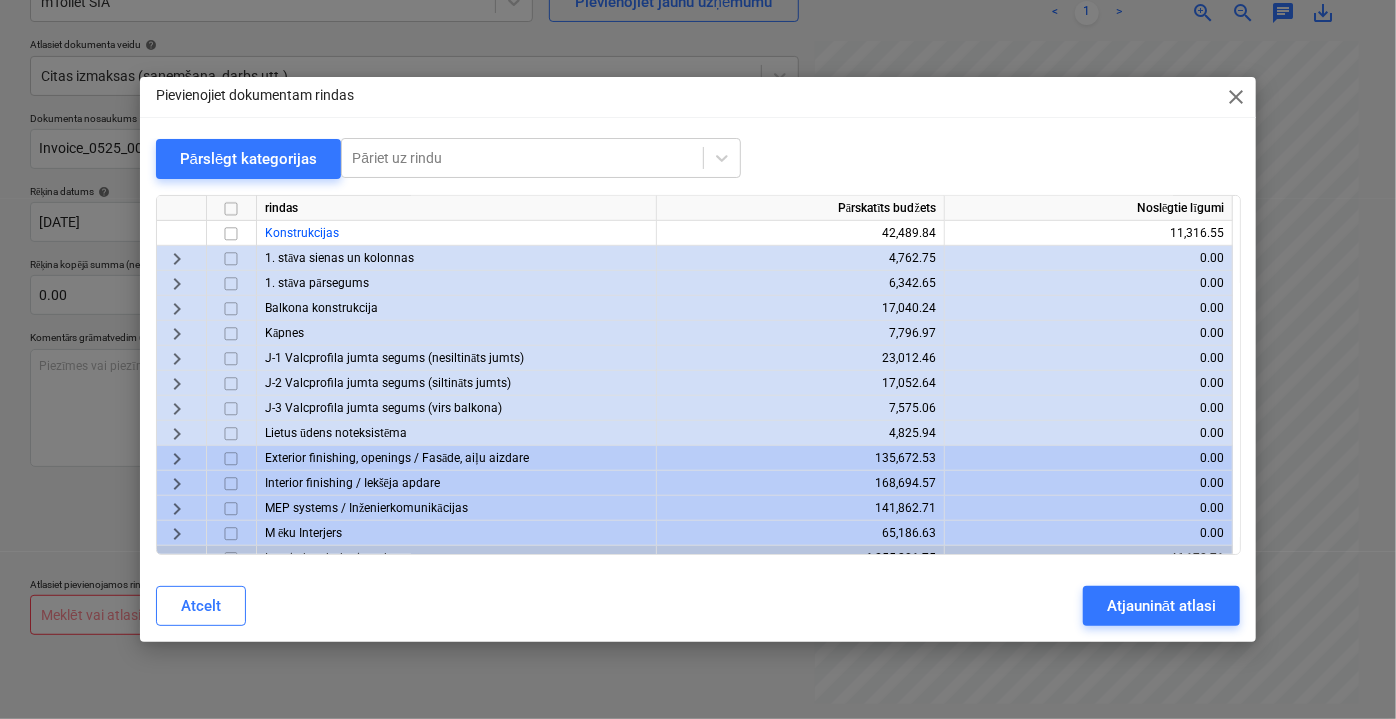 scroll, scrollTop: 727, scrollLeft: 0, axis: vertical 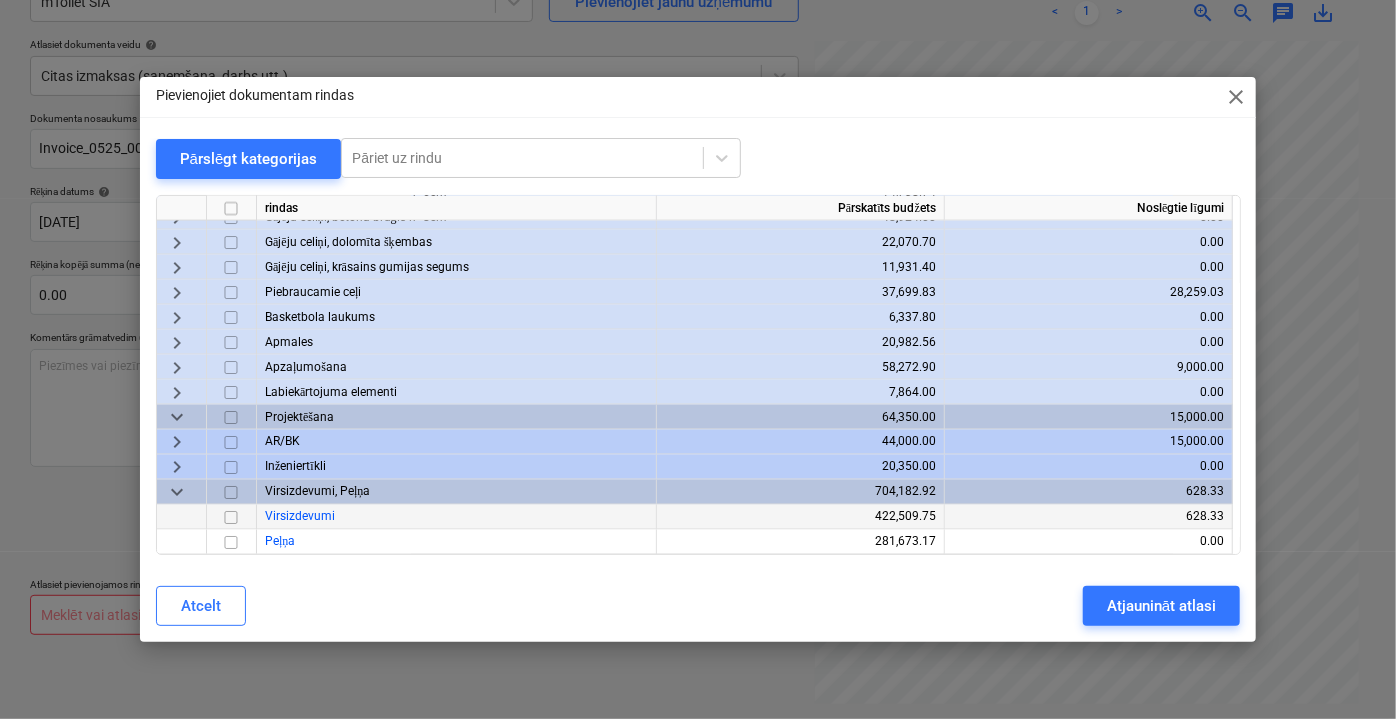 click on "Virsizdevumi" at bounding box center (300, 517) 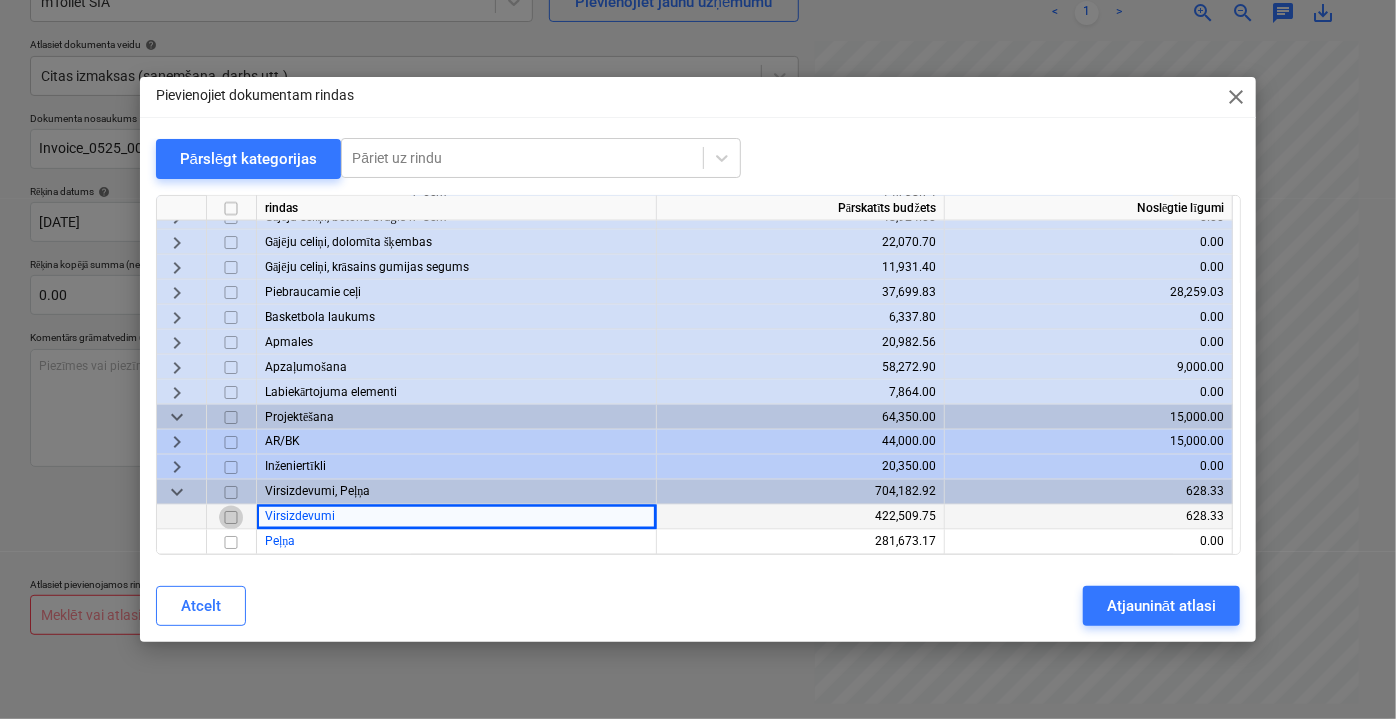 click at bounding box center [231, 517] 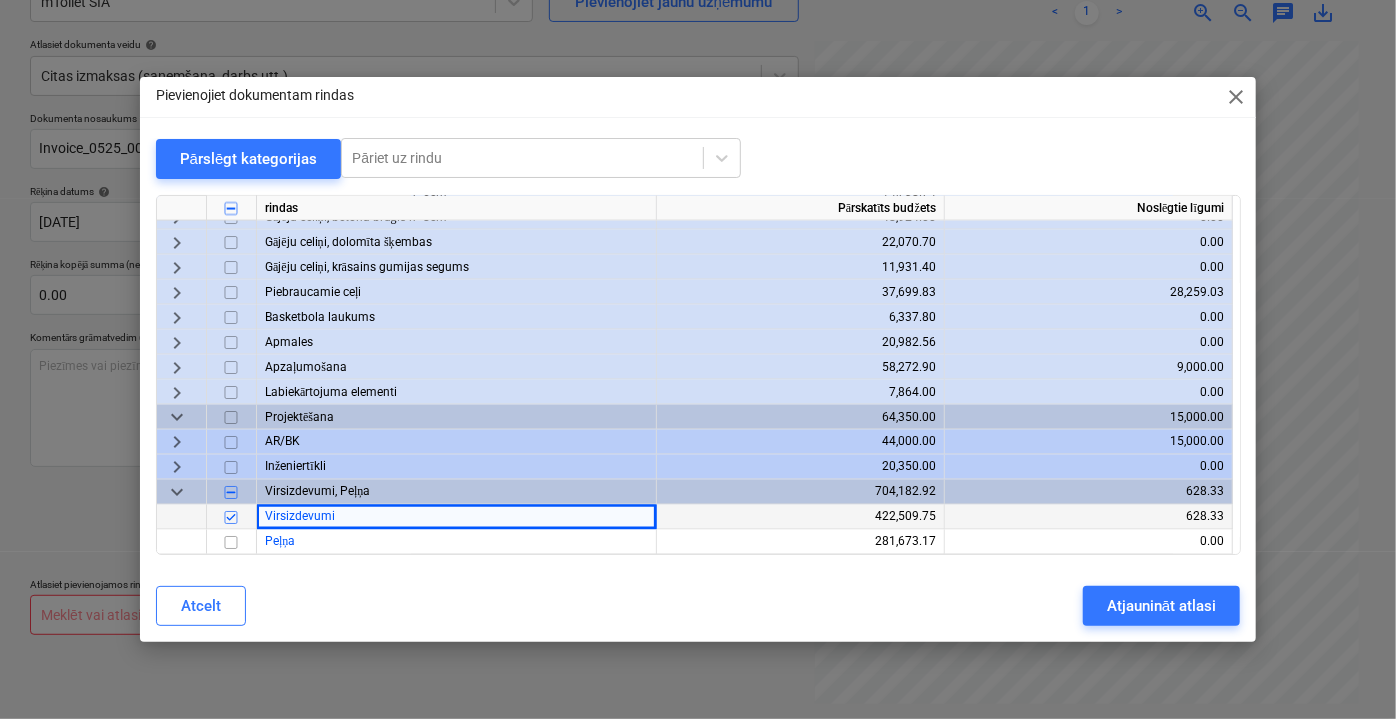 click on "Atcelt Atjaunināt atlasi" at bounding box center (698, 606) 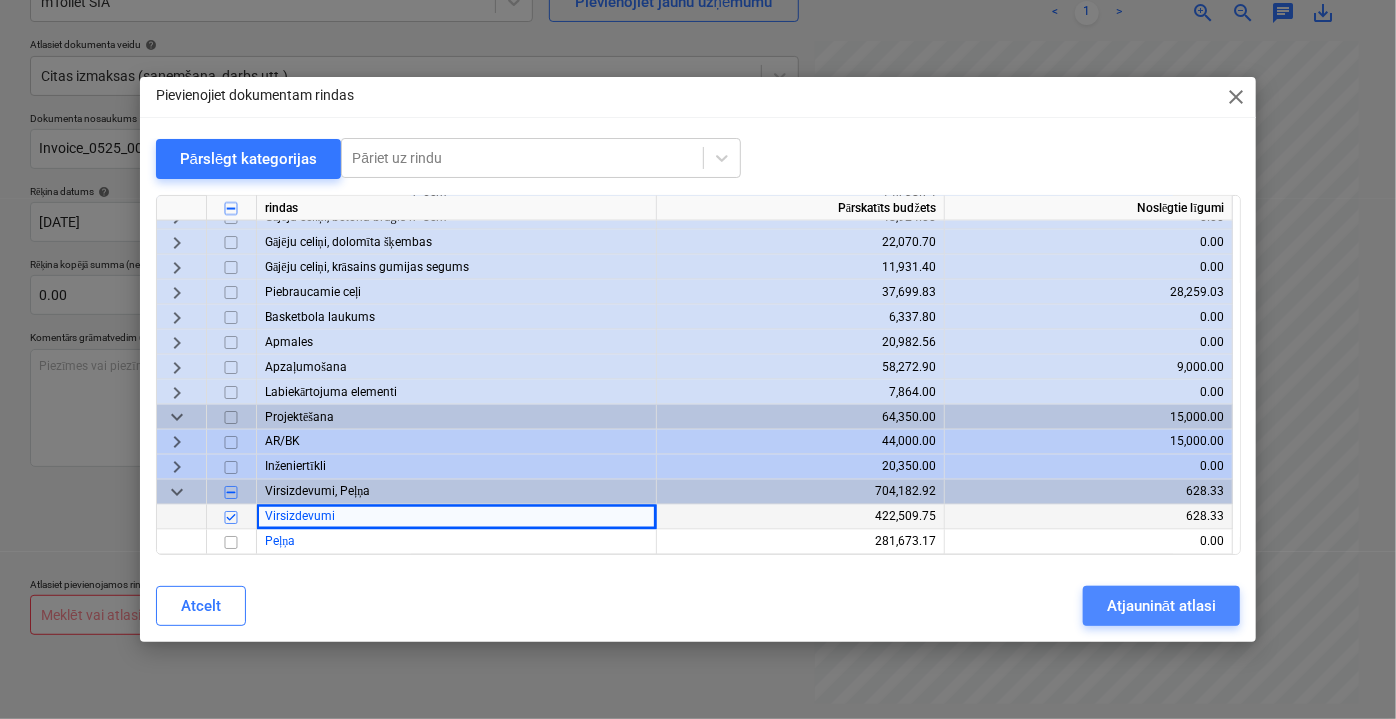 click on "Atjaunināt atlasi" at bounding box center [1161, 606] 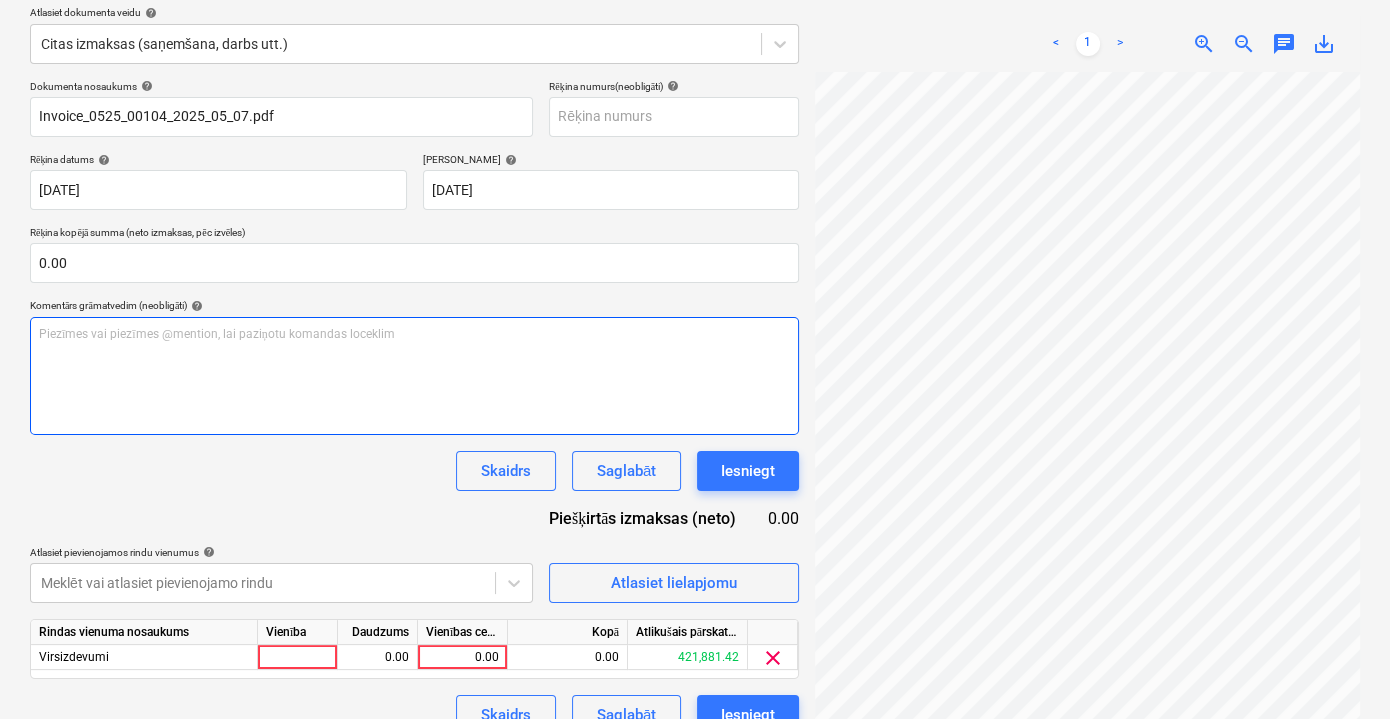 scroll, scrollTop: 262, scrollLeft: 0, axis: vertical 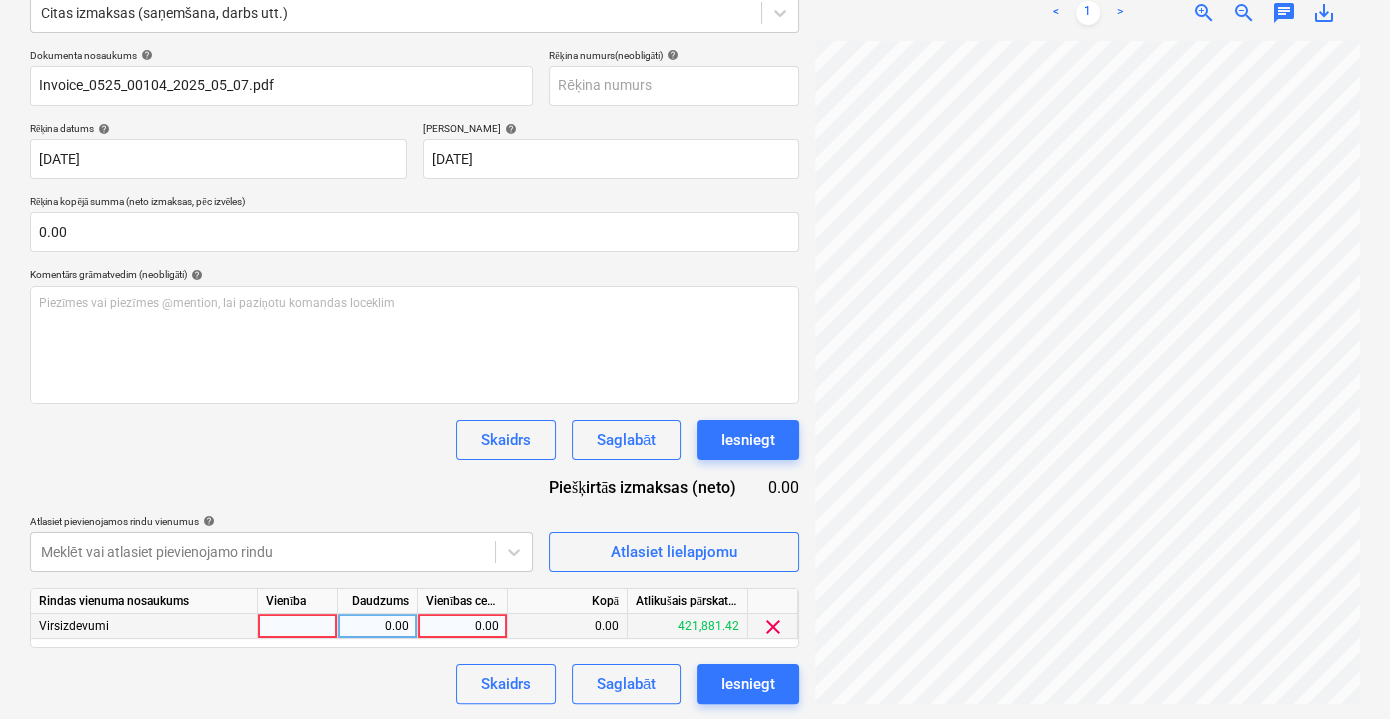click on "0.00" at bounding box center [462, 626] 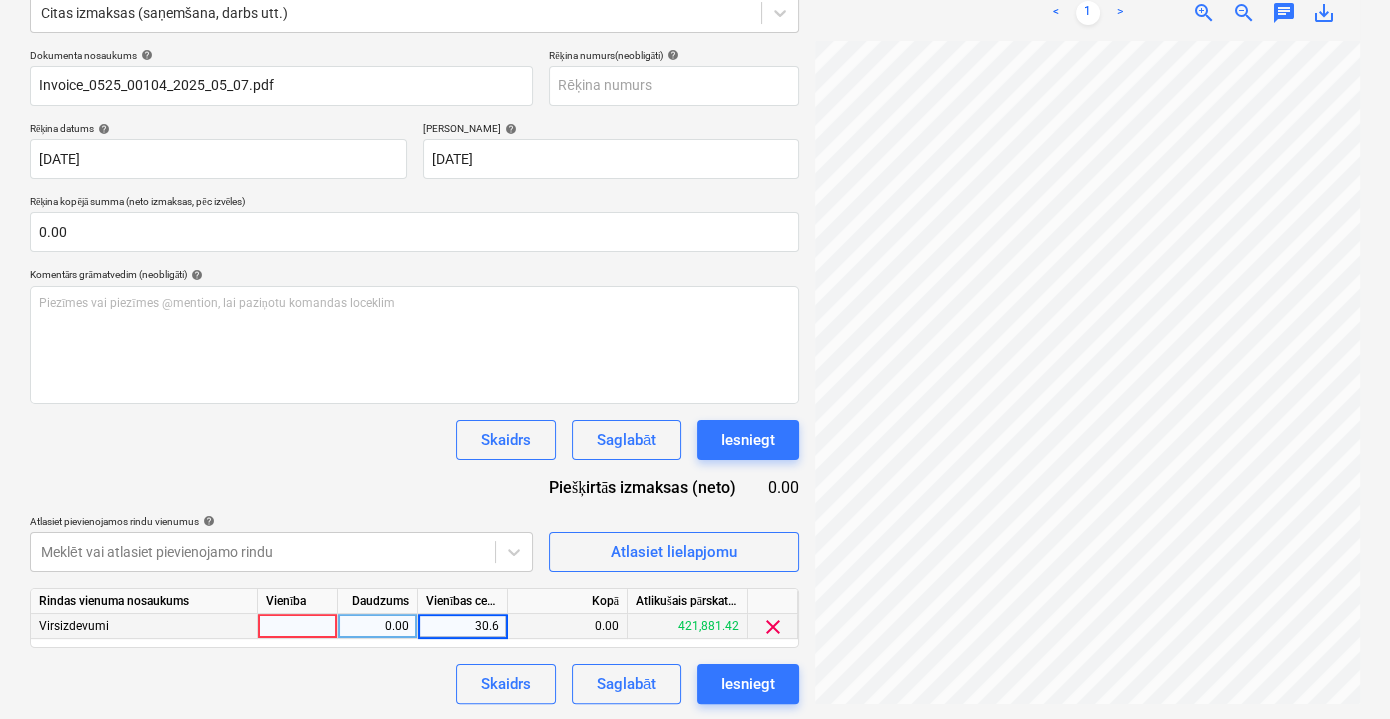 type on "30.67" 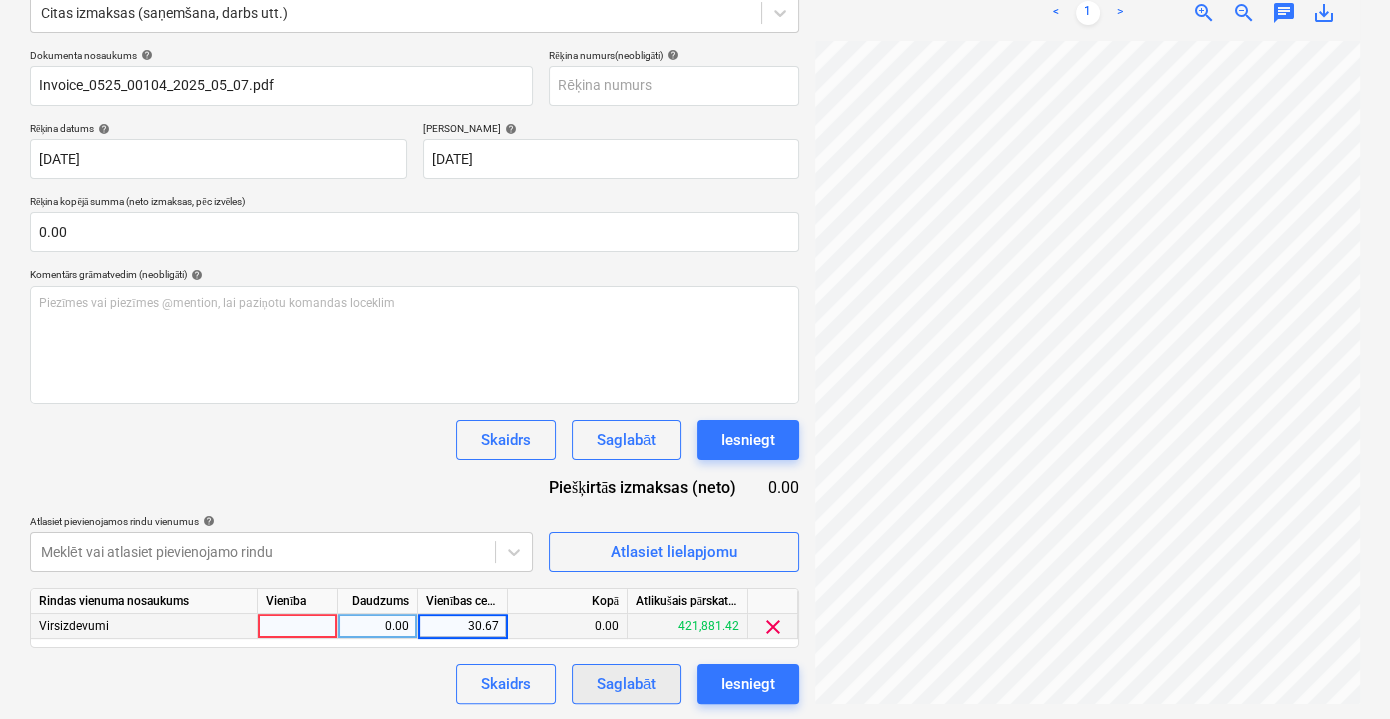 click on "Saglabāt" at bounding box center (626, 684) 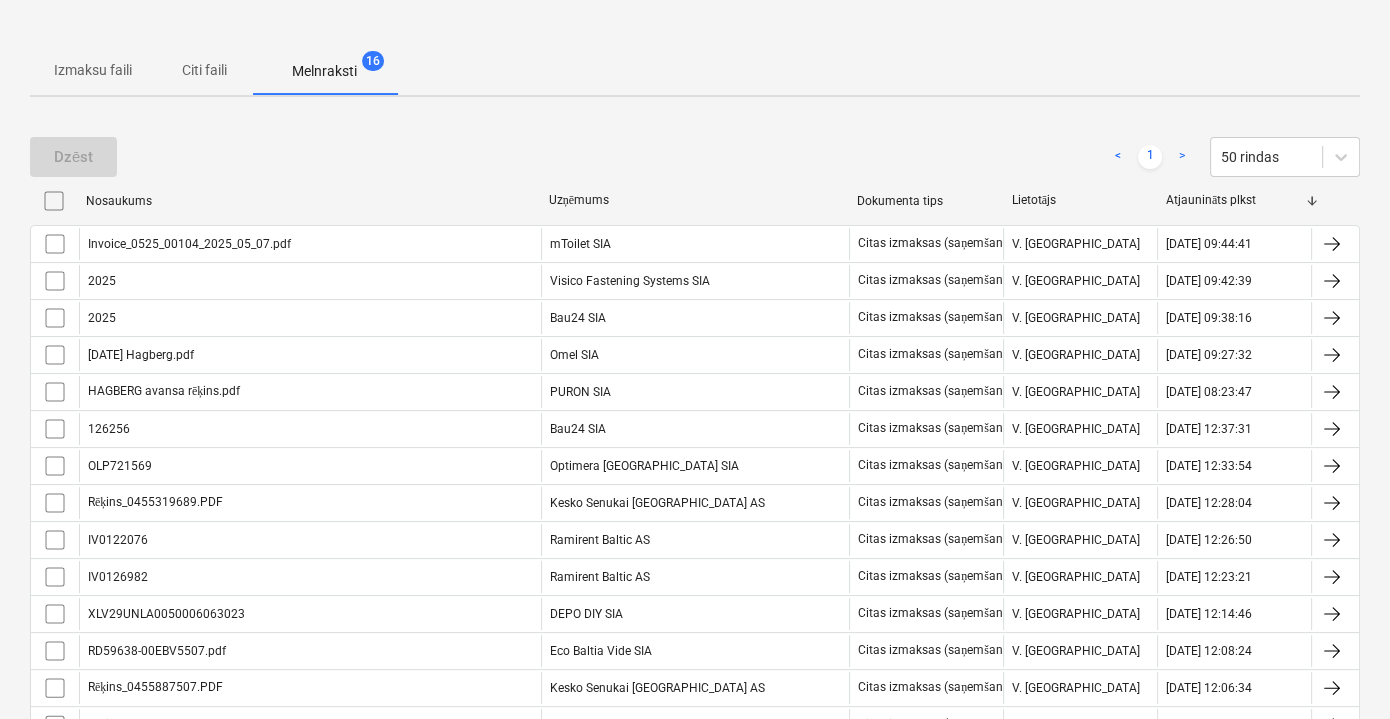 click on "Citi faili" at bounding box center [204, 70] 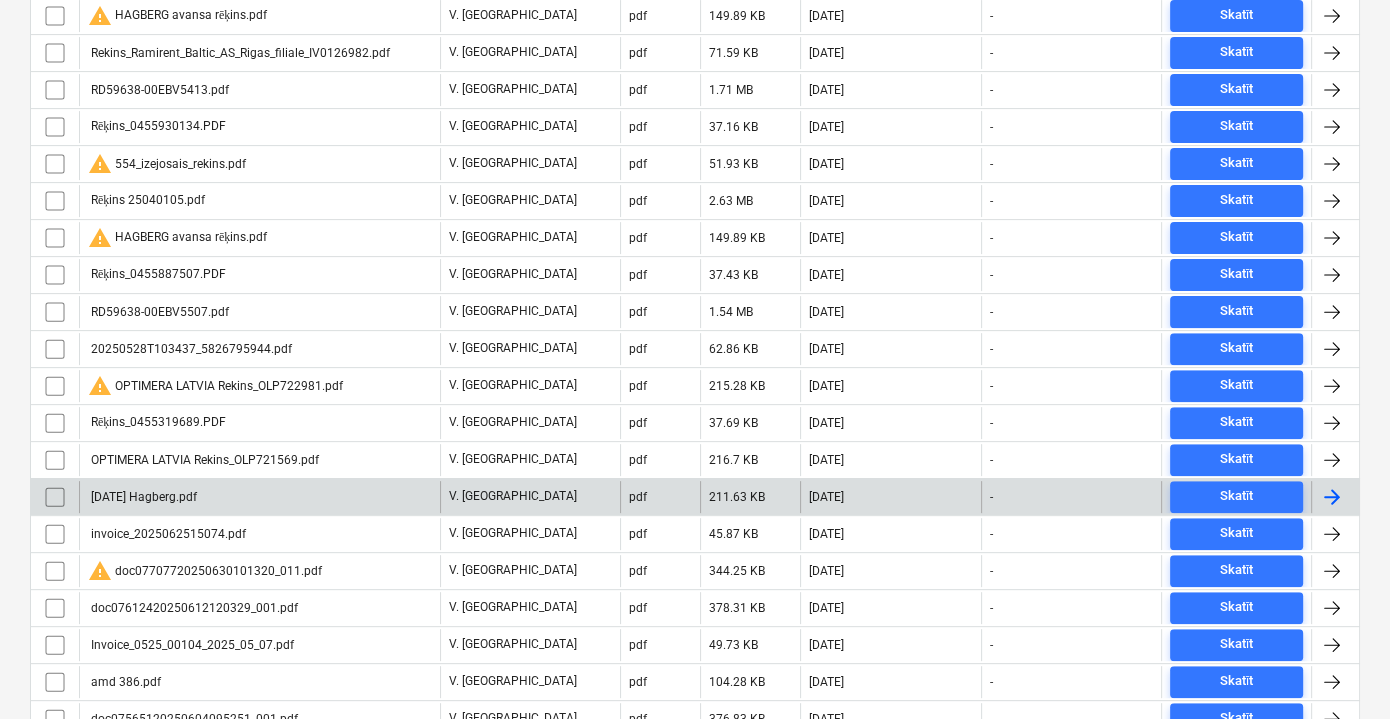 scroll, scrollTop: 717, scrollLeft: 0, axis: vertical 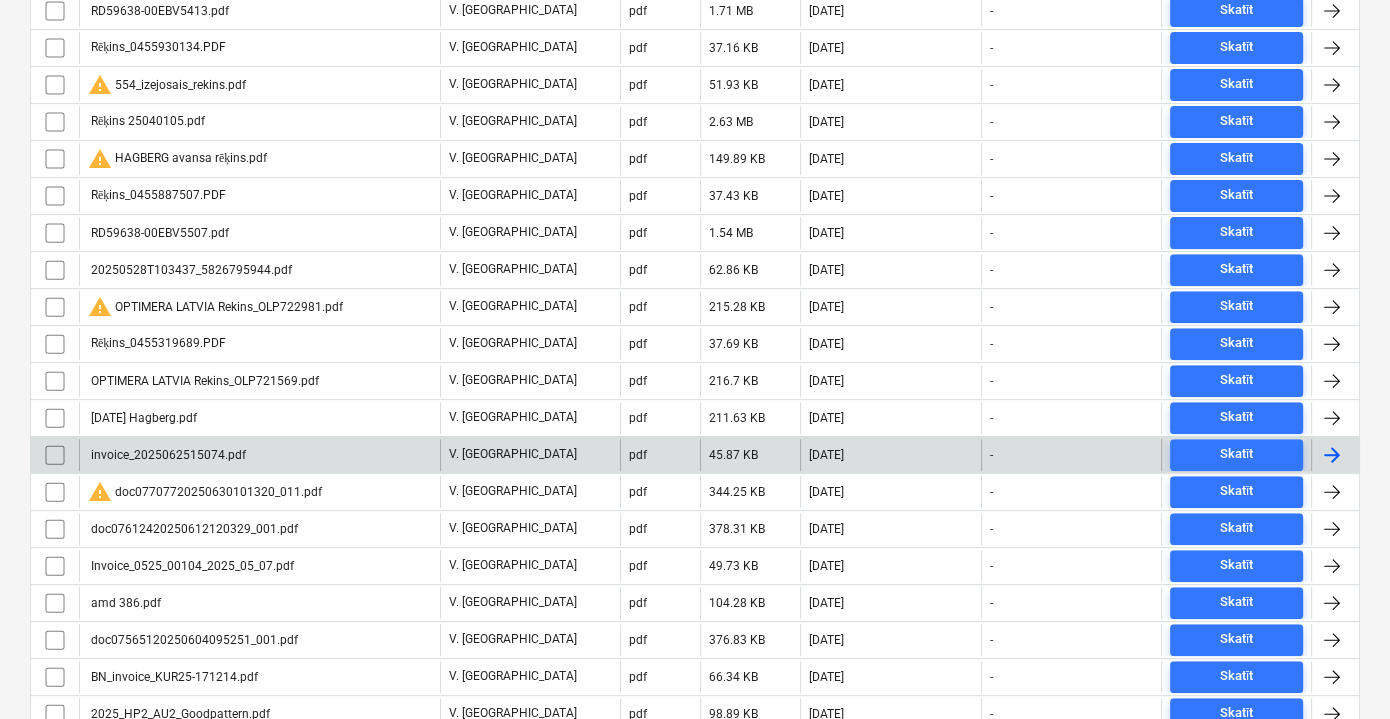 click on "invoice_2025062515074.pdf" at bounding box center [259, 455] 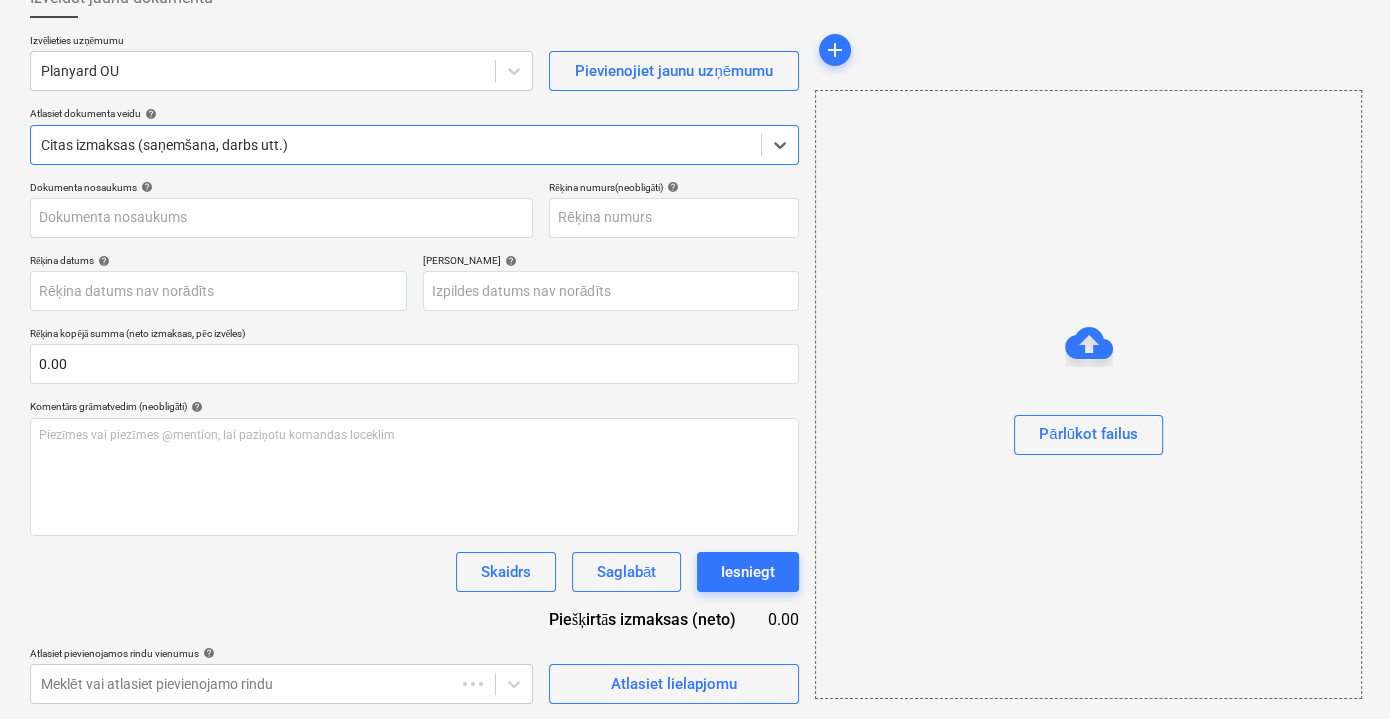 type on "2025062515074" 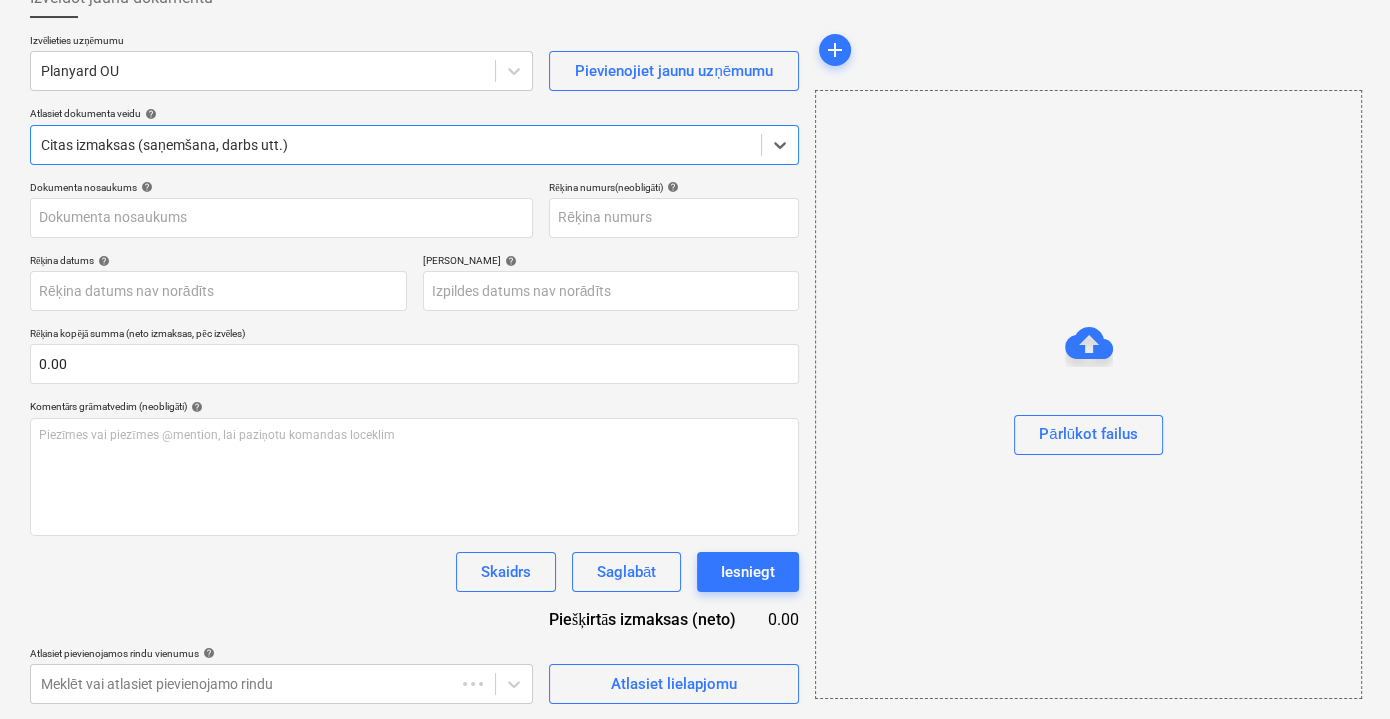 type on "2025062515074" 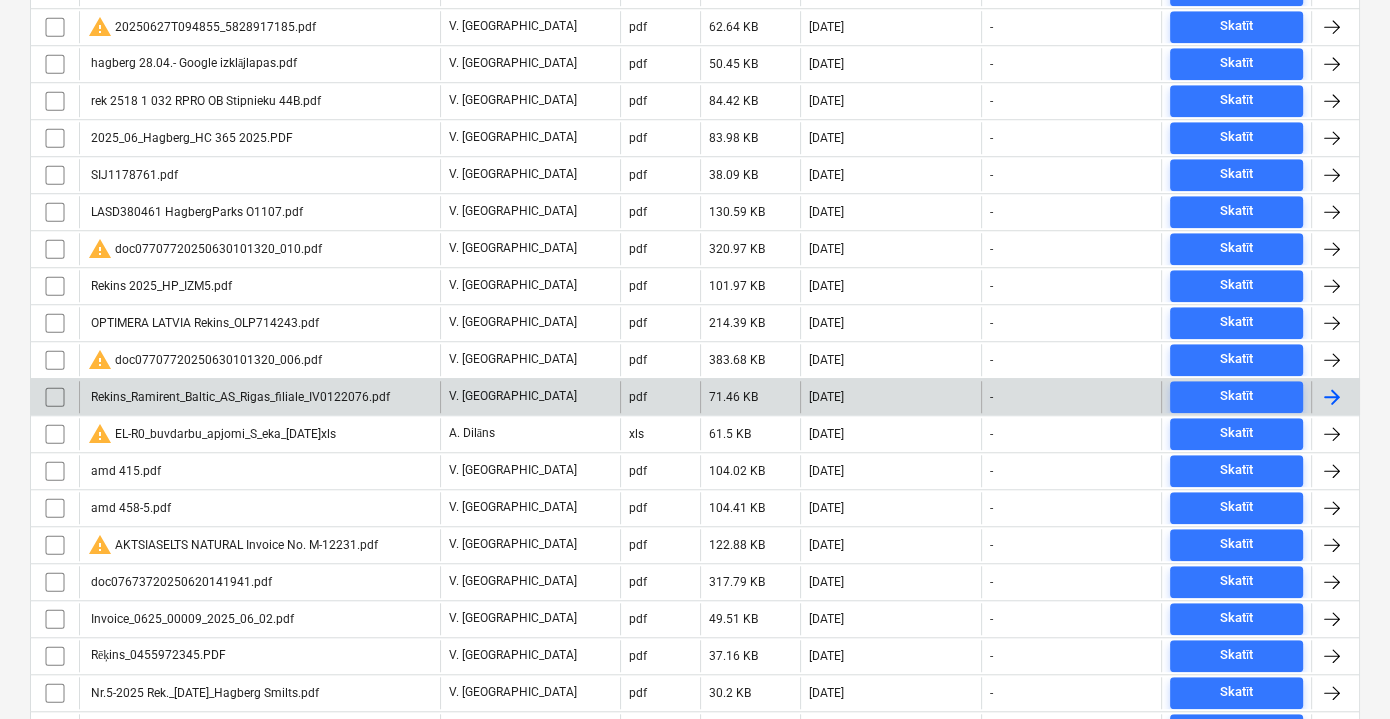 scroll, scrollTop: 1535, scrollLeft: 0, axis: vertical 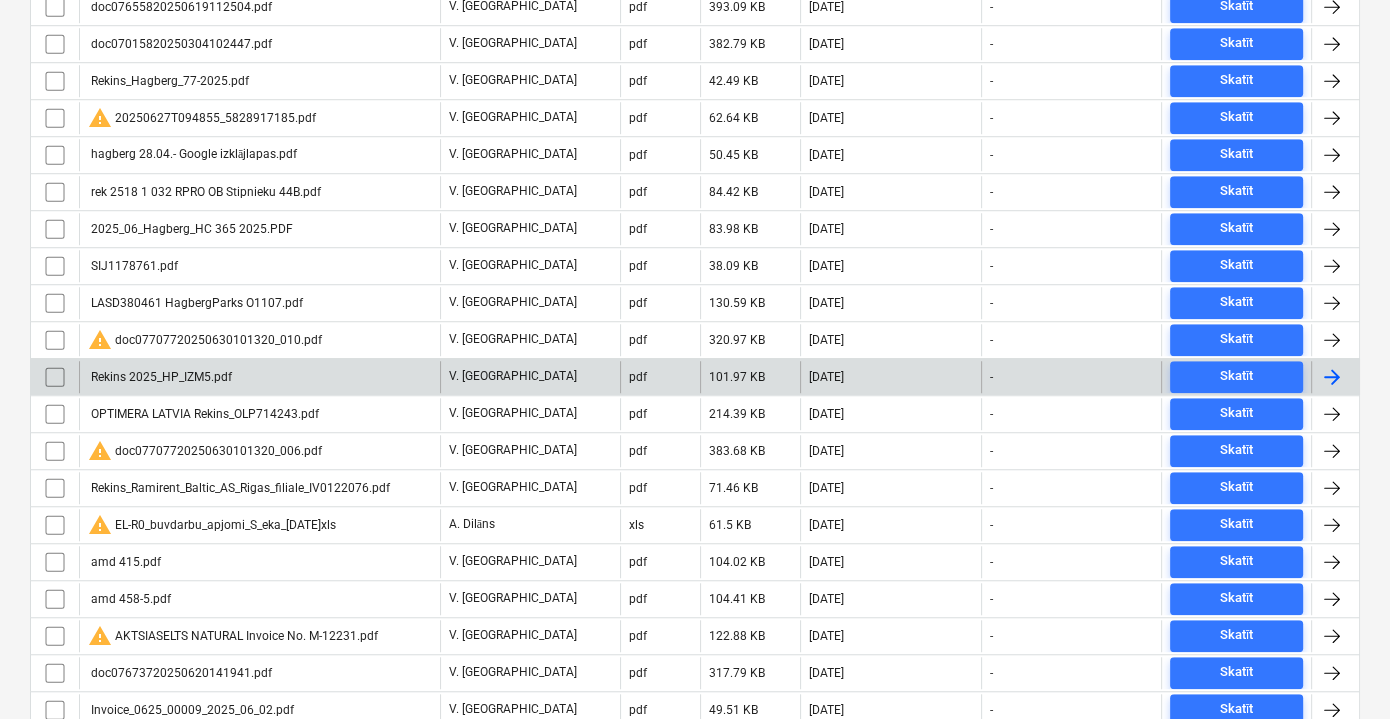click on "Rekins 2025_HP_IZM5.pdf" at bounding box center (259, 377) 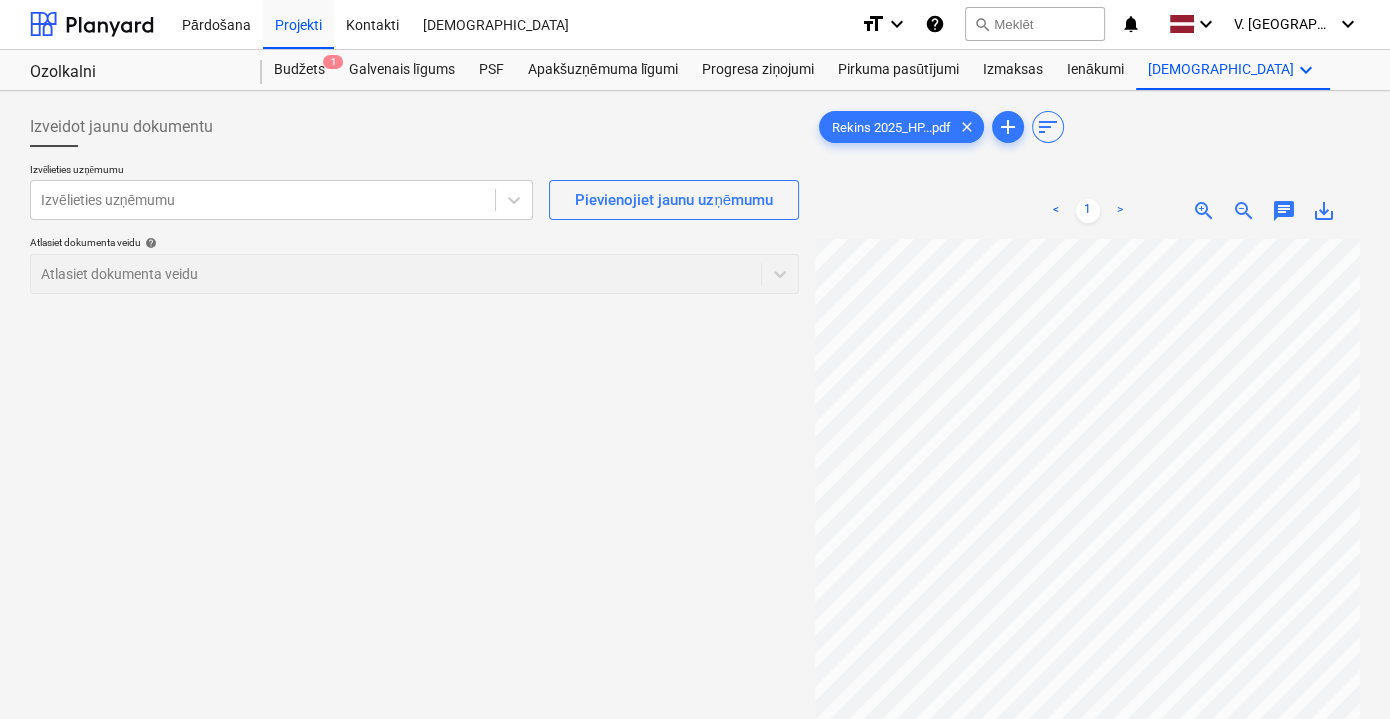 scroll, scrollTop: 0, scrollLeft: 0, axis: both 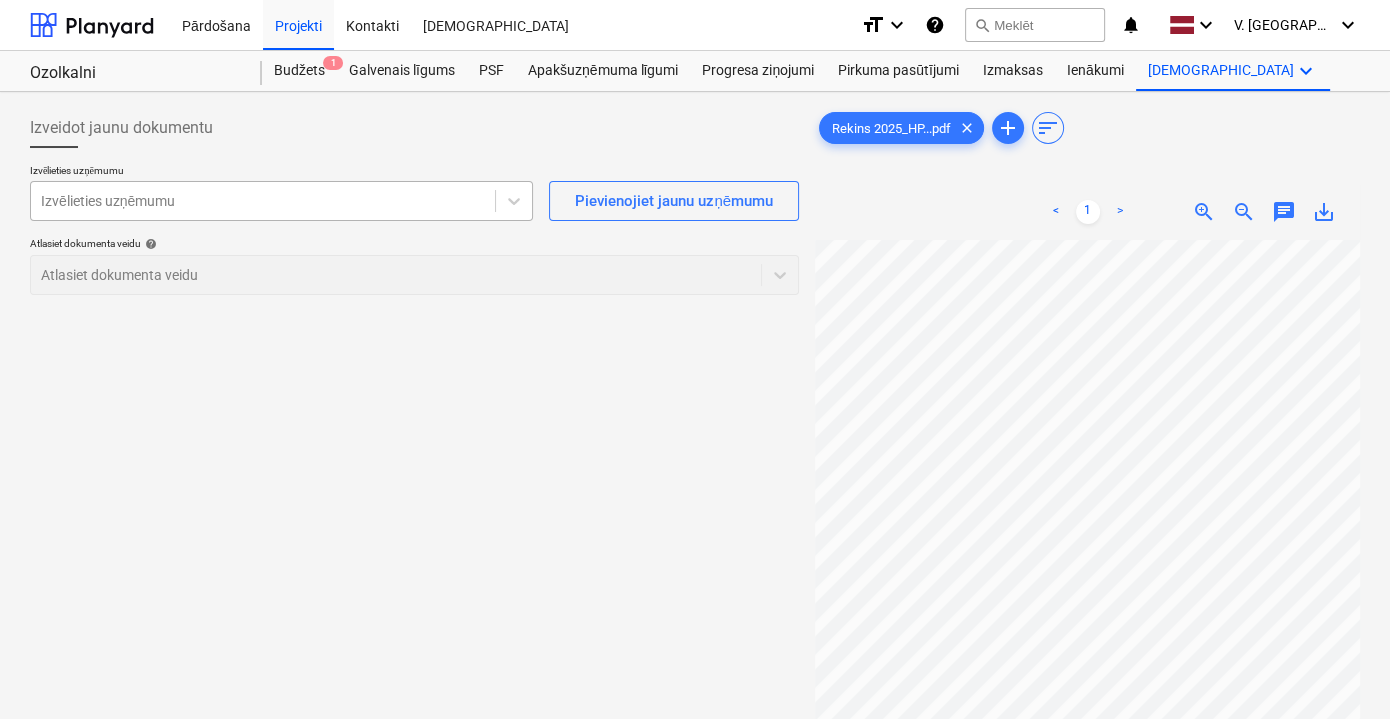 click at bounding box center [263, 201] 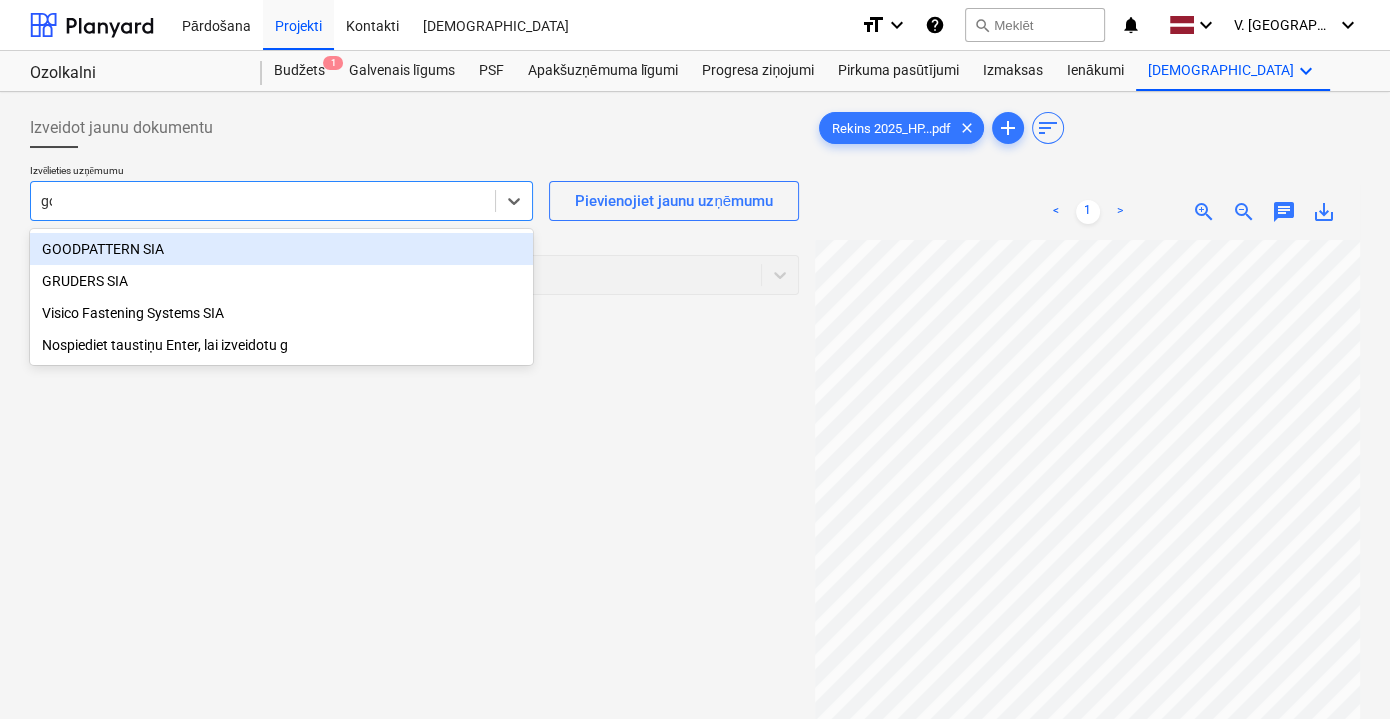 type on "goo" 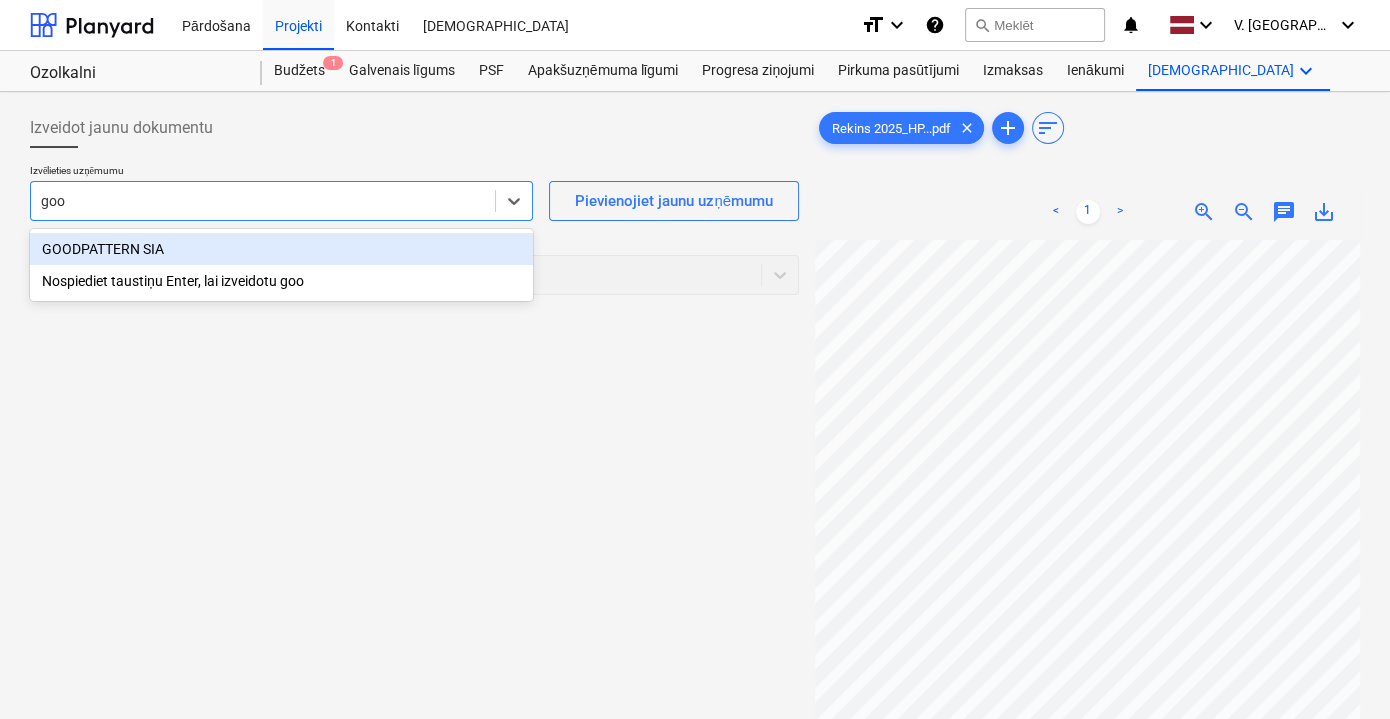 click on "GOODPATTERN SIA" at bounding box center (281, 249) 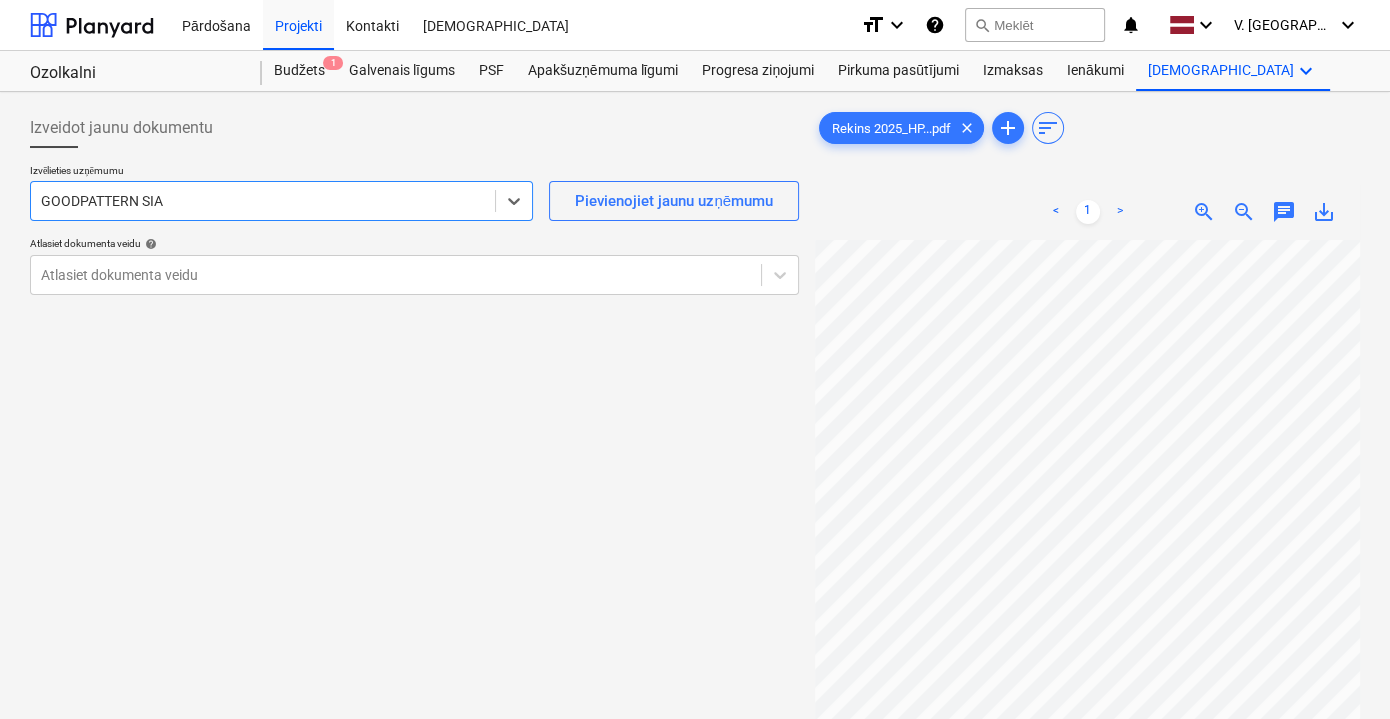 click on "GOODPATTERN SIA" at bounding box center (263, 201) 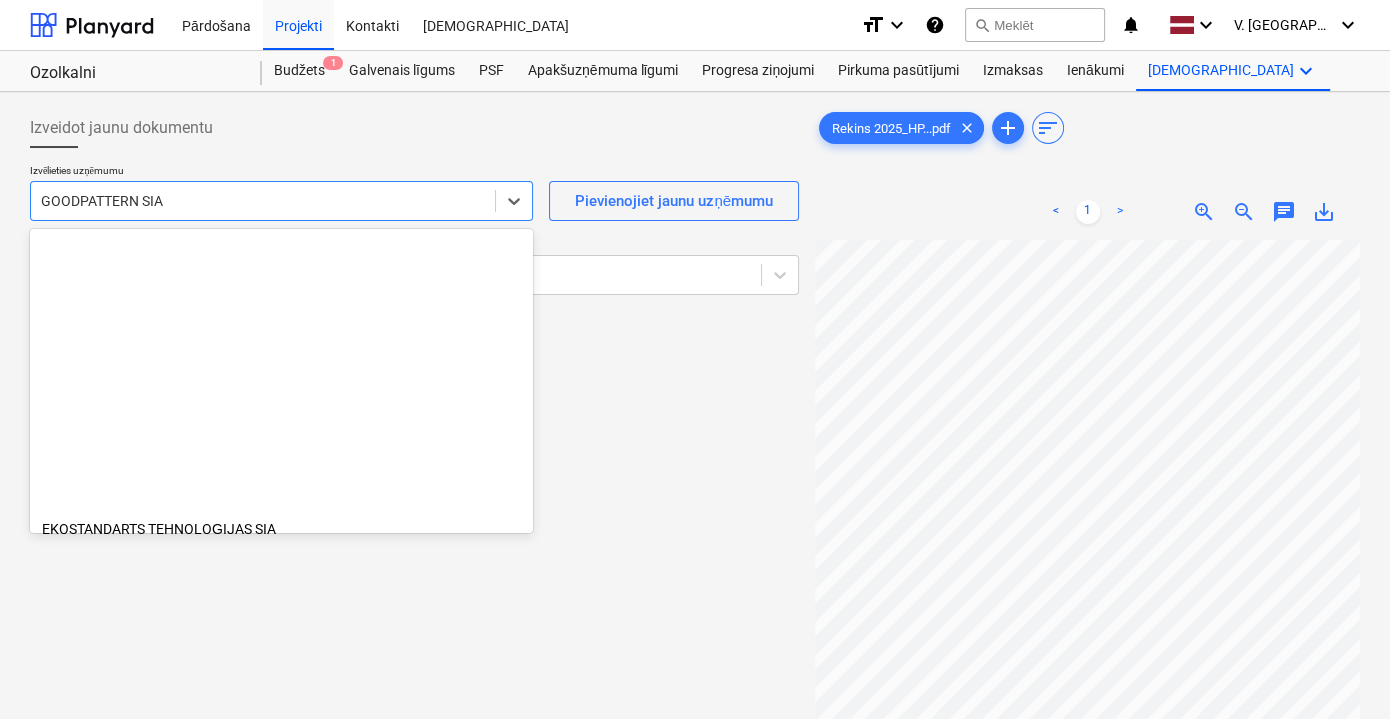 scroll, scrollTop: 384, scrollLeft: 0, axis: vertical 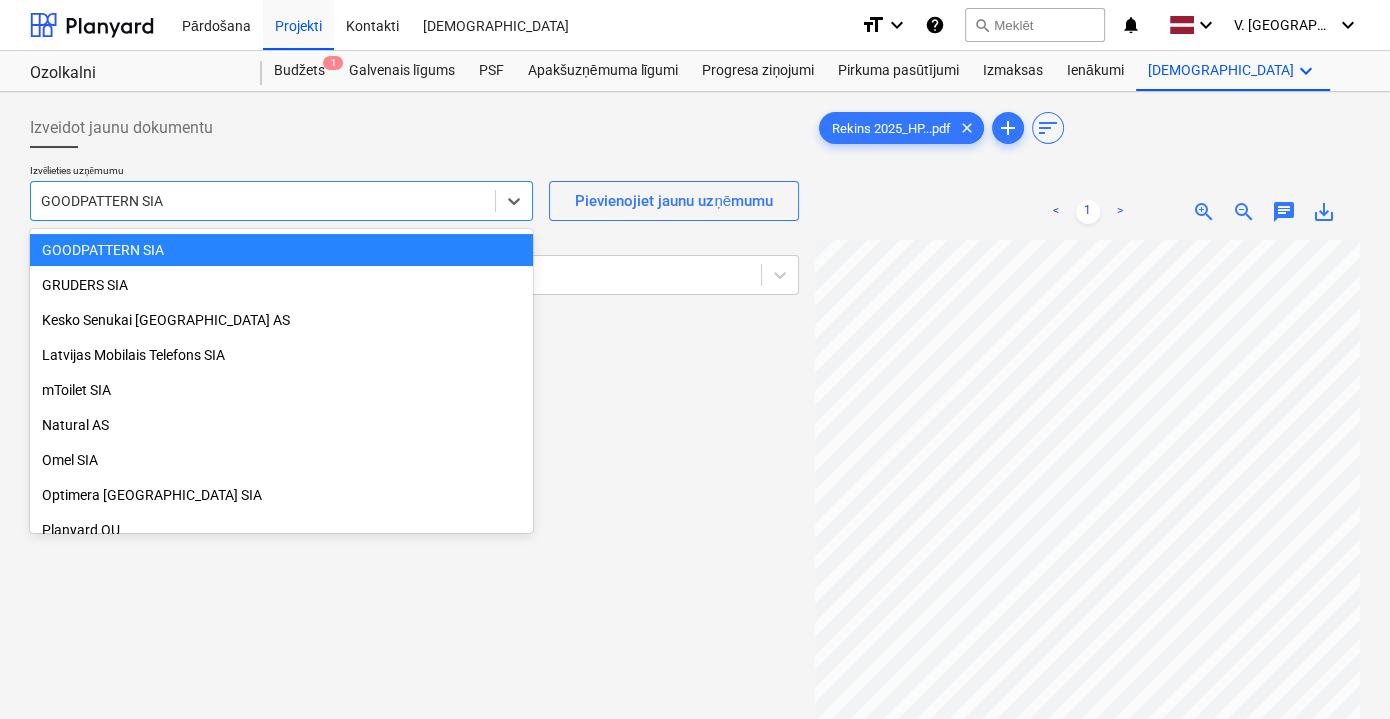 click on "GOODPATTERN SIA" at bounding box center [281, 250] 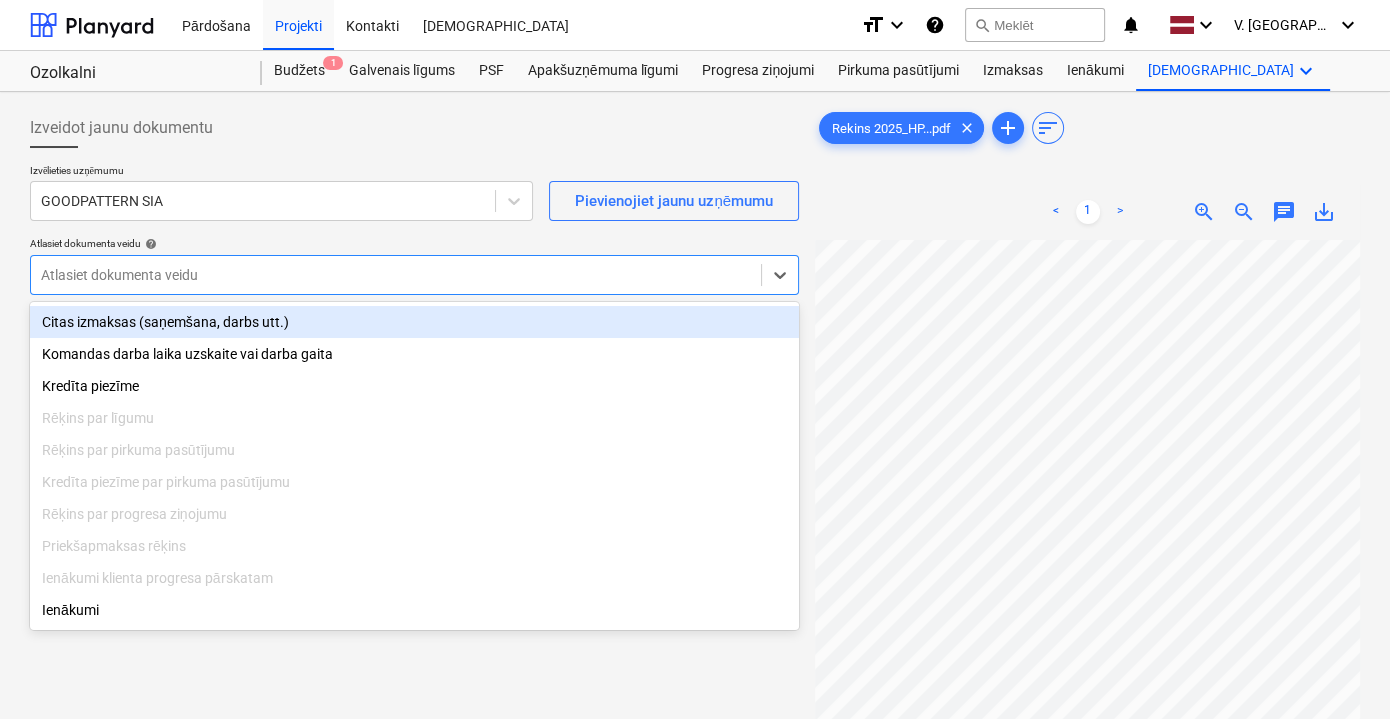 click at bounding box center (396, 275) 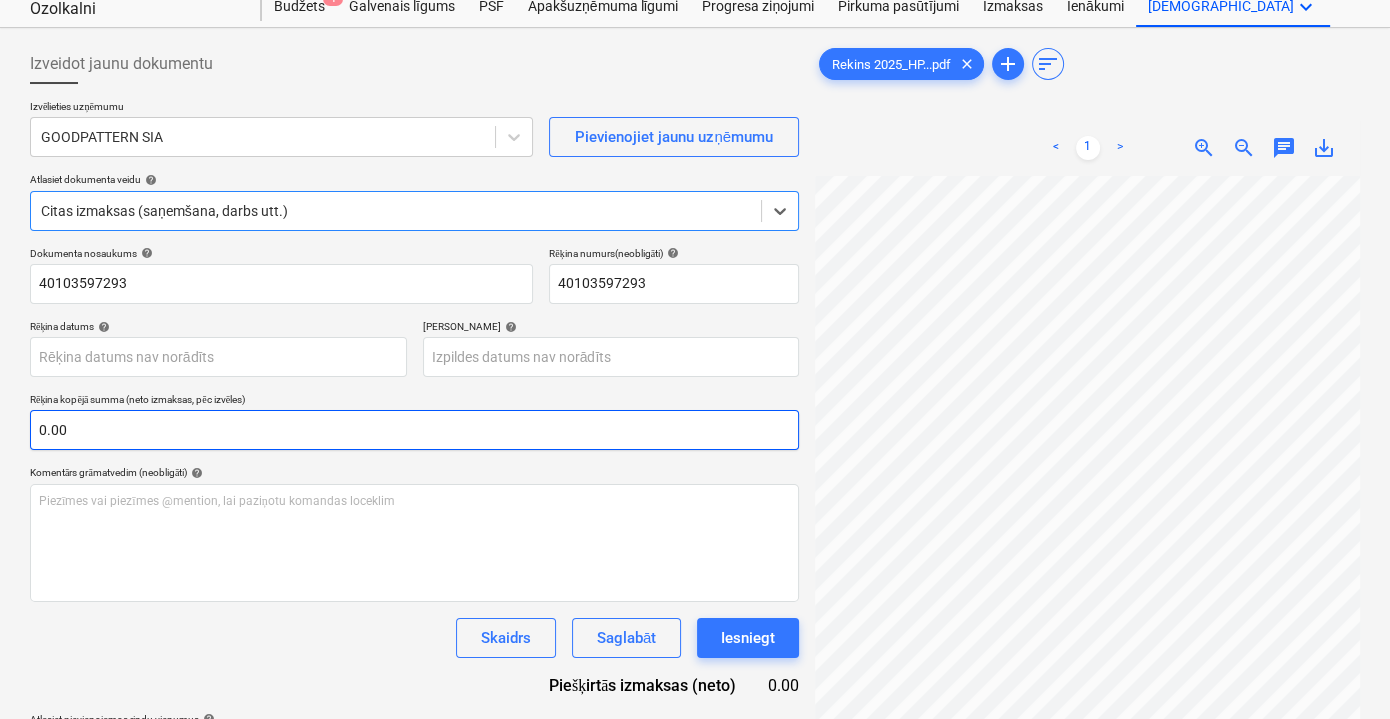 scroll, scrollTop: 181, scrollLeft: 0, axis: vertical 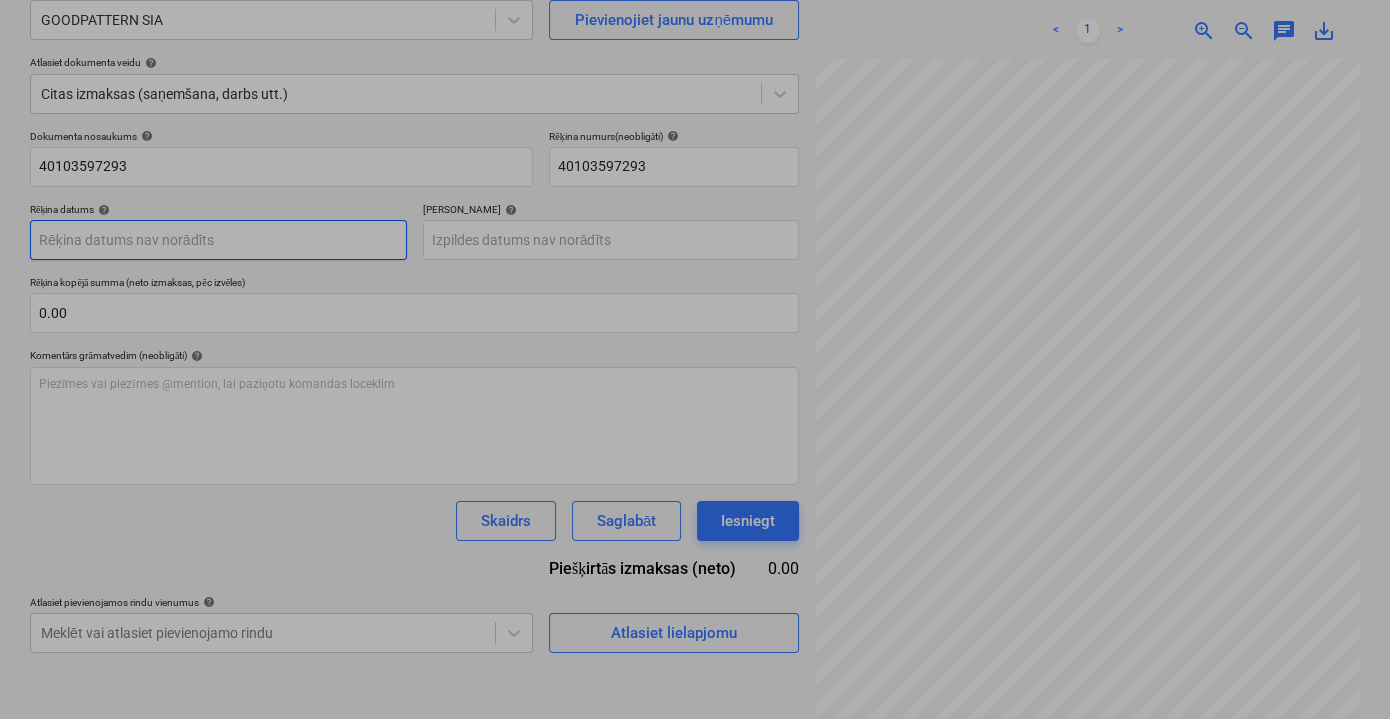 click on "Pārdošana Projekti Kontakti Iesūtne format_size keyboard_arrow_down help search Meklēt notifications 0 keyboard_arrow_down V. Filipčenko keyboard_arrow_down Ozolkalni Ozolkalni Budžets 1 Galvenais līgums PSF Apakšuzņēmuma līgumi Progresa ziņojumi Pirkuma pasūtījumi Izmaksas Ienākumi Vairāk keyboard_arrow_down Izveidot jaunu dokumentu Izvēlieties uzņēmumu GOODPATTERN SIA   Pievienojiet jaunu uzņēmumu Atlasiet dokumenta veidu help Citas izmaksas (saņemšana, darbs utt.) Dokumenta nosaukums help 40103597293 Rēķina numurs  (neobligāti) help 40103597293 Rēķina datums help Press the down arrow key to interact with the calendar and
select a date. Press the question mark key to get the keyboard shortcuts for changing dates. Termiņš help Press the down arrow key to interact with the calendar and
select a date. Press the question mark key to get the keyboard shortcuts for changing dates. Rēķina kopējā summa (neto izmaksas, pēc izvēles) 0.00 help ﻿ Skaidrs Saglabāt 0.00 <" at bounding box center [695, 178] 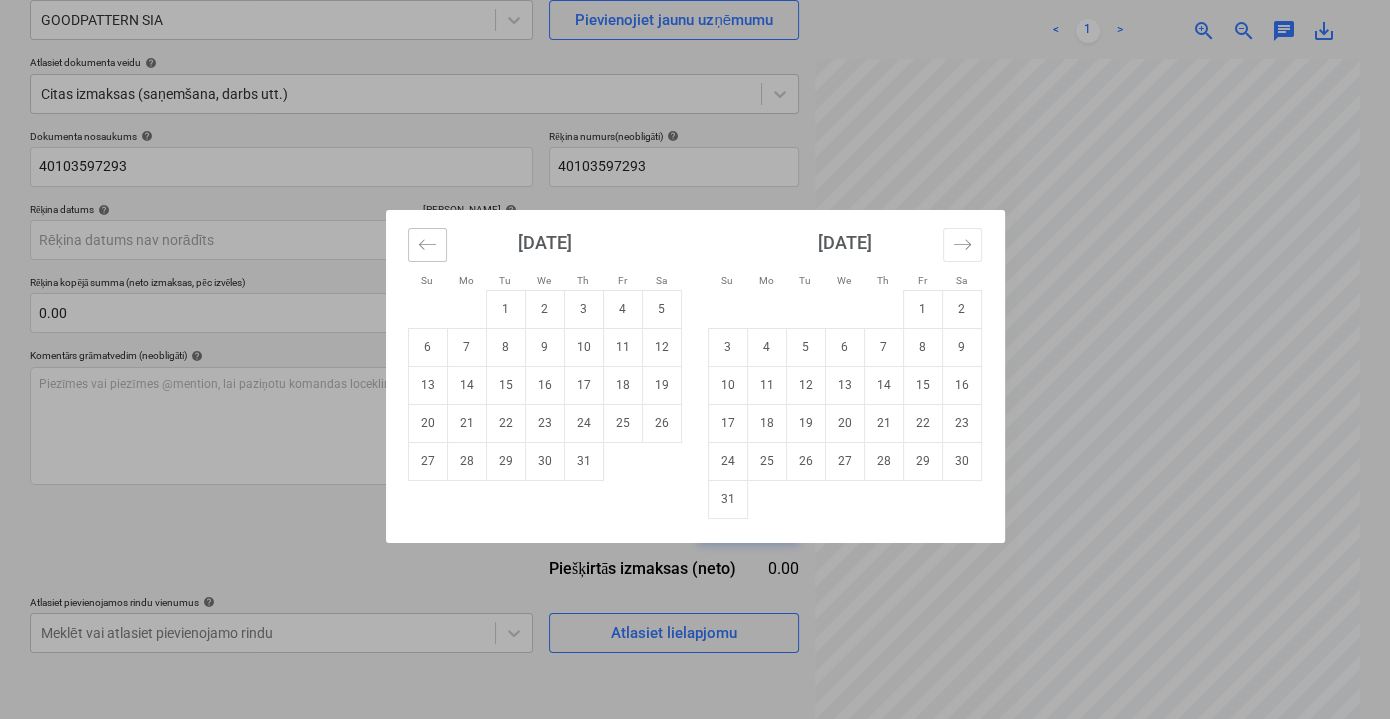click at bounding box center [427, 245] 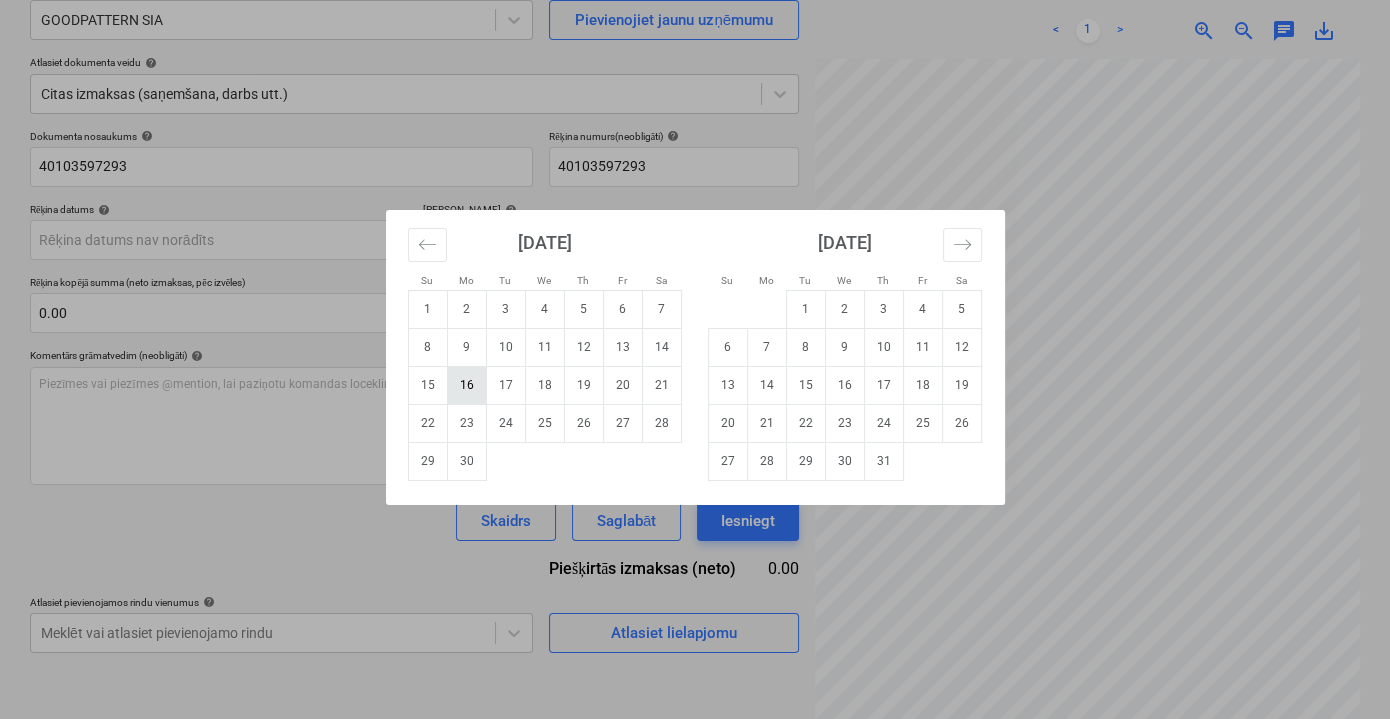 click on "16" at bounding box center (466, 385) 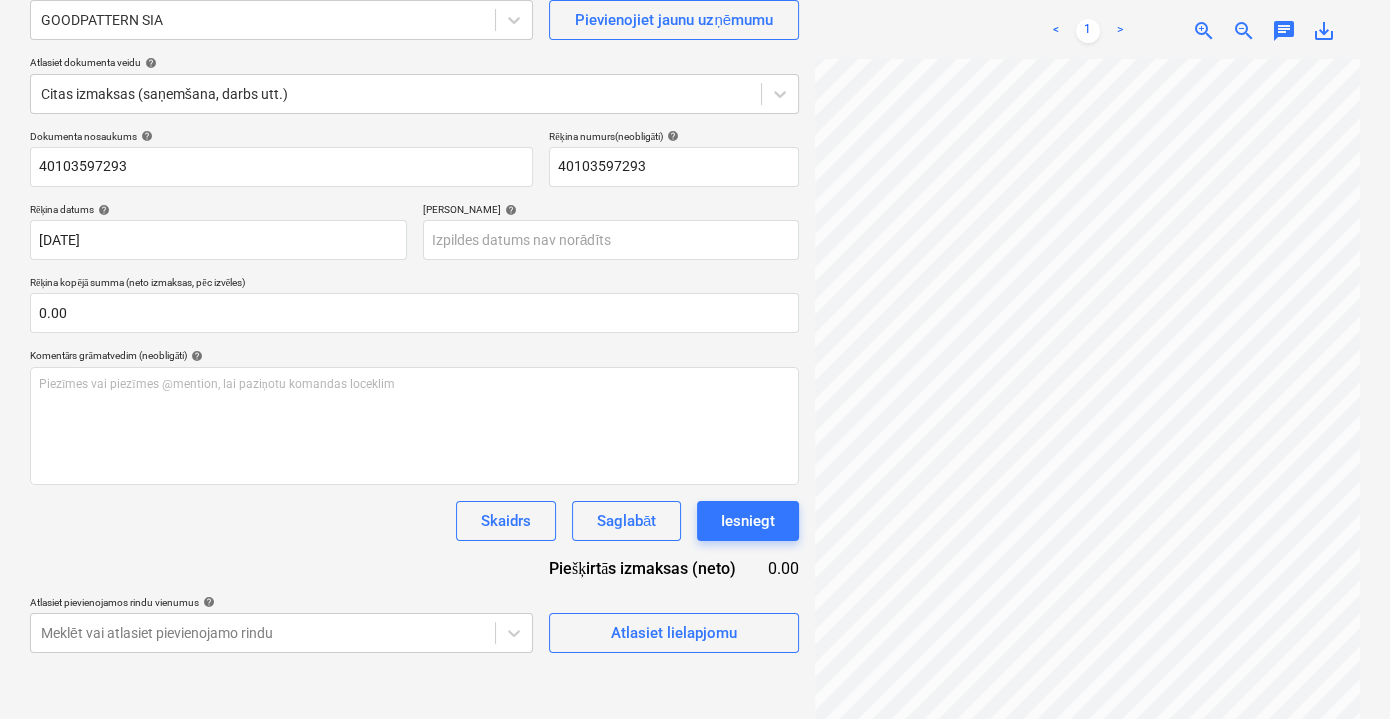 scroll, scrollTop: 194, scrollLeft: 0, axis: vertical 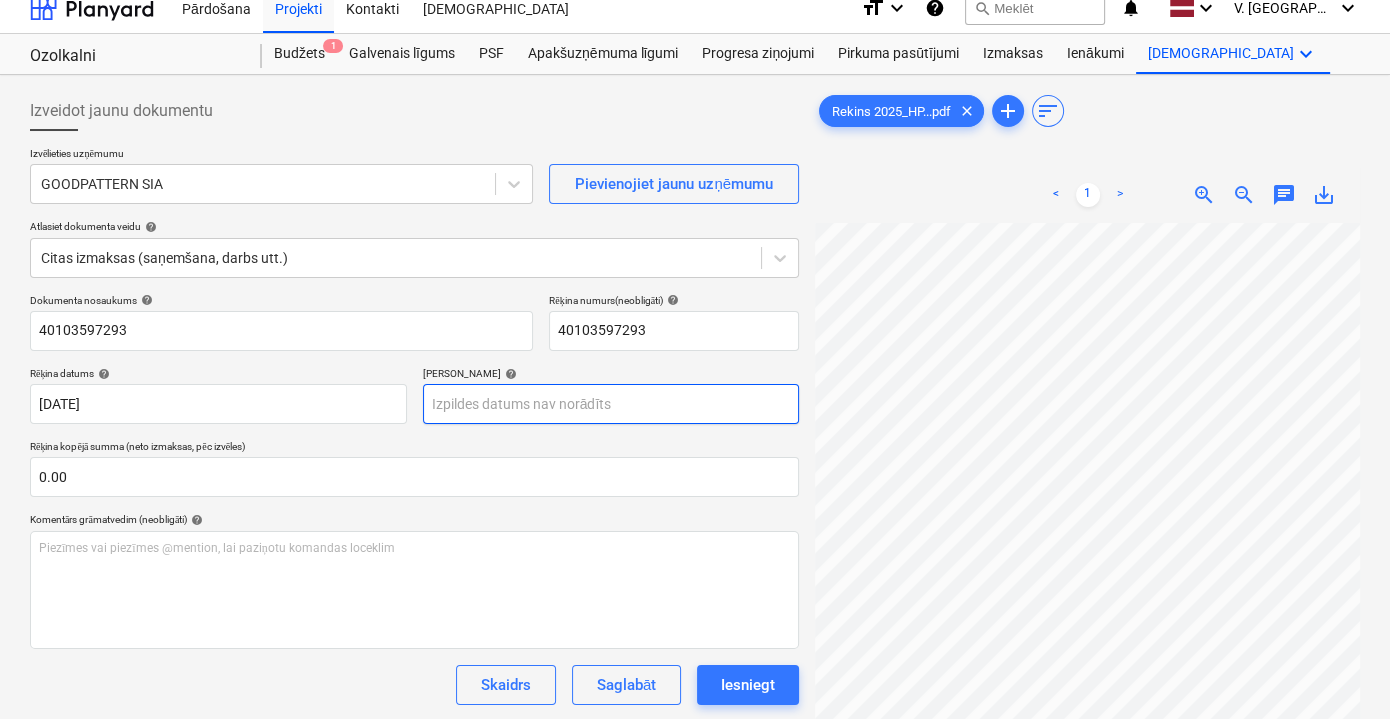 click on "Pārdošana Projekti Kontakti Iesūtne format_size keyboard_arrow_down help search Meklēt notifications 0 keyboard_arrow_down V. Filipčenko keyboard_arrow_down Ozolkalni Ozolkalni Budžets 1 Galvenais līgums PSF Apakšuzņēmuma līgumi Progresa ziņojumi Pirkuma pasūtījumi Izmaksas Ienākumi Vairāk keyboard_arrow_down Izveidot jaunu dokumentu Izvēlieties uzņēmumu GOODPATTERN SIA   Pievienojiet jaunu uzņēmumu Atlasiet dokumenta veidu help Citas izmaksas (saņemšana, darbs utt.) Dokumenta nosaukums help 40103597293 Rēķina numurs  (neobligāti) help 40103597293 Rēķina datums help 16 Jun 2025 16.06.2025 Press the down arrow key to interact with the calendar and
select a date. Press the question mark key to get the keyboard shortcuts for changing dates. Termiņš help Press the down arrow key to interact with the calendar and
select a date. Press the question mark key to get the keyboard shortcuts for changing dates. Rēķina kopējā summa (neto izmaksas, pēc izvēles) 0.00 help ﻿ <" at bounding box center (695, 342) 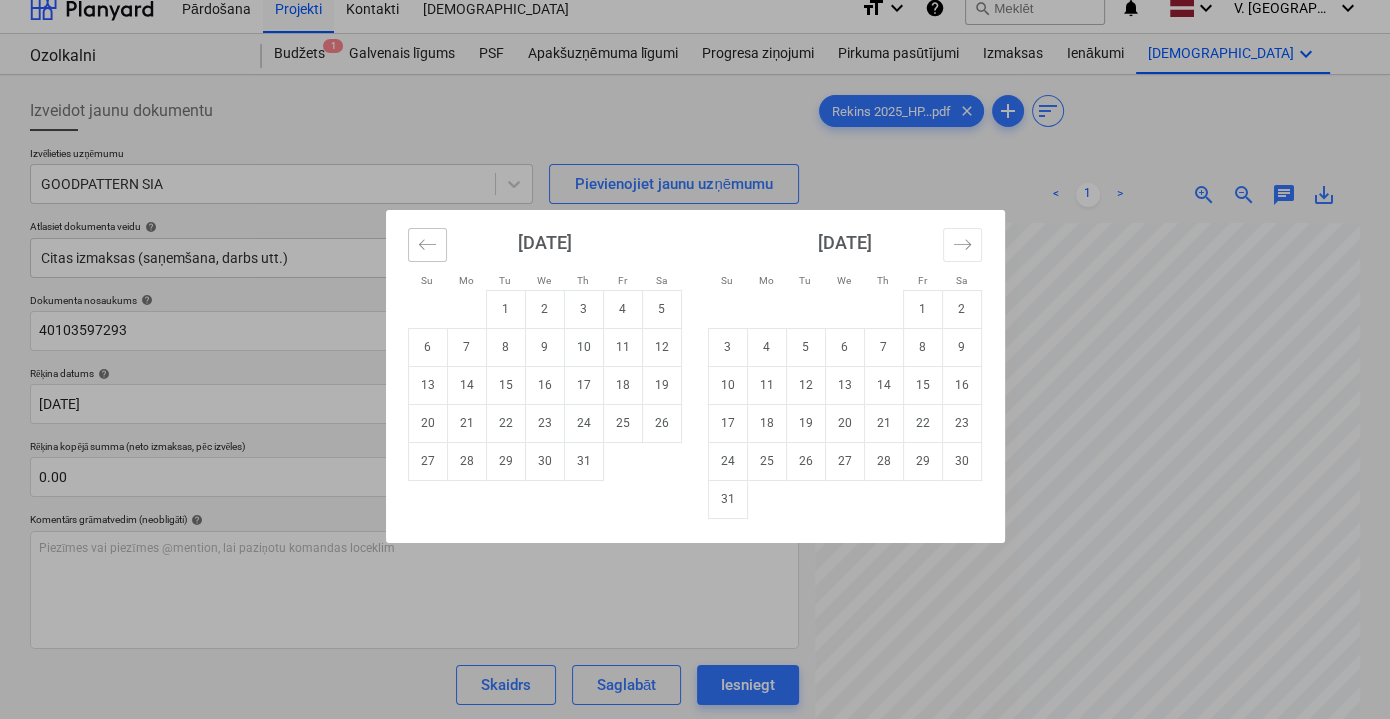 click at bounding box center (427, 245) 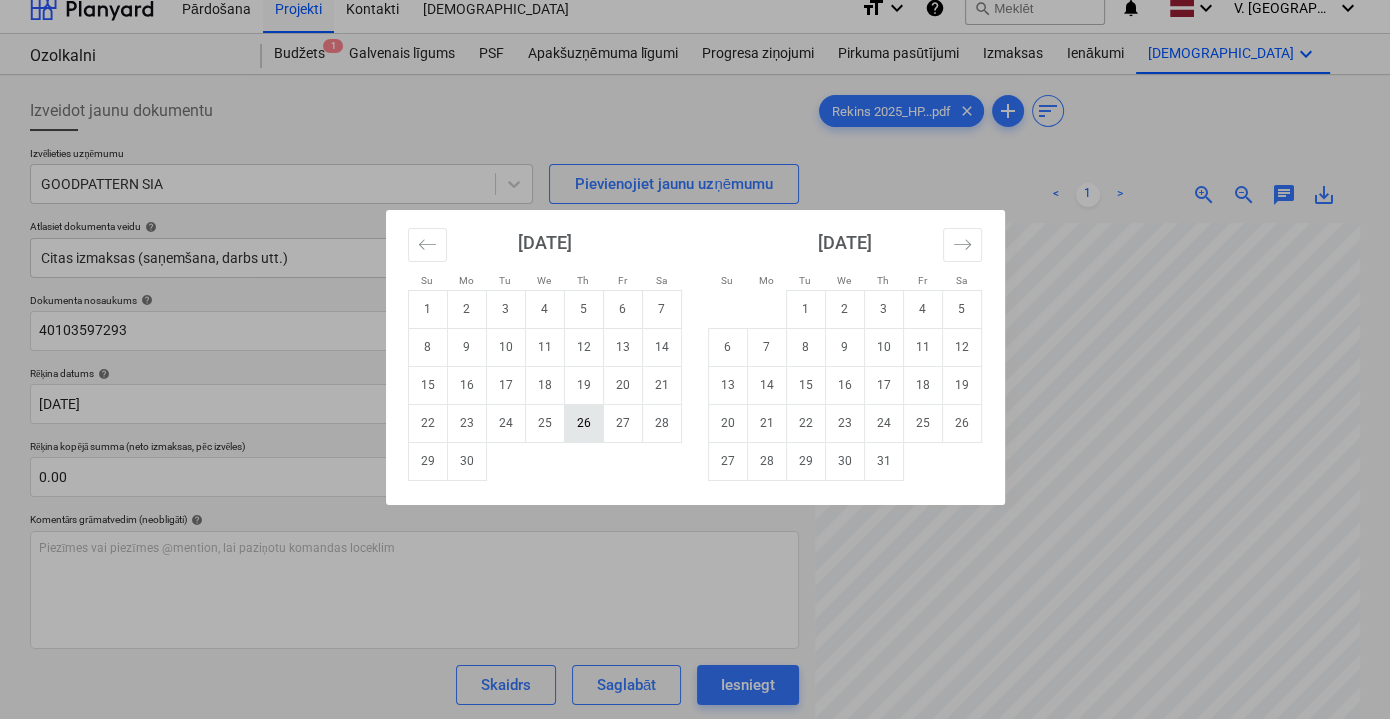 click on "26" at bounding box center (583, 423) 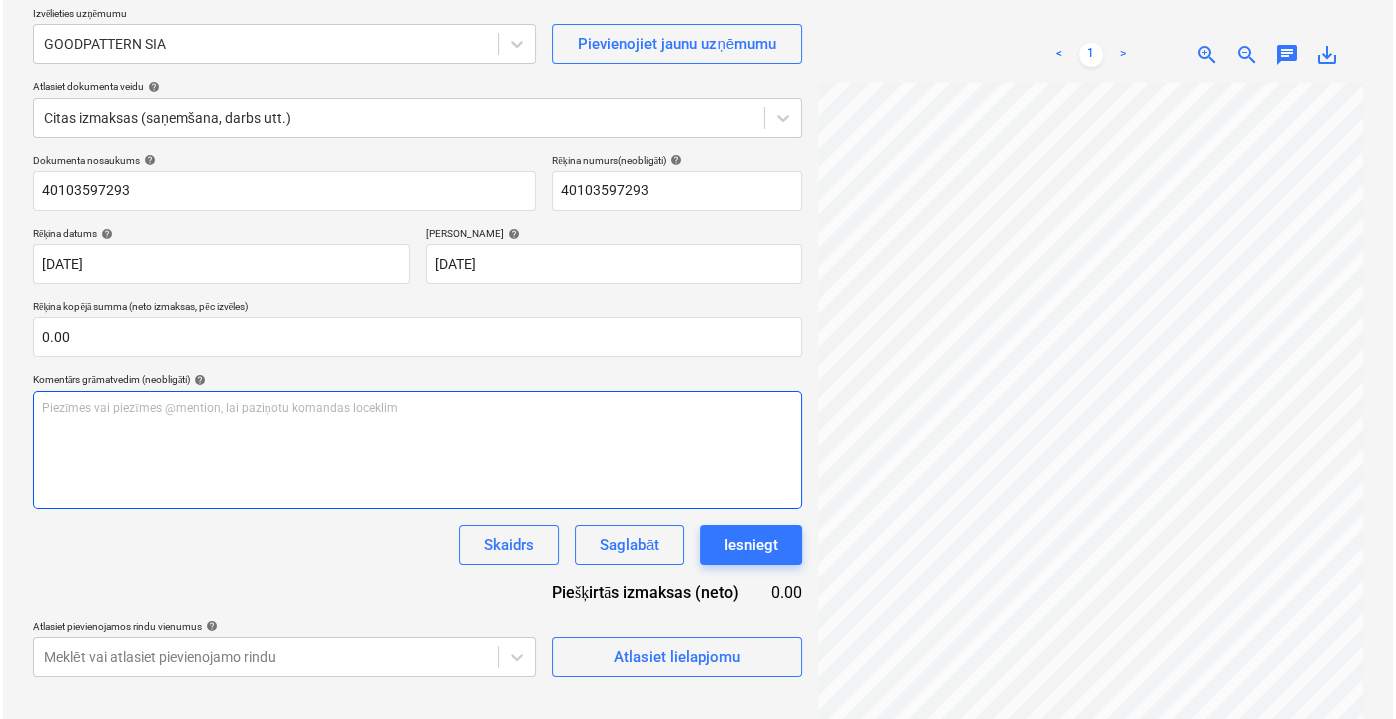 scroll, scrollTop: 199, scrollLeft: 0, axis: vertical 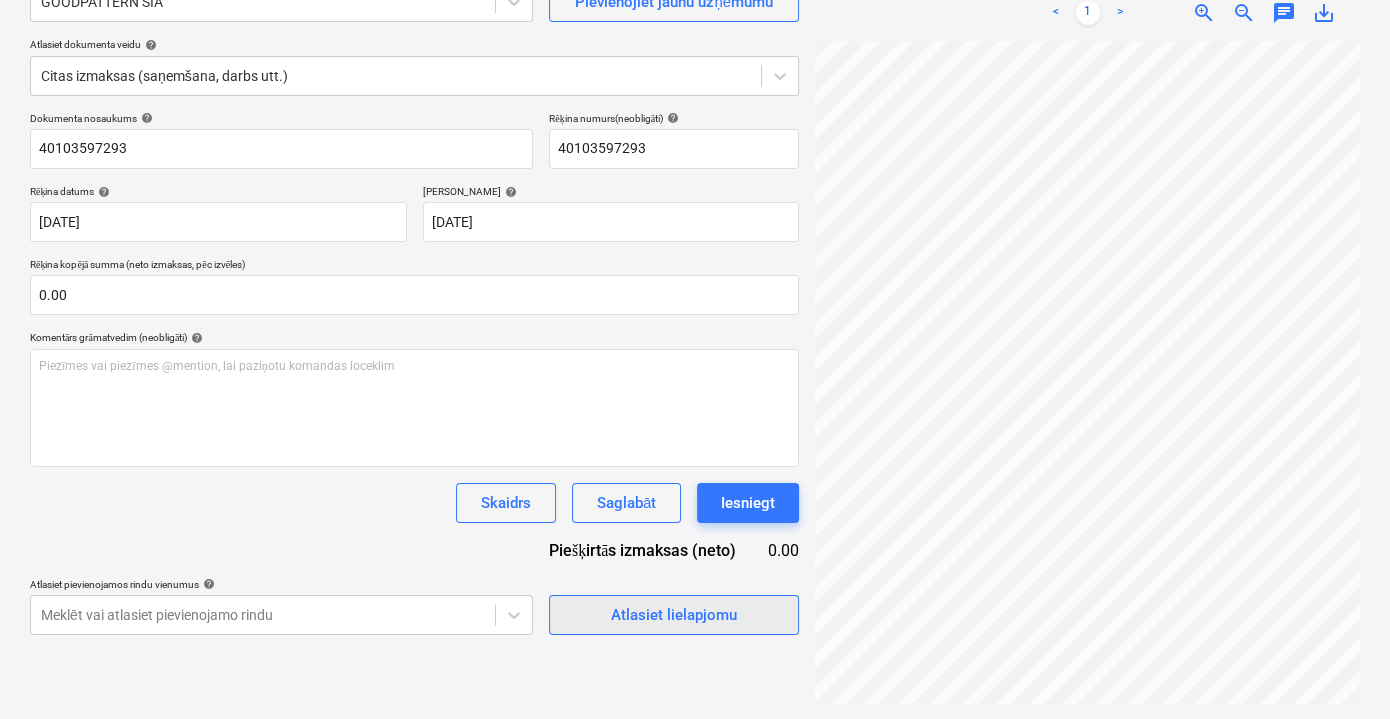 click on "Atlasiet lielapjomu" at bounding box center [674, 615] 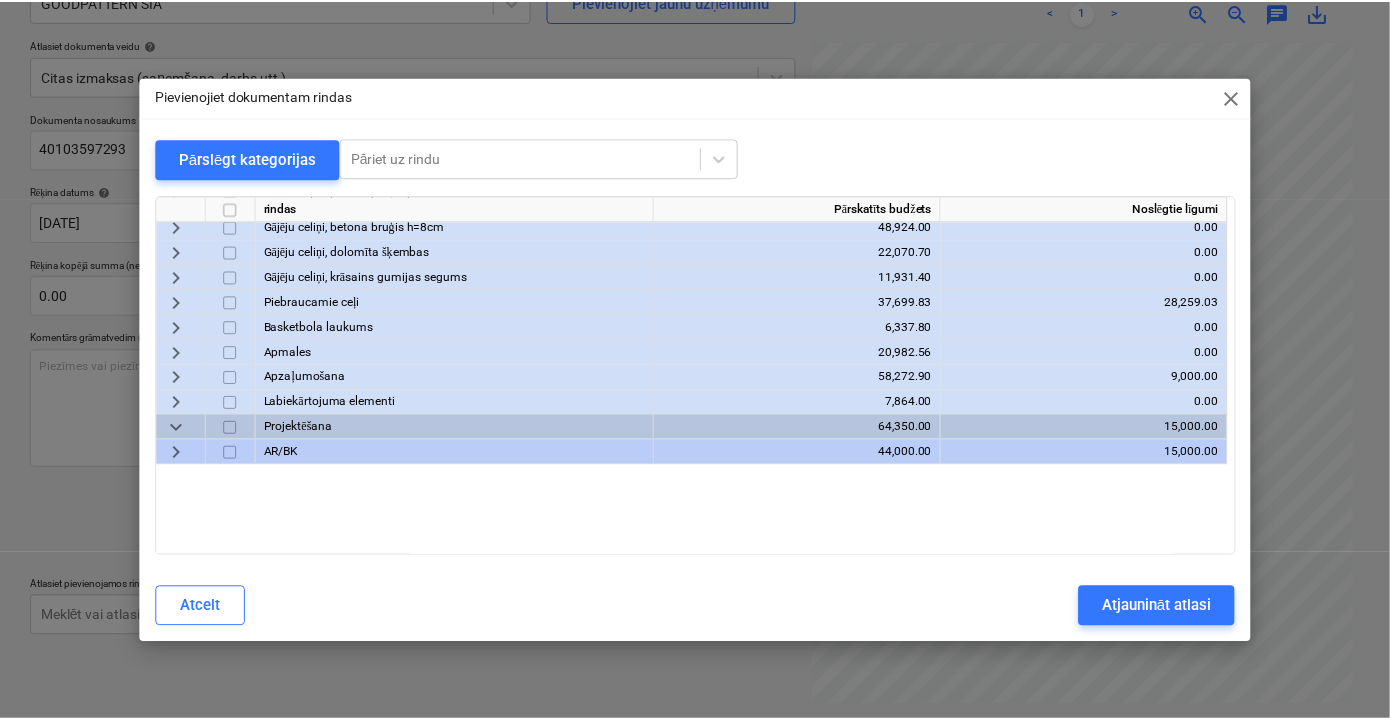 scroll, scrollTop: 1691, scrollLeft: 0, axis: vertical 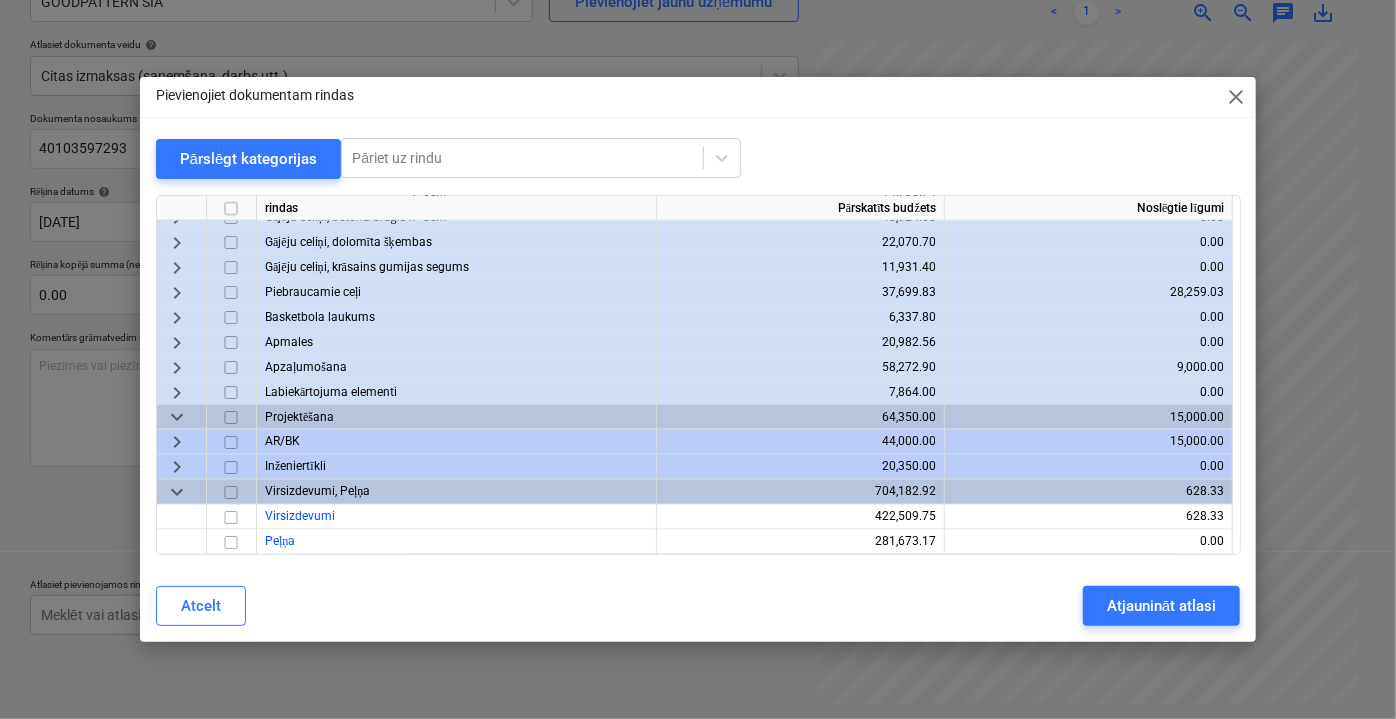 click on "keyboard_arrow_right" at bounding box center [177, 442] 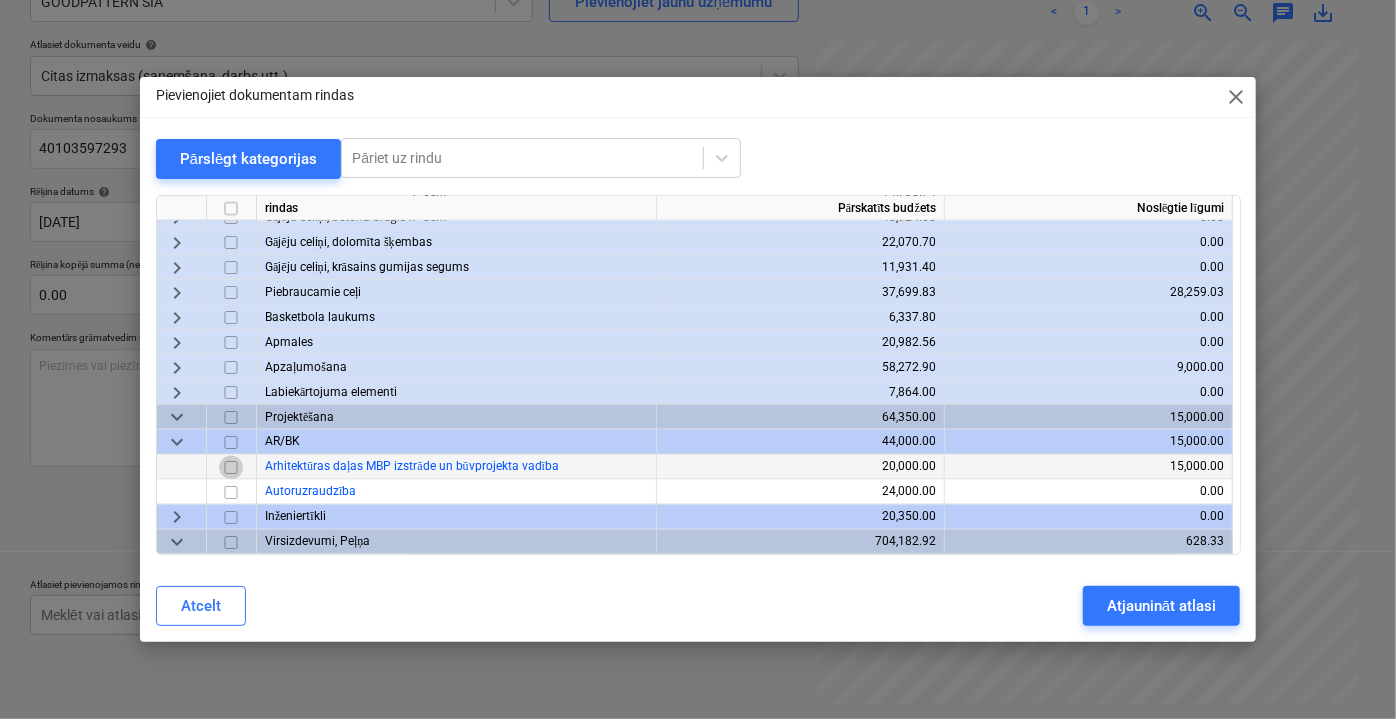 click at bounding box center [231, 467] 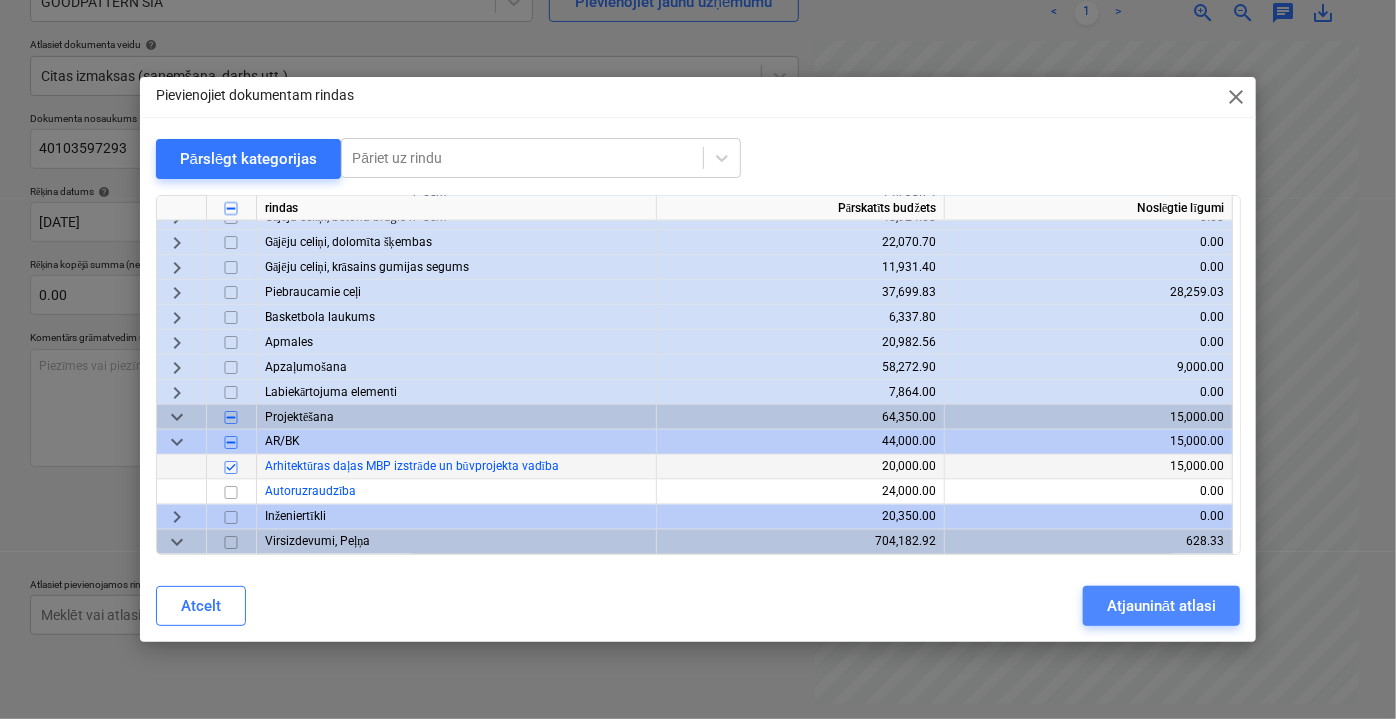 click on "Atjaunināt atlasi" at bounding box center [1161, 606] 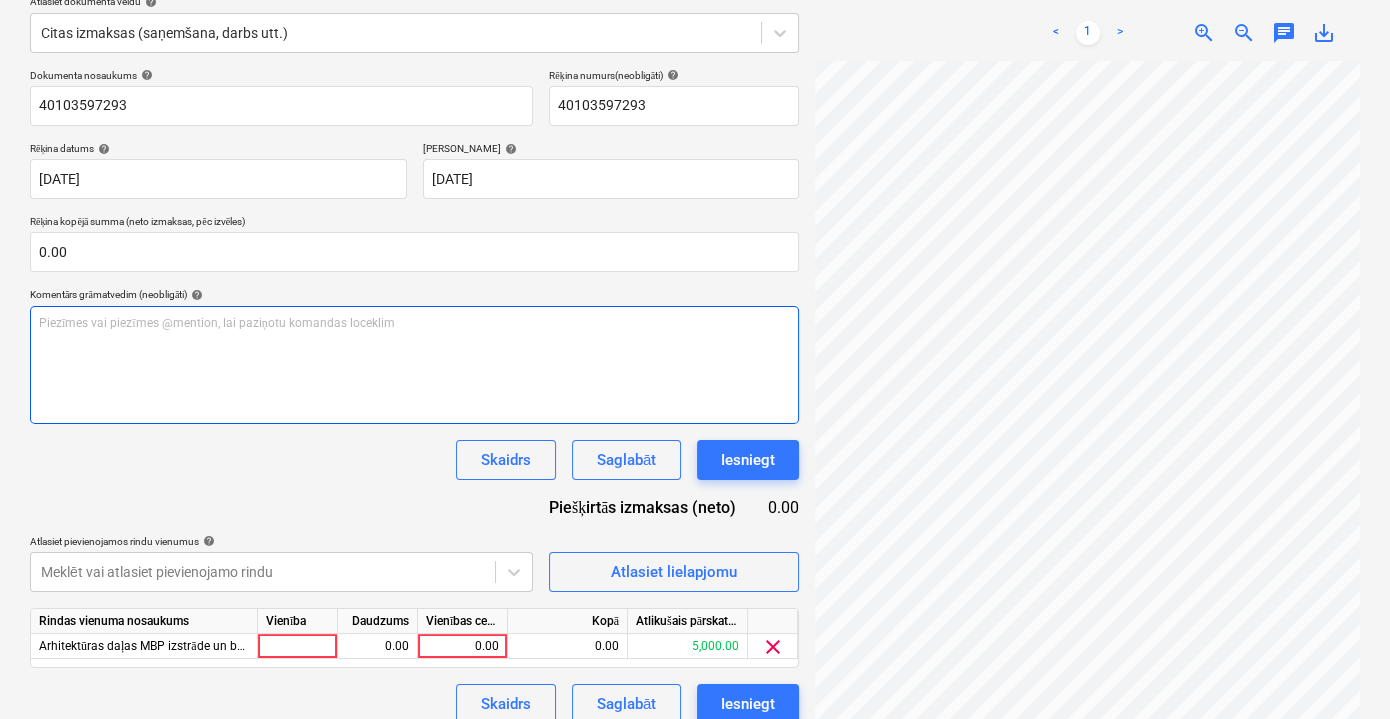 scroll, scrollTop: 262, scrollLeft: 0, axis: vertical 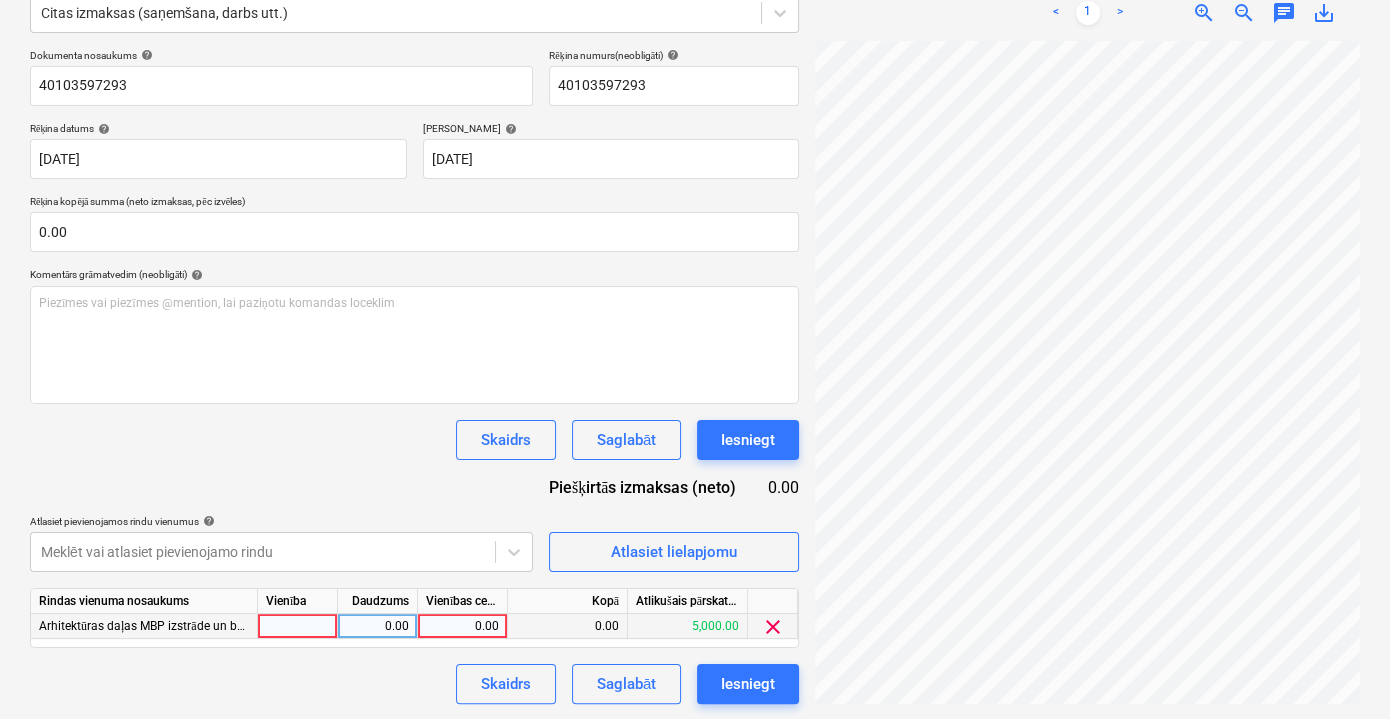 click on "0.00" at bounding box center [462, 626] 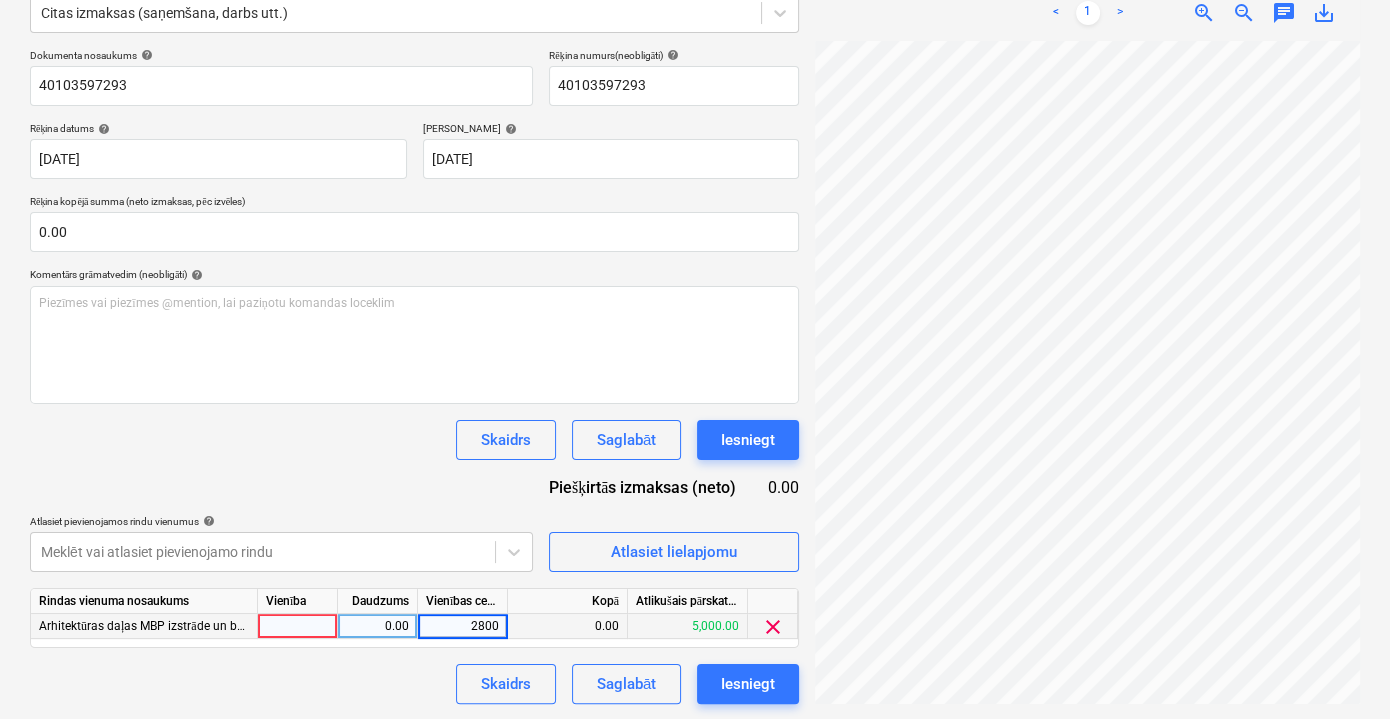 type on "28000" 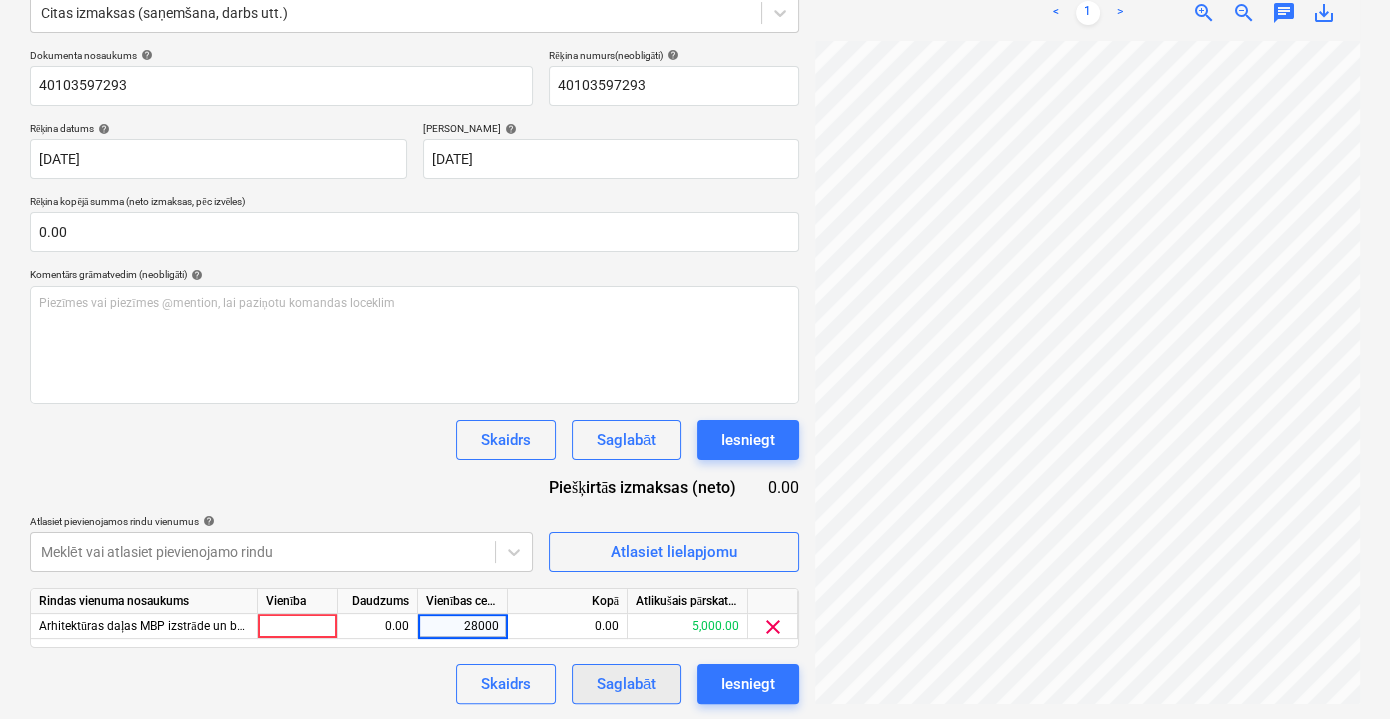 click on "Saglabāt" at bounding box center (626, 684) 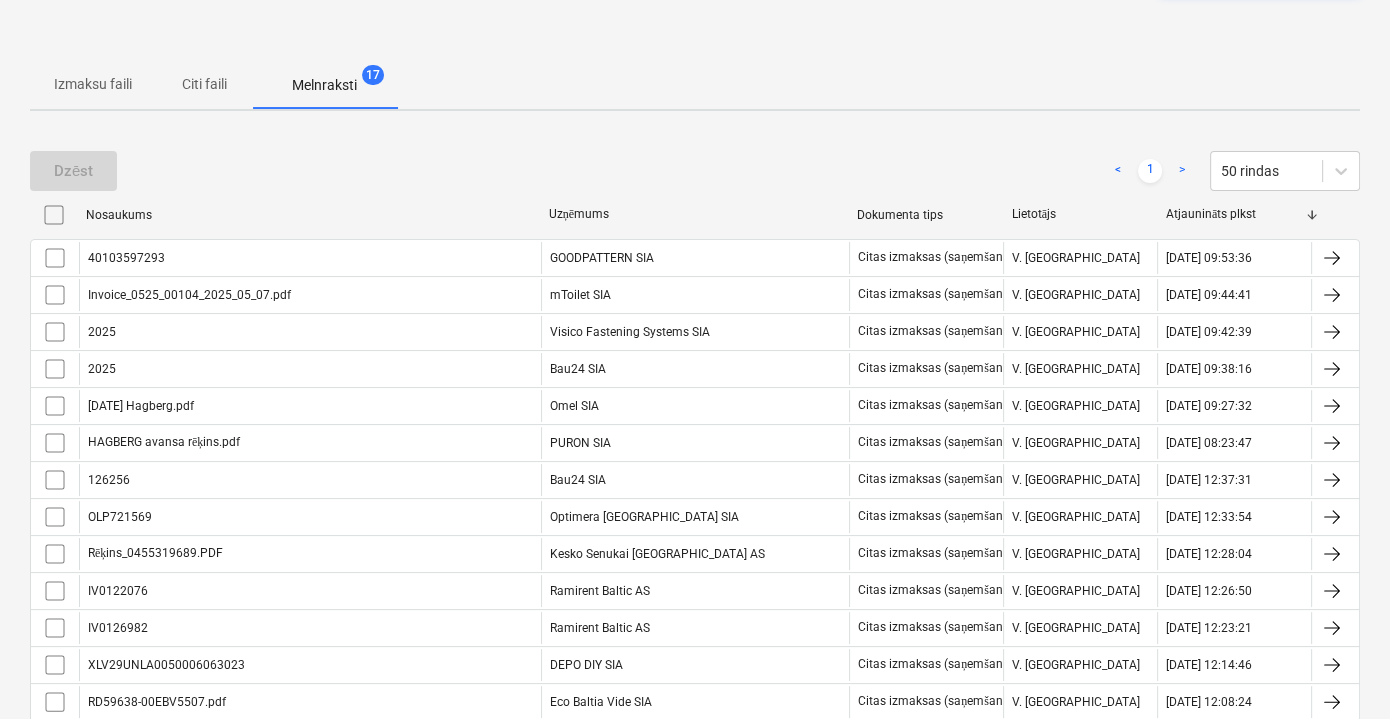scroll, scrollTop: 230, scrollLeft: 0, axis: vertical 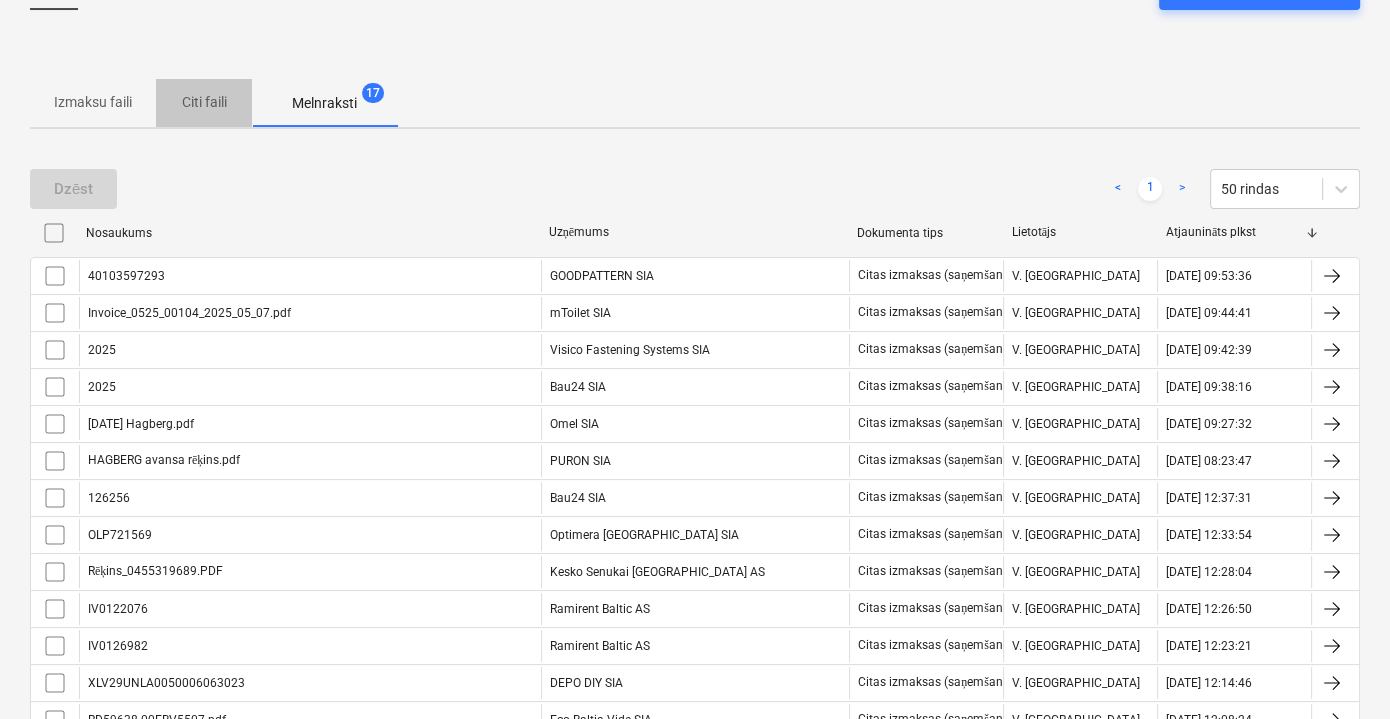 click on "Citi faili" at bounding box center (204, 103) 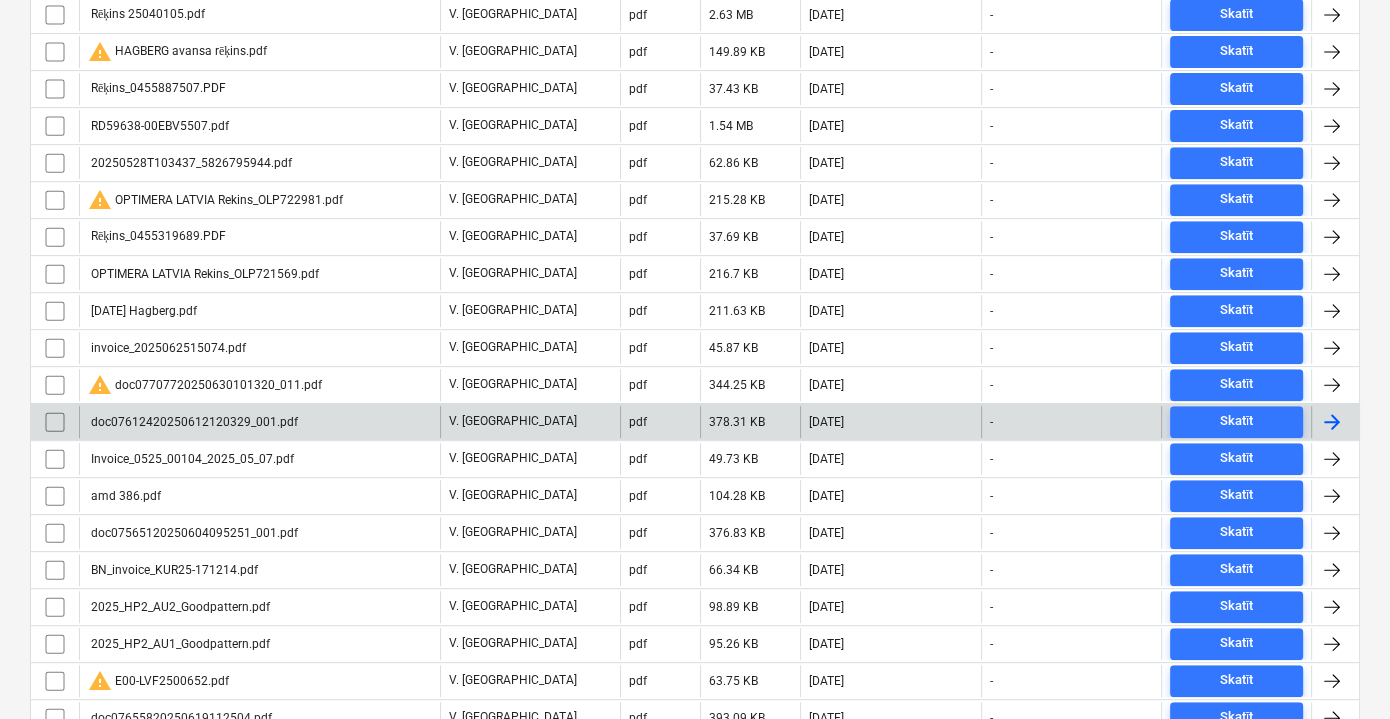 scroll, scrollTop: 866, scrollLeft: 0, axis: vertical 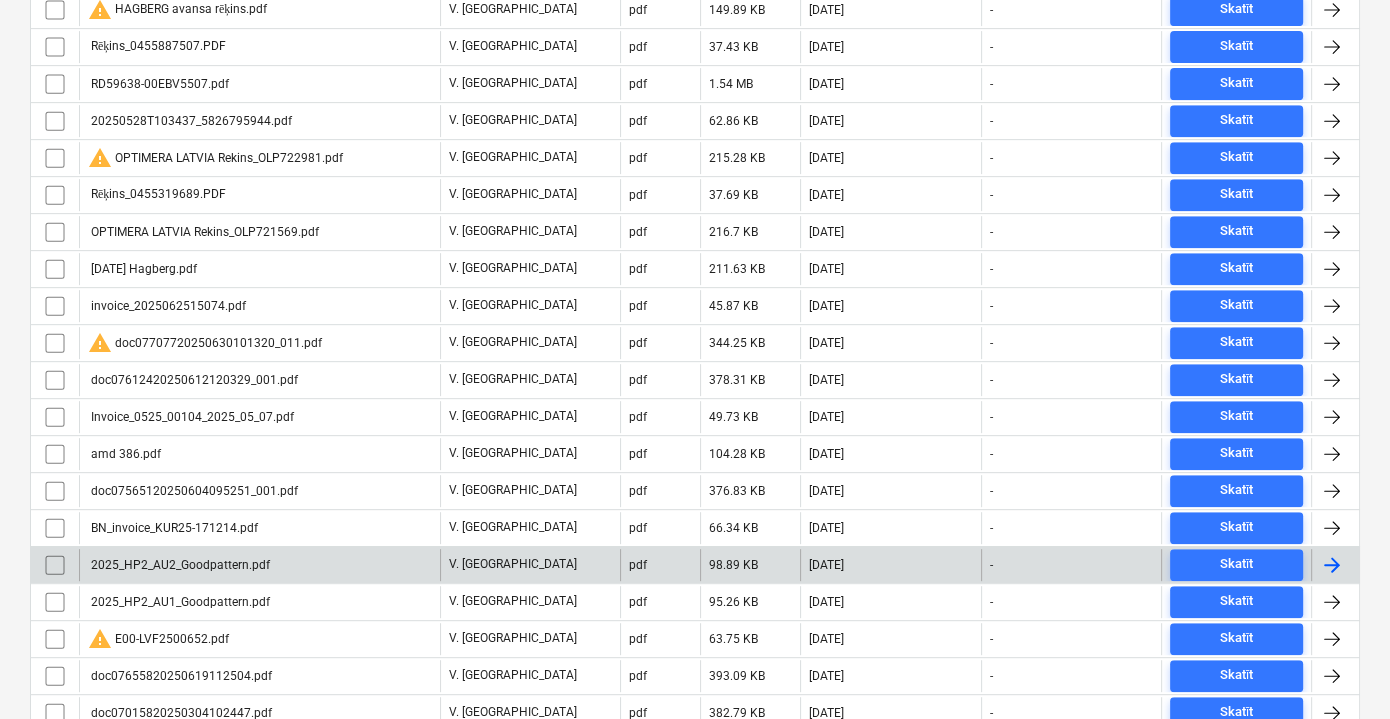 click on "2025_HP2_AU2_Goodpattern.pdf" at bounding box center (259, 565) 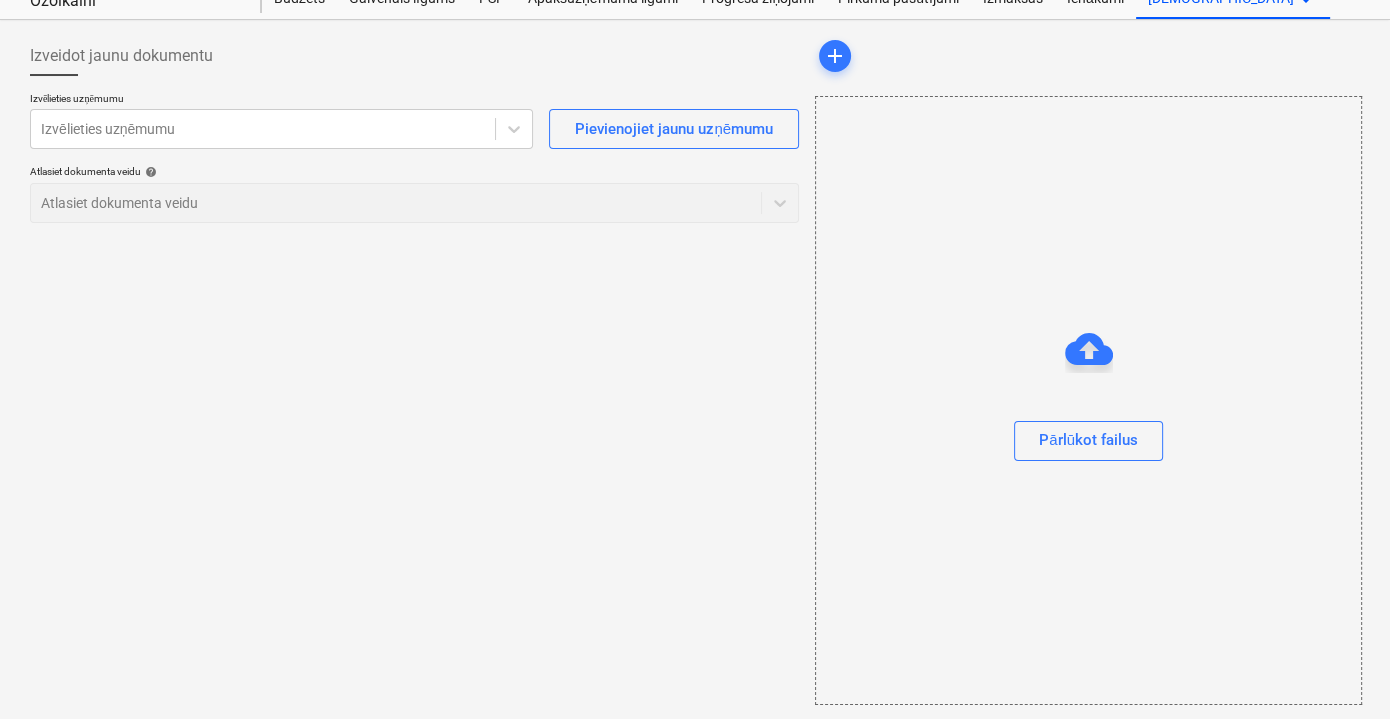 scroll, scrollTop: 0, scrollLeft: 0, axis: both 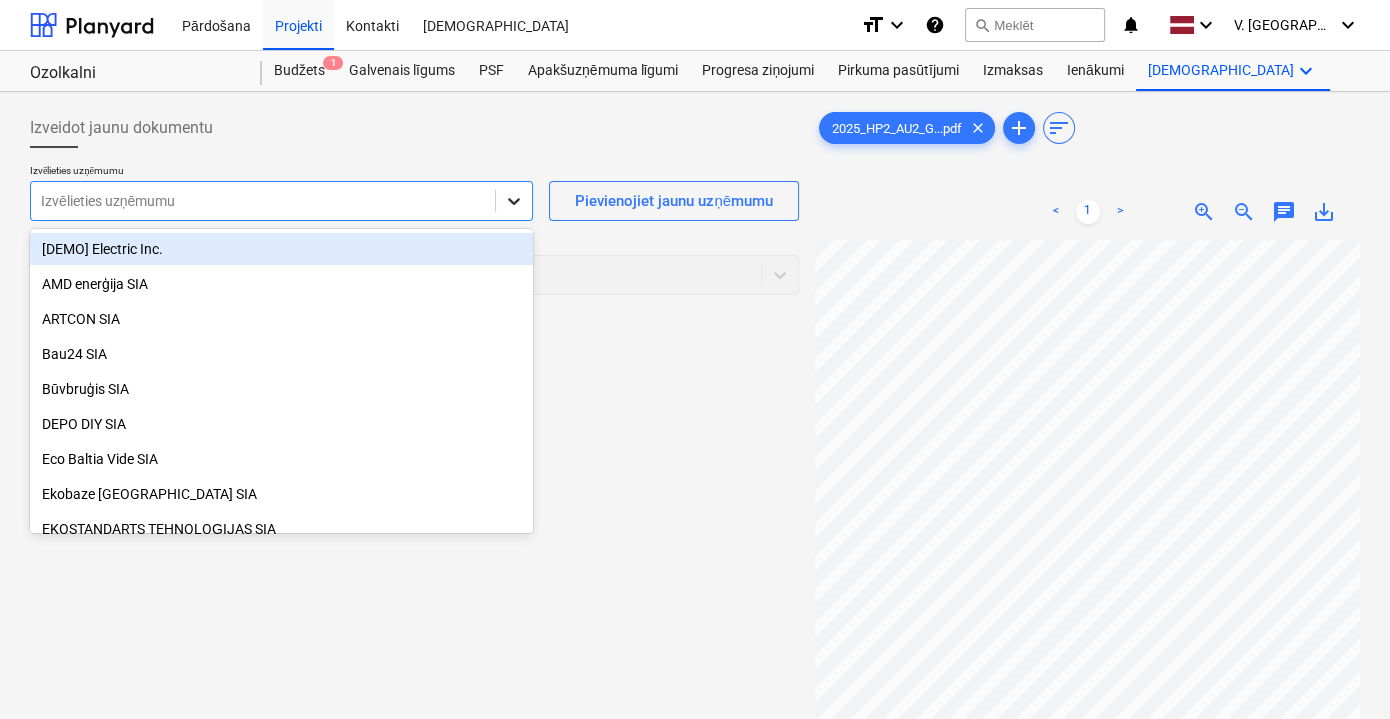 click 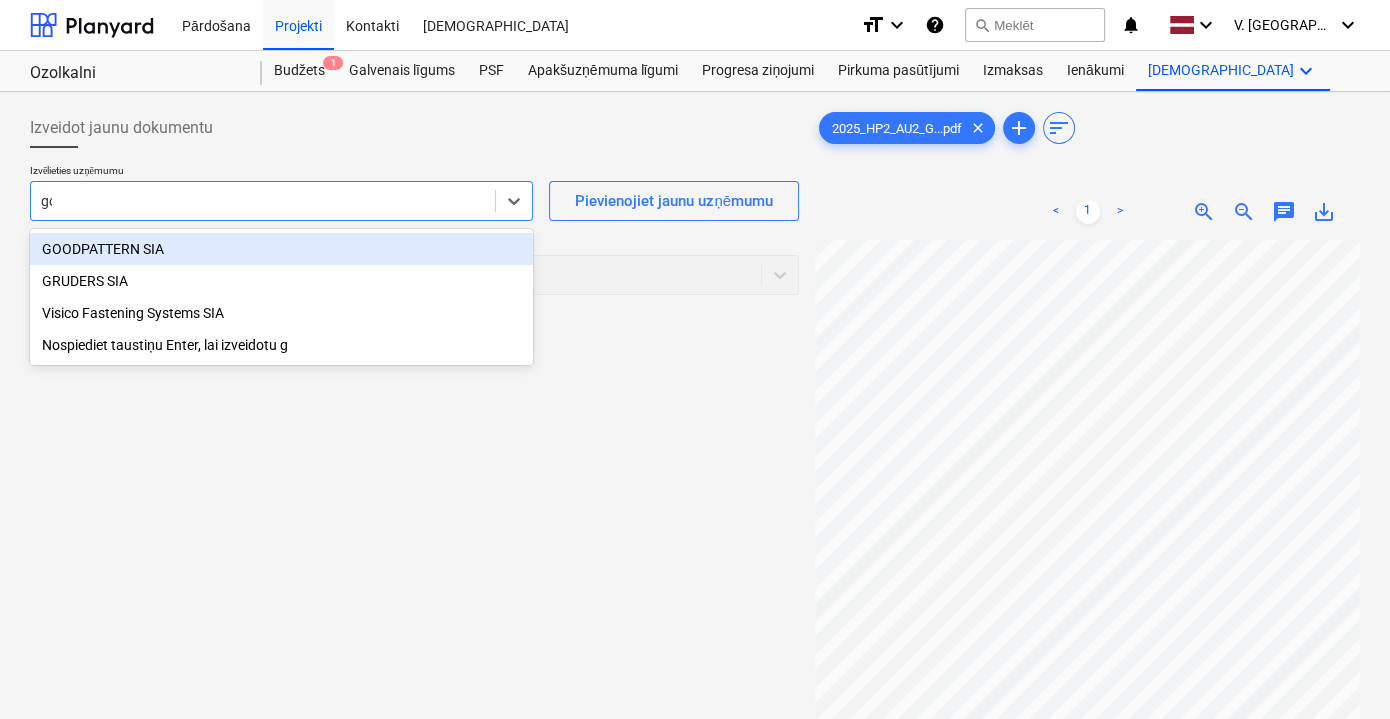 type on "goo" 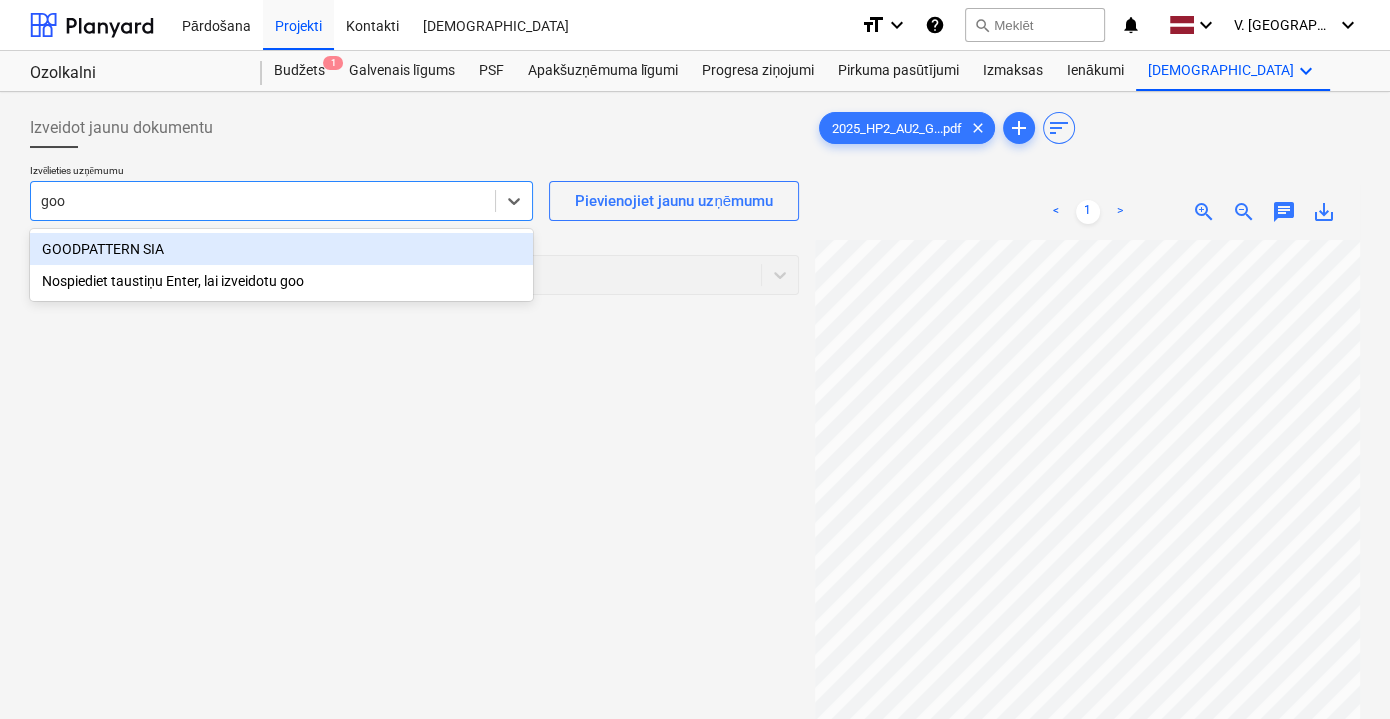 click on "GOODPATTERN SIA" at bounding box center (281, 249) 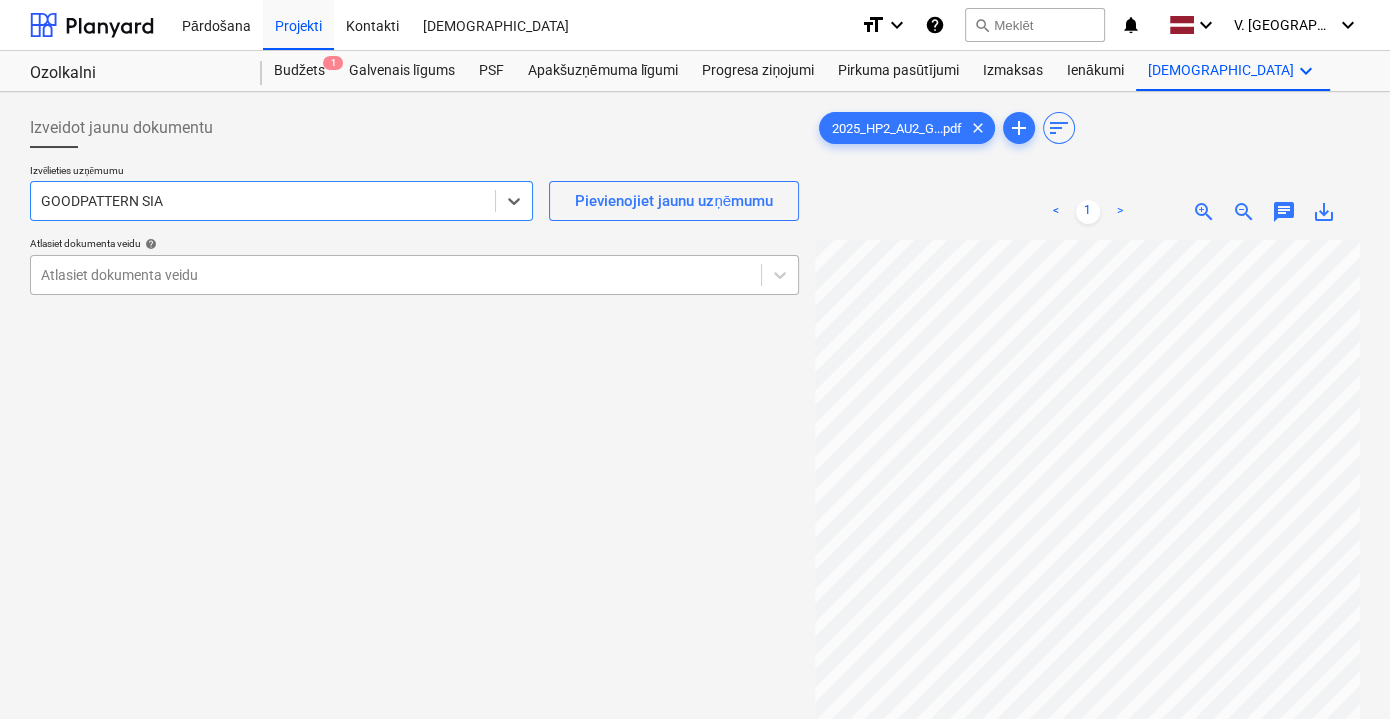 click at bounding box center (396, 275) 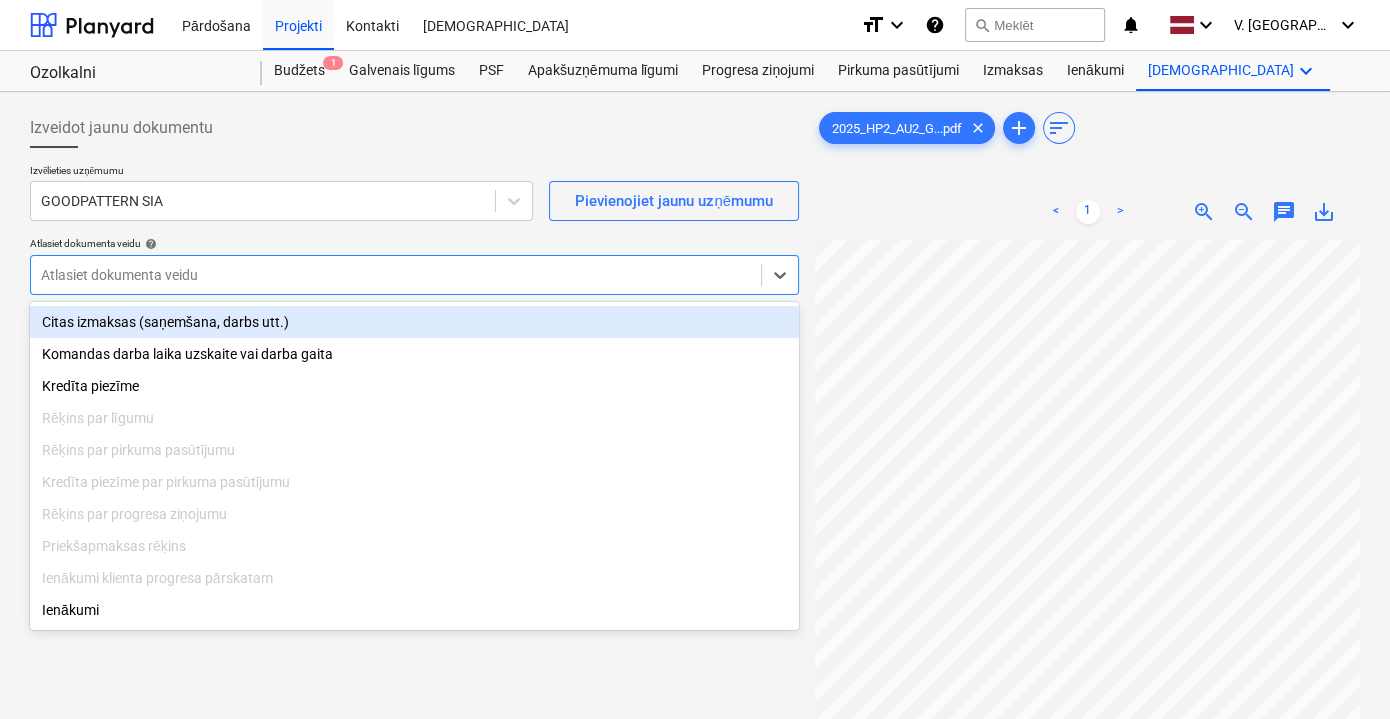 click on "Citas izmaksas (saņemšana, darbs utt.)" at bounding box center [414, 322] 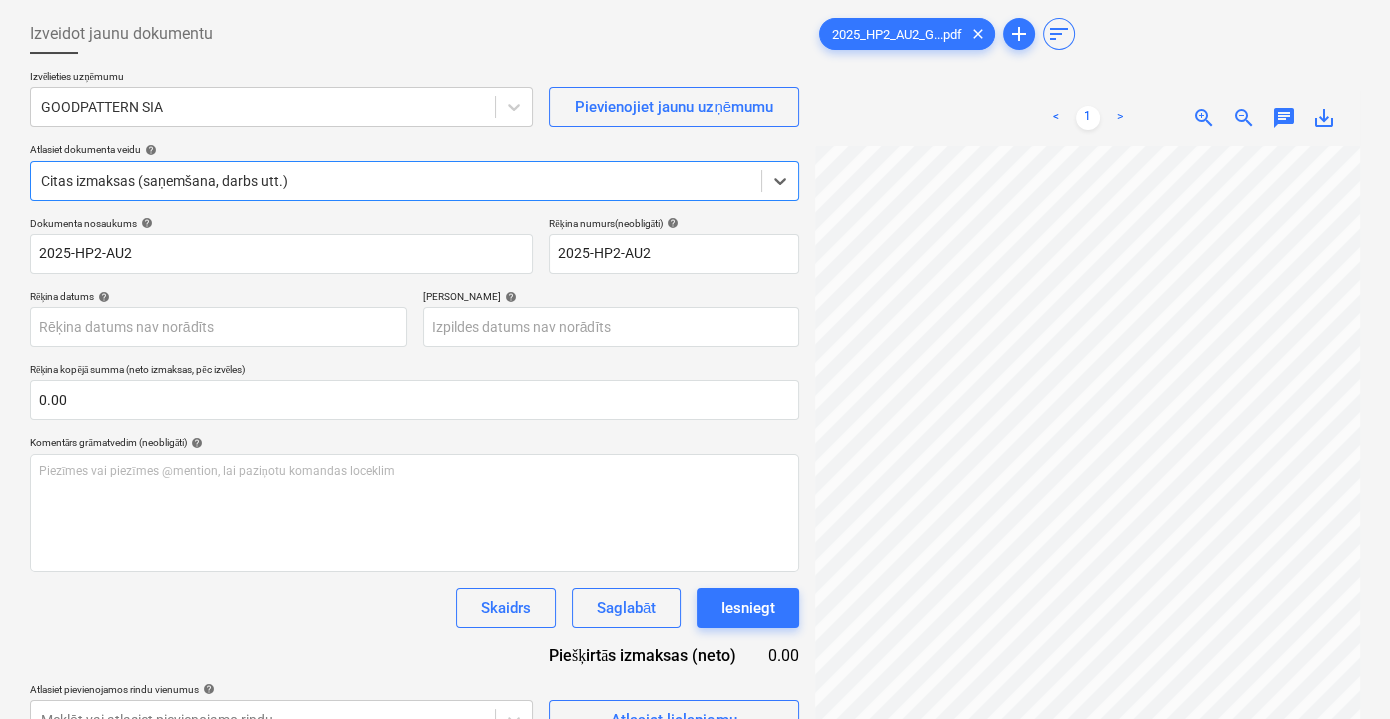 scroll, scrollTop: 181, scrollLeft: 0, axis: vertical 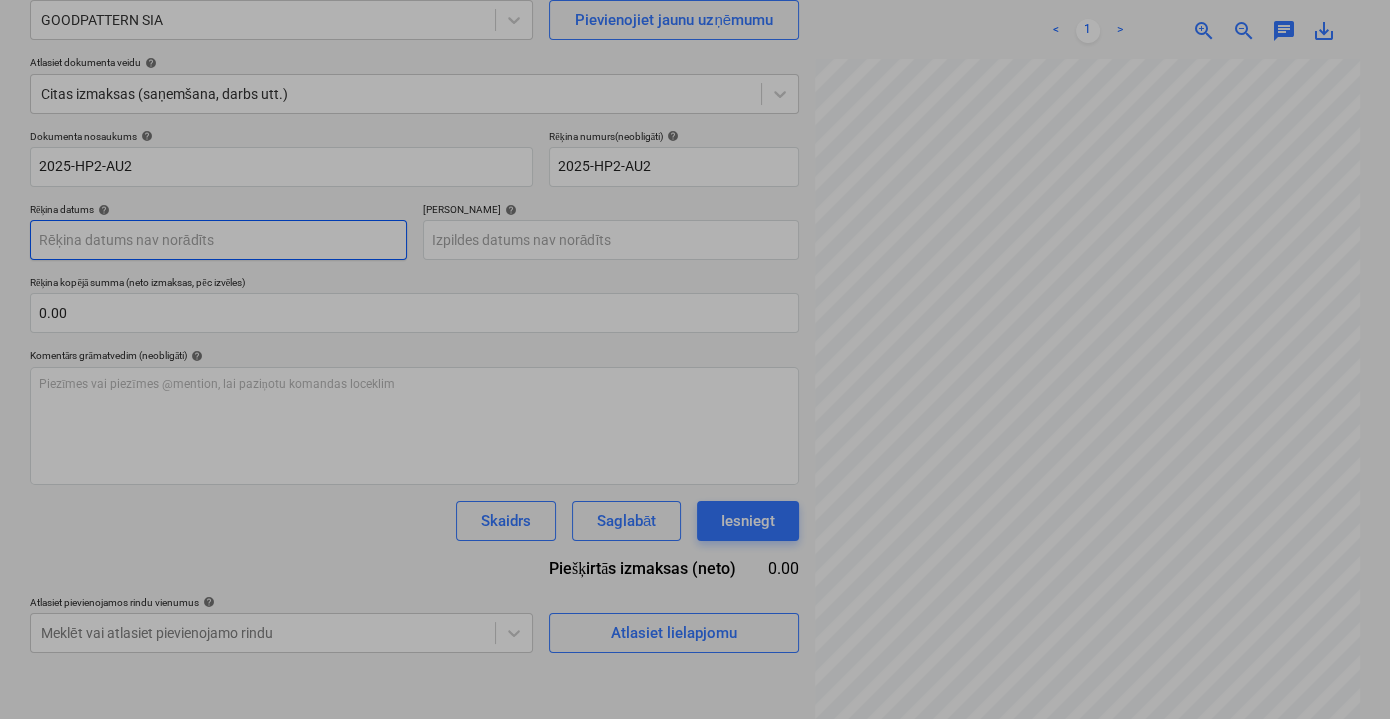 click on "Pārdošana Projekti Kontakti Iesūtne format_size keyboard_arrow_down help search Meklēt notifications 0 keyboard_arrow_down V. Filipčenko keyboard_arrow_down Ozolkalni Ozolkalni Budžets 1 Galvenais līgums PSF Apakšuzņēmuma līgumi Progresa ziņojumi Pirkuma pasūtījumi Izmaksas Ienākumi Vairāk keyboard_arrow_down Izveidot jaunu dokumentu Izvēlieties uzņēmumu GOODPATTERN SIA   Pievienojiet jaunu uzņēmumu Atlasiet dokumenta veidu help Citas izmaksas (saņemšana, darbs utt.) Dokumenta nosaukums help 2025-HP2-AU2 Rēķina numurs  (neobligāti) help 2025-HP2-AU2 Rēķina datums help Press the down arrow key to interact with the calendar and
select a date. Press the question mark key to get the keyboard shortcuts for changing dates. Termiņš help Press the down arrow key to interact with the calendar and
select a date. Press the question mark key to get the keyboard shortcuts for changing dates. Rēķina kopējā summa (neto izmaksas, pēc izvēles) 0.00 help ﻿ Skaidrs Saglabāt 0.00" at bounding box center [695, 178] 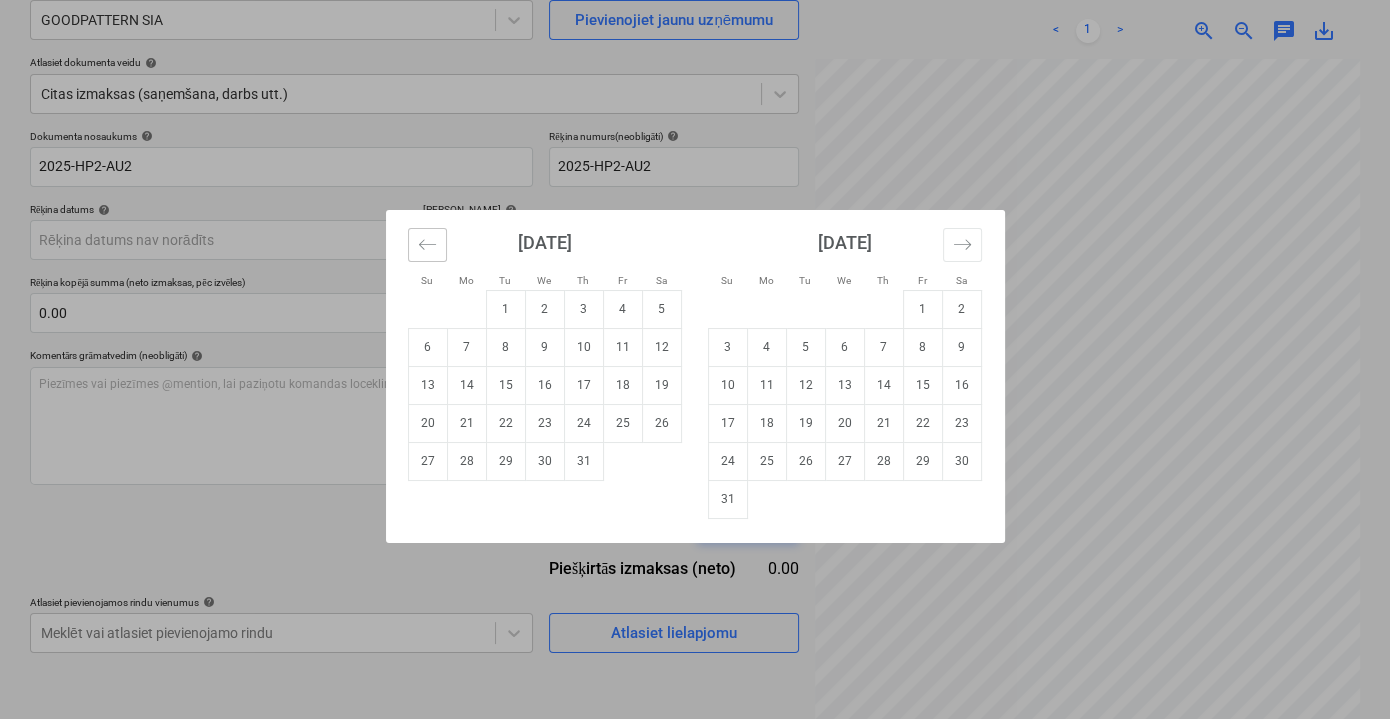 click 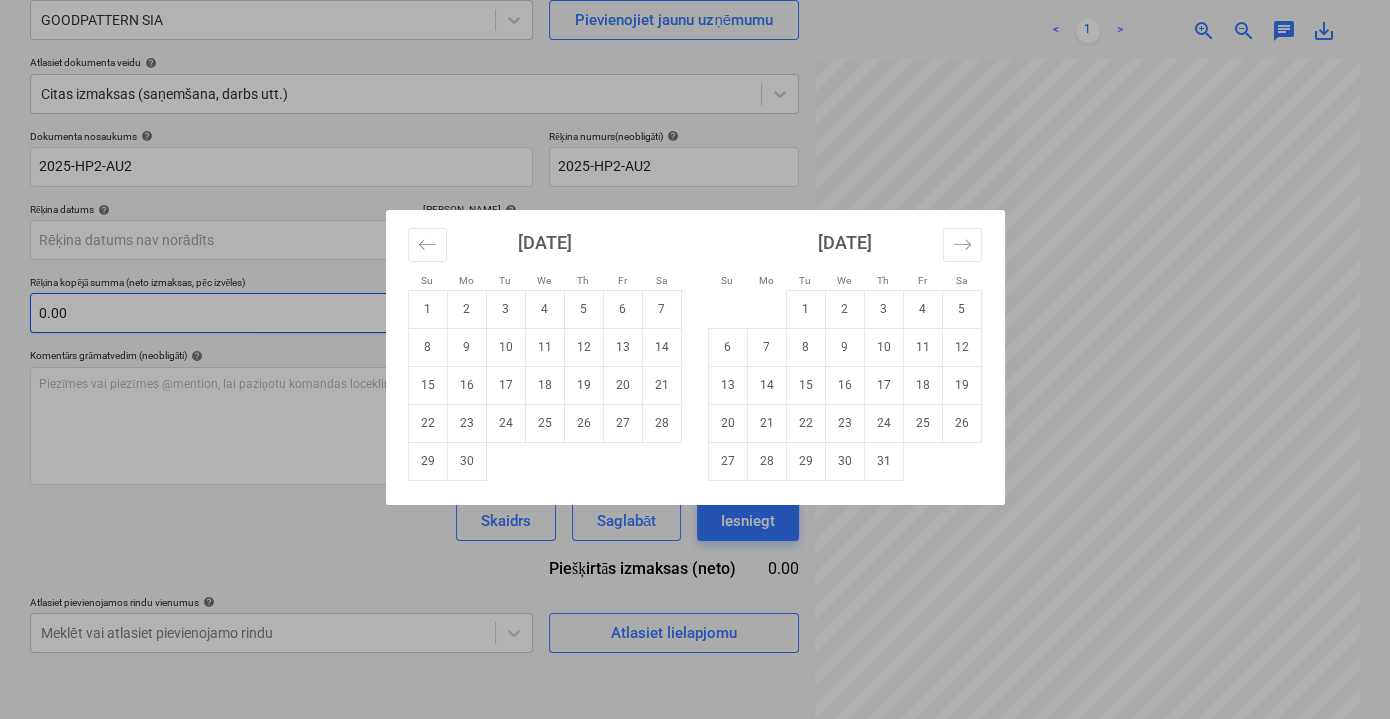 click on "6" at bounding box center [622, 309] 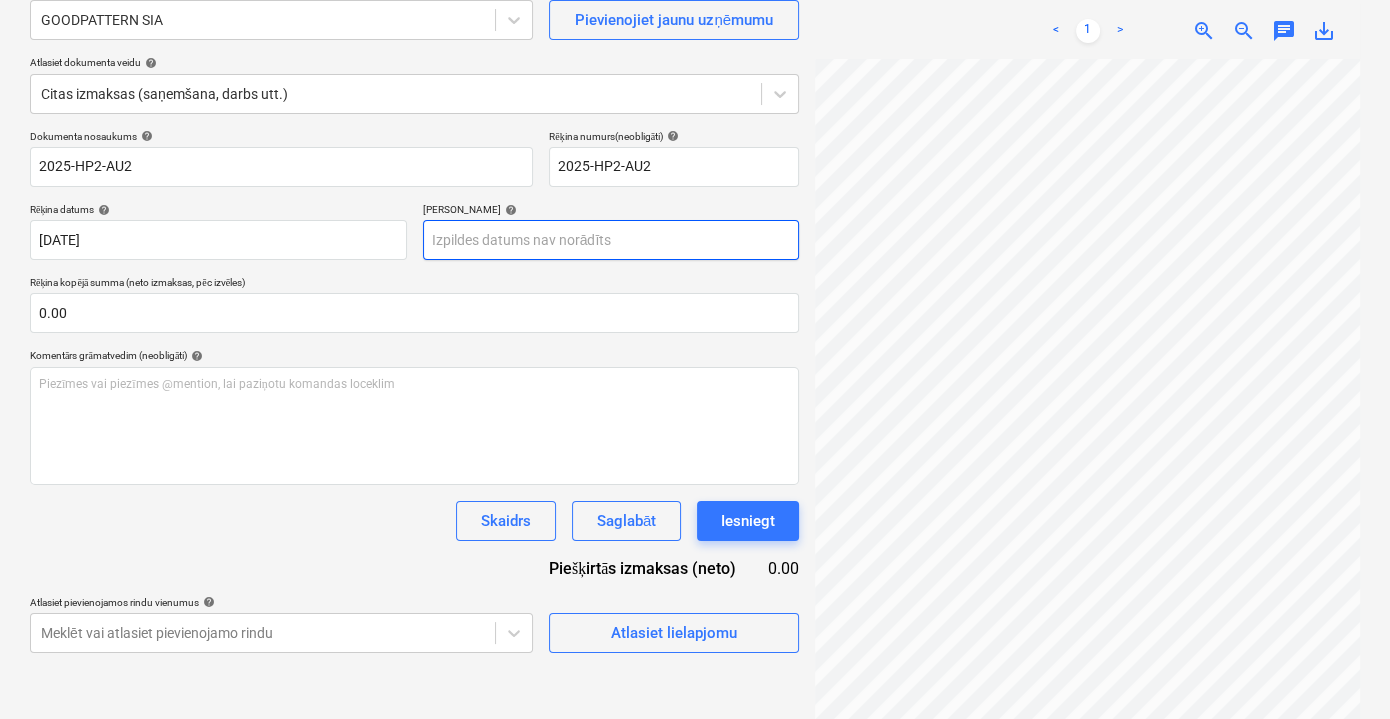click on "Pārdošana Projekti Kontakti Iesūtne format_size keyboard_arrow_down help search Meklēt notifications 0 keyboard_arrow_down V. Filipčenko keyboard_arrow_down Ozolkalni Ozolkalni Budžets 1 Galvenais līgums PSF Apakšuzņēmuma līgumi Progresa ziņojumi Pirkuma pasūtījumi Izmaksas Ienākumi Vairāk keyboard_arrow_down Izveidot jaunu dokumentu Izvēlieties uzņēmumu GOODPATTERN SIA   Pievienojiet jaunu uzņēmumu Atlasiet dokumenta veidu help Citas izmaksas (saņemšana, darbs utt.) Dokumenta nosaukums help 2025-HP2-AU2 Rēķina numurs  (neobligāti) help 2025-HP2-AU2 Rēķina datums help 06 Jun 2025 06.06.2025 Press the down arrow key to interact with the calendar and
select a date. Press the question mark key to get the keyboard shortcuts for changing dates. Termiņš help Press the down arrow key to interact with the calendar and
select a date. Press the question mark key to get the keyboard shortcuts for changing dates. Rēķina kopējā summa (neto izmaksas, pēc izvēles) 0.00 help ﻿" at bounding box center [695, 178] 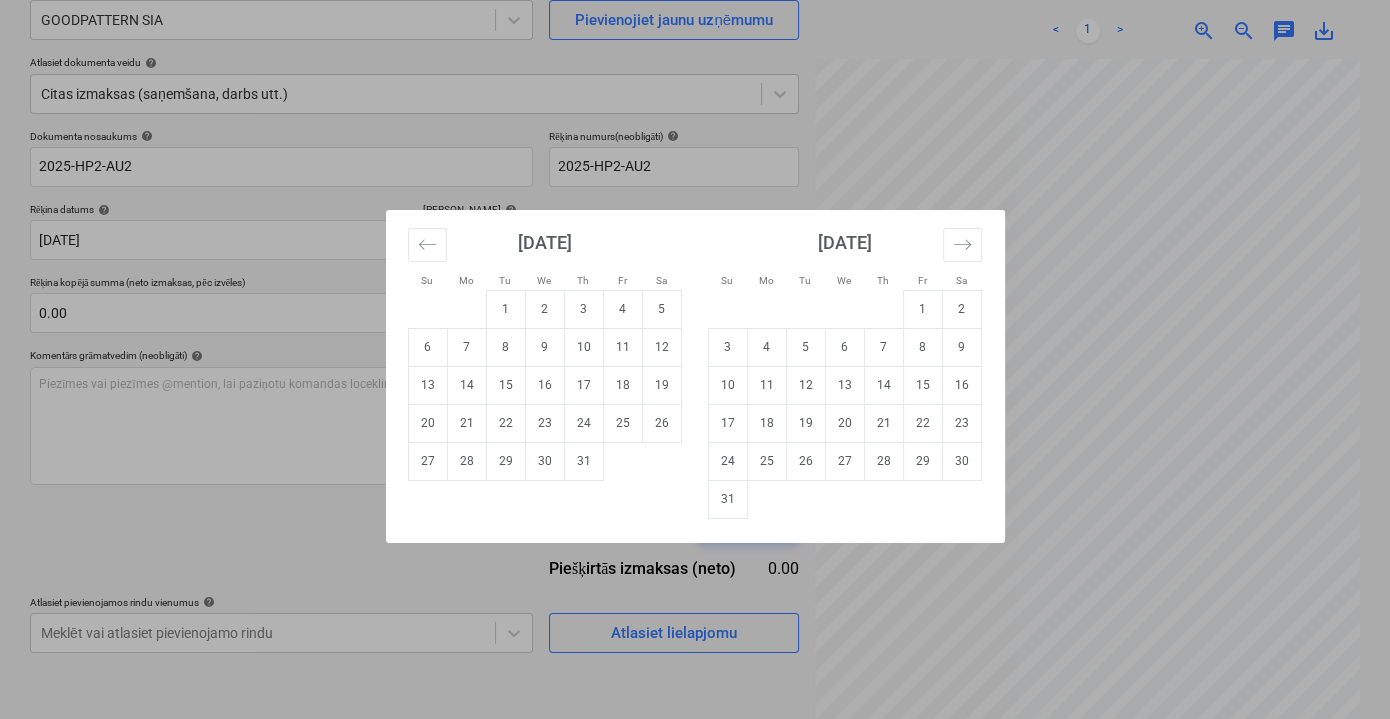 click on "July 2025 1 2 3 4 5 6 7 8 9 10 11 12 13 14 15 16 17 18 19 20 21 22 23 24 25 26 27 28 29 30 31" at bounding box center (545, 345) 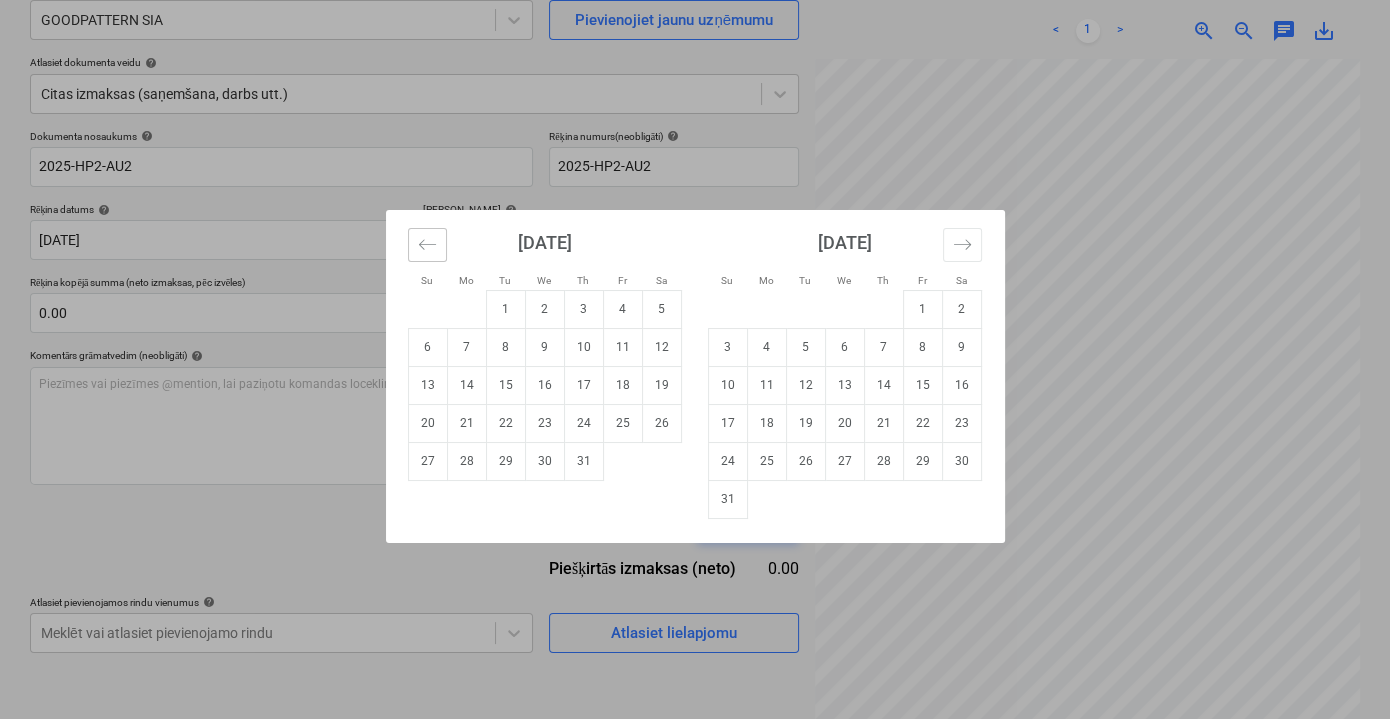 click 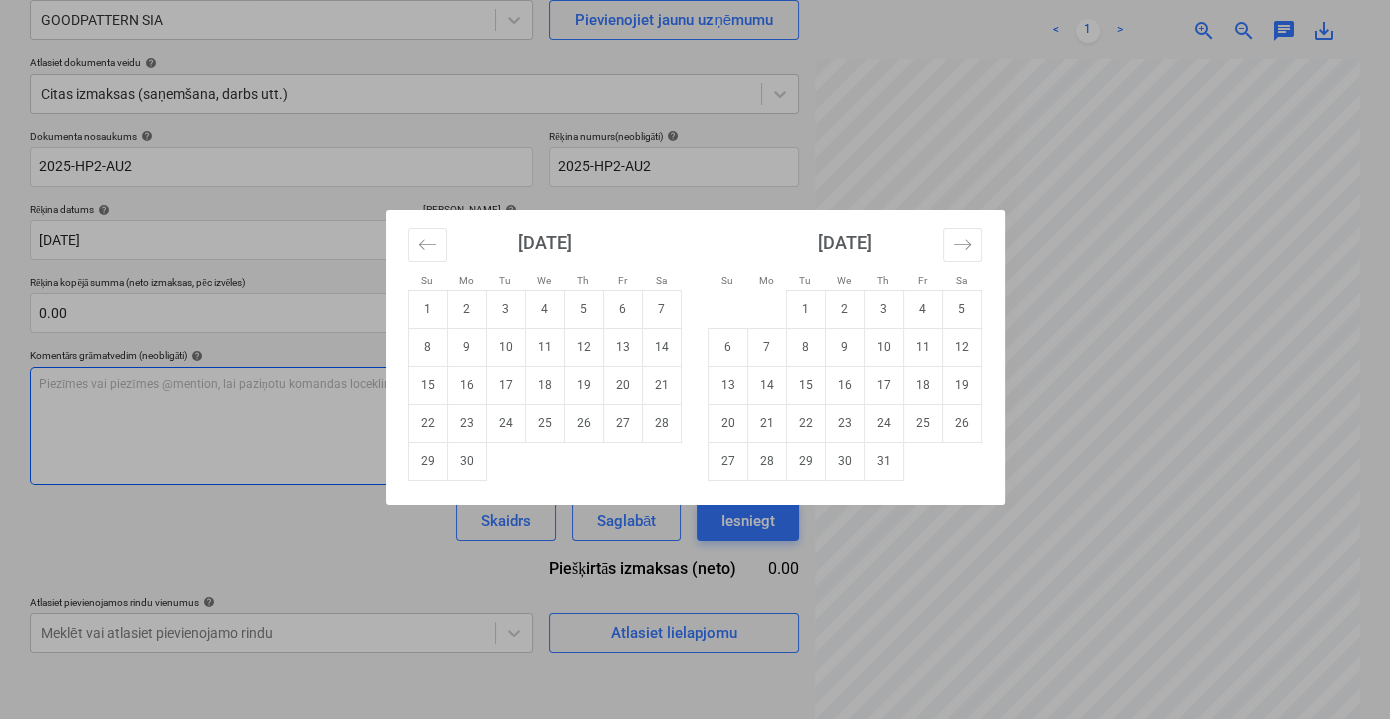 click on "16" at bounding box center (466, 385) 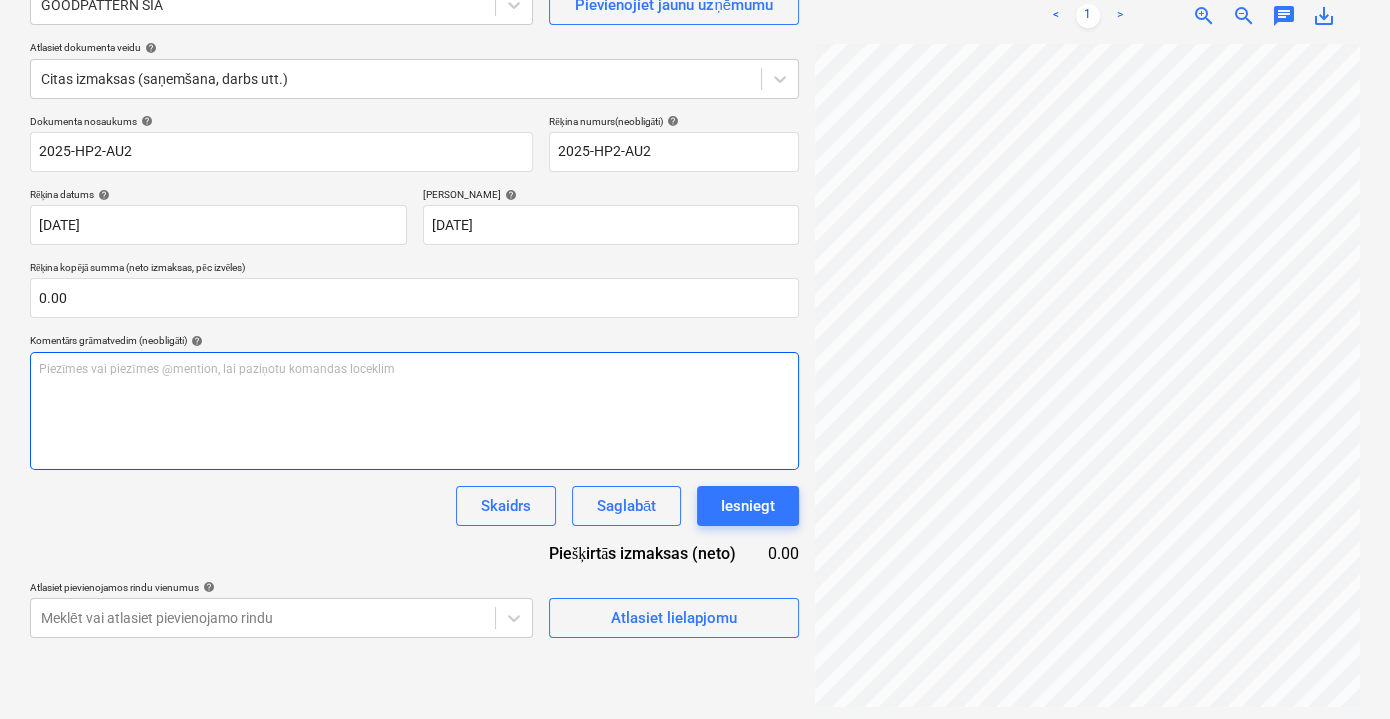 scroll, scrollTop: 199, scrollLeft: 0, axis: vertical 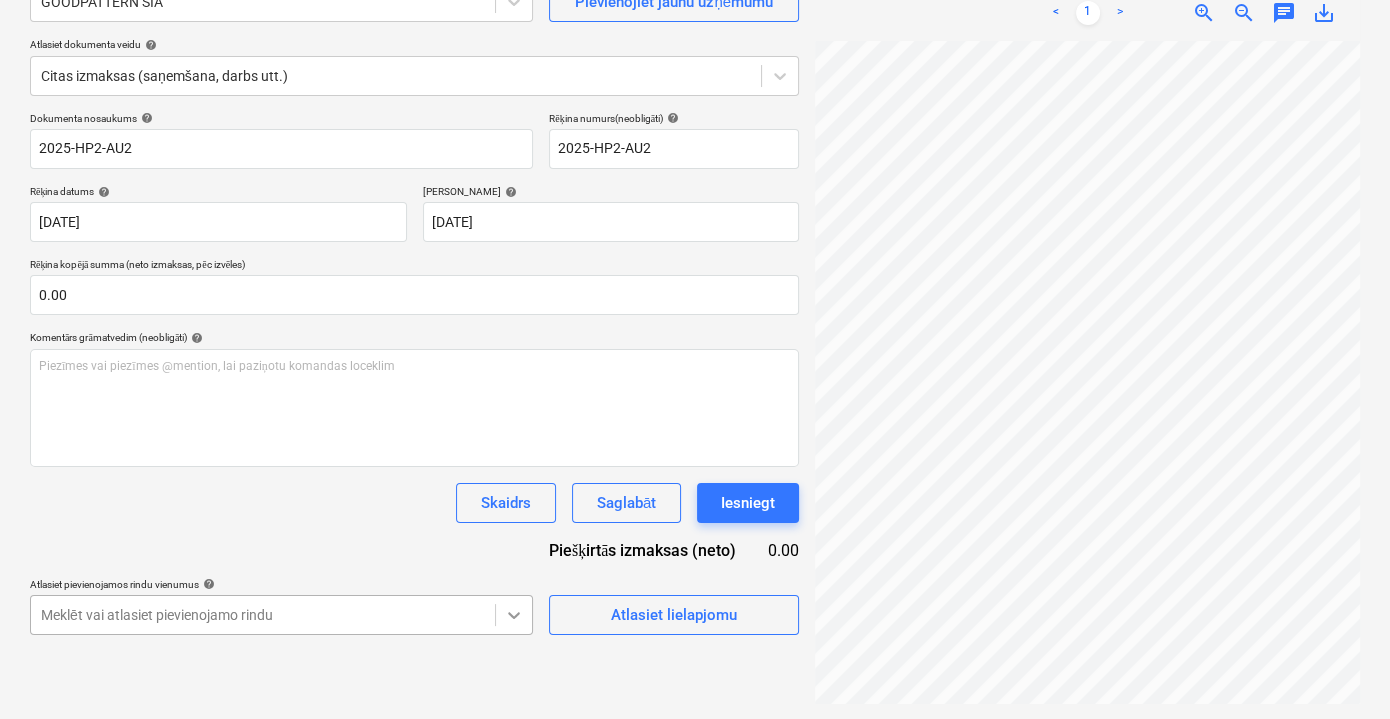 click on "Pārdošana Projekti Kontakti Iesūtne format_size keyboard_arrow_down help search Meklēt notifications 0 keyboard_arrow_down V. Filipčenko keyboard_arrow_down Ozolkalni Ozolkalni Budžets 1 Galvenais līgums PSF Apakšuzņēmuma līgumi Progresa ziņojumi Pirkuma pasūtījumi Izmaksas Ienākumi Vairāk keyboard_arrow_down Izveidot jaunu dokumentu Izvēlieties uzņēmumu GOODPATTERN SIA   Pievienojiet jaunu uzņēmumu Atlasiet dokumenta veidu help Citas izmaksas (saņemšana, darbs utt.) Dokumenta nosaukums help 2025-HP2-AU2 Rēķina numurs  (neobligāti) help 2025-HP2-AU2 Rēķina datums help 06 Jun 2025 06.06.2025 Press the down arrow key to interact with the calendar and
select a date. Press the question mark key to get the keyboard shortcuts for changing dates. Termiņš help 16 Jun 2025 16.06.2025 Press the down arrow key to interact with the calendar and
select a date. Press the question mark key to get the keyboard shortcuts for changing dates. 0.00 Komentārs grāmatvedim (neobligāti) ﻿" at bounding box center [695, 160] 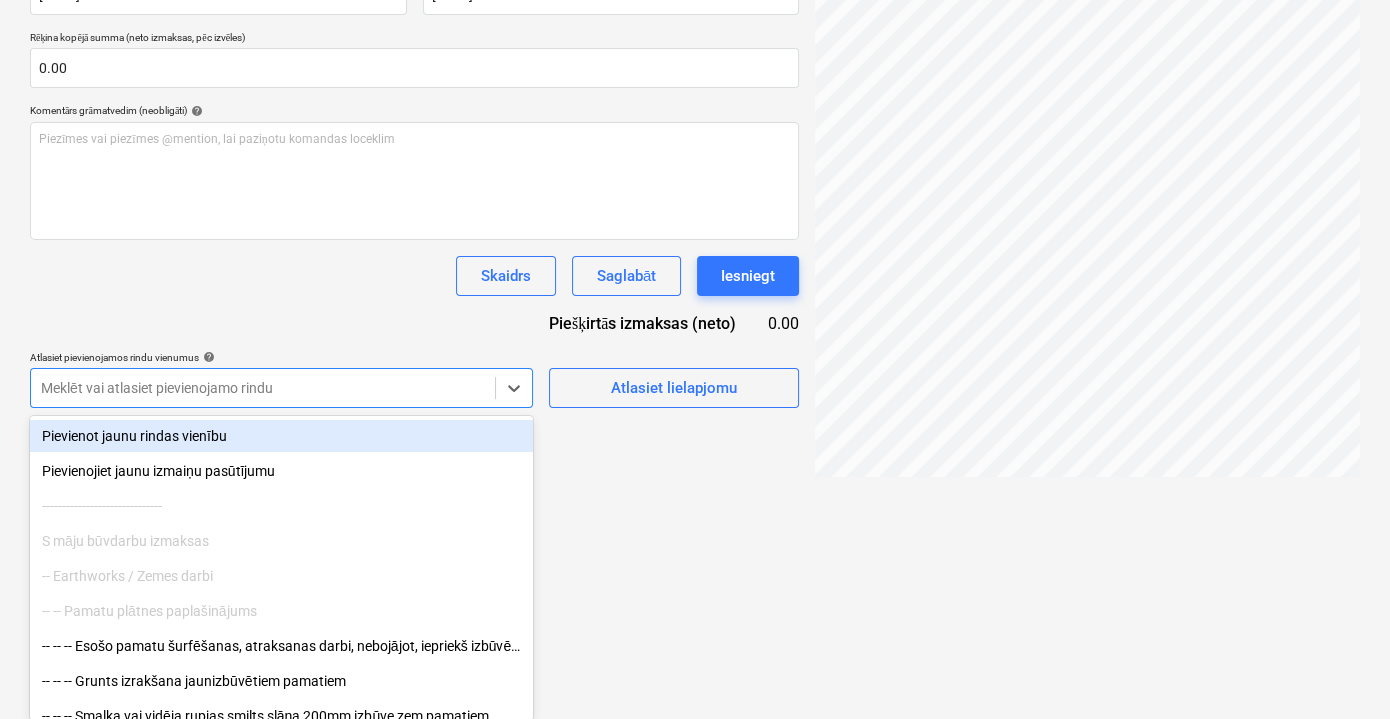 click on "Pievienot jaunu rindas vienību" at bounding box center (281, 436) 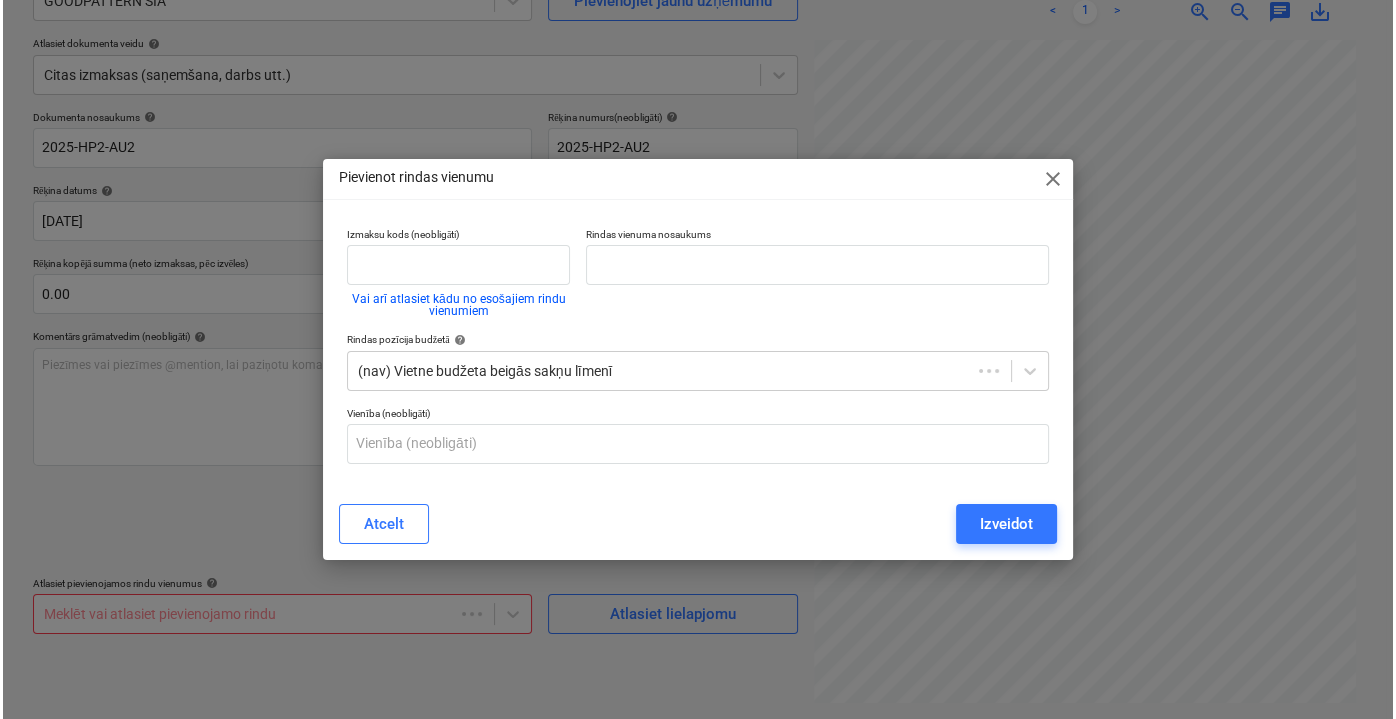 scroll, scrollTop: 199, scrollLeft: 0, axis: vertical 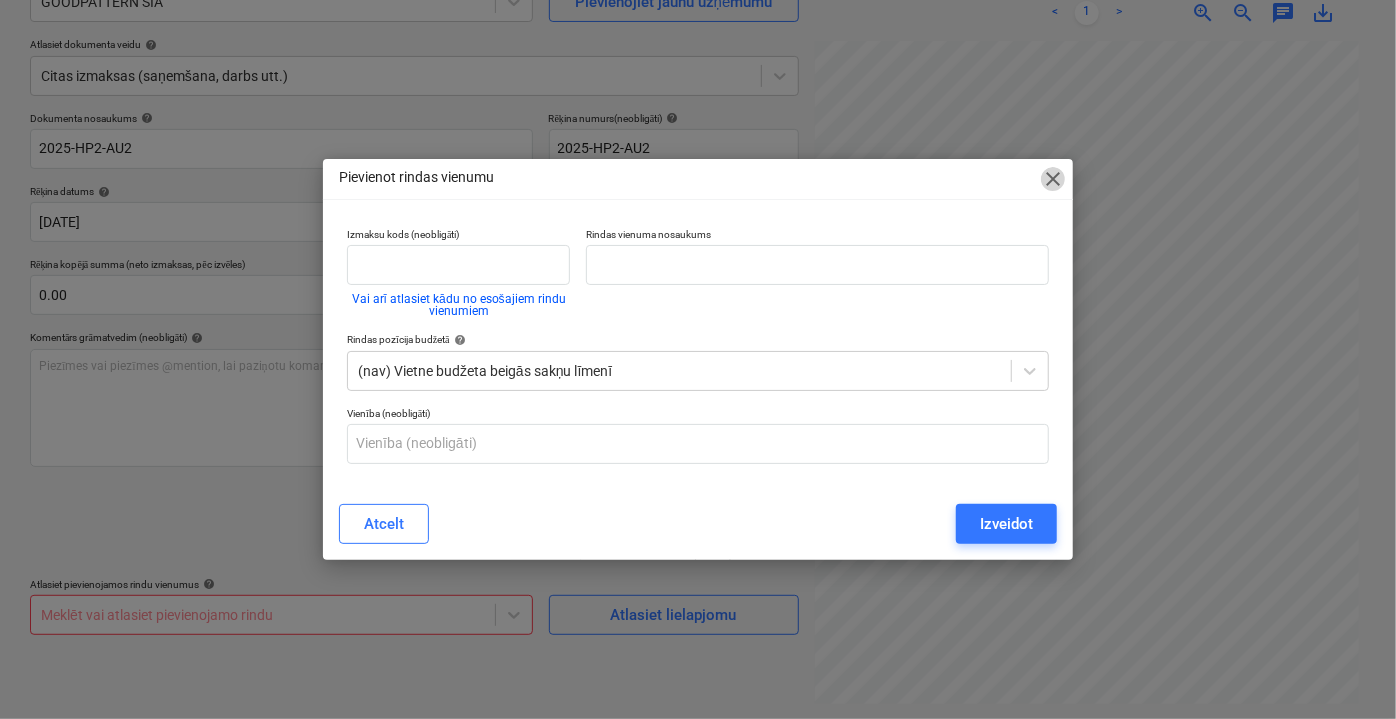 click on "close" at bounding box center [1053, 179] 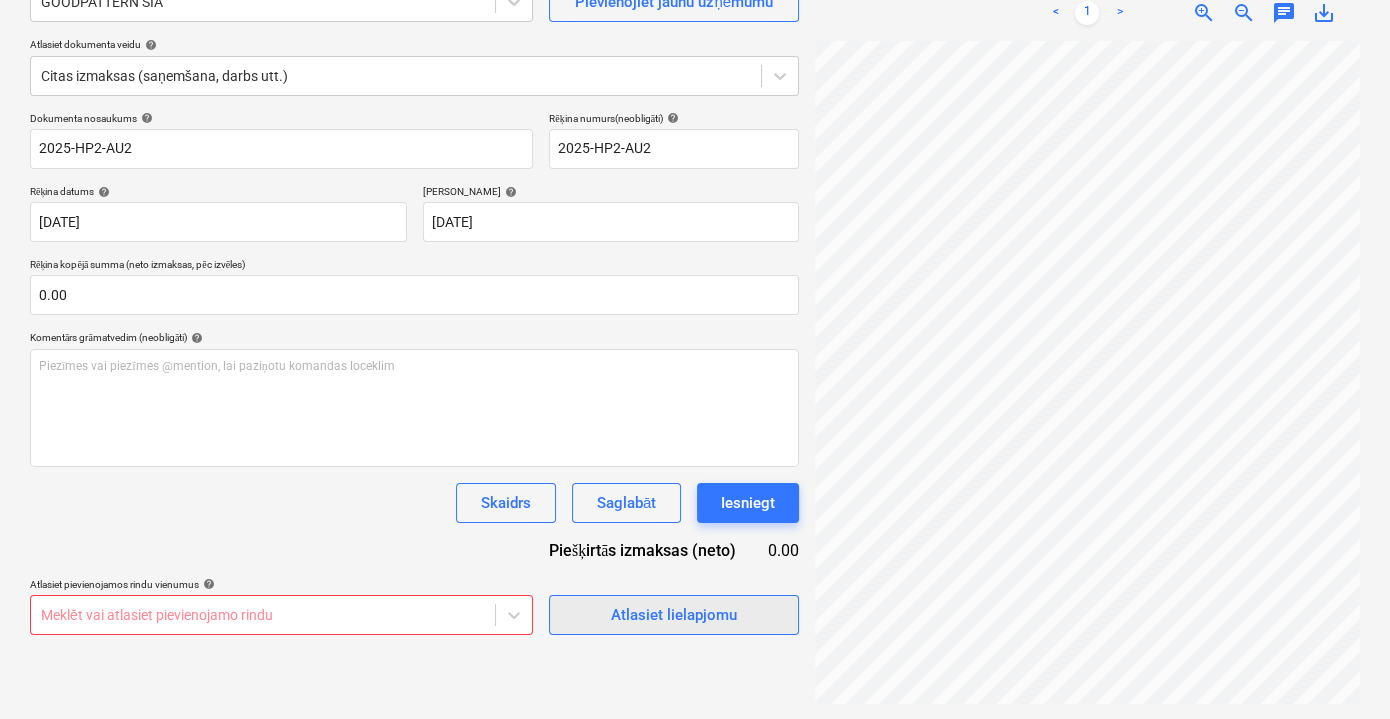 click on "Atlasiet lielapjomu" at bounding box center [674, 615] 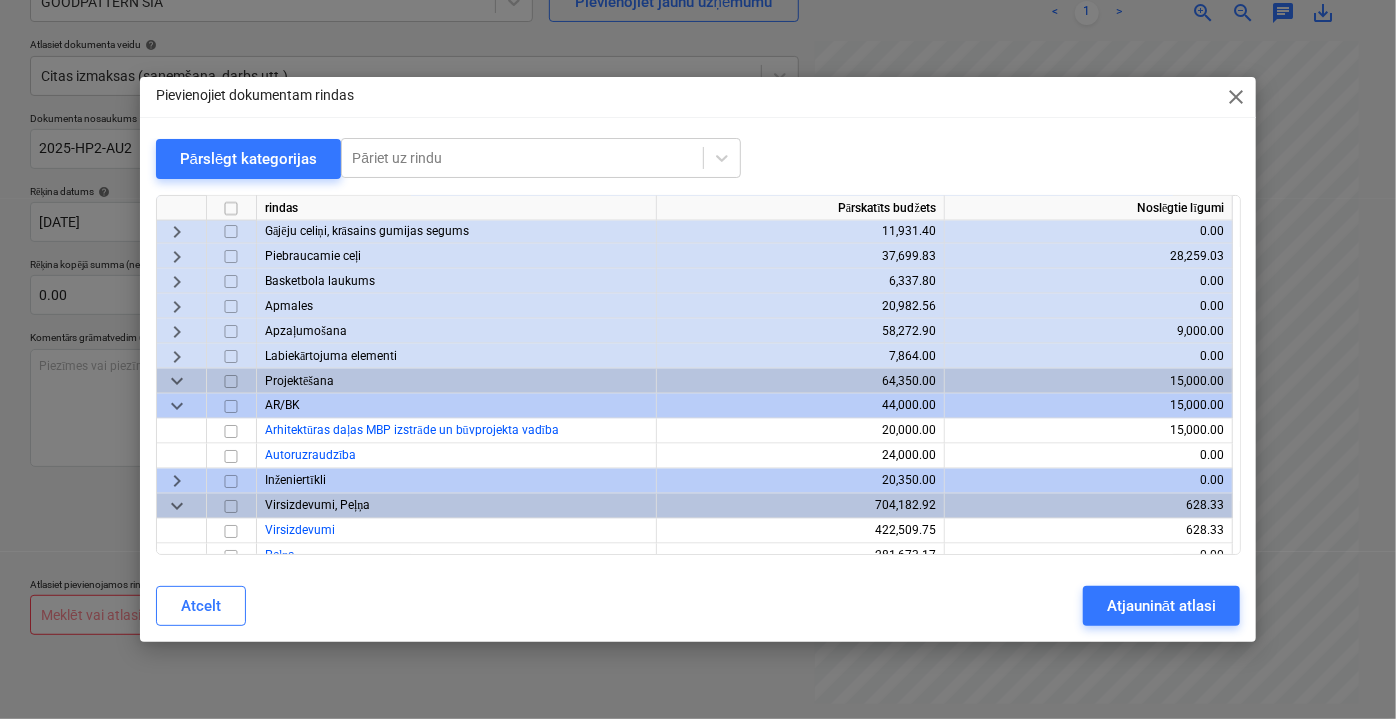 scroll, scrollTop: 1741, scrollLeft: 0, axis: vertical 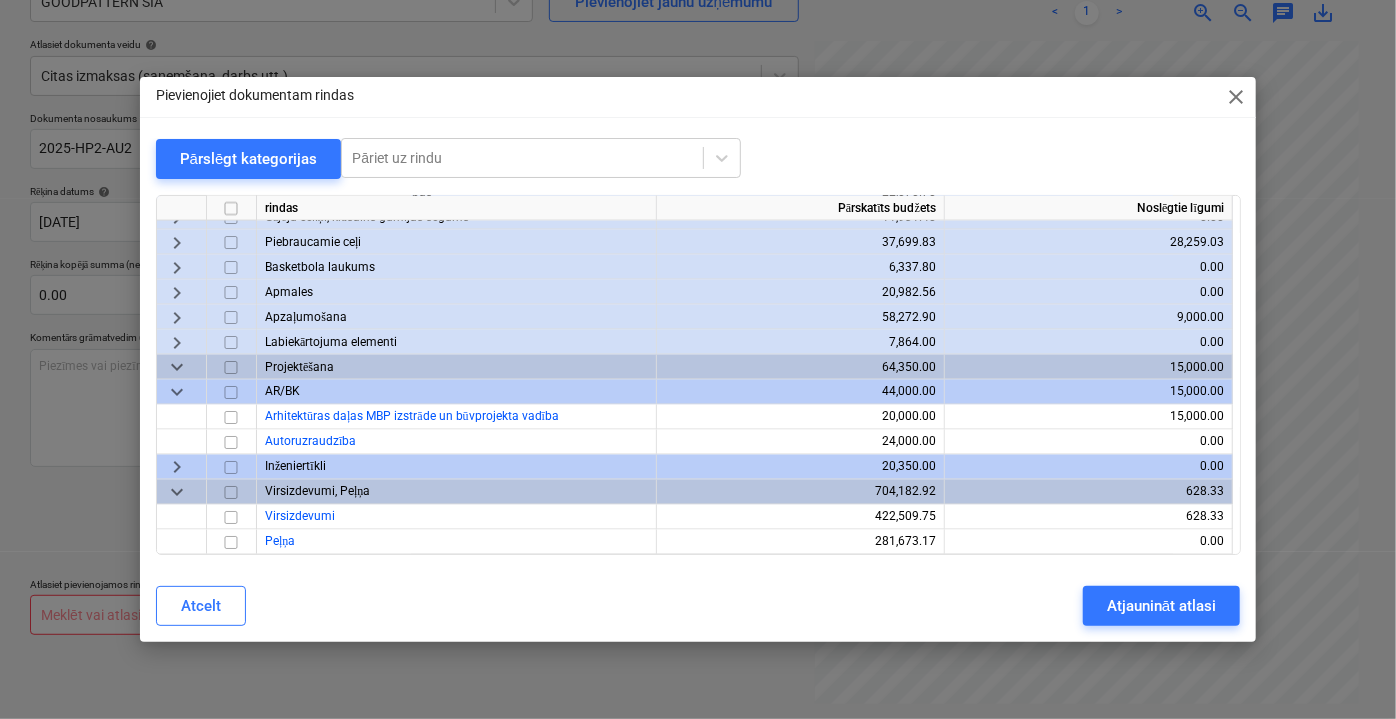 click on "keyboard_arrow_down" at bounding box center (177, 367) 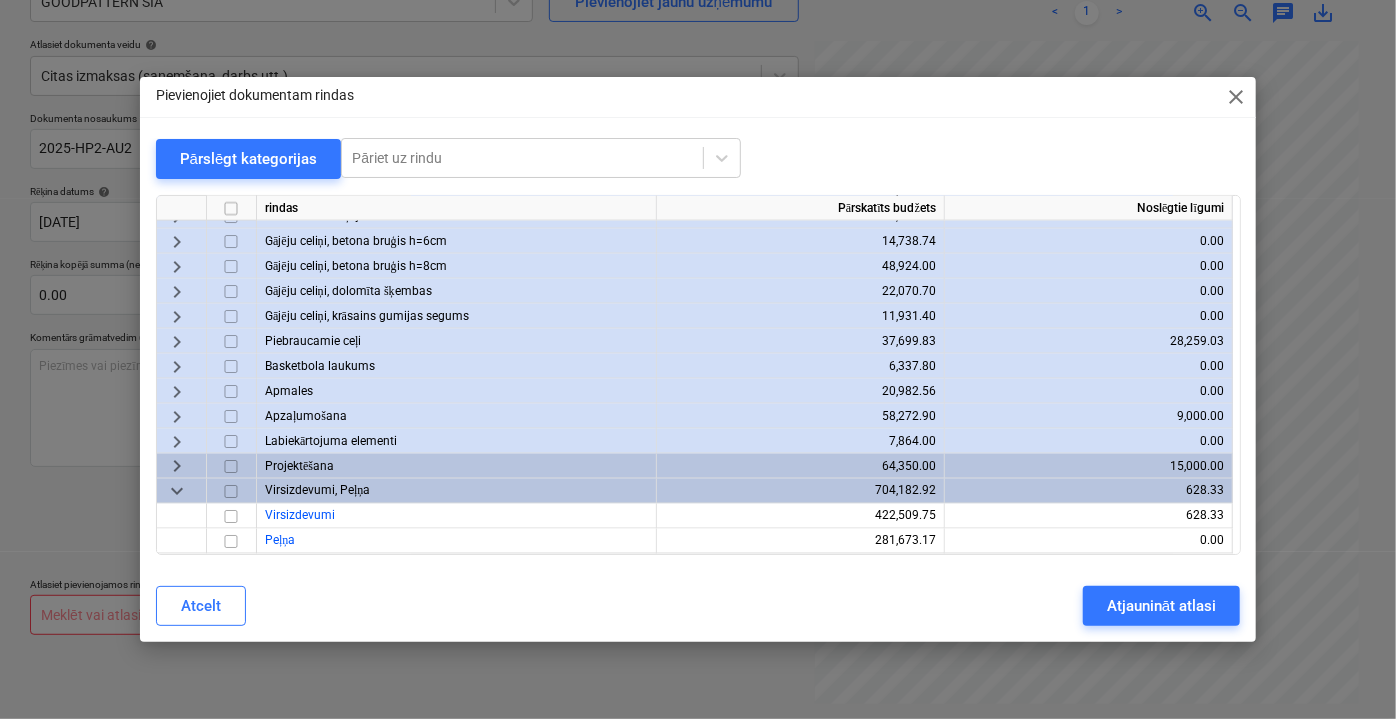 scroll, scrollTop: 1641, scrollLeft: 0, axis: vertical 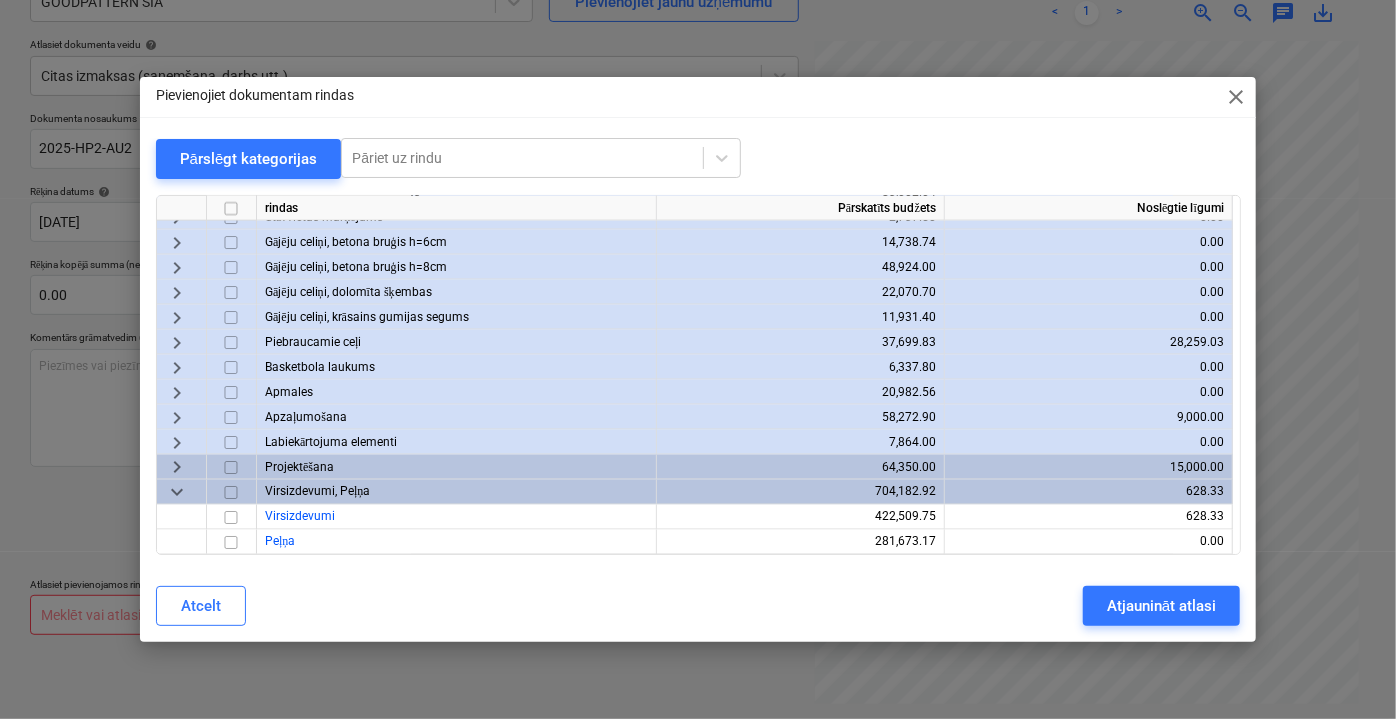 click on "keyboard_arrow_right" at bounding box center (177, 467) 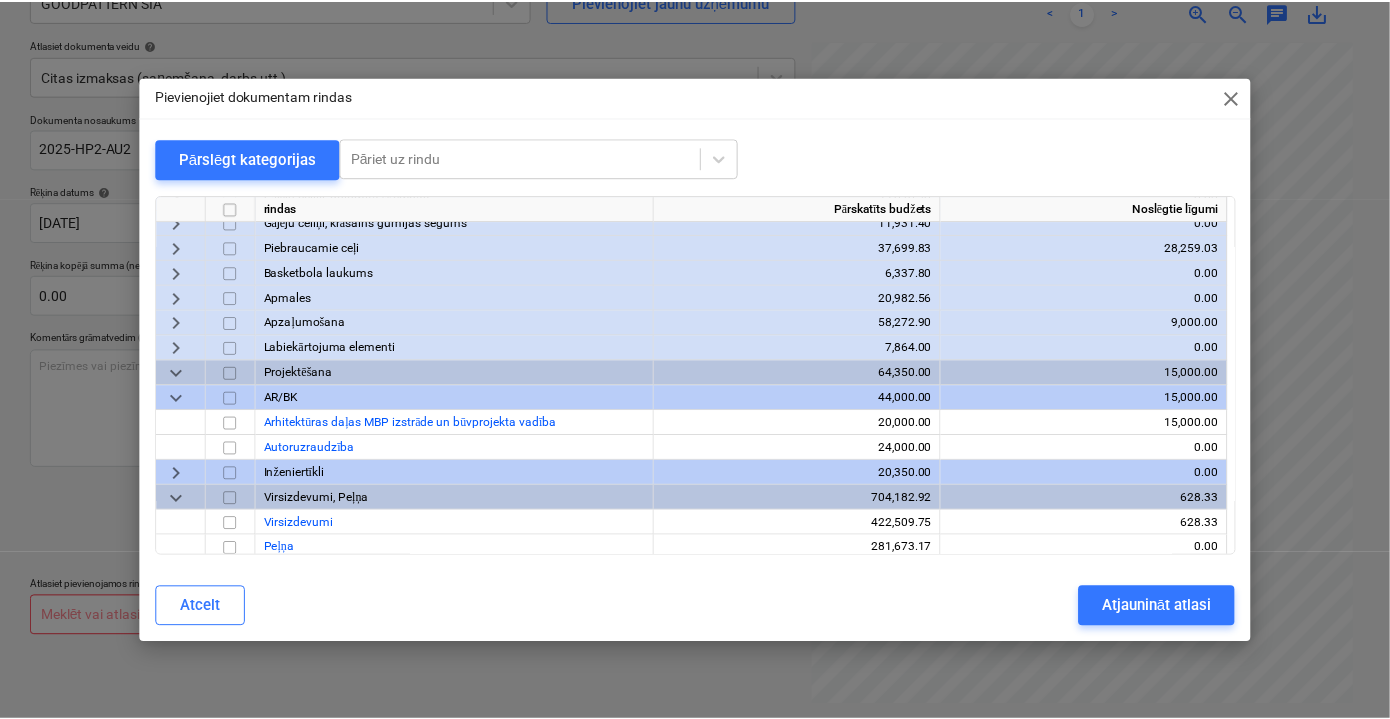 scroll, scrollTop: 1741, scrollLeft: 0, axis: vertical 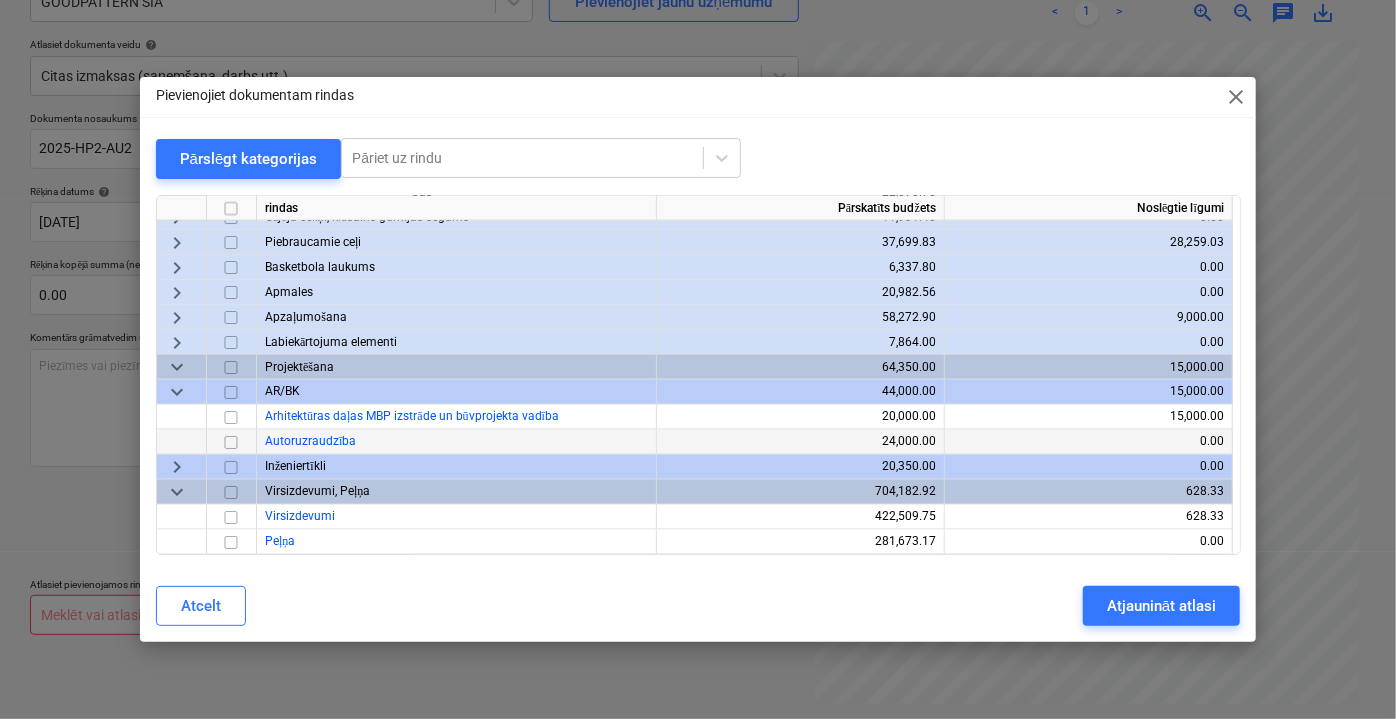 click at bounding box center (231, 442) 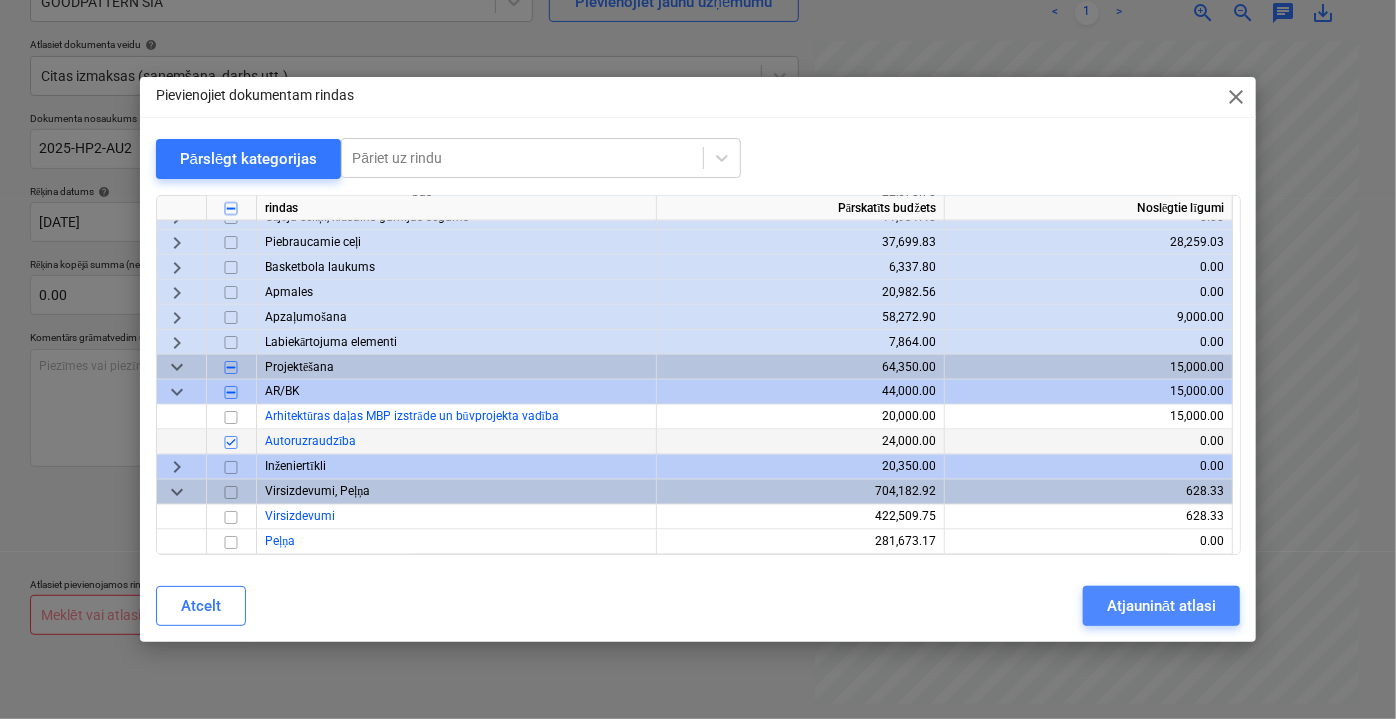 click on "Atjaunināt atlasi" at bounding box center [1161, 606] 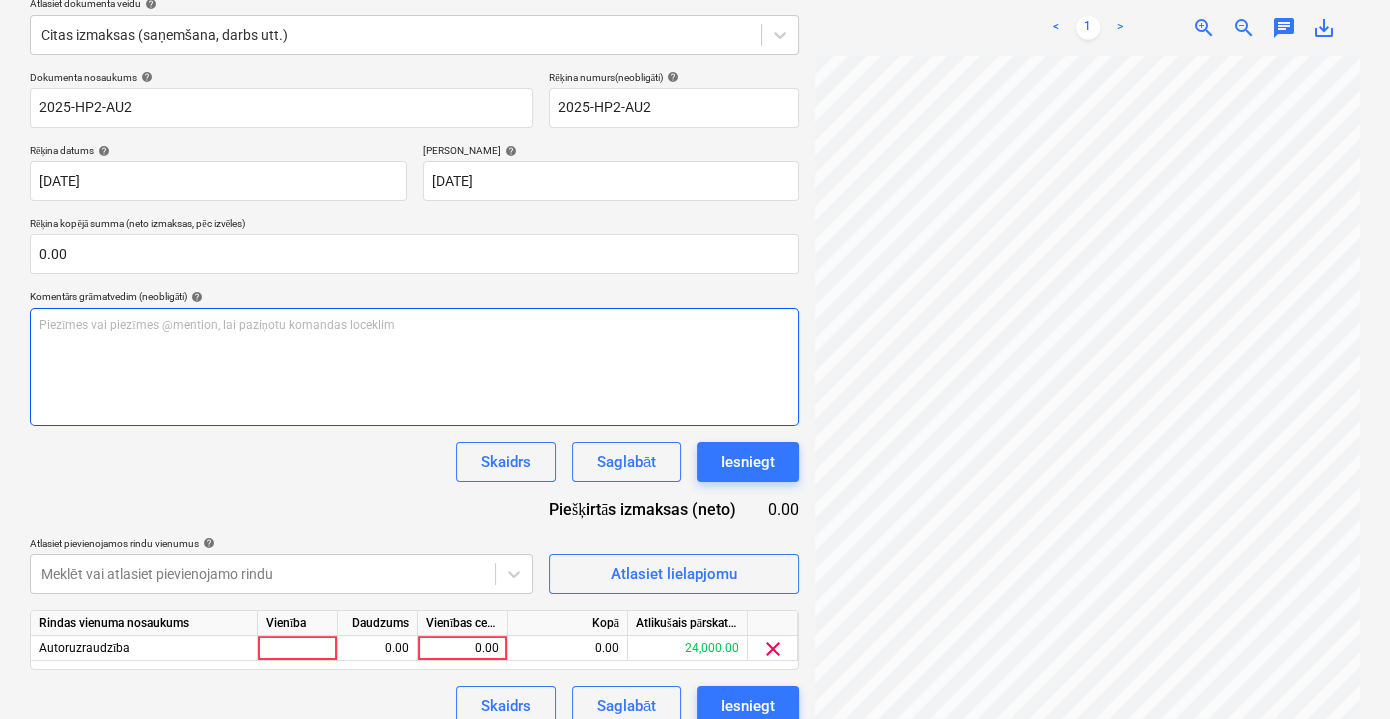 scroll, scrollTop: 262, scrollLeft: 0, axis: vertical 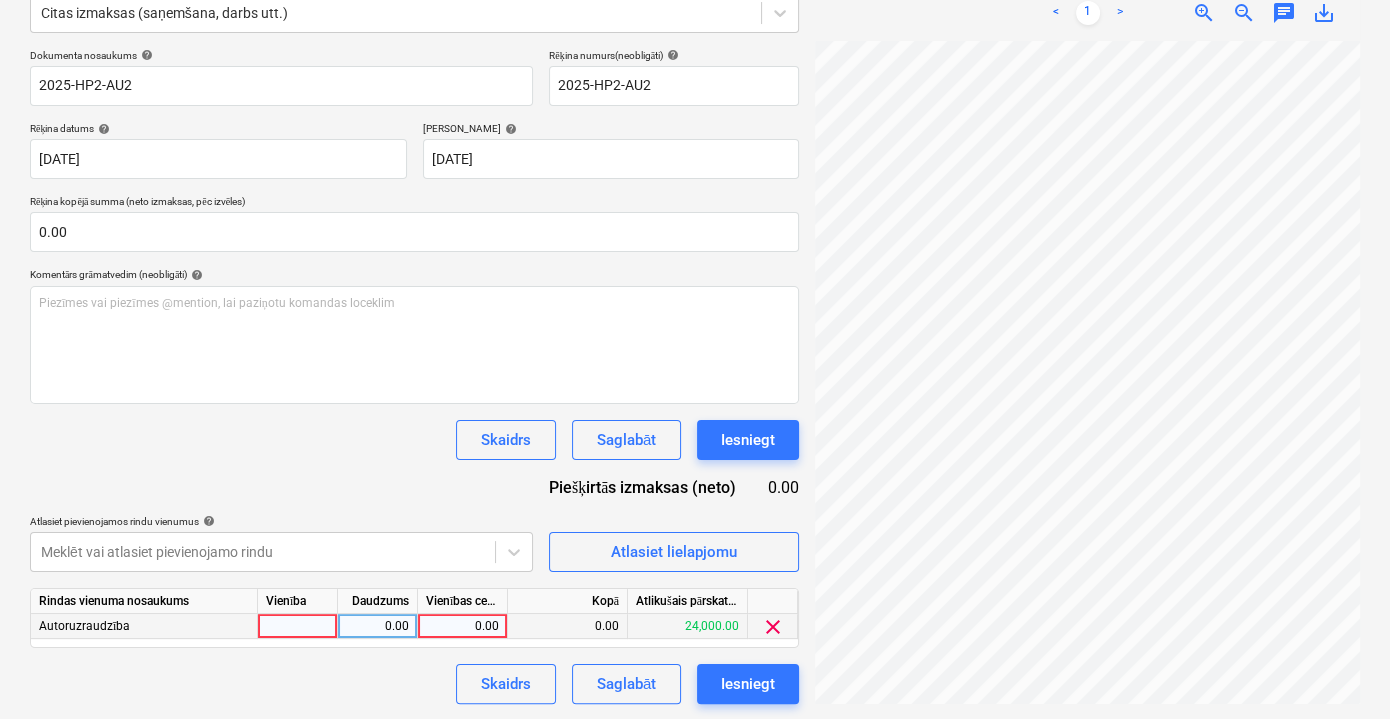 click on "0.00" at bounding box center [462, 626] 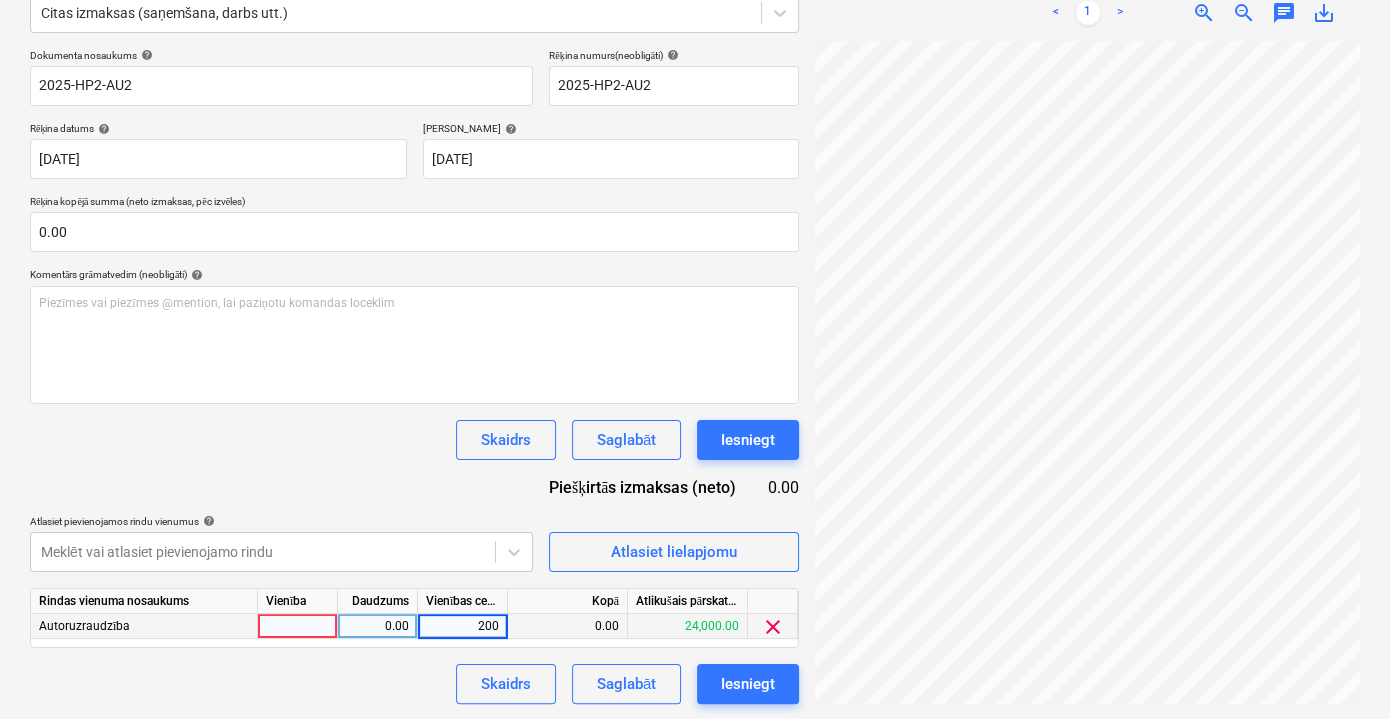 type on "2000" 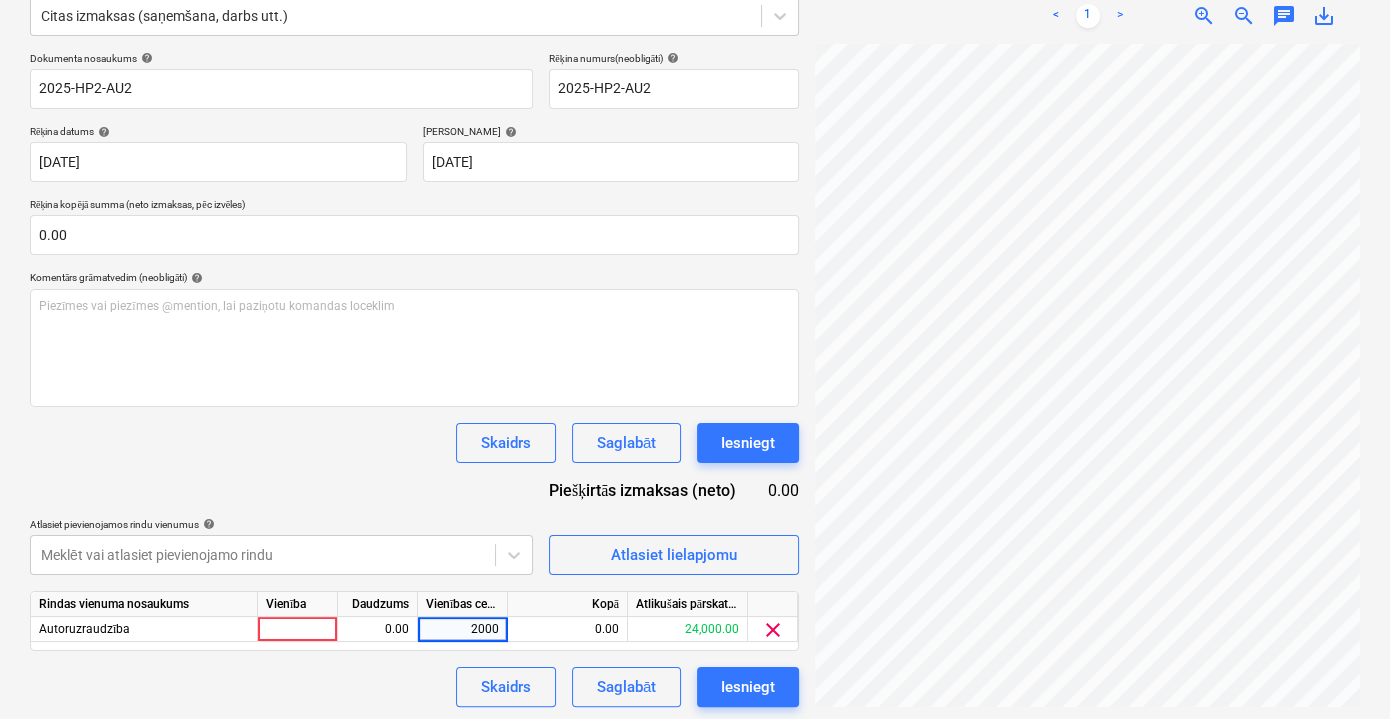 scroll, scrollTop: 262, scrollLeft: 0, axis: vertical 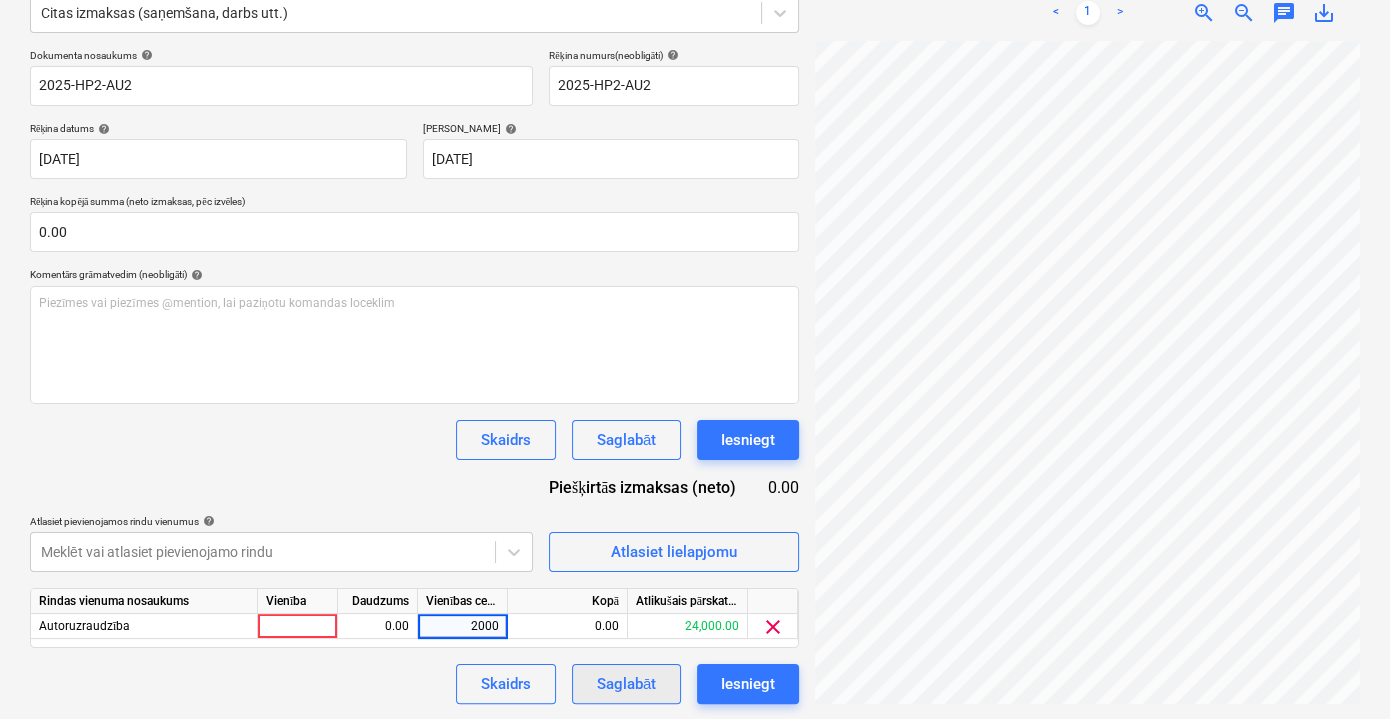 click on "Saglabāt" at bounding box center (626, 684) 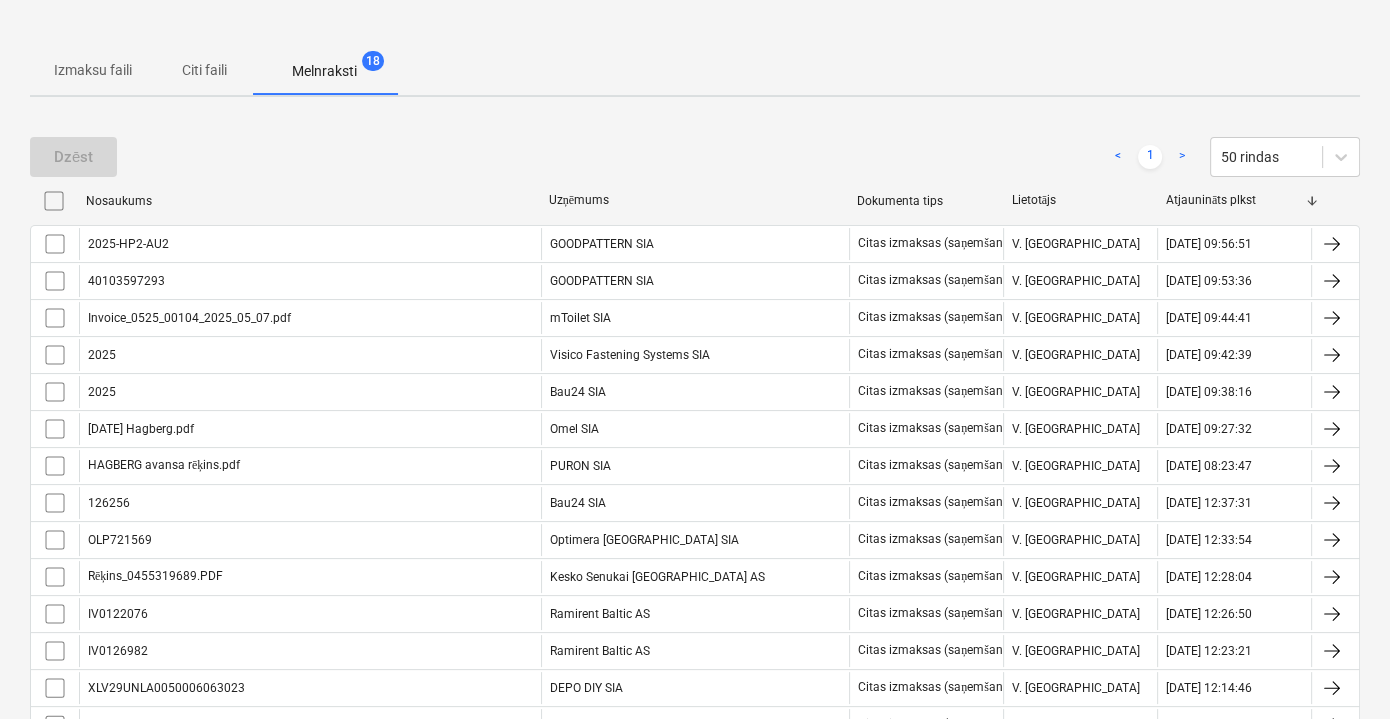 click on "Citi faili" at bounding box center [204, 70] 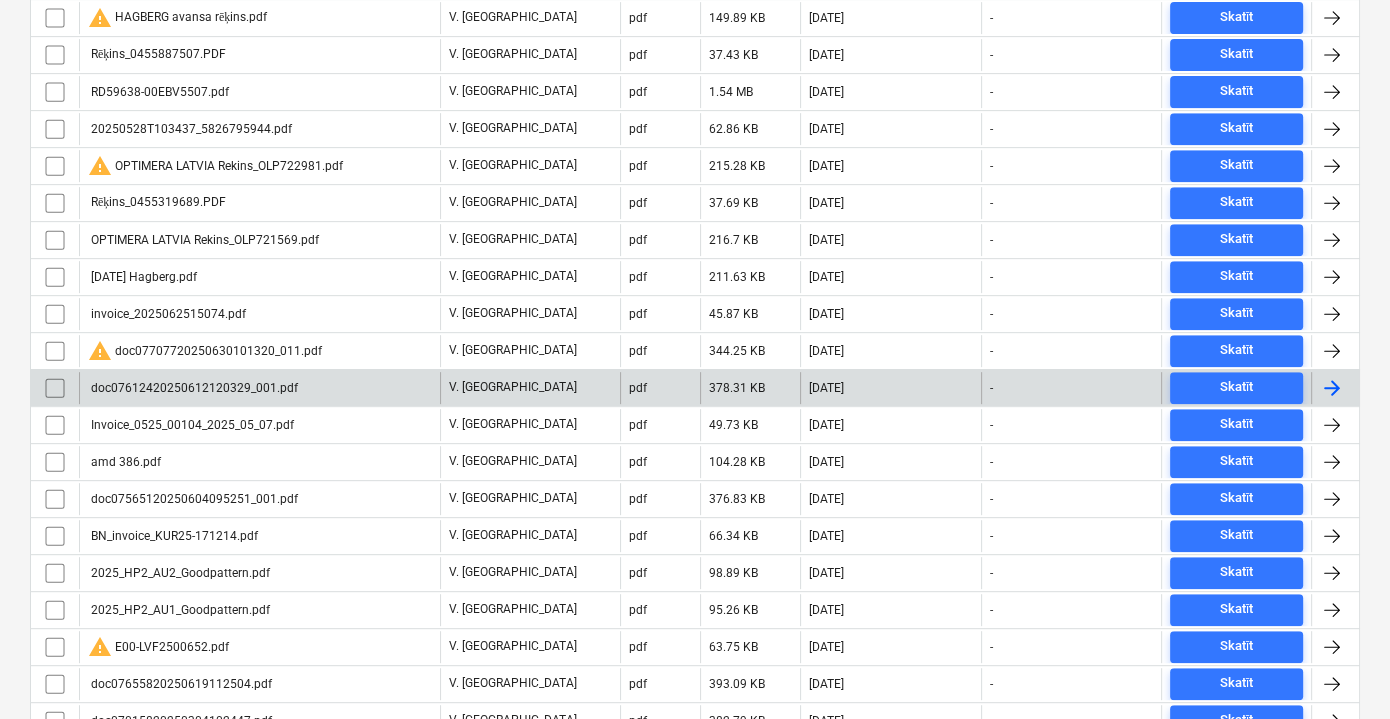 scroll, scrollTop: 898, scrollLeft: 0, axis: vertical 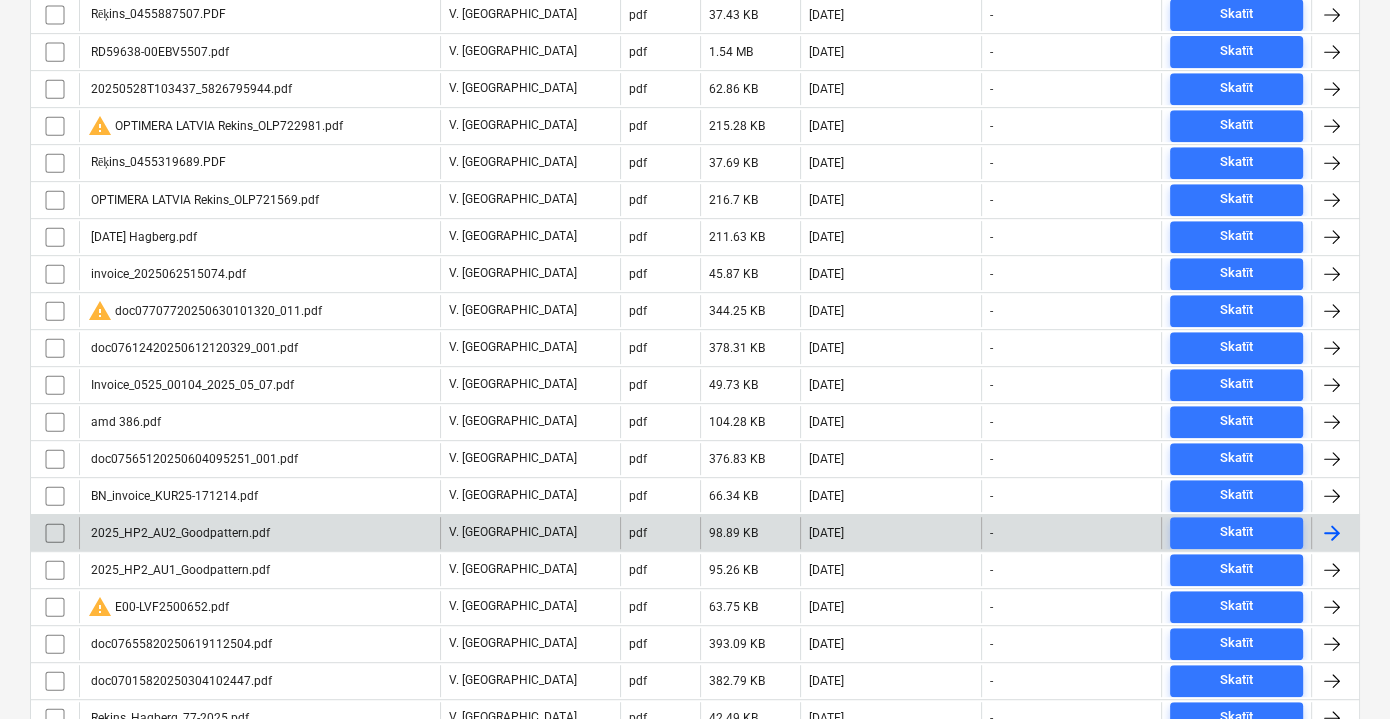 click on "2025_HP2_AU2_Goodpattern.pdf" at bounding box center (179, 533) 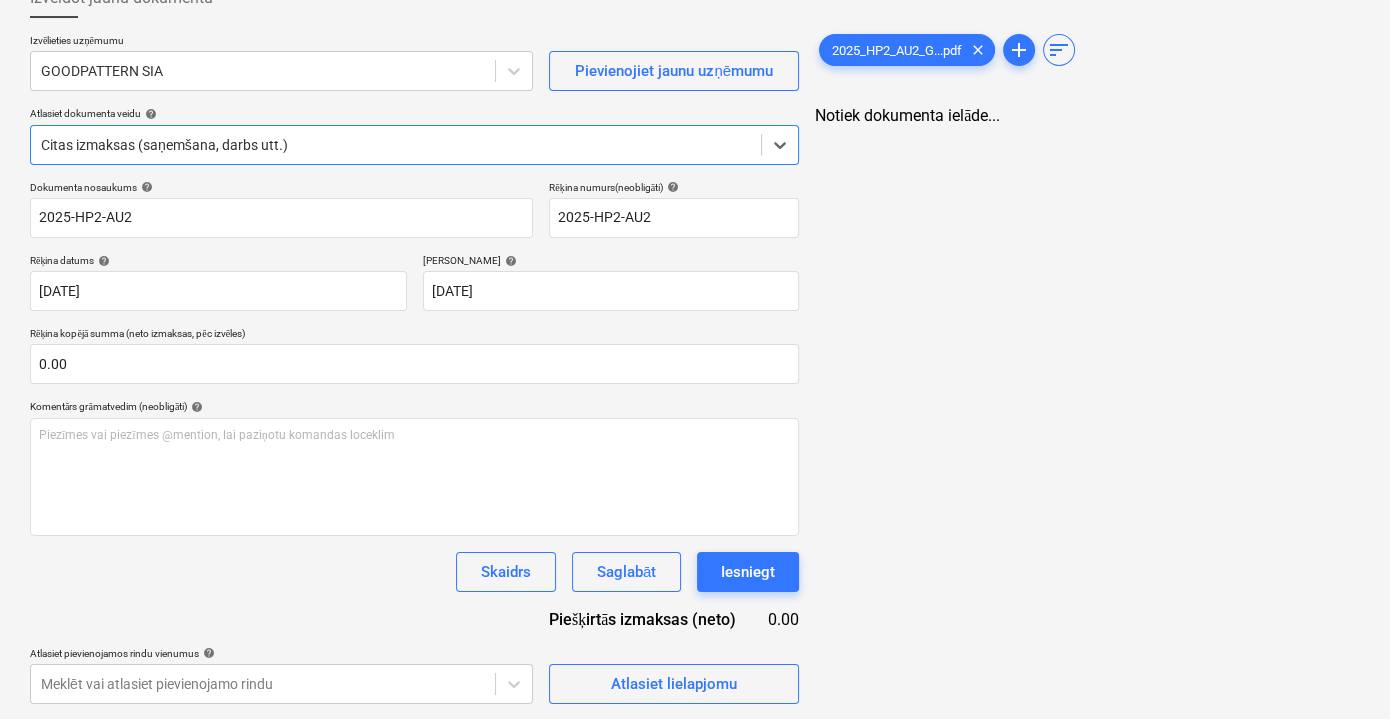 type on "06 Jun 2025" 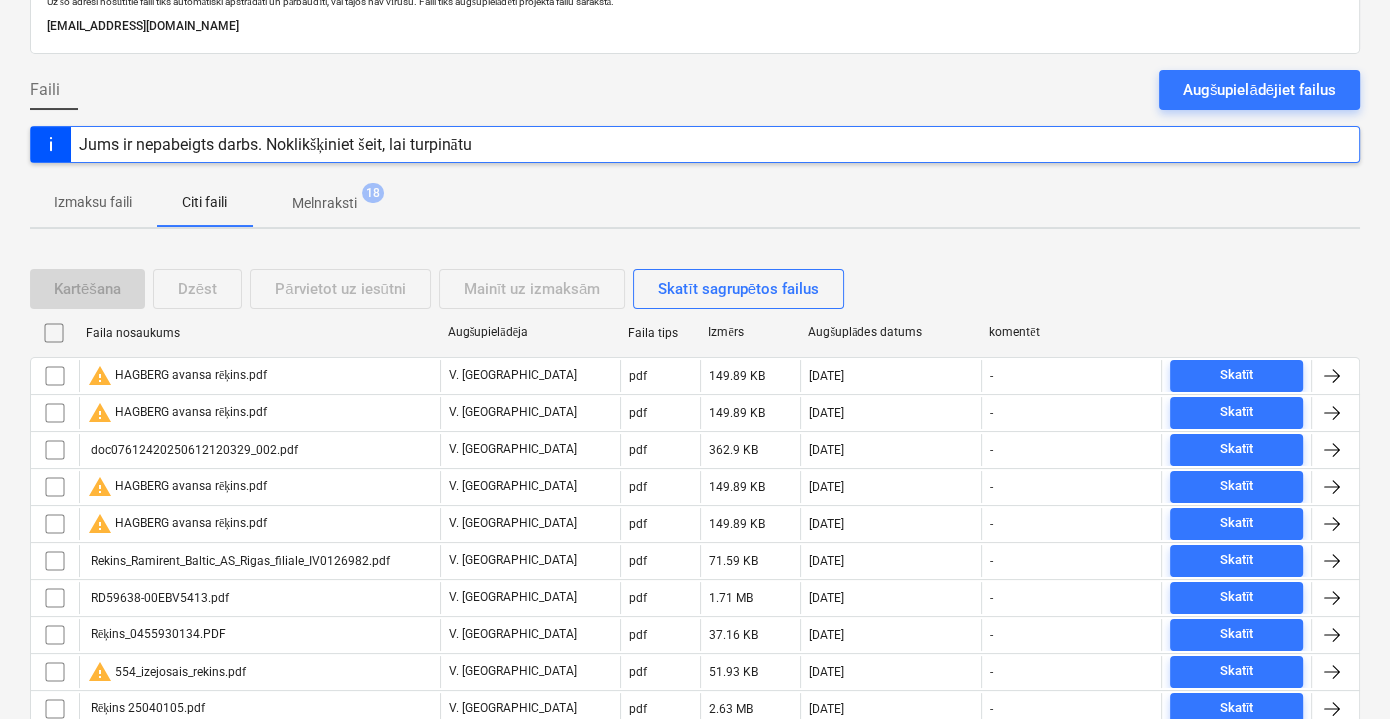 click on "2025_HP2_AU1_Goodpattern.pdf" at bounding box center (259, 1338) 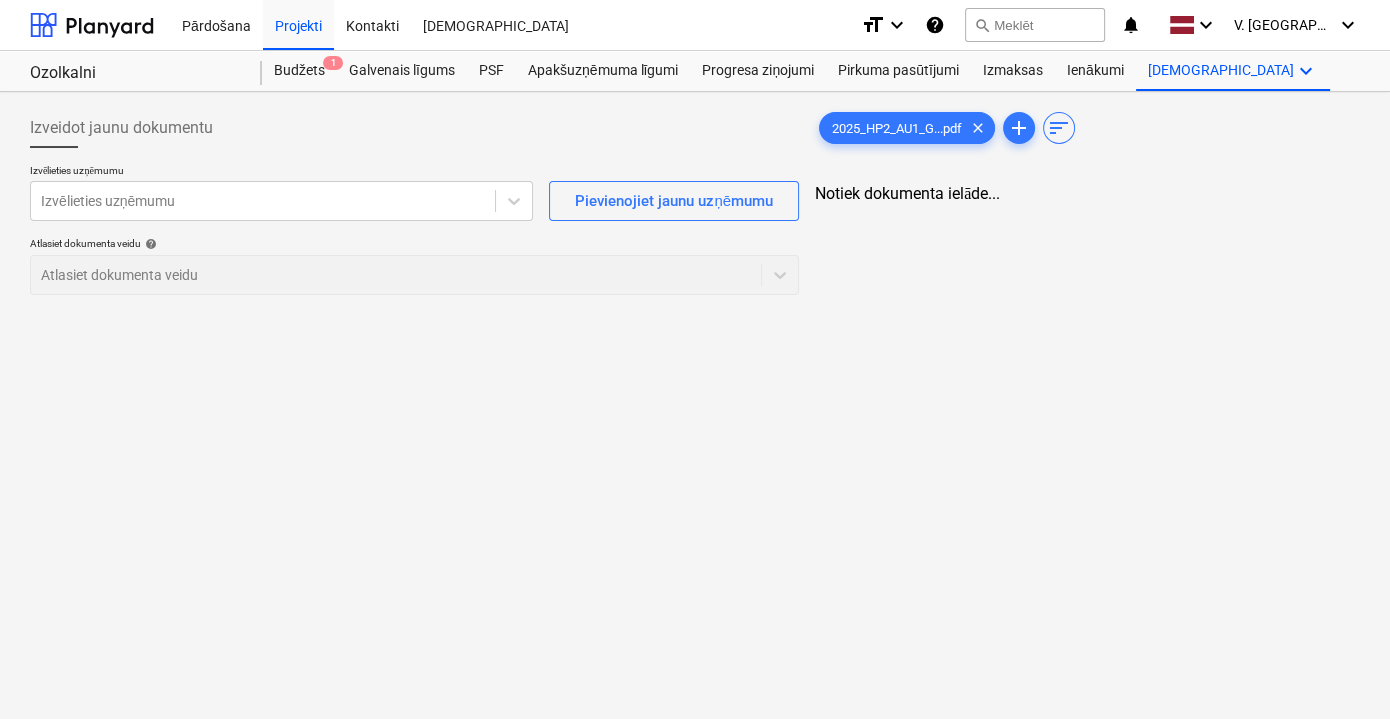 scroll, scrollTop: 0, scrollLeft: 0, axis: both 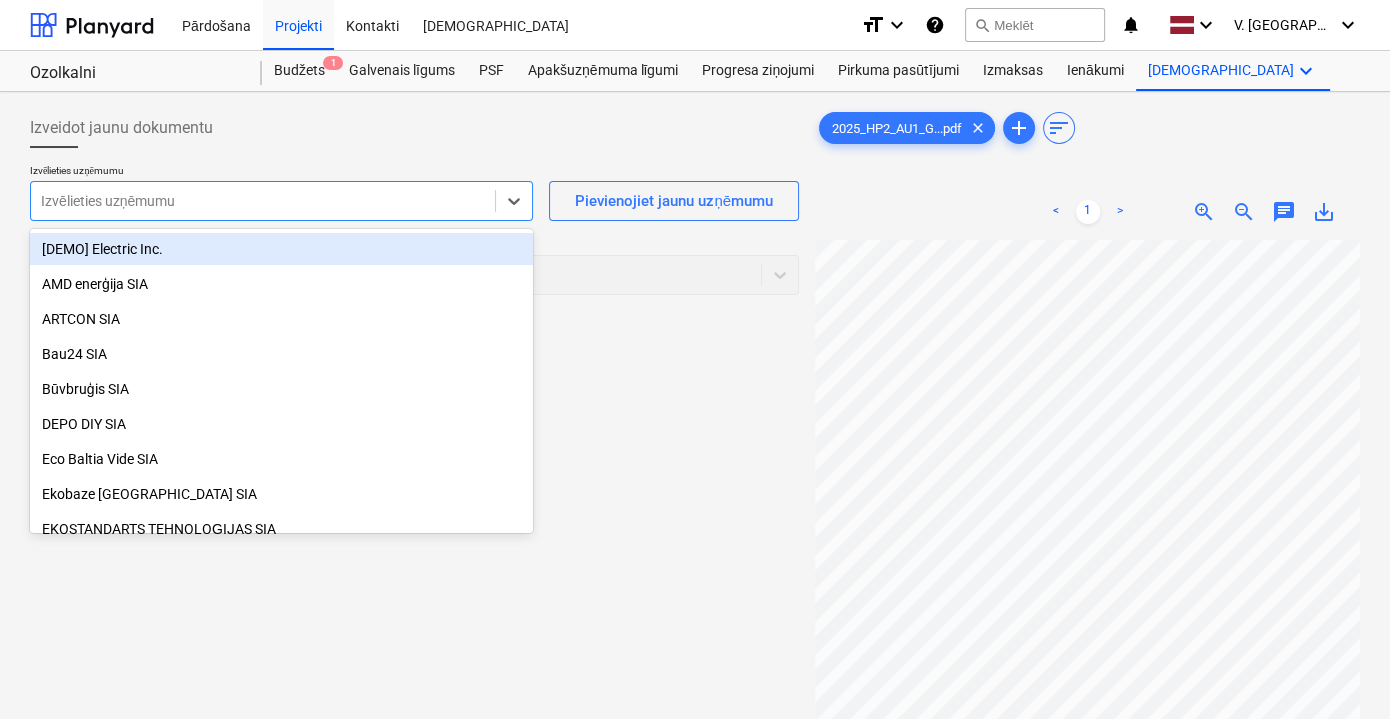 click at bounding box center [263, 201] 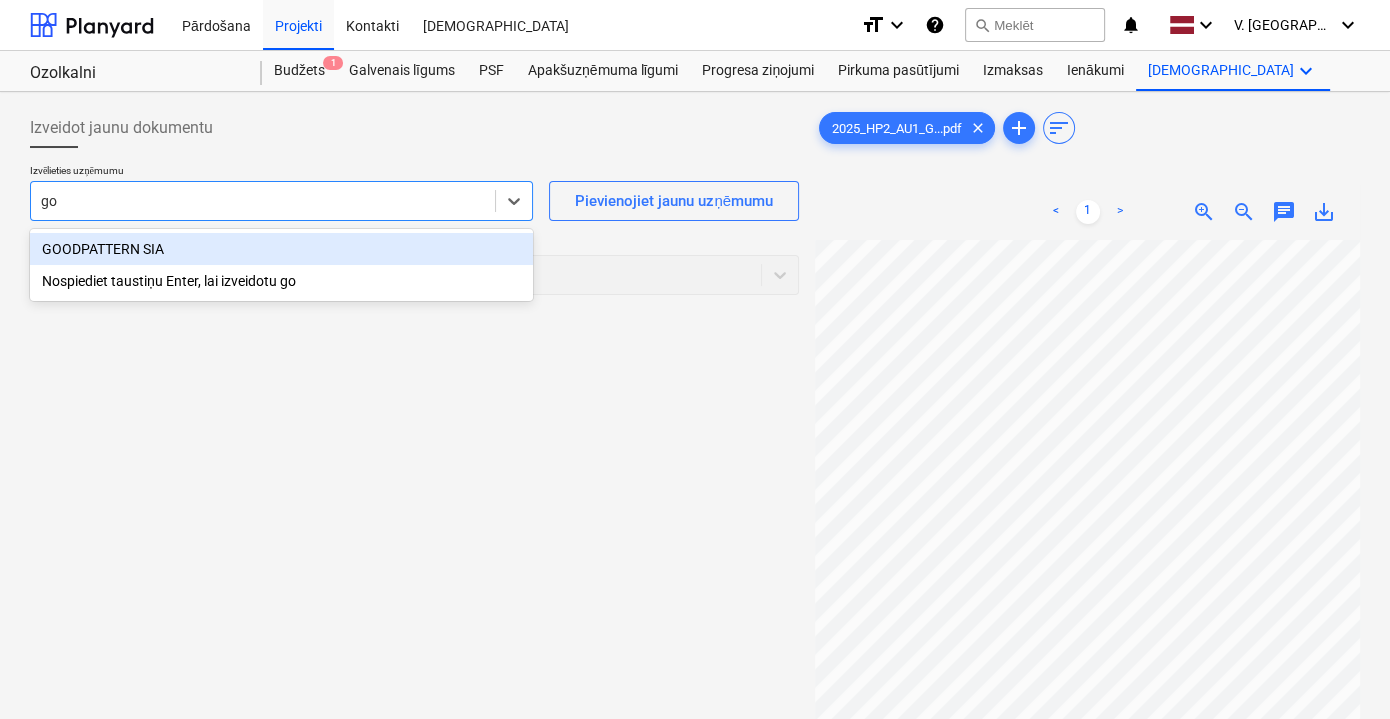 type on "goo" 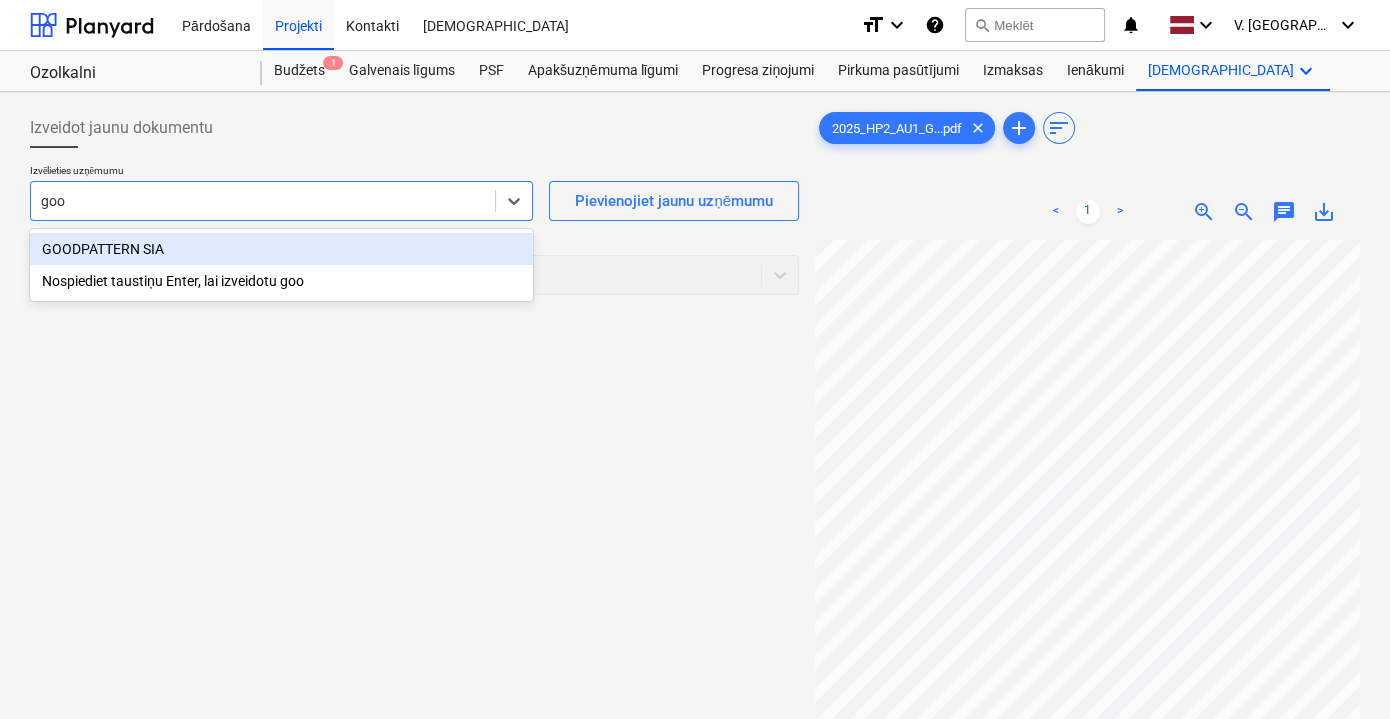 click on "GOODPATTERN SIA" at bounding box center [281, 249] 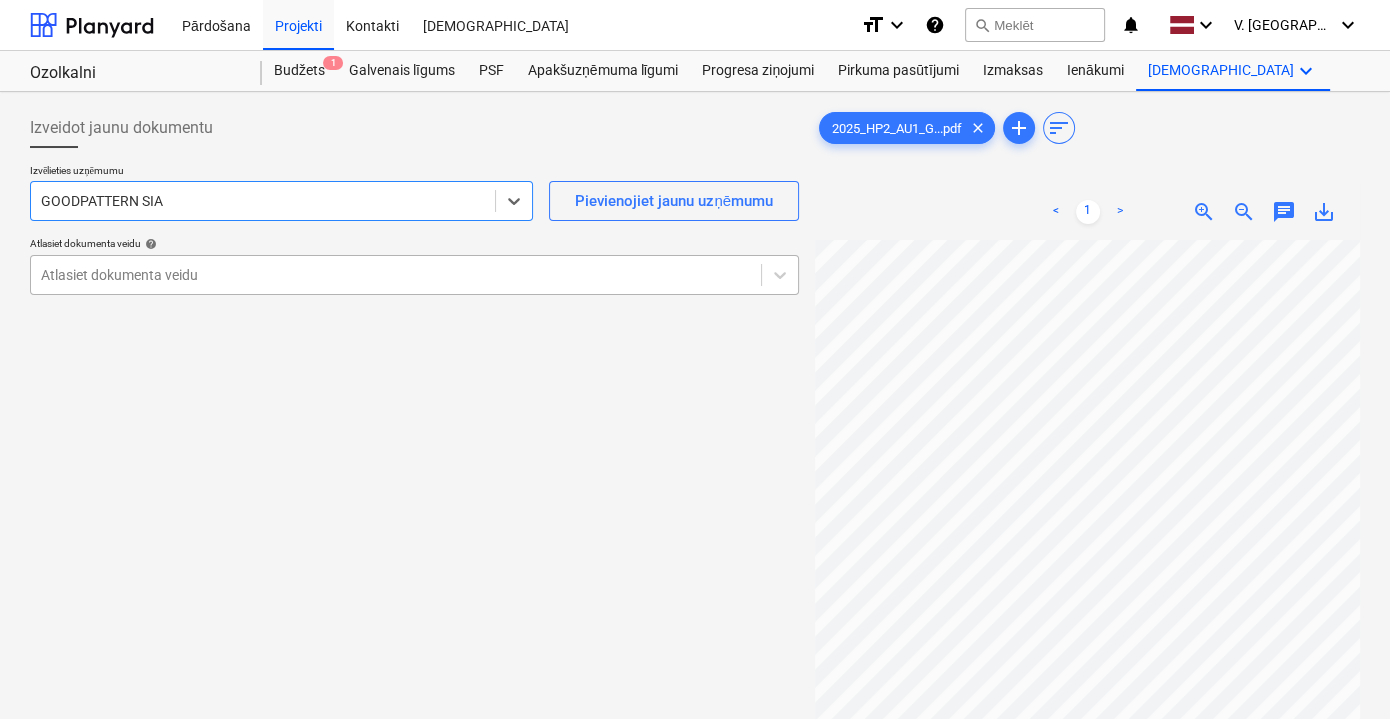 click at bounding box center [396, 275] 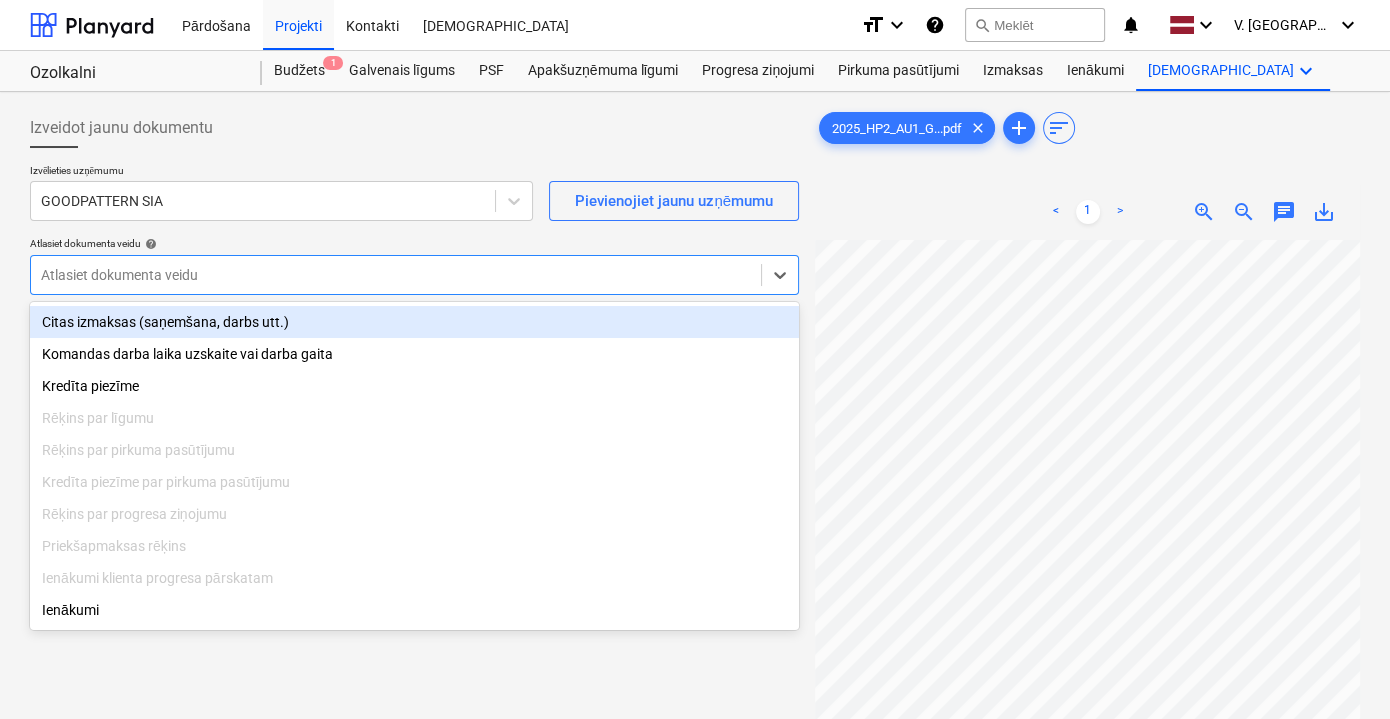 click on "Citas izmaksas (saņemšana, darbs utt.)" at bounding box center [414, 322] 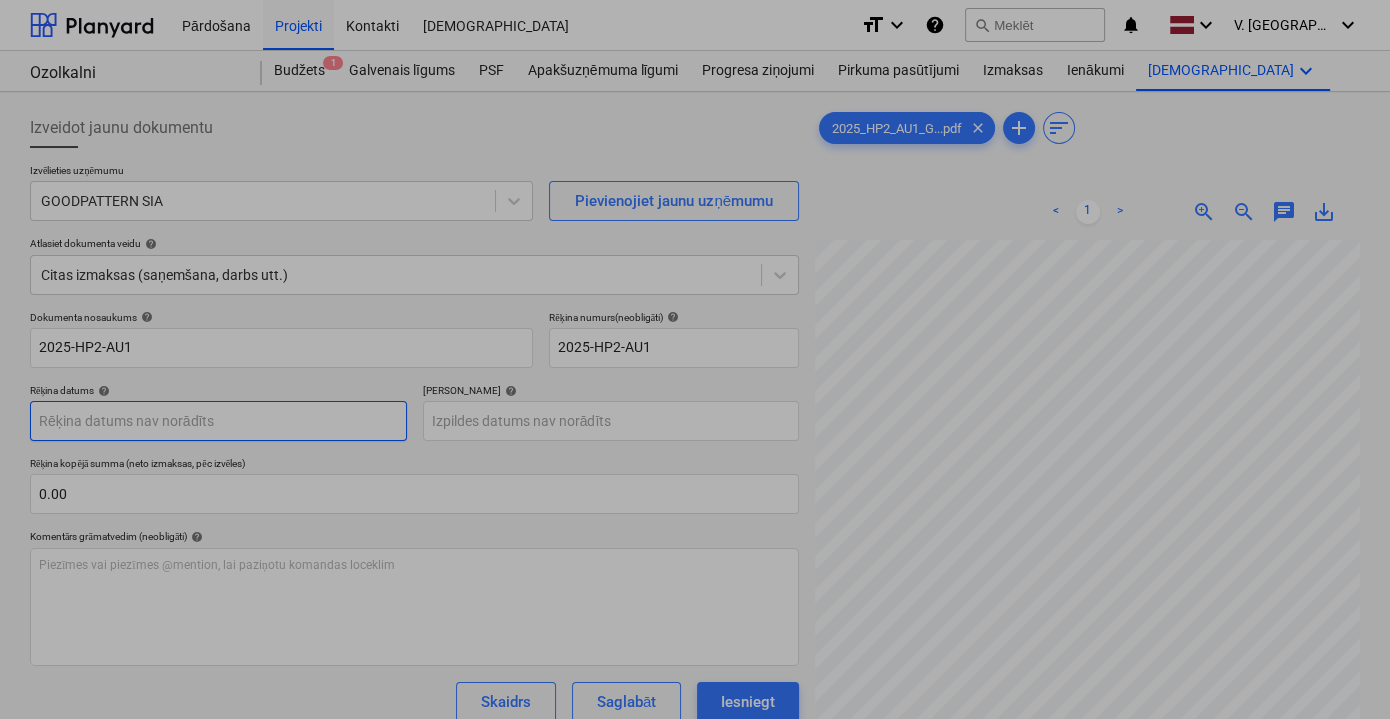 click on "Pārdošana Projekti Kontakti Iesūtne format_size keyboard_arrow_down help search Meklēt notifications 0 keyboard_arrow_down V. Filipčenko keyboard_arrow_down Ozolkalni Ozolkalni Budžets 1 Galvenais līgums PSF Apakšuzņēmuma līgumi Progresa ziņojumi Pirkuma pasūtījumi Izmaksas Ienākumi Vairāk keyboard_arrow_down Izveidot jaunu dokumentu Izvēlieties uzņēmumu GOODPATTERN SIA   Pievienojiet jaunu uzņēmumu Atlasiet dokumenta veidu help Citas izmaksas (saņemšana, darbs utt.) Dokumenta nosaukums help 2025-HP2-AU1 Rēķina numurs  (neobligāti) help 2025-HP2-AU1 Rēķina datums help Press the down arrow key to interact with the calendar and
select a date. Press the question mark key to get the keyboard shortcuts for changing dates. Termiņš help Press the down arrow key to interact with the calendar and
select a date. Press the question mark key to get the keyboard shortcuts for changing dates. Rēķina kopējā summa (neto izmaksas, pēc izvēles) 0.00 help ﻿ Skaidrs Saglabāt 0.00" at bounding box center (695, 359) 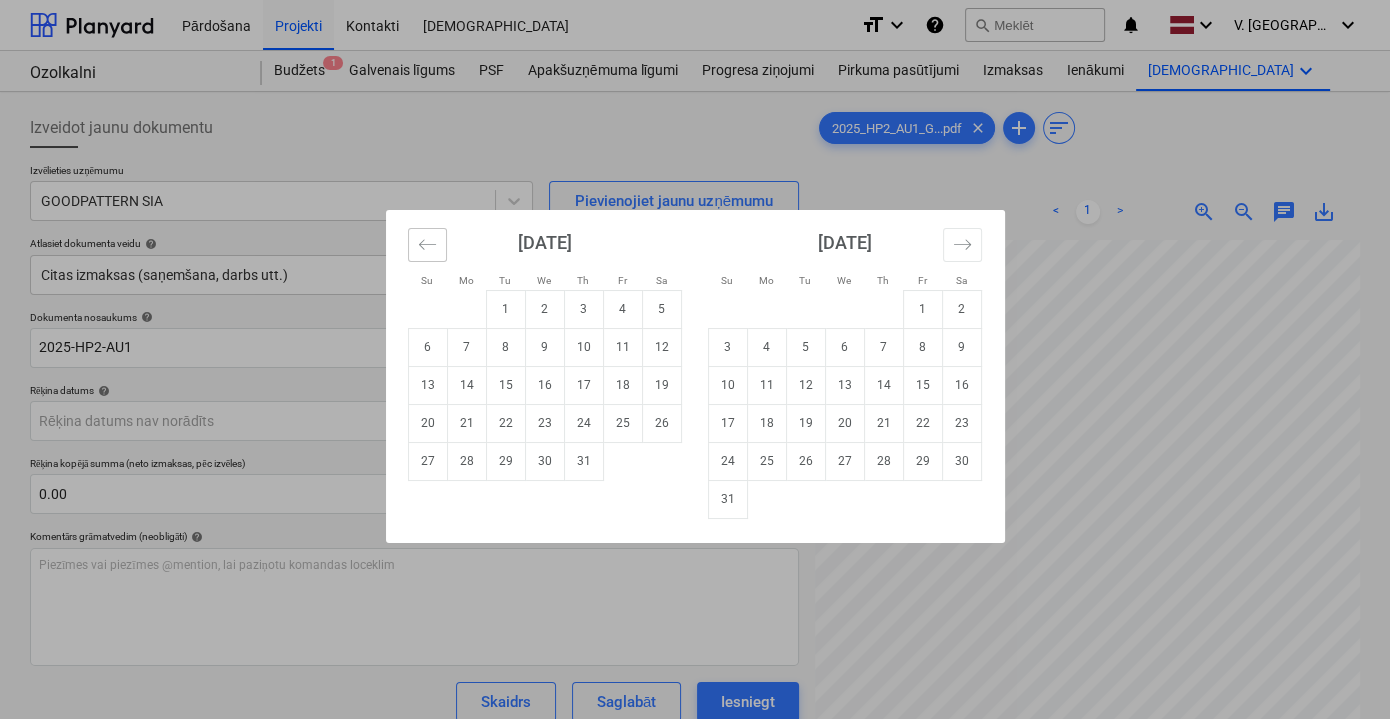 click 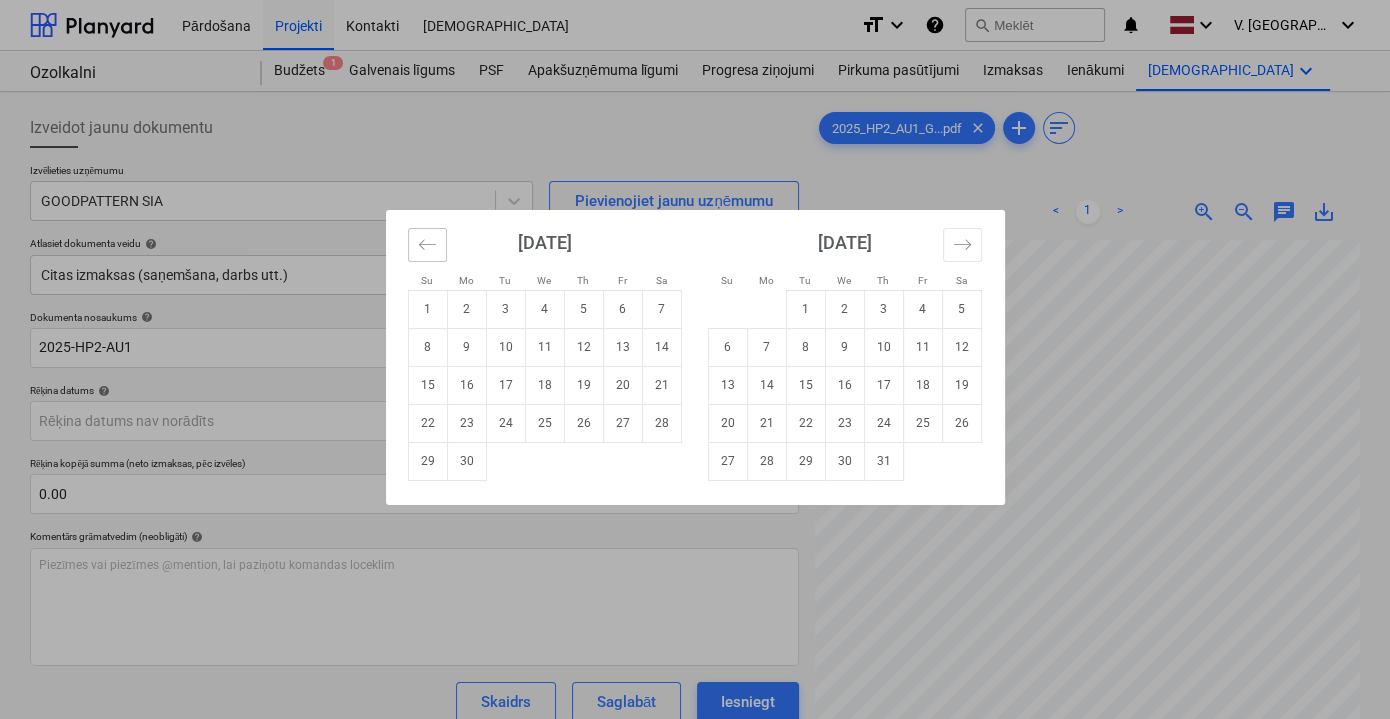 click 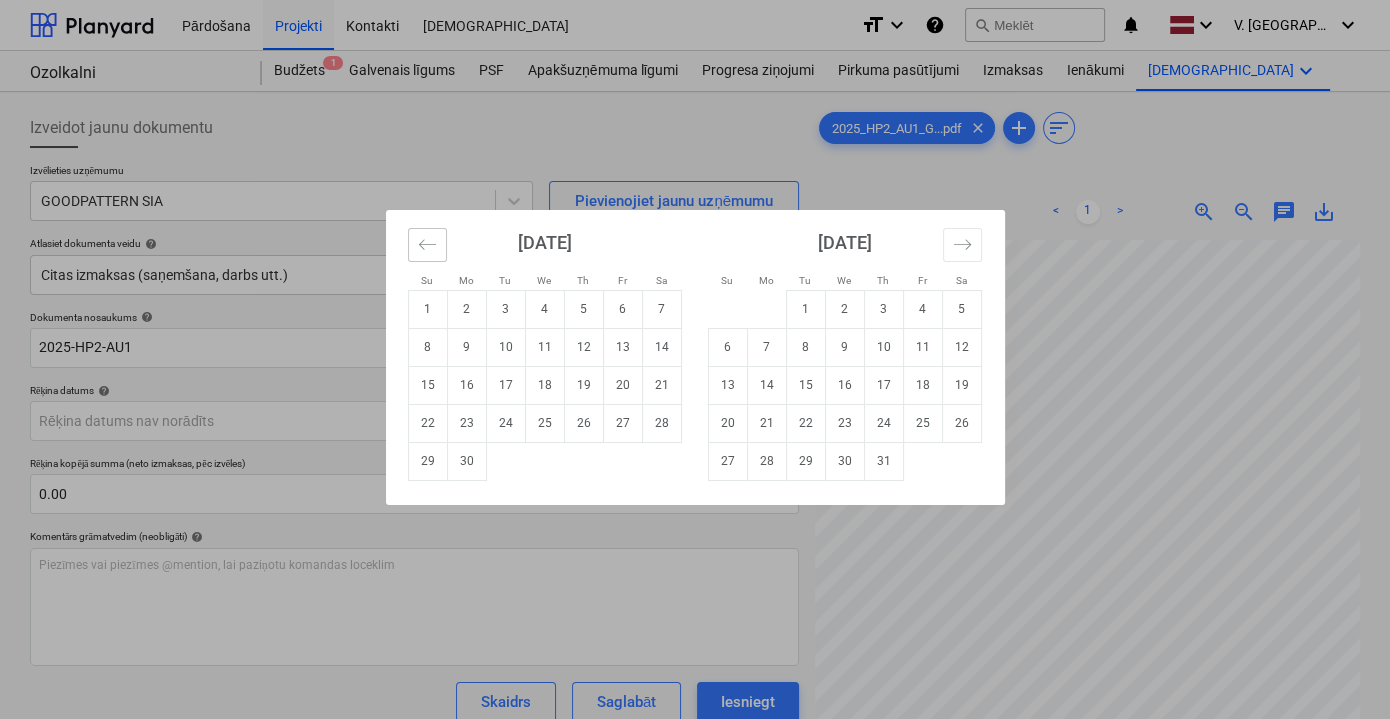 click 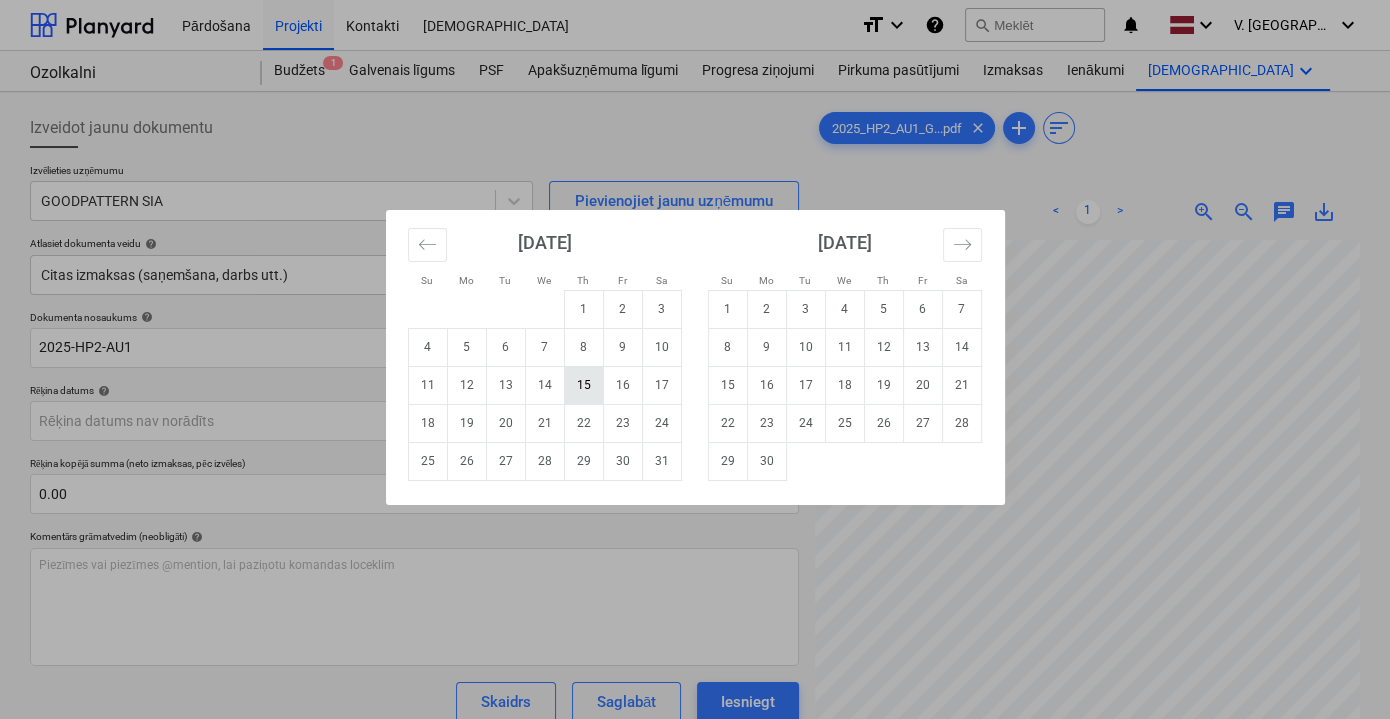 click on "15" at bounding box center (583, 385) 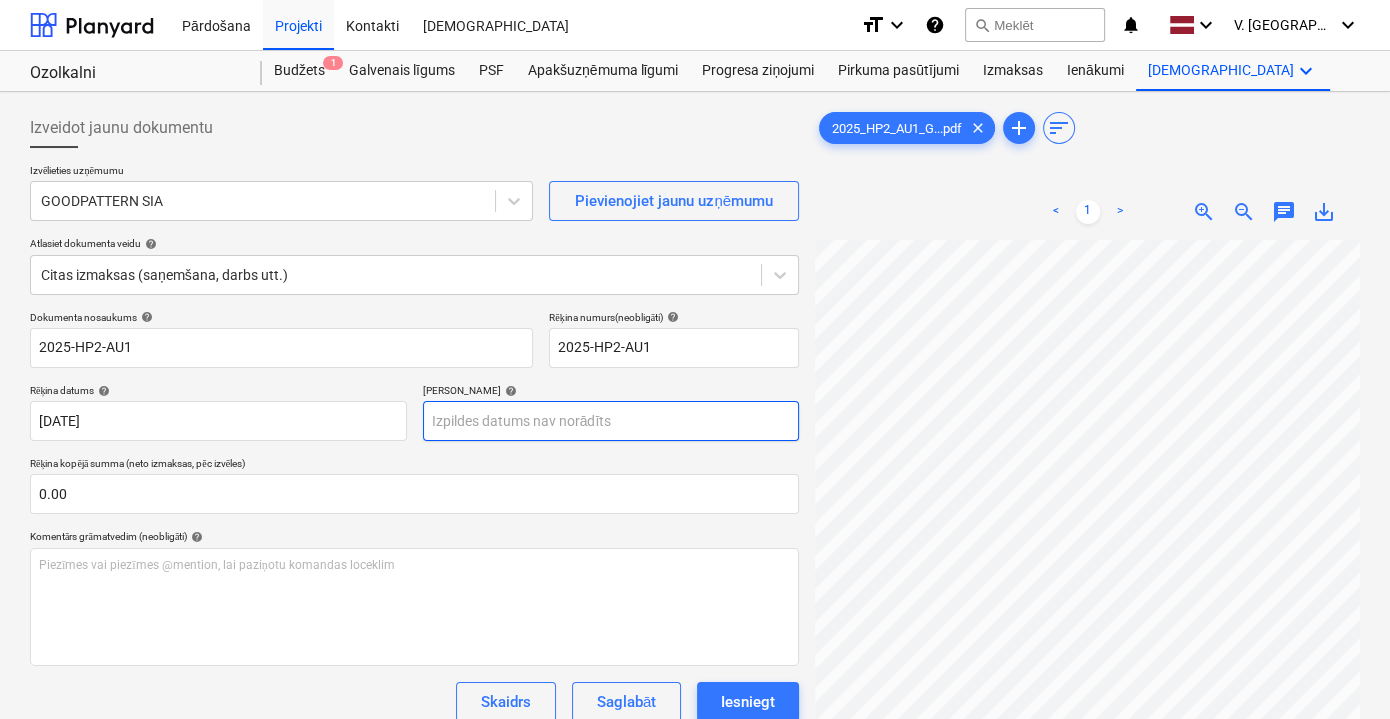 click on "Pārdošana Projekti Kontakti Iesūtne format_size keyboard_arrow_down help search Meklēt notifications 0 keyboard_arrow_down V. Filipčenko keyboard_arrow_down Ozolkalni Ozolkalni Budžets 1 Galvenais līgums PSF Apakšuzņēmuma līgumi Progresa ziņojumi Pirkuma pasūtījumi Izmaksas Ienākumi Vairāk keyboard_arrow_down Izveidot jaunu dokumentu Izvēlieties uzņēmumu GOODPATTERN SIA   Pievienojiet jaunu uzņēmumu Atlasiet dokumenta veidu help Citas izmaksas (saņemšana, darbs utt.) Dokumenta nosaukums help 2025-HP2-AU1 Rēķina numurs  (neobligāti) help 2025-HP2-AU1 Rēķina datums help 15 May 2025 15.05.2025 Press the down arrow key to interact with the calendar and
select a date. Press the question mark key to get the keyboard shortcuts for changing dates. Termiņš help Press the down arrow key to interact with the calendar and
select a date. Press the question mark key to get the keyboard shortcuts for changing dates. Rēķina kopējā summa (neto izmaksas, pēc izvēles) 0.00 help ﻿" at bounding box center (695, 359) 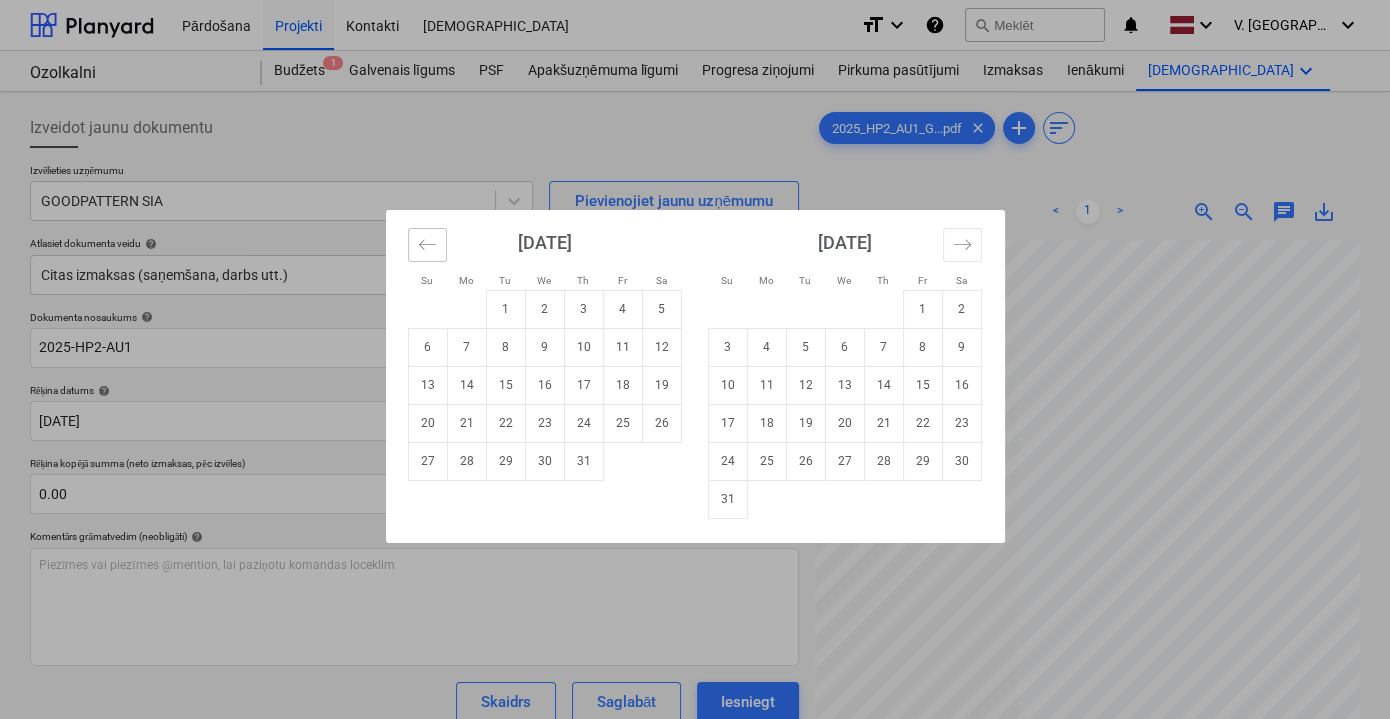 click 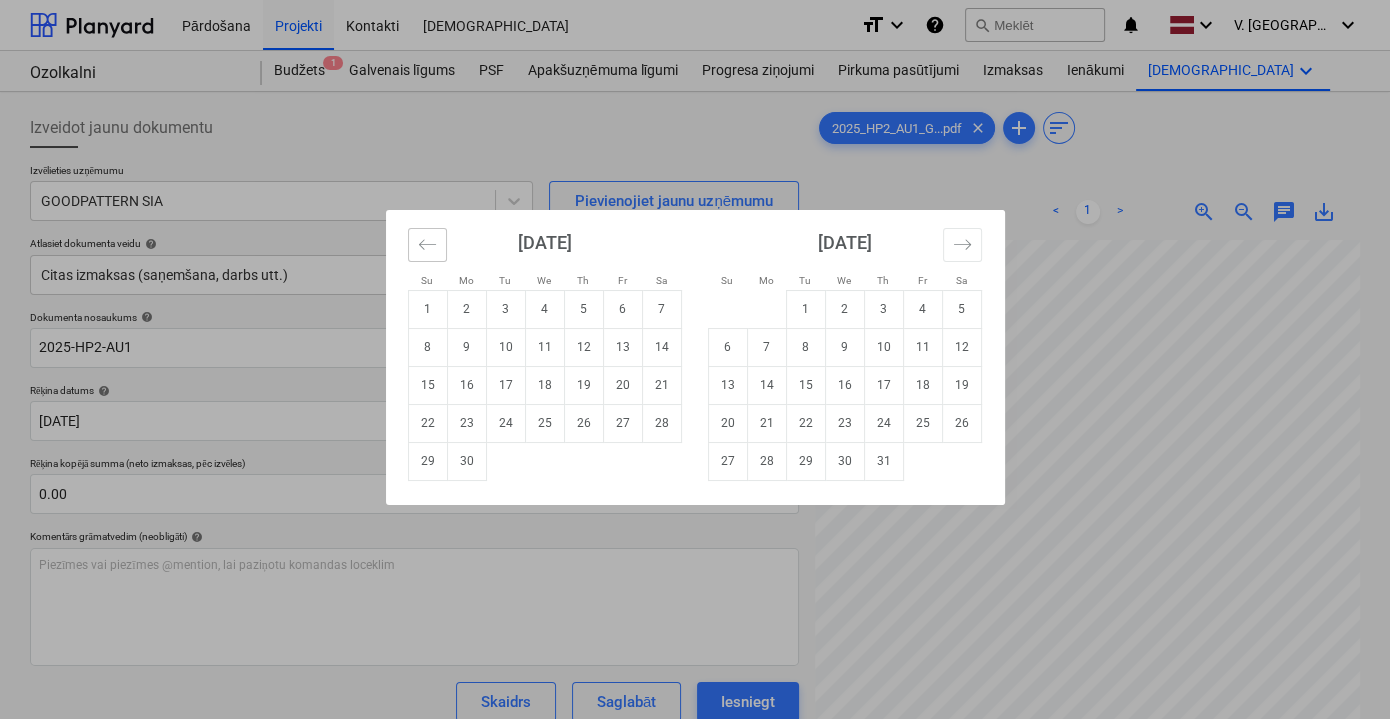 click 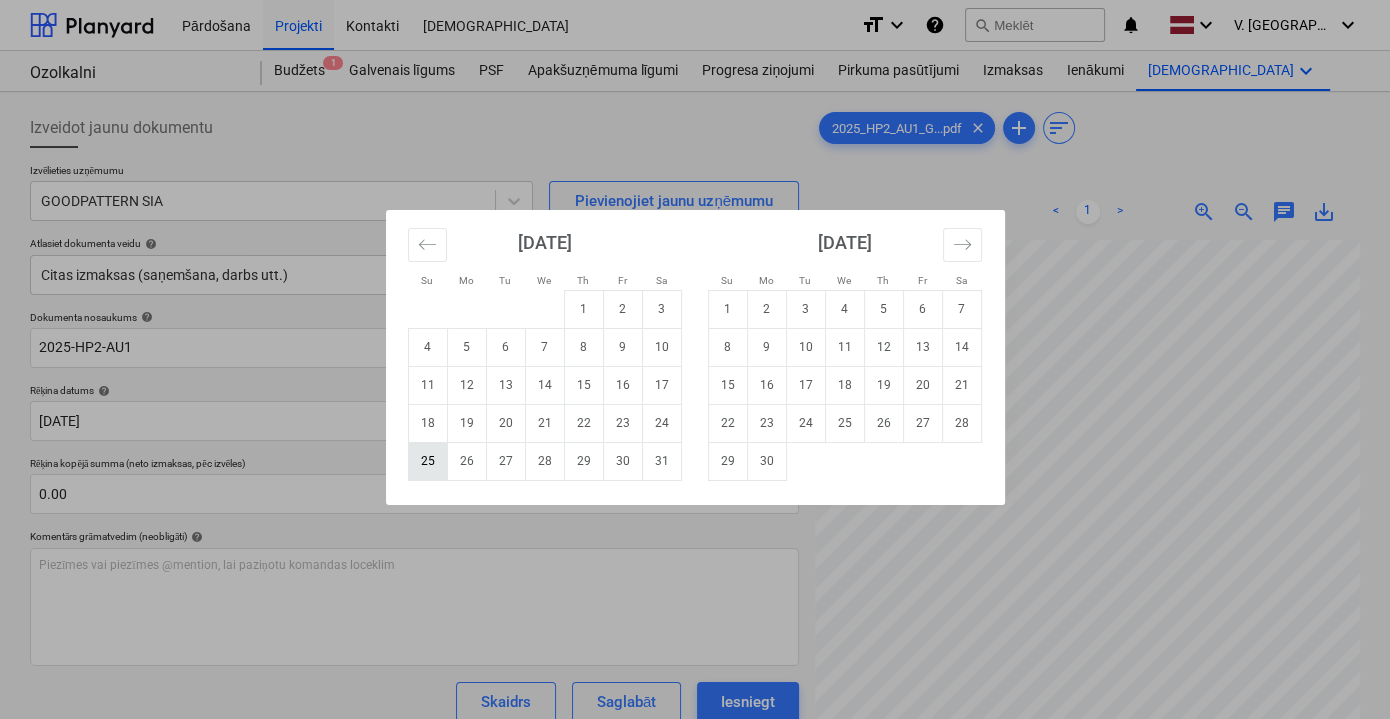 click on "25" at bounding box center [427, 461] 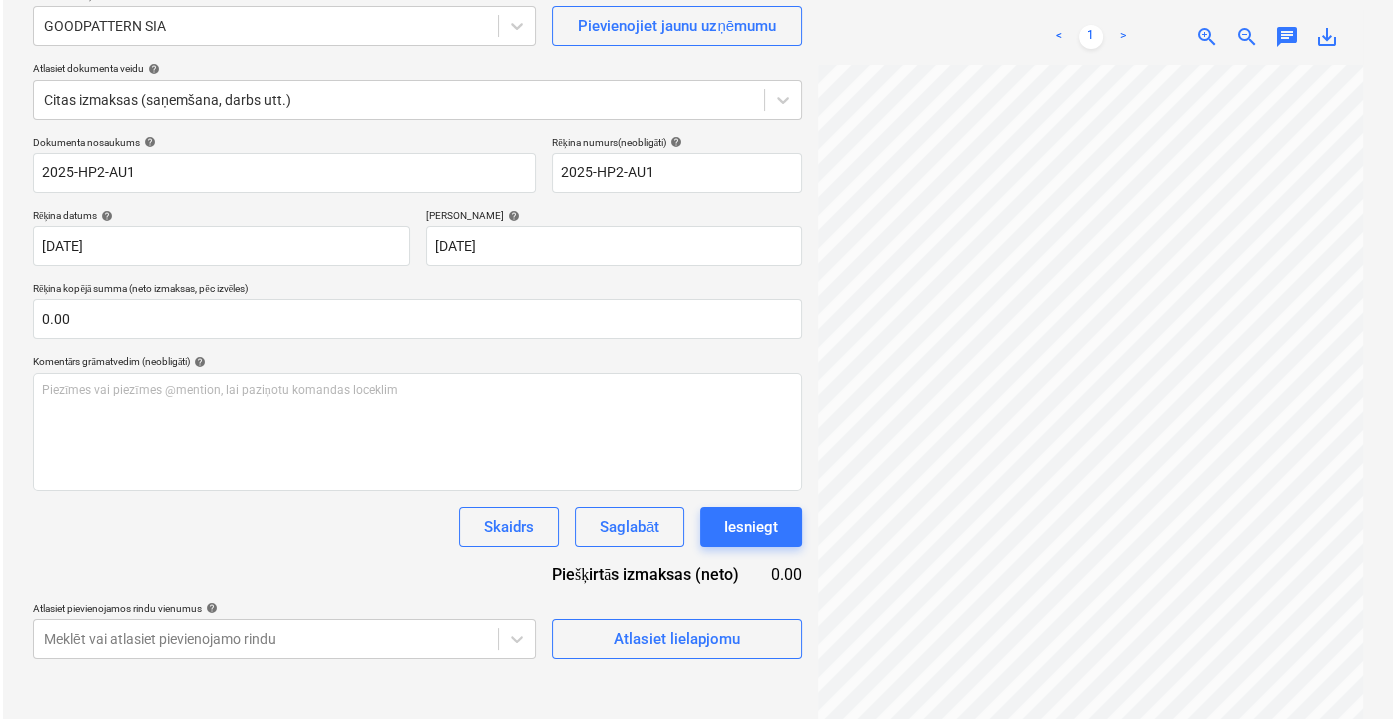 scroll, scrollTop: 199, scrollLeft: 0, axis: vertical 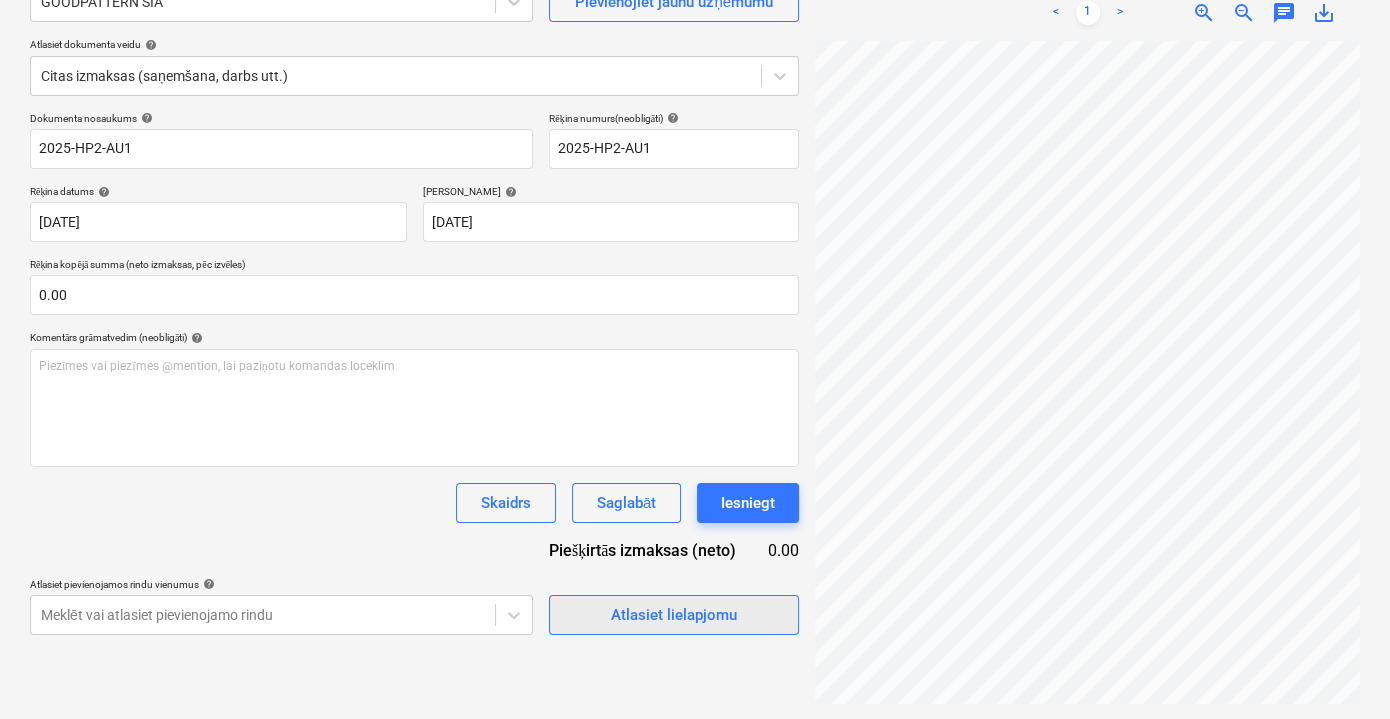 click on "Atlasiet lielapjomu" at bounding box center (674, 615) 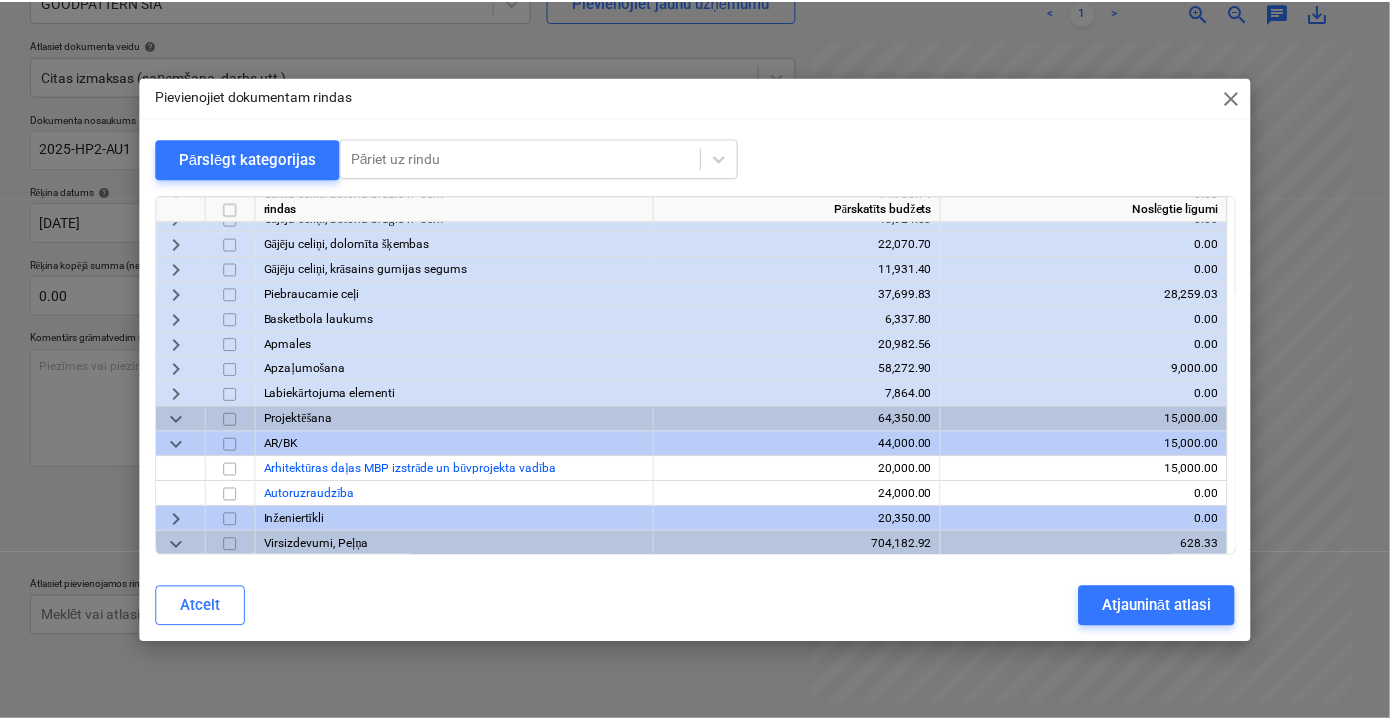 scroll, scrollTop: 1741, scrollLeft: 0, axis: vertical 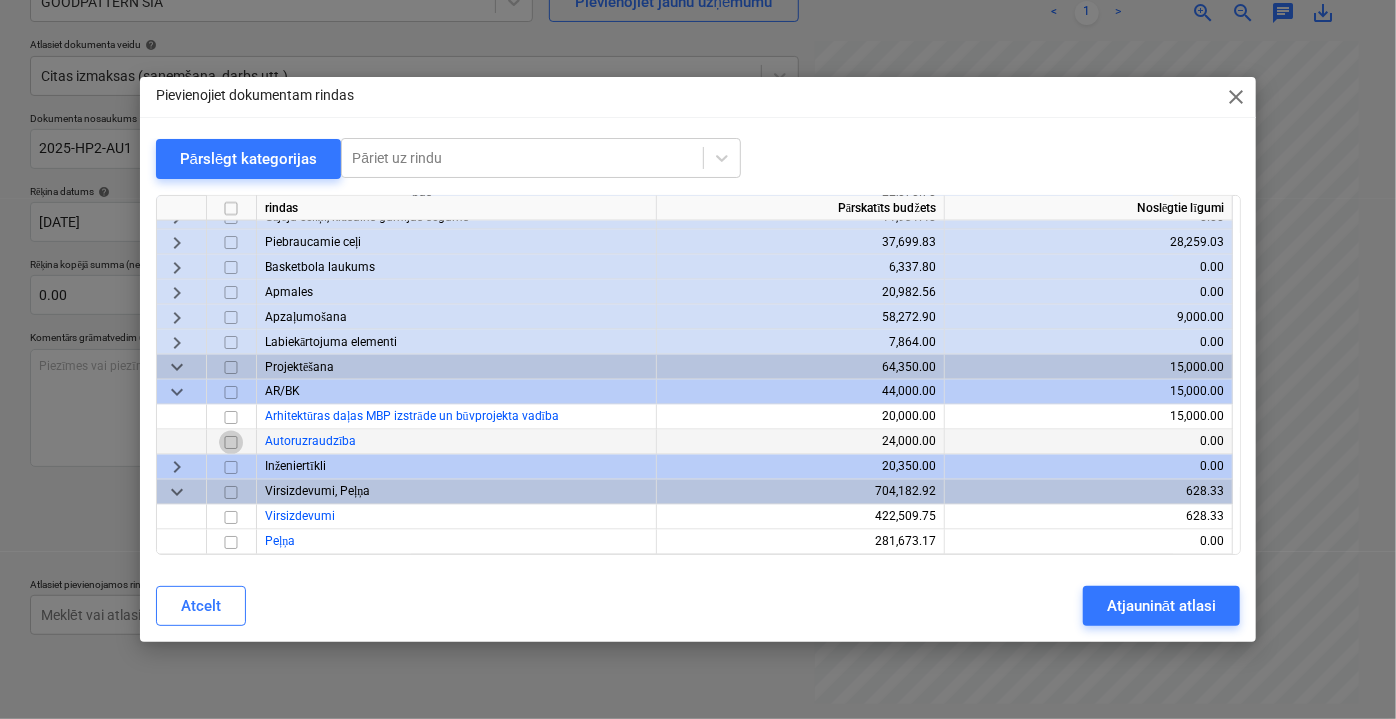 click at bounding box center [231, 442] 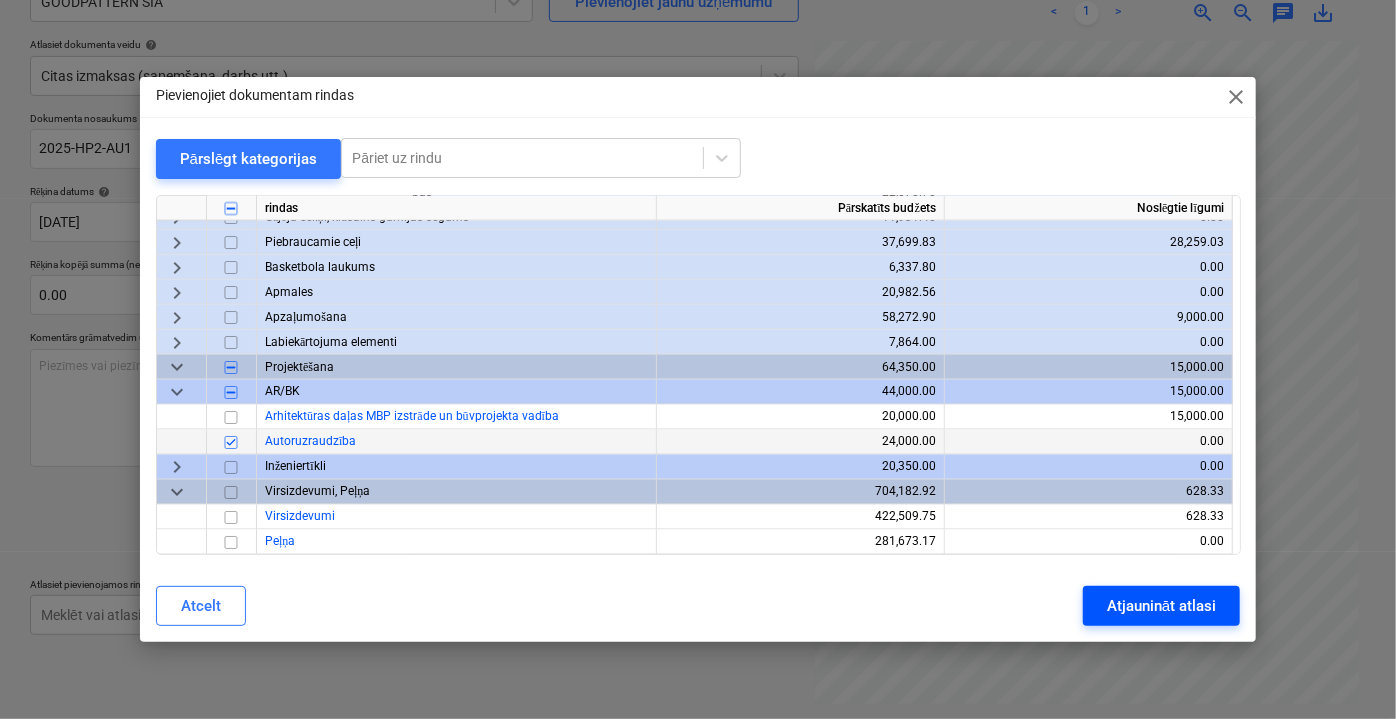 click on "Atjaunināt atlasi" at bounding box center (1161, 606) 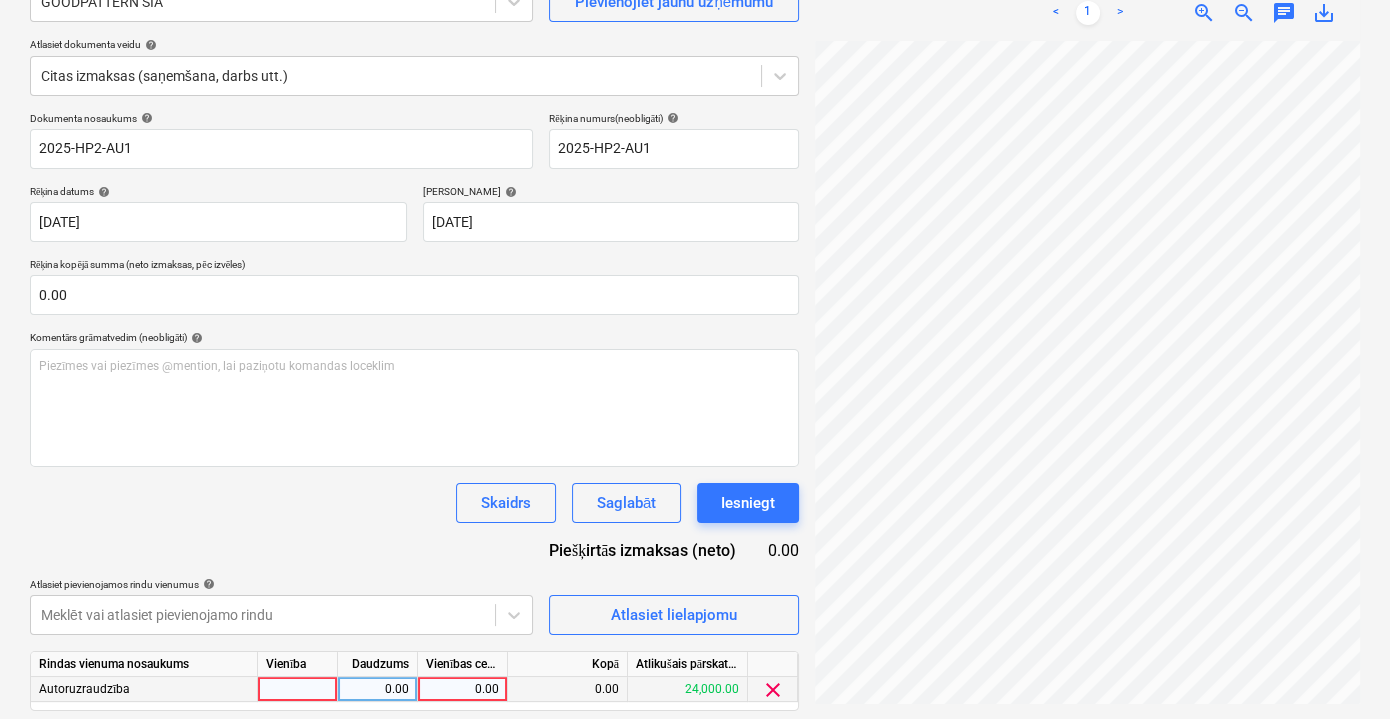 click on "0.00" at bounding box center (462, 689) 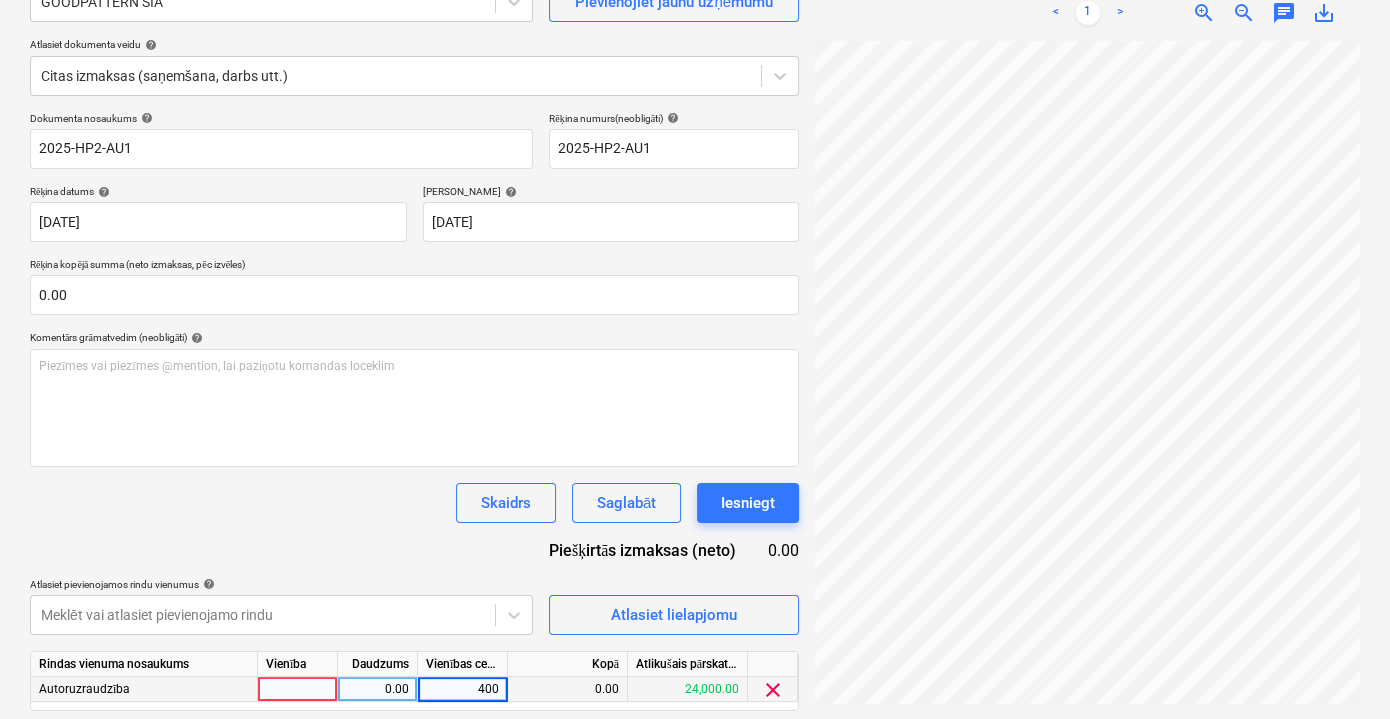 type on "4000" 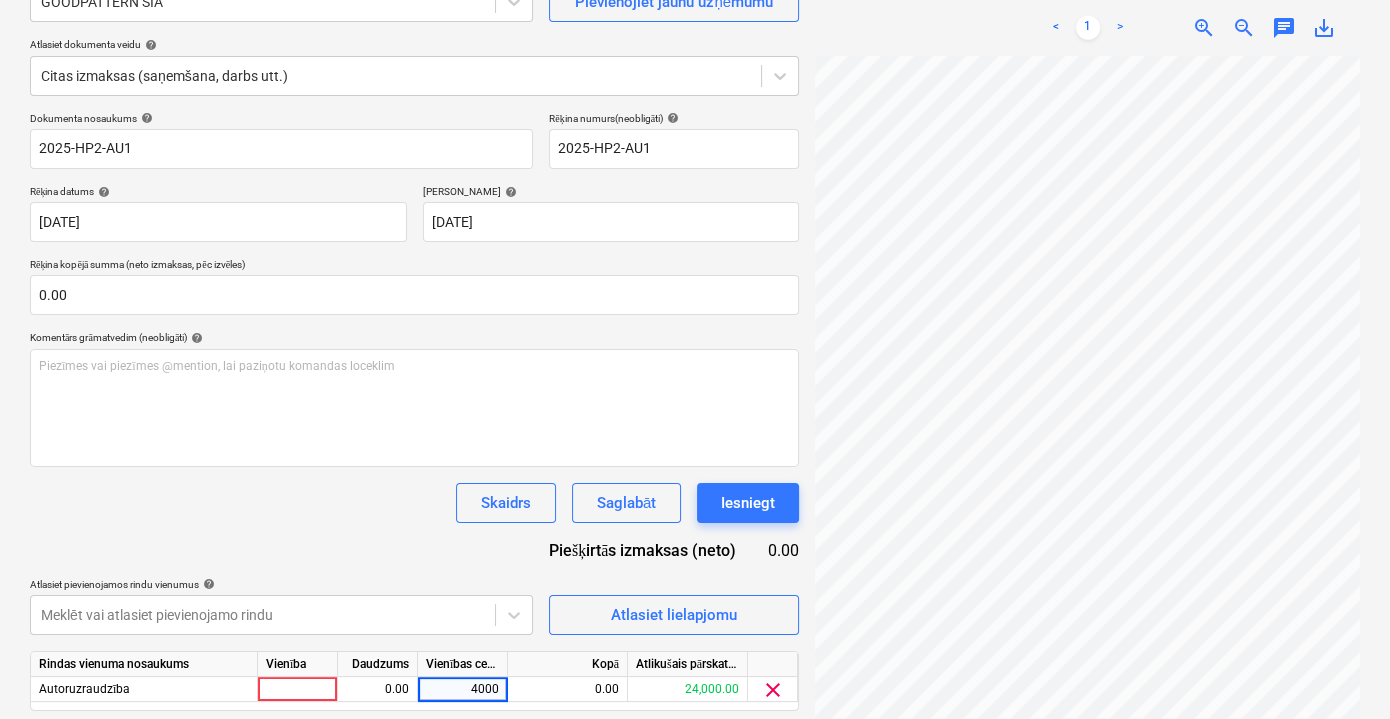scroll, scrollTop: 262, scrollLeft: 0, axis: vertical 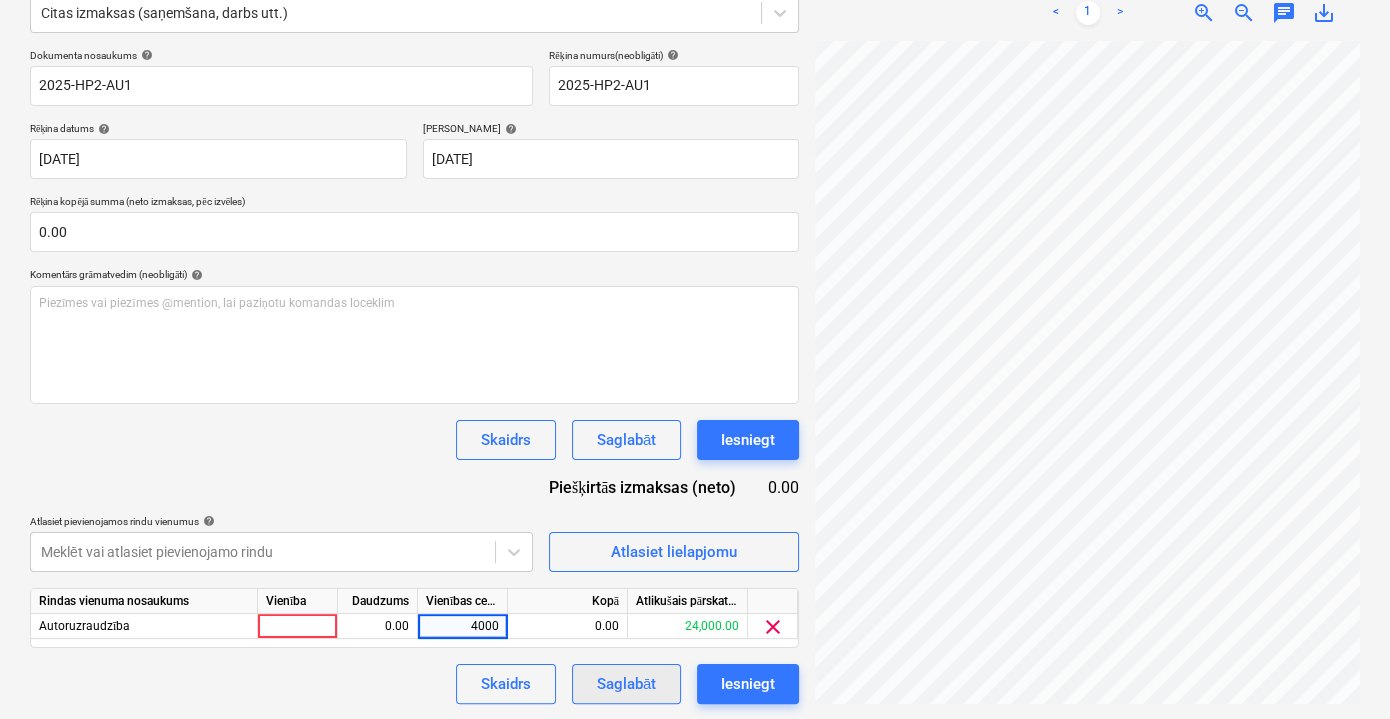 click on "Saglabāt" at bounding box center [626, 684] 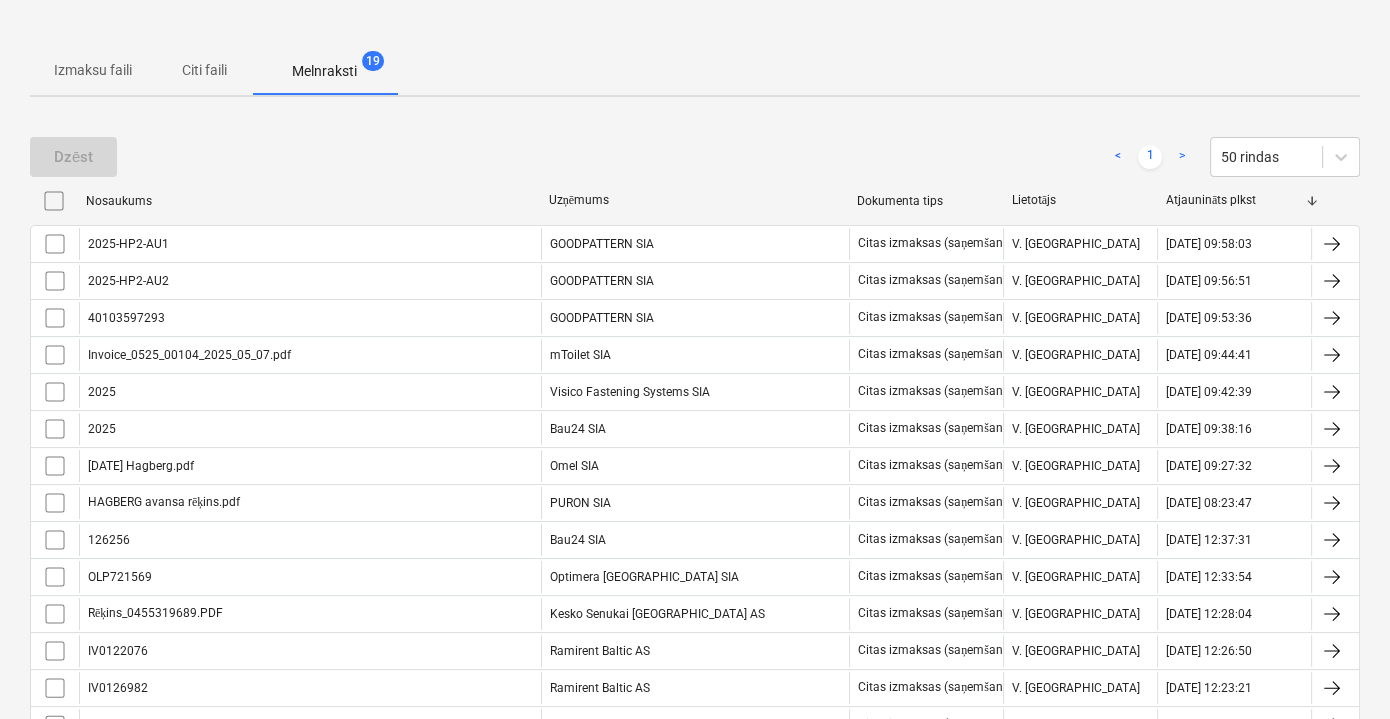 click on "Citi faili" at bounding box center (204, 70) 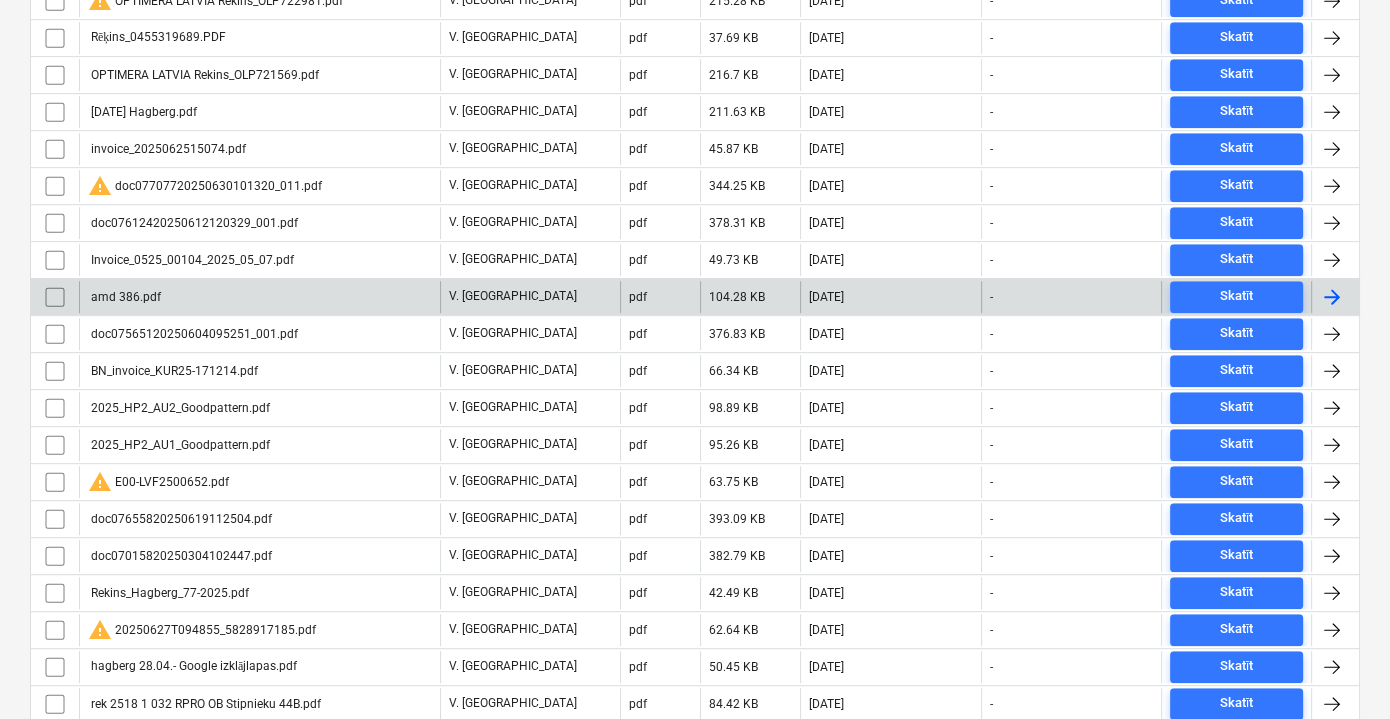 scroll, scrollTop: 1080, scrollLeft: 0, axis: vertical 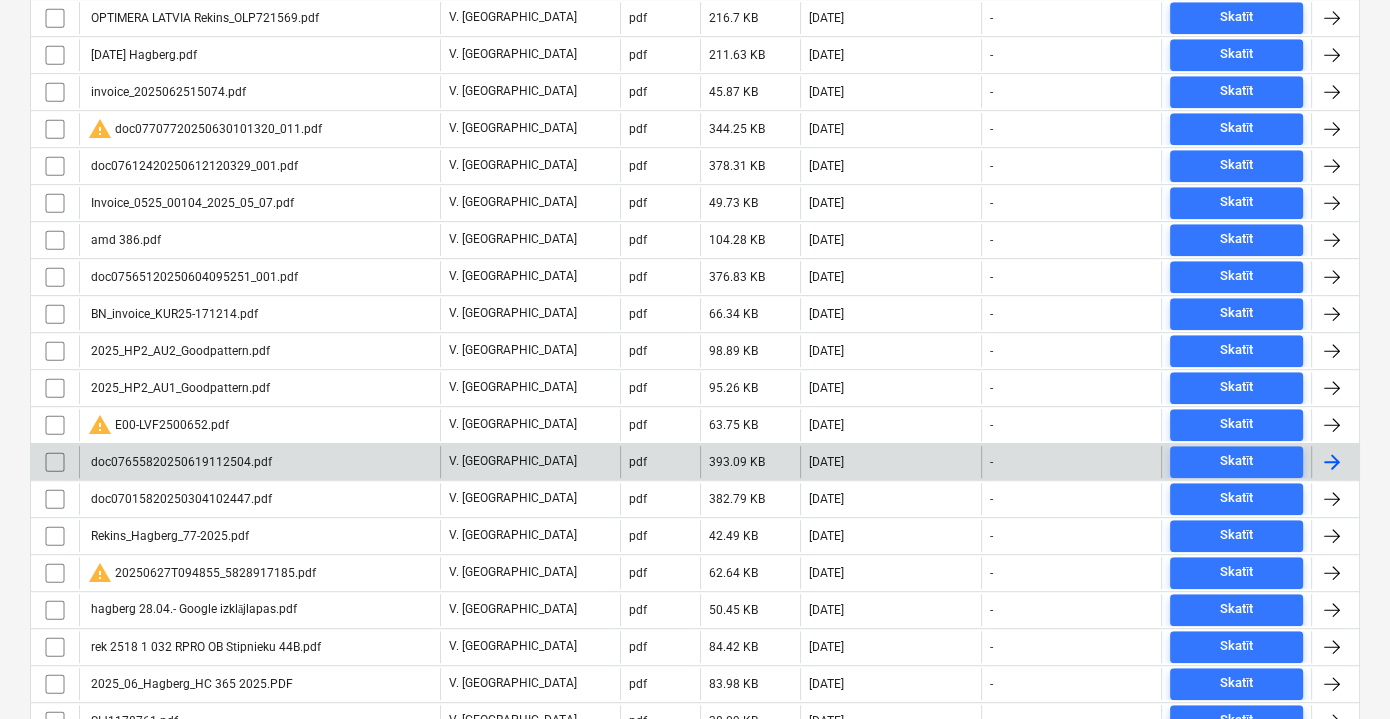 click on "doc07655820250619112504.pdf" at bounding box center [259, 462] 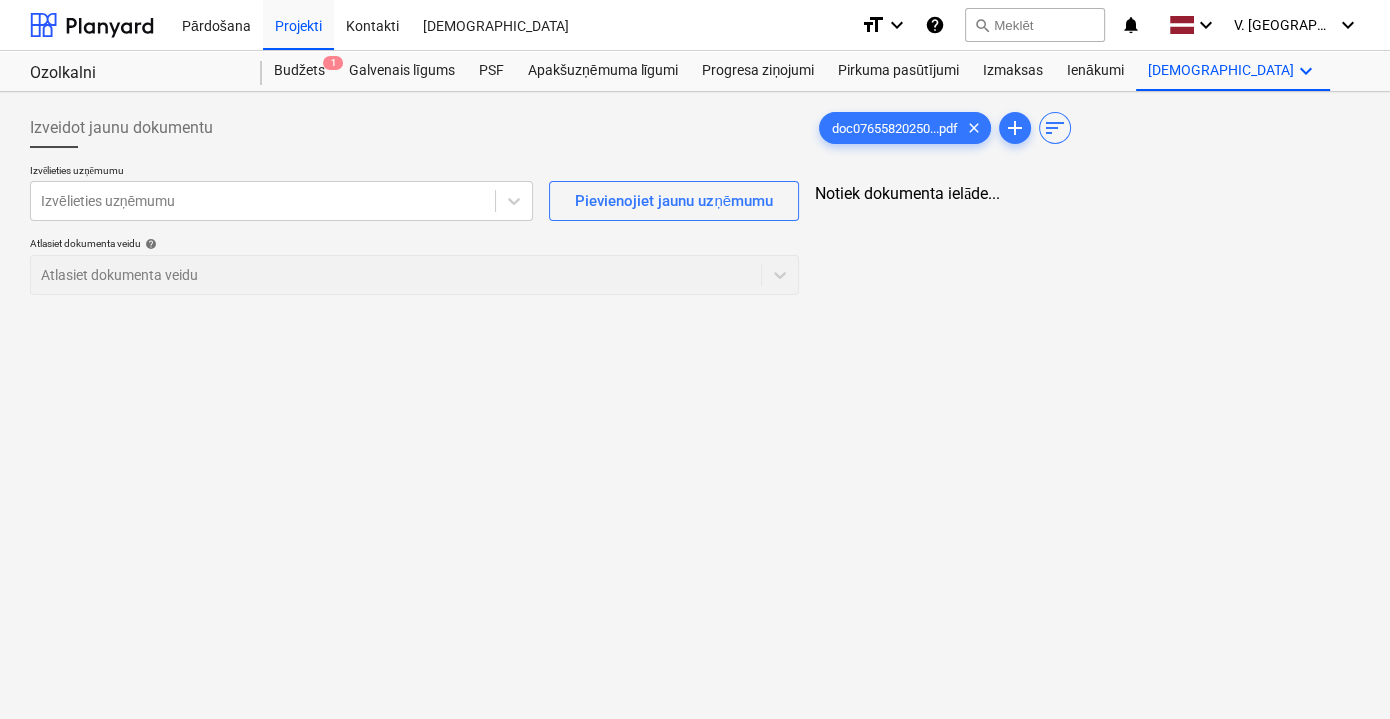 scroll, scrollTop: 0, scrollLeft: 0, axis: both 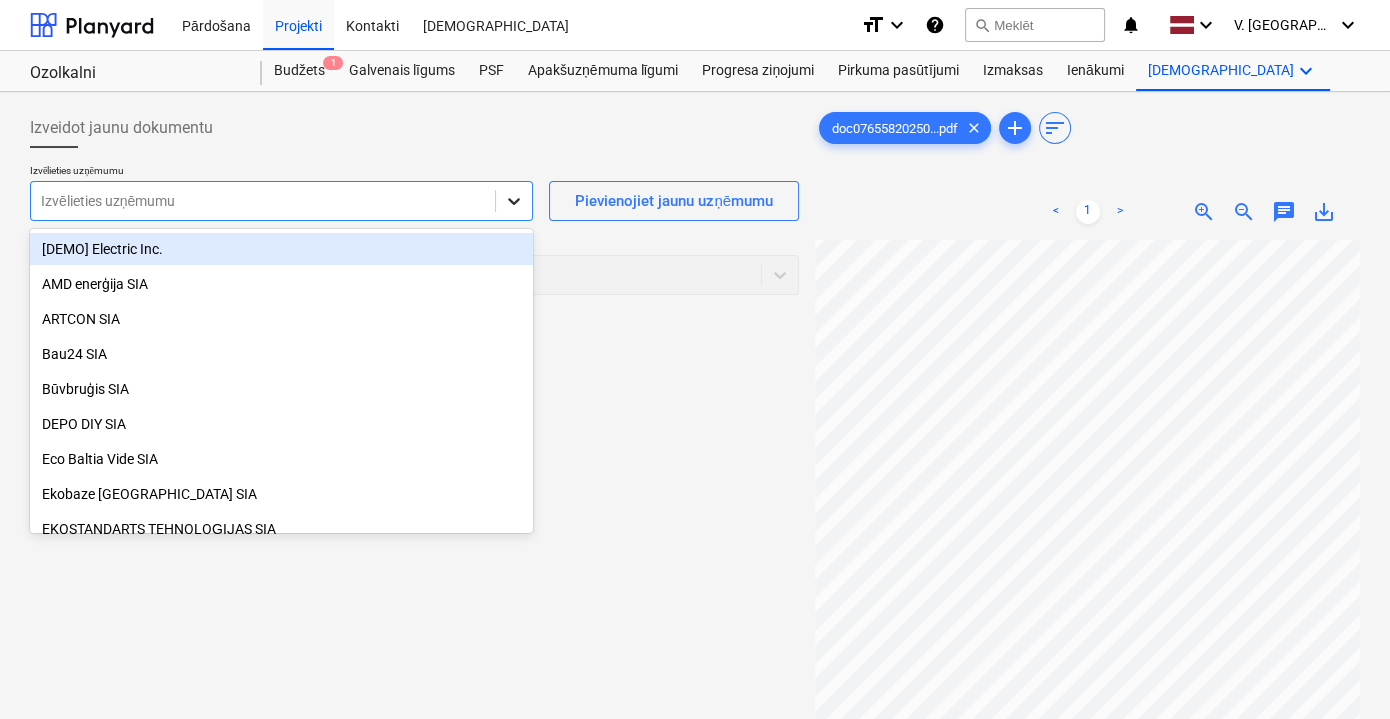 click 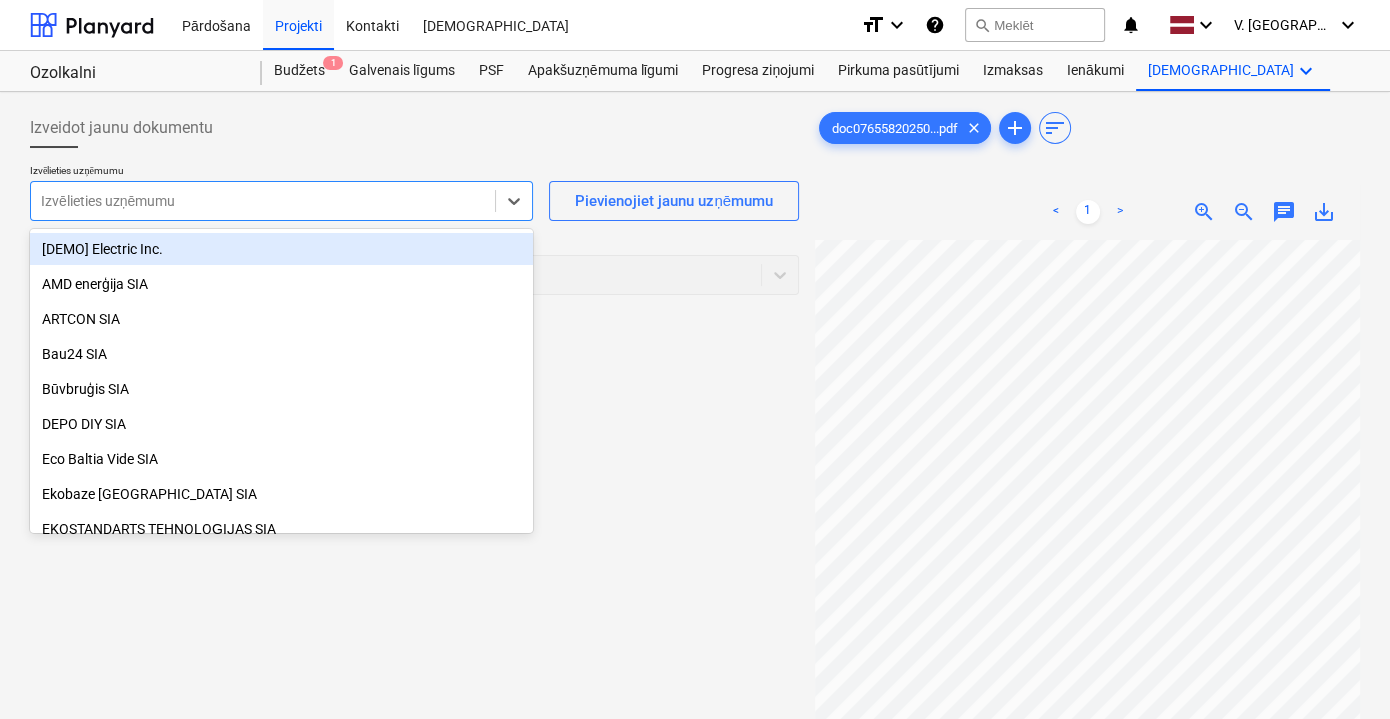 click at bounding box center [263, 201] 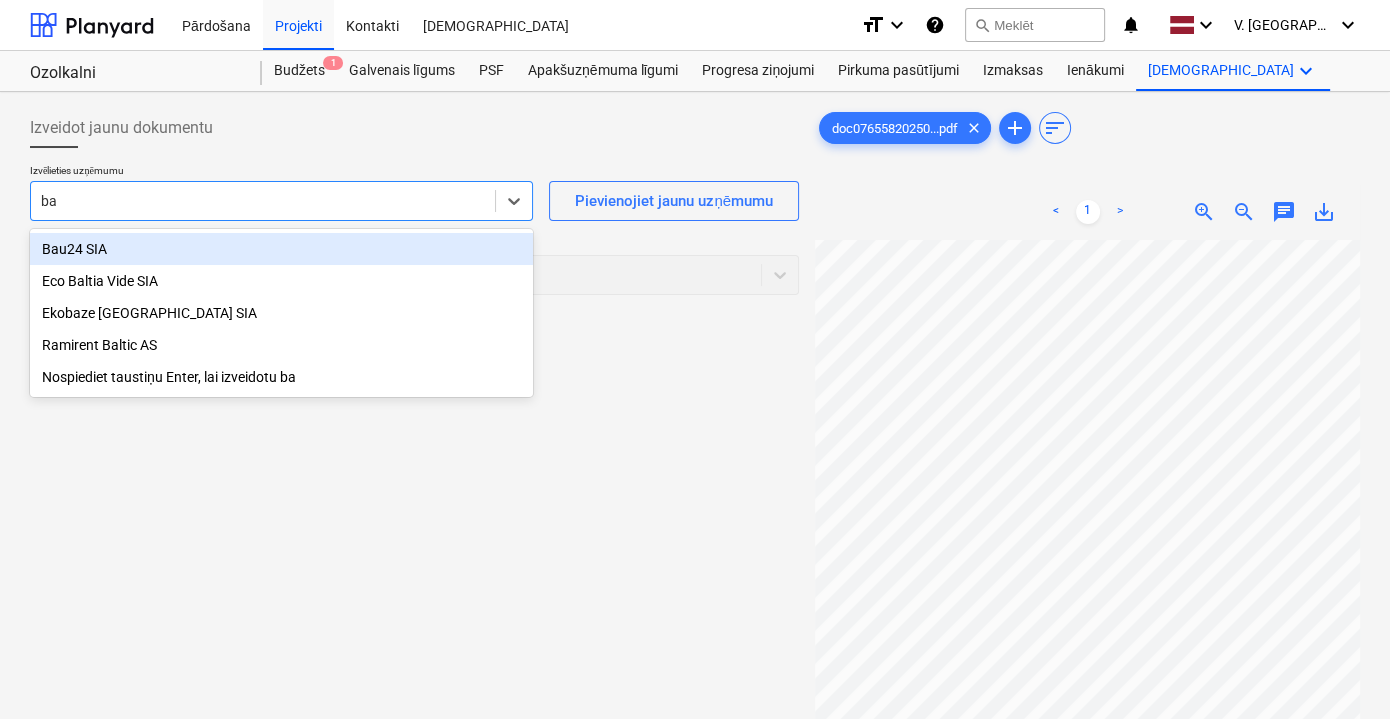 type on "bau" 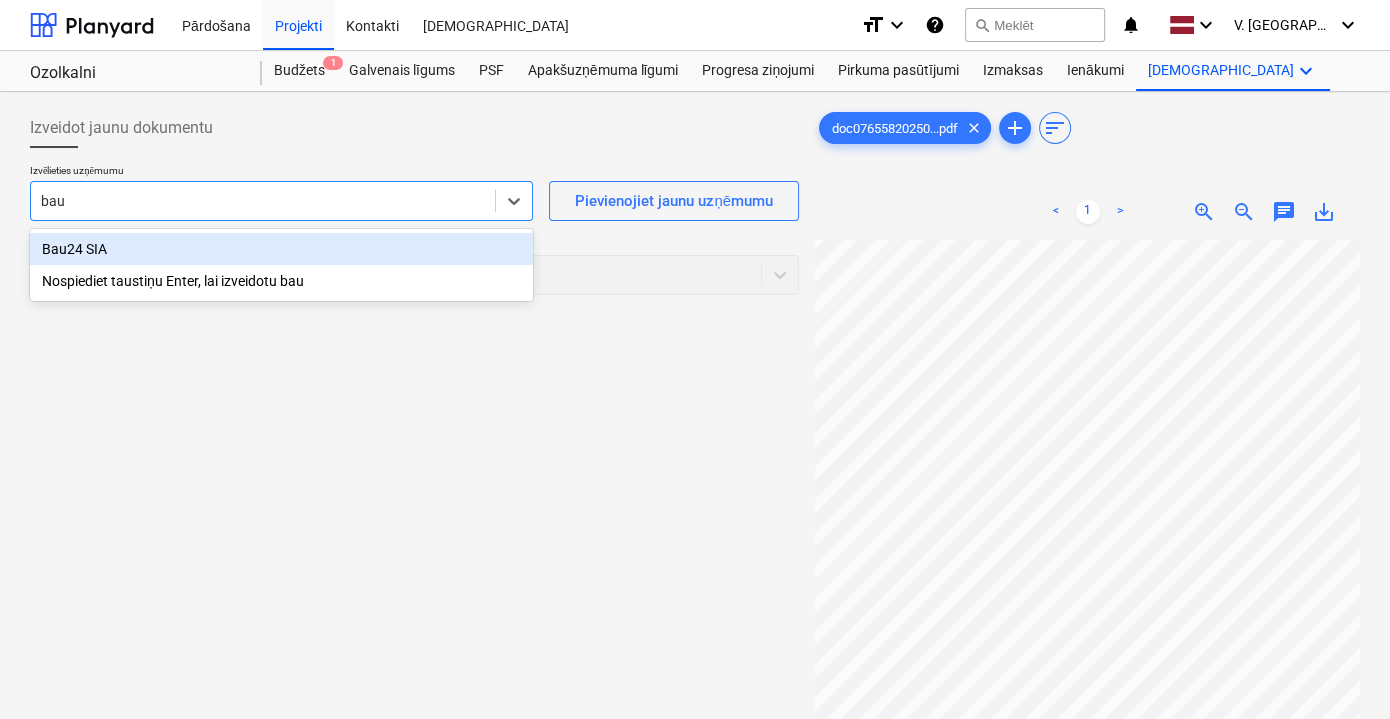 click on "Bau24 SIA" at bounding box center [281, 249] 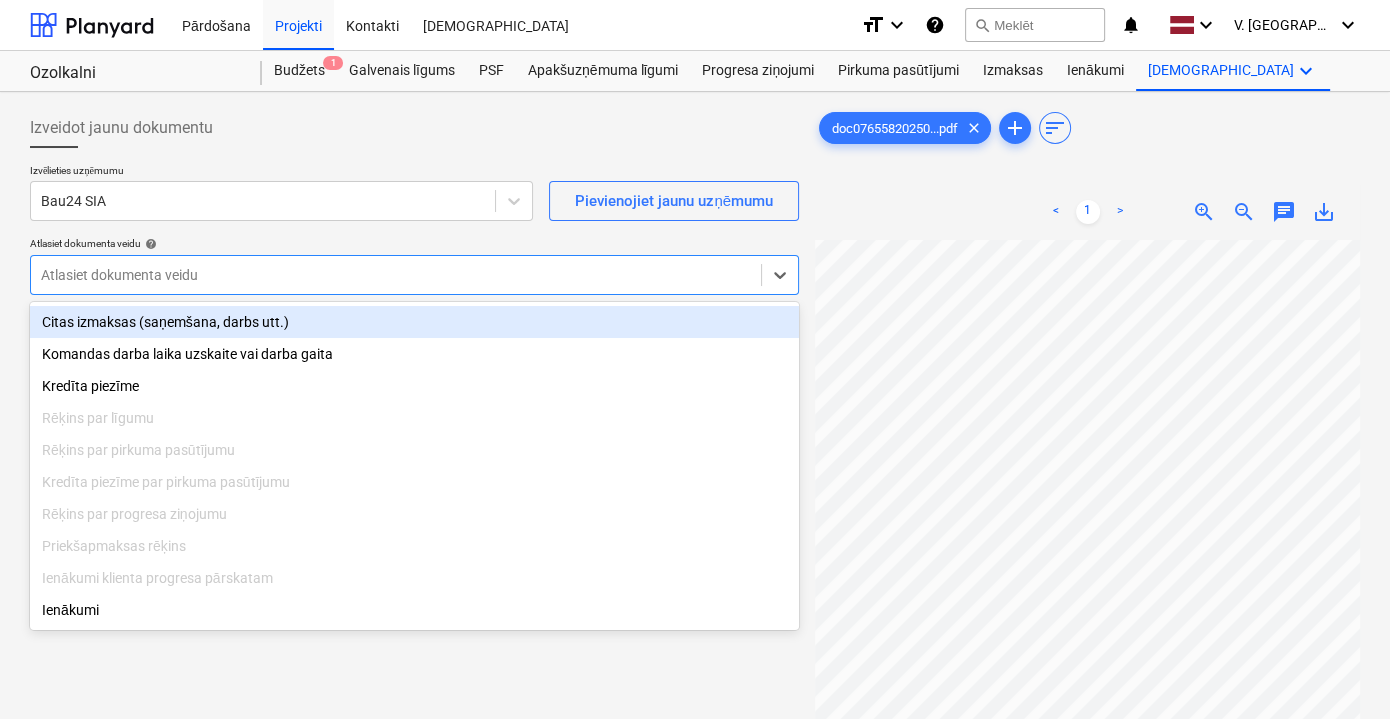 click at bounding box center [396, 275] 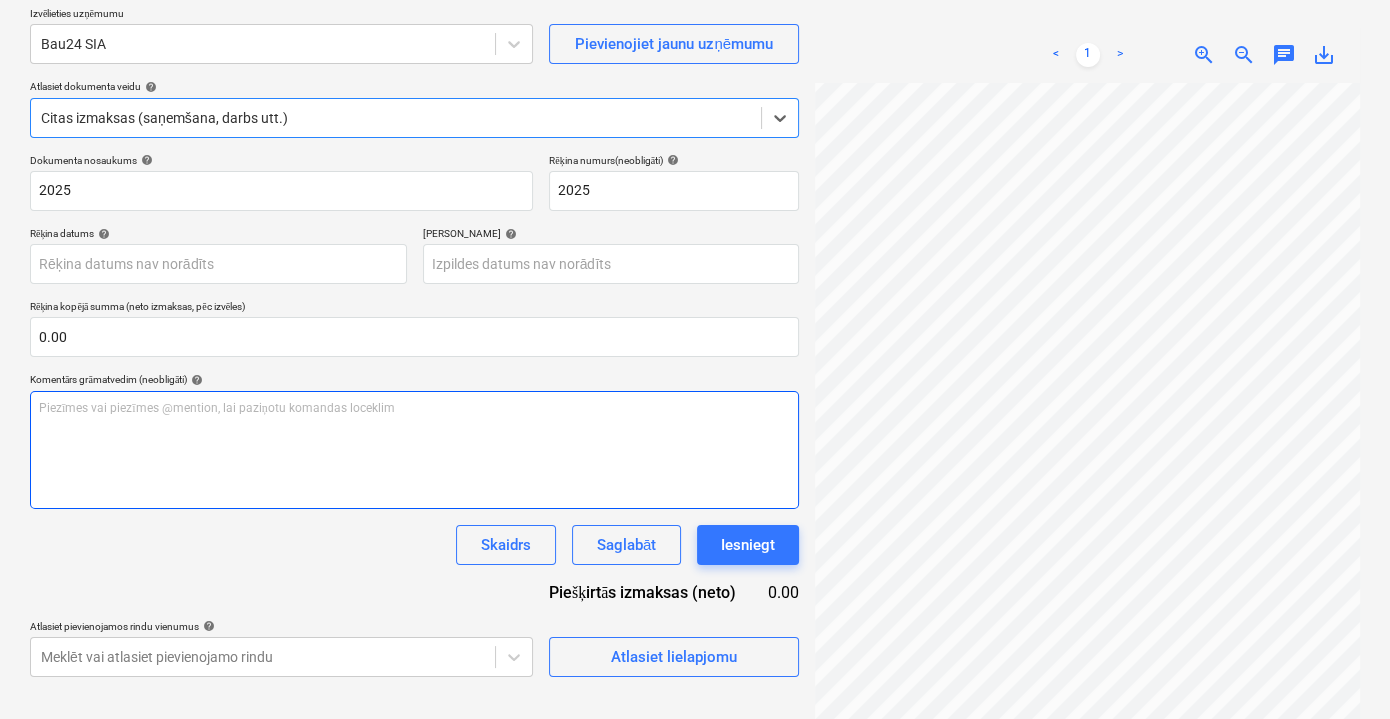 scroll, scrollTop: 199, scrollLeft: 0, axis: vertical 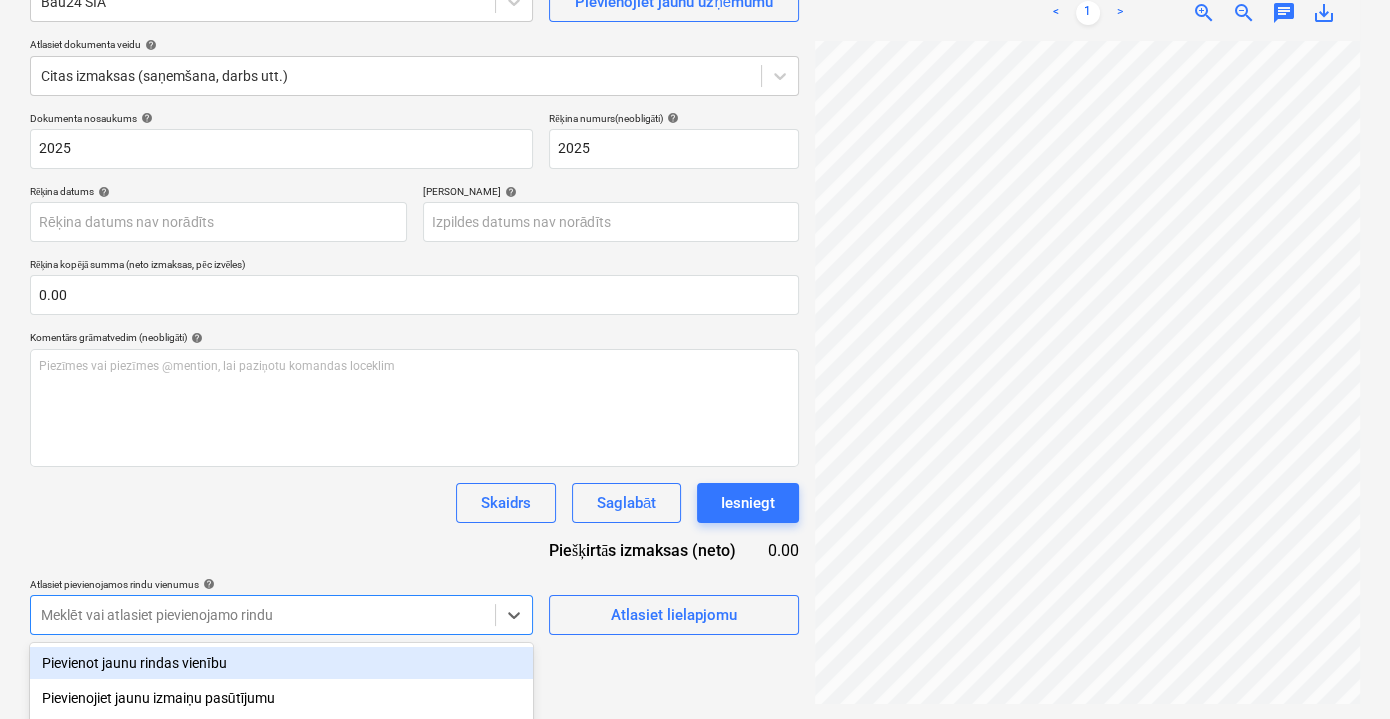 click on "Pārdošana Projekti Kontakti Iesūtne format_size keyboard_arrow_down help search Meklēt notifications 0 keyboard_arrow_down V. Filipčenko keyboard_arrow_down Ozolkalni Ozolkalni Budžets 1 Galvenais līgums PSF Apakšuzņēmuma līgumi Progresa ziņojumi Pirkuma pasūtījumi Izmaksas Ienākumi Vairāk keyboard_arrow_down Izveidot jaunu dokumentu Izvēlieties uzņēmumu Bau24 SIA   Pievienojiet jaunu uzņēmumu Atlasiet dokumenta veidu help Citas izmaksas (saņemšana, darbs utt.) Dokumenta nosaukums help 2025 Rēķina numurs  (neobligāti) help 2025 Rēķina datums help Press the down arrow key to interact with the calendar and
select a date. Press the question mark key to get the keyboard shortcuts for changing dates. Termiņš help Press the down arrow key to interact with the calendar and
select a date. Press the question mark key to get the keyboard shortcuts for changing dates. Rēķina kopējā summa (neto izmaksas, pēc izvēles) 0.00 Komentārs grāmatvedim (neobligāti) help ﻿ Skaidrs" at bounding box center [695, 160] 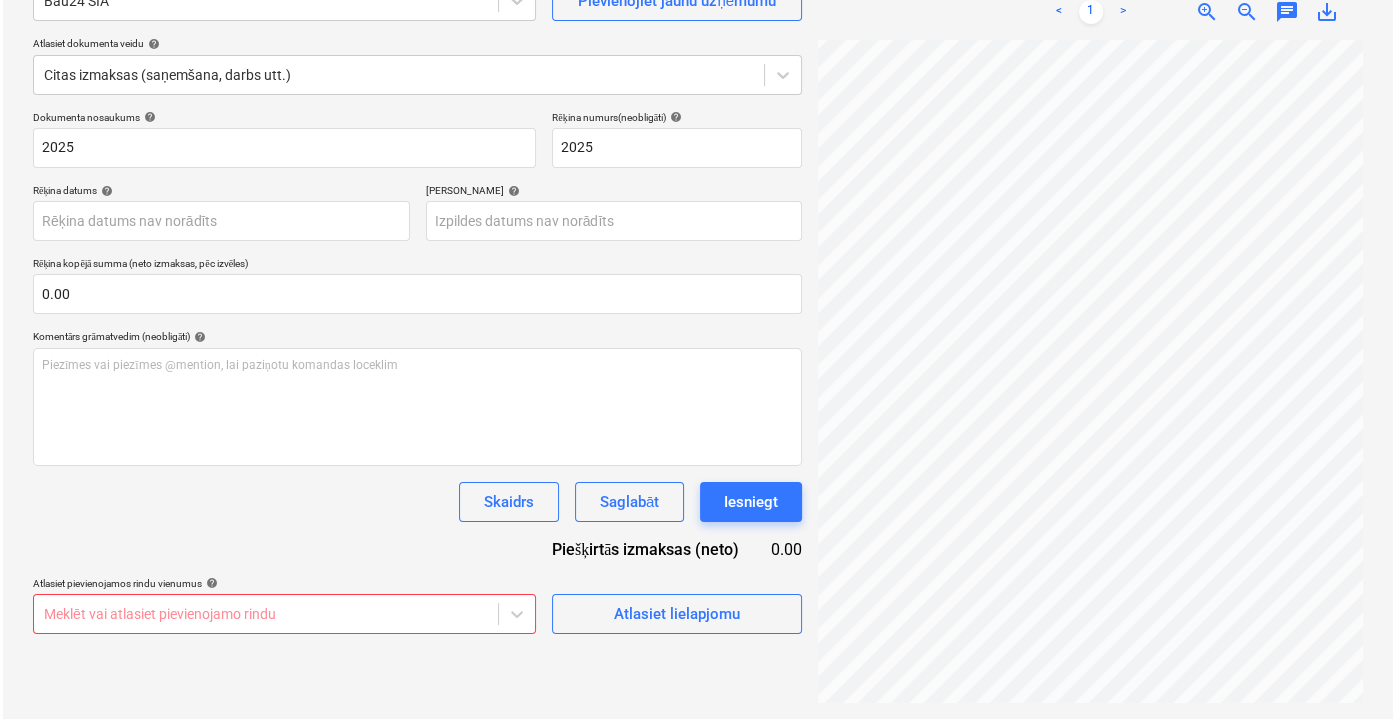 scroll, scrollTop: 199, scrollLeft: 0, axis: vertical 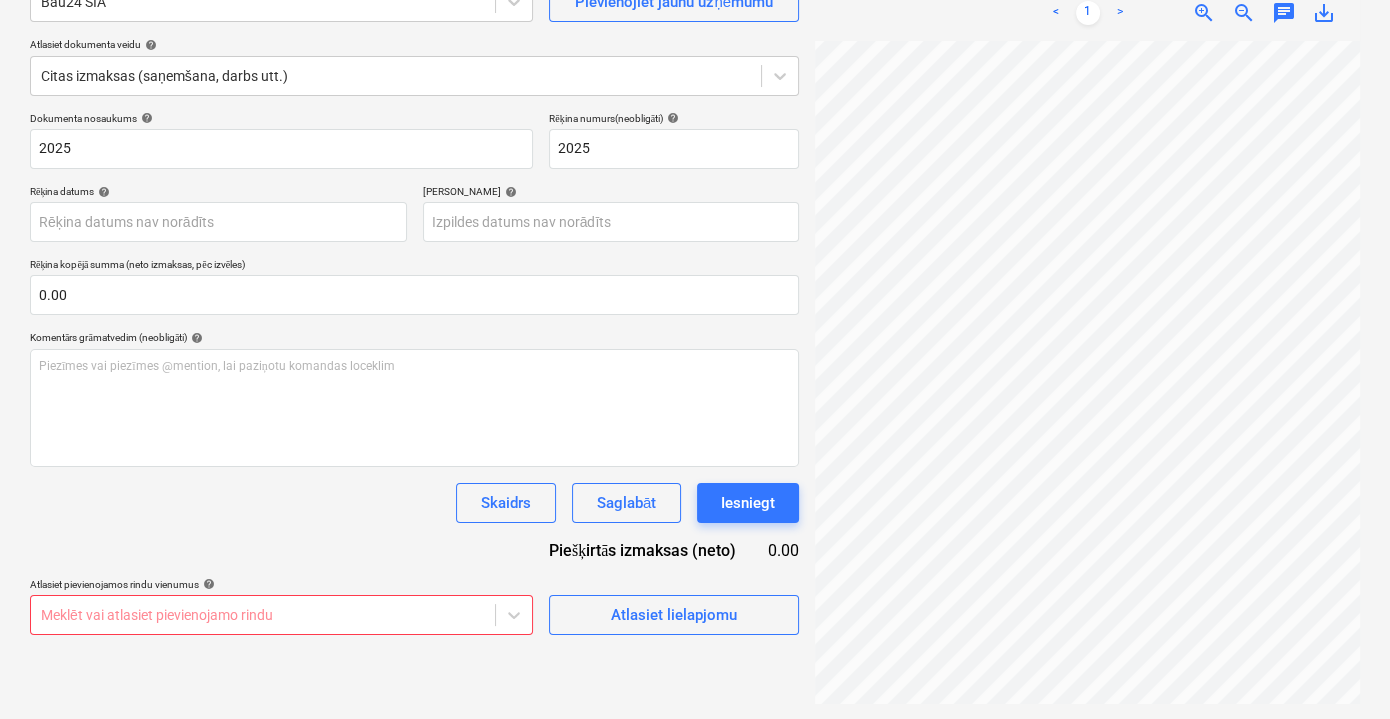 click on "Dokumenta nosaukums help 2025 Rēķina numurs  (neobligāti) help 2025 Rēķina datums help Press the down arrow key to interact with the calendar and
select a date. Press the question mark key to get the keyboard shortcuts for changing dates. Termiņš help Press the down arrow key to interact with the calendar and
select a date. Press the question mark key to get the keyboard shortcuts for changing dates. Rēķina kopējā summa (neto izmaksas, pēc izvēles) 0.00 Komentārs grāmatvedim (neobligāti) help Piezīmes vai piezīmes @mention, lai paziņotu komandas loceklim ﻿ Skaidrs Saglabāt Iesniegt Piešķirtās izmaksas (neto) 0.00 Atlasiet pievienojamos rindu vienumus help Meklēt vai atlasiet pievienojamo rindu Atlasiet lielapjomu" at bounding box center (414, 373) 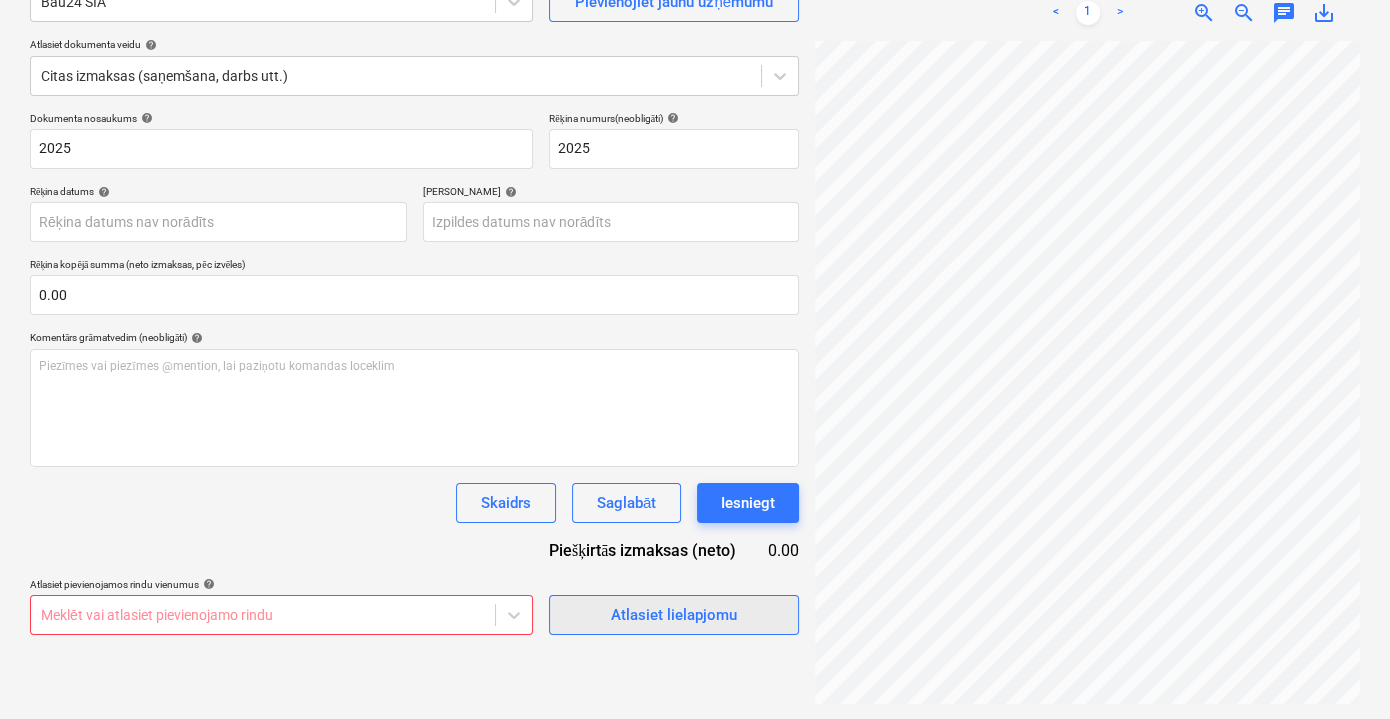 click on "Atlasiet lielapjomu" at bounding box center (674, 615) 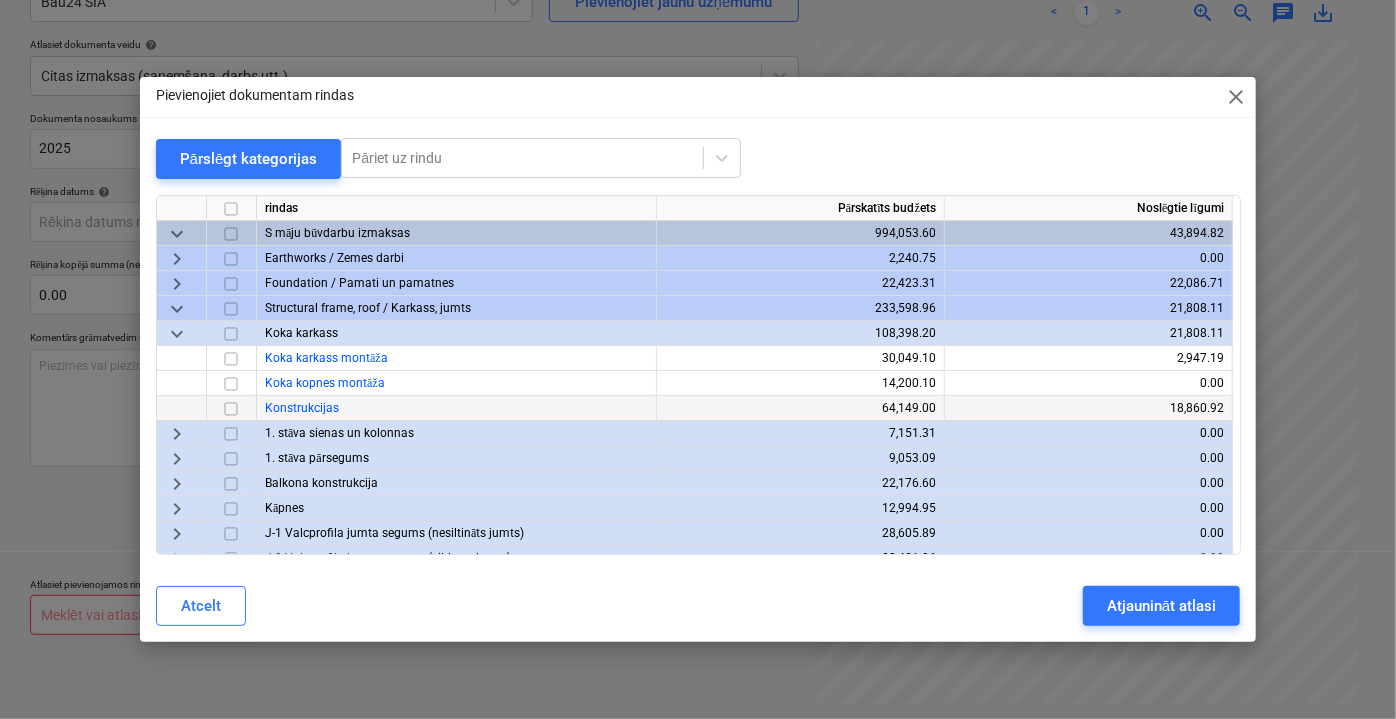 click at bounding box center [232, 408] 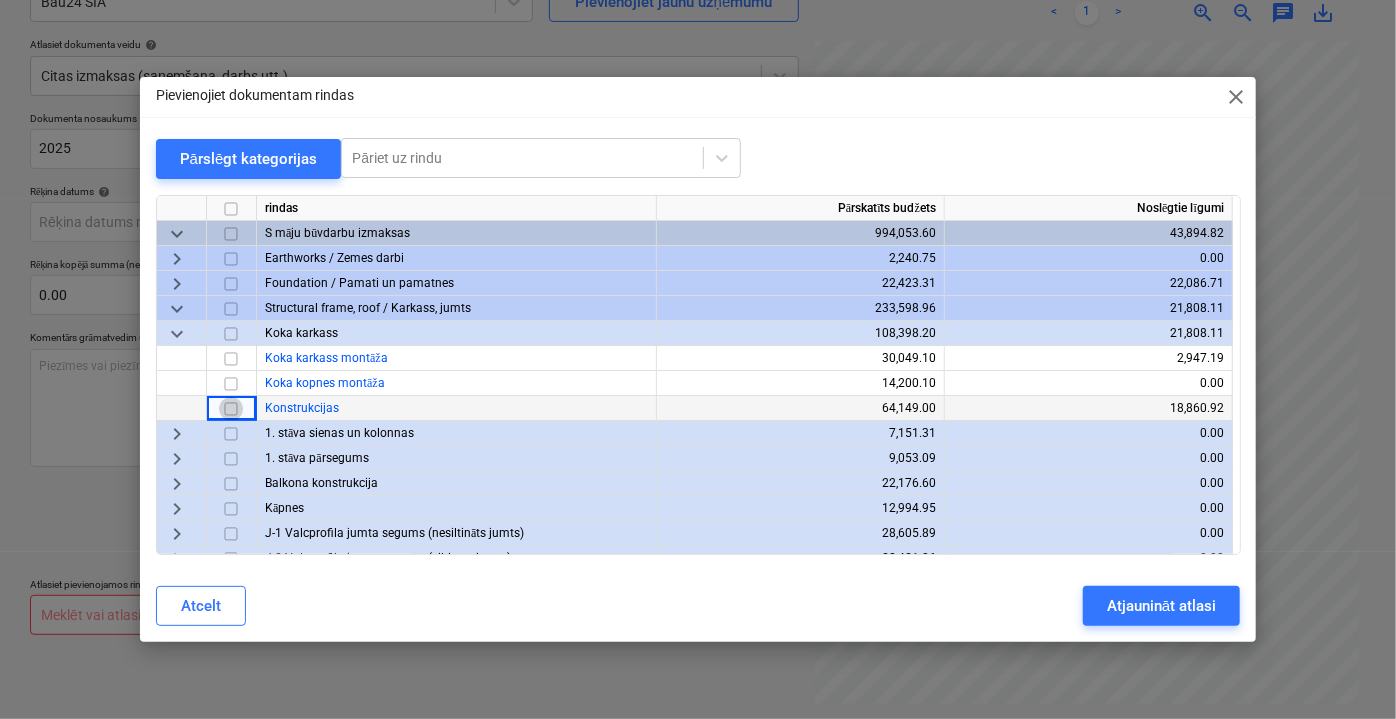 click at bounding box center (231, 408) 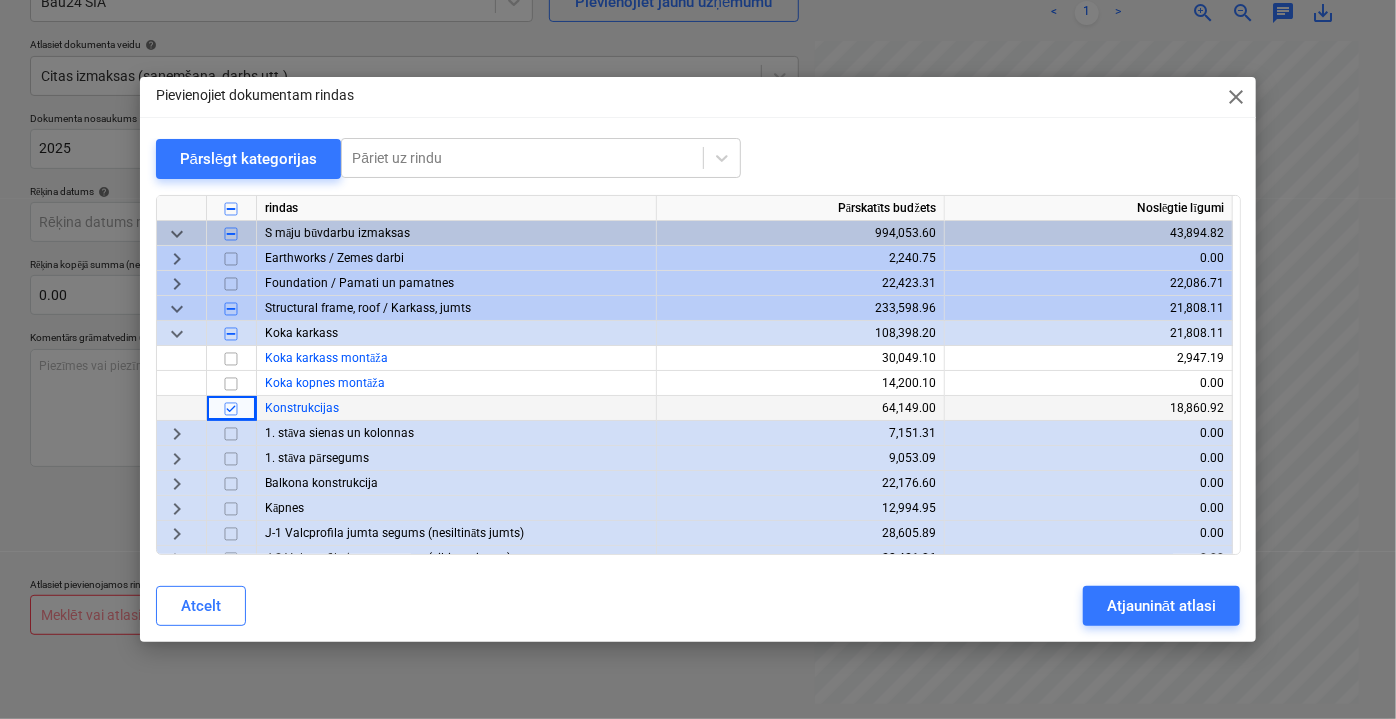 click at bounding box center [231, 408] 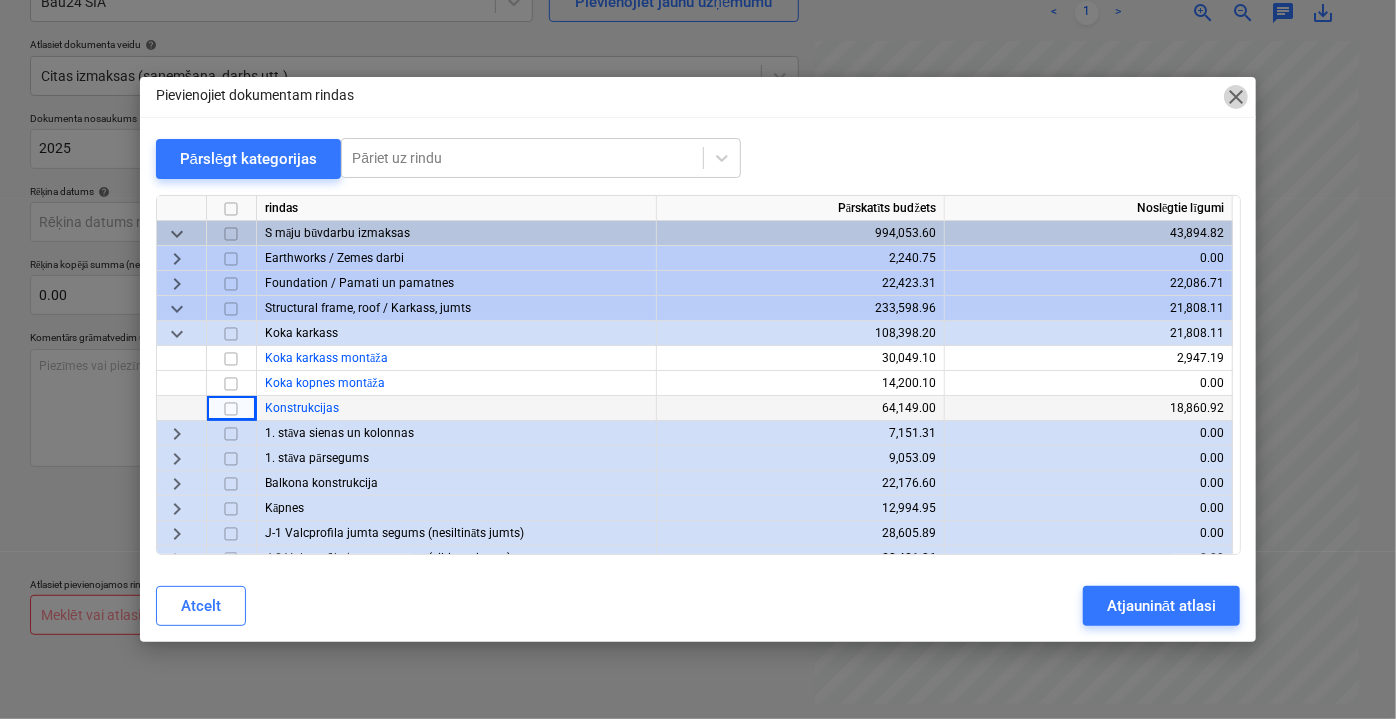 click on "close" at bounding box center [1236, 97] 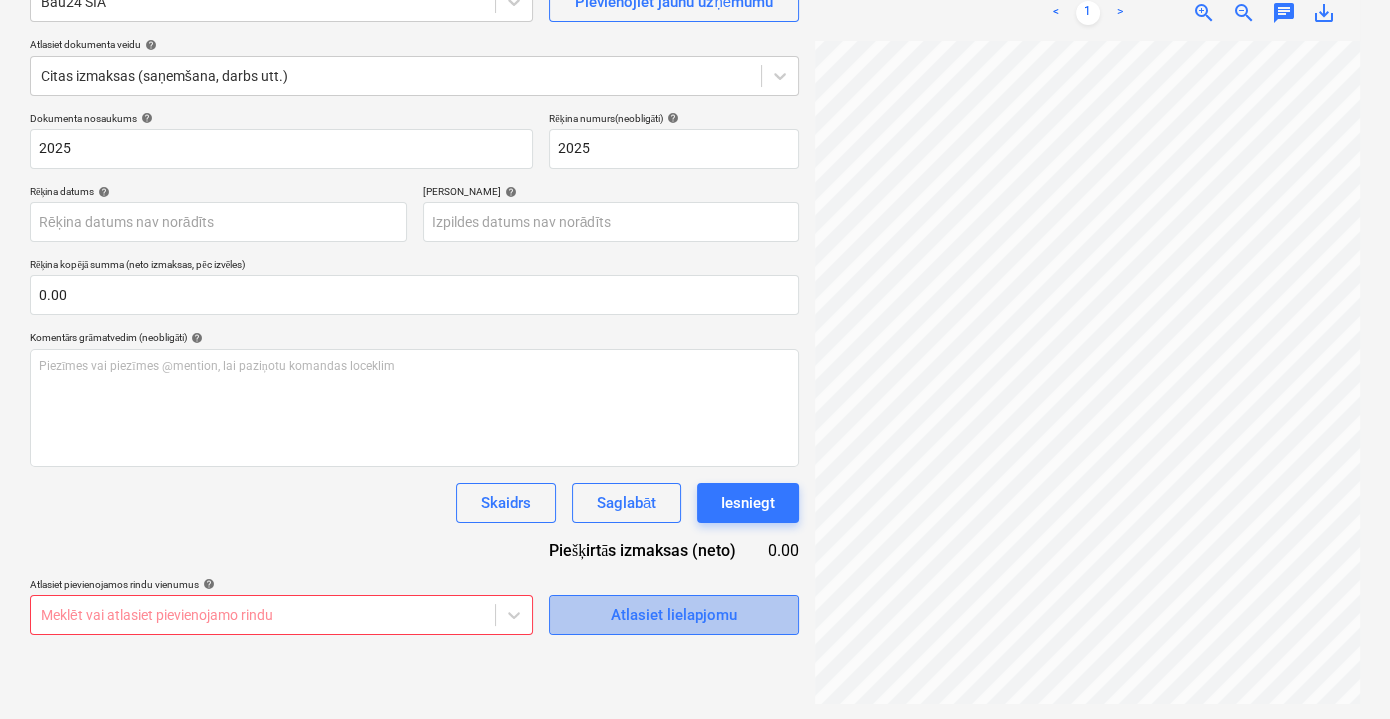 click on "Atlasiet lielapjomu" at bounding box center [674, 615] 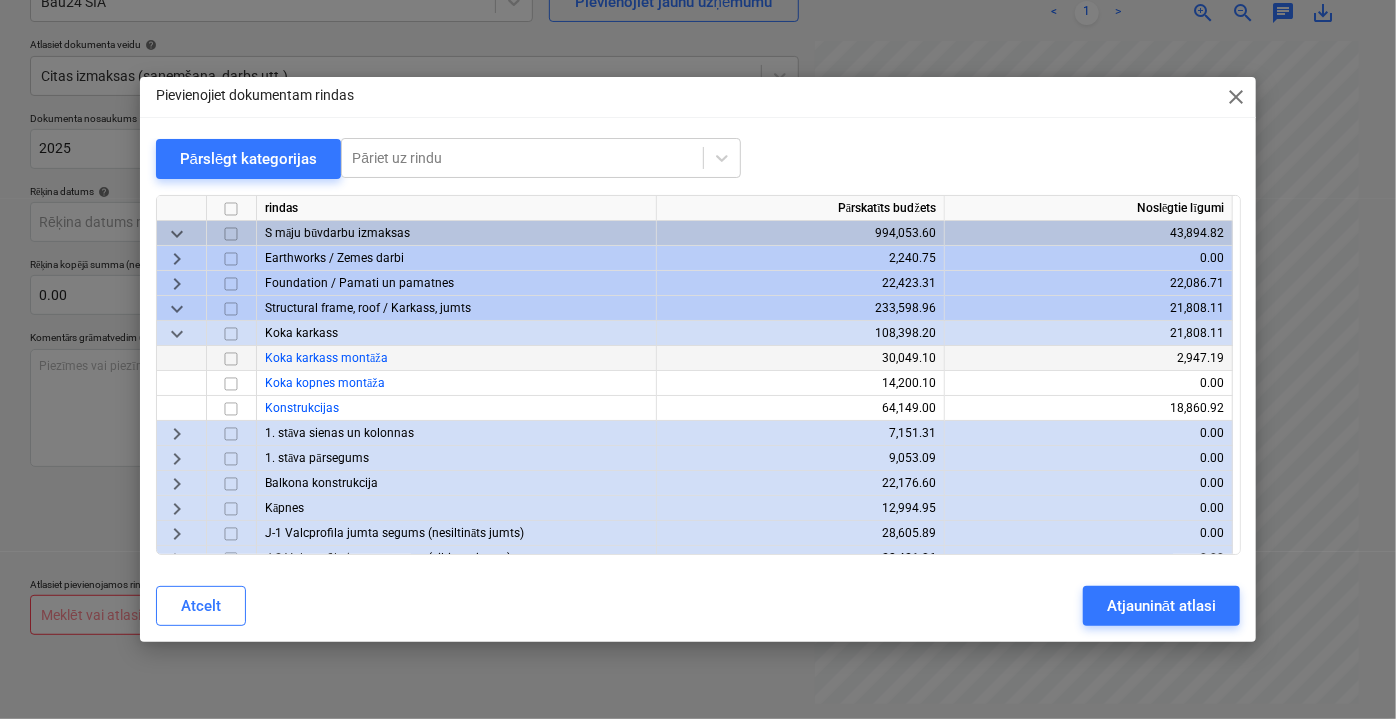 click on "Koka karkass montāža" at bounding box center (326, 358) 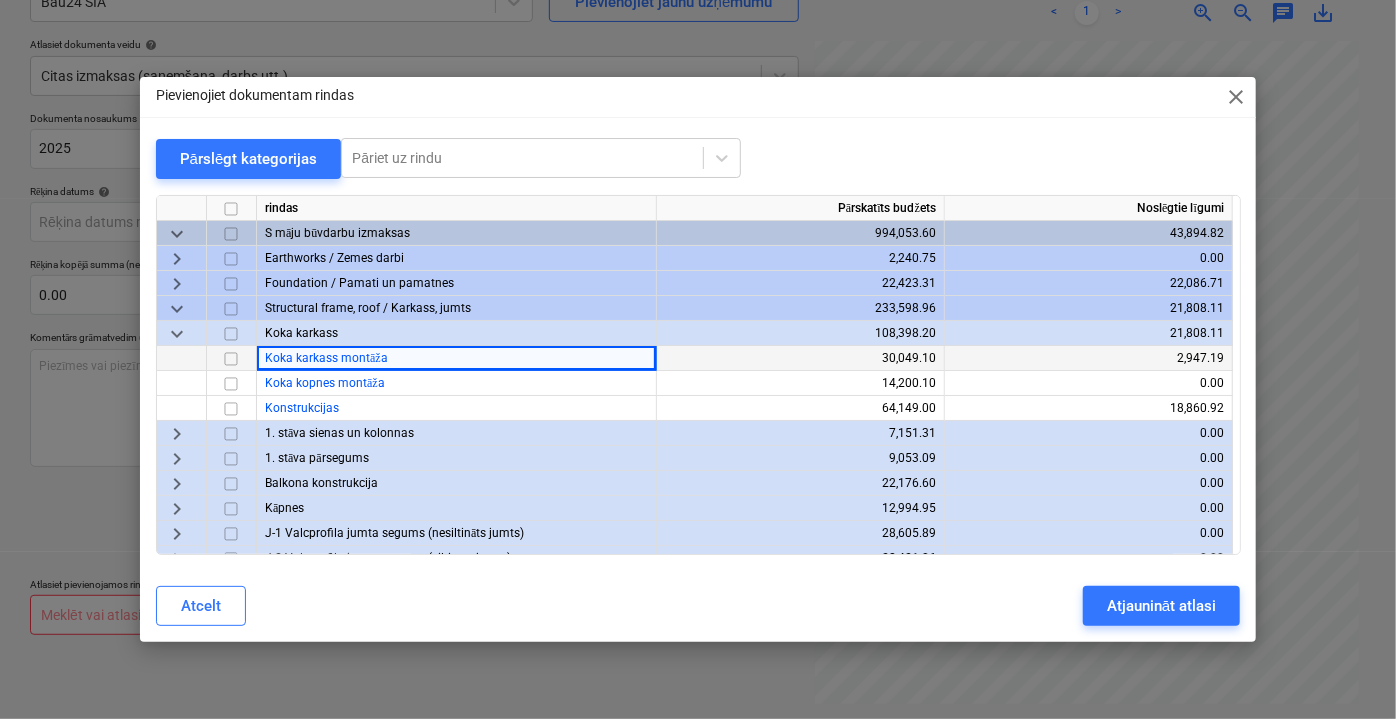 click at bounding box center [231, 358] 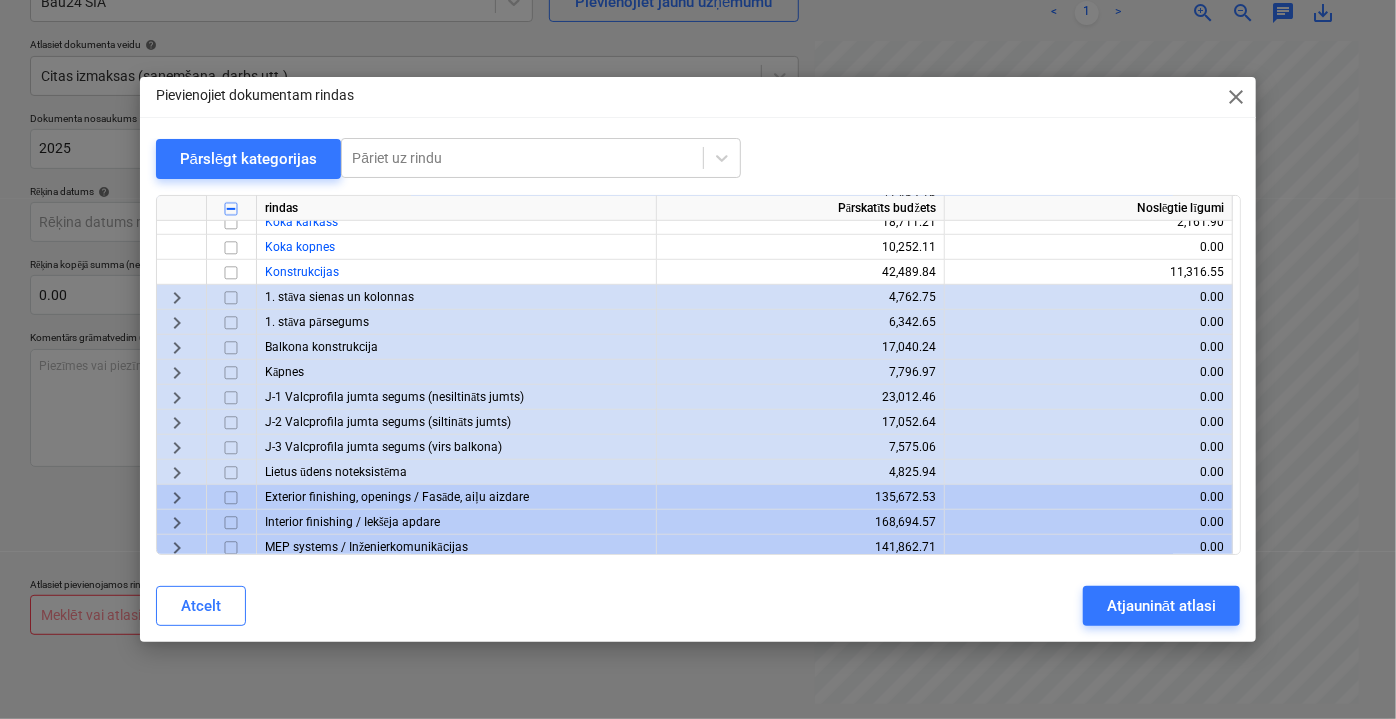 scroll, scrollTop: 545, scrollLeft: 0, axis: vertical 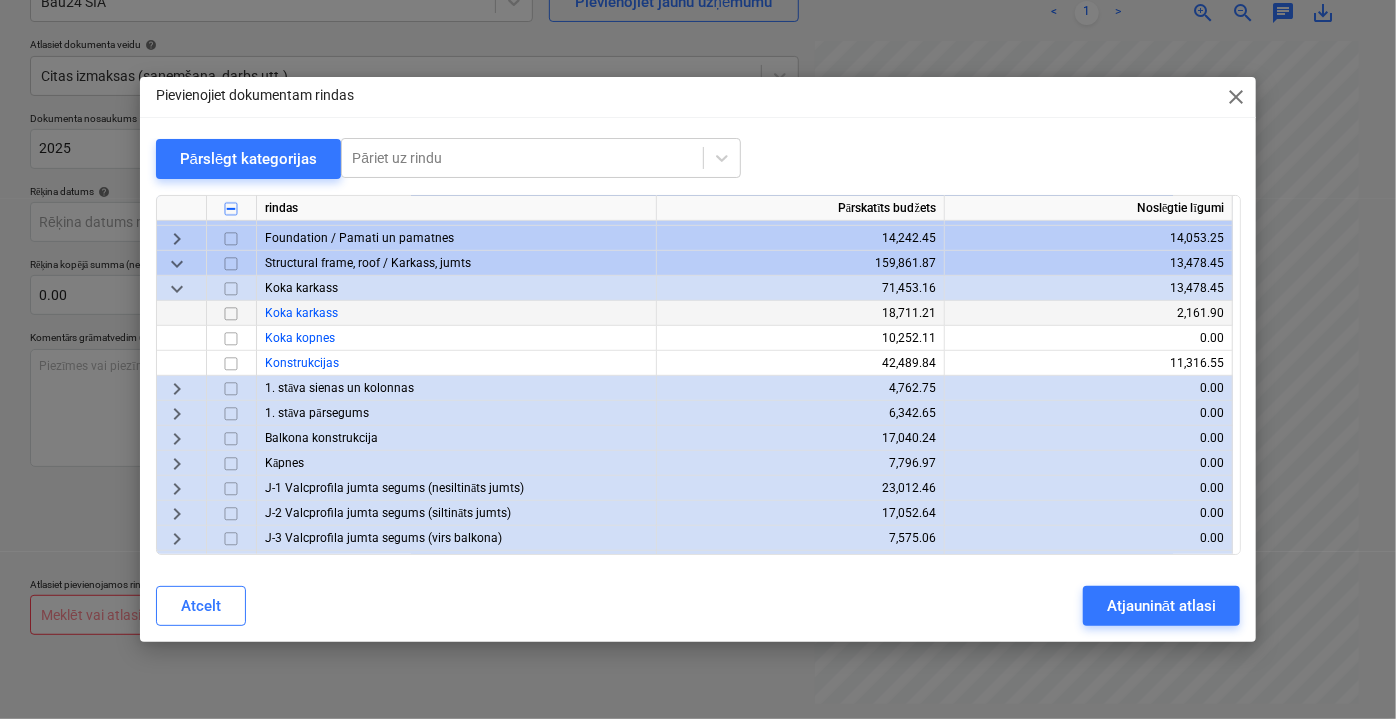 click at bounding box center (231, 313) 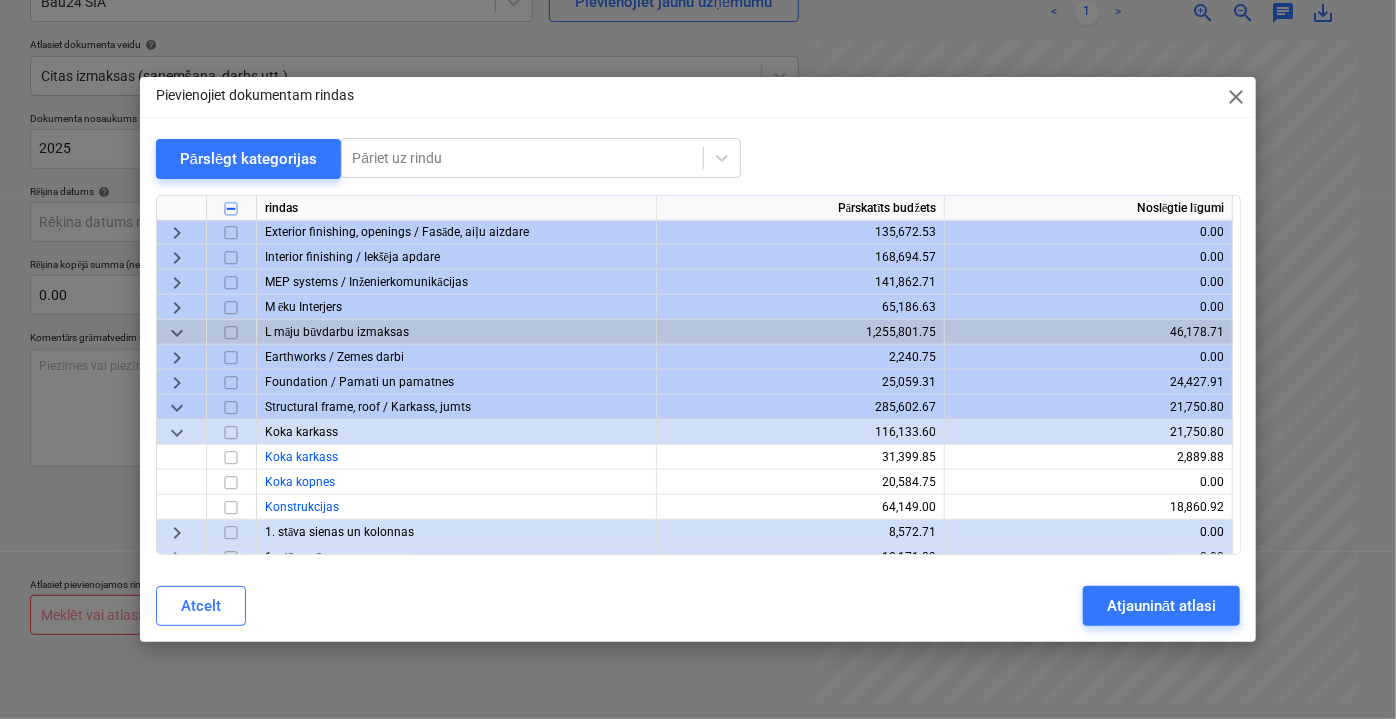scroll, scrollTop: 909, scrollLeft: 0, axis: vertical 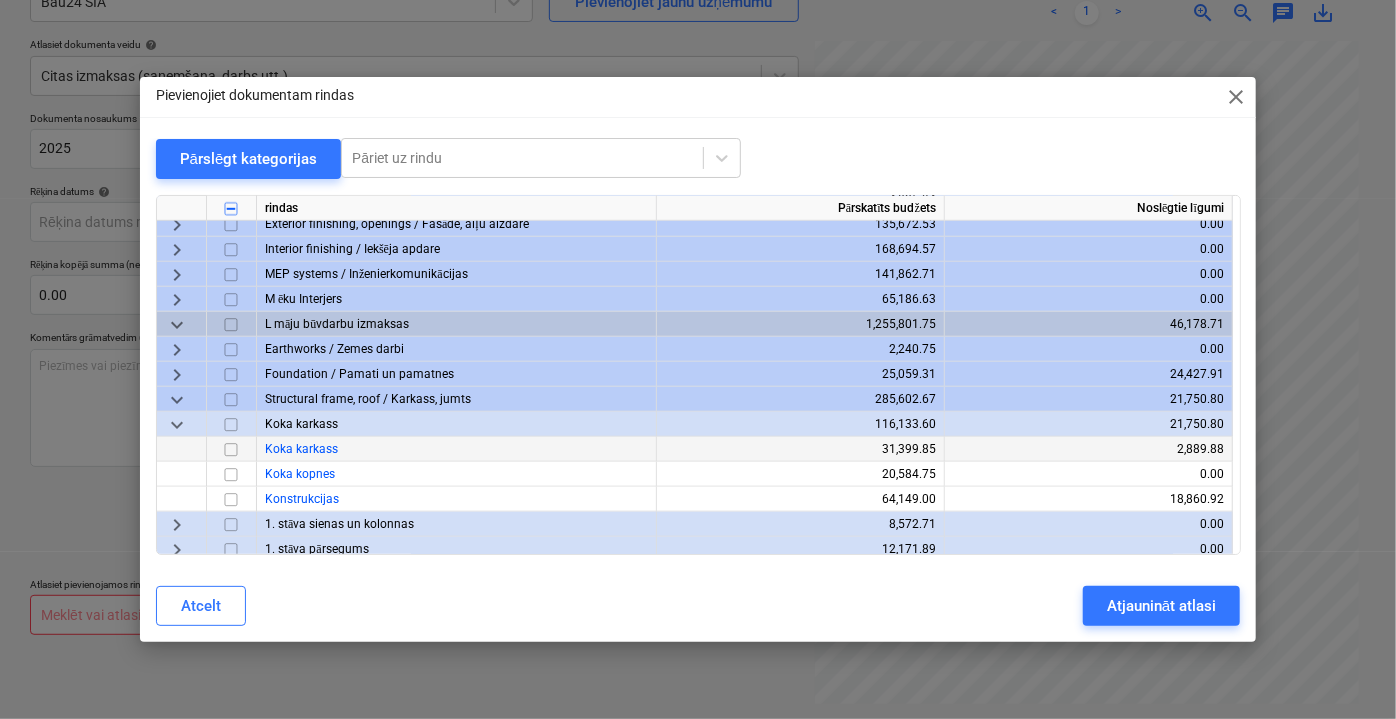 click at bounding box center [231, 449] 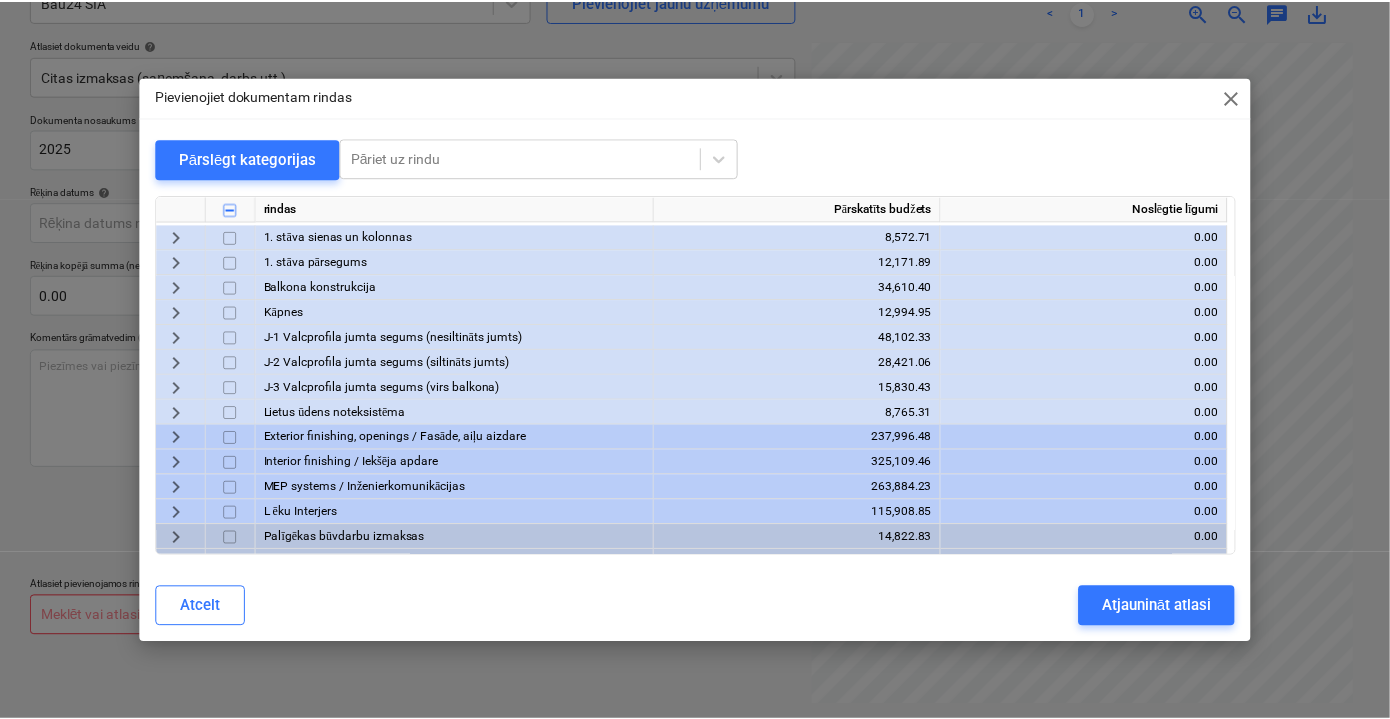 scroll, scrollTop: 1363, scrollLeft: 0, axis: vertical 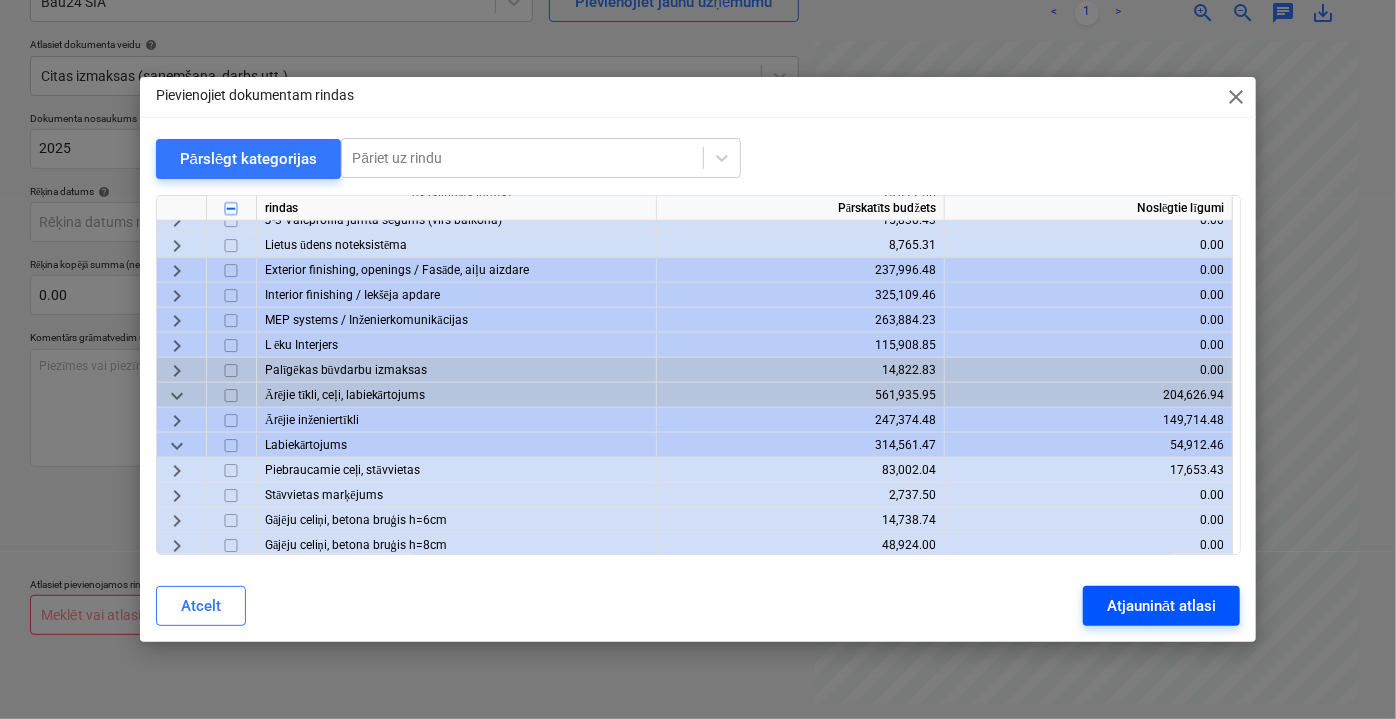 click on "Atjaunināt atlasi" at bounding box center [1161, 606] 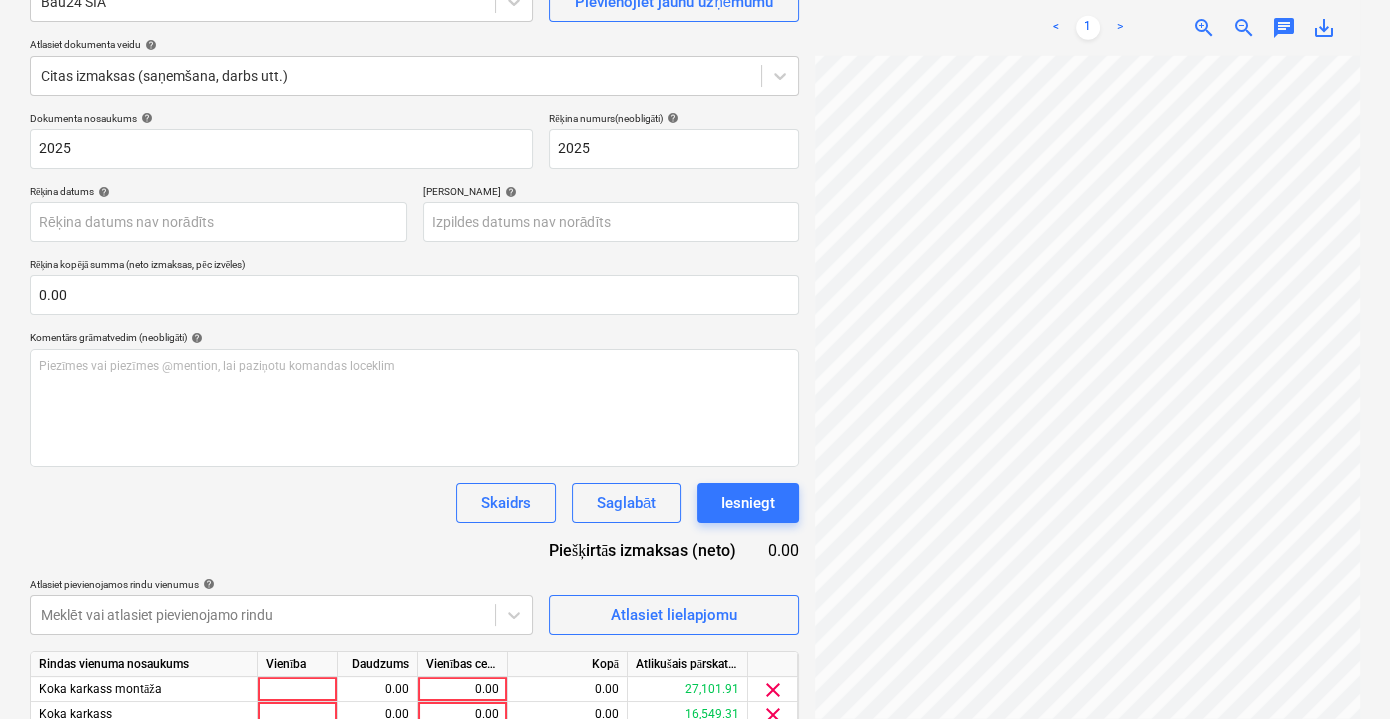 scroll, scrollTop: 312, scrollLeft: 0, axis: vertical 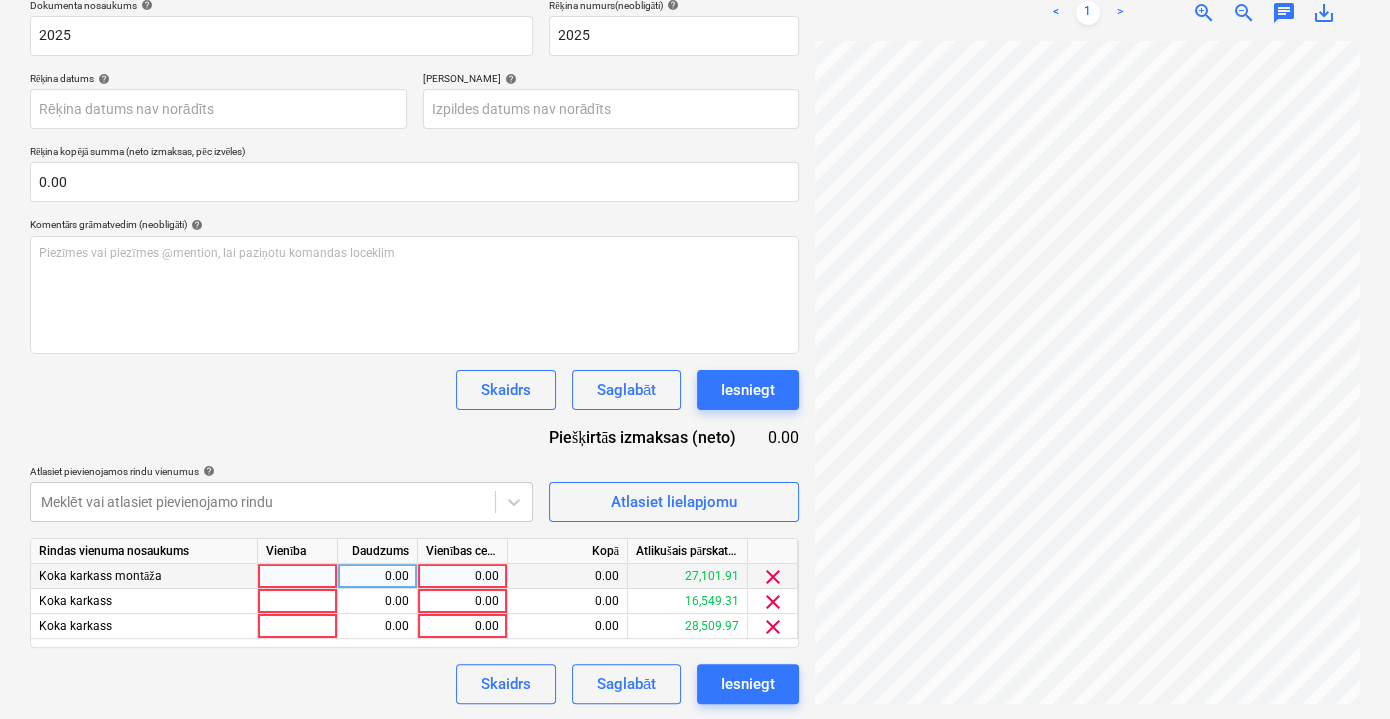 click on "0.00" at bounding box center (462, 576) 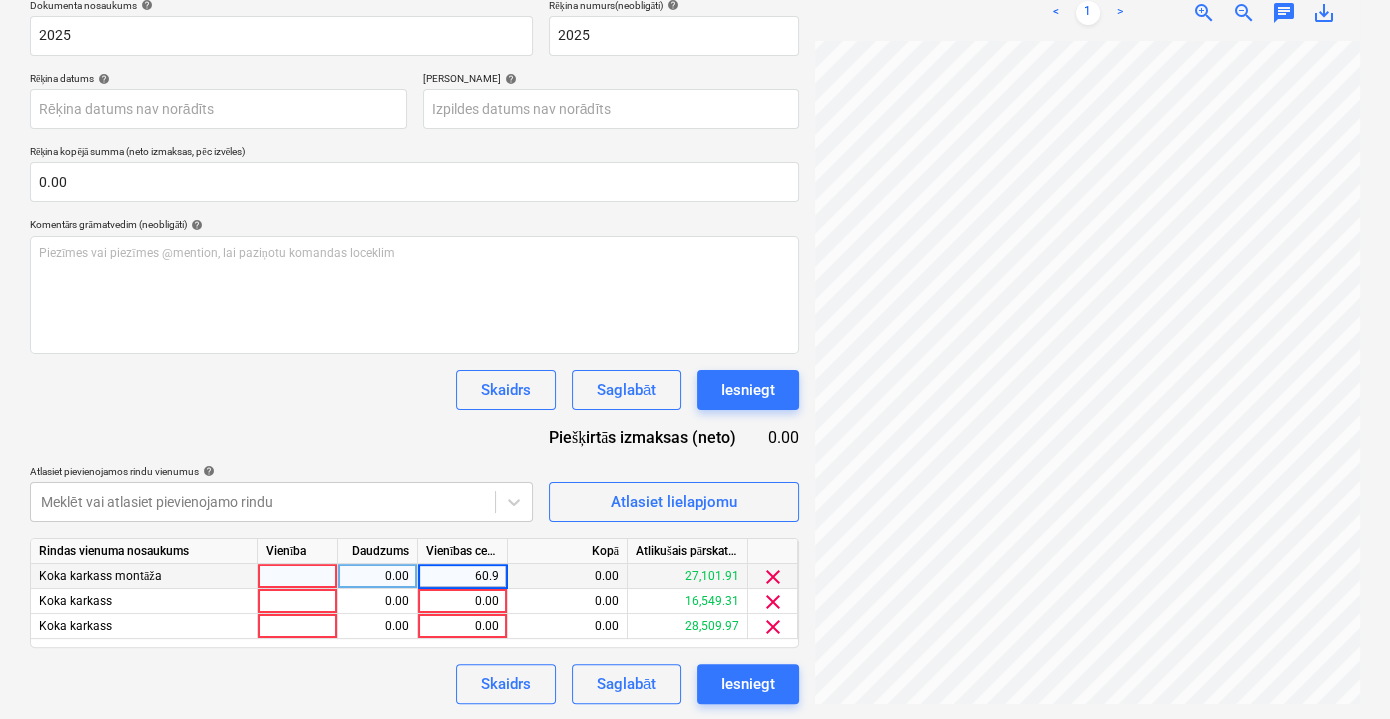 type on "60.97" 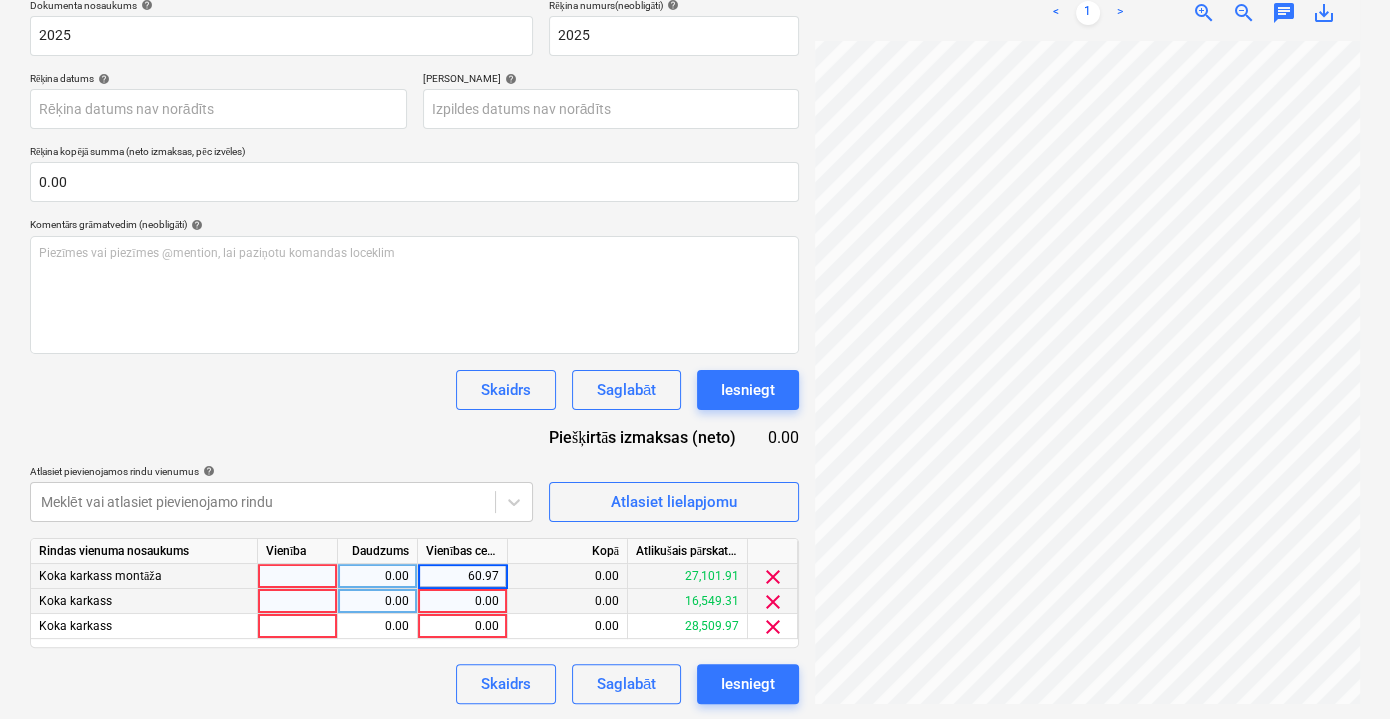 click on "0.00" at bounding box center [462, 601] 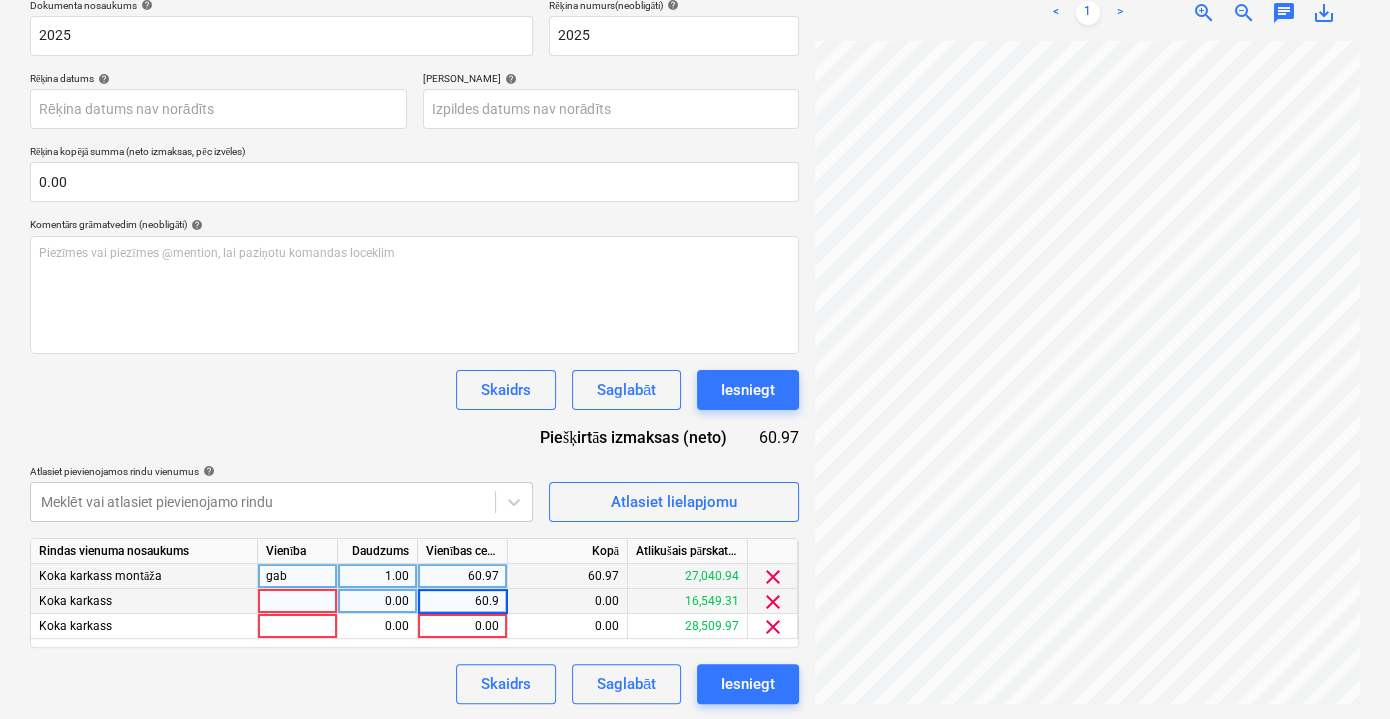 type on "60.97" 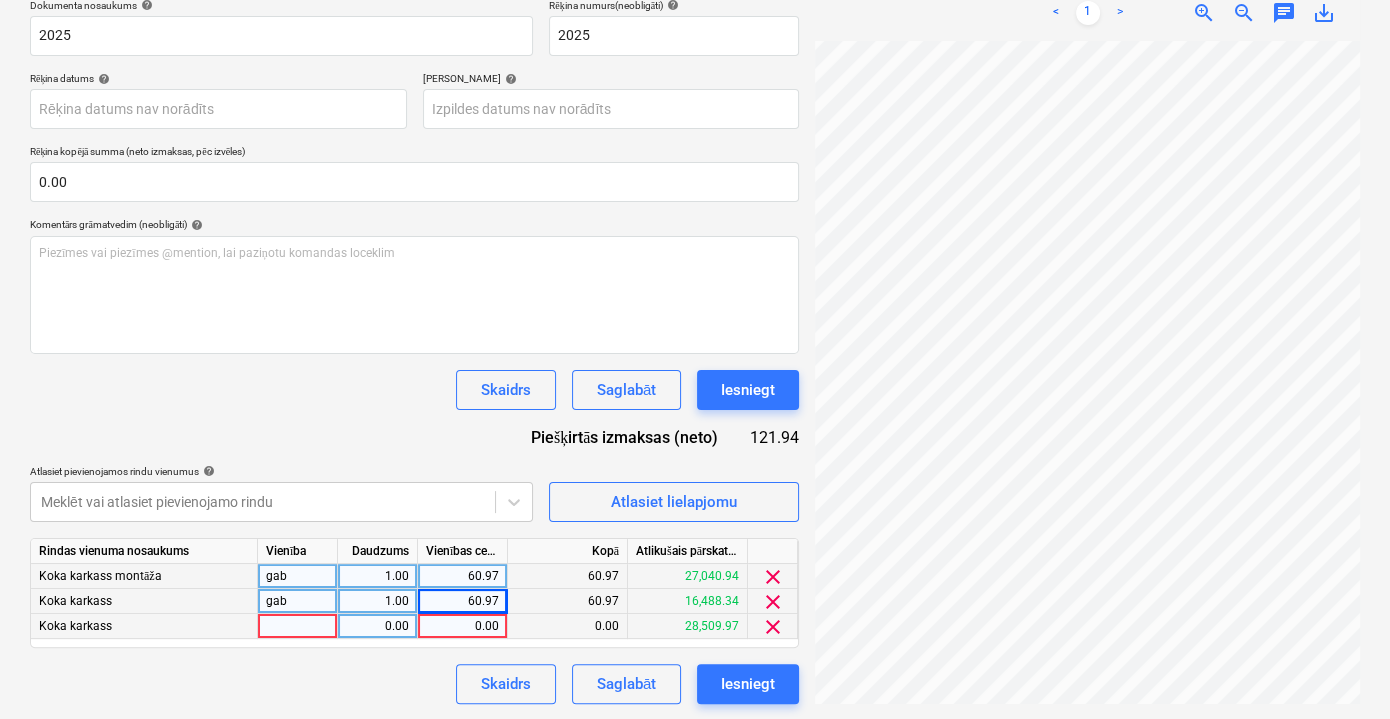 click on "0.00" at bounding box center [462, 626] 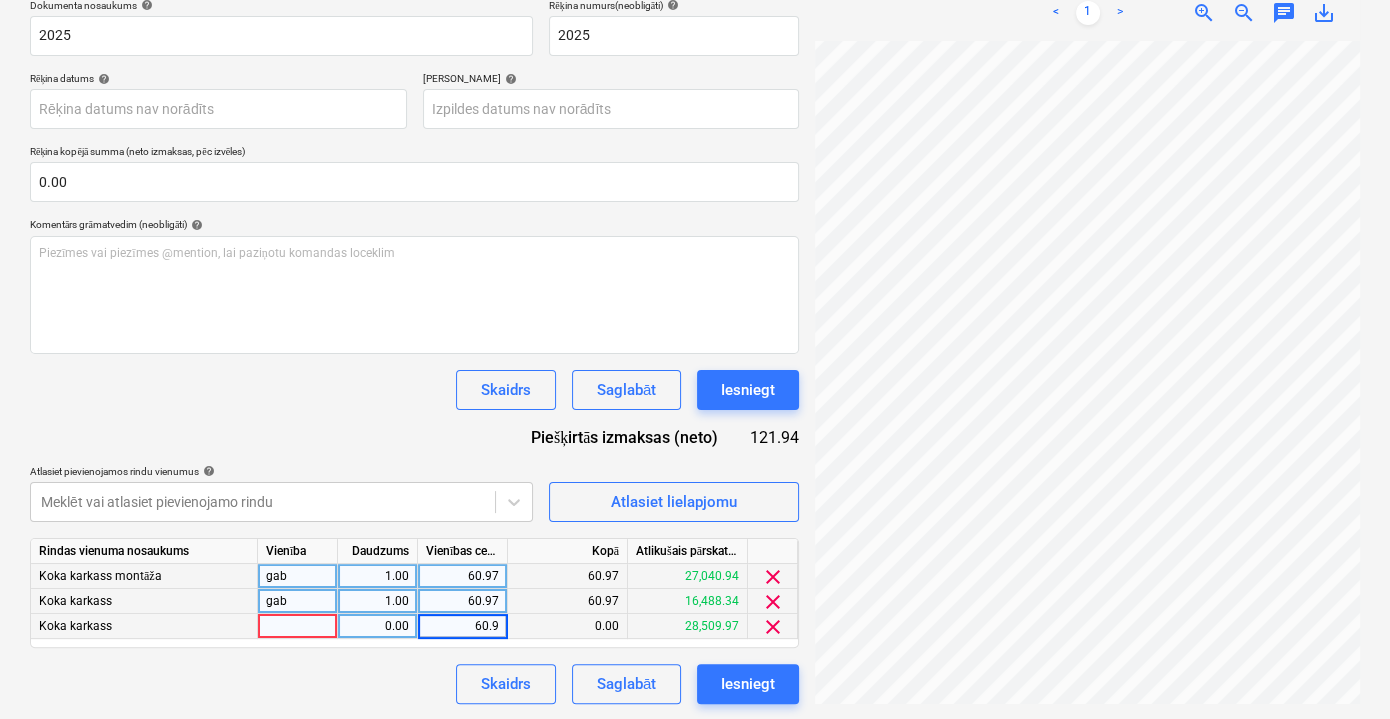 type on "60.97" 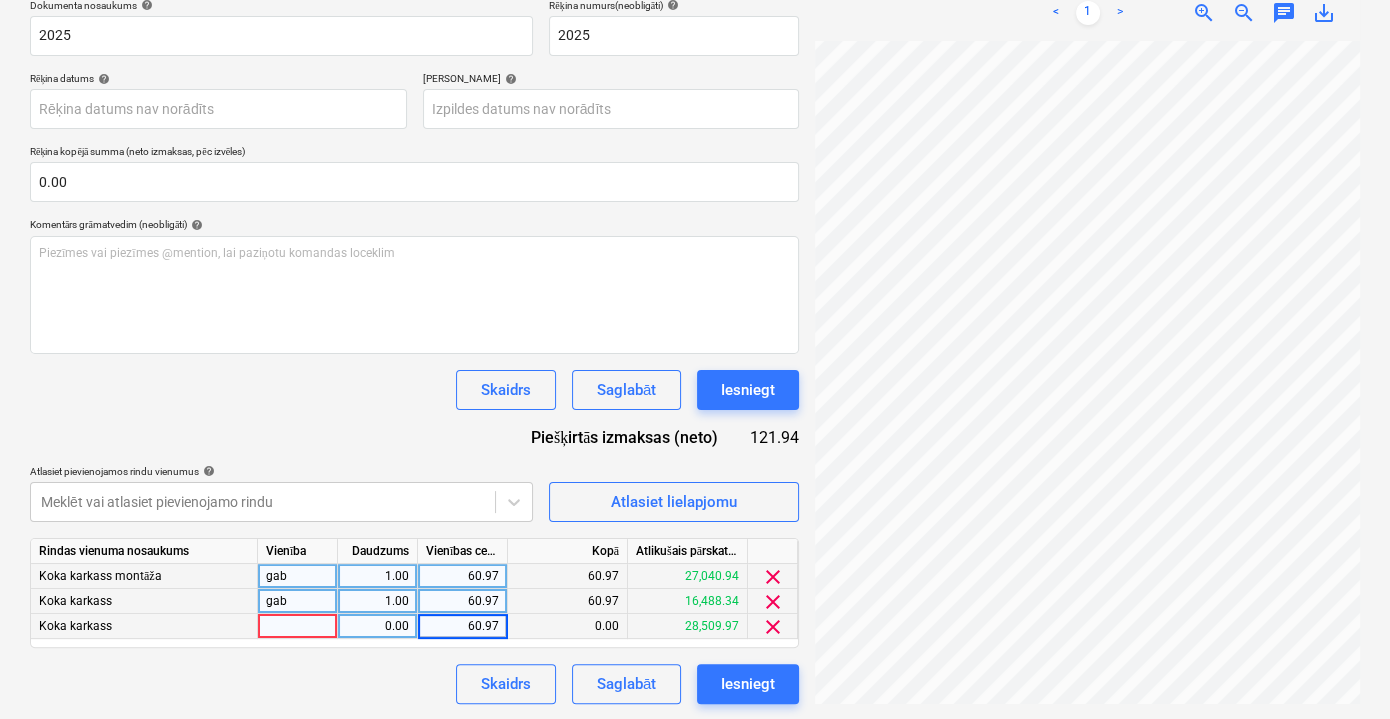 click on "Skaidrs Saglabāt Iesniegt" at bounding box center (414, 684) 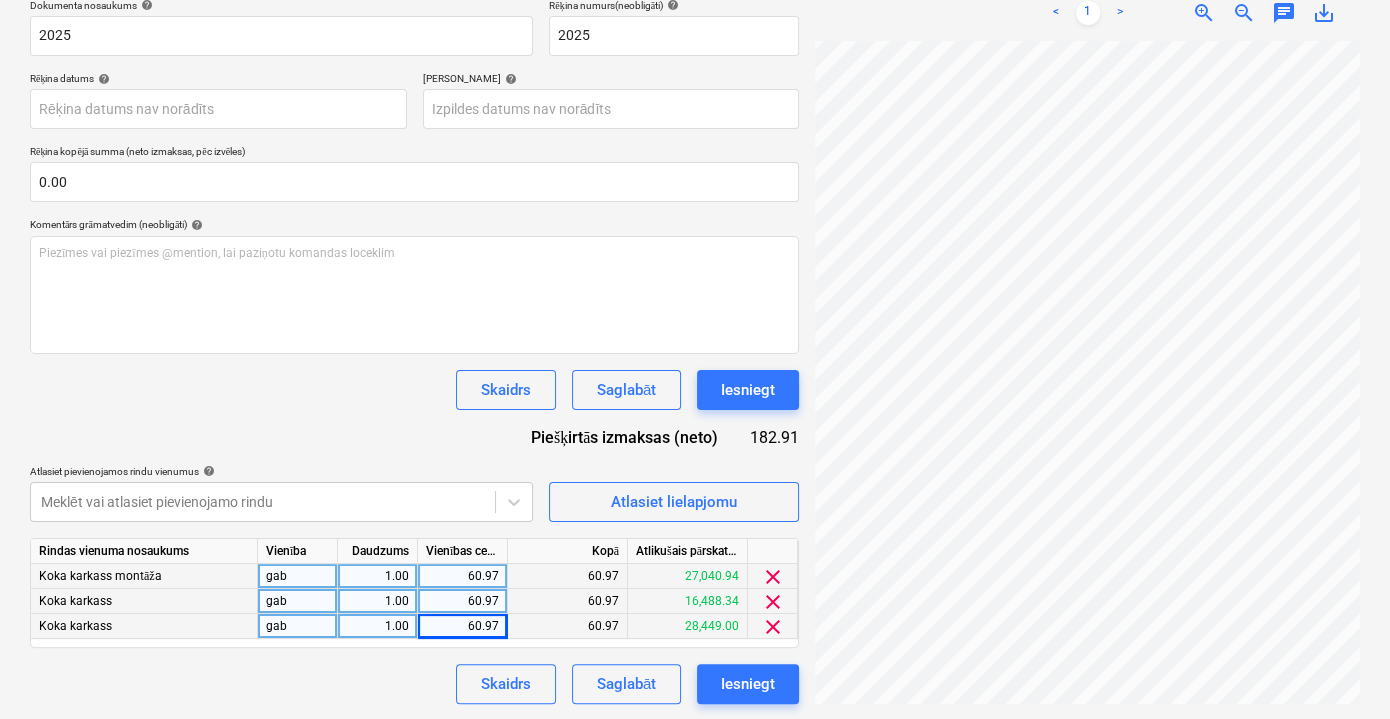 click on "60.97" at bounding box center [463, 576] 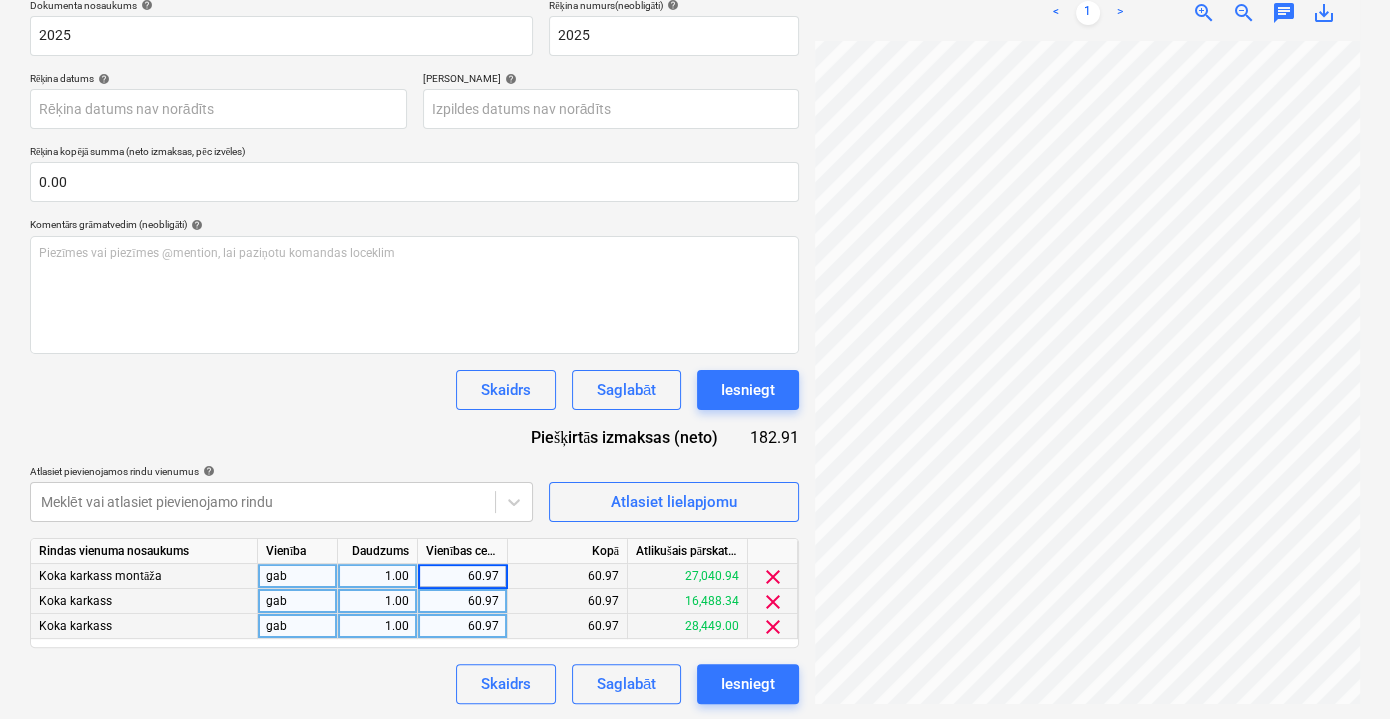 click on "60.97" at bounding box center [462, 576] 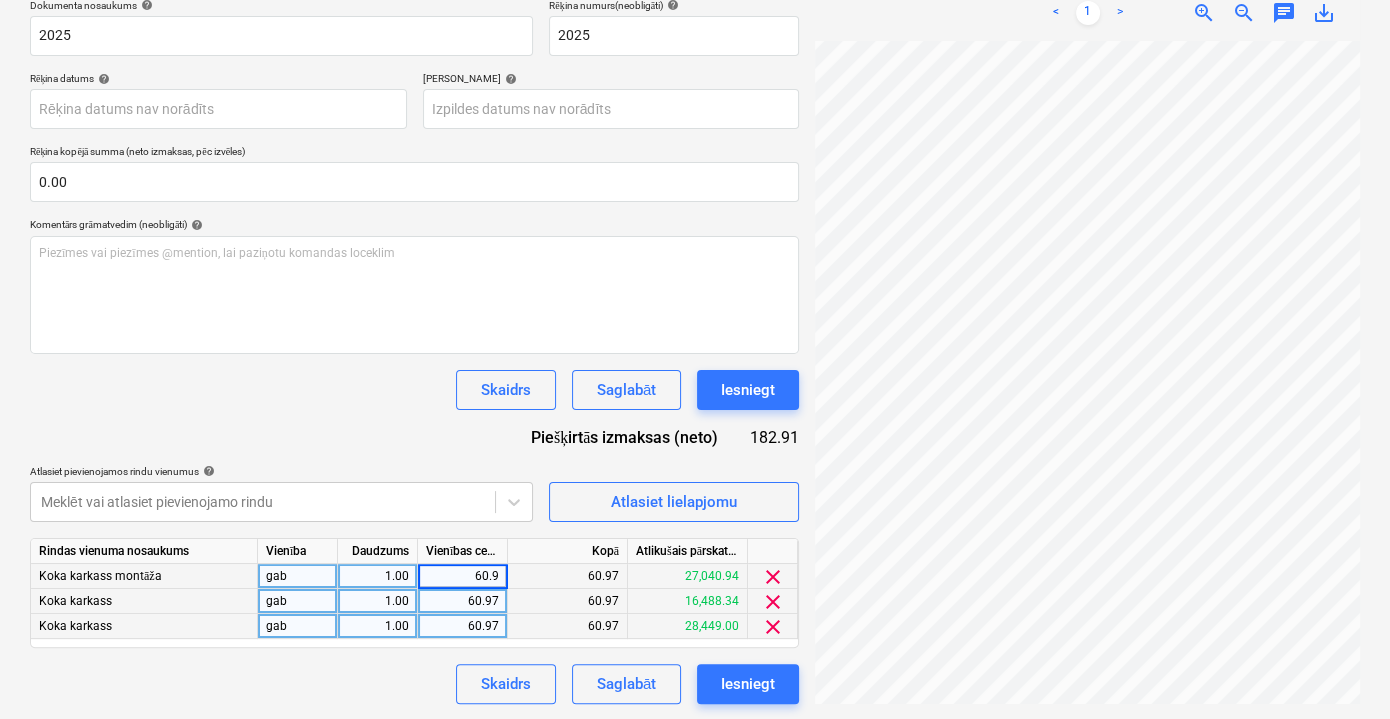 type on "60.98" 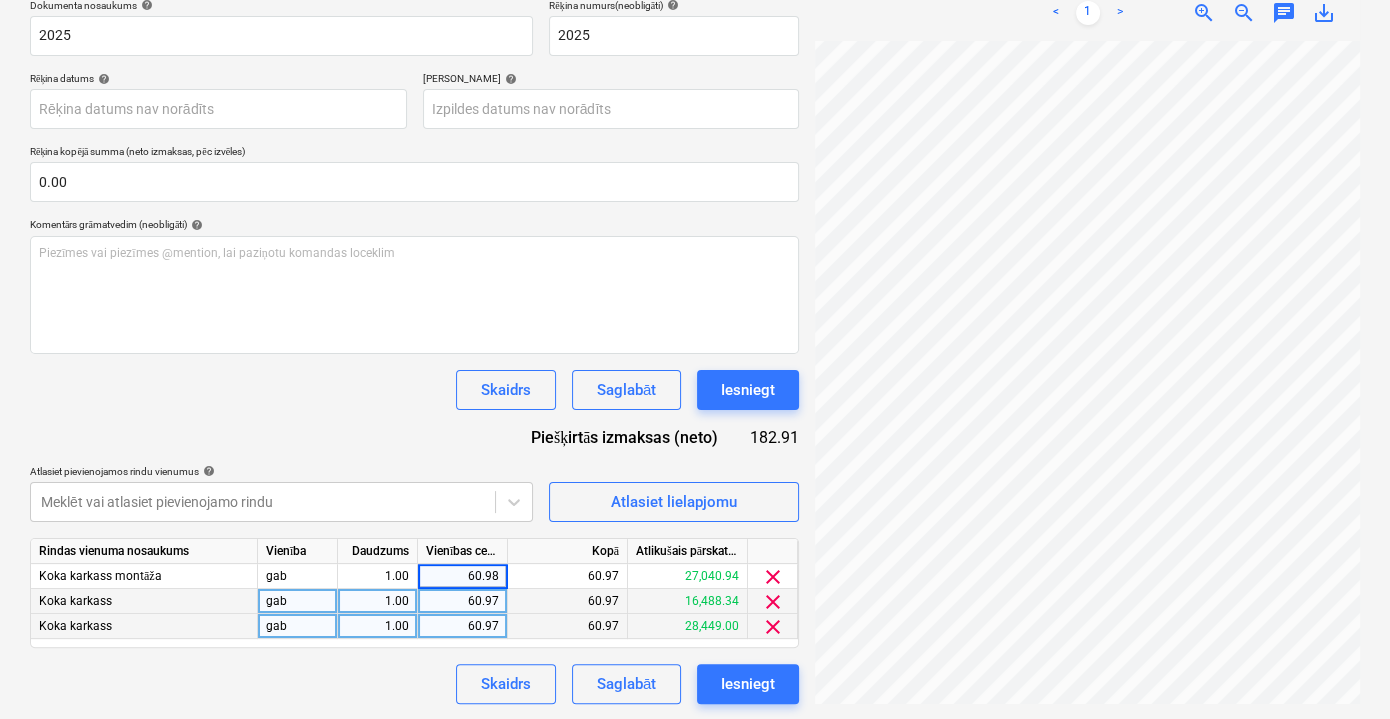 click on "Skaidrs Saglabāt Iesniegt" at bounding box center (414, 684) 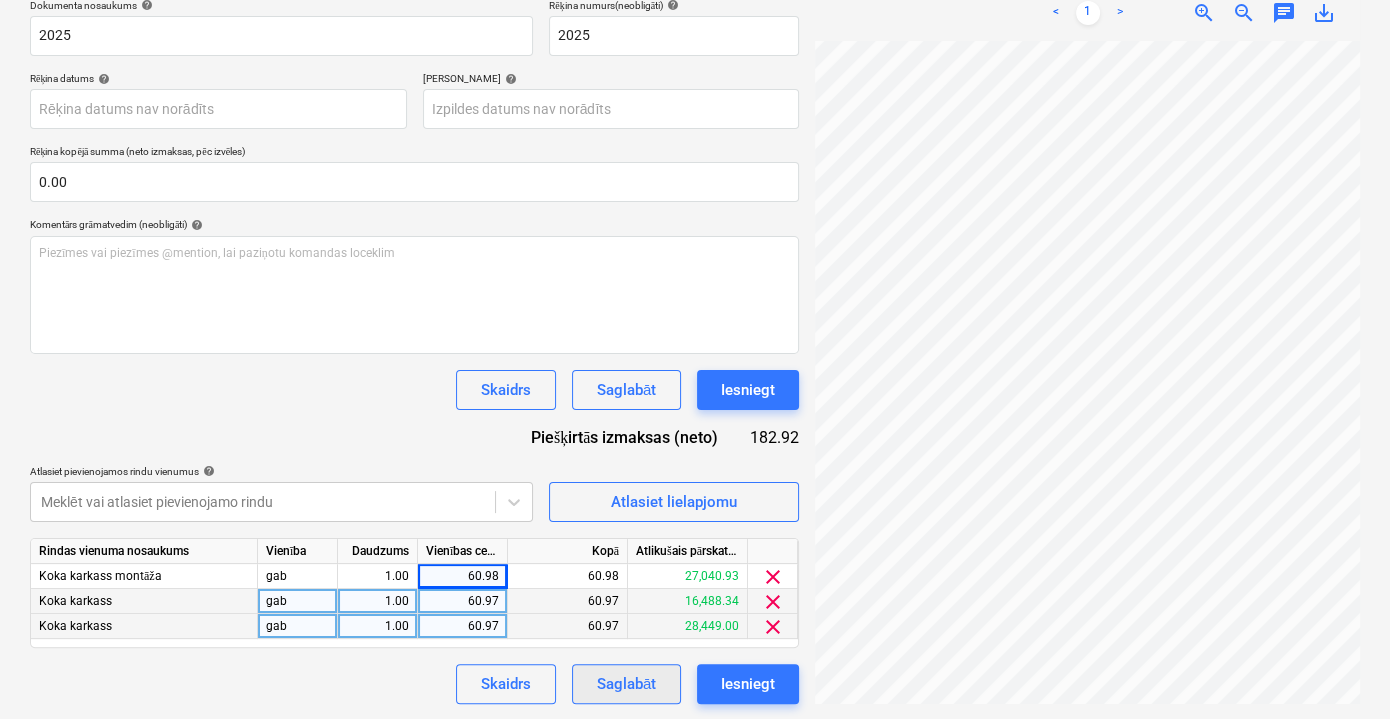 click on "Saglabāt" at bounding box center (626, 684) 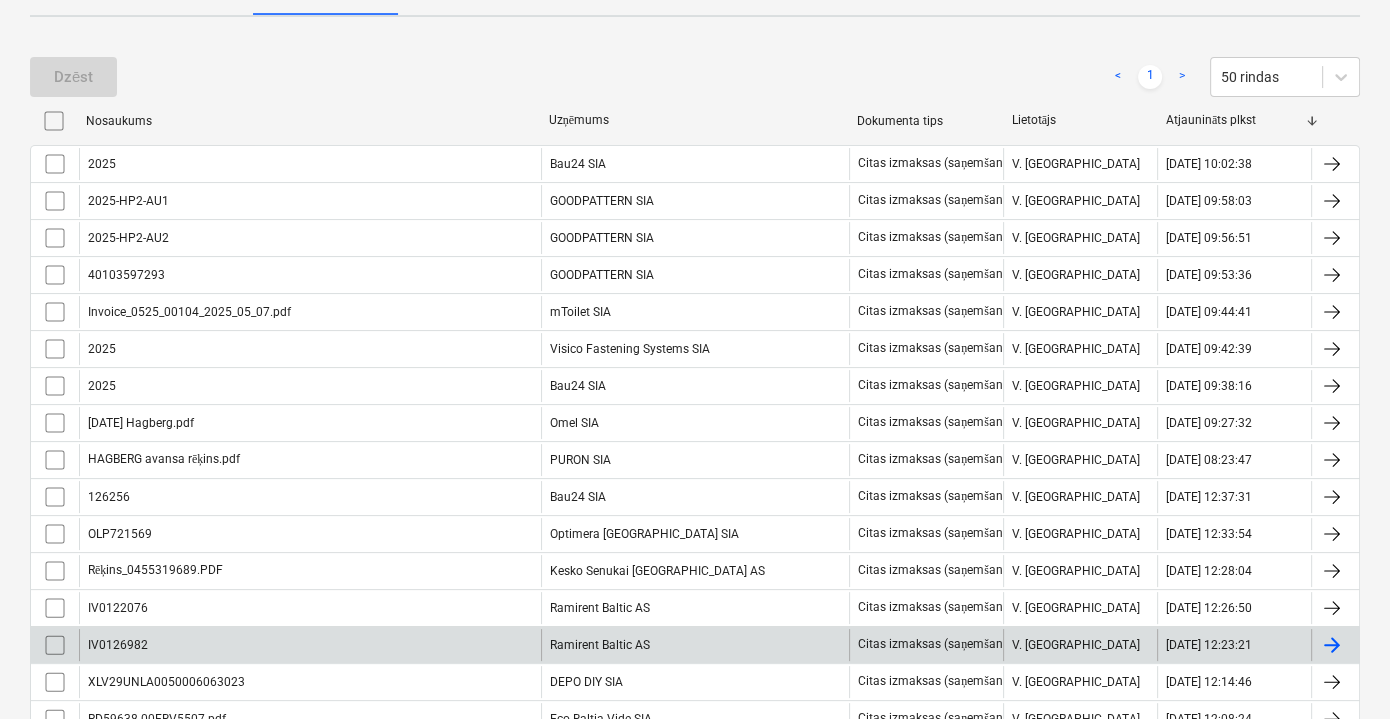 scroll, scrollTop: 221, scrollLeft: 0, axis: vertical 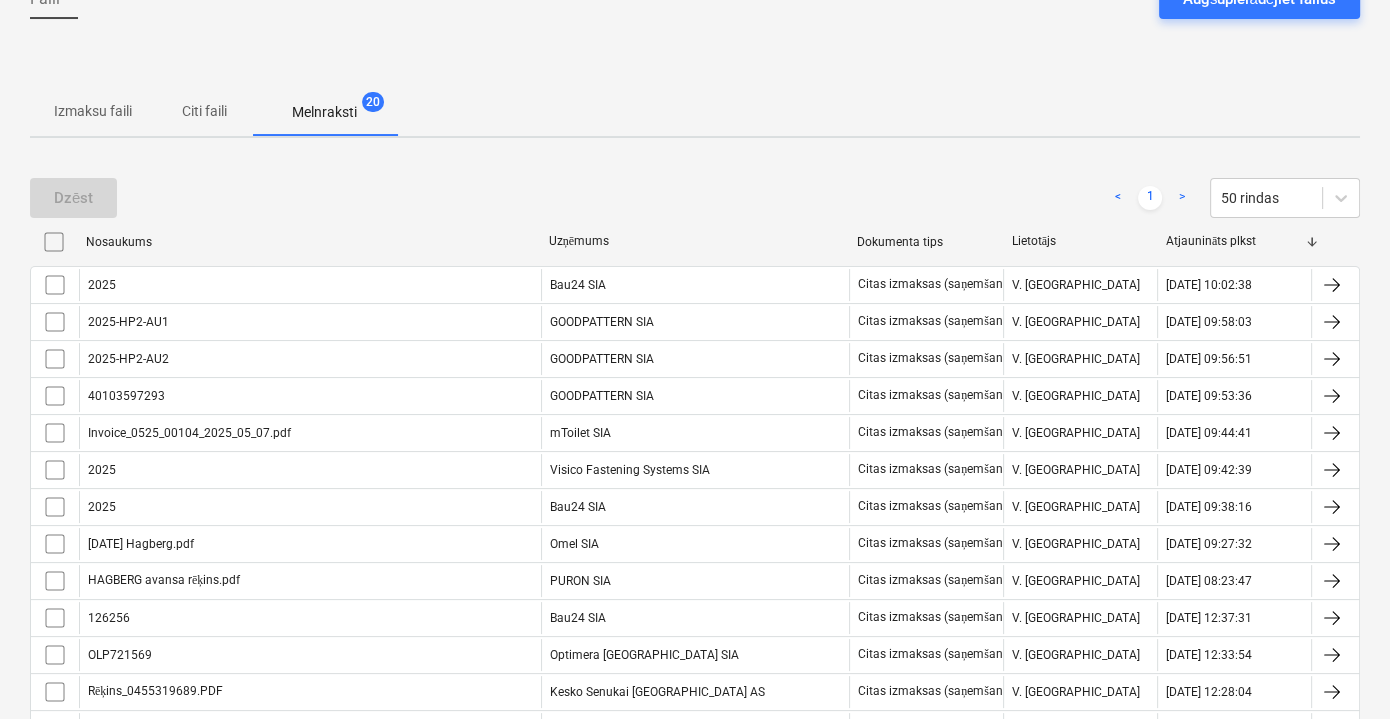 click on "Citi faili" at bounding box center (204, 111) 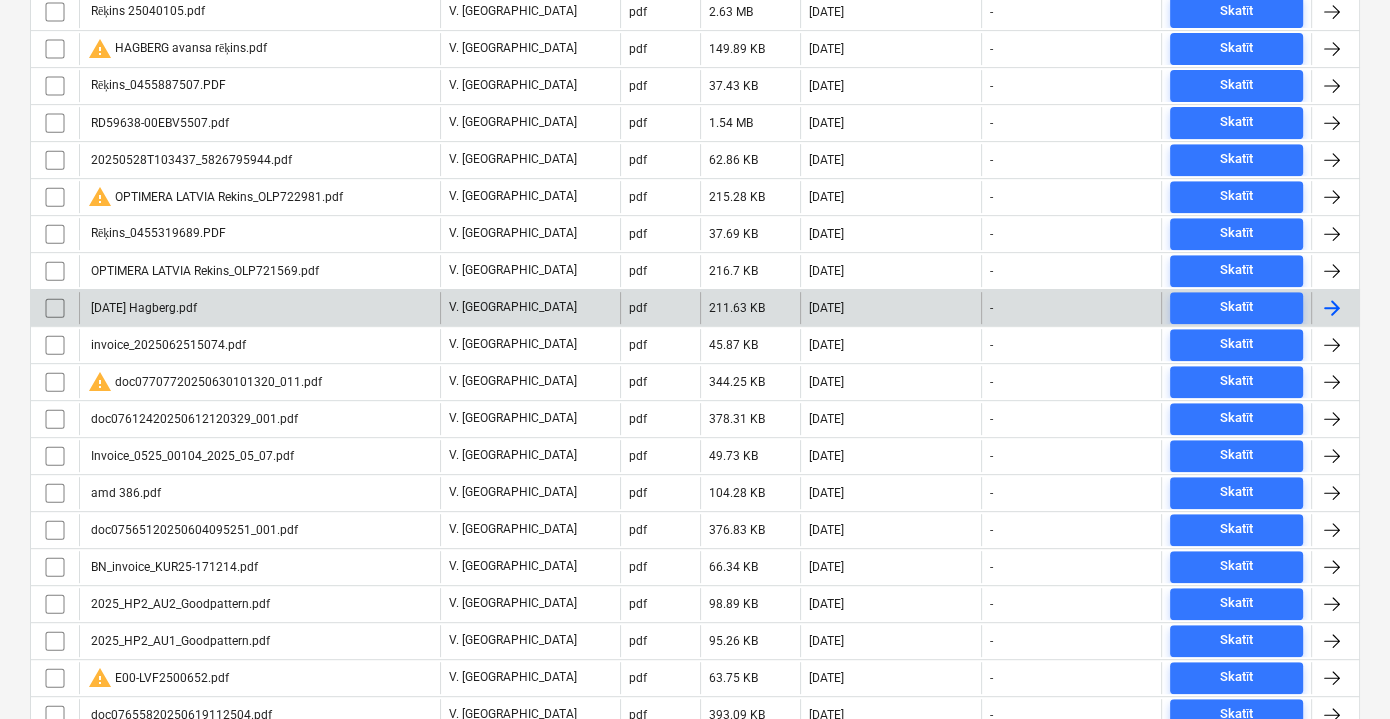 scroll, scrollTop: 948, scrollLeft: 0, axis: vertical 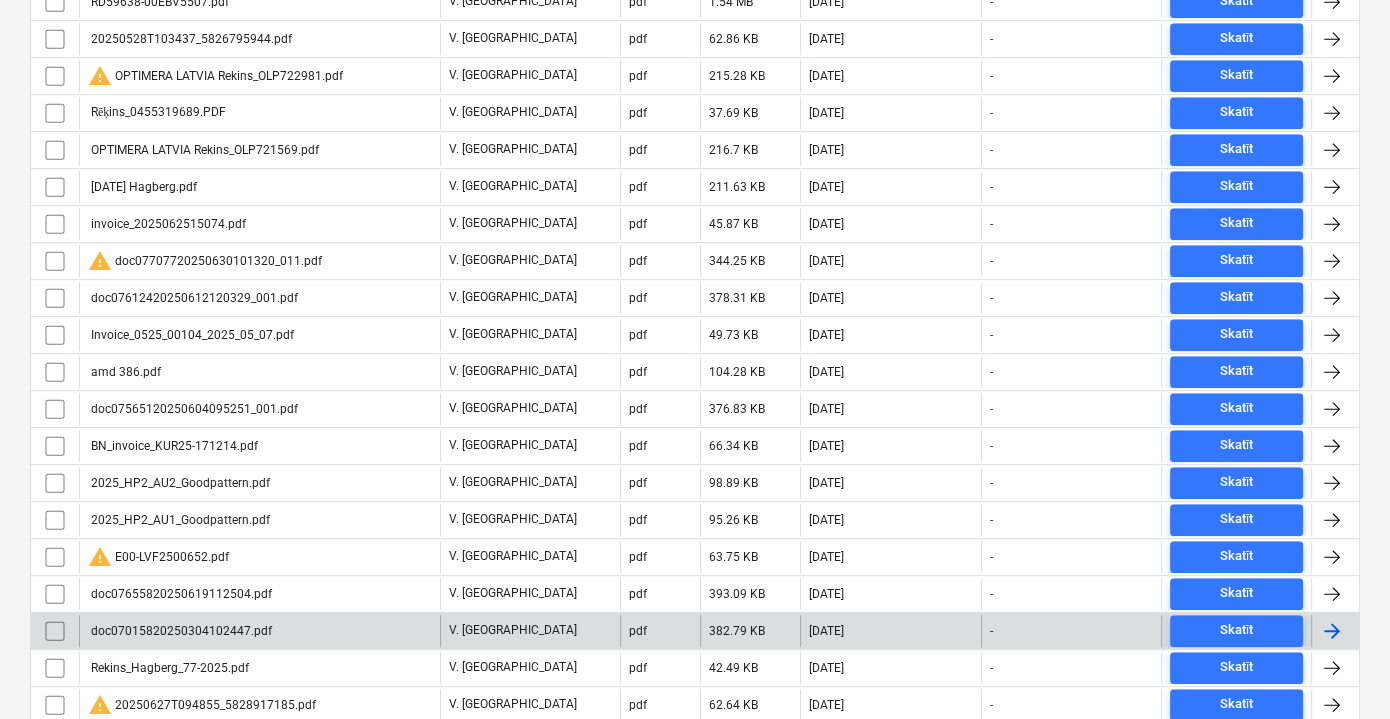 click on "doc07015820250304102447.pdf" at bounding box center [259, 631] 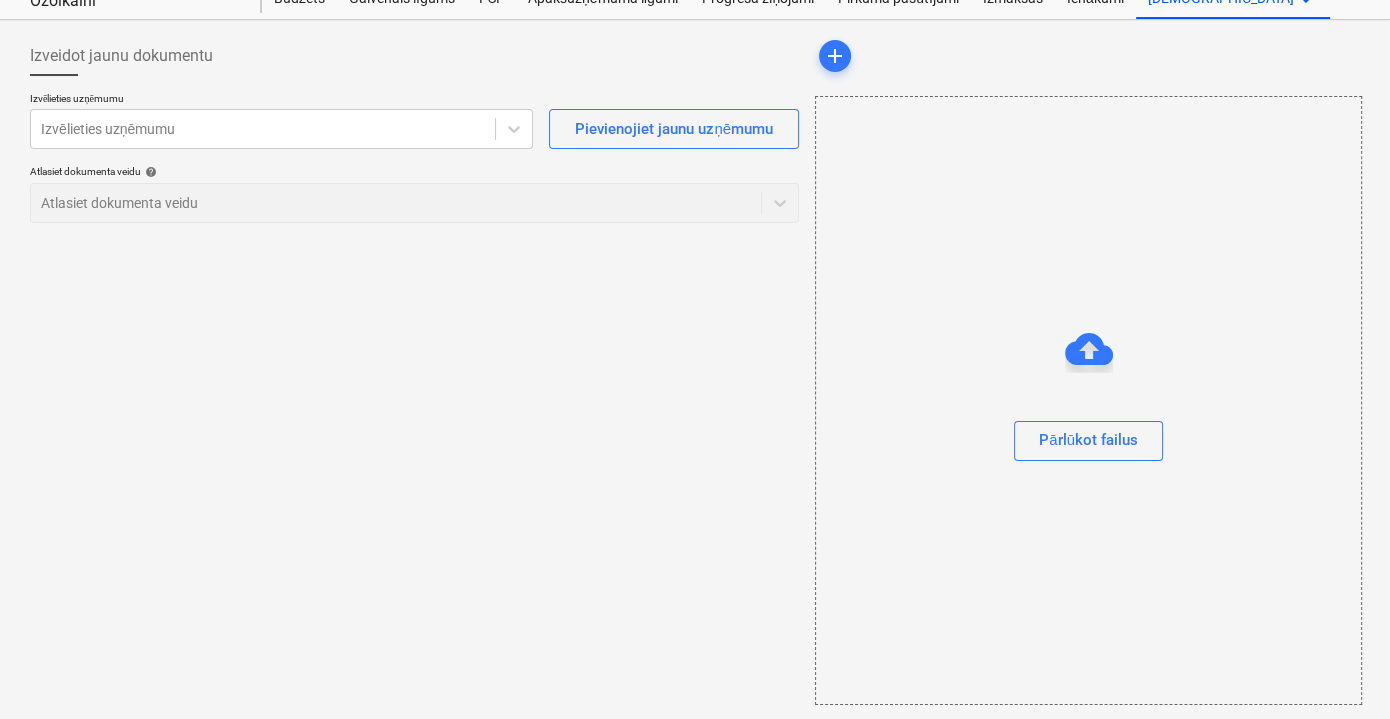 scroll, scrollTop: 0, scrollLeft: 0, axis: both 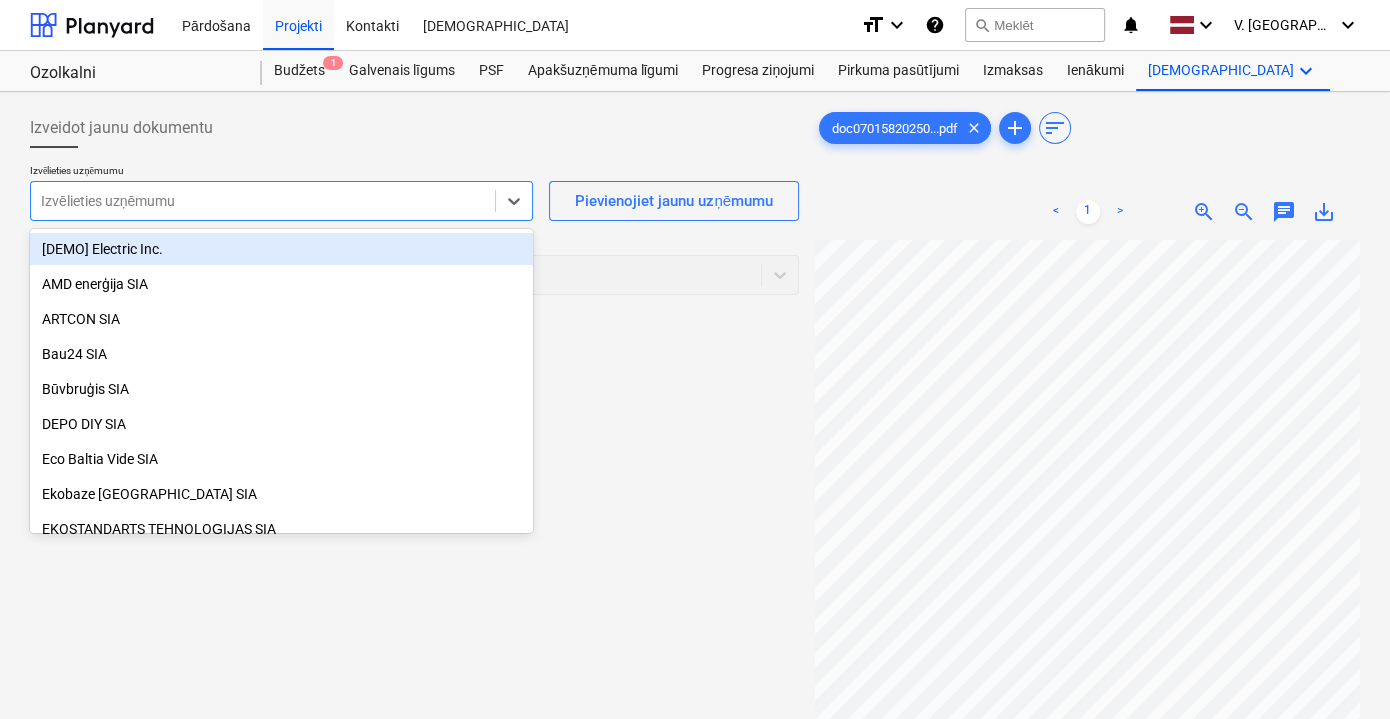 click at bounding box center (263, 201) 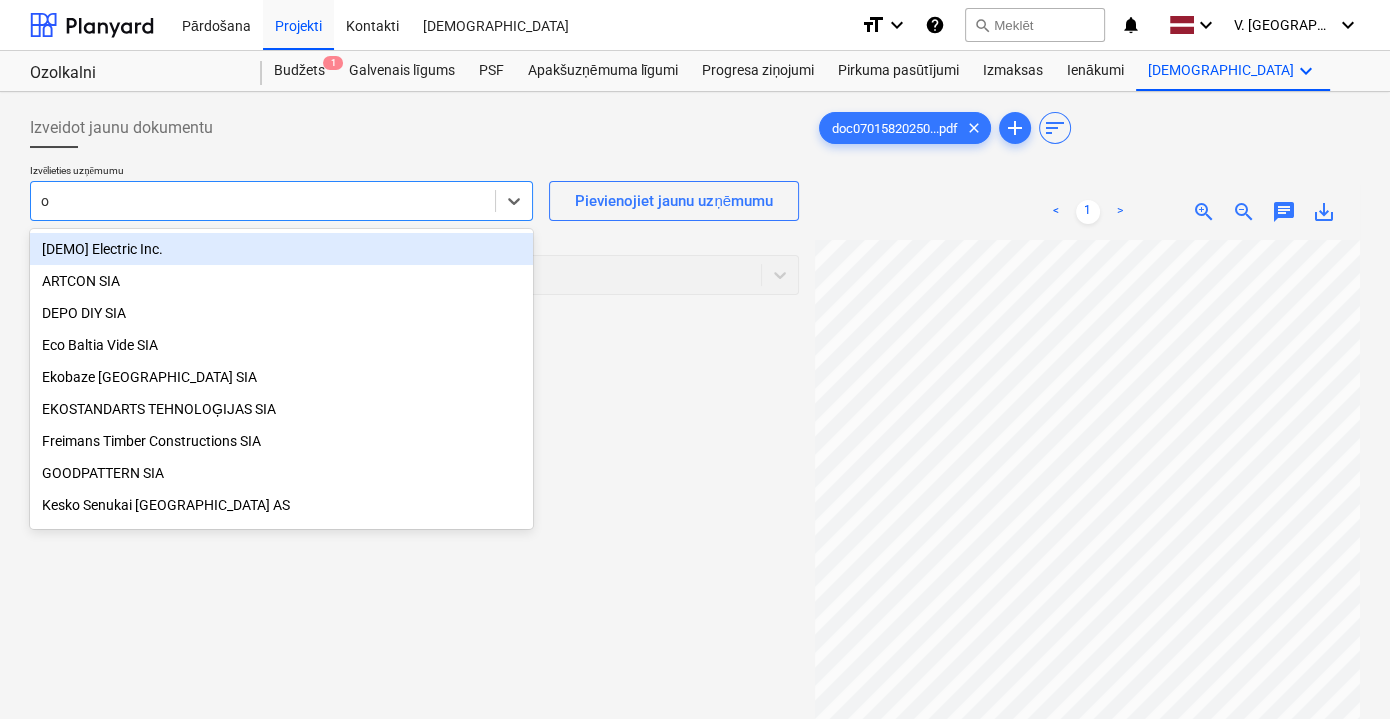 type on "op" 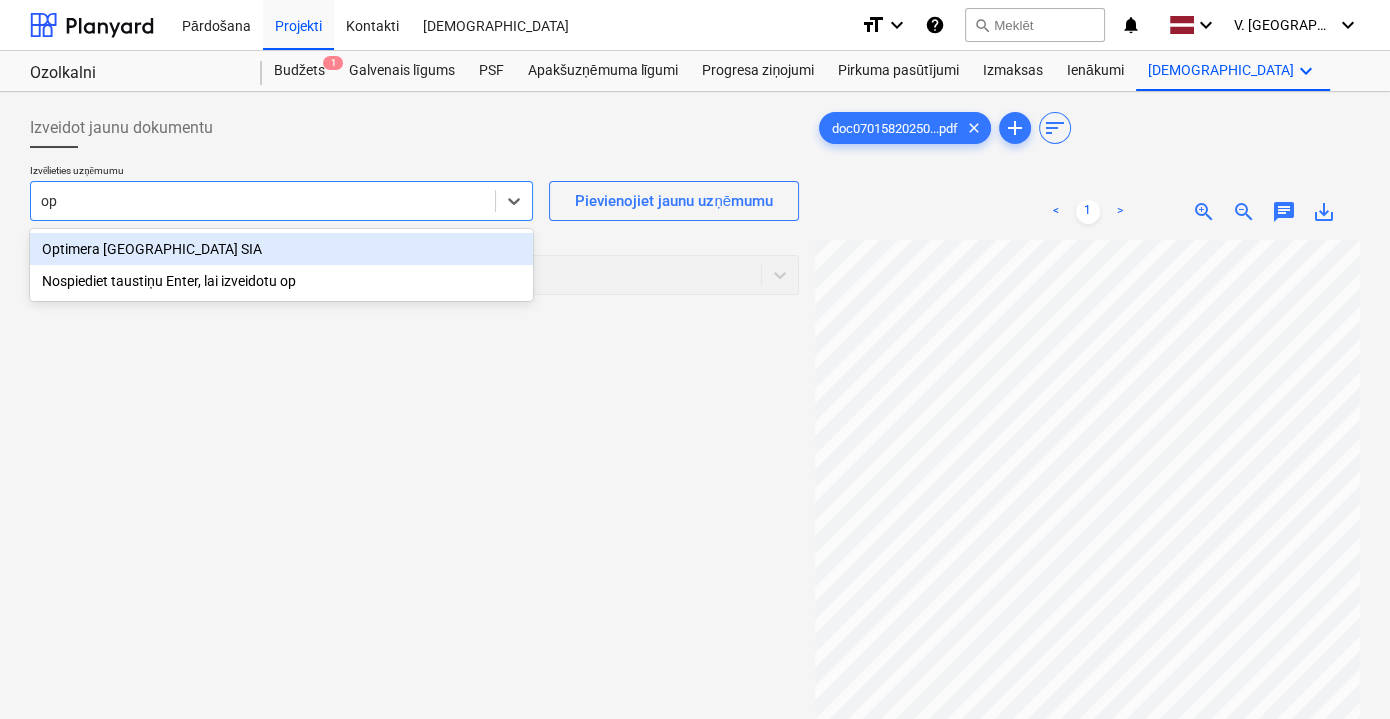 click on "Optimera Latvia SIA" at bounding box center (281, 249) 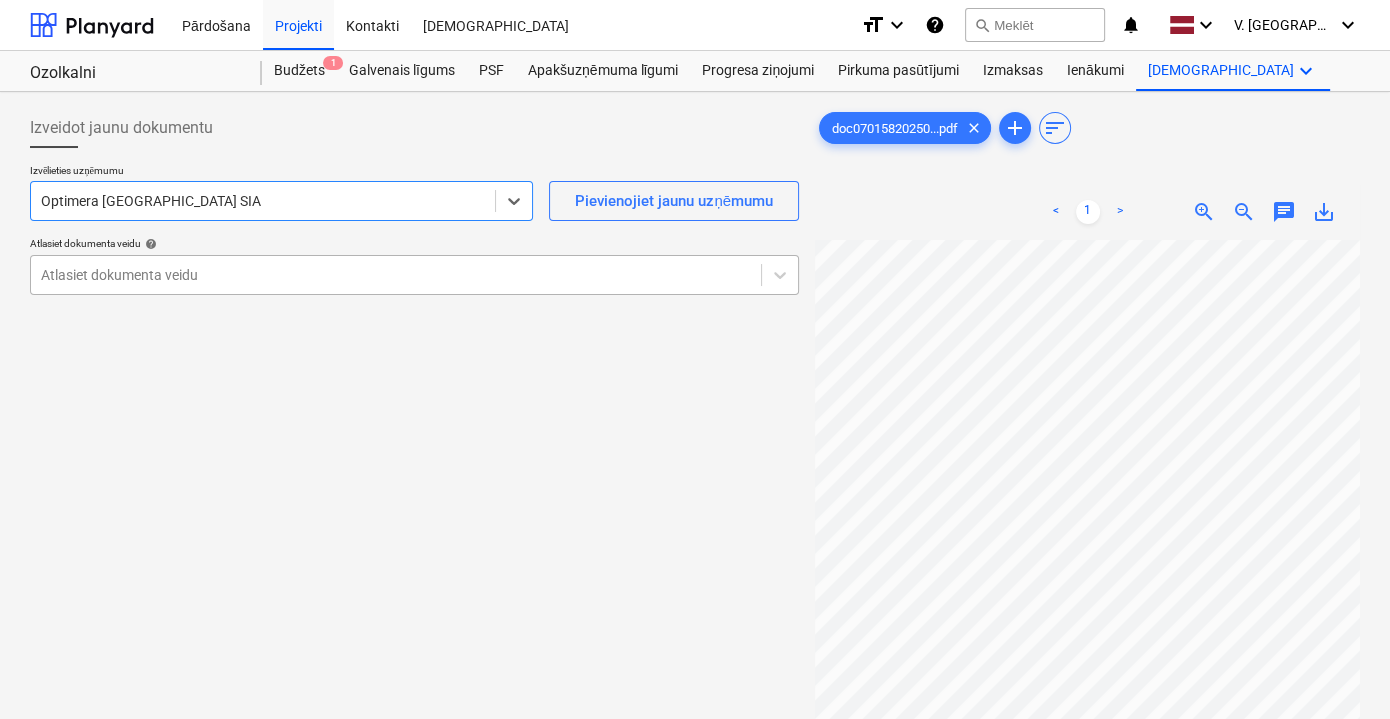 click at bounding box center (396, 275) 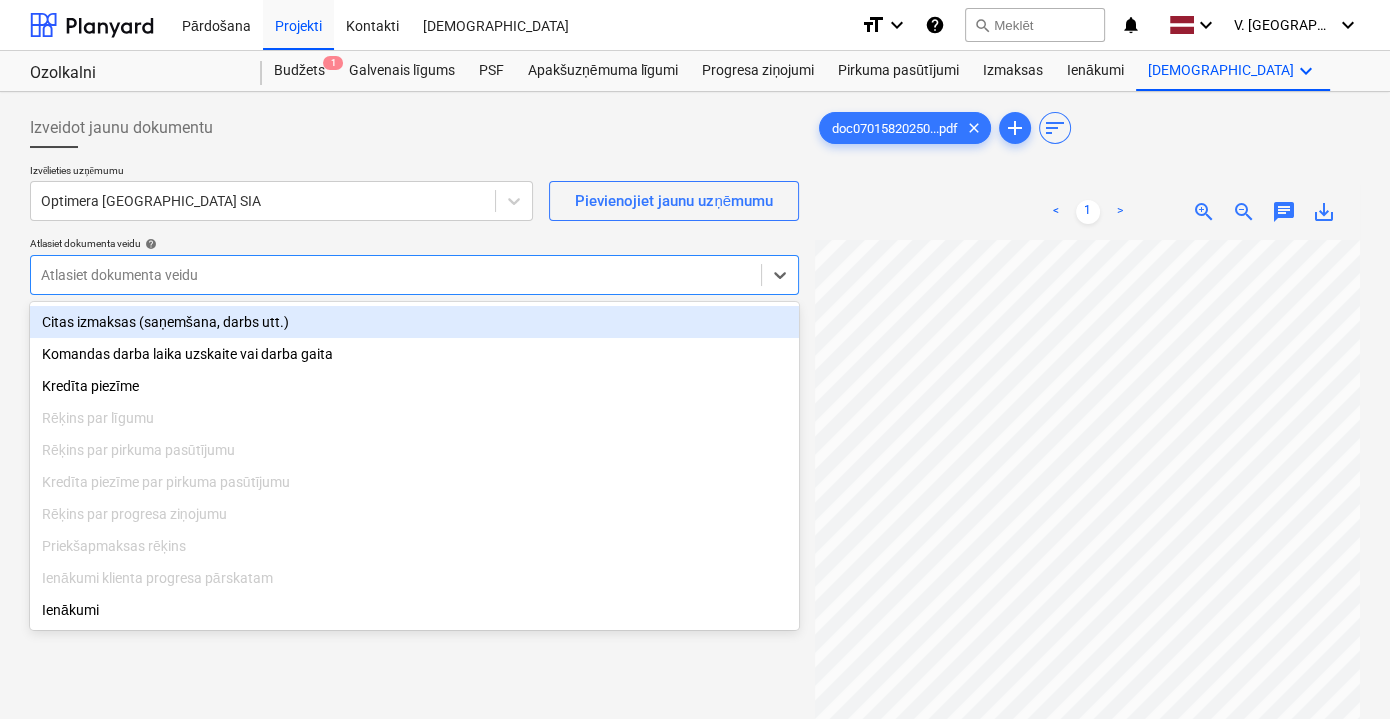 click on "Citas izmaksas (saņemšana, darbs utt.)" at bounding box center (414, 322) 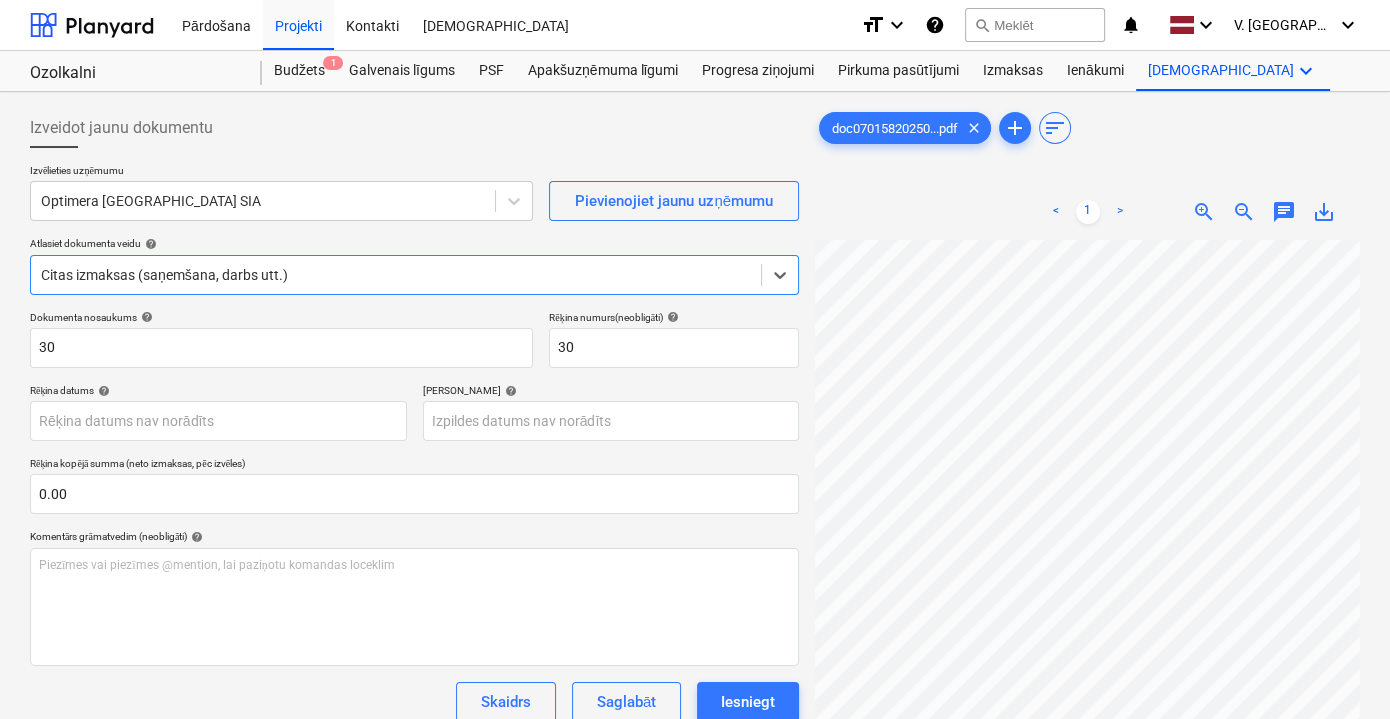 click on "Dokumenta nosaukums help 30 Rēķina numurs  (neobligāti) help 30 Rēķina datums help Press the down arrow key to interact with the calendar and
select a date. Press the question mark key to get the keyboard shortcuts for changing dates. Termiņš help Press the down arrow key to interact with the calendar and
select a date. Press the question mark key to get the keyboard shortcuts for changing dates. Rēķina kopējā summa (neto izmaksas, pēc izvēles) 0.00 Komentārs grāmatvedim (neobligāti) help Piezīmes vai piezīmes @mention, lai paziņotu komandas loceklim ﻿ Skaidrs Saglabāt Iesniegt Piešķirtās izmaksas (neto) 0.00 Atlasiet pievienojamos rindu vienumus help Meklēt vai atlasiet pievienojamo rindu Atlasiet lielapjomu" at bounding box center (414, 572) 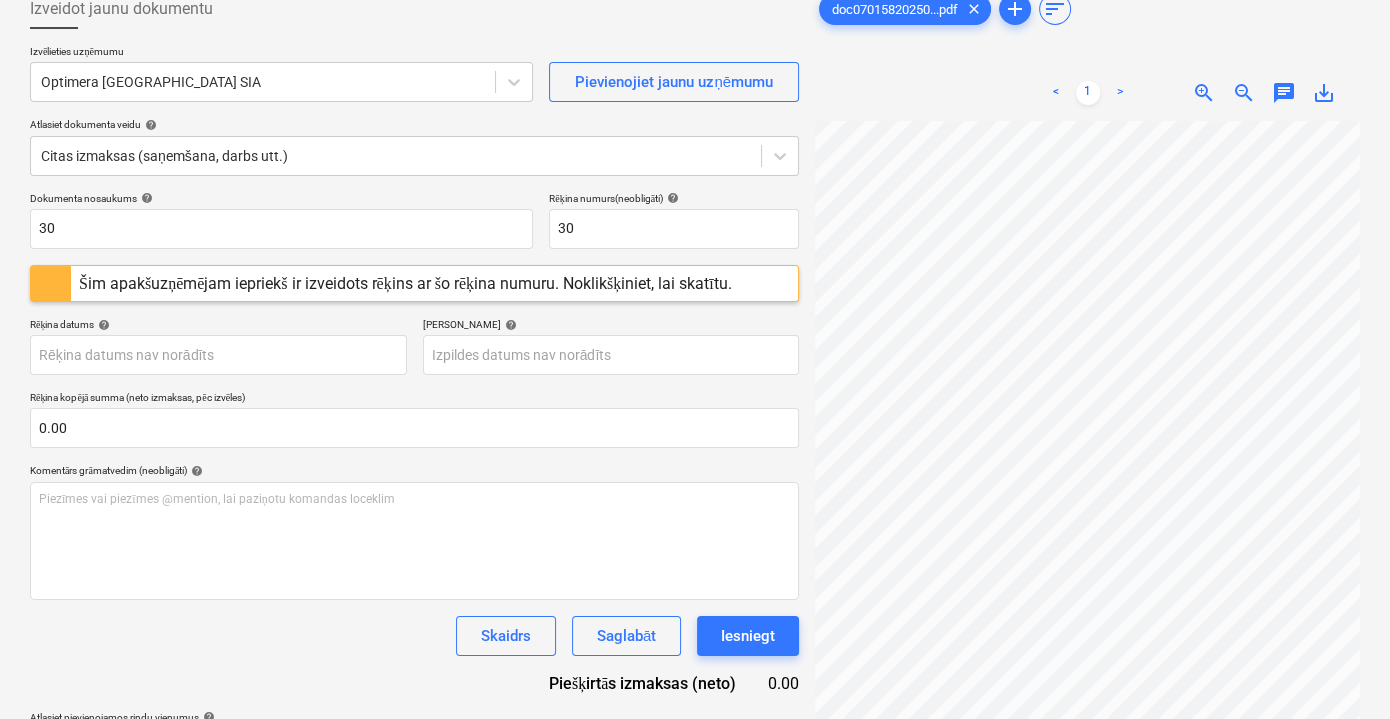 scroll, scrollTop: 90, scrollLeft: 0, axis: vertical 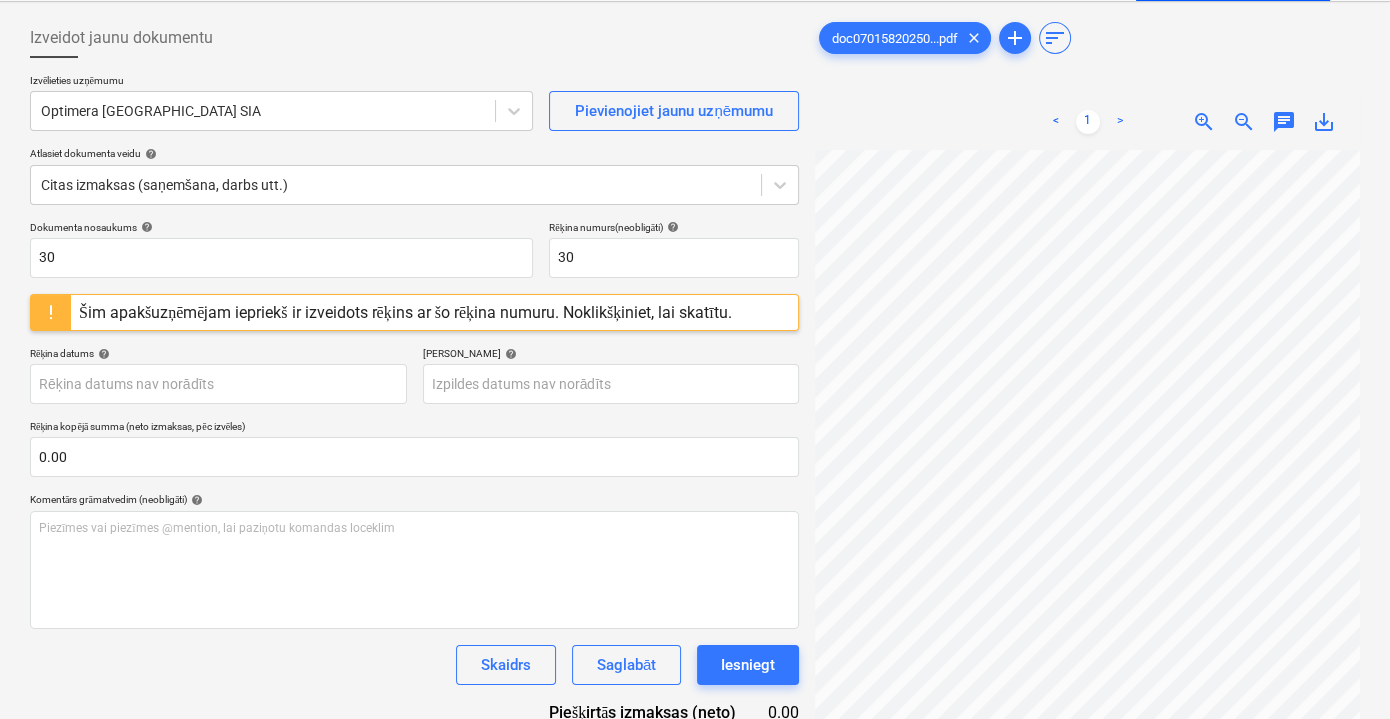 click on "Šim apakšuzņēmējam iepriekš ir izveidots rēķins ar šo rēķina numuru. Noklikšķiniet, lai skatītu." at bounding box center (405, 312) 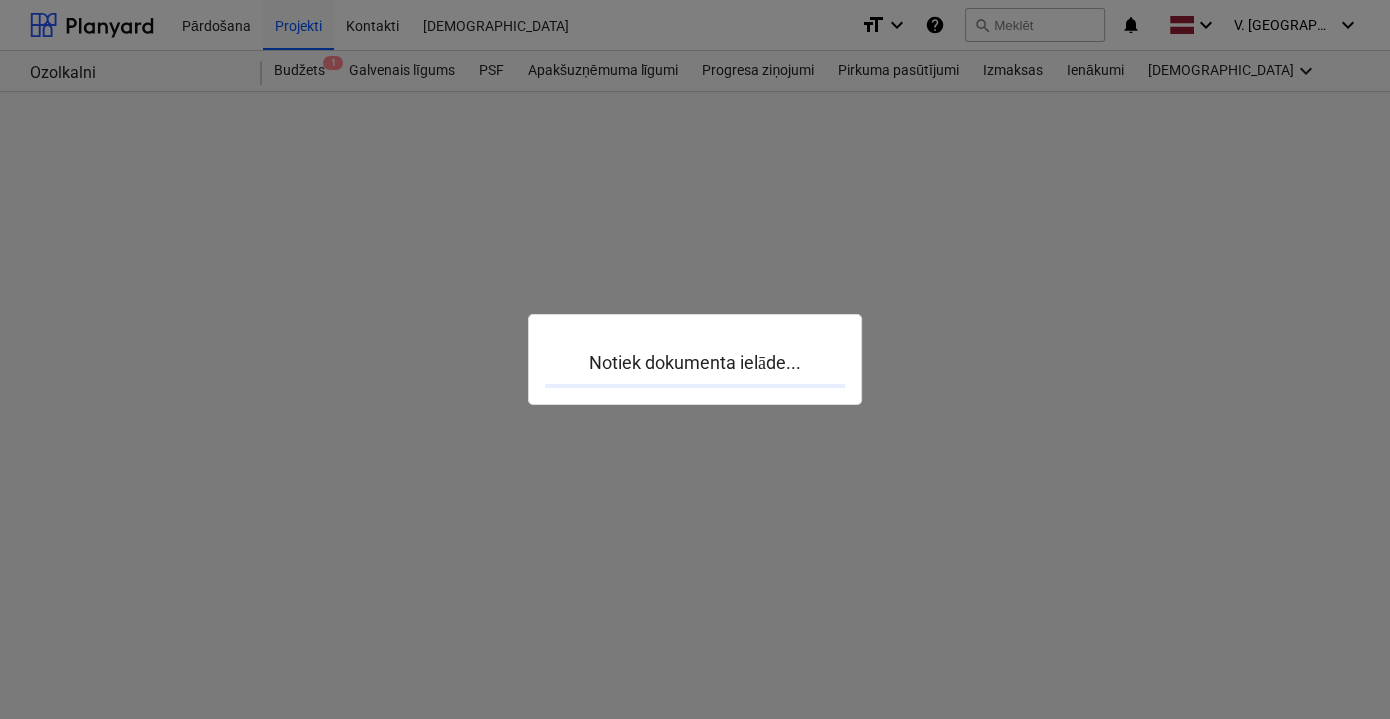 scroll, scrollTop: 0, scrollLeft: 0, axis: both 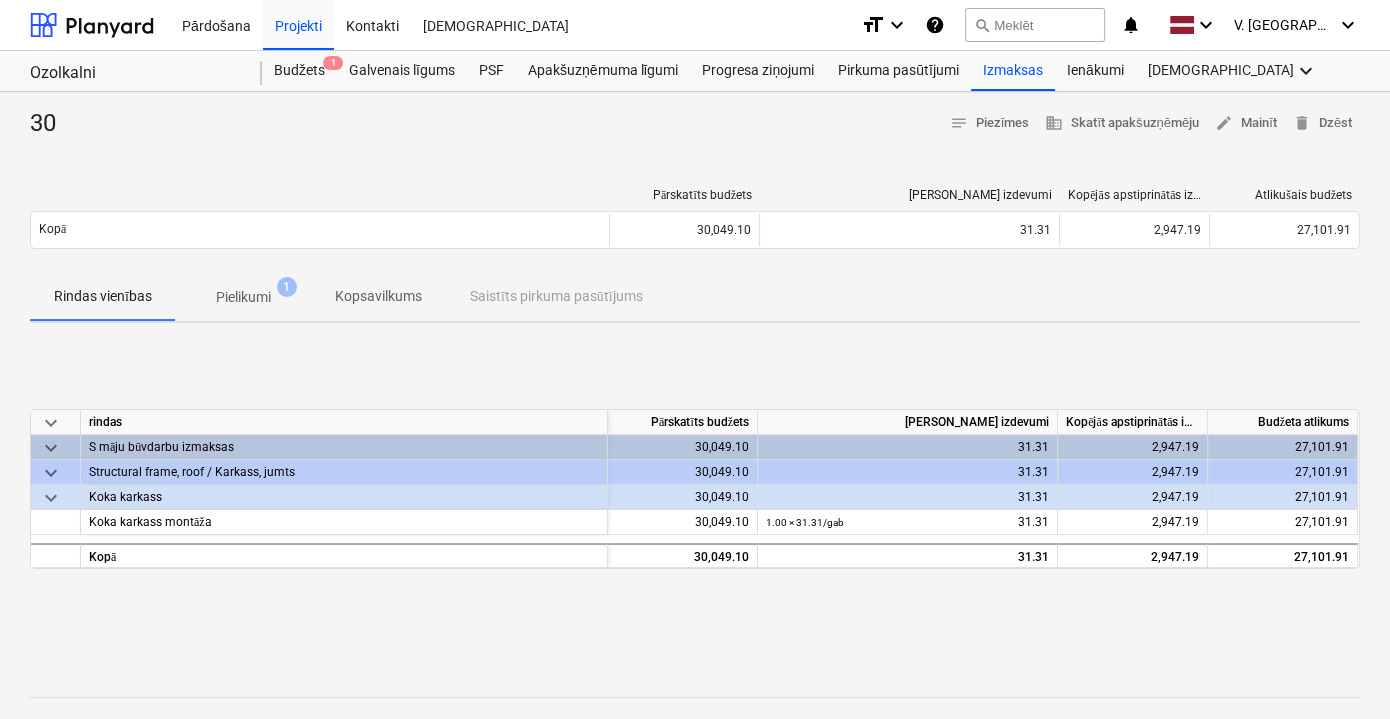 click on "Pielikumi 1" at bounding box center [243, 297] 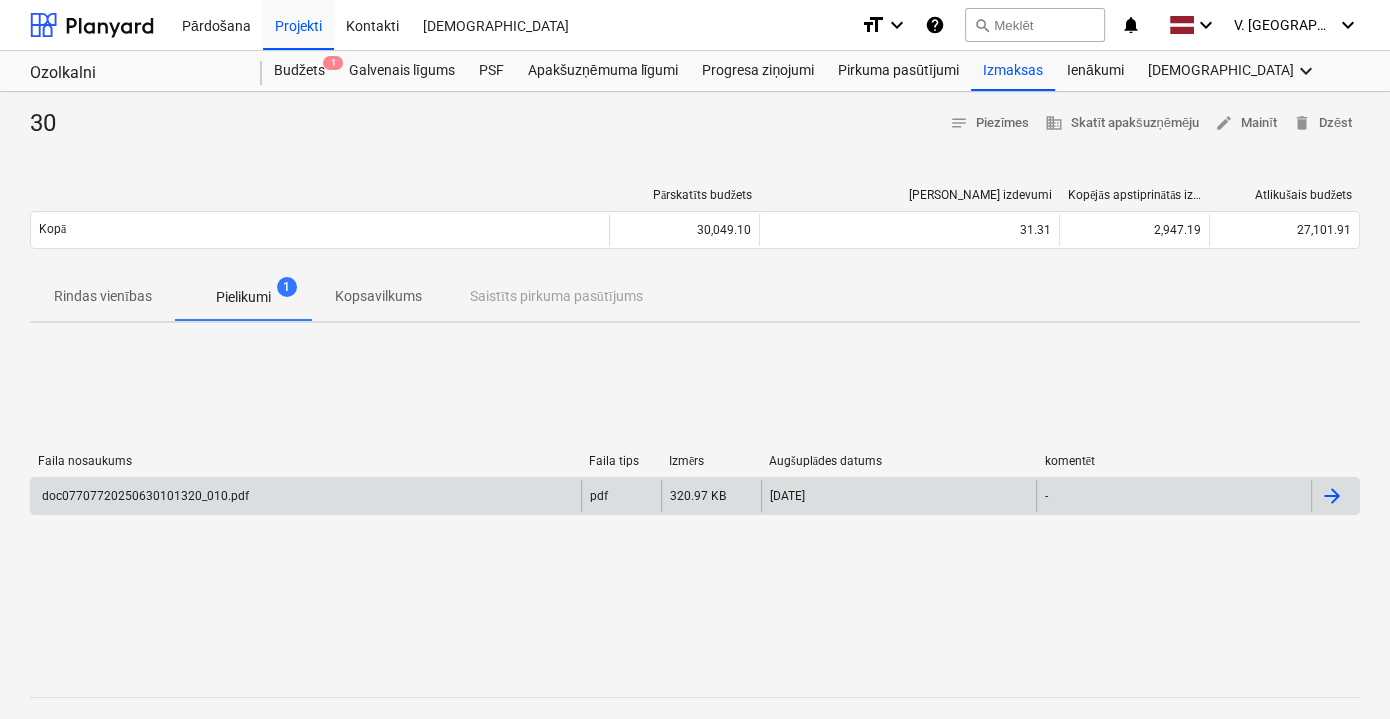 click on "doc07707720250630101320_010.pdf" at bounding box center (306, 496) 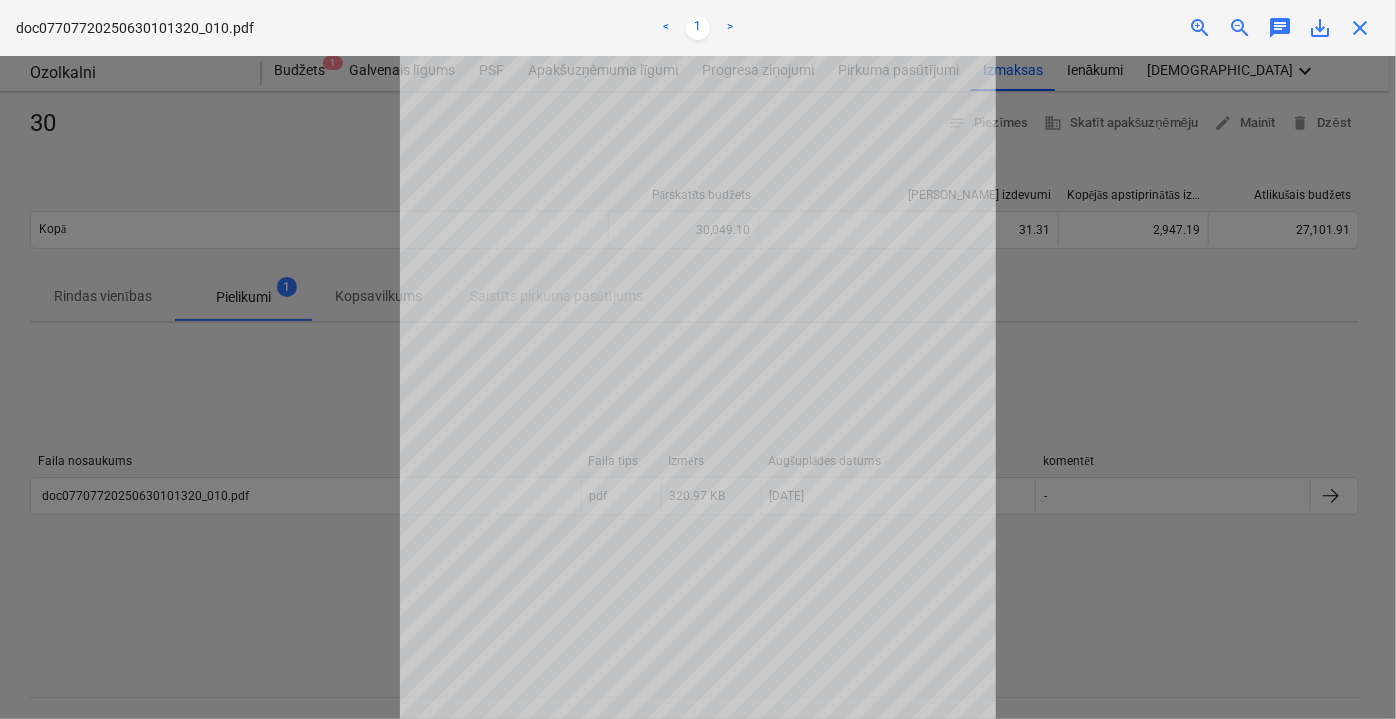 click at bounding box center [698, 387] 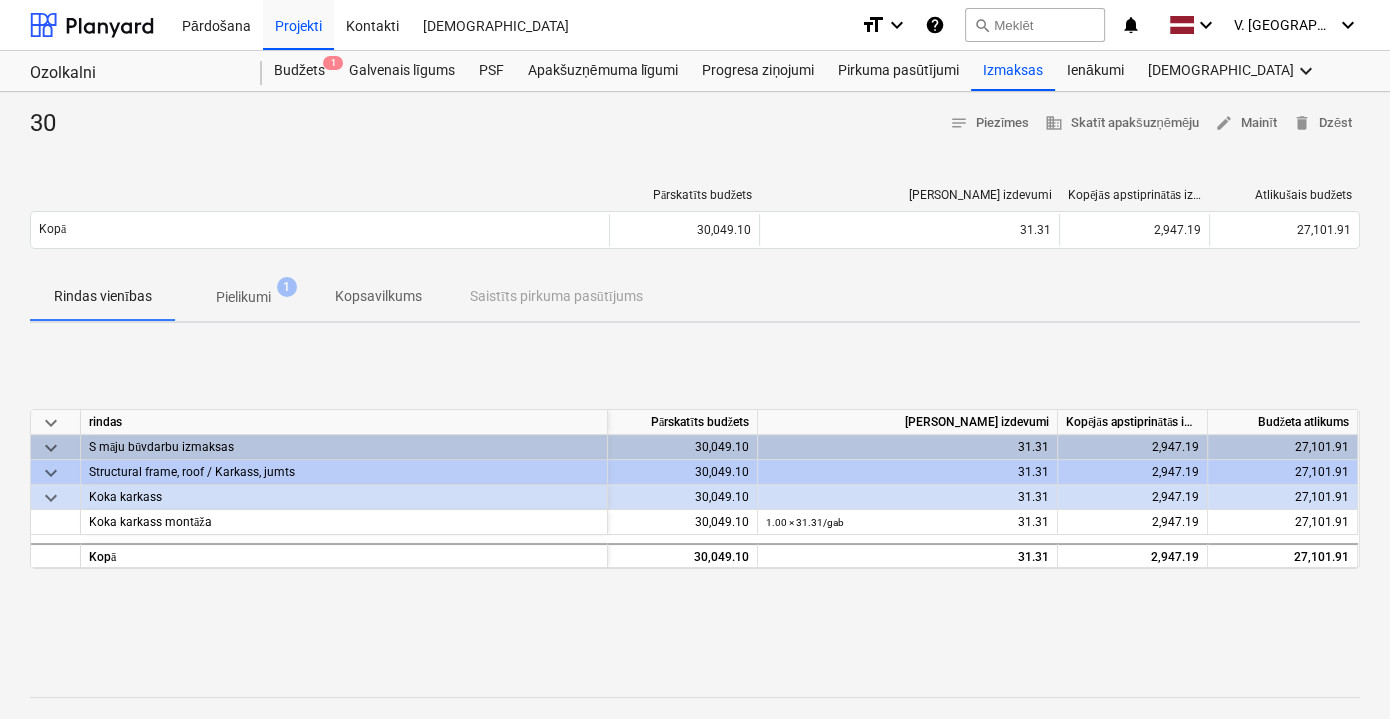 scroll, scrollTop: 90, scrollLeft: 0, axis: vertical 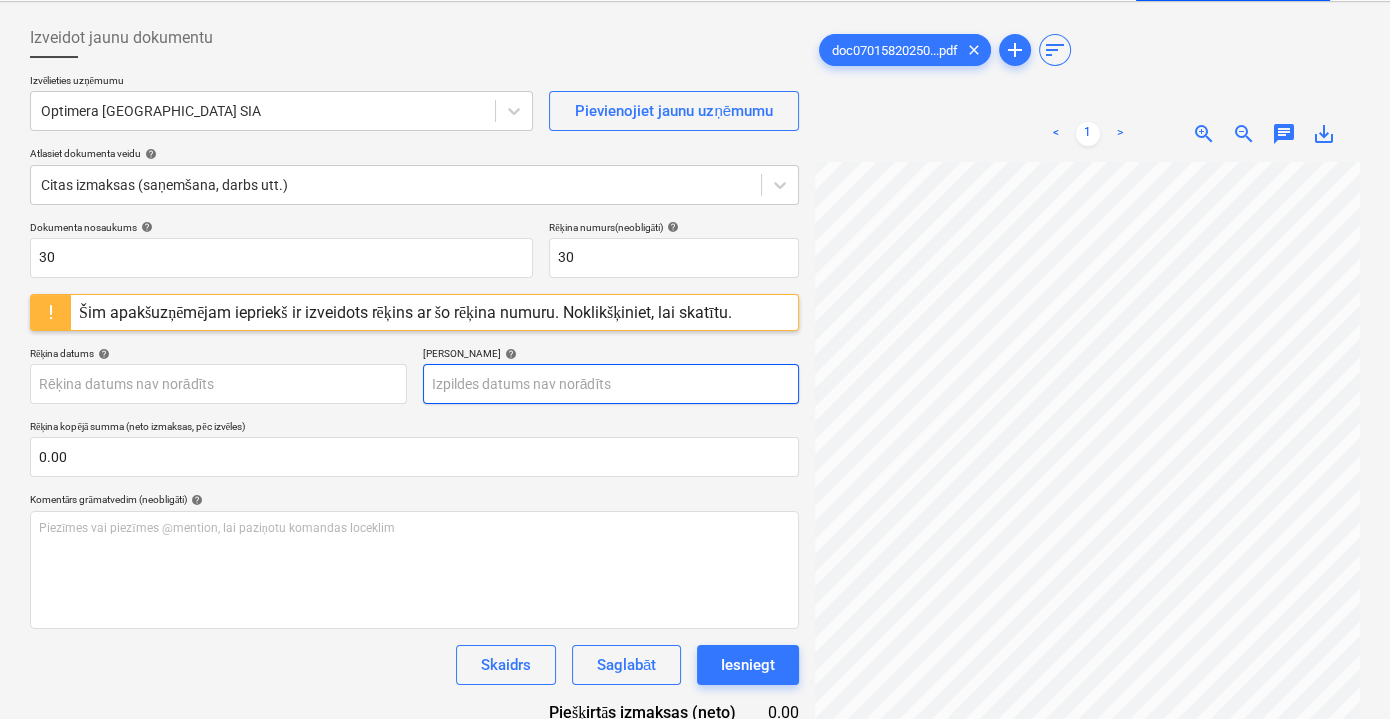 click on "Pārdošana Projekti Kontakti Iesūtne format_size keyboard_arrow_down help search Meklēt notifications 0 keyboard_arrow_down V. Filipčenko keyboard_arrow_down Ozolkalni Ozolkalni Budžets 1 Galvenais līgums PSF Apakšuzņēmuma līgumi Progresa ziņojumi Pirkuma pasūtījumi Izmaksas Ienākumi Vairāk keyboard_arrow_down Izveidot jaunu dokumentu Izvēlieties uzņēmumu Optimera Latvia SIA   Pievienojiet jaunu uzņēmumu Atlasiet dokumenta veidu help Citas izmaksas (saņemšana, darbs utt.) Dokumenta nosaukums help 30 Rēķina numurs  (neobligāti) help 30 Šim apakšuzņēmējam iepriekš ir izveidots rēķins ar šo rēķina numuru. Noklikšķiniet, lai skatītu. Rēķina datums help Press the down arrow key to interact with the calendar and
select a date. Press the question mark key to get the keyboard shortcuts for changing dates. Termiņš help Rēķina kopējā summa (neto izmaksas, pēc izvēles) 0.00 Komentārs grāmatvedim (neobligāti) help ﻿ Skaidrs Saglabāt Iesniegt 0.00 help clear <" at bounding box center [695, 269] 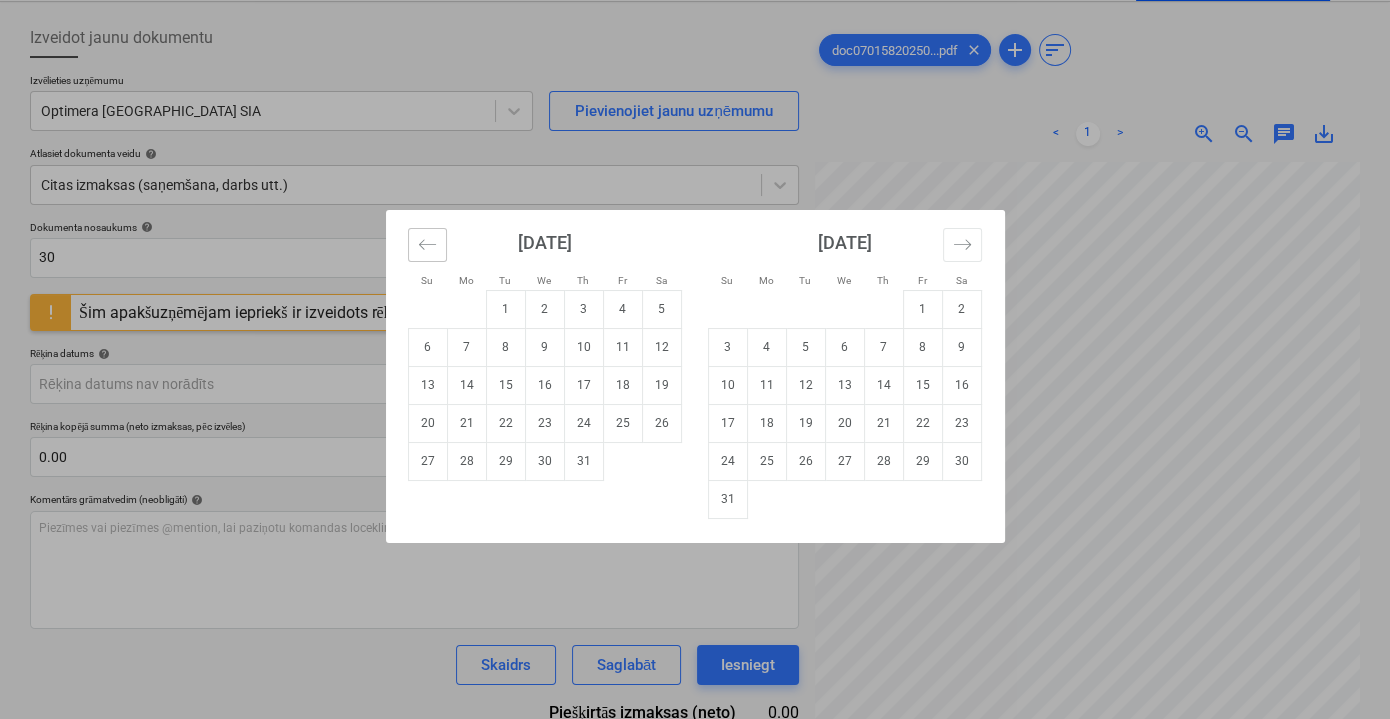 click at bounding box center [427, 245] 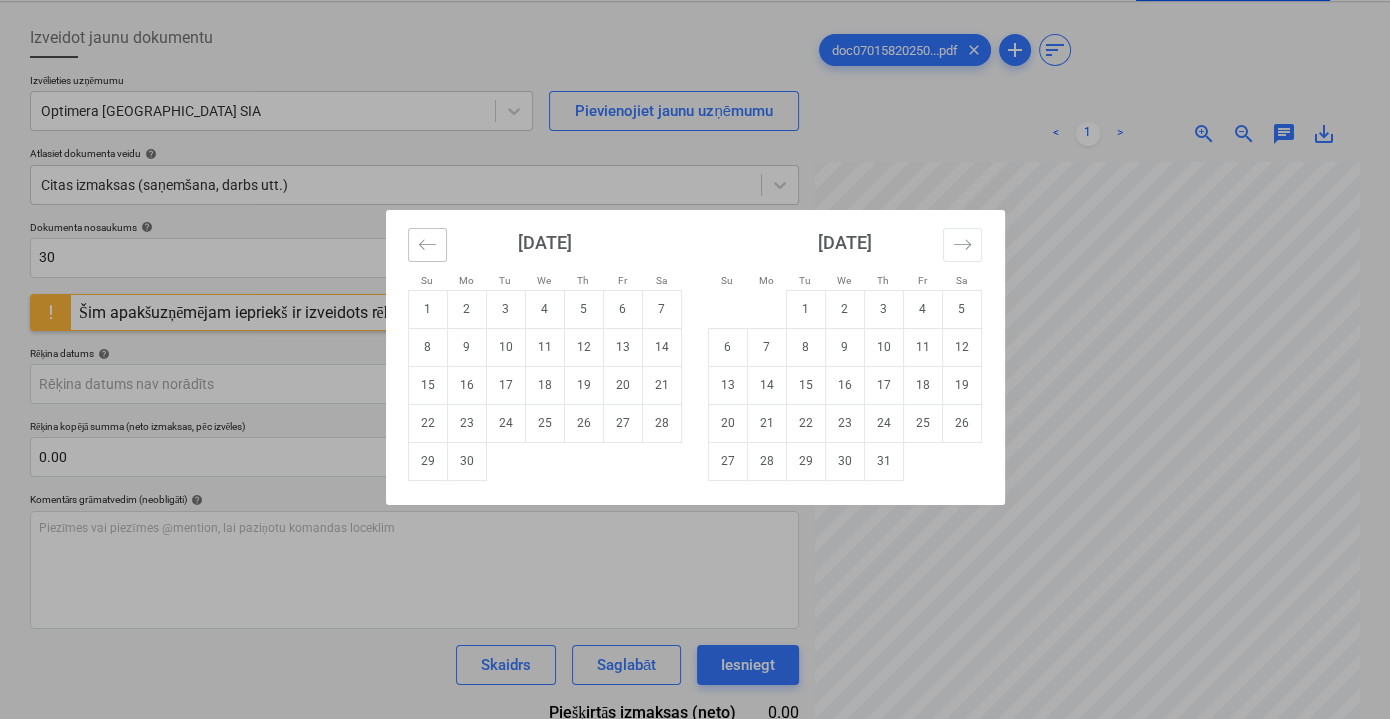 click at bounding box center [427, 245] 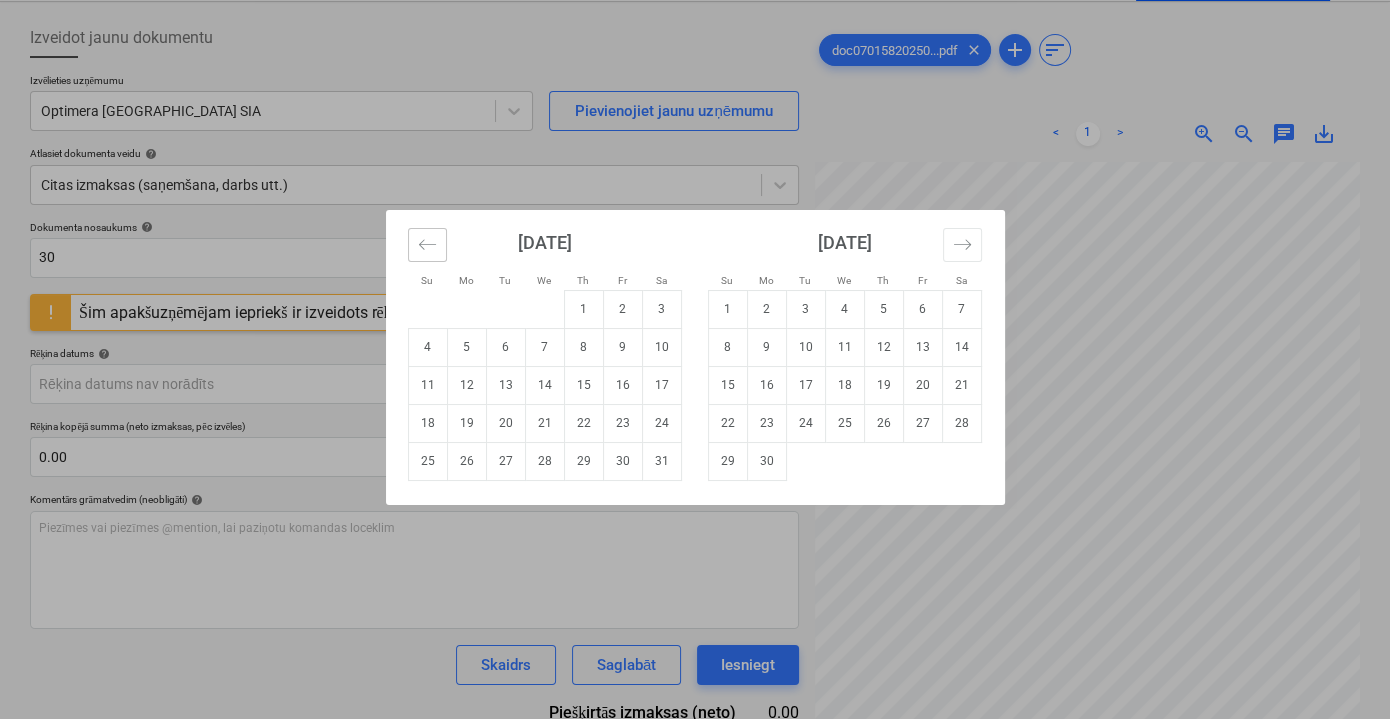 click at bounding box center [427, 245] 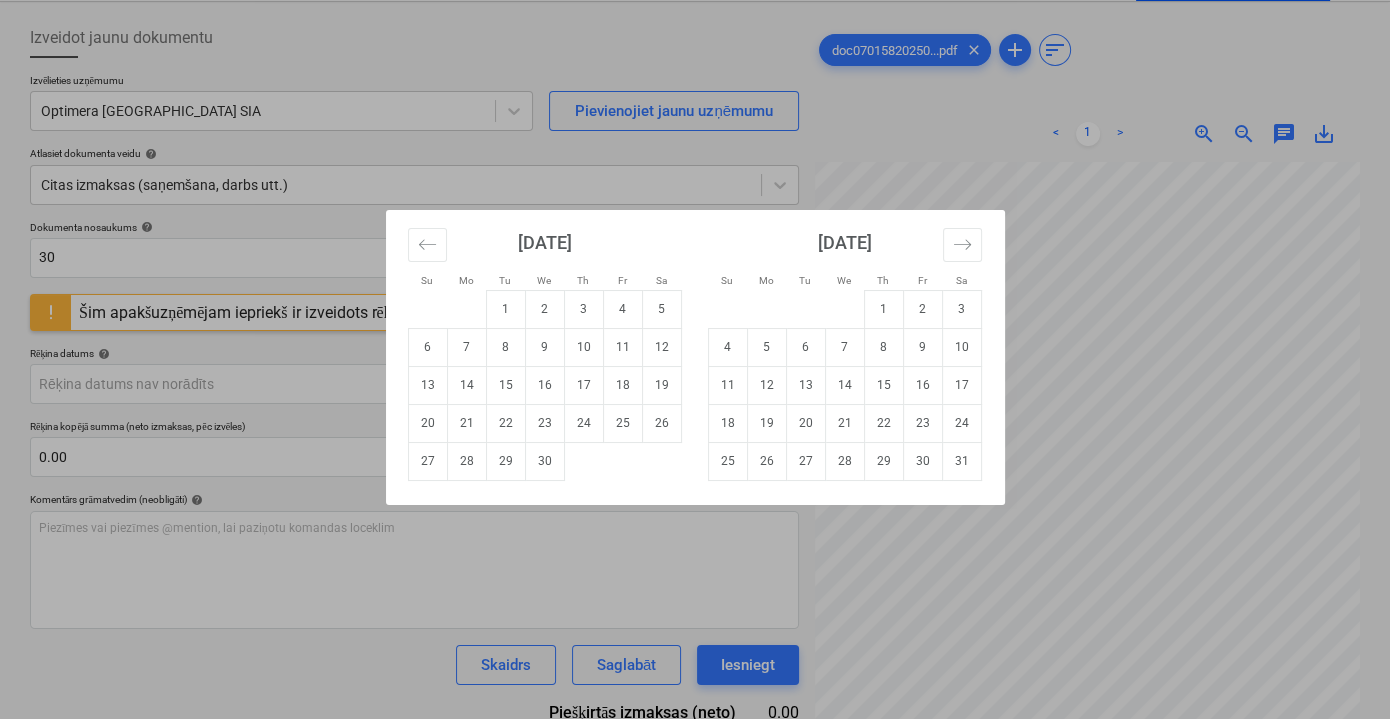click on "May 2025 1 2 3 4 5 6 7 8 9 10 11 12 13 14 15 16 17 18 19 20 21 22 23 24 25 26 27 28 29 30 31" at bounding box center [845, 345] 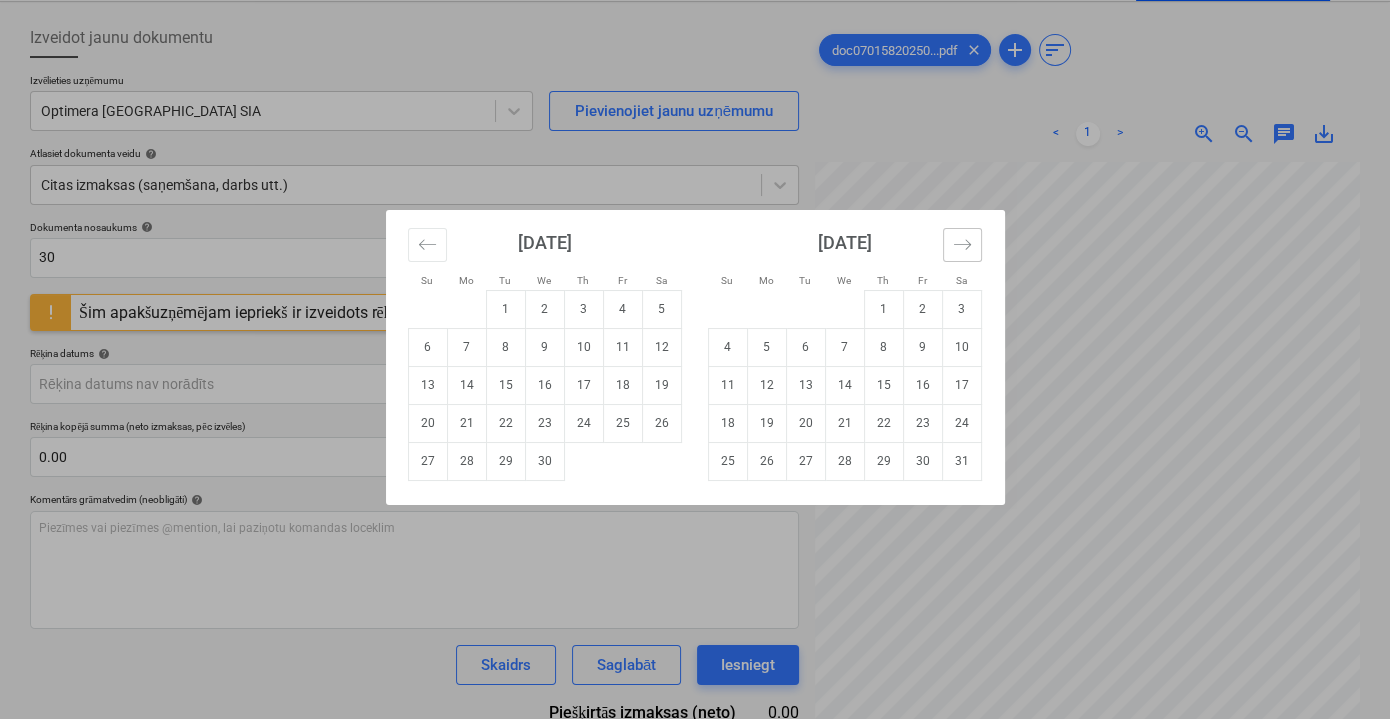 click 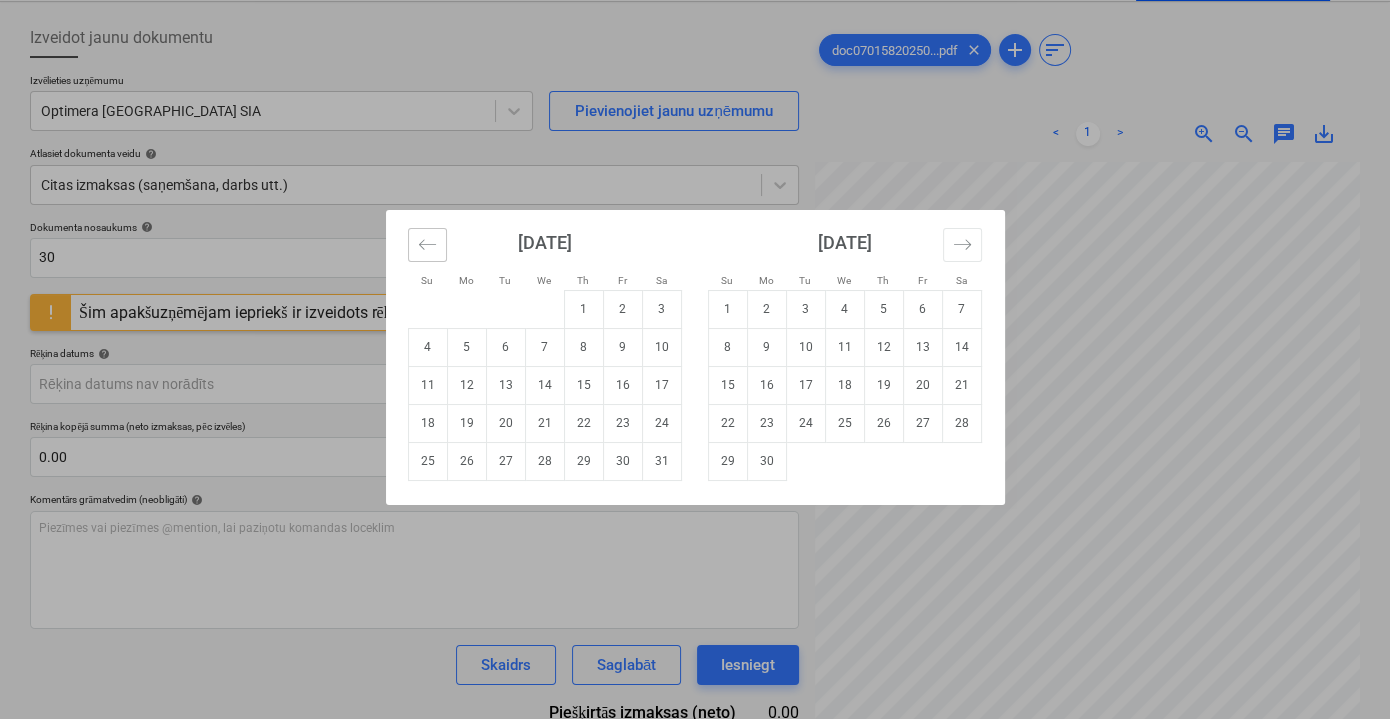 click 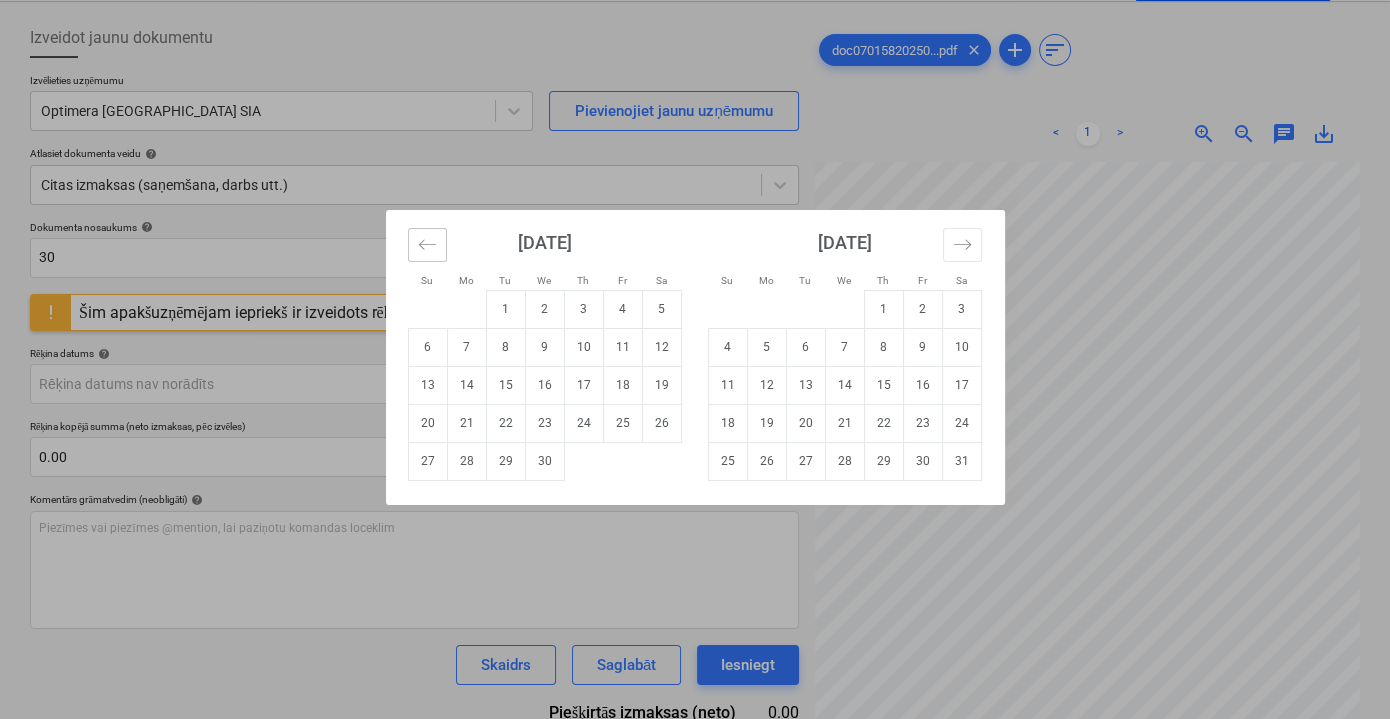 click 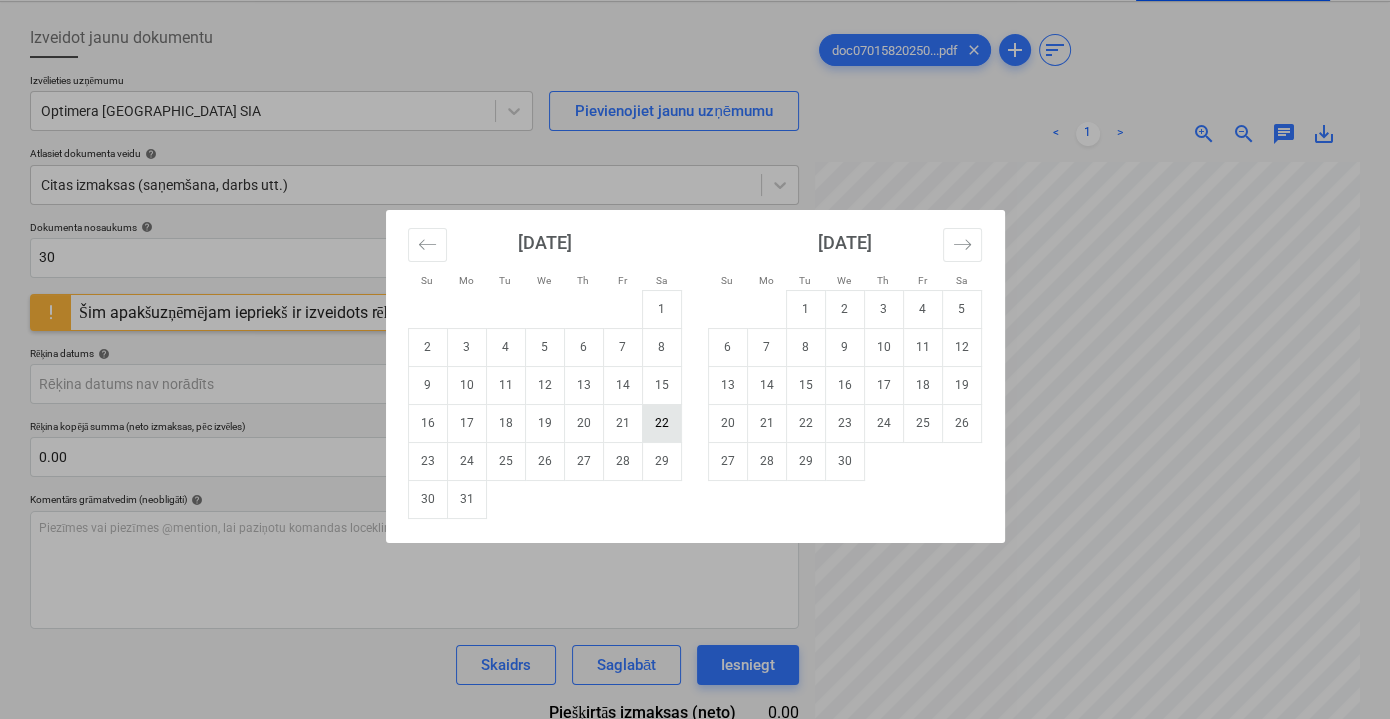 click on "22" at bounding box center [661, 423] 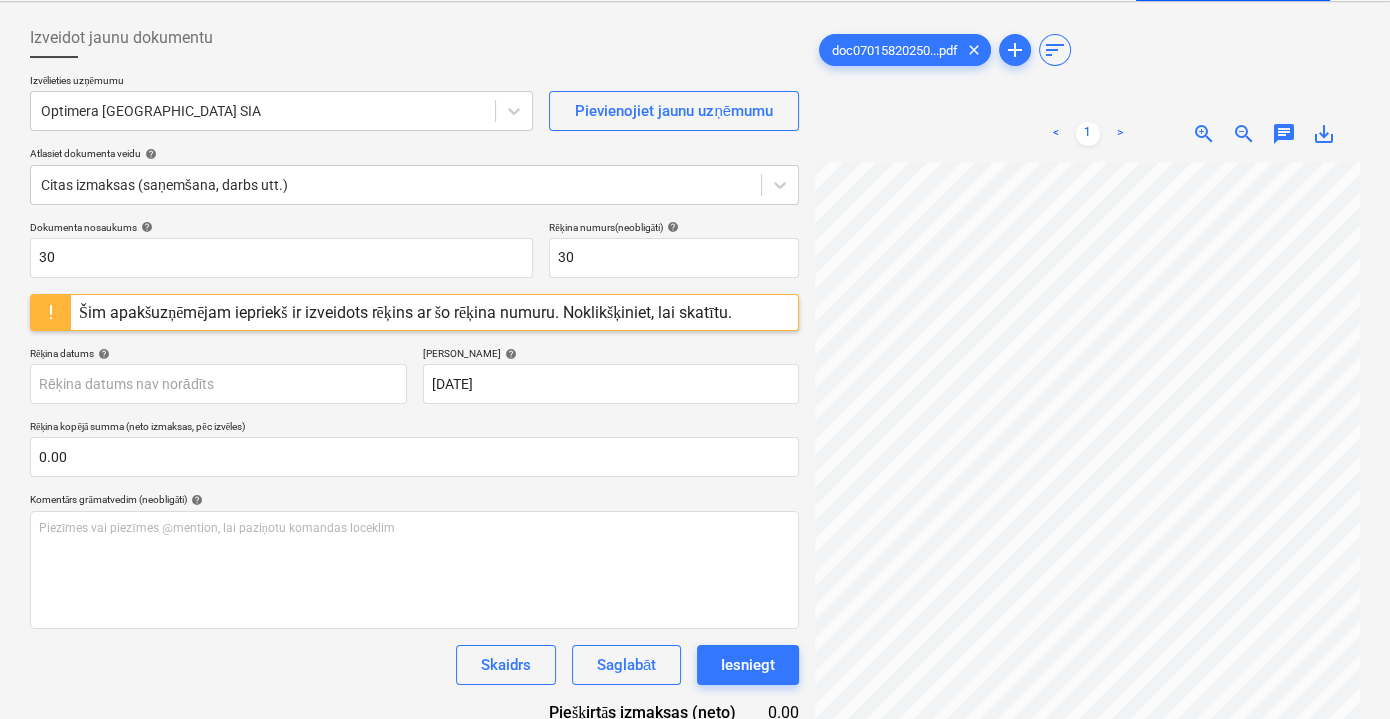 scroll, scrollTop: 0, scrollLeft: 61, axis: horizontal 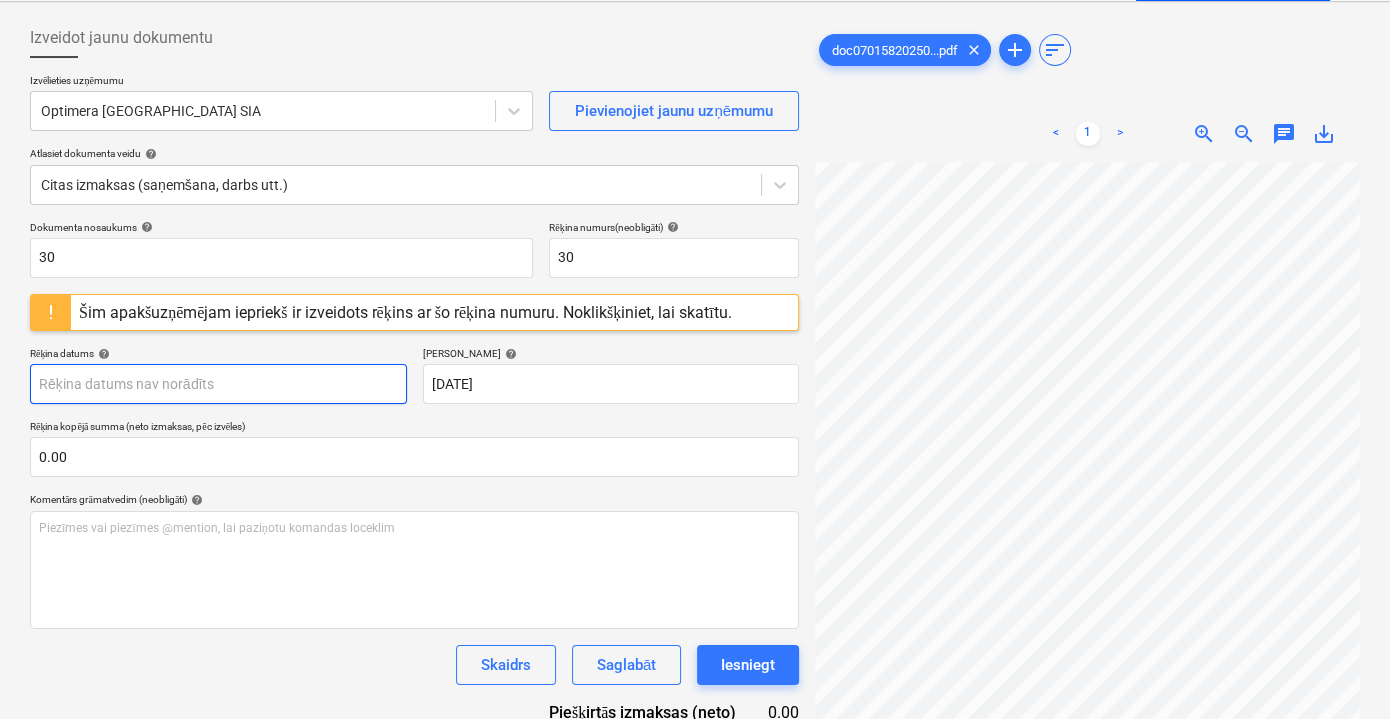 click on "Pārdošana Projekti Kontakti Iesūtne format_size keyboard_arrow_down help search Meklēt notifications 0 keyboard_arrow_down V. Filipčenko keyboard_arrow_down Ozolkalni Ozolkalni Budžets 1 Galvenais līgums PSF Apakšuzņēmuma līgumi Progresa ziņojumi Pirkuma pasūtījumi Izmaksas Ienākumi Vairāk keyboard_arrow_down Izveidot jaunu dokumentu Izvēlieties uzņēmumu Optimera Latvia SIA   Pievienojiet jaunu uzņēmumu Atlasiet dokumenta veidu help Citas izmaksas (saņemšana, darbs utt.) Dokumenta nosaukums help 30 Rēķina numurs  (neobligāti) help 30 Šim apakšuzņēmējam iepriekš ir izveidots rēķins ar šo rēķina numuru. Noklikšķiniet, lai skatītu. Rēķina datums help Press the down arrow key to interact with the calendar and
select a date. Press the question mark key to get the keyboard shortcuts for changing dates. Termiņš help 22 Mar 2025 22.03.2025 Rēķina kopējā summa (neto izmaksas, pēc izvēles) 0.00 Komentārs grāmatvedim (neobligāti) help ﻿ Skaidrs Saglabāt add" at bounding box center [695, 269] 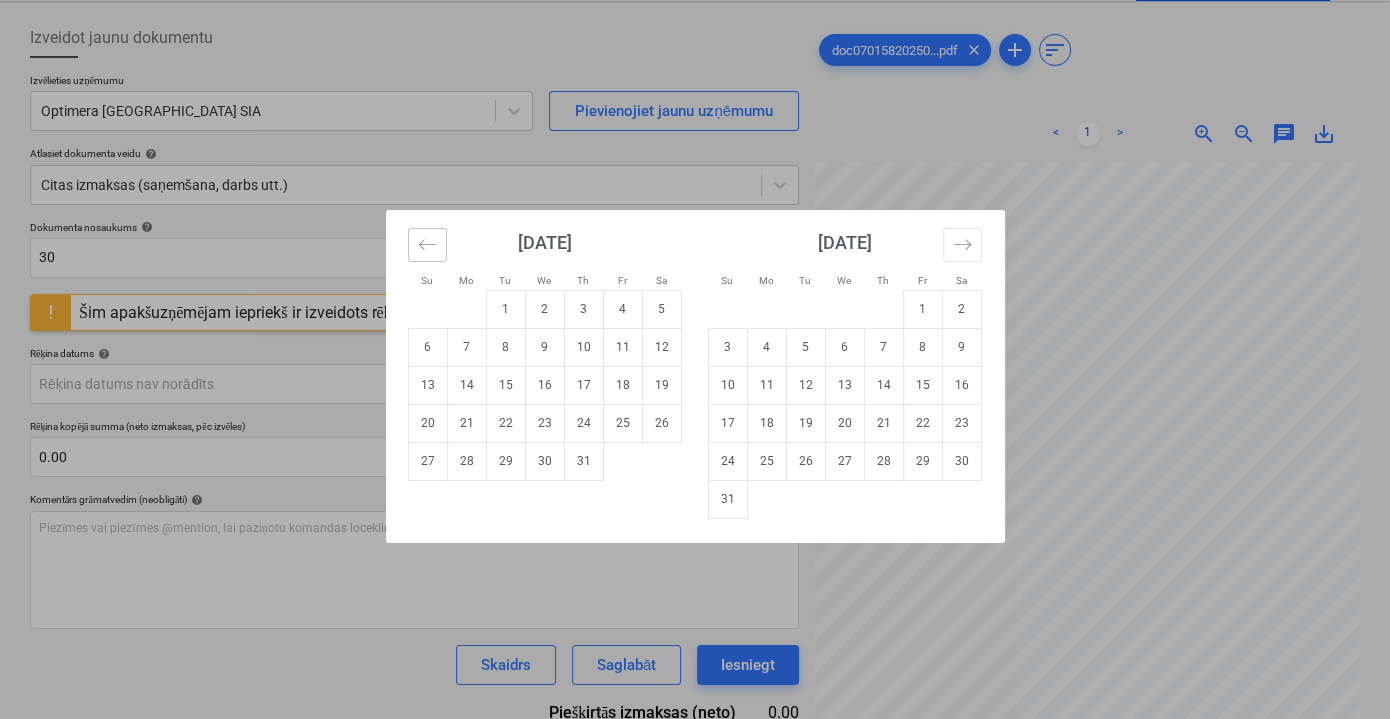 click 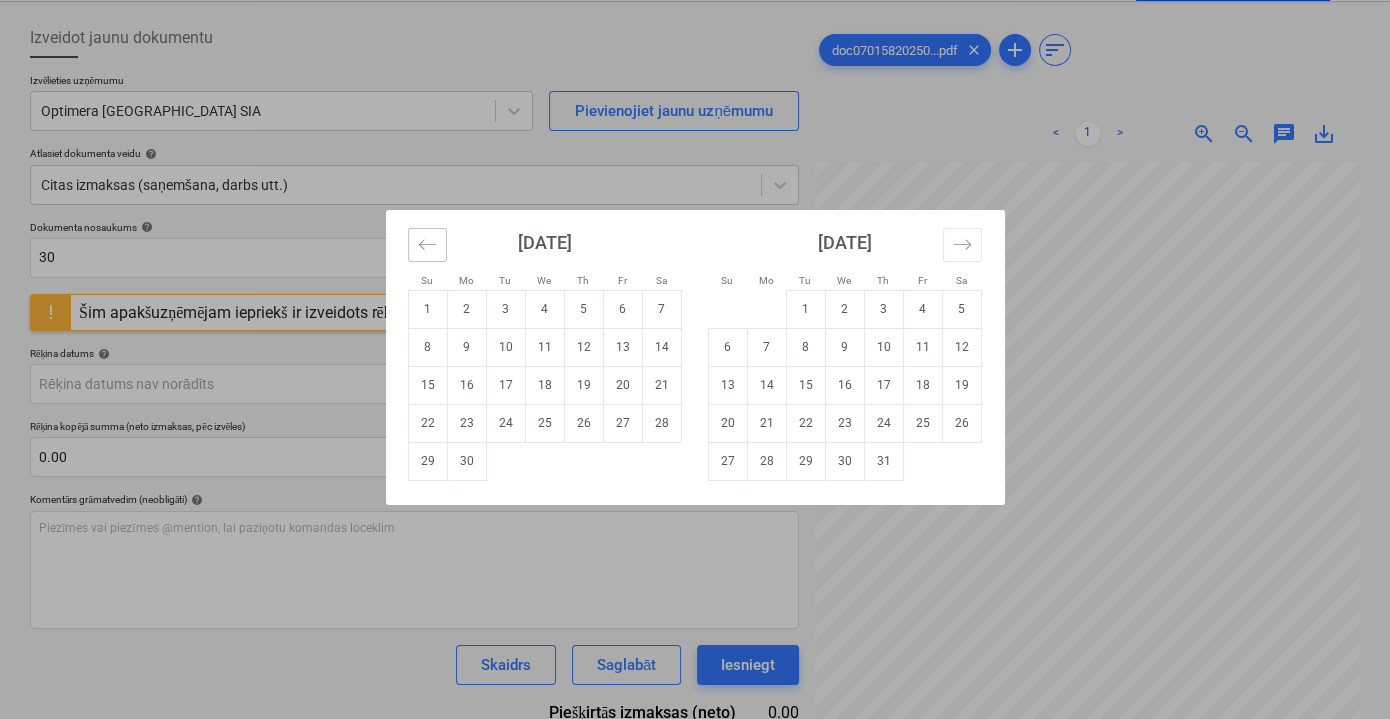click 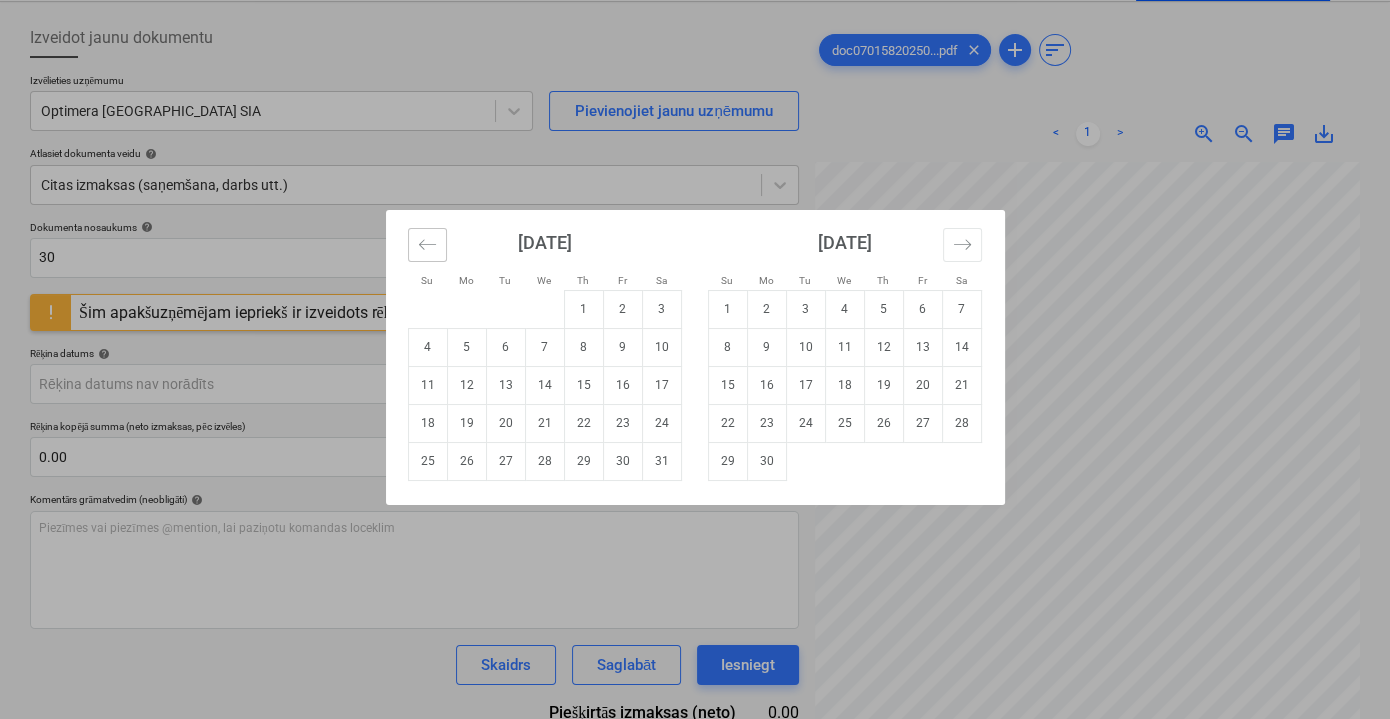 click 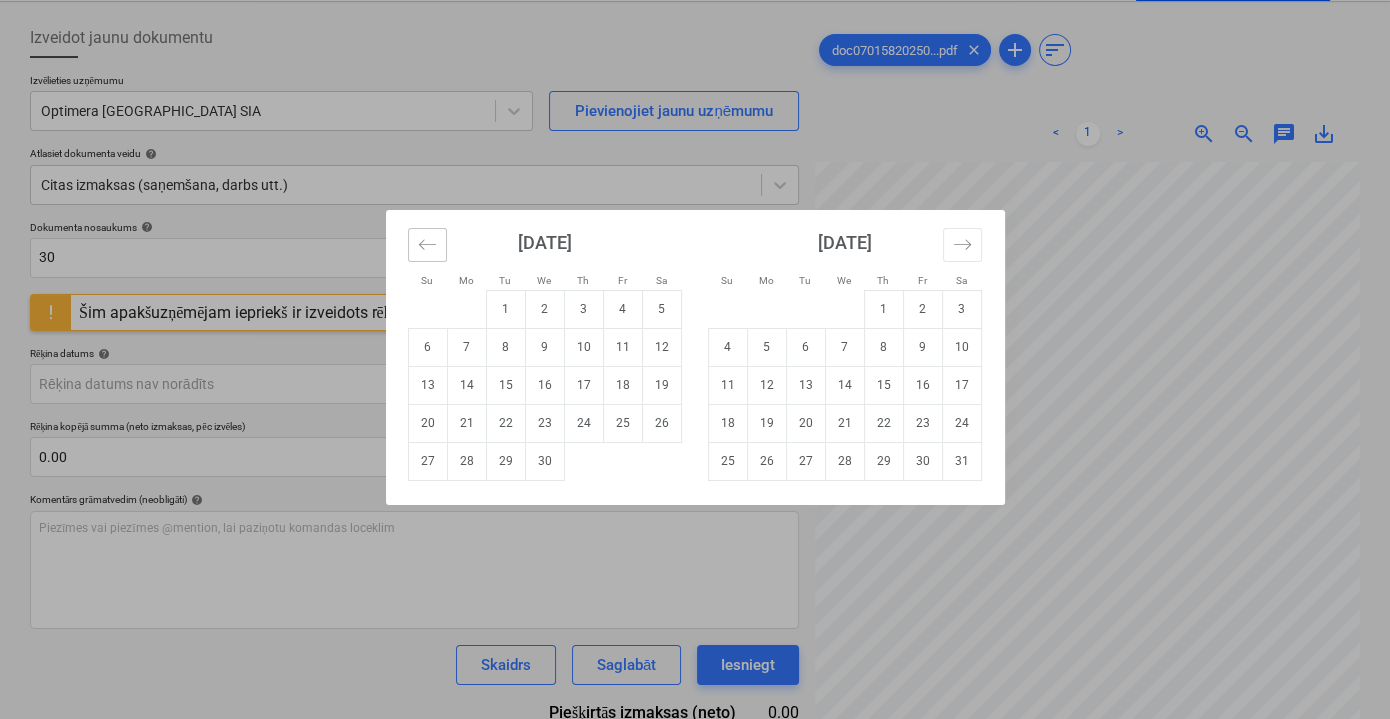 click 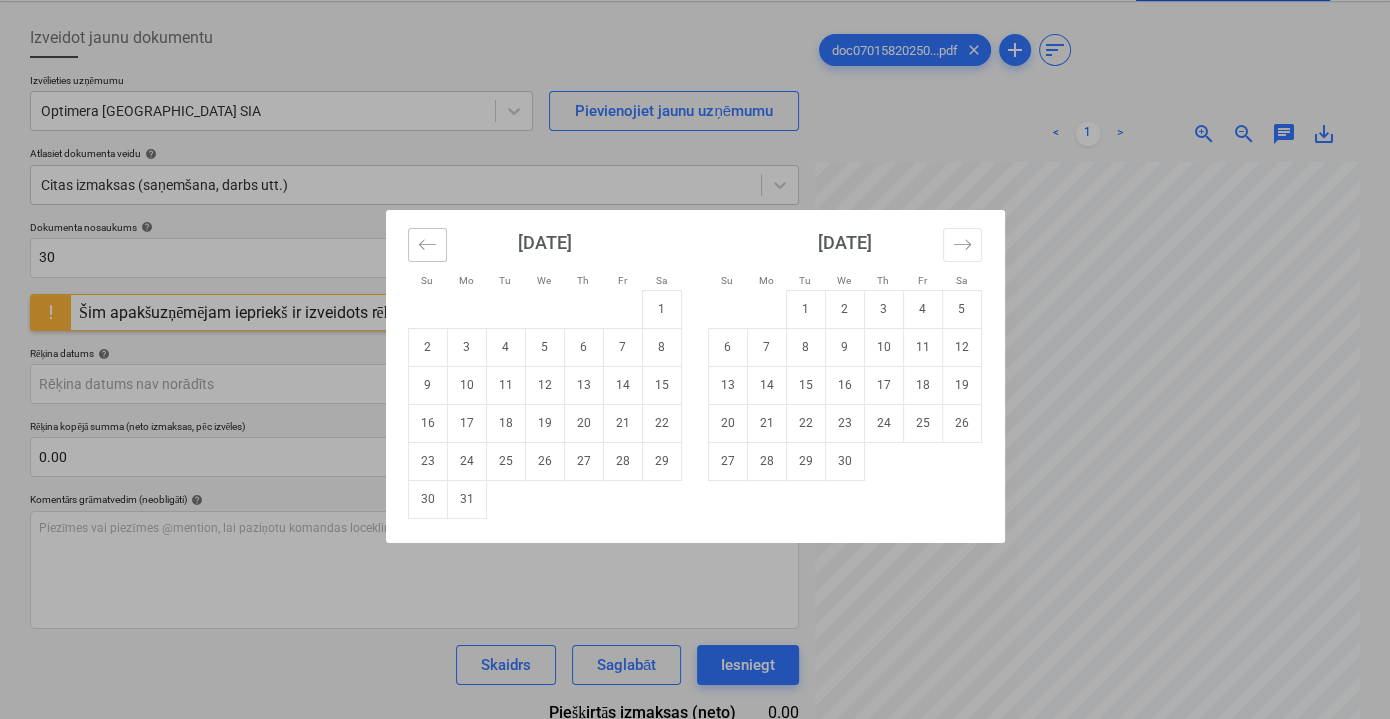 click 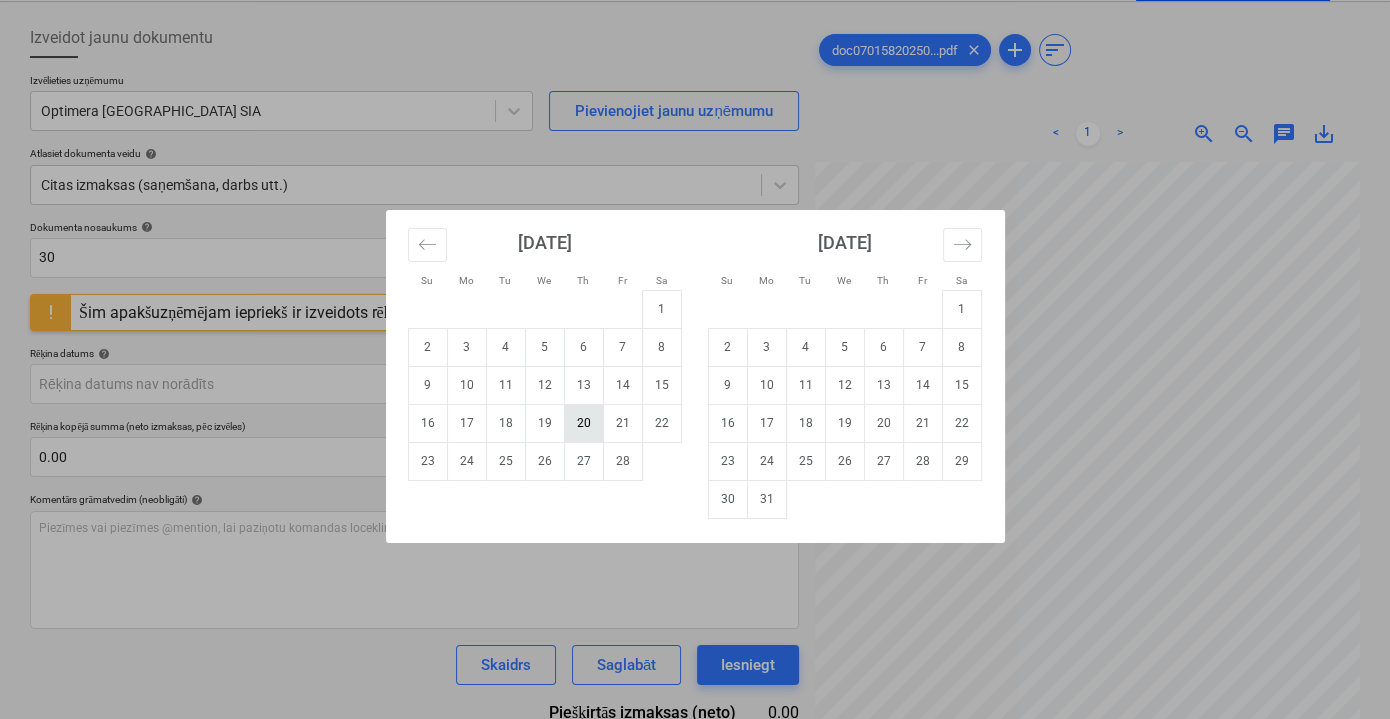 click on "20" at bounding box center (583, 423) 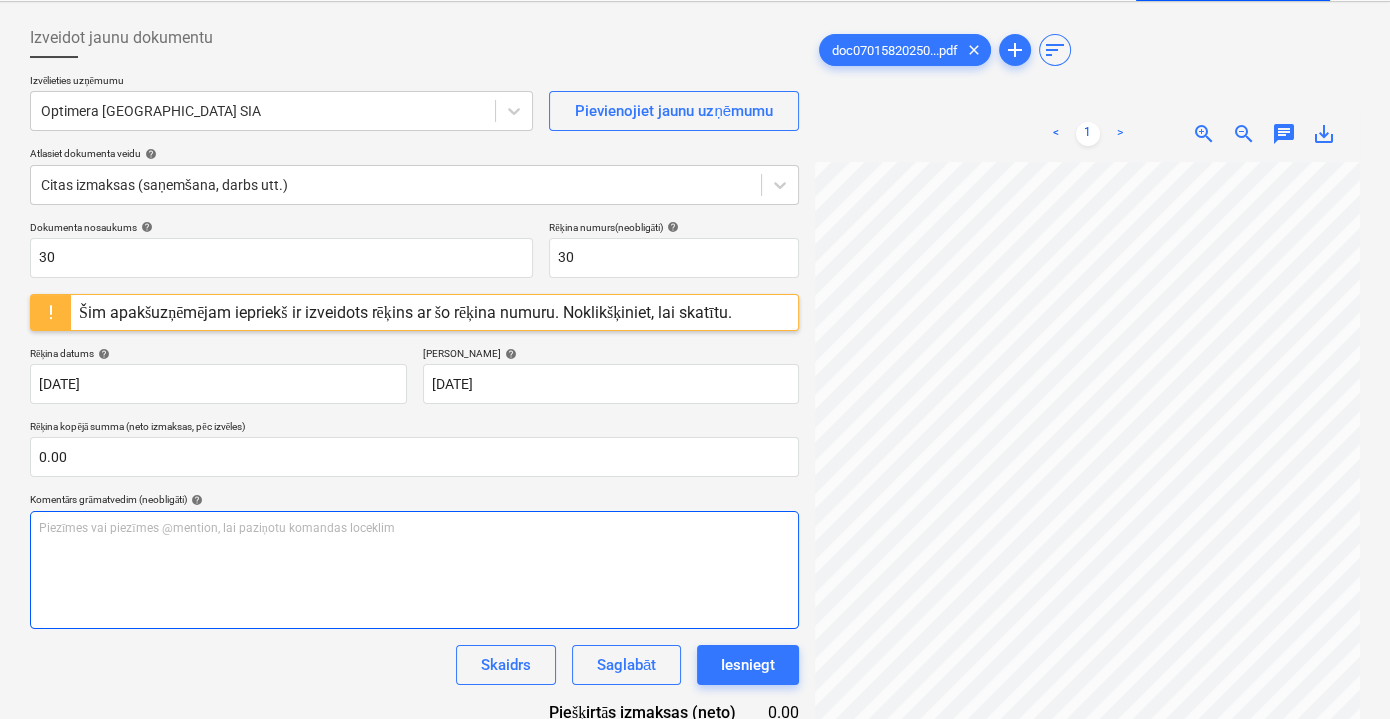 click on "Piezīmes vai piezīmes @mention, lai paziņotu komandas loceklim ﻿" at bounding box center (414, 528) 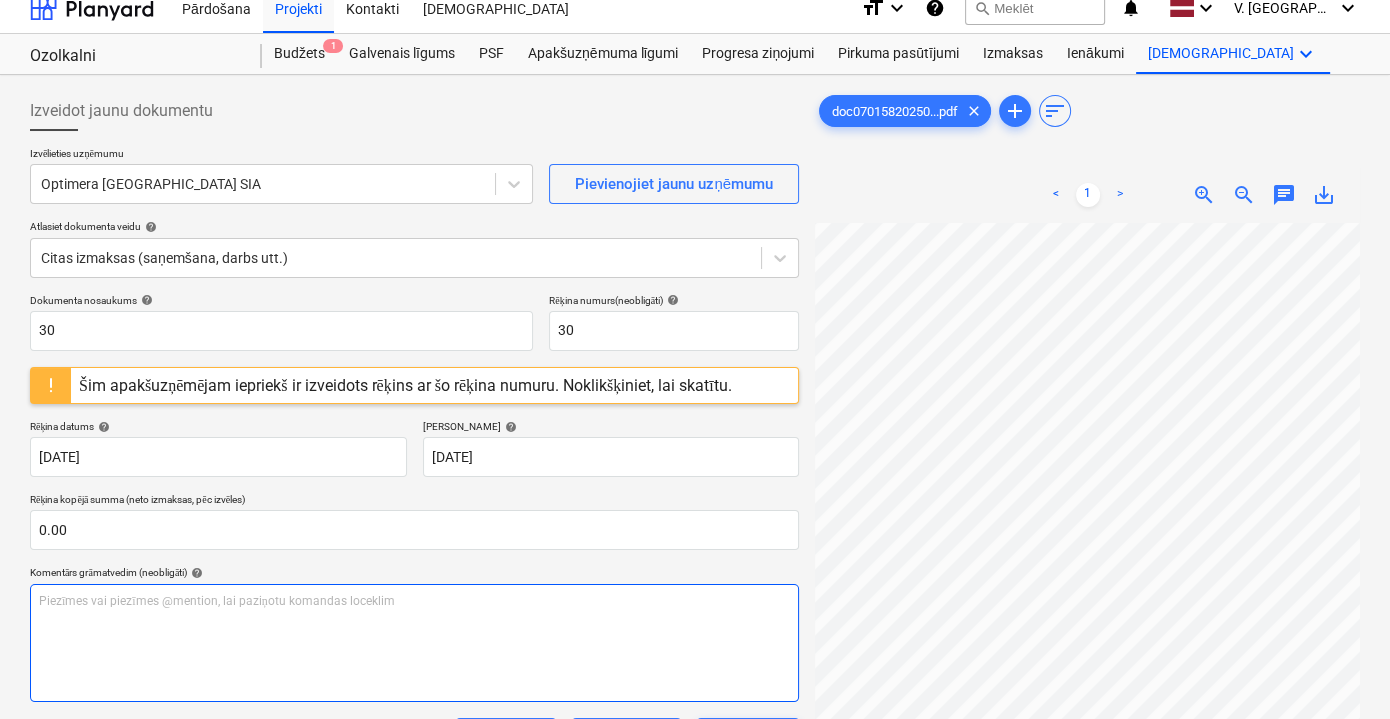 scroll, scrollTop: 108, scrollLeft: 0, axis: vertical 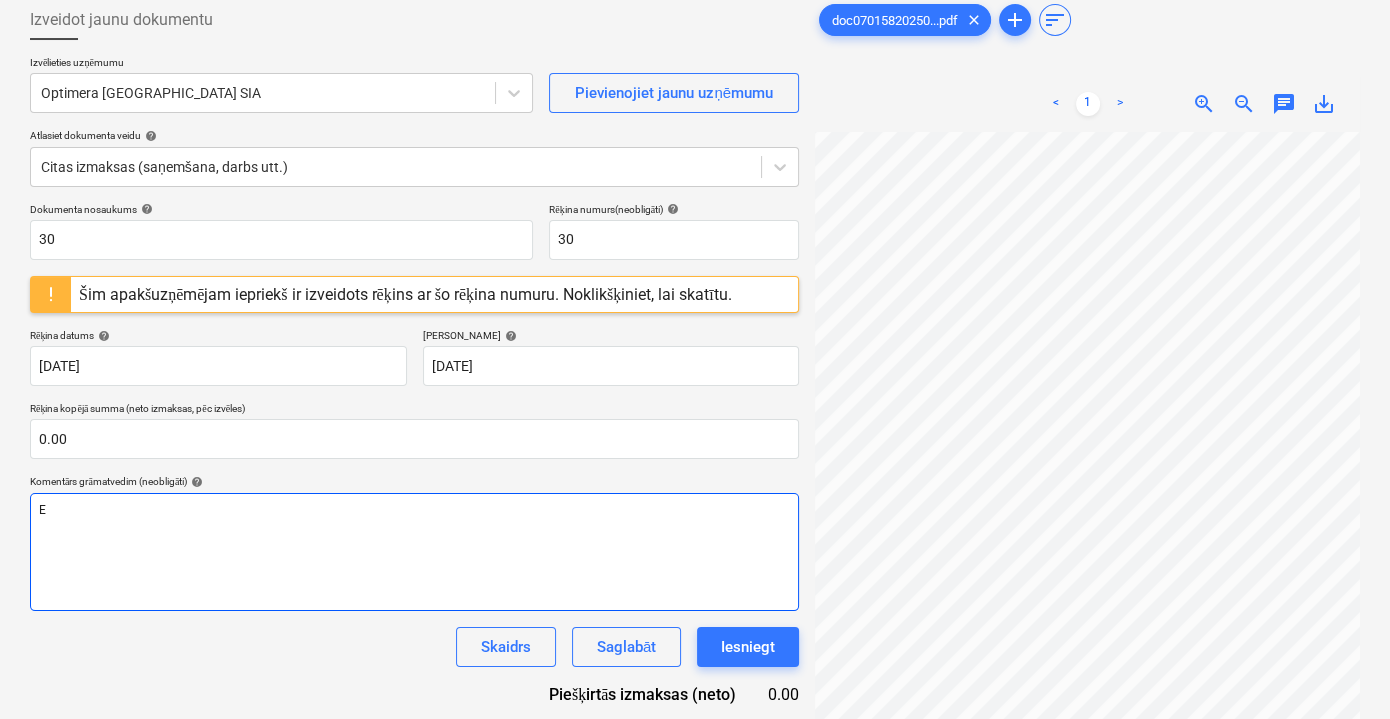 type 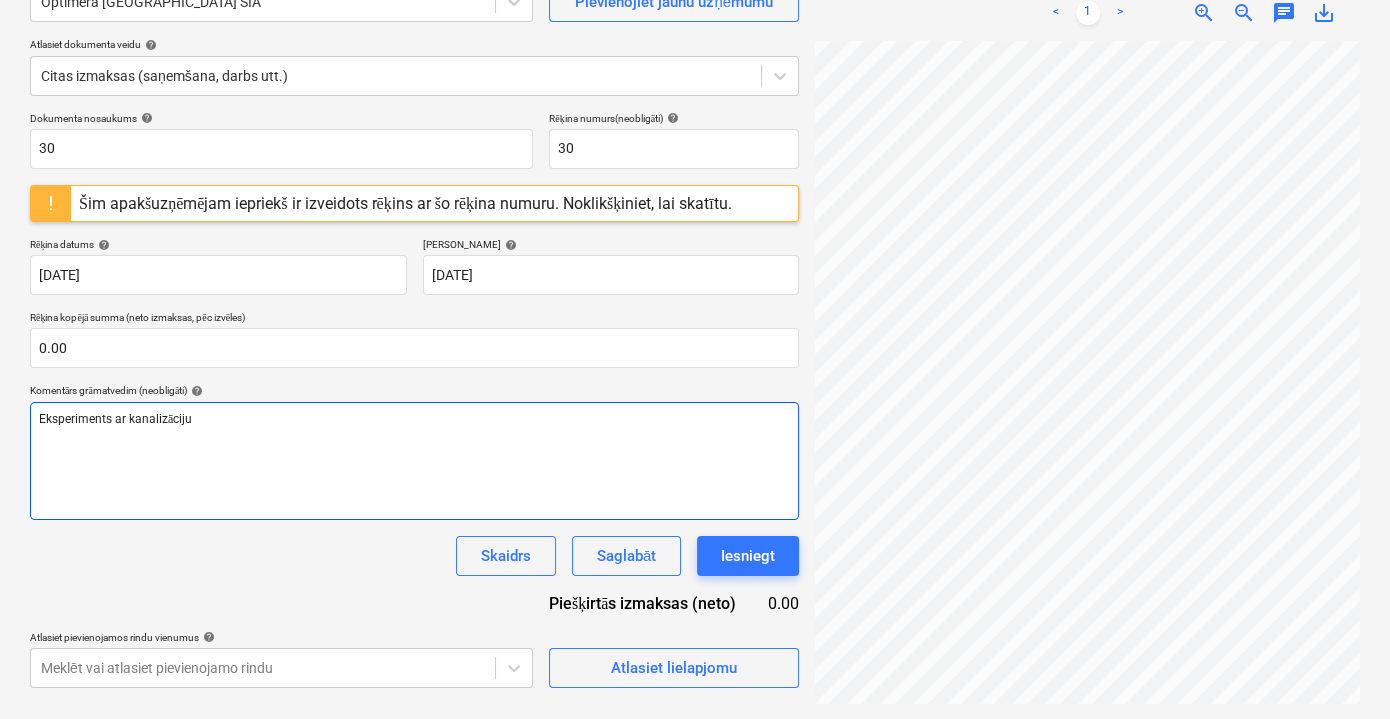 scroll, scrollTop: 108, scrollLeft: 0, axis: vertical 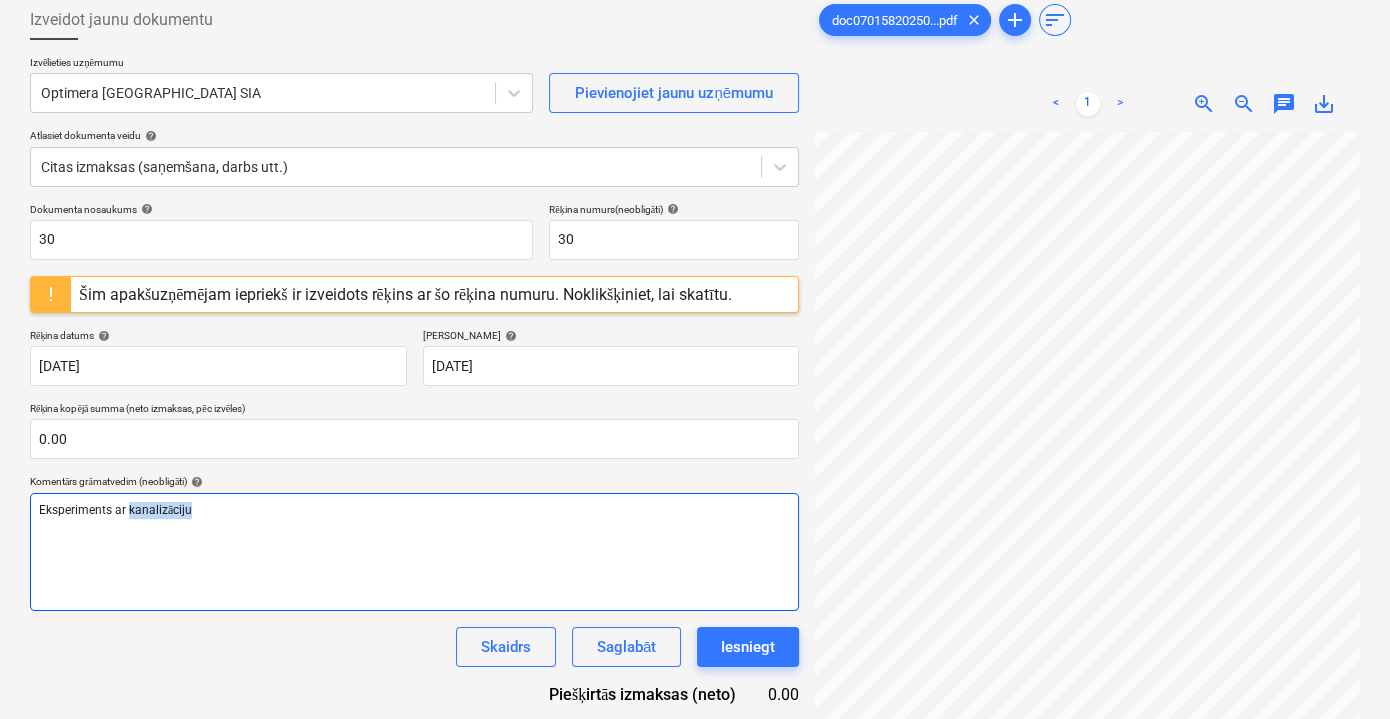 drag, startPoint x: 212, startPoint y: 513, endPoint x: 128, endPoint y: 514, distance: 84.00595 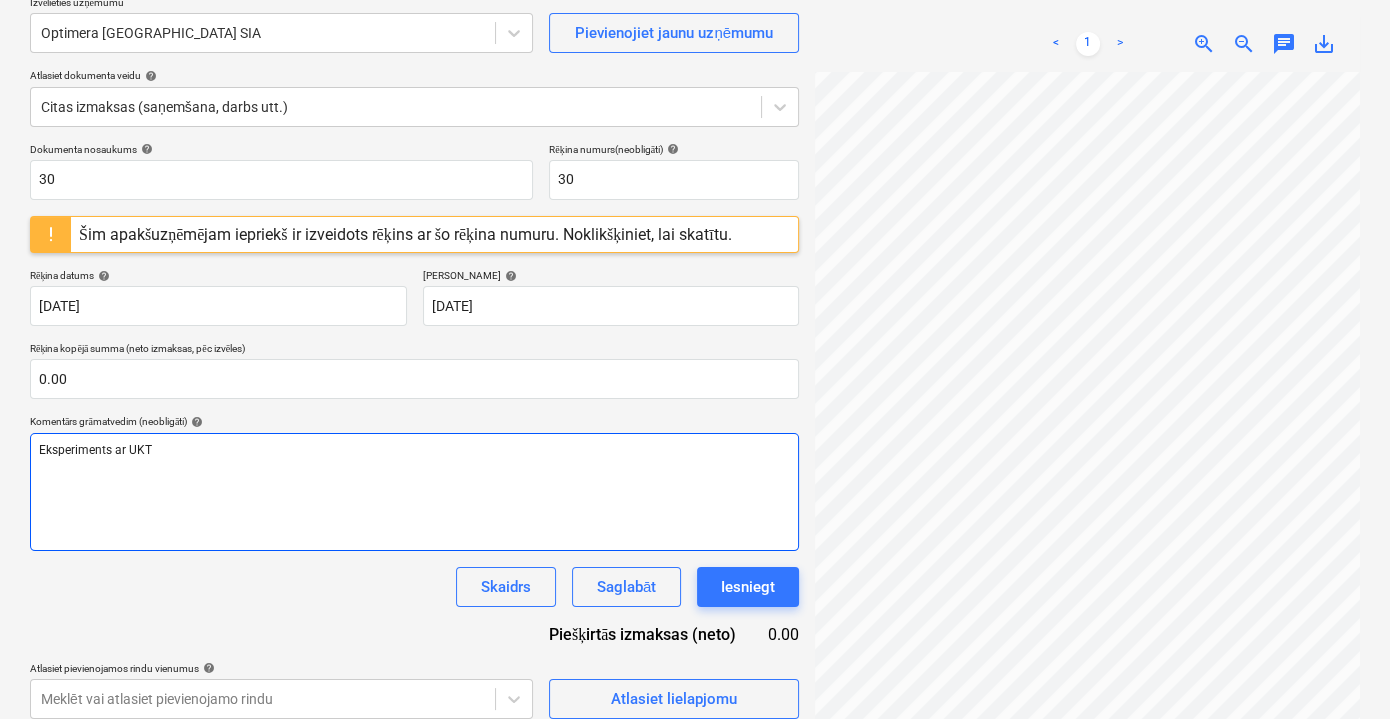 scroll, scrollTop: 199, scrollLeft: 0, axis: vertical 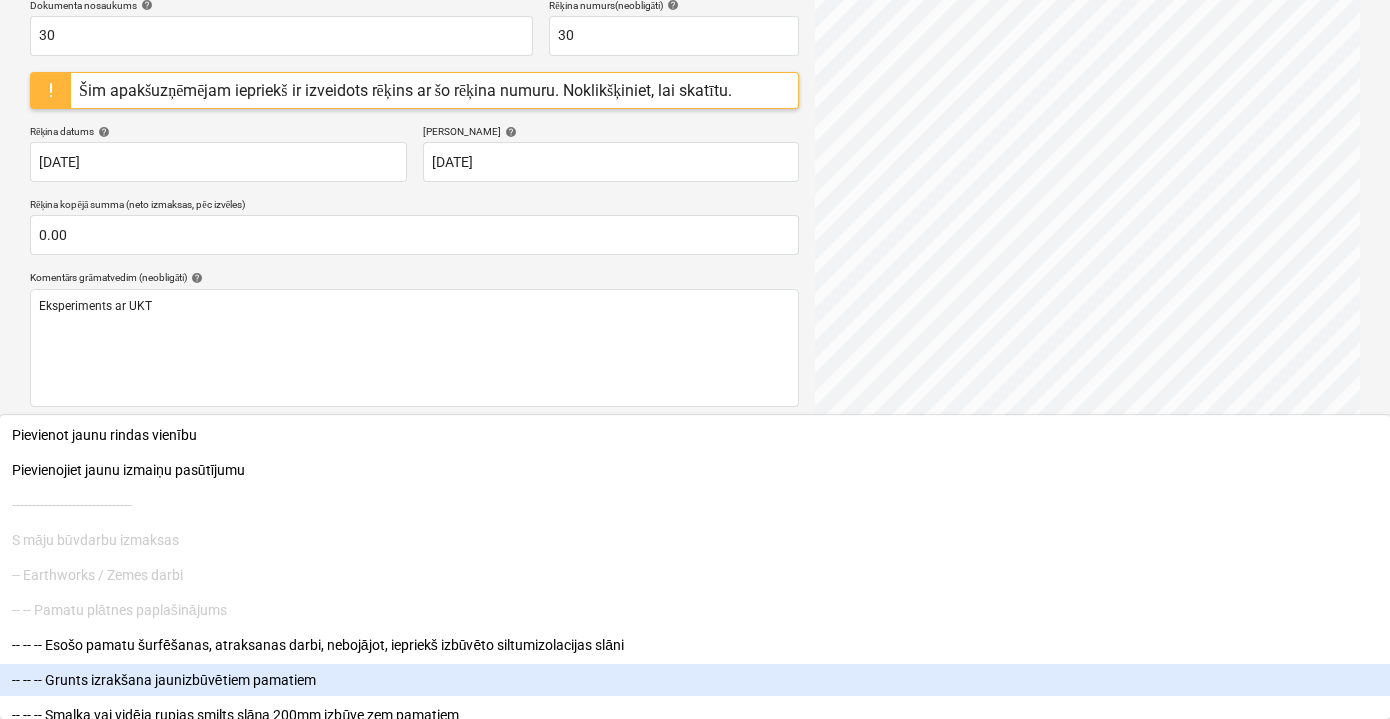 click on "Pārdošana Projekti Kontakti Iesūtne format_size keyboard_arrow_down help search Meklēt notifications 0 keyboard_arrow_down V. Filipčenko keyboard_arrow_down Ozolkalni Ozolkalni Budžets 1 Galvenais līgums PSF Apakšuzņēmuma līgumi Progresa ziņojumi Pirkuma pasūtījumi Izmaksas Ienākumi Vairāk keyboard_arrow_down Izveidot jaunu dokumentu Izvēlieties uzņēmumu Optimera Latvia SIA   Pievienojiet jaunu uzņēmumu Atlasiet dokumenta veidu help Citas izmaksas (saņemšana, darbs utt.) Dokumenta nosaukums help 30 Rēķina numurs  (neobligāti) help 30 Šim apakšuzņēmējam iepriekš ir izveidots rēķins ar šo rēķina numuru. Noklikšķiniet, lai skatītu. Rēķina datums help 20 Feb 2025 20.02.2025 Press the down arrow key to interact with the calendar and
select a date. Press the question mark key to get the keyboard shortcuts for changing dates. Termiņš help 22 Mar 2025 22.03.2025 Rēķina kopējā summa (neto izmaksas, pēc izvēles) 0.00 Komentārs grāmatvedim (neobligāti) help <" at bounding box center (695, 47) 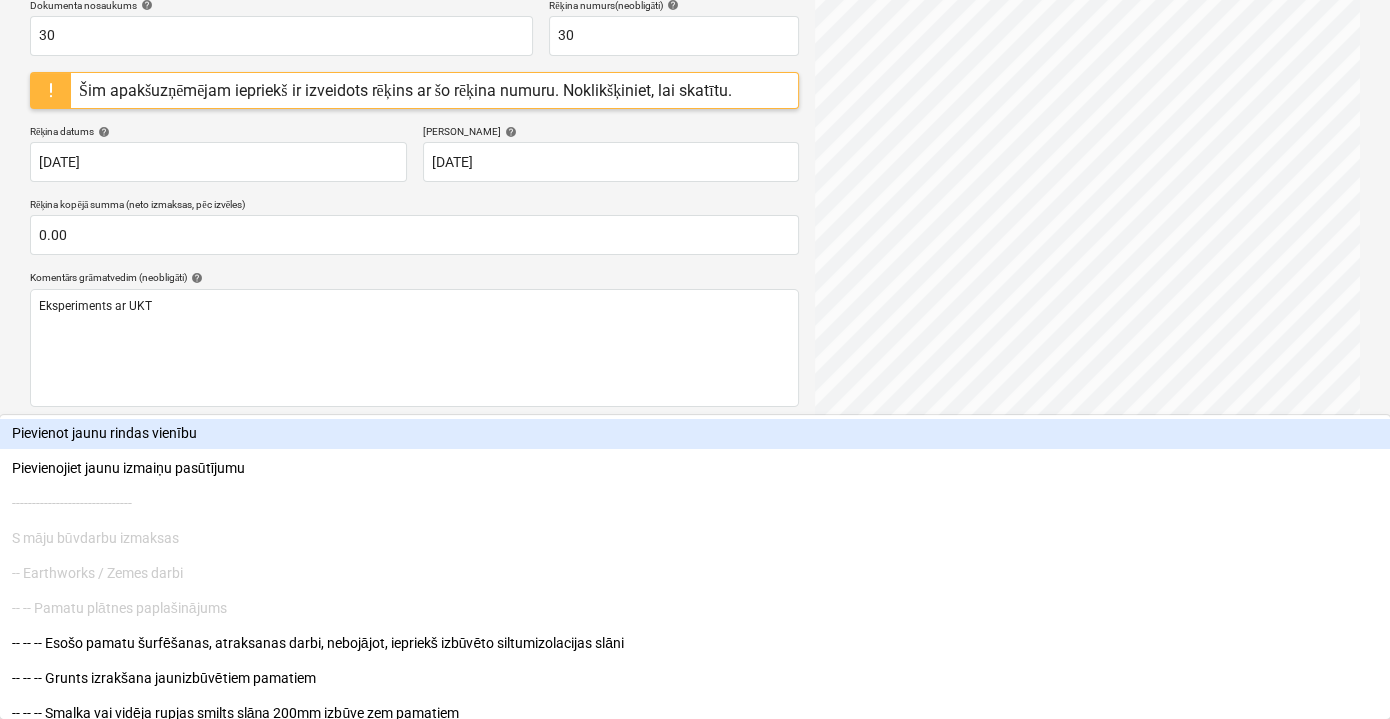 scroll, scrollTop: 0, scrollLeft: 0, axis: both 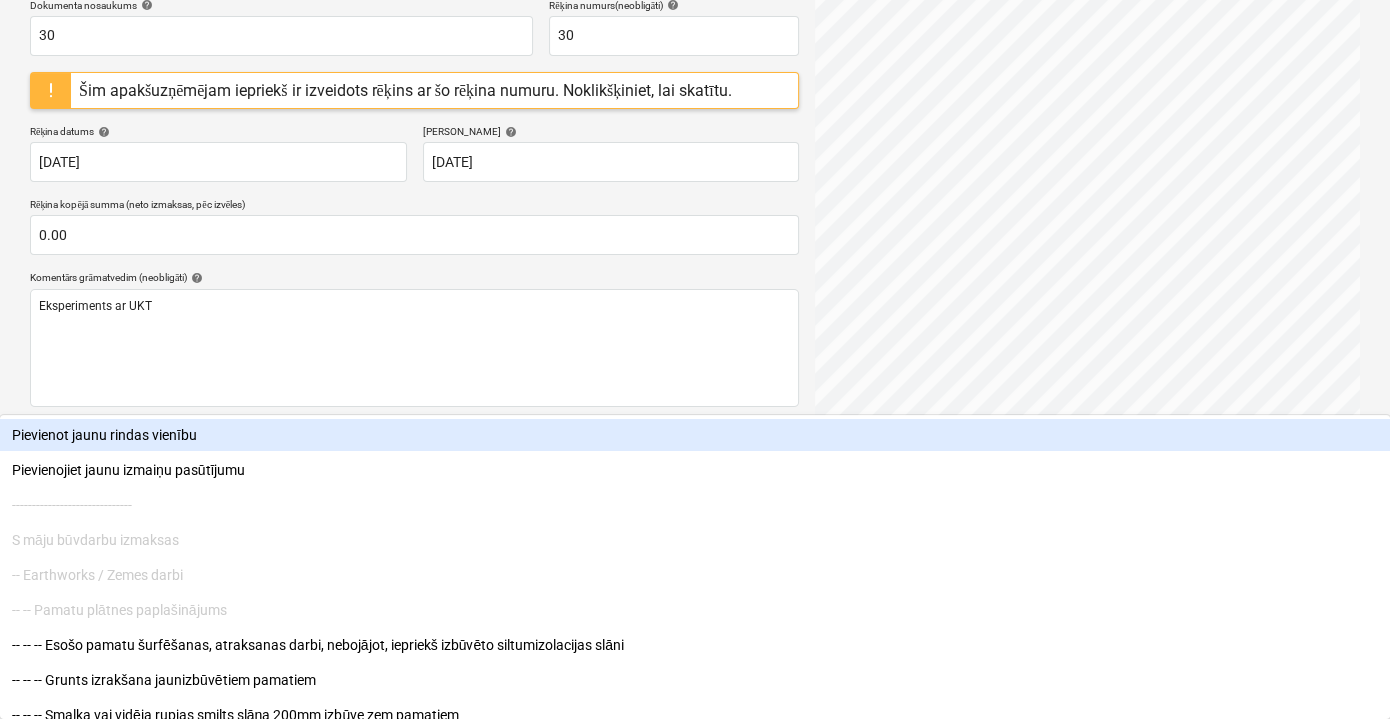 click on "Dokumenta nosaukums help 30 Rēķina numurs  (neobligāti) help 30 Šim apakšuzņēmējam iepriekš ir izveidots rēķins ar šo rēķina numuru. Noklikšķiniet, lai skatītu. Rēķina datums help 20 Feb 2025 20.02.2025 Press the down arrow key to interact with the calendar and
select a date. Press the question mark key to get the keyboard shortcuts for changing dates. Termiņš help 22 Mar 2025 22.03.2025 Press the down arrow key to interact with the calendar and
select a date. Press the question mark key to get the keyboard shortcuts for changing dates. Rēķina kopējā summa (neto izmaksas, pēc izvēles) 0.00 Komentārs grāmatvedim (neobligāti) help Eksperiments ar UKT Skaidrs Saglabāt Iesniegt Piešķirtās izmaksas (neto) 0.00 Atlasiet pievienojamos rindu vienumus help Meklēt vai atlasiet pievienojamo rindu Atlasiet lielapjomu" at bounding box center (414, 287) 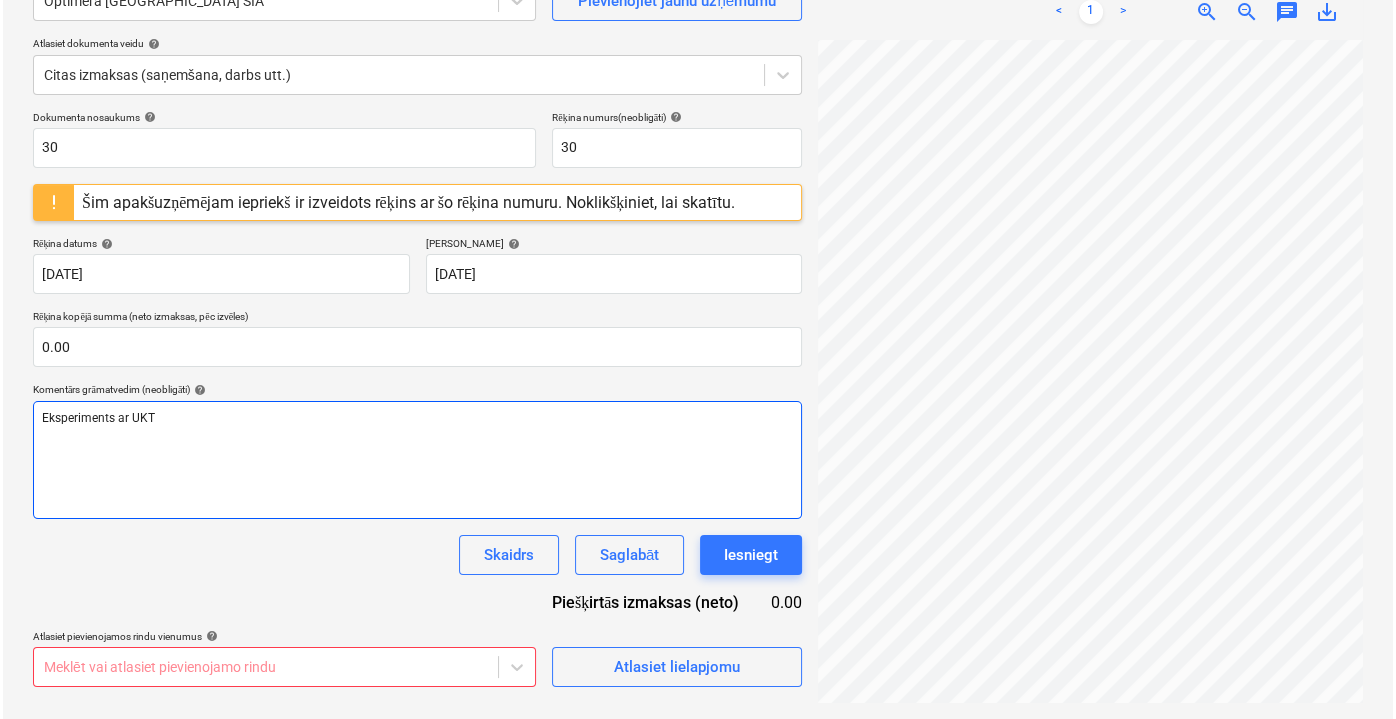 scroll, scrollTop: 199, scrollLeft: 0, axis: vertical 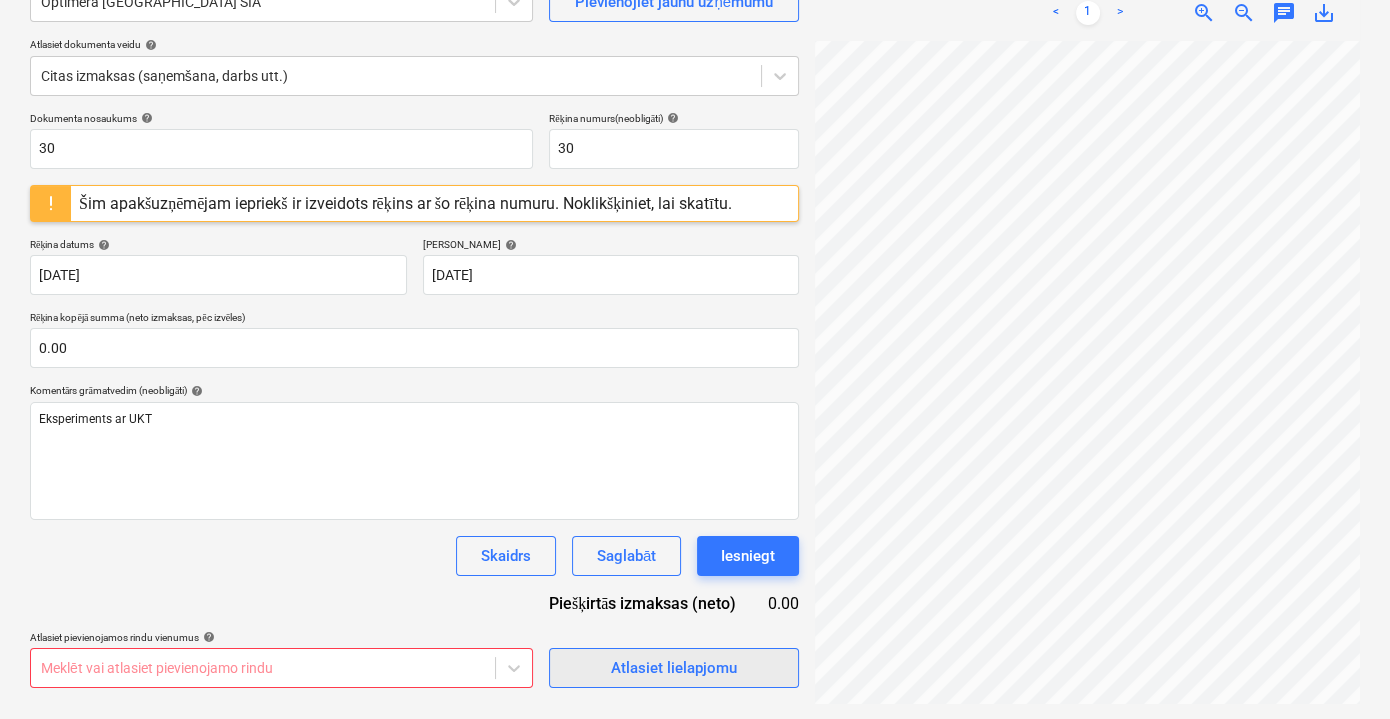 click on "Atlasiet lielapjomu" at bounding box center (674, 668) 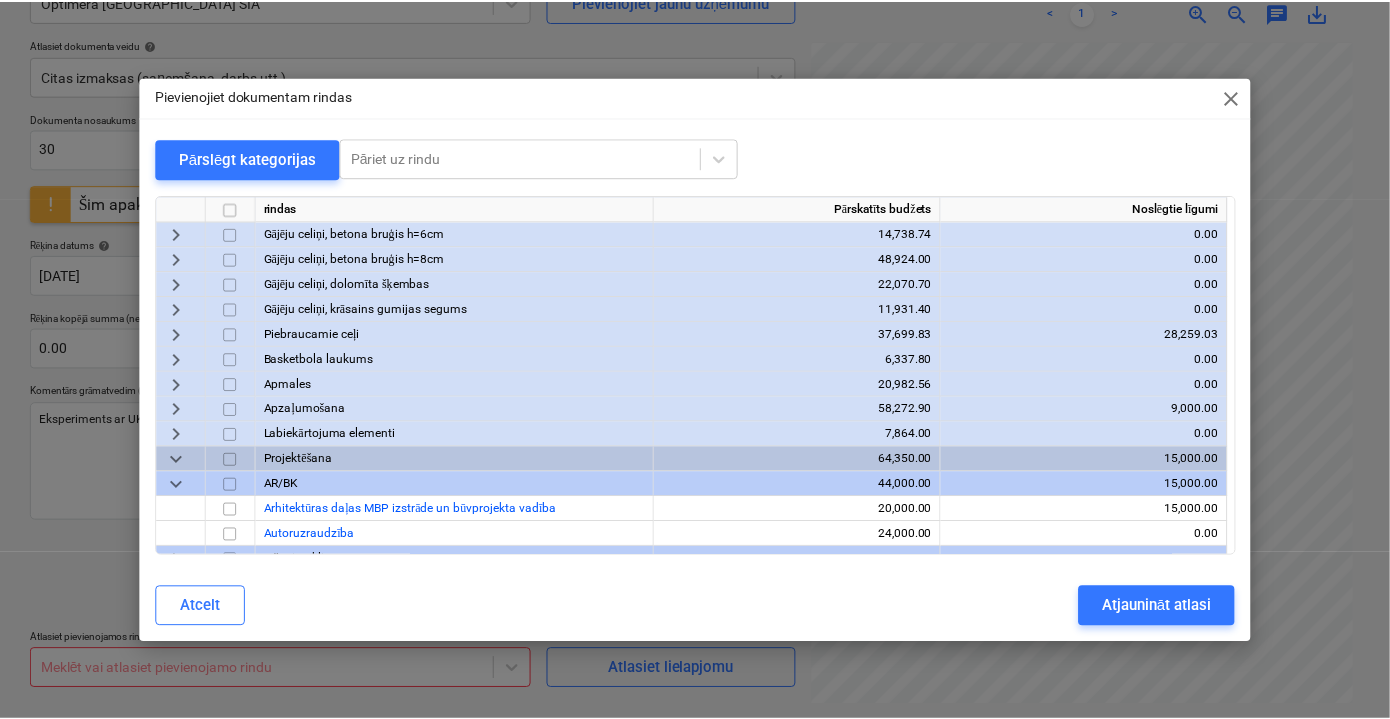 scroll, scrollTop: 1741, scrollLeft: 0, axis: vertical 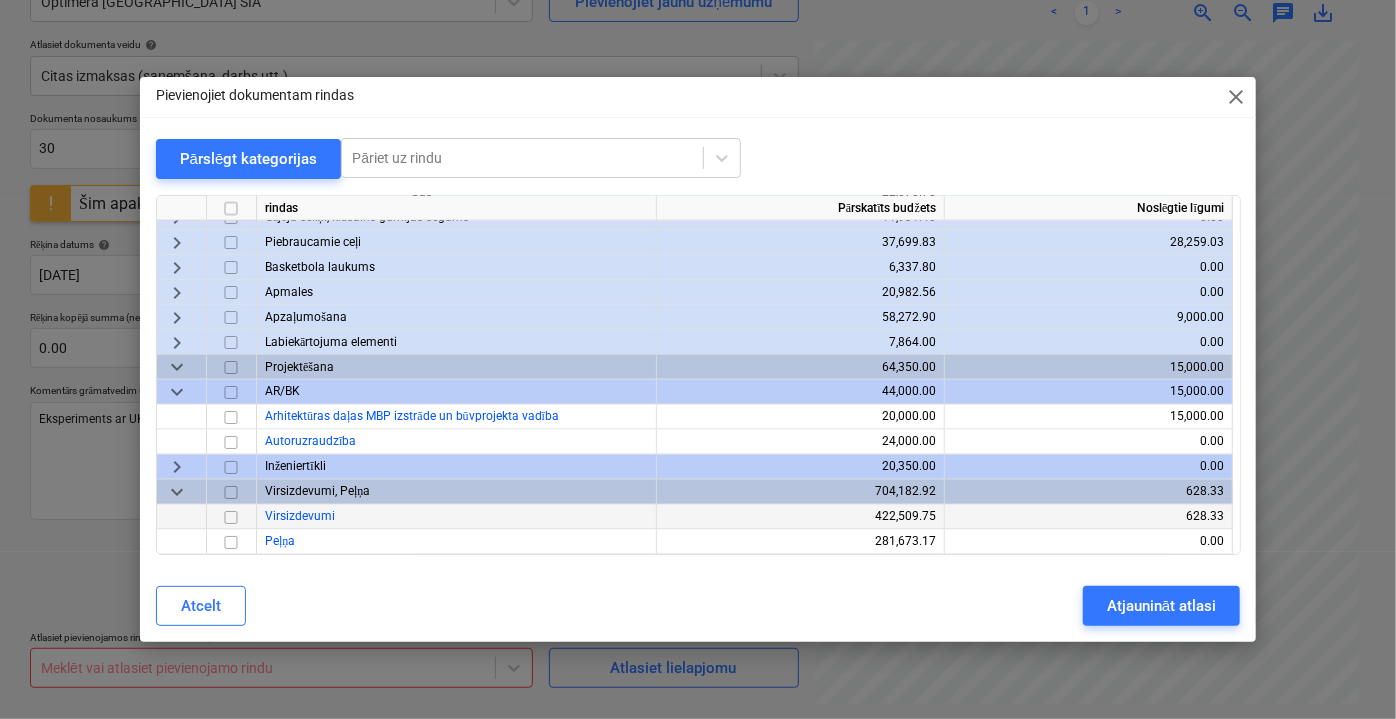 click at bounding box center [231, 517] 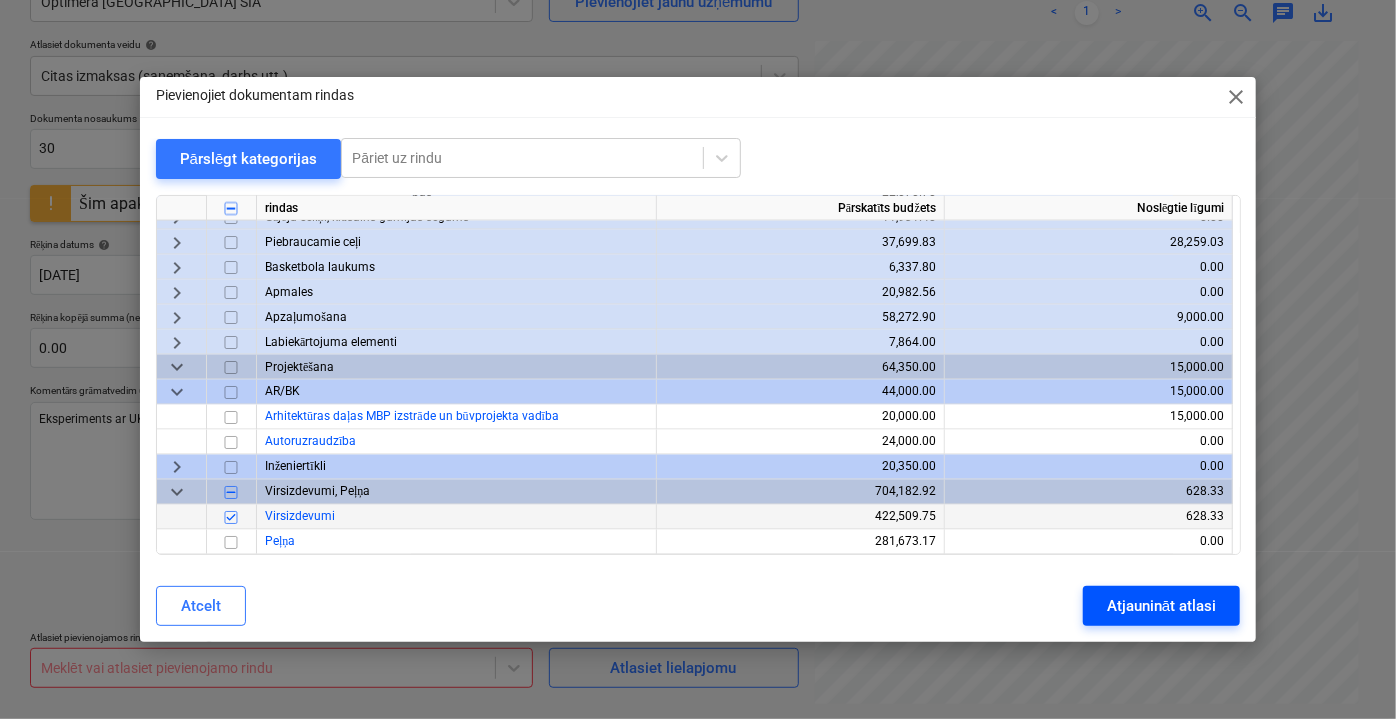 click on "Atjaunināt atlasi" at bounding box center (1161, 606) 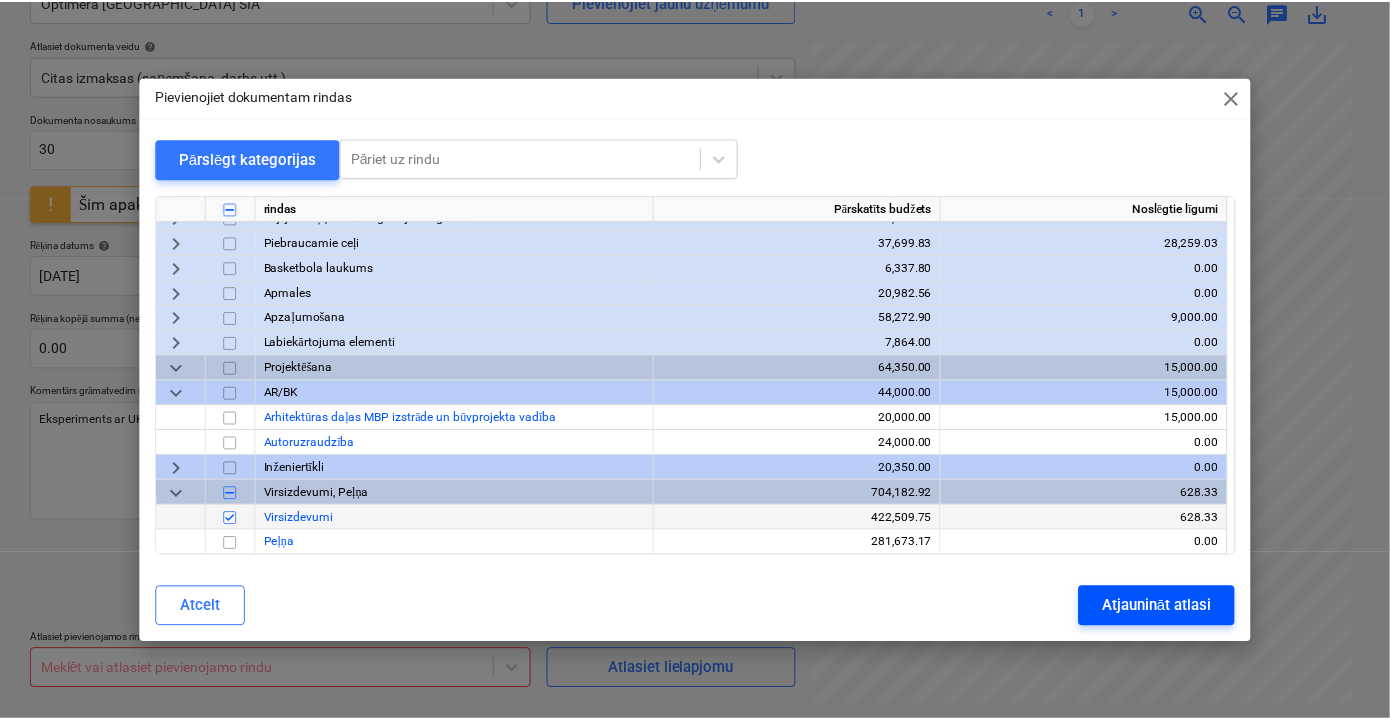 scroll, scrollTop: 0, scrollLeft: 58, axis: horizontal 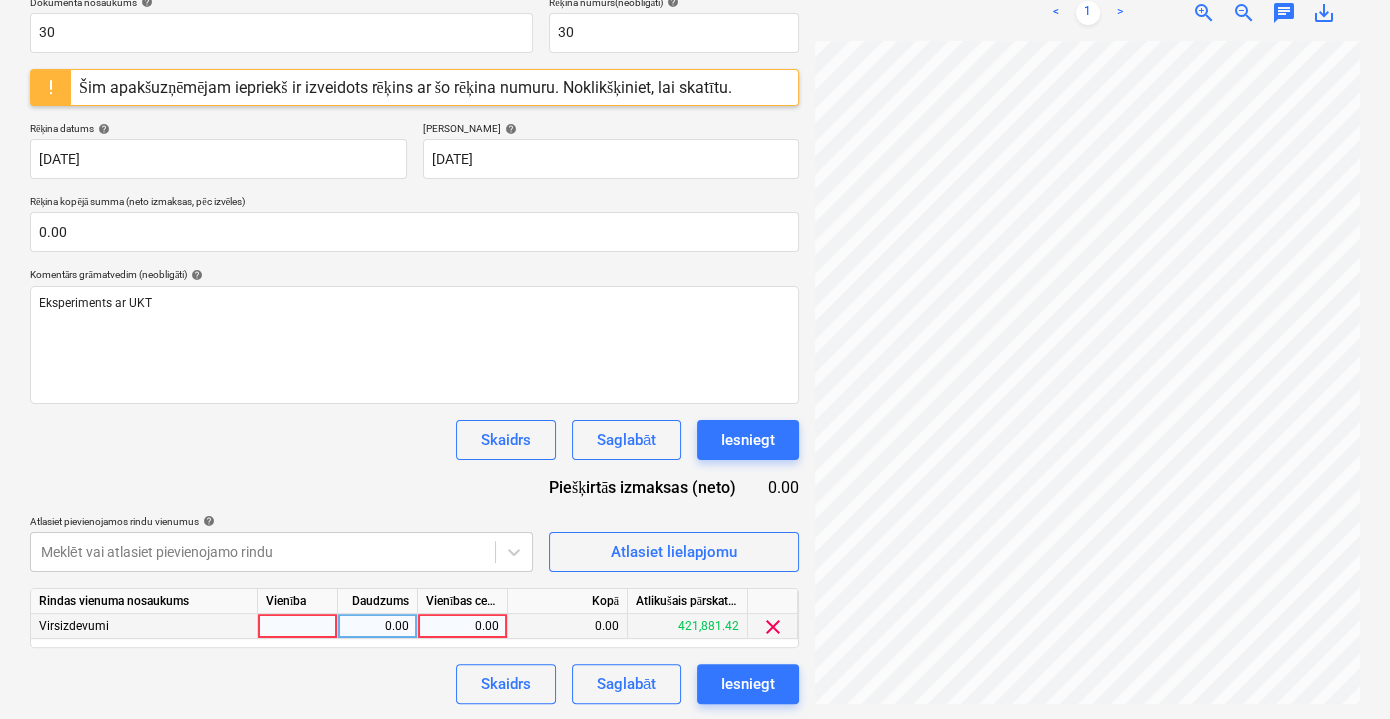 click on "0.00" at bounding box center (568, 626) 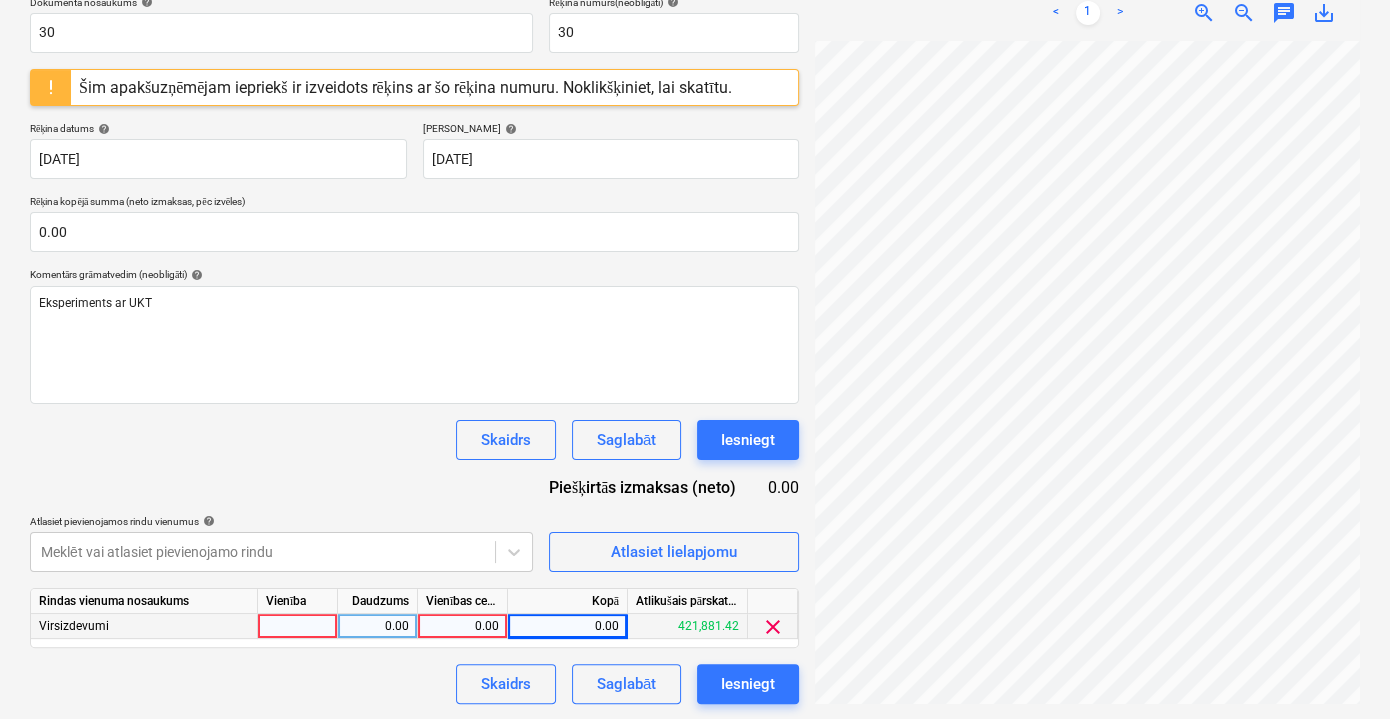 click on "0.00" at bounding box center [568, 626] 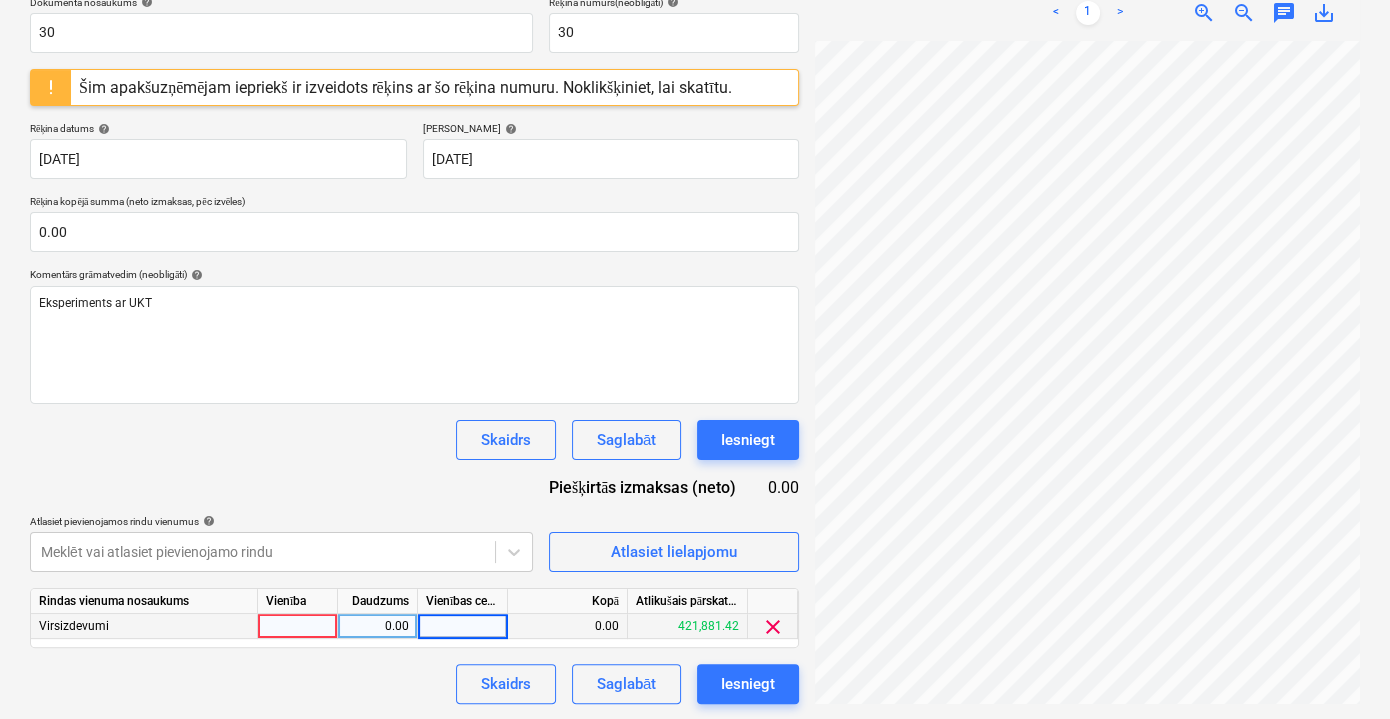 click on "0.00" at bounding box center [568, 626] 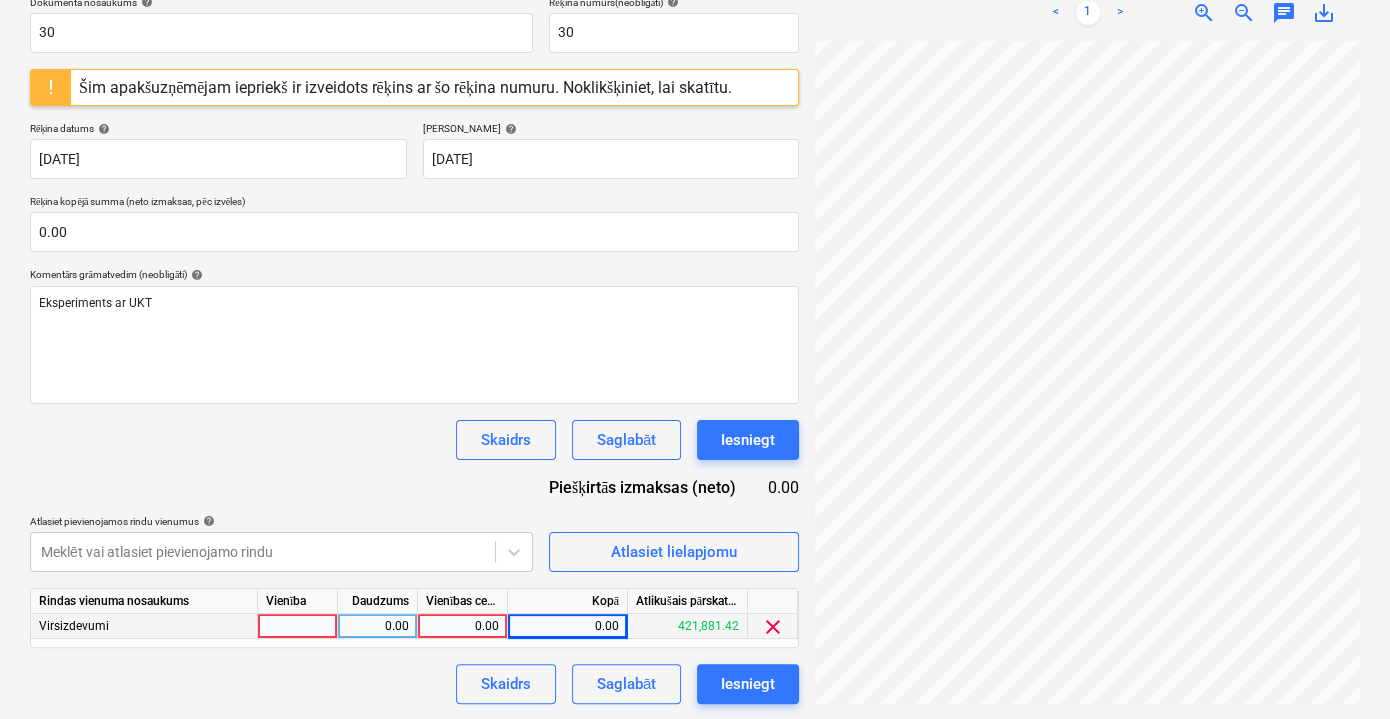 click on "0.00" at bounding box center [568, 626] 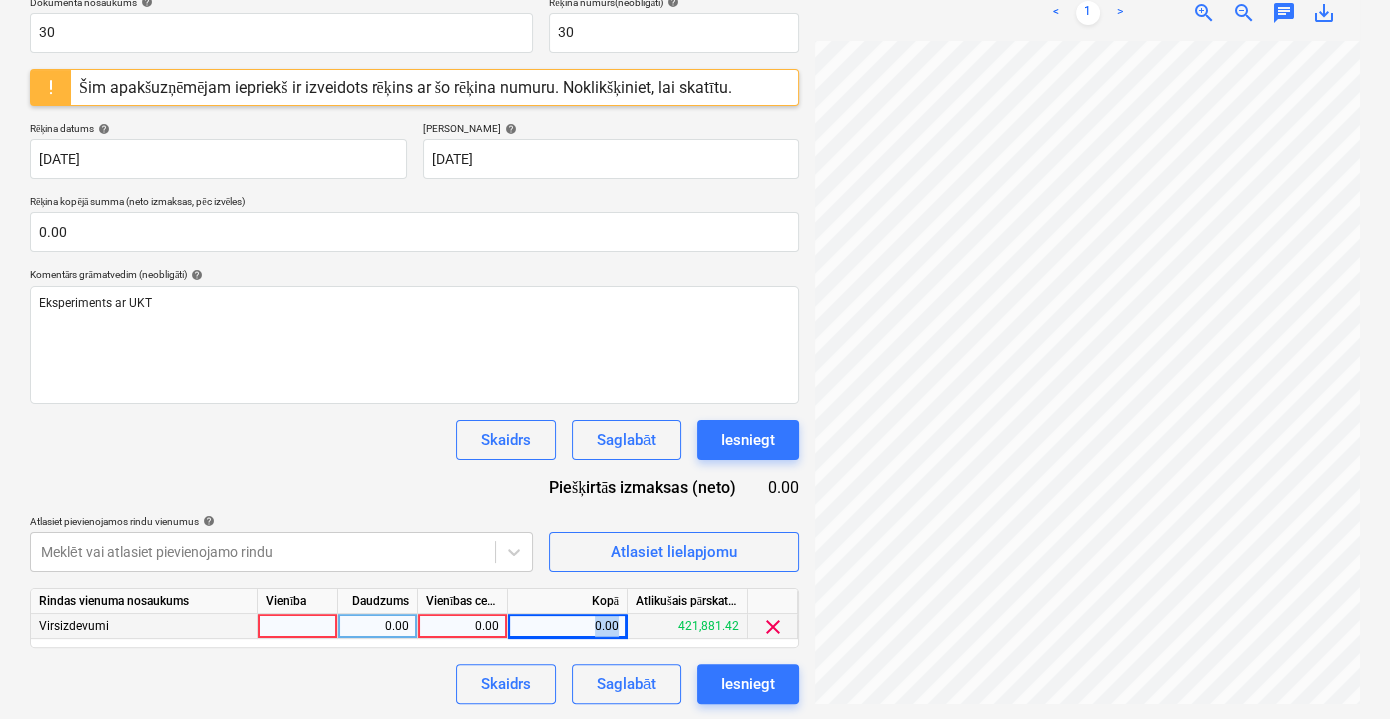 click on "0.00" at bounding box center (568, 626) 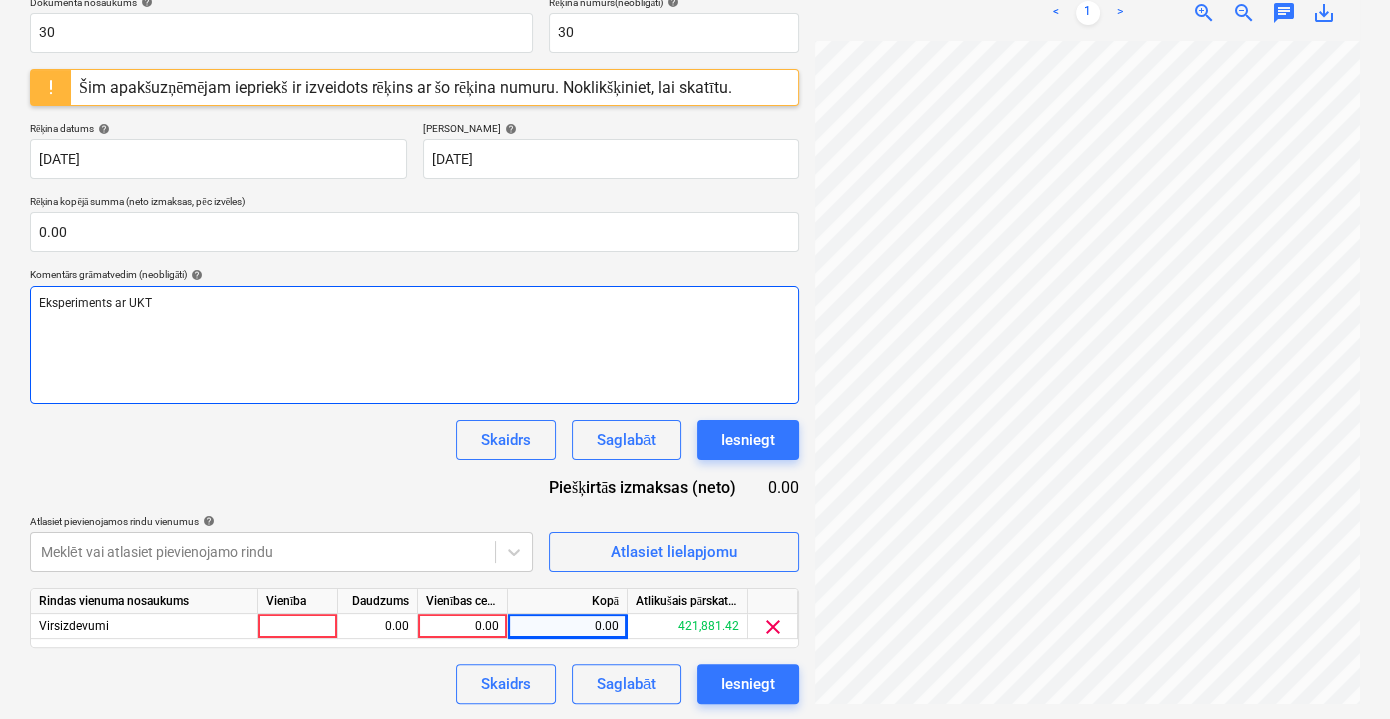 click on "Eksperiments ar UKT" at bounding box center (414, 345) 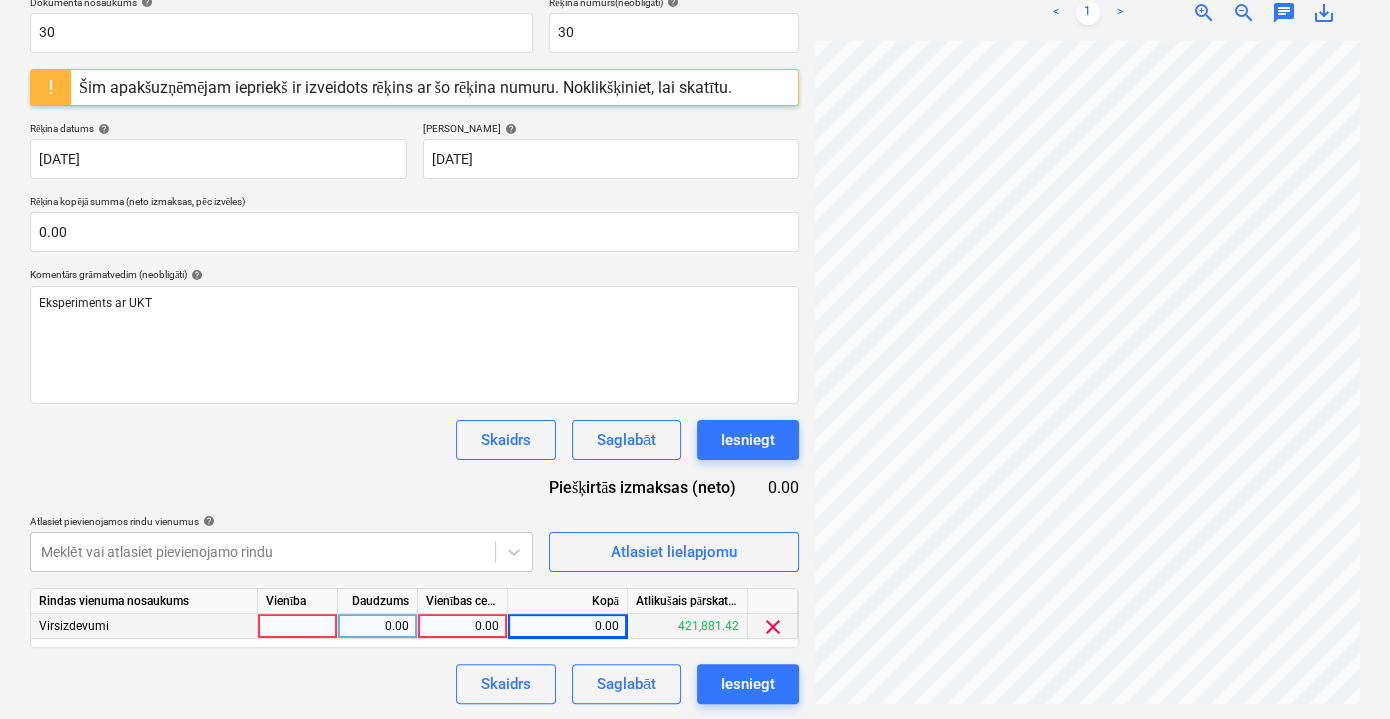 click on "0.00" at bounding box center (462, 626) 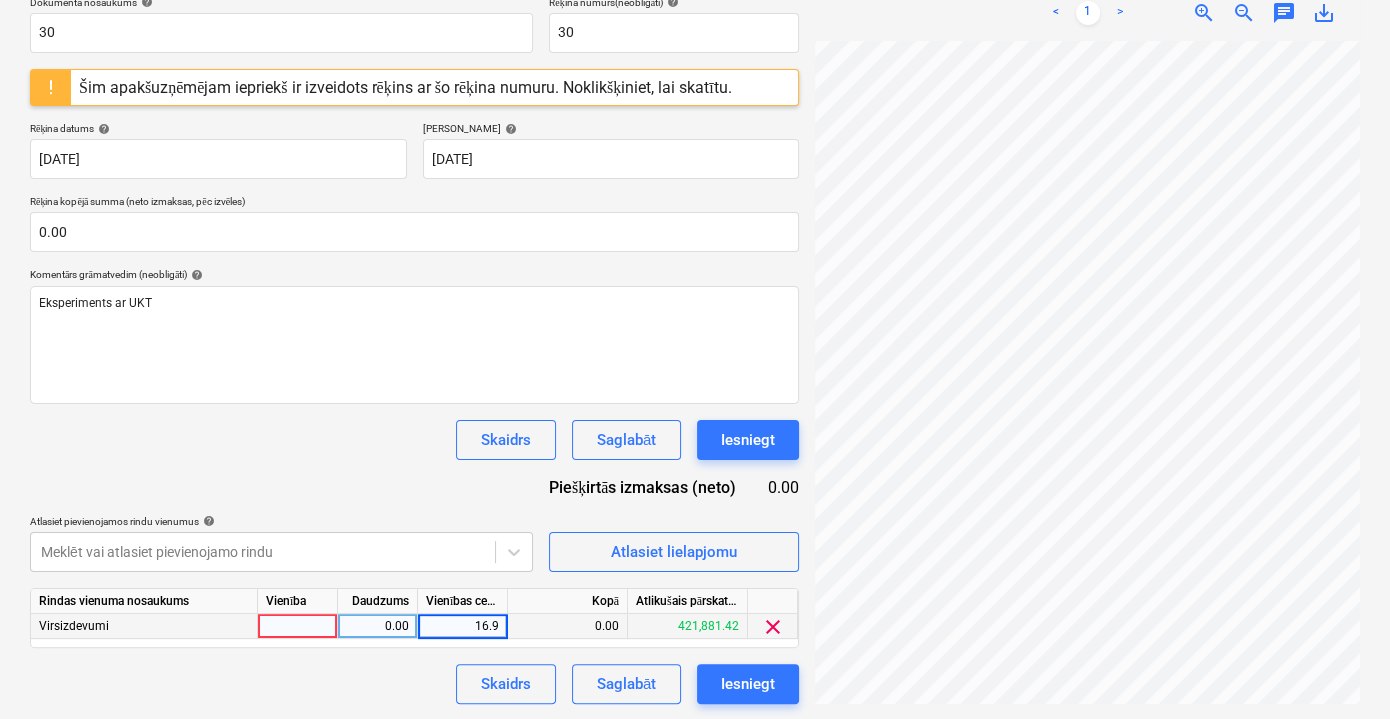 type on "16.96" 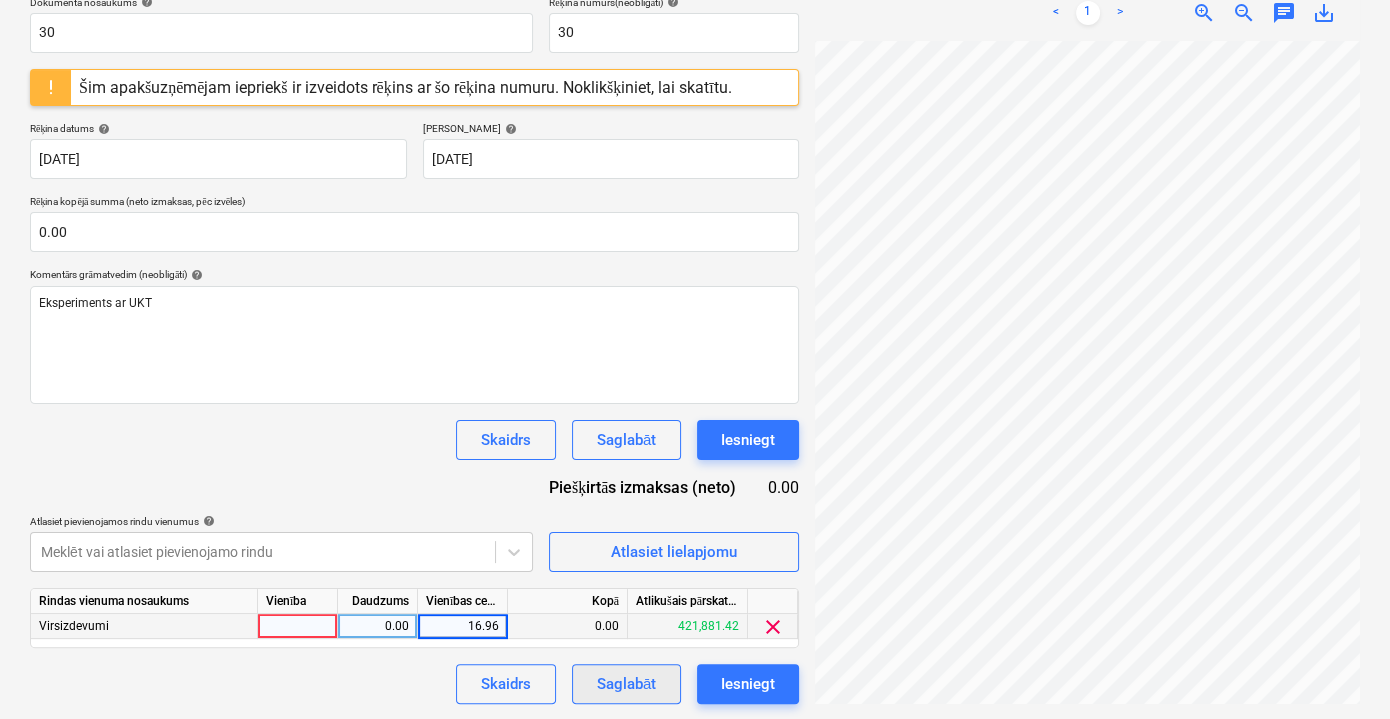 click on "Saglabāt" at bounding box center (626, 684) 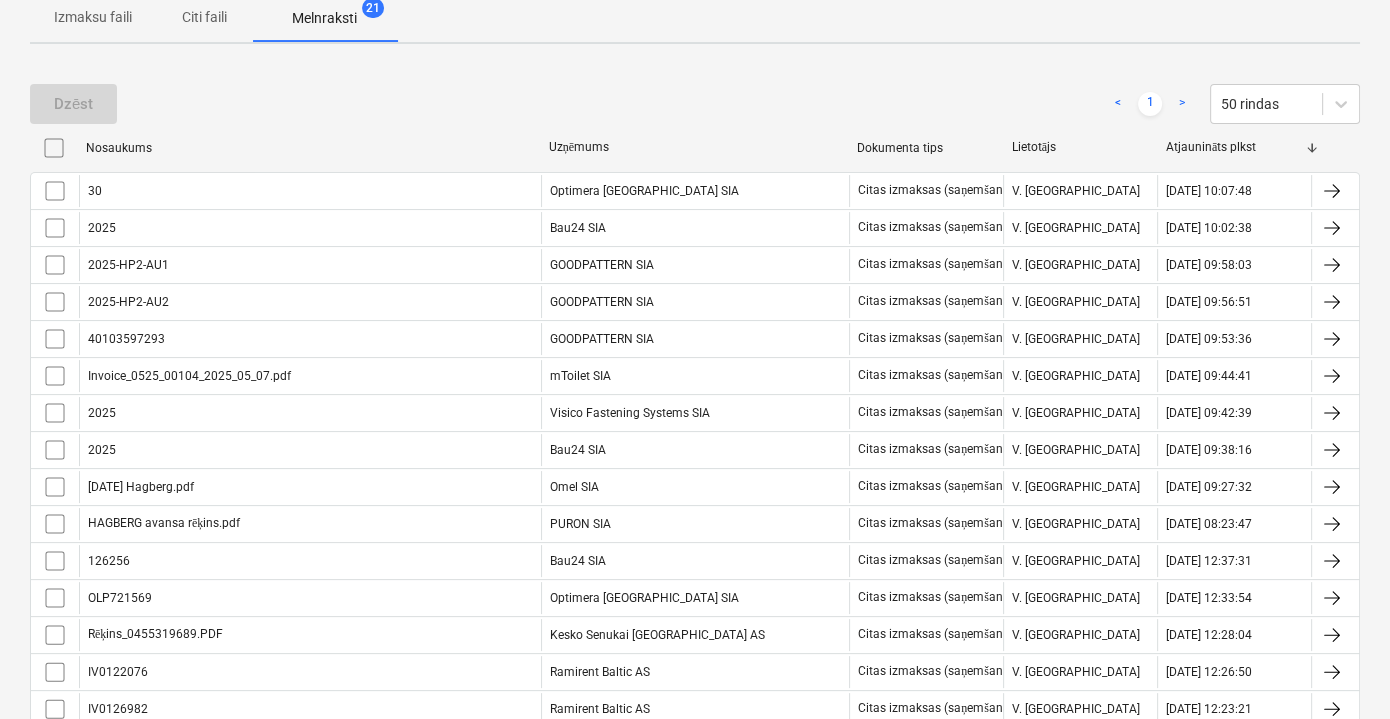 click on "Citi faili" at bounding box center [204, 17] 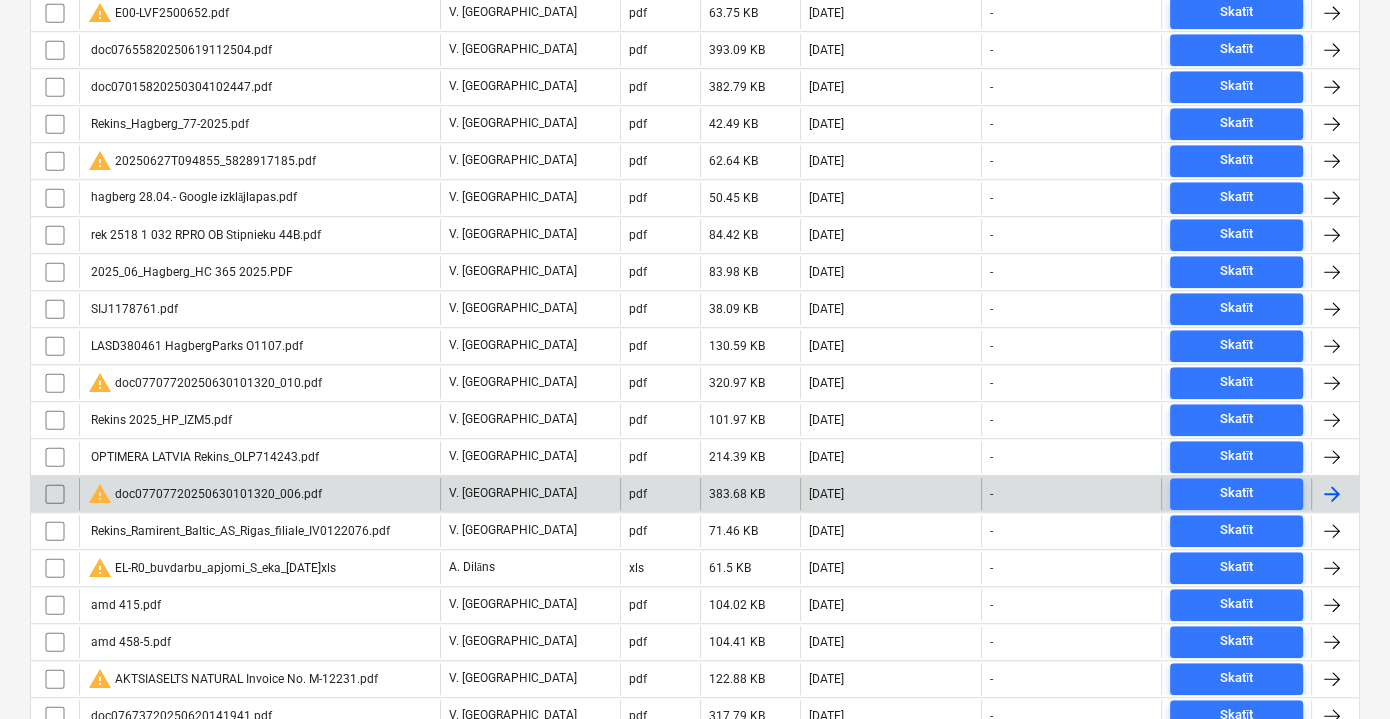scroll, scrollTop: 1588, scrollLeft: 0, axis: vertical 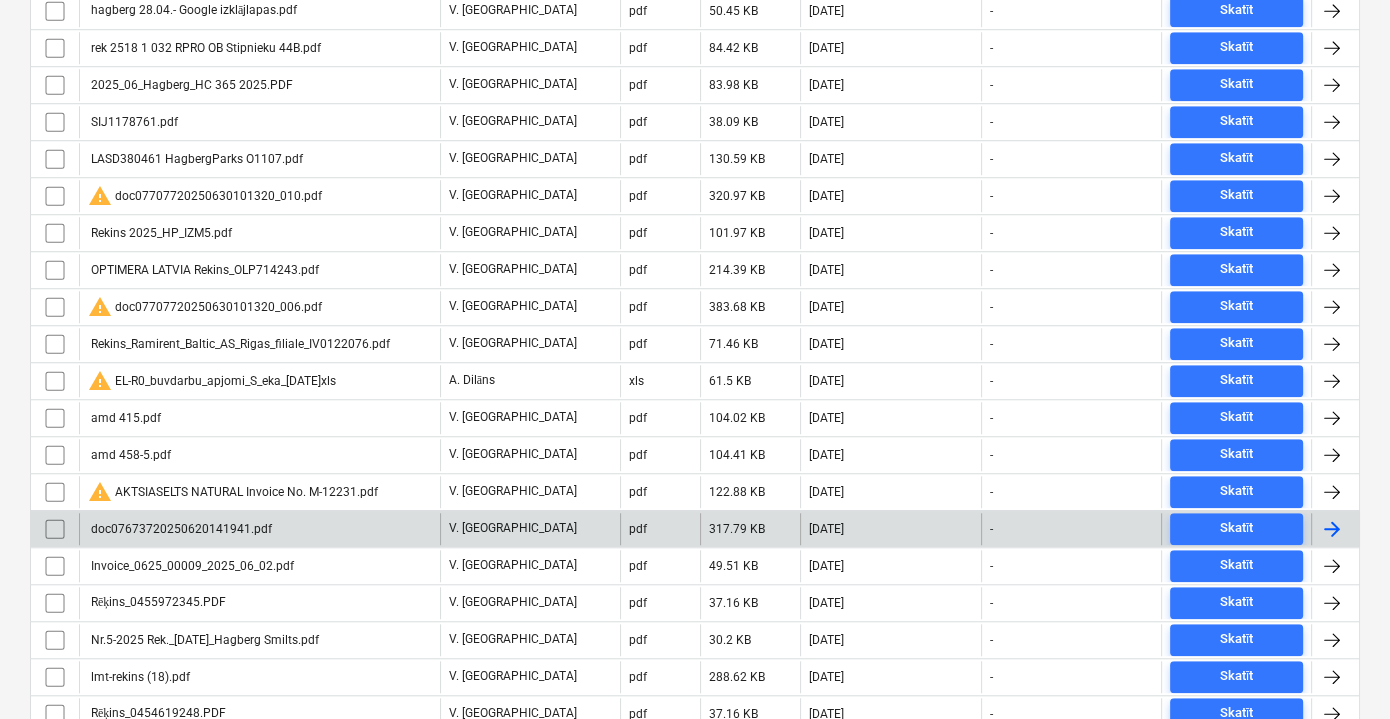 click on "doc07673720250620141941.pdf" at bounding box center (259, 529) 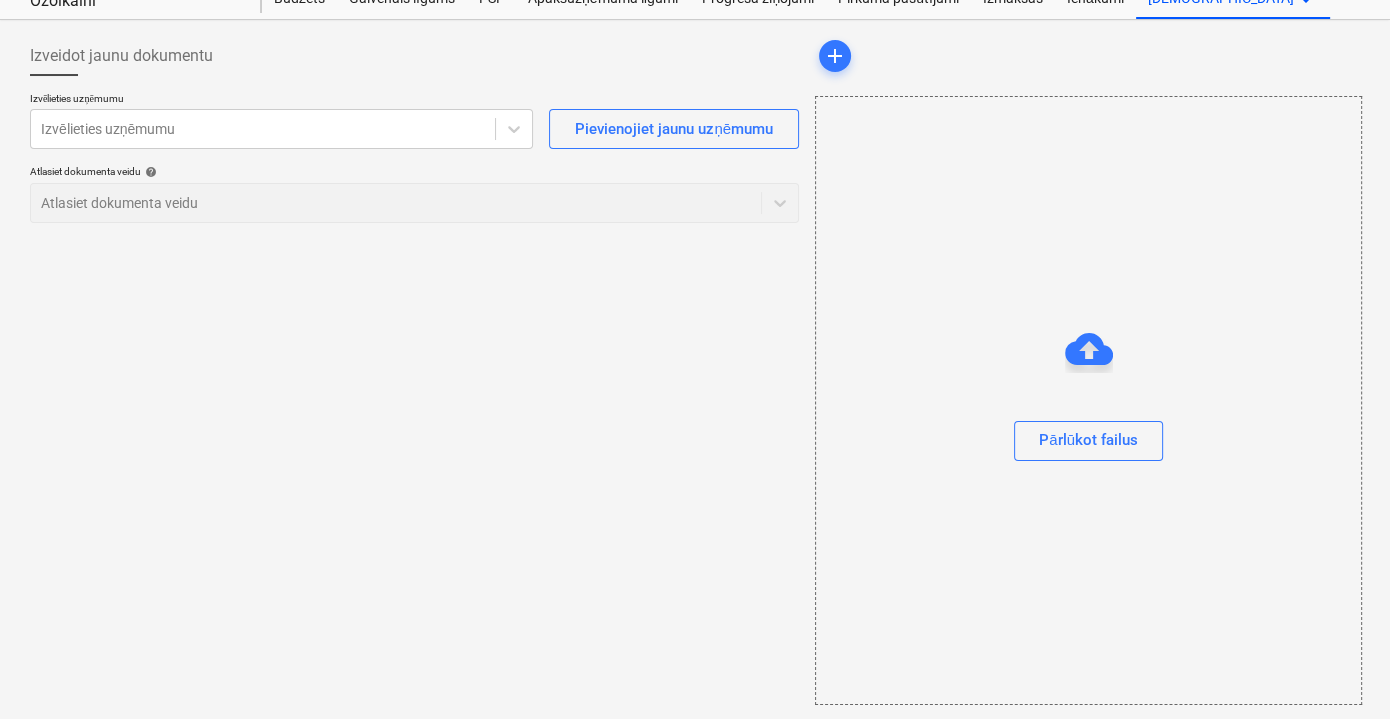 scroll, scrollTop: 0, scrollLeft: 0, axis: both 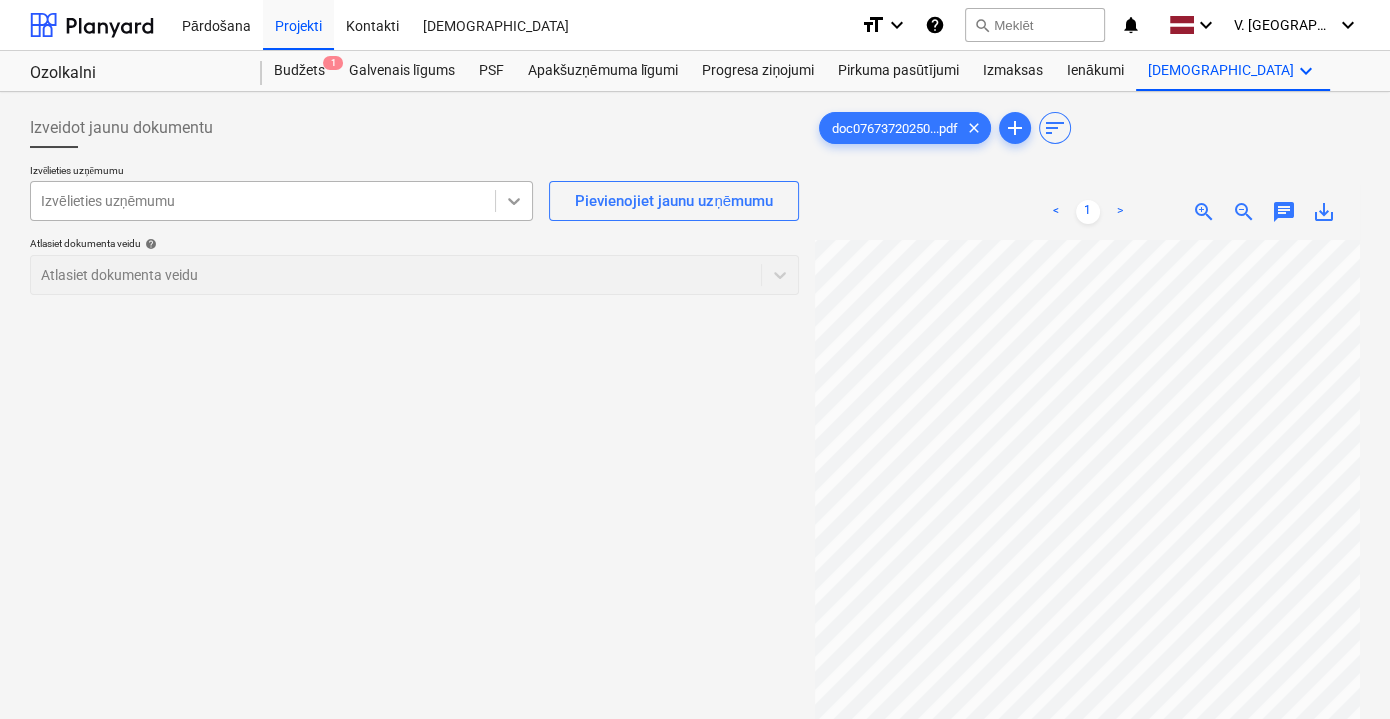 click 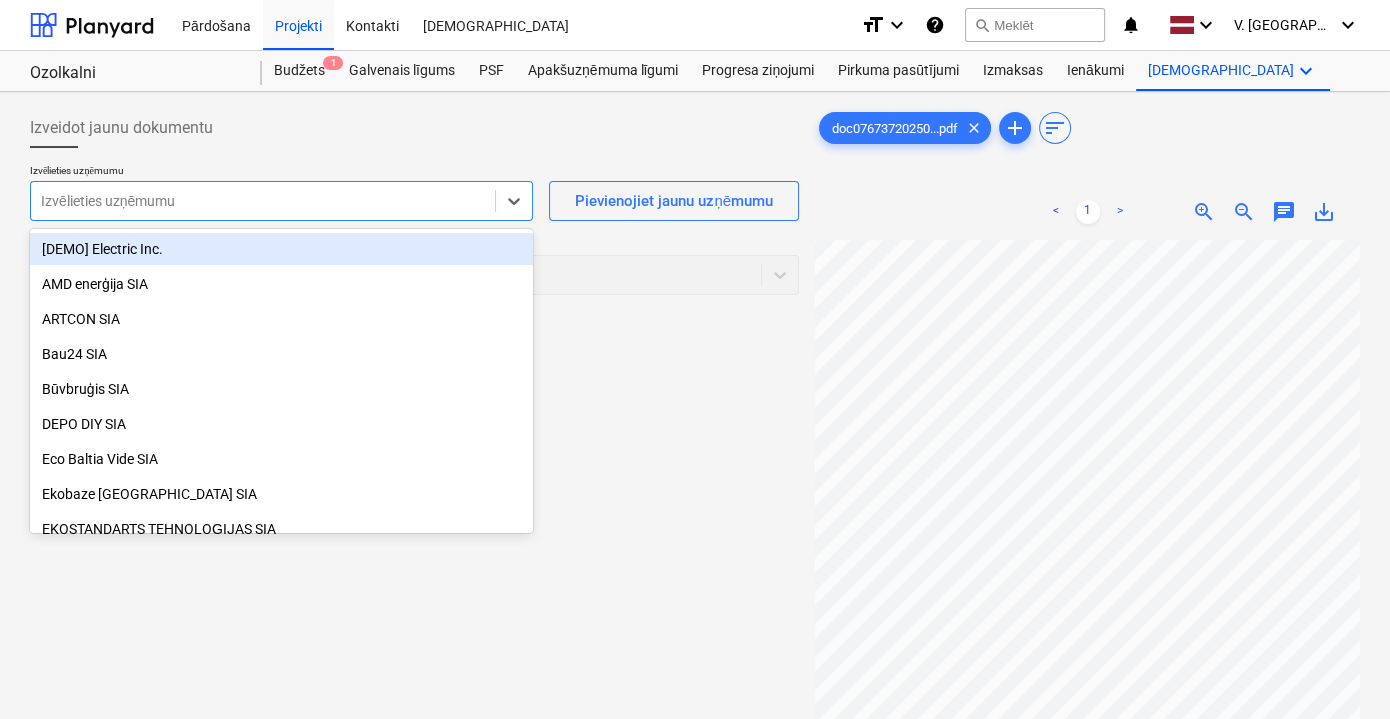 type on "v" 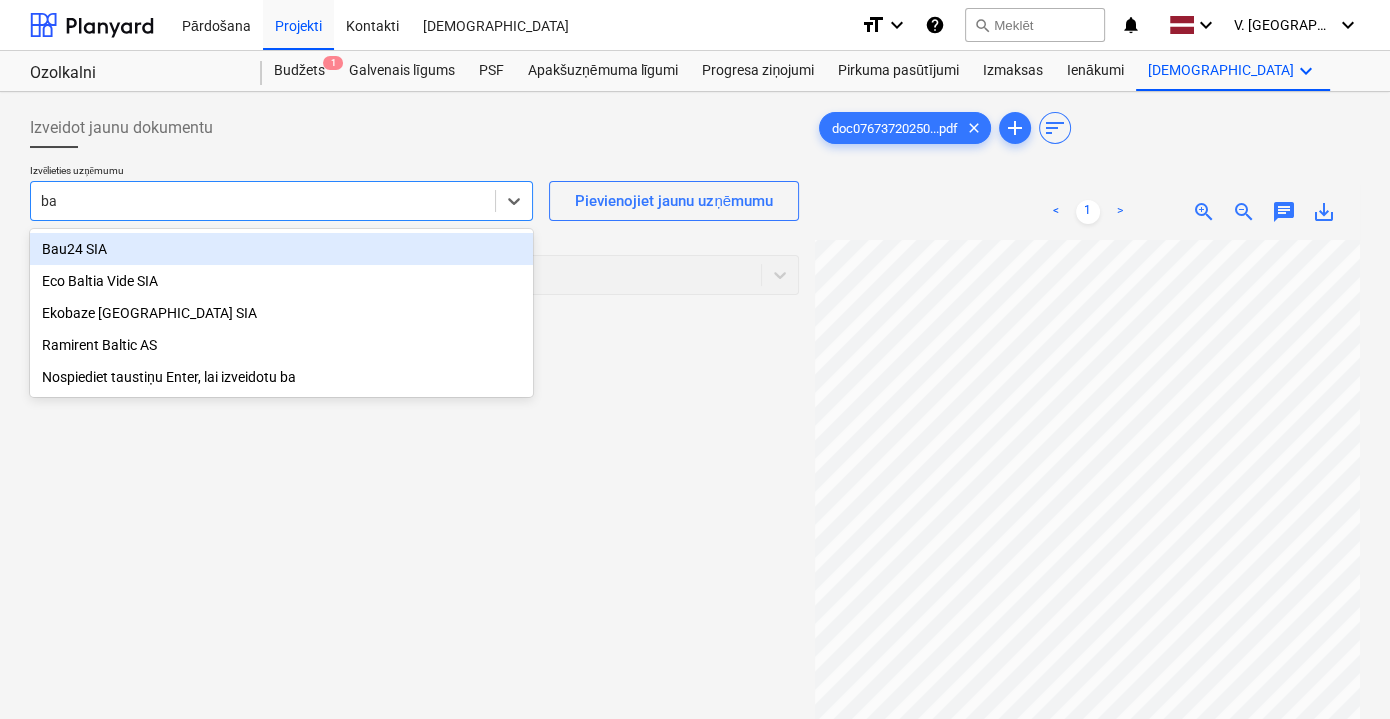 type on "bau" 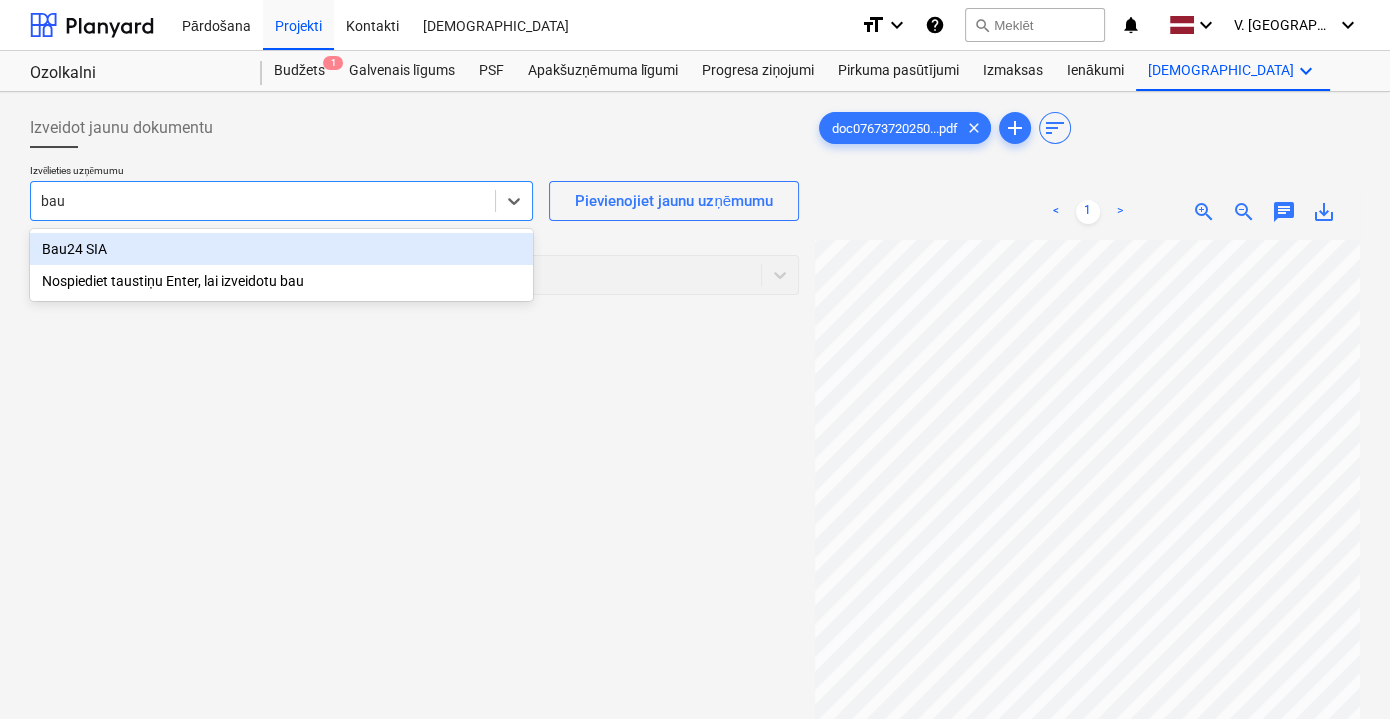 click on "Bau24 SIA" at bounding box center [281, 249] 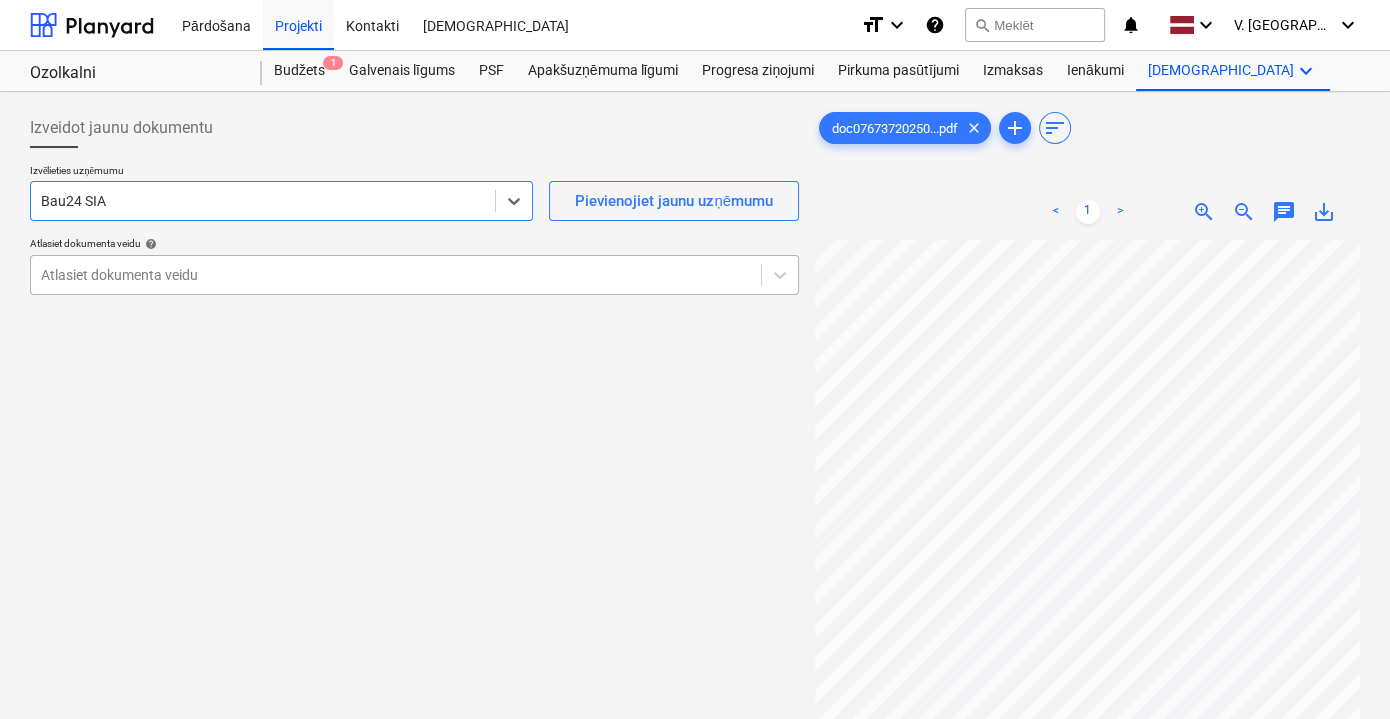 click at bounding box center [396, 275] 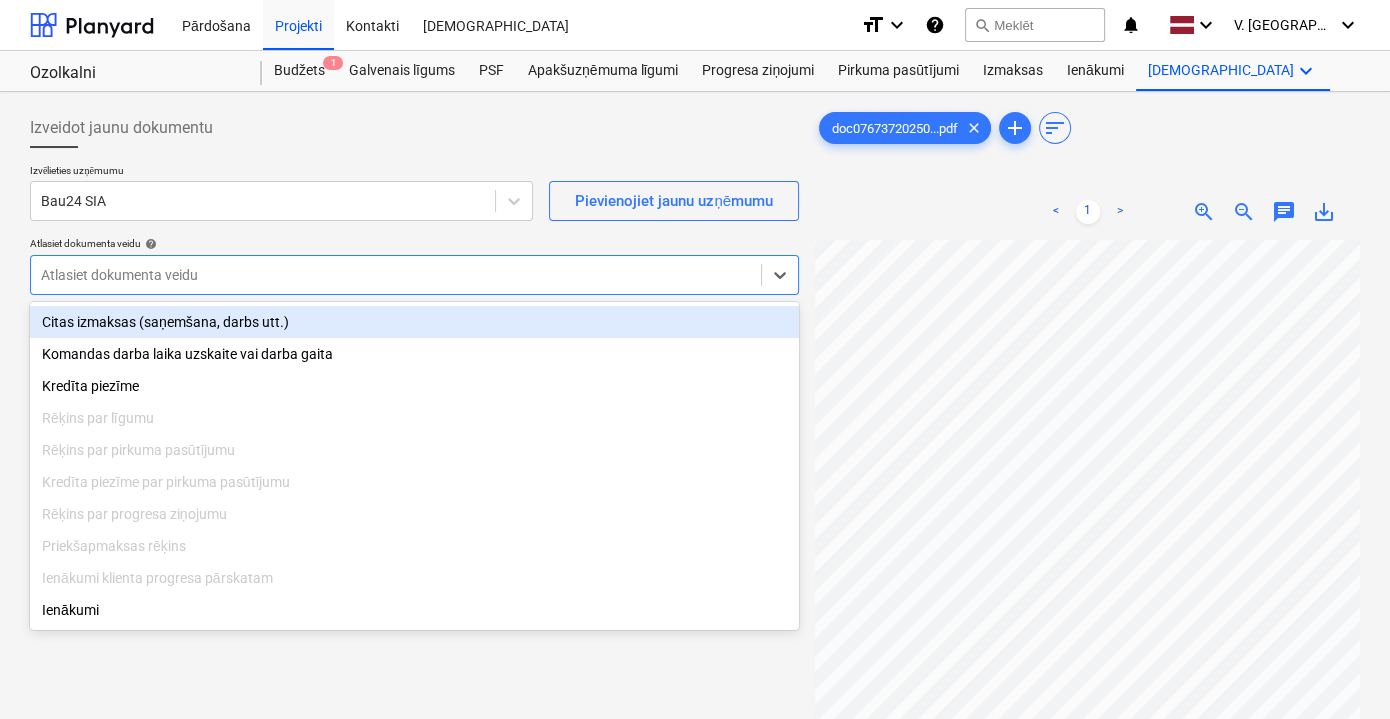 click on "Citas izmaksas (saņemšana, darbs utt.)" at bounding box center [414, 322] 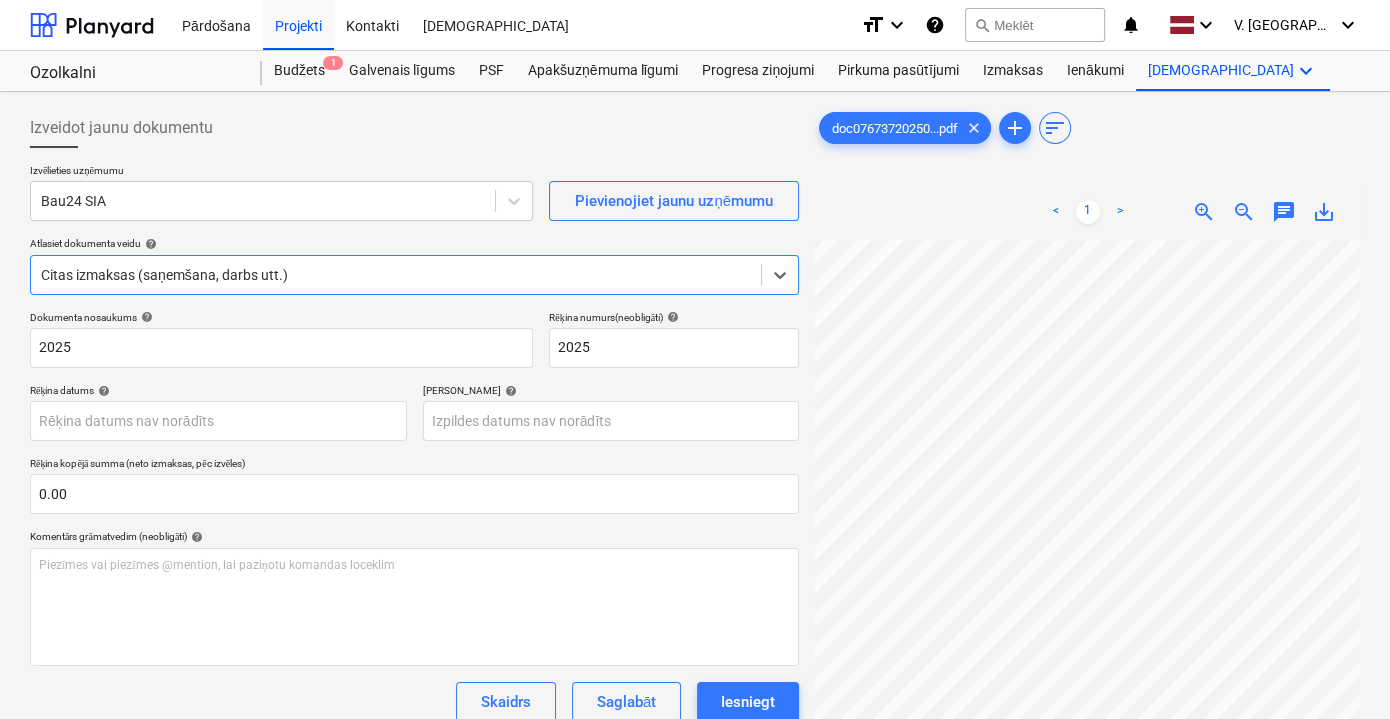 scroll, scrollTop: 90, scrollLeft: 61, axis: both 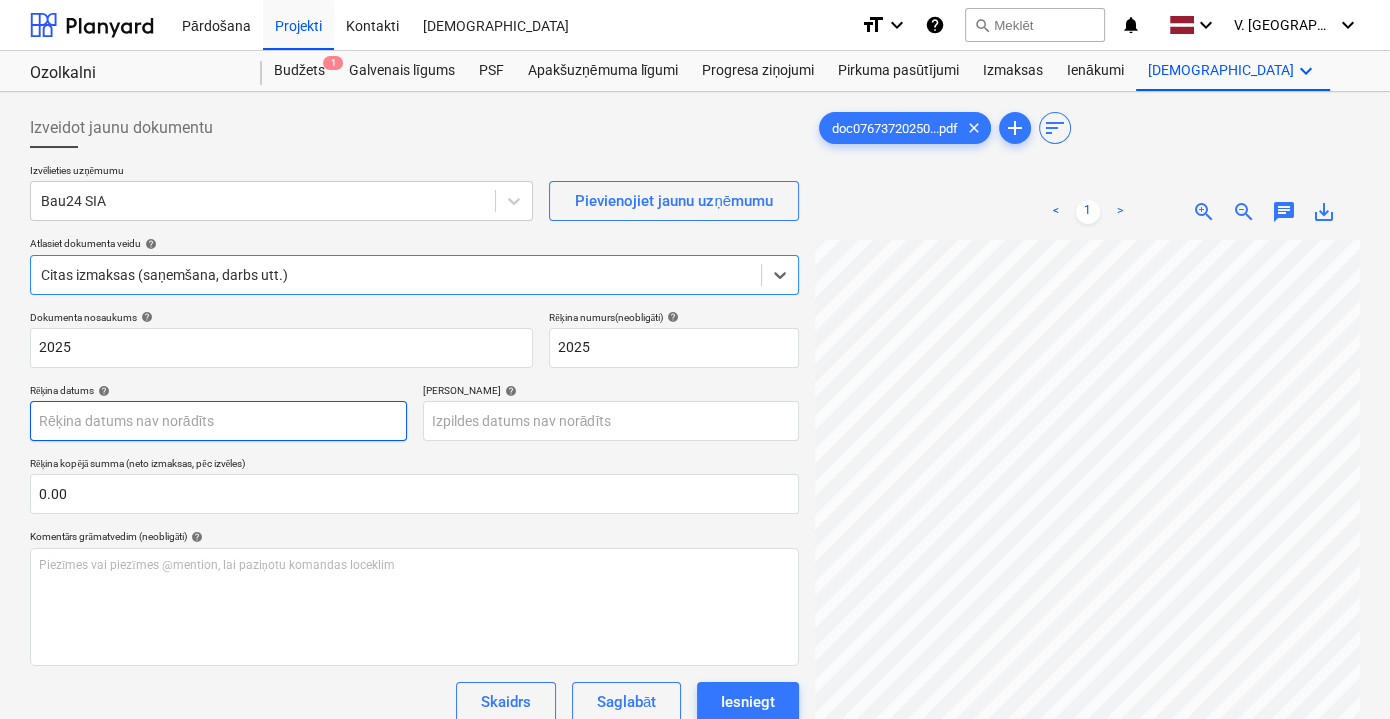 click on "Pārdošana Projekti Kontakti Iesūtne format_size keyboard_arrow_down help search Meklēt notifications 0 keyboard_arrow_down V. Filipčenko keyboard_arrow_down Ozolkalni Ozolkalni Budžets 1 Galvenais līgums PSF Apakšuzņēmuma līgumi Progresa ziņojumi Pirkuma pasūtījumi Izmaksas Ienākumi Vairāk keyboard_arrow_down Izveidot jaunu dokumentu Izvēlieties uzņēmumu Bau24 SIA   Pievienojiet jaunu uzņēmumu Atlasiet dokumenta veidu help option Citas izmaksas (saņemšana, darbs utt.), selected.   Select is focused ,type to refine list, press Down to open the menu,  Citas izmaksas (saņemšana, darbs utt.) Dokumenta nosaukums help 2025 Rēķina numurs  (neobligāti) help 2025 Rēķina datums help Press the down arrow key to interact with the calendar and
select a date. Press the question mark key to get the keyboard shortcuts for changing dates. Termiņš help Rēķina kopējā summa (neto izmaksas, pēc izvēles) 0.00 Komentārs grāmatvedim (neobligāti) help ﻿ Skaidrs Saglabāt Iesniegt add" at bounding box center (695, 359) 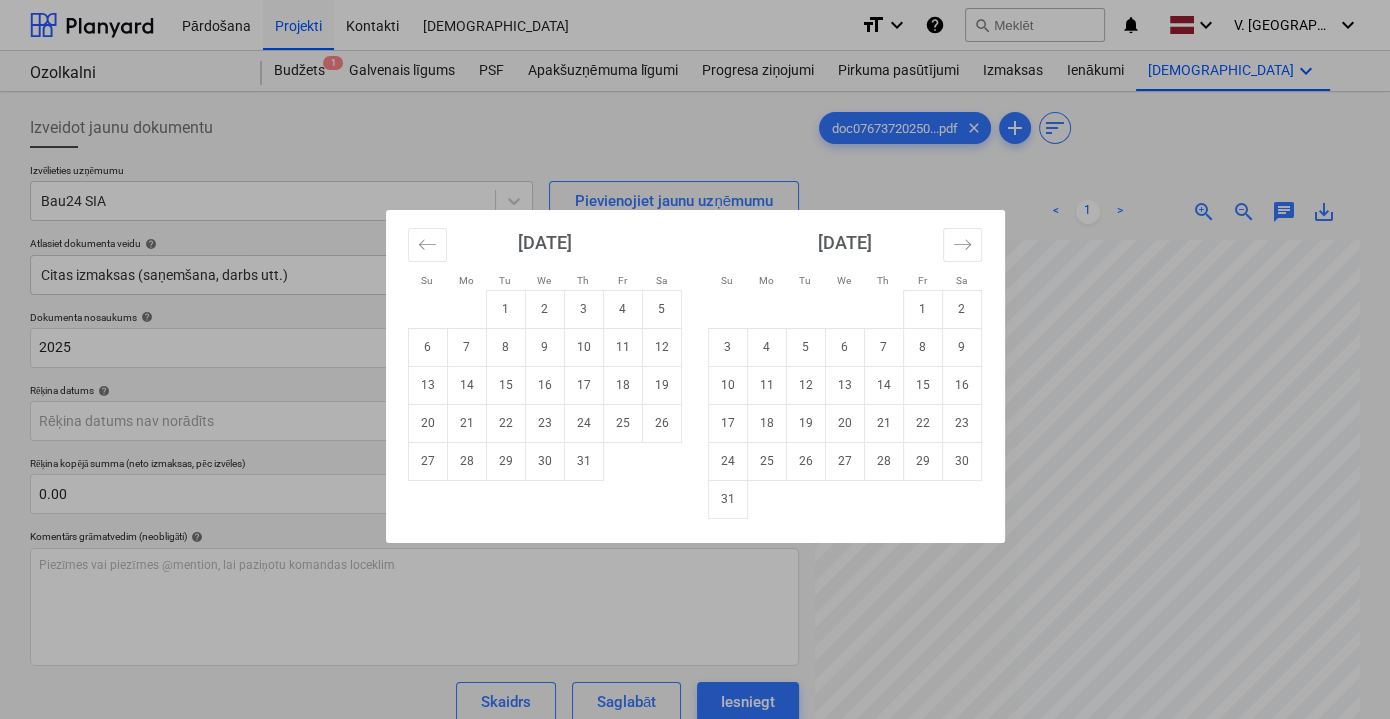 click on "July 2025" at bounding box center (545, 250) 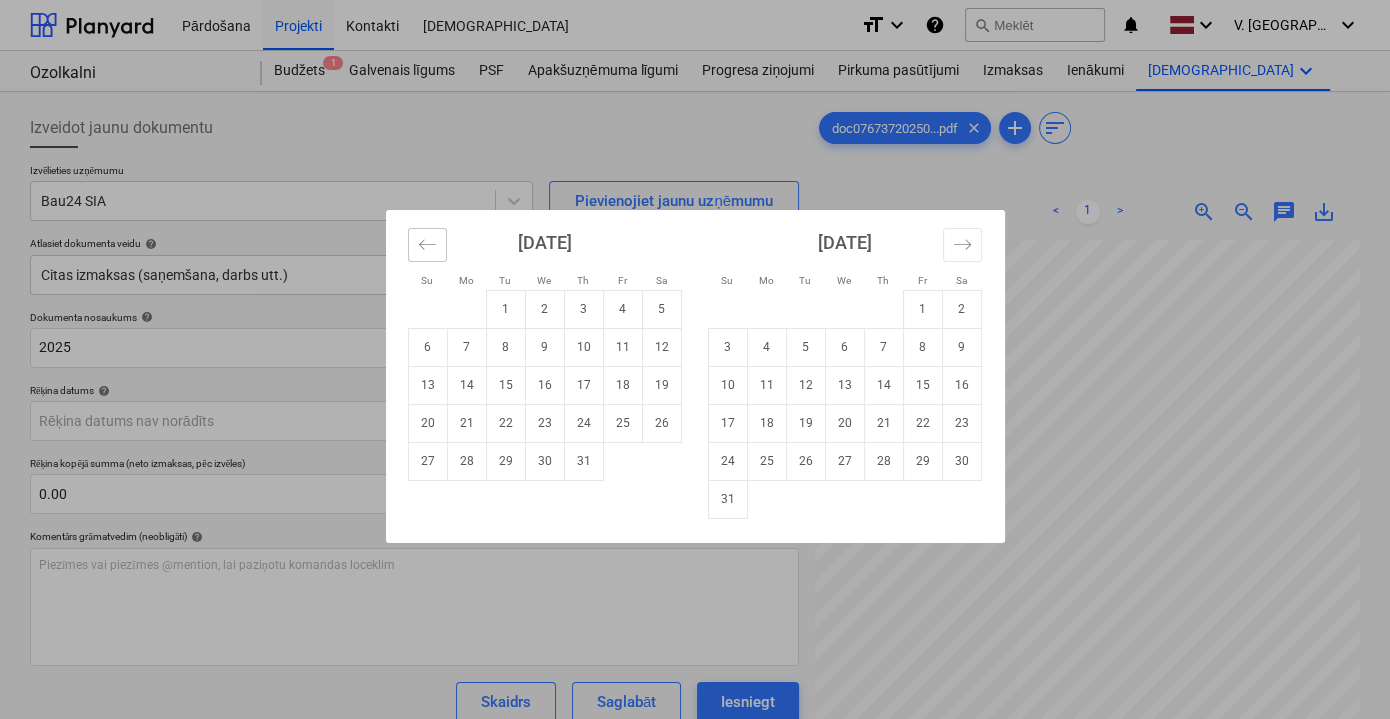 click at bounding box center (427, 245) 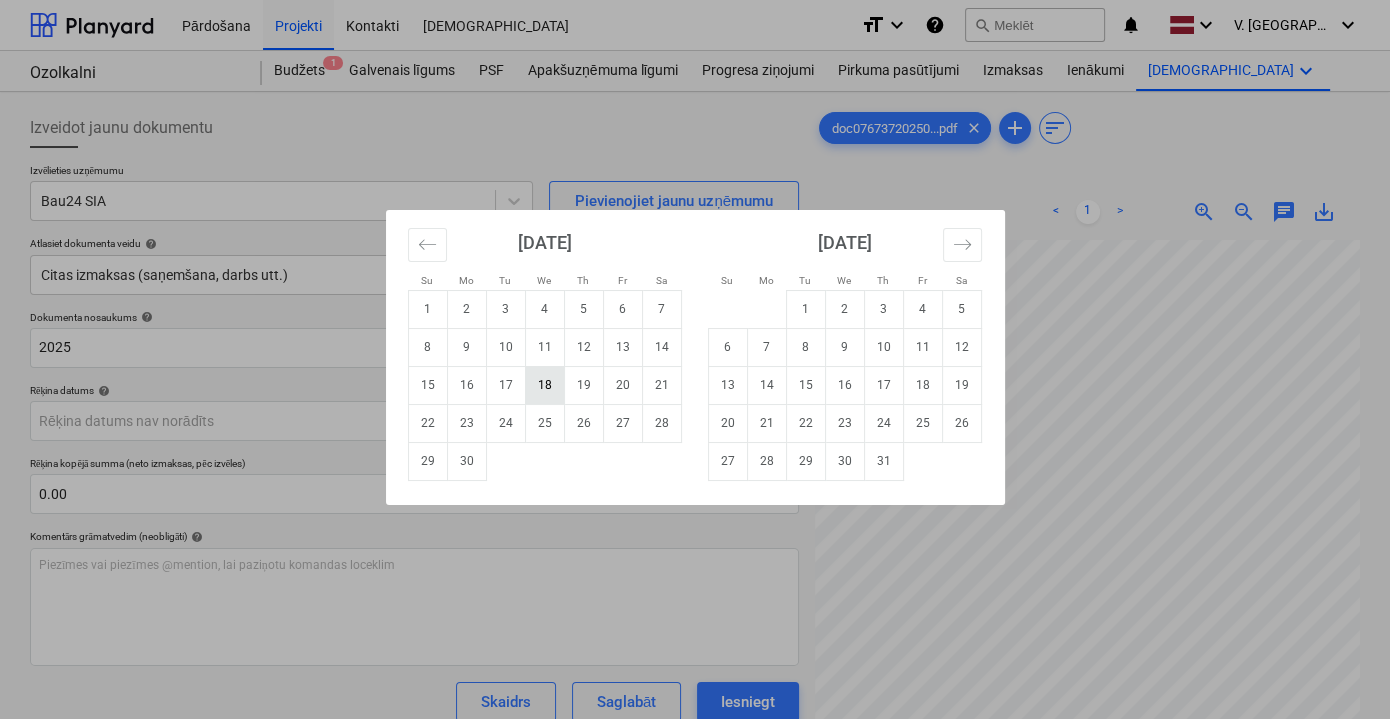 click on "18" at bounding box center [544, 385] 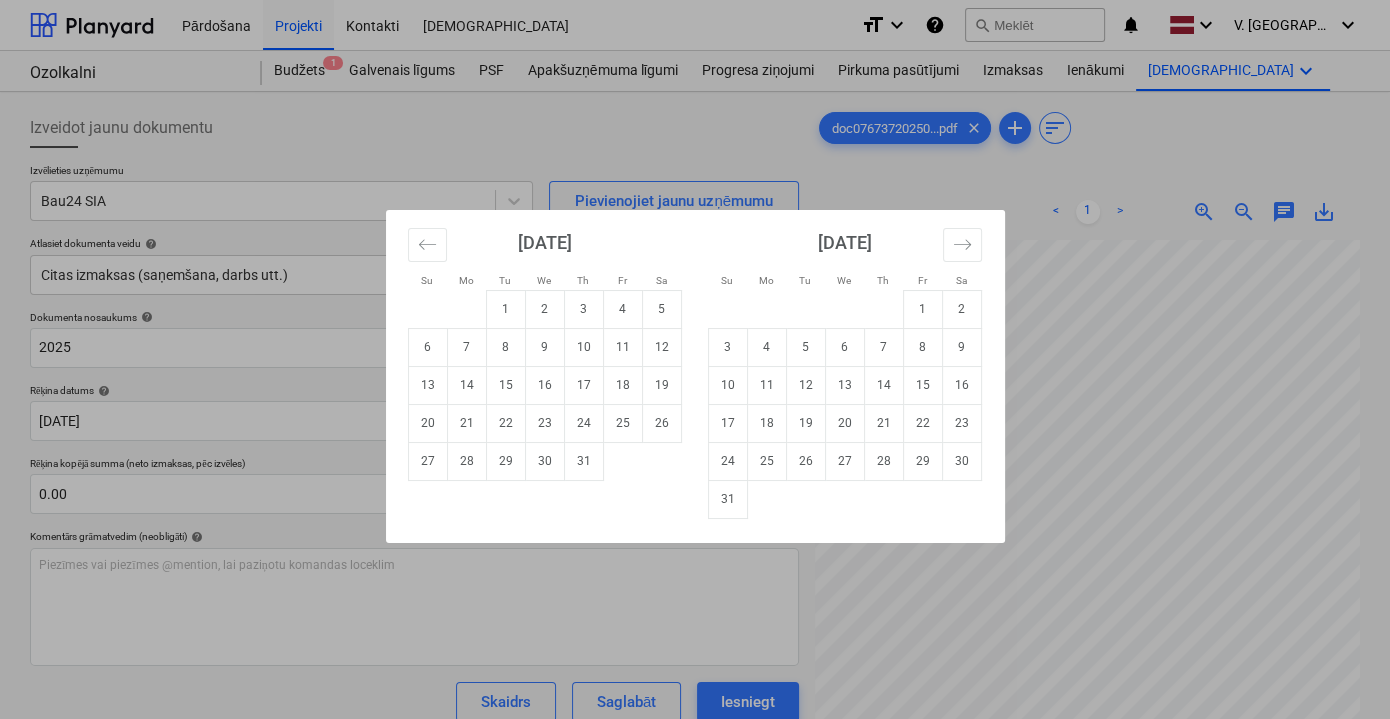 click on "Pārdošana Projekti Kontakti Iesūtne format_size keyboard_arrow_down help search Meklēt notifications 0 keyboard_arrow_down V. Filipčenko keyboard_arrow_down Ozolkalni Ozolkalni Budžets 1 Galvenais līgums PSF Apakšuzņēmuma līgumi Progresa ziņojumi Pirkuma pasūtījumi Izmaksas Ienākumi Vairāk keyboard_arrow_down Izveidot jaunu dokumentu Izvēlieties uzņēmumu Bau24 SIA   Pievienojiet jaunu uzņēmumu Atlasiet dokumenta veidu help Citas izmaksas (saņemšana, darbs utt.) Dokumenta nosaukums help 2025 Rēķina numurs  (neobligāti) help 2025 Rēķina datums help 18 Jun 2025 18.06.2025 Press the down arrow key to interact with the calendar and
select a date. Press the question mark key to get the keyboard shortcuts for changing dates. Termiņš help Press the down arrow key to interact with the calendar and
select a date. Press the question mark key to get the keyboard shortcuts for changing dates. Rēķina kopējā summa (neto izmaksas, pēc izvēles) 0.00 help ﻿ Skaidrs Saglabāt 0.00" at bounding box center [695, 359] 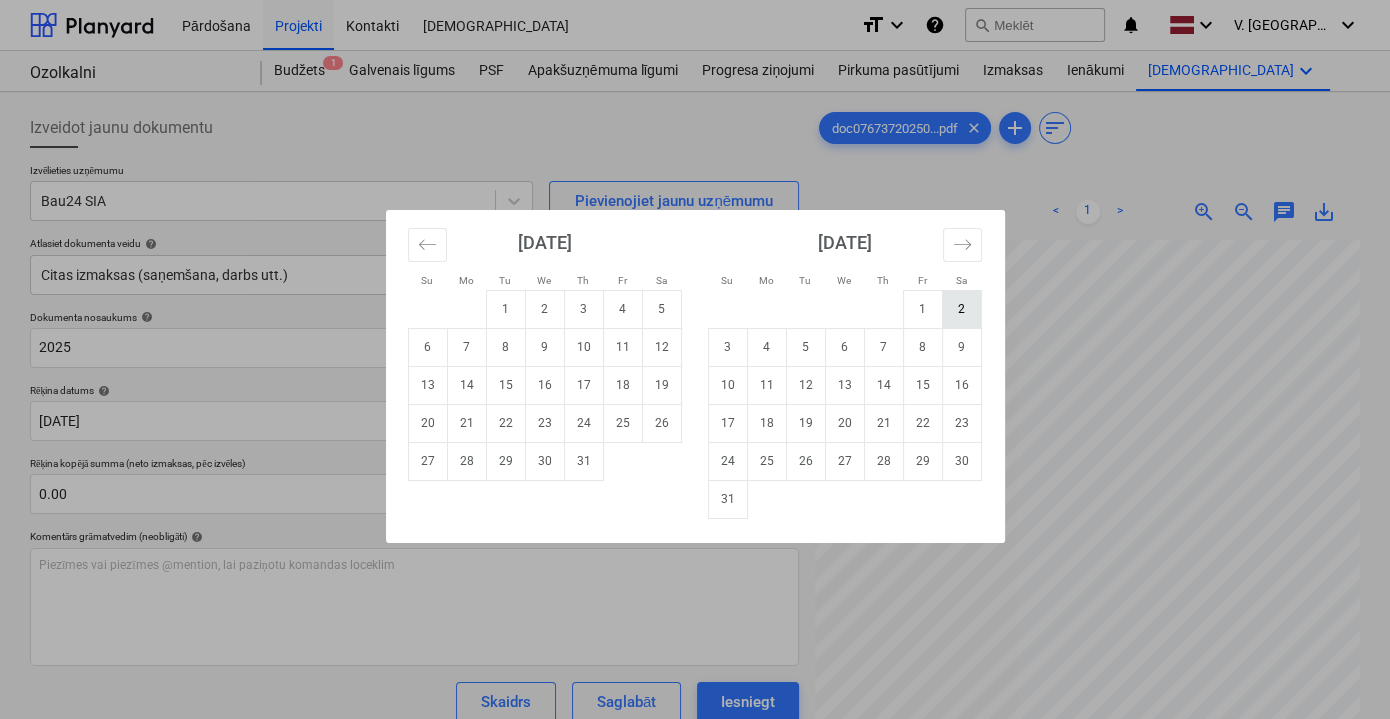 click on "2" at bounding box center [961, 309] 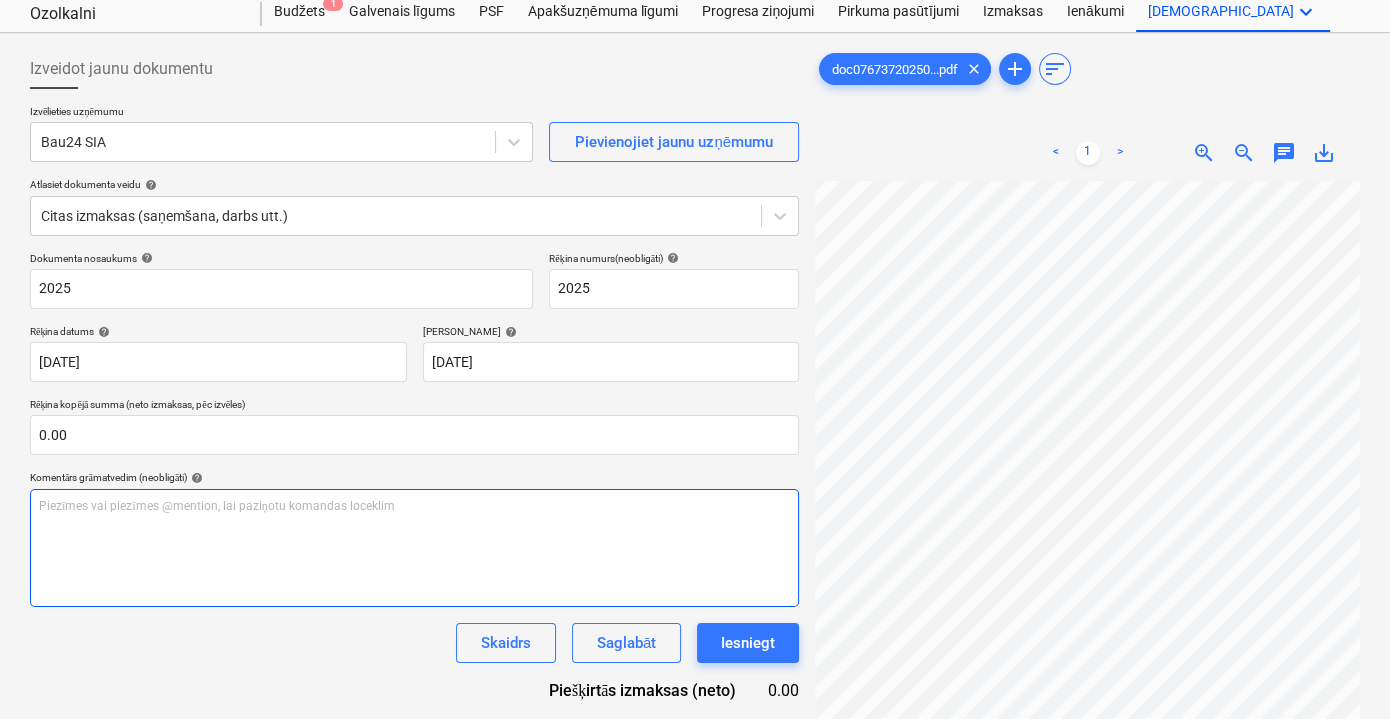 scroll, scrollTop: 90, scrollLeft: 0, axis: vertical 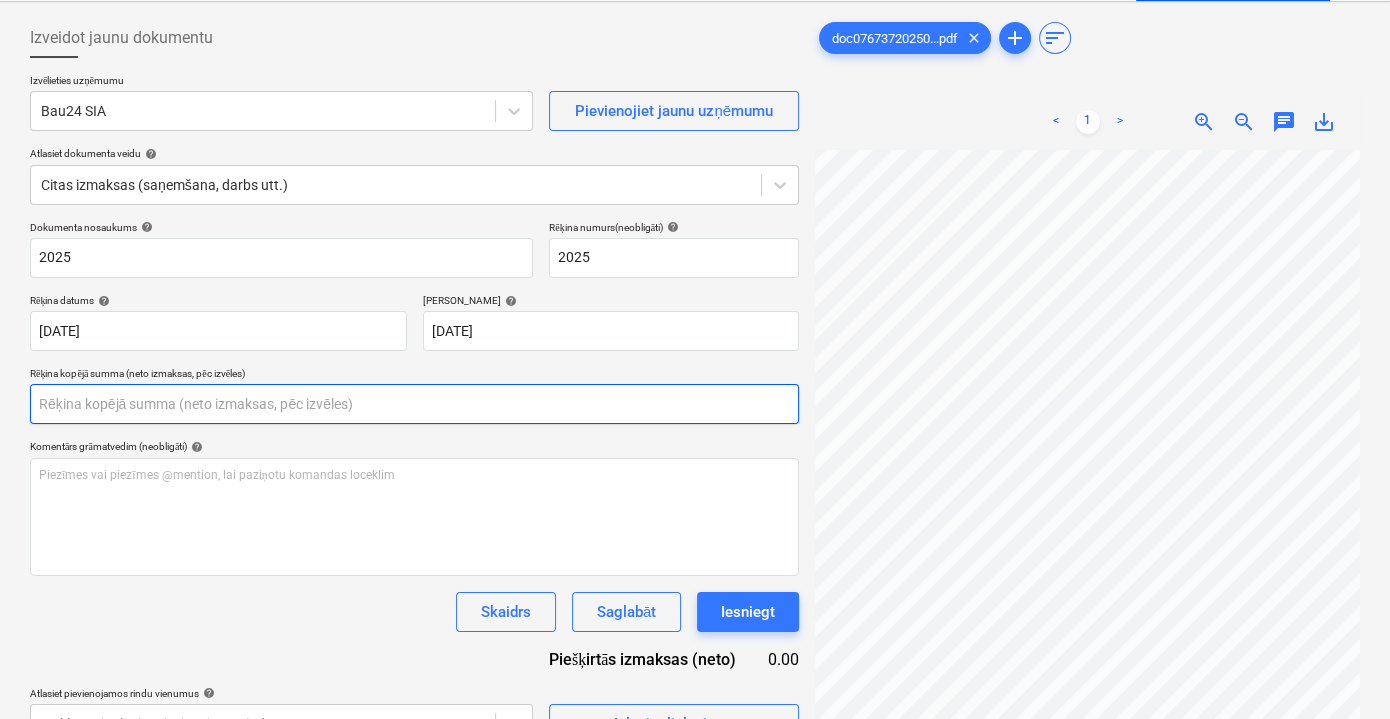 click at bounding box center (414, 404) 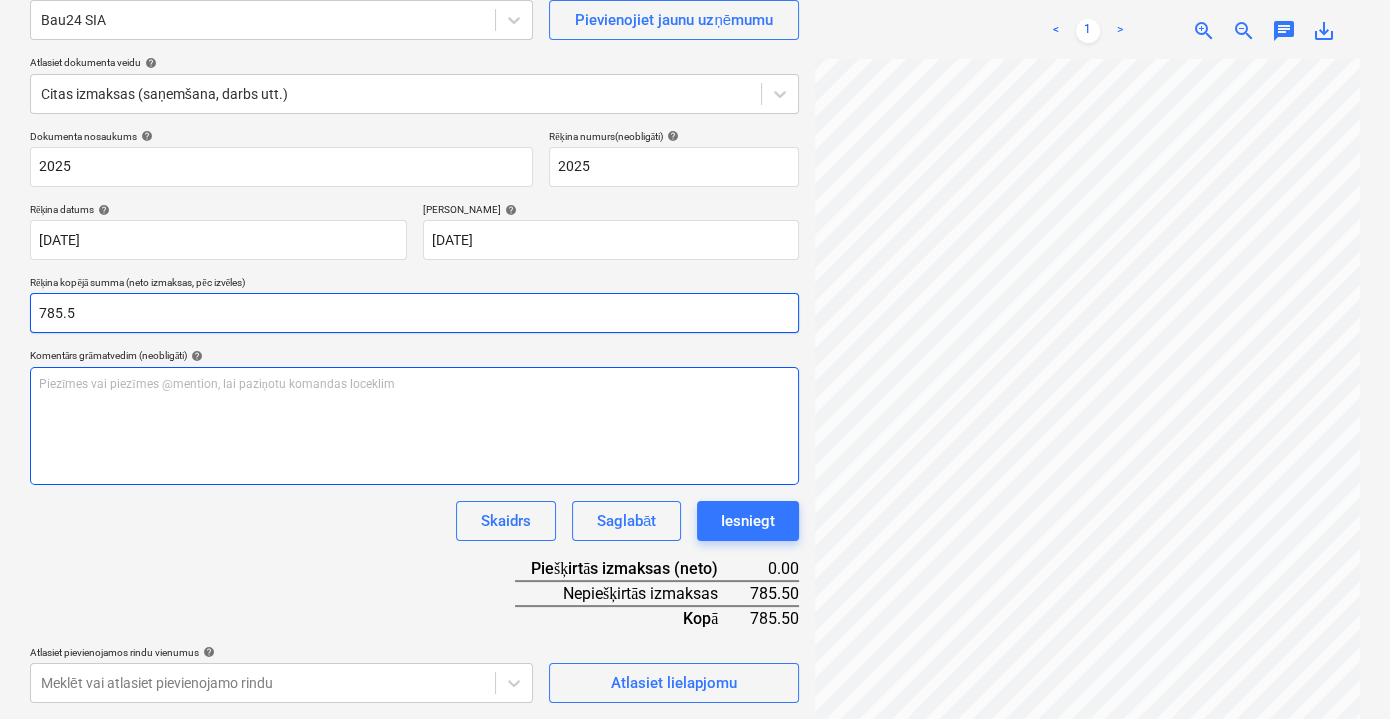 scroll, scrollTop: 199, scrollLeft: 0, axis: vertical 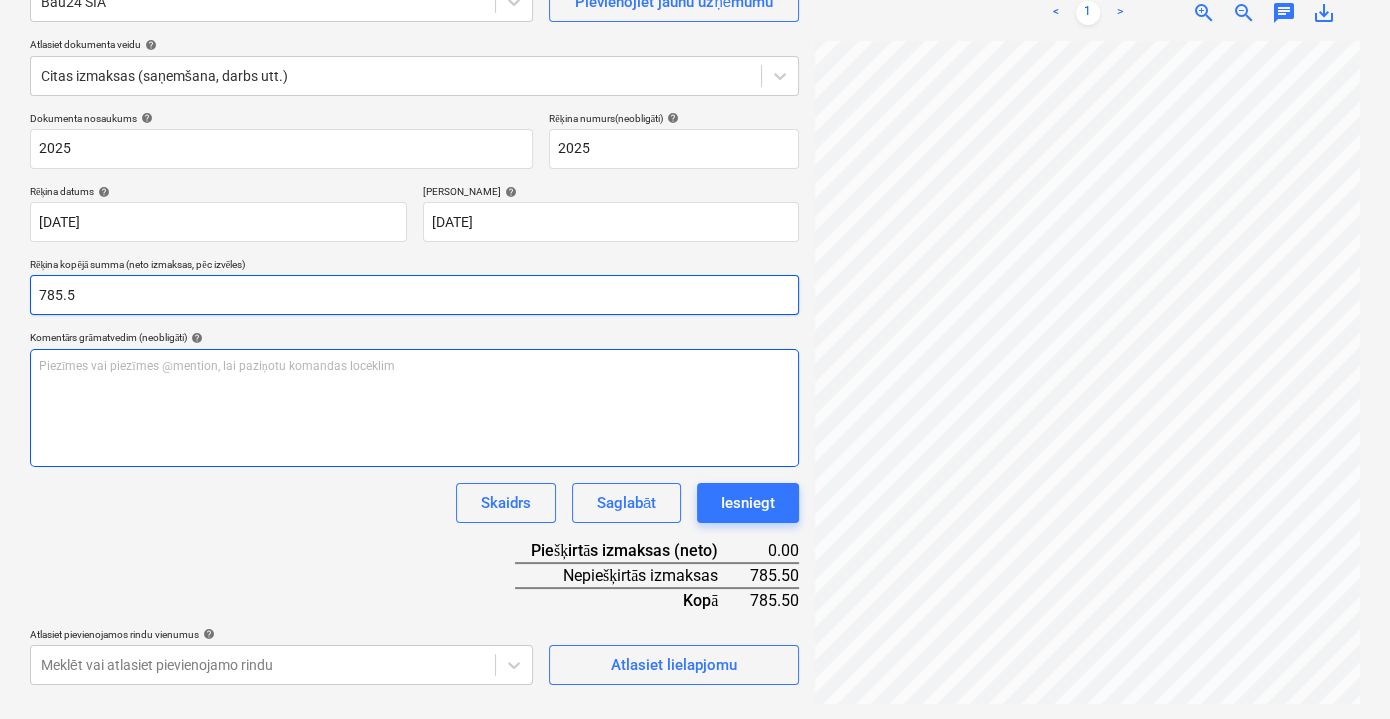 type on "785.5" 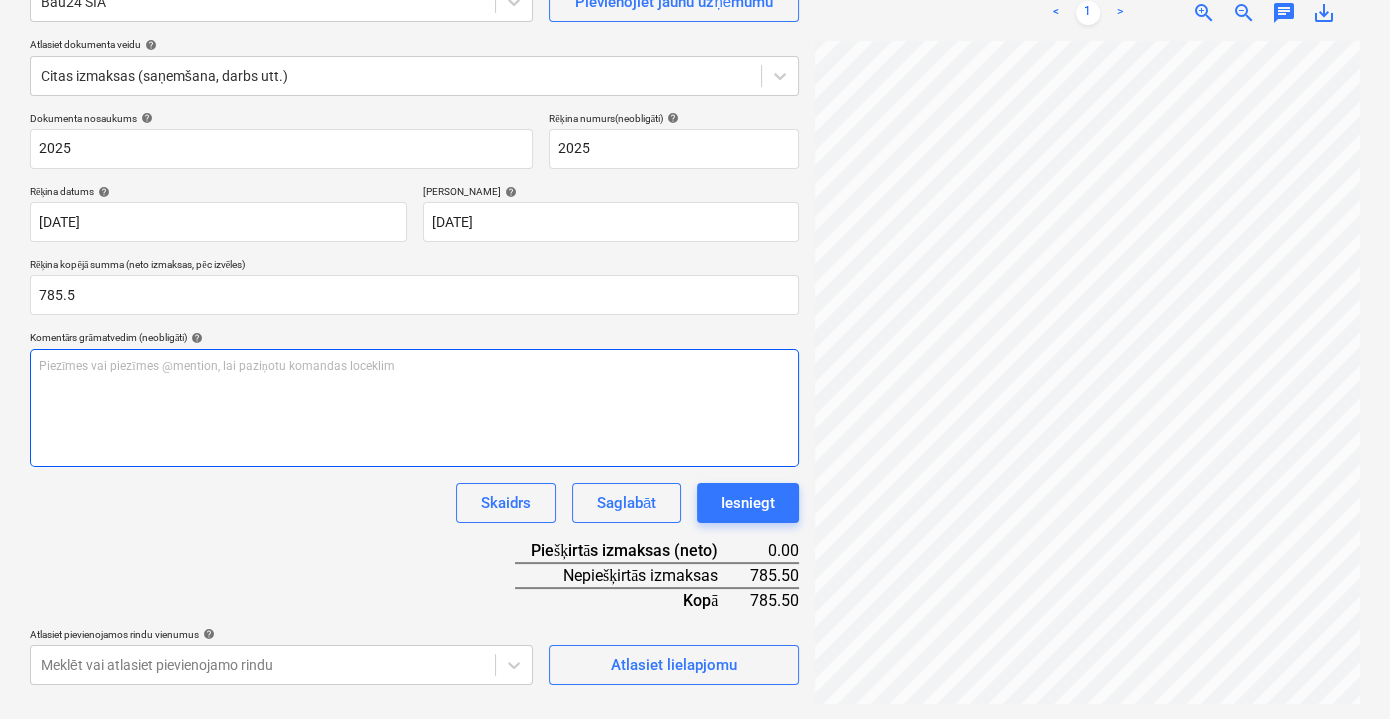 click on "Piezīmes vai piezīmes @mention, lai paziņotu komandas loceklim ﻿" at bounding box center (414, 408) 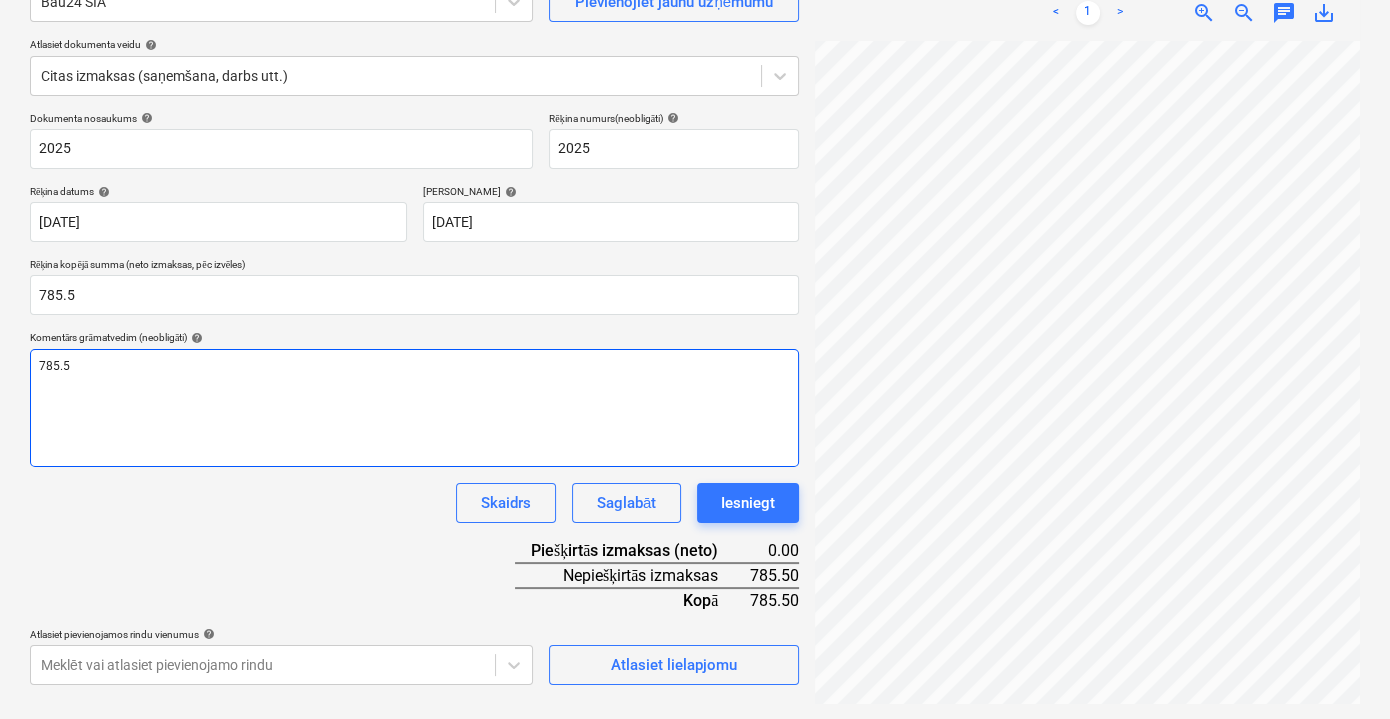 type 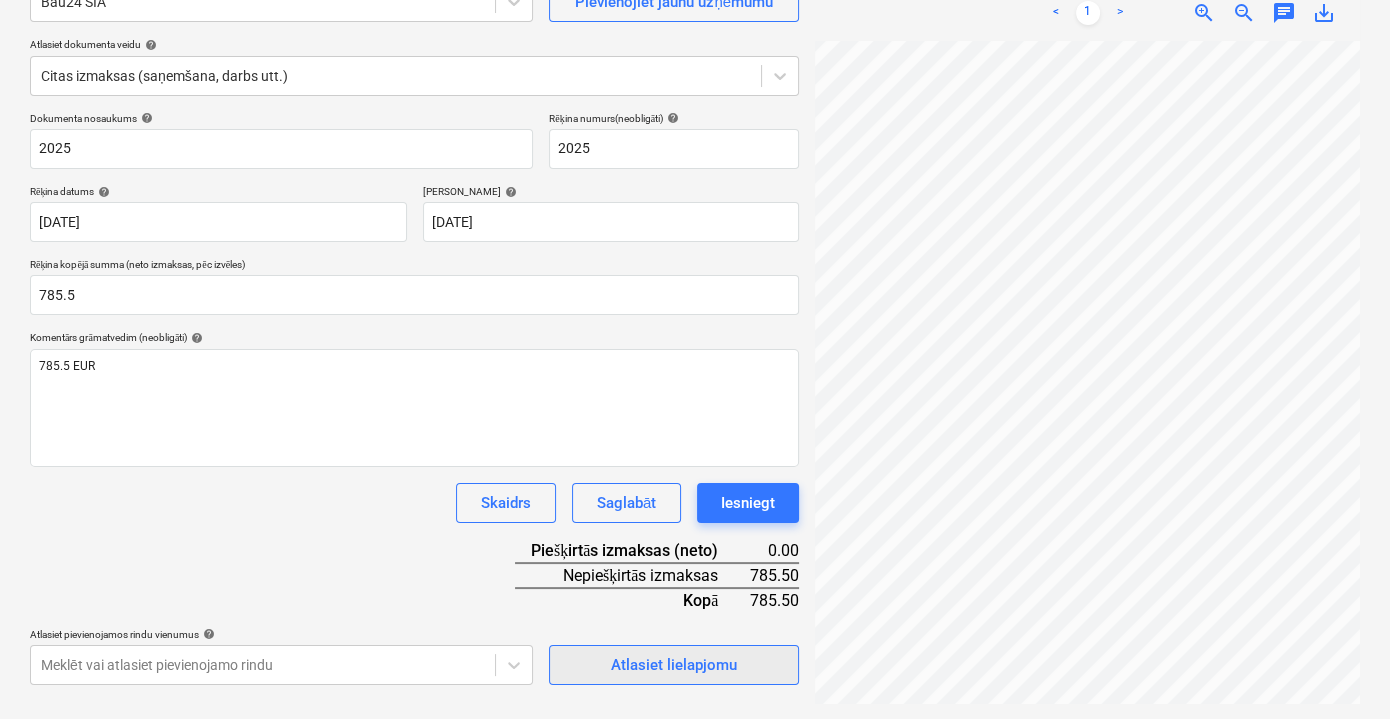 click on "Atlasiet lielapjomu" at bounding box center [674, 665] 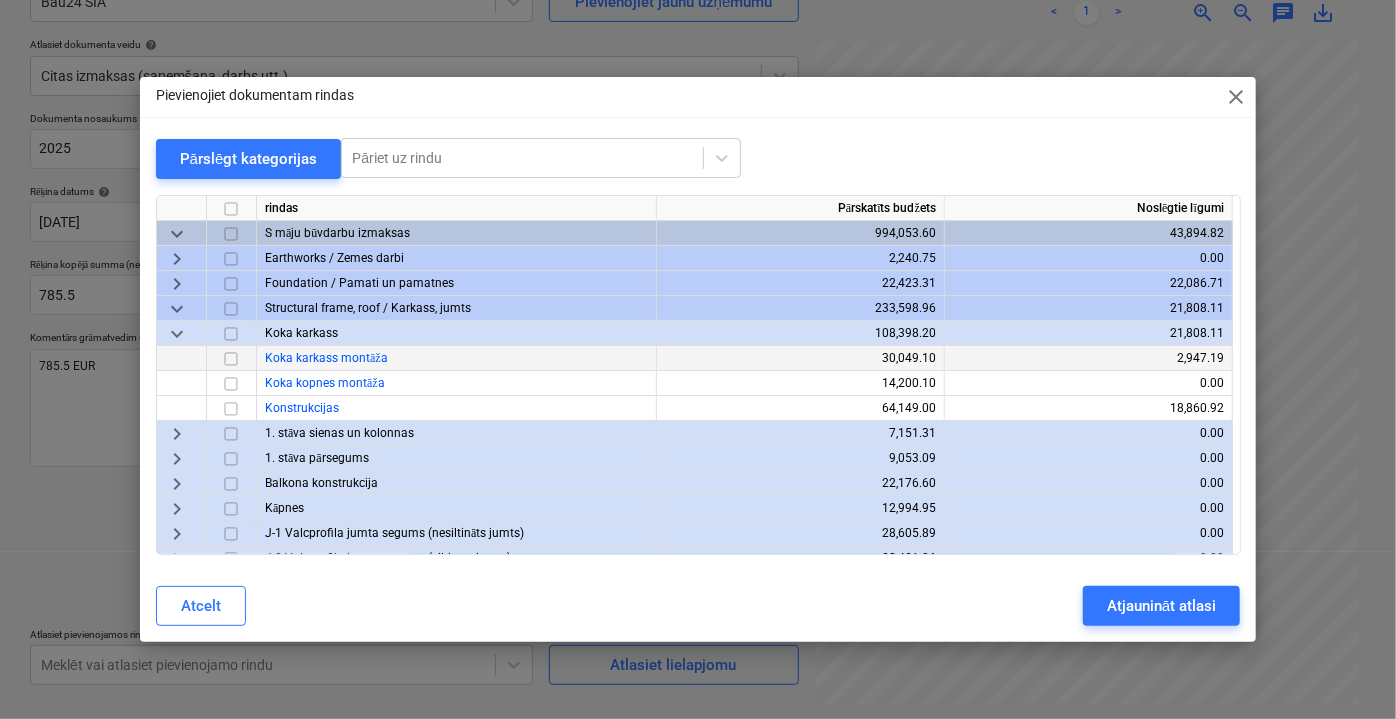click on "Koka karkass montāža" at bounding box center (326, 358) 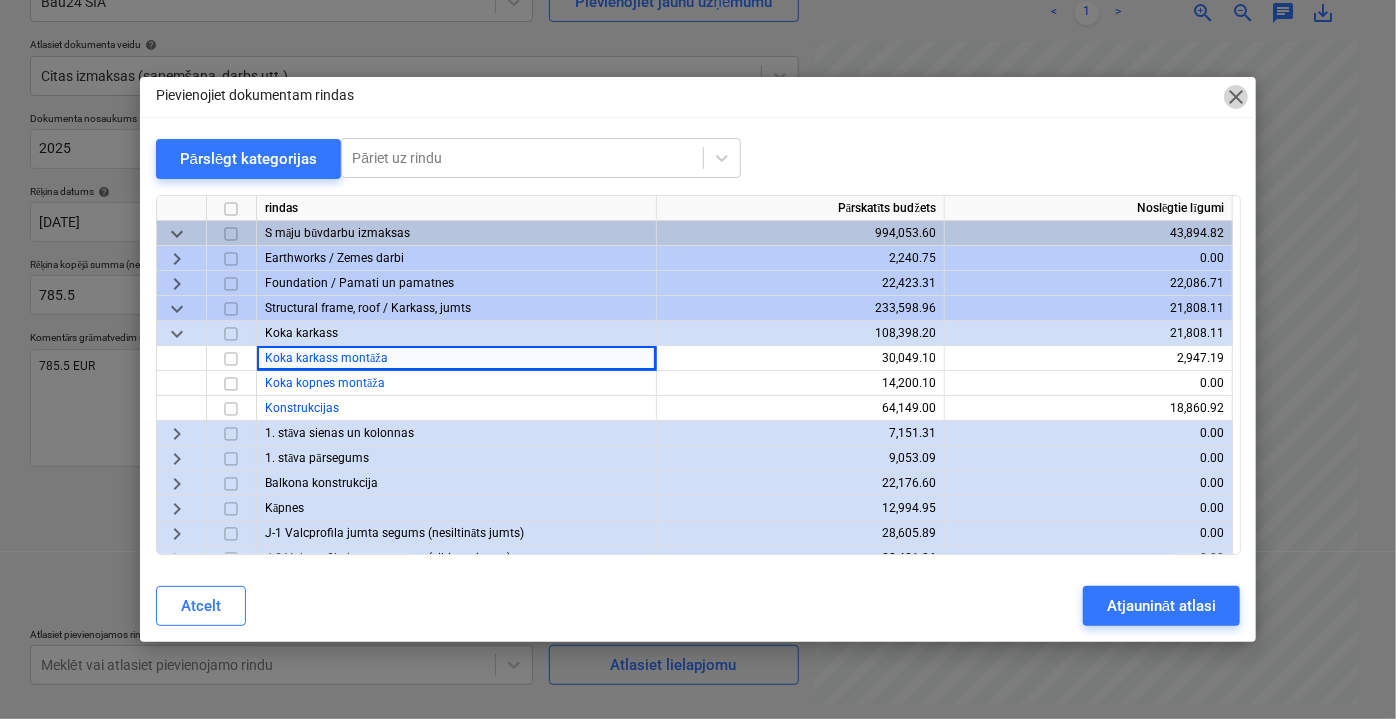 click on "close" at bounding box center [1236, 97] 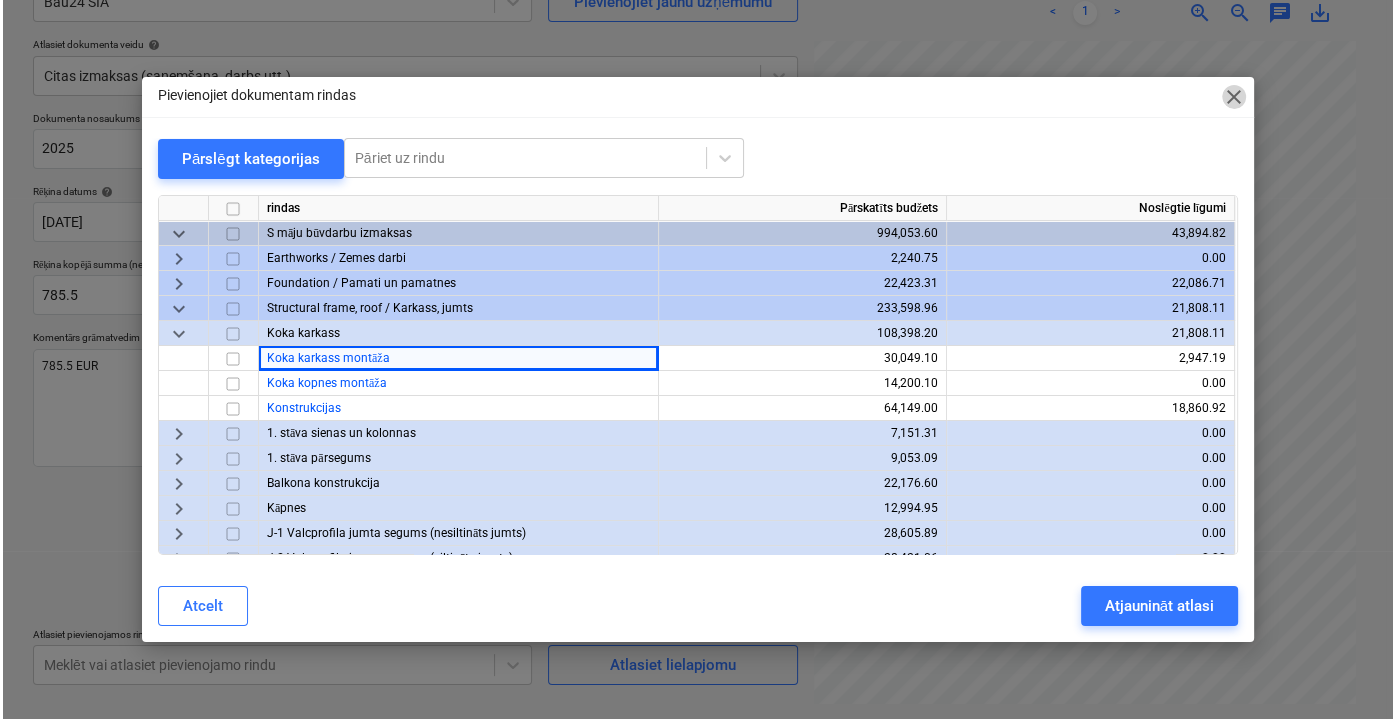 scroll, scrollTop: 90, scrollLeft: 58, axis: both 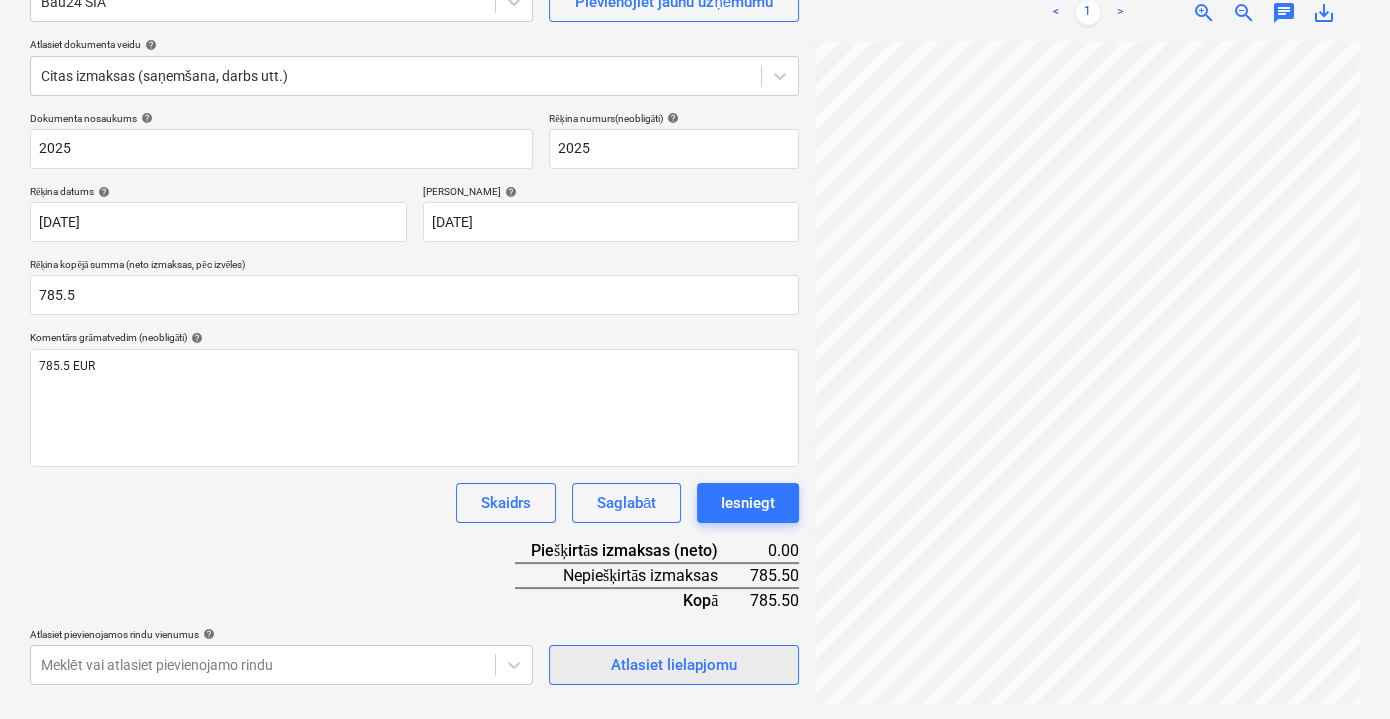 click on "Atlasiet lielapjomu" at bounding box center (674, 665) 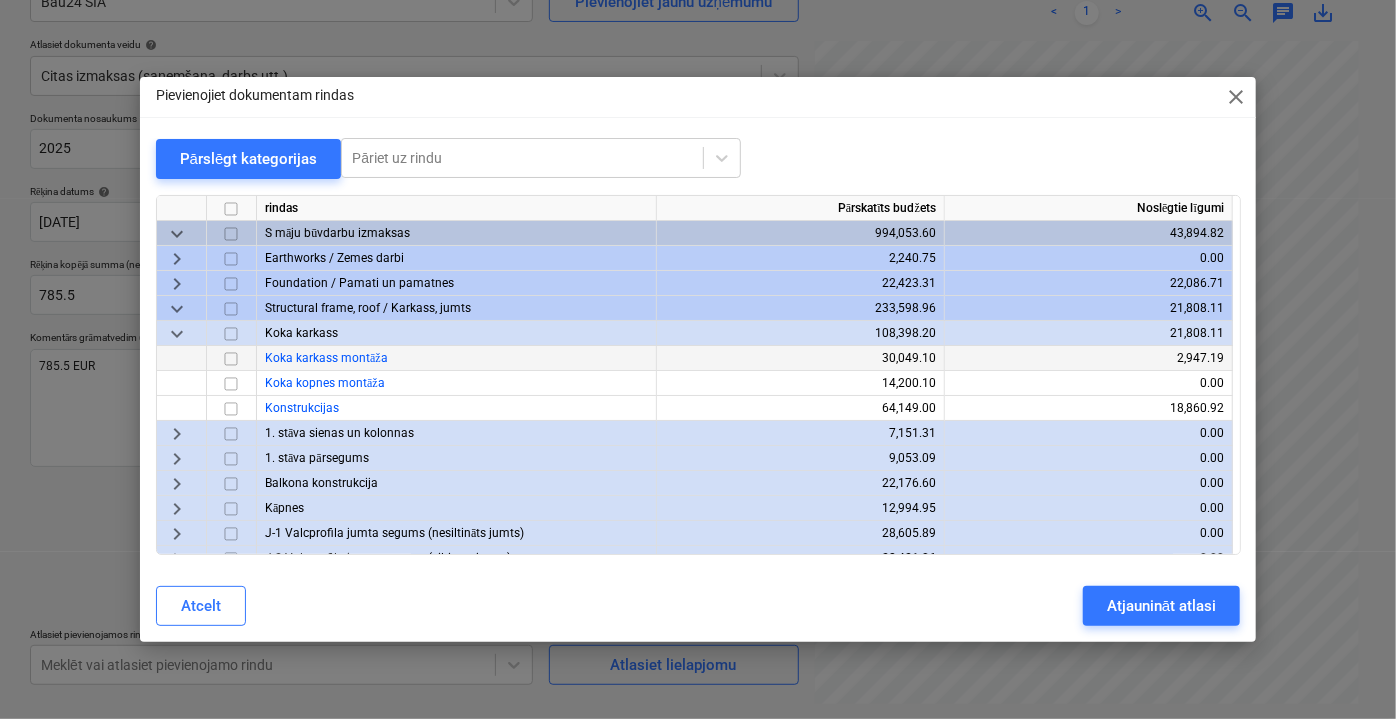 click on "Koka karkass montāža" at bounding box center (326, 358) 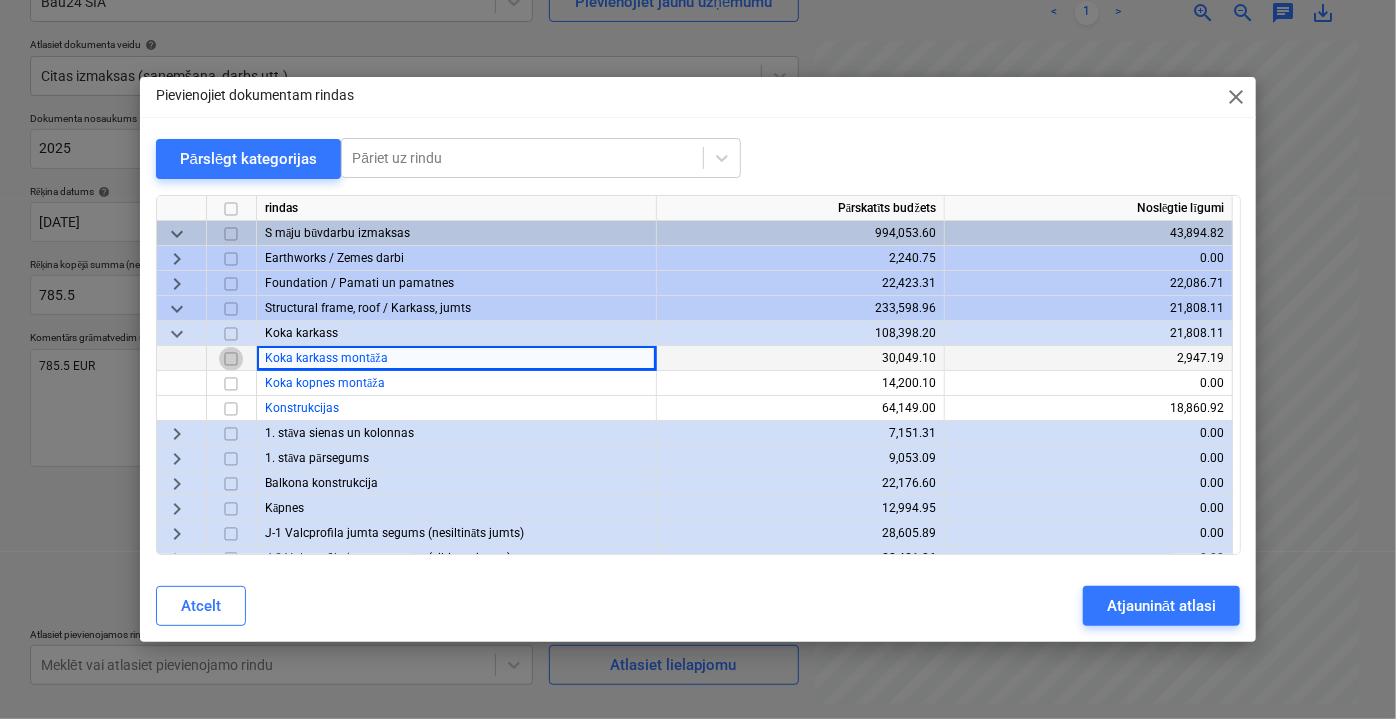 click at bounding box center [231, 358] 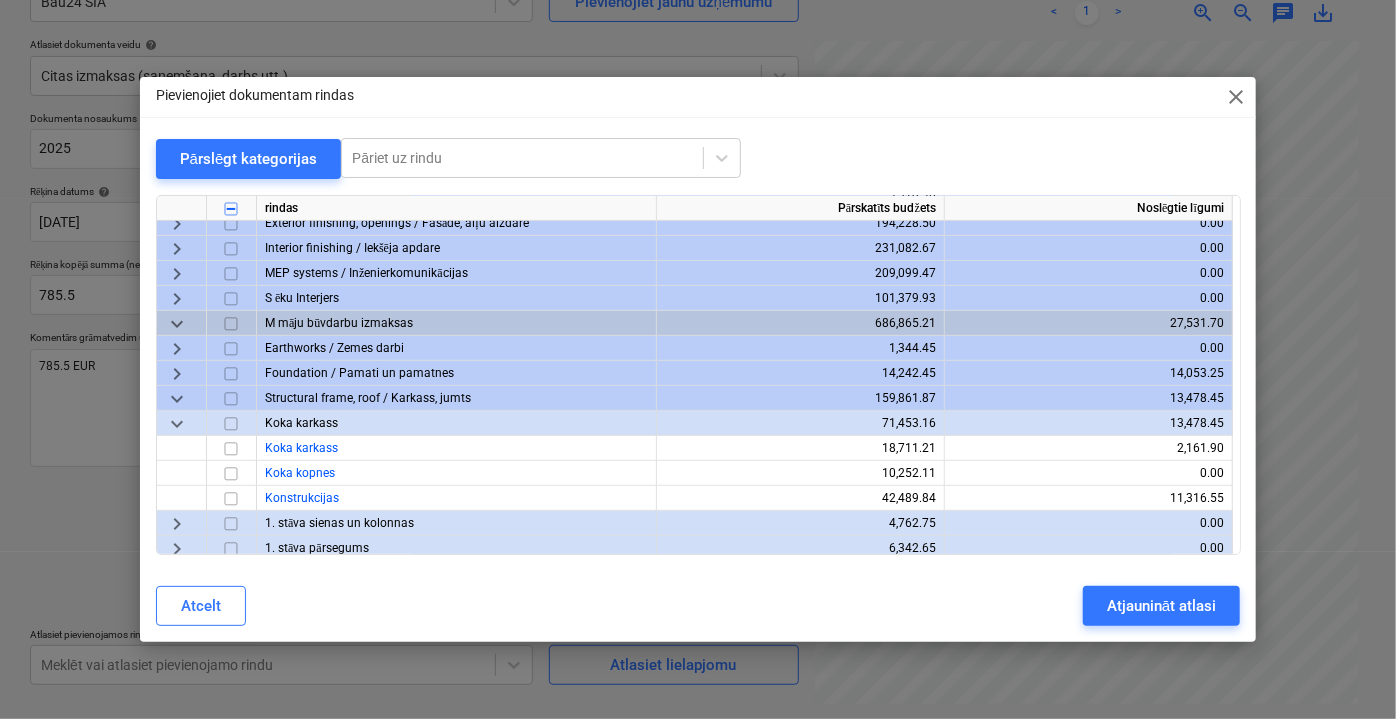 scroll, scrollTop: 454, scrollLeft: 0, axis: vertical 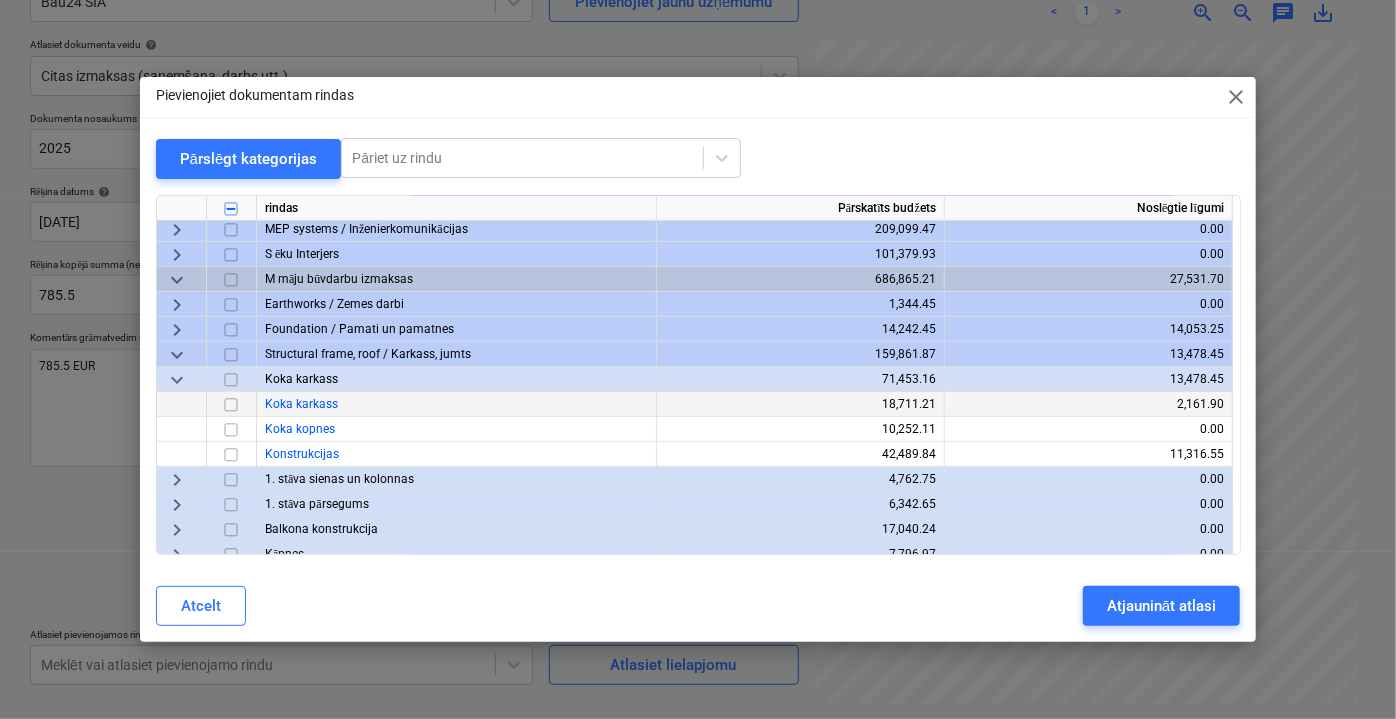 click at bounding box center (231, 404) 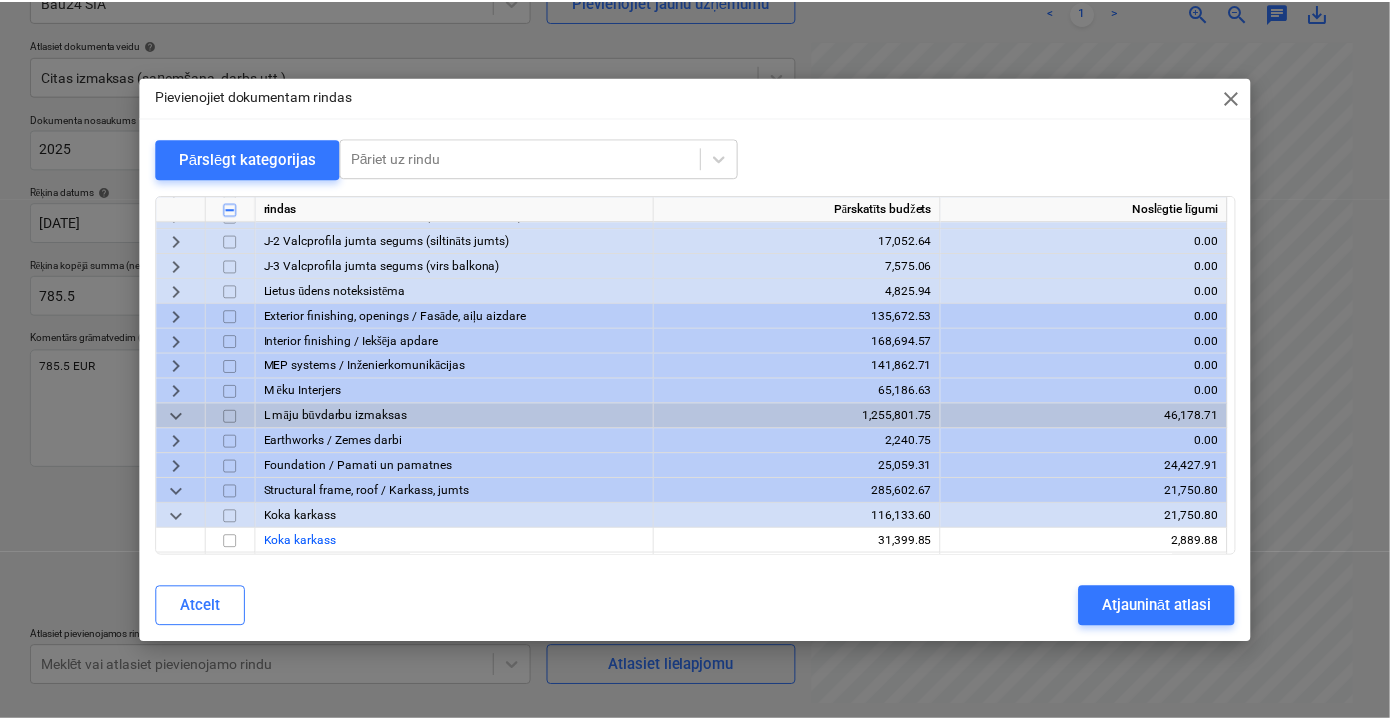 scroll, scrollTop: 1090, scrollLeft: 0, axis: vertical 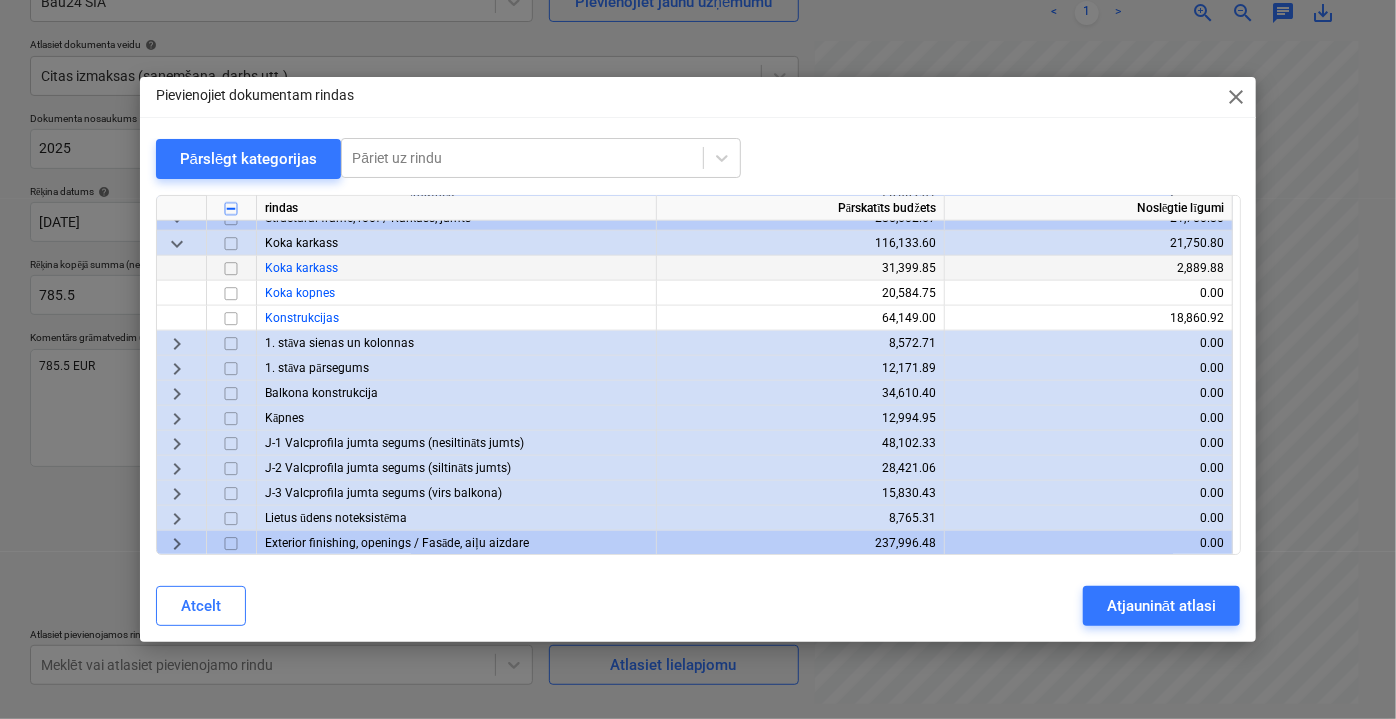 click at bounding box center [231, 268] 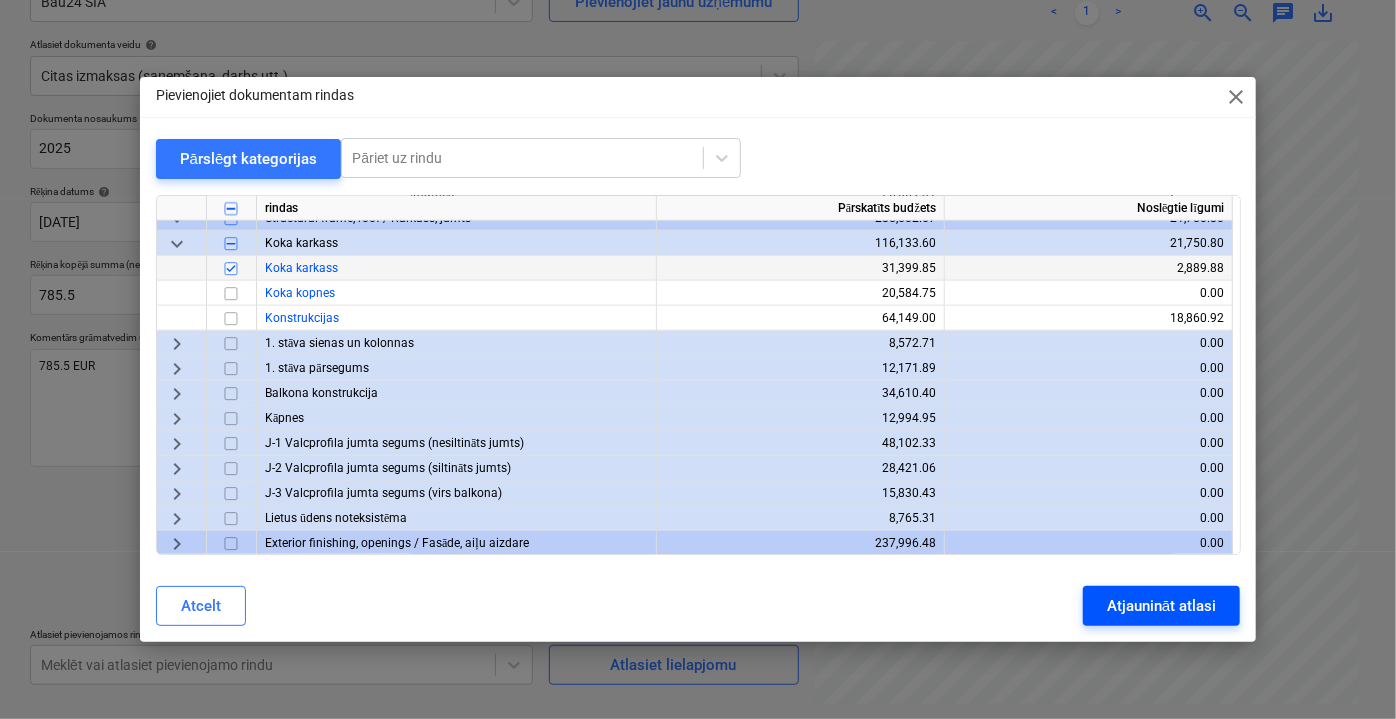 click on "Atjaunināt atlasi" at bounding box center (1161, 606) 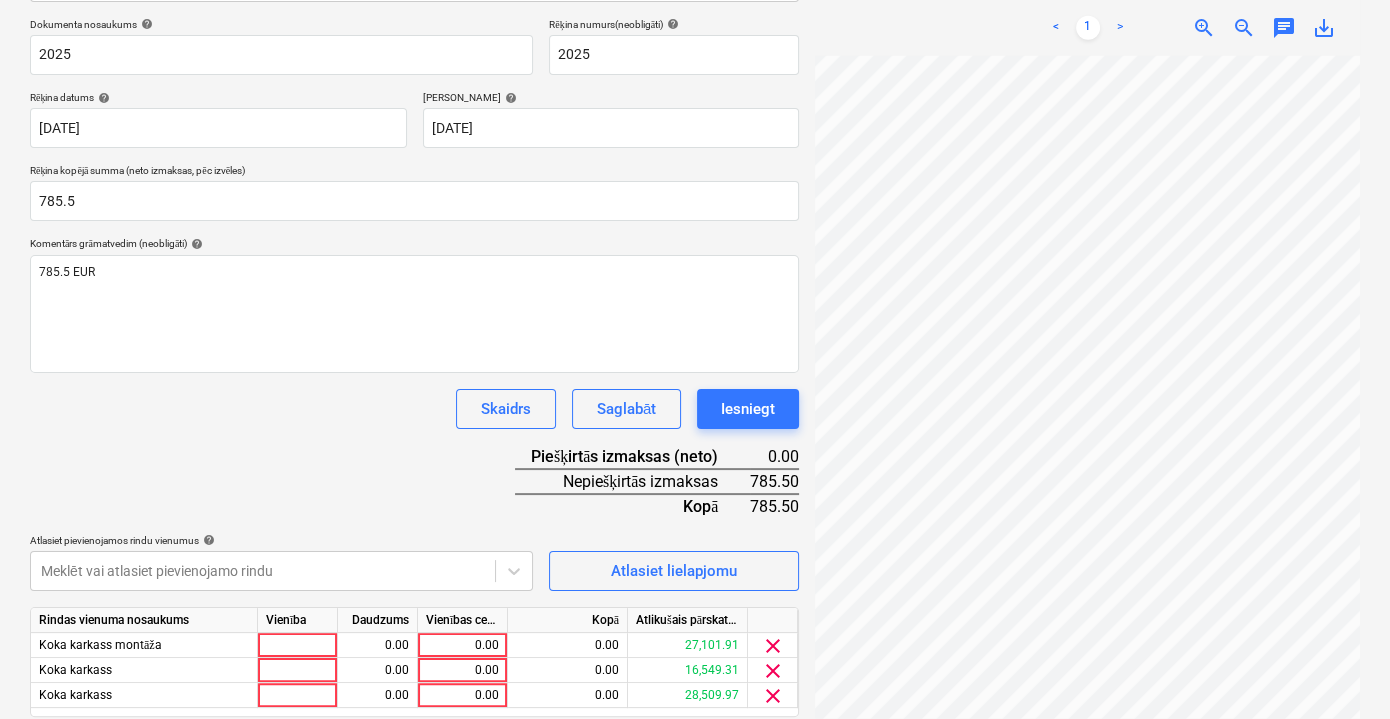 scroll, scrollTop: 362, scrollLeft: 0, axis: vertical 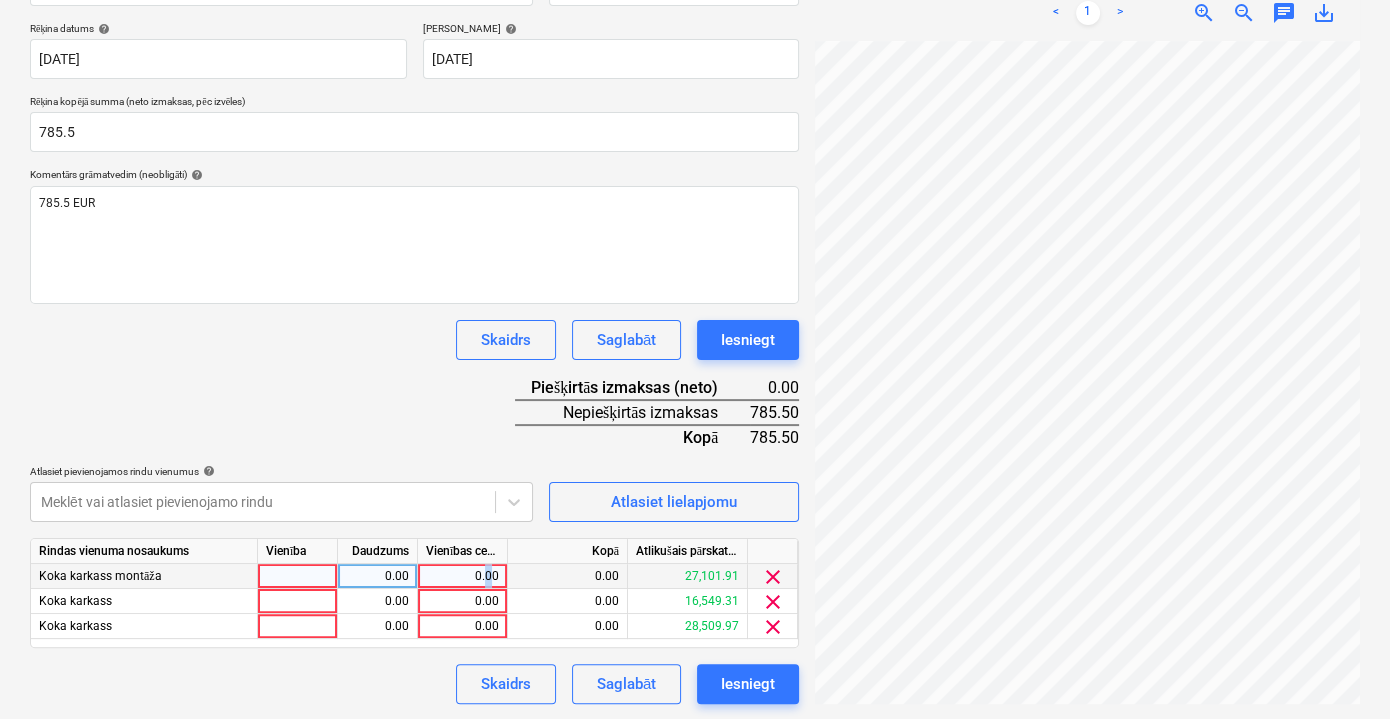 click on "0.00" at bounding box center [462, 576] 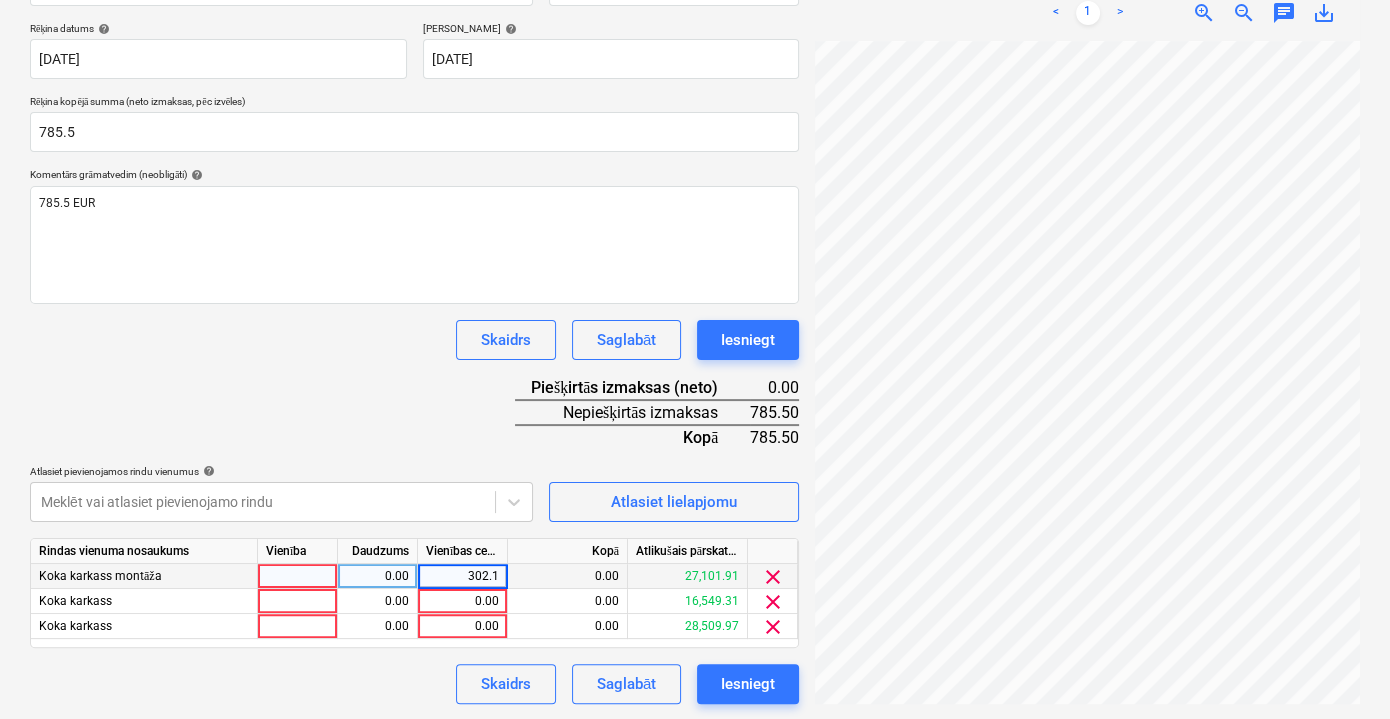 type on "302.12" 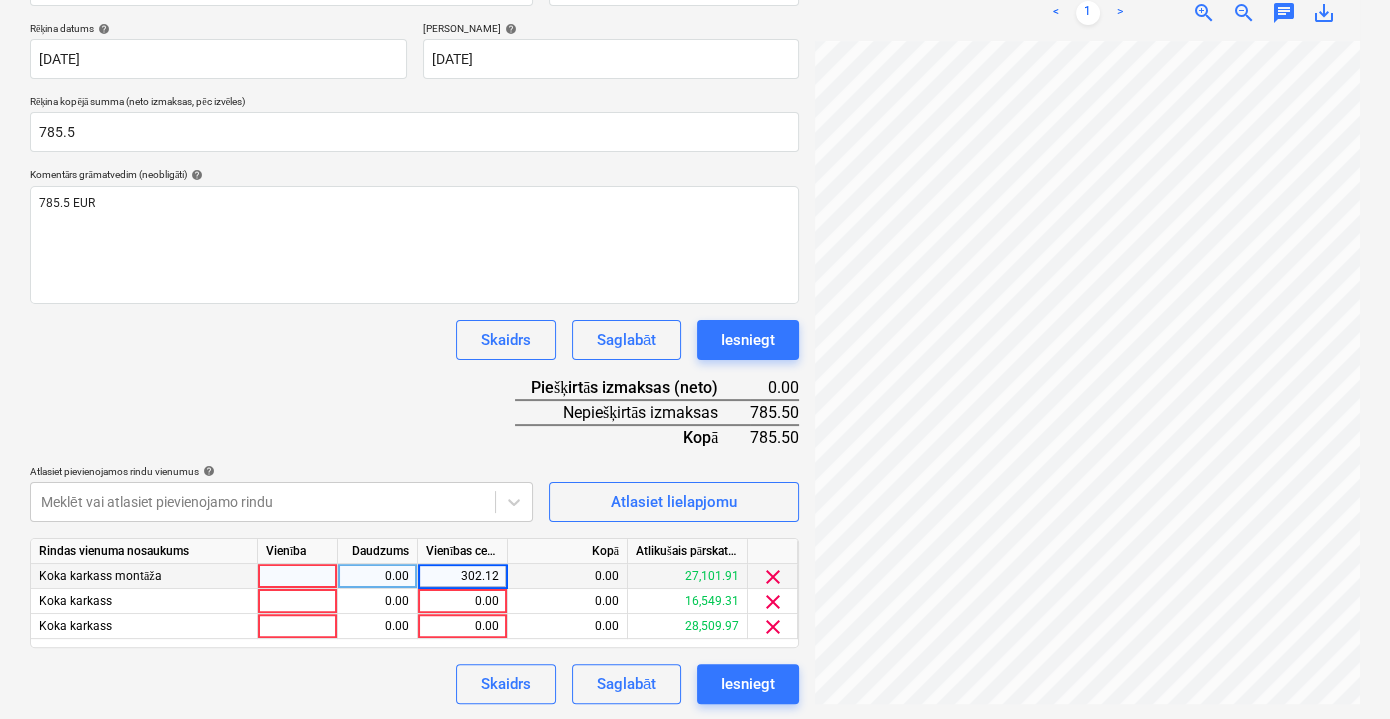 drag, startPoint x: 466, startPoint y: 574, endPoint x: 512, endPoint y: 574, distance: 46 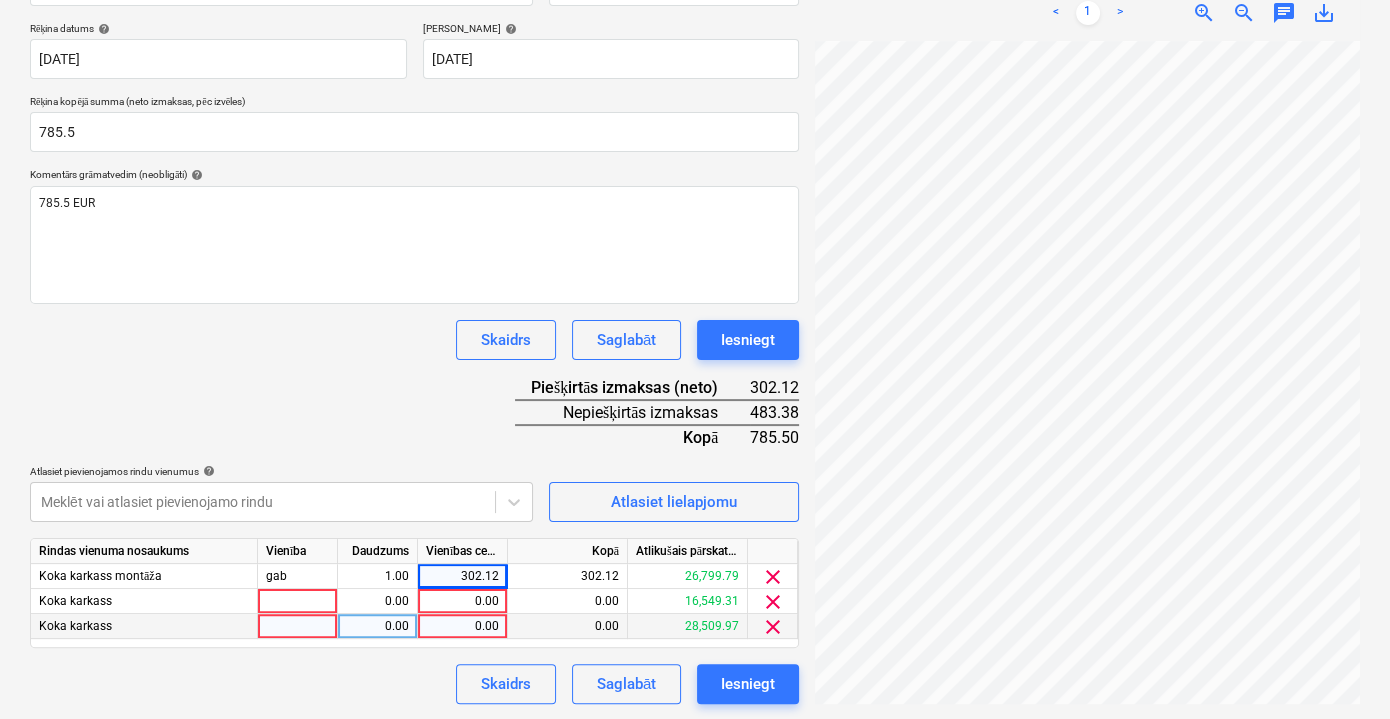 click on "0.00" at bounding box center (462, 626) 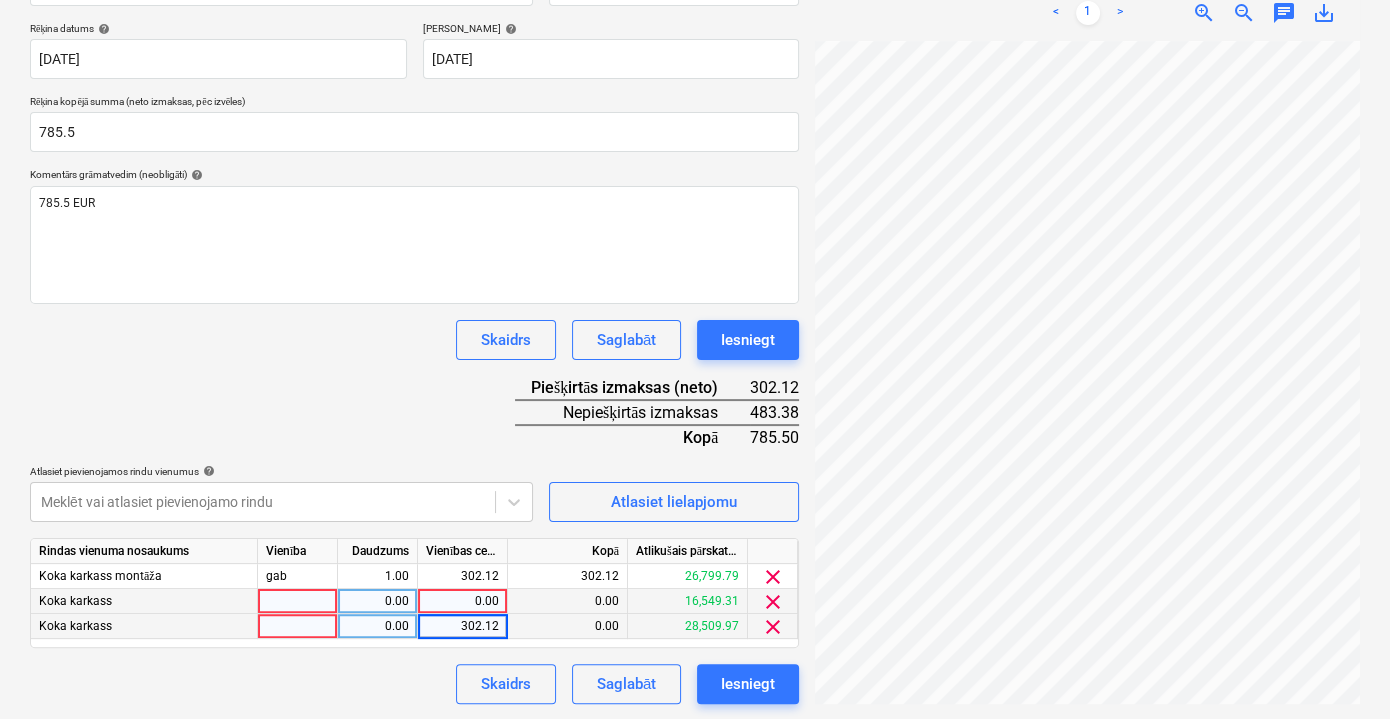 click on "0.00" at bounding box center (462, 601) 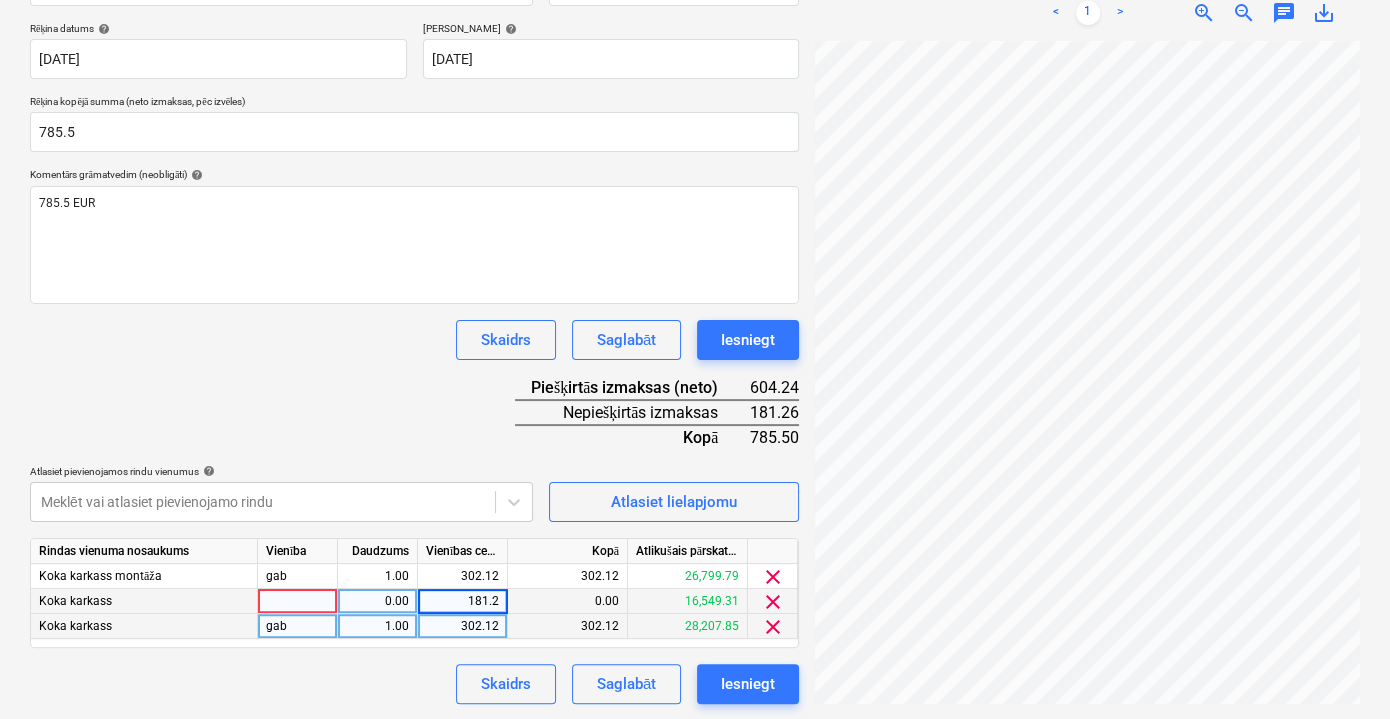type on "181.26" 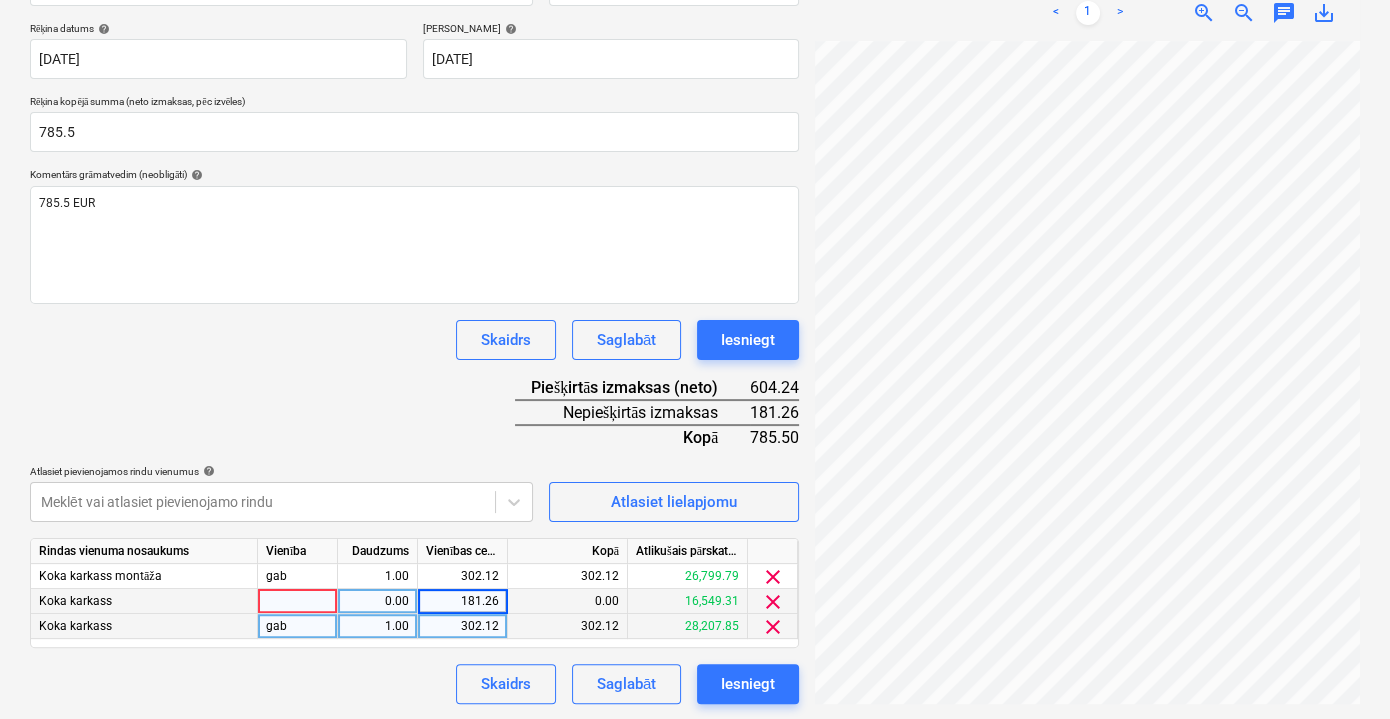 click on "Dokumenta nosaukums help 2025 Rēķina numurs  (neobligāti) help 2025 Rēķina datums help 18 Jun 2025 18.06.2025 Press the down arrow key to interact with the calendar and
select a date. Press the question mark key to get the keyboard shortcuts for changing dates. Termiņš help 02 Aug 2025 02.08.2025 Press the down arrow key to interact with the calendar and
select a date. Press the question mark key to get the keyboard shortcuts for changing dates. Rēķina kopējā summa (neto izmaksas, pēc izvēles) 785.5 Komentārs grāmatvedim (neobligāti) help 785.5 EUR Skaidrs Saglabāt Iesniegt Piešķirtās izmaksas (neto) 604.24 Nepiešķirtās izmaksas 181.26 Kopā 785.50 Atlasiet pievienojamos rindu vienumus help Meklēt vai atlasiet pievienojamo rindu Atlasiet lielapjomu Rindas vienuma nosaukums Vienība Daudzums Vienības cena Kopā Atlikušais pārskatītais budžets  Koka karkass montāža gab 1.00 302.12 302.12 26,799.79 clear  Koka karkass 0.00 181.26 0.00 16,549.31 clear  Koka karkass gab 1.00" at bounding box center (414, 326) 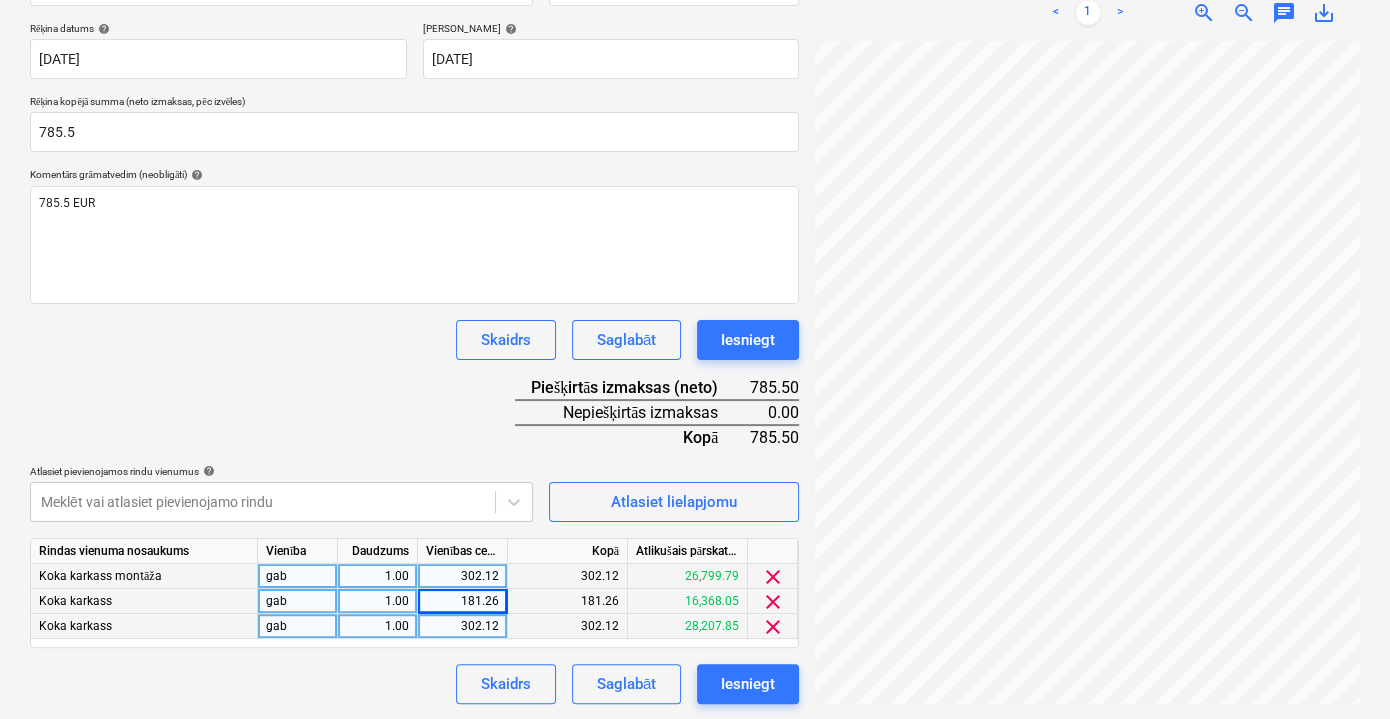 click on "clear" at bounding box center [773, 577] 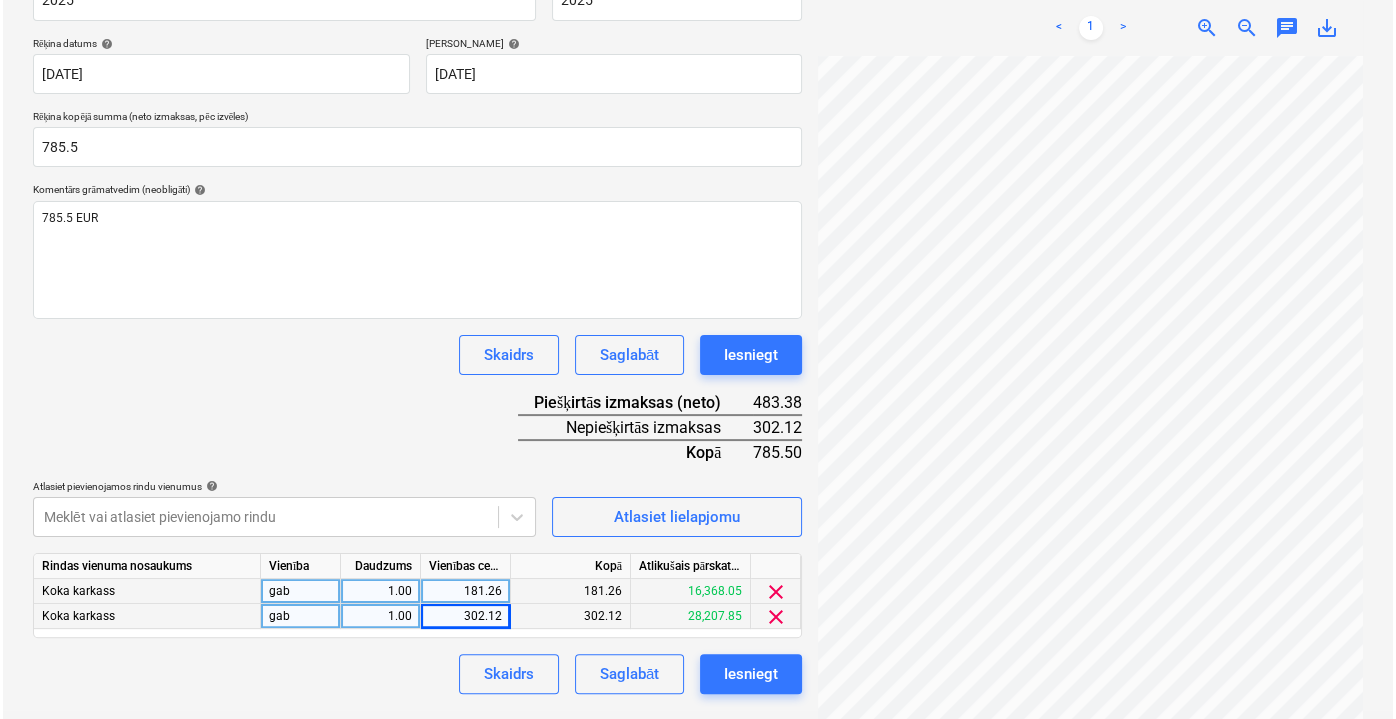 scroll, scrollTop: 346, scrollLeft: 0, axis: vertical 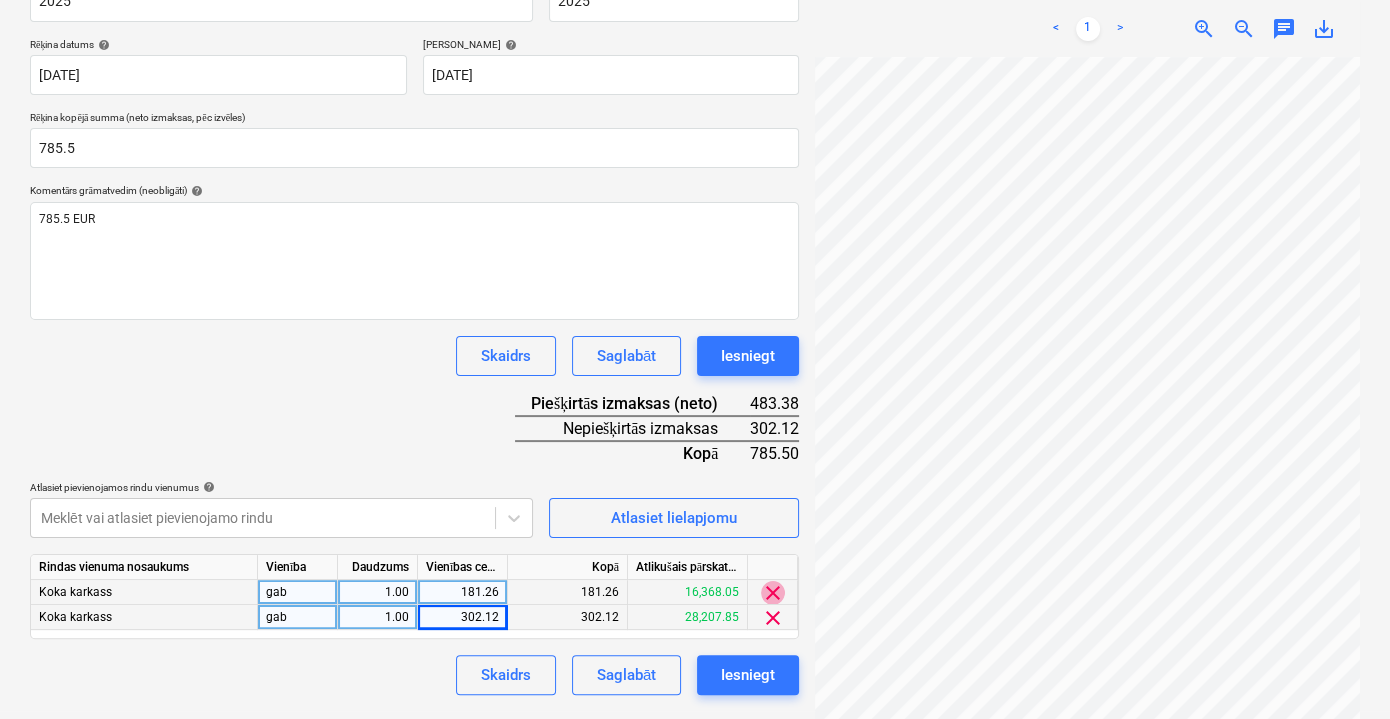 click on "clear" at bounding box center (773, 593) 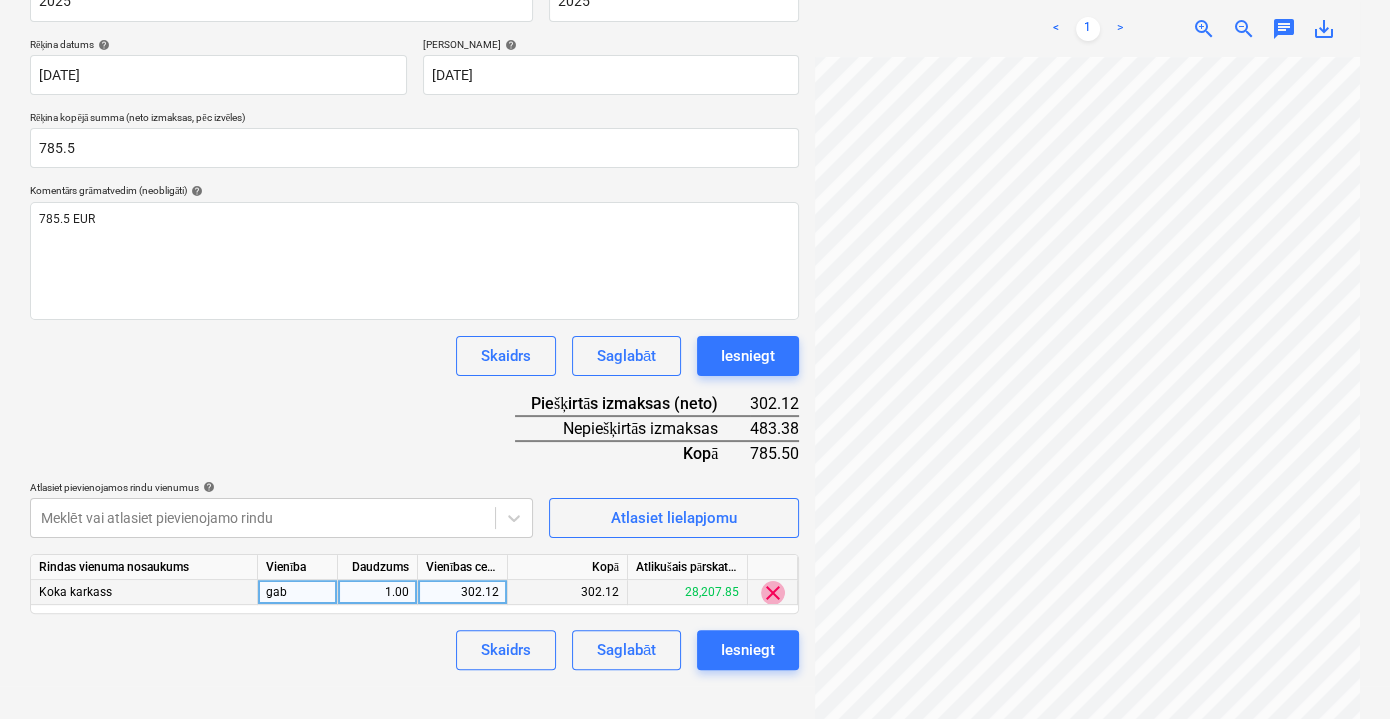 click on "clear" at bounding box center (773, 593) 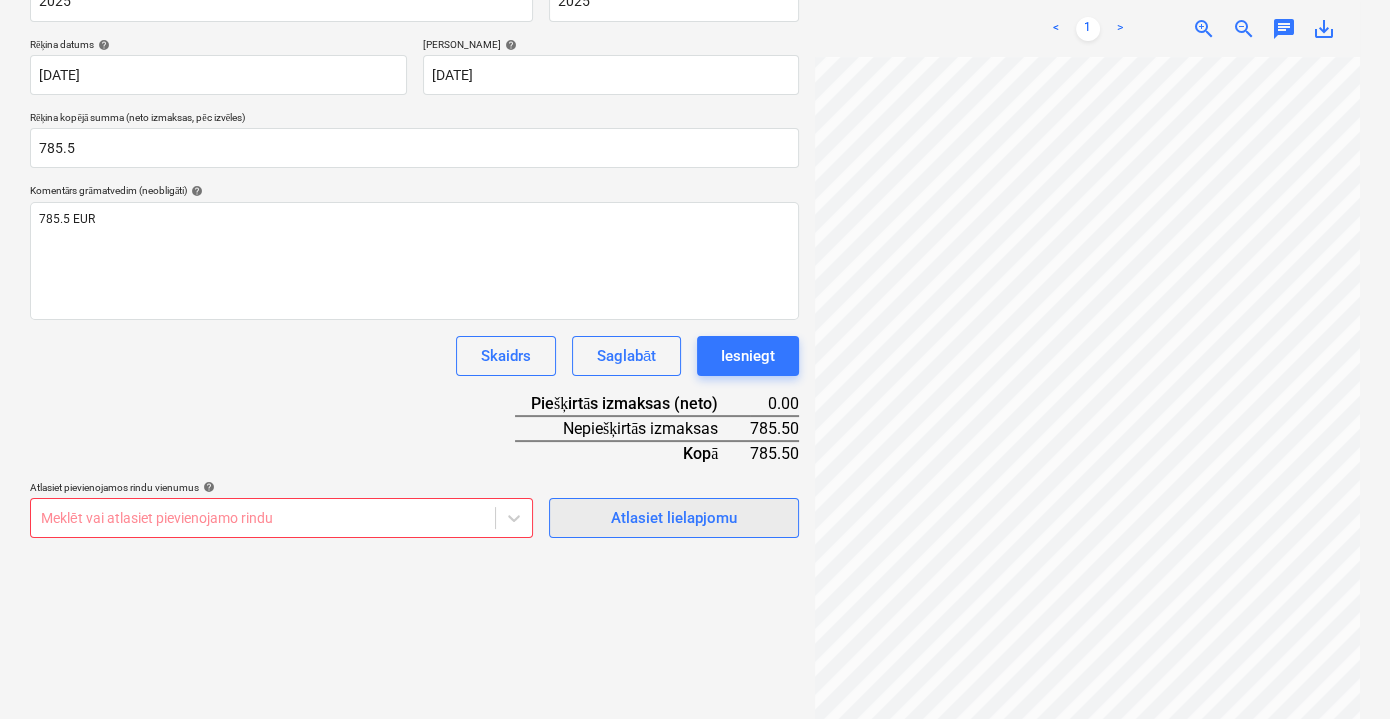 click on "Atlasiet lielapjomu" at bounding box center (674, 518) 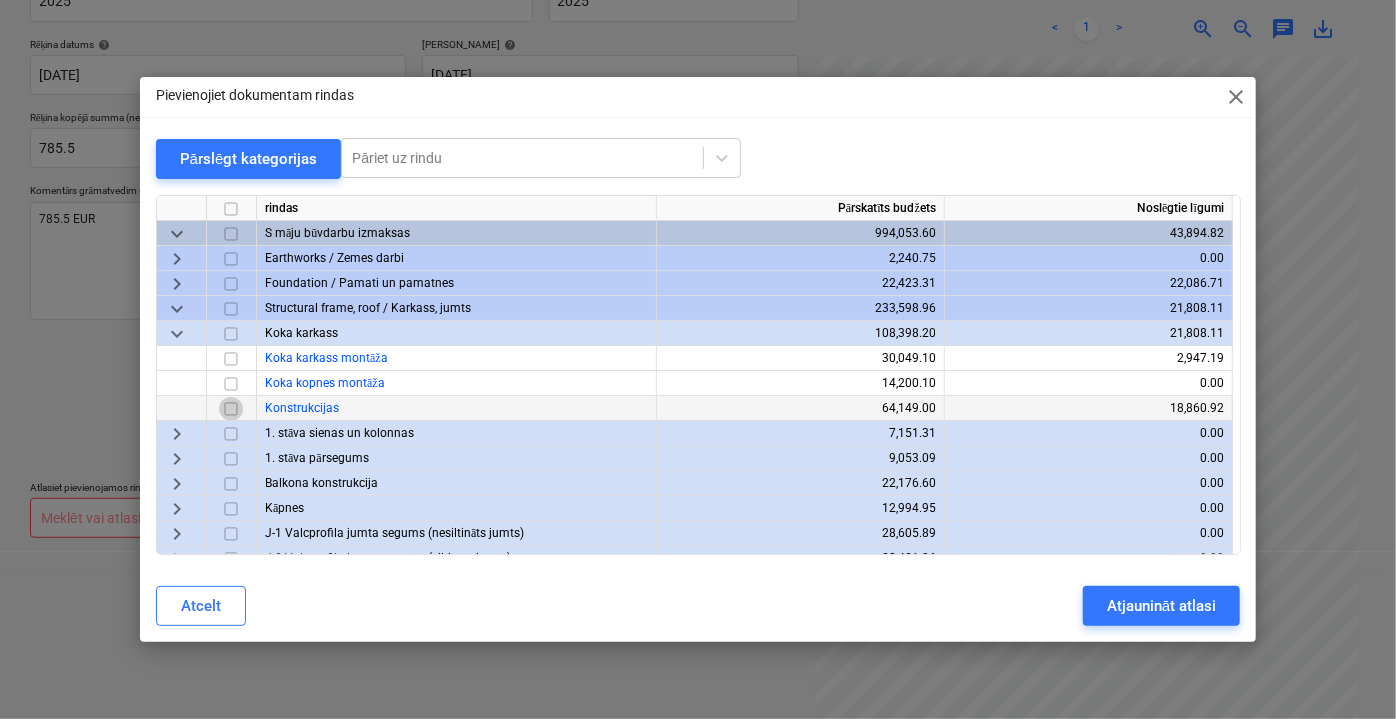 click at bounding box center [231, 408] 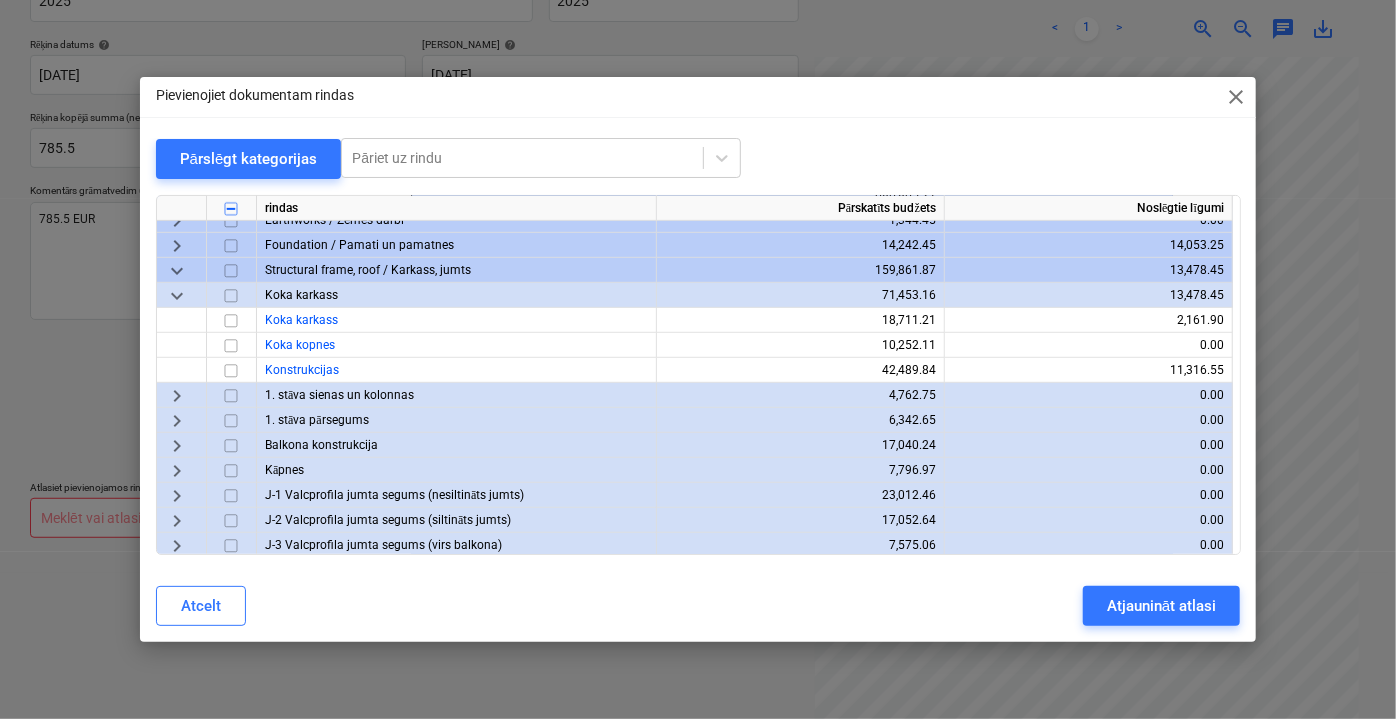 scroll, scrollTop: 545, scrollLeft: 0, axis: vertical 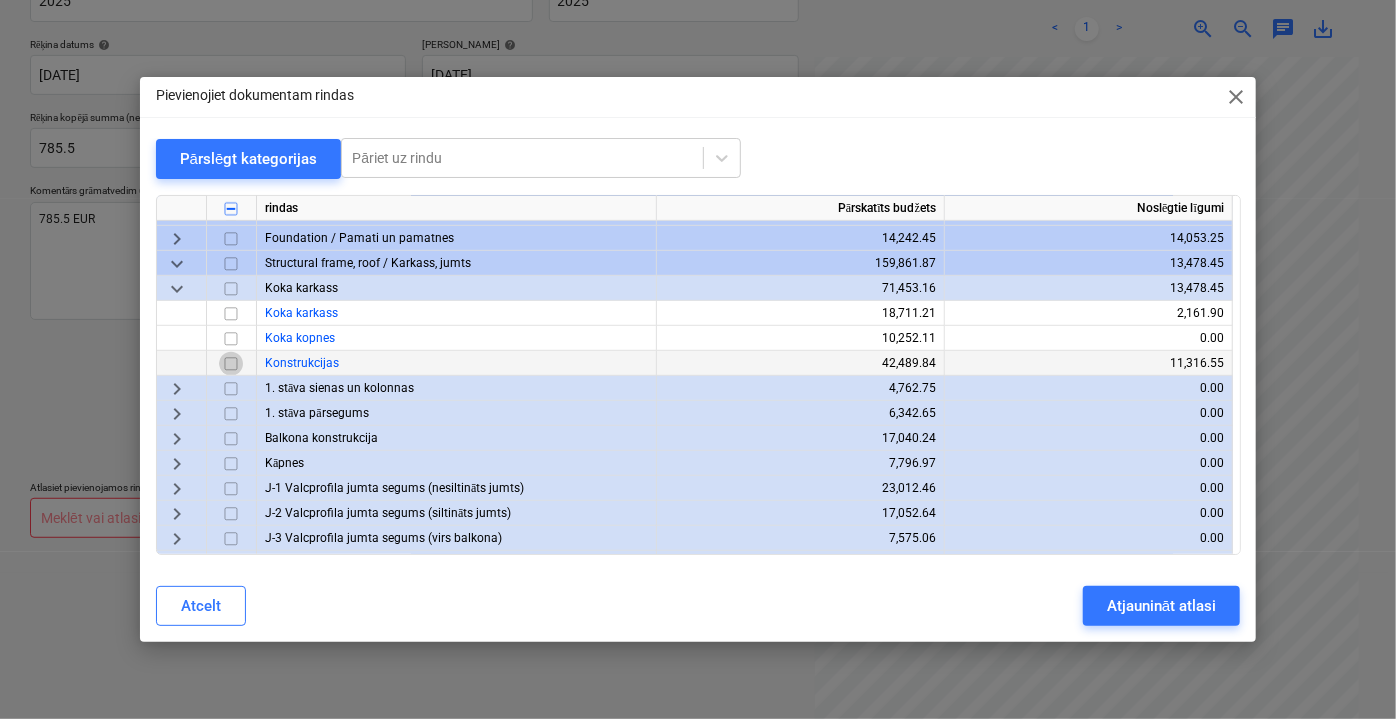click at bounding box center (231, 363) 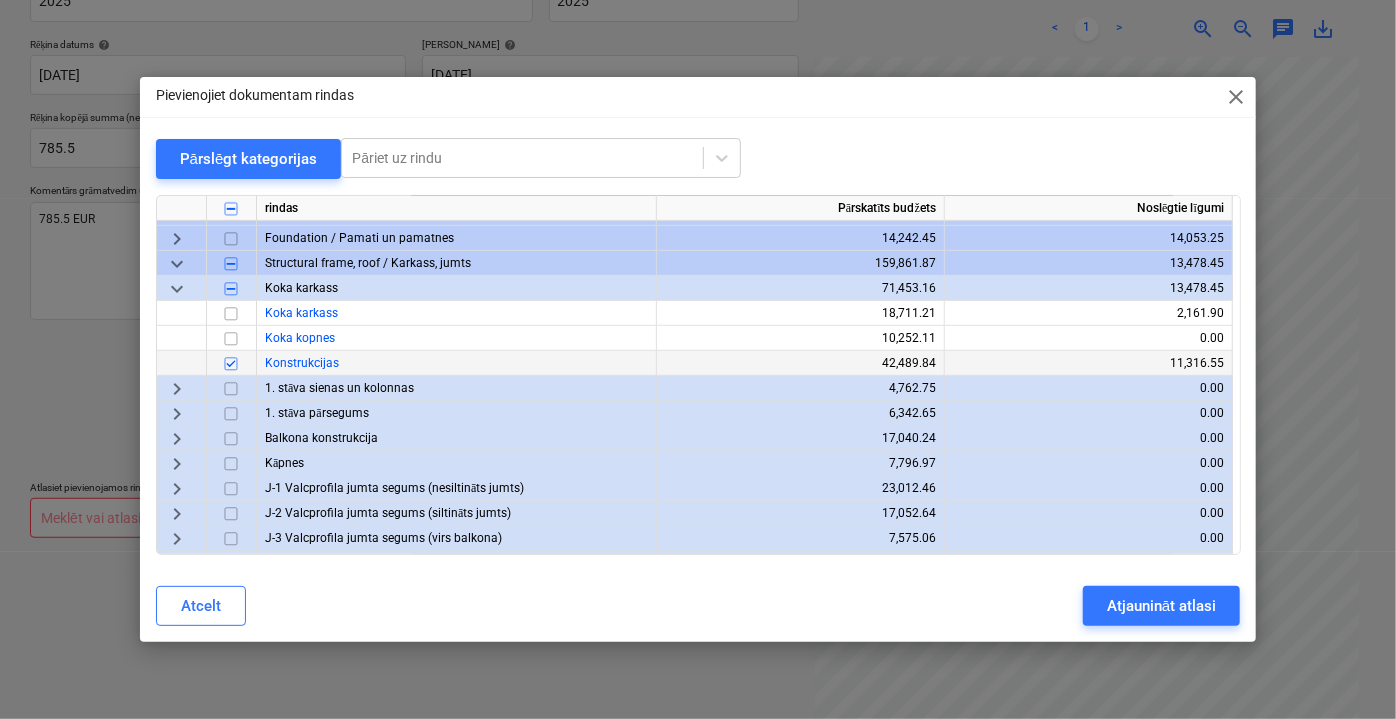 click at bounding box center [231, 363] 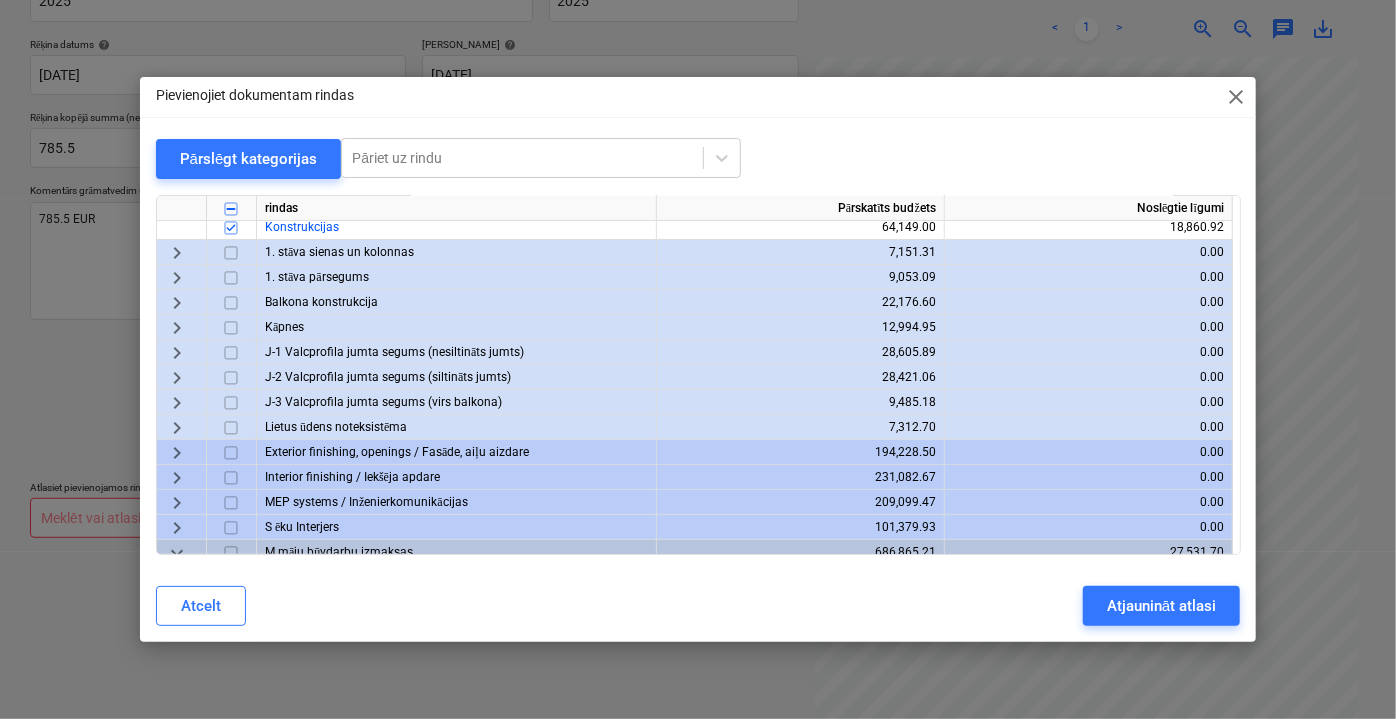 scroll, scrollTop: 0, scrollLeft: 0, axis: both 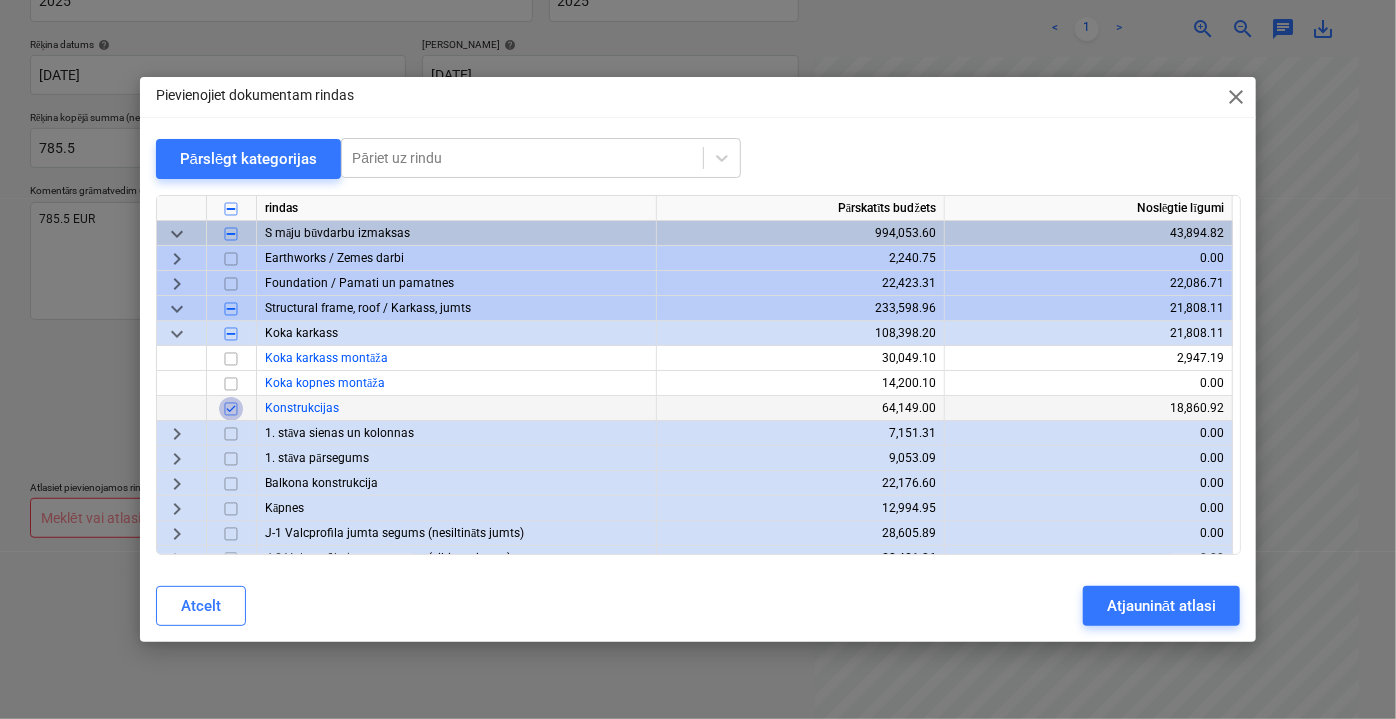 click at bounding box center [231, 408] 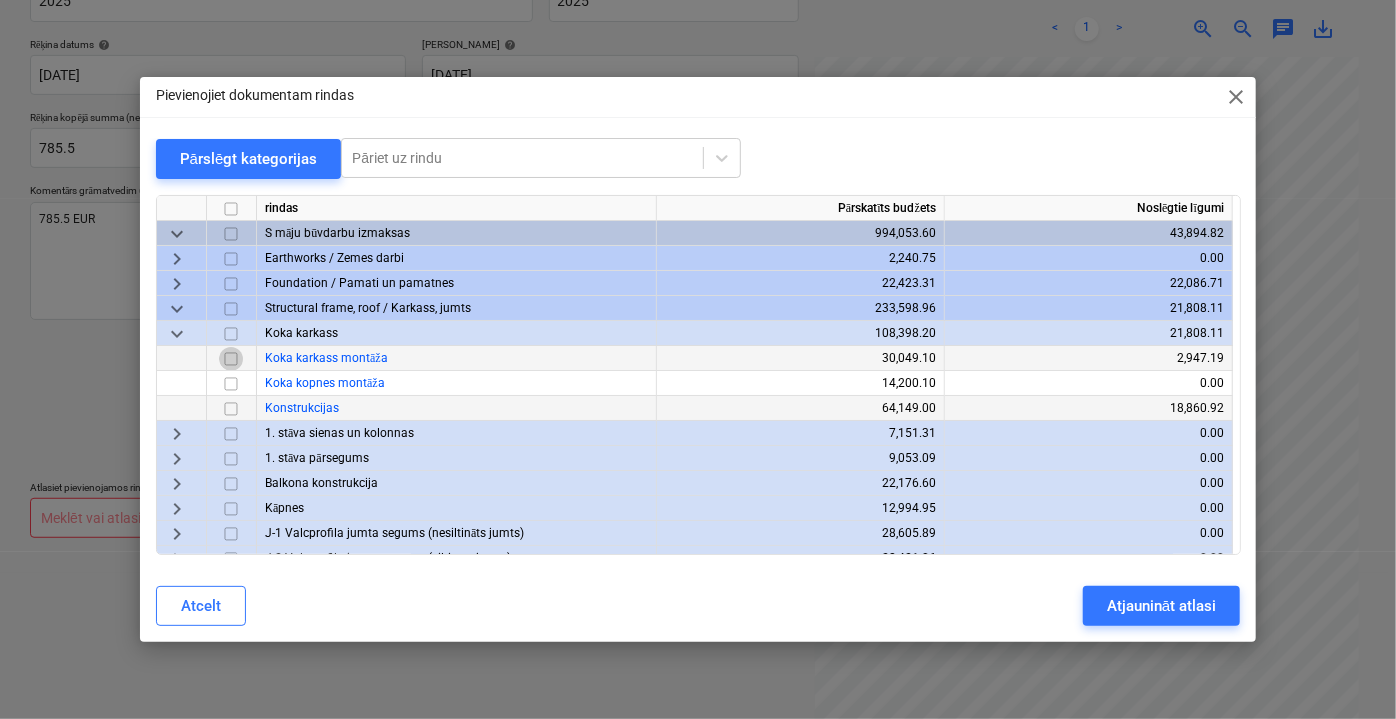 click at bounding box center [231, 358] 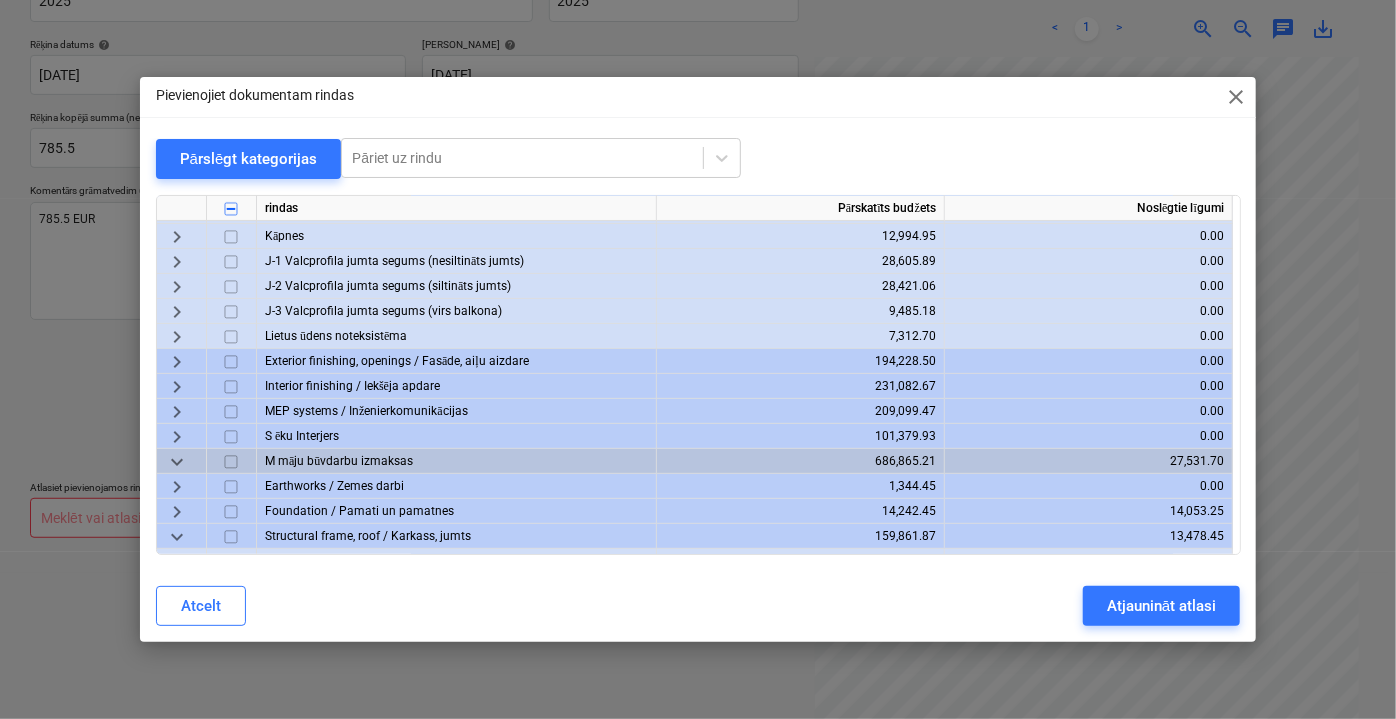 scroll, scrollTop: 545, scrollLeft: 0, axis: vertical 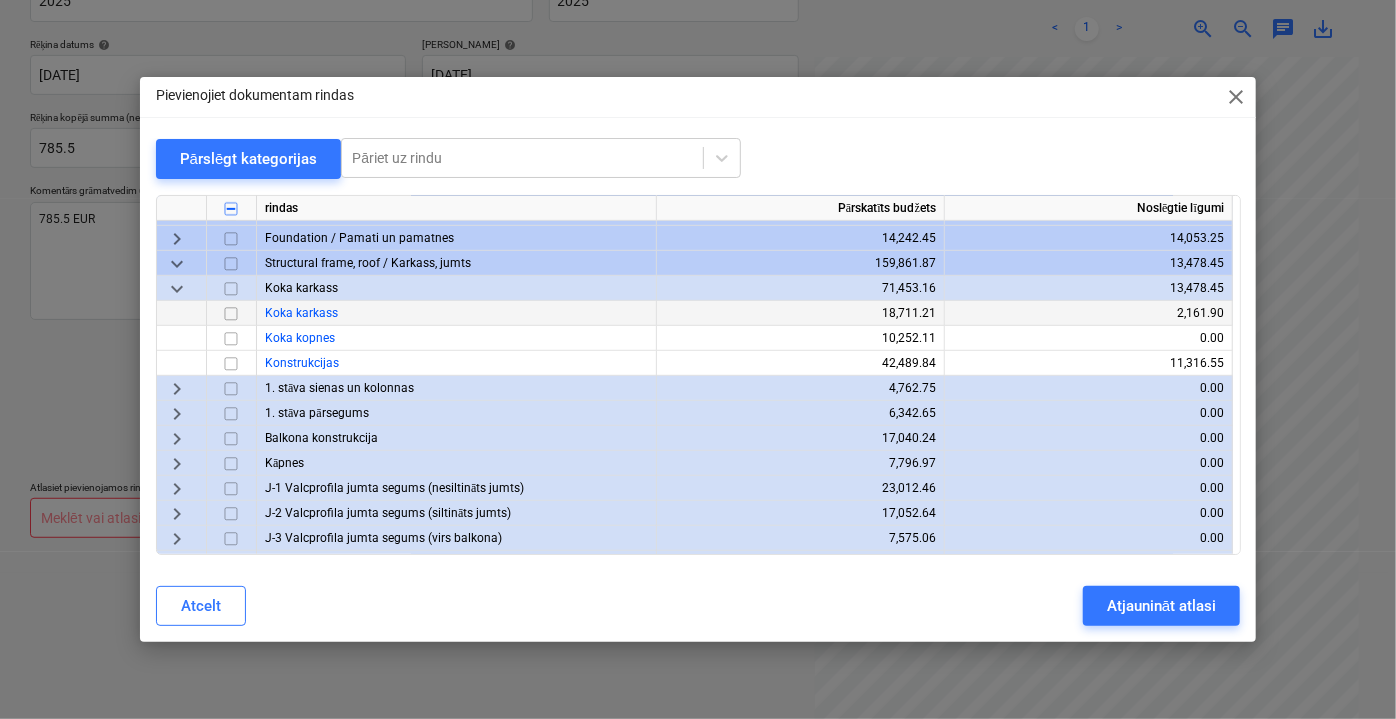 click at bounding box center (231, 313) 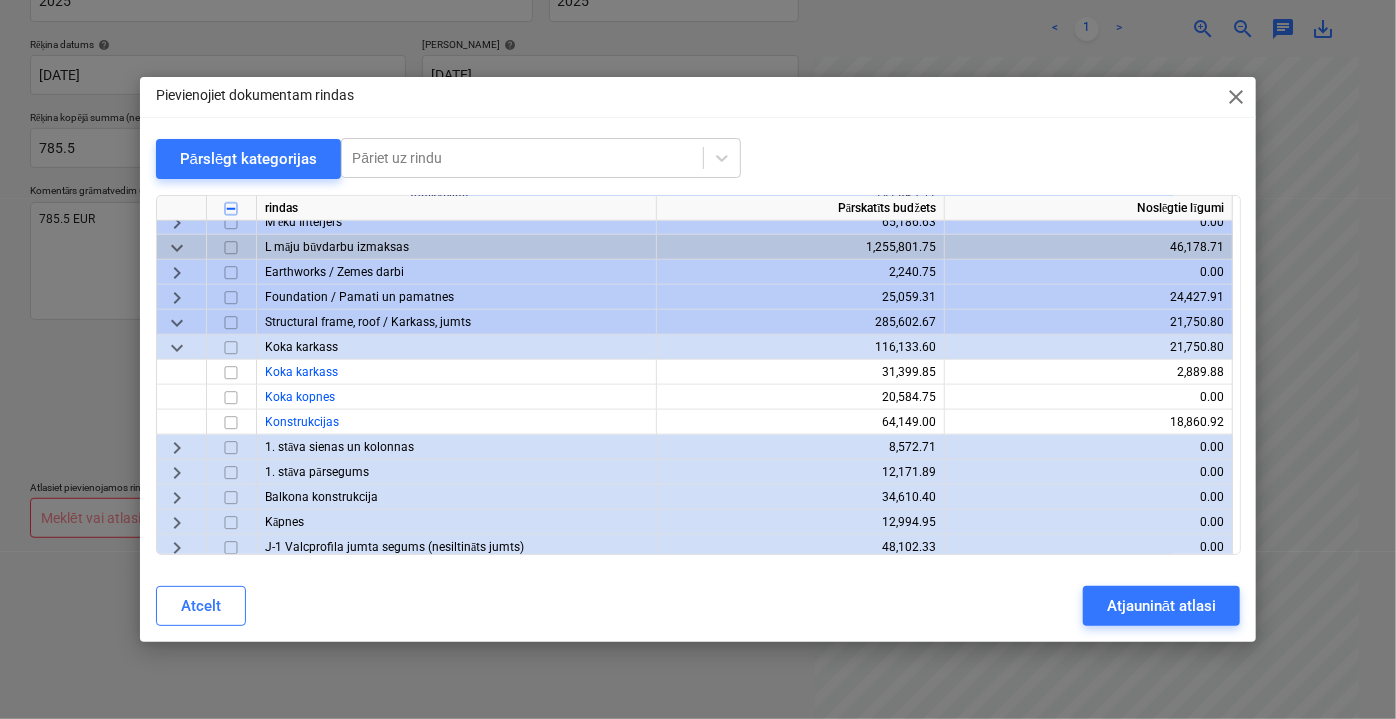 scroll, scrollTop: 1090, scrollLeft: 0, axis: vertical 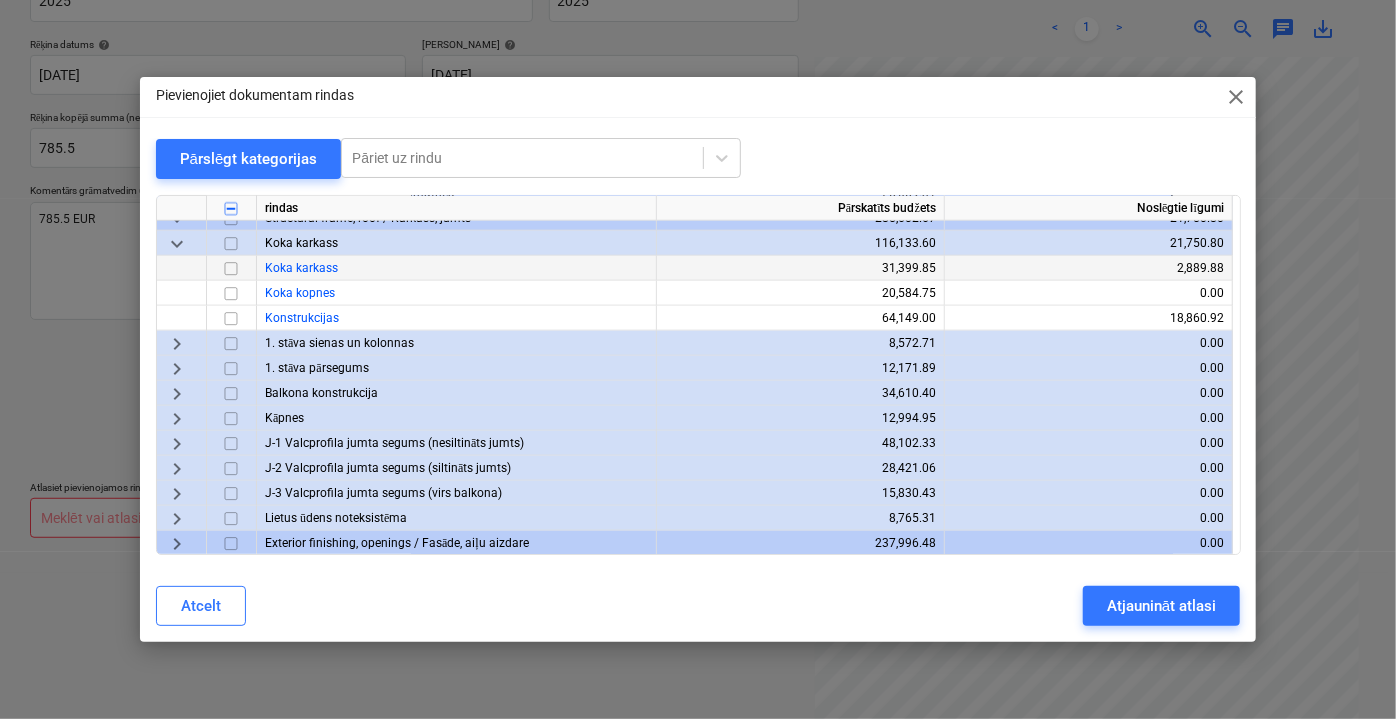 click at bounding box center [231, 268] 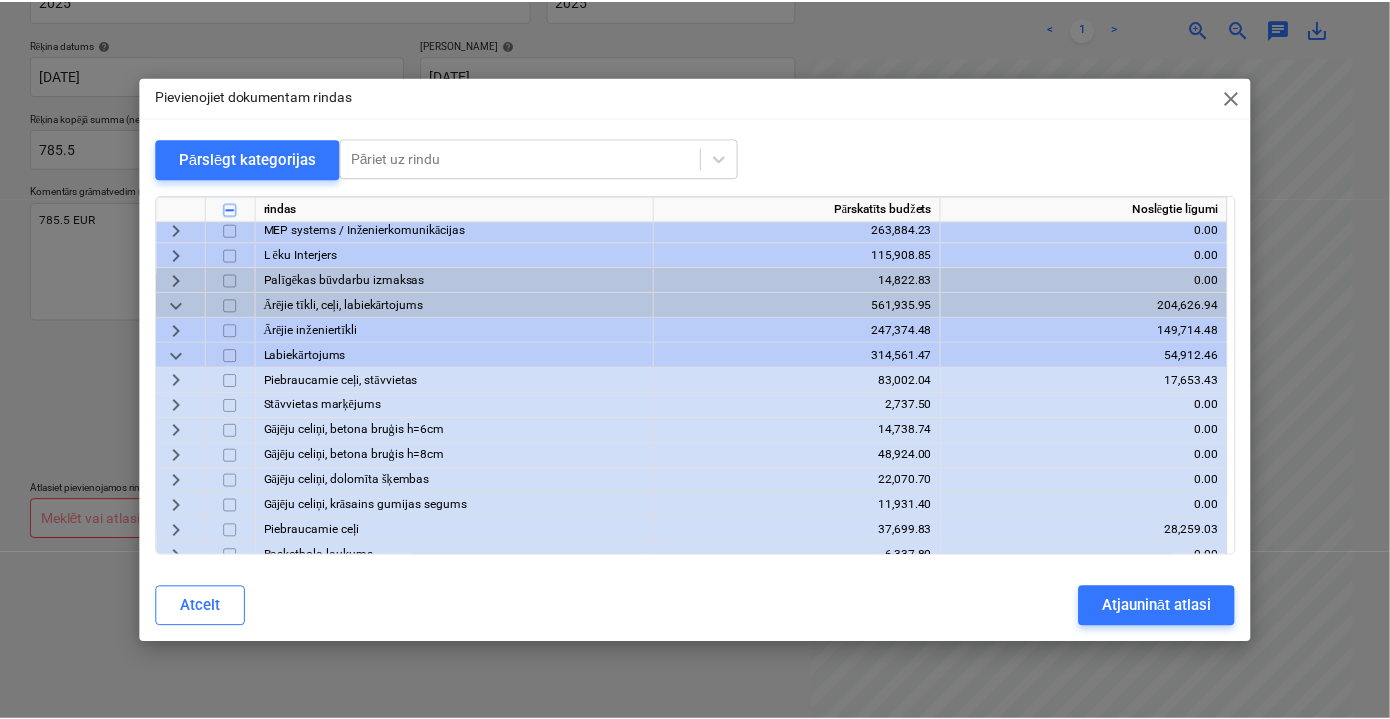 scroll, scrollTop: 1741, scrollLeft: 0, axis: vertical 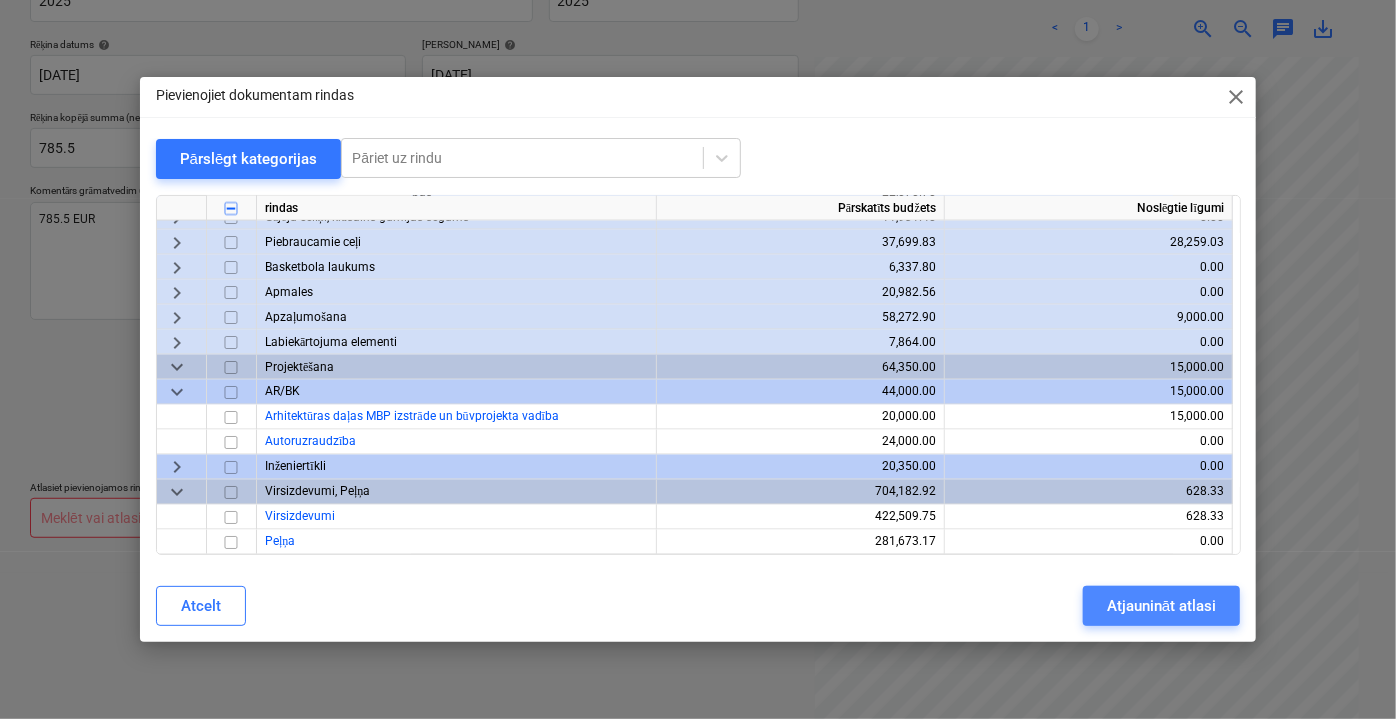 click on "Atjaunināt atlasi" at bounding box center [1161, 606] 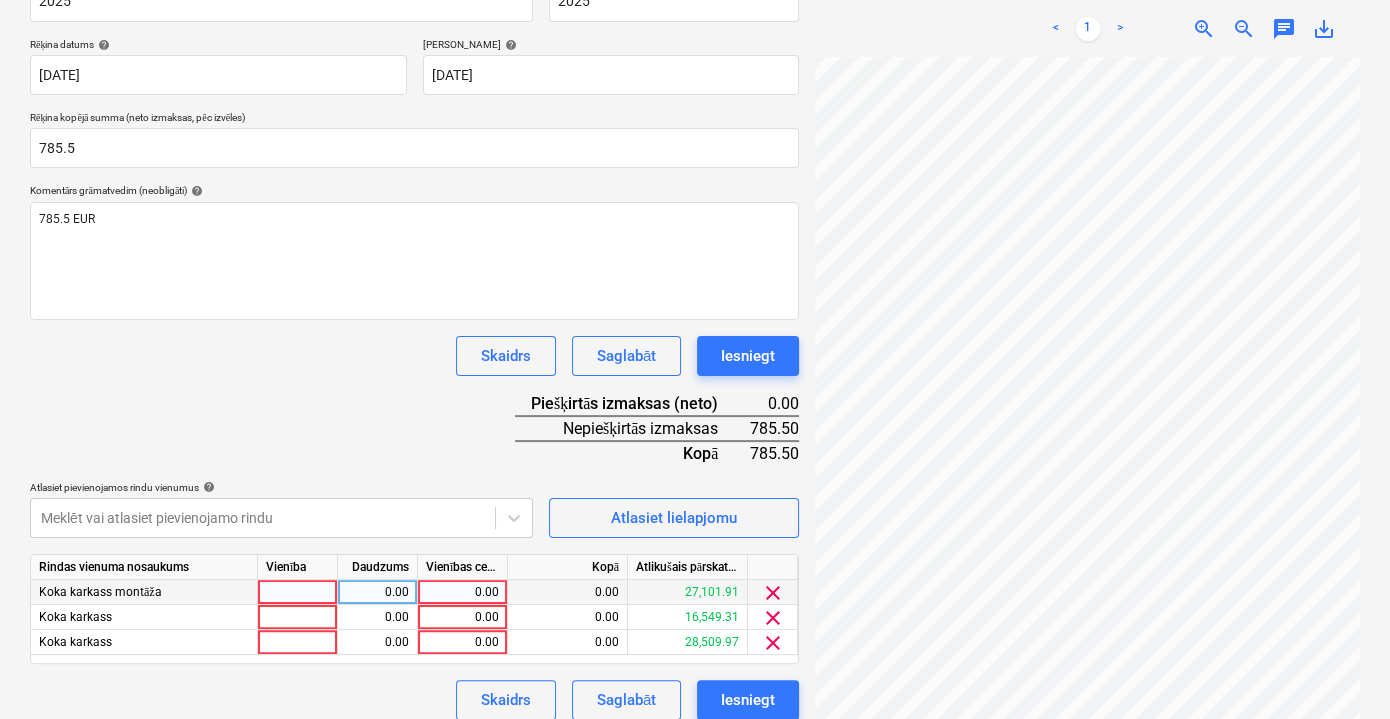 click on "0.00" at bounding box center (462, 592) 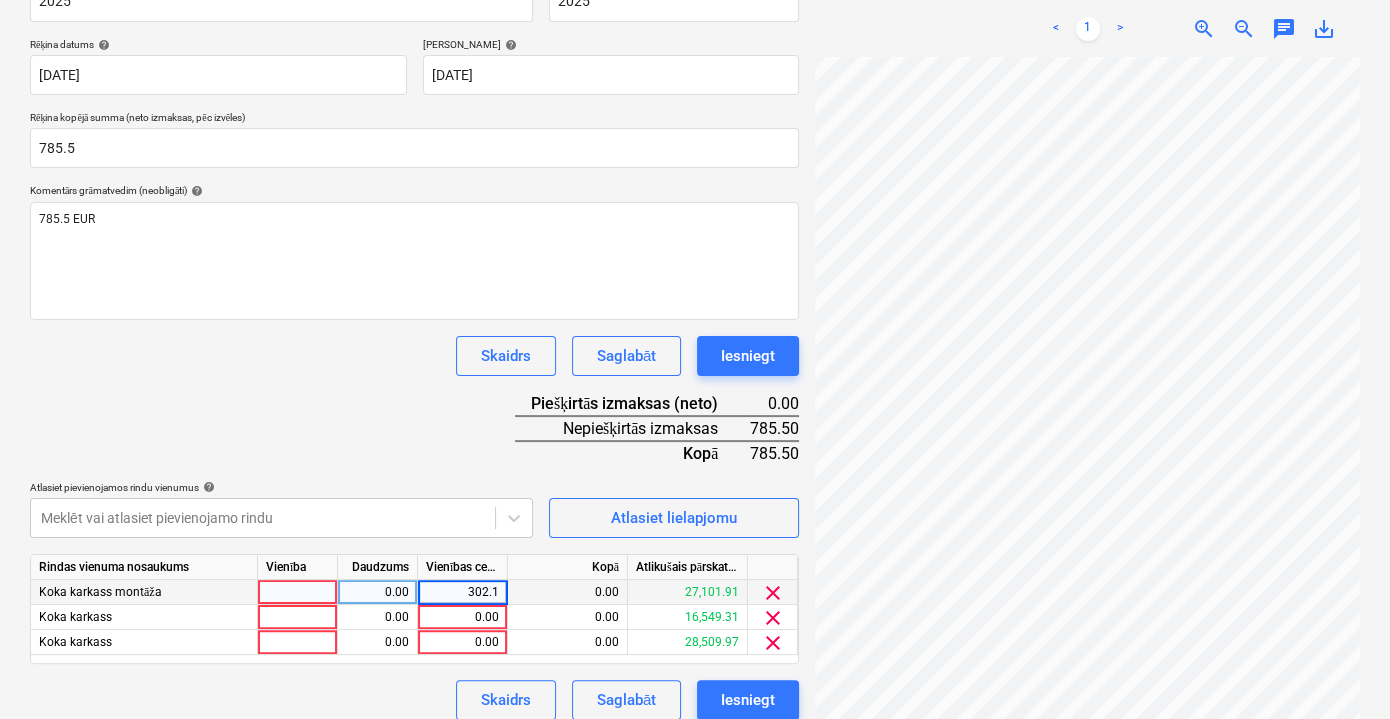 type on "302.12" 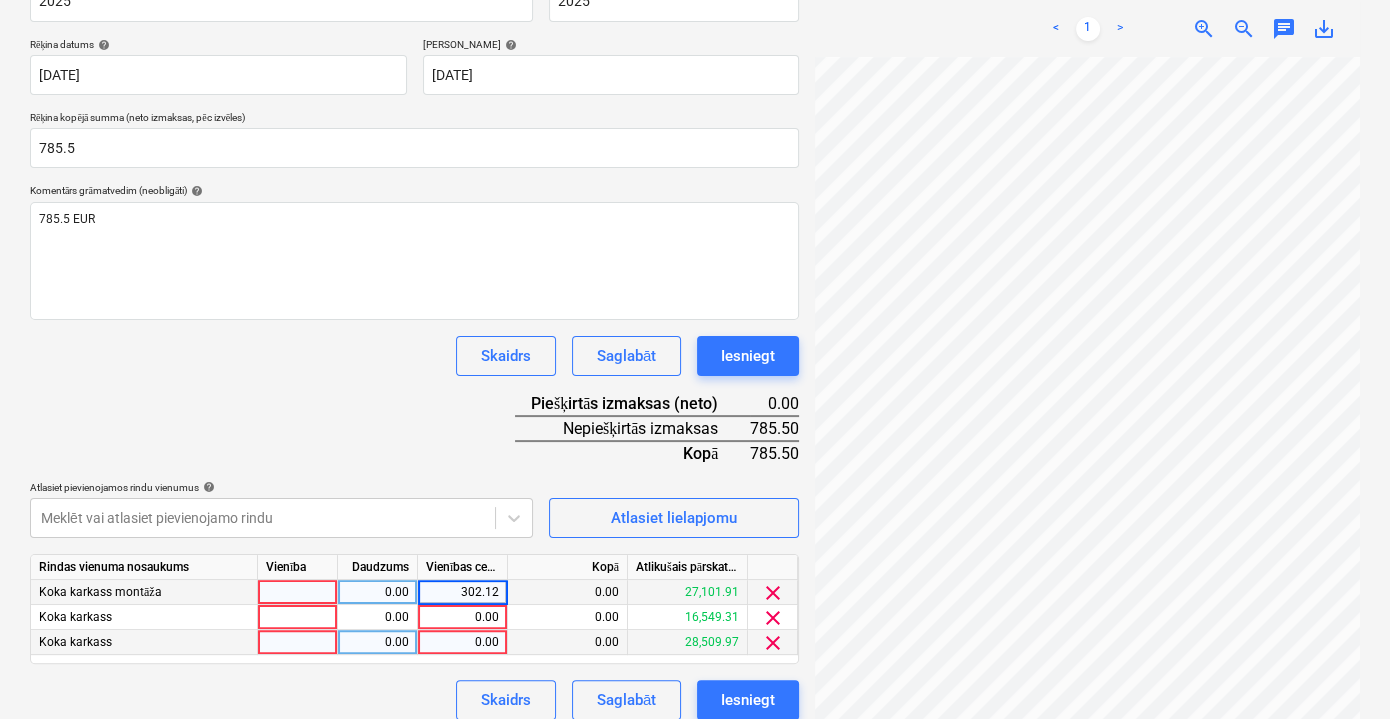 click on "0.00" at bounding box center [462, 642] 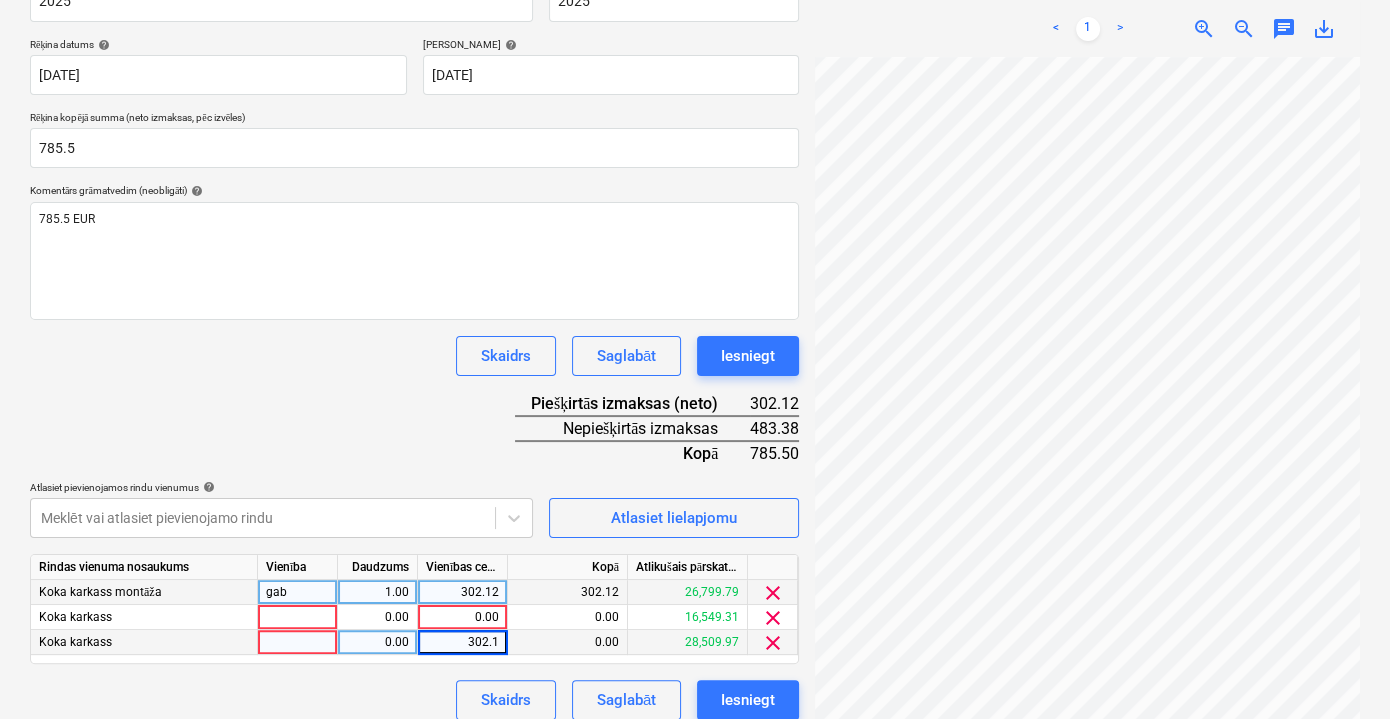 type on "302.12" 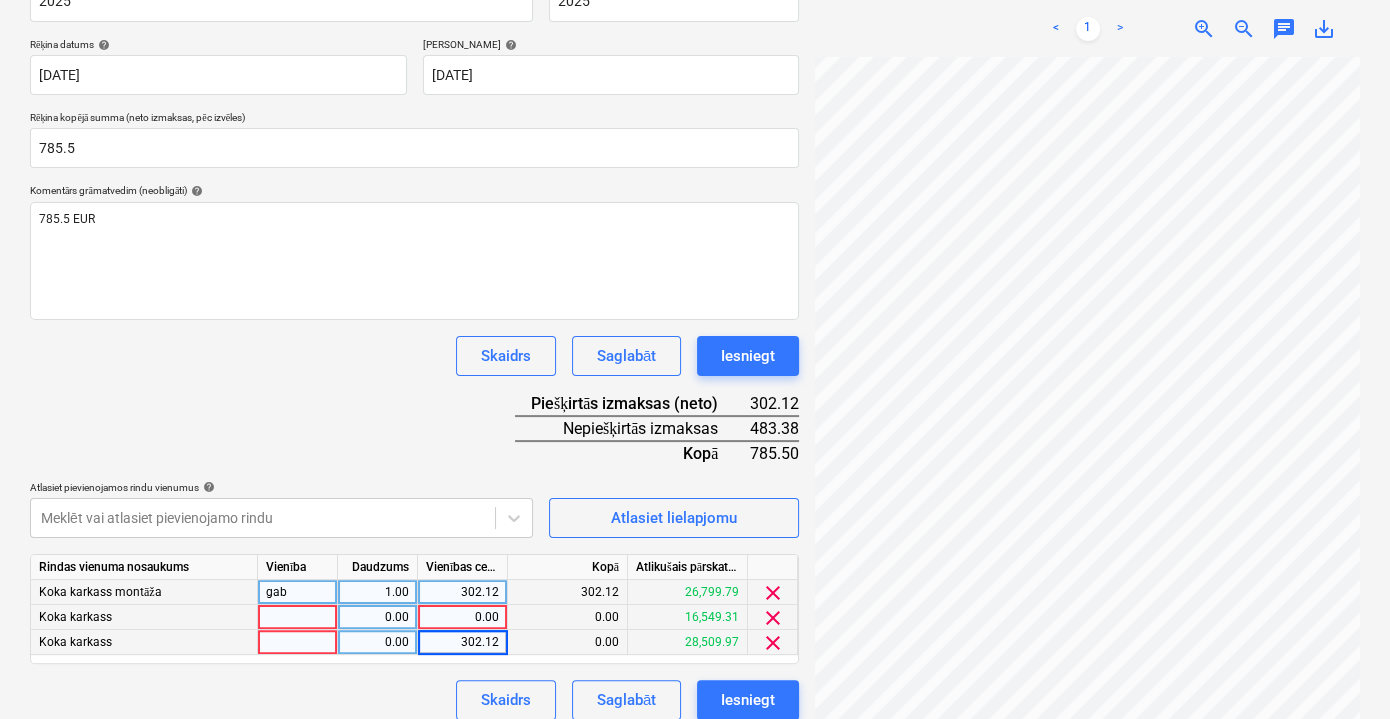 click on "0.00" at bounding box center (462, 617) 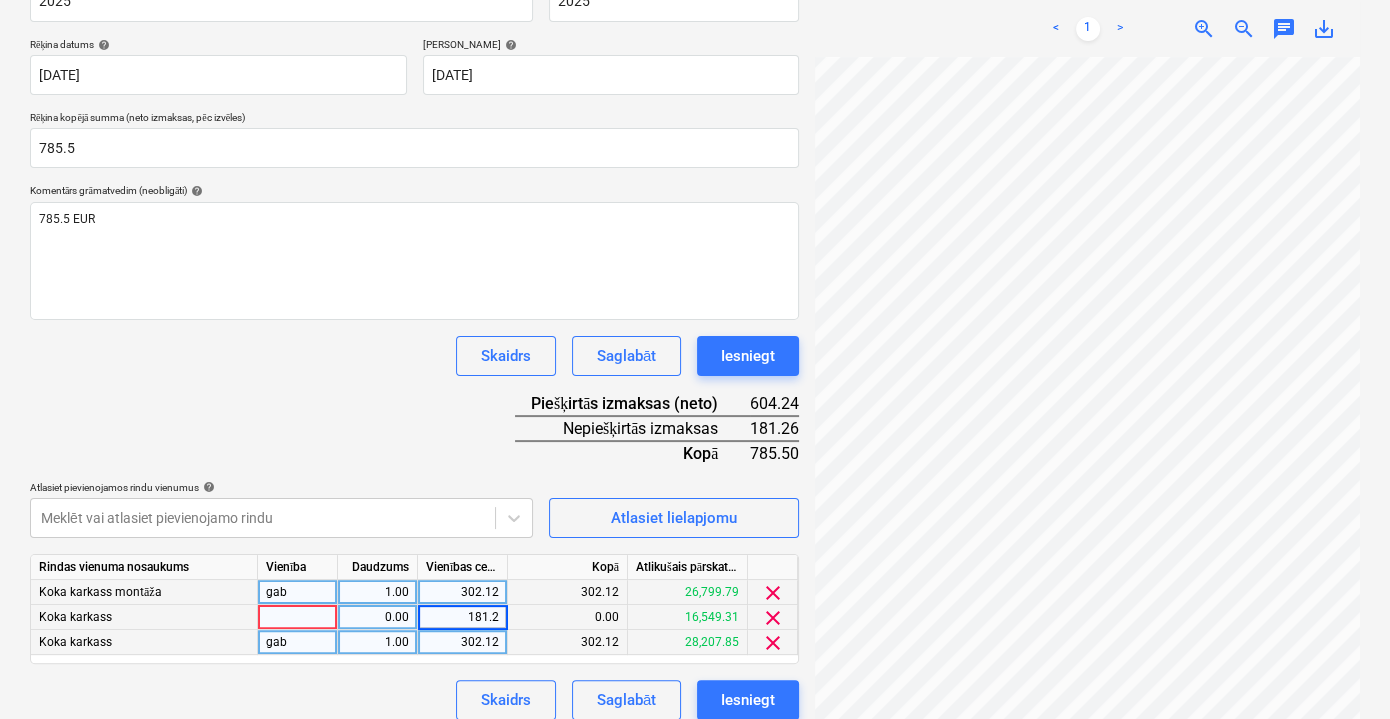 type on "181.26" 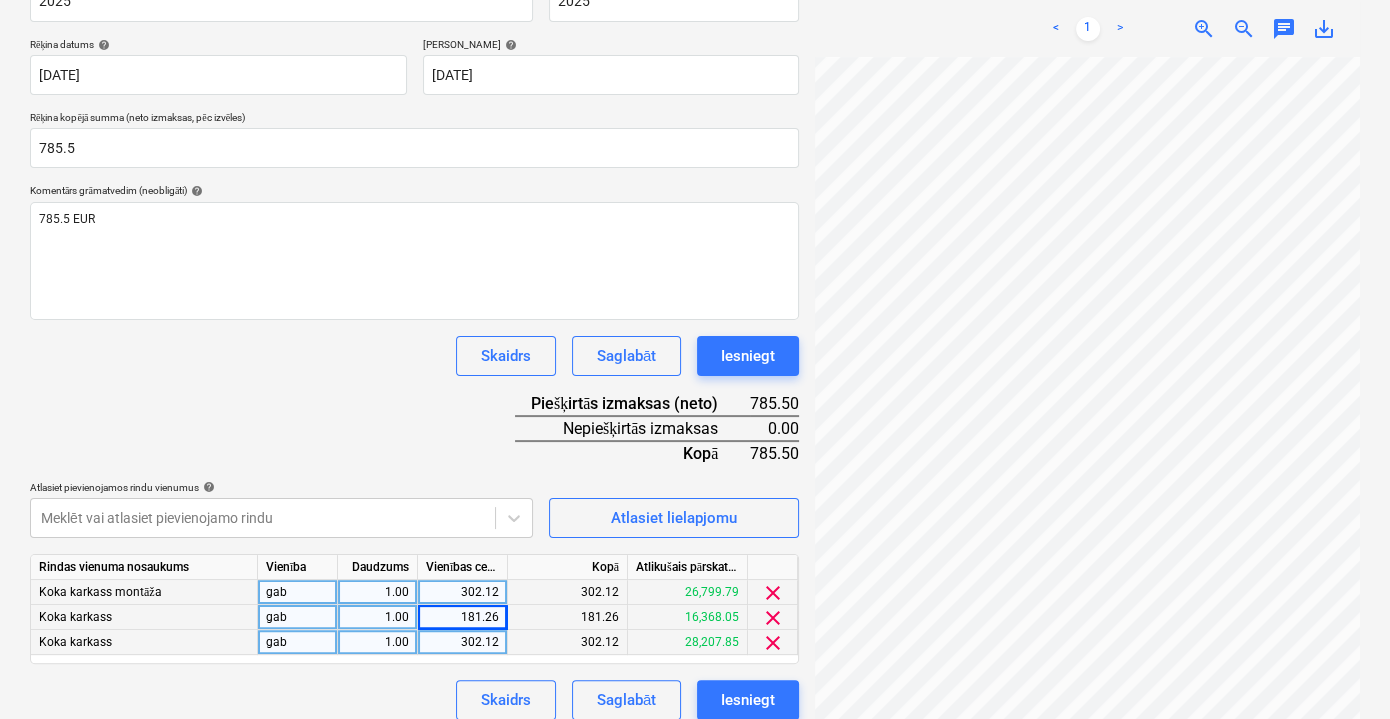 click on "Dokumenta nosaukums help 2025 Rēķina numurs  (neobligāti) help 2025 Rēķina datums help 18 Jun 2025 18.06.2025 Press the down arrow key to interact with the calendar and
select a date. Press the question mark key to get the keyboard shortcuts for changing dates. Termiņš help 02 Aug 2025 02.08.2025 Press the down arrow key to interact with the calendar and
select a date. Press the question mark key to get the keyboard shortcuts for changing dates. Rēķina kopējā summa (neto izmaksas, pēc izvēles) 785.5 Komentārs grāmatvedim (neobligāti) help 785.5 EUR Skaidrs Saglabāt Iesniegt Piešķirtās izmaksas (neto) 785.50 Nepiešķirtās izmaksas 0.00 Kopā 785.50 Atlasiet pievienojamos rindu vienumus help Meklēt vai atlasiet pievienojamo rindu Atlasiet lielapjomu Rindas vienuma nosaukums Vienība Daudzums Vienības cena Kopā Atlikušais pārskatītais budžets  Koka karkass montāža gab 1.00 302.12 302.12 26,799.79 clear  Koka karkass gab 1.00 181.26 181.26 16,368.05 clear  Koka karkass gab 1.00" at bounding box center [414, 342] 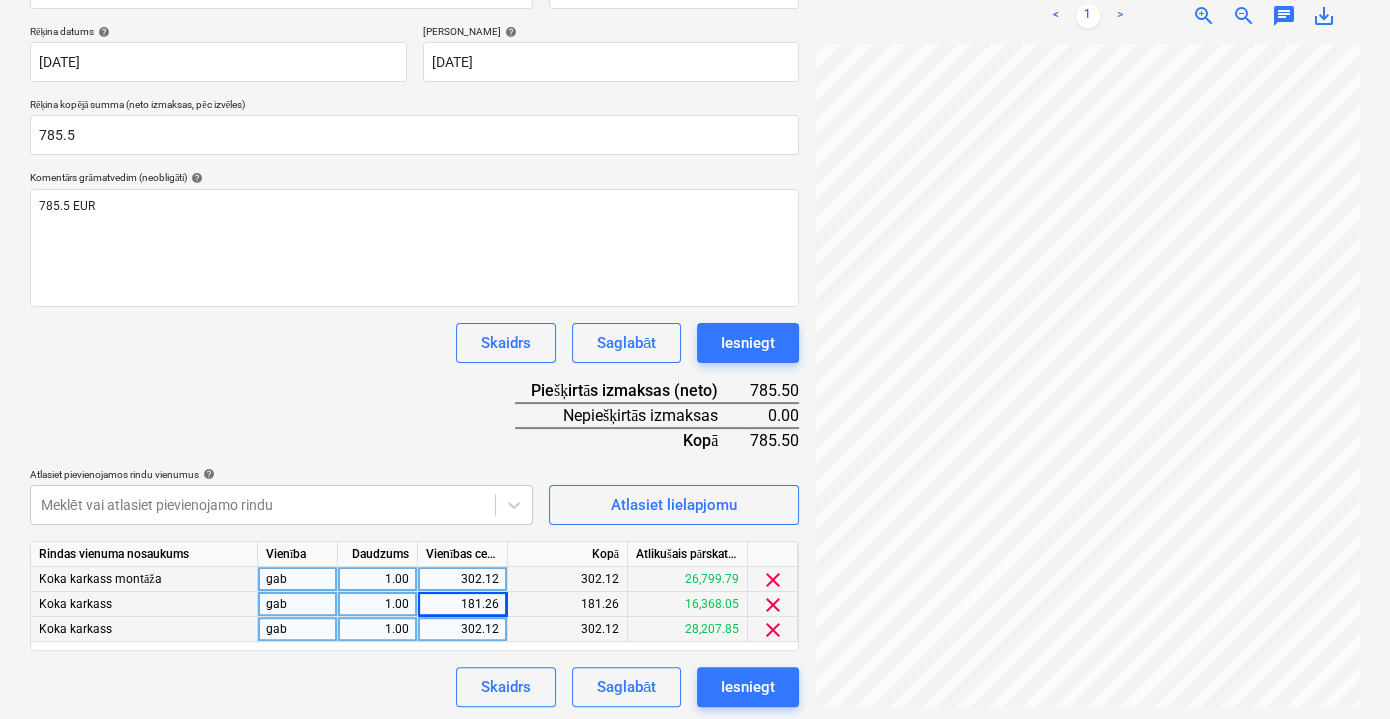 scroll, scrollTop: 362, scrollLeft: 0, axis: vertical 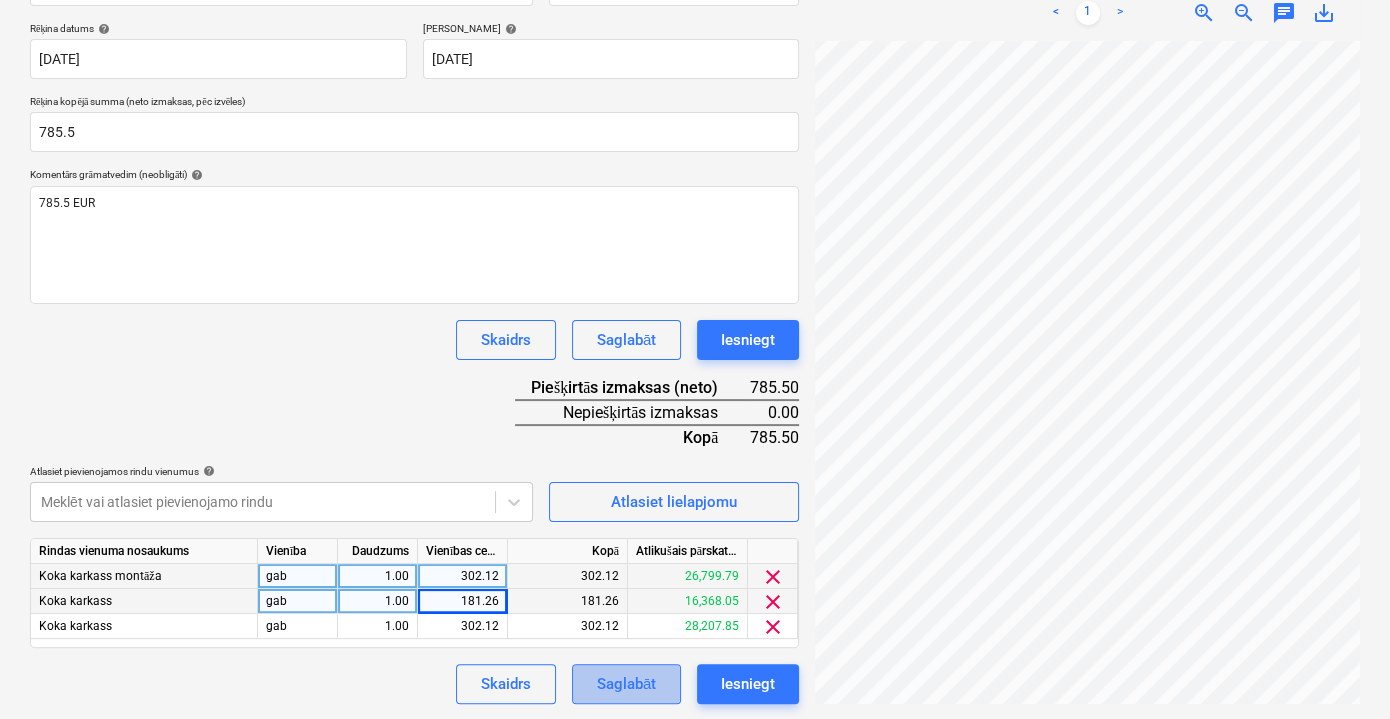 click on "Saglabāt" at bounding box center [626, 684] 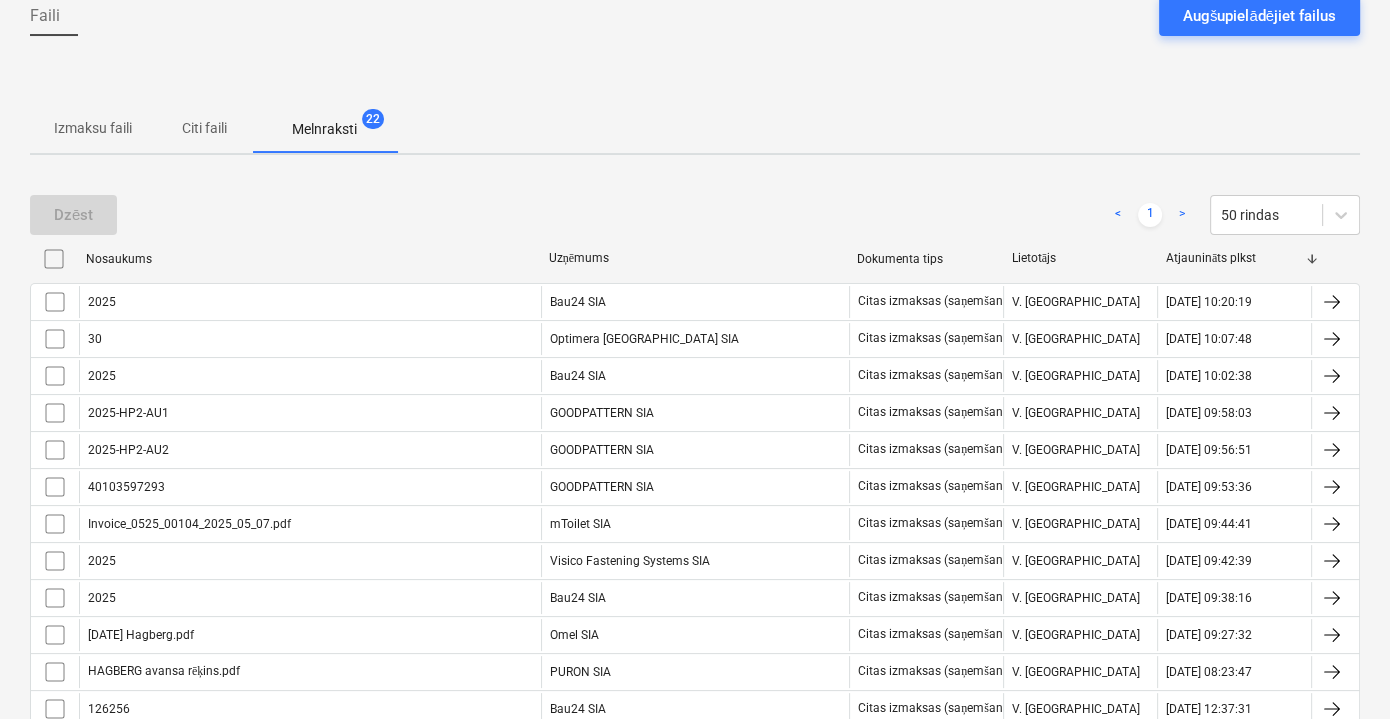 scroll, scrollTop: 89, scrollLeft: 0, axis: vertical 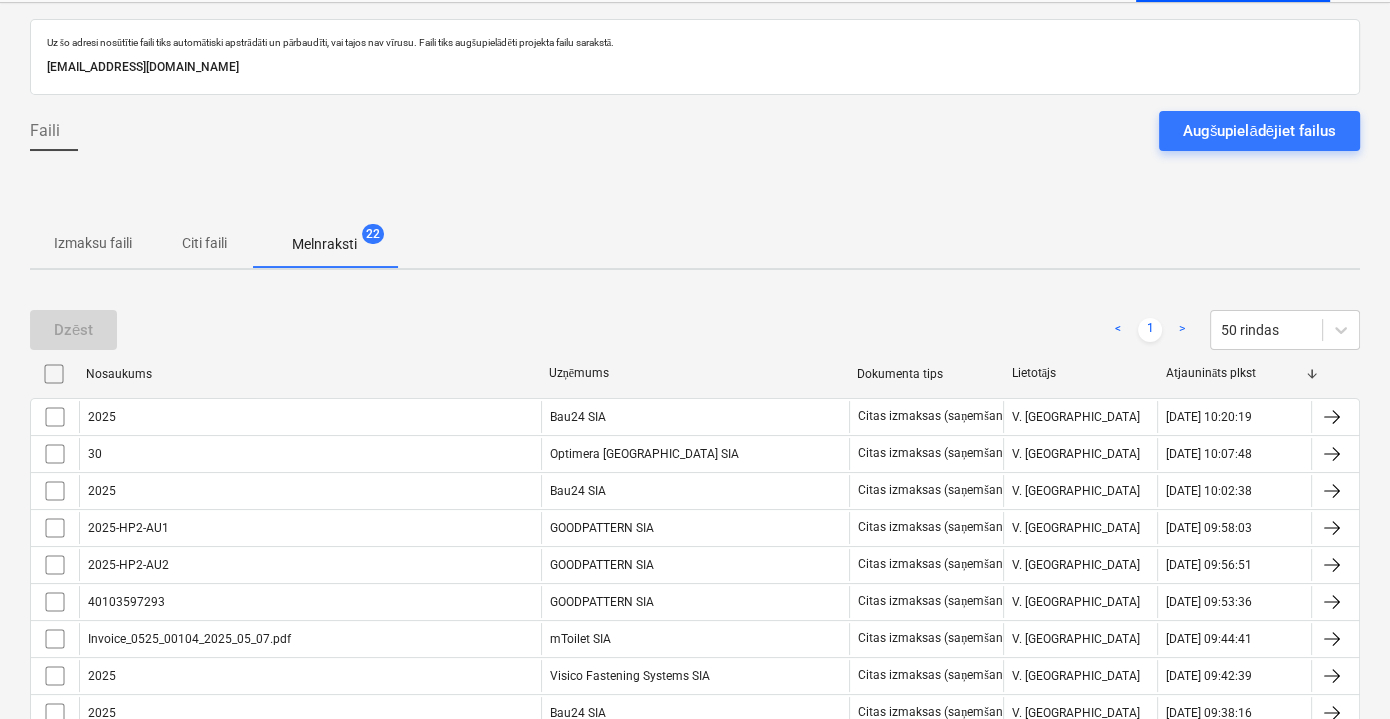 click on "Citi faili" at bounding box center [204, 243] 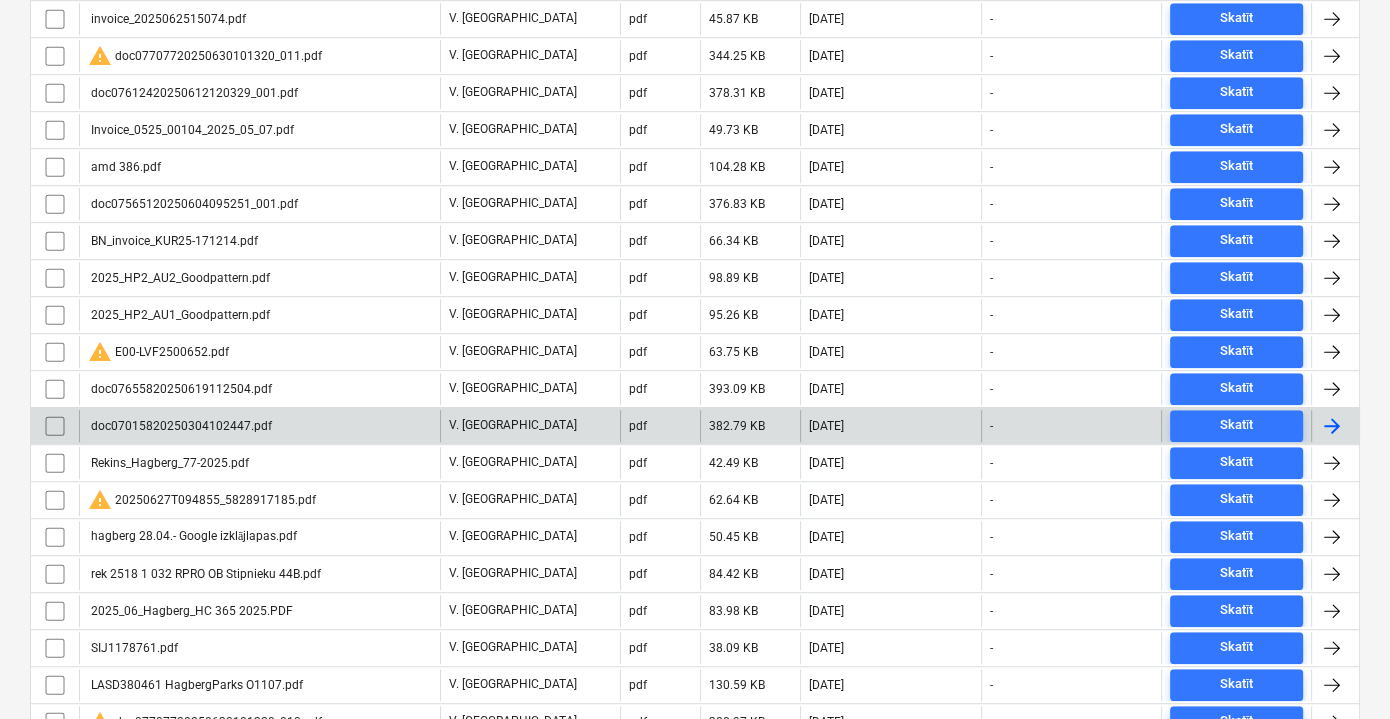 scroll, scrollTop: 1180, scrollLeft: 0, axis: vertical 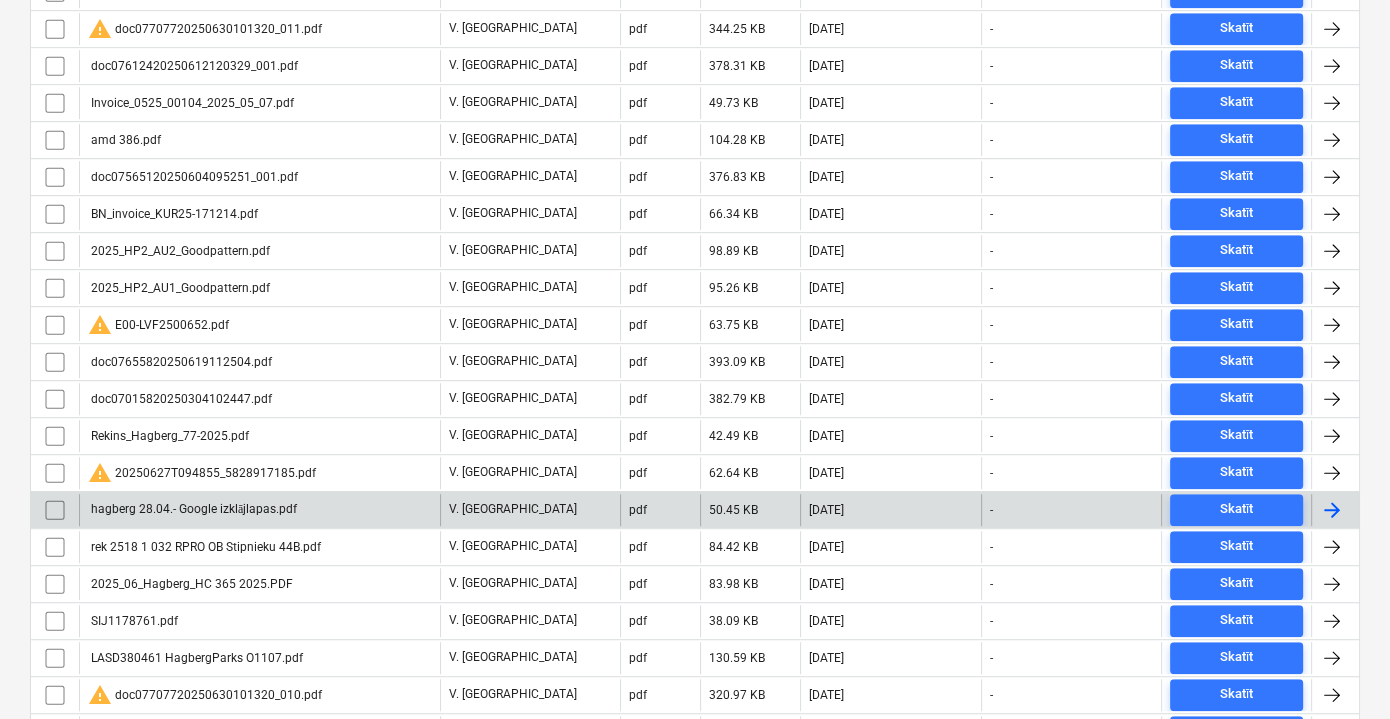 click on "hagberg 28.04.- Google izklājlapas.pdf" at bounding box center (259, 510) 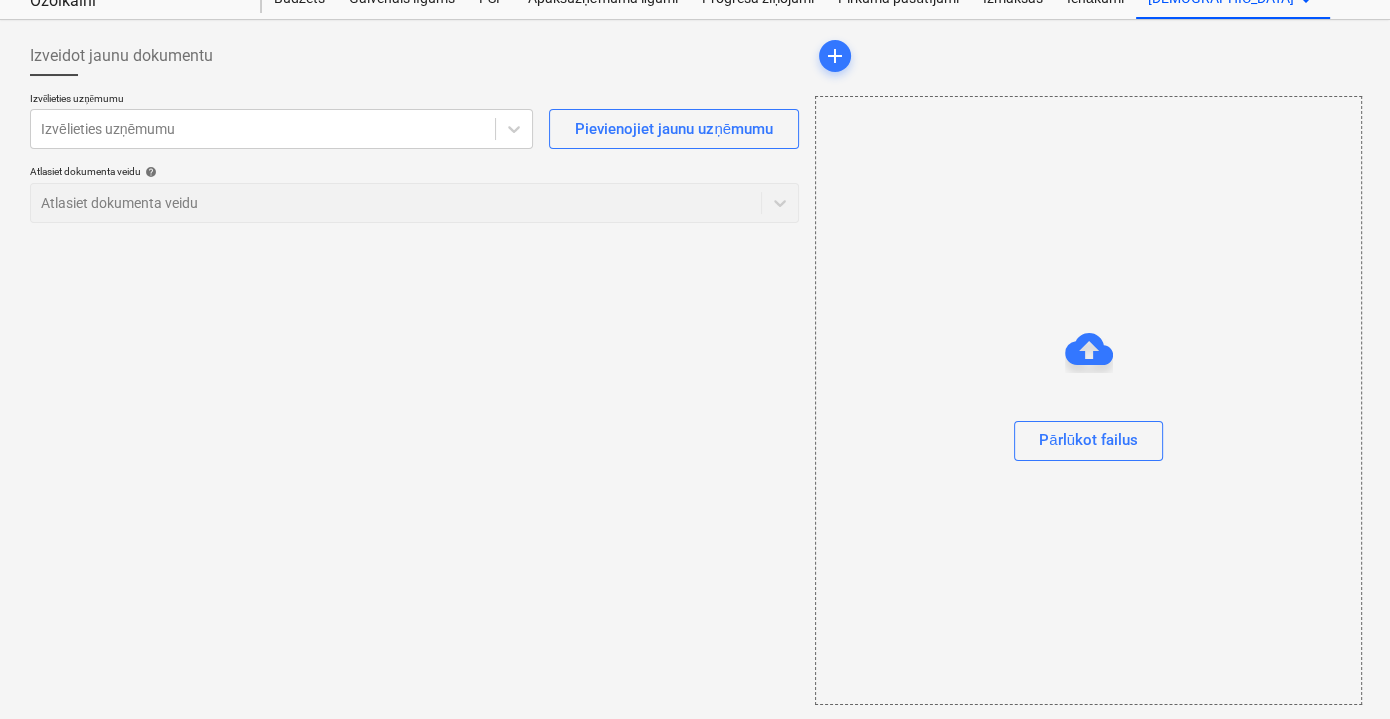 scroll, scrollTop: 0, scrollLeft: 0, axis: both 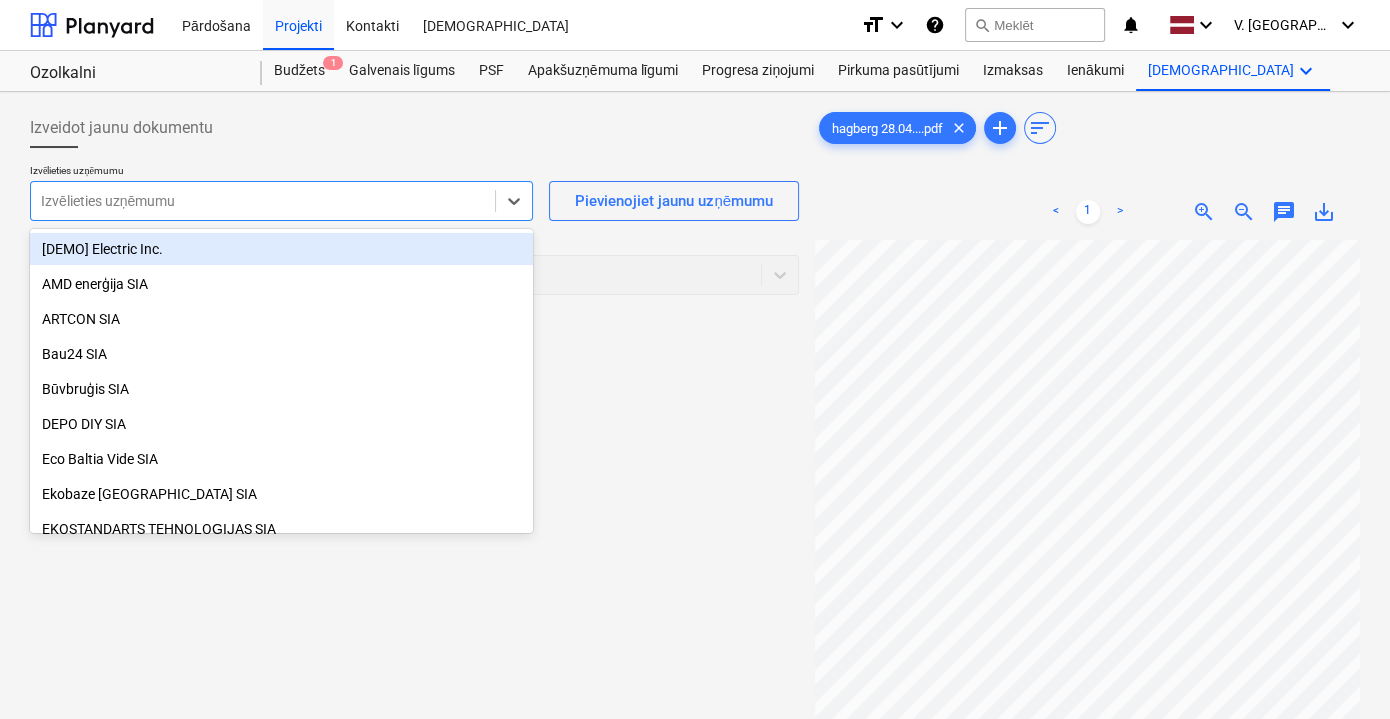 click on "Izvēlieties uzņēmumu" at bounding box center (263, 201) 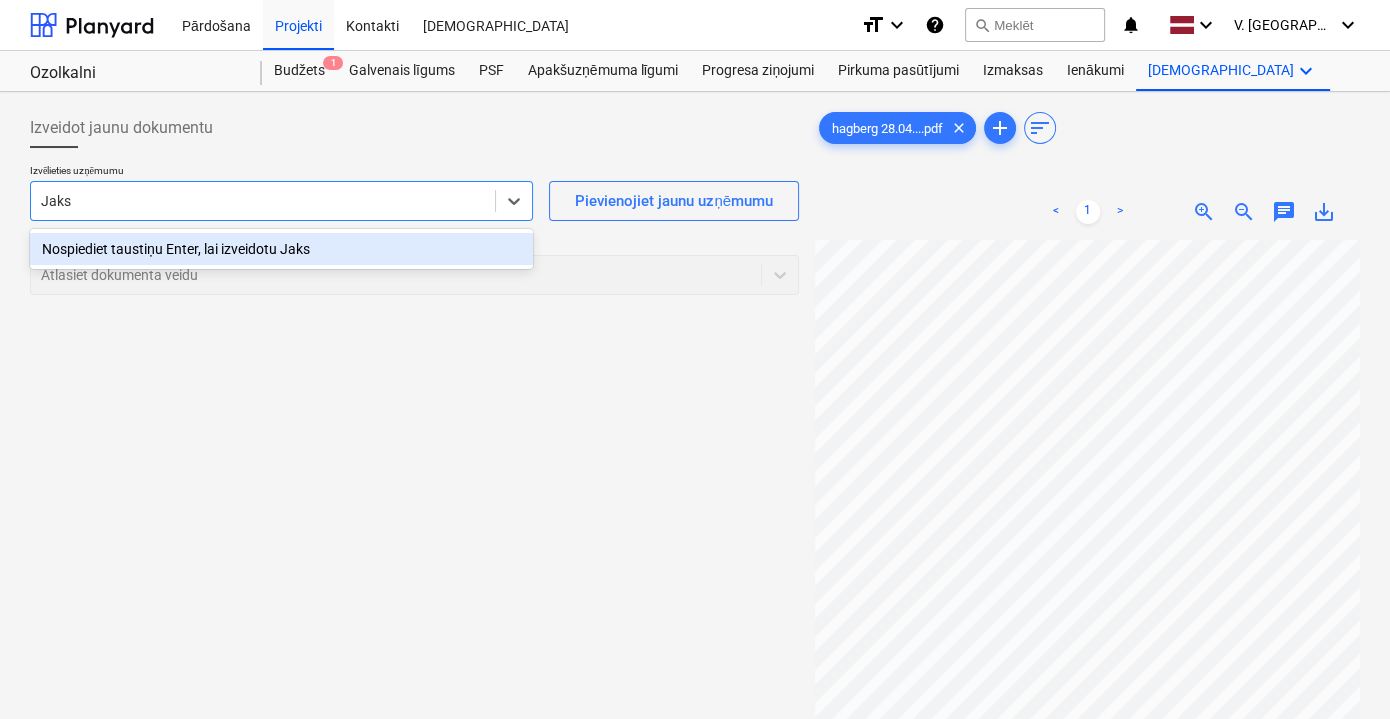 type on "Jaks V" 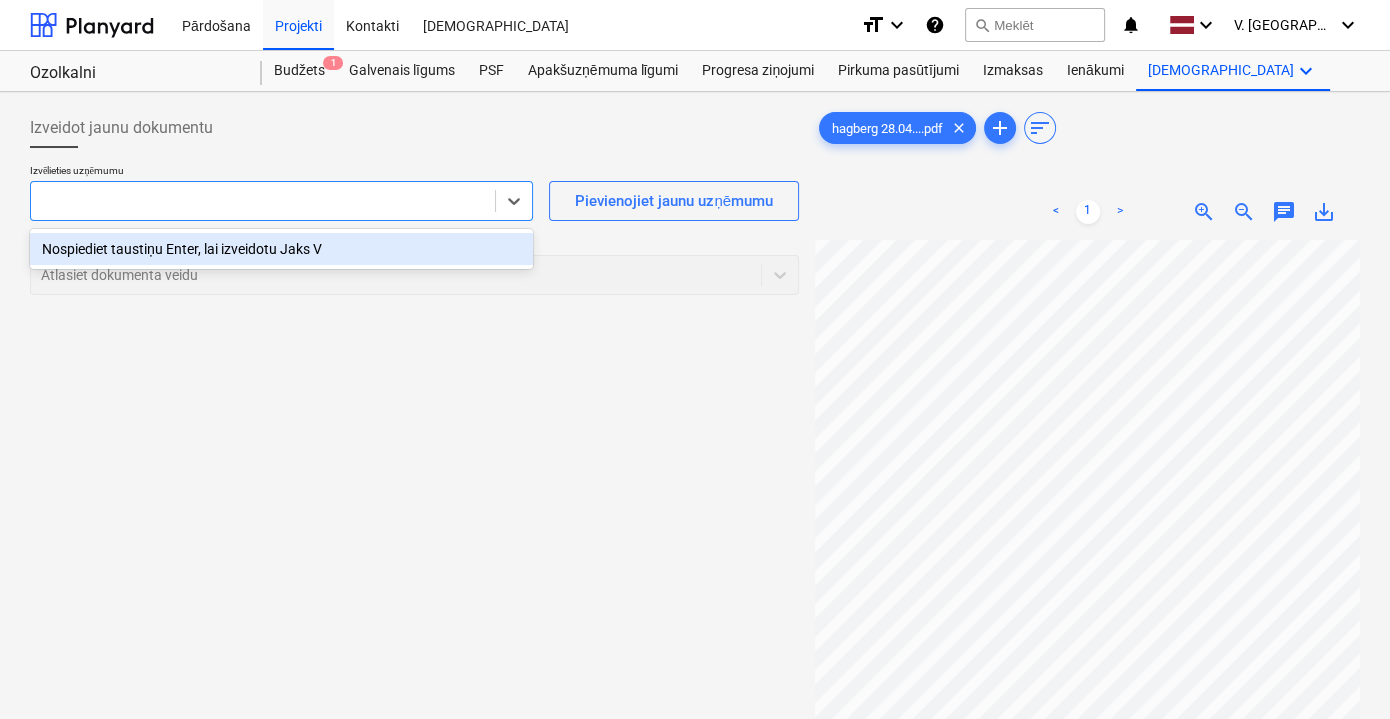 click at bounding box center [263, 201] 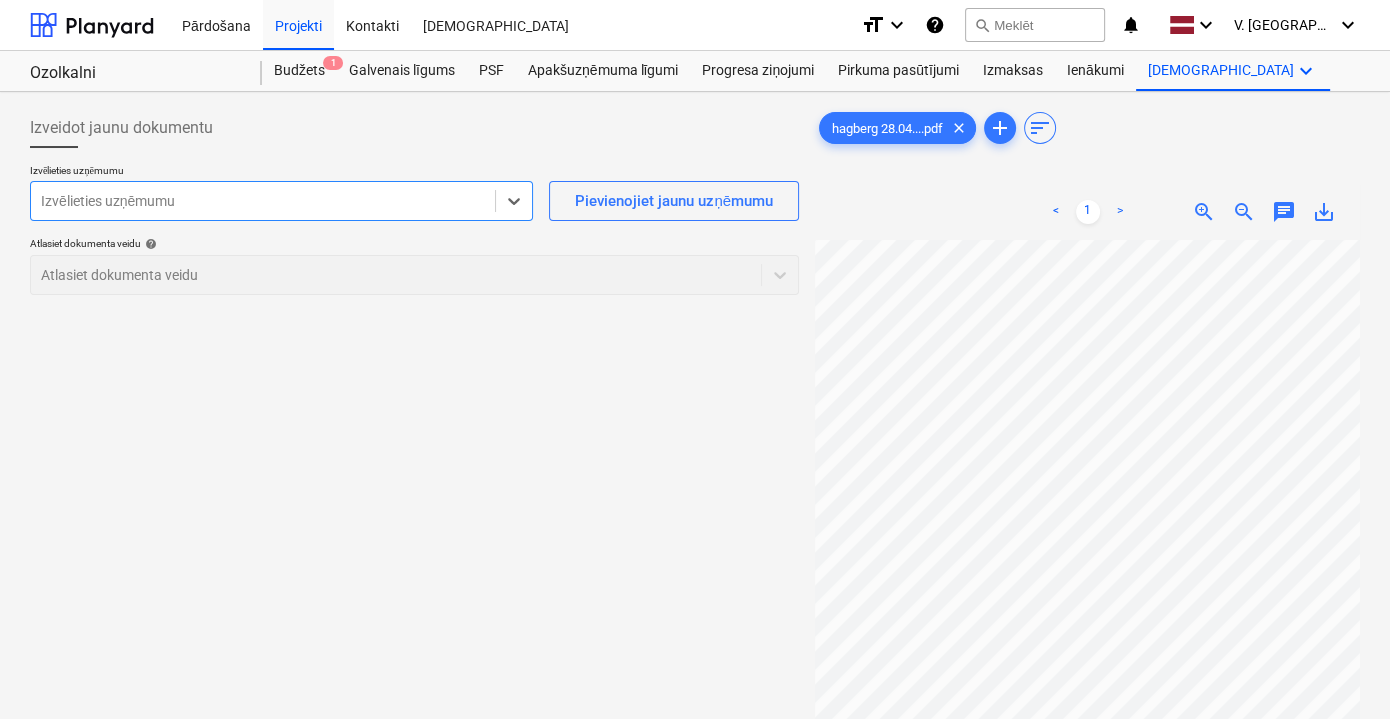 click at bounding box center [263, 201] 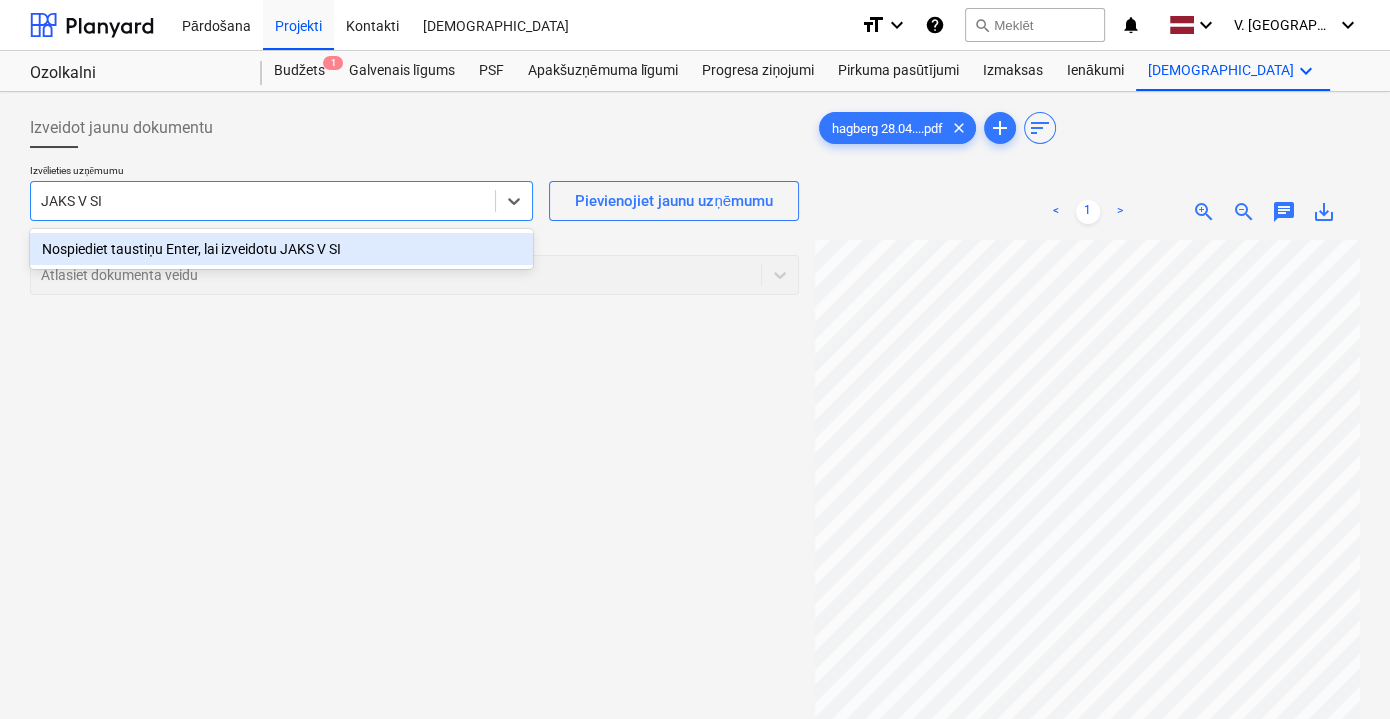 type on "JAKS V SIA" 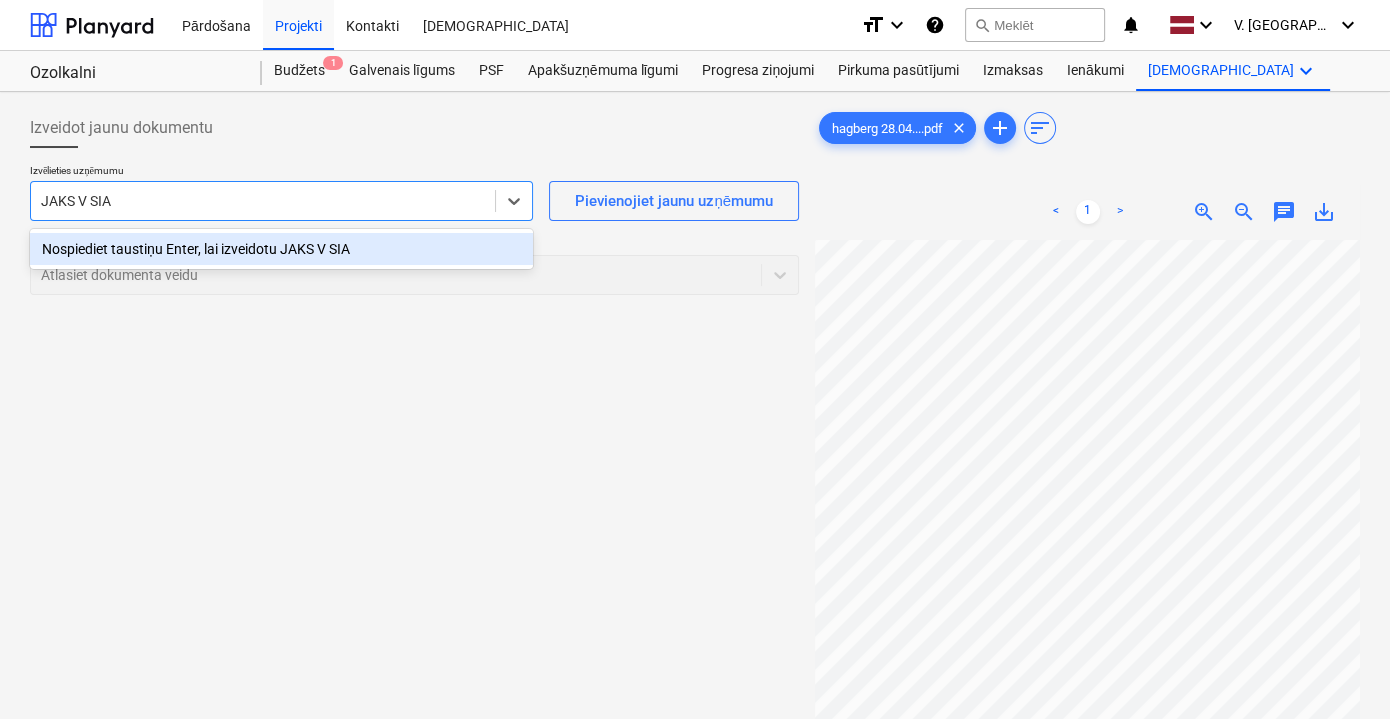 type 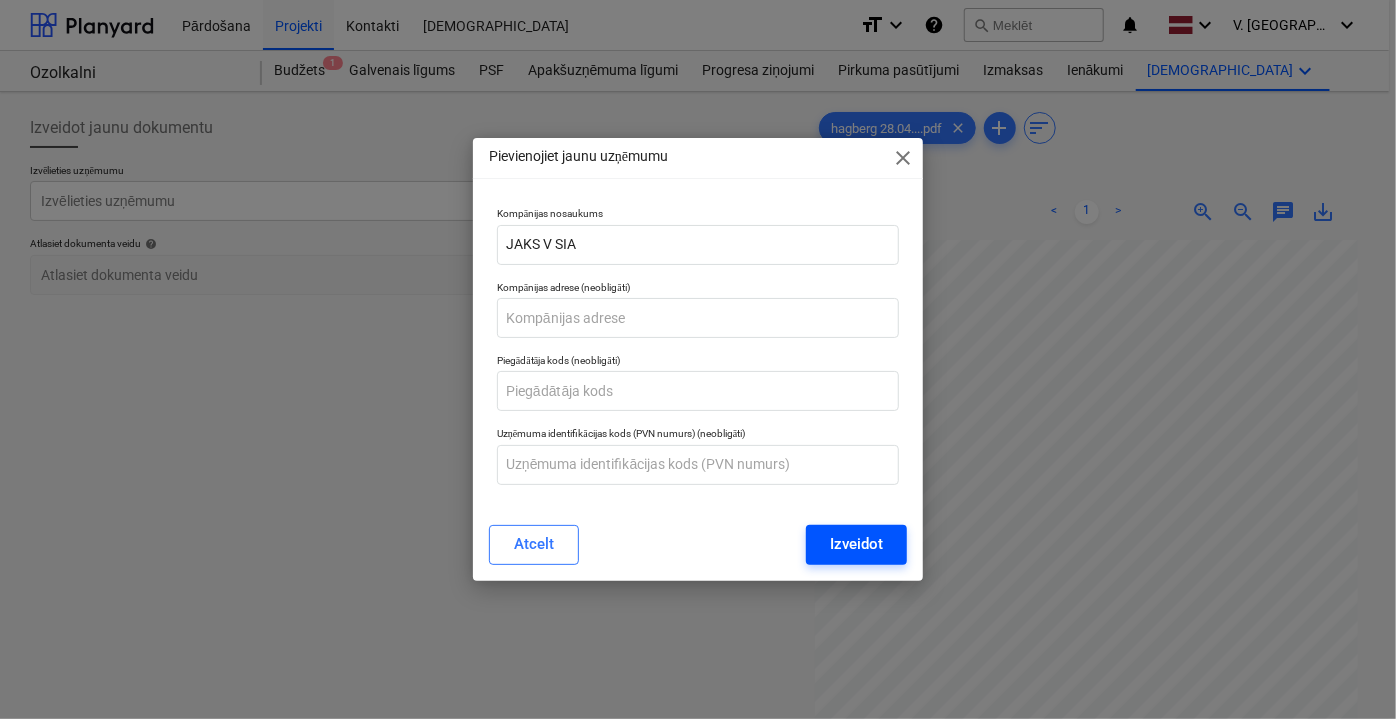 click on "Izveidot" at bounding box center (856, 544) 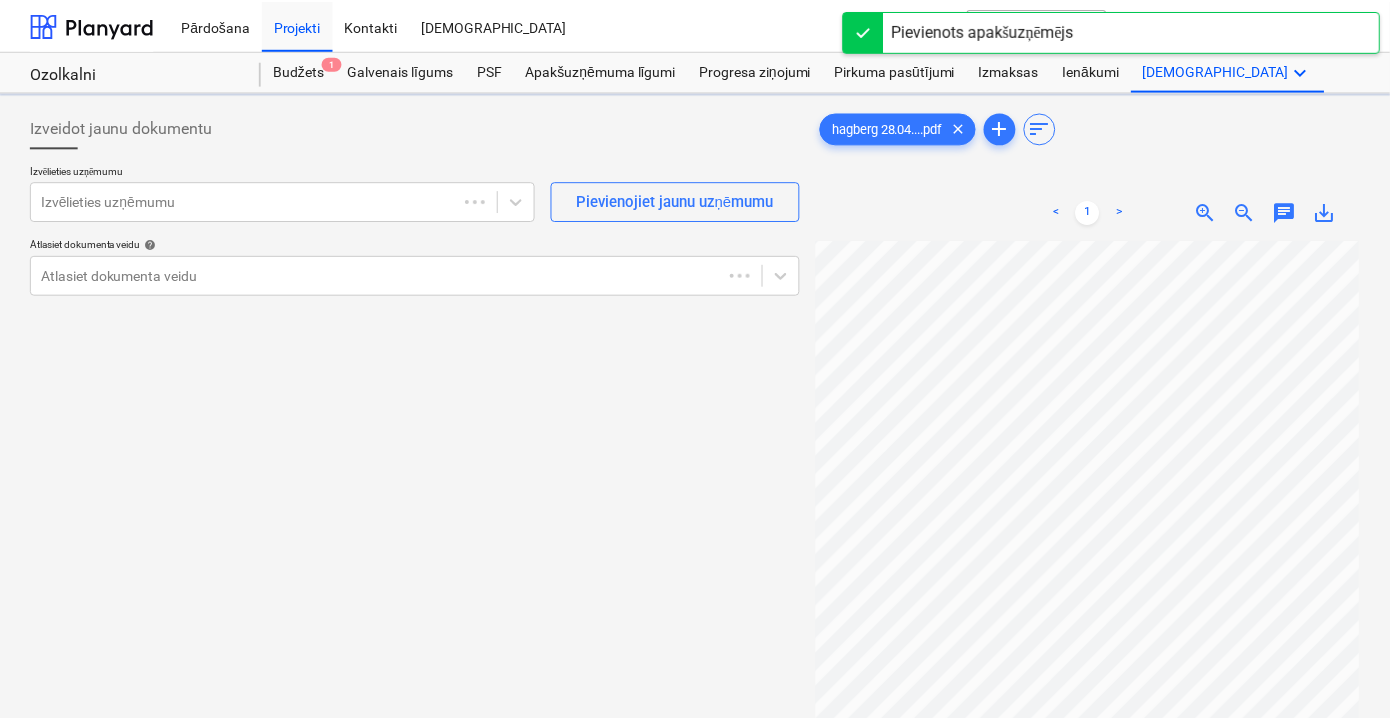 scroll, scrollTop: 0, scrollLeft: 58, axis: horizontal 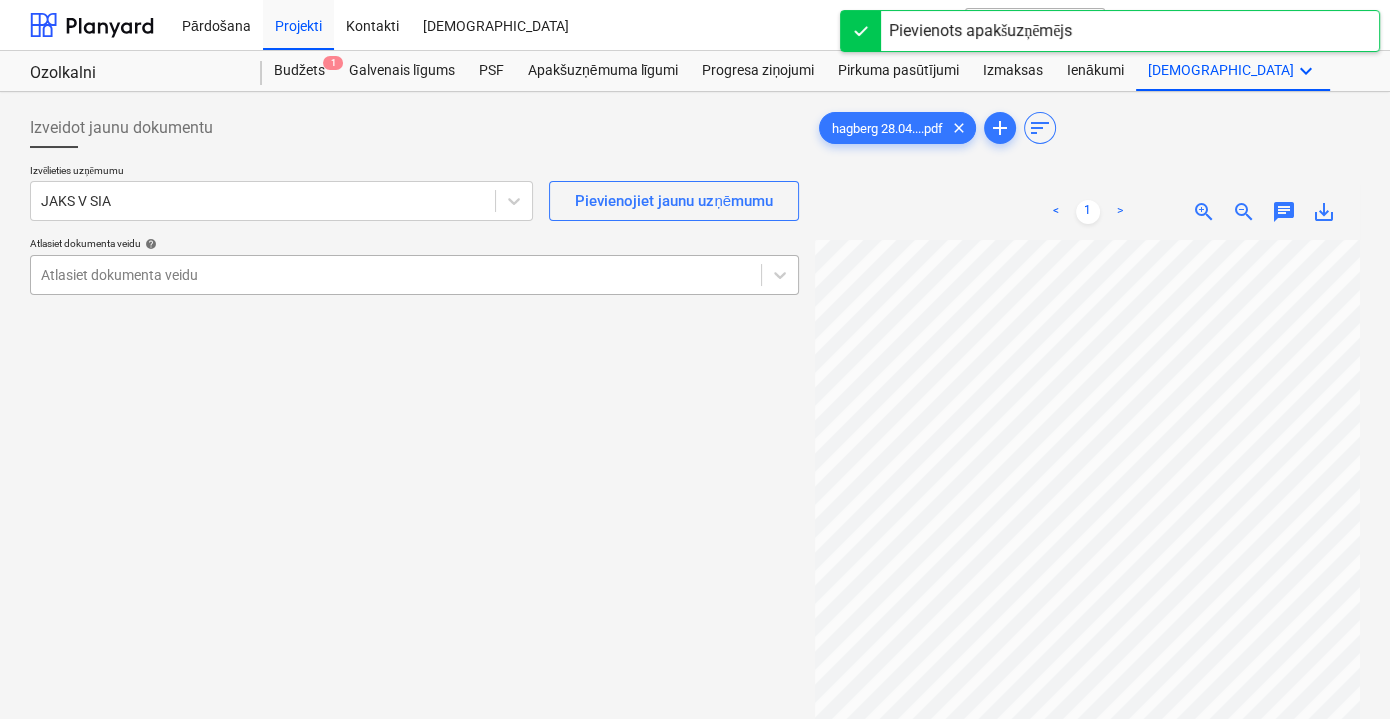 click at bounding box center [396, 275] 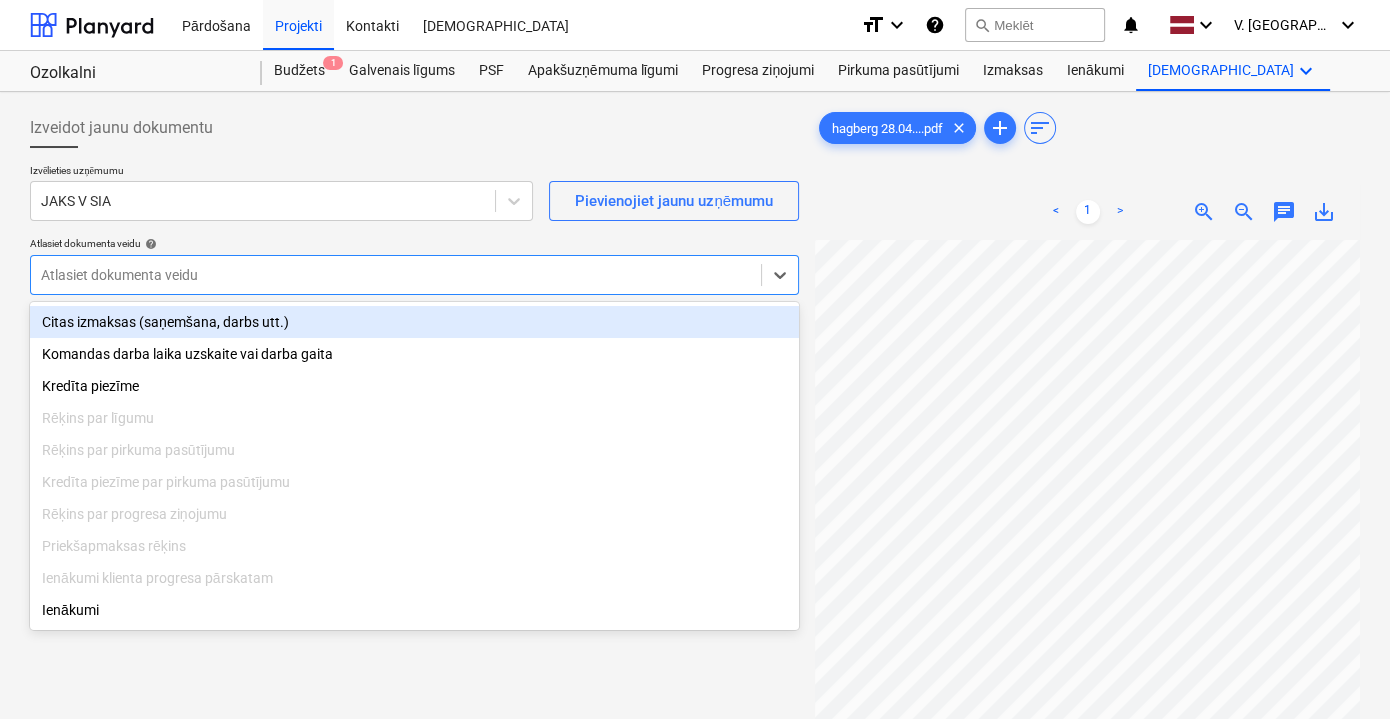 click on "Citas izmaksas (saņemšana, darbs utt.)" at bounding box center [414, 322] 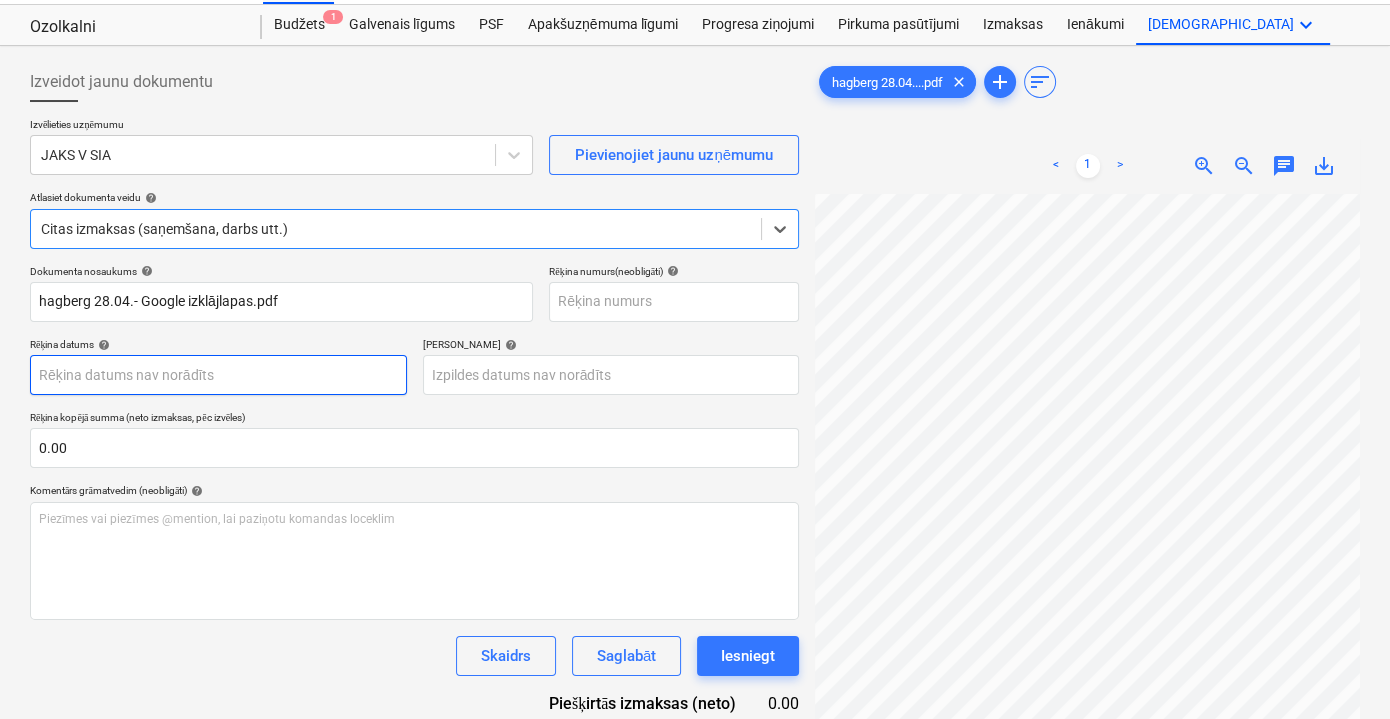 scroll, scrollTop: 90, scrollLeft: 0, axis: vertical 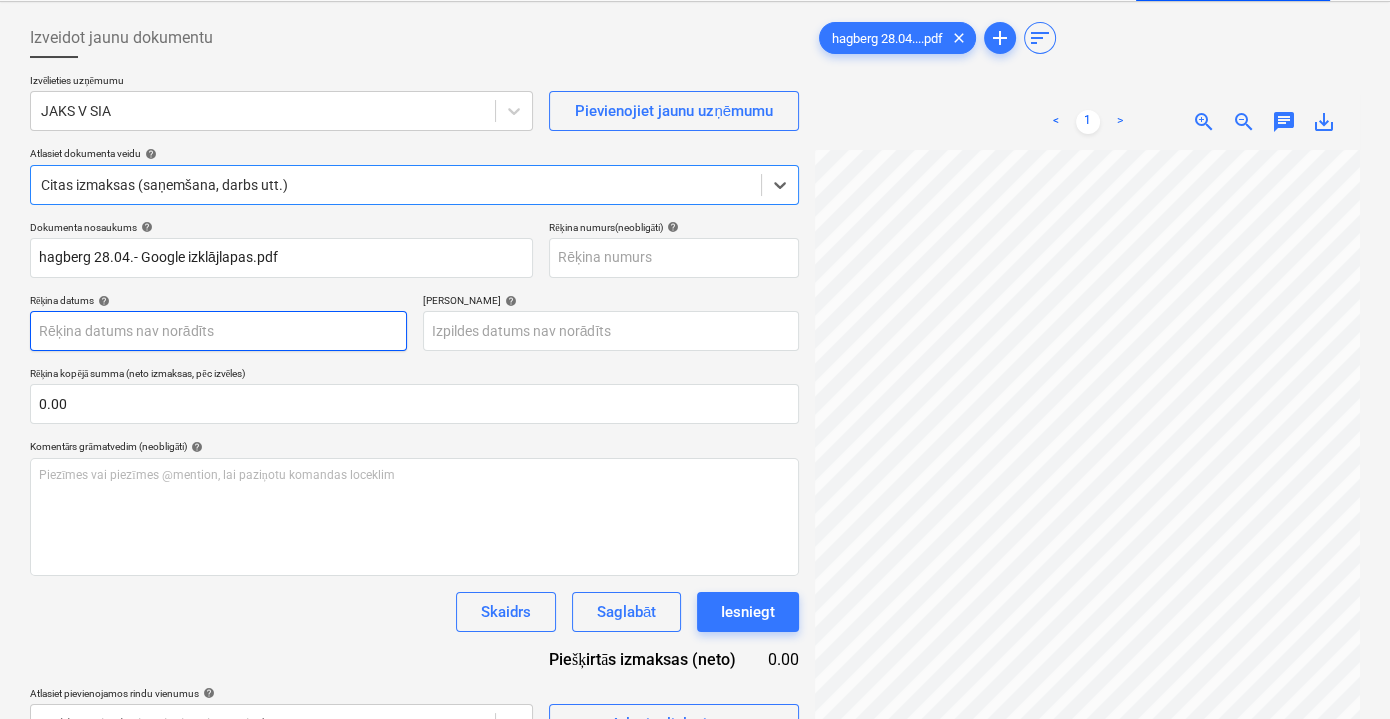 click on "Pārdošana Projekti Kontakti Iesūtne format_size keyboard_arrow_down help search Meklēt notifications 0 keyboard_arrow_down V. Filipčenko keyboard_arrow_down Ozolkalni Ozolkalni Budžets 1 Galvenais līgums PSF Apakšuzņēmuma līgumi Progresa ziņojumi Pirkuma pasūtījumi Izmaksas Ienākumi Vairāk keyboard_arrow_down Izveidot jaunu dokumentu Izvēlieties uzņēmumu JAKS V SIA   Pievienojiet jaunu uzņēmumu Atlasiet dokumenta veidu help option Citas izmaksas (saņemšana, darbs utt.), selected.   Select is focused ,type to refine list, press Down to open the menu,  Citas izmaksas (saņemšana, darbs utt.) Dokumenta nosaukums help hagberg 28.04.- Google izklājlapas.pdf Rēķina numurs  (neobligāti) help Rēķina datums help Press the down arrow key to interact with the calendar and
select a date. Press the question mark key to get the keyboard shortcuts for changing dates. Termiņš help Rēķina kopējā summa (neto izmaksas, pēc izvēles) 0.00 Komentārs grāmatvedim (neobligāti) help <" at bounding box center (695, 269) 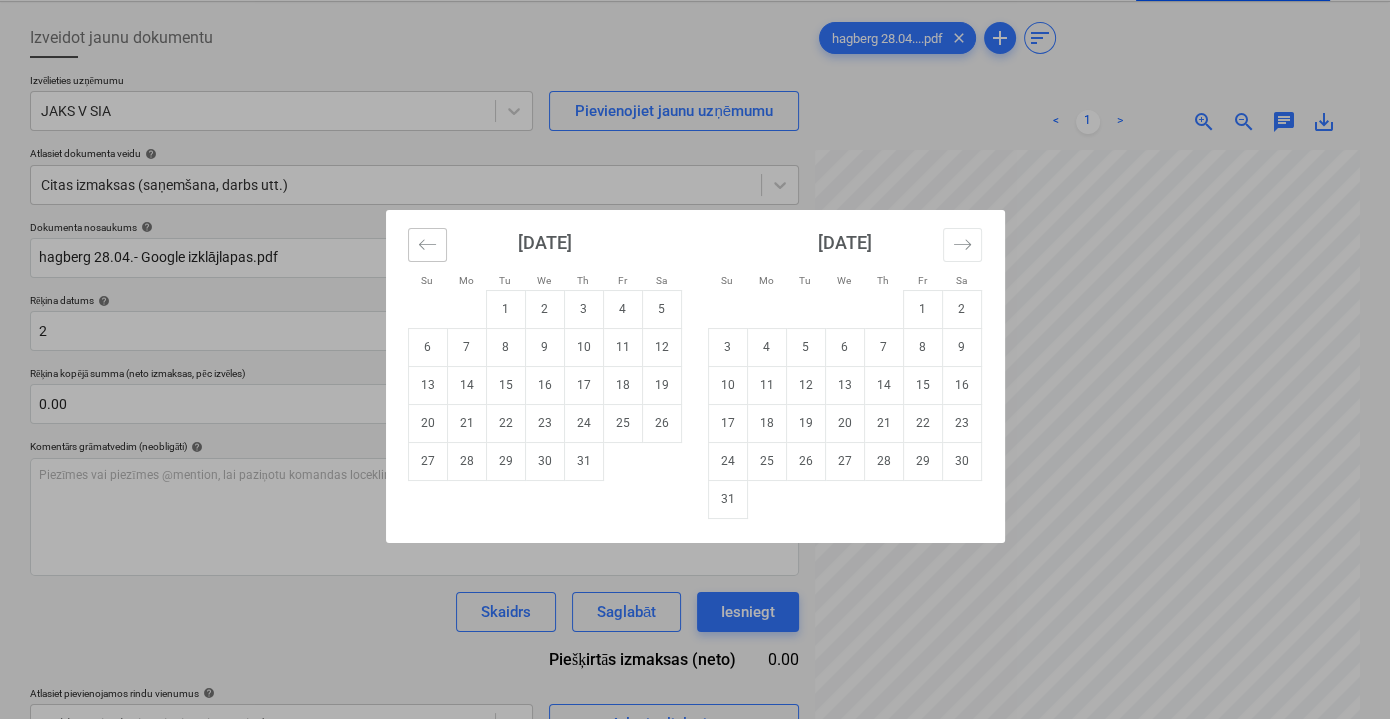 click at bounding box center (427, 245) 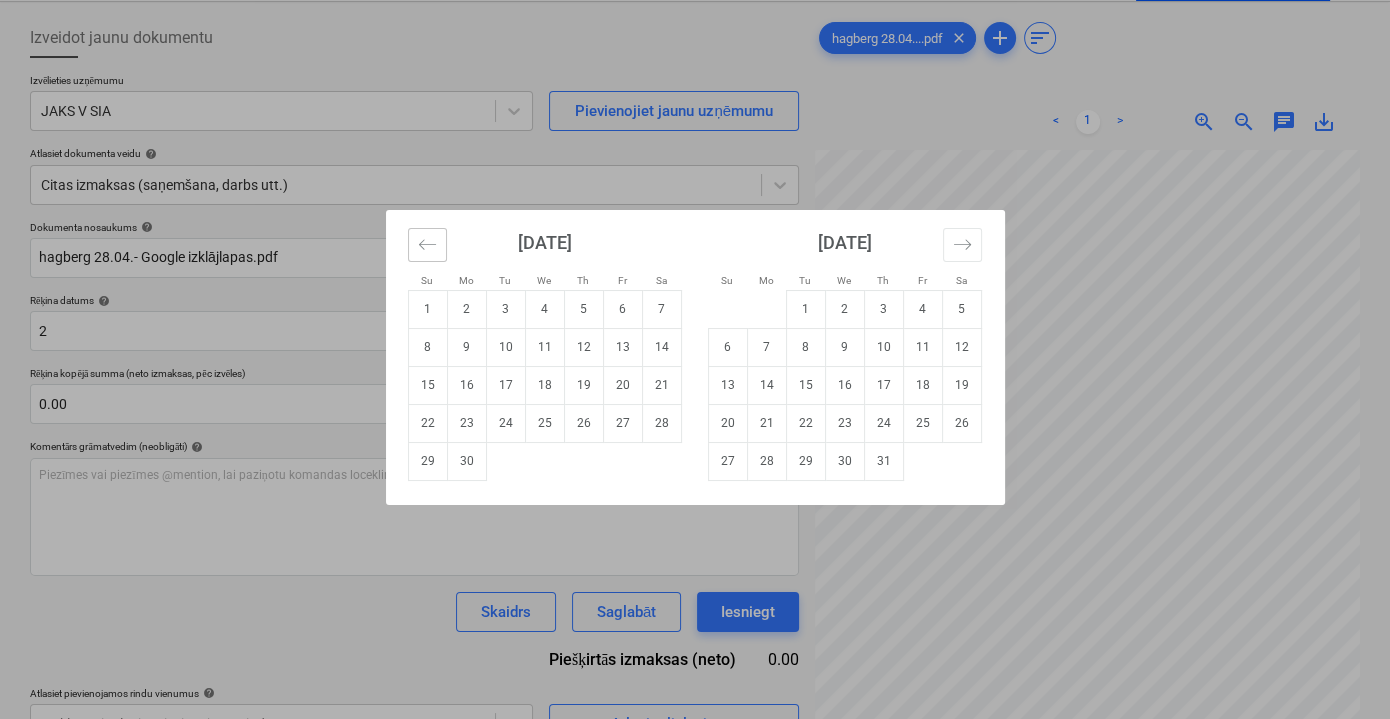 click at bounding box center [427, 245] 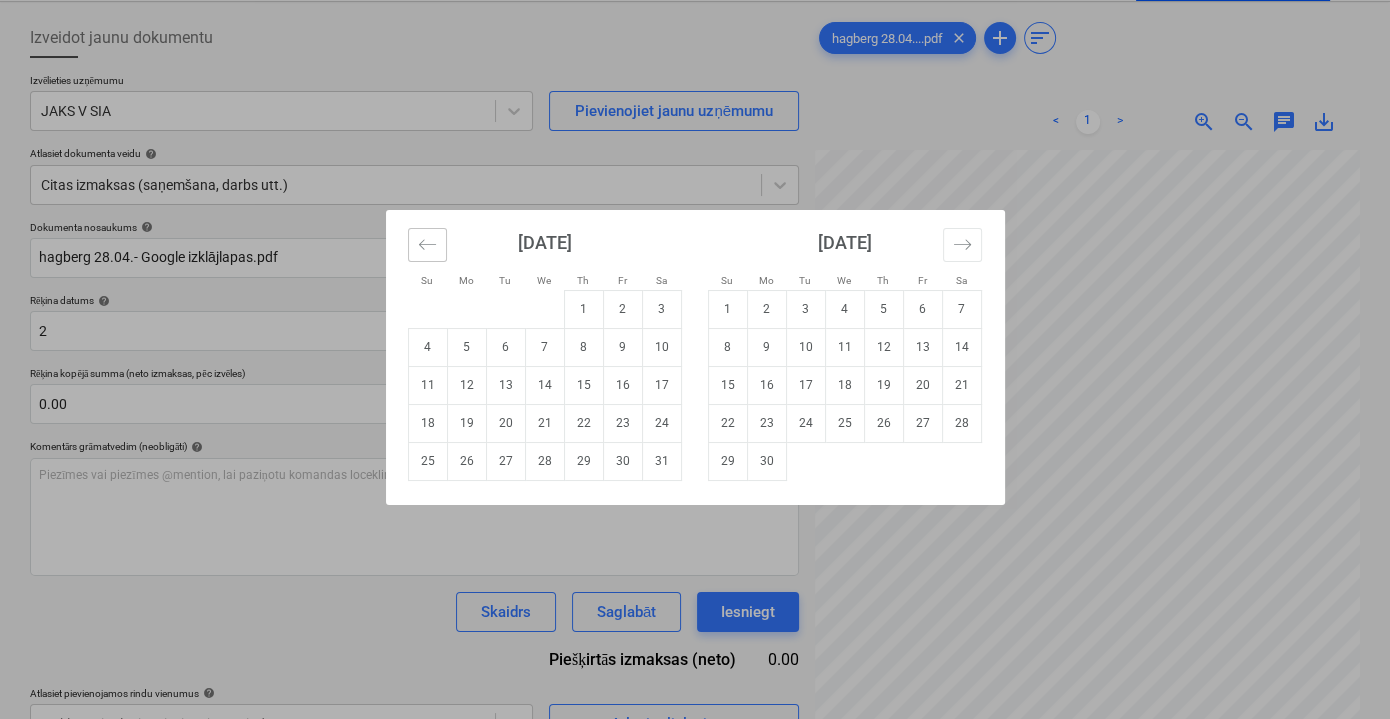 click at bounding box center (427, 245) 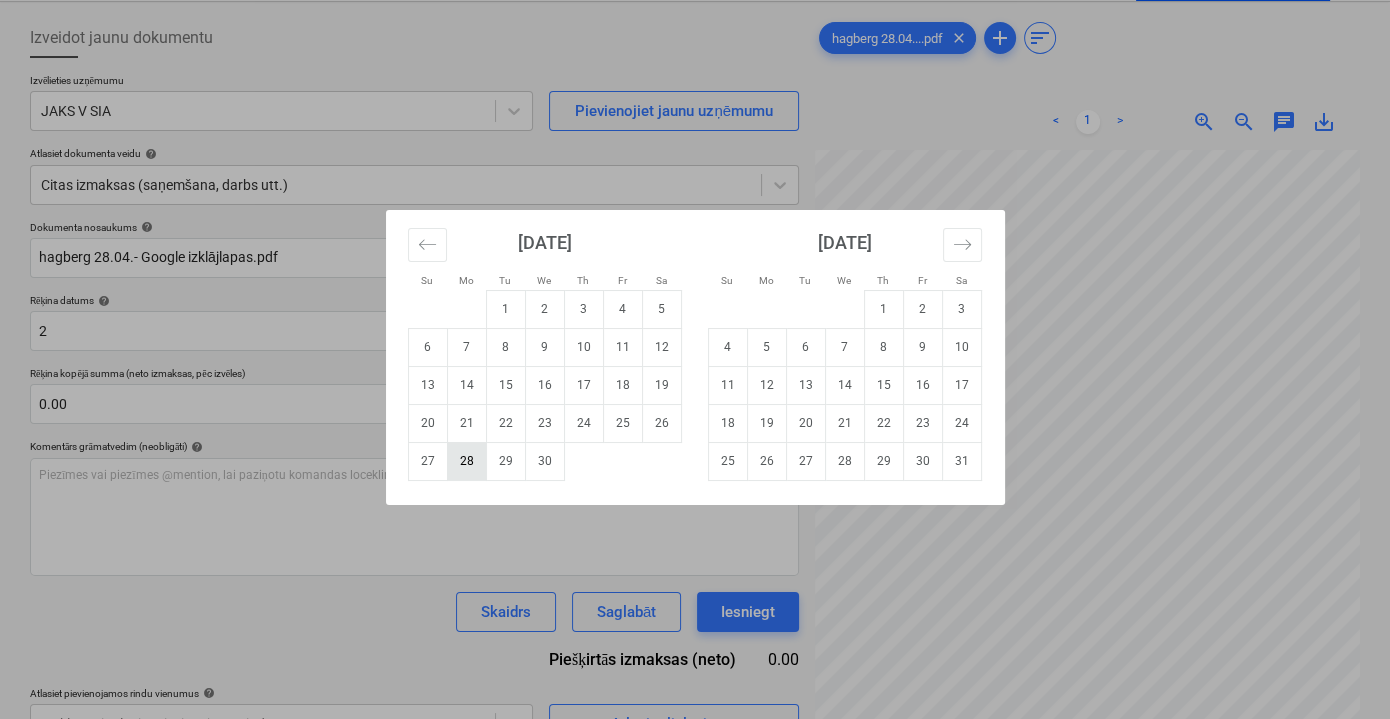 click on "28" at bounding box center [466, 461] 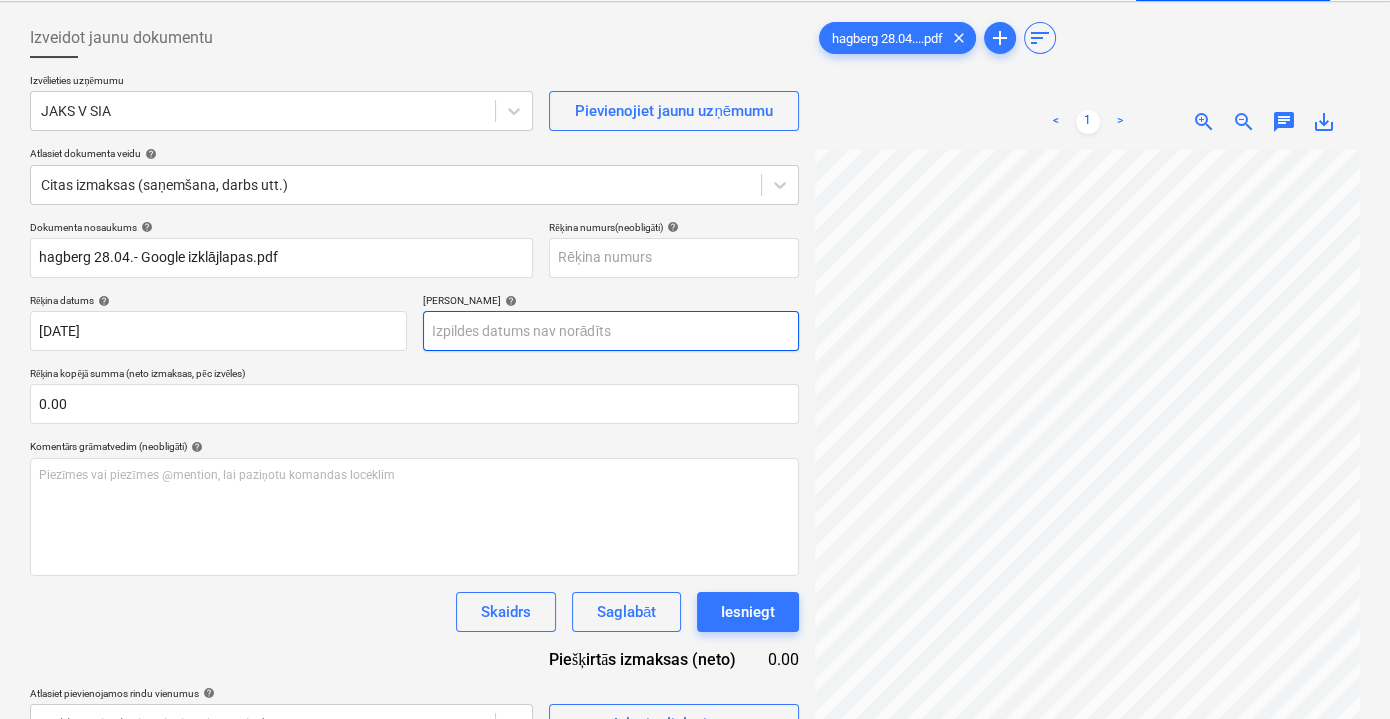 click on "Pārdošana Projekti Kontakti Iesūtne format_size keyboard_arrow_down help search Meklēt notifications 0 keyboard_arrow_down V. Filipčenko keyboard_arrow_down Ozolkalni Ozolkalni Budžets 1 Galvenais līgums PSF Apakšuzņēmuma līgumi Progresa ziņojumi Pirkuma pasūtījumi Izmaksas Ienākumi Vairāk keyboard_arrow_down Izveidot jaunu dokumentu Izvēlieties uzņēmumu JAKS V SIA   Pievienojiet jaunu uzņēmumu Atlasiet dokumenta veidu help Citas izmaksas (saņemšana, darbs utt.) Dokumenta nosaukums help hagberg 28.04.- Google izklājlapas.pdf Rēķina numurs  (neobligāti) help Rēķina datums help 28 Apr 2025 28.04.2025 Press the down arrow key to interact with the calendar and
select a date. Press the question mark key to get the keyboard shortcuts for changing dates. Termiņš help Press the down arrow key to interact with the calendar and
select a date. Press the question mark key to get the keyboard shortcuts for changing dates. Rēķina kopējā summa (neto izmaksas, pēc izvēles) 0.00" at bounding box center [695, 269] 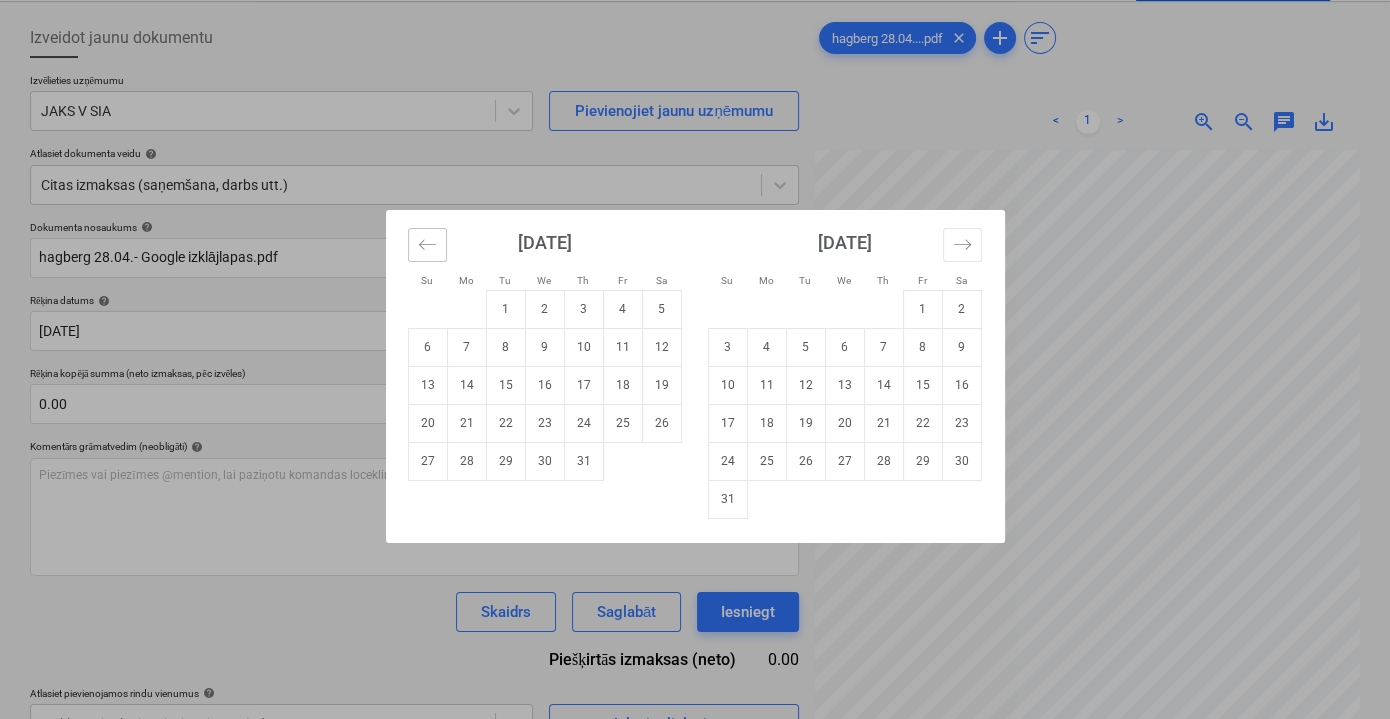 click 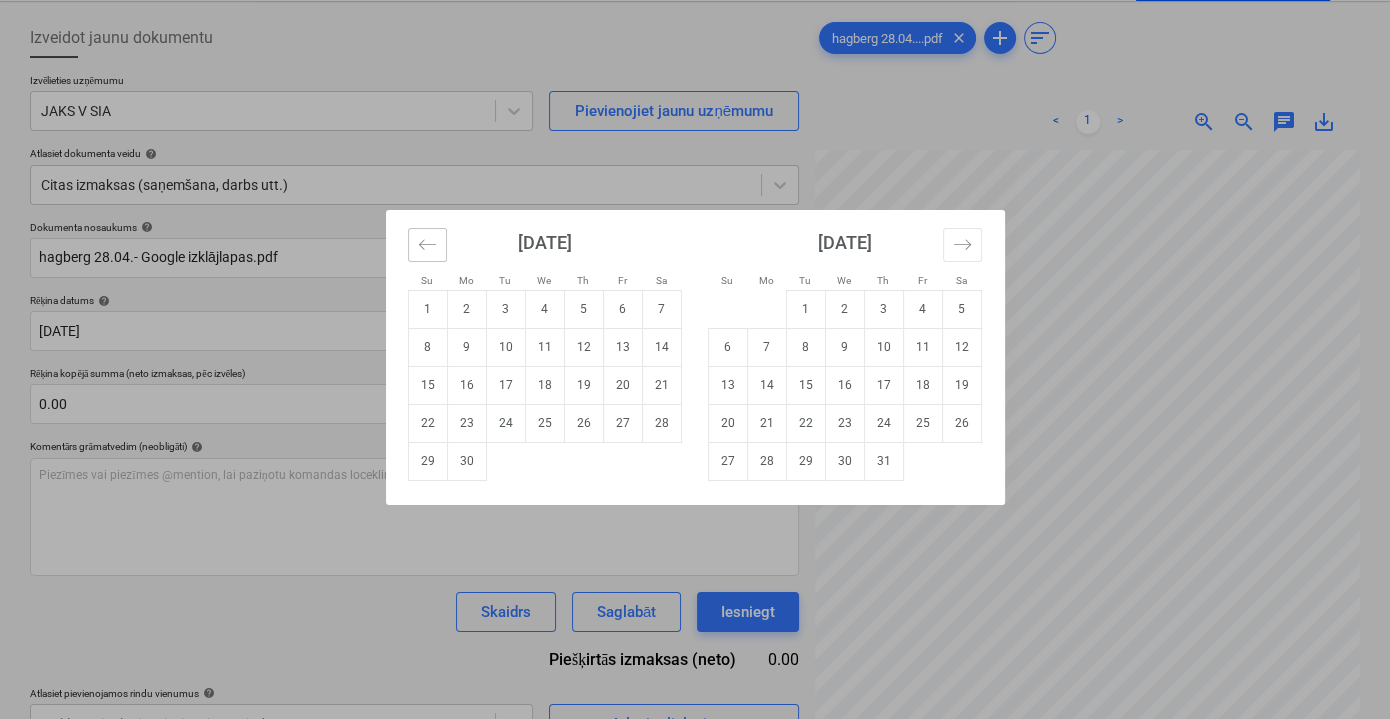 click 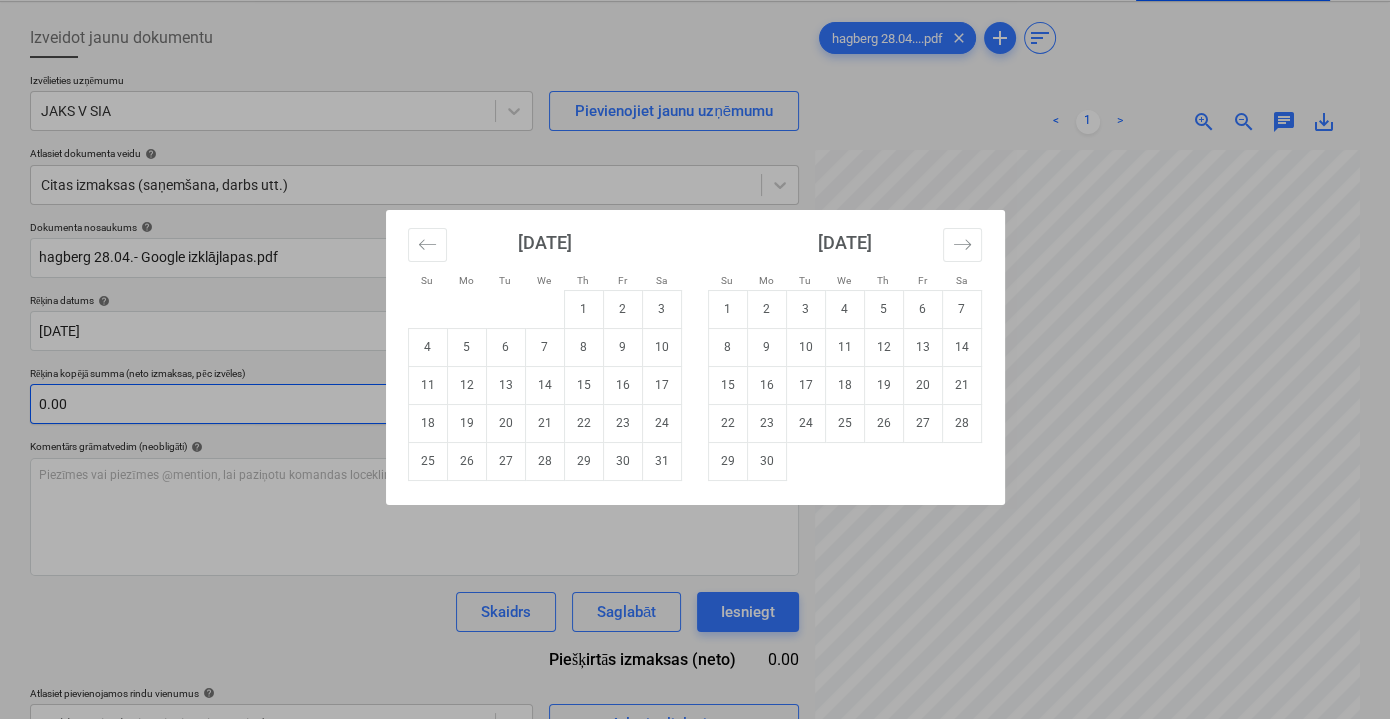 click on "15" at bounding box center [583, 385] 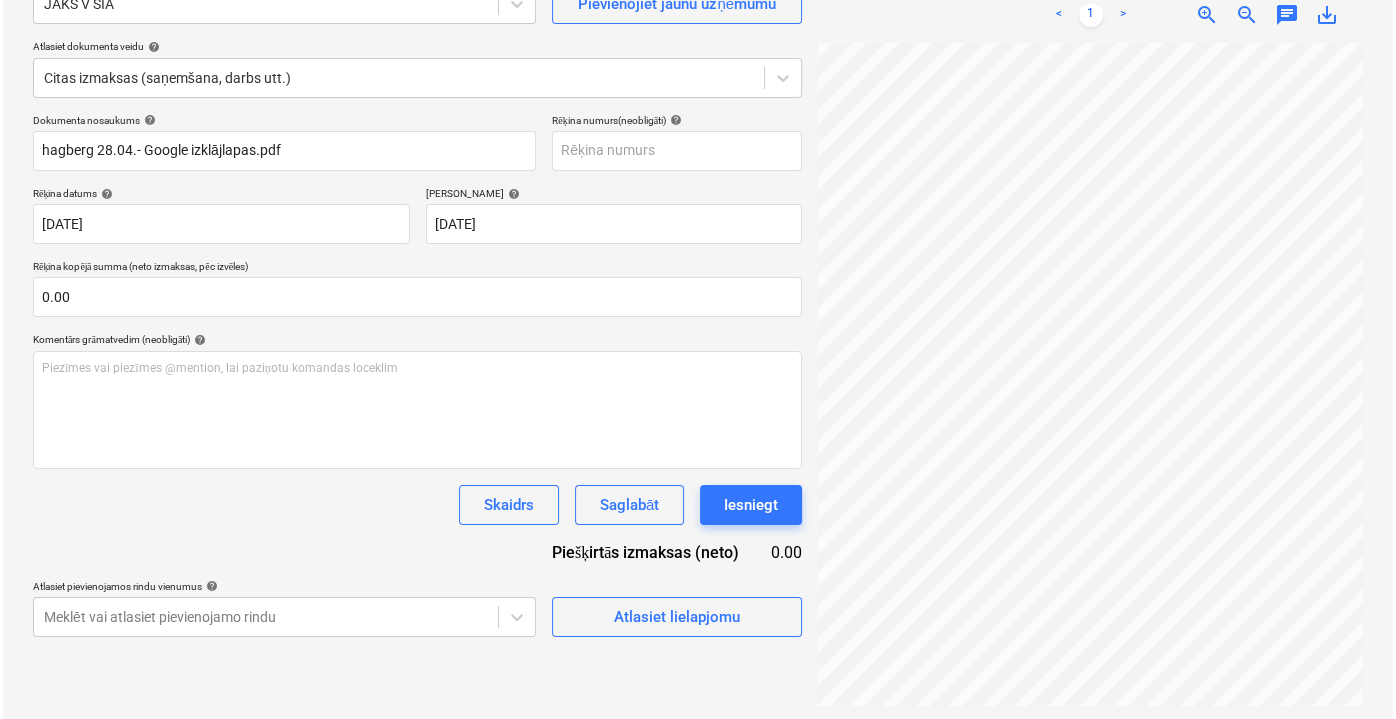 scroll, scrollTop: 199, scrollLeft: 0, axis: vertical 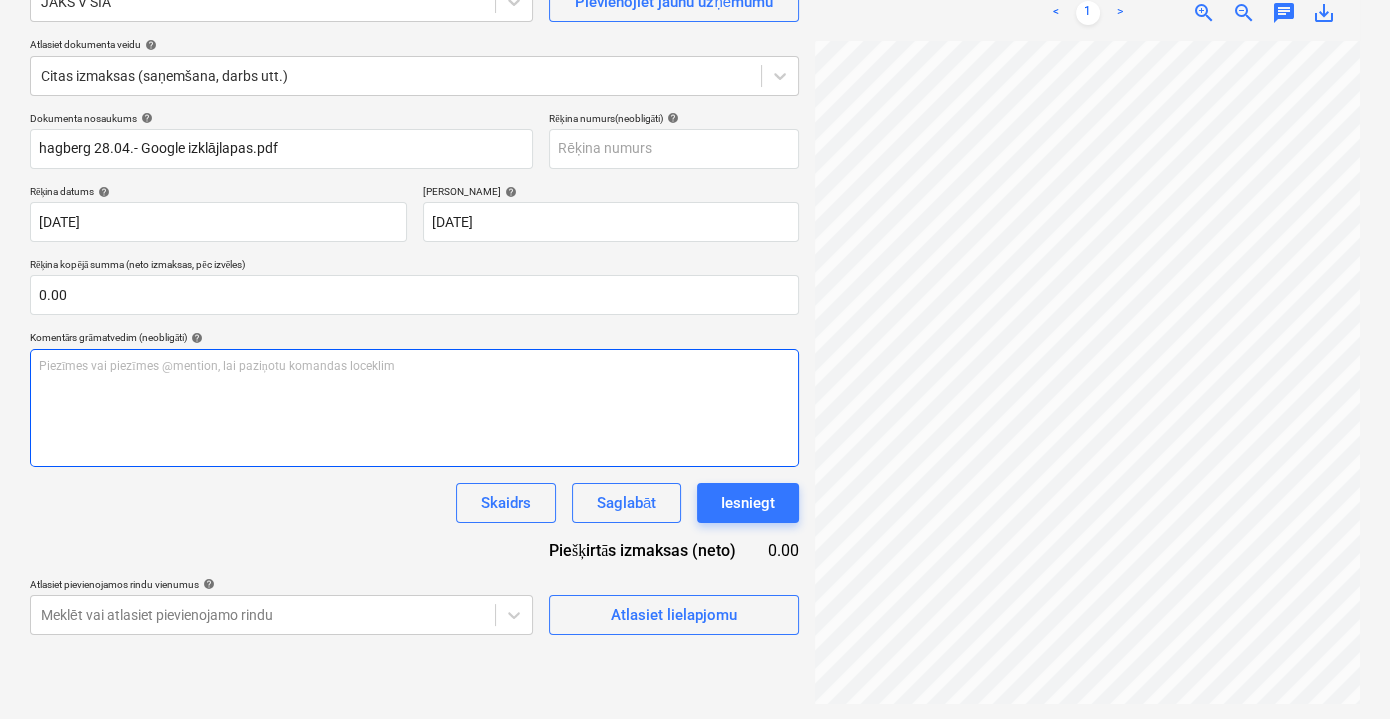 click on "Piezīmes vai piezīmes @mention, lai paziņotu komandas loceklim ﻿" at bounding box center [414, 408] 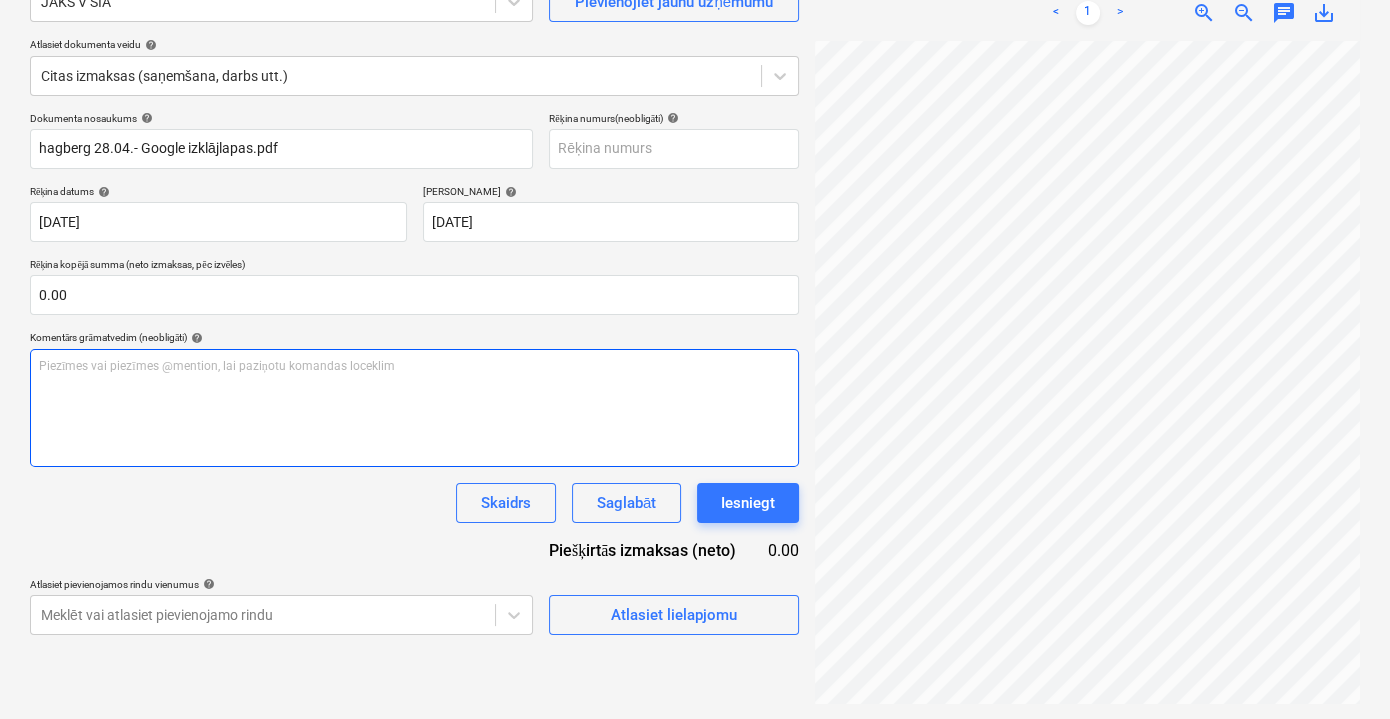 type 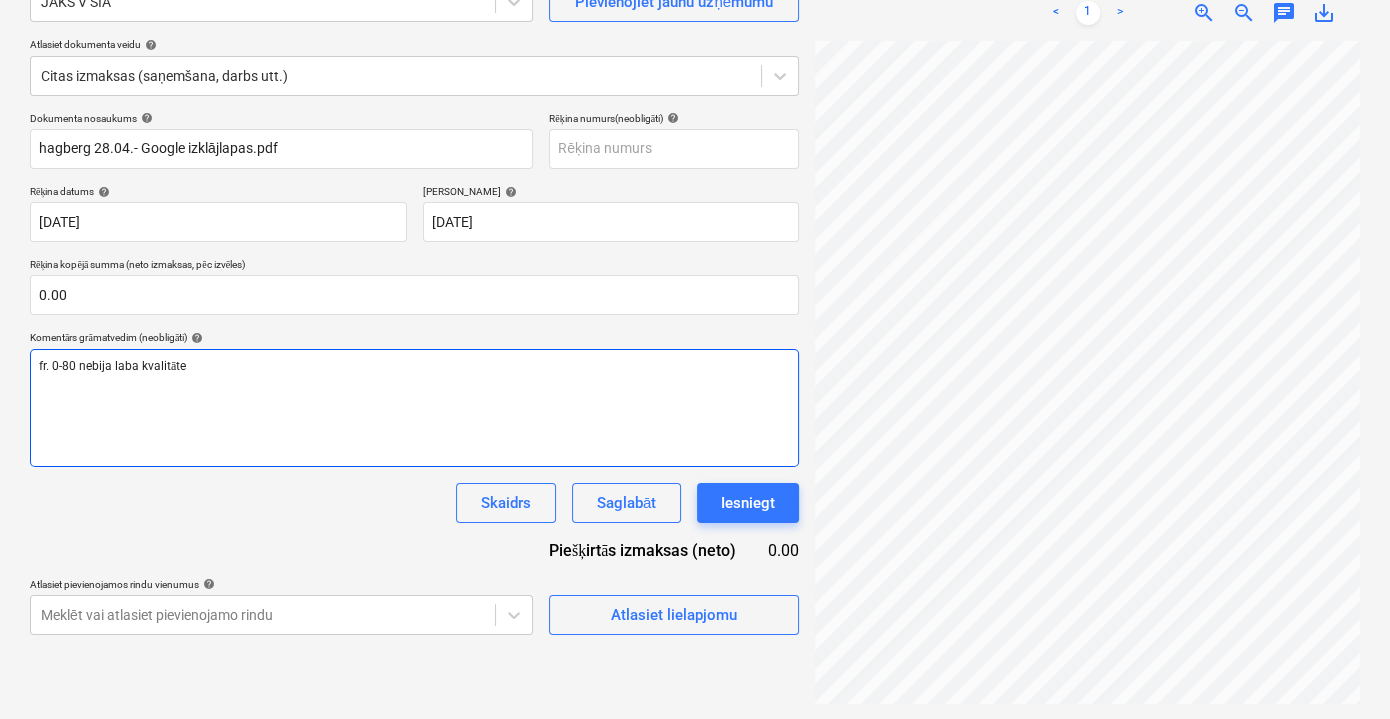 drag, startPoint x: 228, startPoint y: 358, endPoint x: 34, endPoint y: 358, distance: 194 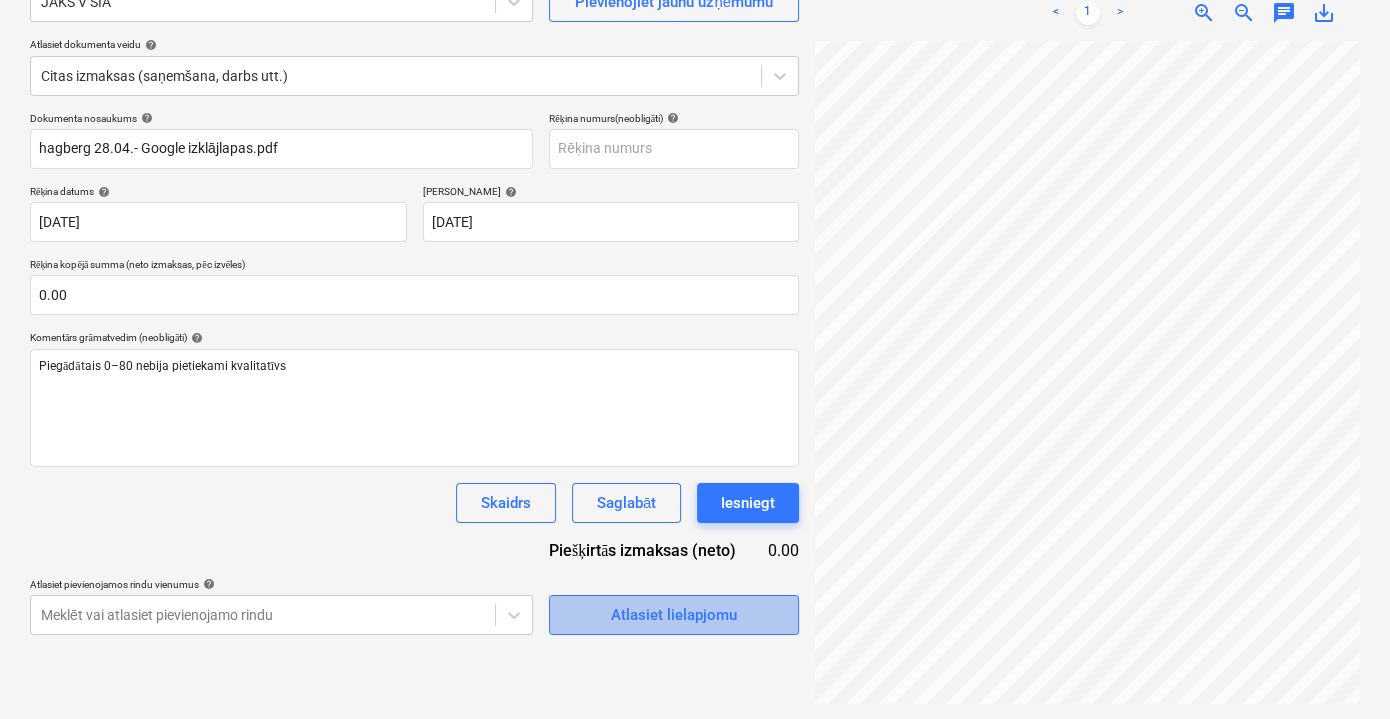 click on "Atlasiet lielapjomu" at bounding box center (674, 615) 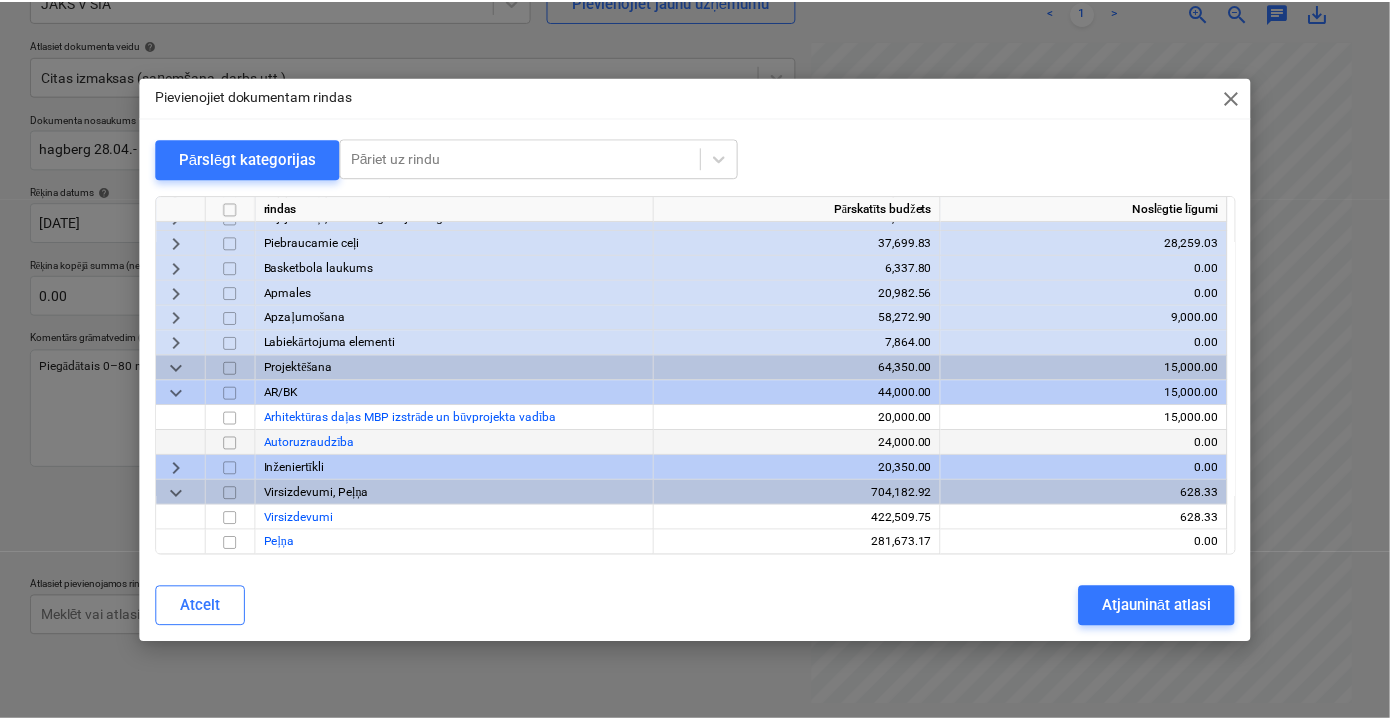 scroll, scrollTop: 1650, scrollLeft: 0, axis: vertical 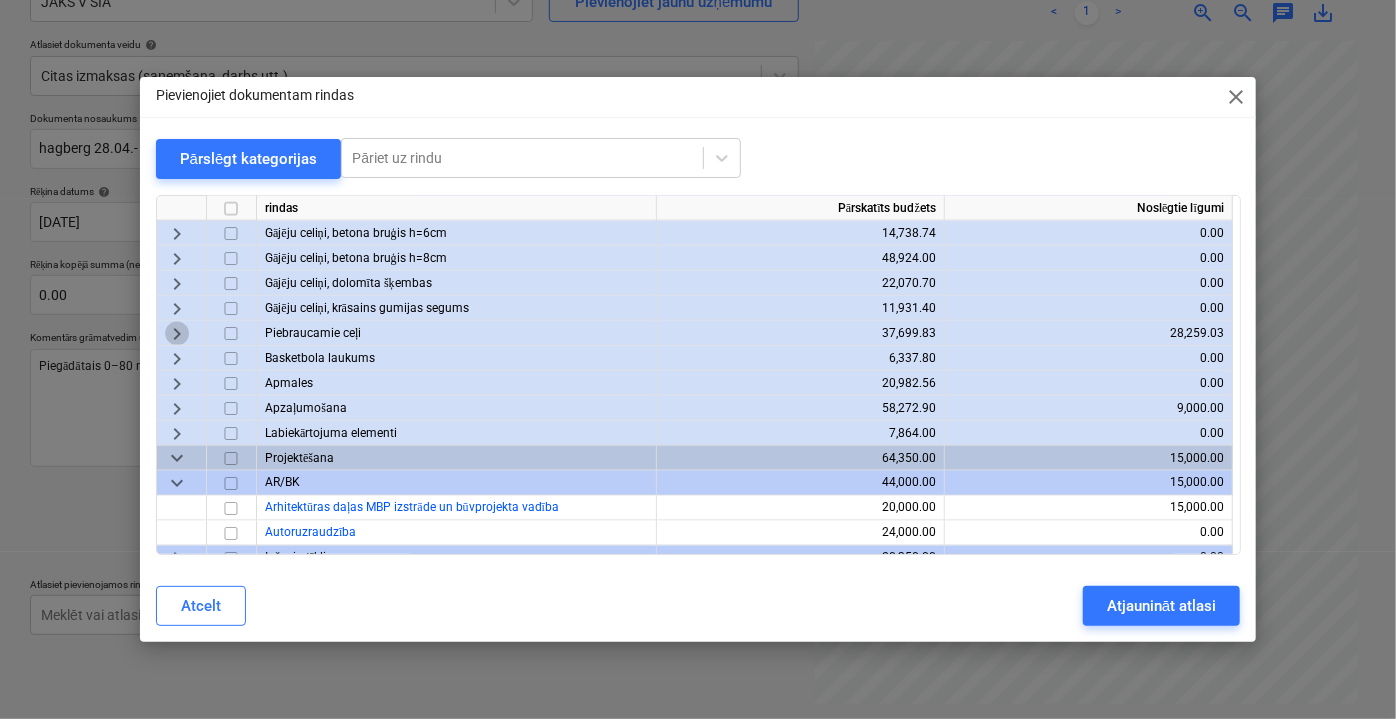 click on "keyboard_arrow_right" at bounding box center [177, 333] 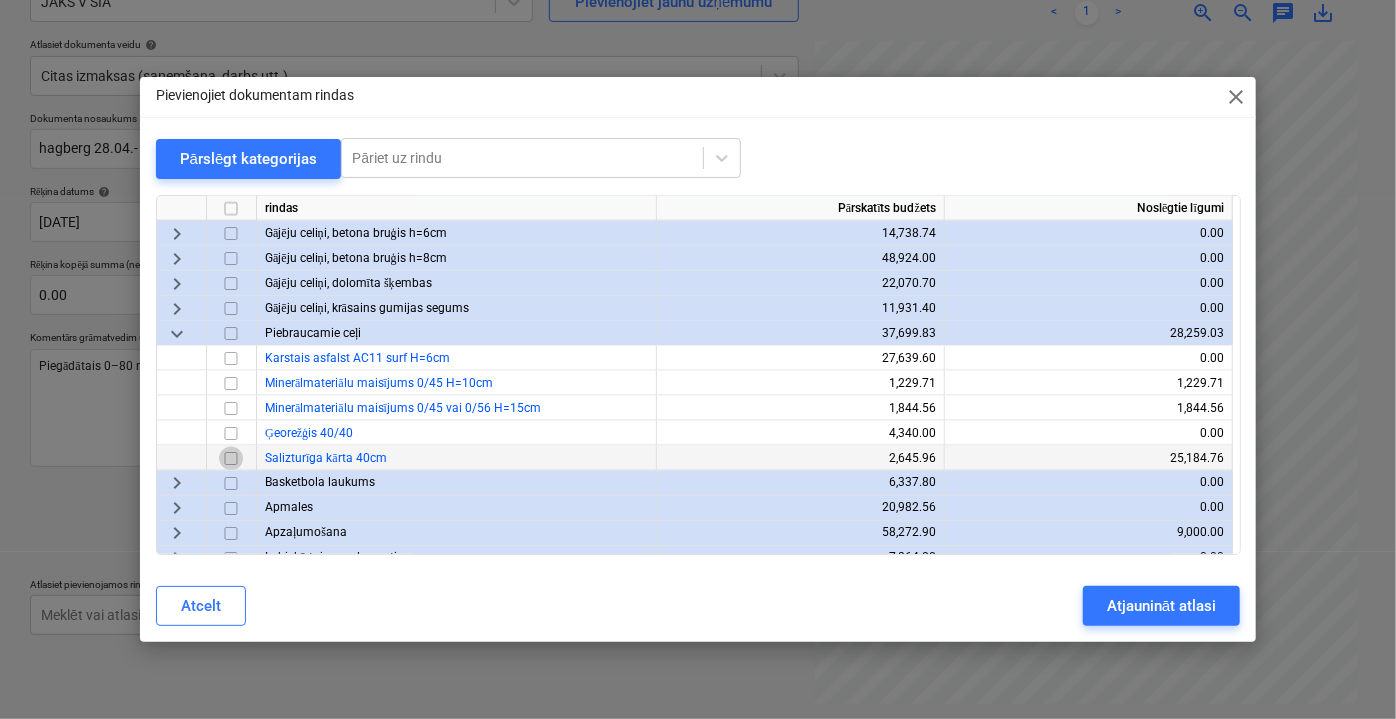 click at bounding box center (231, 458) 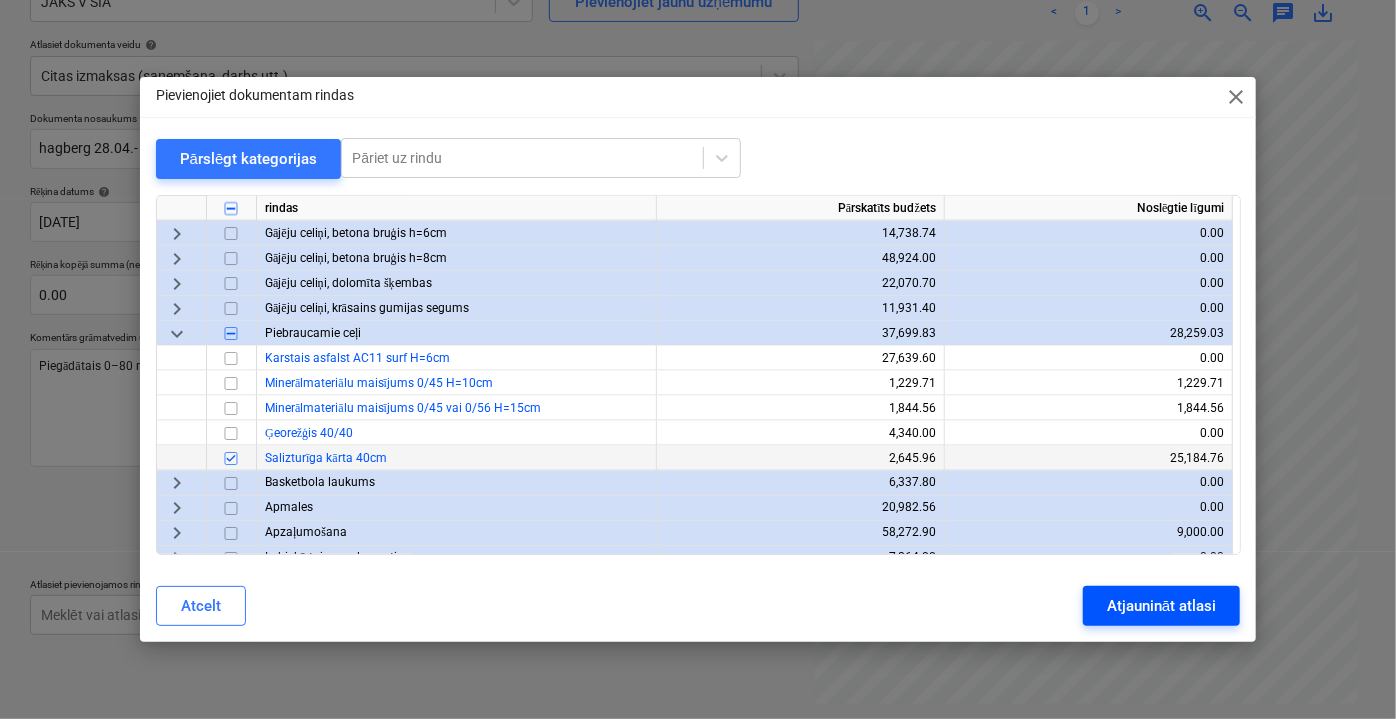 click on "Atjaunināt atlasi" at bounding box center [1161, 606] 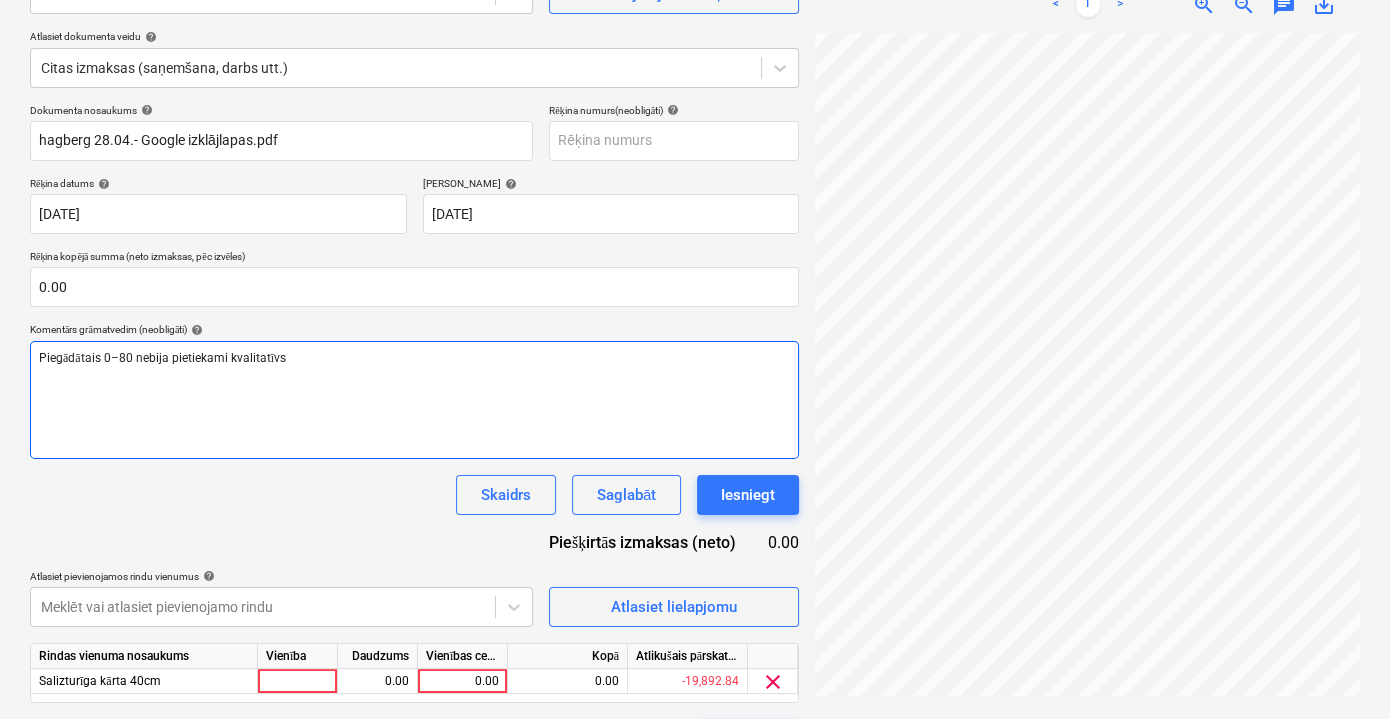 scroll, scrollTop: 262, scrollLeft: 0, axis: vertical 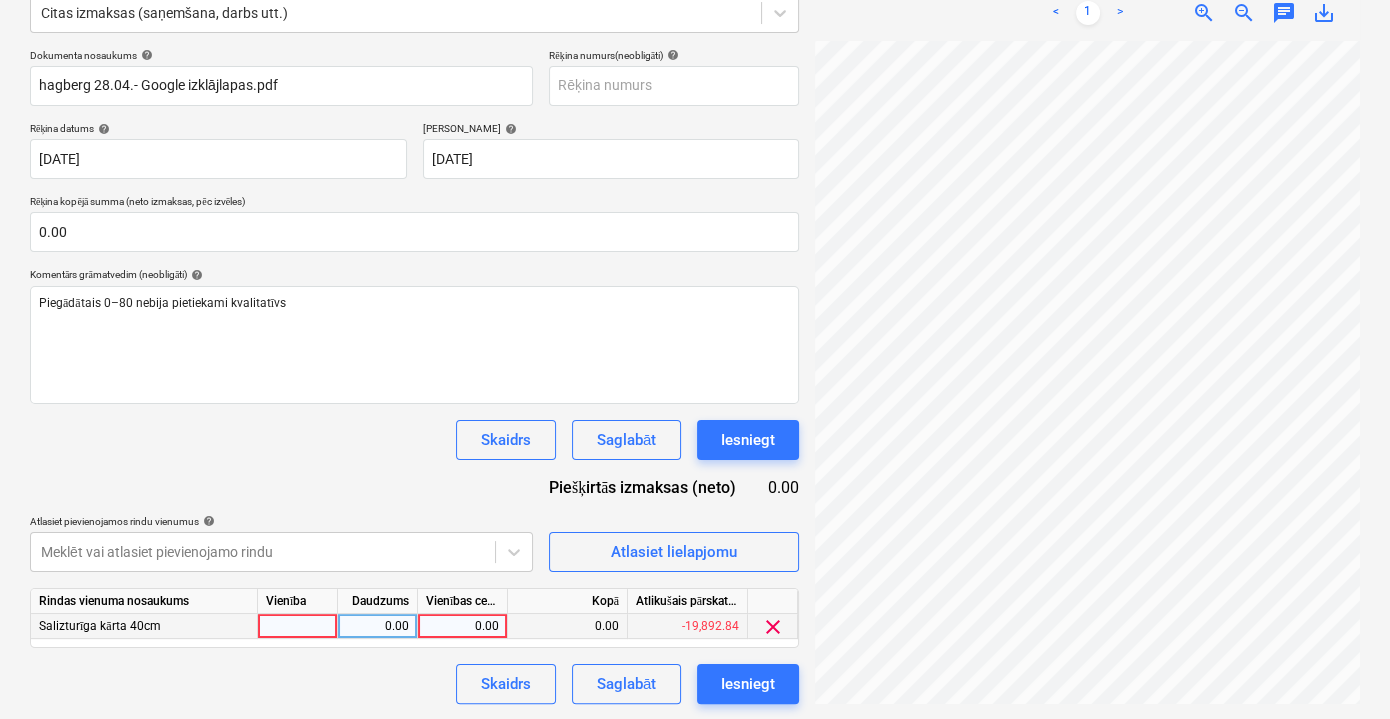 click on "0.00" at bounding box center [462, 626] 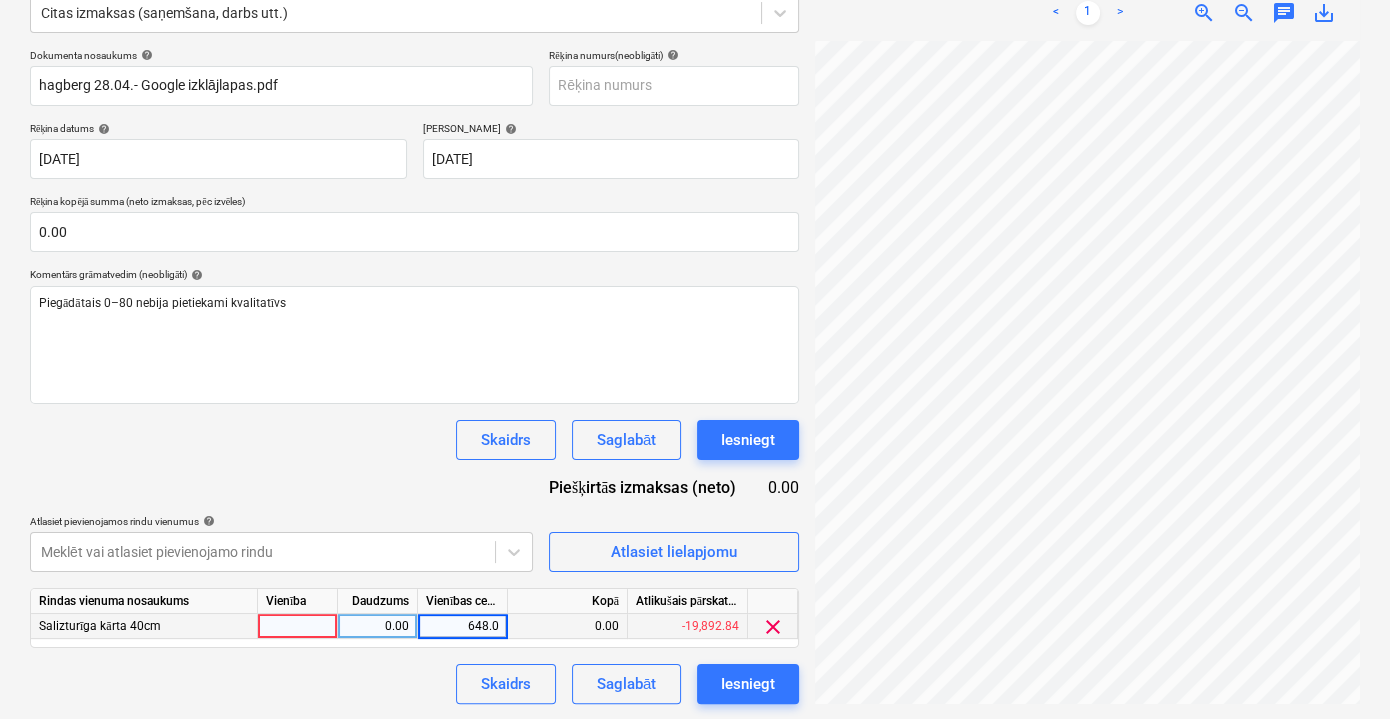 type on "648.00" 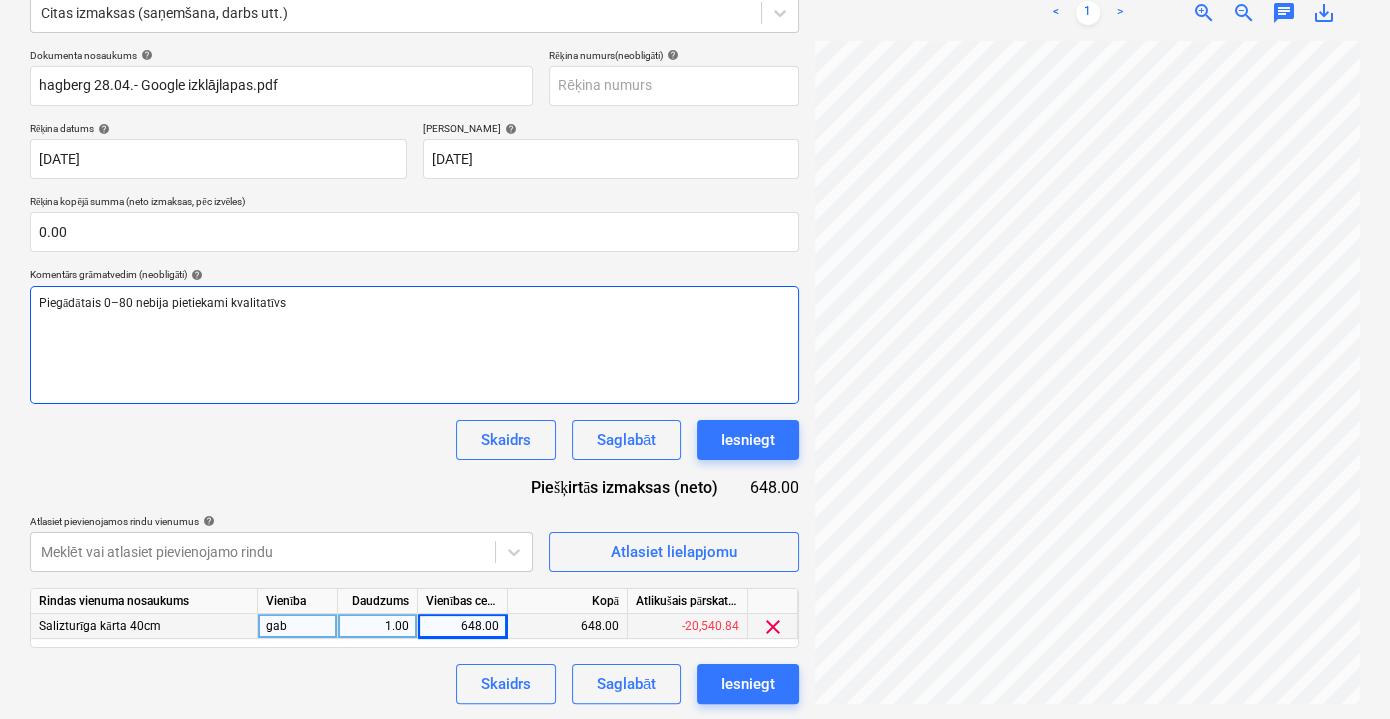 click on "Piegādātais 0–80 nebija pietiekami kvalitatīvs" at bounding box center [414, 303] 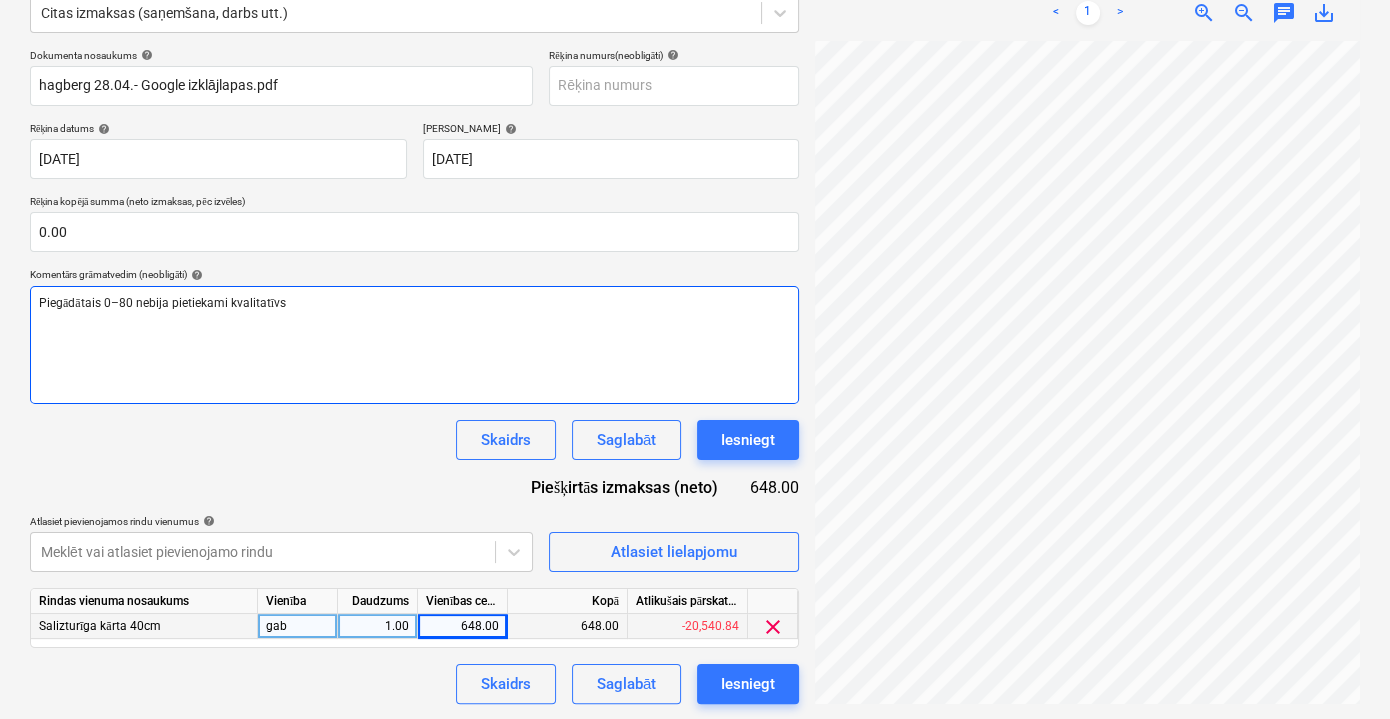click on "Piegādātais 0–80 nebija pietiekami kvalitatīvs" at bounding box center (414, 303) 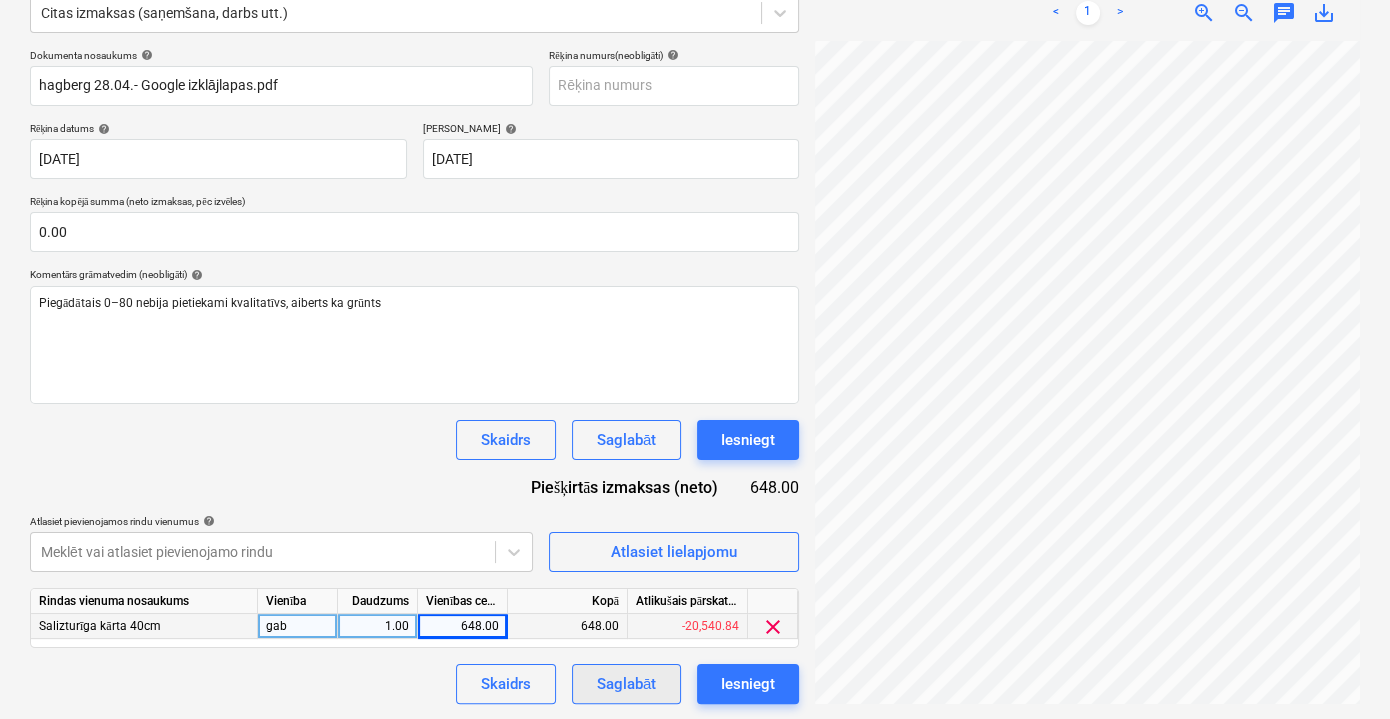 click on "Saglabāt" at bounding box center [626, 684] 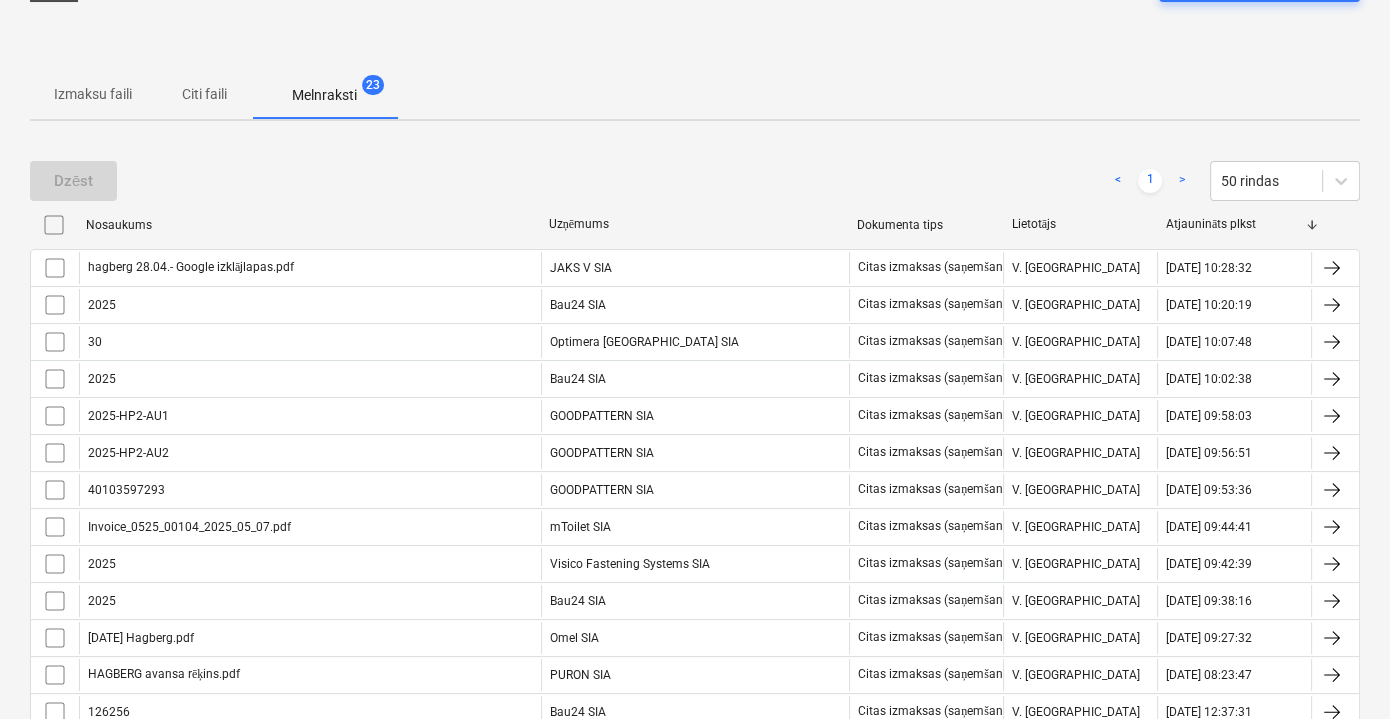 scroll, scrollTop: 87, scrollLeft: 0, axis: vertical 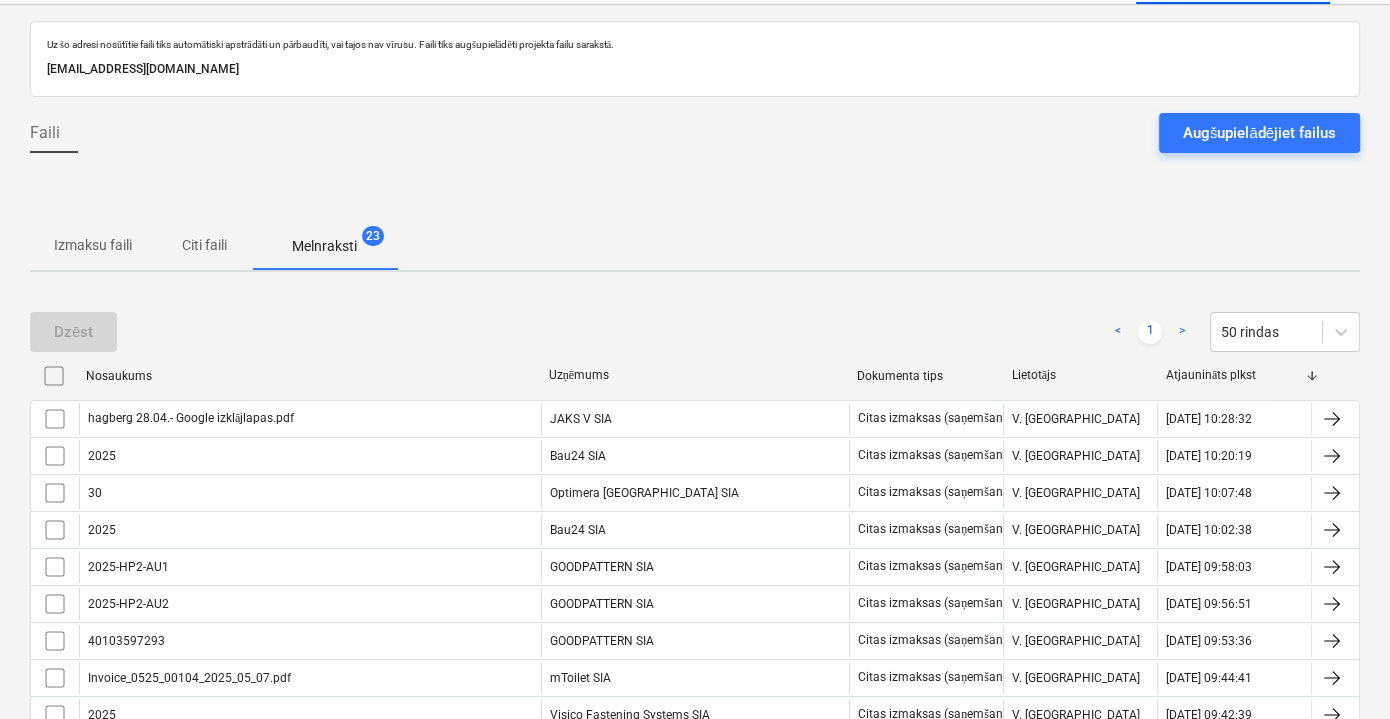 click on "Citi faili" at bounding box center (204, 245) 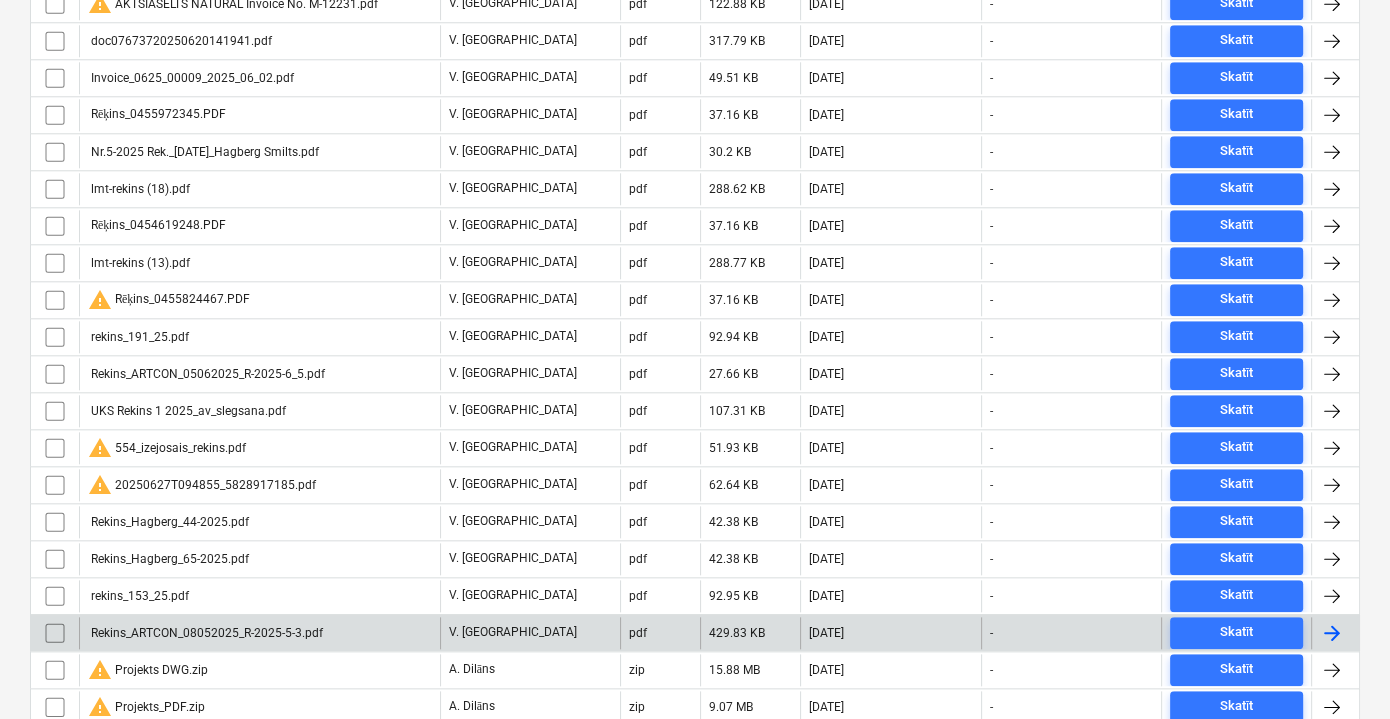 scroll, scrollTop: 2299, scrollLeft: 0, axis: vertical 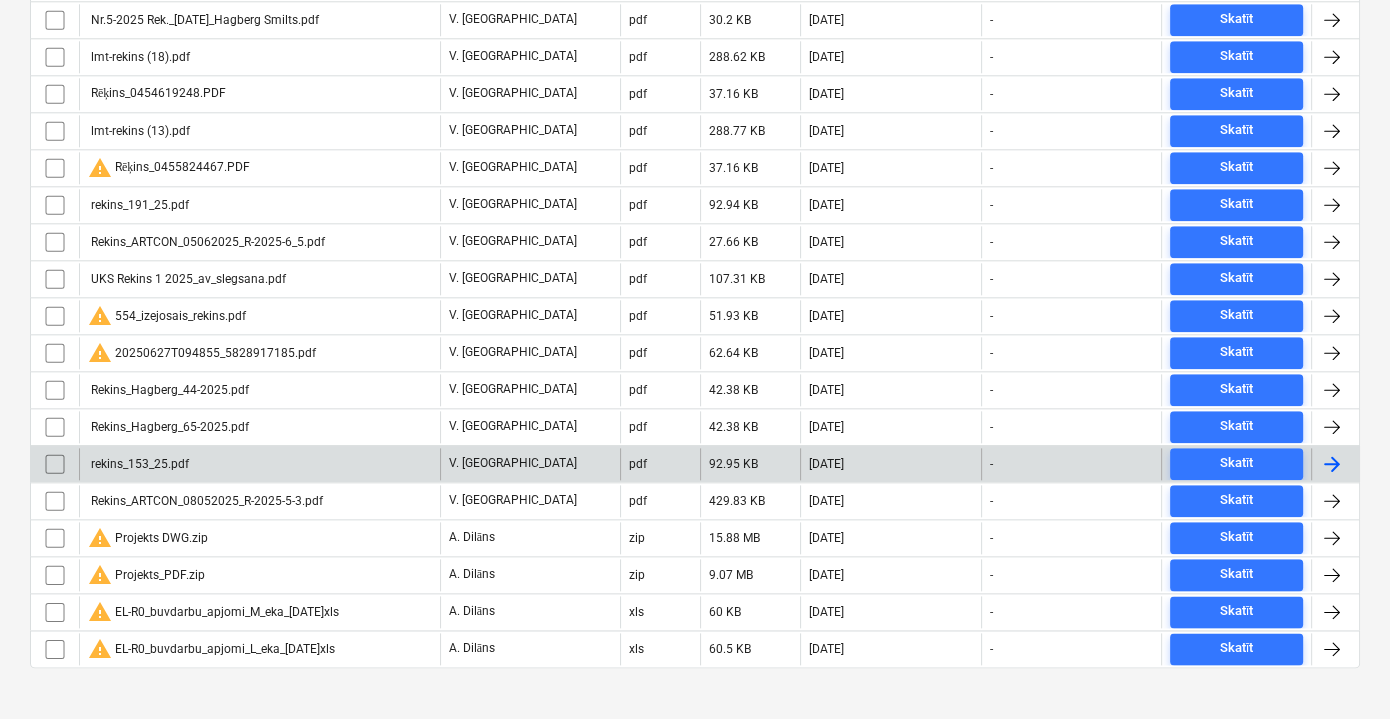 click on "rekins_153_25.pdf" at bounding box center [259, 464] 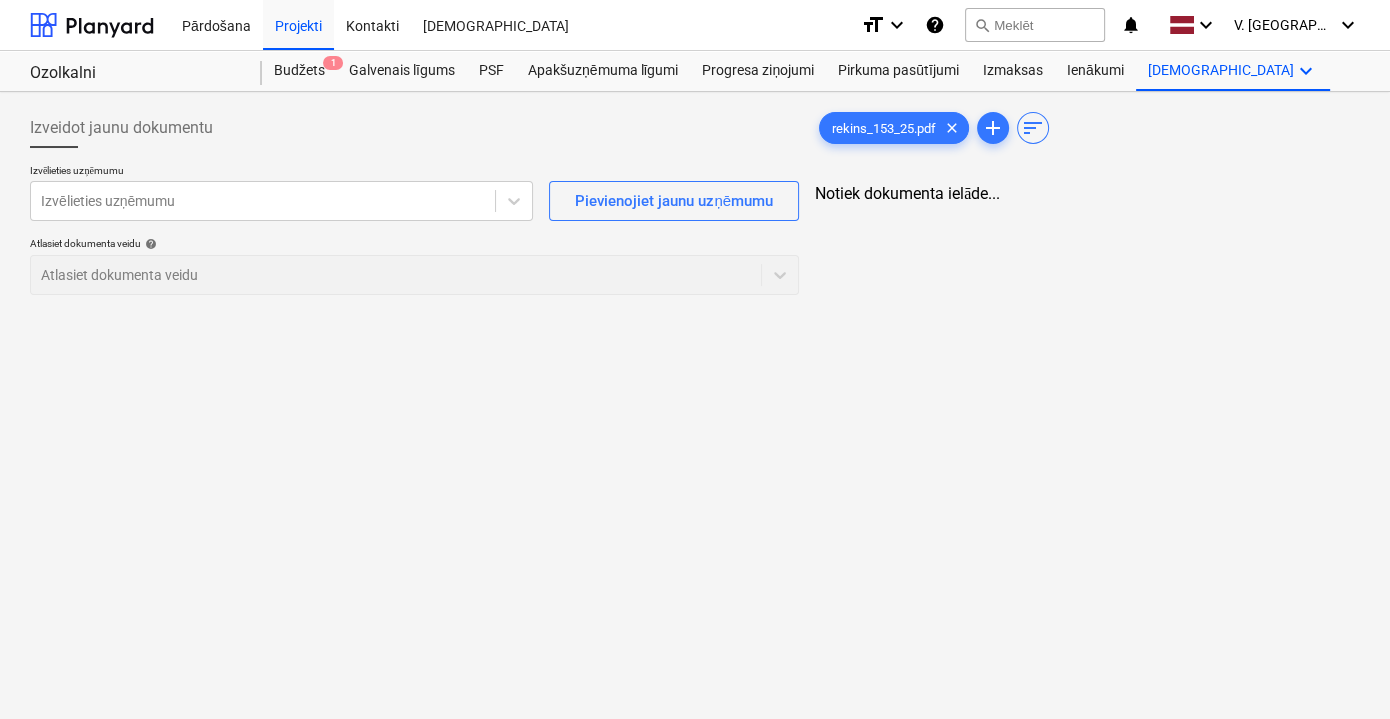scroll, scrollTop: 0, scrollLeft: 0, axis: both 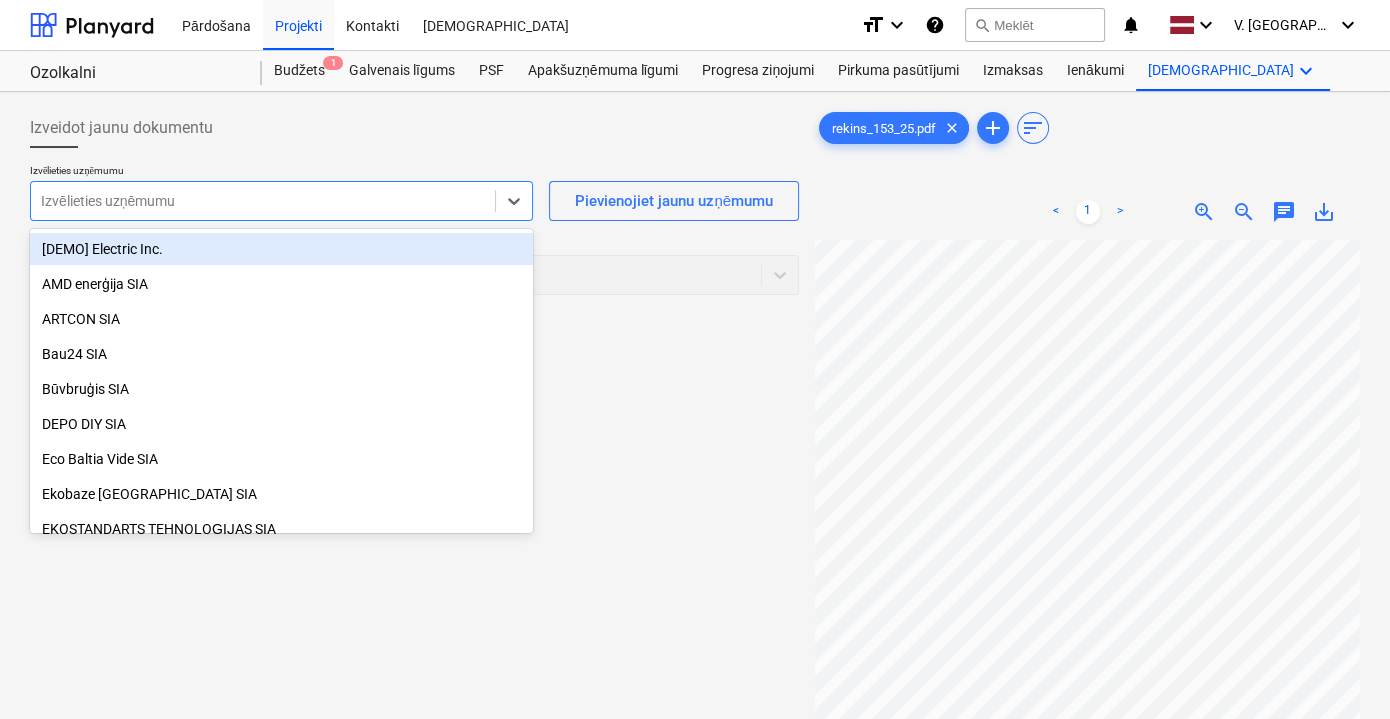 click at bounding box center (263, 201) 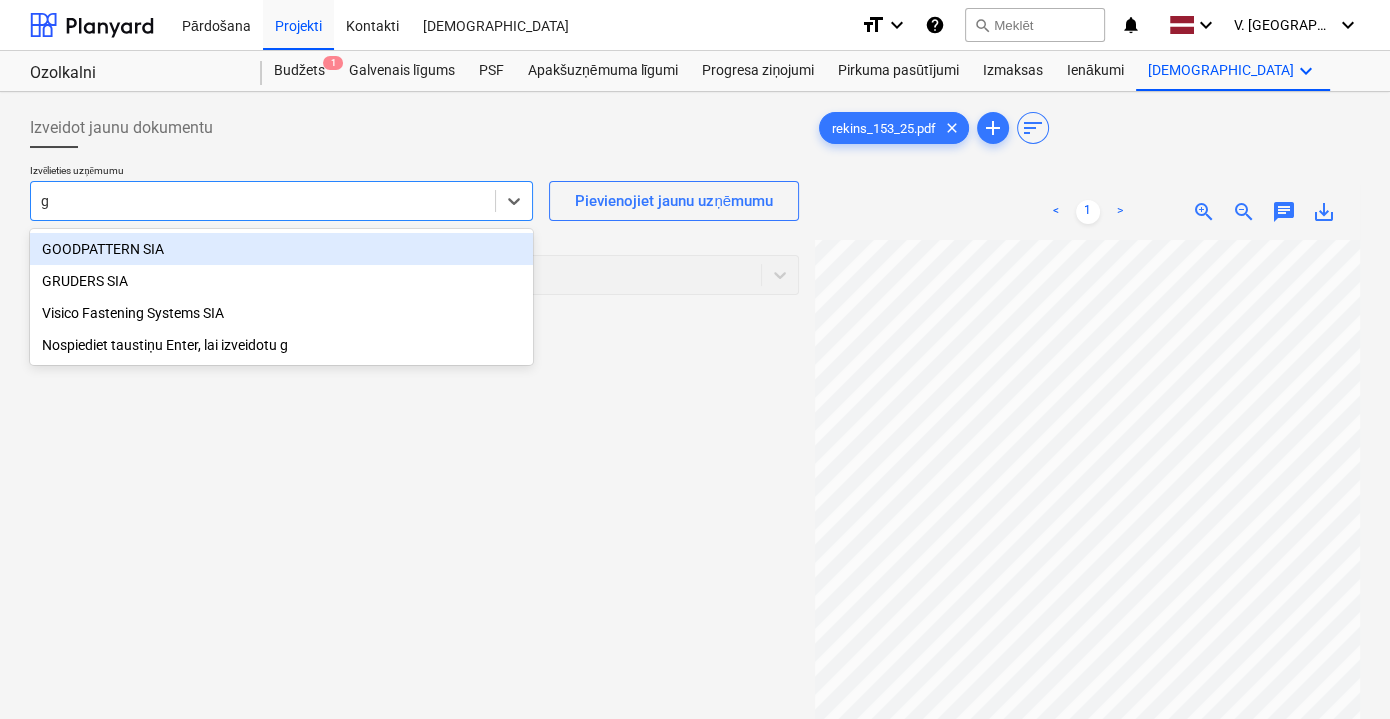 type on "gr" 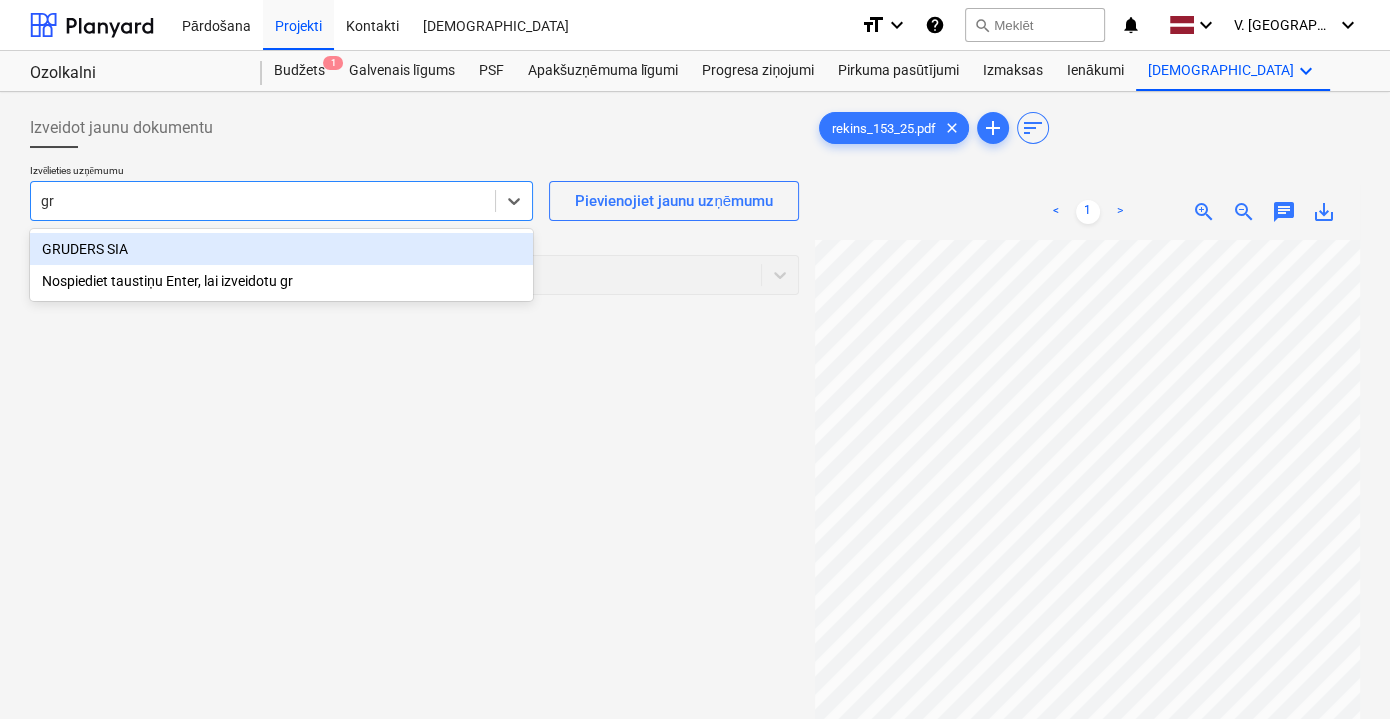 click on "GRUDERS SIA" at bounding box center (281, 249) 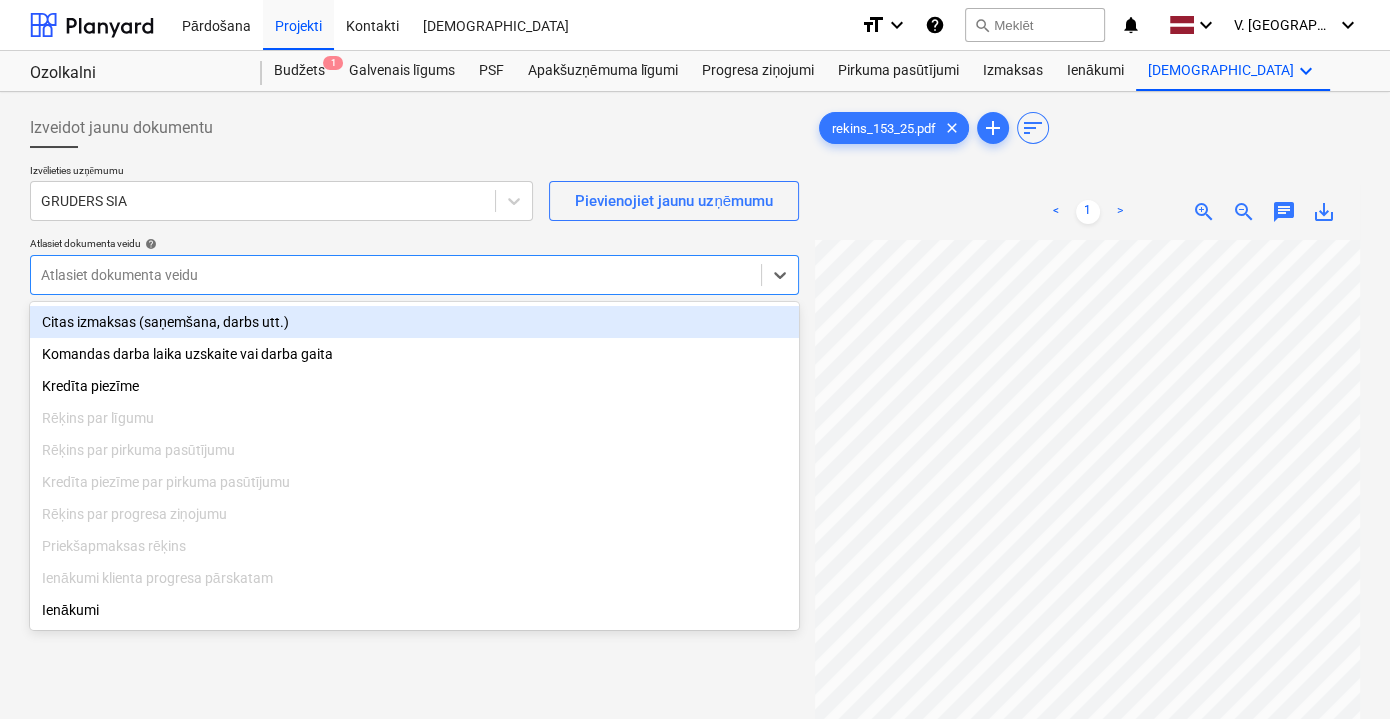 click at bounding box center (396, 275) 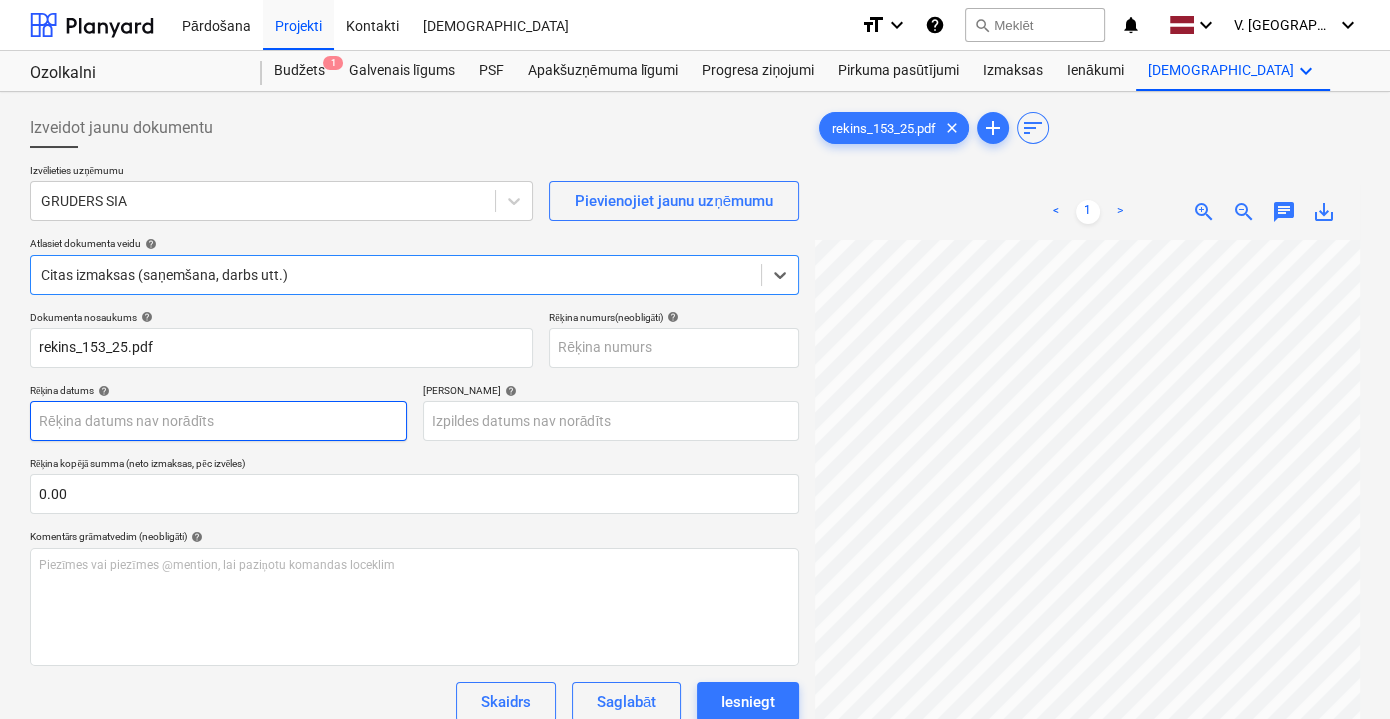 click on "Pārdošana Projekti Kontakti Iesūtne format_size keyboard_arrow_down help search Meklēt notifications 0 keyboard_arrow_down V. Filipčenko keyboard_arrow_down Ozolkalni Ozolkalni Budžets 1 Galvenais līgums PSF Apakšuzņēmuma līgumi Progresa ziņojumi Pirkuma pasūtījumi Izmaksas Ienākumi Vairāk keyboard_arrow_down Izveidot jaunu dokumentu Izvēlieties uzņēmumu GRUDERS SIA   Pievienojiet jaunu uzņēmumu Atlasiet dokumenta veidu help option Citas izmaksas (saņemšana, darbs utt.), selected.   Select is focused ,type to refine list, press Down to open the menu,  Citas izmaksas (saņemšana, darbs utt.) Dokumenta nosaukums help rekins_153_25.pdf Rēķina numurs  (neobligāti) help Rēķina datums help Press the down arrow key to interact with the calendar and
select a date. Press the question mark key to get the keyboard shortcuts for changing dates. Termiņš help Rēķina kopējā summa (neto izmaksas, pēc izvēles) 0.00 Komentārs grāmatvedim (neobligāti) help ﻿ Skaidrs Saglabāt <" at bounding box center (695, 359) 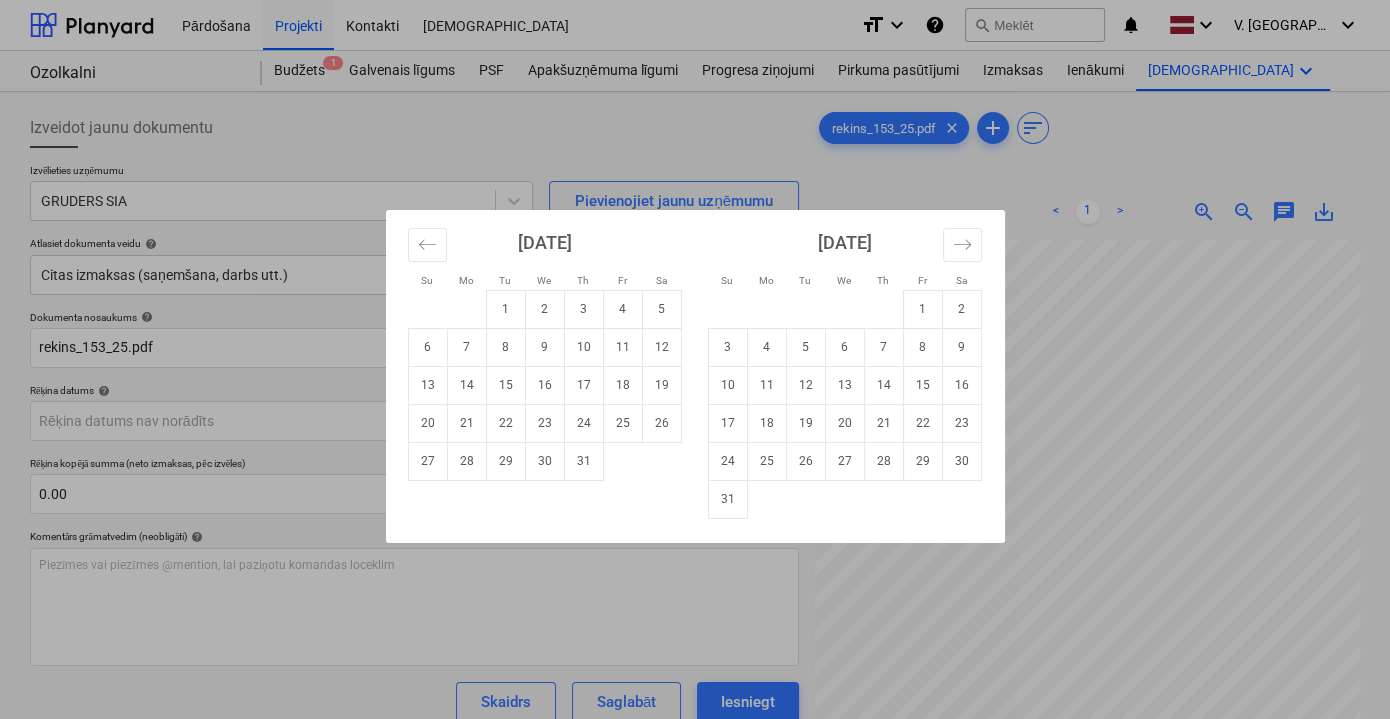 click on "Su Mo Tu We Th Fr Sa Su Mo Tu We Th Fr Sa June 2025 1 2 3 4 5 6 7 8 9 10 11 12 13 14 15 16 17 18 19 20 21 22 23 24 25 26 27 28 29 30 July 2025 1 2 3 4 5 6 7 8 9 10 11 12 13 14 15 16 17 18 19 20 21 22 23 24 25 26 27 28 29 30 31 August 2025 1 2 3 4 5 6 7 8 9 10 11 12 13 14 15 16 17 18 19 20 21 22 23 24 25 26 27 28 29 30 31 September 2025 1 2 3 4 5 6 7 8 9 10 11 12 13 14 15 16 17 18 19 20 21 22 23 24 25 26 27 28 29 30" at bounding box center (695, 359) 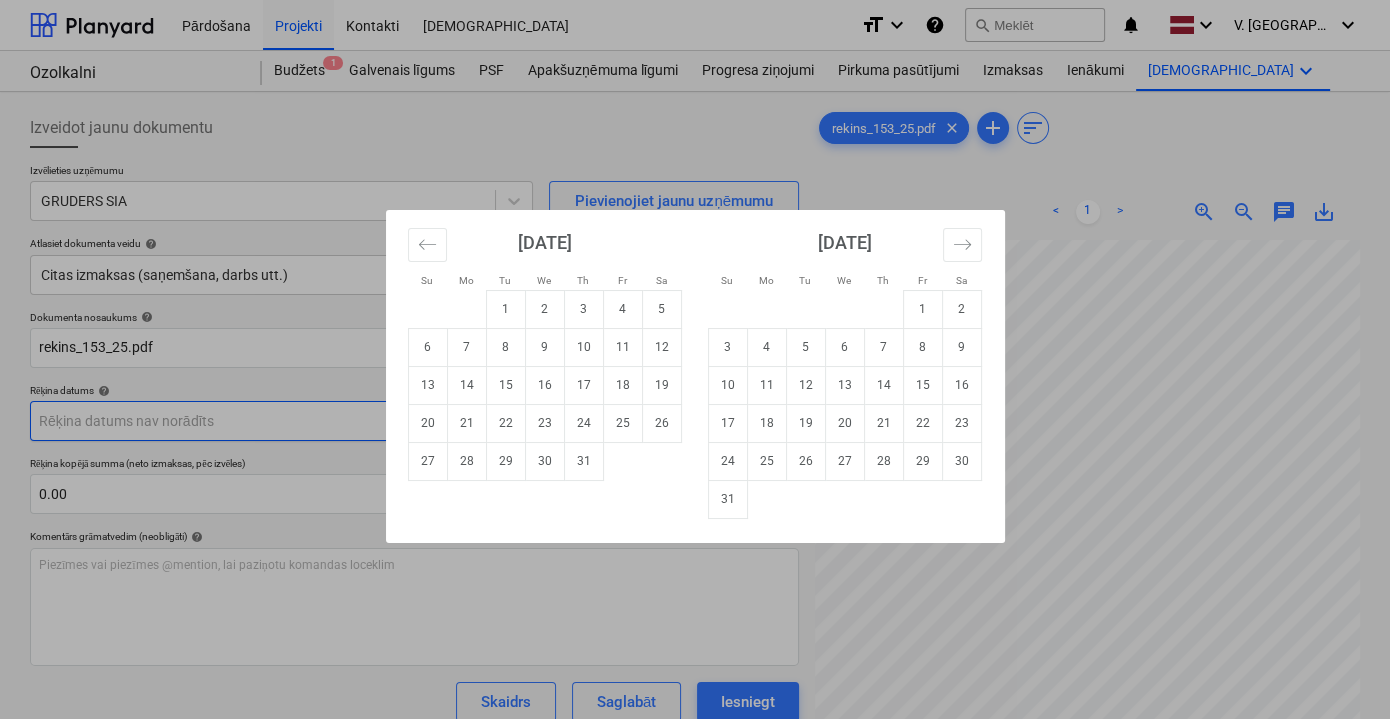 click on "Pārdošana Projekti Kontakti Iesūtne format_size keyboard_arrow_down help search Meklēt notifications 0 keyboard_arrow_down V. Filipčenko keyboard_arrow_down Ozolkalni Ozolkalni Budžets 1 Galvenais līgums PSF Apakšuzņēmuma līgumi Progresa ziņojumi Pirkuma pasūtījumi Izmaksas Ienākumi Vairāk keyboard_arrow_down Izveidot jaunu dokumentu Izvēlieties uzņēmumu GRUDERS SIA   Pievienojiet jaunu uzņēmumu Atlasiet dokumenta veidu help Citas izmaksas (saņemšana, darbs utt.) Dokumenta nosaukums help rekins_153_25.pdf Rēķina numurs  (neobligāti) help Rēķina datums help Press the down arrow key to interact with the calendar and
select a date. Press the question mark key to get the keyboard shortcuts for changing dates. Termiņš help Press the down arrow key to interact with the calendar and
select a date. Press the question mark key to get the keyboard shortcuts for changing dates. Rēķina kopējā summa (neto izmaksas, pēc izvēles) 0.00 Komentārs grāmatvedim (neobligāti) help <" at bounding box center (695, 359) 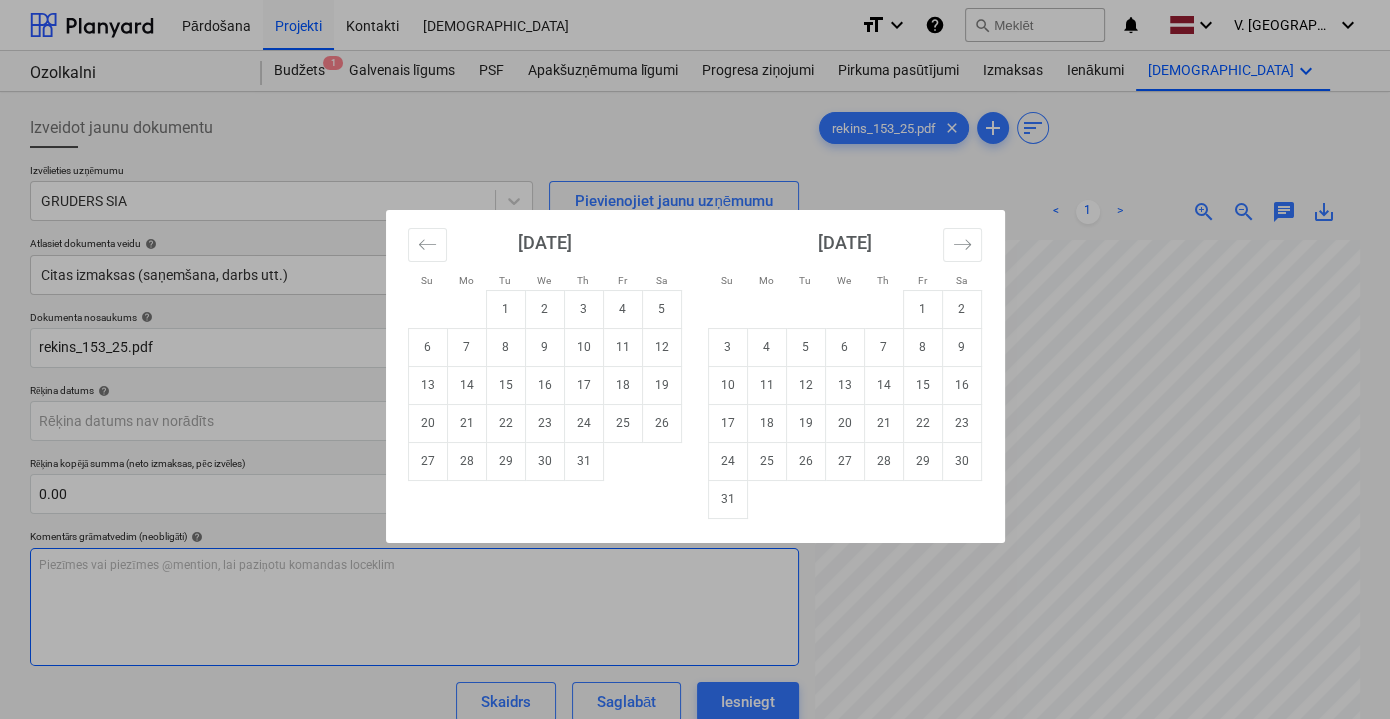 click on "Su Mo Tu We Th Fr Sa Su Mo Tu We Th Fr Sa June 2025 1 2 3 4 5 6 7 8 9 10 11 12 13 14 15 16 17 18 19 20 21 22 23 24 25 26 27 28 29 30 July 2025 1 2 3 4 5 6 7 8 9 10 11 12 13 14 15 16 17 18 19 20 21 22 23 24 25 26 27 28 29 30 31 August 2025 1 2 3 4 5 6 7 8 9 10 11 12 13 14 15 16 17 18 19 20 21 22 23 24 25 26 27 28 29 30 31 September 2025 1 2 3 4 5 6 7 8 9 10 11 12 13 14 15 16 17 18 19 20 21 22 23 24 25 26 27 28 29 30" at bounding box center (695, 359) 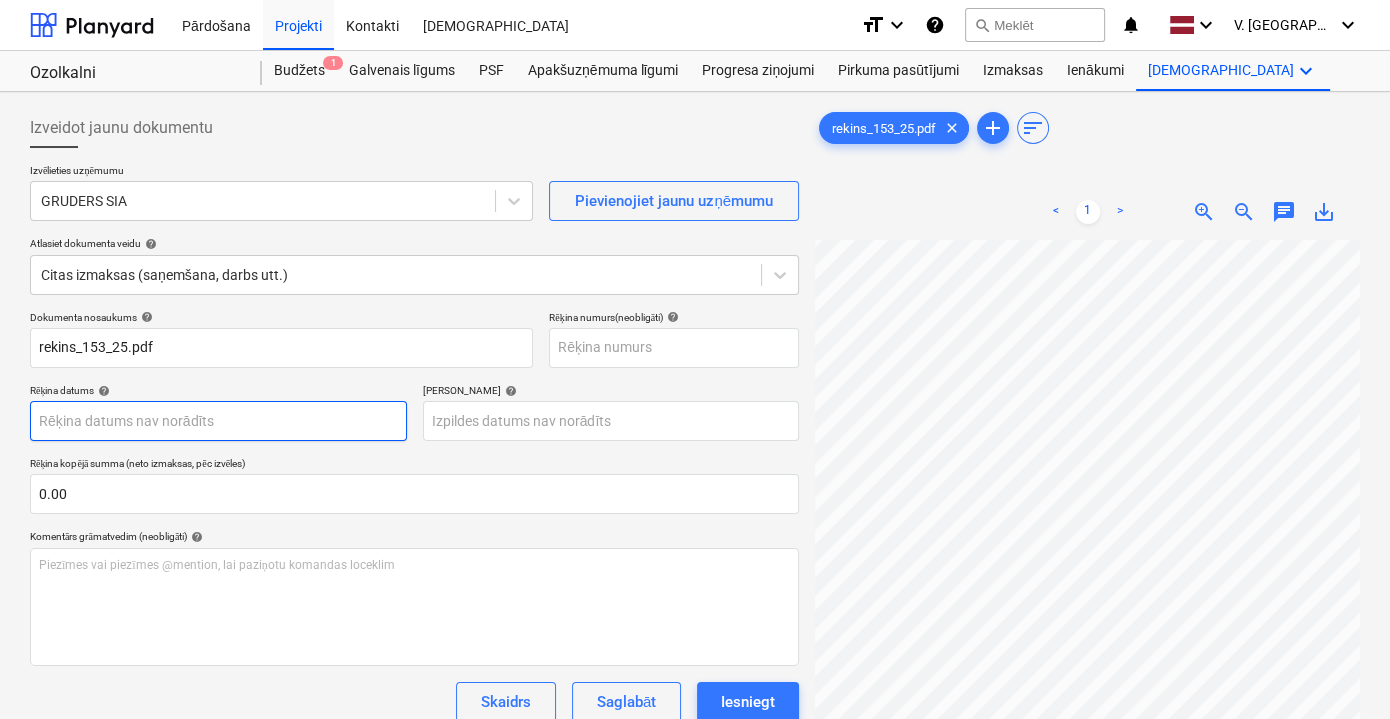 click on "Pārdošana Projekti Kontakti Iesūtne format_size keyboard_arrow_down help search Meklēt notifications 0 keyboard_arrow_down V. Filipčenko keyboard_arrow_down Ozolkalni Ozolkalni Budžets 1 Galvenais līgums PSF Apakšuzņēmuma līgumi Progresa ziņojumi Pirkuma pasūtījumi Izmaksas Ienākumi Vairāk keyboard_arrow_down Izveidot jaunu dokumentu Izvēlieties uzņēmumu GRUDERS SIA   Pievienojiet jaunu uzņēmumu Atlasiet dokumenta veidu help Citas izmaksas (saņemšana, darbs utt.) Dokumenta nosaukums help rekins_153_25.pdf Rēķina numurs  (neobligāti) help Rēķina datums help Press the down arrow key to interact with the calendar and
select a date. Press the question mark key to get the keyboard shortcuts for changing dates. Termiņš help Press the down arrow key to interact with the calendar and
select a date. Press the question mark key to get the keyboard shortcuts for changing dates. Rēķina kopējā summa (neto izmaksas, pēc izvēles) 0.00 Komentārs grāmatvedim (neobligāti) help <" at bounding box center (695, 359) 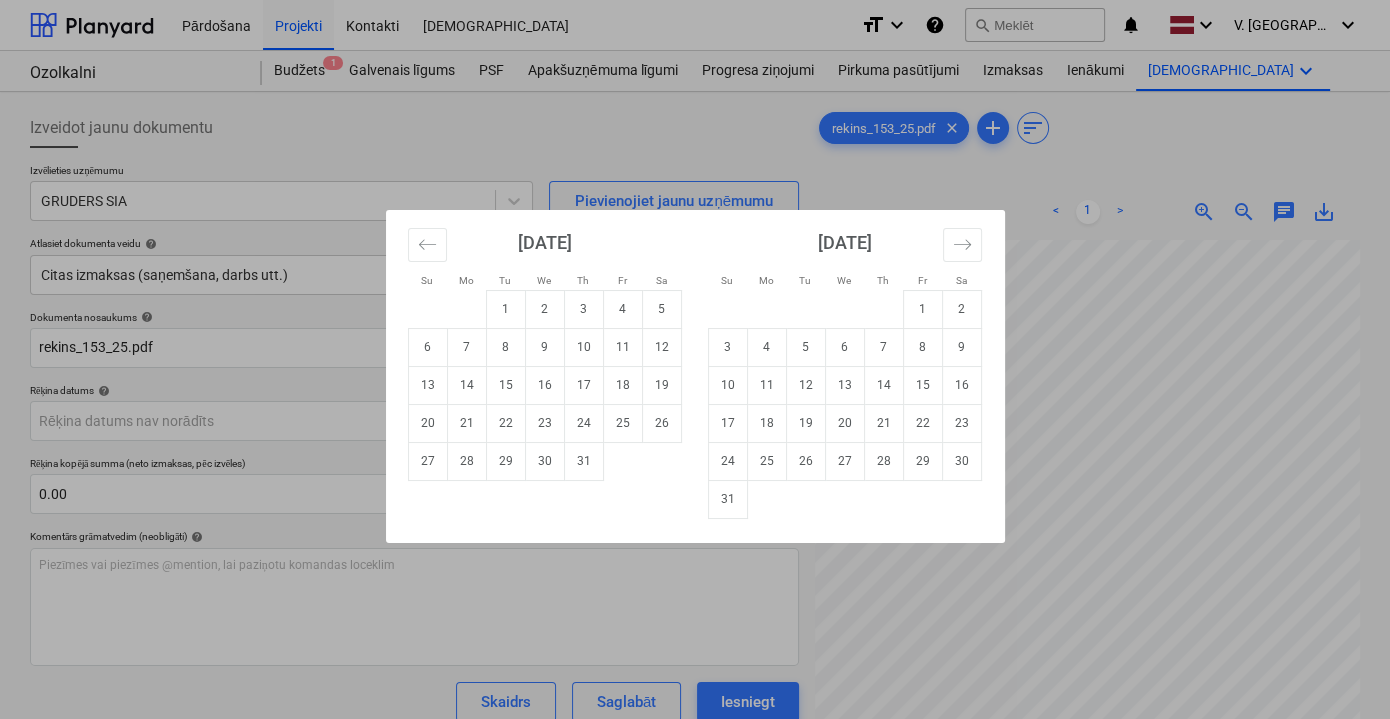 click on "Su Mo Tu We Th Fr Sa Su Mo Tu We Th Fr Sa June 2025 1 2 3 4 5 6 7 8 9 10 11 12 13 14 15 16 17 18 19 20 21 22 23 24 25 26 27 28 29 30 July 2025 1 2 3 4 5 6 7 8 9 10 11 12 13 14 15 16 17 18 19 20 21 22 23 24 25 26 27 28 29 30 31 August 2025 1 2 3 4 5 6 7 8 9 10 11 12 13 14 15 16 17 18 19 20 21 22 23 24 25 26 27 28 29 30 31 September 2025 1 2 3 4 5 6 7 8 9 10 11 12 13 14 15 16 17 18 19 20 21 22 23 24 25 26 27 28 29 30" at bounding box center (695, 359) 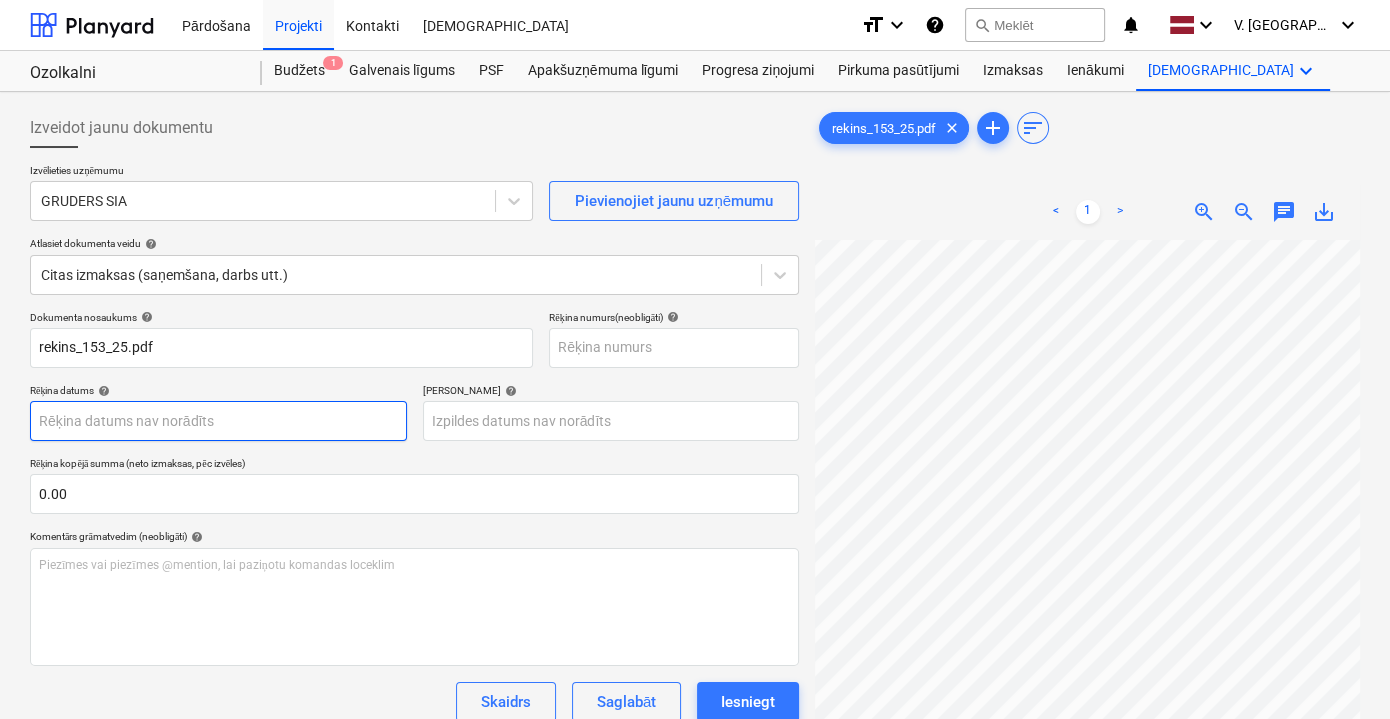 click on "Pārdošana Projekti Kontakti Iesūtne format_size keyboard_arrow_down help search Meklēt notifications 0 keyboard_arrow_down V. Filipčenko keyboard_arrow_down Ozolkalni Ozolkalni Budžets 1 Galvenais līgums PSF Apakšuzņēmuma līgumi Progresa ziņojumi Pirkuma pasūtījumi Izmaksas Ienākumi Vairāk keyboard_arrow_down Izveidot jaunu dokumentu Izvēlieties uzņēmumu GRUDERS SIA   Pievienojiet jaunu uzņēmumu Atlasiet dokumenta veidu help Citas izmaksas (saņemšana, darbs utt.) Dokumenta nosaukums help rekins_153_25.pdf Rēķina numurs  (neobligāti) help Rēķina datums help Press the down arrow key to interact with the calendar and
select a date. Press the question mark key to get the keyboard shortcuts for changing dates. Termiņš help Press the down arrow key to interact with the calendar and
select a date. Press the question mark key to get the keyboard shortcuts for changing dates. Rēķina kopējā summa (neto izmaksas, pēc izvēles) 0.00 Komentārs grāmatvedim (neobligāti) help <" at bounding box center [695, 359] 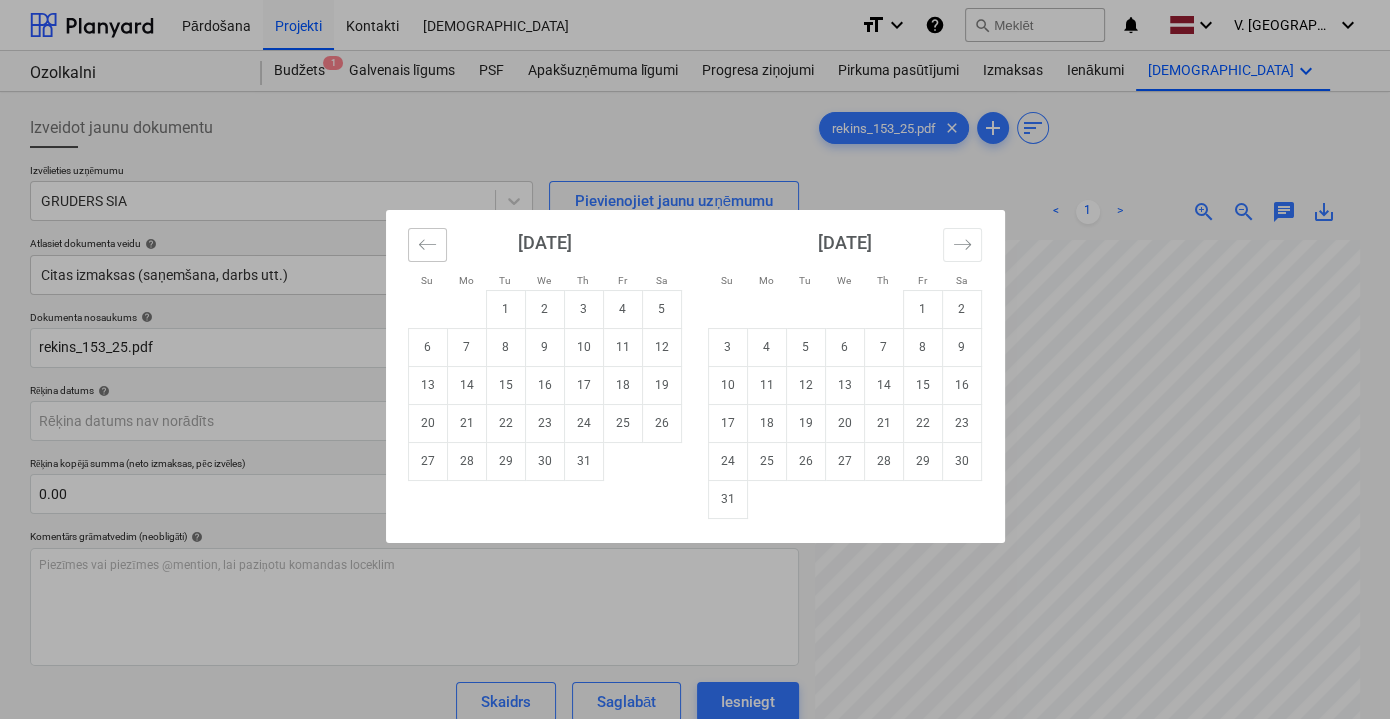 click at bounding box center (427, 245) 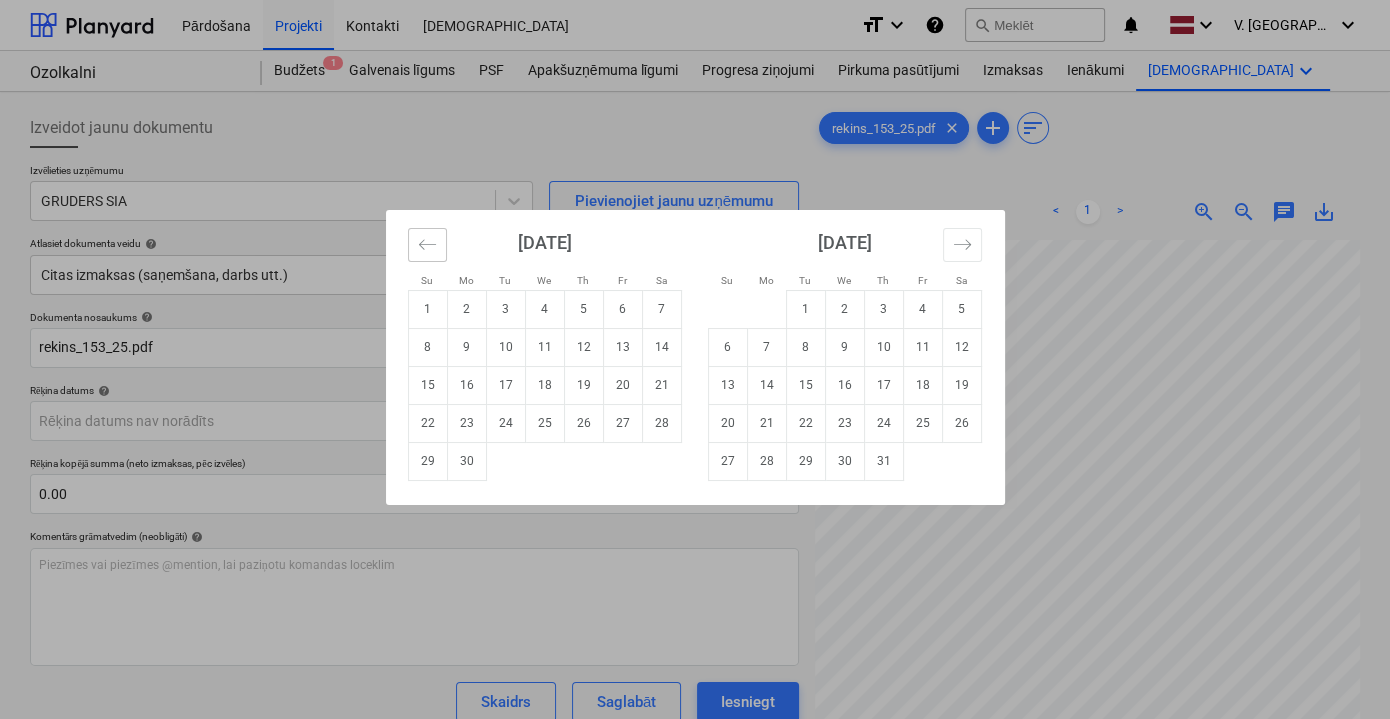 click at bounding box center (427, 245) 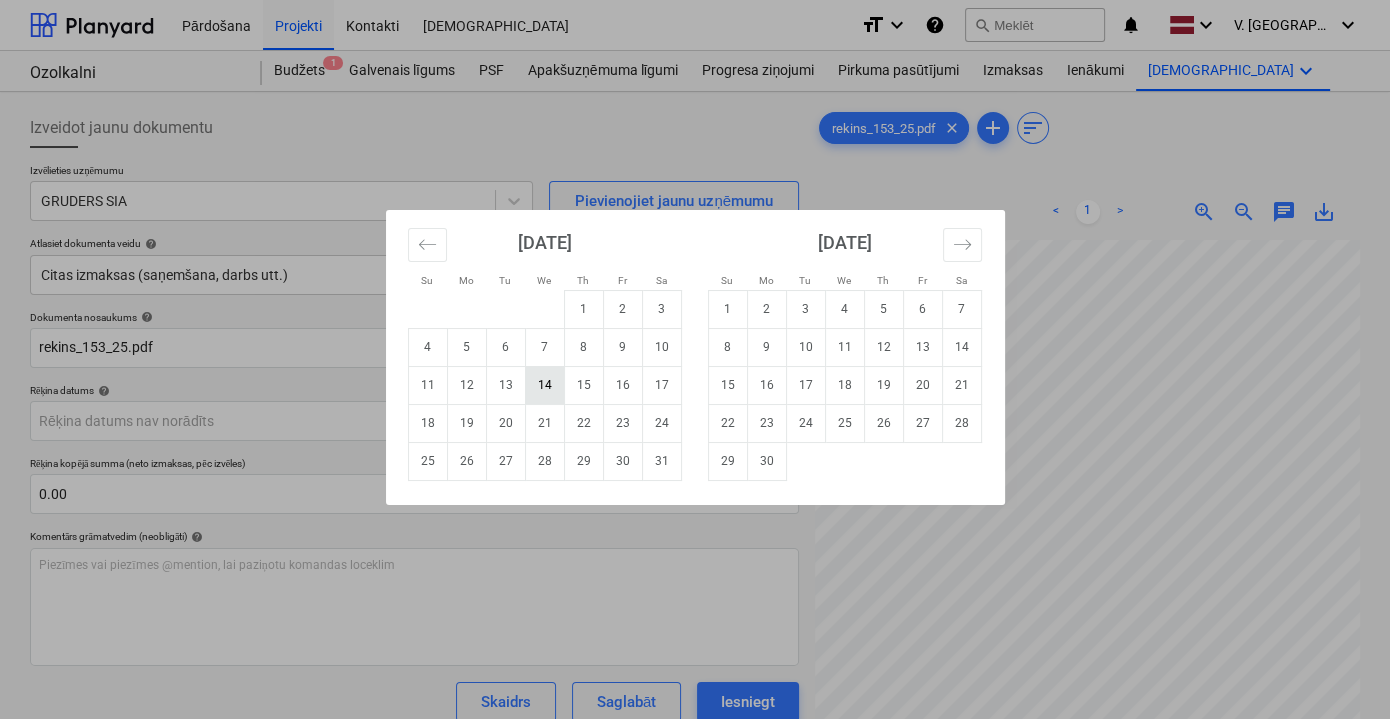 click on "14" at bounding box center [544, 385] 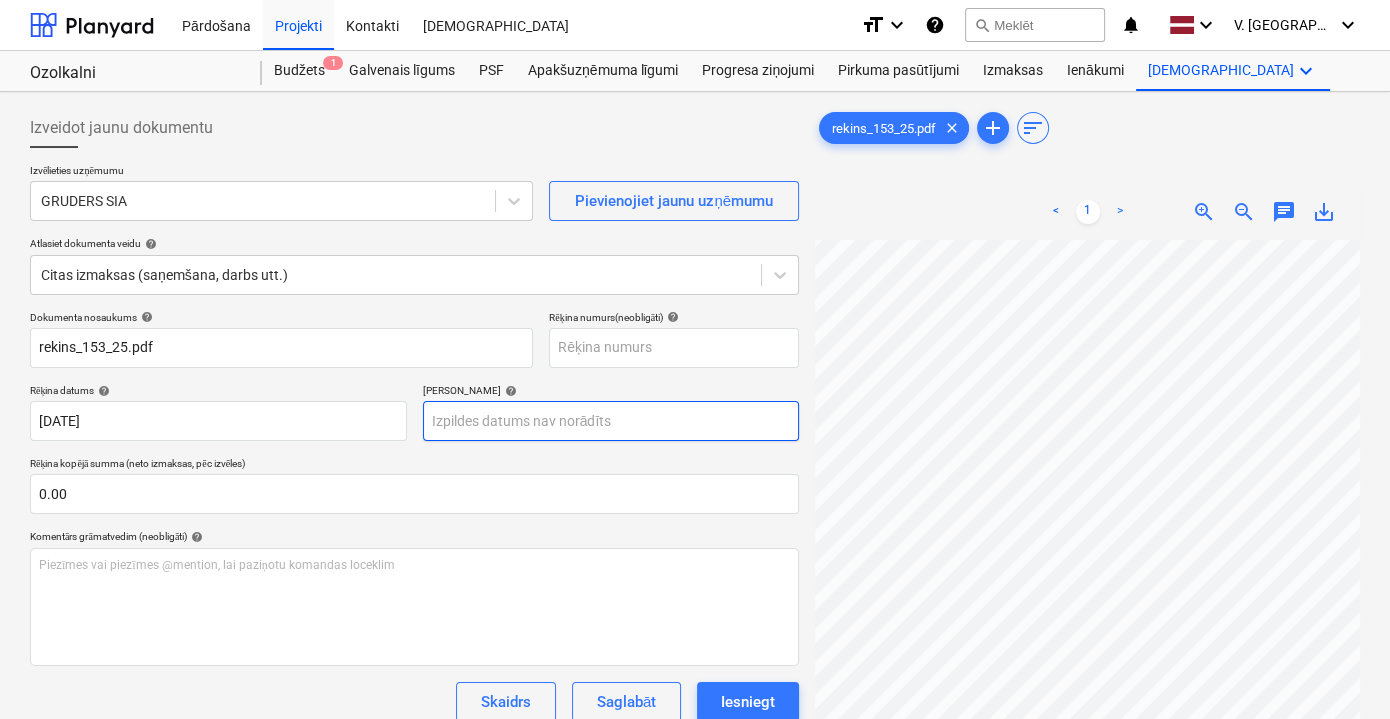 click on "Pārdošana Projekti Kontakti Iesūtne format_size keyboard_arrow_down help search Meklēt notifications 0 keyboard_arrow_down V. Filipčenko keyboard_arrow_down Ozolkalni Ozolkalni Budžets 1 Galvenais līgums PSF Apakšuzņēmuma līgumi Progresa ziņojumi Pirkuma pasūtījumi Izmaksas Ienākumi Vairāk keyboard_arrow_down Izveidot jaunu dokumentu Izvēlieties uzņēmumu GRUDERS SIA   Pievienojiet jaunu uzņēmumu Atlasiet dokumenta veidu help Citas izmaksas (saņemšana, darbs utt.) Dokumenta nosaukums help rekins_153_25.pdf Rēķina numurs  (neobligāti) help Rēķina datums help 14 May 2025 14.05.2025 Press the down arrow key to interact with the calendar and
select a date. Press the question mark key to get the keyboard shortcuts for changing dates. Termiņš help Press the down arrow key to interact with the calendar and
select a date. Press the question mark key to get the keyboard shortcuts for changing dates. Rēķina kopējā summa (neto izmaksas, pēc izvēles) 0.00 help ﻿ Skaidrs 0.00" at bounding box center (695, 359) 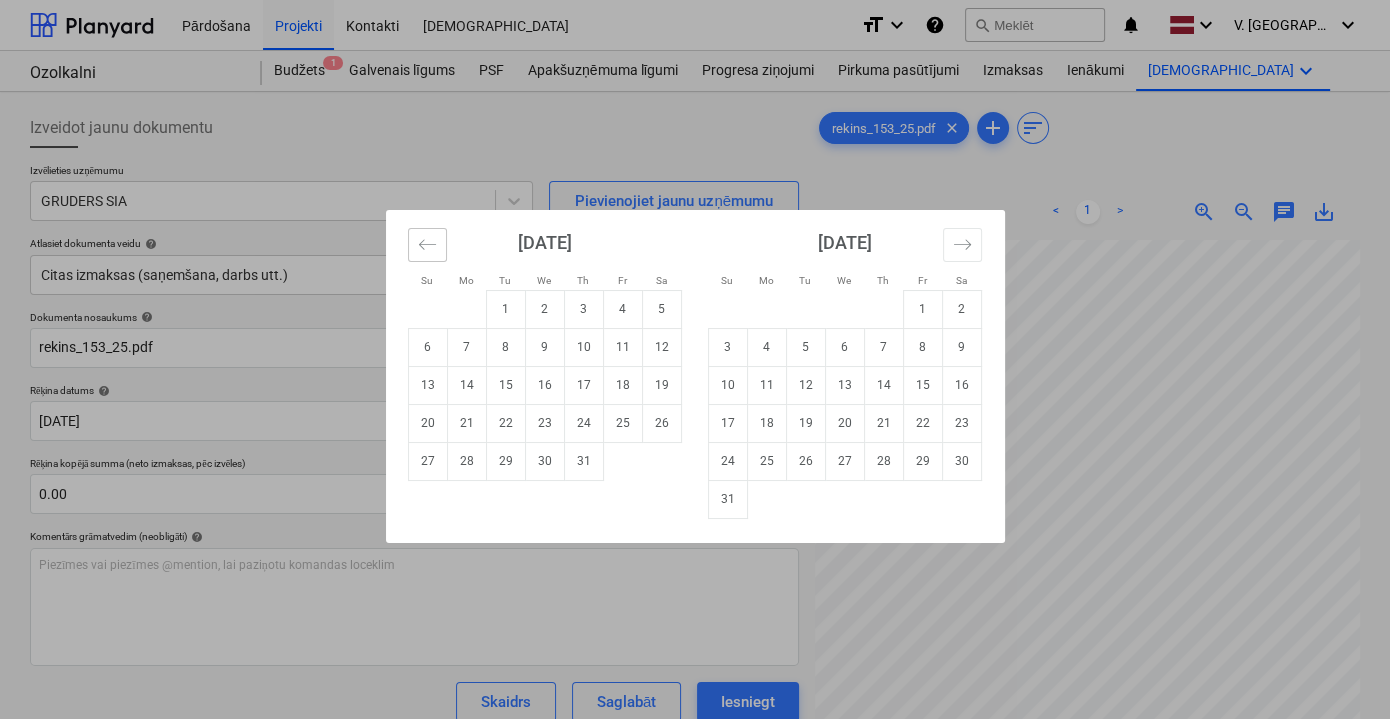 click 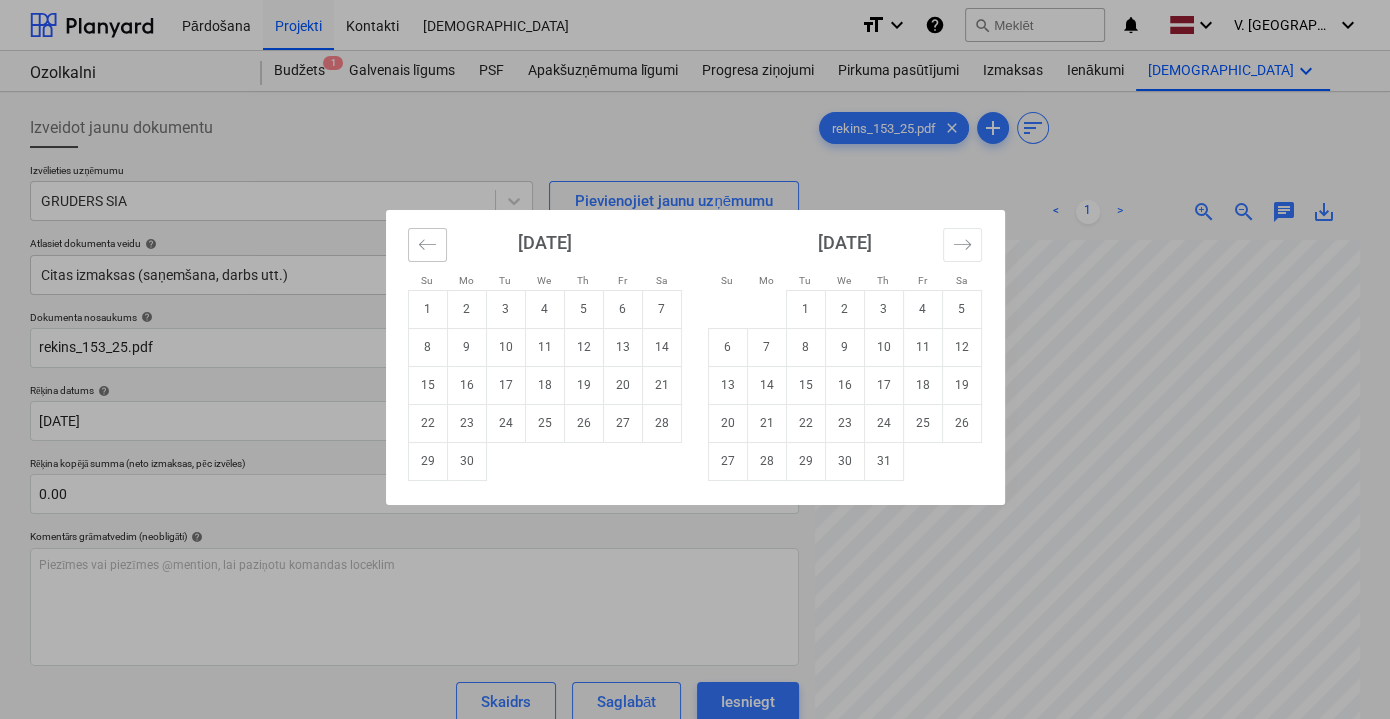 click 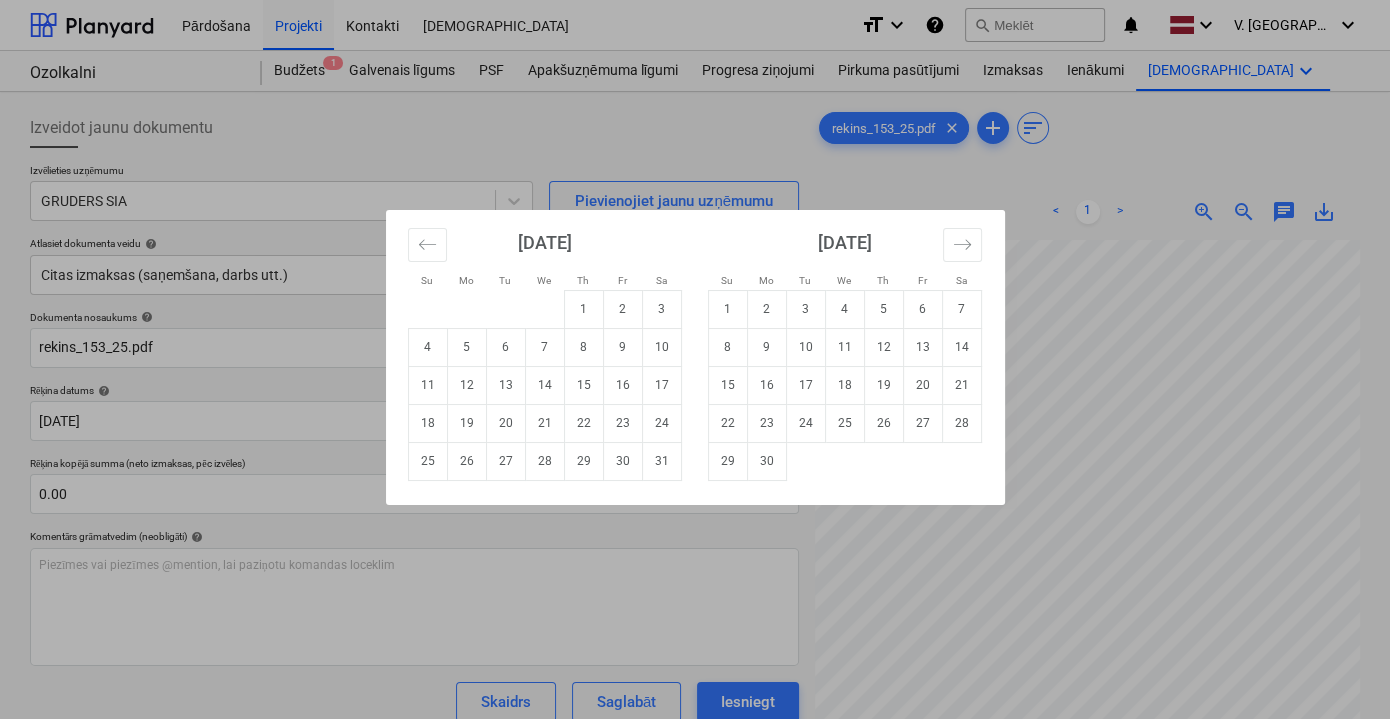 click on "31" at bounding box center [661, 461] 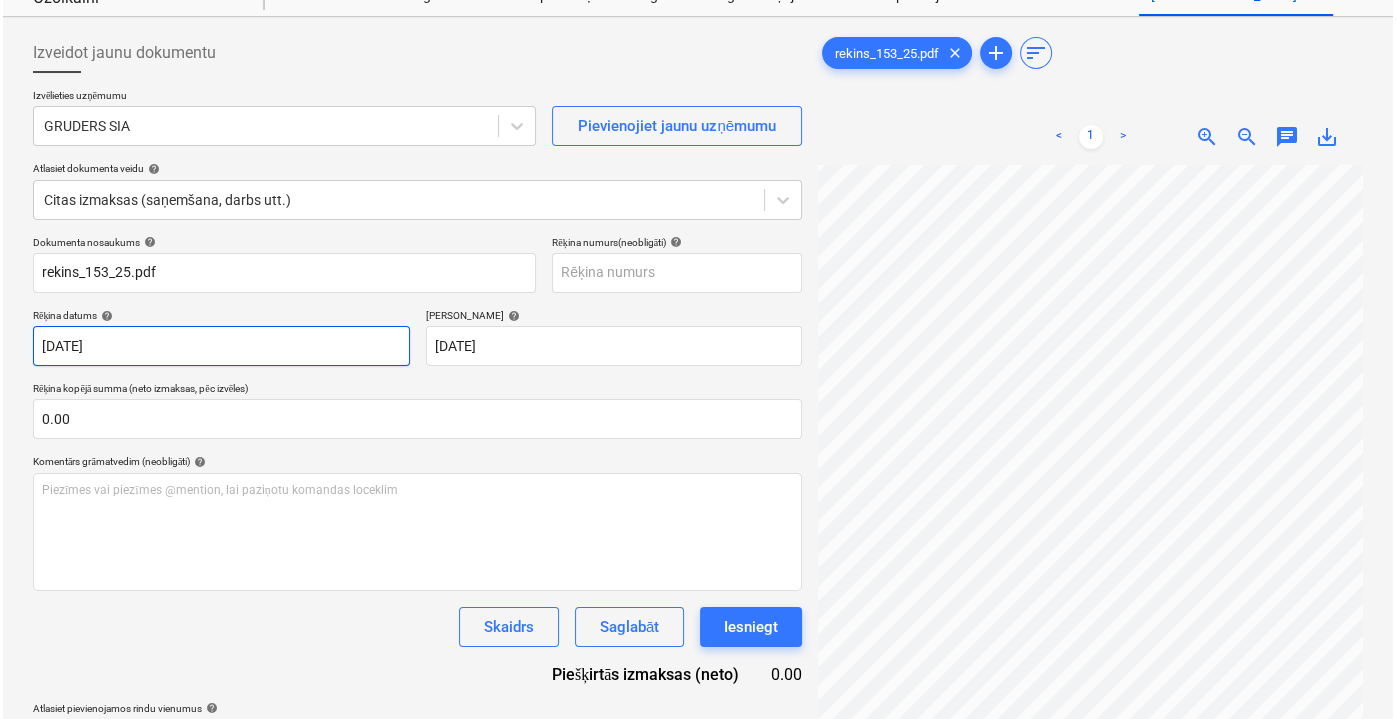 scroll, scrollTop: 199, scrollLeft: 0, axis: vertical 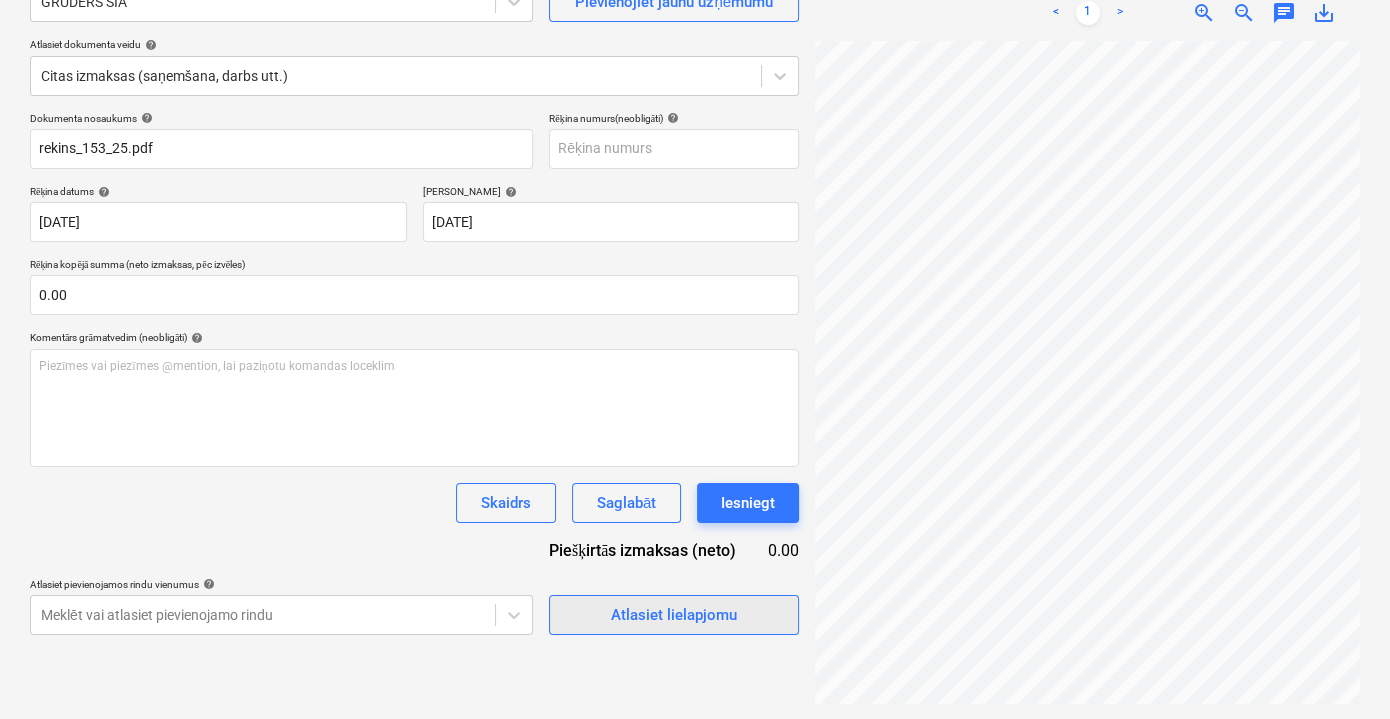 click on "Atlasiet lielapjomu" at bounding box center [674, 615] 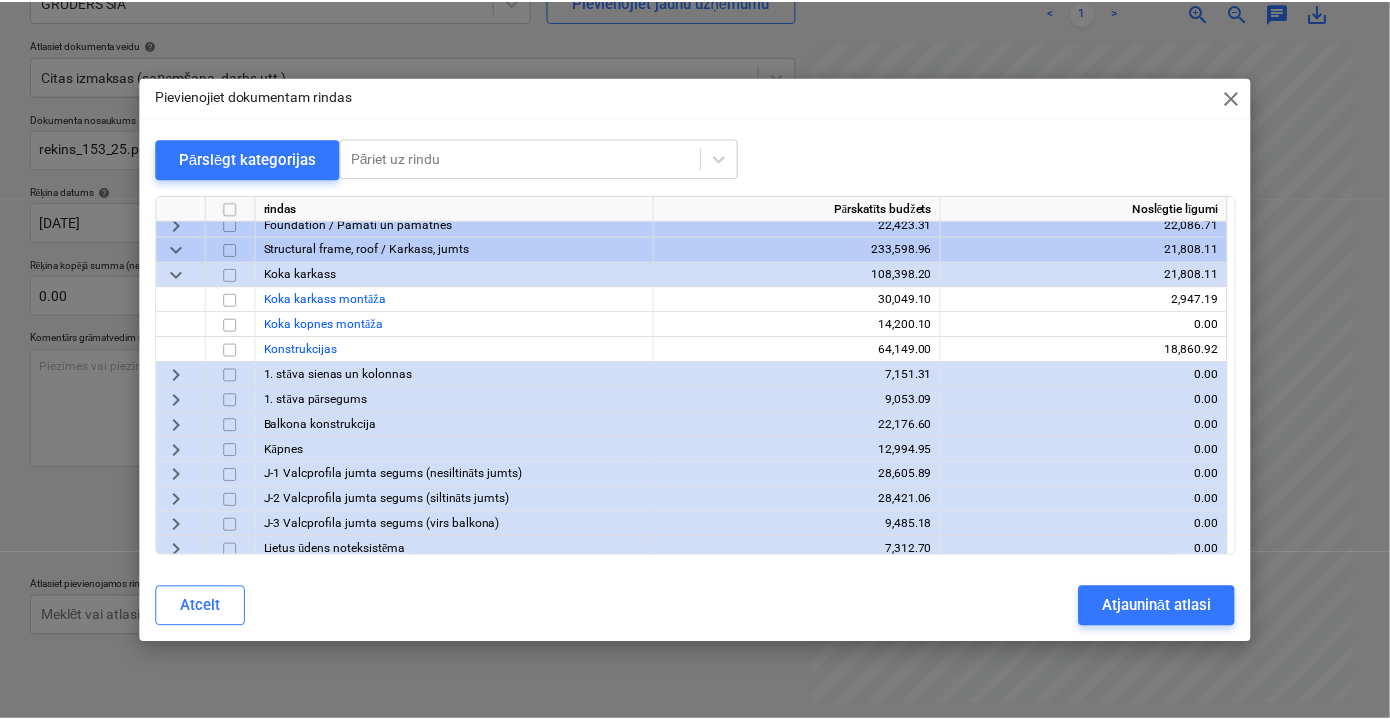 scroll, scrollTop: 90, scrollLeft: 0, axis: vertical 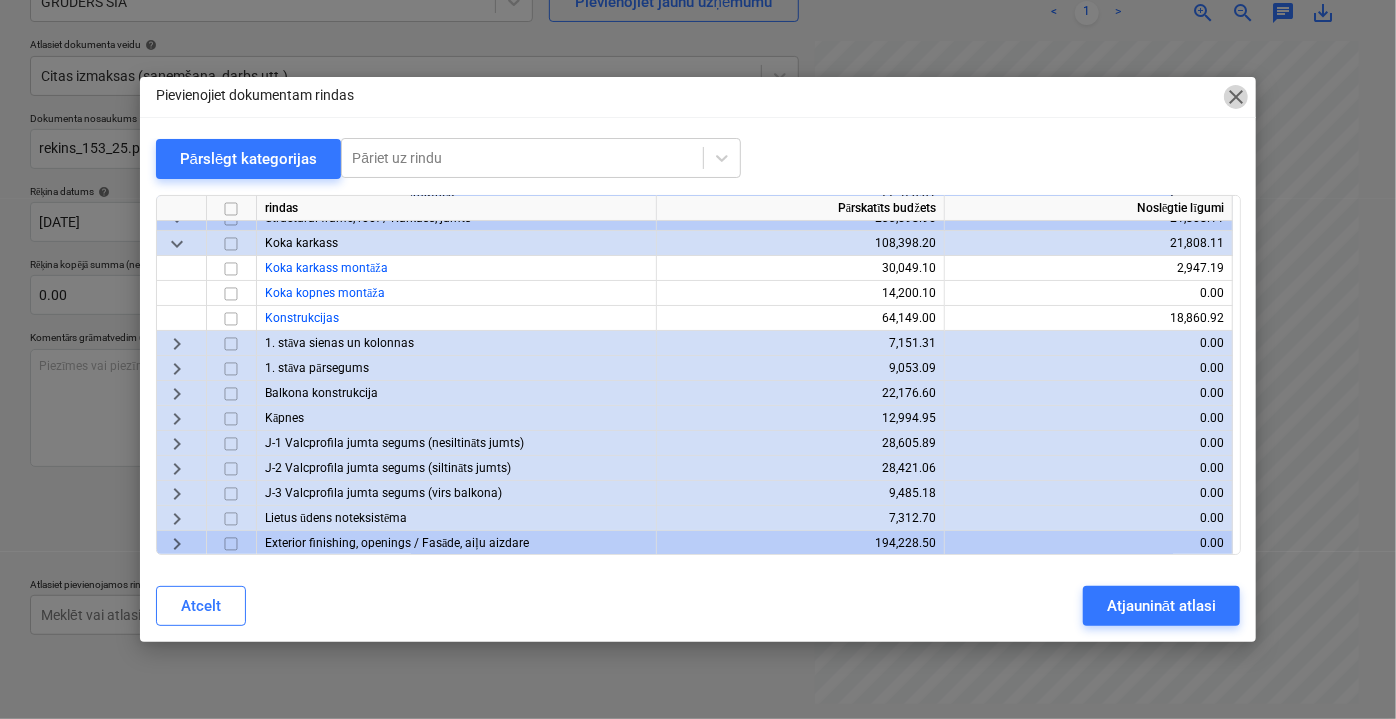 click on "close" at bounding box center [1236, 97] 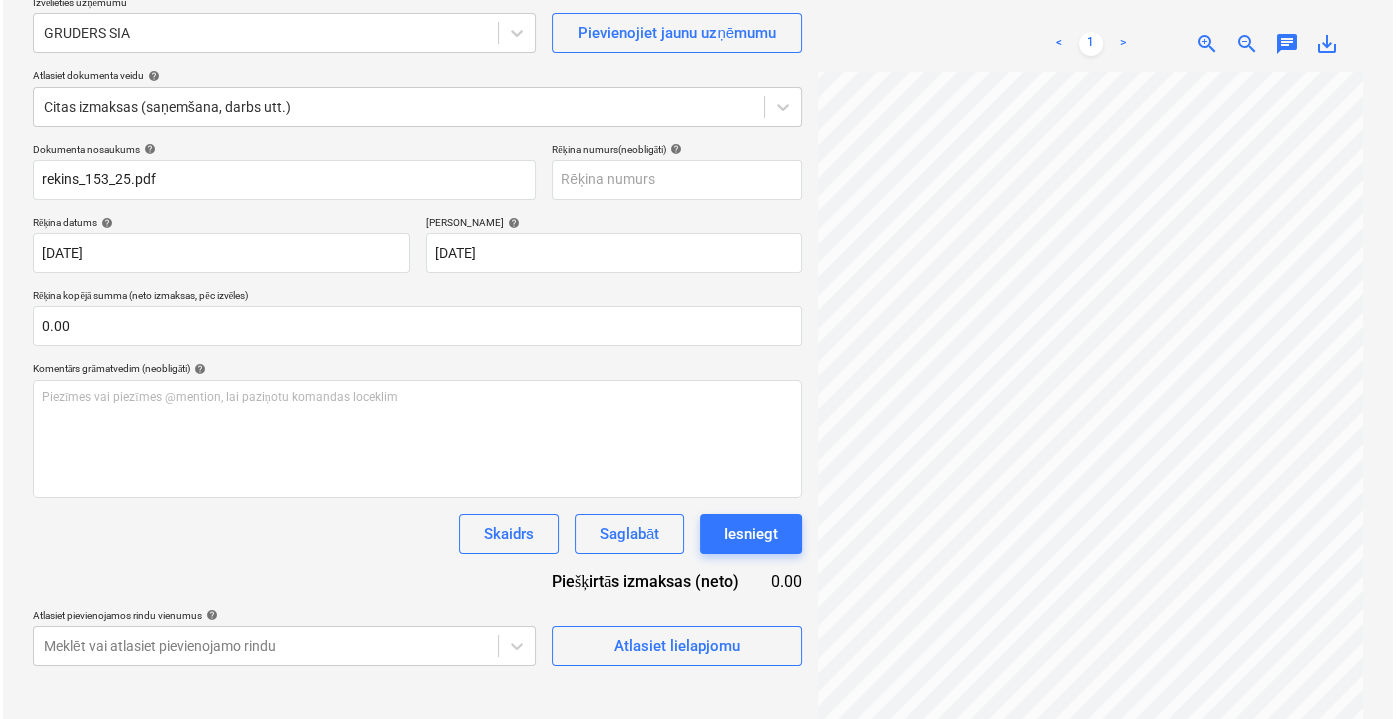 scroll, scrollTop: 199, scrollLeft: 0, axis: vertical 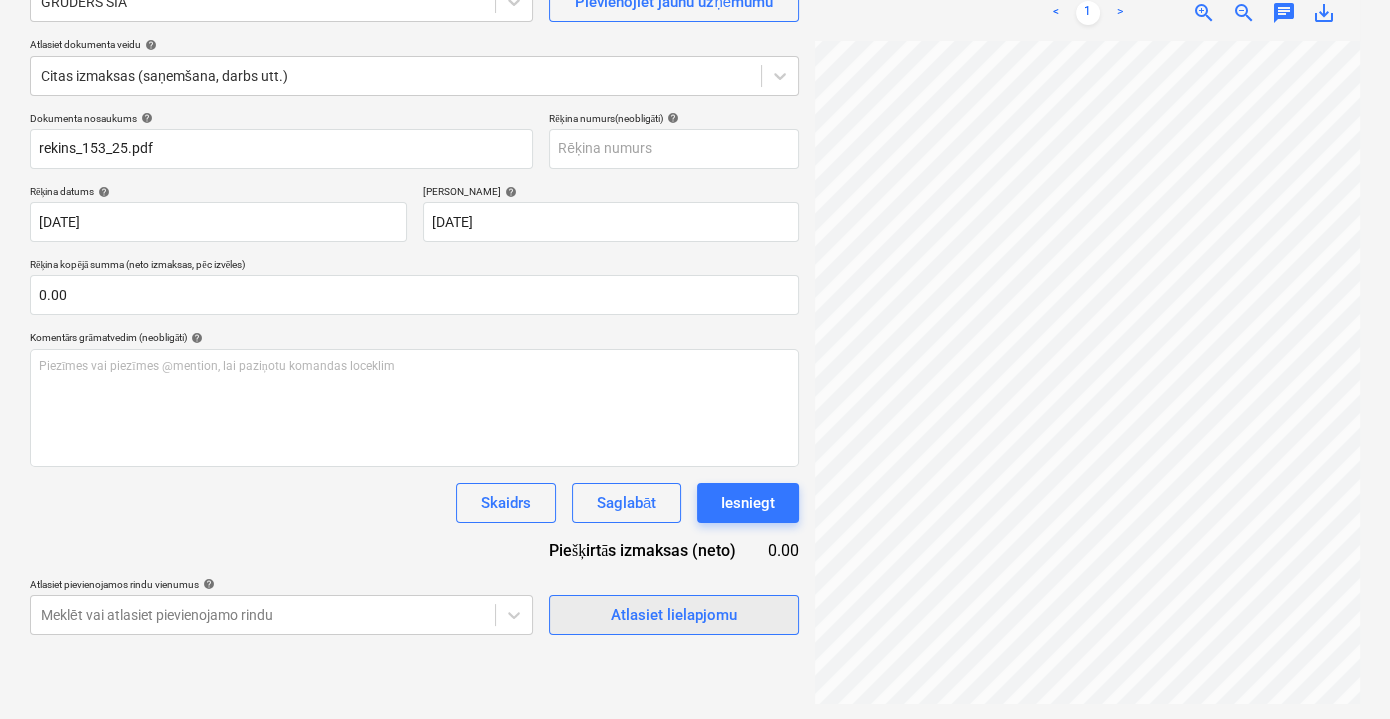 click on "Atlasiet lielapjomu" at bounding box center (674, 615) 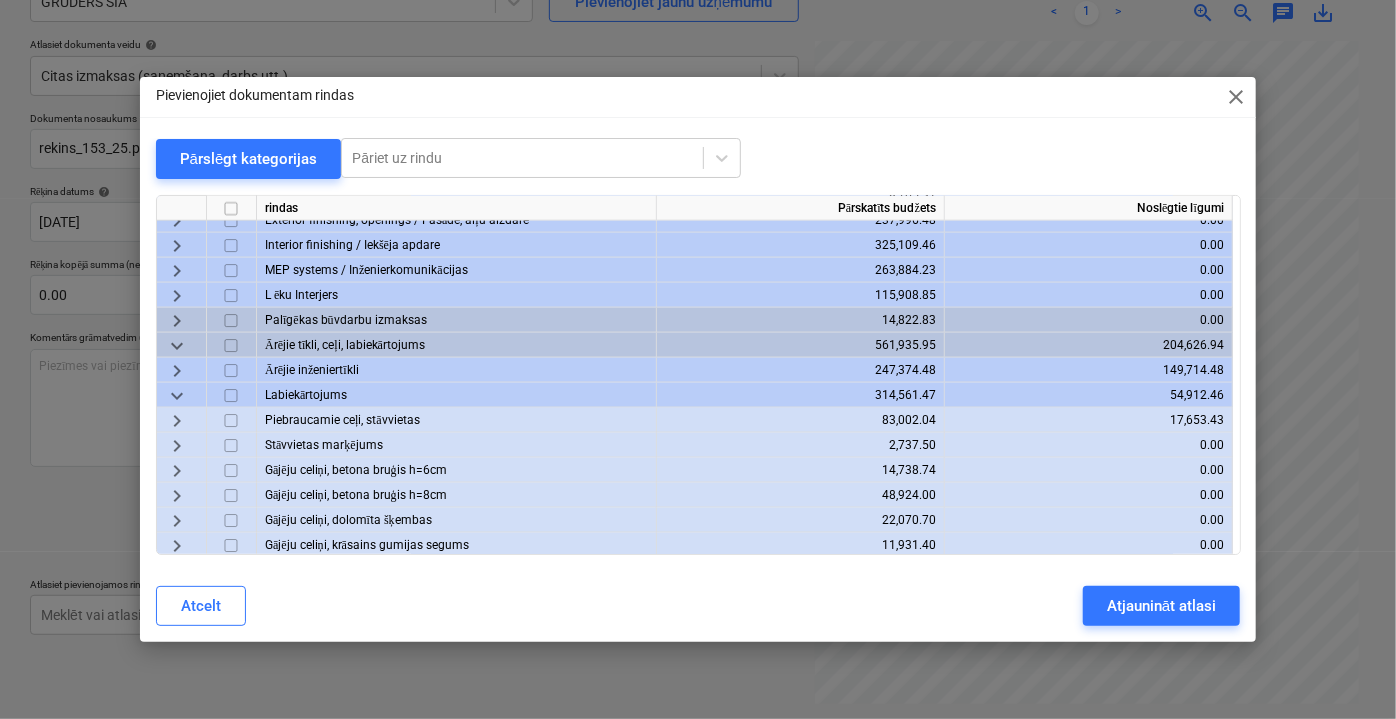 scroll, scrollTop: 1454, scrollLeft: 0, axis: vertical 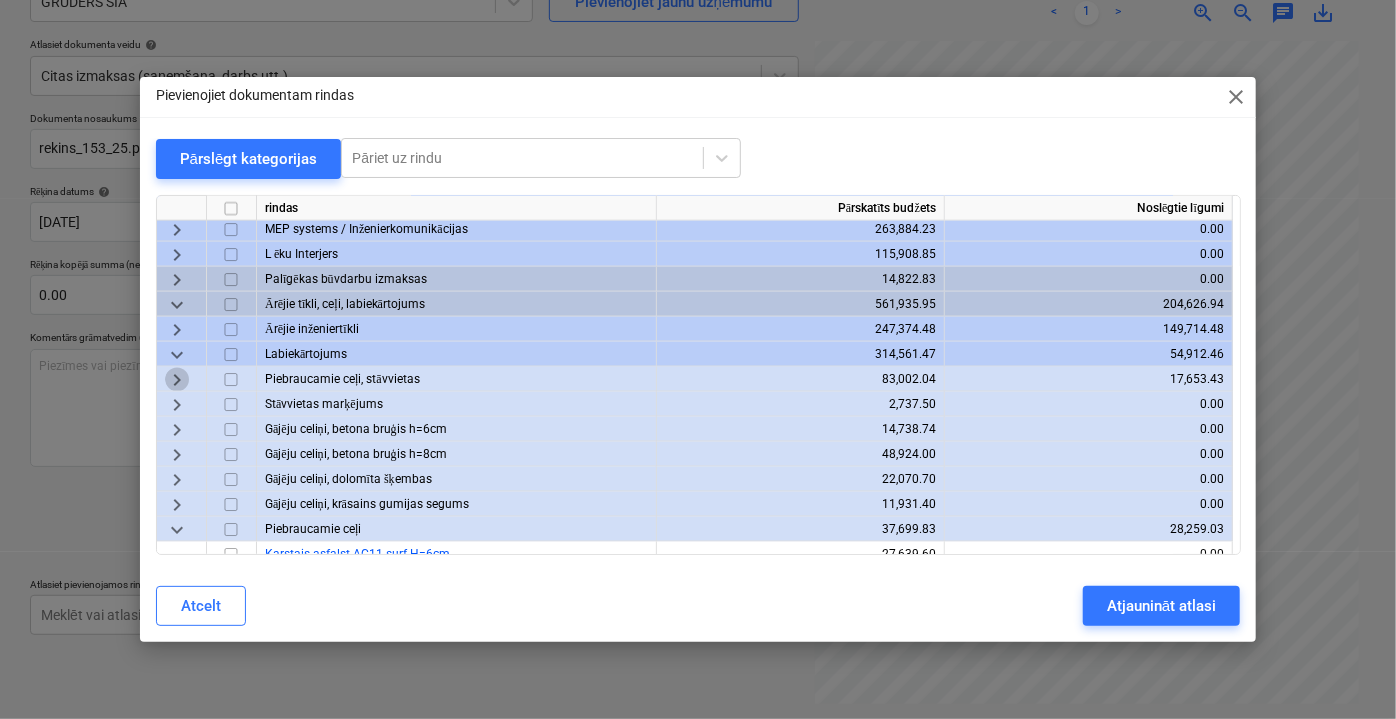 click on "keyboard_arrow_right" at bounding box center [177, 379] 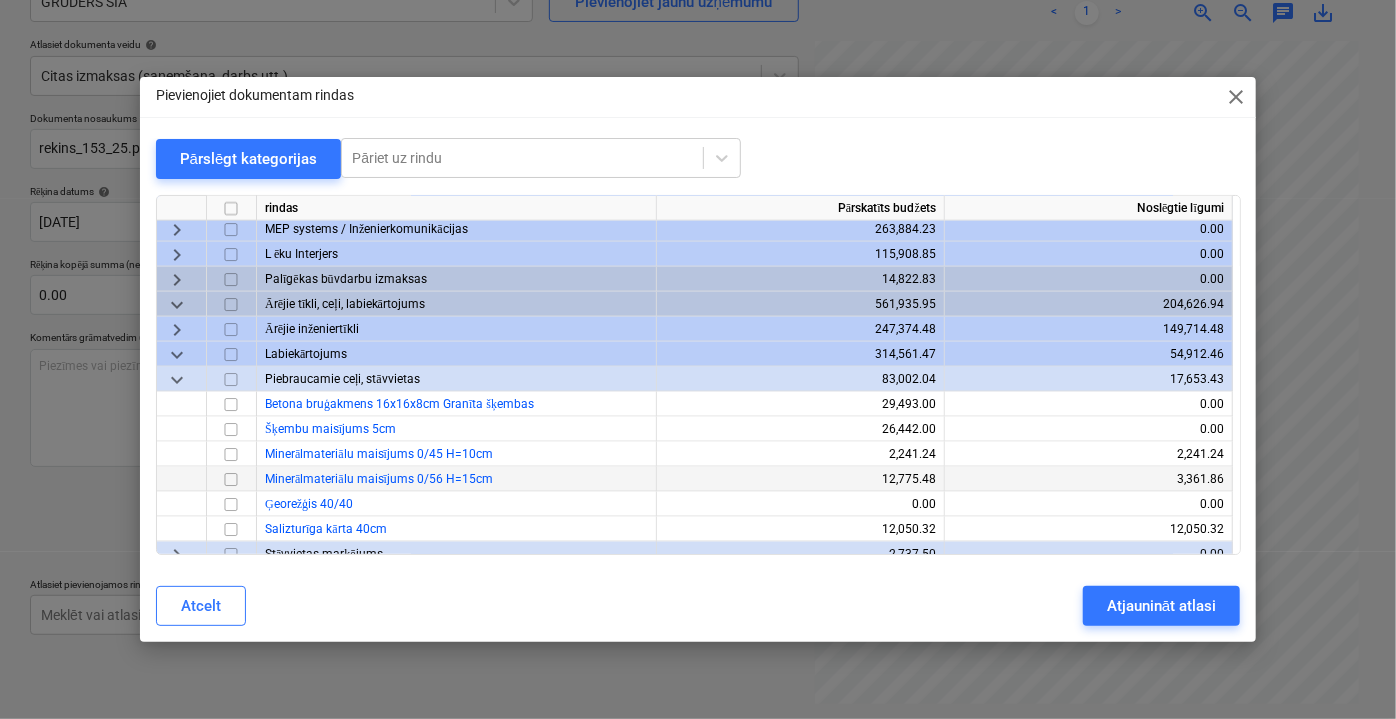 click at bounding box center [231, 479] 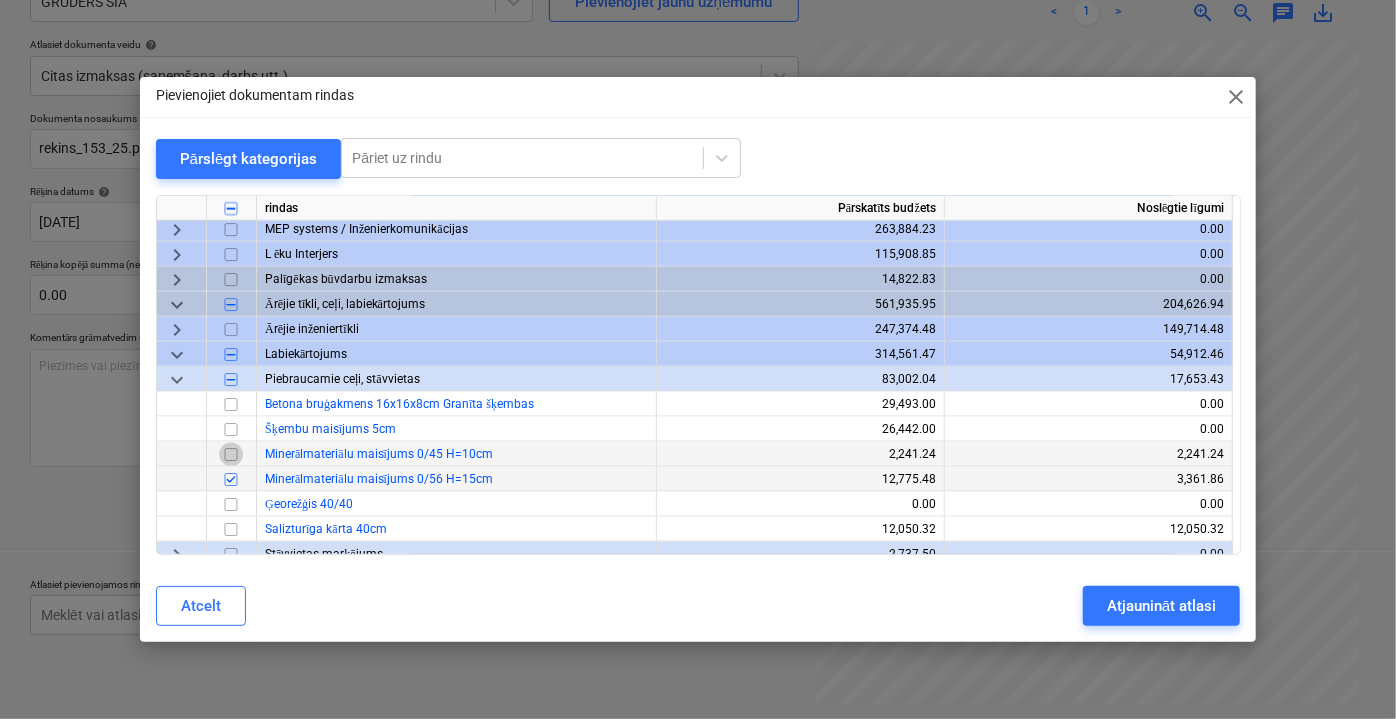 click at bounding box center (231, 454) 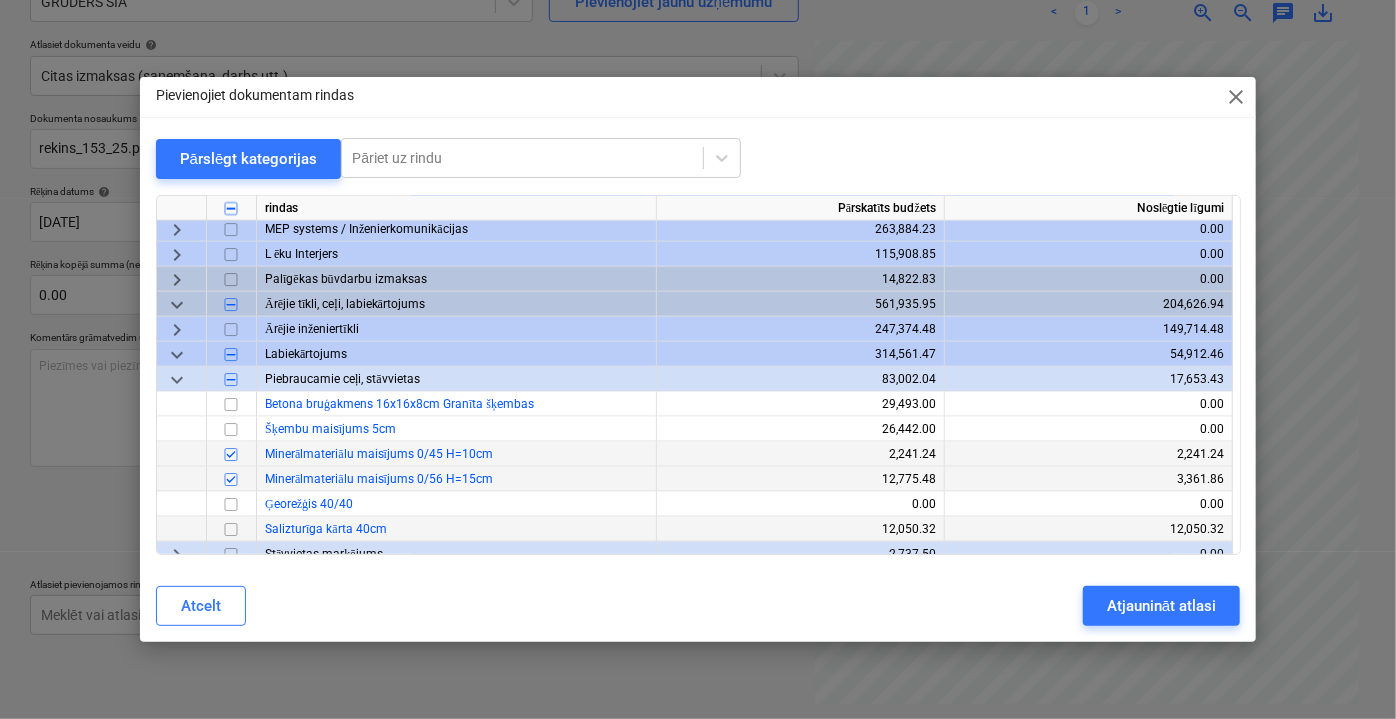 click at bounding box center [231, 529] 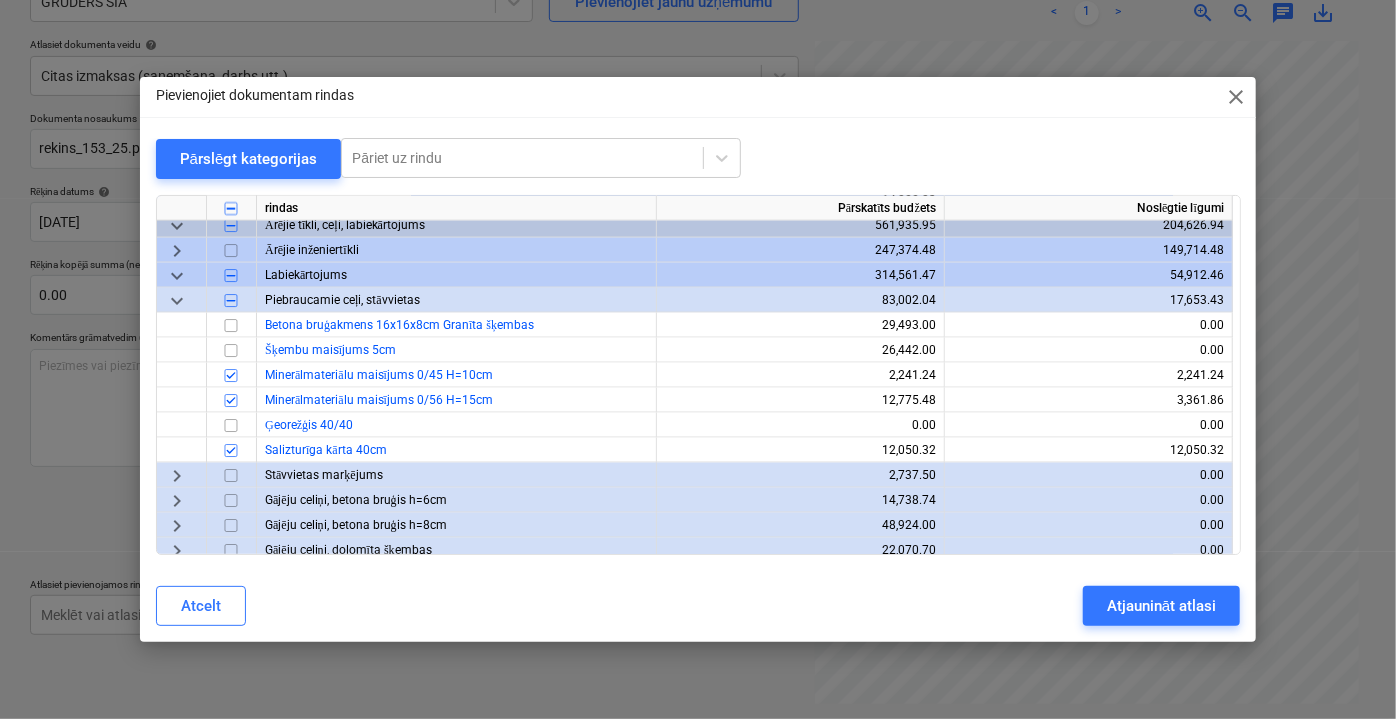 scroll, scrollTop: 1562, scrollLeft: 0, axis: vertical 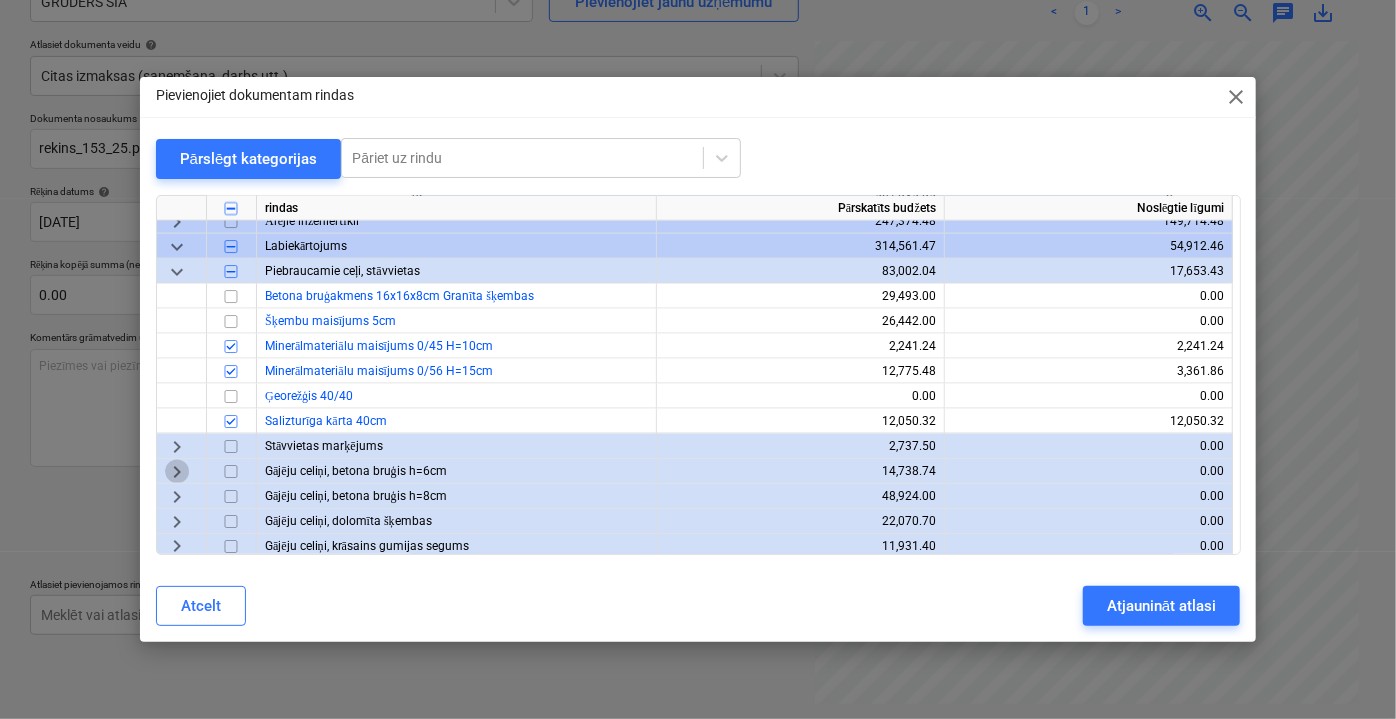 click on "keyboard_arrow_right" at bounding box center [177, 471] 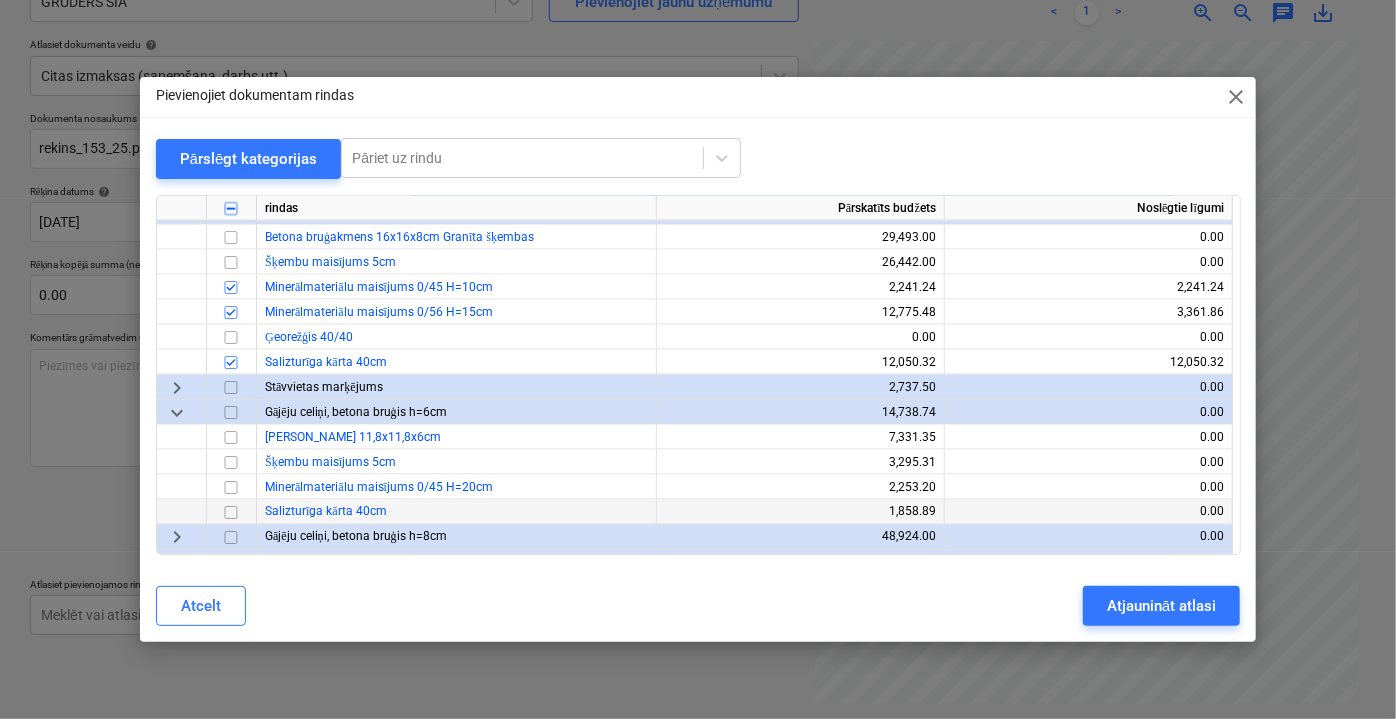 scroll, scrollTop: 1653, scrollLeft: 0, axis: vertical 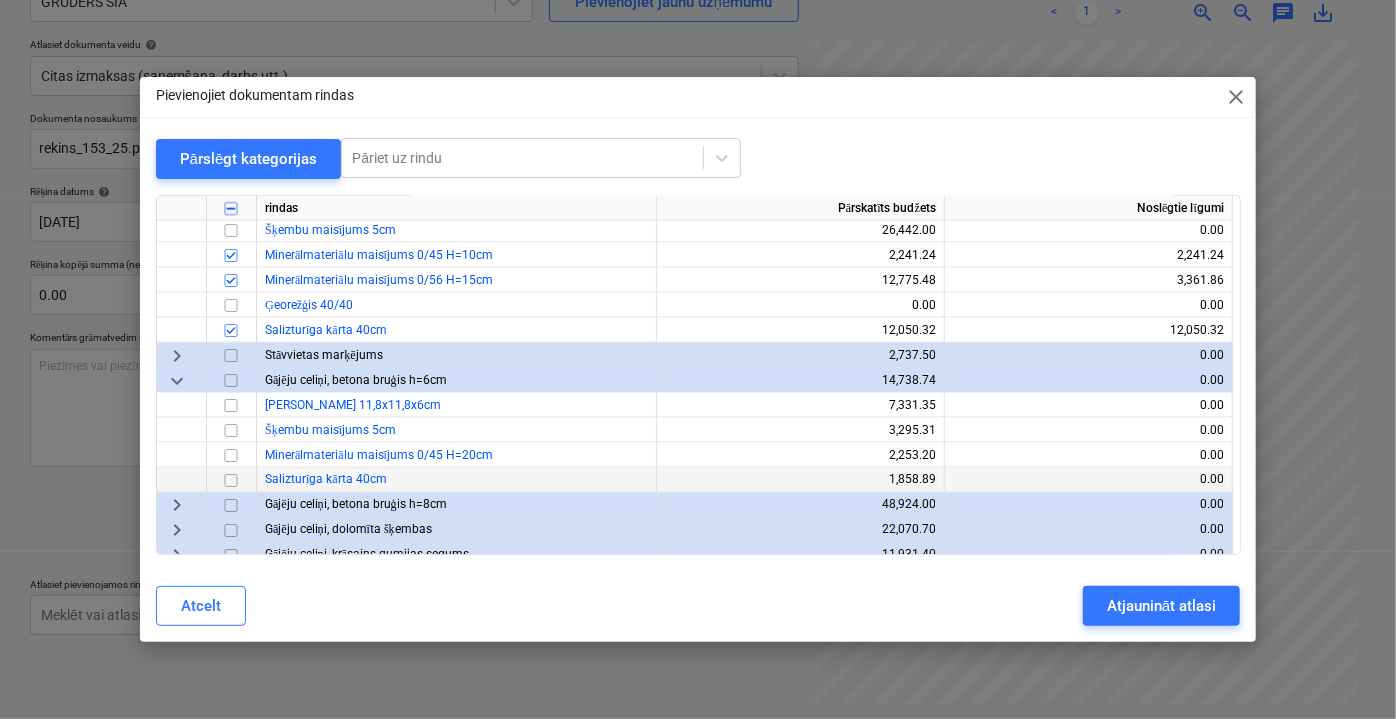 click at bounding box center (231, 480) 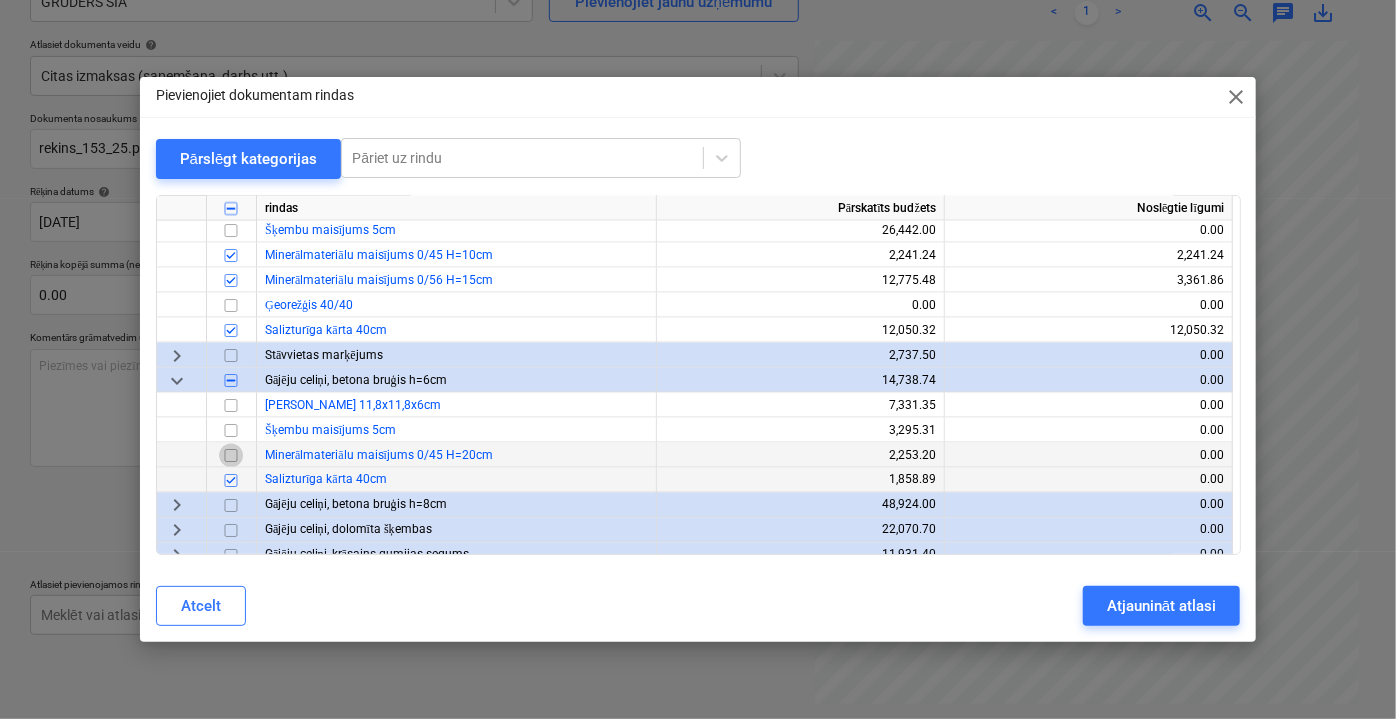 click at bounding box center (231, 455) 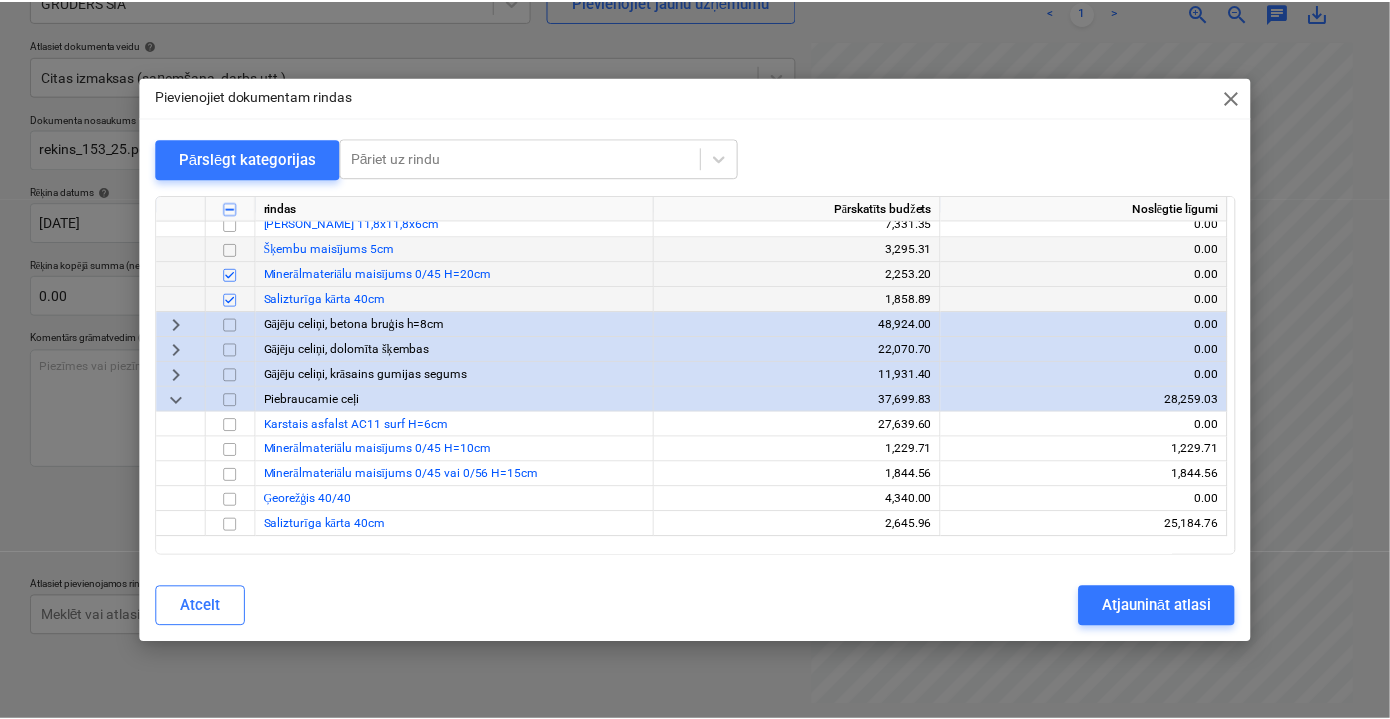 scroll, scrollTop: 1834, scrollLeft: 0, axis: vertical 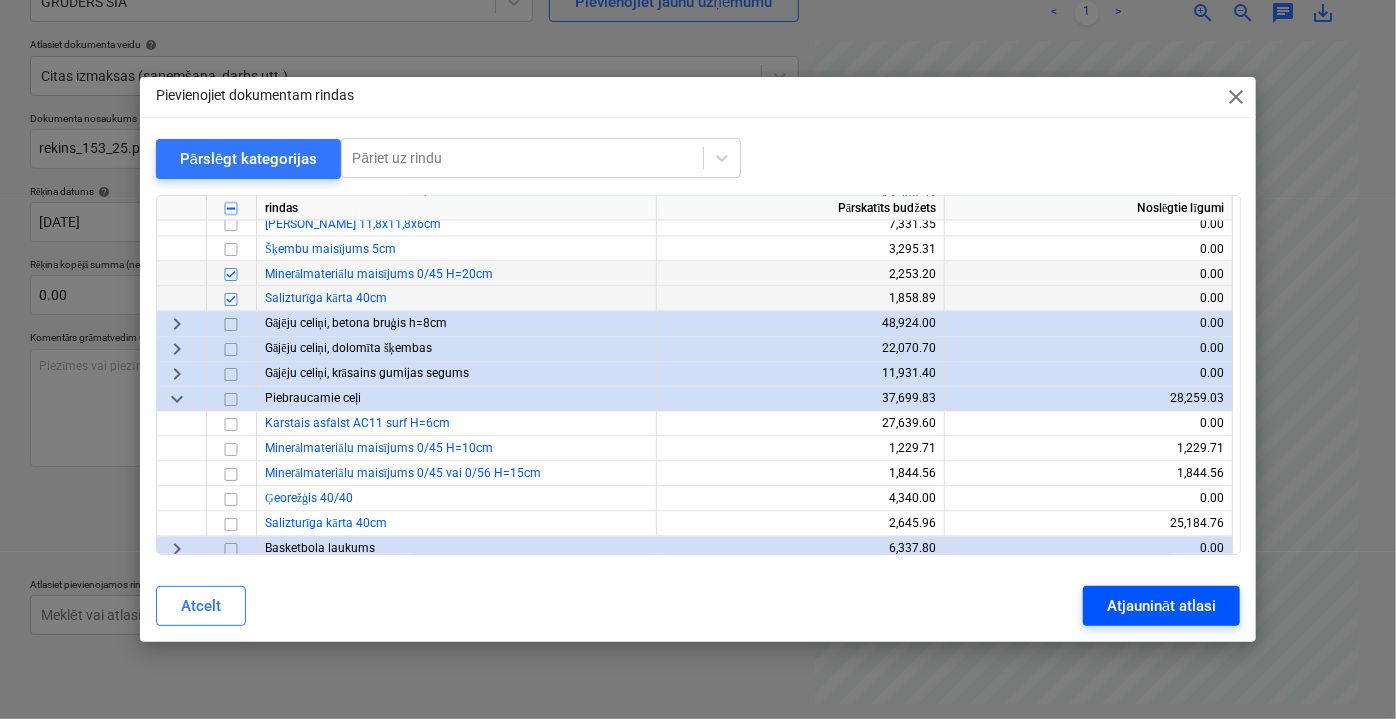 click on "Atjaunināt atlasi" at bounding box center (1161, 606) 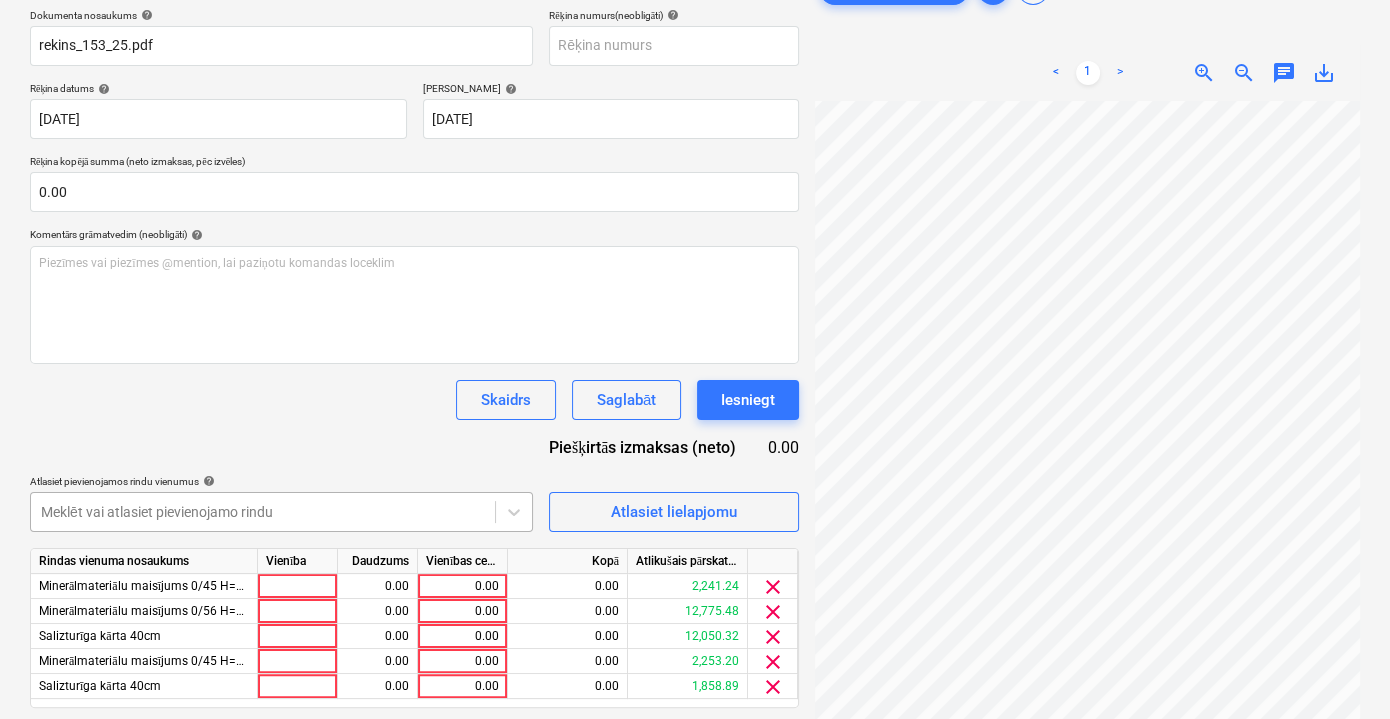 scroll, scrollTop: 271, scrollLeft: 0, axis: vertical 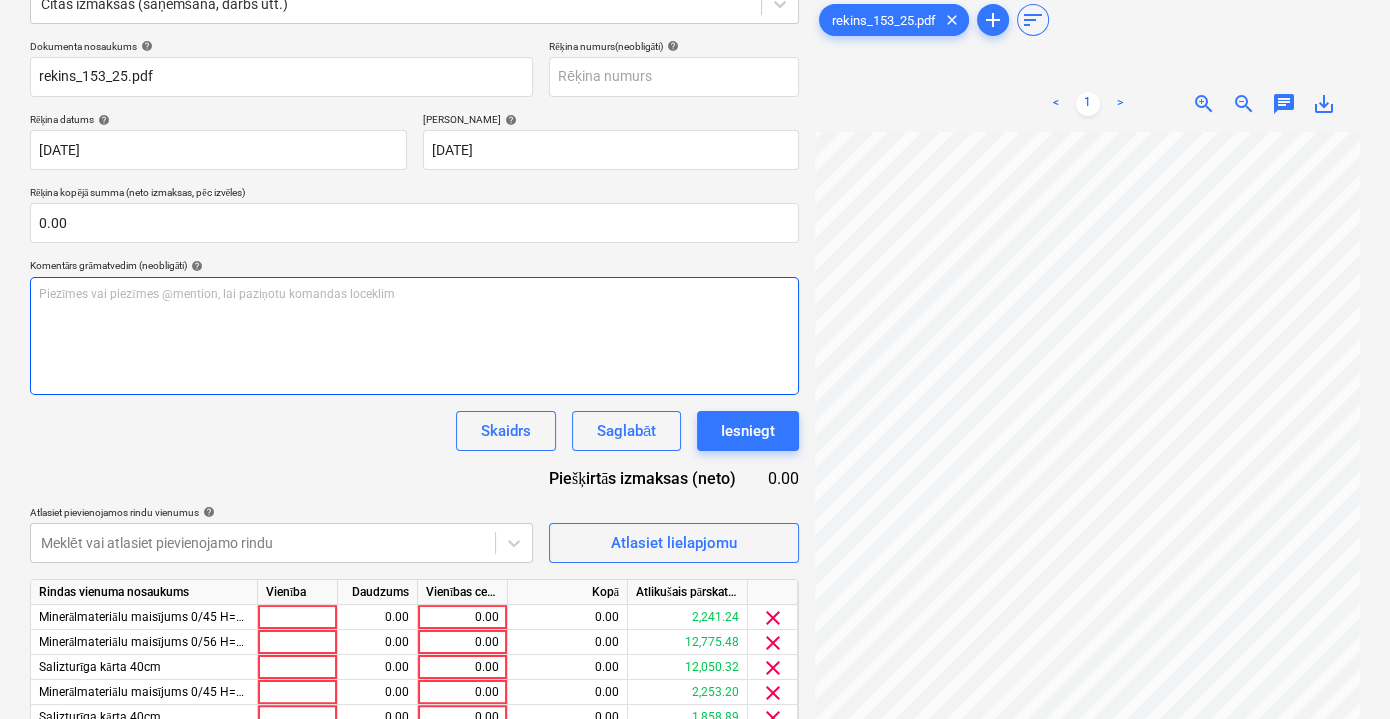 click on "Piezīmes vai piezīmes @mention, lai paziņotu komandas loceklim ﻿" at bounding box center (414, 336) 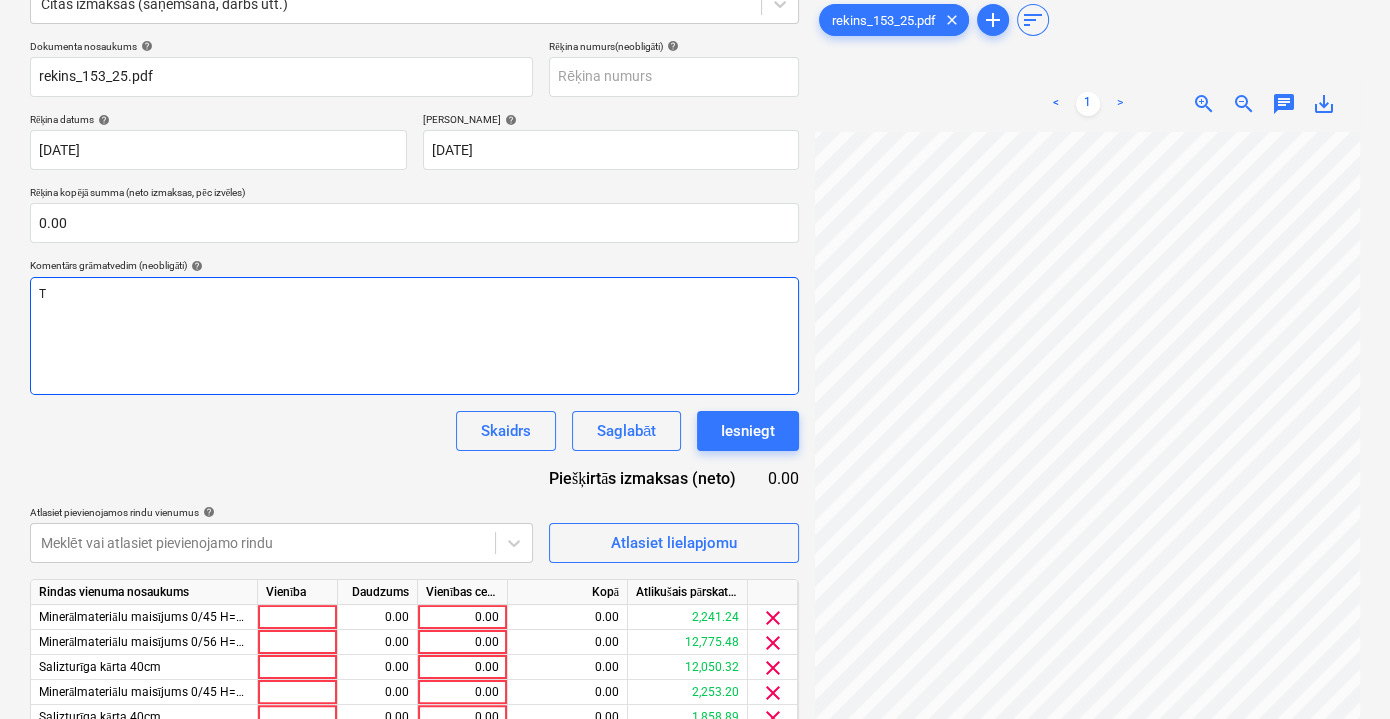 type 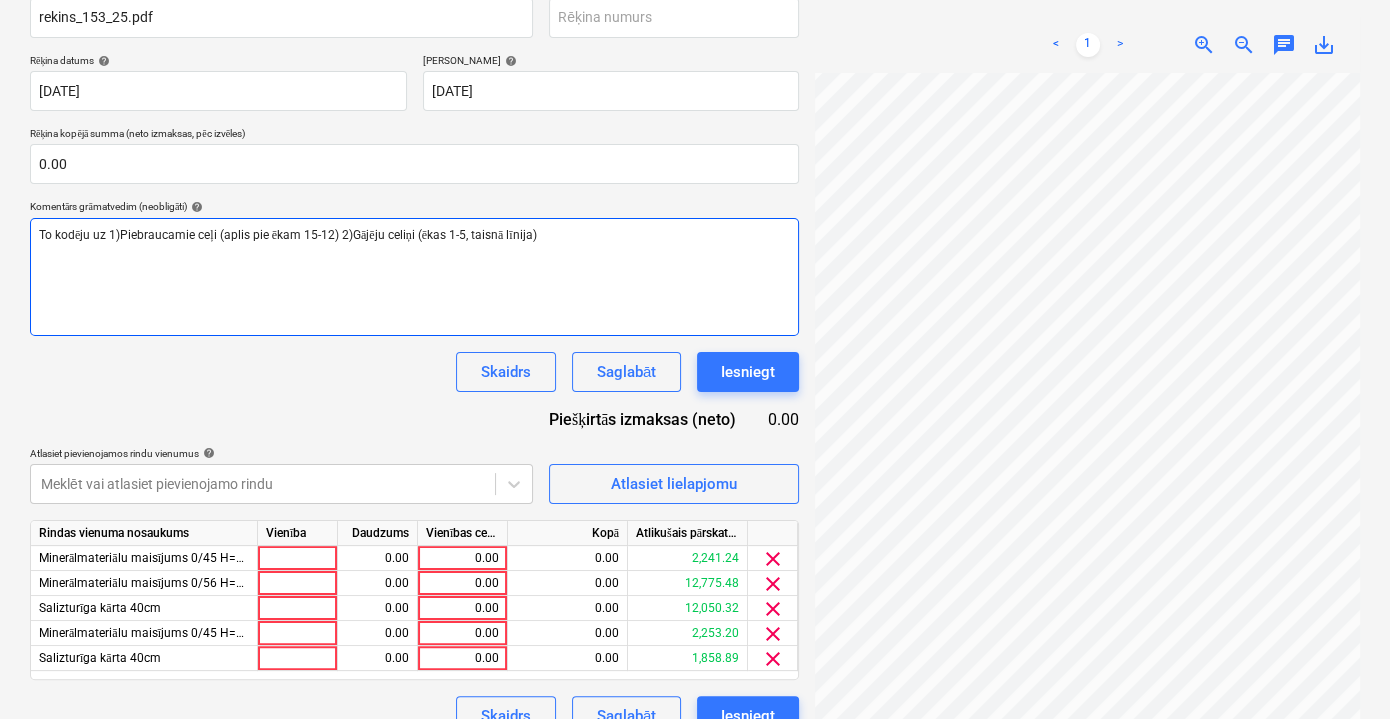 scroll, scrollTop: 362, scrollLeft: 0, axis: vertical 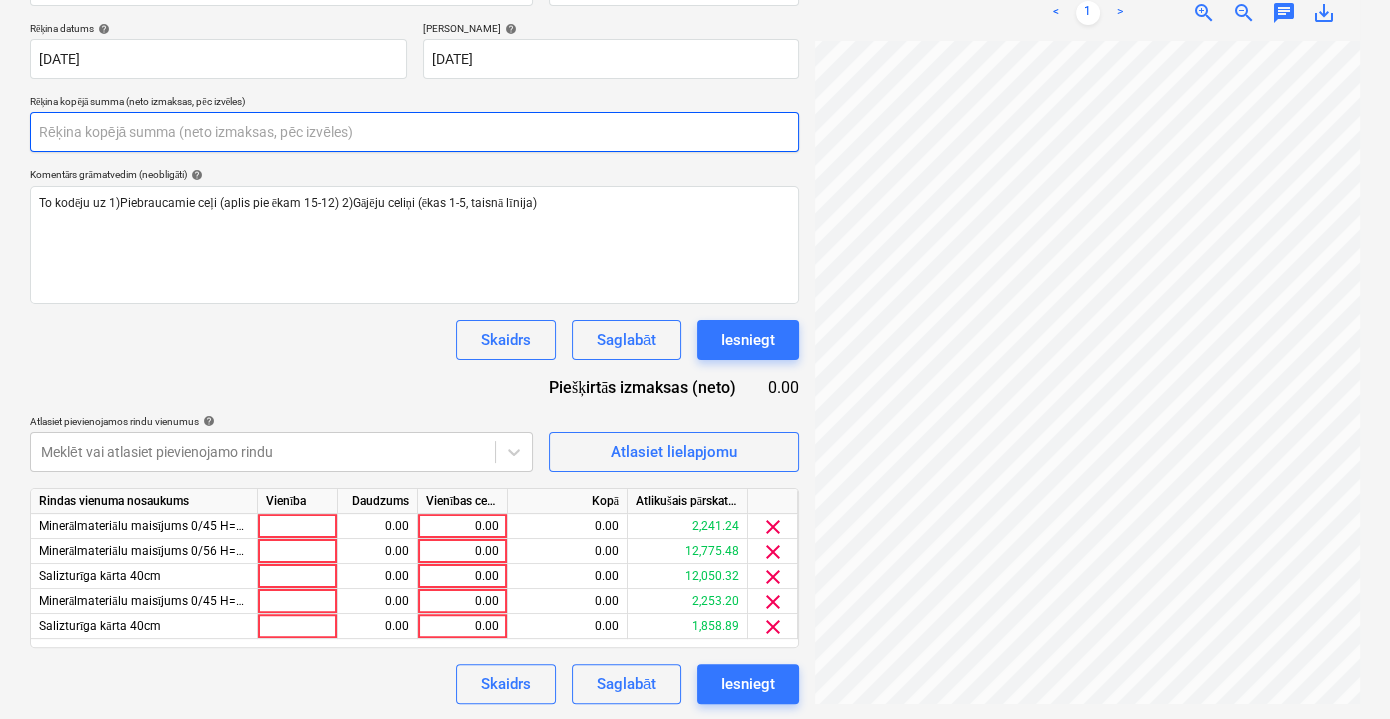 click at bounding box center (414, 132) 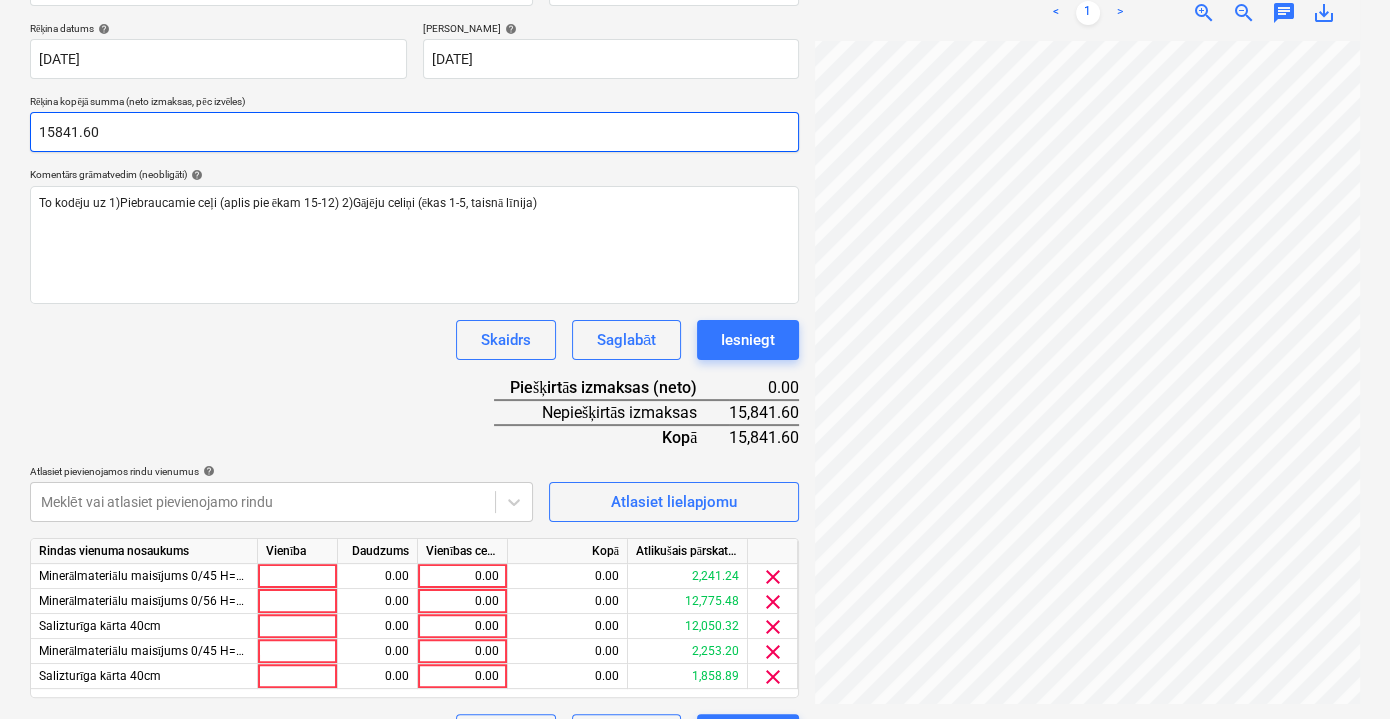type on "15841.60" 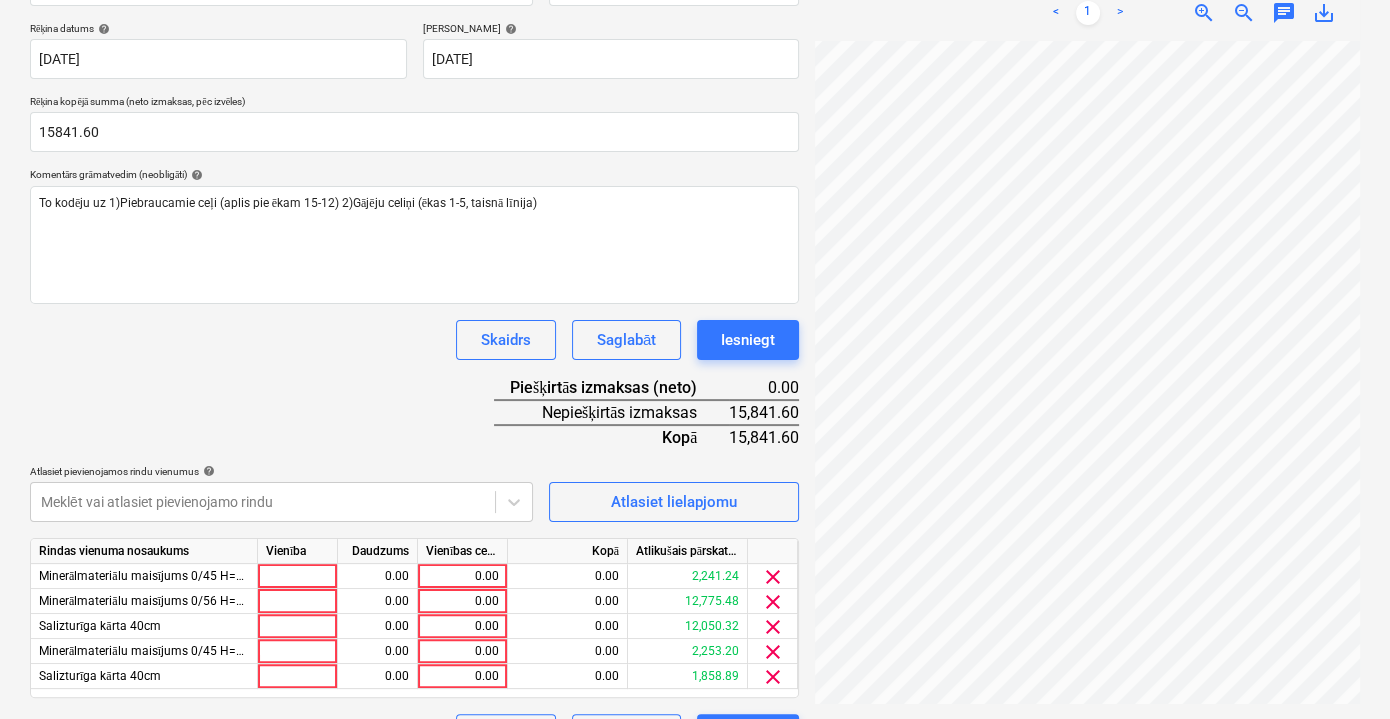 click on "Skaidrs Saglabāt Iesniegt" at bounding box center (414, 340) 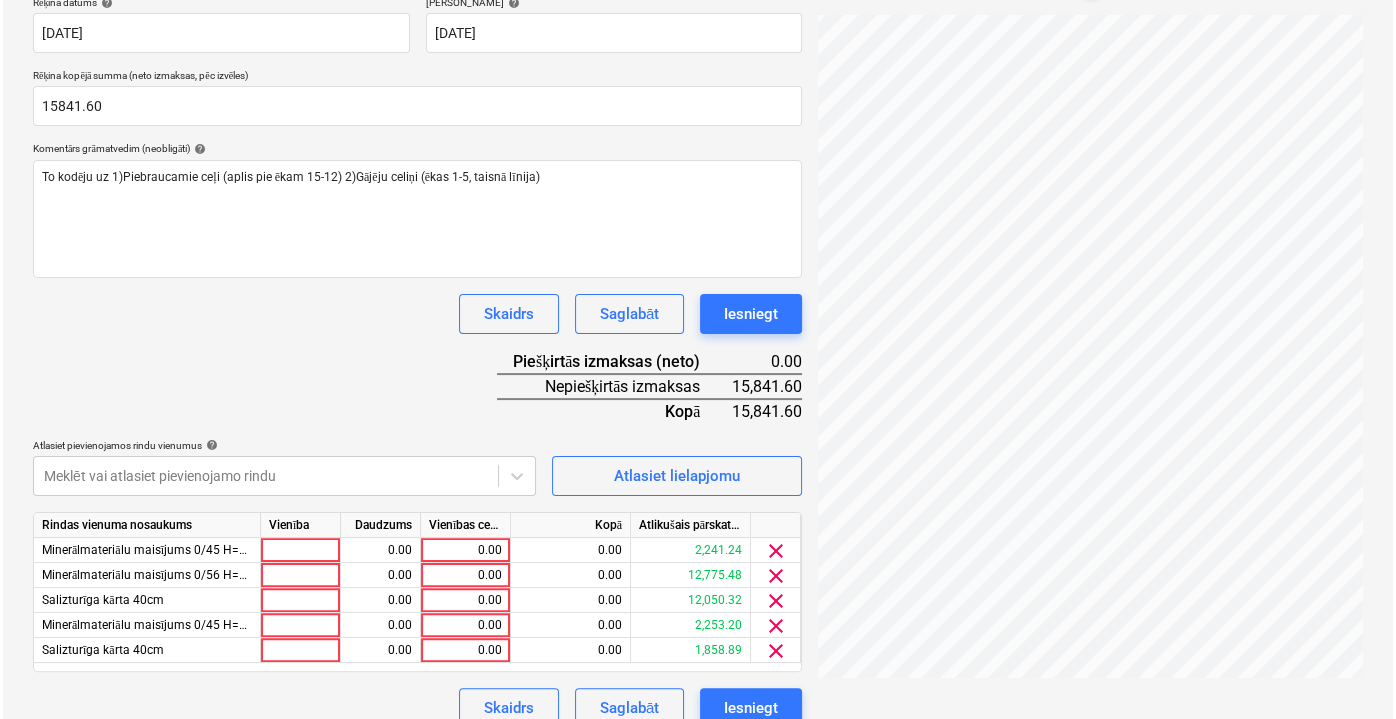 scroll, scrollTop: 412, scrollLeft: 0, axis: vertical 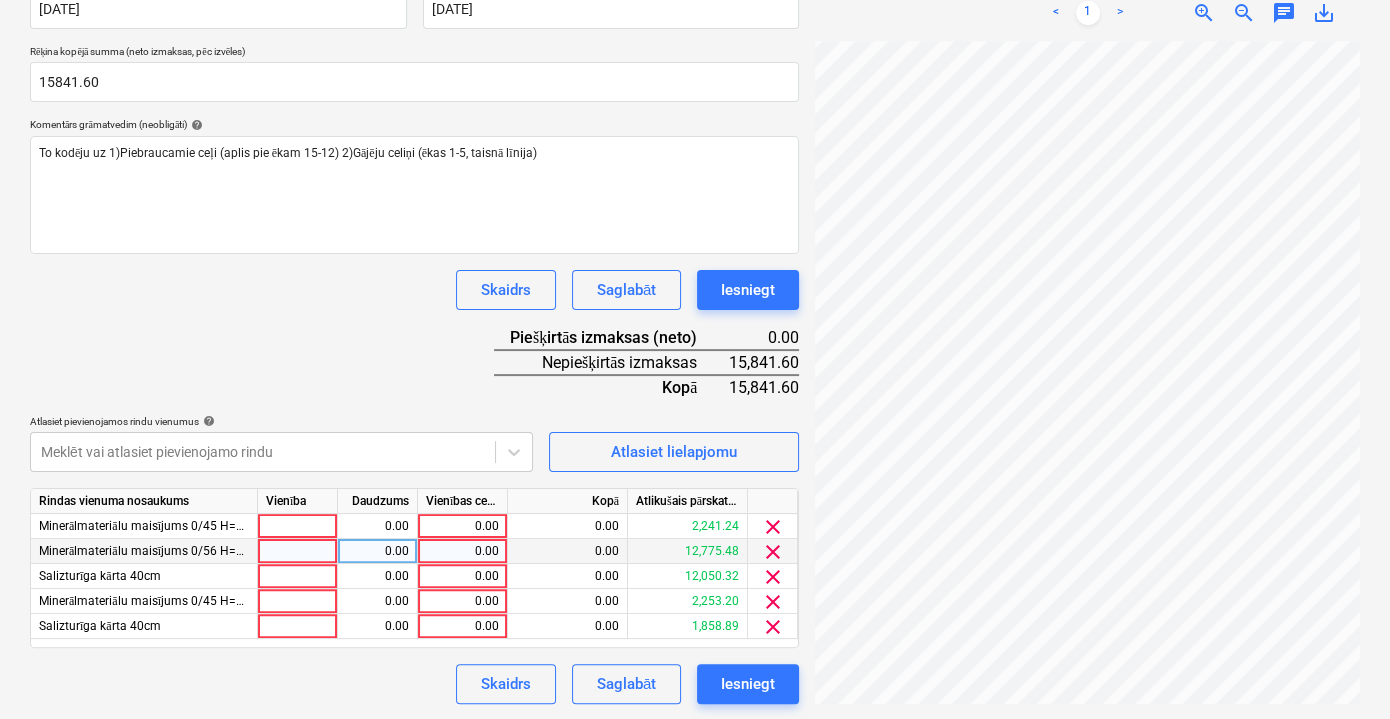 click on "0.00" at bounding box center (462, 551) 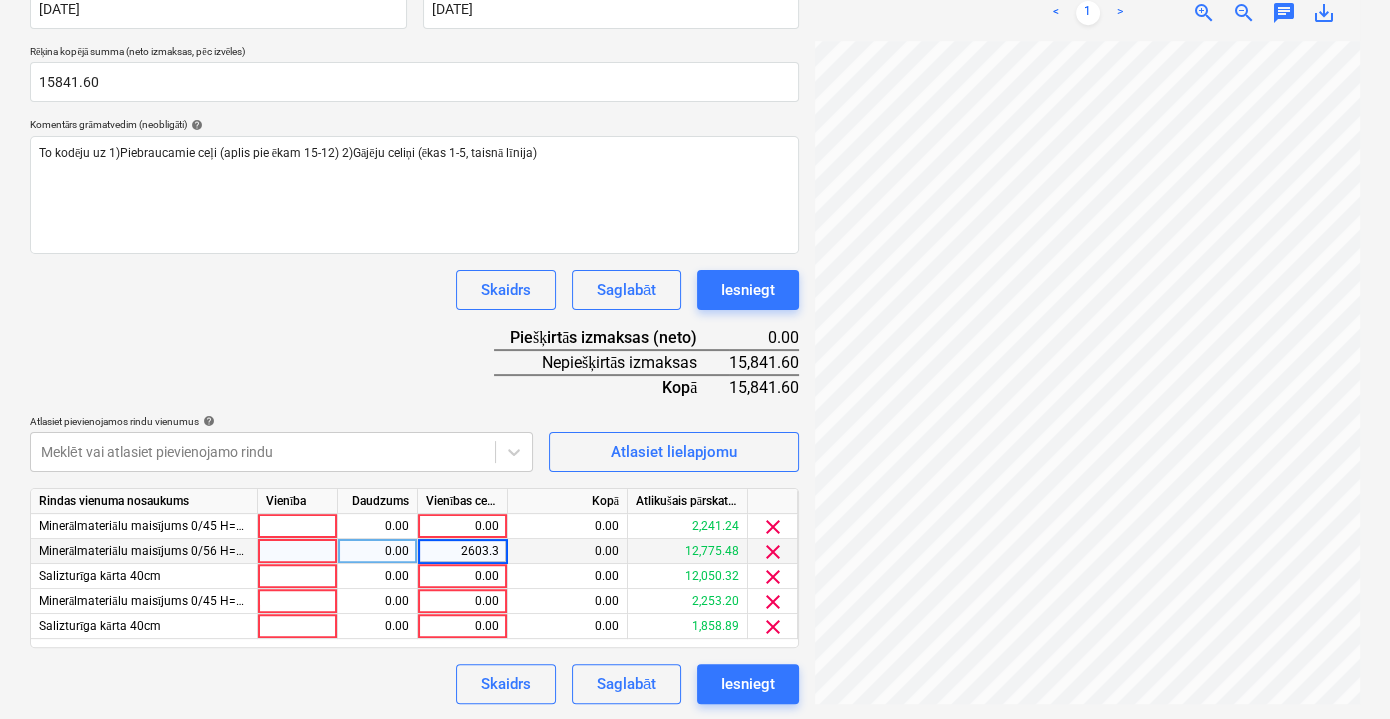 type on "2603.33" 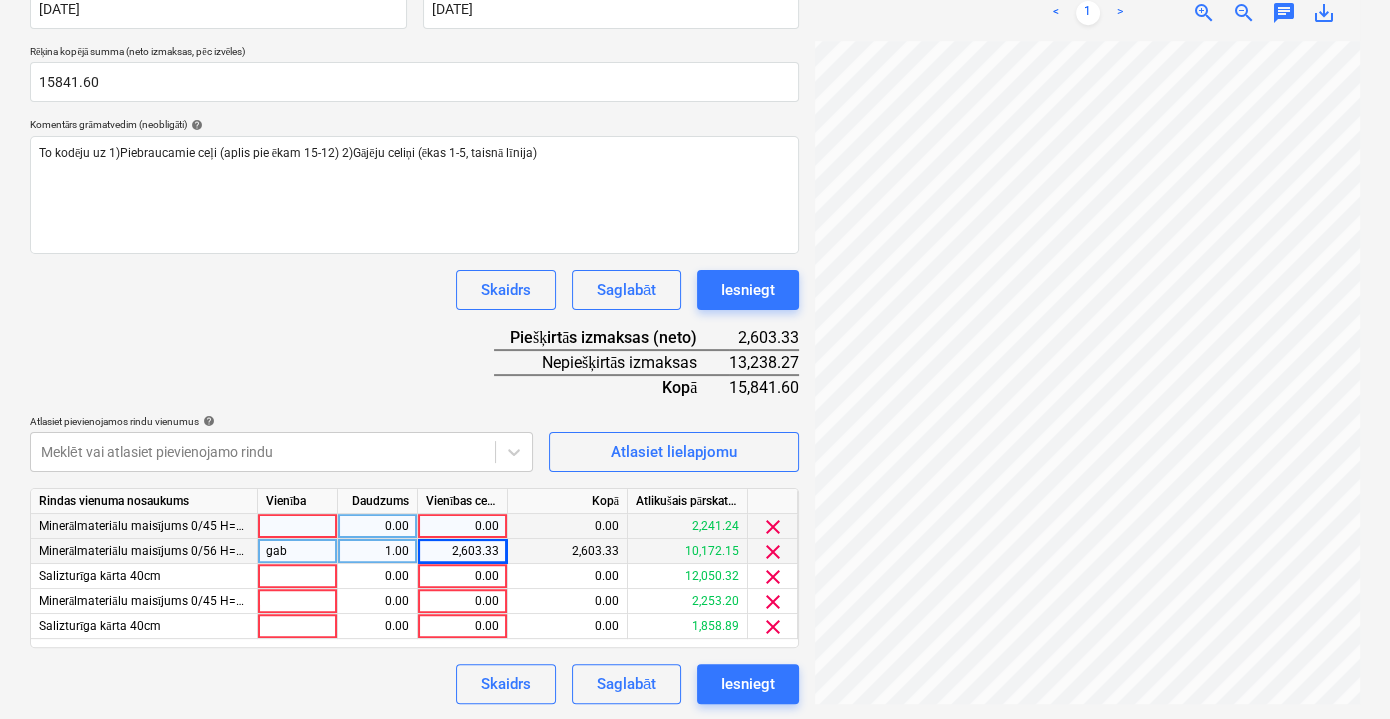 click on "0.00" at bounding box center [462, 526] 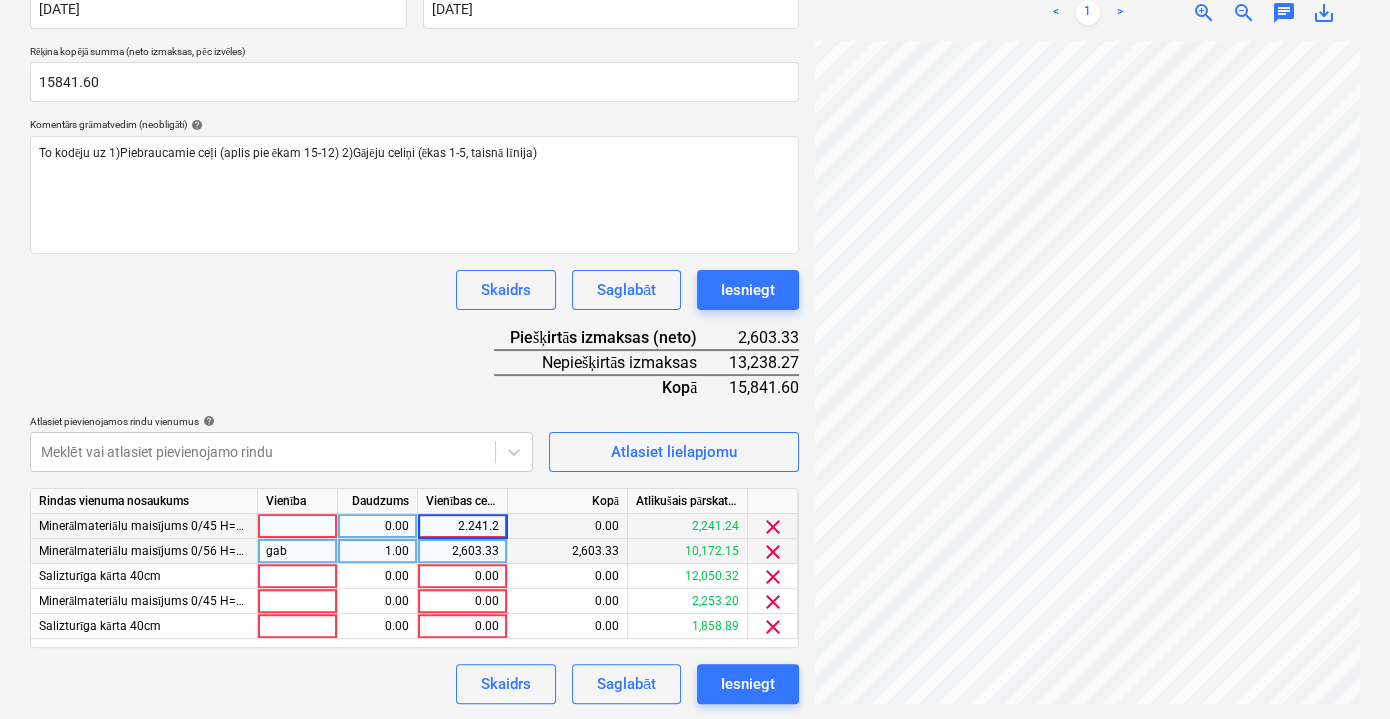 type on "2.241.24" 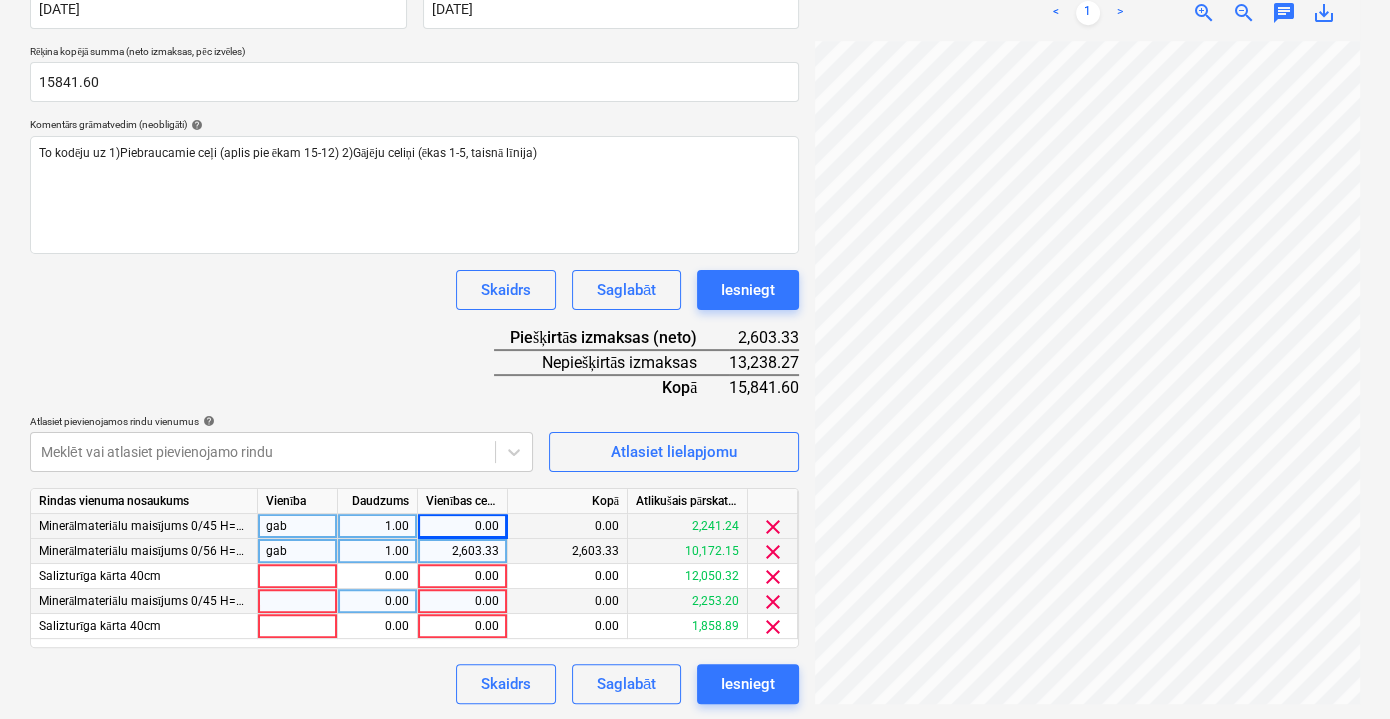 click on "0.00" at bounding box center (462, 601) 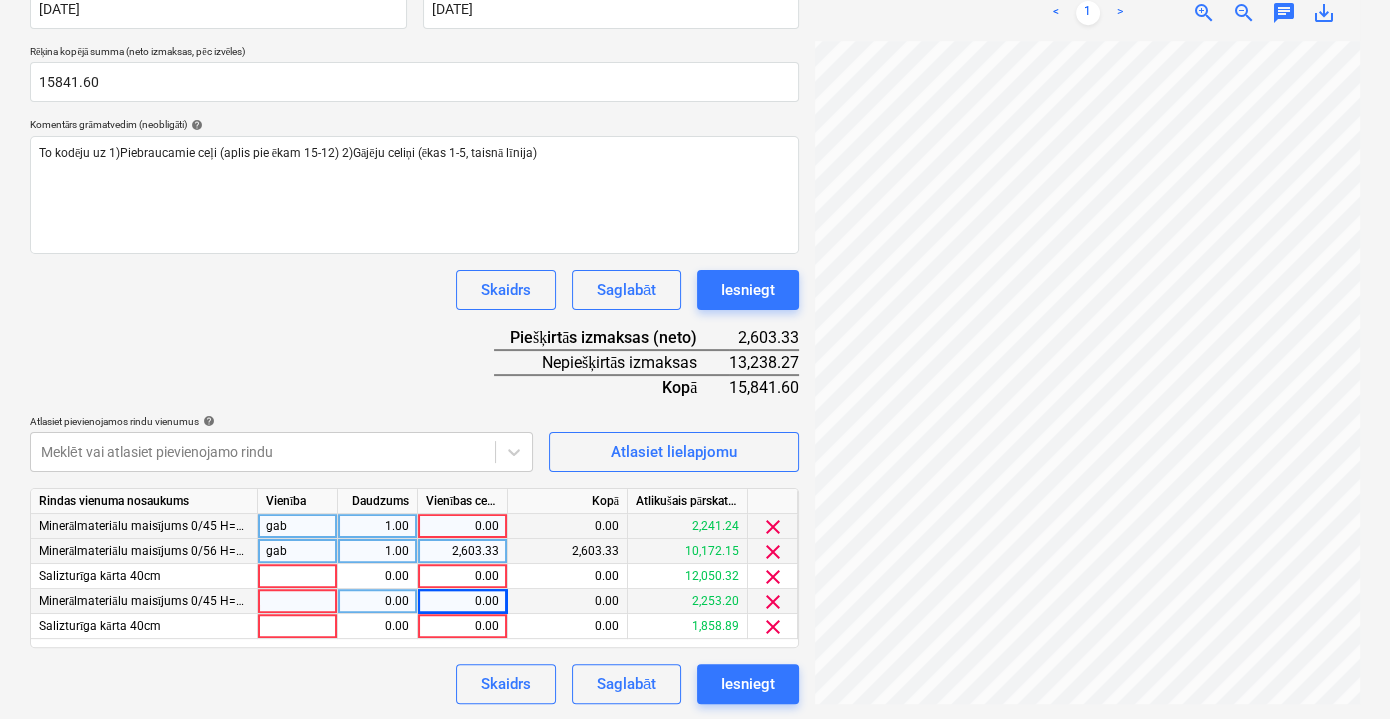 click on "0.00" at bounding box center [462, 526] 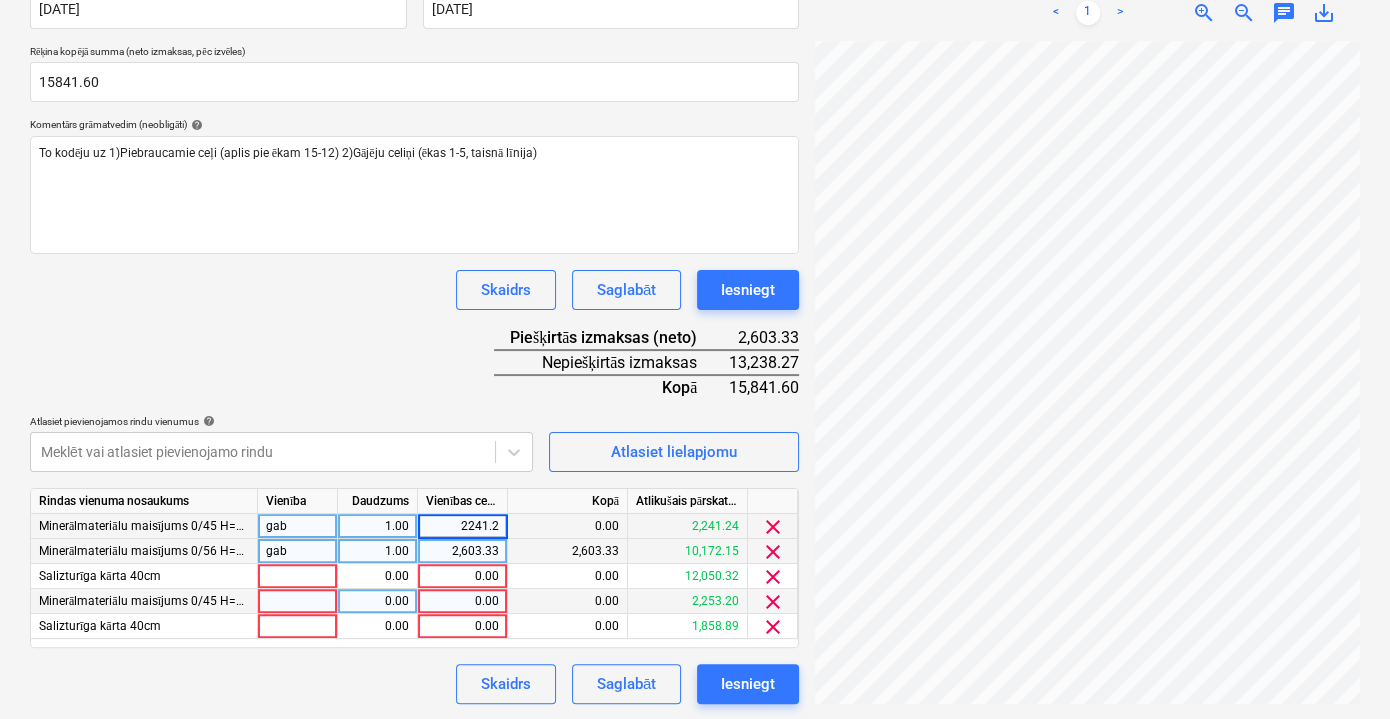 type on "2241.24" 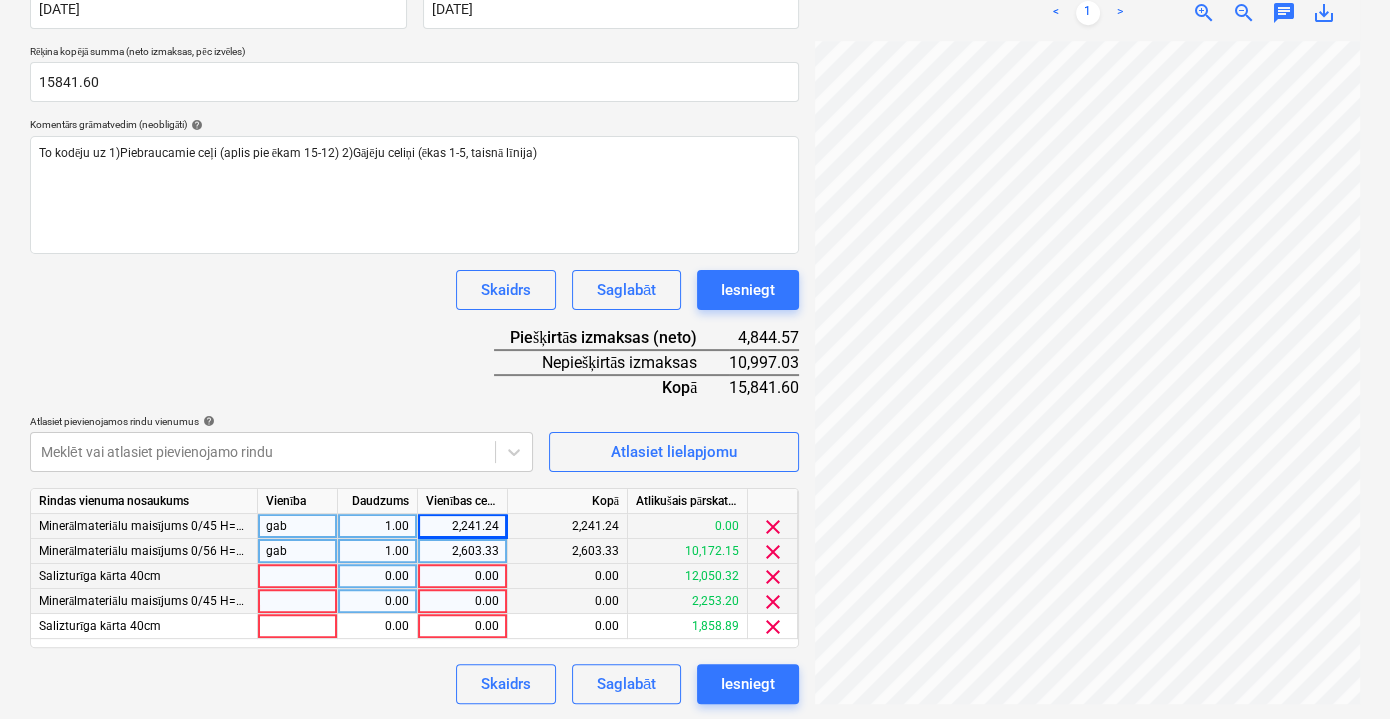 click on "0.00" at bounding box center [462, 576] 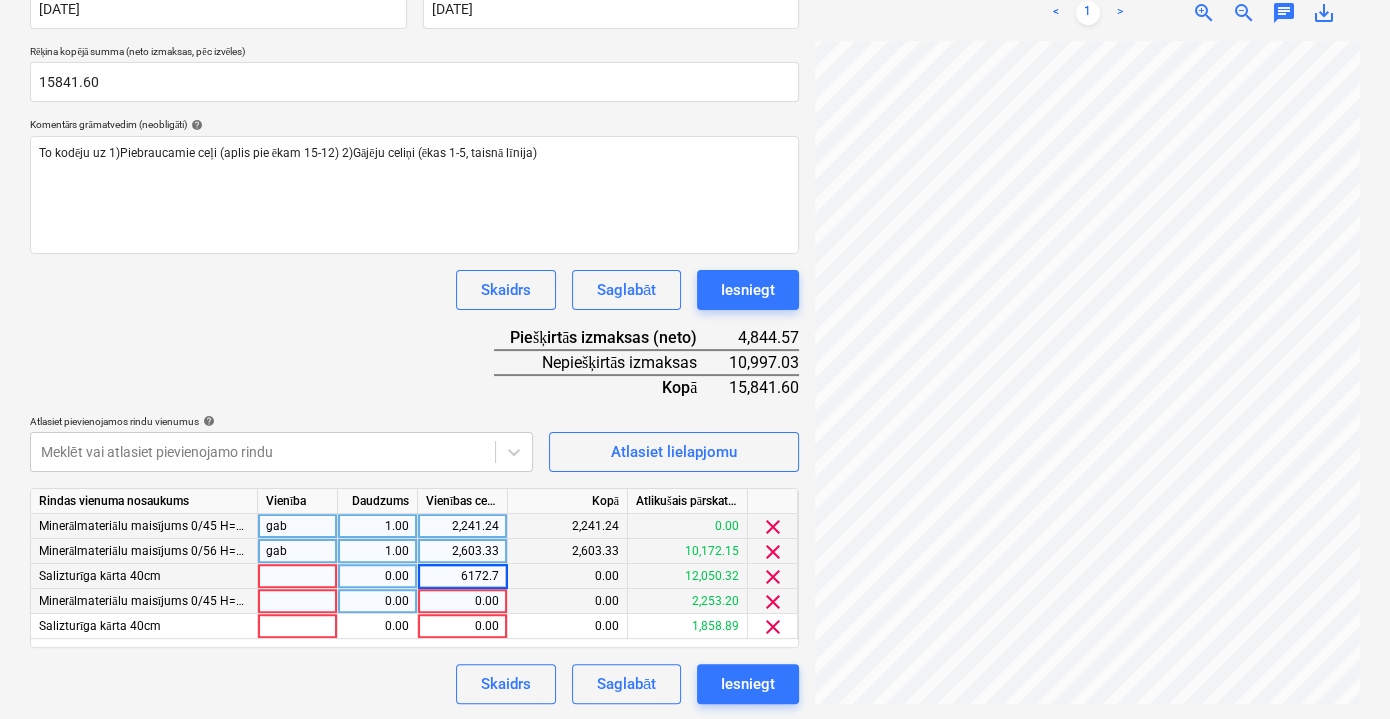 type on "6172.71" 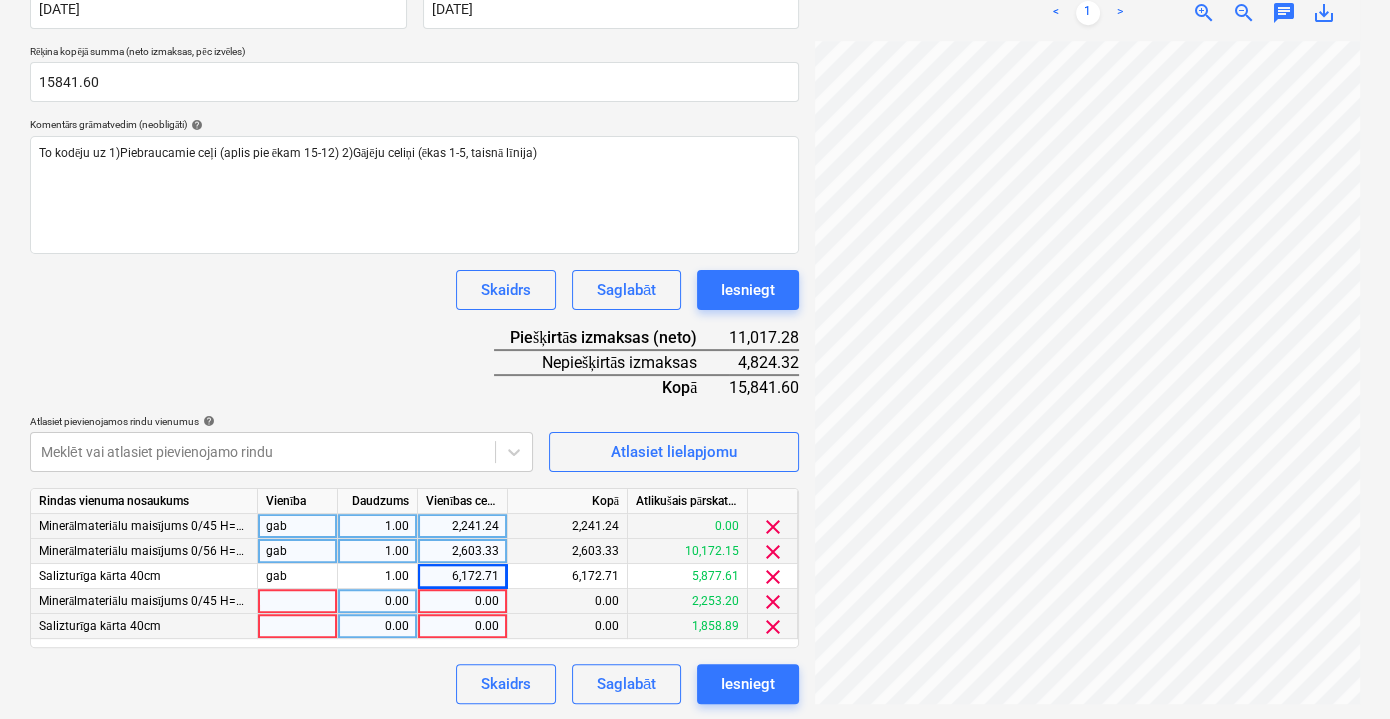 click on "0.00" at bounding box center [462, 626] 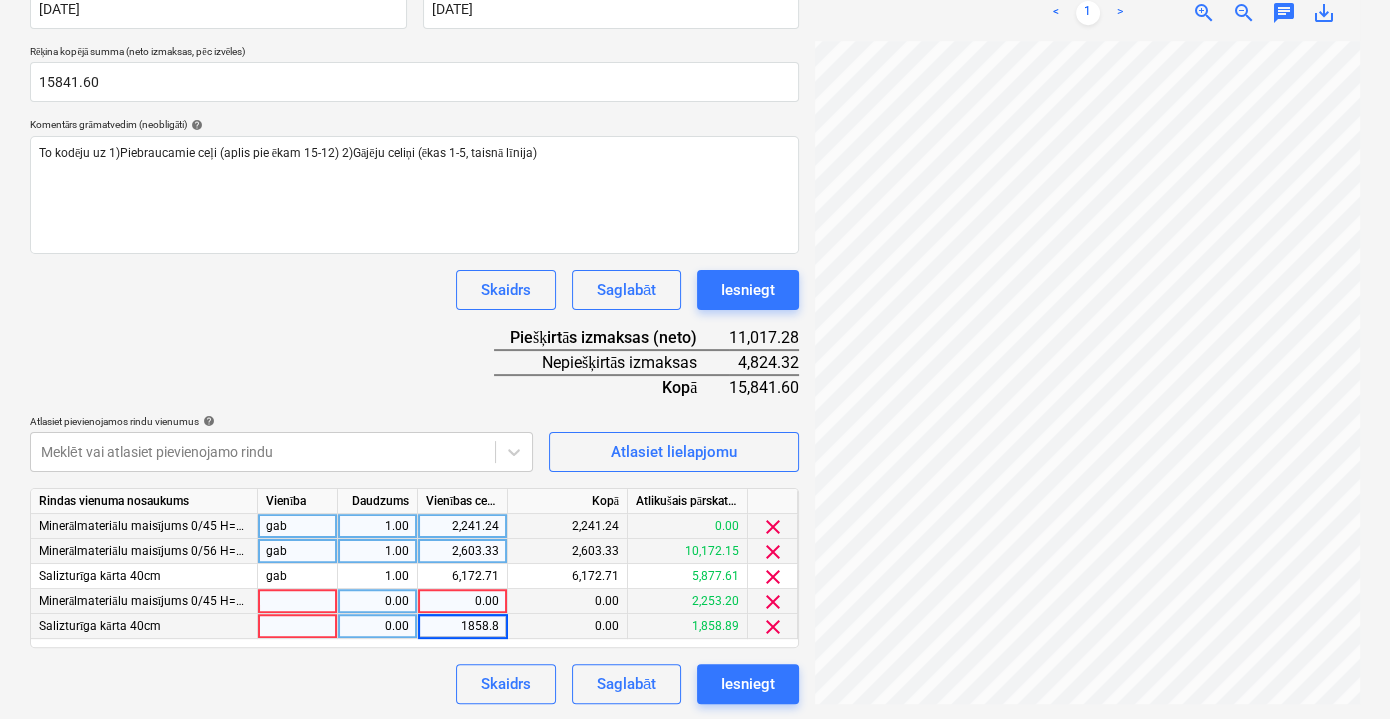 type on "1858.89" 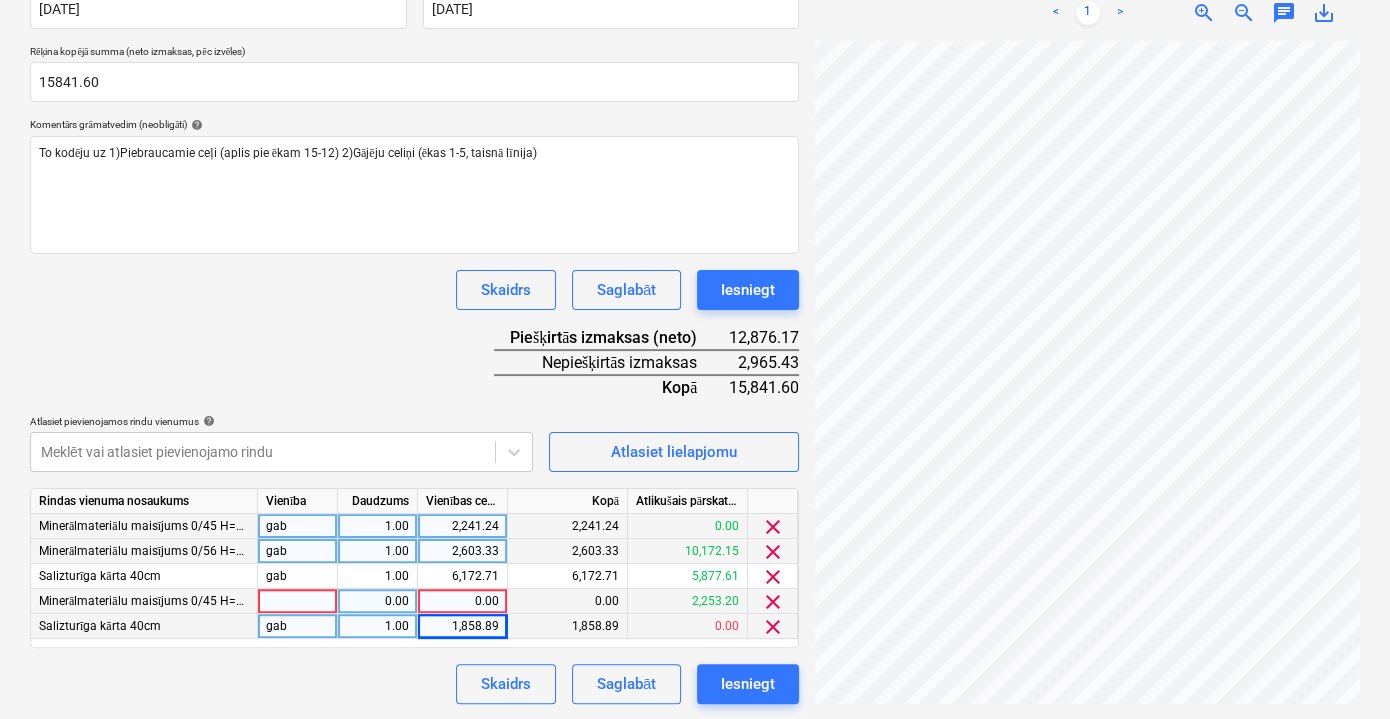 click on "0.00" at bounding box center [462, 601] 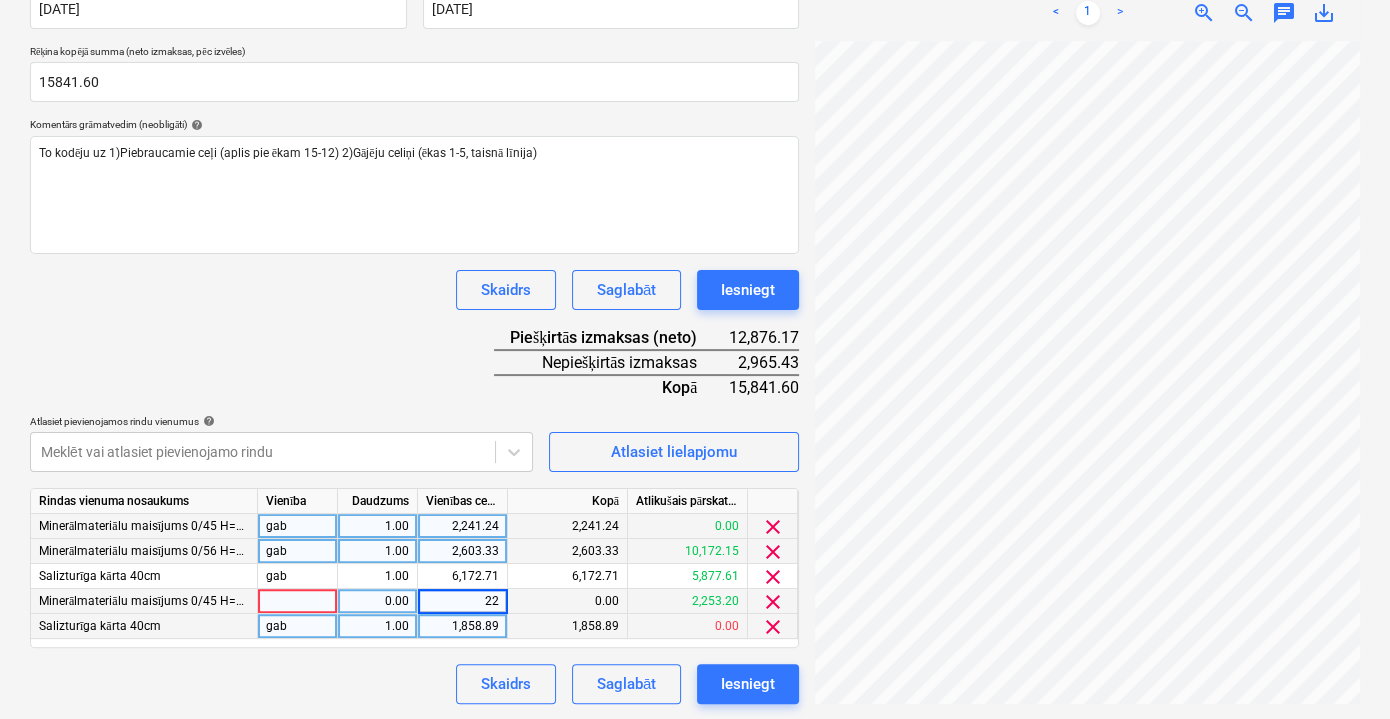 type on "2" 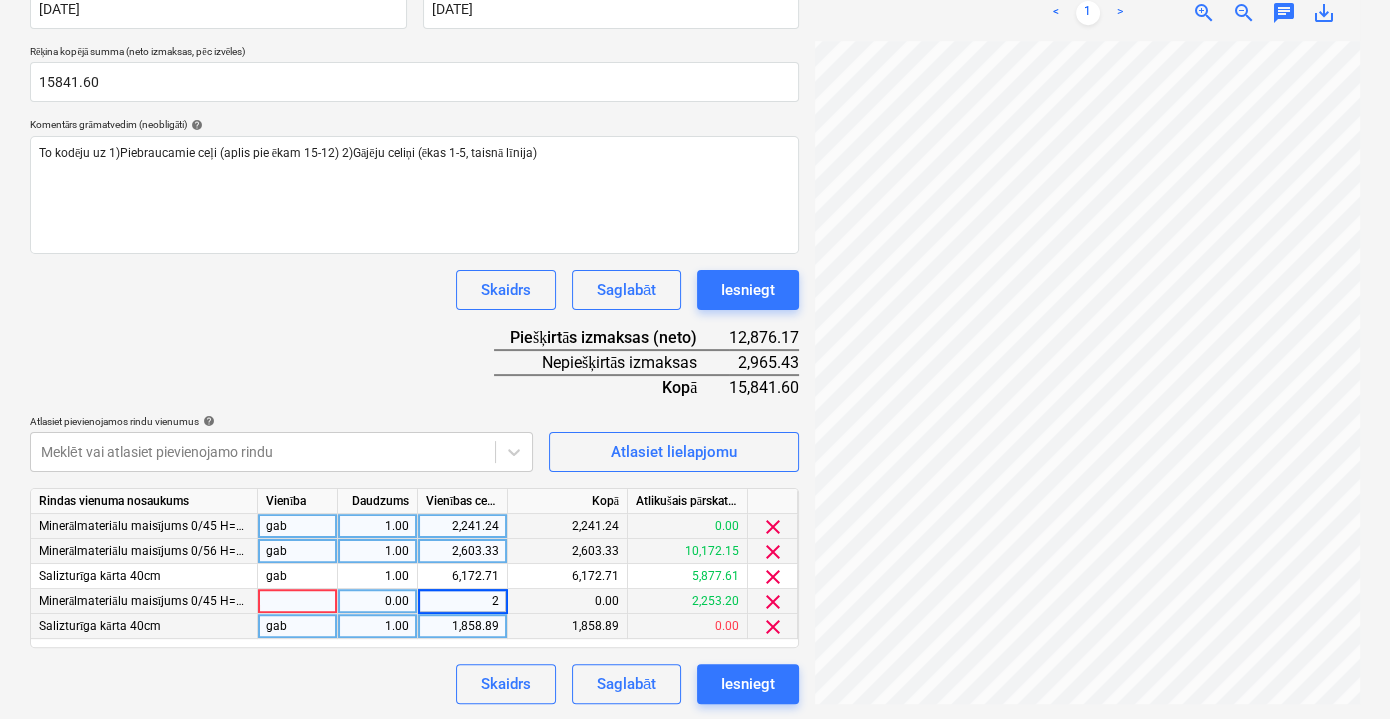 type 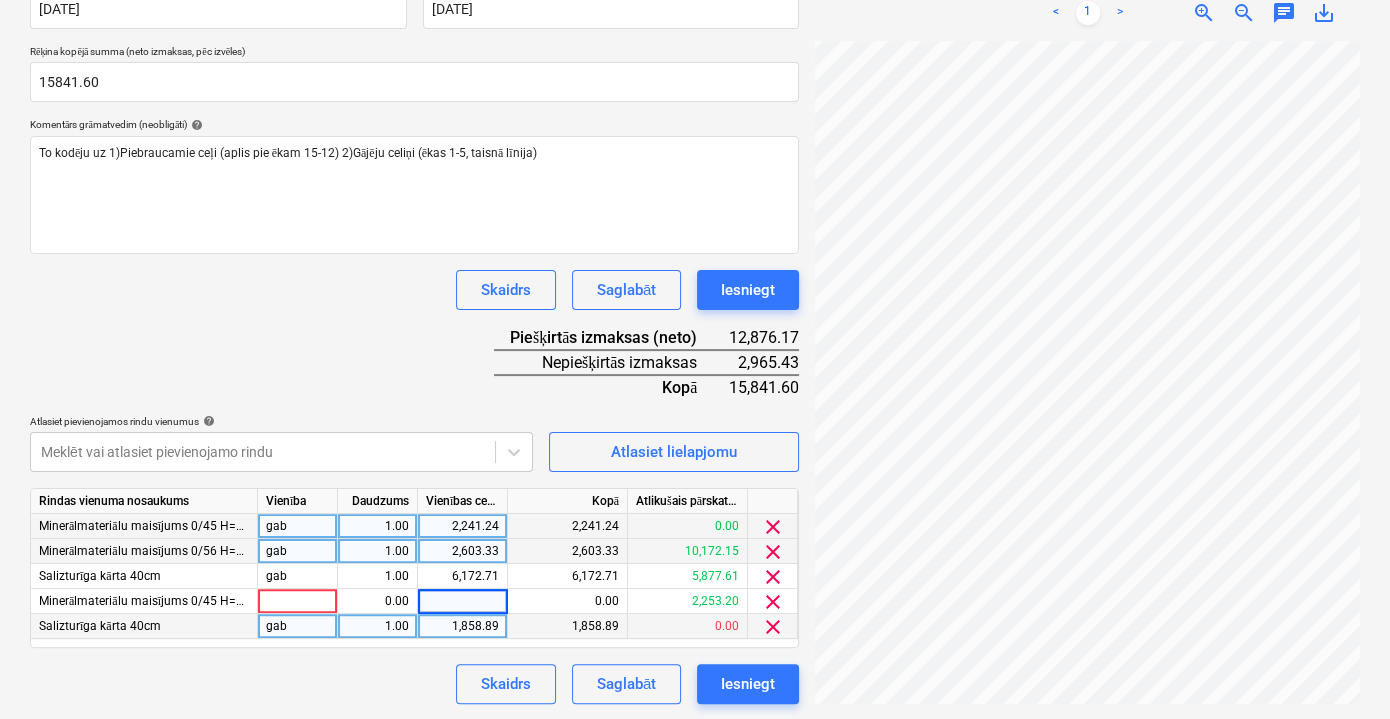 click on "Skaidrs Saglabāt Iesniegt" at bounding box center (414, 684) 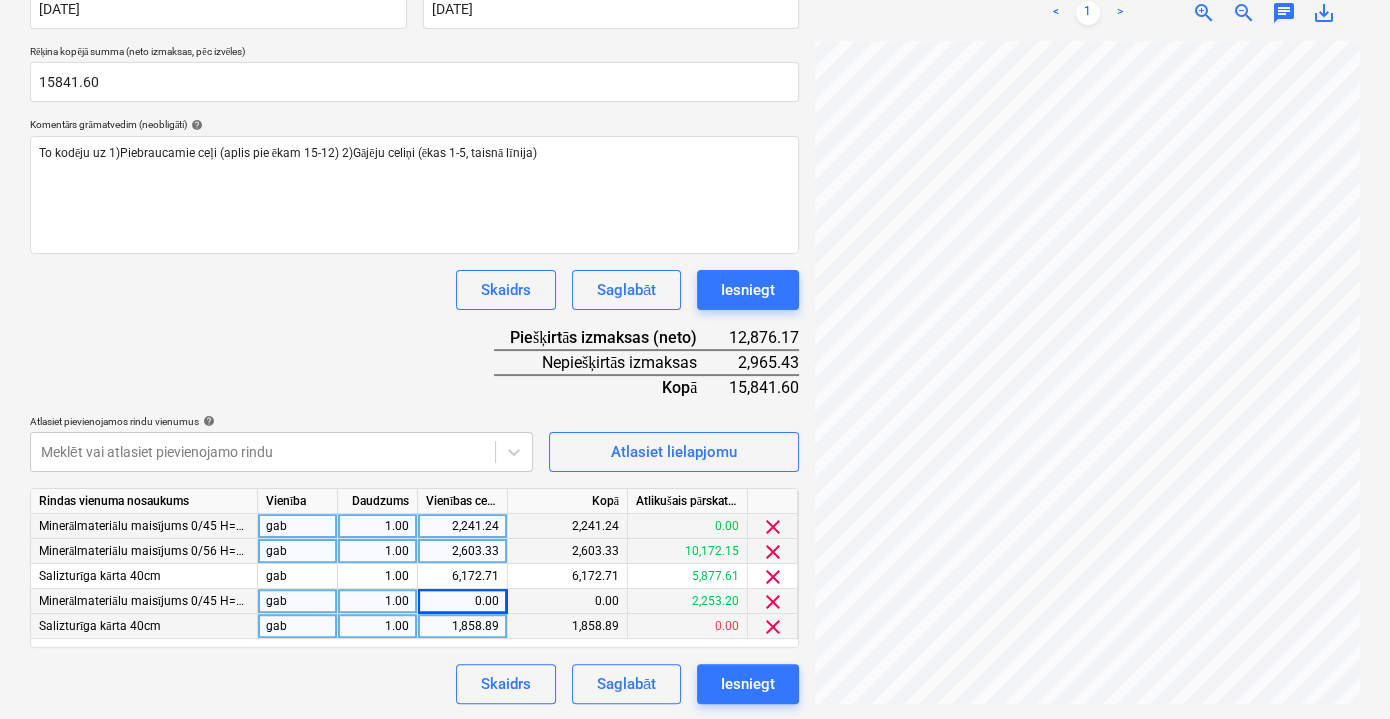 click on "0.00" at bounding box center [462, 601] 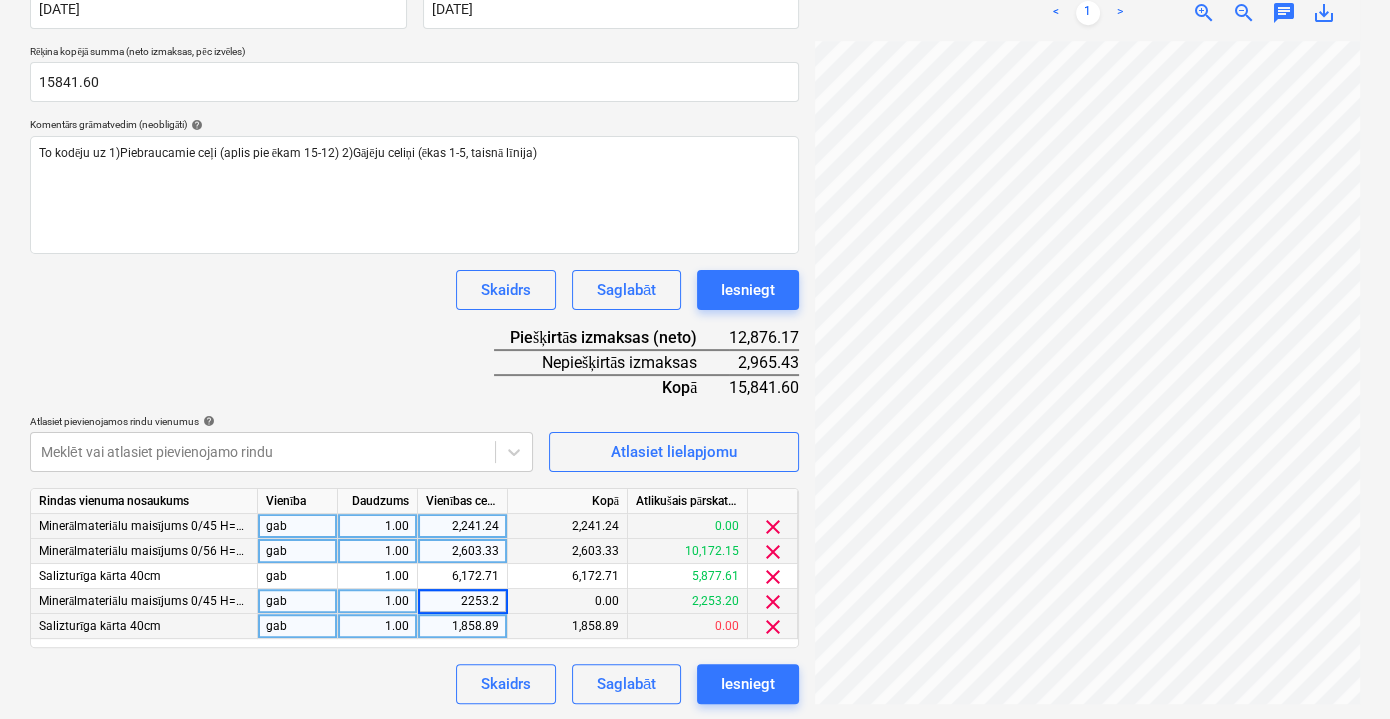 type on "2253.20" 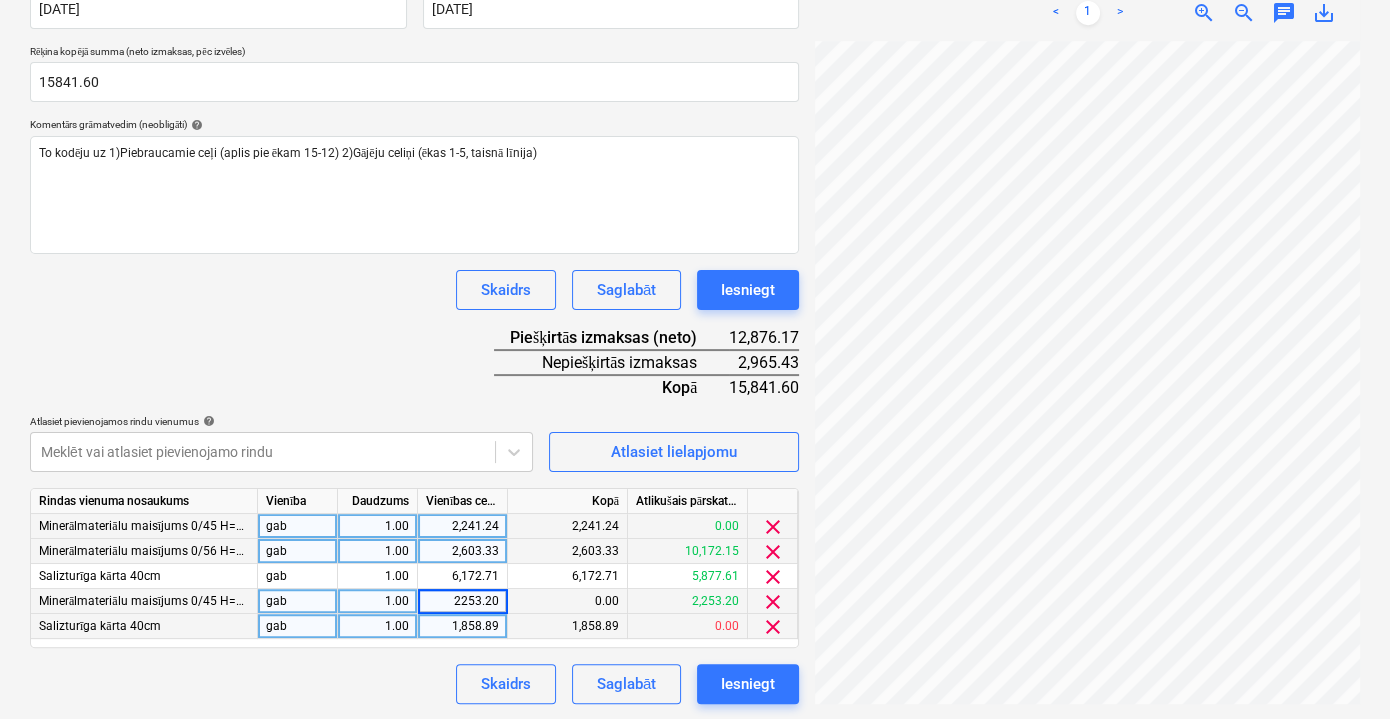 click on "Dokumenta nosaukums help rekins_153_25.pdf Rēķina numurs  (neobligāti) help Rēķina datums help 14 May 2025 14.05.2025 Press the down arrow key to interact with the calendar and
select a date. Press the question mark key to get the keyboard shortcuts for changing dates. Termiņš help 31 May 2025 31.05.2025 Press the down arrow key to interact with the calendar and
select a date. Press the question mark key to get the keyboard shortcuts for changing dates. Rēķina kopējā summa (neto izmaksas, pēc izvēles) 15841.60 Komentārs grāmatvedim (neobligāti) help To kodēju uz 1)Piebraucamie ceļi (aplis pie ēkam 15-12) 2)Gājēju celiņi (ēkas 1-5, taisnā līnija)  Skaidrs Saglabāt Iesniegt Piešķirtās izmaksas (neto) 12,876.17 Nepiešķirtās izmaksas 2,965.43 Kopā 15,841.60 Atlasiet pievienojamos rindu vienumus help Meklēt vai atlasiet pievienojamo rindu Atlasiet lielapjomu Rindas vienuma nosaukums Vienība Daudzums Vienības cena Kopā Atlikušais pārskatītais budžets gab 1.00 2,241.24" at bounding box center (414, 301) 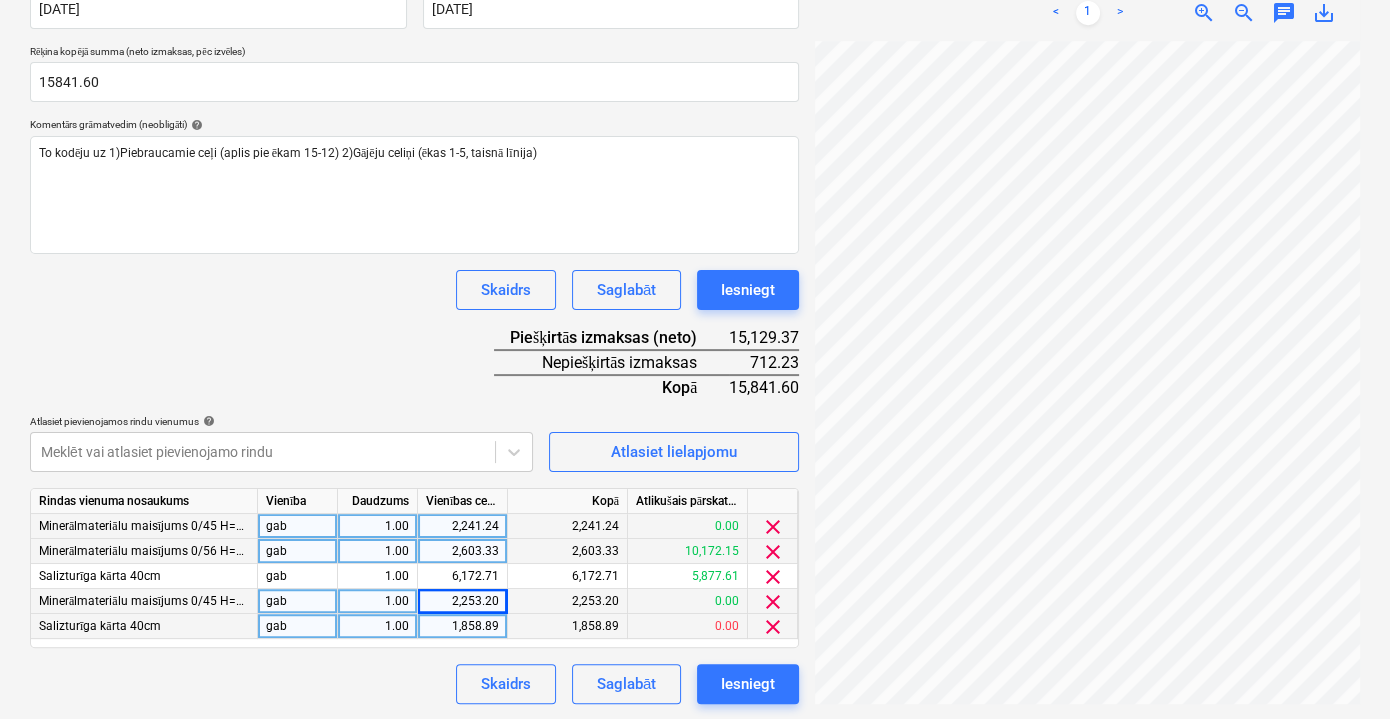 click on "Dokumenta nosaukums help rekins_153_25.pdf Rēķina numurs  (neobligāti) help Rēķina datums help 14 May 2025 14.05.2025 Press the down arrow key to interact with the calendar and
select a date. Press the question mark key to get the keyboard shortcuts for changing dates. Termiņš help 31 May 2025 31.05.2025 Press the down arrow key to interact with the calendar and
select a date. Press the question mark key to get the keyboard shortcuts for changing dates. Rēķina kopējā summa (neto izmaksas, pēc izvēles) 15841.60 Komentārs grāmatvedim (neobligāti) help To kodēju uz 1)Piebraucamie ceļi (aplis pie ēkam 15-12) 2)Gājēju celiņi (ēkas 1-5, taisnā līnija)  Skaidrs Saglabāt Iesniegt Piešķirtās izmaksas (neto) 15,129.37 Nepiešķirtās izmaksas 712.23 Kopā 15,841.60 Atlasiet pievienojamos rindu vienumus help Meklēt vai atlasiet pievienojamo rindu Atlasiet lielapjomu Rindas vienuma nosaukums Vienība Daudzums Vienības cena Kopā Atlikušais pārskatītais budžets gab 1.00 2,241.24 0.00" at bounding box center [414, 301] 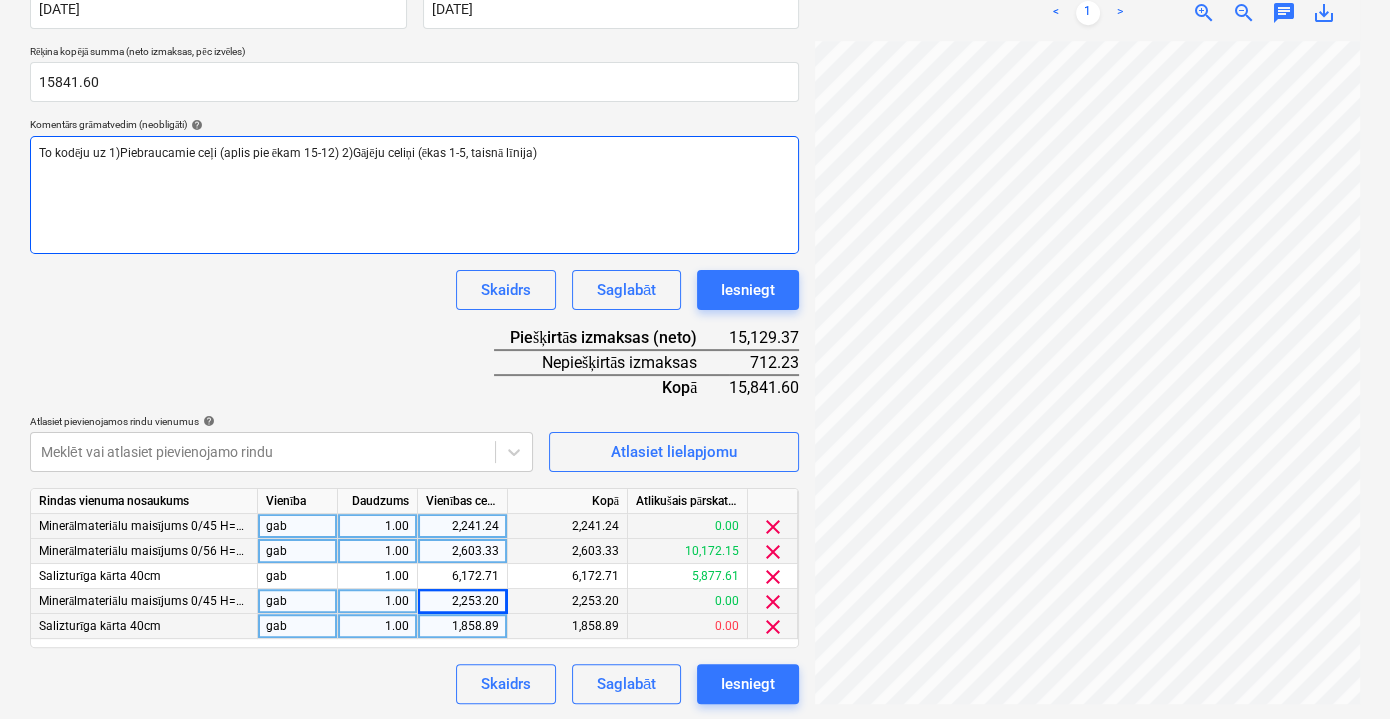 click on "To kodēju uz 1)Piebraucamie ceļi (aplis pie ēkam 15-12) 2)Gājēju celiņi (ēkas 1-5, taisnā līnija)" at bounding box center (414, 153) 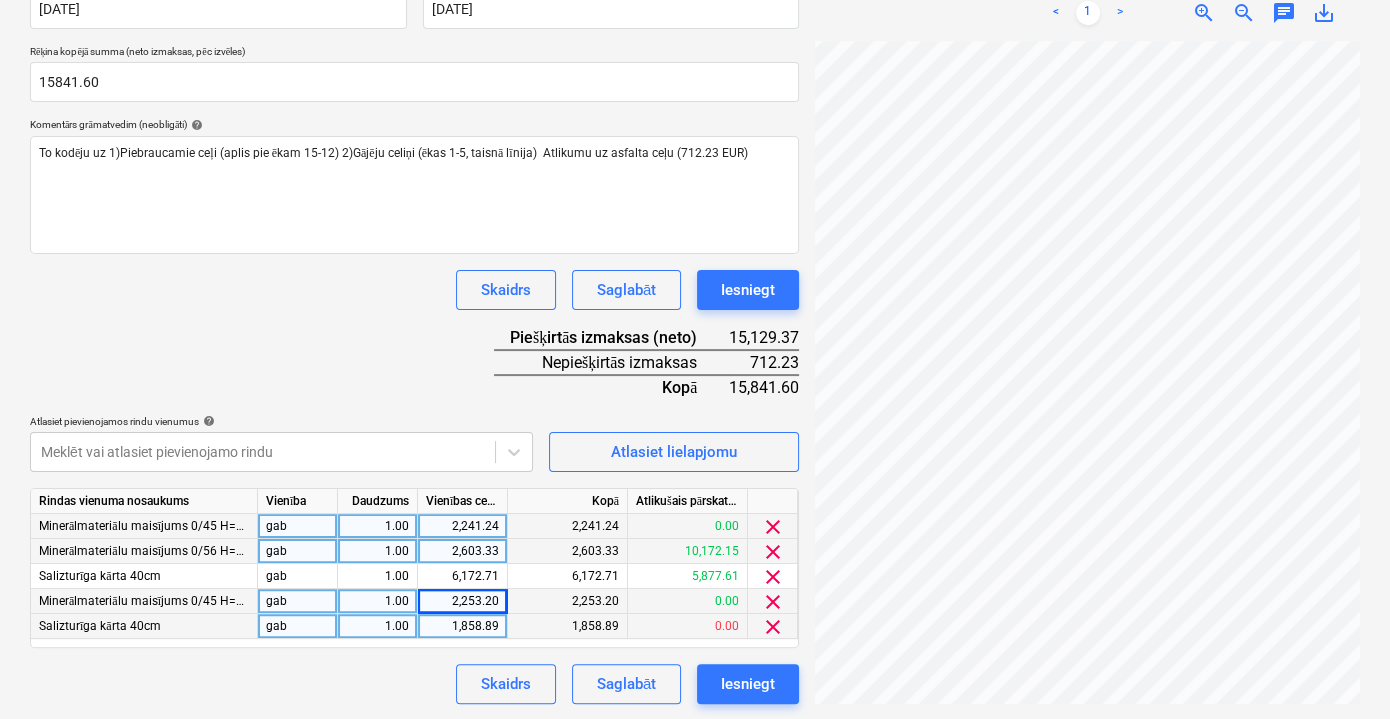 click on "Skaidrs Saglabāt Iesniegt" at bounding box center (414, 684) 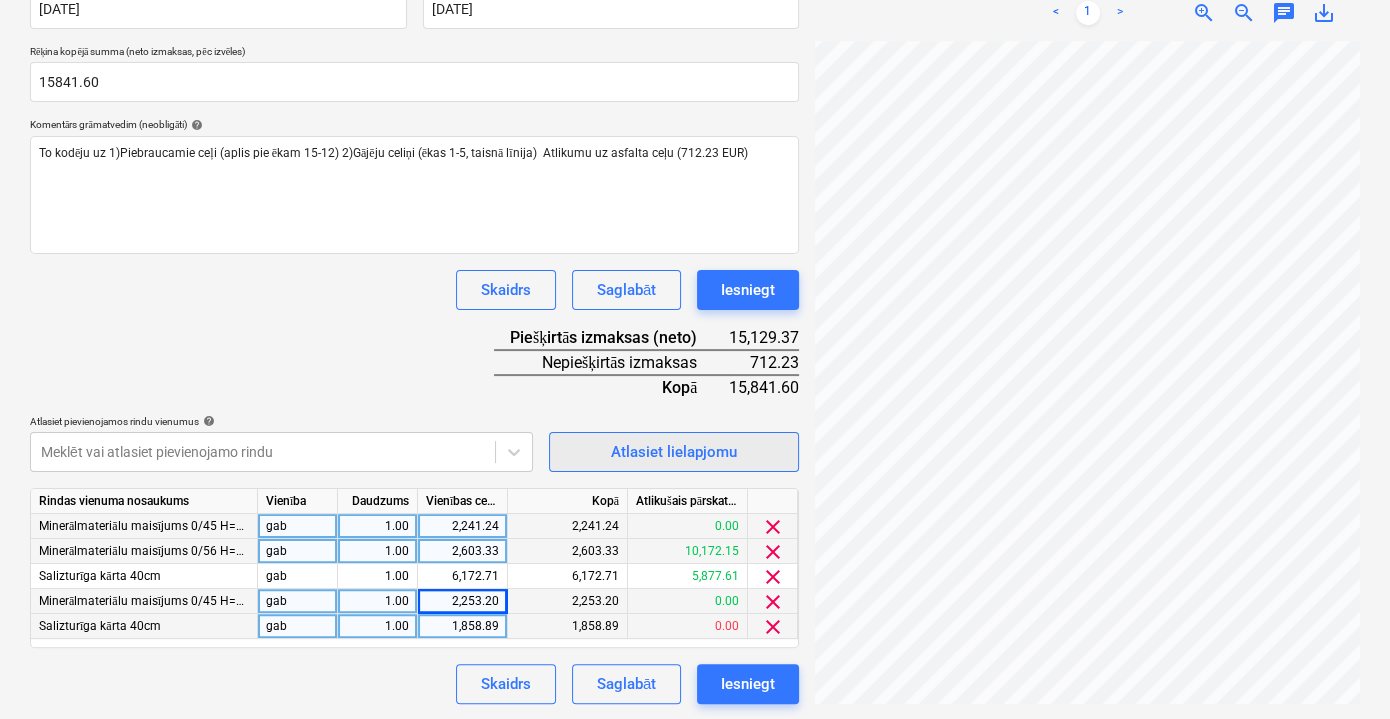 click on "Atlasiet lielapjomu" at bounding box center (674, 452) 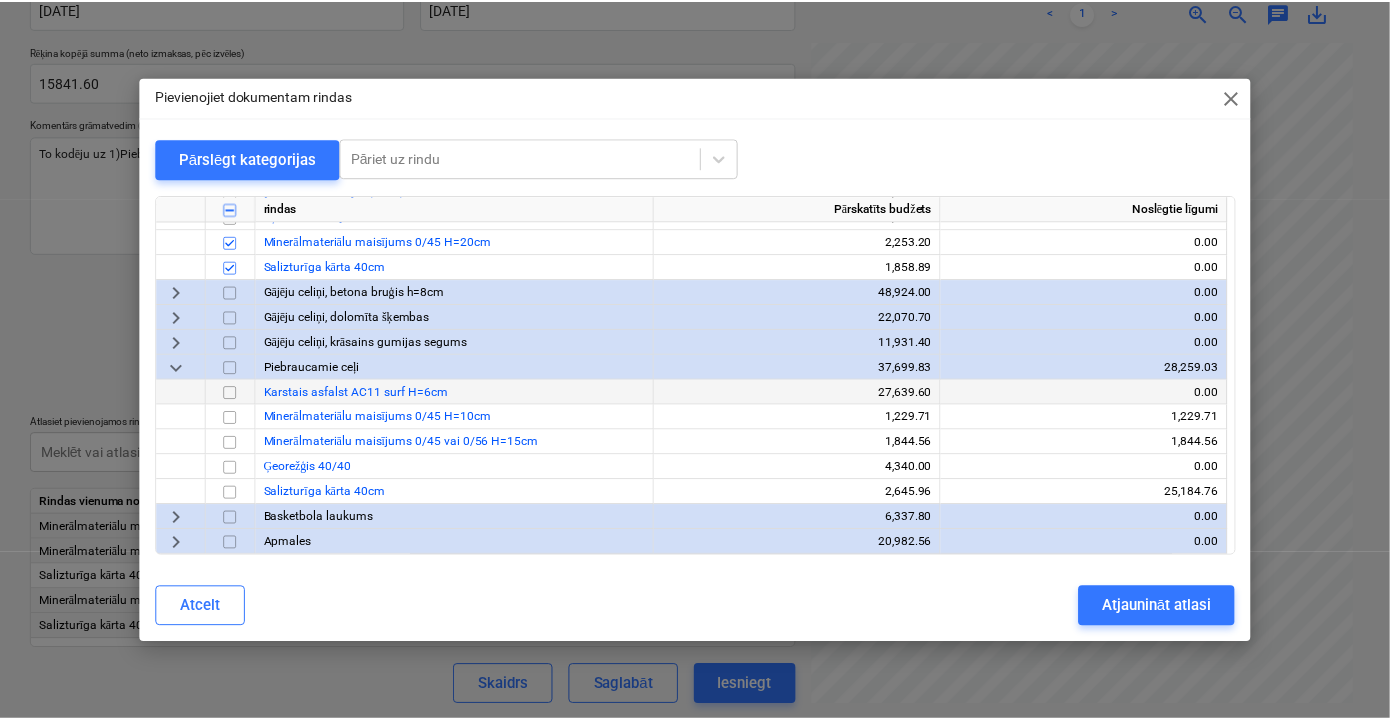 scroll, scrollTop: 1909, scrollLeft: 0, axis: vertical 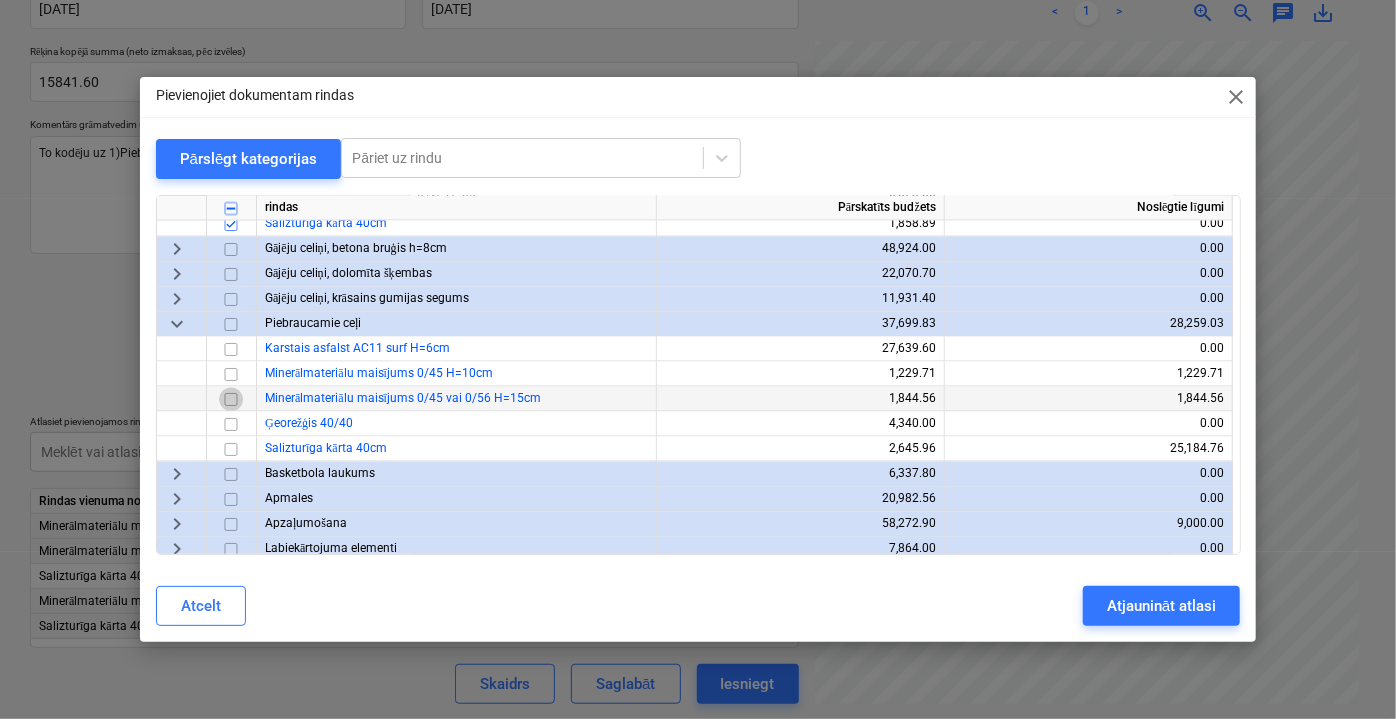 click at bounding box center (231, 399) 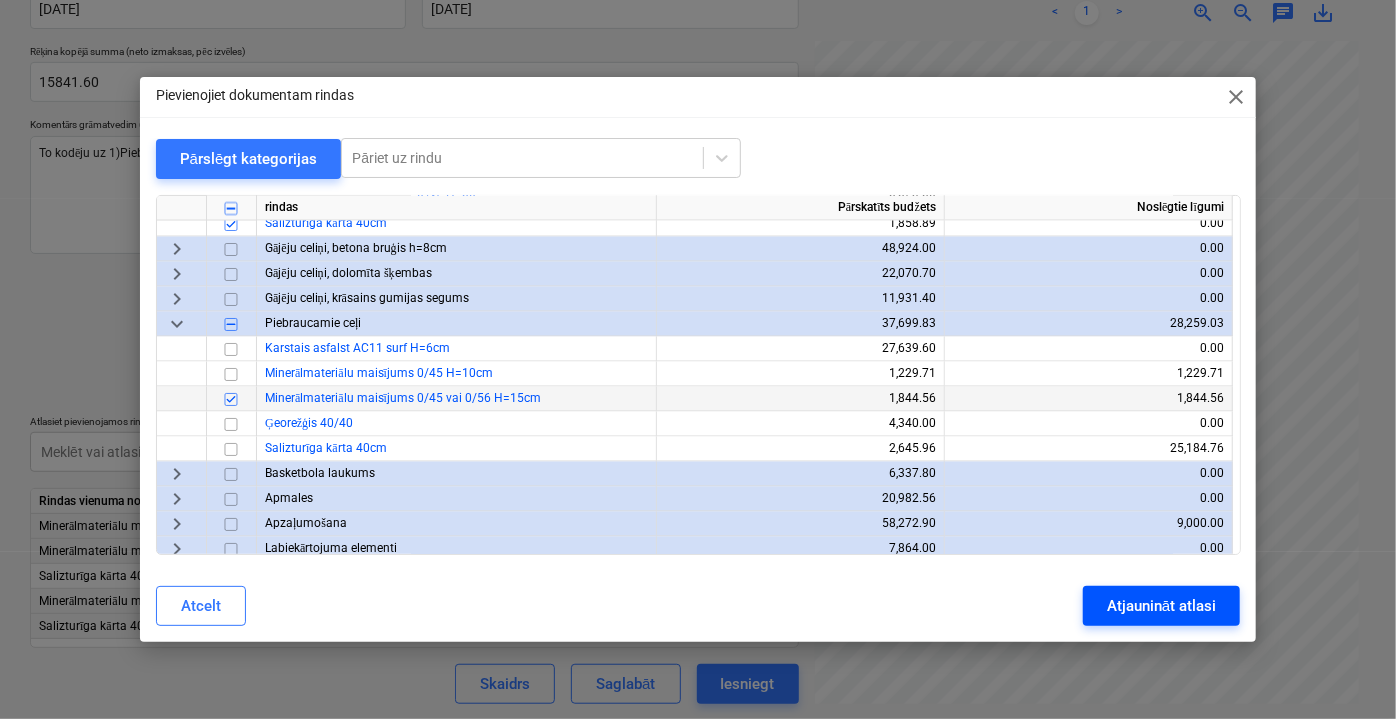 click on "Atjaunināt atlasi" at bounding box center [1161, 606] 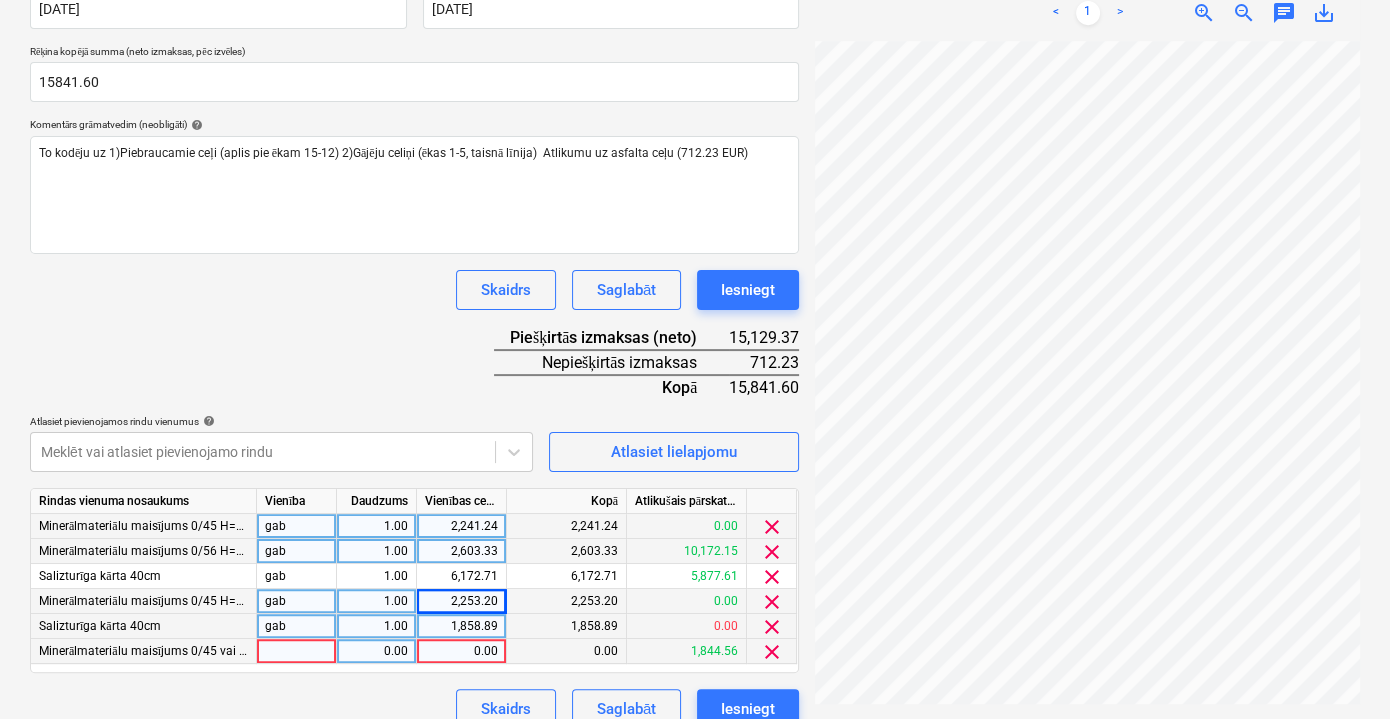click on "0.00" at bounding box center [461, 651] 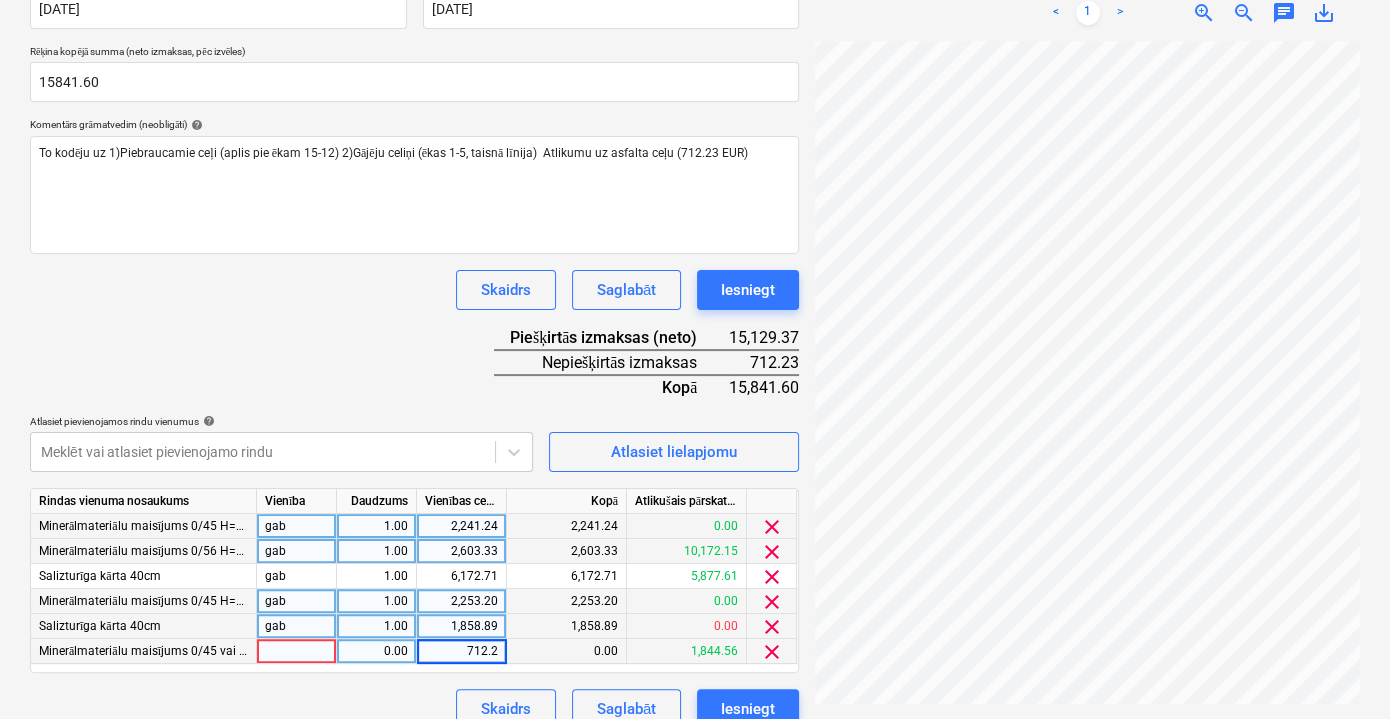 type on "712.23" 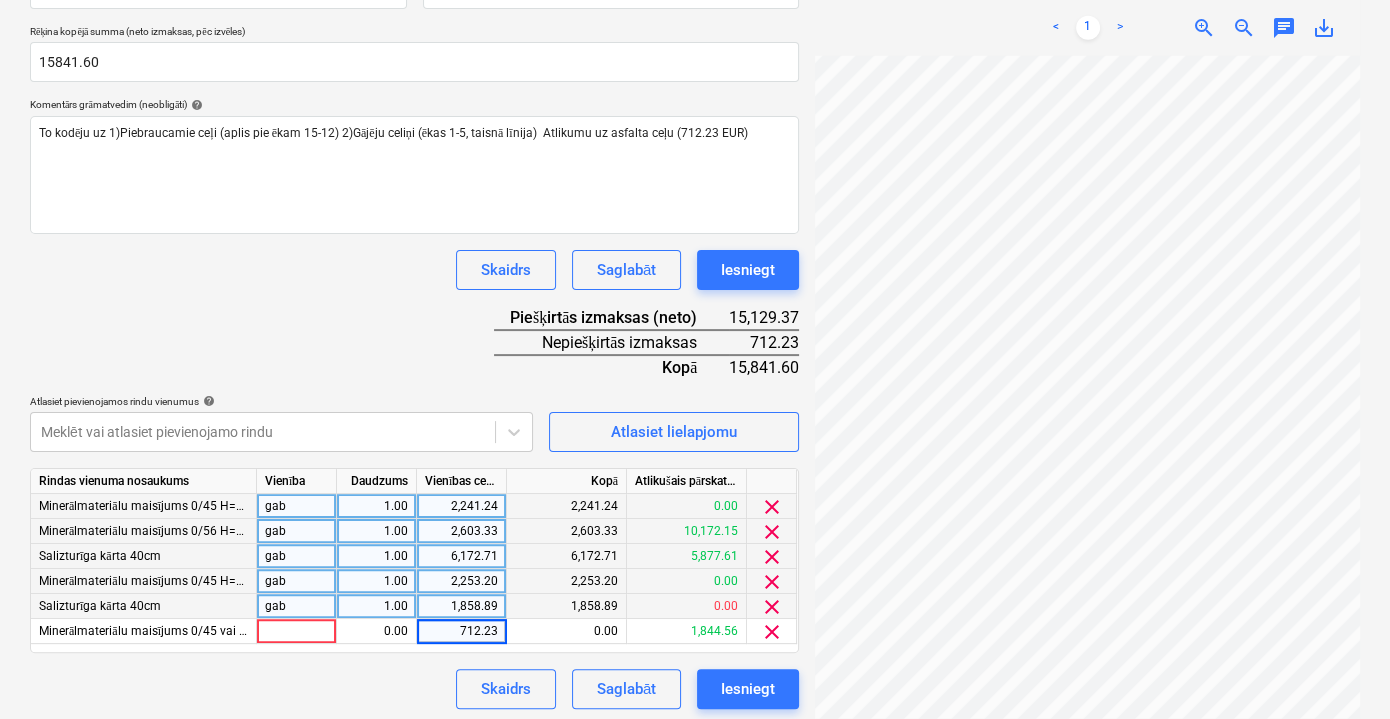 scroll, scrollTop: 437, scrollLeft: 0, axis: vertical 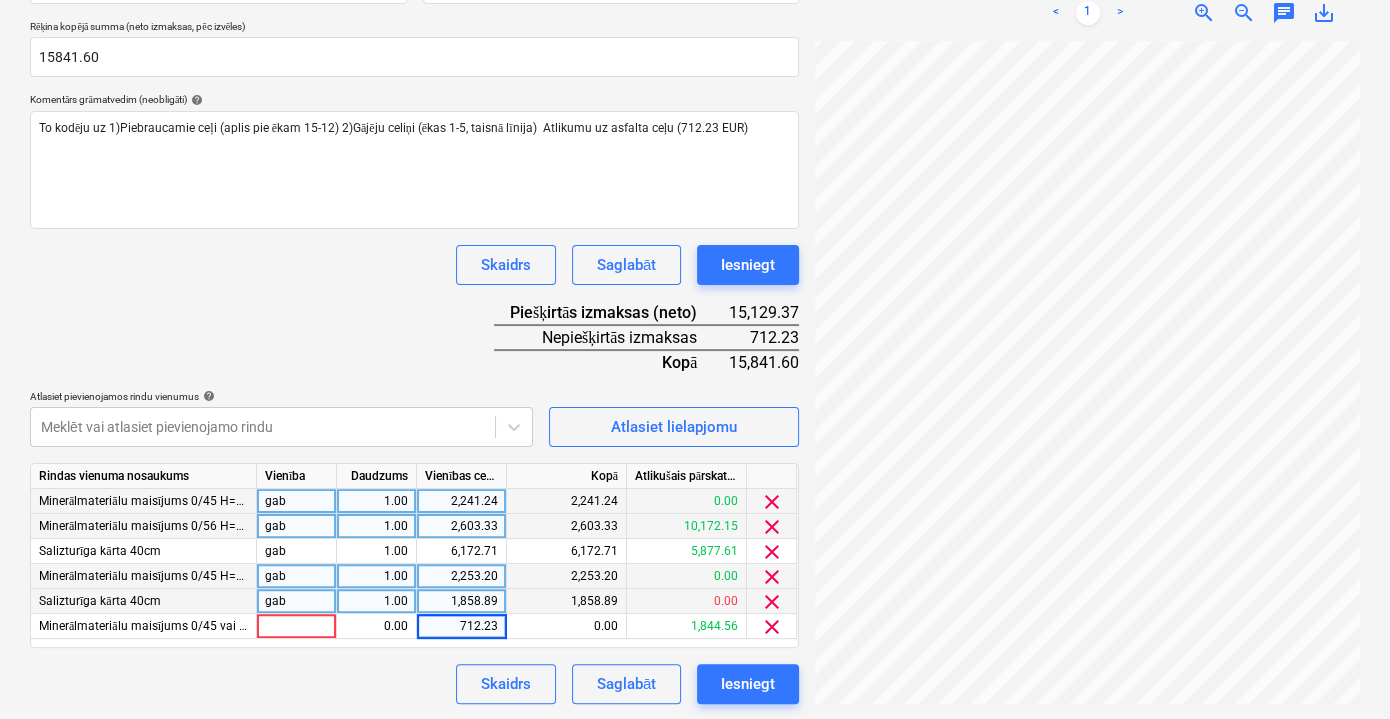 click on "Skaidrs Saglabāt Iesniegt" at bounding box center [414, 684] 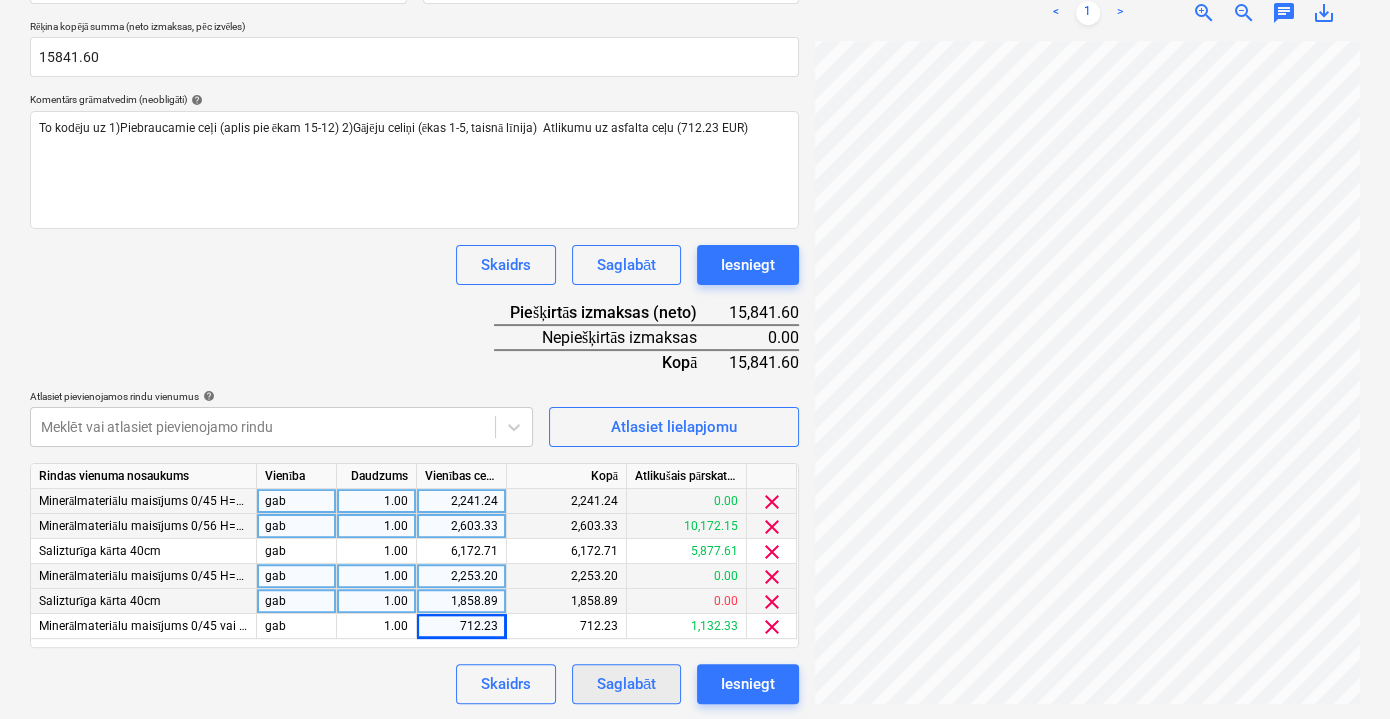 click on "Saglabāt" at bounding box center (626, 684) 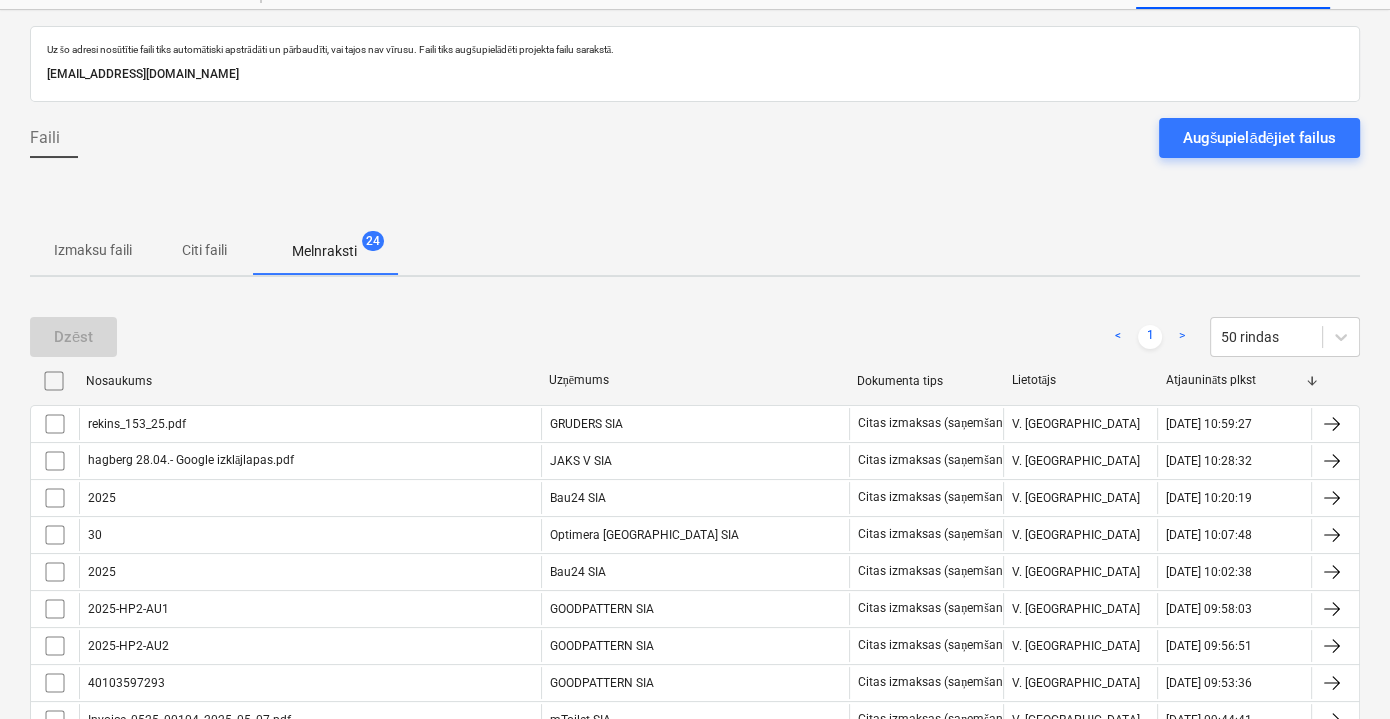 scroll, scrollTop: 32, scrollLeft: 0, axis: vertical 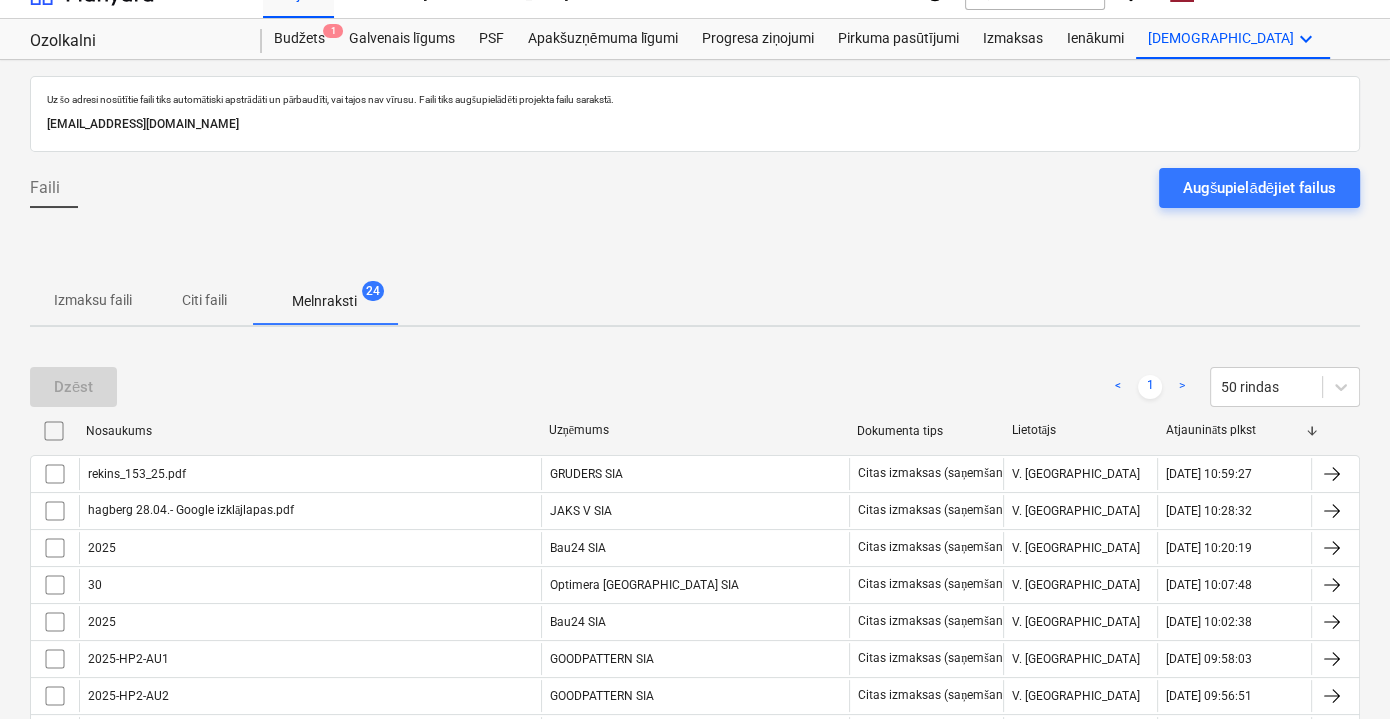 click on "Citi faili" at bounding box center [204, 300] 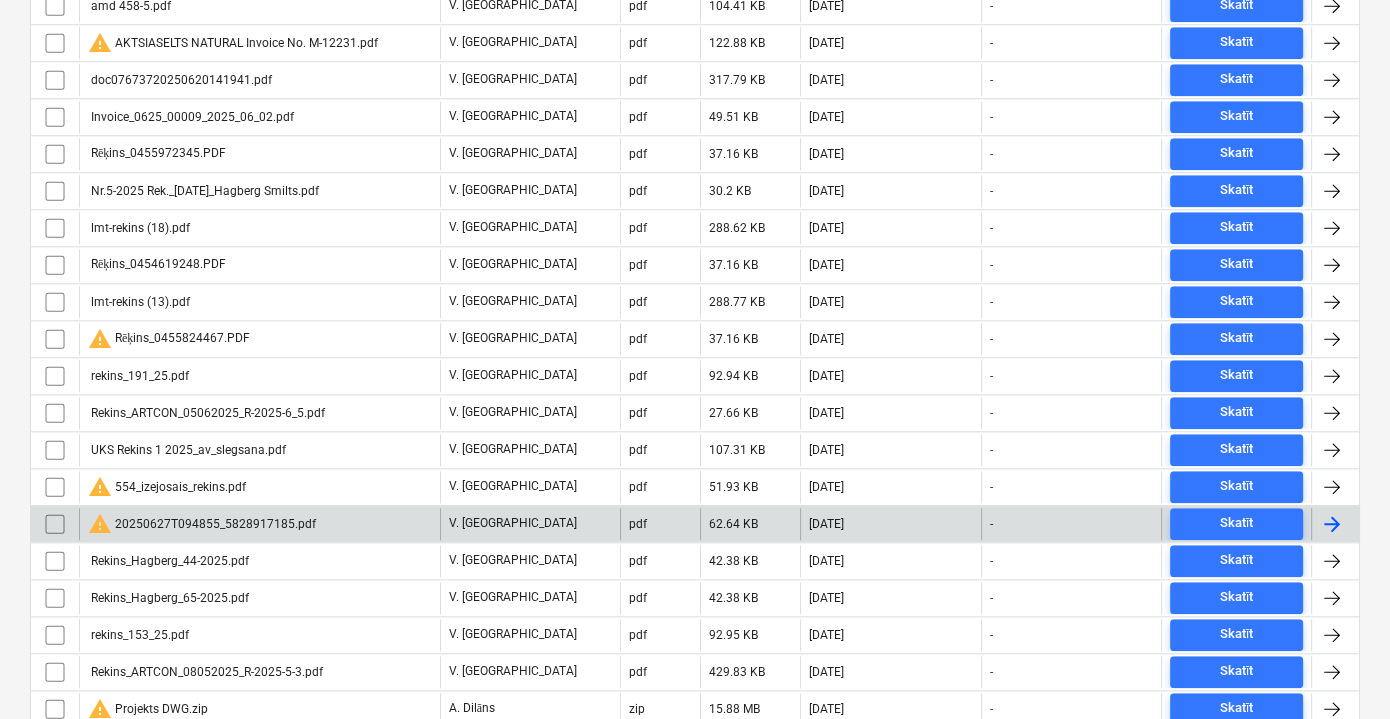 scroll, scrollTop: 2299, scrollLeft: 0, axis: vertical 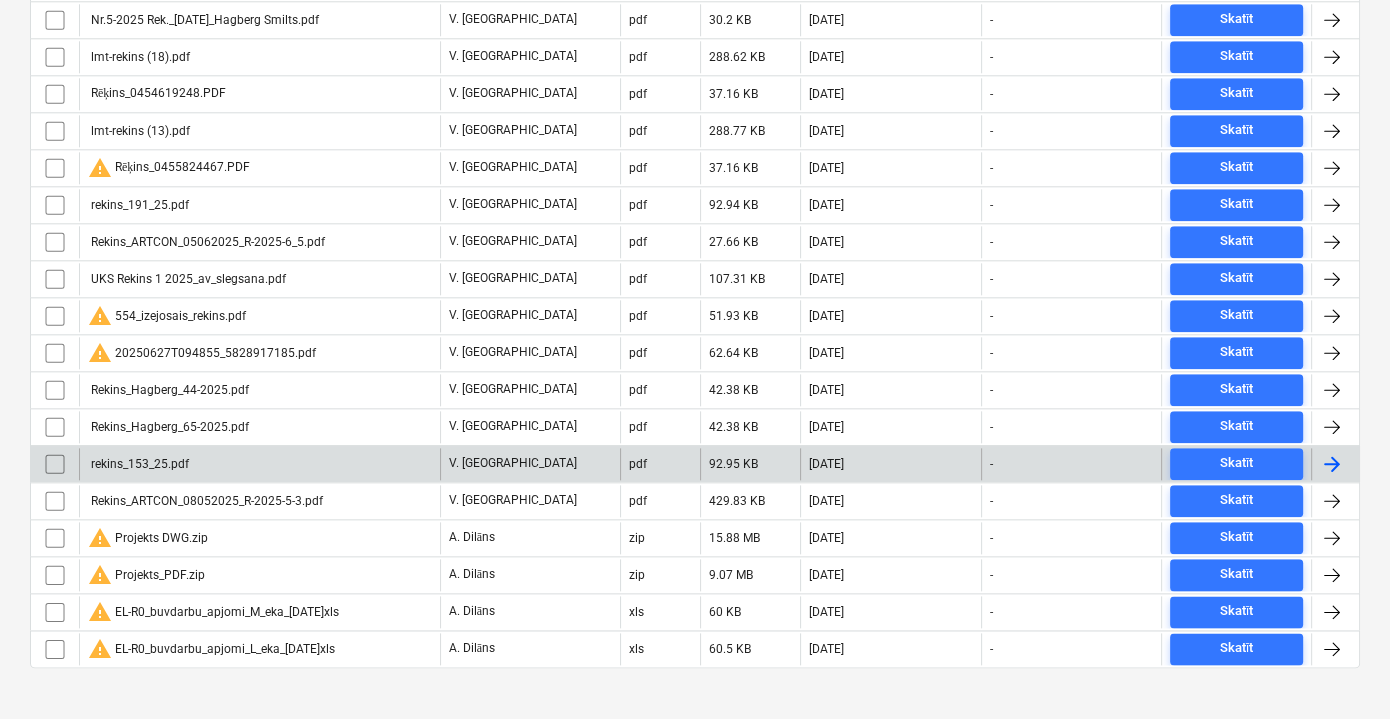 click on "rekins_153_25.pdf" at bounding box center (259, 464) 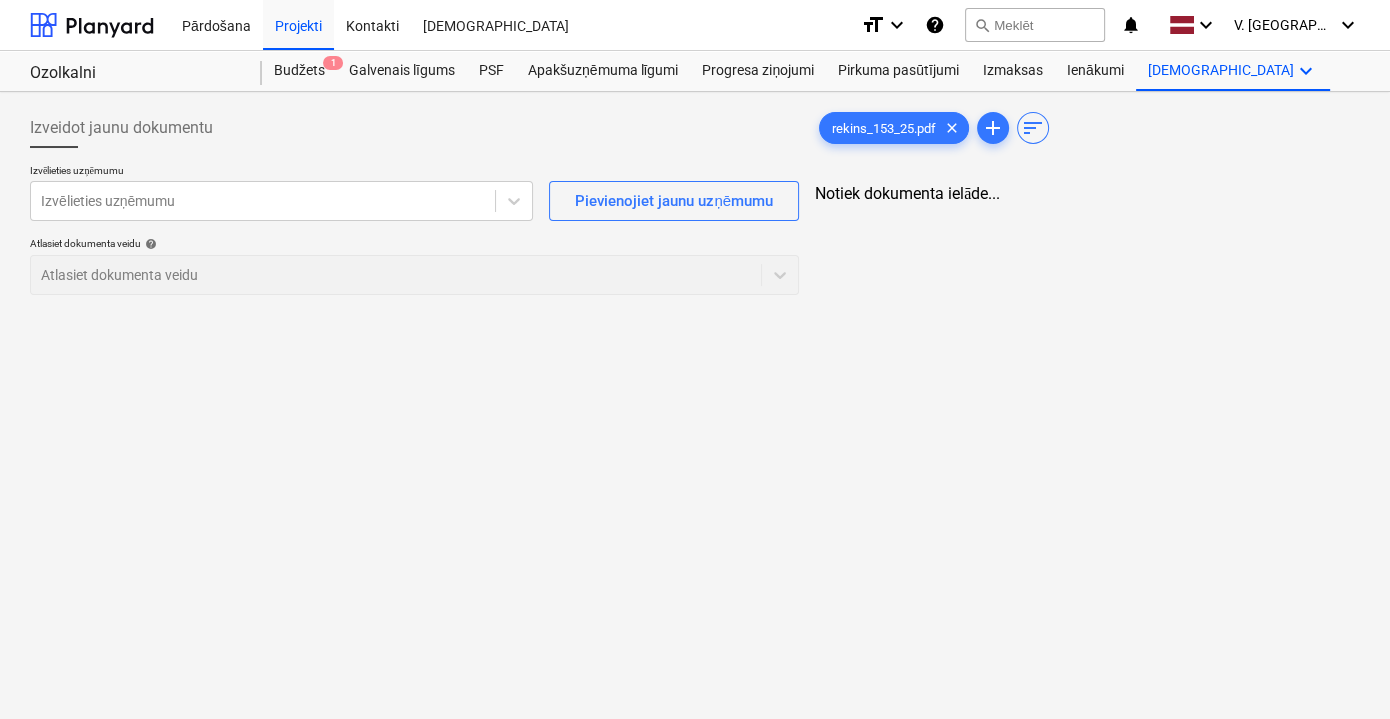 scroll, scrollTop: 0, scrollLeft: 0, axis: both 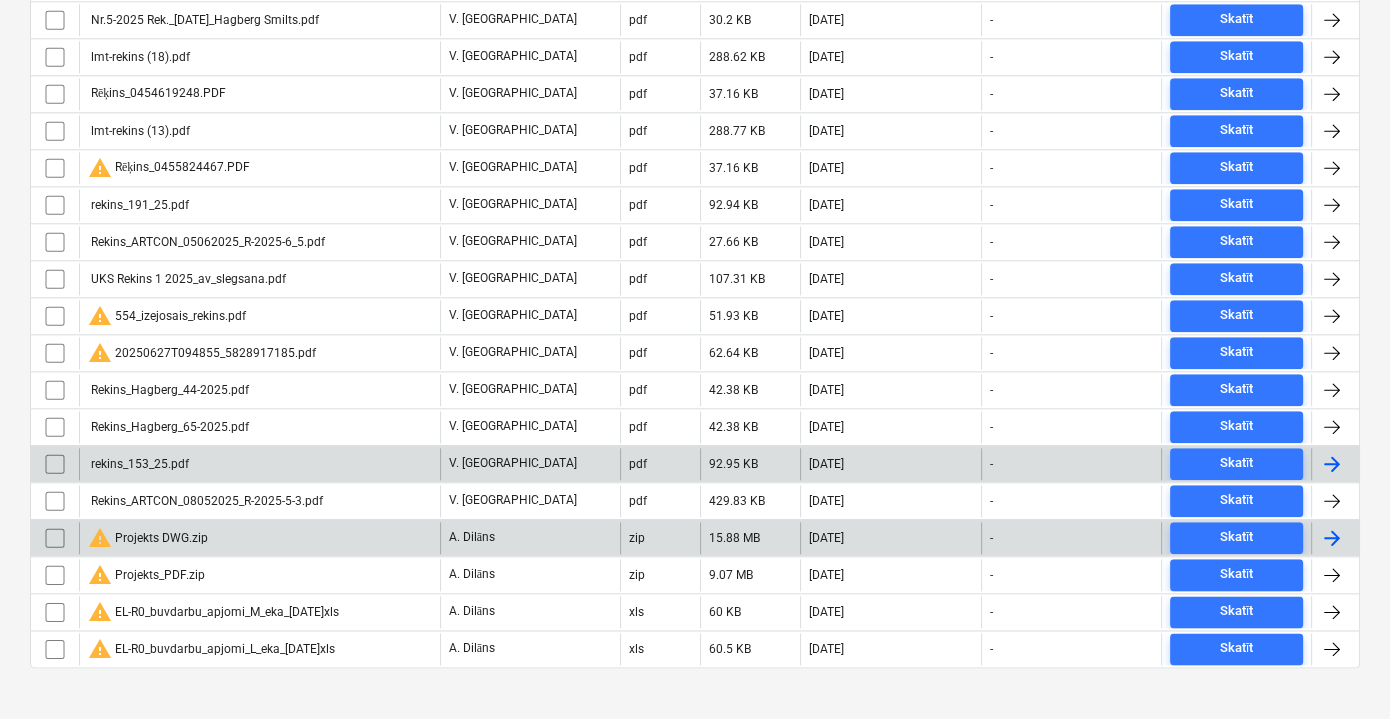 click on "Rekins_Hagberg_65-2025.pdf" at bounding box center [168, 427] 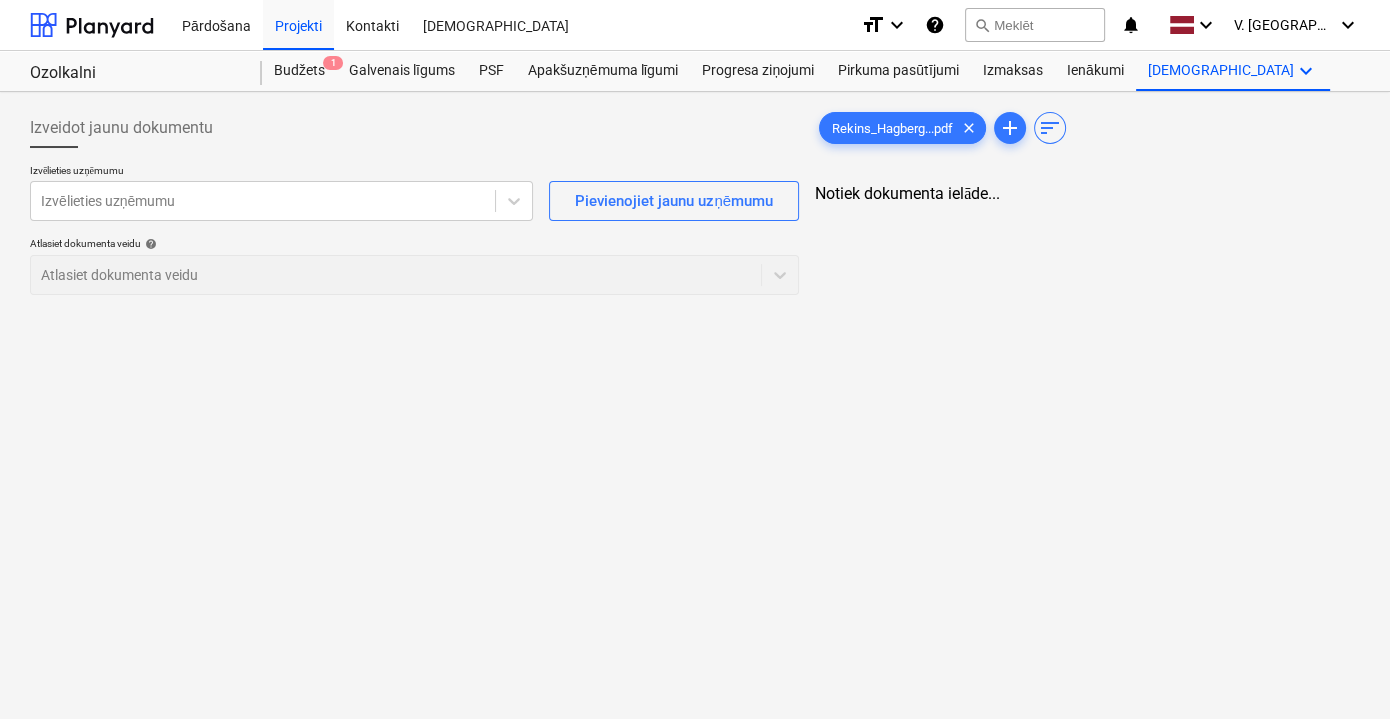 scroll, scrollTop: 0, scrollLeft: 0, axis: both 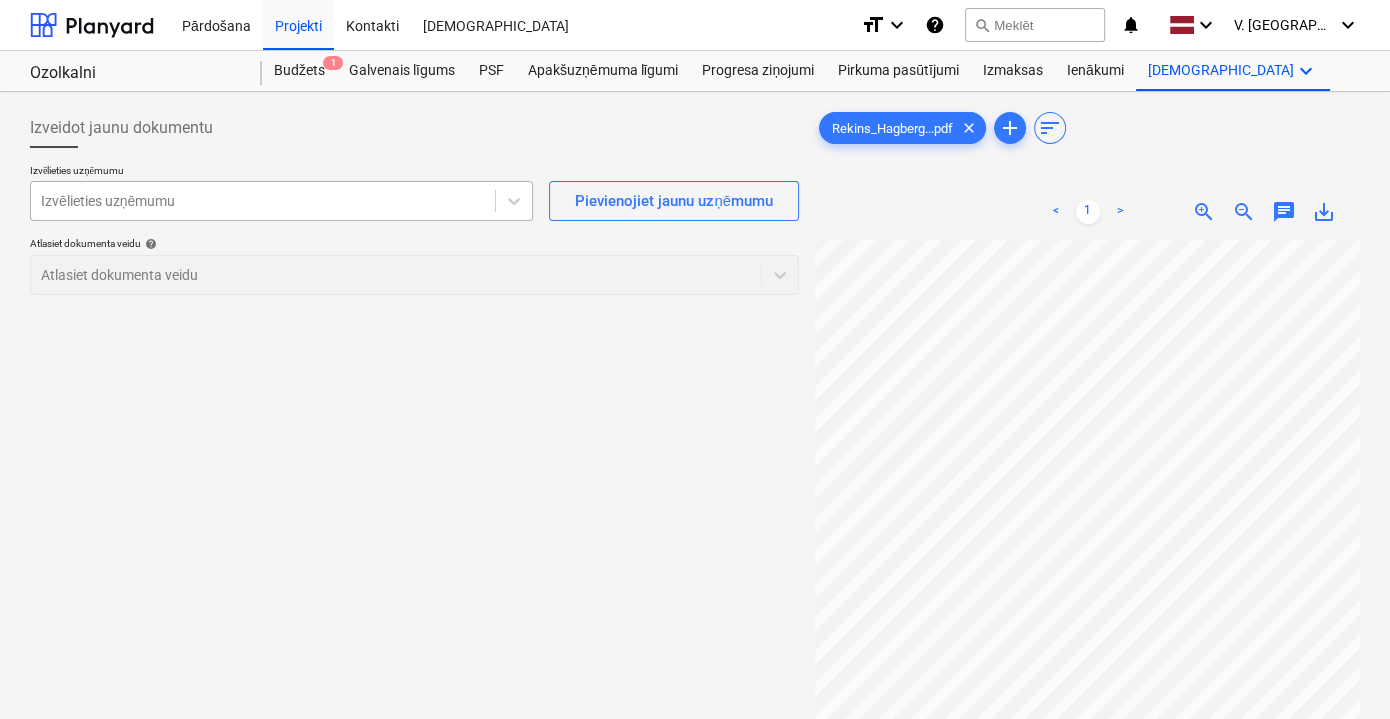 click on "Izvēlieties uzņēmumu" at bounding box center [263, 201] 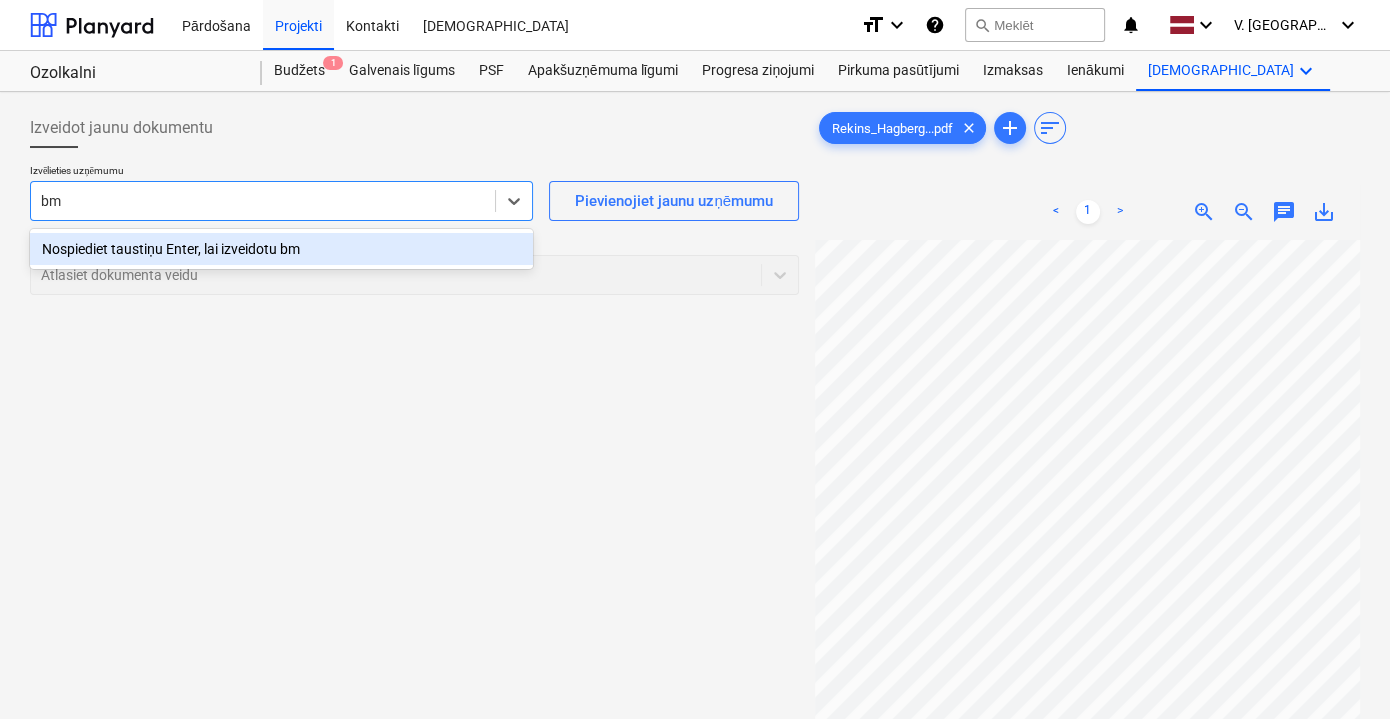 type on "b" 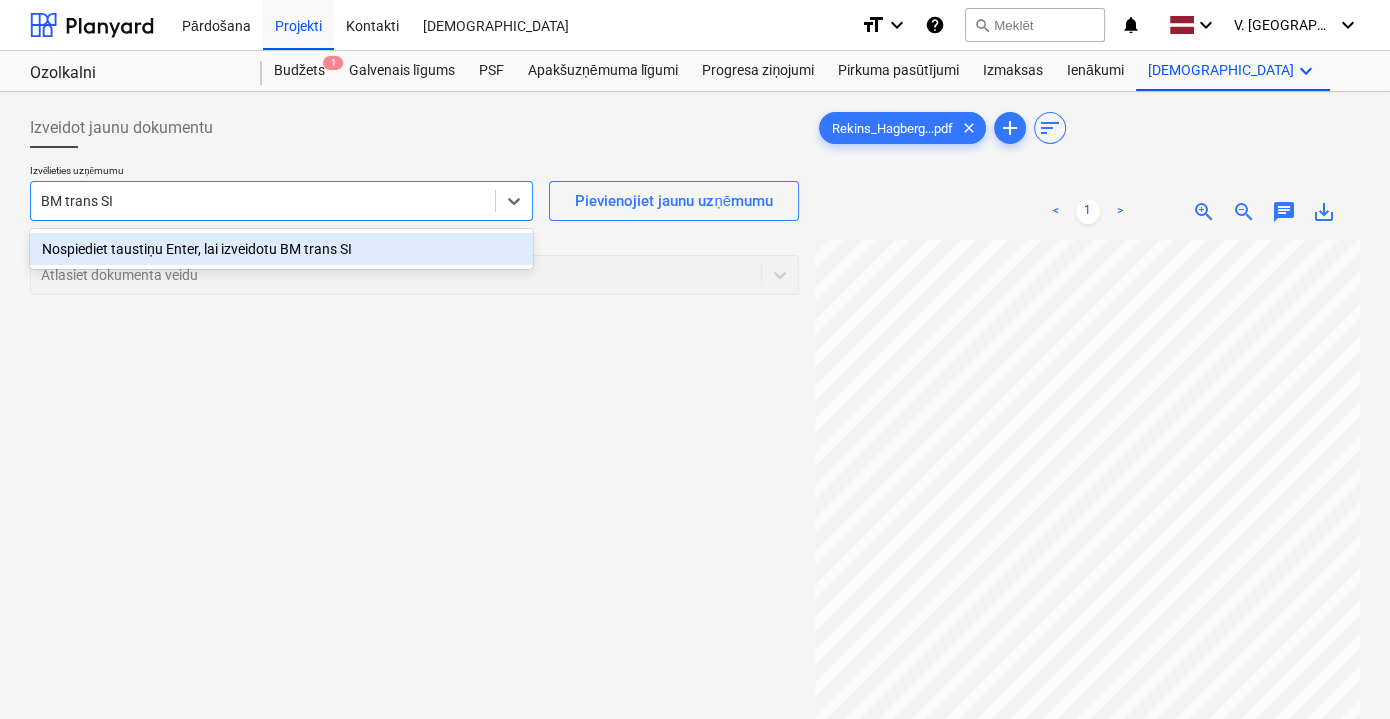 type on "BM trans SIA" 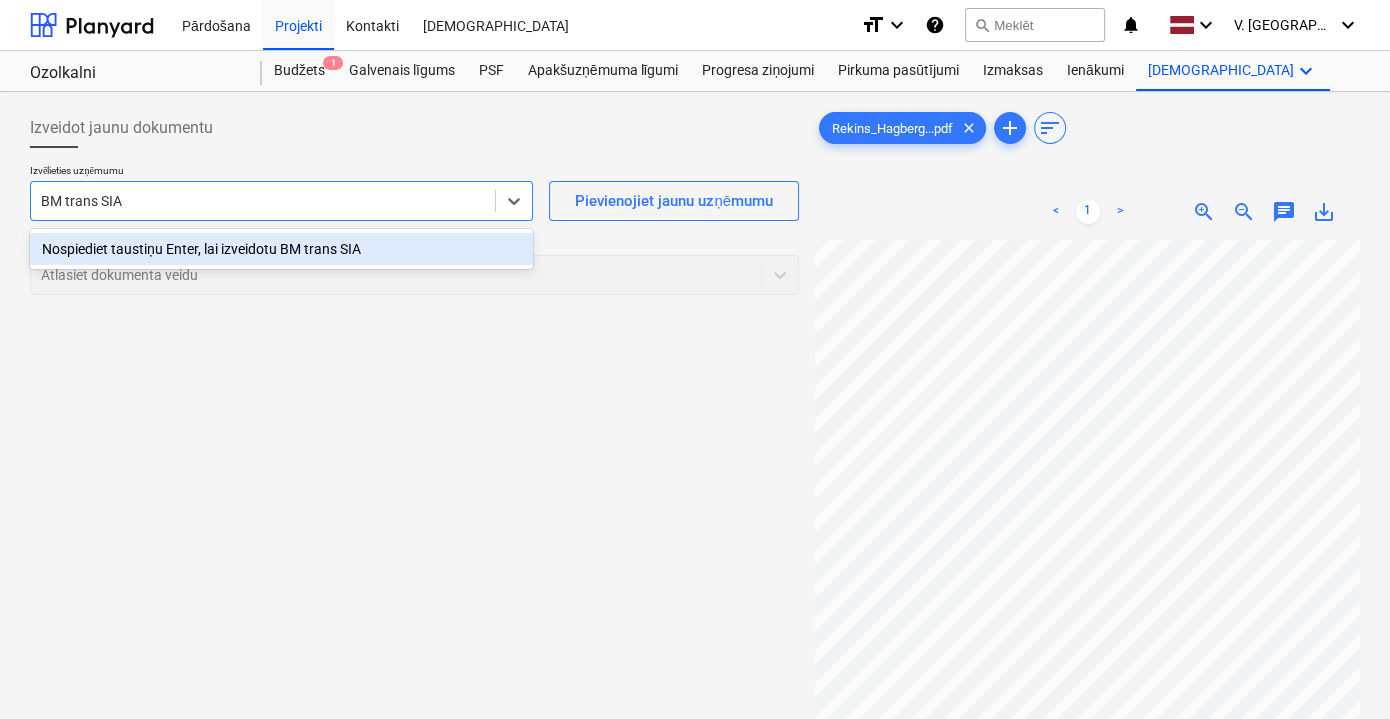 type 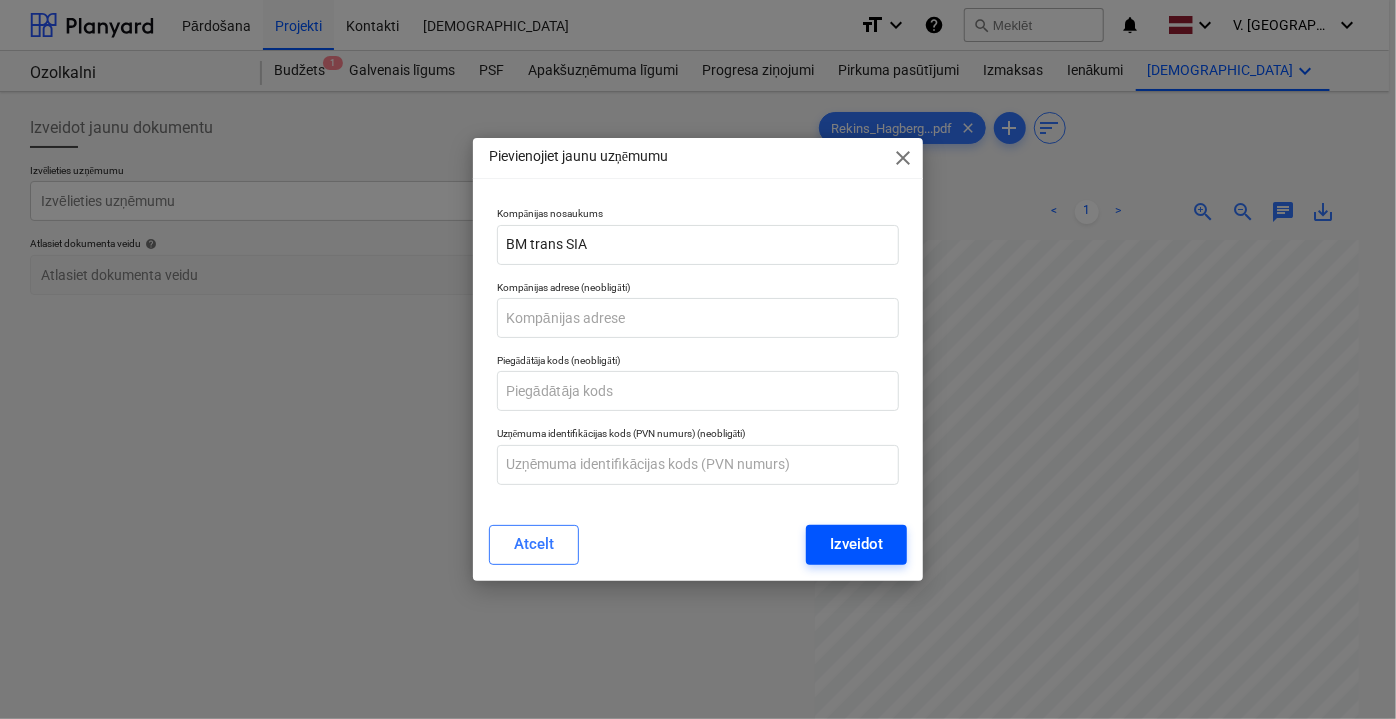 click on "Izveidot" at bounding box center [856, 544] 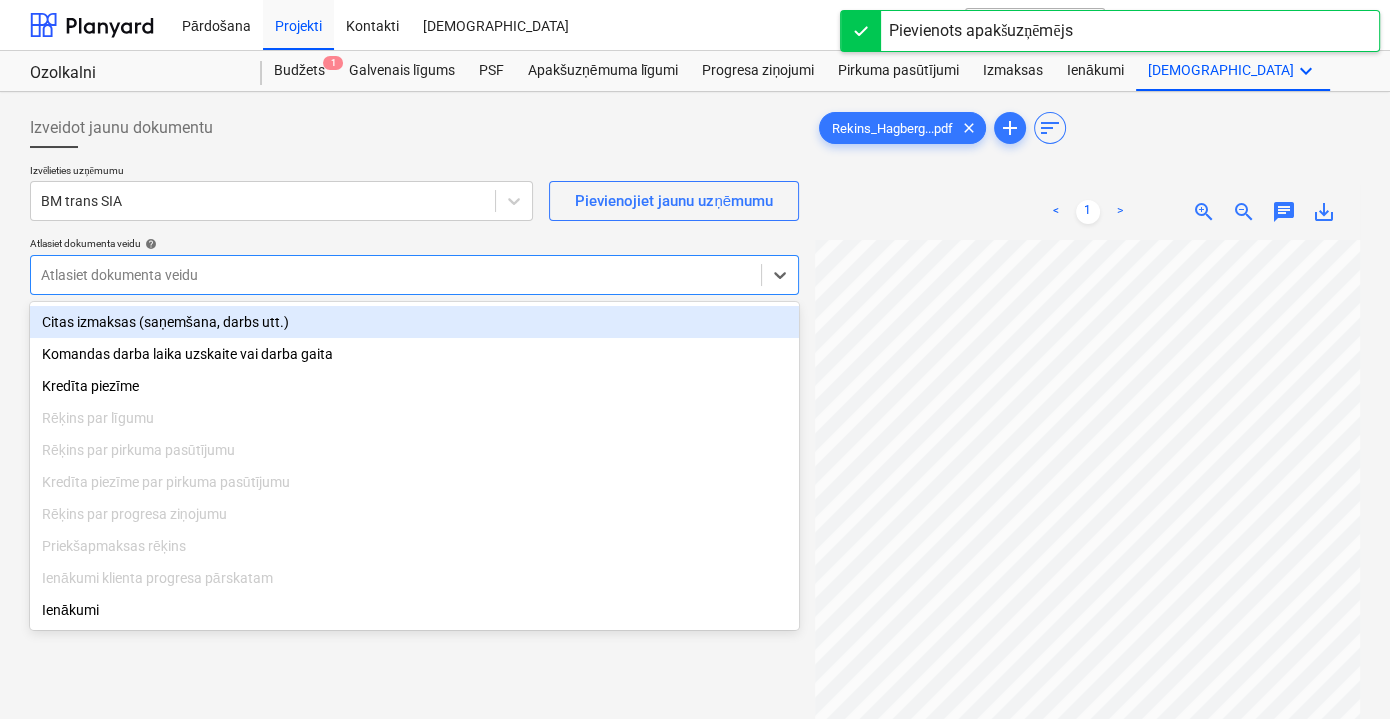 click at bounding box center (396, 275) 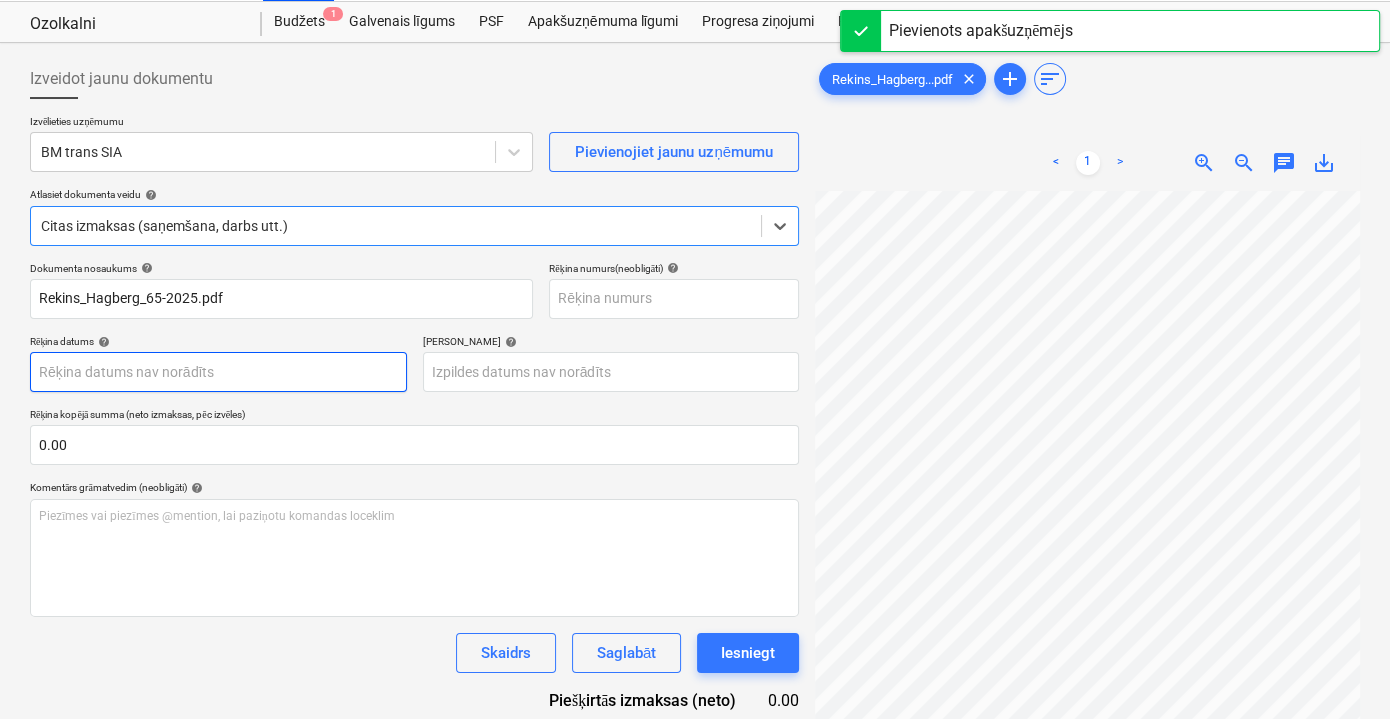 scroll, scrollTop: 90, scrollLeft: 0, axis: vertical 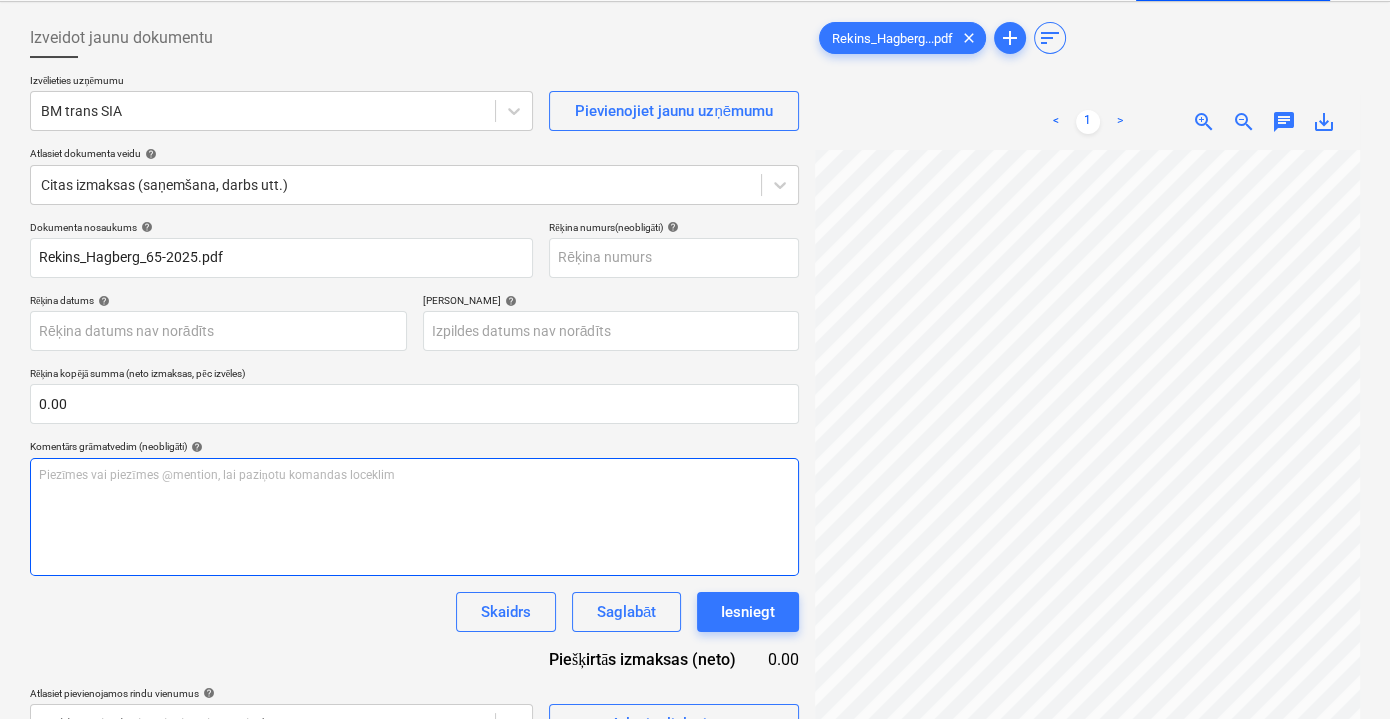 click on "Piezīmes vai piezīmes @mention, lai paziņotu komandas loceklim ﻿" at bounding box center [414, 475] 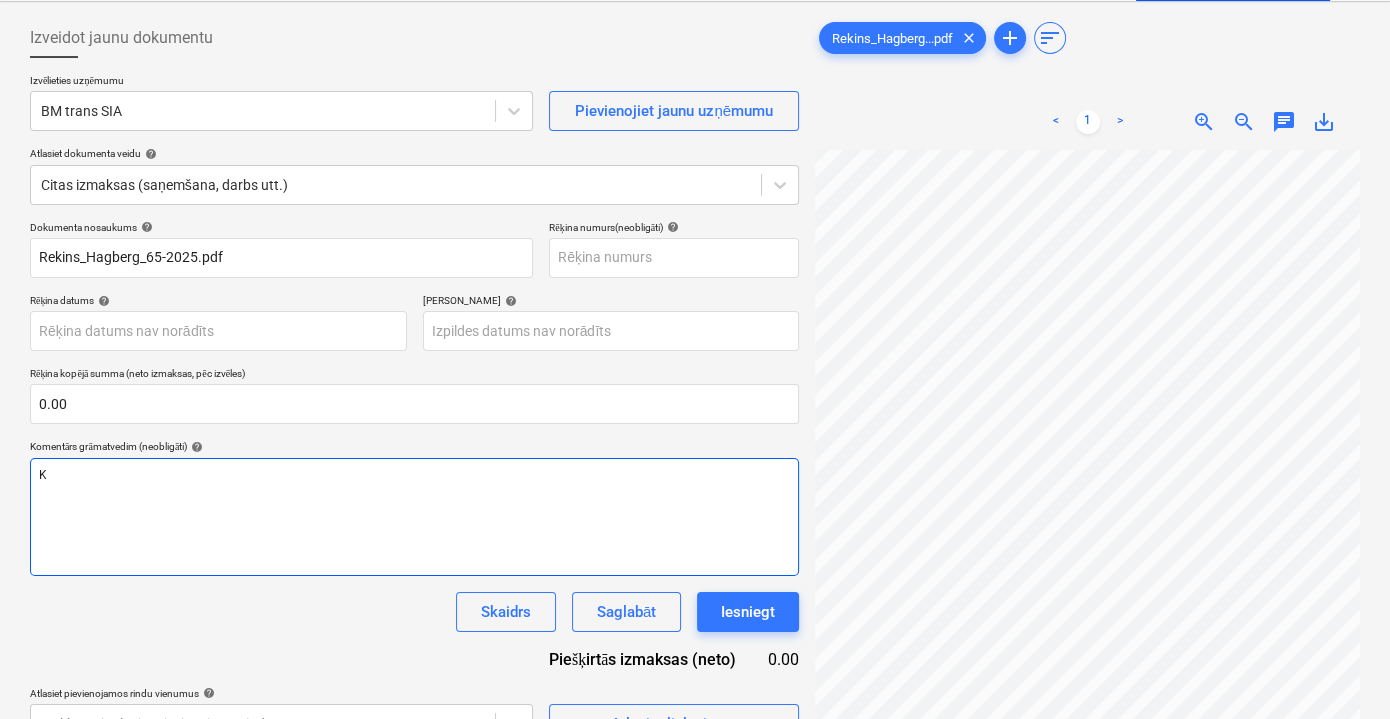 type 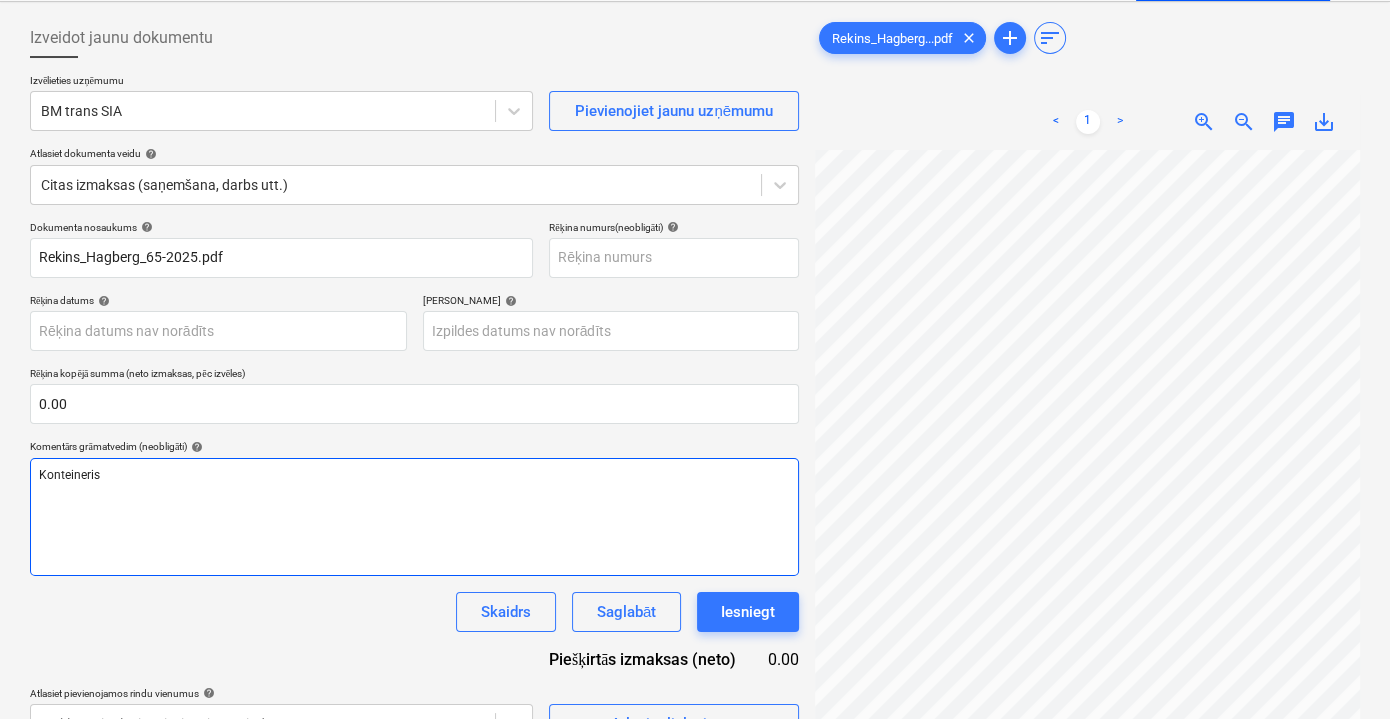 click on "Konteineris" at bounding box center (414, 475) 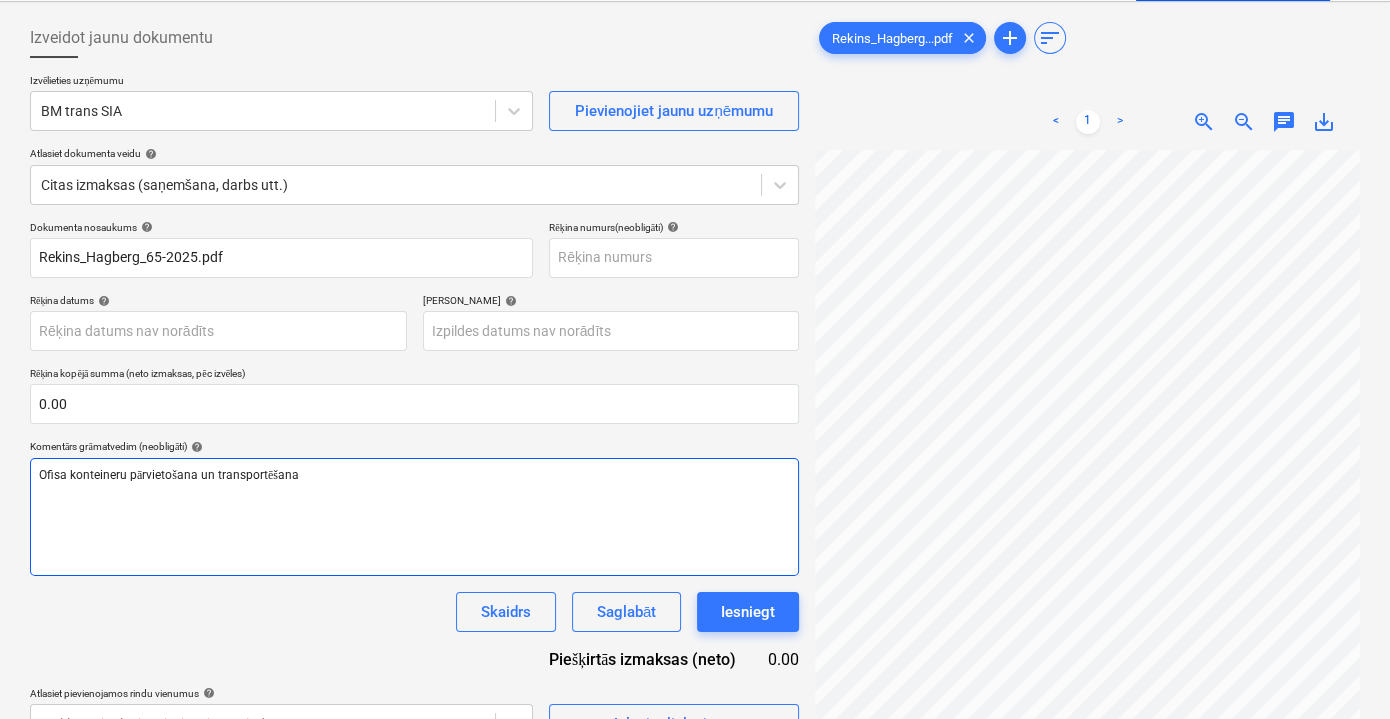 click on "Ofisa konteineru pārvietošana un transportēšana" at bounding box center (169, 475) 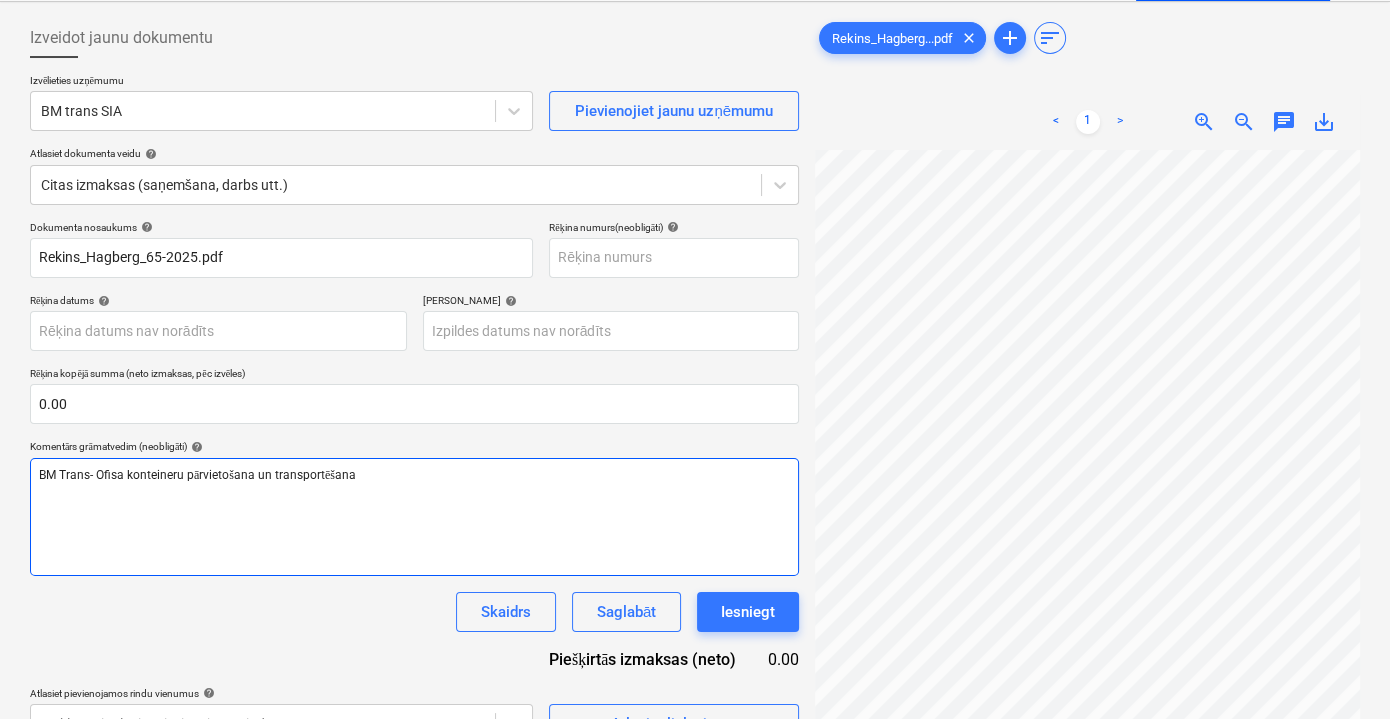 click on "BM Trans- Ofisa konteineru pārvietošana un transportēšana" at bounding box center (414, 475) 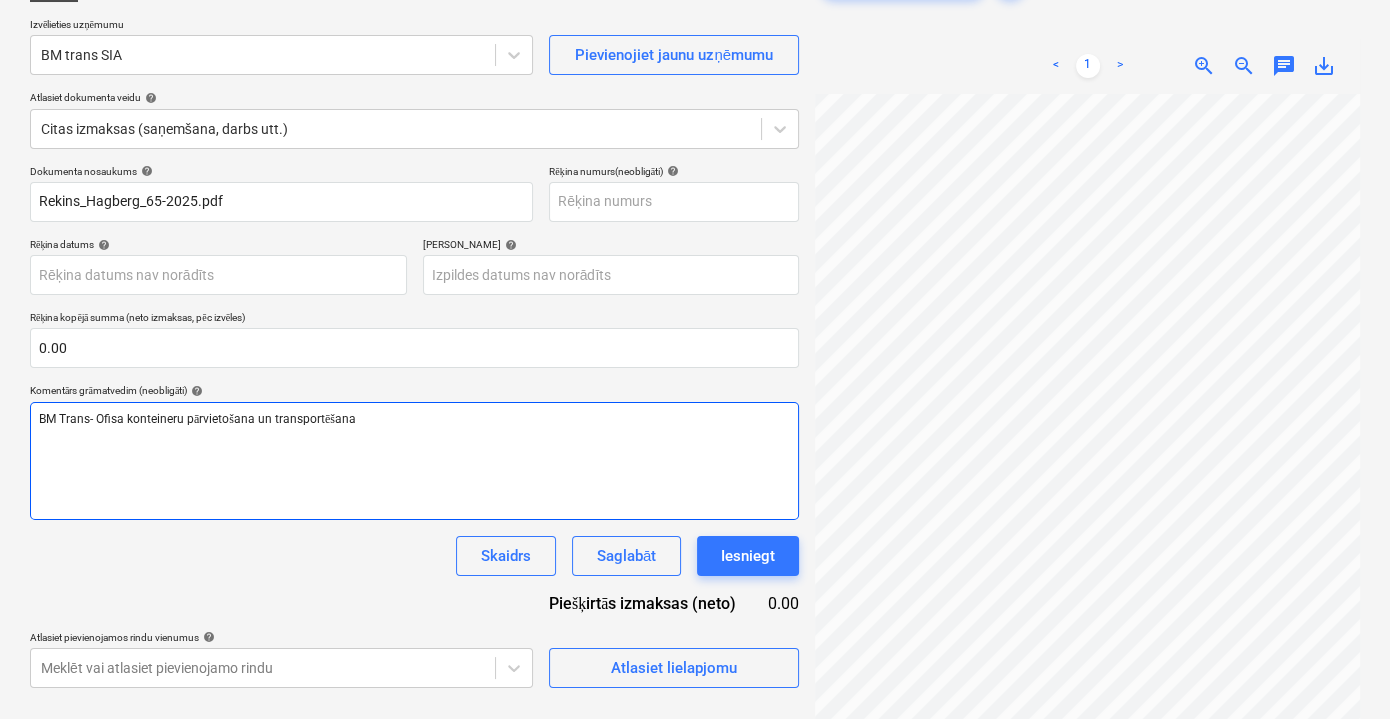 scroll, scrollTop: 199, scrollLeft: 0, axis: vertical 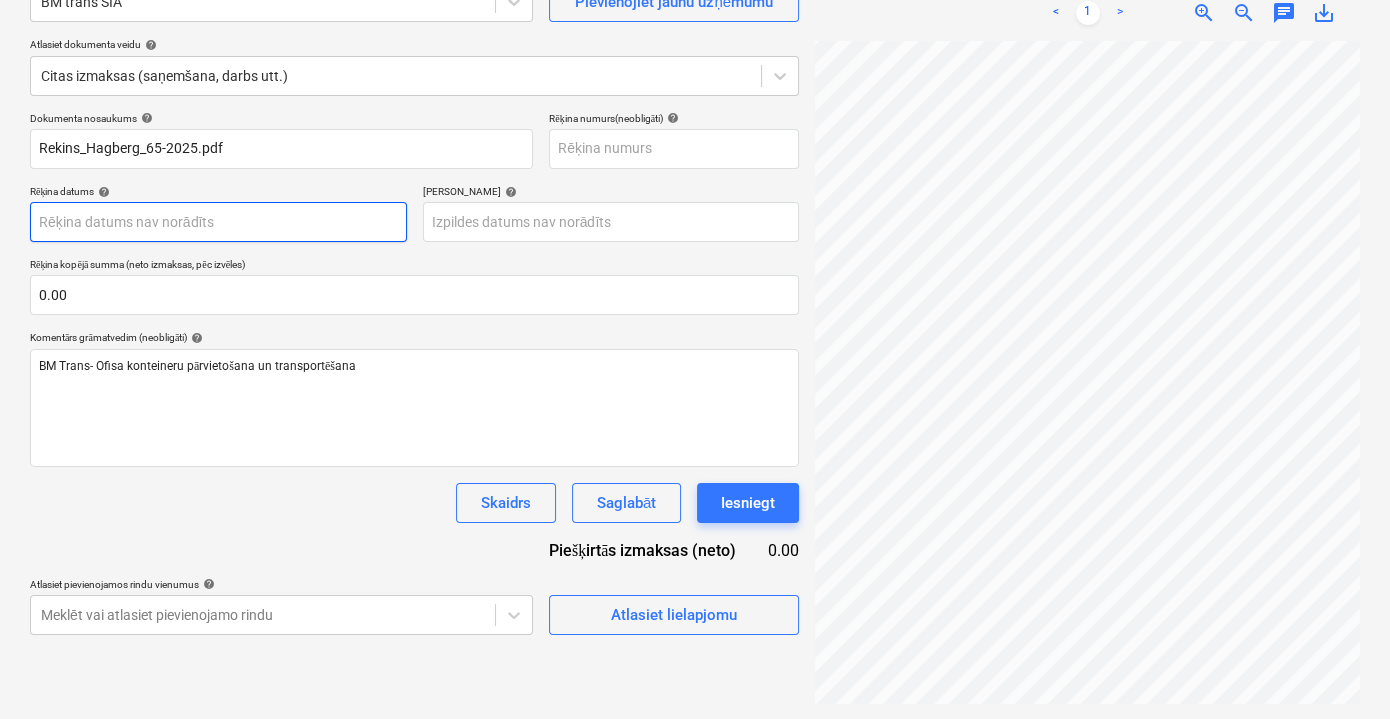 click on "Pārdošana Projekti Kontakti Iesūtne format_size keyboard_arrow_down help search Meklēt notifications 0 keyboard_arrow_down V. Filipčenko keyboard_arrow_down Ozolkalni Ozolkalni Budžets 1 Galvenais līgums PSF Apakšuzņēmuma līgumi Progresa ziņojumi Pirkuma pasūtījumi Izmaksas Ienākumi Vairāk keyboard_arrow_down Izveidot jaunu dokumentu Izvēlieties uzņēmumu BM trans SIA   Pievienojiet jaunu uzņēmumu Atlasiet dokumenta veidu help Citas izmaksas (saņemšana, darbs utt.) Dokumenta nosaukums help Rekins_Hagberg_65-2025.pdf Rēķina numurs  (neobligāti) help Rēķina datums help Press the down arrow key to interact with the calendar and
select a date. Press the question mark key to get the keyboard shortcuts for changing dates. Termiņš help Press the down arrow key to interact with the calendar and
select a date. Press the question mark key to get the keyboard shortcuts for changing dates. Rēķina kopējā summa (neto izmaksas, pēc izvēles) 0.00 help Skaidrs Saglabāt Iesniegt <" at bounding box center (695, 160) 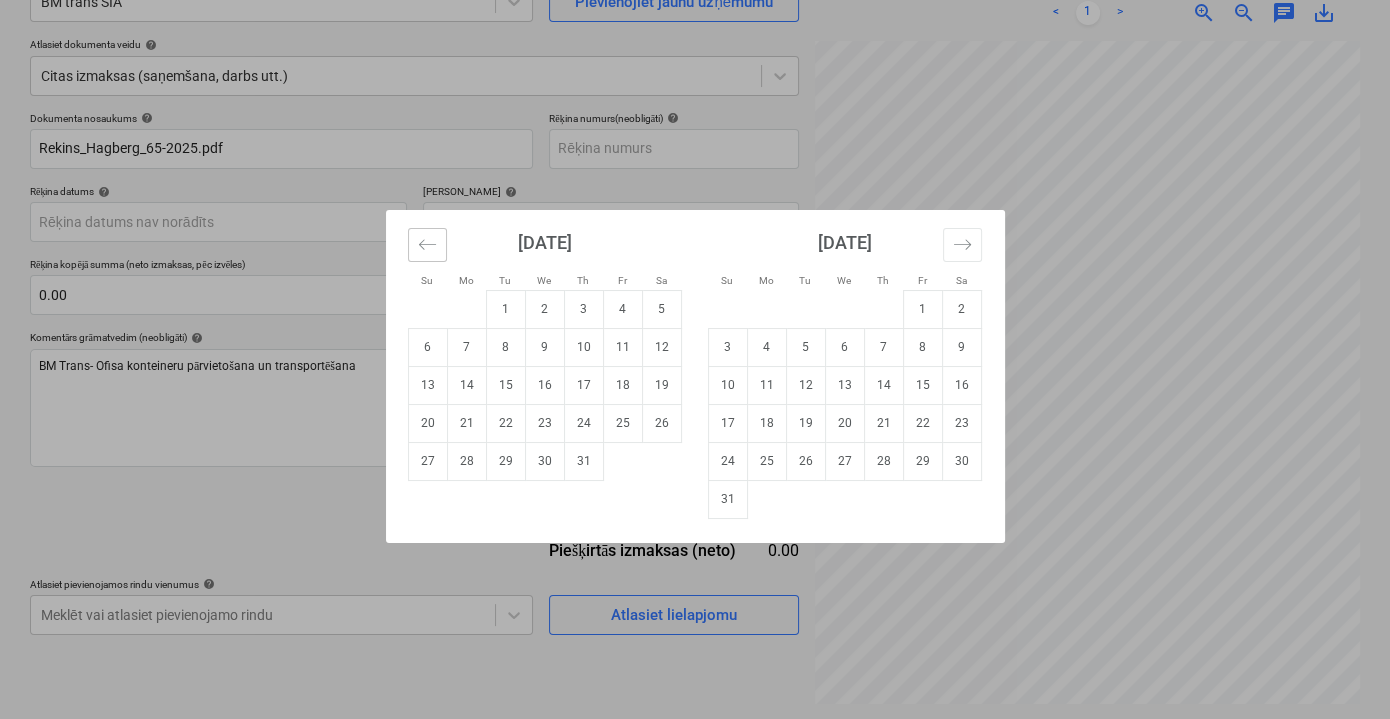 click 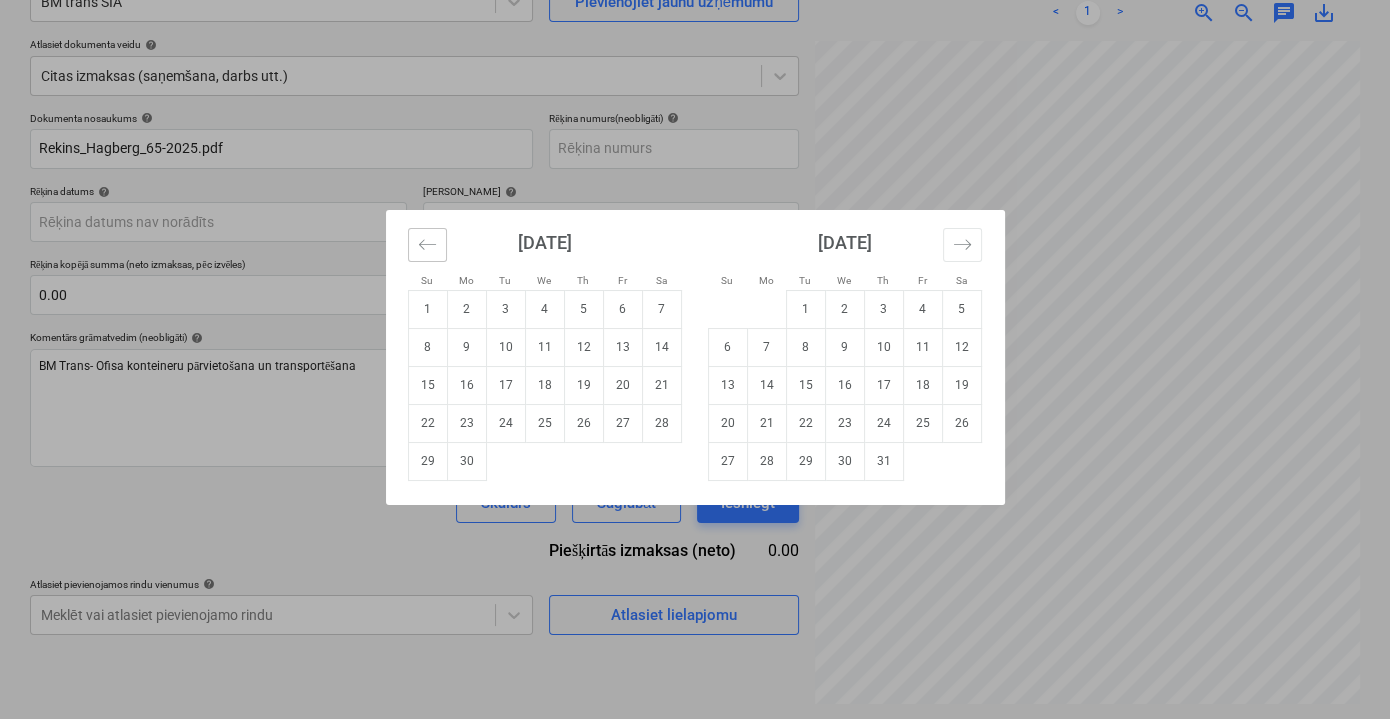 click 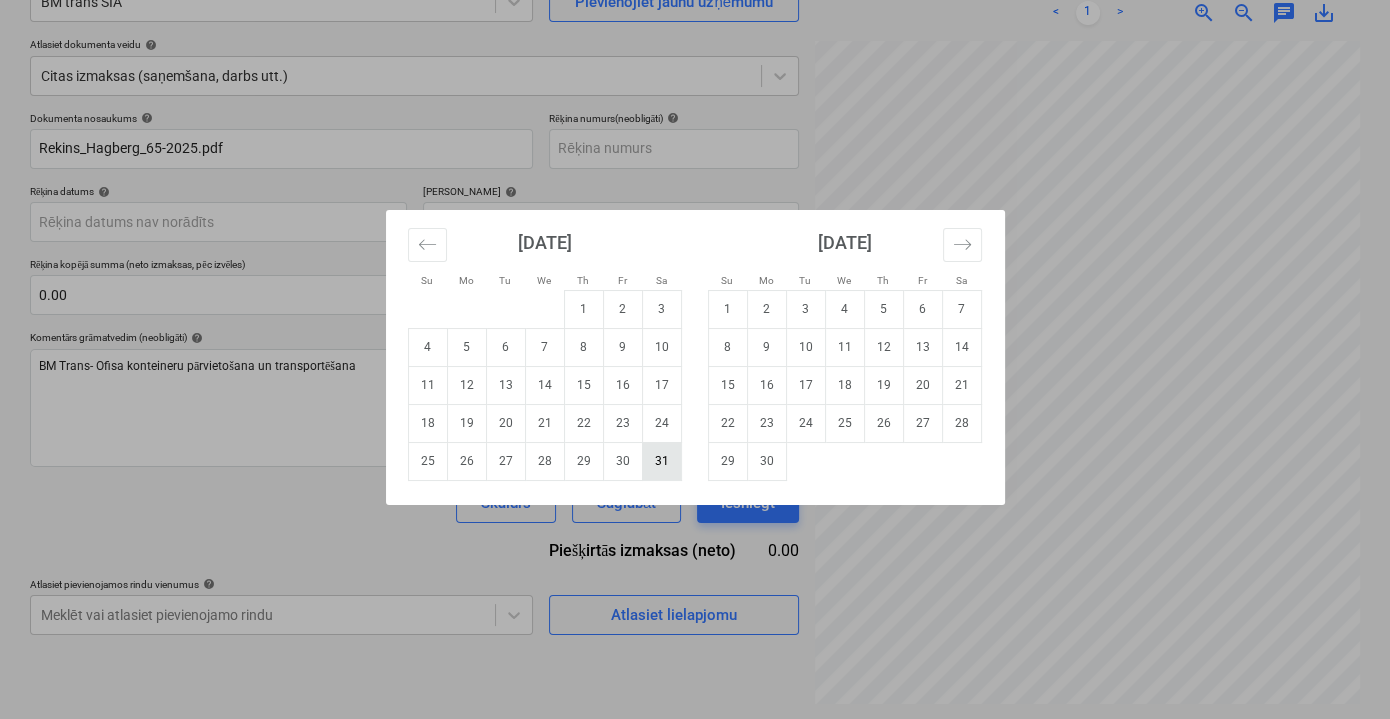 click on "31" at bounding box center (661, 461) 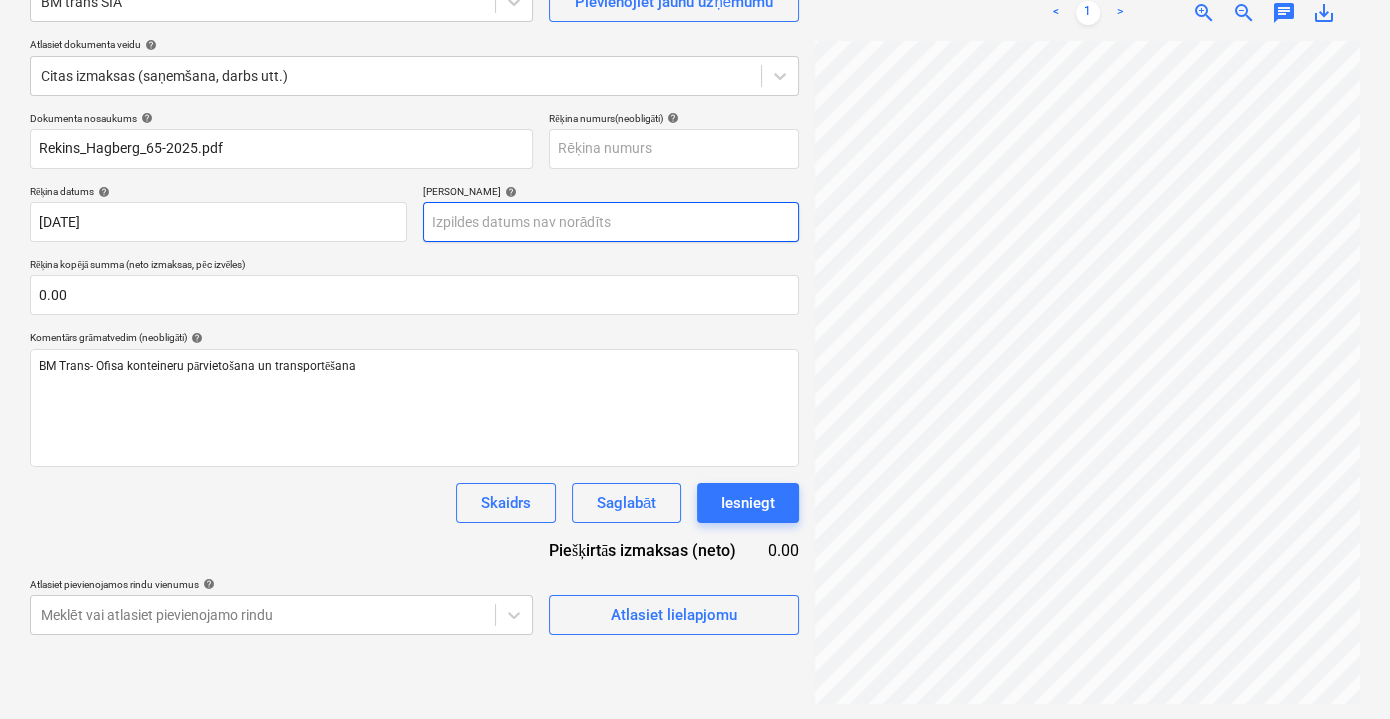 click on "Pārdošana Projekti Kontakti Iesūtne format_size keyboard_arrow_down help search Meklēt notifications 0 keyboard_arrow_down V. Filipčenko keyboard_arrow_down Ozolkalni Ozolkalni Budžets 1 Galvenais līgums PSF Apakšuzņēmuma līgumi Progresa ziņojumi Pirkuma pasūtījumi Izmaksas Ienākumi Vairāk keyboard_arrow_down Izveidot jaunu dokumentu Izvēlieties uzņēmumu BM trans SIA   Pievienojiet jaunu uzņēmumu Atlasiet dokumenta veidu help Citas izmaksas (saņemšana, darbs utt.) Dokumenta nosaukums help Rekins_Hagberg_65-2025.pdf Rēķina numurs  (neobligāti) help Rēķina datums help 31 May 2025 31.05.2025 Press the down arrow key to interact with the calendar and
select a date. Press the question mark key to get the keyboard shortcuts for changing dates. Termiņš help Press the down arrow key to interact with the calendar and
select a date. Press the question mark key to get the keyboard shortcuts for changing dates. Rēķina kopējā summa (neto izmaksas, pēc izvēles) 0.00 help 0.00 <" at bounding box center [695, 160] 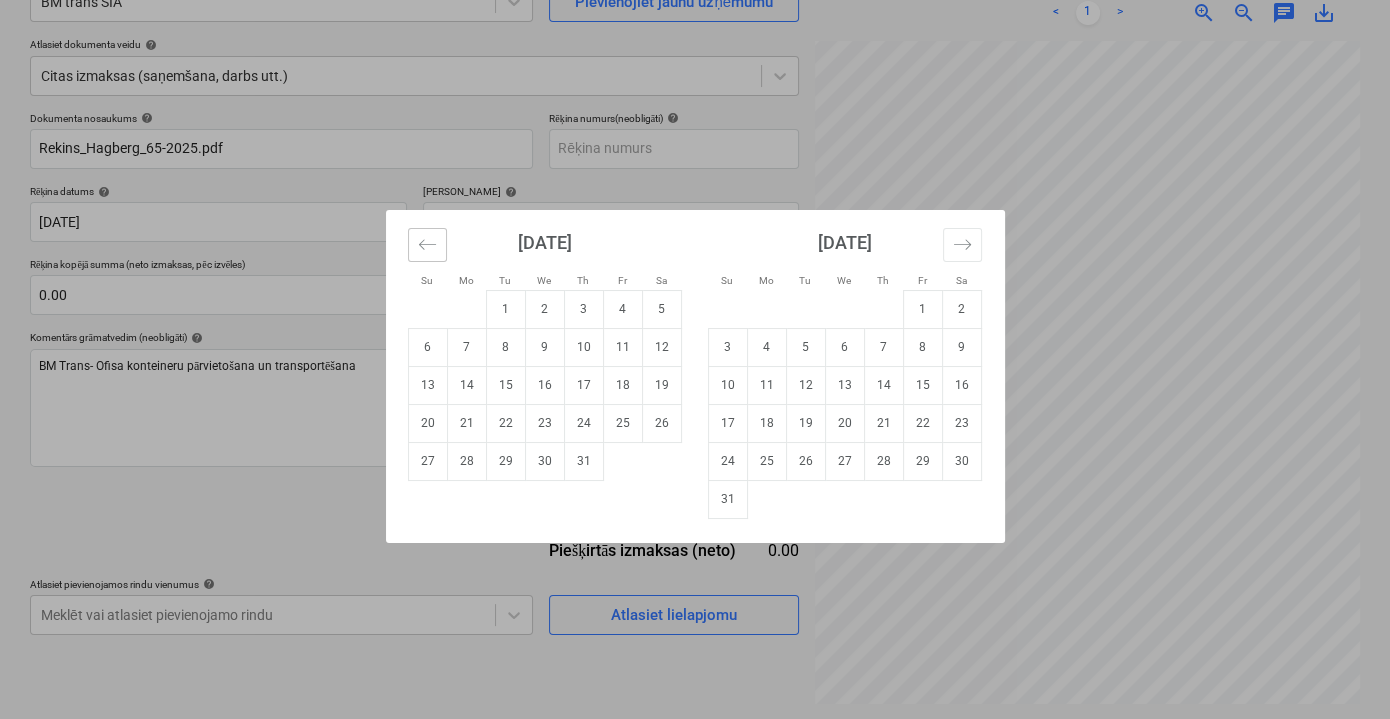 click 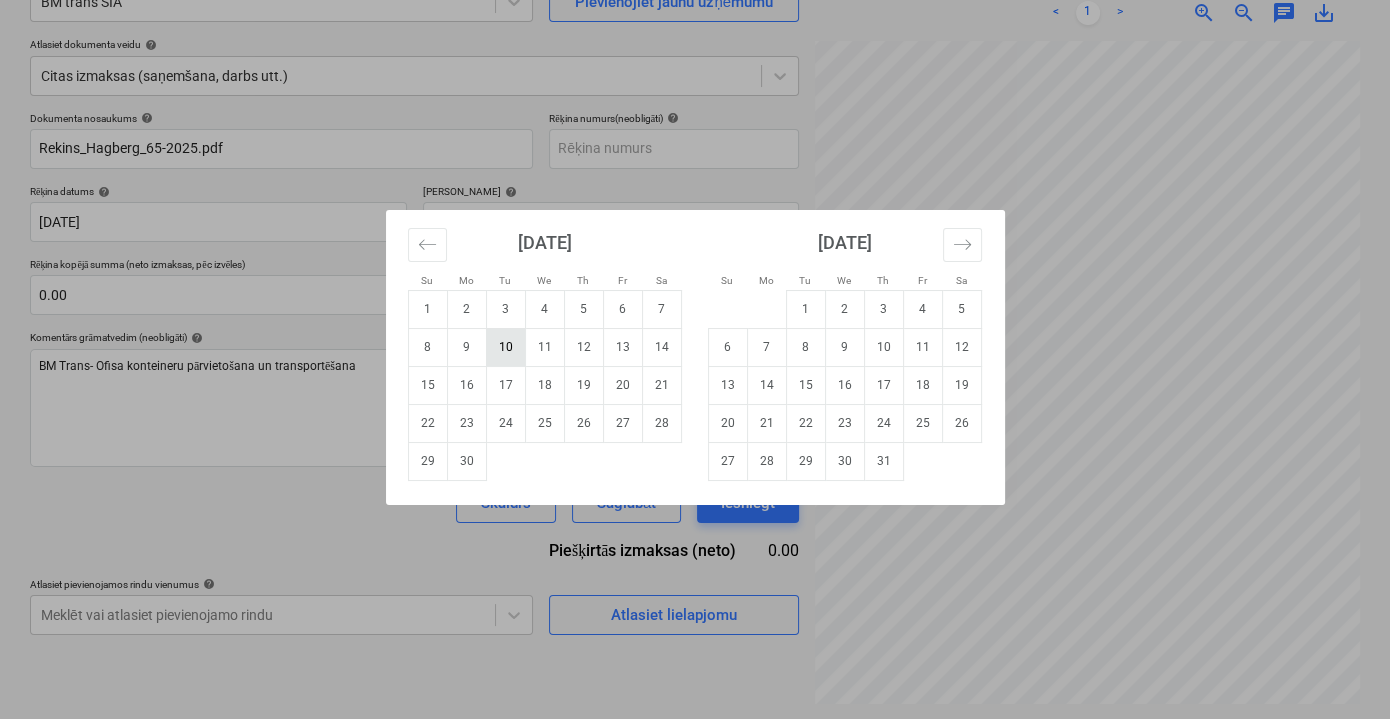 click on "10" at bounding box center [505, 347] 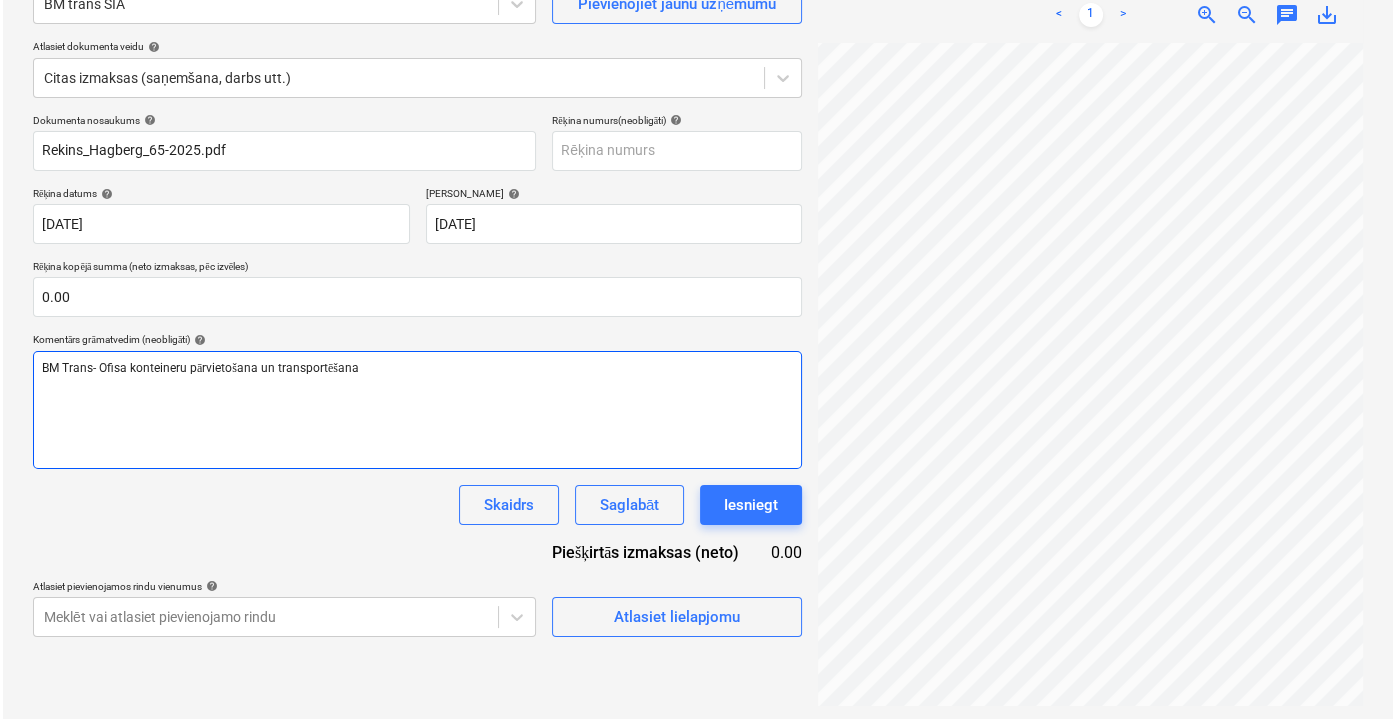 scroll, scrollTop: 199, scrollLeft: 0, axis: vertical 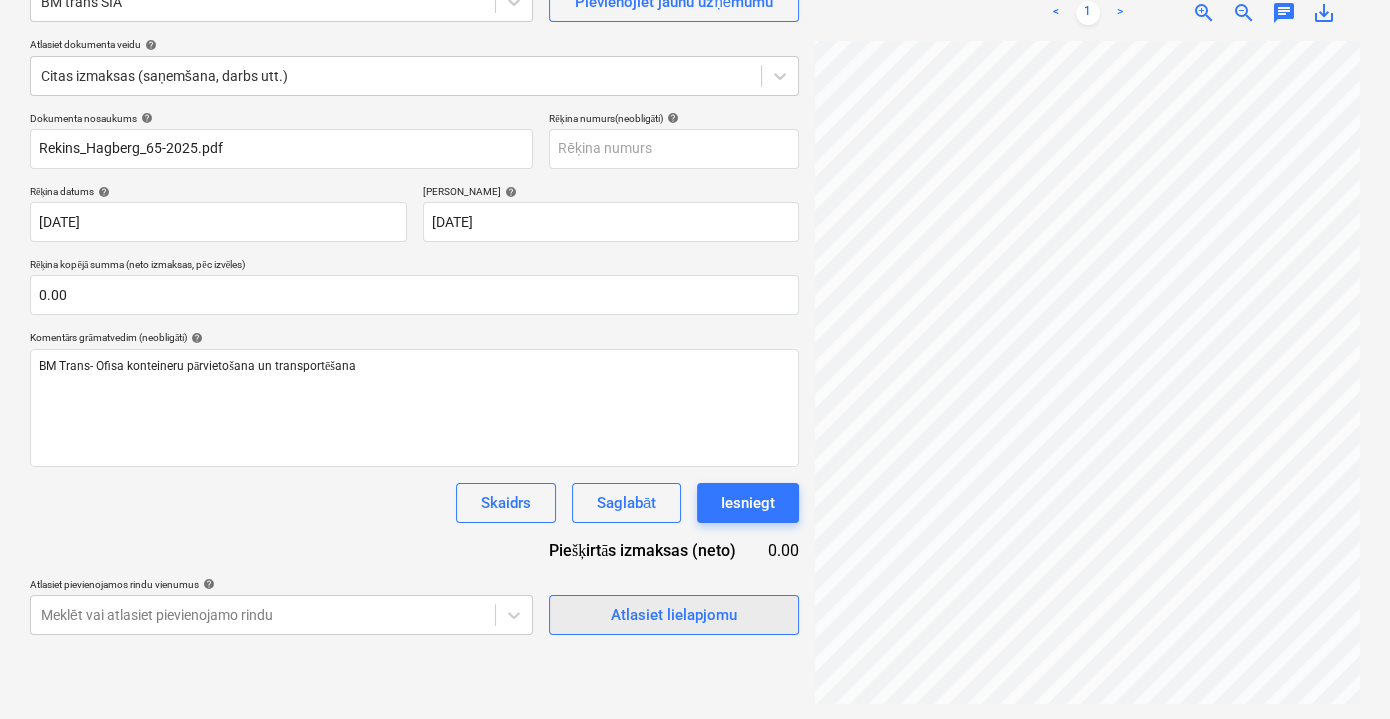 click on "Atlasiet lielapjomu" at bounding box center (674, 615) 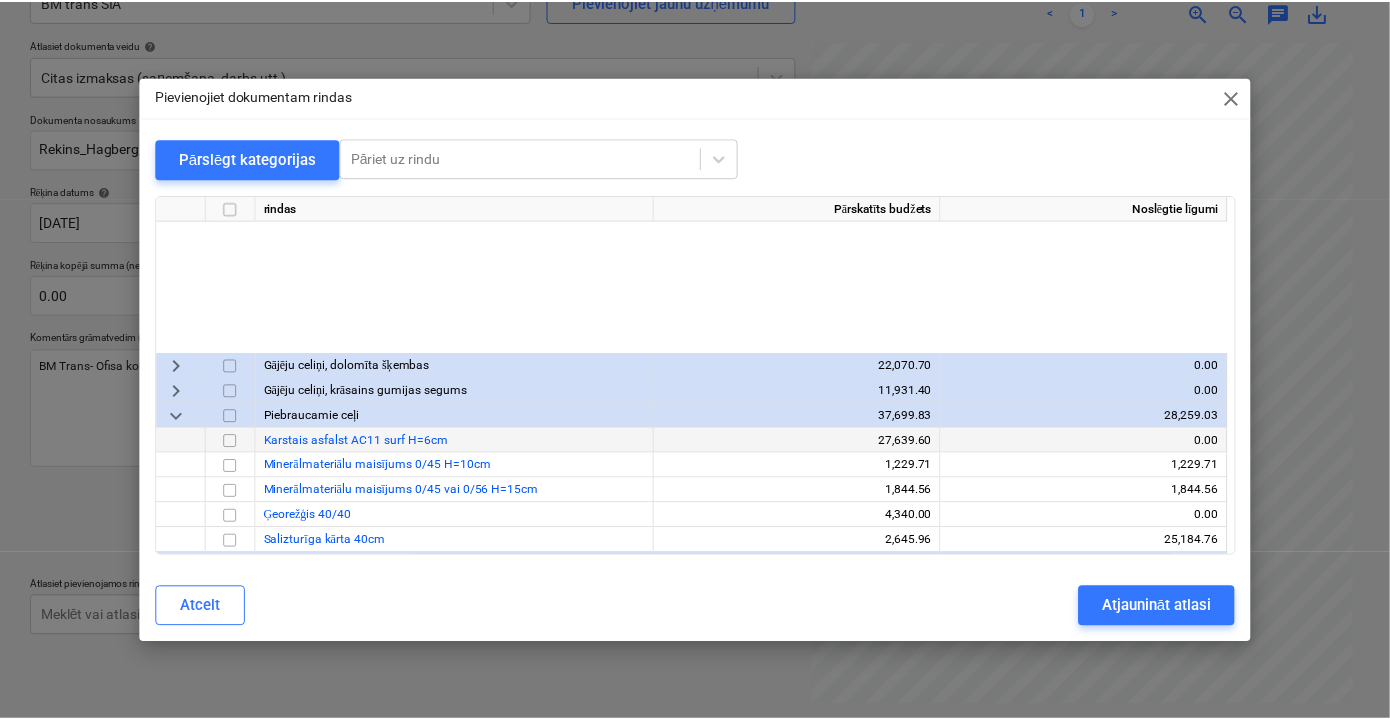 scroll, scrollTop: 2116, scrollLeft: 0, axis: vertical 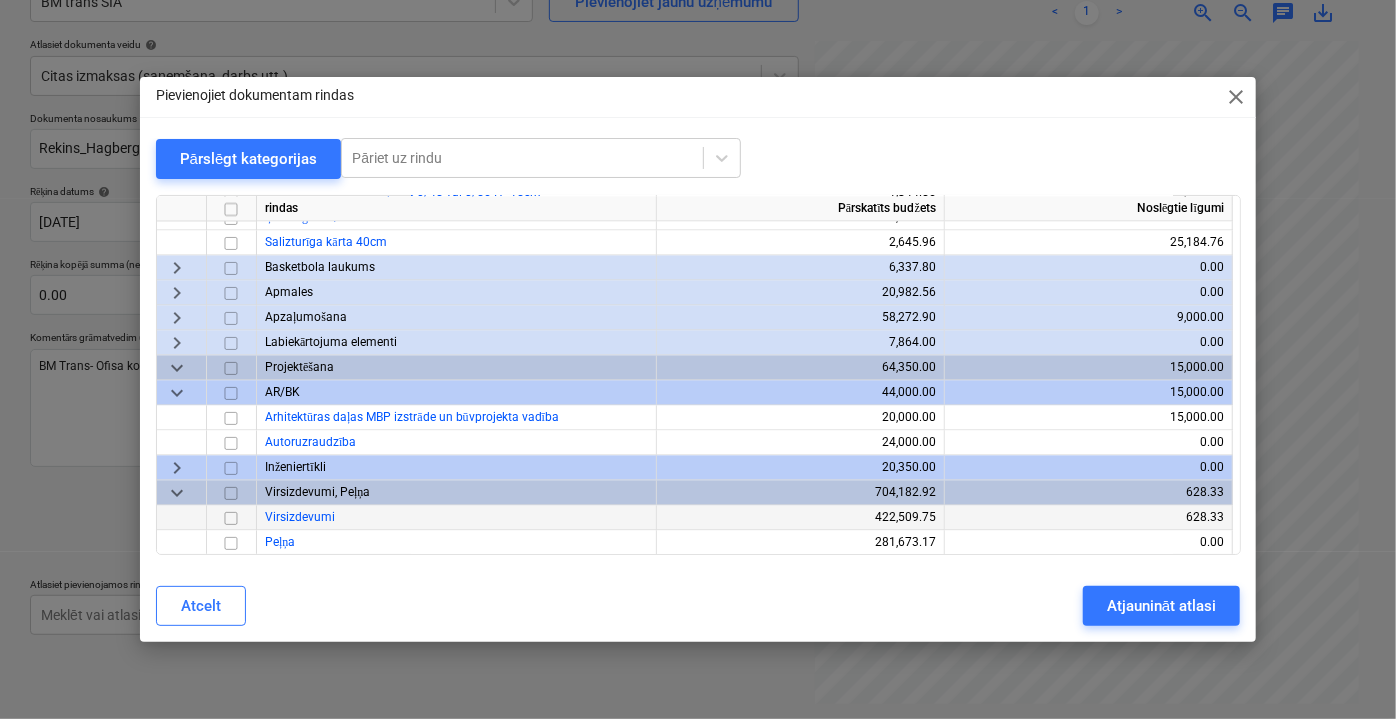 click at bounding box center (231, 517) 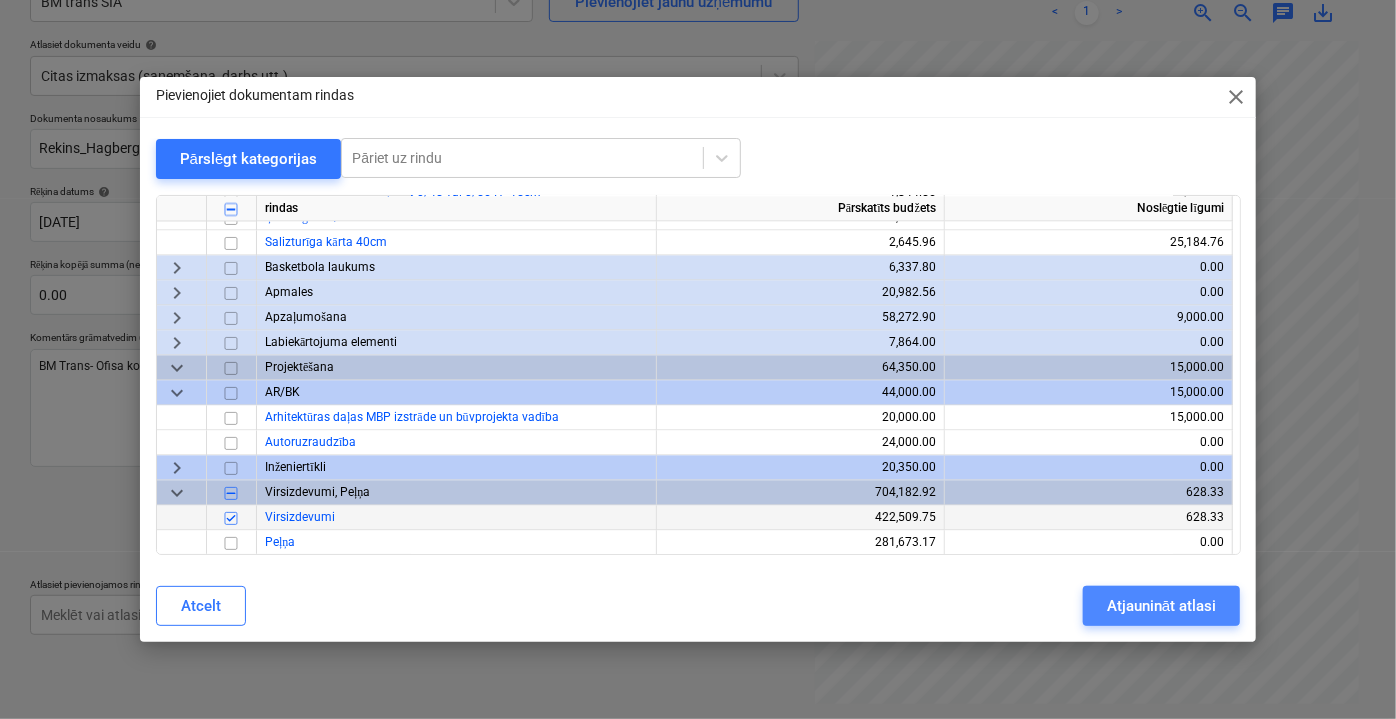 click on "Atjaunināt atlasi" at bounding box center (1161, 606) 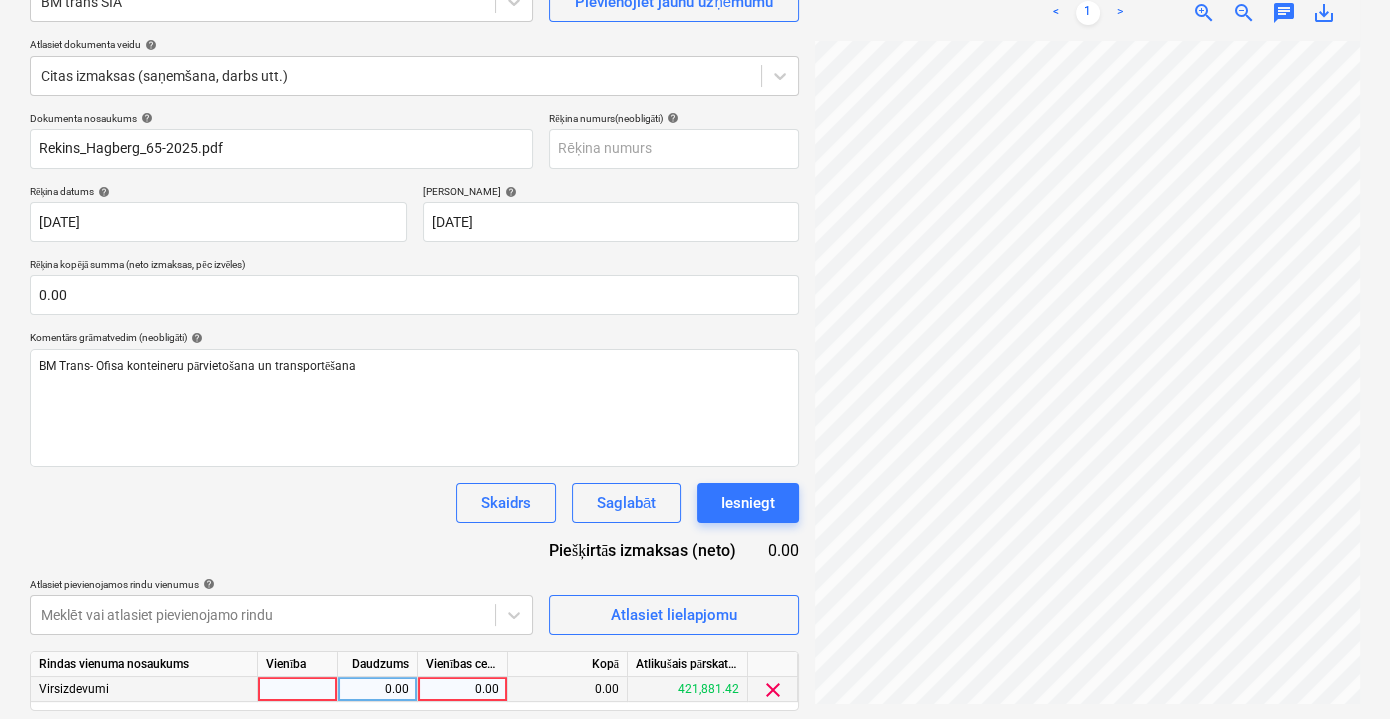 click on "0.00" at bounding box center [462, 689] 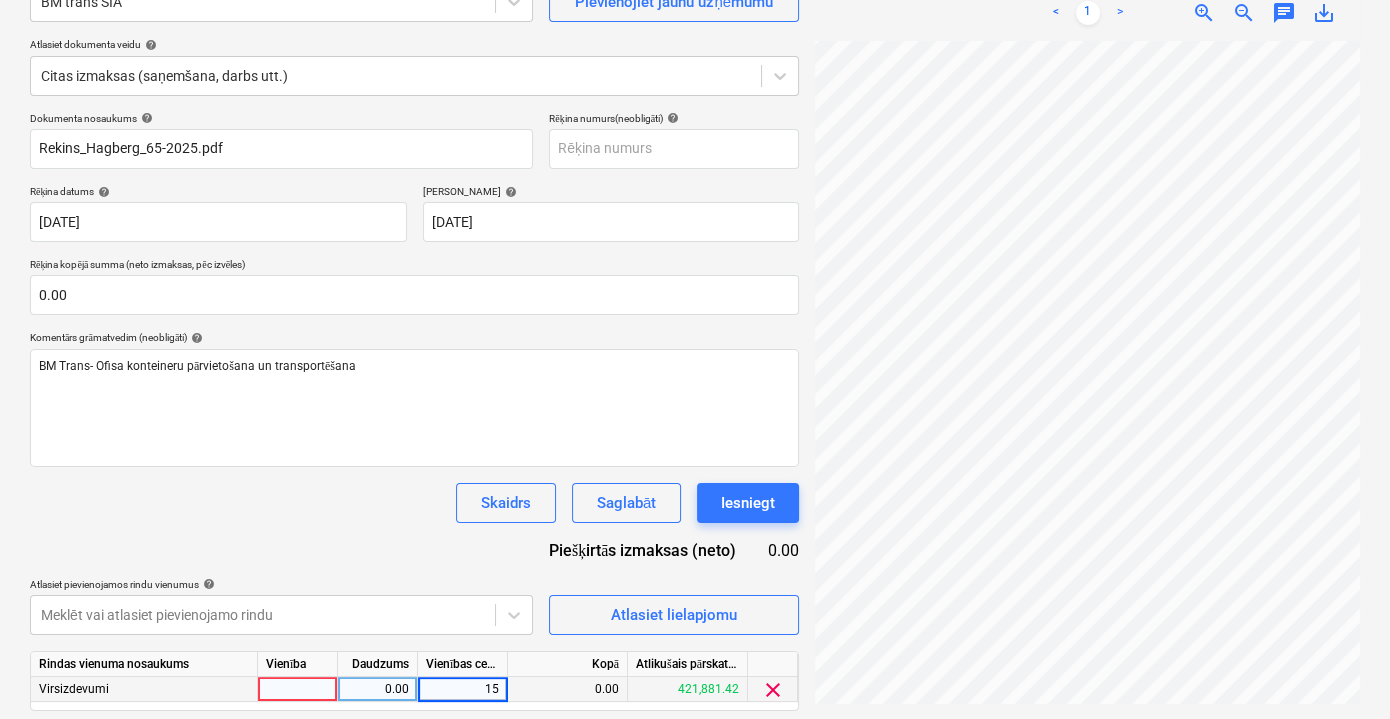 type on "150" 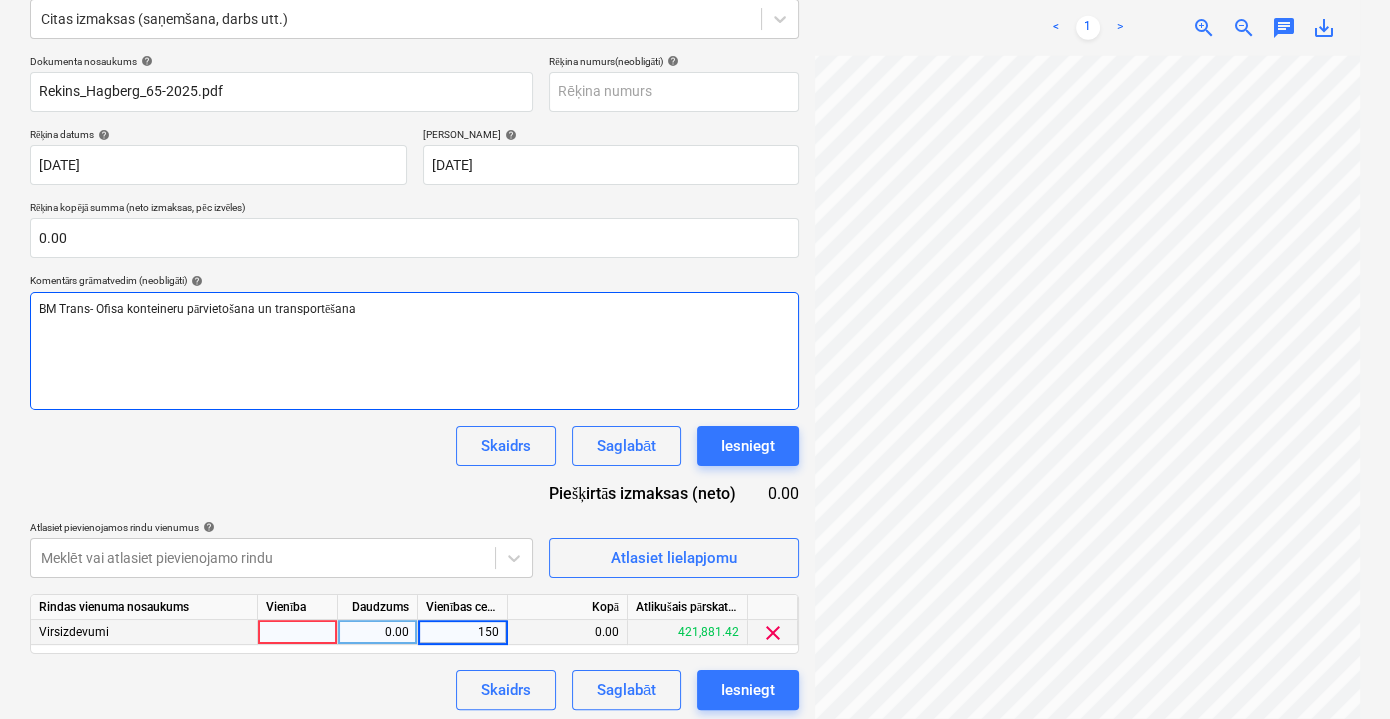 scroll, scrollTop: 262, scrollLeft: 0, axis: vertical 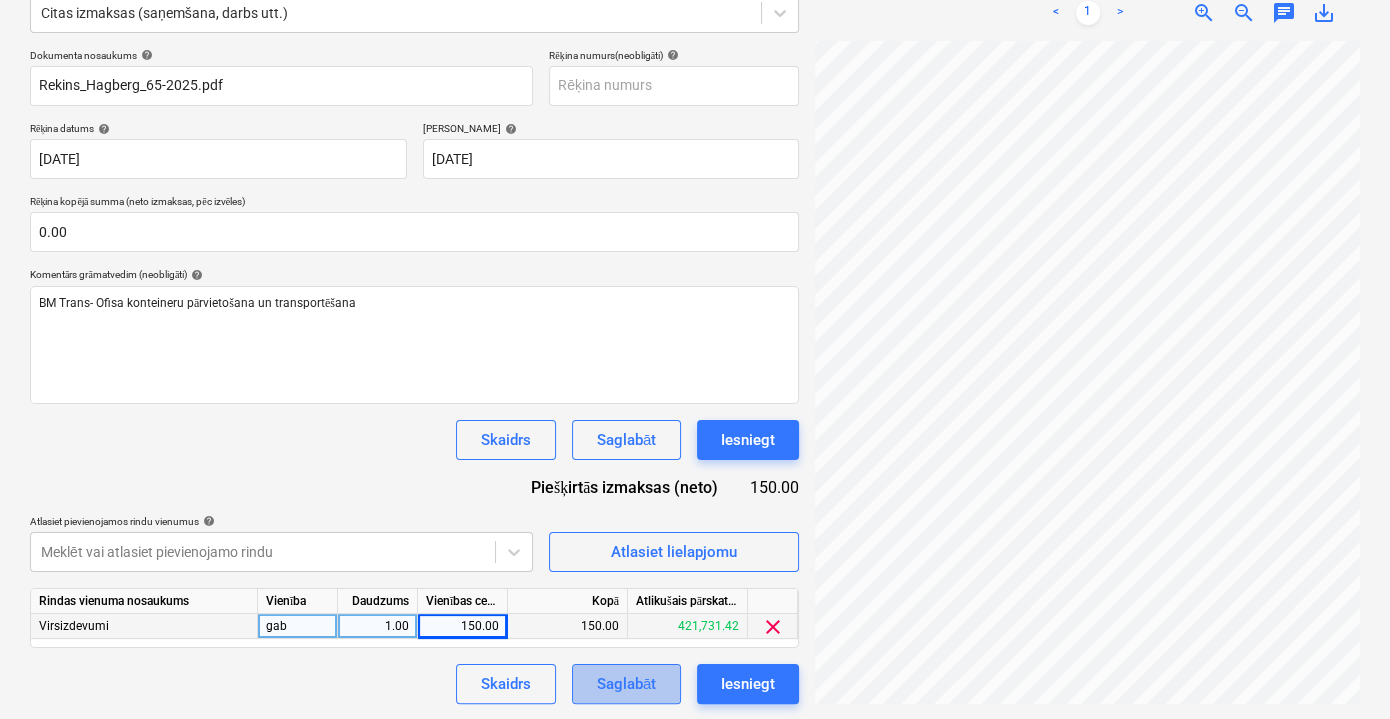 click on "Saglabāt" at bounding box center [626, 684] 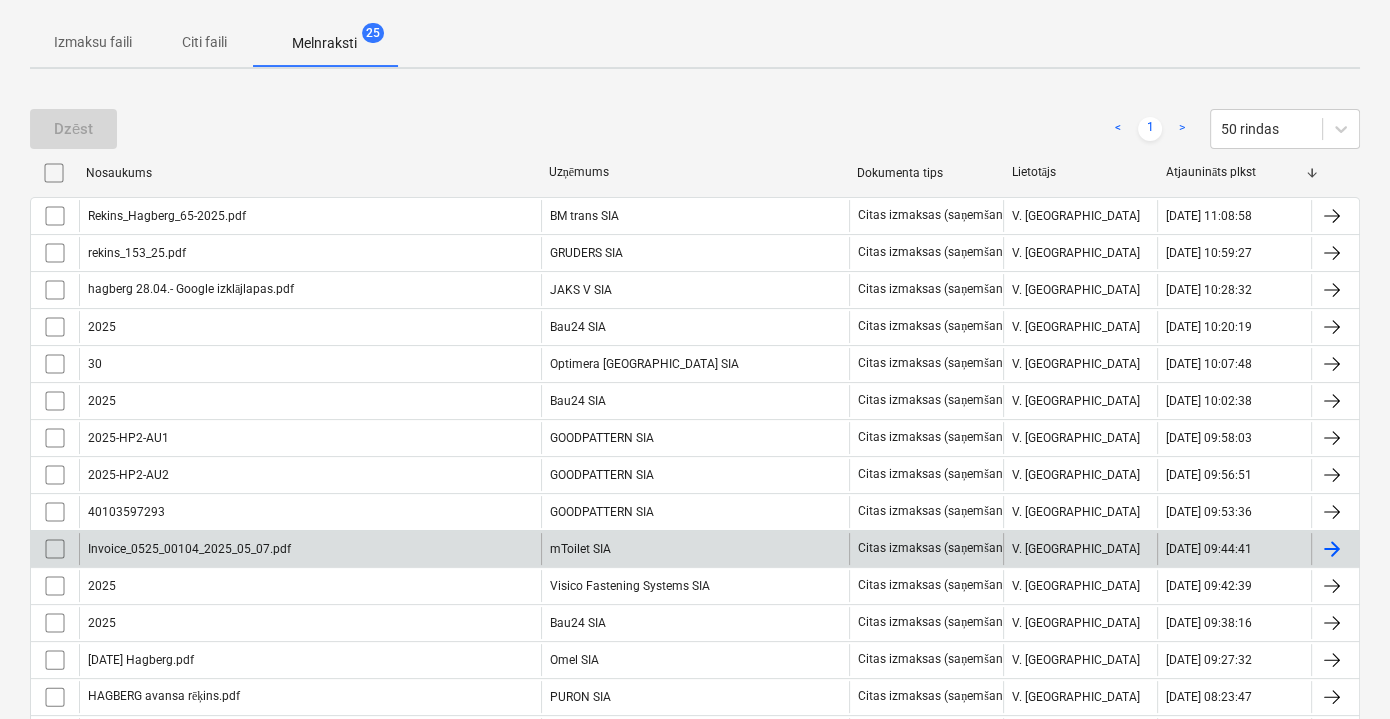 scroll, scrollTop: 160, scrollLeft: 0, axis: vertical 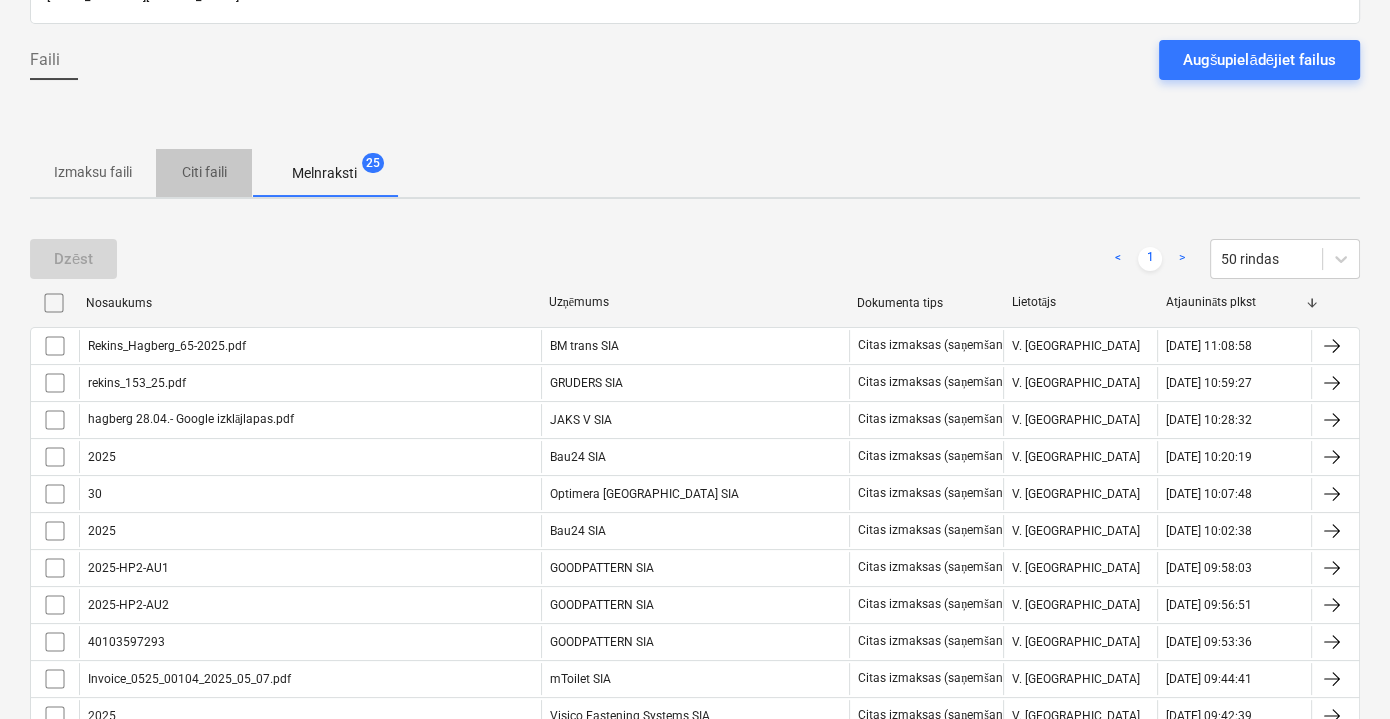 click on "Citi faili" at bounding box center [204, 172] 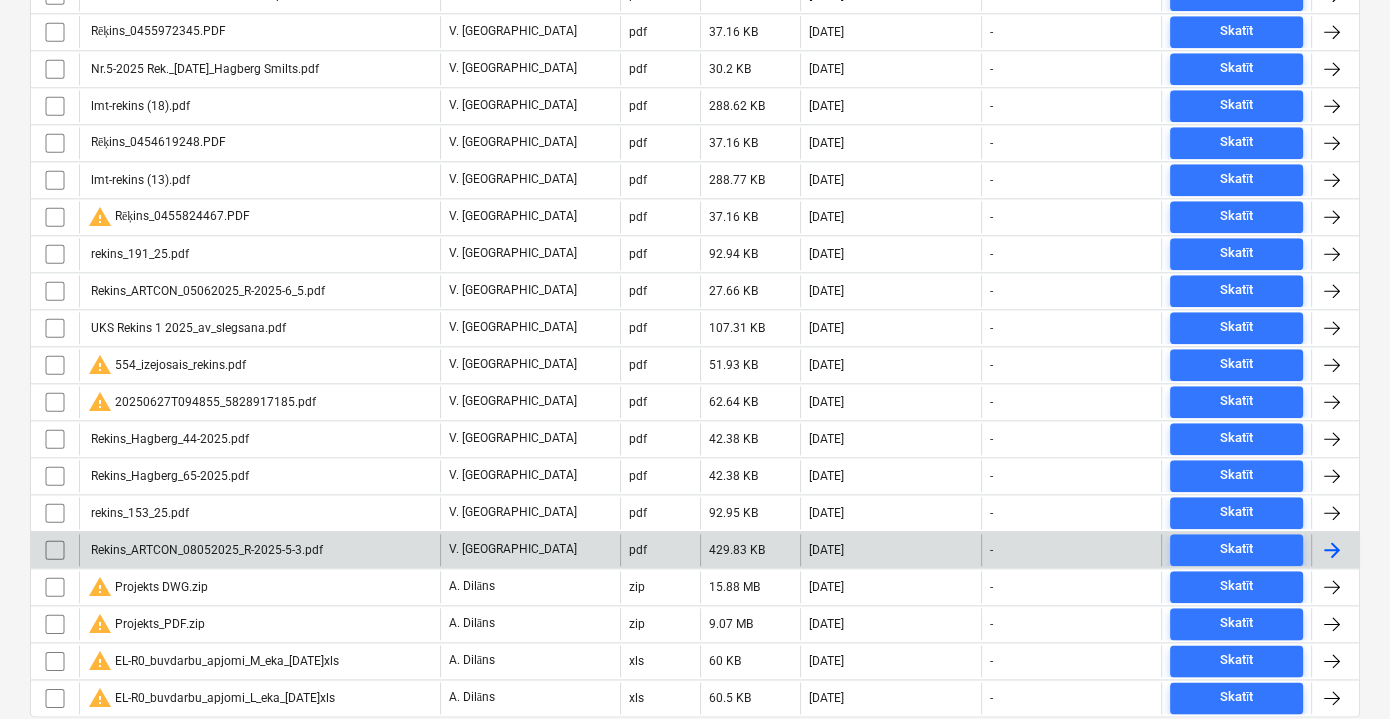 scroll, scrollTop: 2208, scrollLeft: 0, axis: vertical 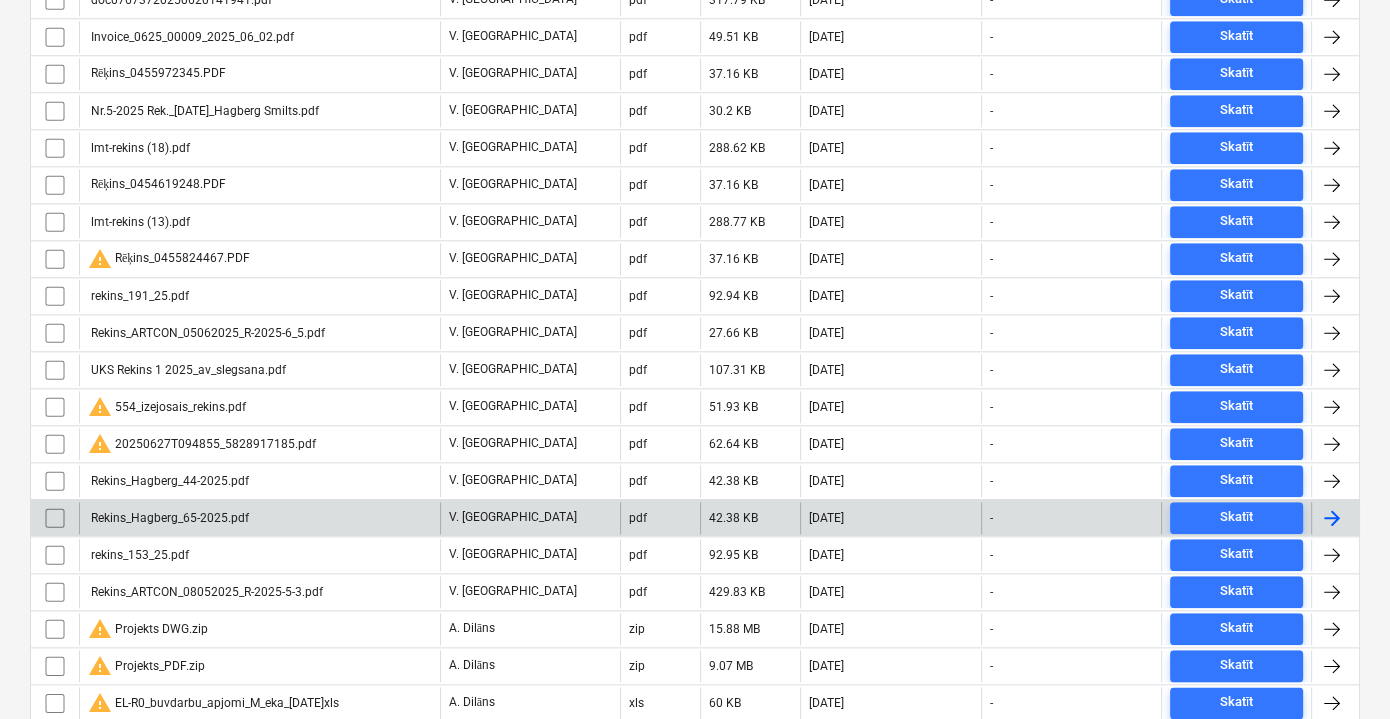 click on "Rekins_Hagberg_65-2025.pdf" at bounding box center (259, 518) 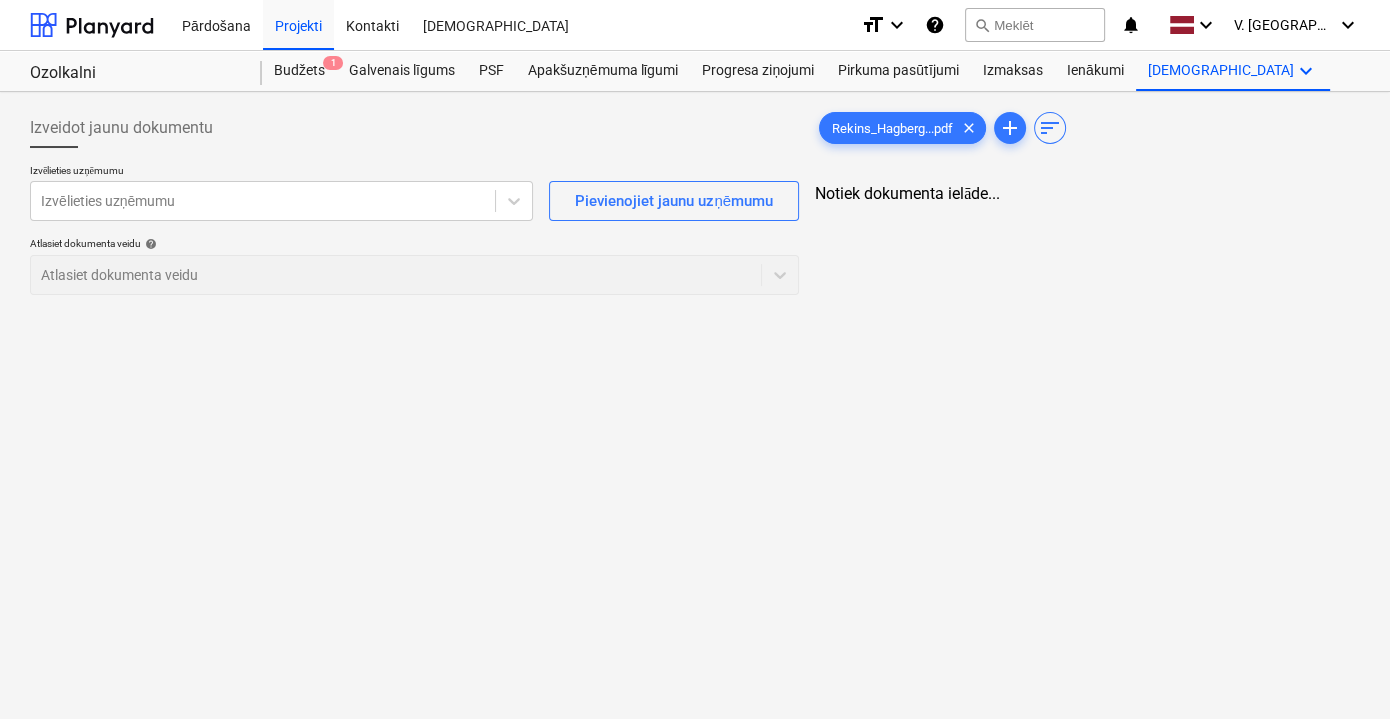 scroll, scrollTop: 0, scrollLeft: 0, axis: both 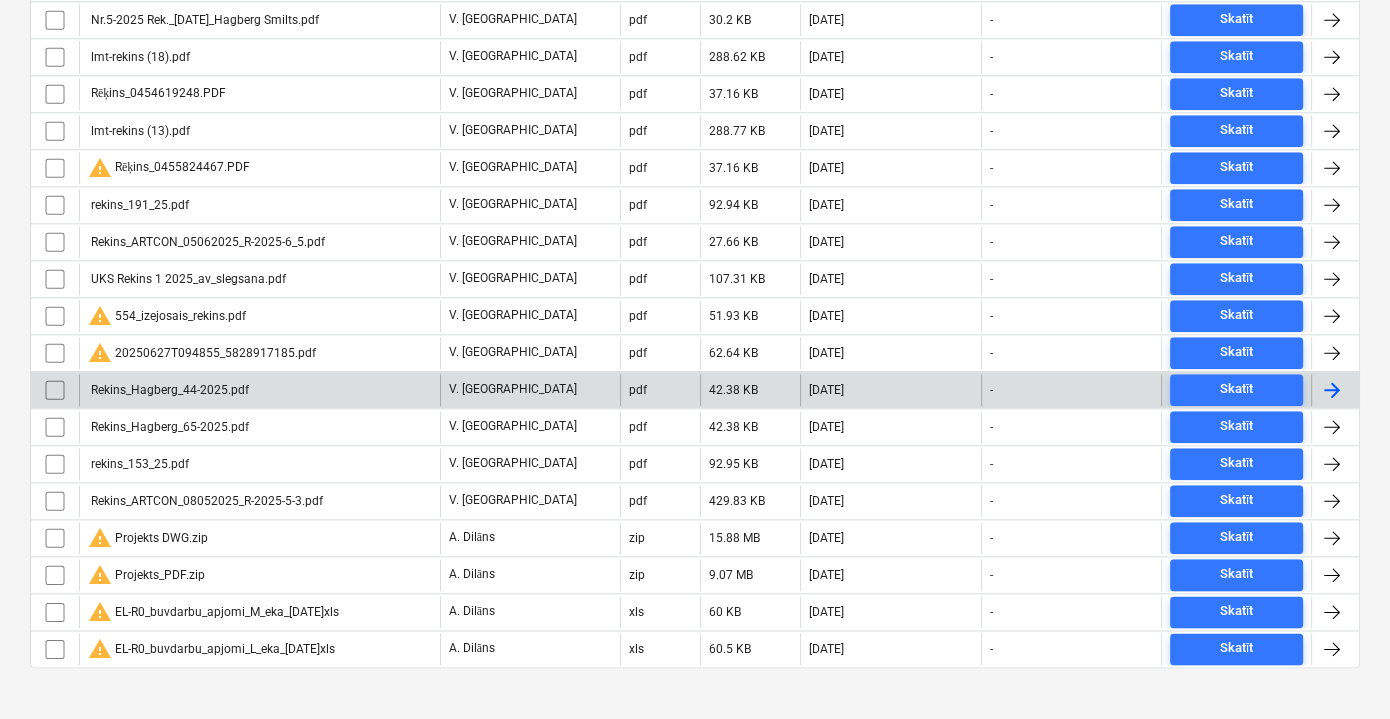 click on "Rekins_Hagberg_44-2025.pdf" at bounding box center [259, 390] 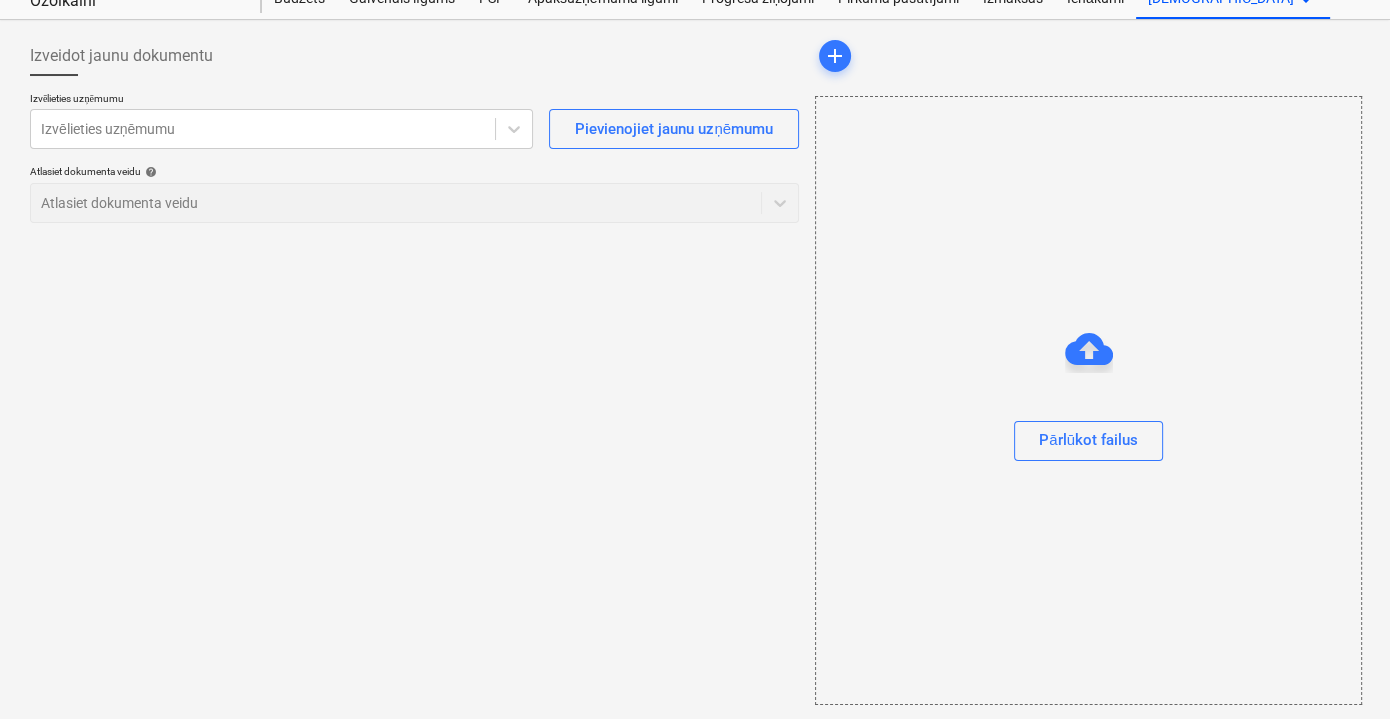 scroll, scrollTop: 0, scrollLeft: 0, axis: both 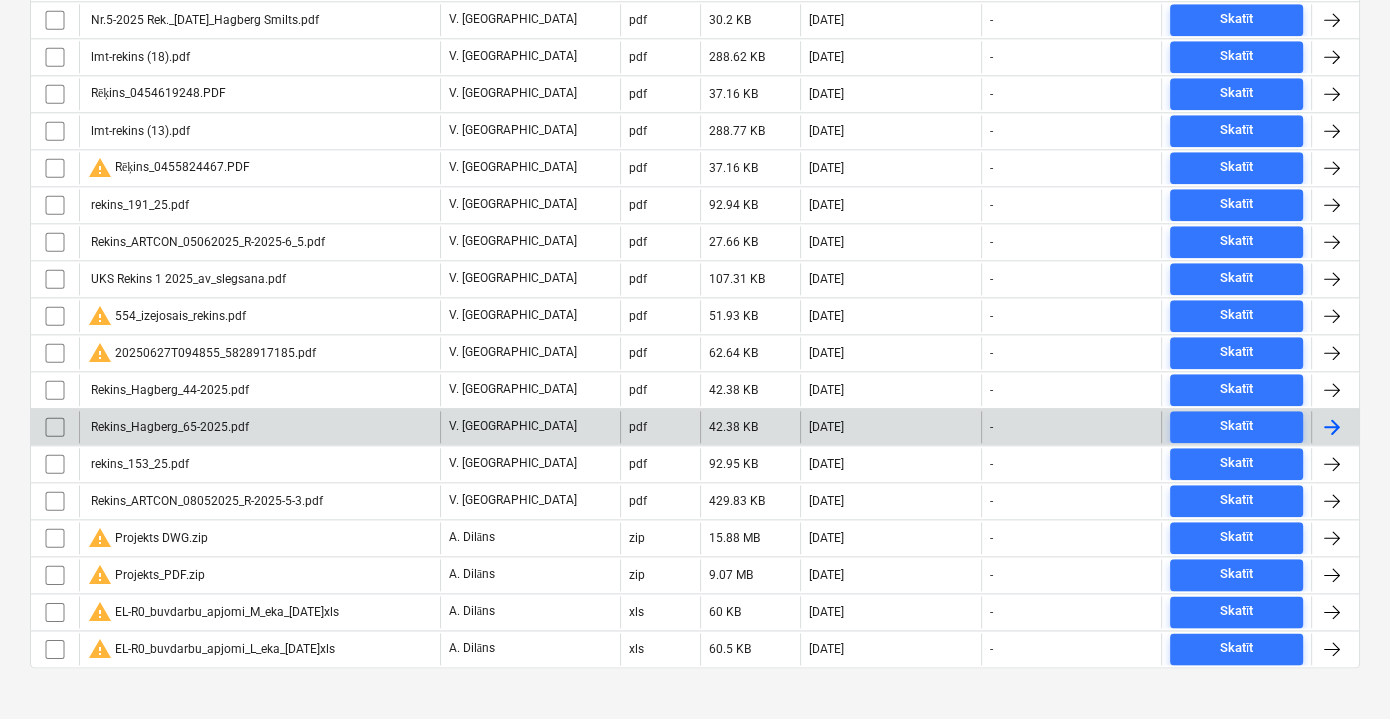 click on "Rekins_Hagberg_65-2025.pdf" at bounding box center [259, 427] 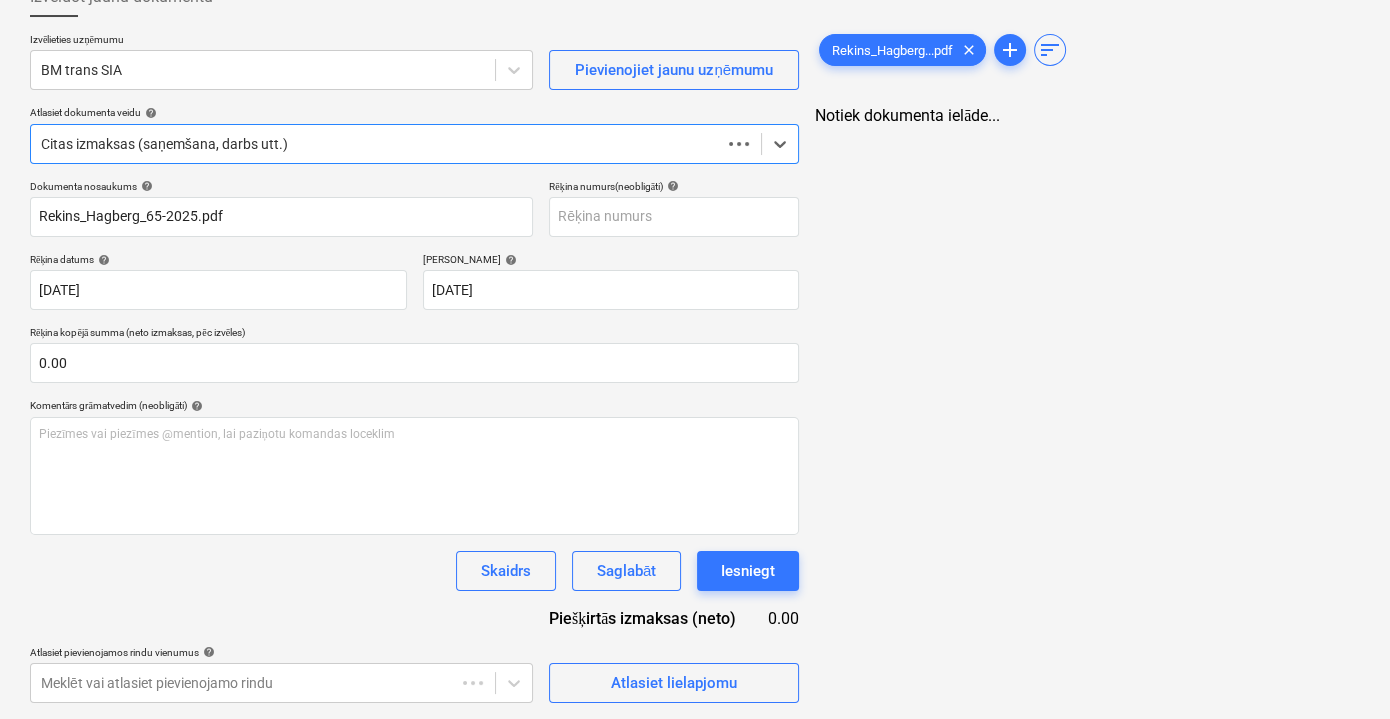 scroll, scrollTop: 130, scrollLeft: 0, axis: vertical 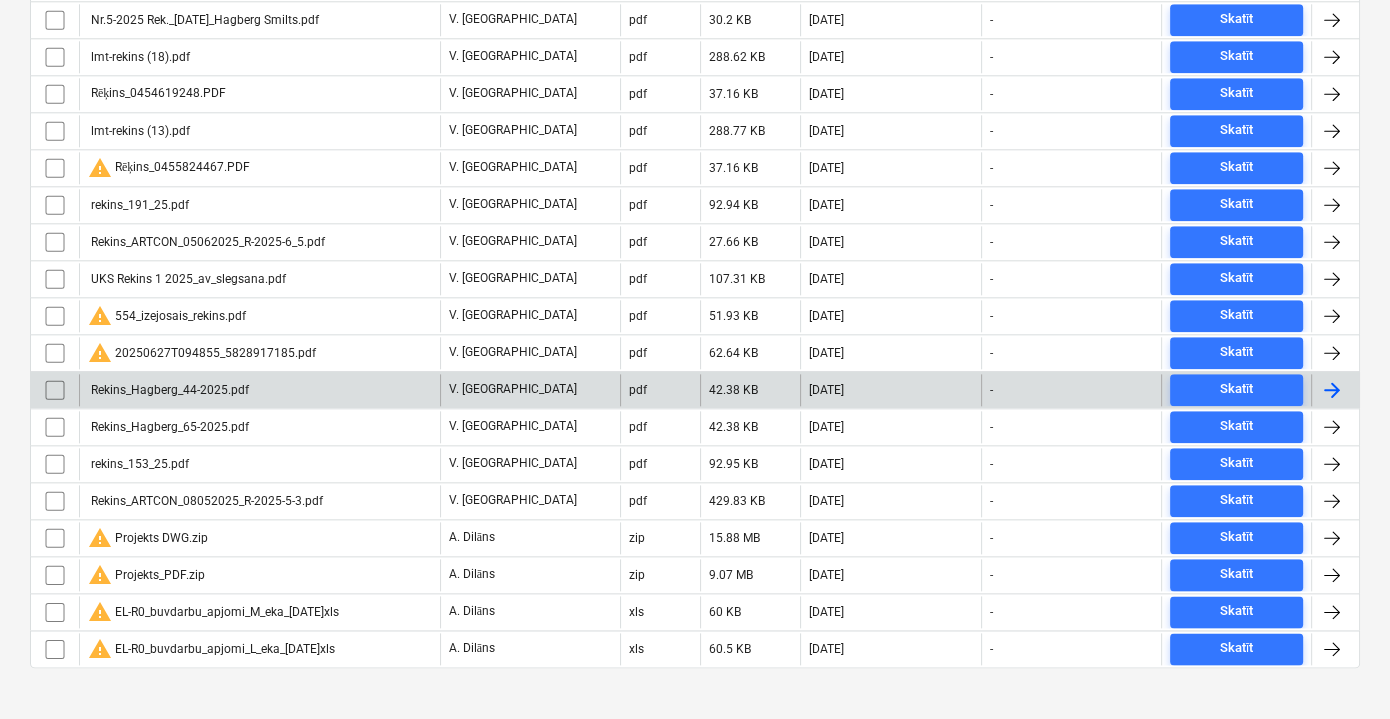 click on "Rekins_Hagberg_44-2025.pdf" at bounding box center [168, 390] 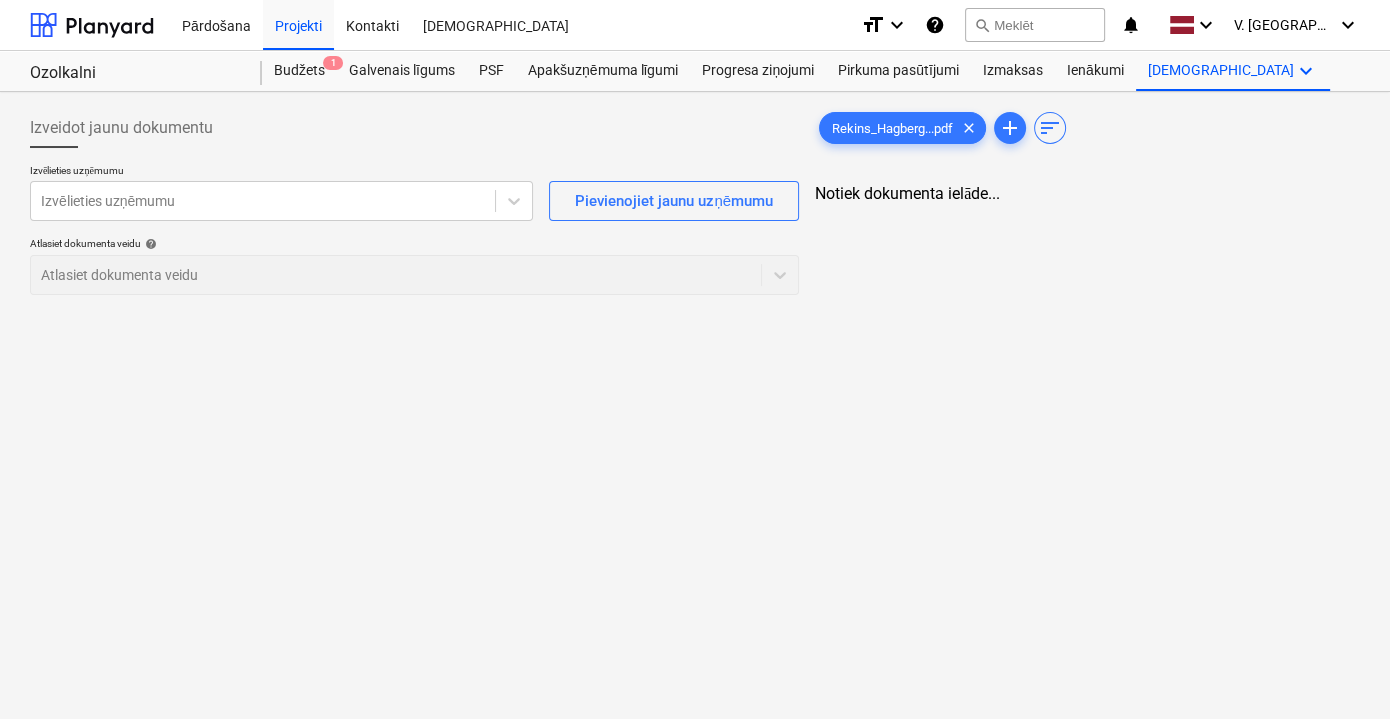 scroll, scrollTop: 0, scrollLeft: 0, axis: both 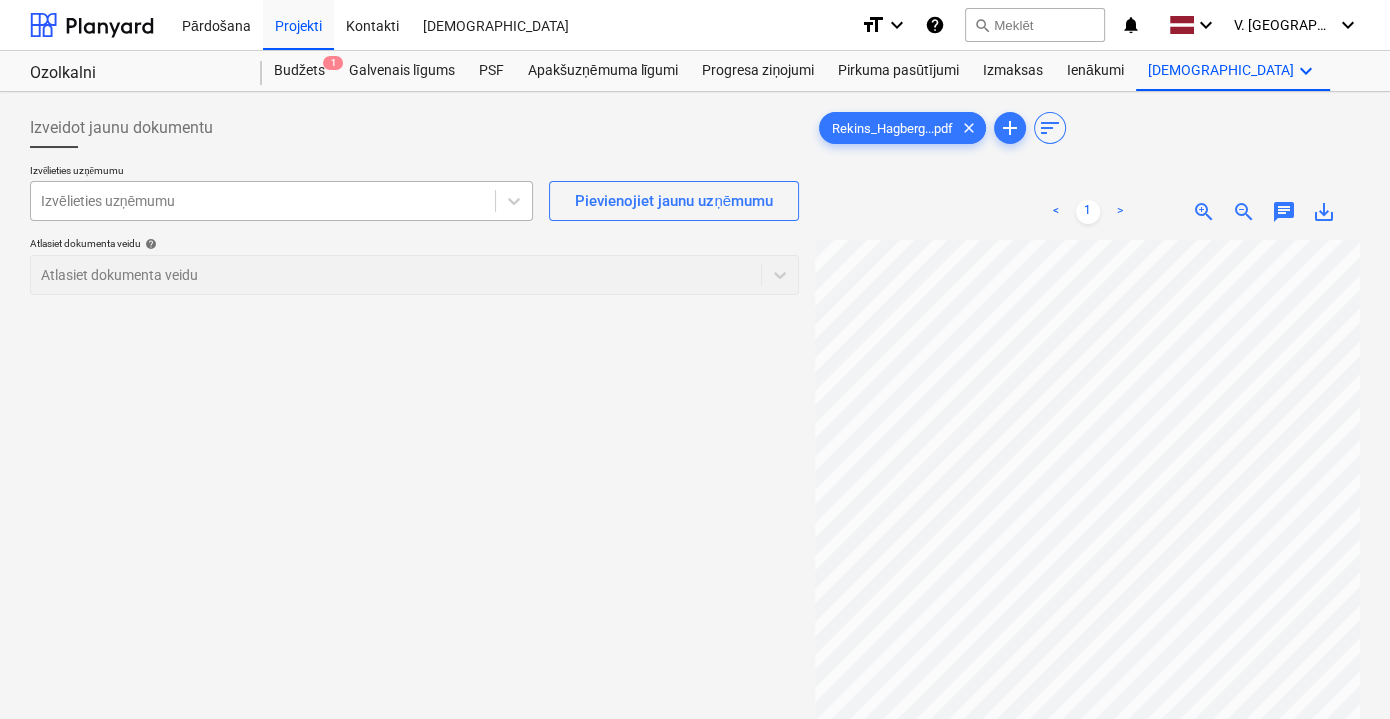 click at bounding box center [263, 201] 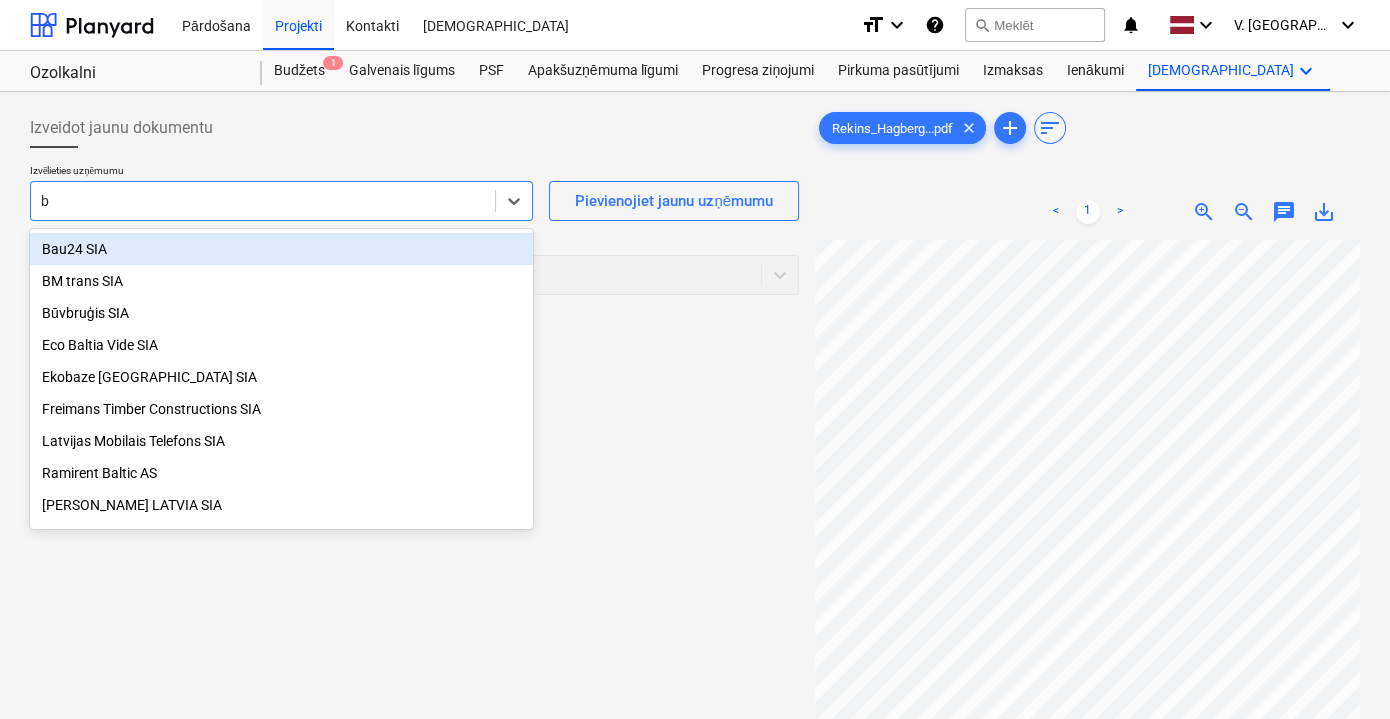 type on "bm" 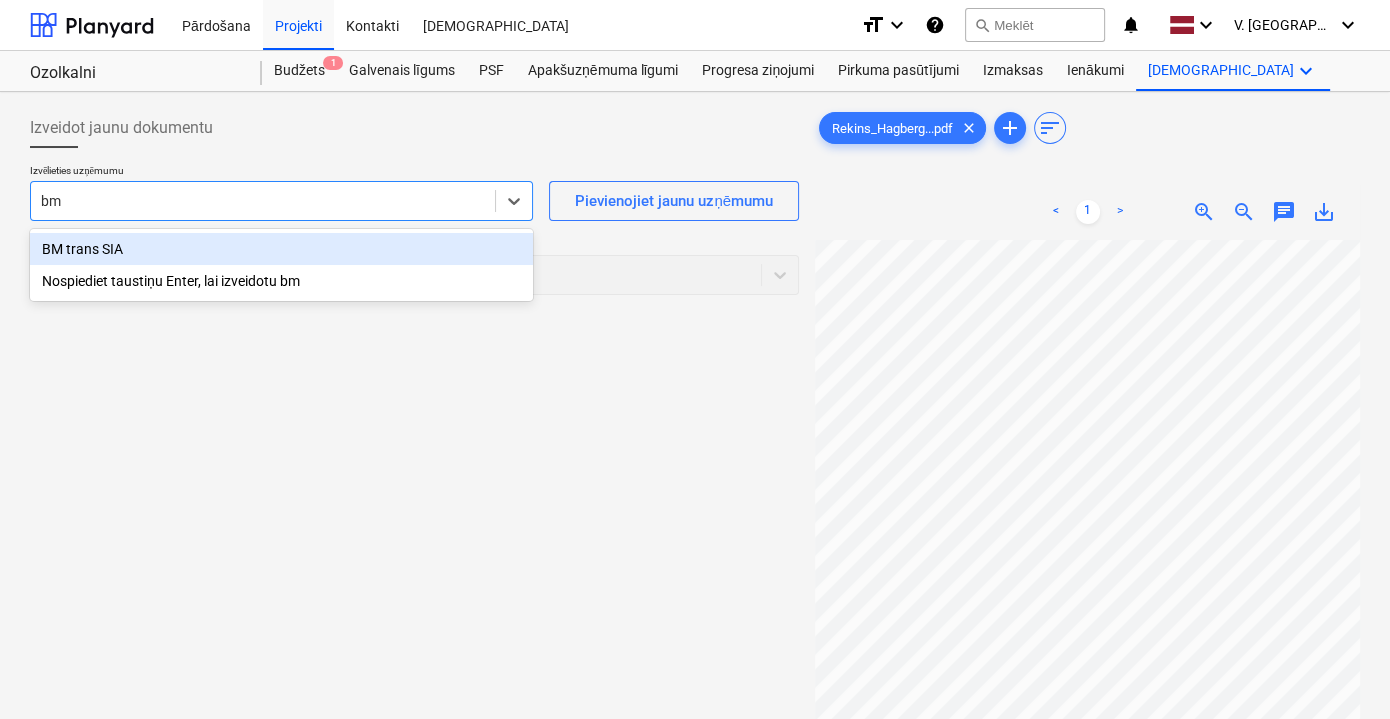 click on "BM trans SIA" at bounding box center [281, 249] 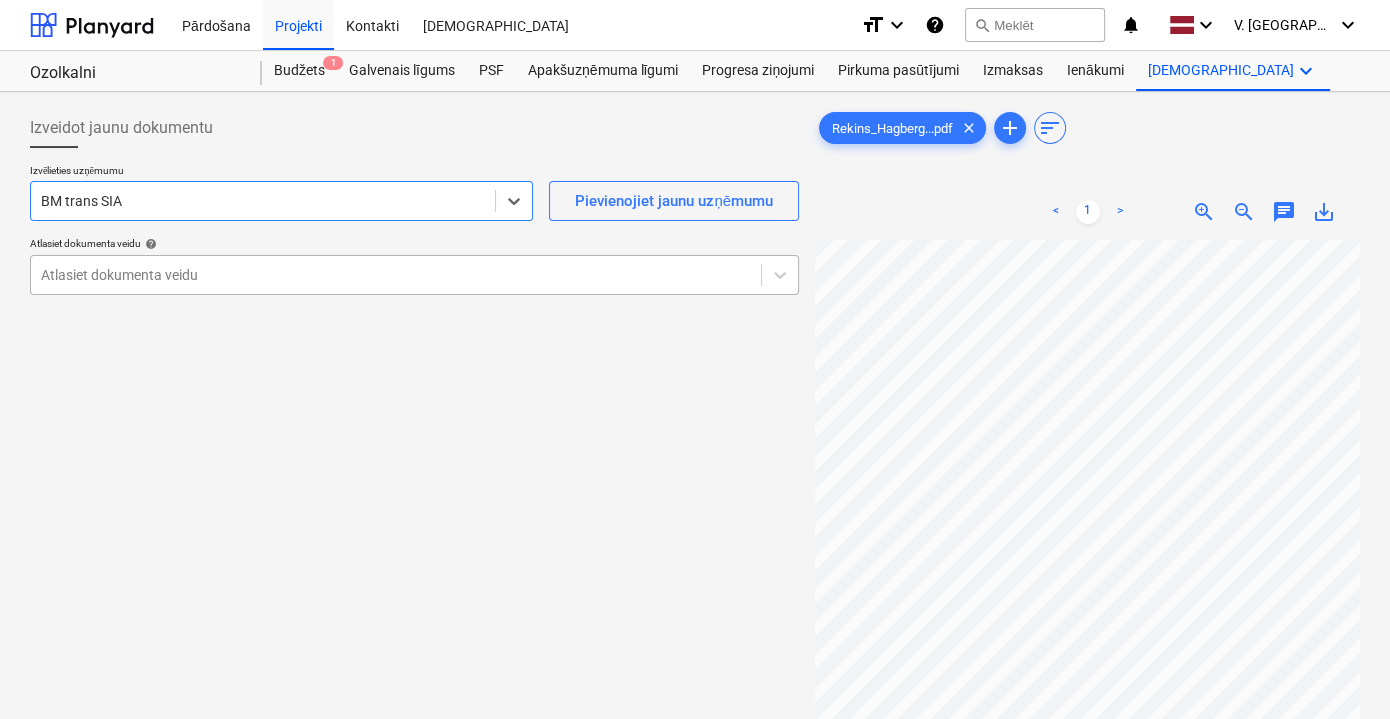 click at bounding box center (396, 275) 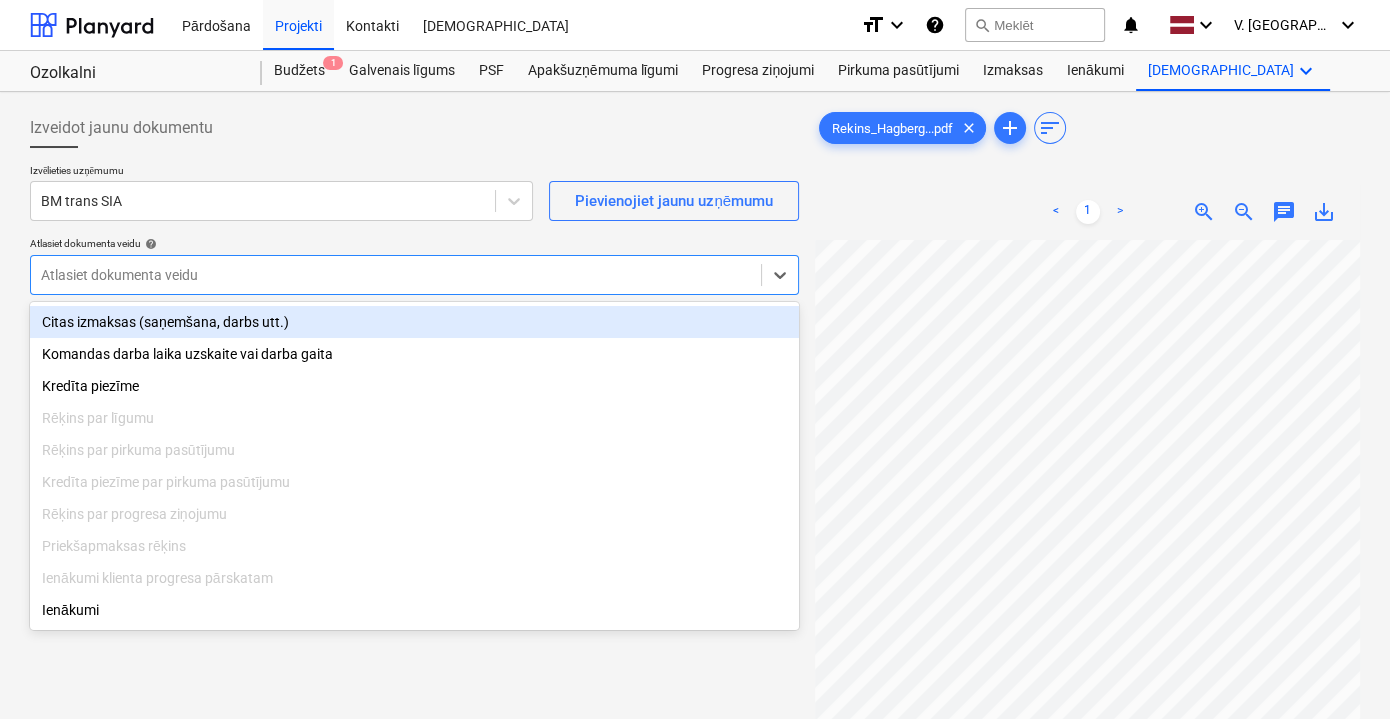 click on "Citas izmaksas (saņemšana, darbs utt.)" at bounding box center [414, 322] 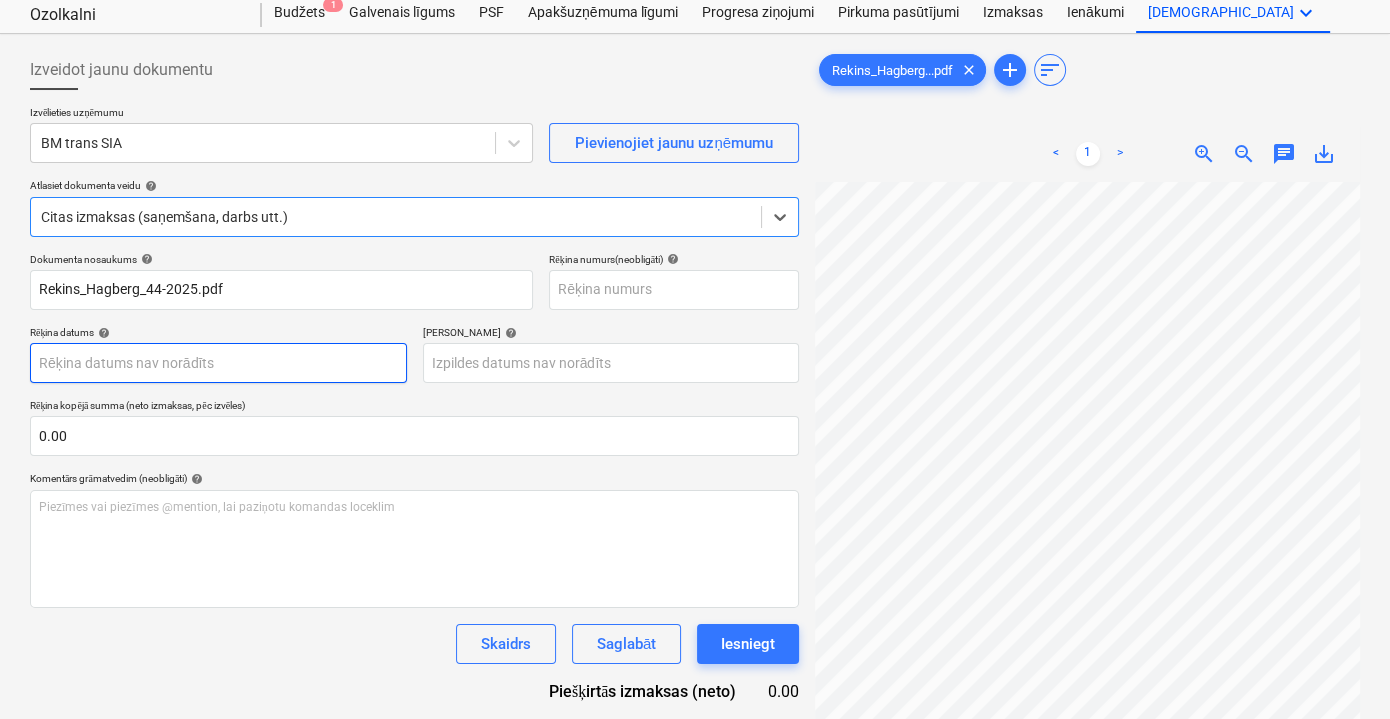 scroll, scrollTop: 90, scrollLeft: 0, axis: vertical 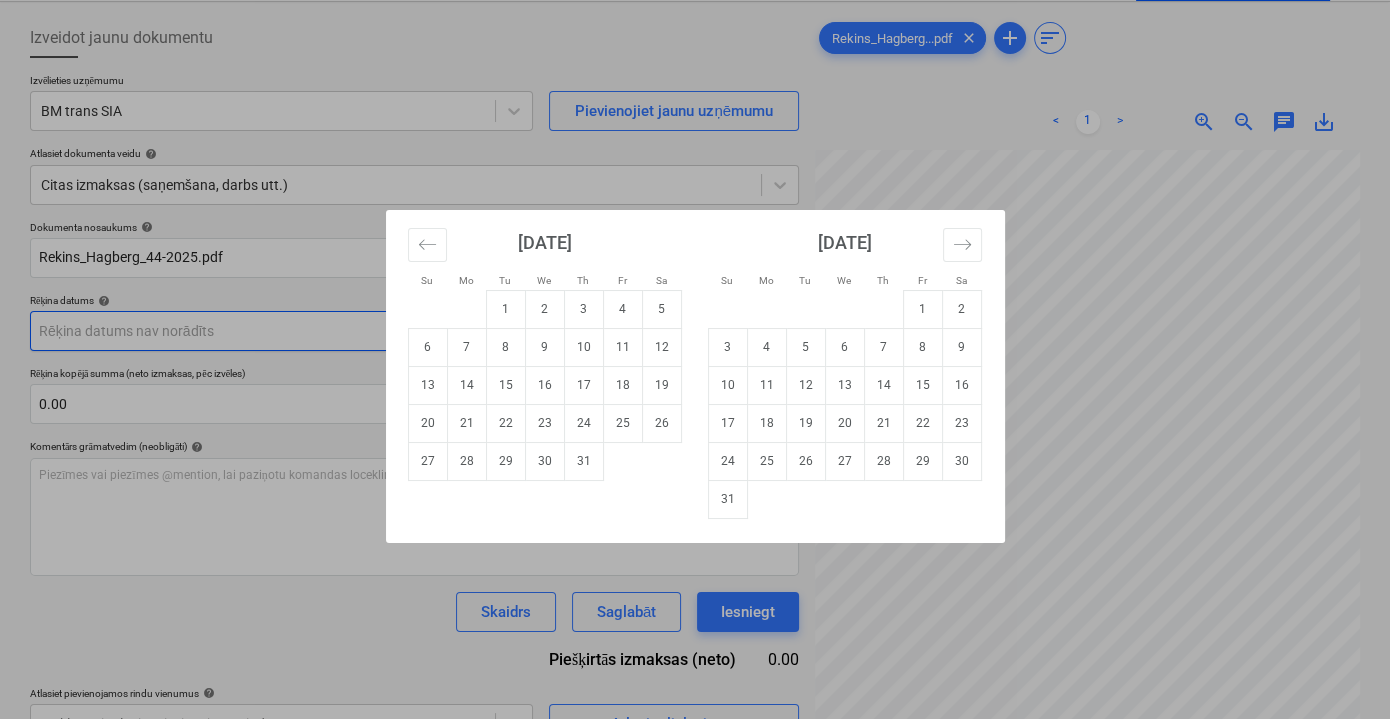 click on "Pārdošana Projekti Kontakti Iesūtne format_size keyboard_arrow_down help search Meklēt notifications 0 keyboard_arrow_down V. Filipčenko keyboard_arrow_down Ozolkalni Ozolkalni Budžets 1 Galvenais līgums PSF Apakšuzņēmuma līgumi Progresa ziņojumi Pirkuma pasūtījumi Izmaksas Ienākumi Vairāk keyboard_arrow_down Izveidot jaunu dokumentu Izvēlieties uzņēmumu BM trans SIA   Pievienojiet jaunu uzņēmumu Atlasiet dokumenta veidu help Citas izmaksas (saņemšana, darbs utt.) Dokumenta nosaukums help Rekins_Hagberg_44-2025.pdf Rēķina numurs  (neobligāti) help Rēķina datums help Press the down arrow key to interact with the calendar and
select a date. Press the question mark key to get the keyboard shortcuts for changing dates. Termiņš help Press the down arrow key to interact with the calendar and
select a date. Press the question mark key to get the keyboard shortcuts for changing dates. Rēķina kopējā summa (neto izmaksas, pēc izvēles) 0.00 help ﻿ Skaidrs Saglabāt 0.00 <" at bounding box center [695, 269] 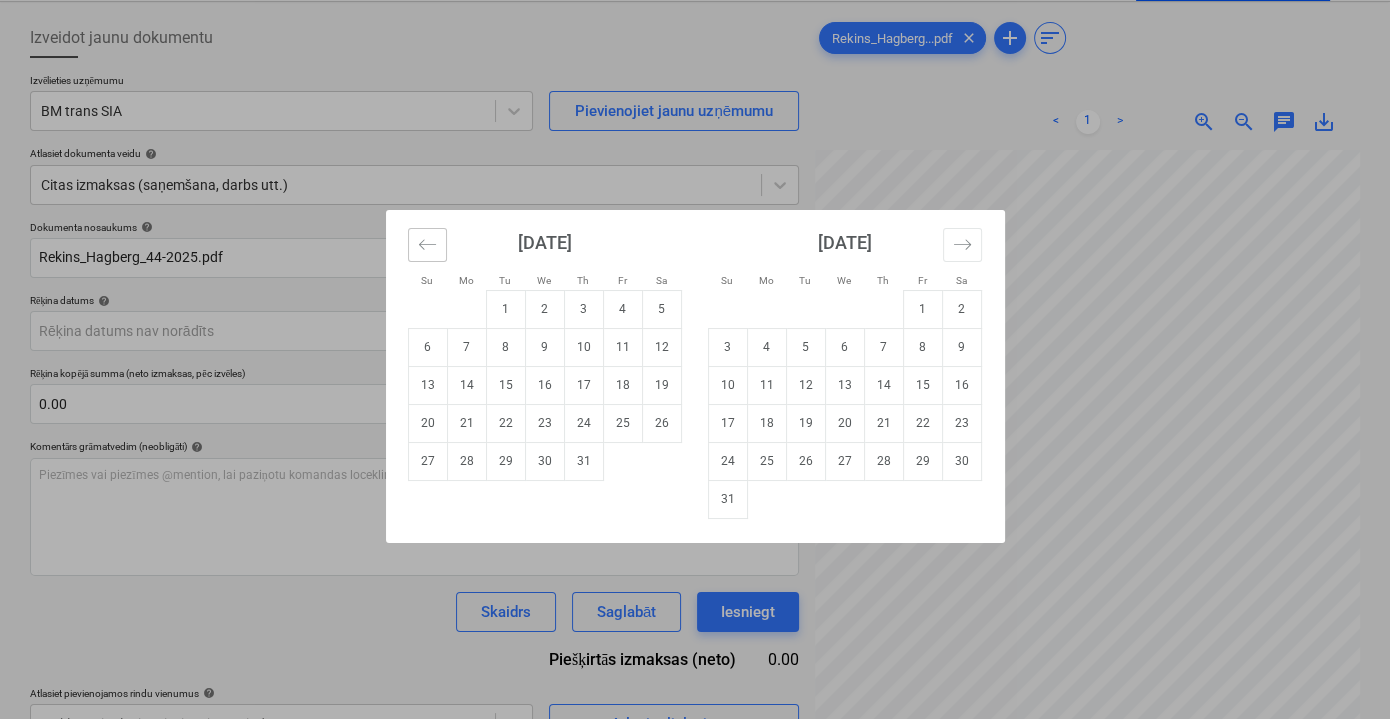 click at bounding box center (427, 245) 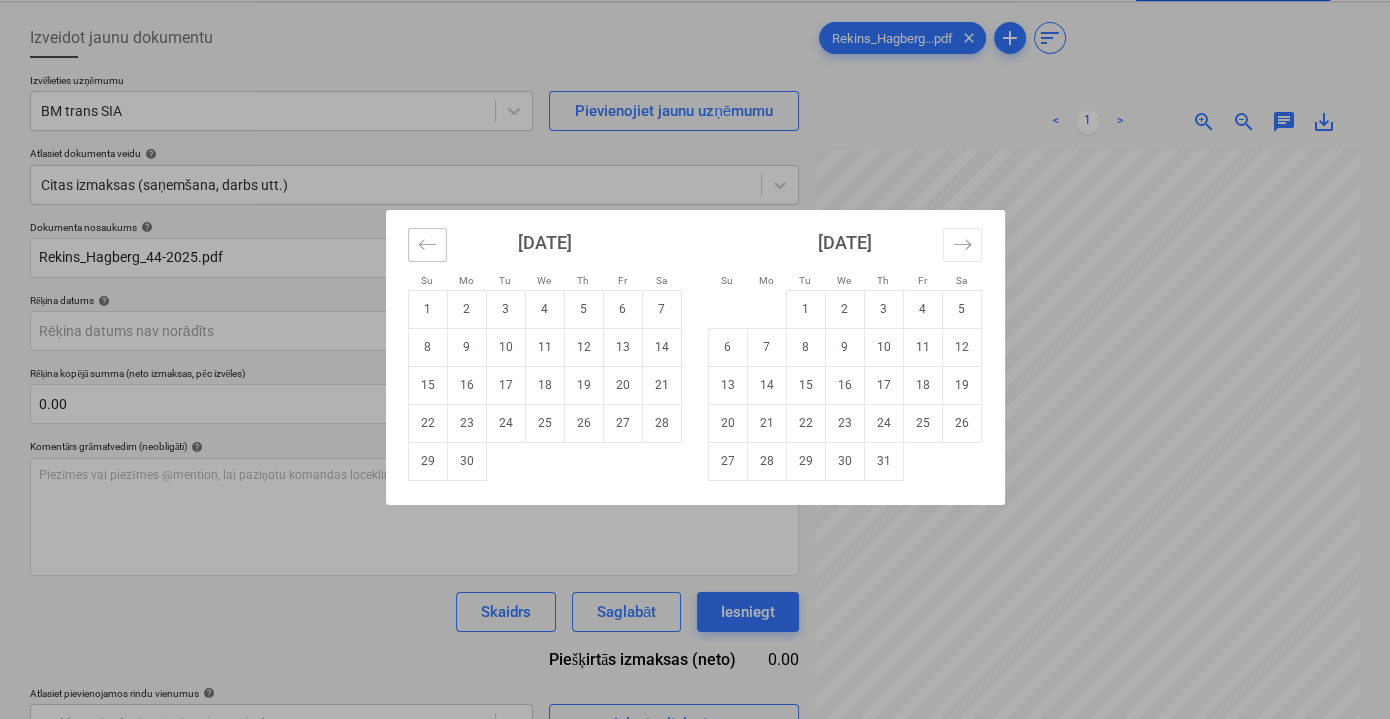 click at bounding box center [427, 245] 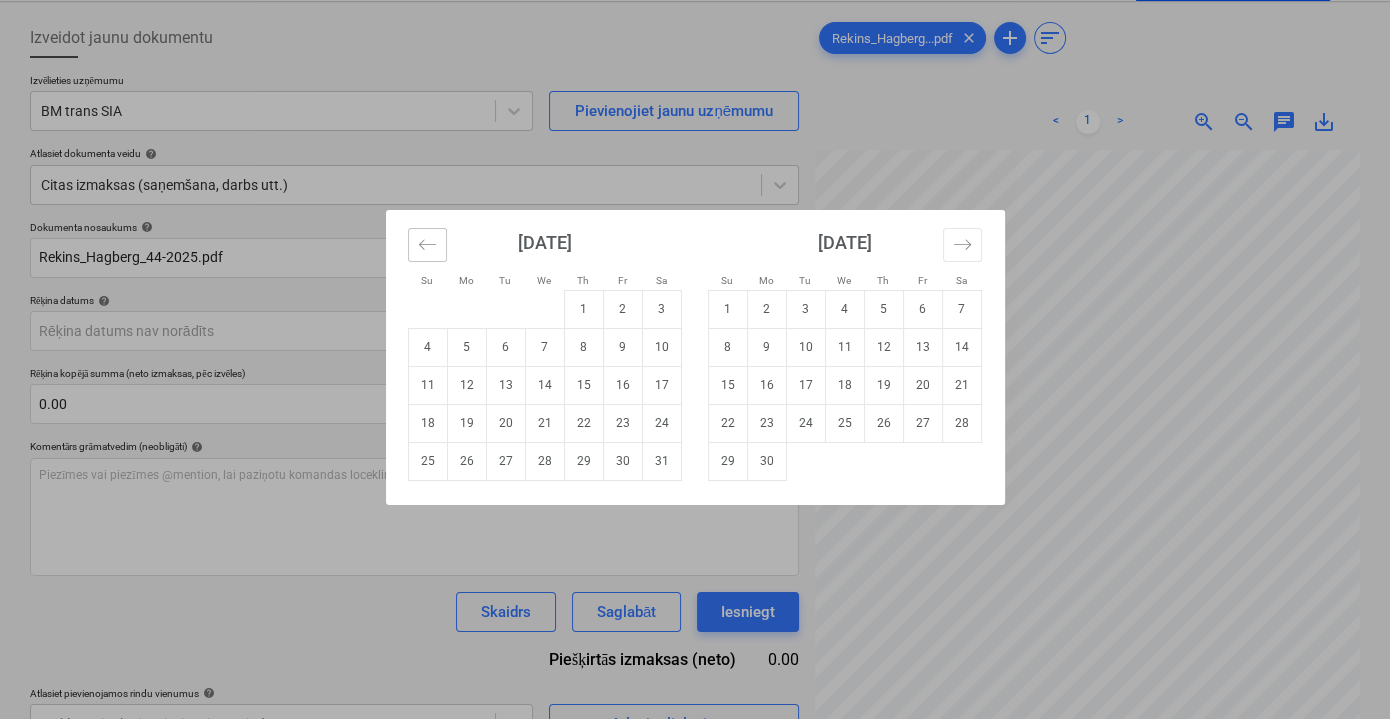 click at bounding box center [427, 245] 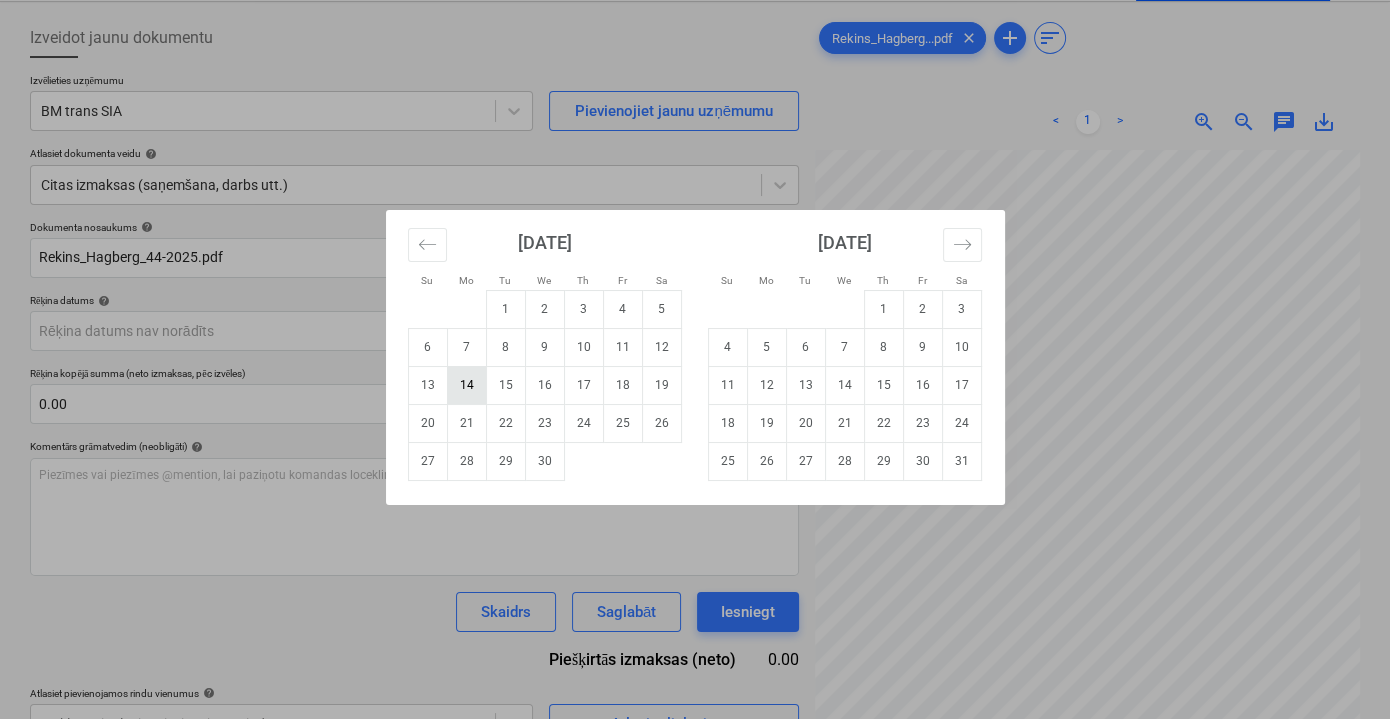 click on "14" at bounding box center [466, 385] 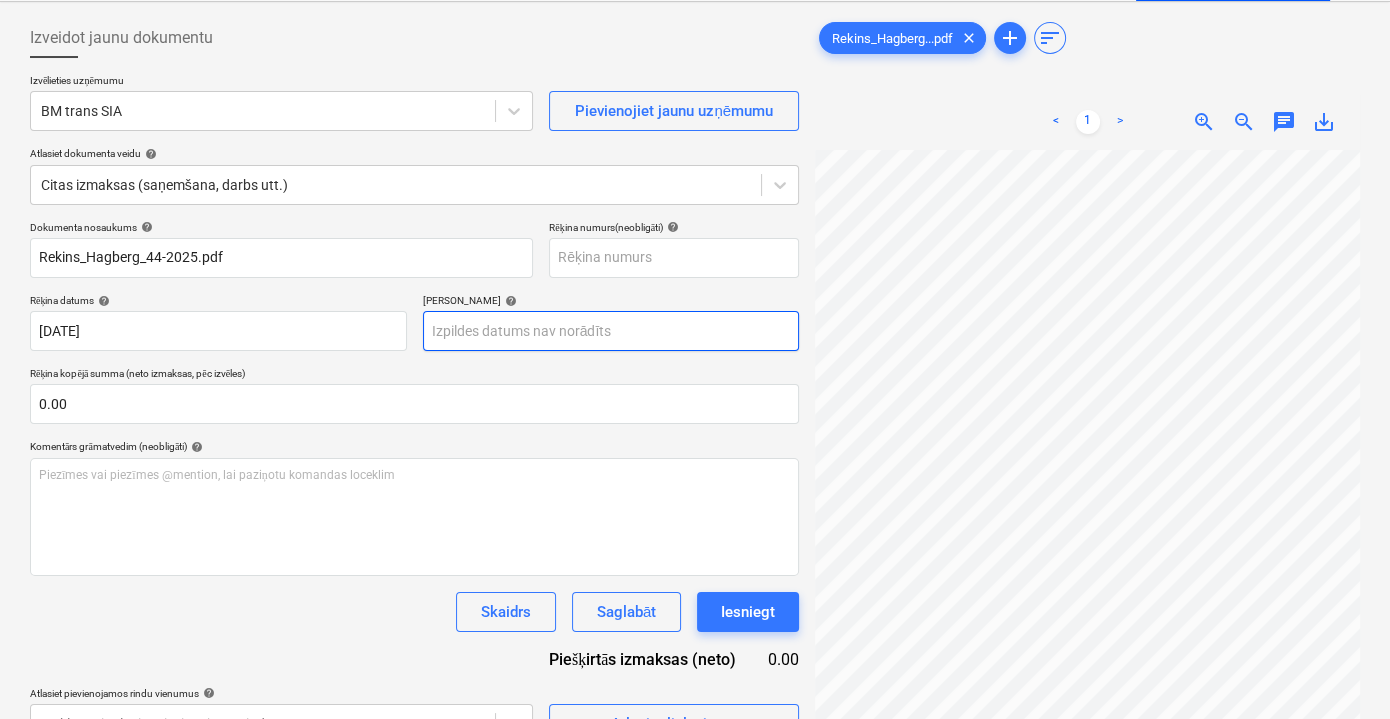 click on "Pārdošana Projekti Kontakti Iesūtne format_size keyboard_arrow_down help search Meklēt notifications 0 keyboard_arrow_down V. Filipčenko keyboard_arrow_down Ozolkalni Ozolkalni Budžets 1 Galvenais līgums PSF Apakšuzņēmuma līgumi Progresa ziņojumi Pirkuma pasūtījumi Izmaksas Ienākumi Vairāk keyboard_arrow_down Izveidot jaunu dokumentu Izvēlieties uzņēmumu BM trans SIA   Pievienojiet jaunu uzņēmumu Atlasiet dokumenta veidu help Citas izmaksas (saņemšana, darbs utt.) Dokumenta nosaukums help Rekins_Hagberg_44-2025.pdf Rēķina numurs  (neobligāti) help Rēķina datums help 14 Apr 2025 14.04.2025 Press the down arrow key to interact with the calendar and
select a date. Press the question mark key to get the keyboard shortcuts for changing dates. Termiņš help Press the down arrow key to interact with the calendar and
select a date. Press the question mark key to get the keyboard shortcuts for changing dates. Rēķina kopējā summa (neto izmaksas, pēc izvēles) 0.00 help ﻿ <" at bounding box center (695, 269) 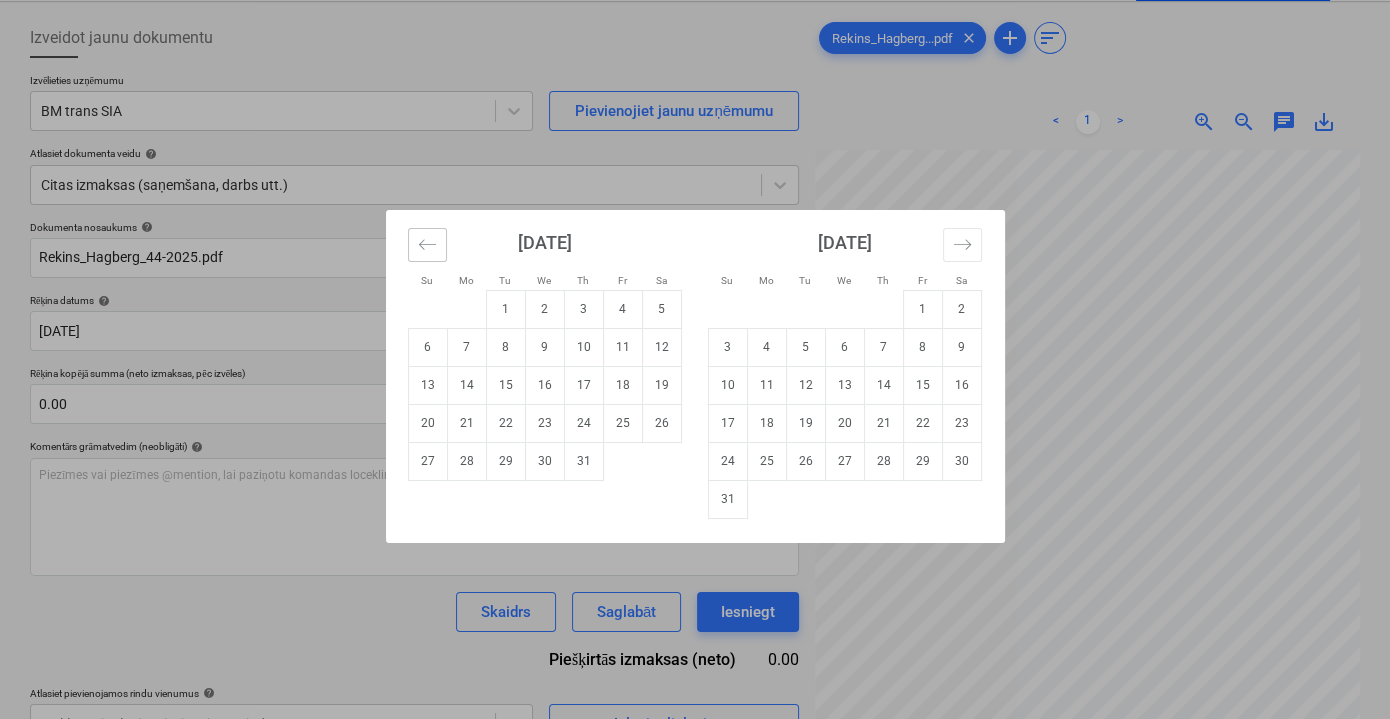 click 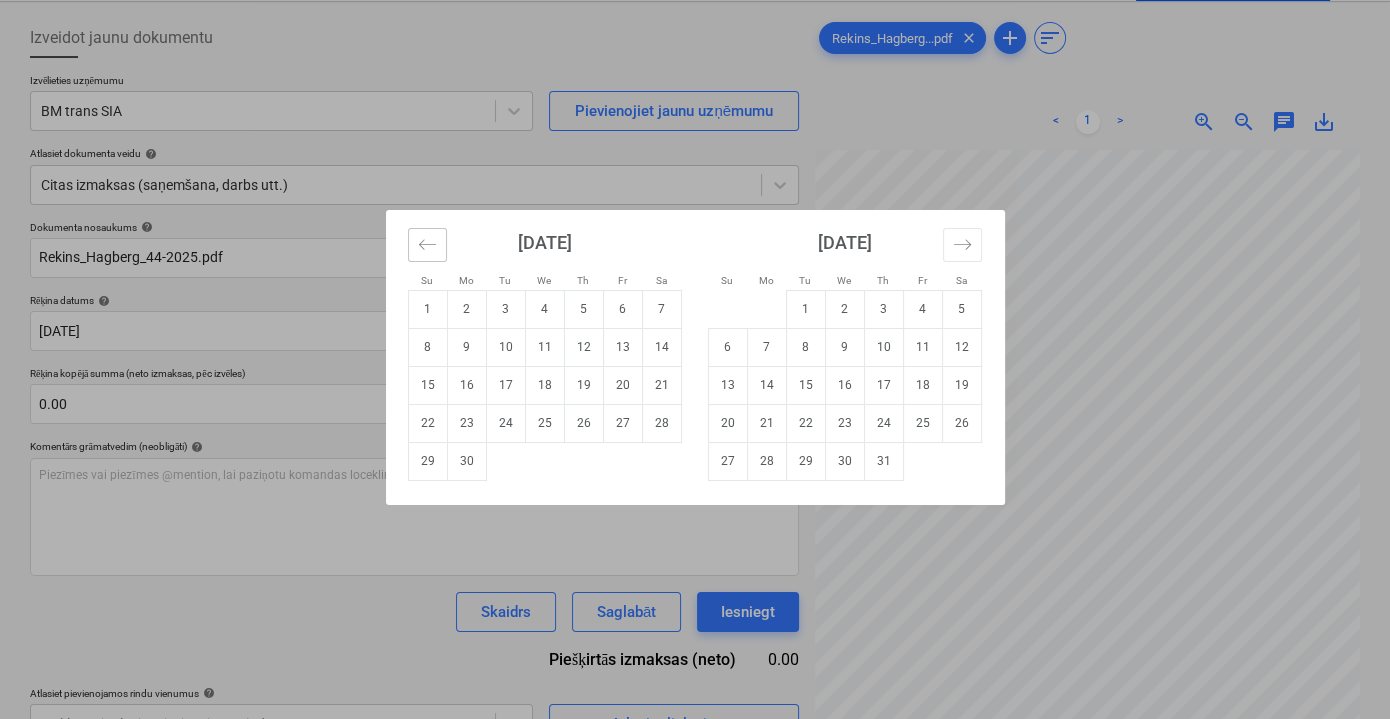 click 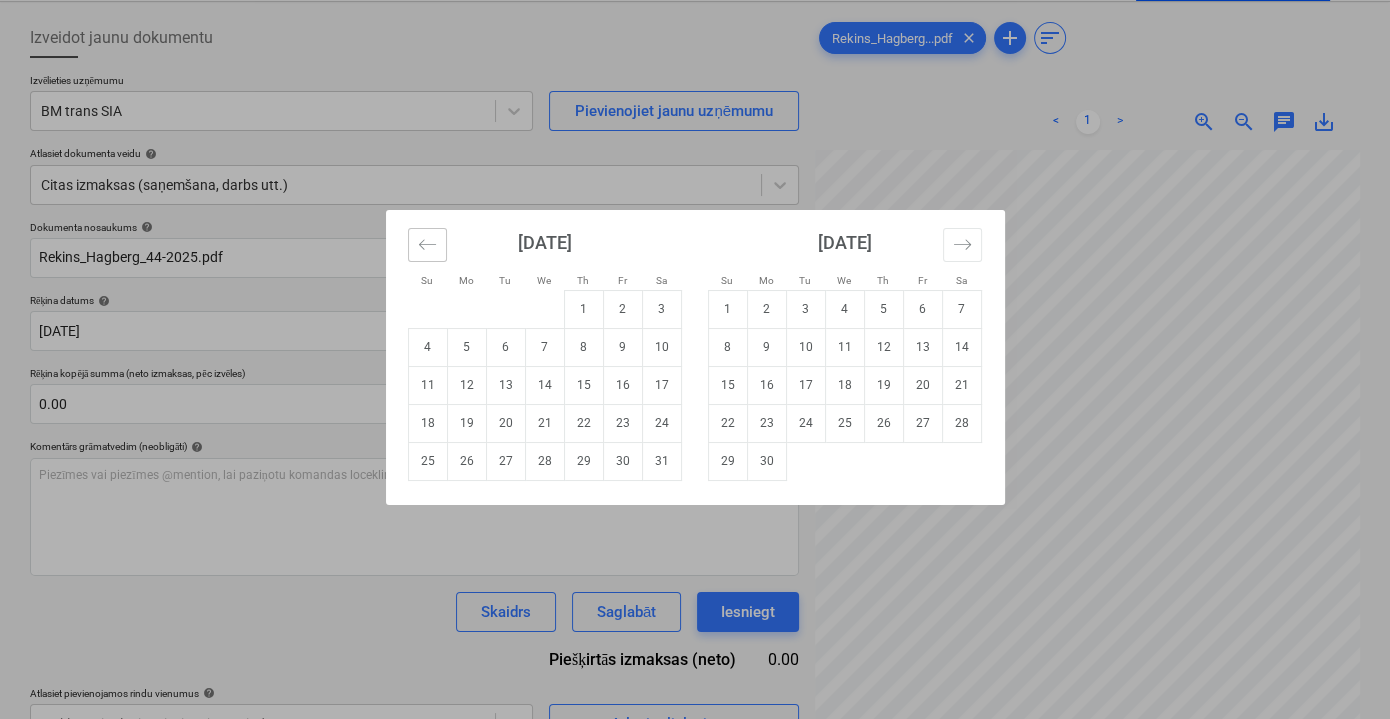 click 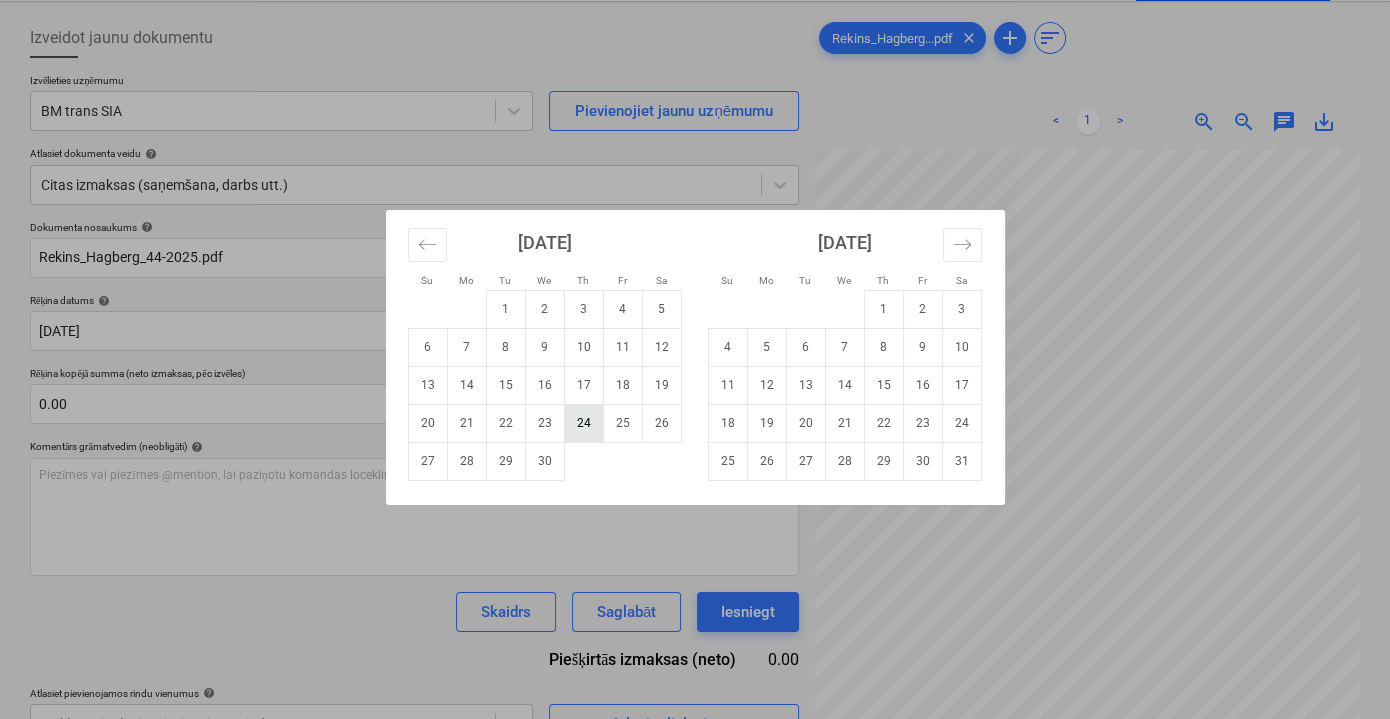 click on "24" at bounding box center [583, 423] 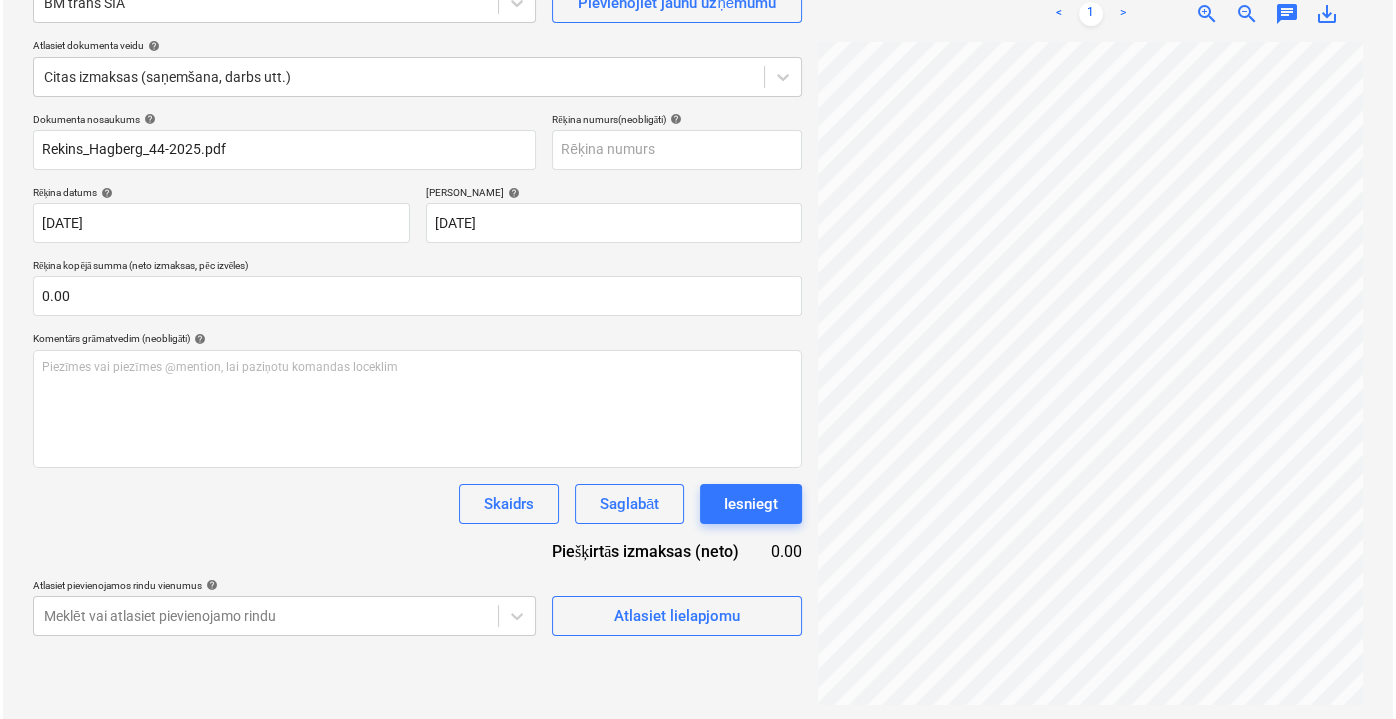 scroll, scrollTop: 199, scrollLeft: 0, axis: vertical 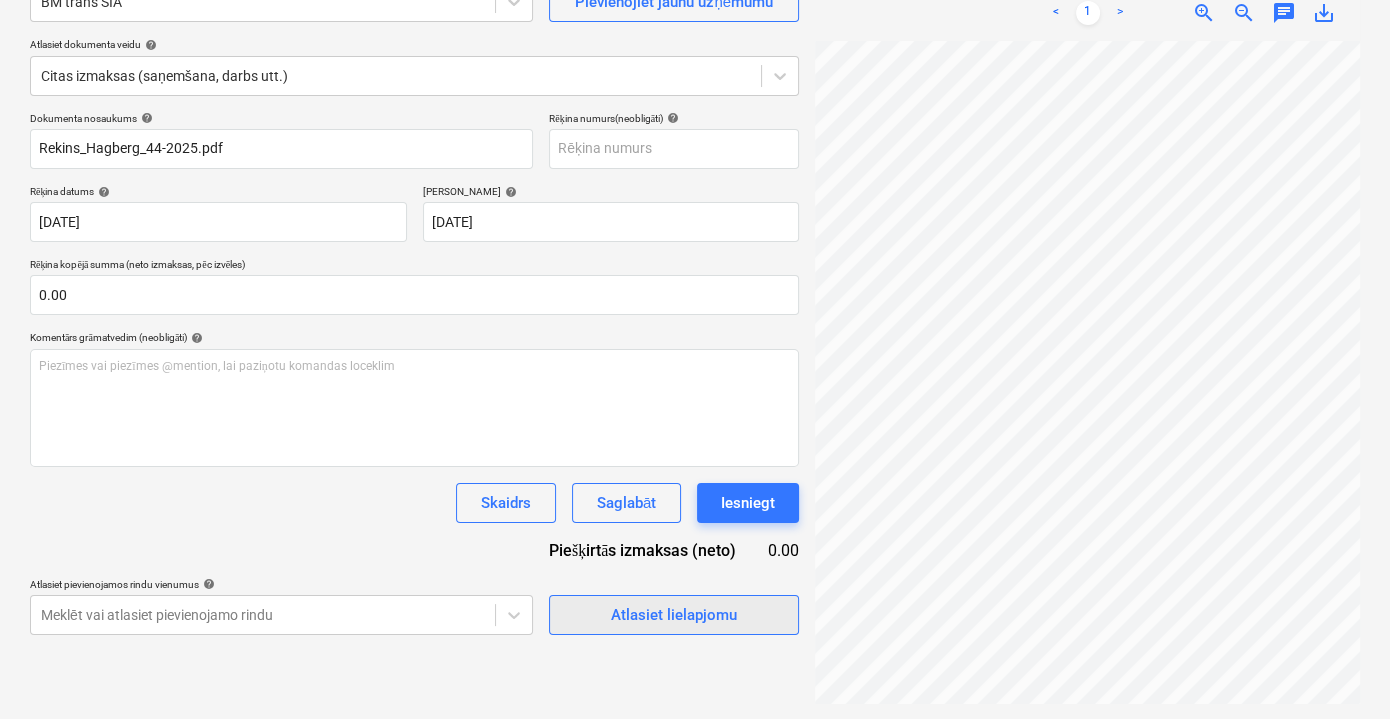 click on "Atlasiet lielapjomu" at bounding box center (674, 615) 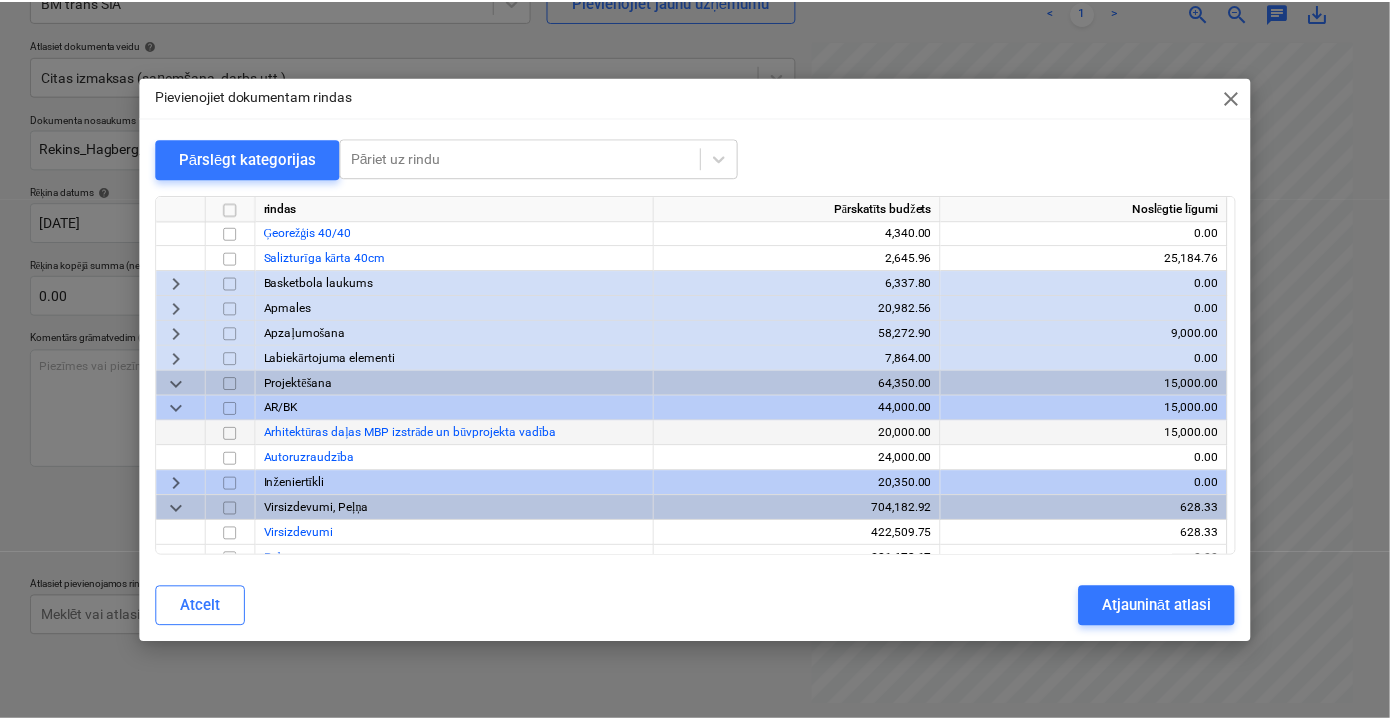 scroll, scrollTop: 2116, scrollLeft: 0, axis: vertical 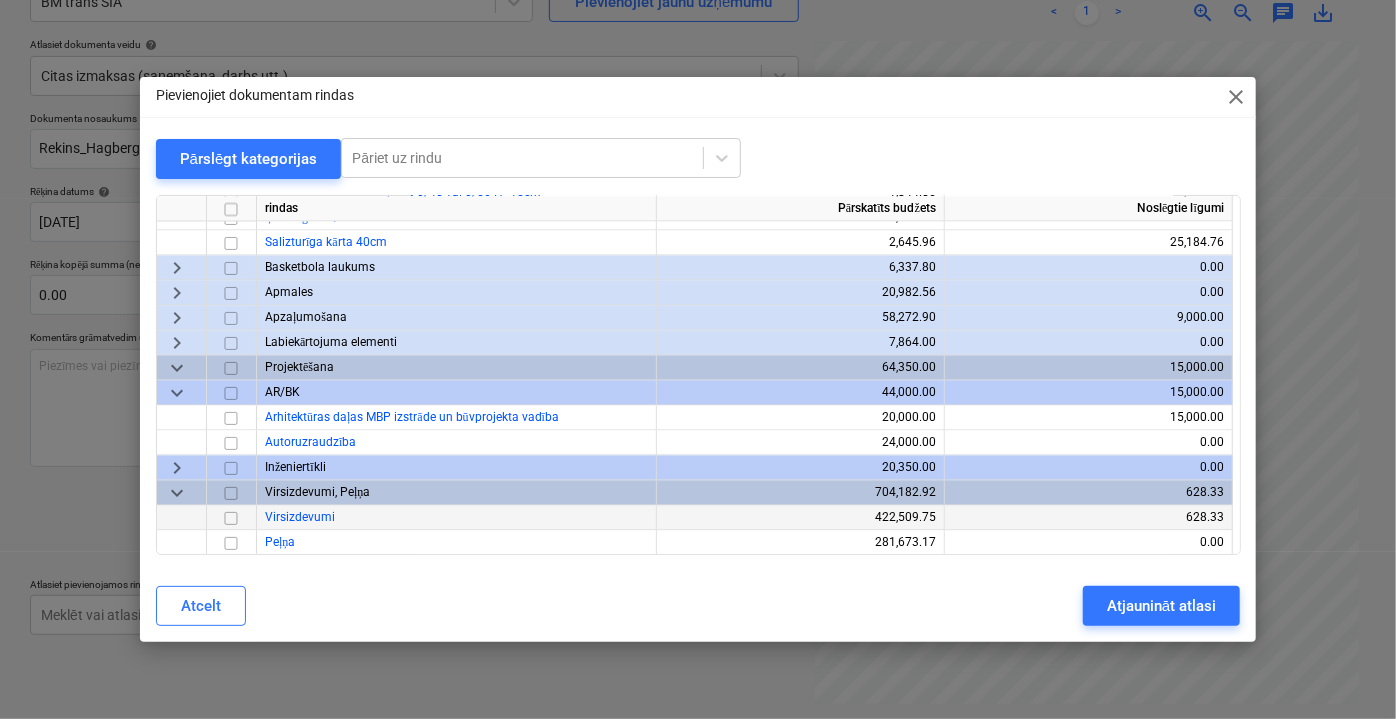 click on "Virsizdevumi" at bounding box center [300, 517] 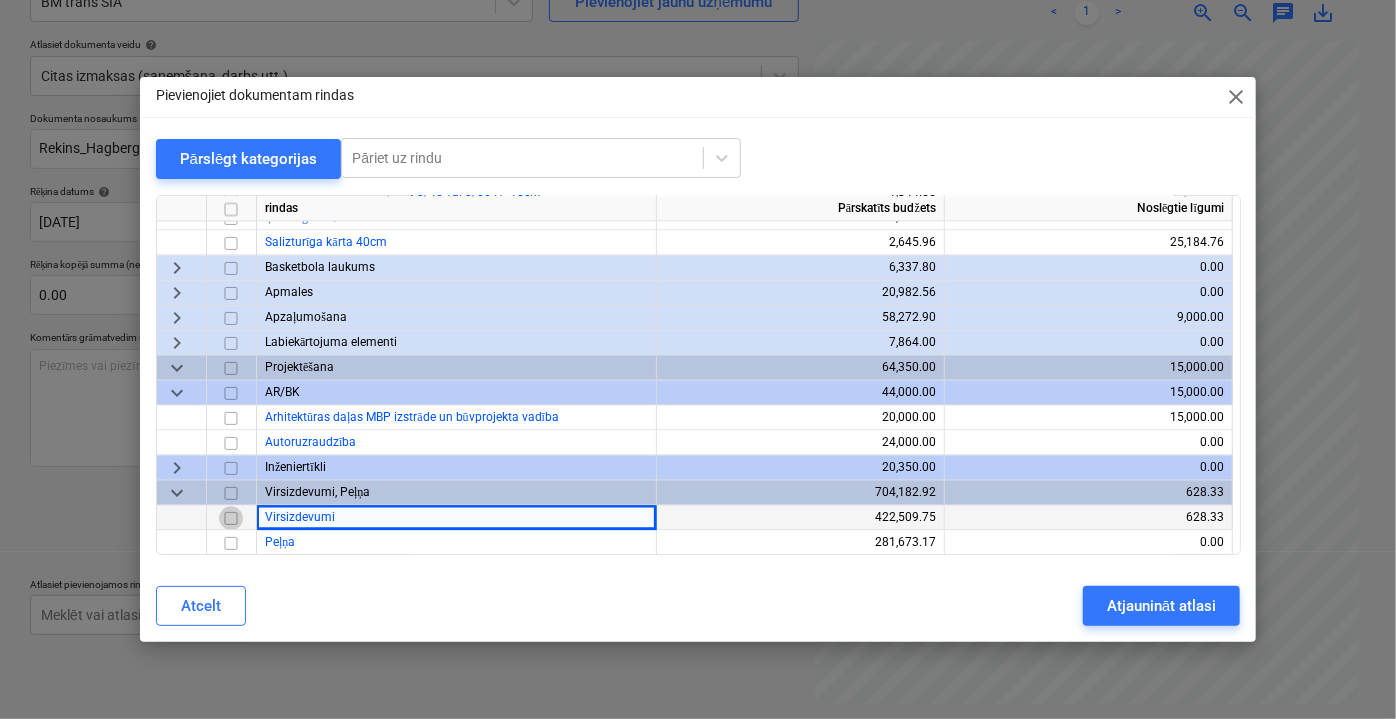 click at bounding box center [231, 517] 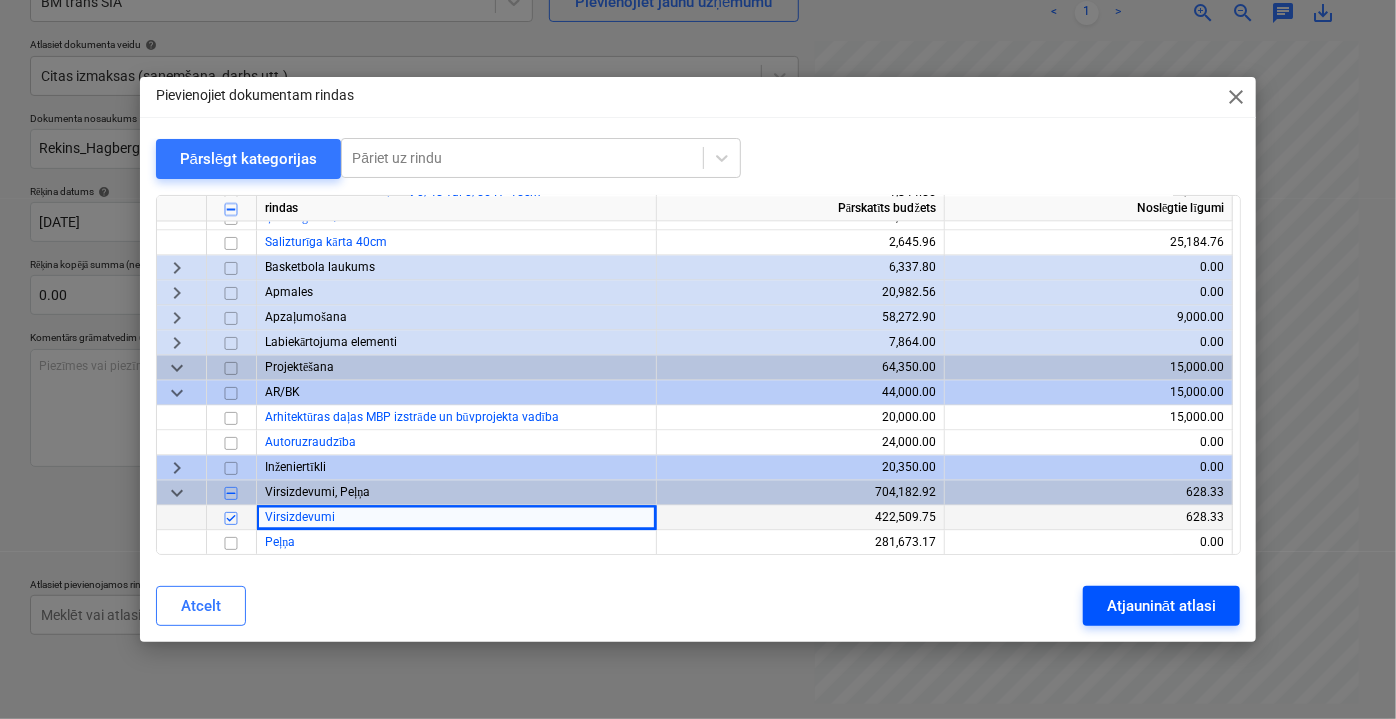 click on "Atjaunināt atlasi" at bounding box center [1161, 606] 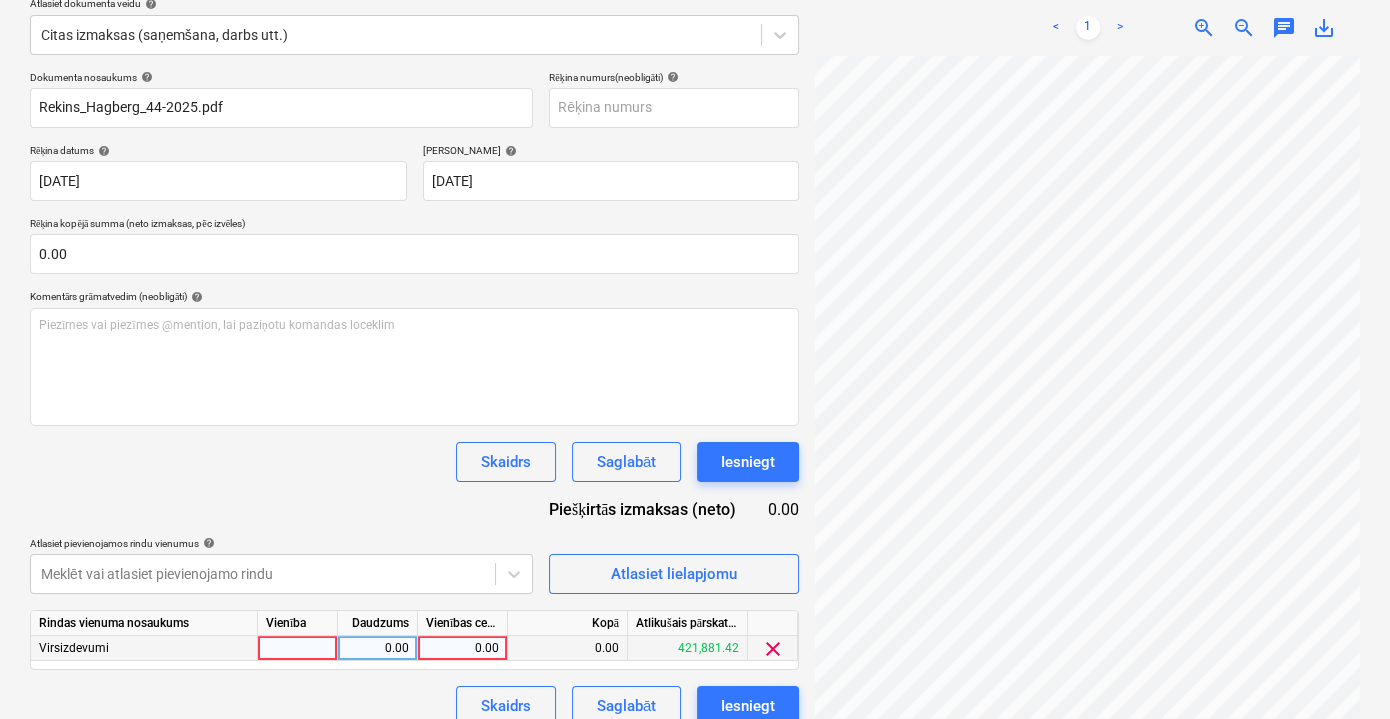 scroll, scrollTop: 262, scrollLeft: 0, axis: vertical 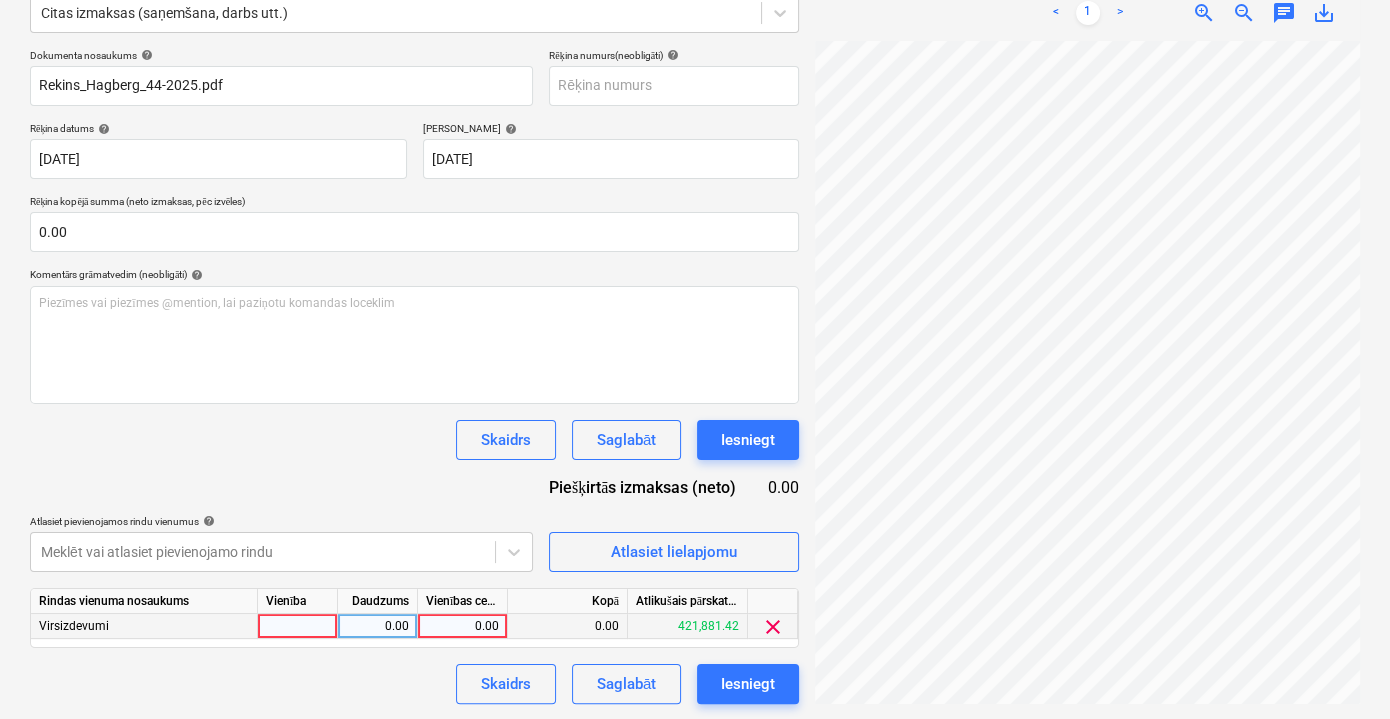 click on "0.00" at bounding box center [462, 626] 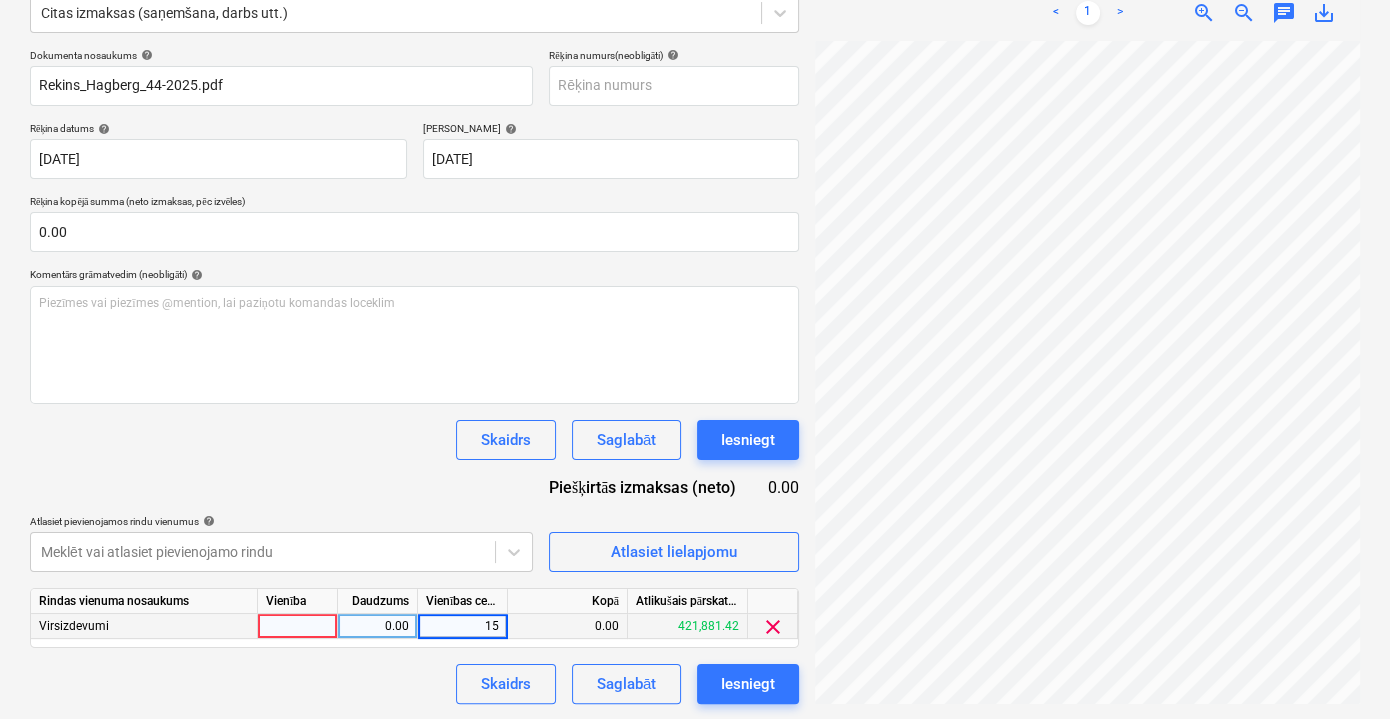 type on "150" 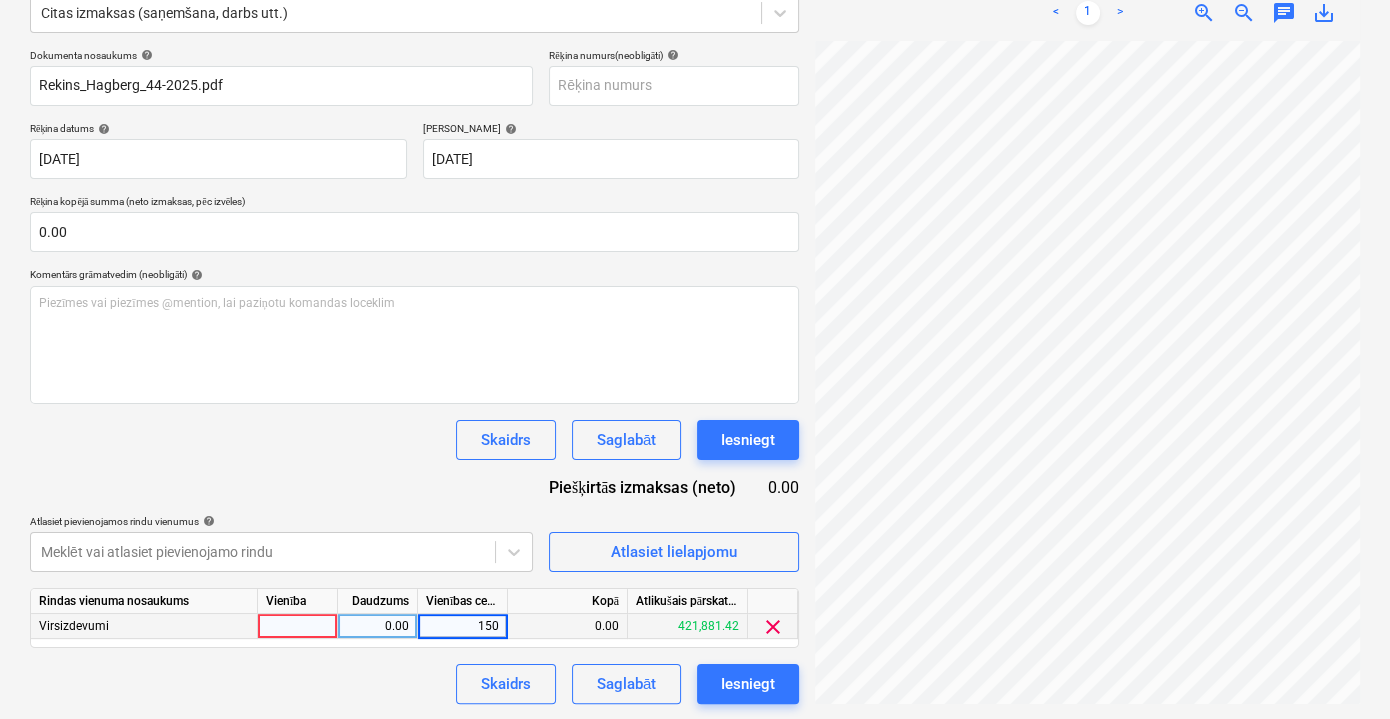 click on "Dokumenta nosaukums help Rekins_Hagberg_44-2025.pdf Rēķina numurs  (neobligāti) help Rēķina datums help 14 Apr 2025 14.04.2025 Press the down arrow key to interact with the calendar and
select a date. Press the question mark key to get the keyboard shortcuts for changing dates. Termiņš help 24 Apr 2025 24.04.2025 Press the down arrow key to interact with the calendar and
select a date. Press the question mark key to get the keyboard shortcuts for changing dates. Rēķina kopējā summa (neto izmaksas, pēc izvēles) 0.00 Komentārs grāmatvedim (neobligāti) help Piezīmes vai piezīmes @mention, lai paziņotu komandas loceklim ﻿ Skaidrs Saglabāt Iesniegt Piešķirtās izmaksas (neto) 0.00 Atlasiet pievienojamos rindu vienumus help Meklēt vai atlasiet pievienojamo rindu Atlasiet lielapjomu Rindas vienuma nosaukums Vienība Daudzums Vienības cena Kopā Atlikušais pārskatītais budžets  Virsizdevumi 0.00 150 0.00 421,881.42 clear Skaidrs Saglabāt Iesniegt" at bounding box center (414, 376) 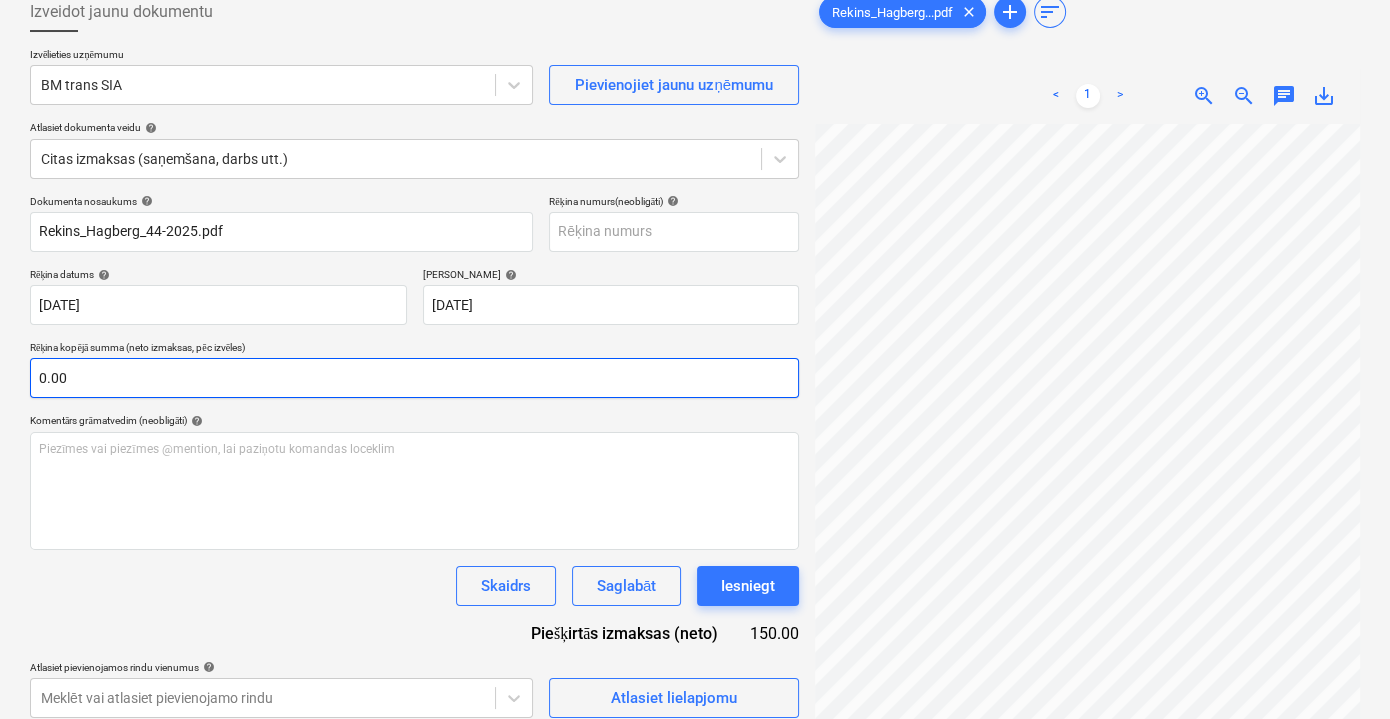 scroll, scrollTop: 262, scrollLeft: 0, axis: vertical 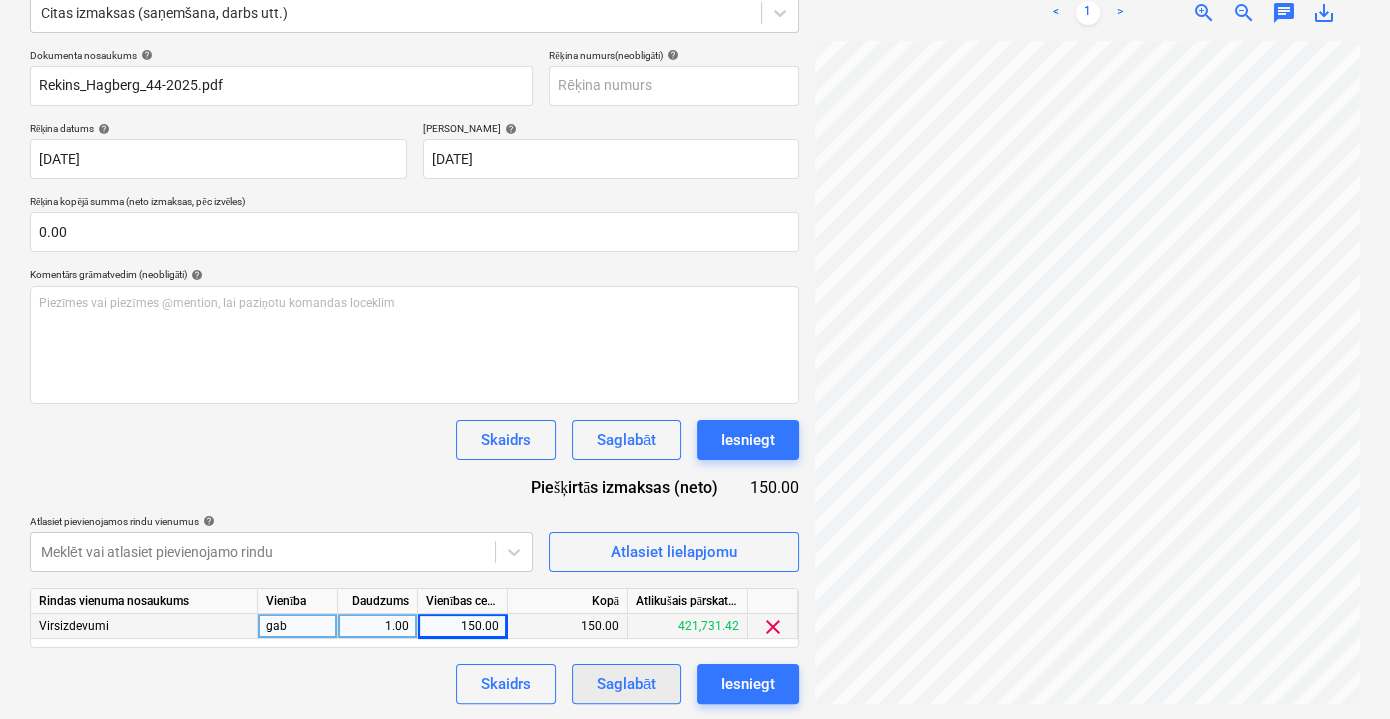 click on "Saglabāt" at bounding box center (626, 684) 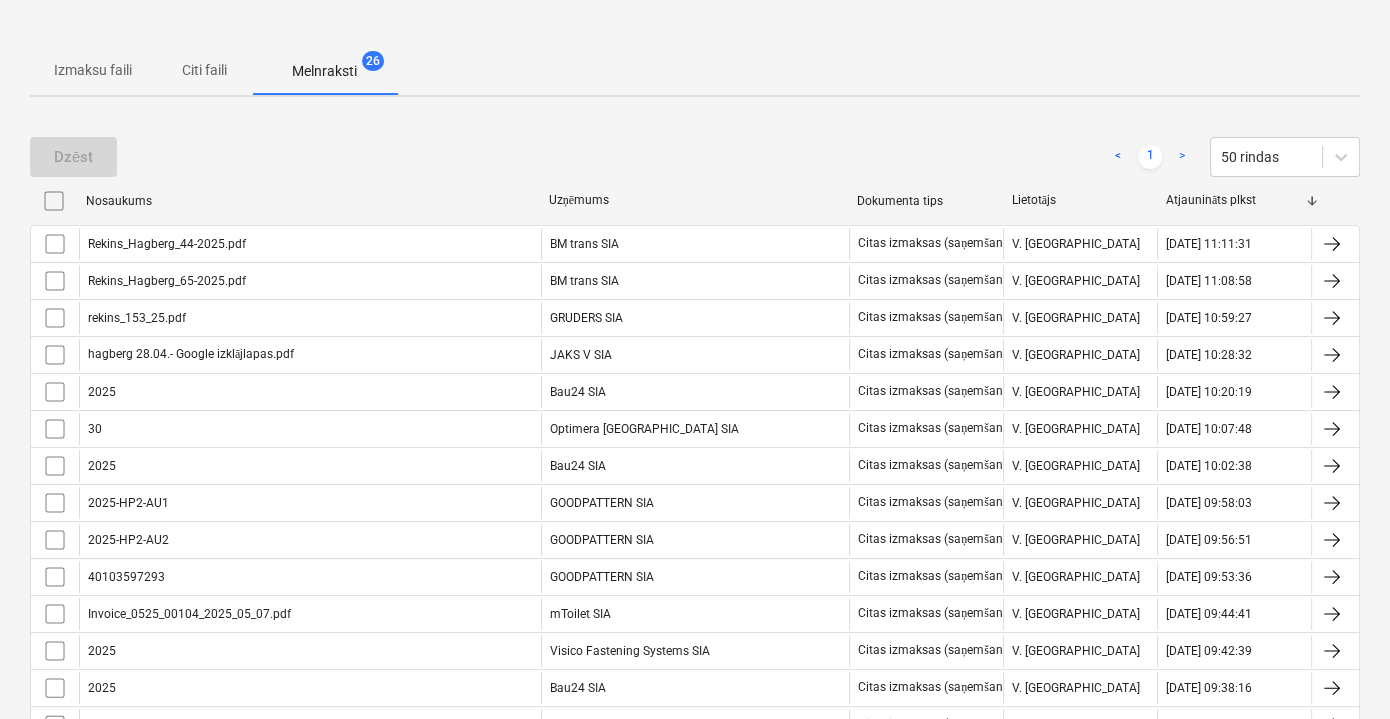 click on "Citi faili" at bounding box center (204, 71) 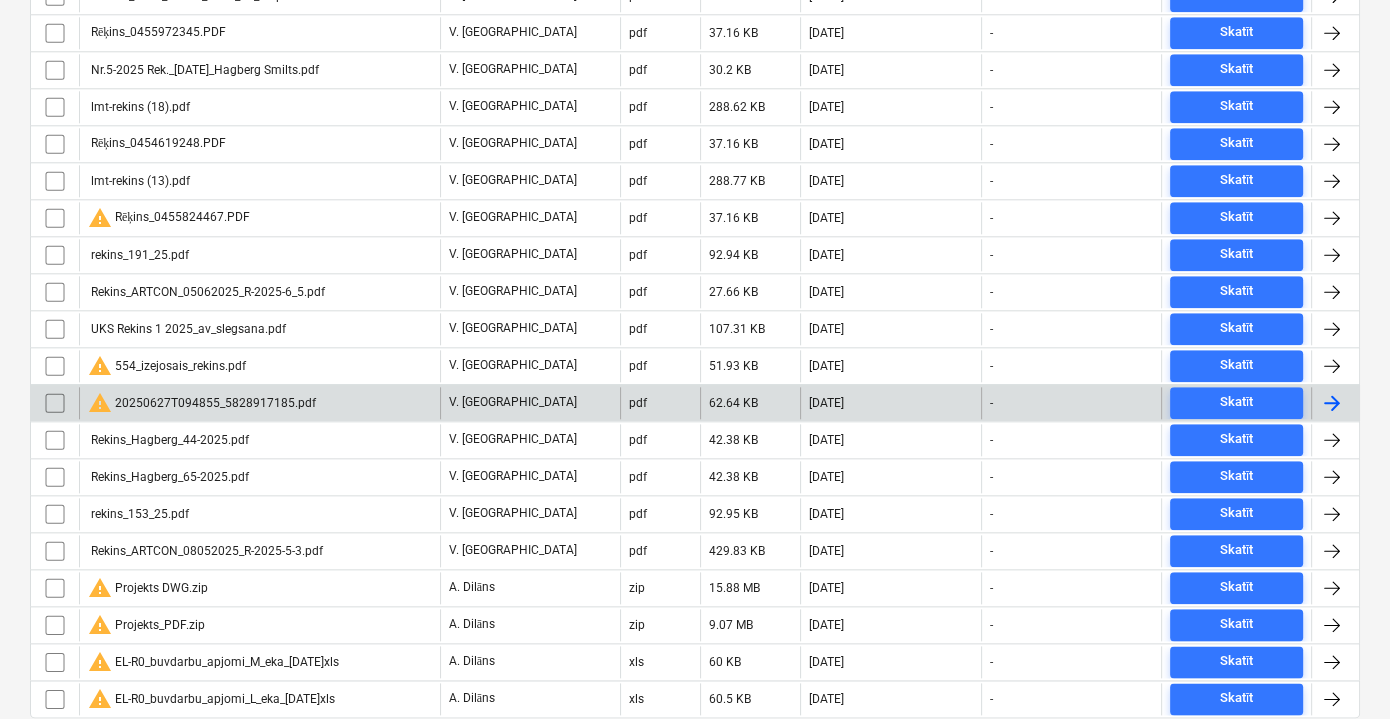 scroll, scrollTop: 2208, scrollLeft: 0, axis: vertical 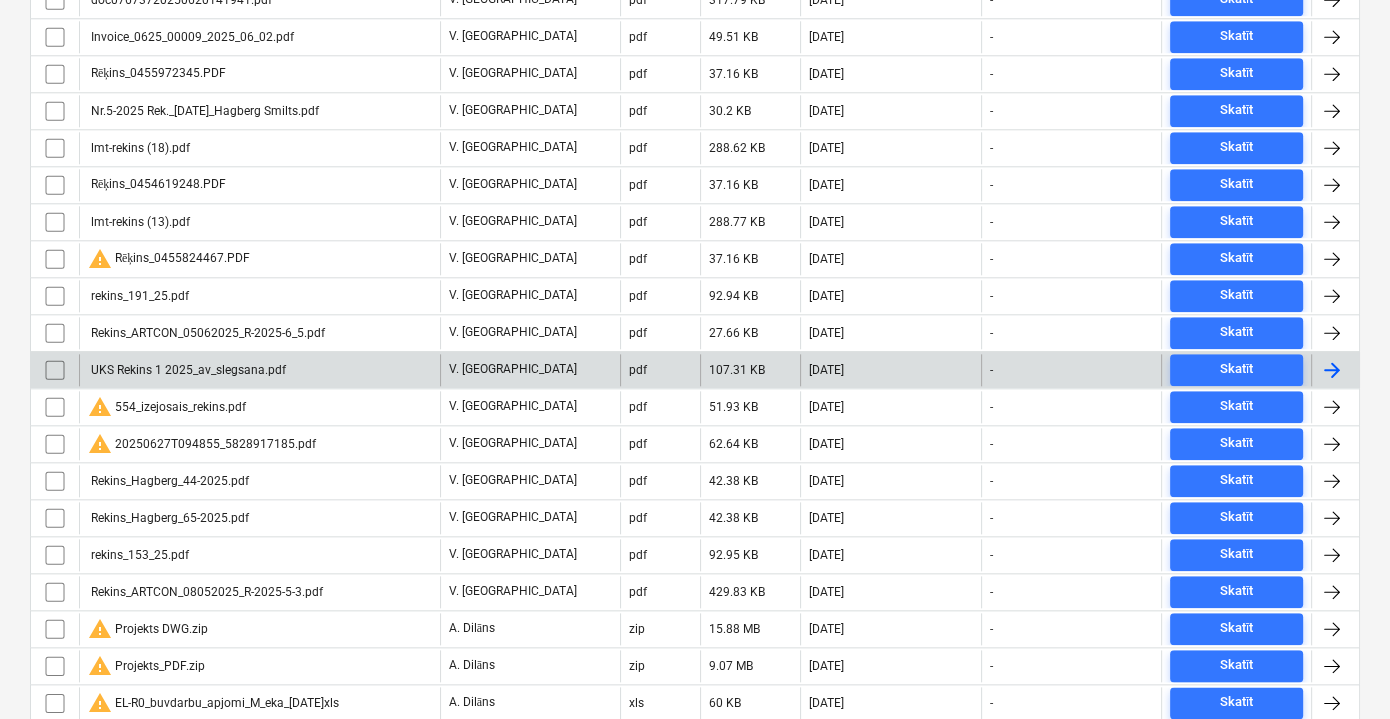 click on "UKS Rekins 1 2025_av_slegsana.pdf" at bounding box center [187, 370] 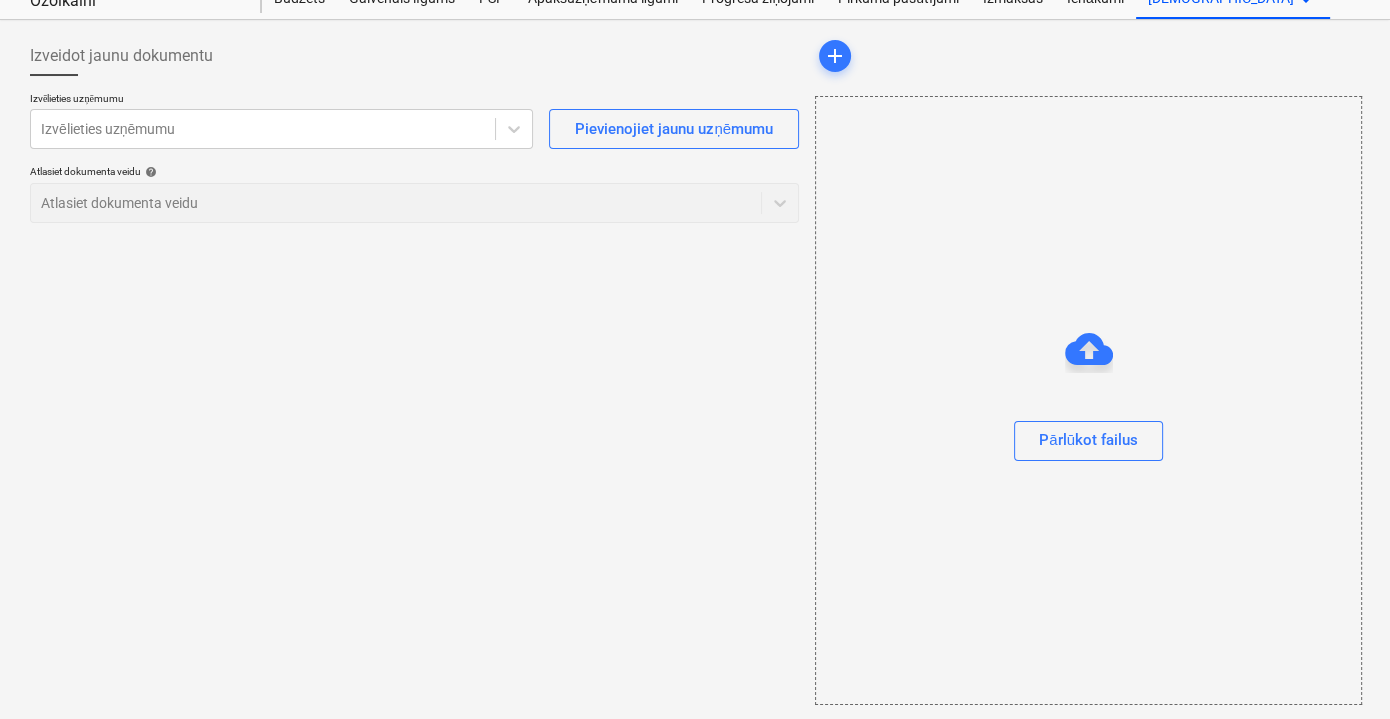 scroll, scrollTop: 0, scrollLeft: 0, axis: both 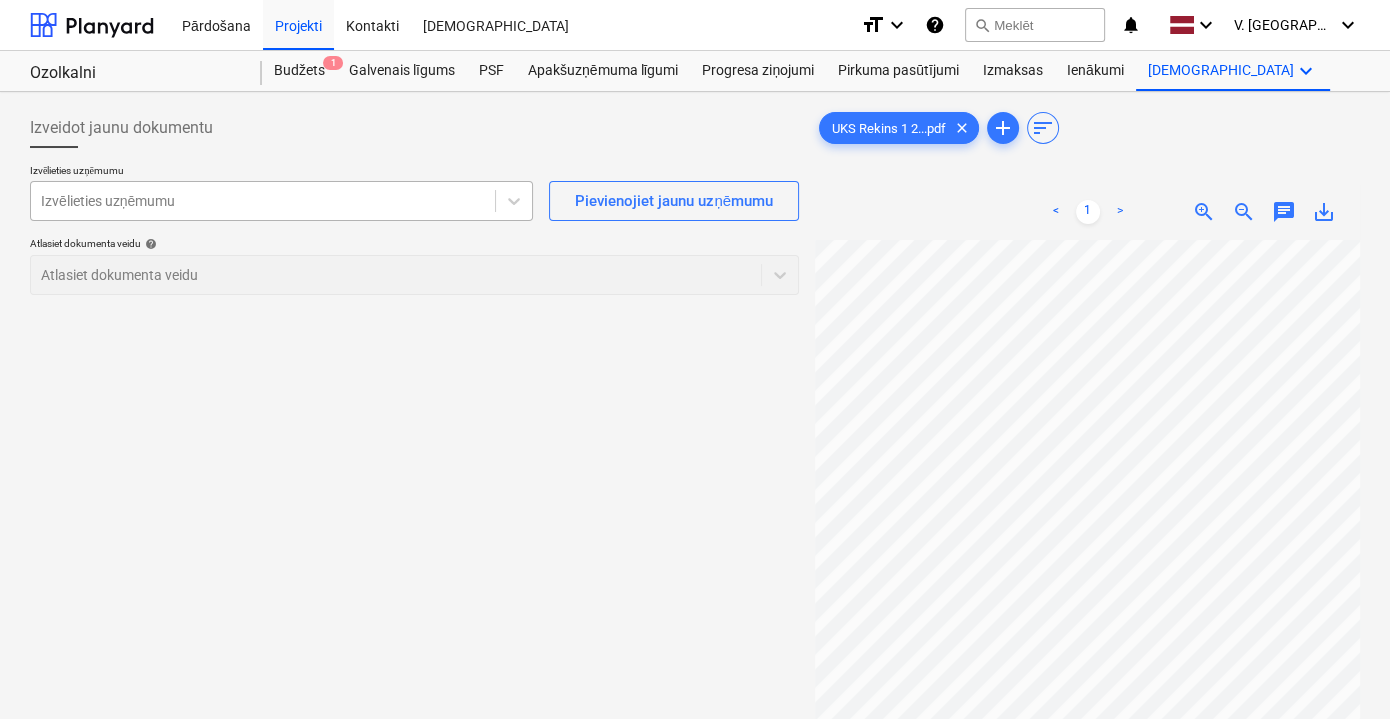 click at bounding box center (263, 201) 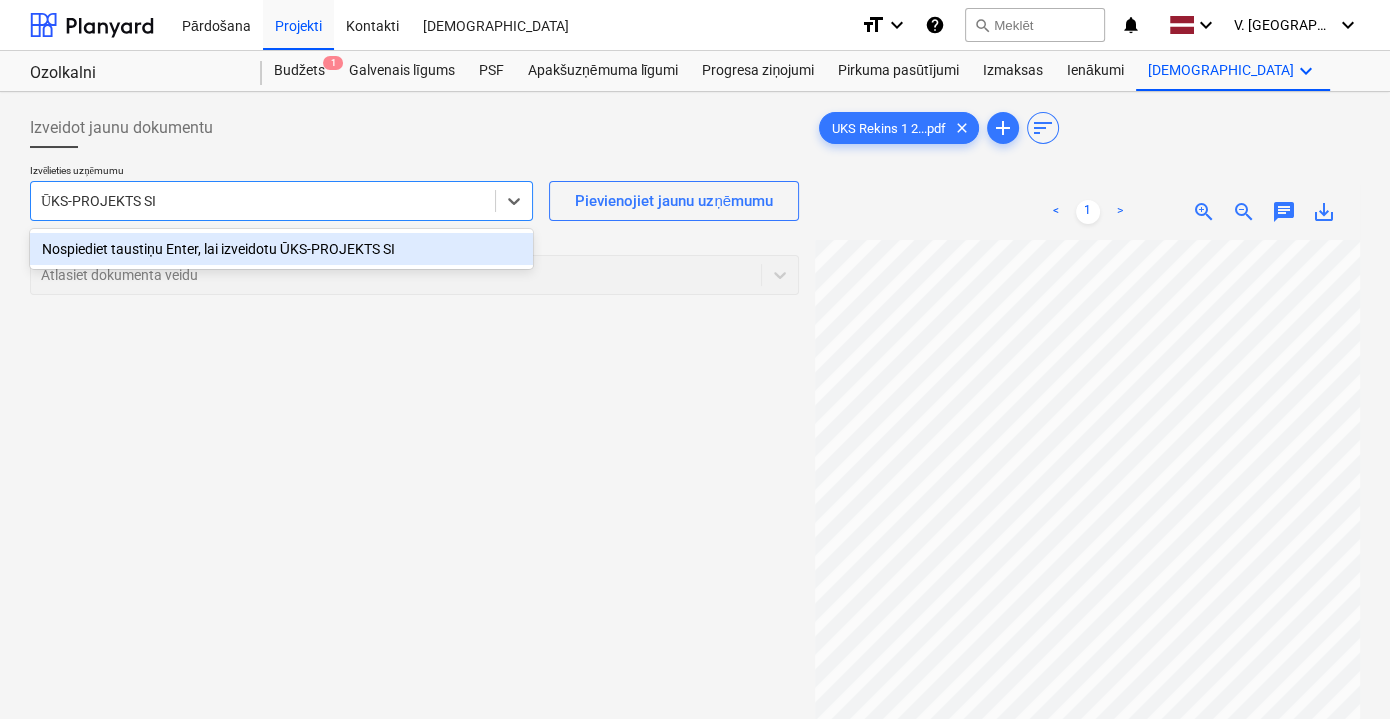 type on "ŪKS-PROJEKTS SIA" 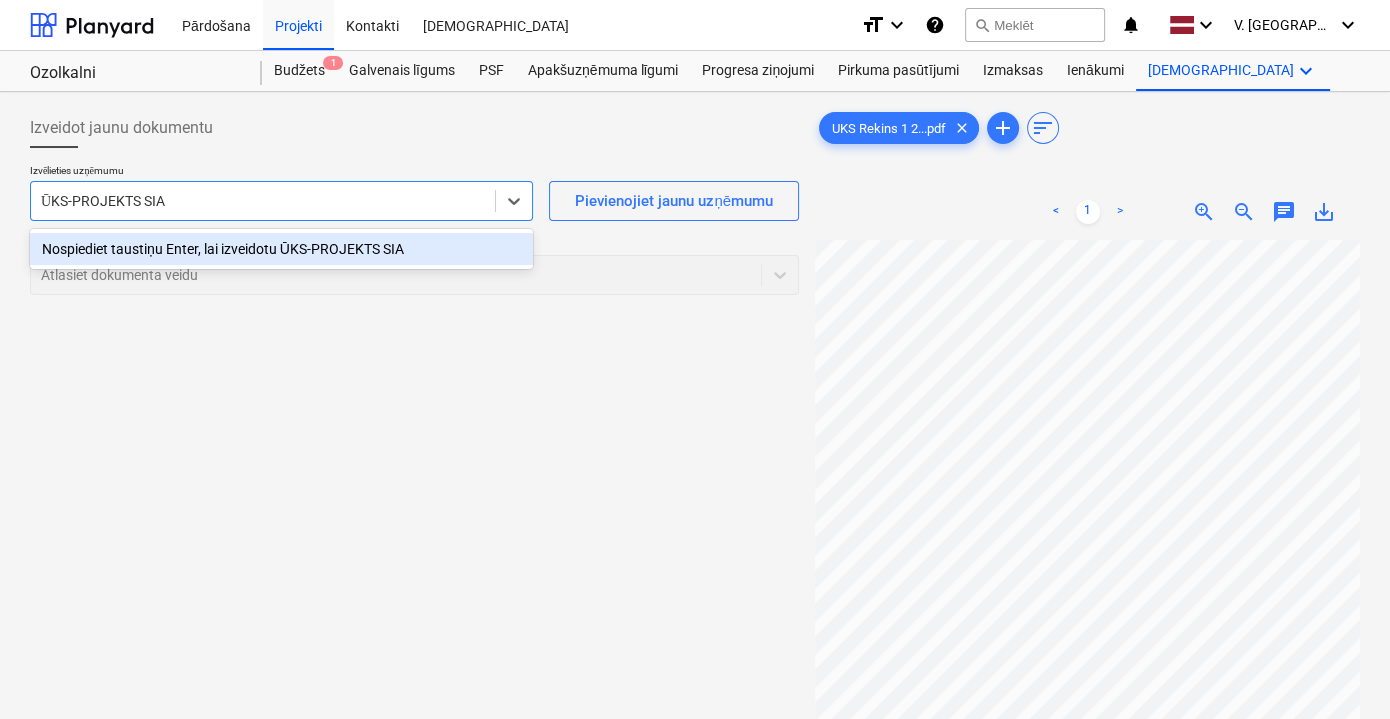 type 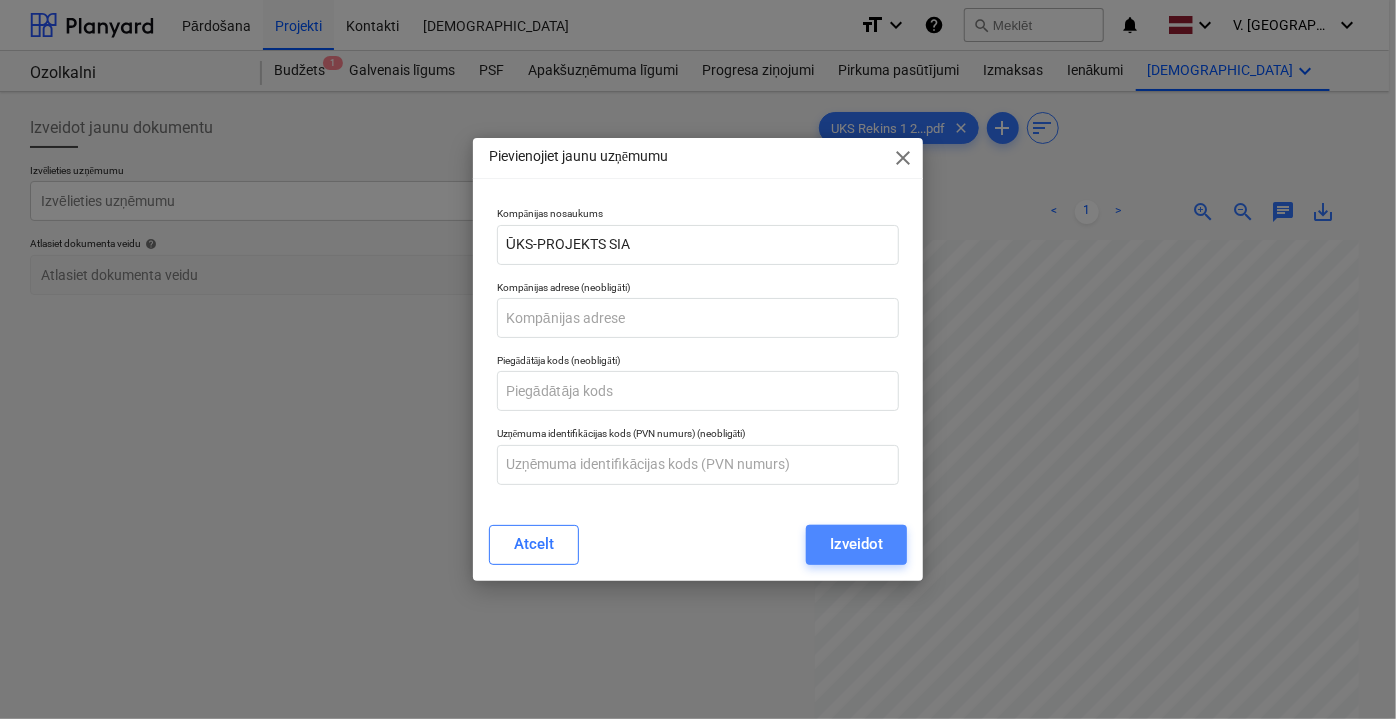 click on "Izveidot" at bounding box center (856, 544) 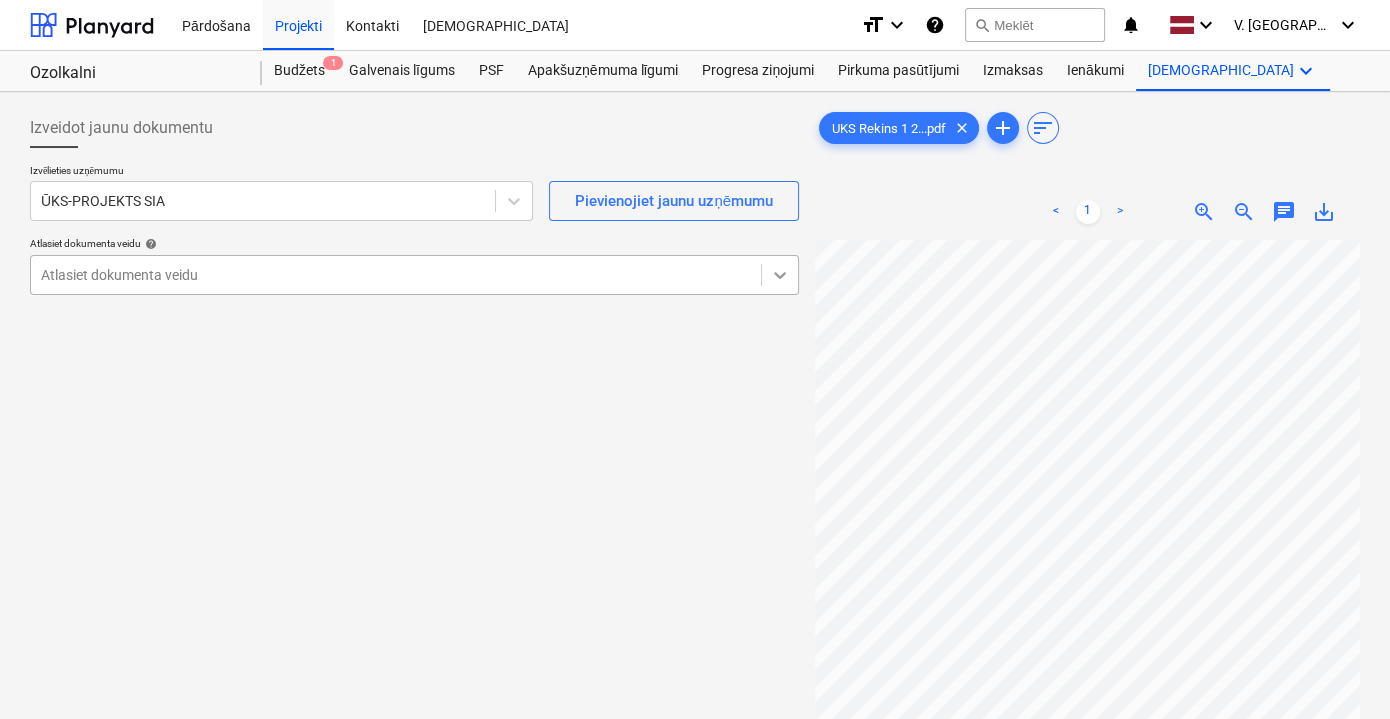 click 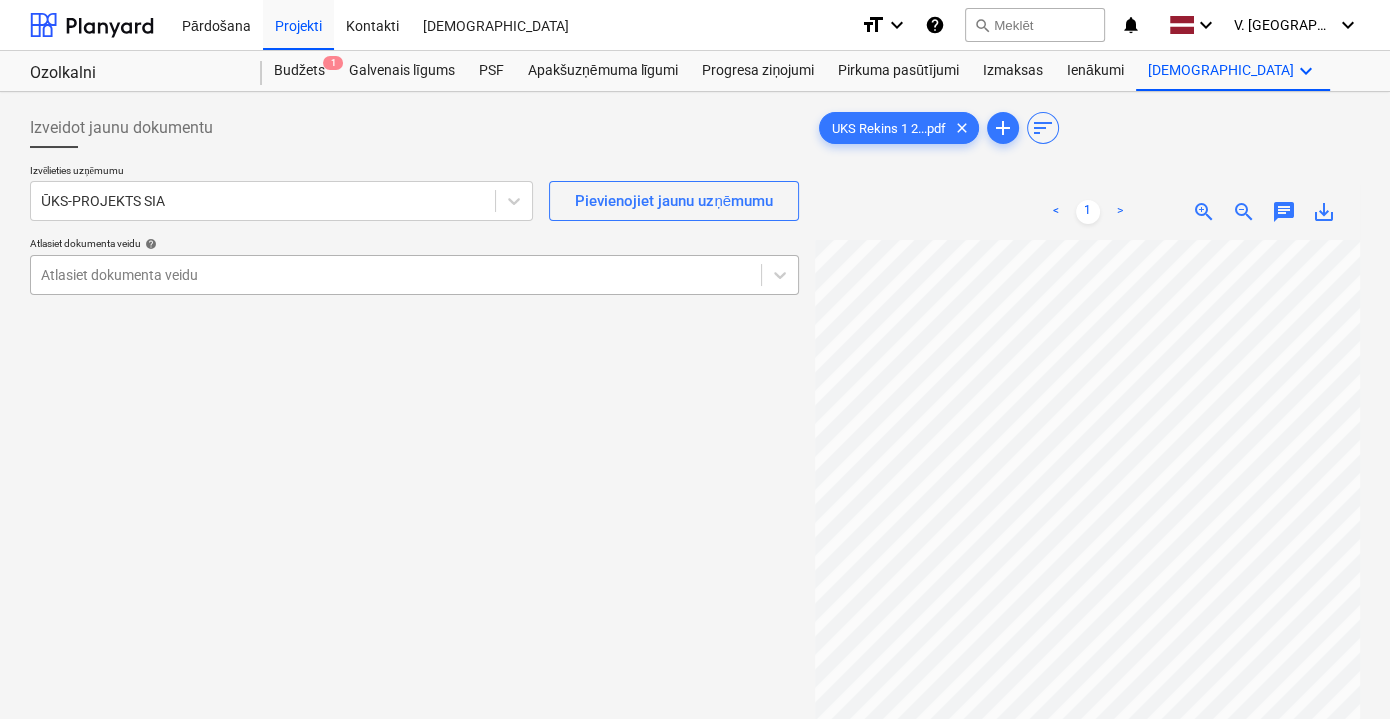 drag, startPoint x: 330, startPoint y: 322, endPoint x: 168, endPoint y: 274, distance: 168.96153 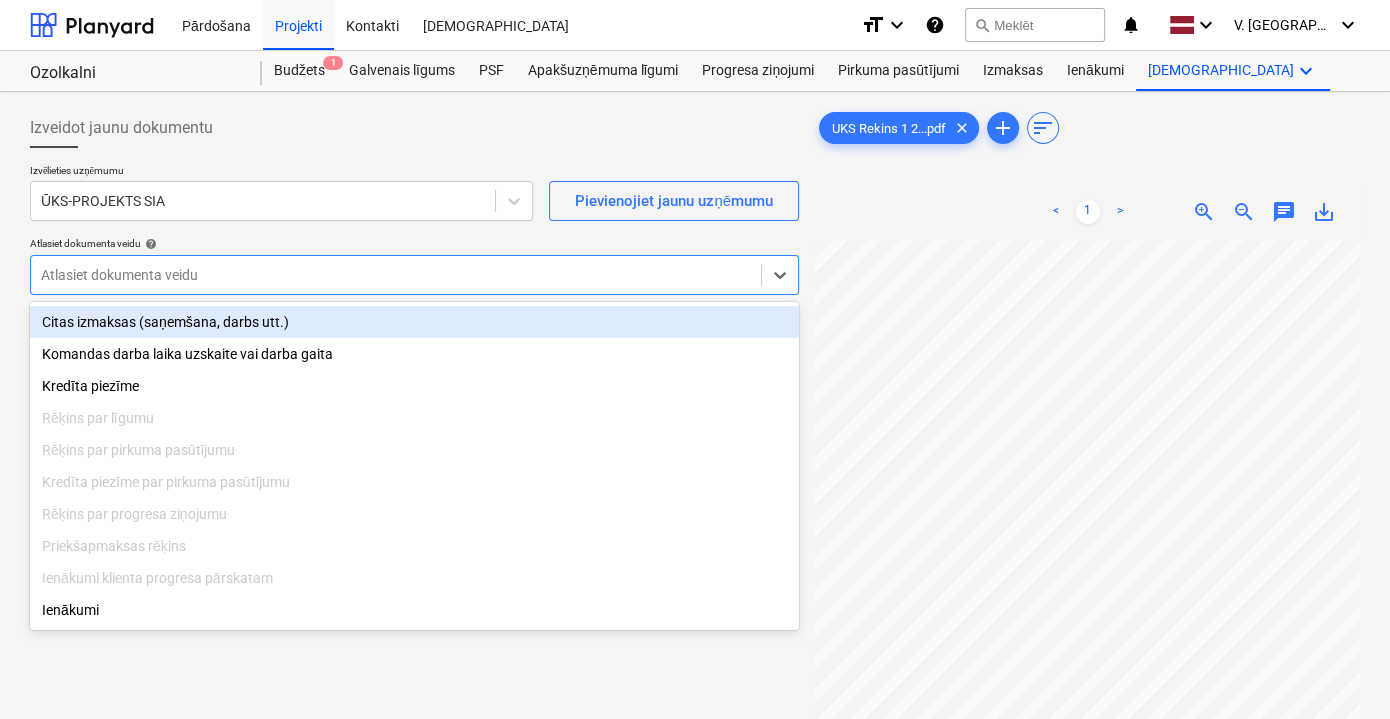 click on "Citas izmaksas (saņemšana, darbs utt.)" at bounding box center [414, 322] 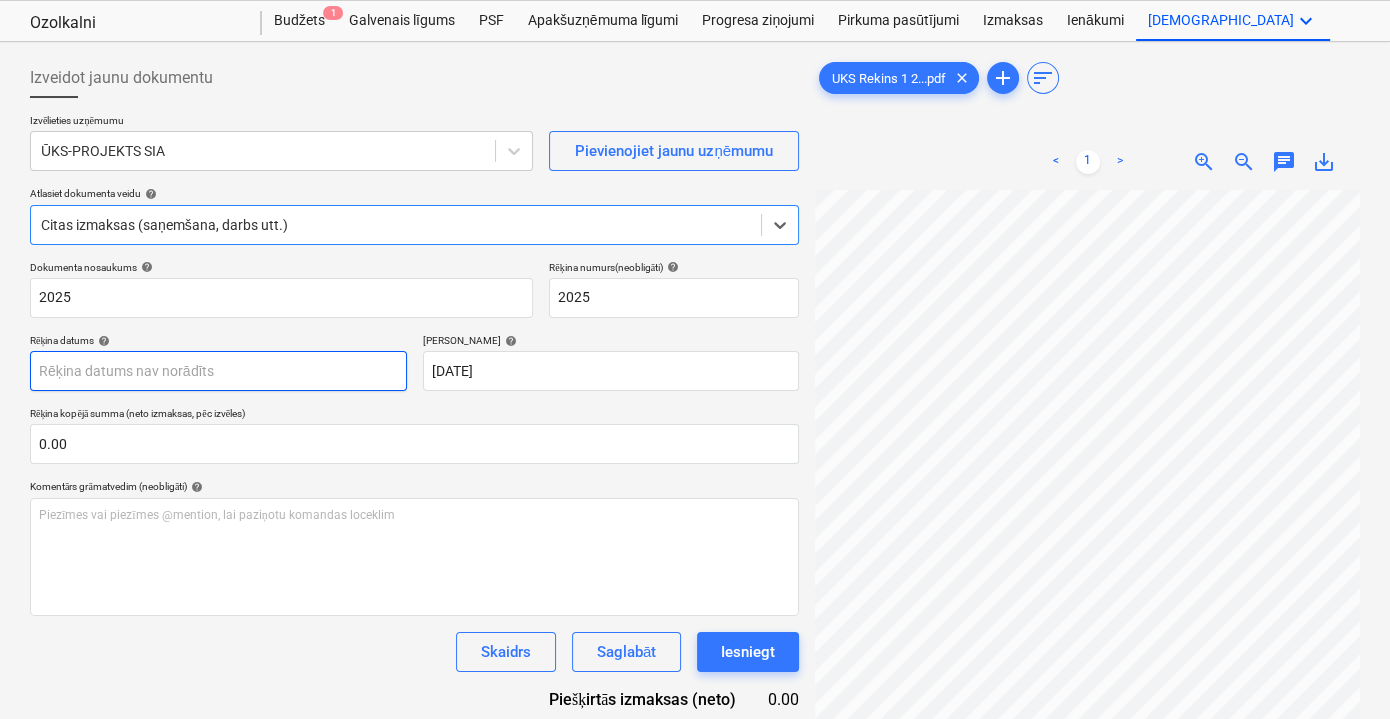 scroll, scrollTop: 90, scrollLeft: 0, axis: vertical 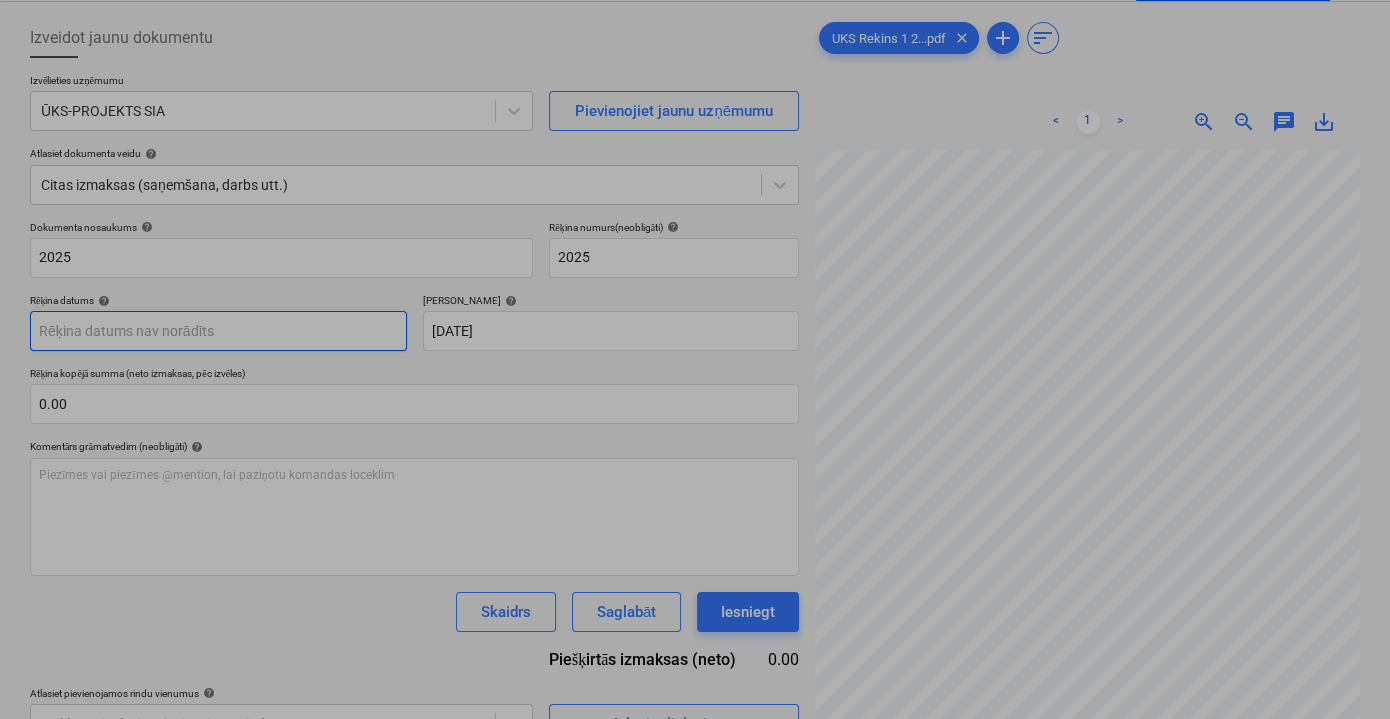 click on "Pārdošana Projekti Kontakti Iesūtne format_size keyboard_arrow_down help search Meklēt notifications 0 keyboard_arrow_down V. Filipčenko keyboard_arrow_down Ozolkalni Ozolkalni Budžets 1 Galvenais līgums PSF Apakšuzņēmuma līgumi Progresa ziņojumi Pirkuma pasūtījumi Izmaksas Ienākumi Vairāk keyboard_arrow_down Izveidot jaunu dokumentu Izvēlieties uzņēmumu ŪKS-PROJEKTS SIA   Pievienojiet jaunu uzņēmumu Atlasiet dokumenta veidu help Citas izmaksas (saņemšana, darbs utt.) Dokumenta nosaukums help 2025 Rēķina numurs  (neobligāti) help 2025 Rēķina datums help Press the down arrow key to interact with the calendar and
select a date. Press the question mark key to get the keyboard shortcuts for changing dates. Termiņš help 14 Feb 2025 14.02.2025 Press the down arrow key to interact with the calendar and
select a date. Press the question mark key to get the keyboard shortcuts for changing dates. Rēķina kopējā summa (neto izmaksas, pēc izvēles) 0.00 help ﻿ Skaidrs 0.00 <" at bounding box center [695, 269] 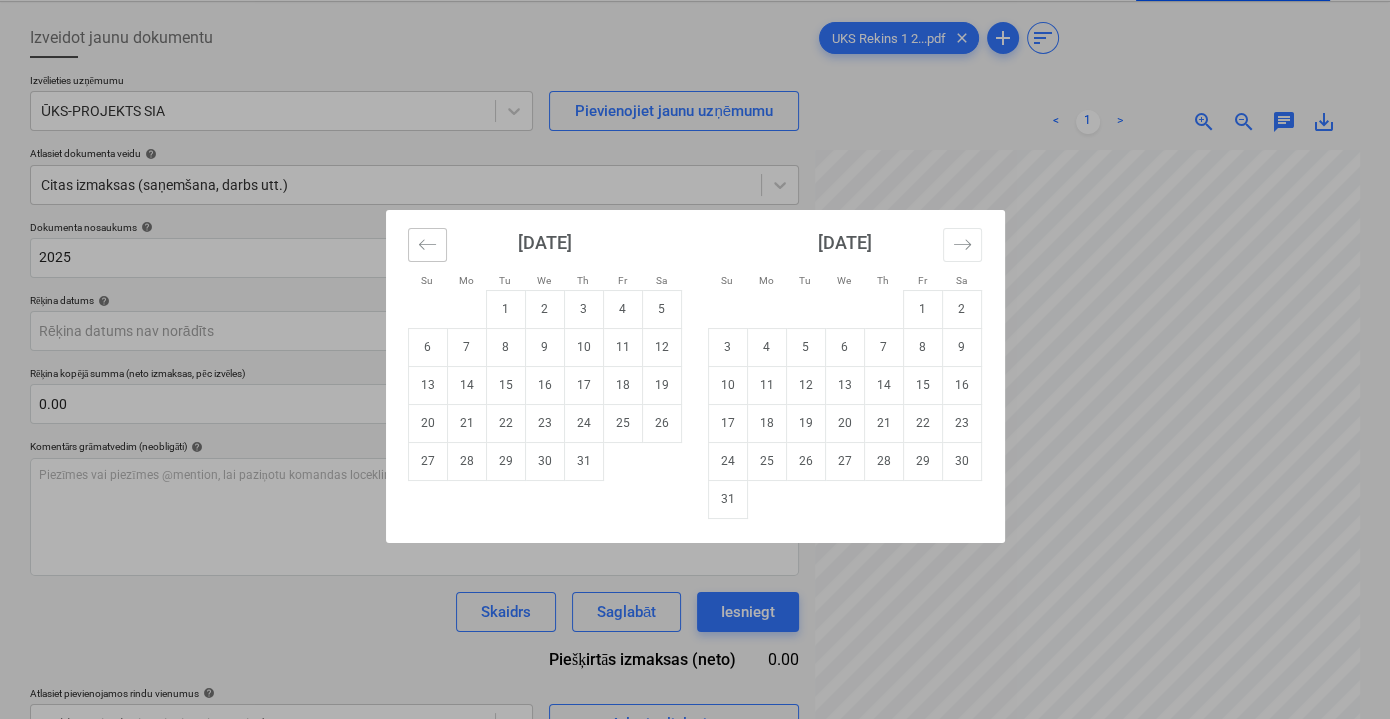 click at bounding box center (427, 245) 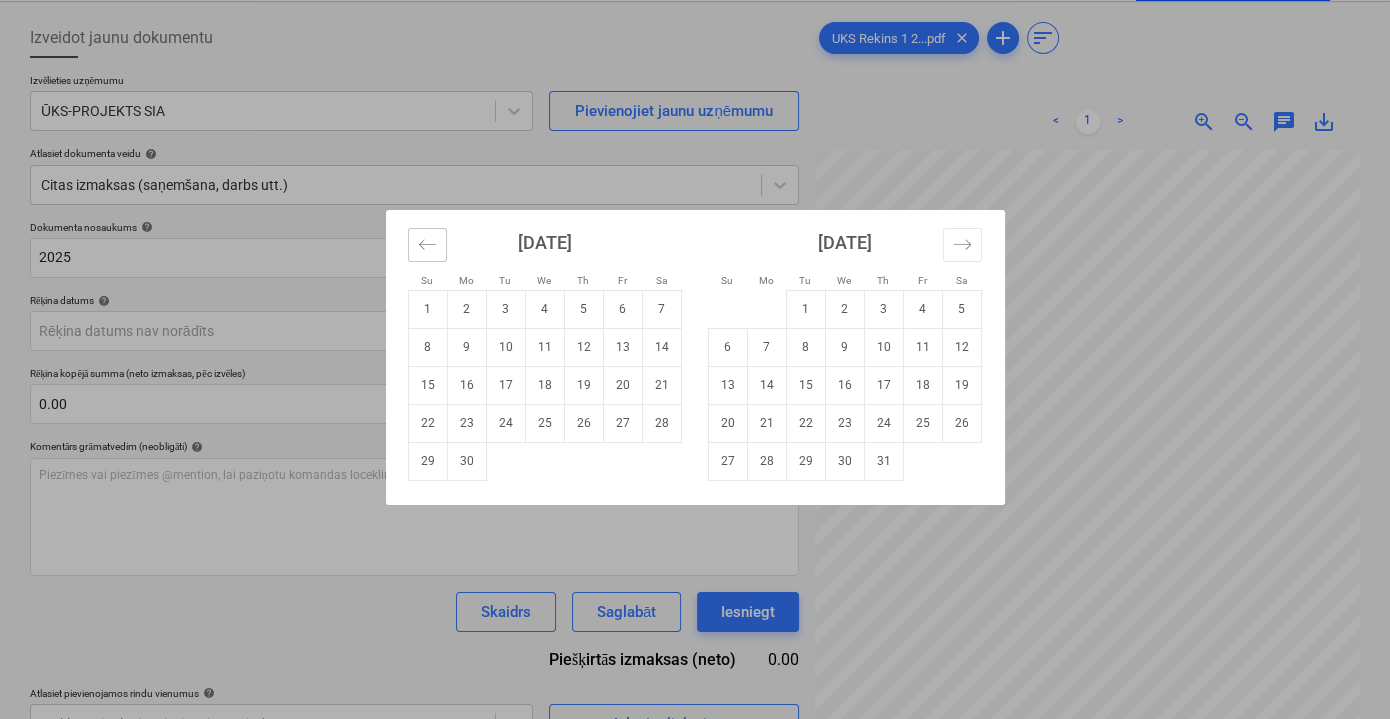 click 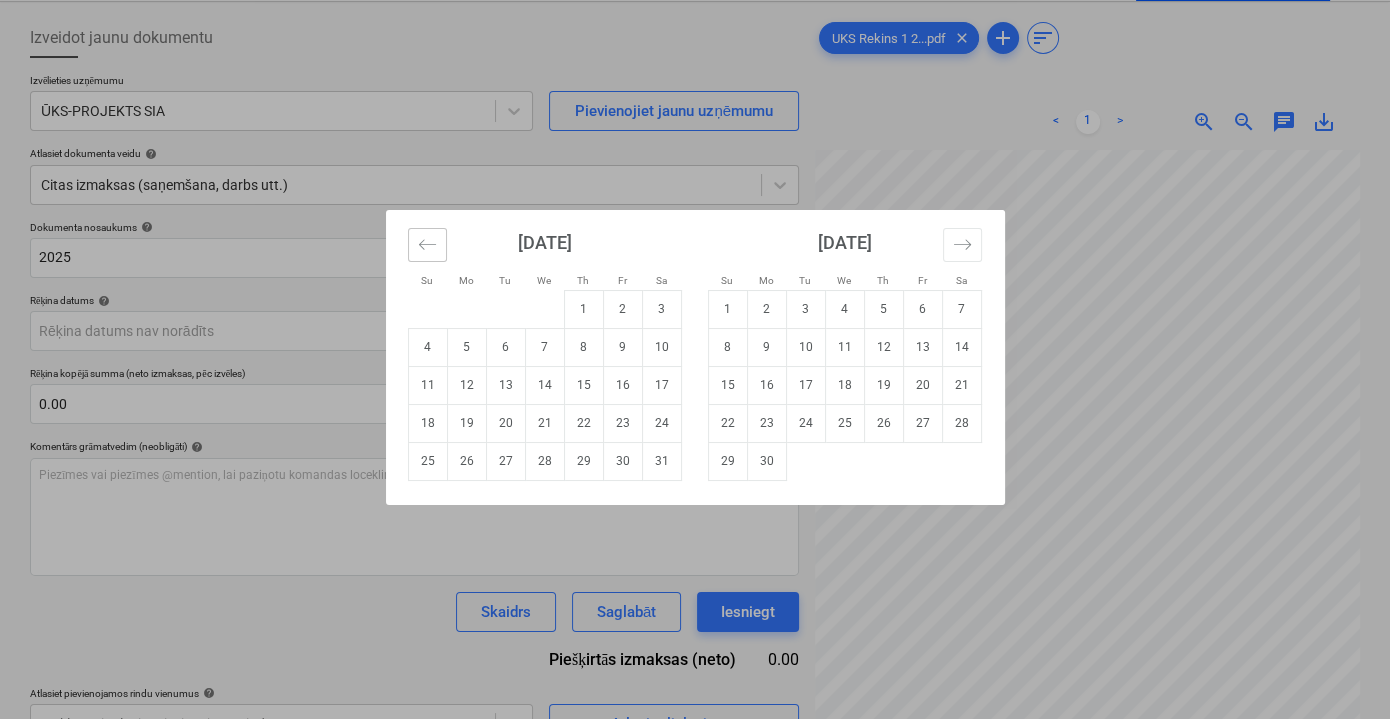 click 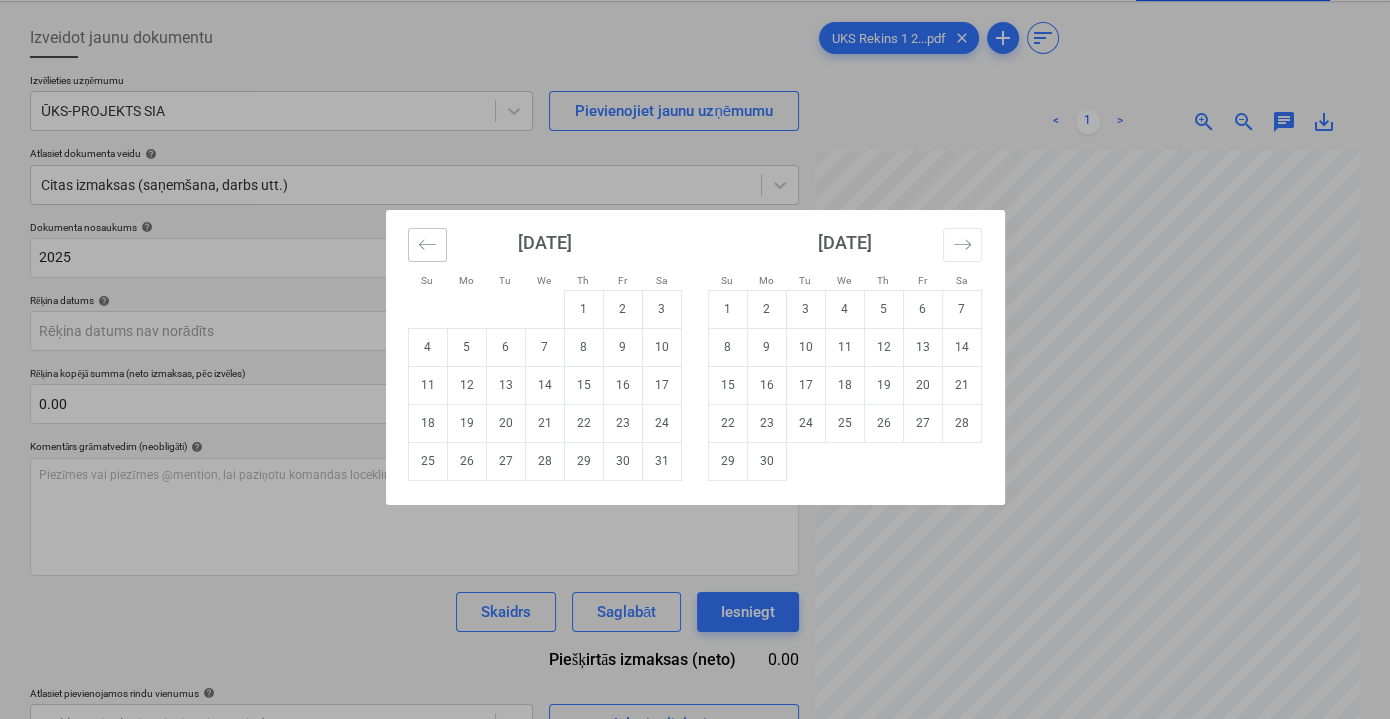 click 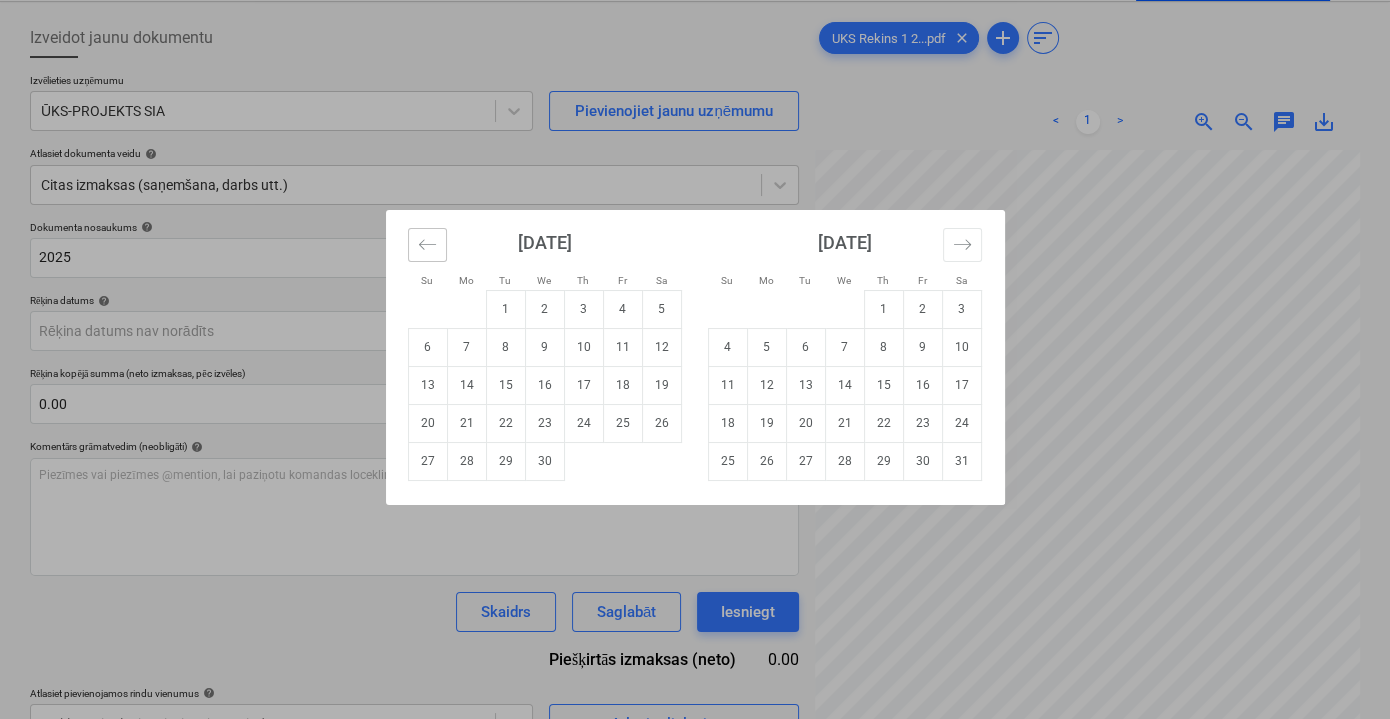 click 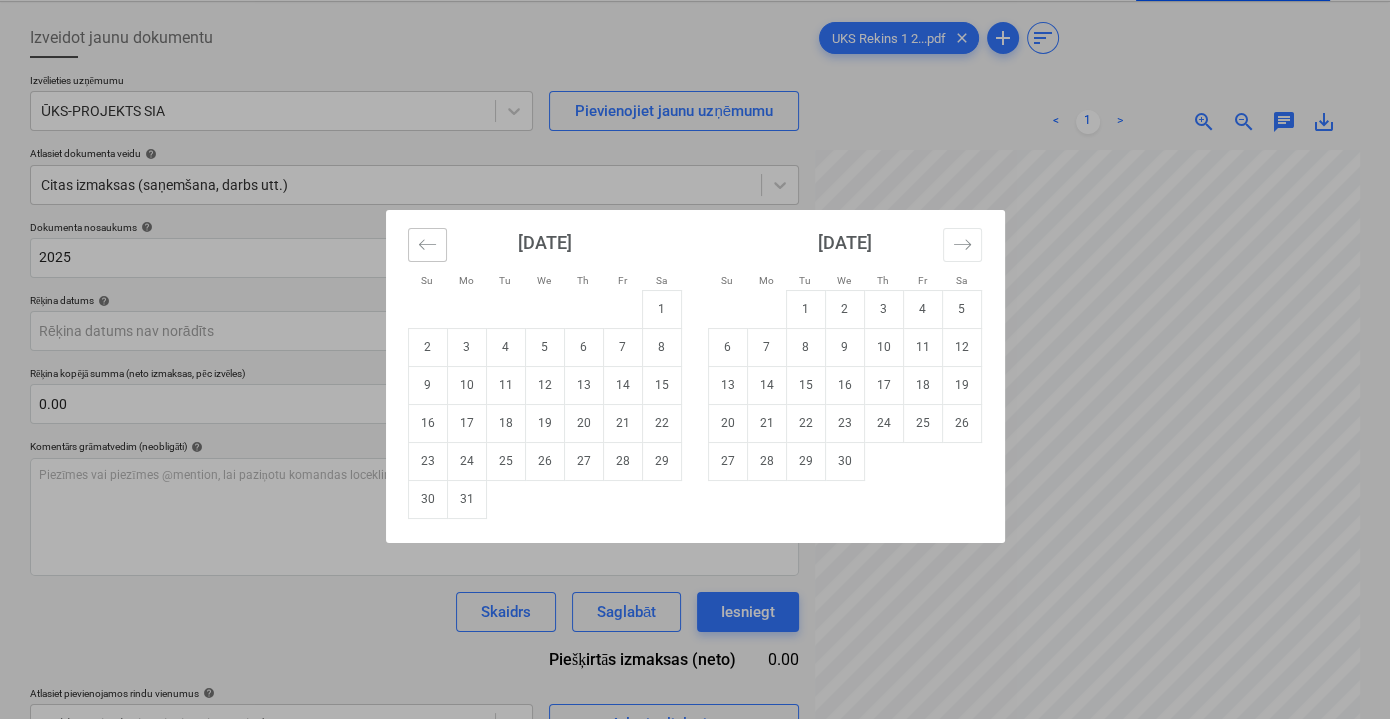 click 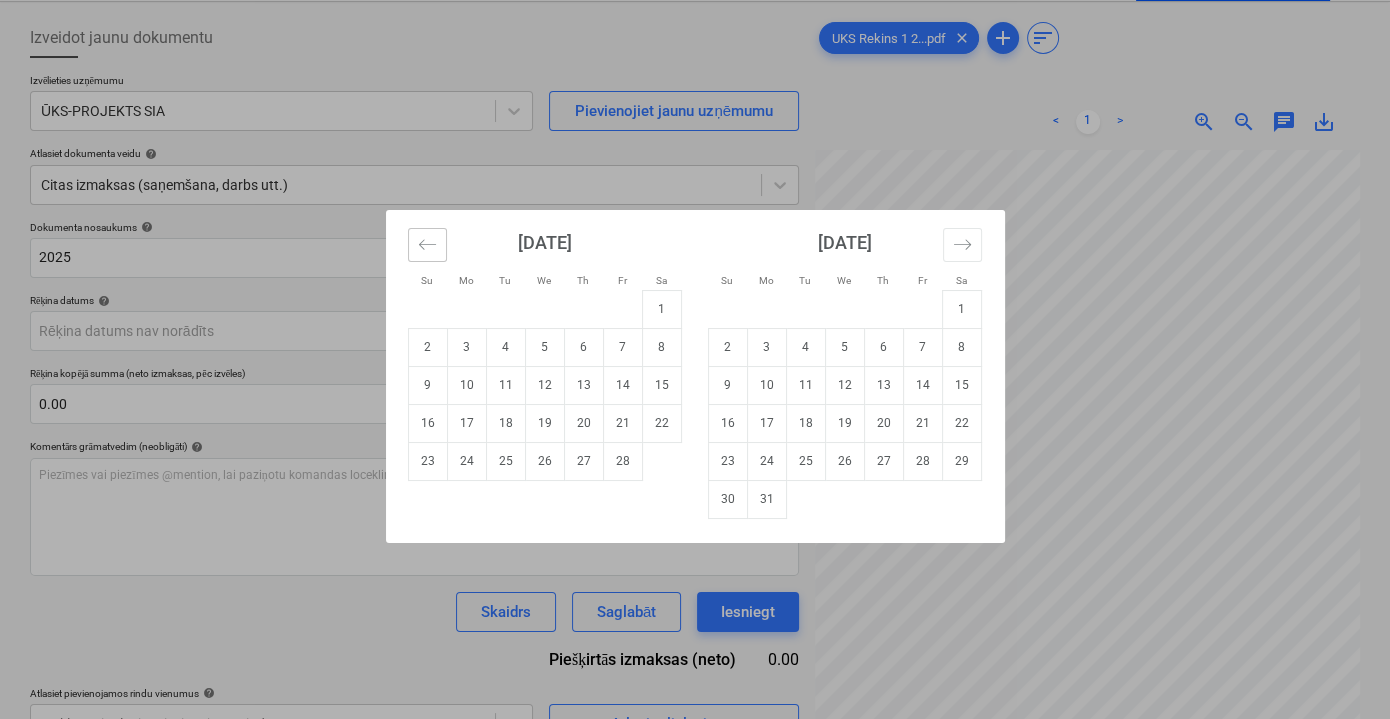 click 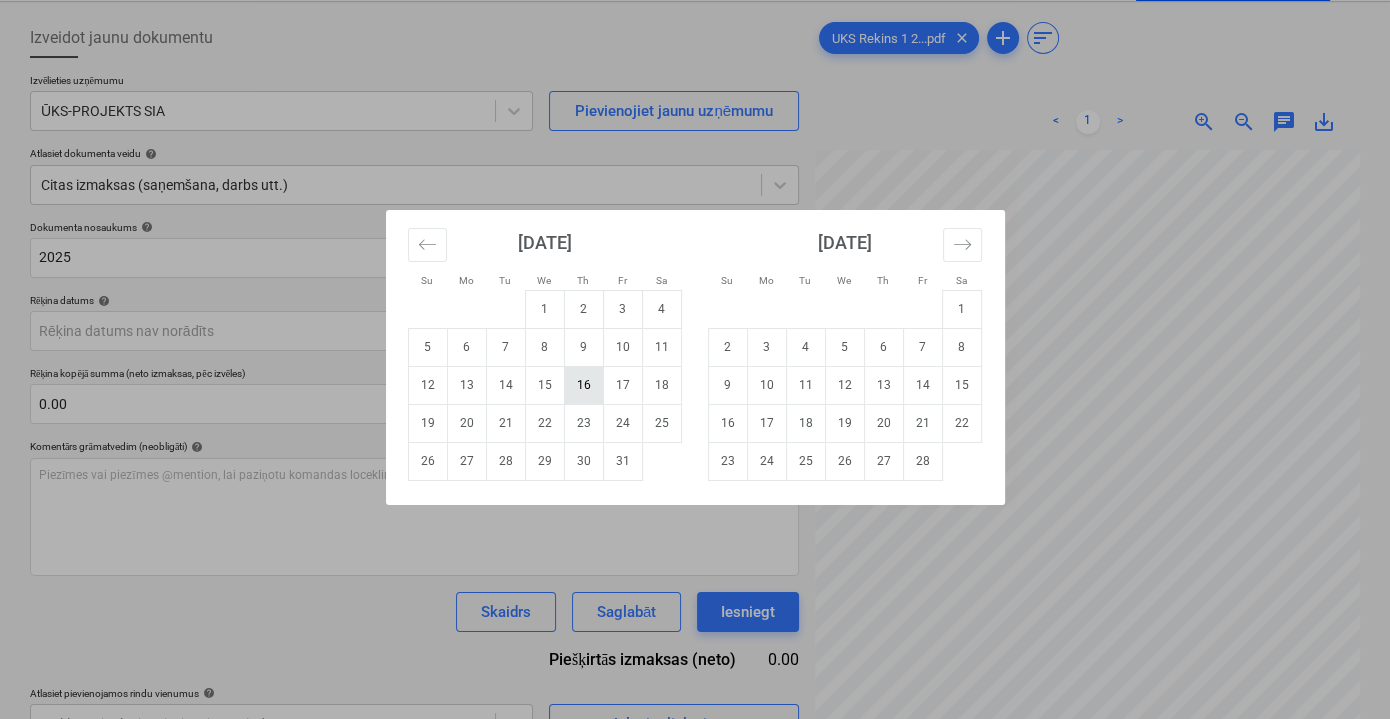 click on "16" at bounding box center [583, 385] 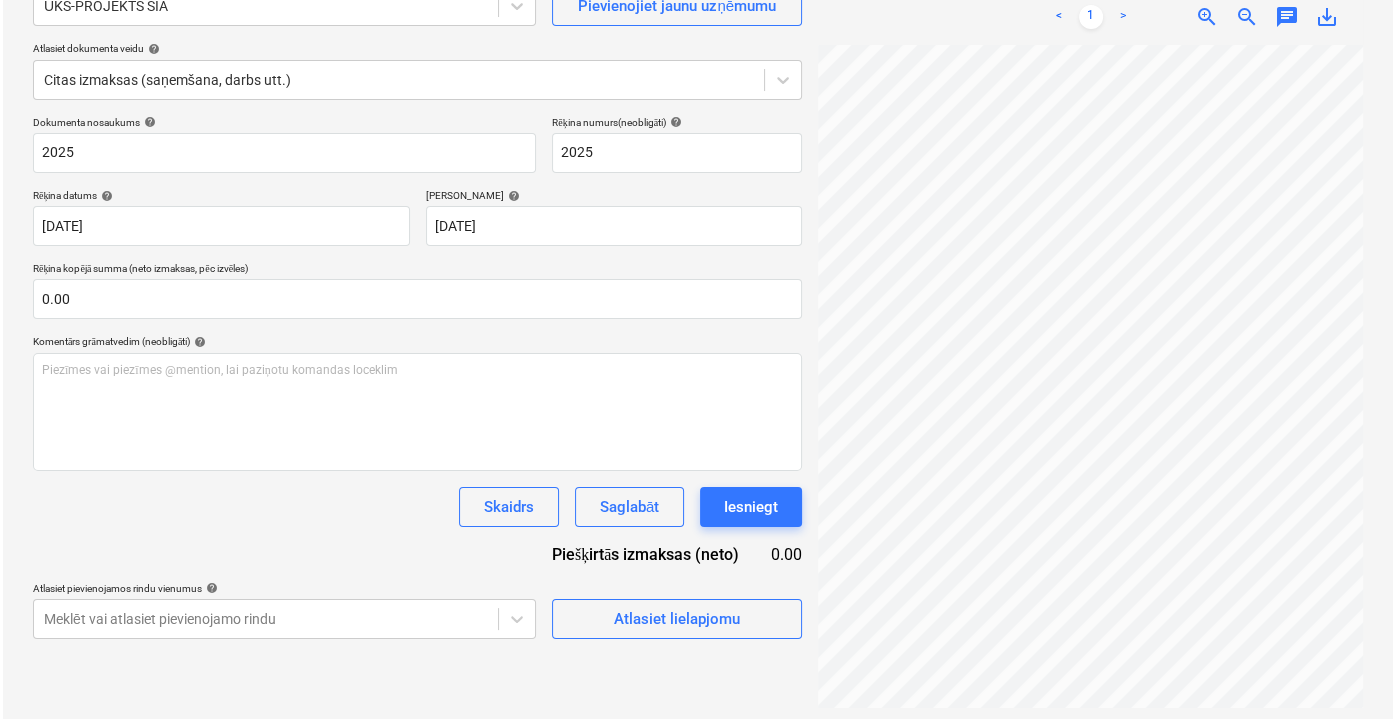 scroll, scrollTop: 199, scrollLeft: 0, axis: vertical 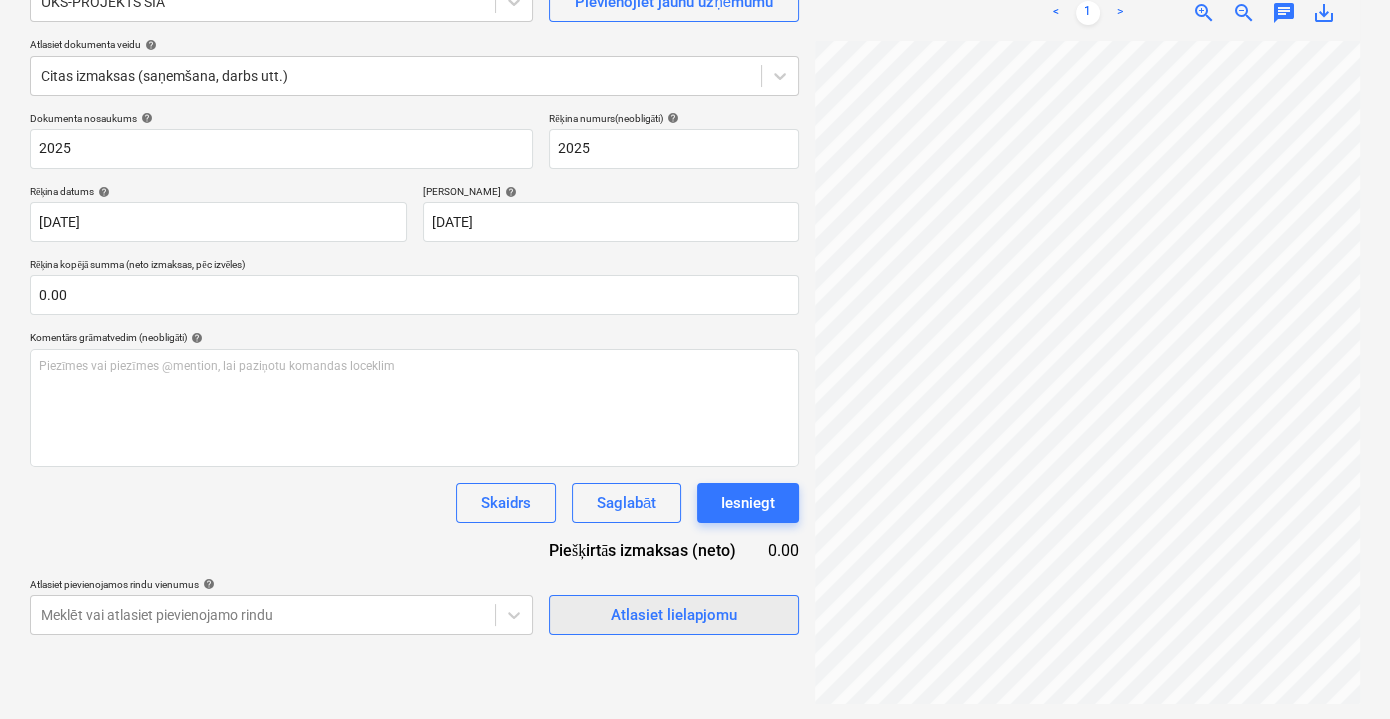 click on "Atlasiet lielapjomu" at bounding box center [674, 615] 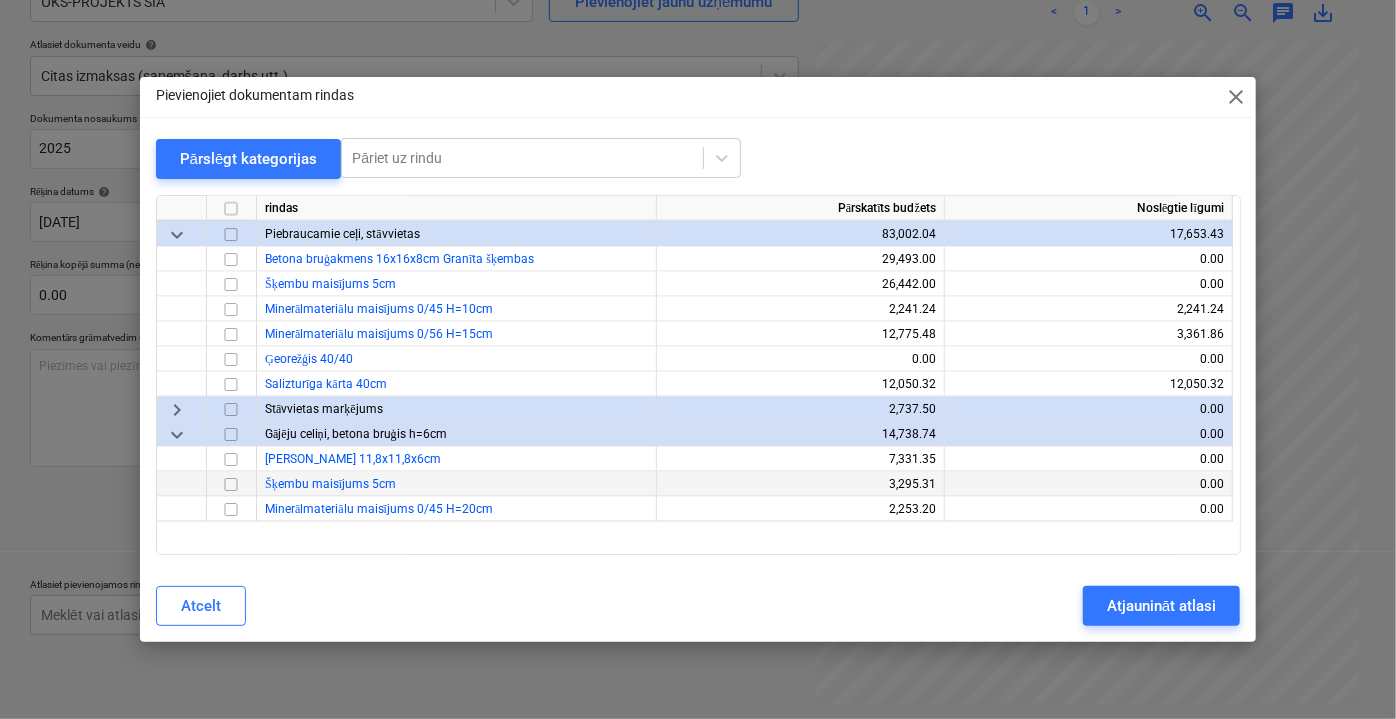 scroll, scrollTop: 2116, scrollLeft: 0, axis: vertical 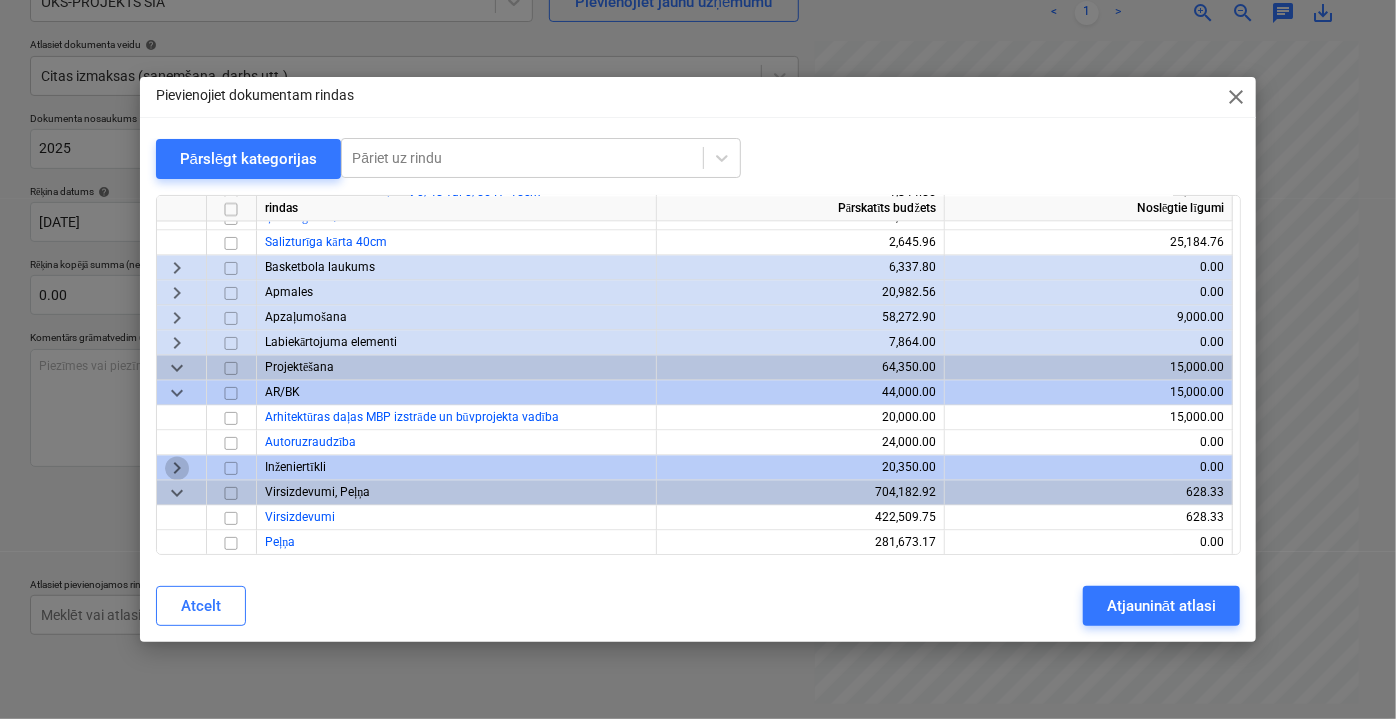 click on "keyboard_arrow_right" at bounding box center (177, 467) 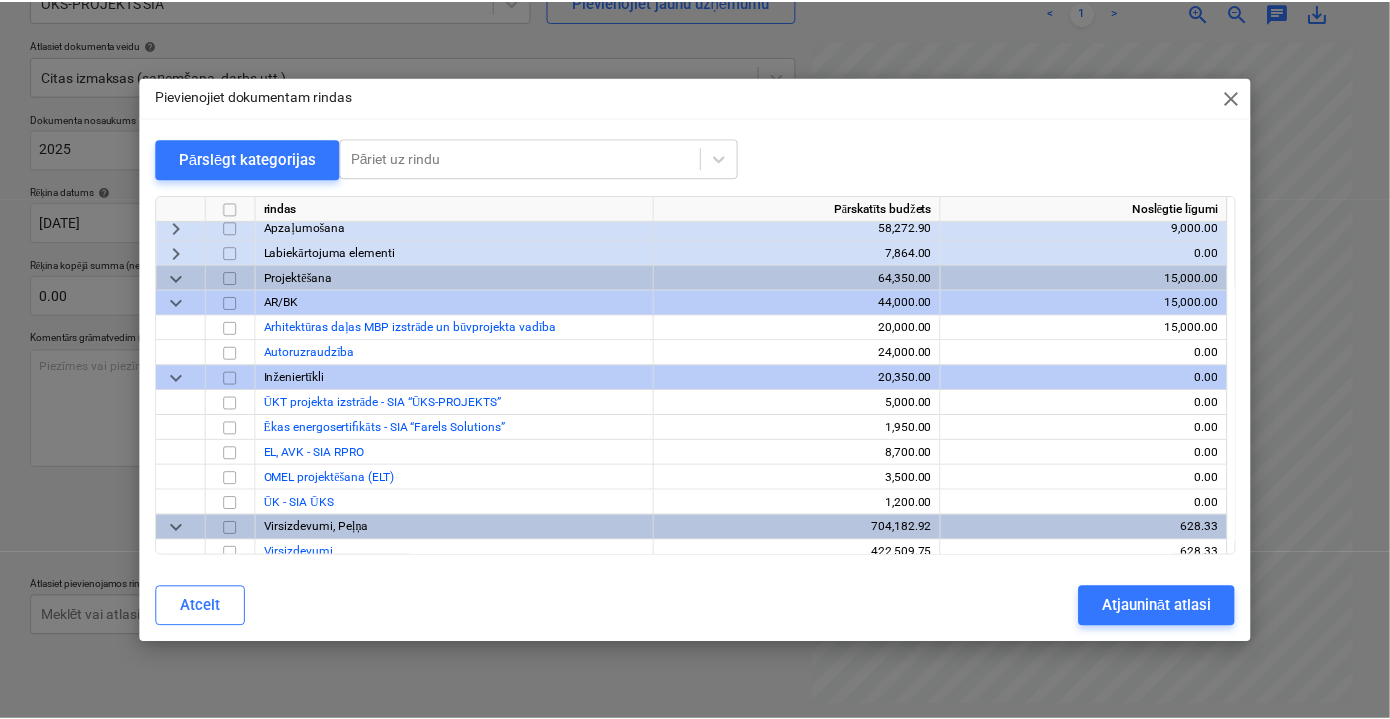 scroll, scrollTop: 2207, scrollLeft: 0, axis: vertical 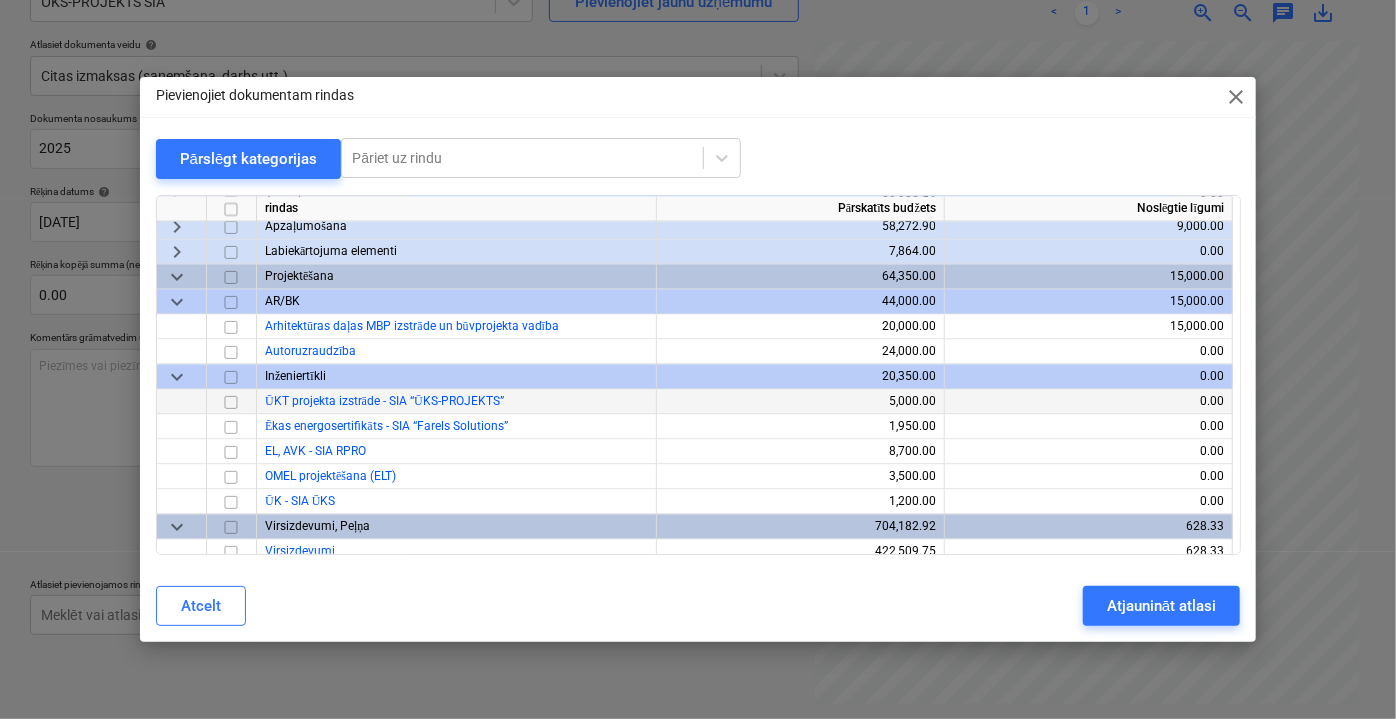 click at bounding box center (231, 401) 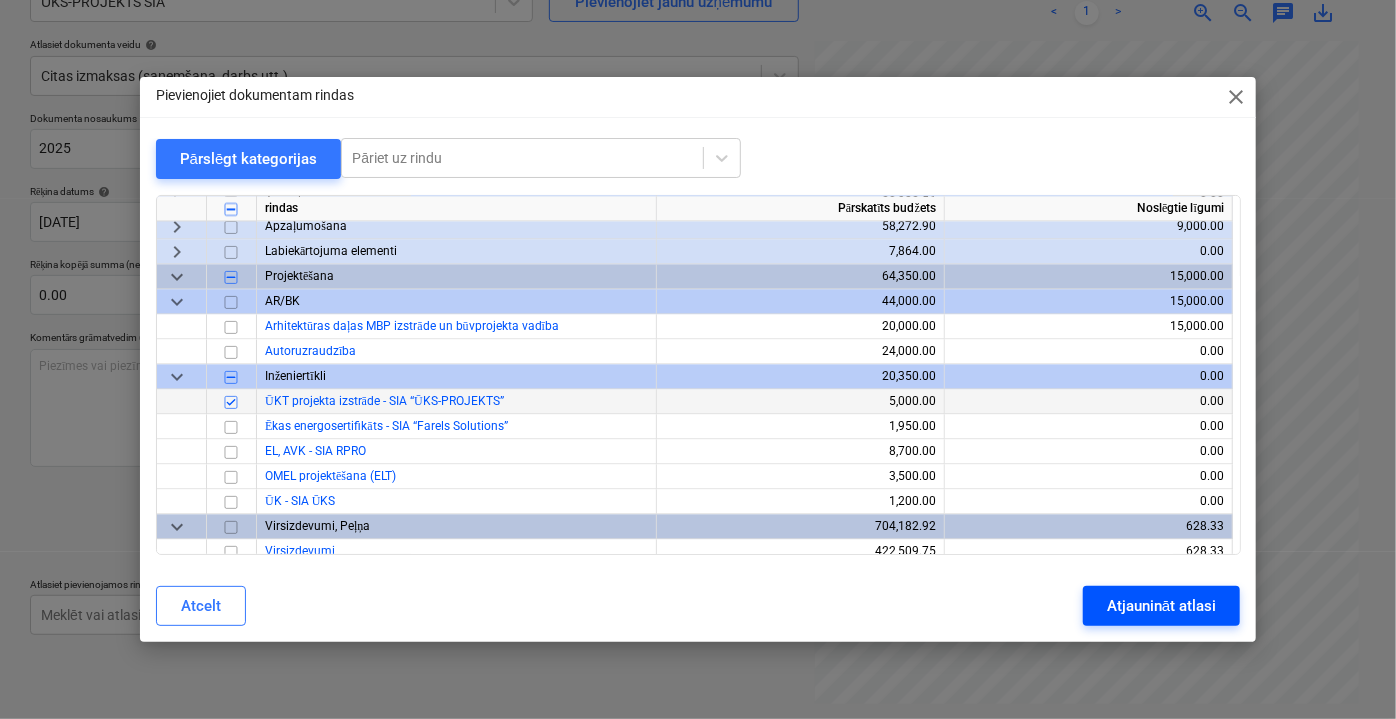 click on "Atjaunināt atlasi" at bounding box center [1161, 606] 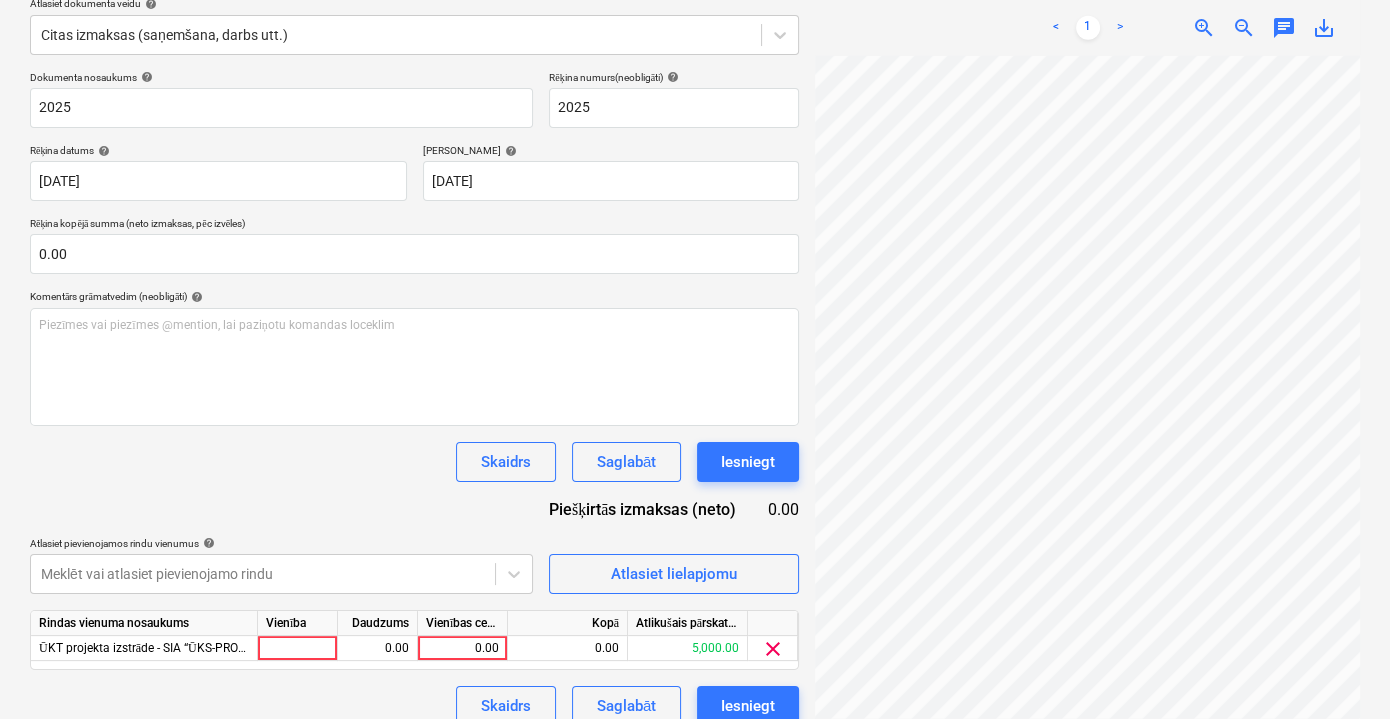 scroll, scrollTop: 262, scrollLeft: 0, axis: vertical 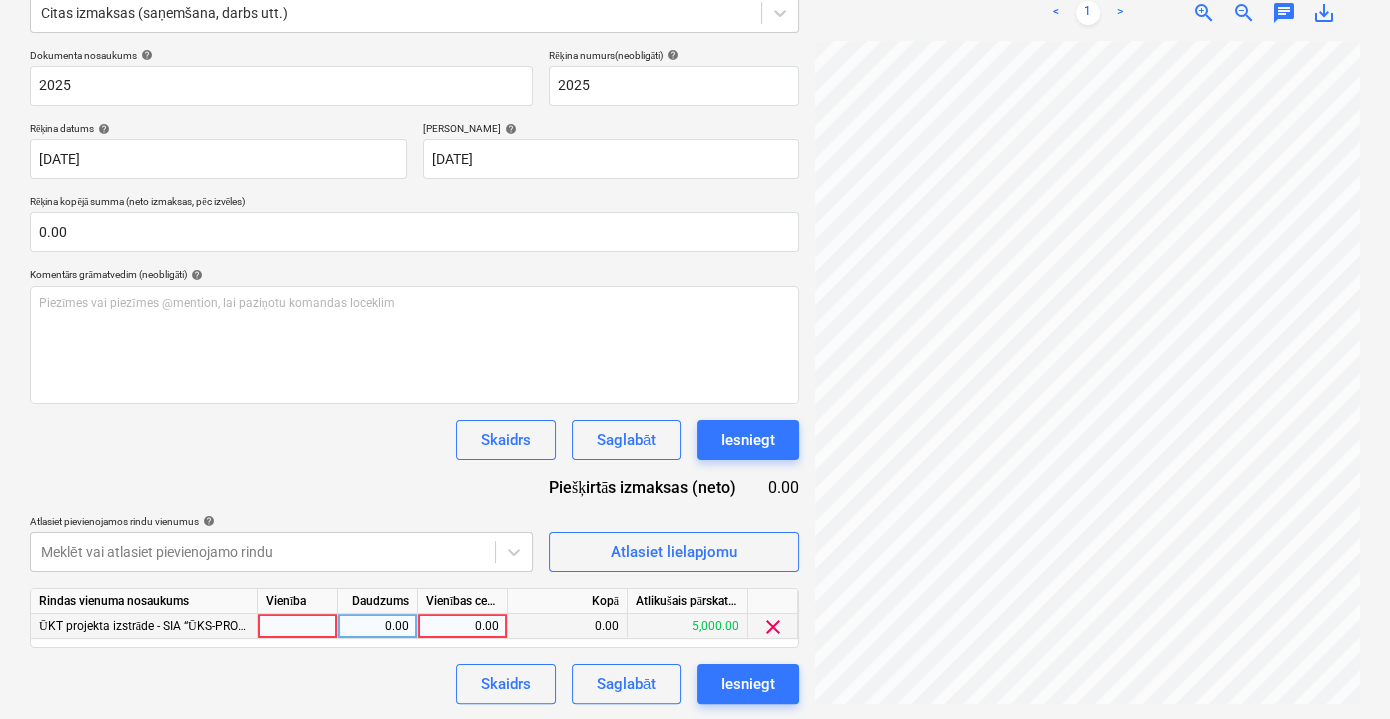 click on "0.00" at bounding box center (462, 626) 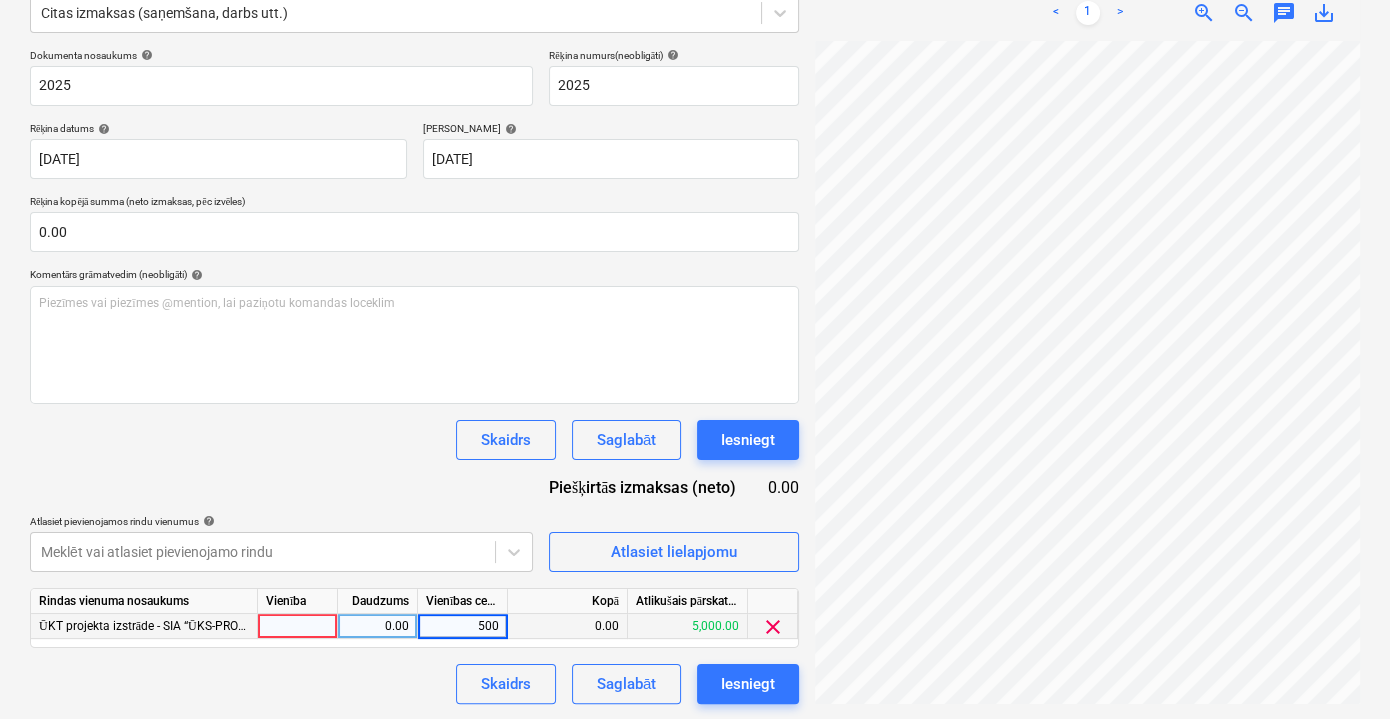 type on "5000" 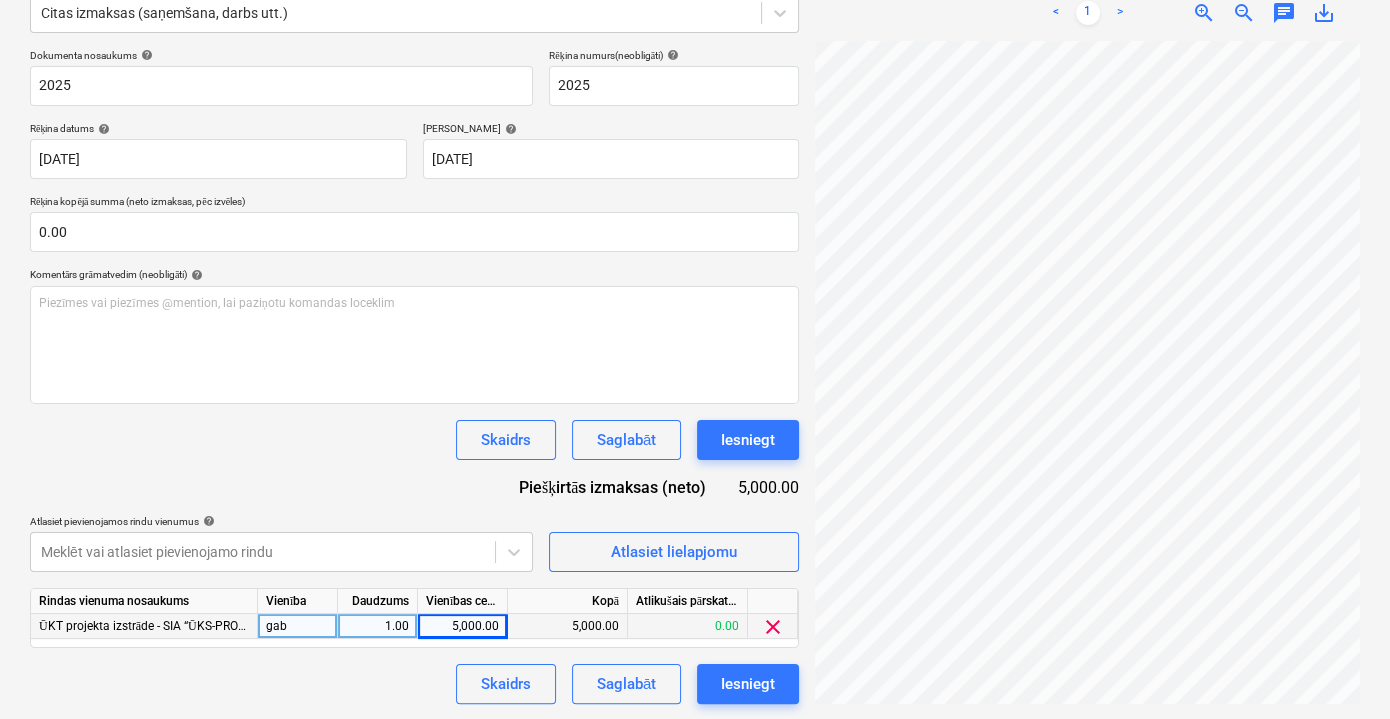 click on "Skaidrs Saglabāt Iesniegt" at bounding box center [414, 684] 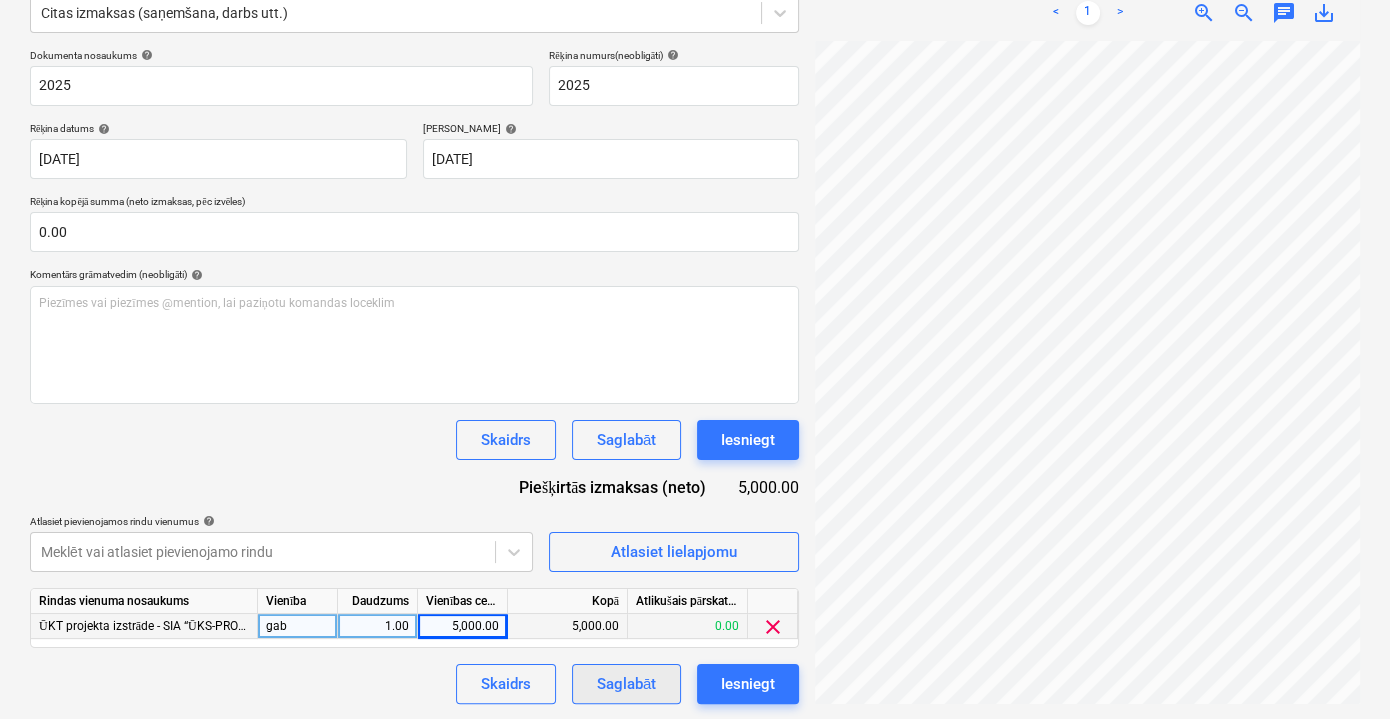 click on "Saglabāt" at bounding box center [626, 684] 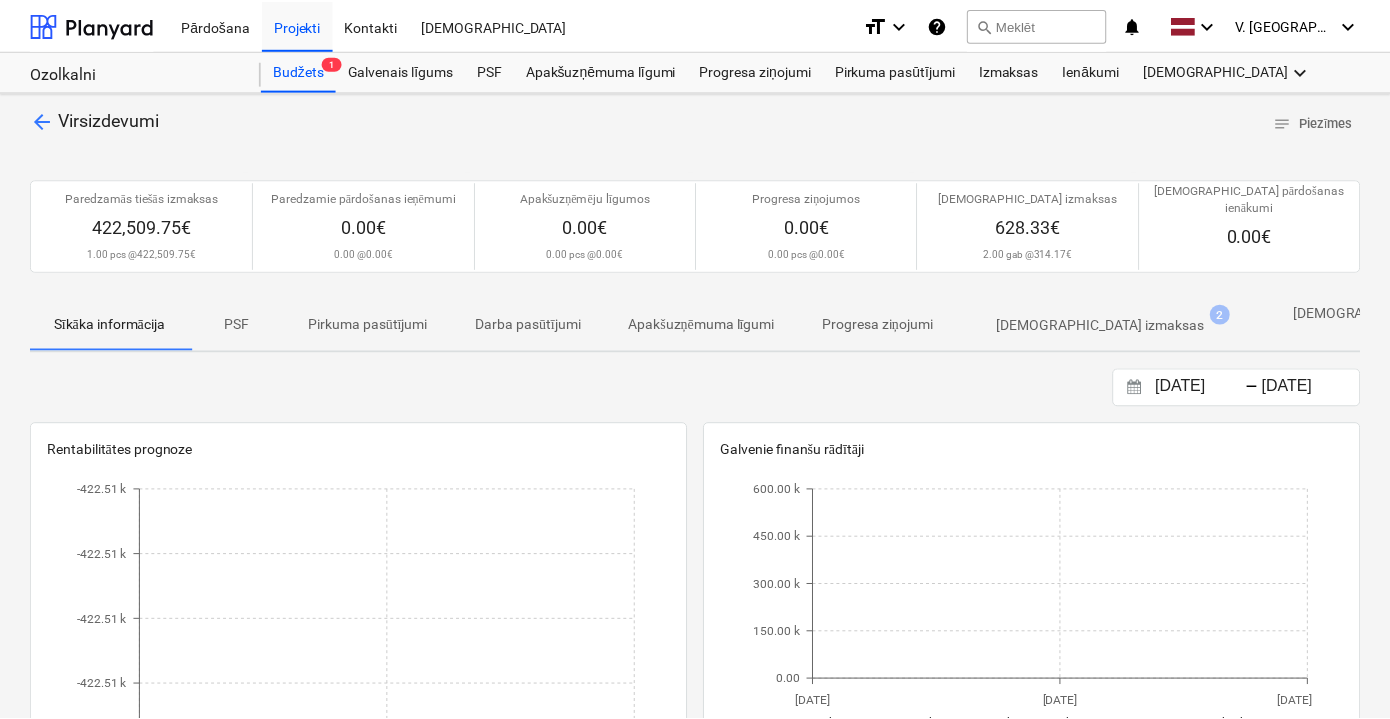 scroll, scrollTop: 0, scrollLeft: 0, axis: both 